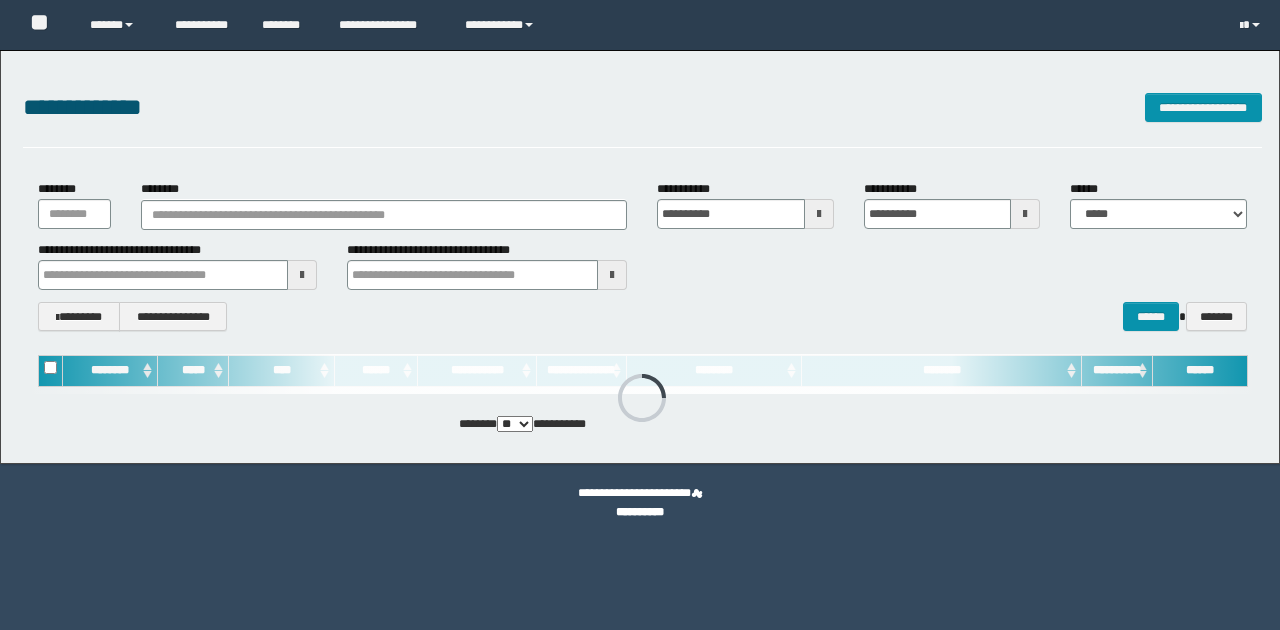 scroll, scrollTop: 0, scrollLeft: 0, axis: both 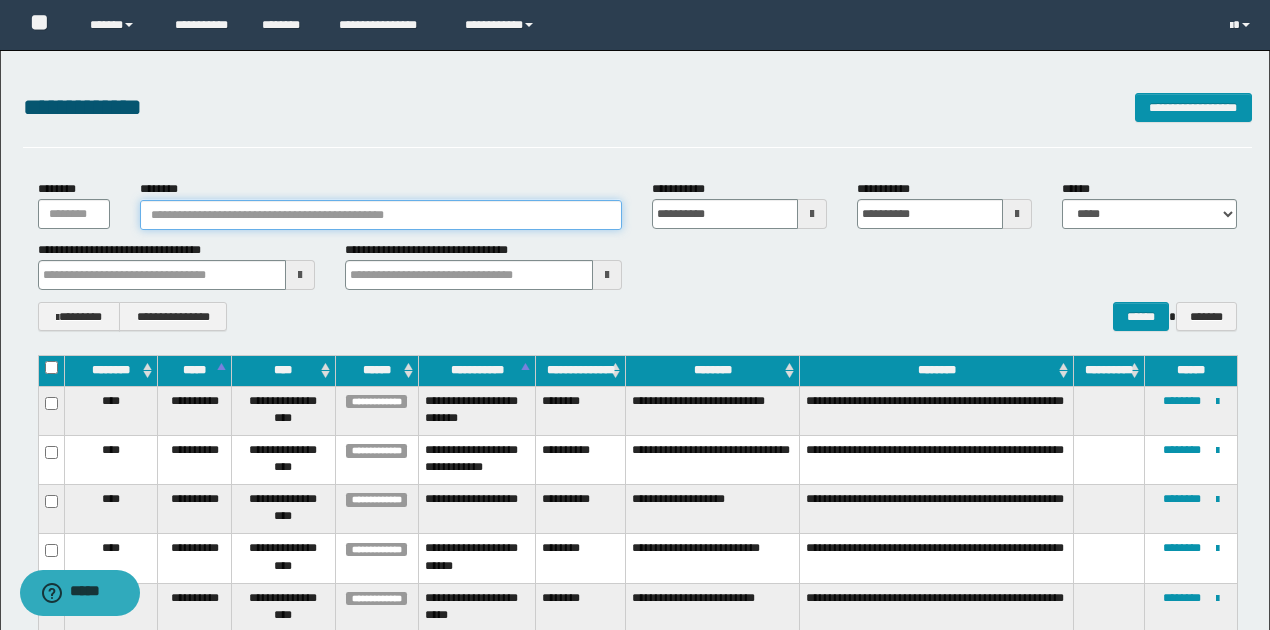 paste on "********" 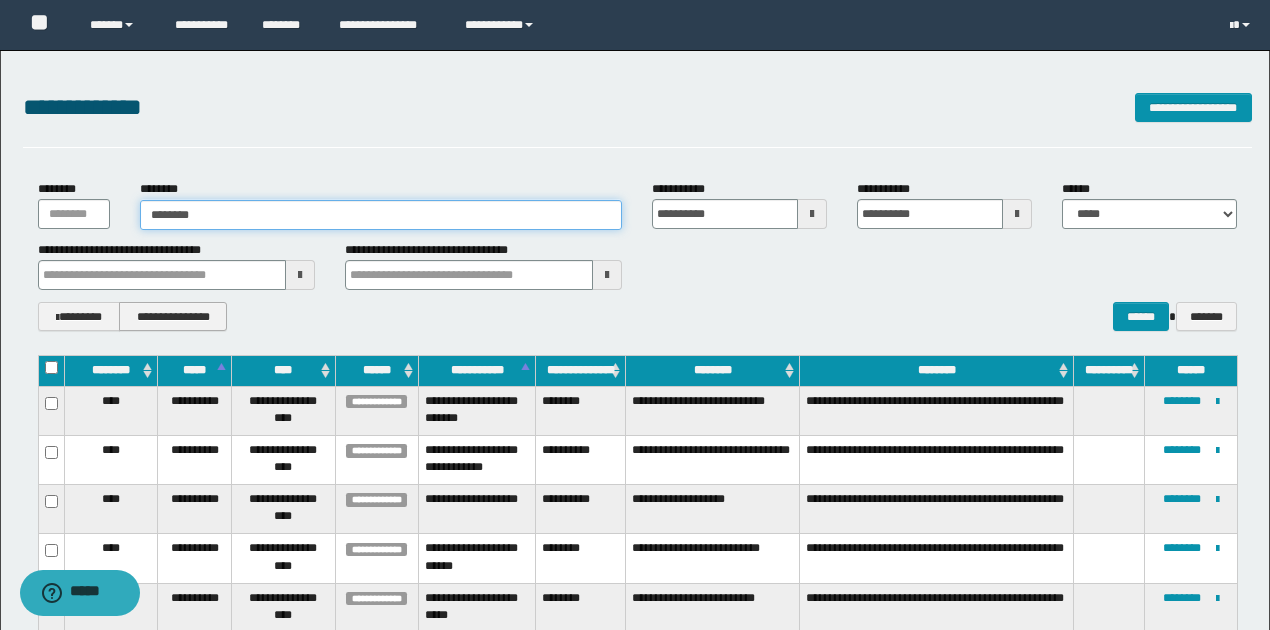 type on "********" 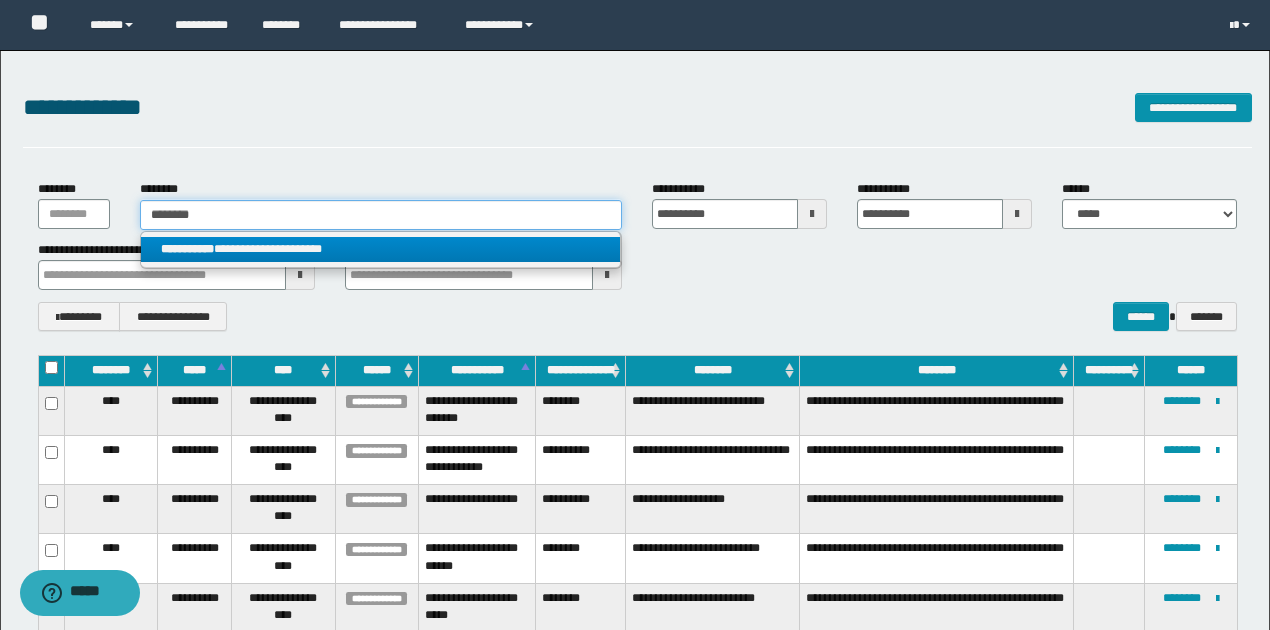 type on "********" 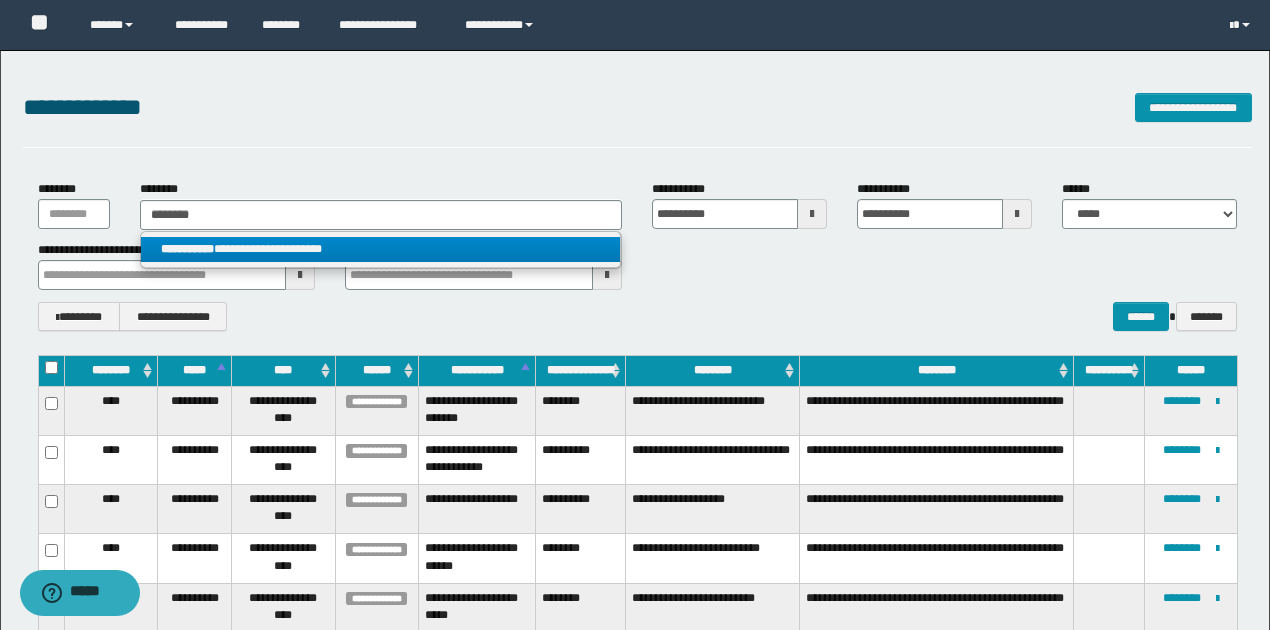 click on "**********" at bounding box center (380, 249) 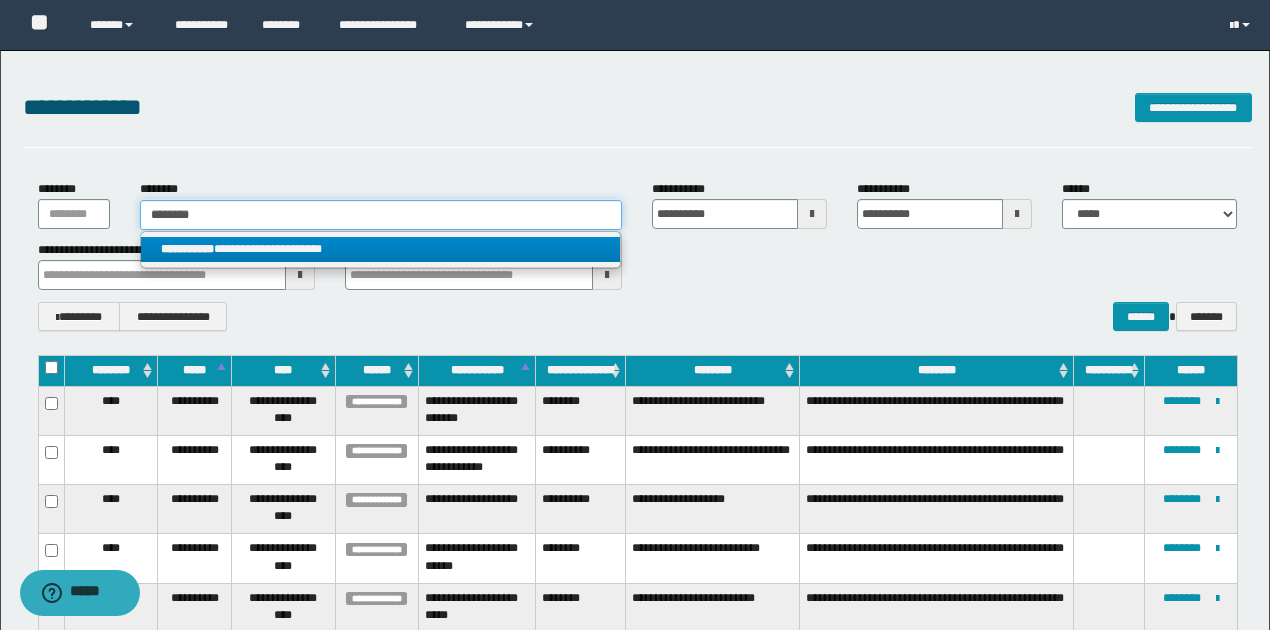 type 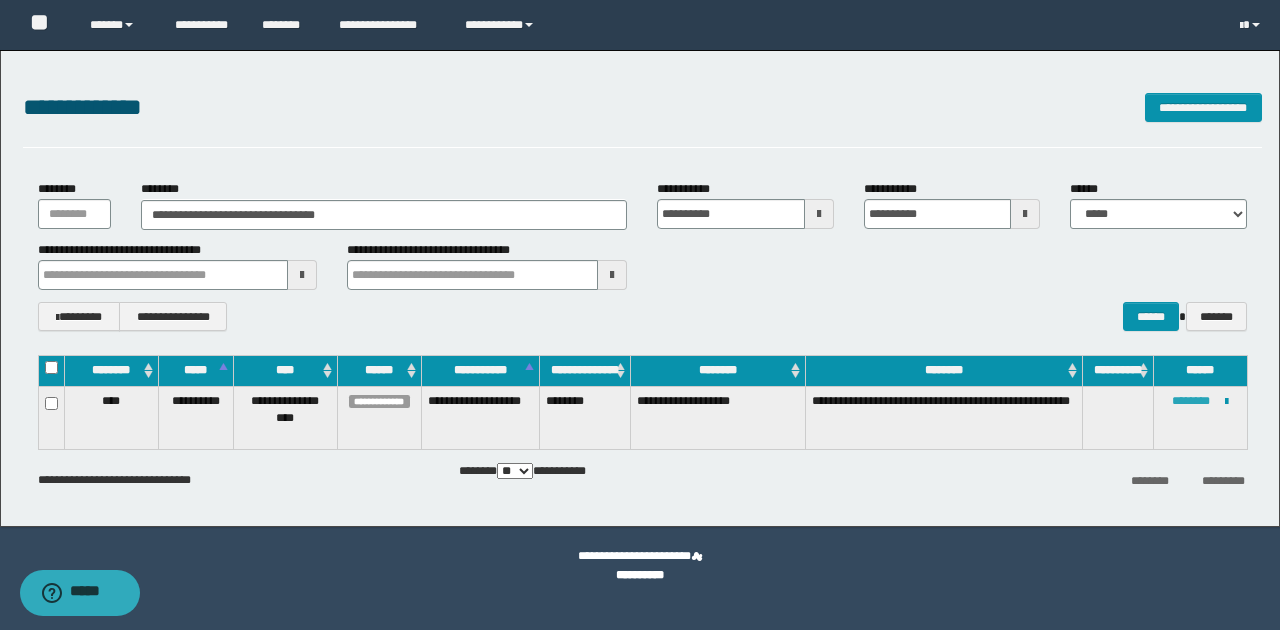 click on "********" at bounding box center (1191, 401) 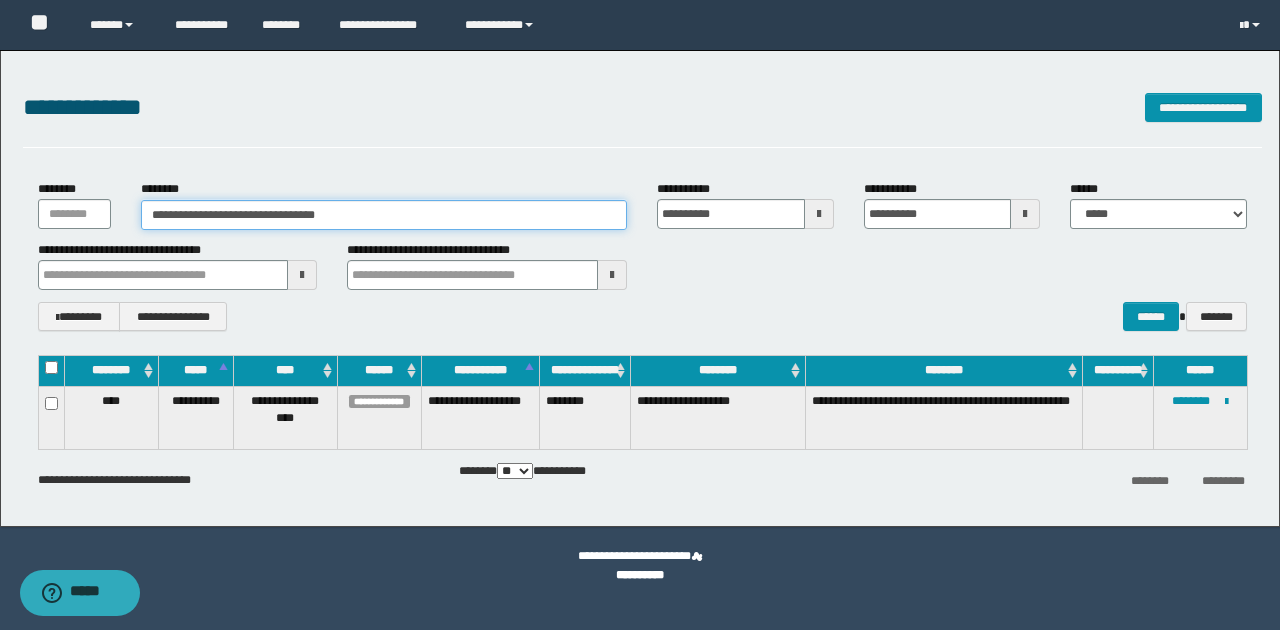 drag, startPoint x: 234, startPoint y: 214, endPoint x: 367, endPoint y: 213, distance: 133.00375 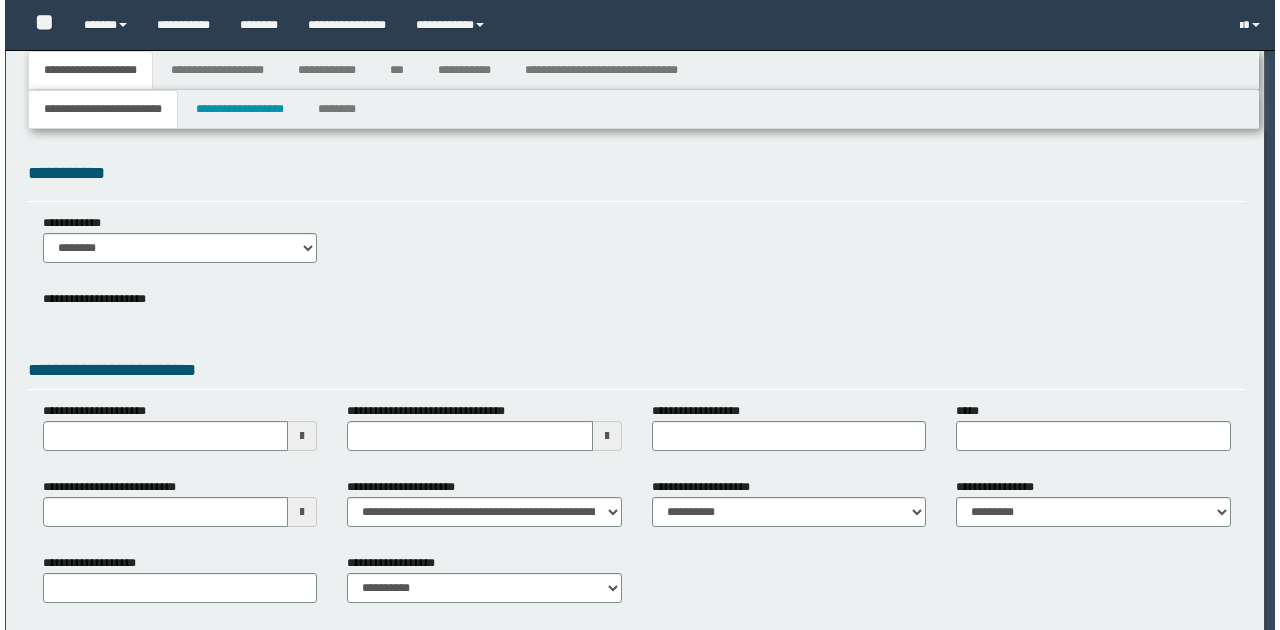scroll, scrollTop: 0, scrollLeft: 0, axis: both 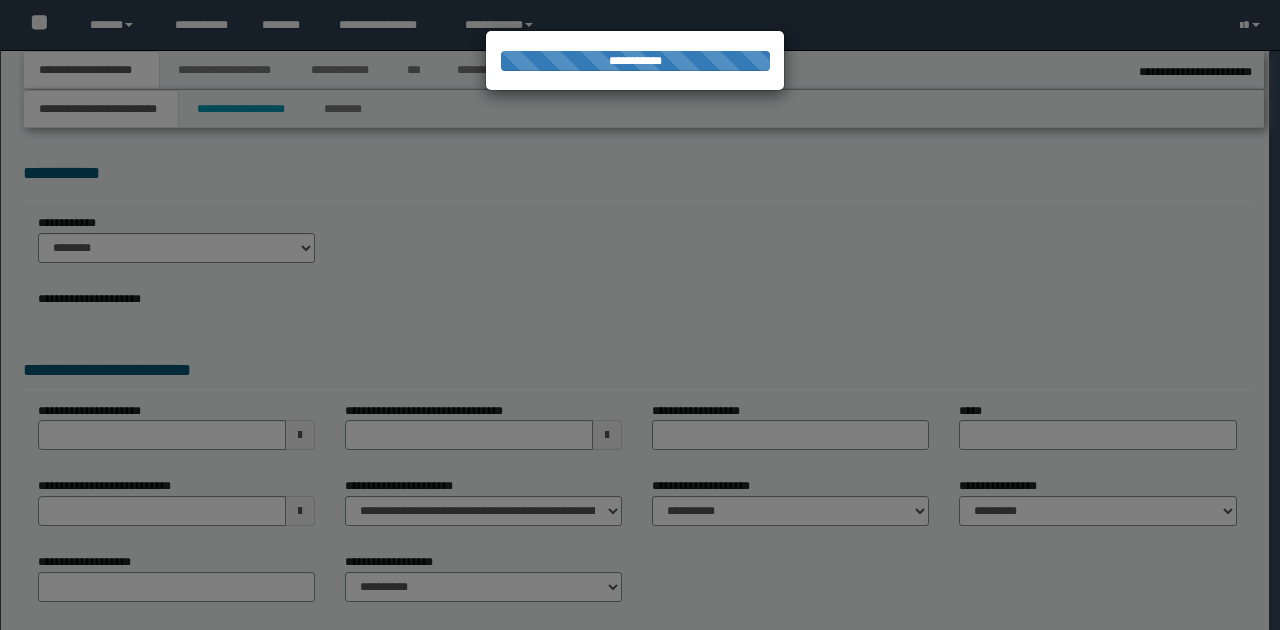type on "**********" 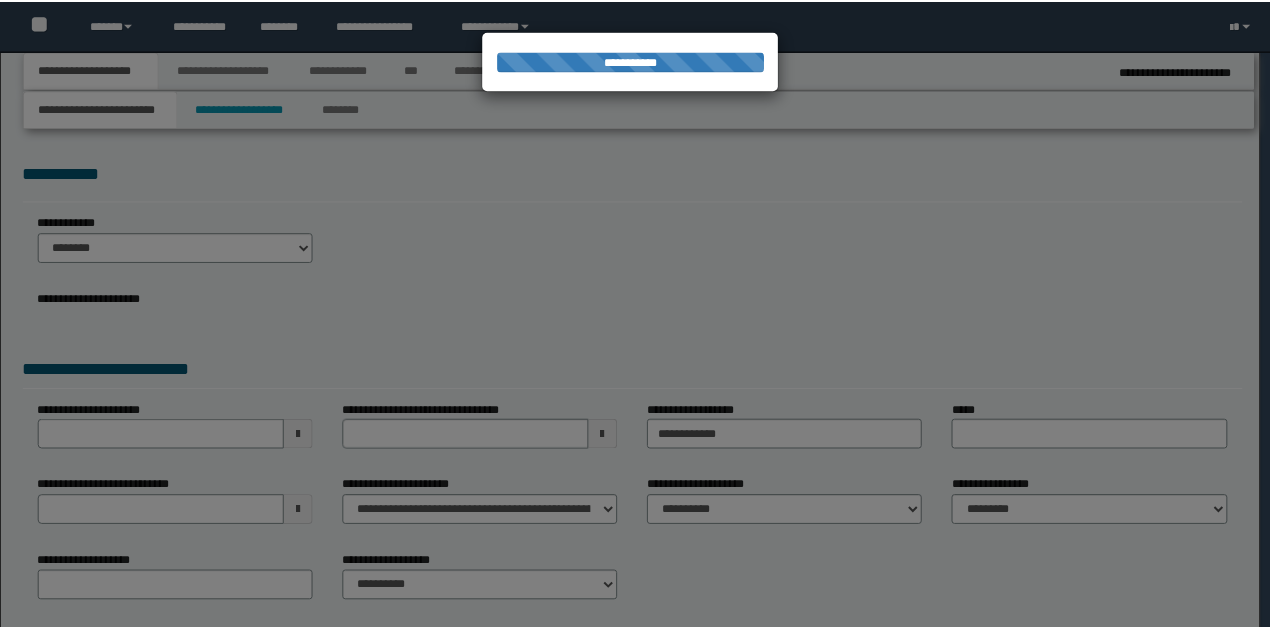 scroll, scrollTop: 0, scrollLeft: 0, axis: both 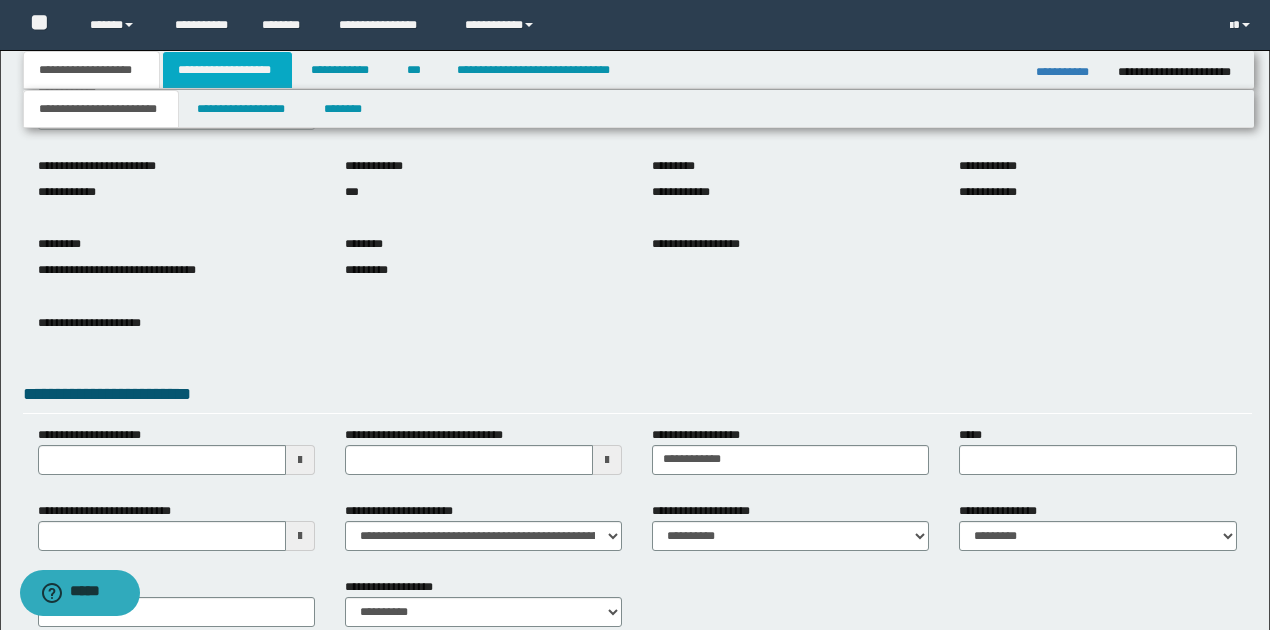 click on "**********" at bounding box center (227, 70) 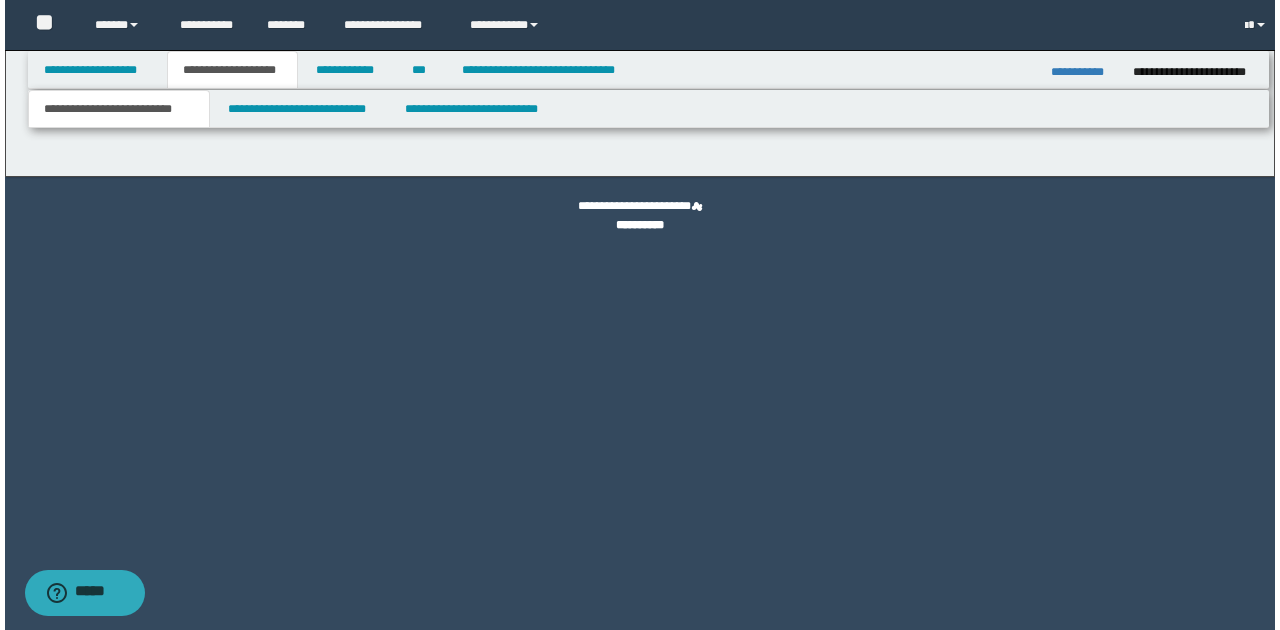 scroll, scrollTop: 0, scrollLeft: 0, axis: both 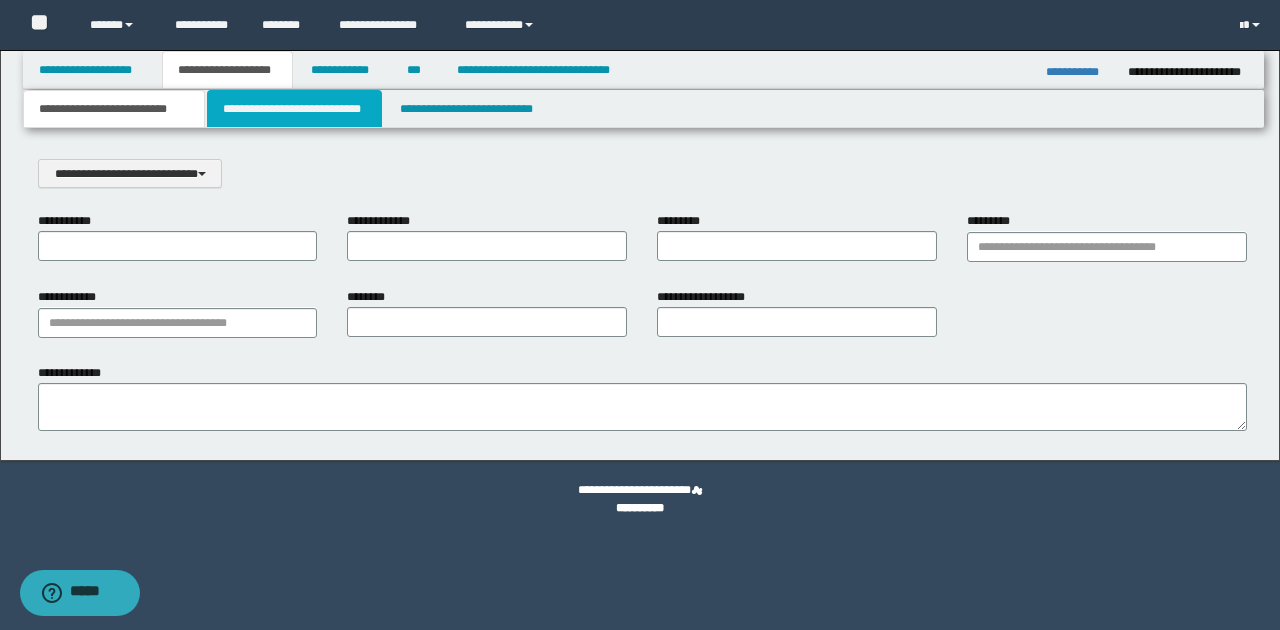 click on "**********" at bounding box center (294, 109) 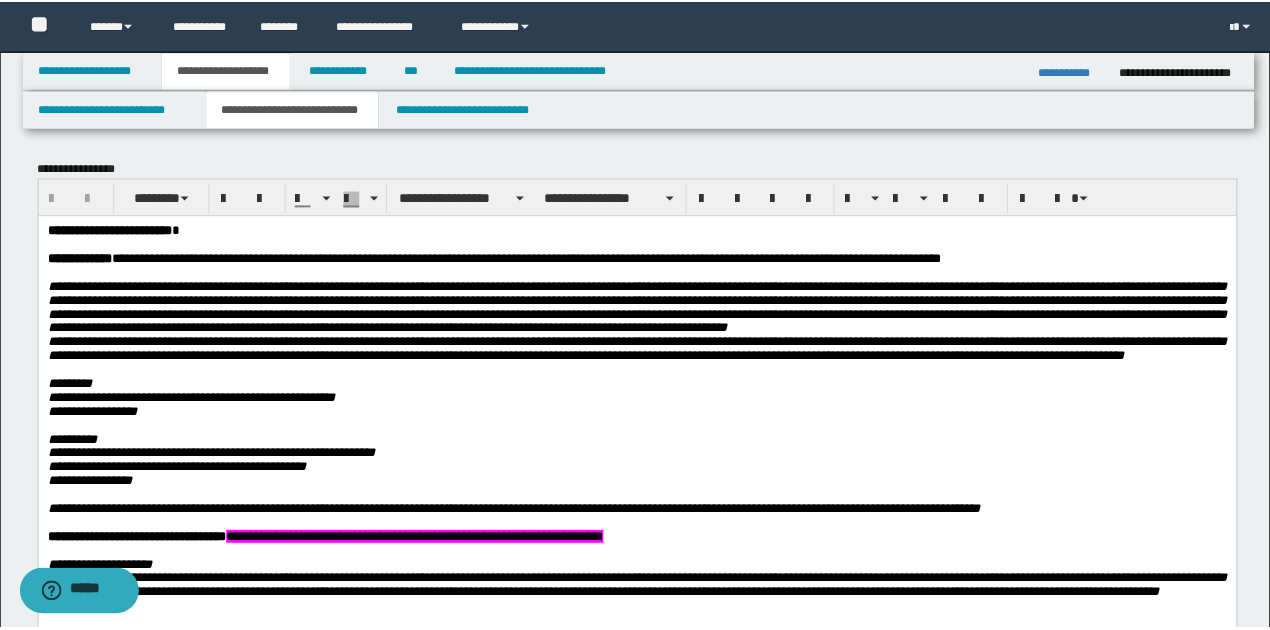 scroll, scrollTop: 0, scrollLeft: 0, axis: both 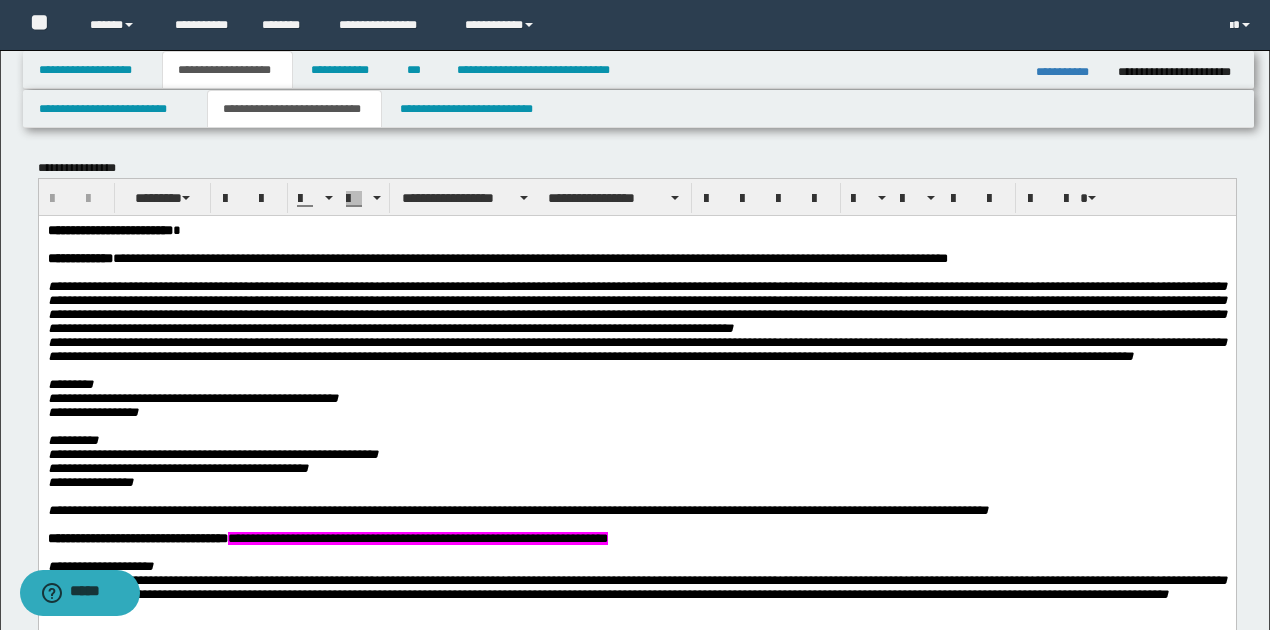 click on "**********" at bounding box center (636, 437) 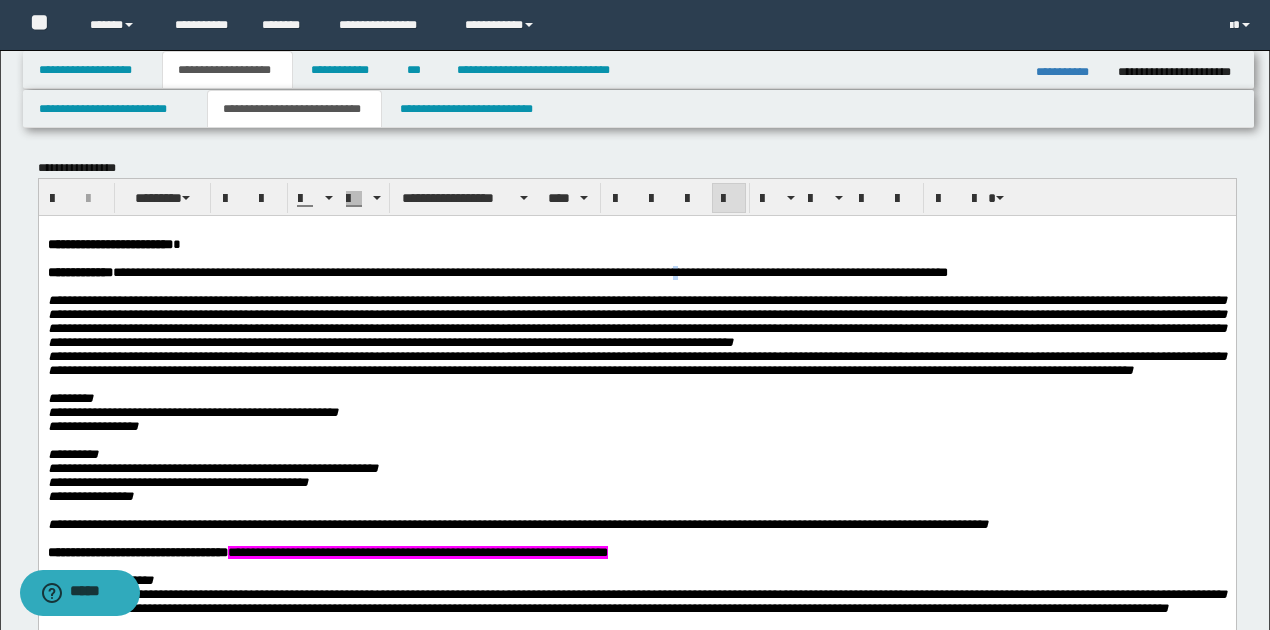 click on "**********" at bounding box center (529, 271) 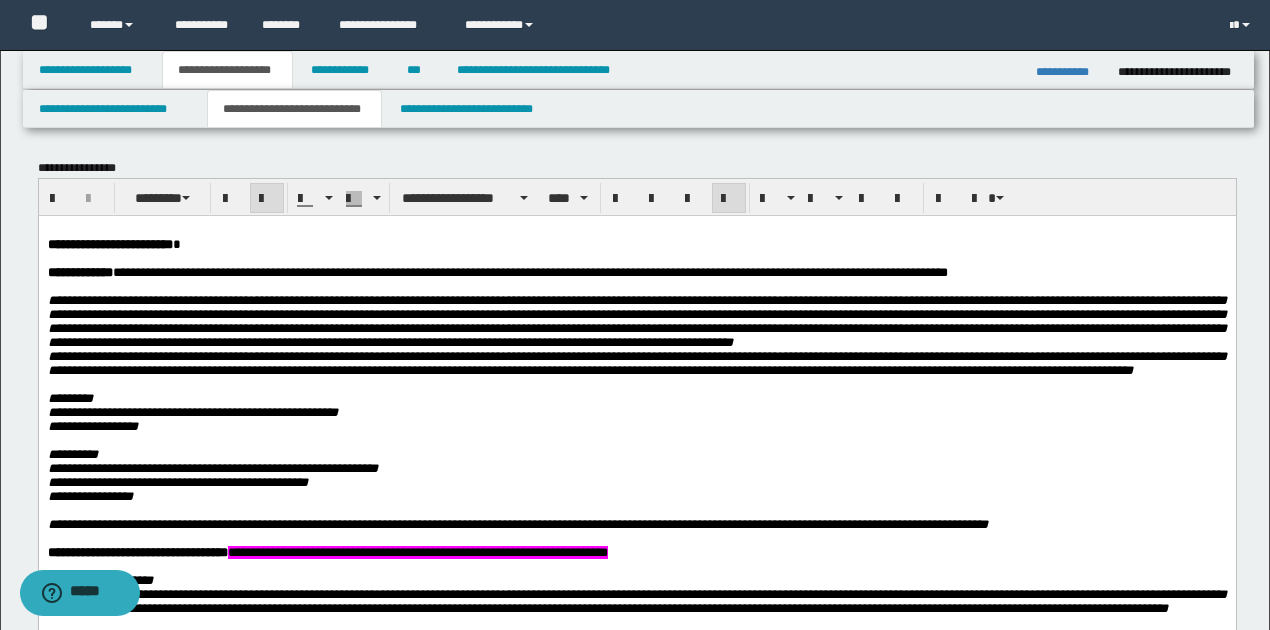 click on "**********" at bounding box center (636, 412) 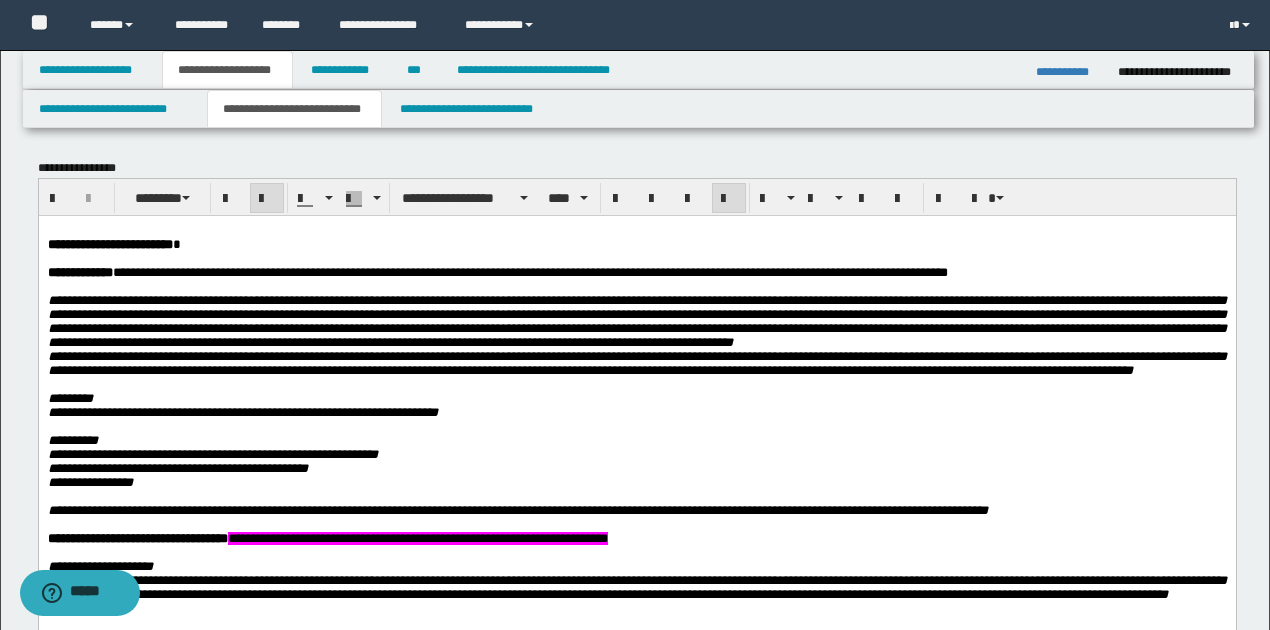 click on "**********" at bounding box center (392, 411) 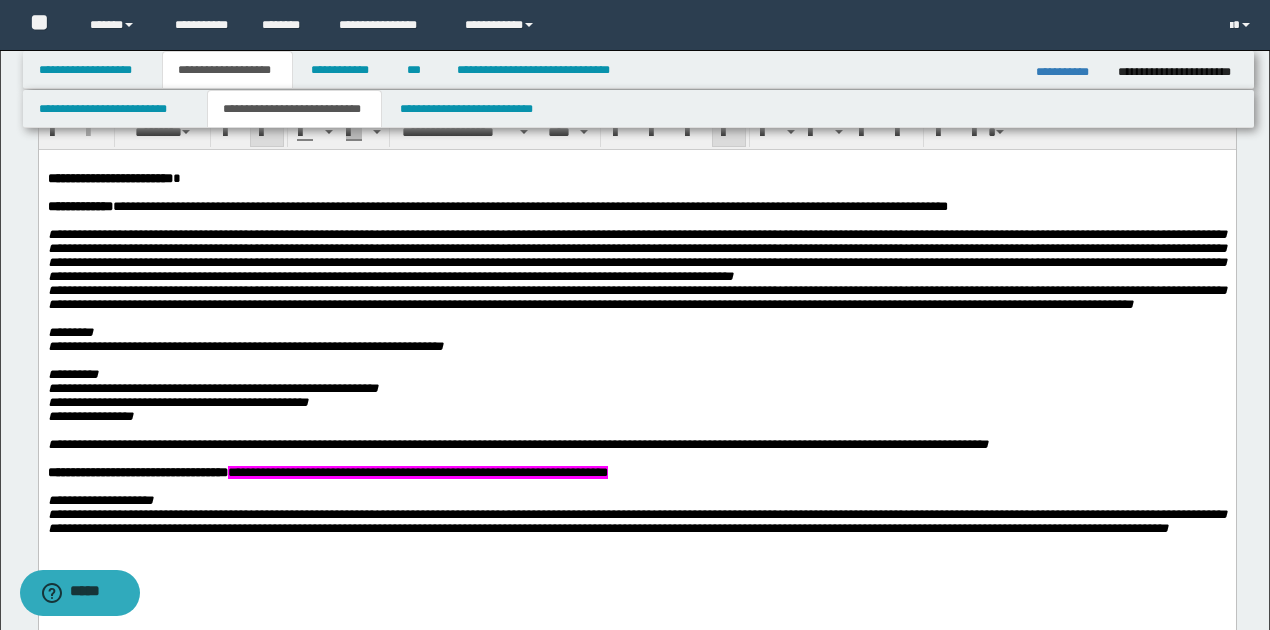 scroll, scrollTop: 133, scrollLeft: 0, axis: vertical 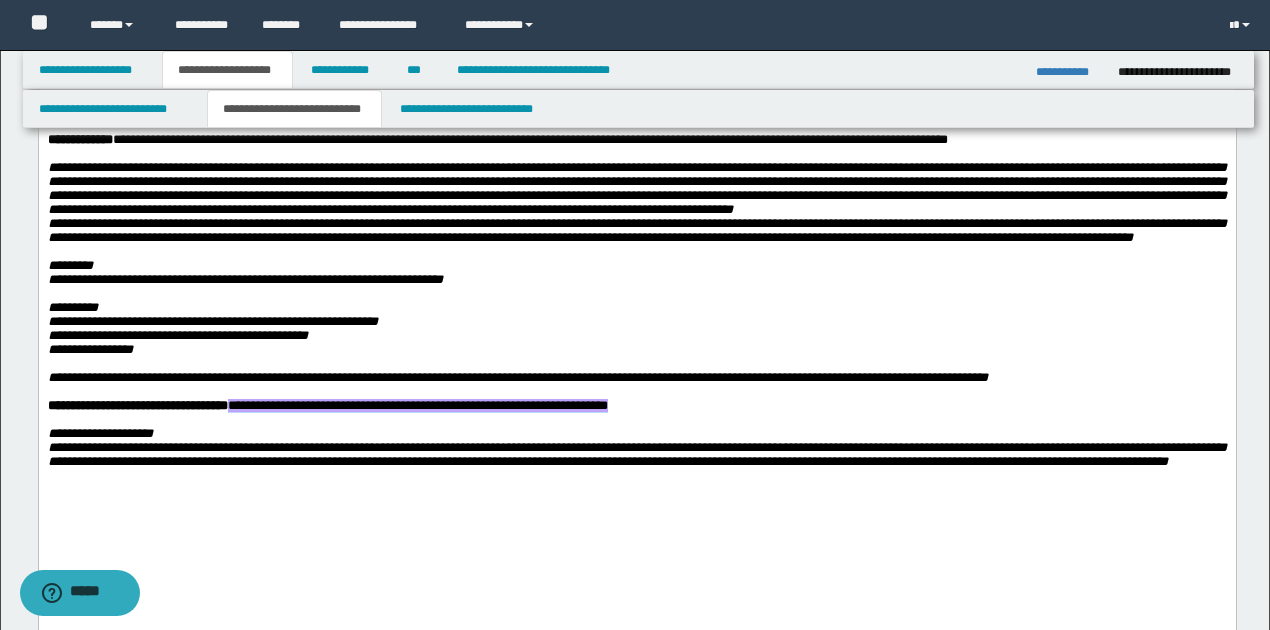 drag, startPoint x: 339, startPoint y: 447, endPoint x: 765, endPoint y: 445, distance: 426.0047 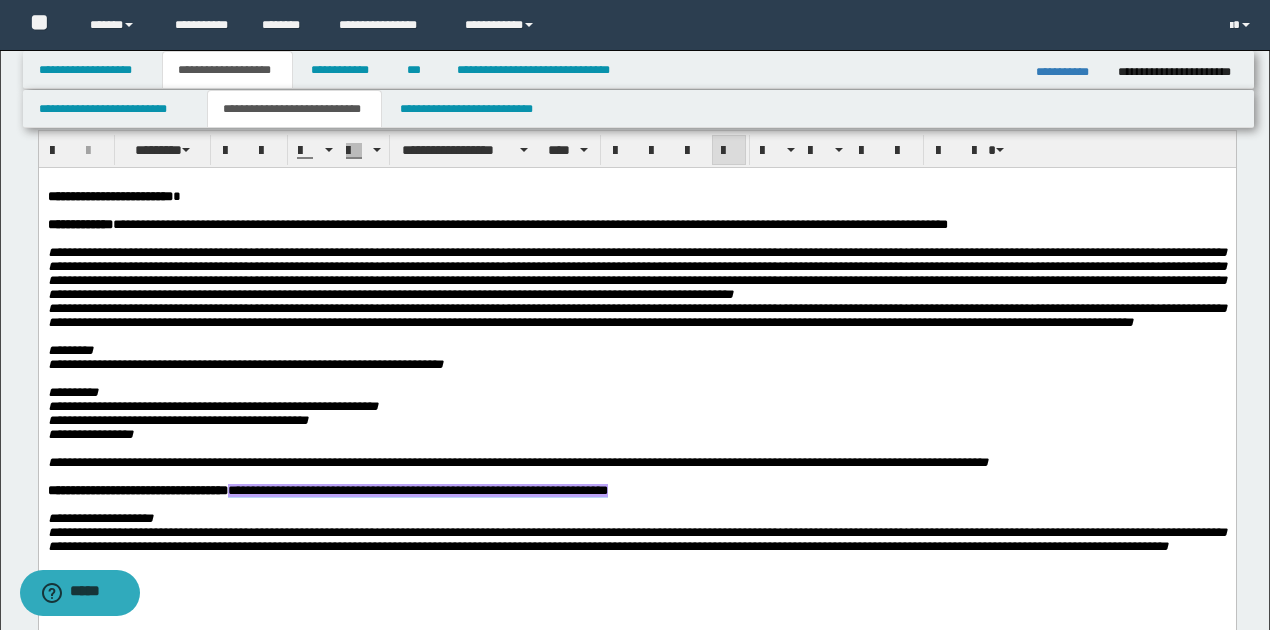 scroll, scrollTop: 0, scrollLeft: 0, axis: both 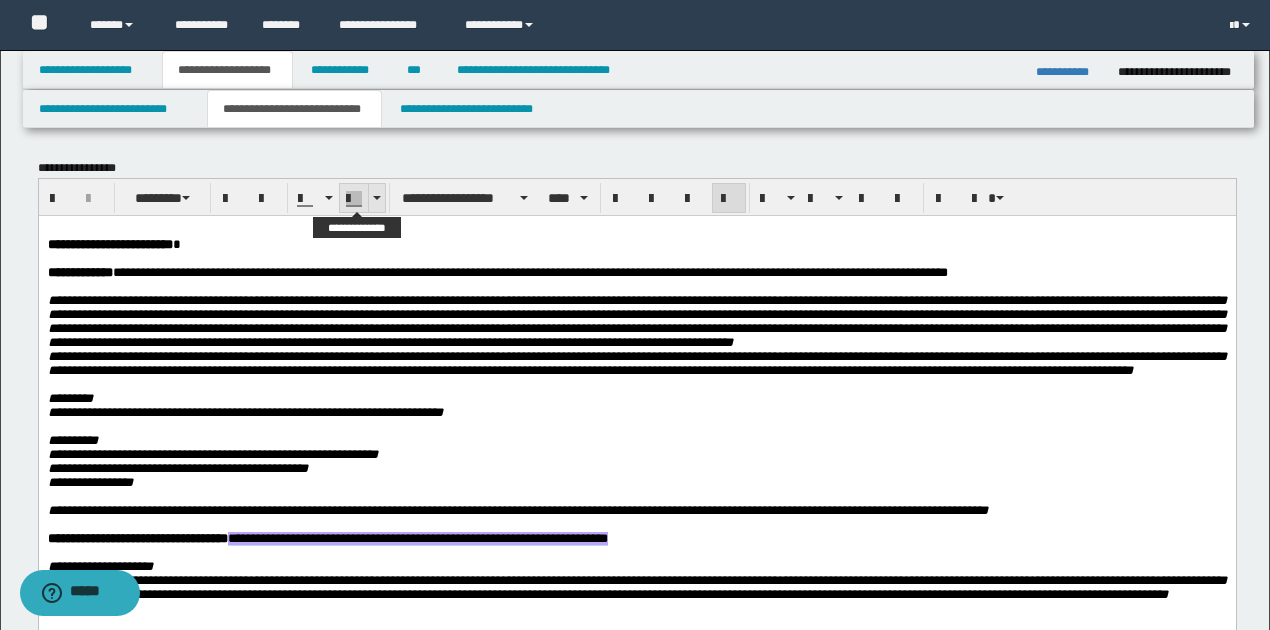 click at bounding box center (377, 198) 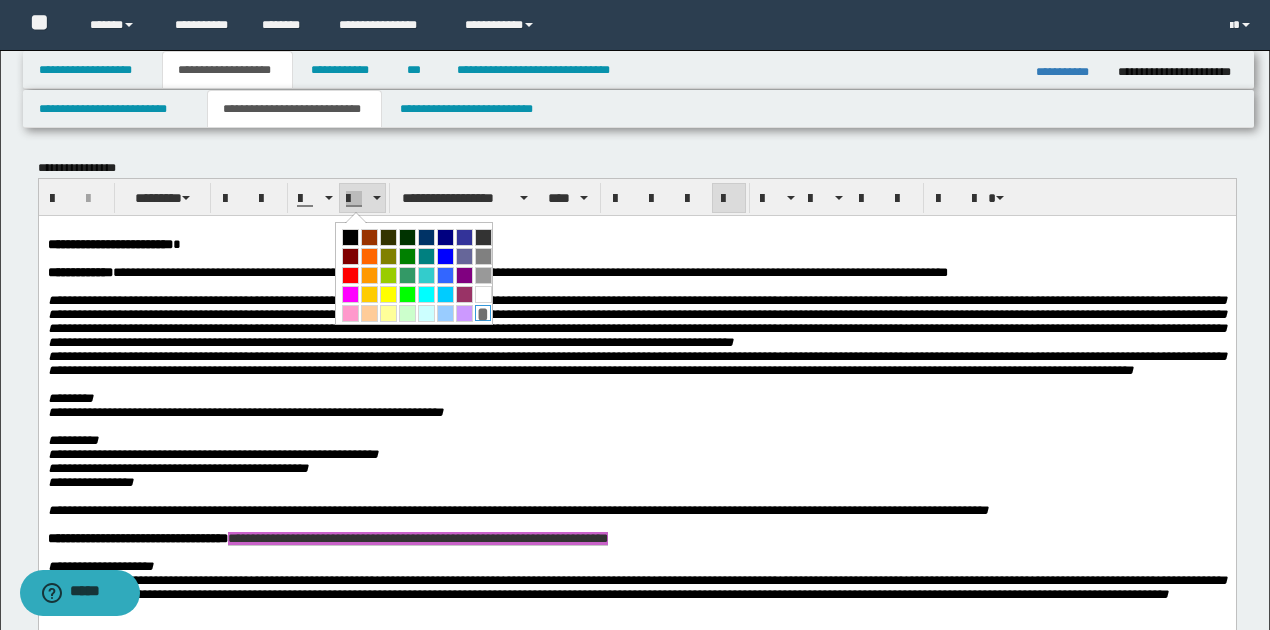 drag, startPoint x: 479, startPoint y: 308, endPoint x: 474, endPoint y: 134, distance: 174.07182 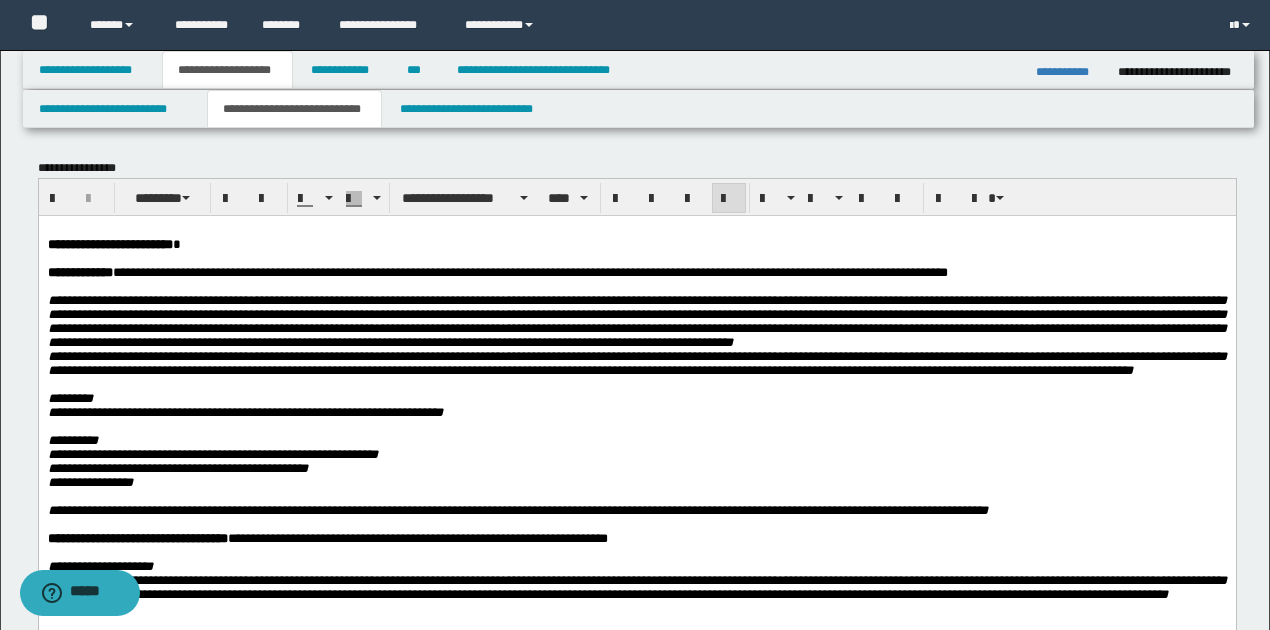 click on "**********" at bounding box center [636, 468] 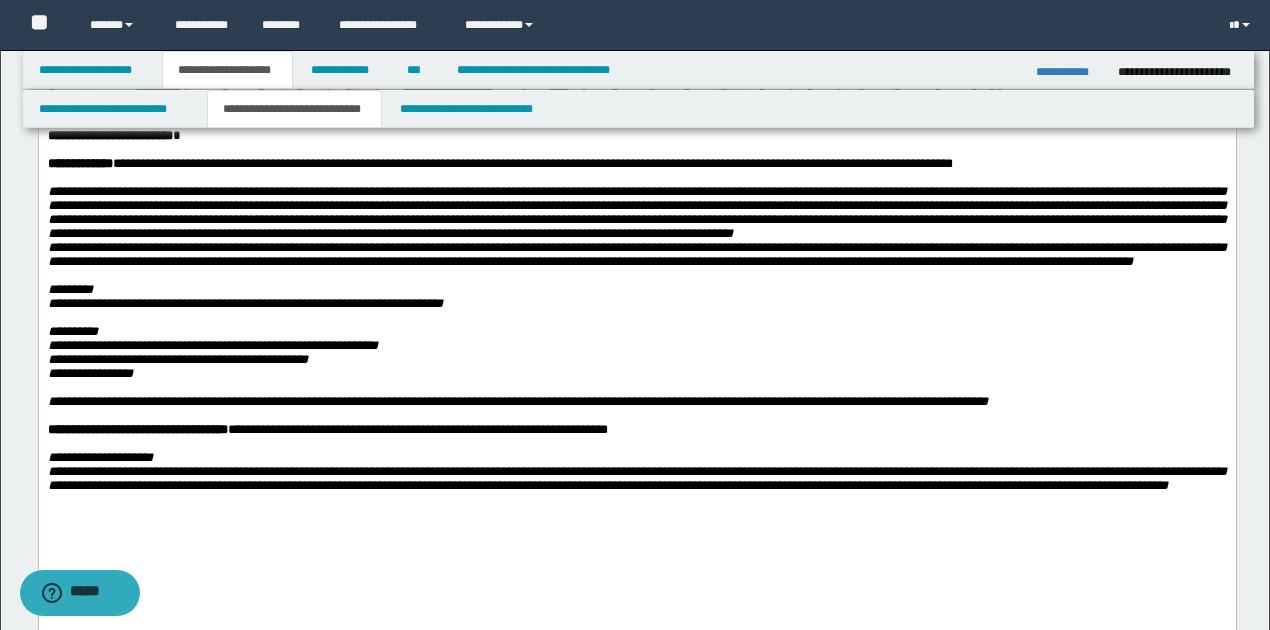 scroll, scrollTop: 133, scrollLeft: 0, axis: vertical 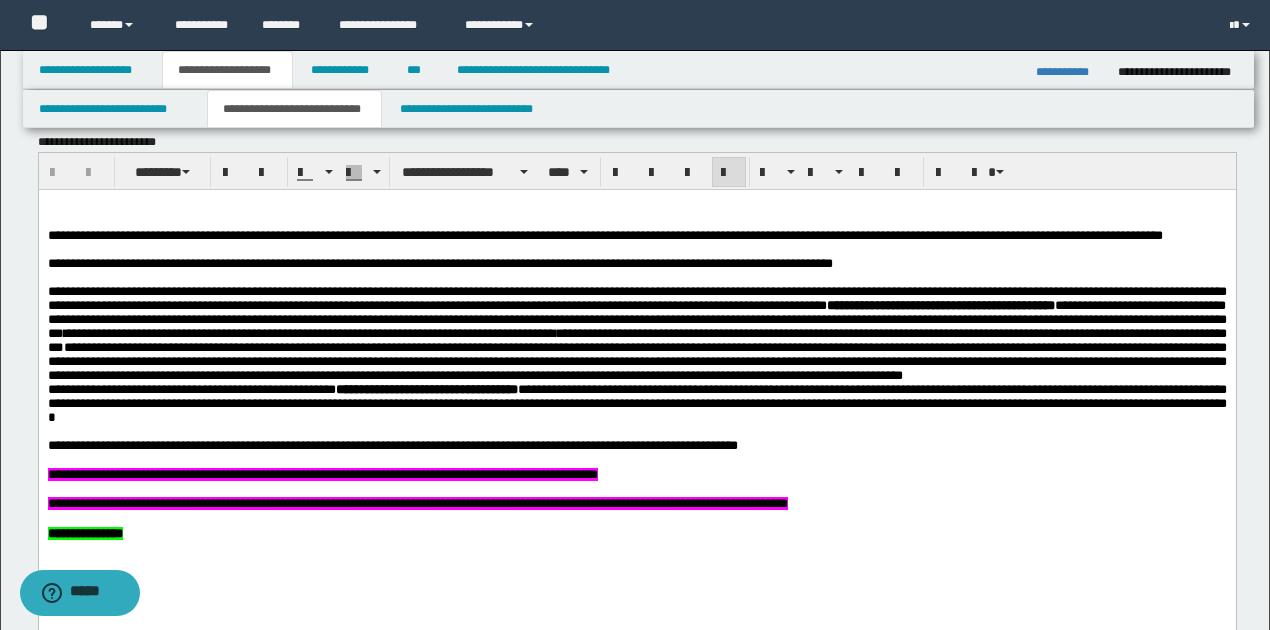 click on "**********" at bounding box center [636, 298] 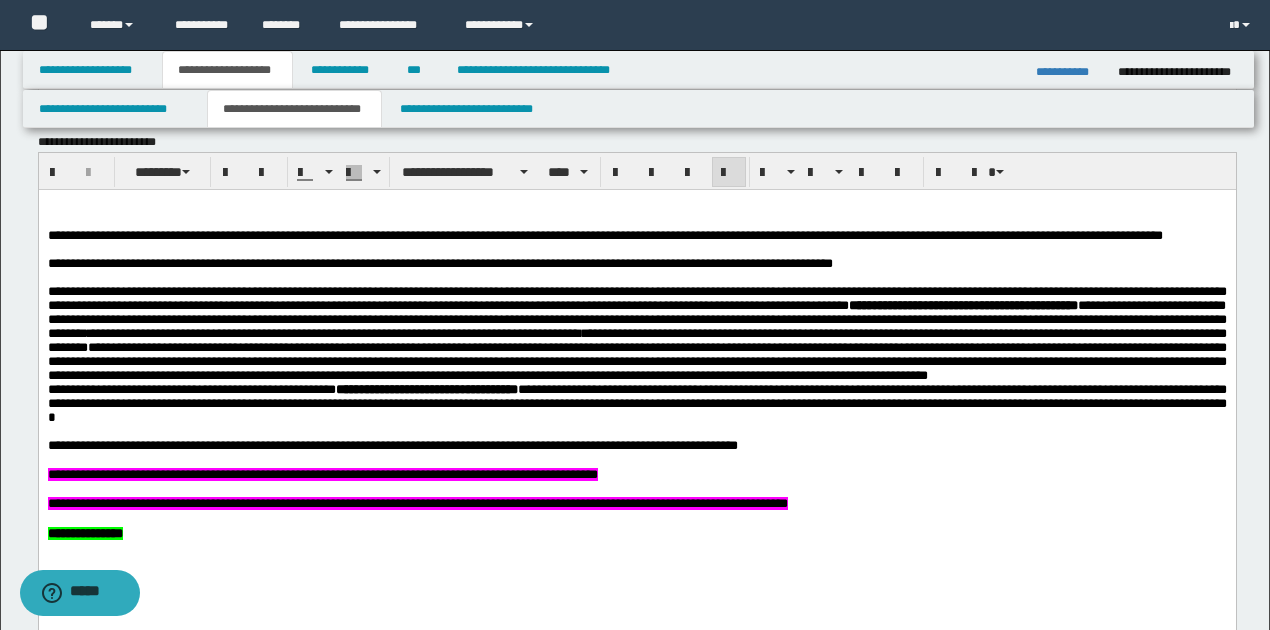 click on "**********" at bounding box center (636, 298) 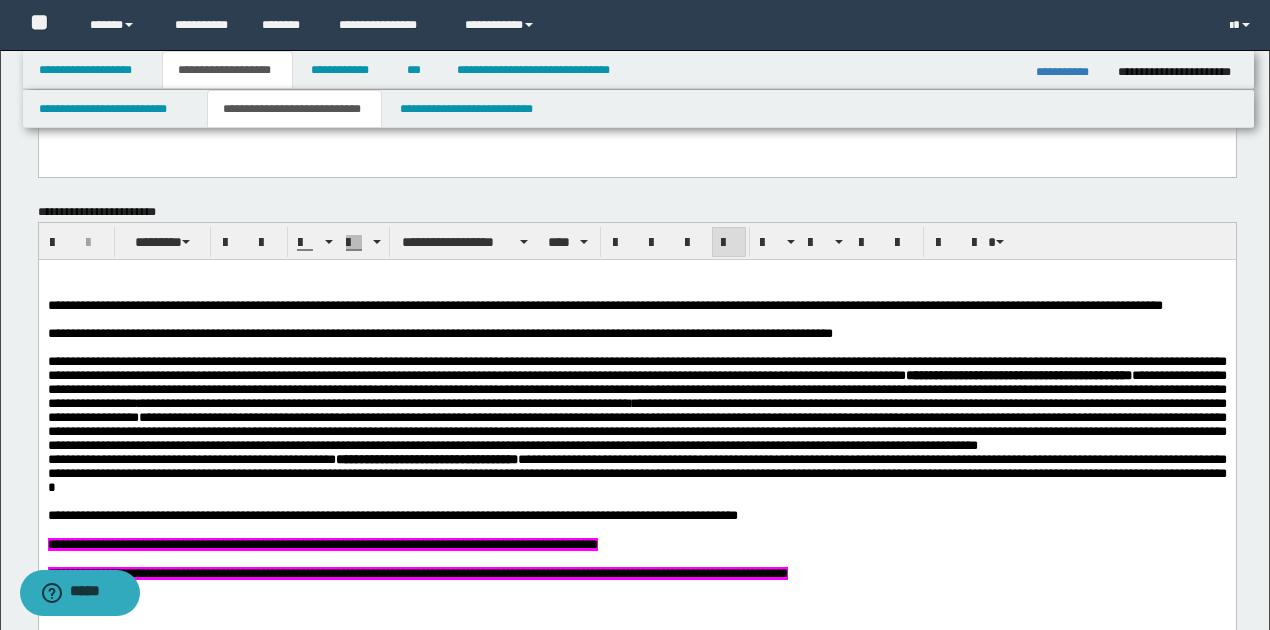 scroll, scrollTop: 666, scrollLeft: 0, axis: vertical 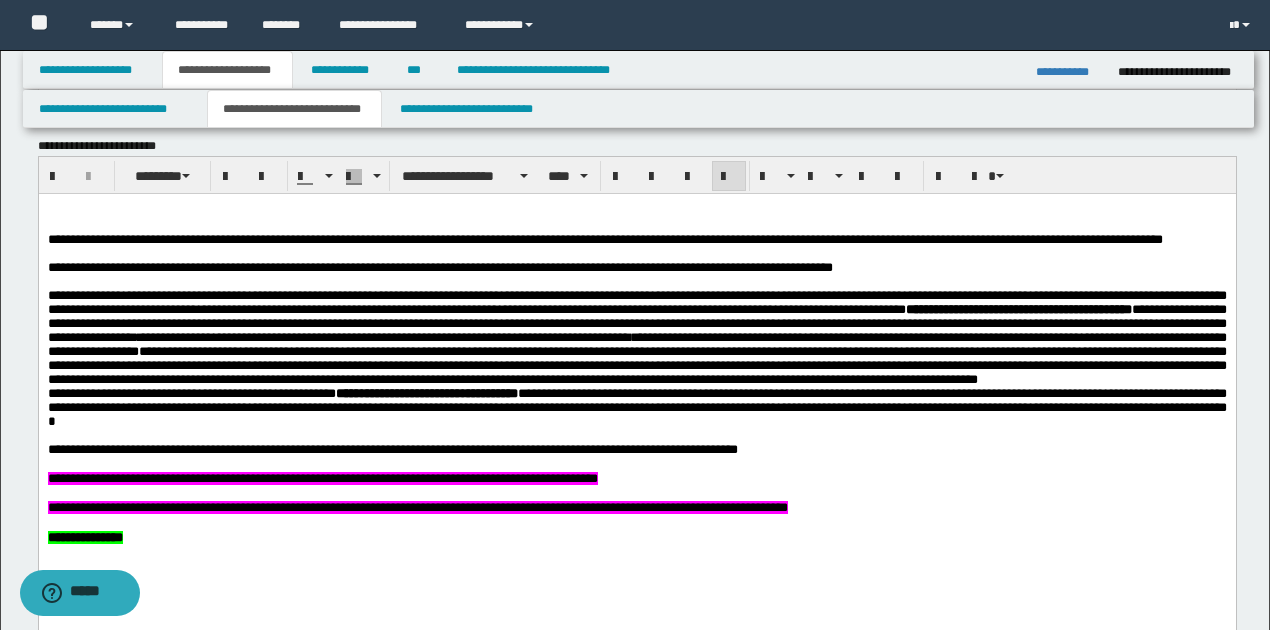 click on "**********" at bounding box center [636, 338] 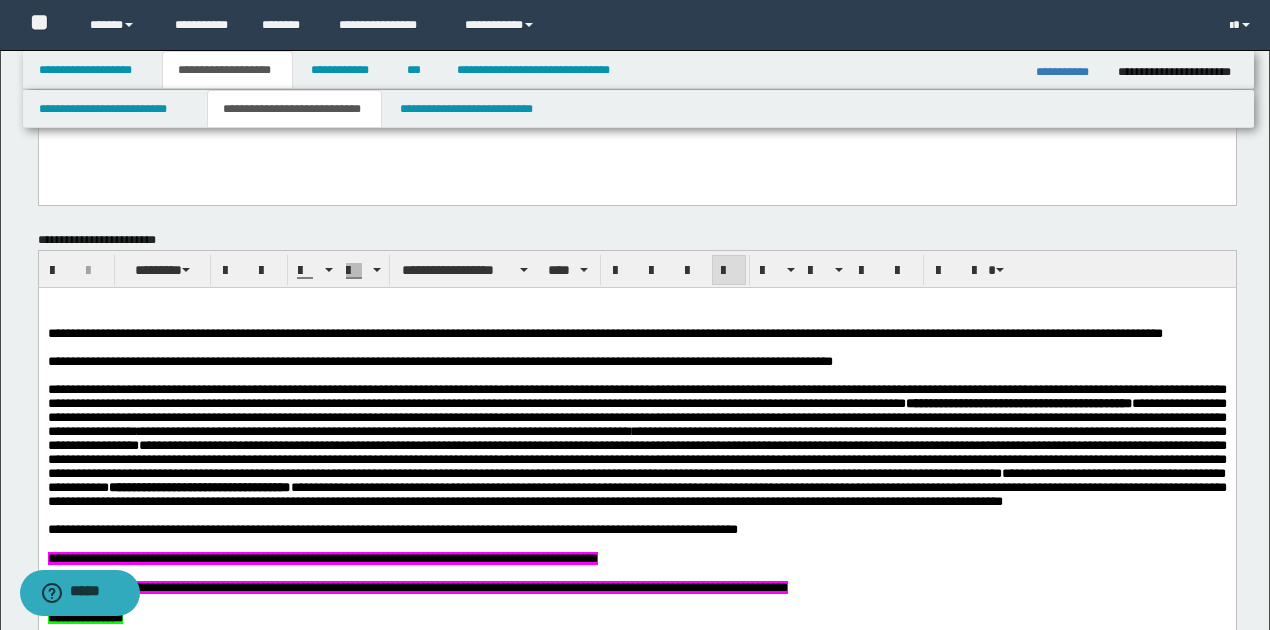 scroll, scrollTop: 533, scrollLeft: 0, axis: vertical 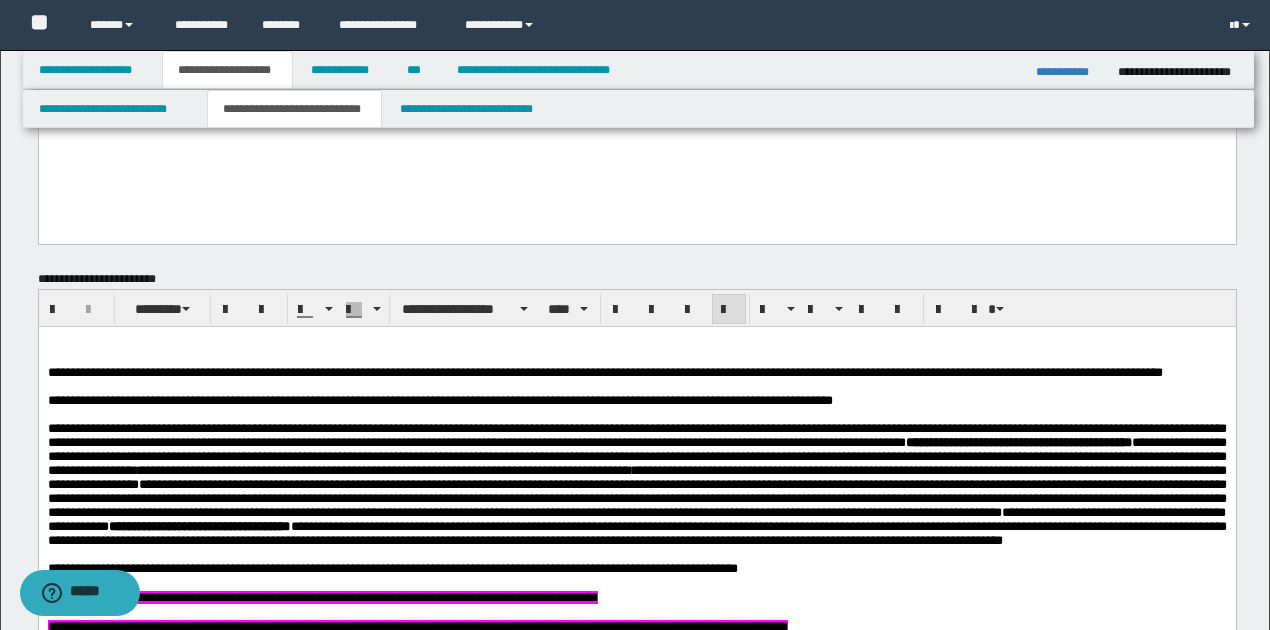 click on "**********" at bounding box center (1069, 72) 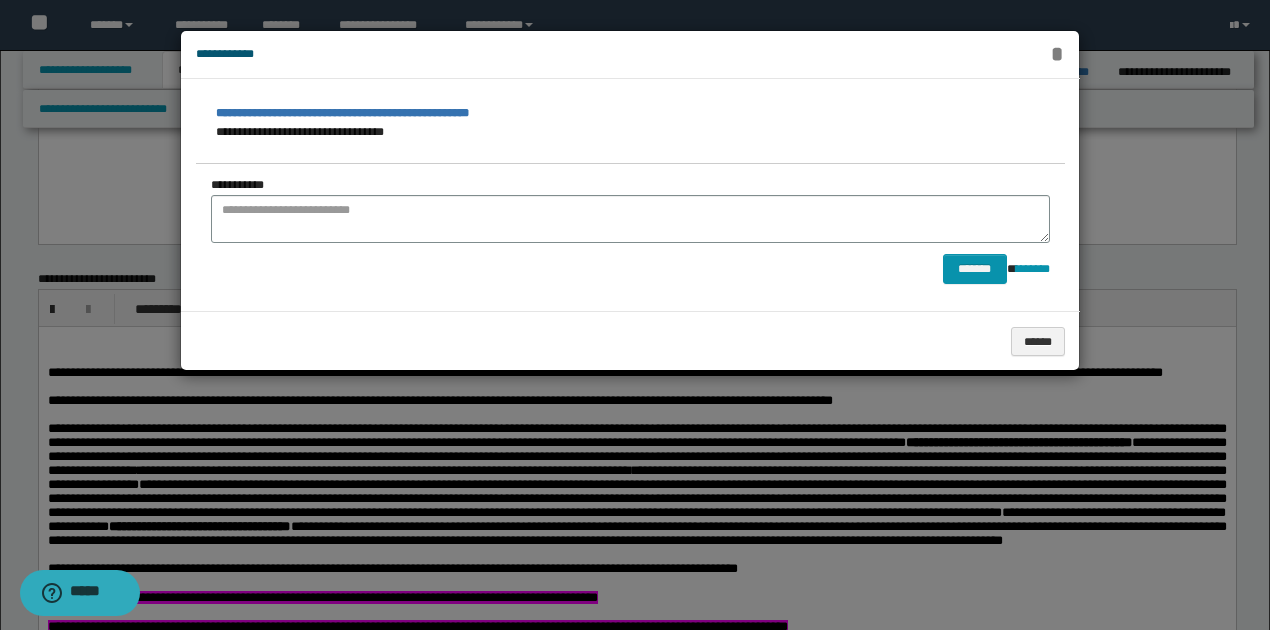 click on "*" at bounding box center (1057, 54) 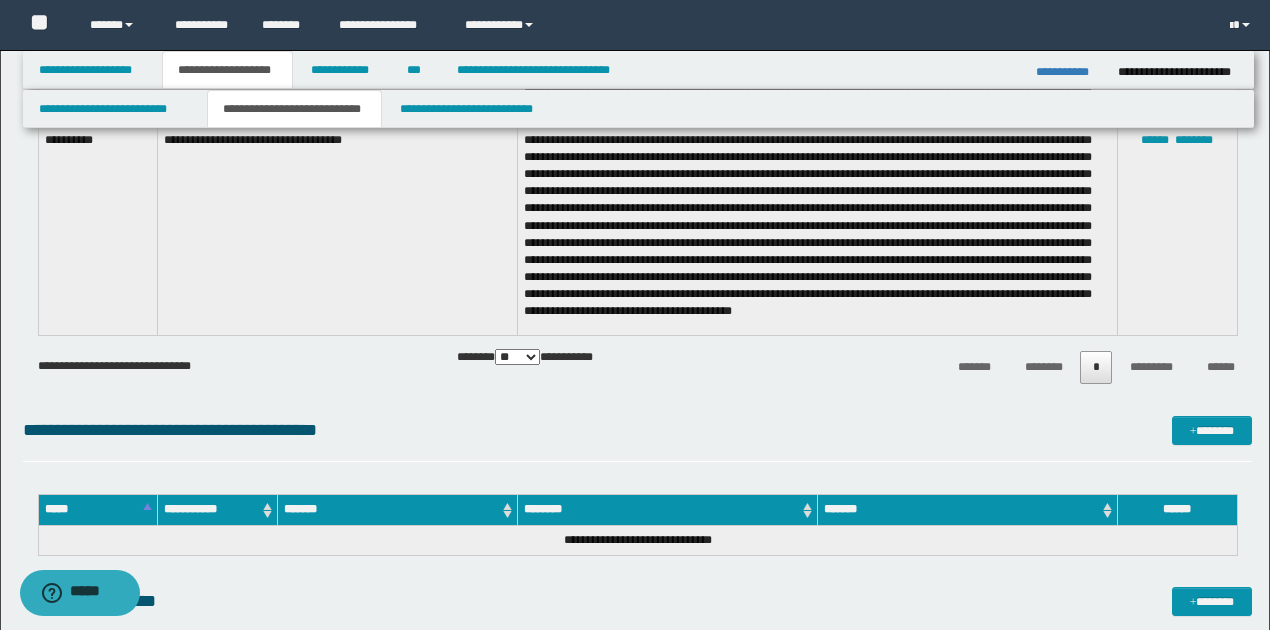 scroll, scrollTop: 1397, scrollLeft: 0, axis: vertical 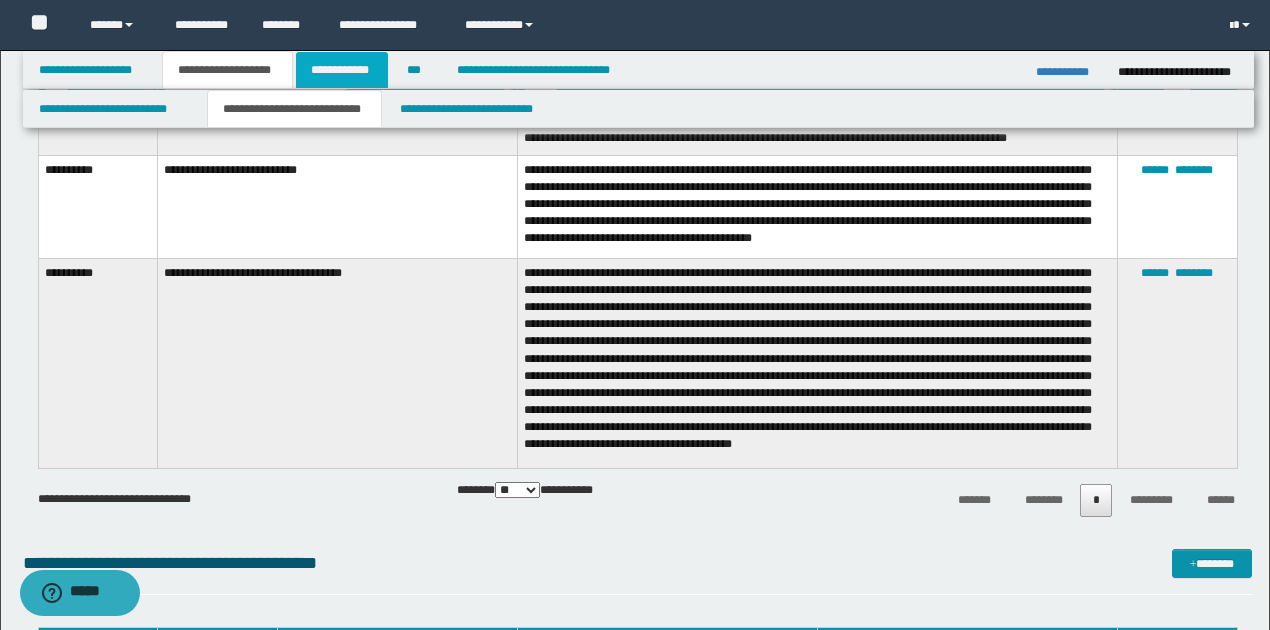 click on "**********" at bounding box center [342, 70] 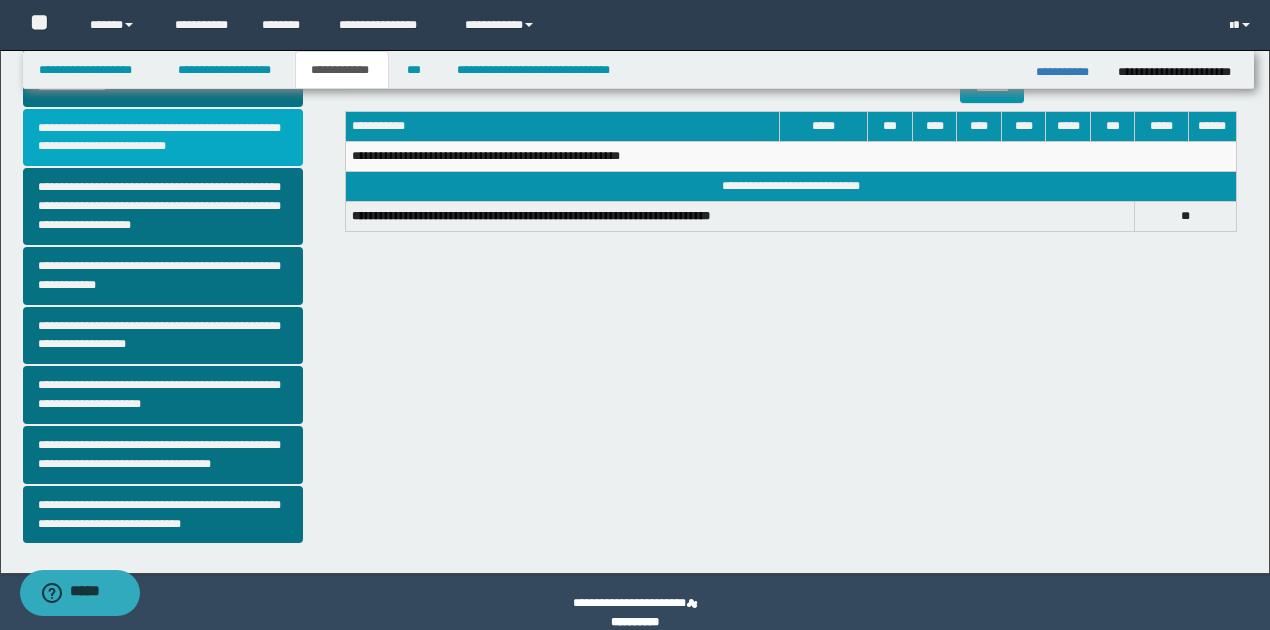 scroll, scrollTop: 518, scrollLeft: 0, axis: vertical 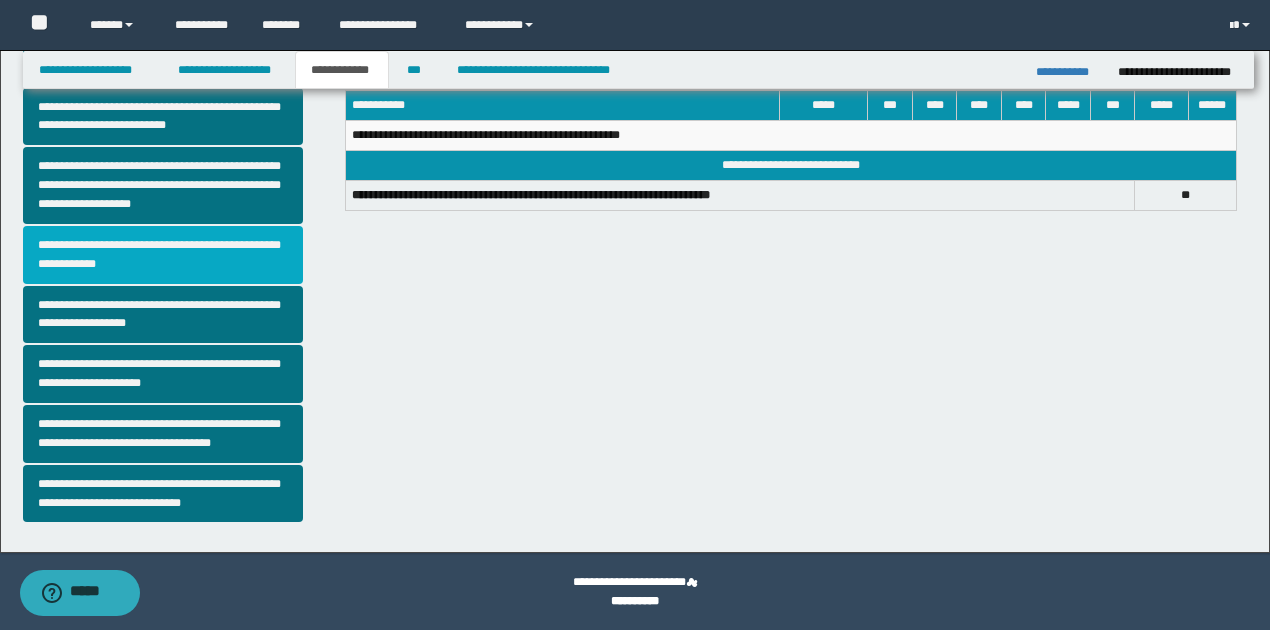 click on "**********" at bounding box center [163, 255] 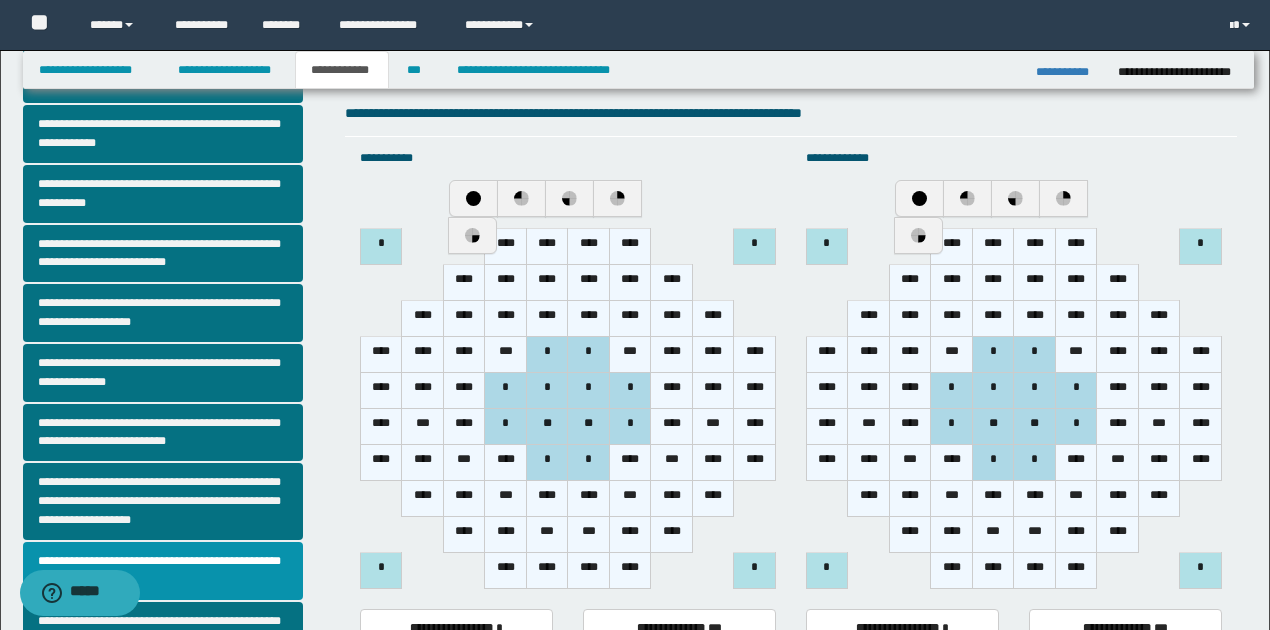 scroll, scrollTop: 200, scrollLeft: 0, axis: vertical 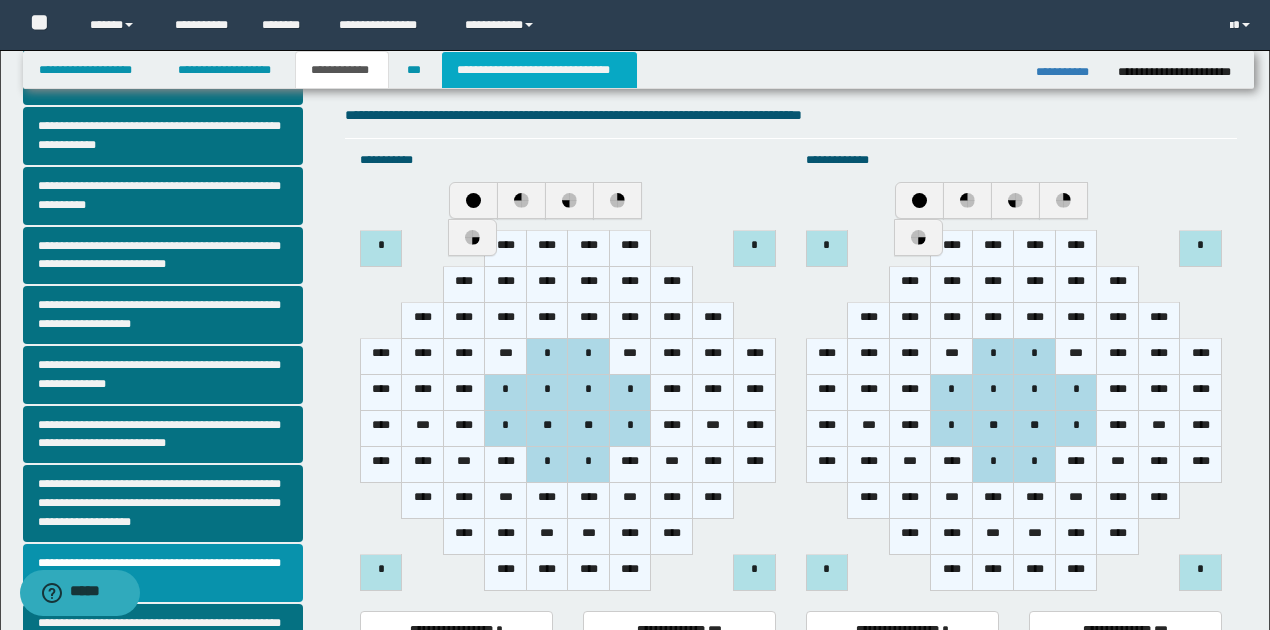 click on "**********" at bounding box center (539, 70) 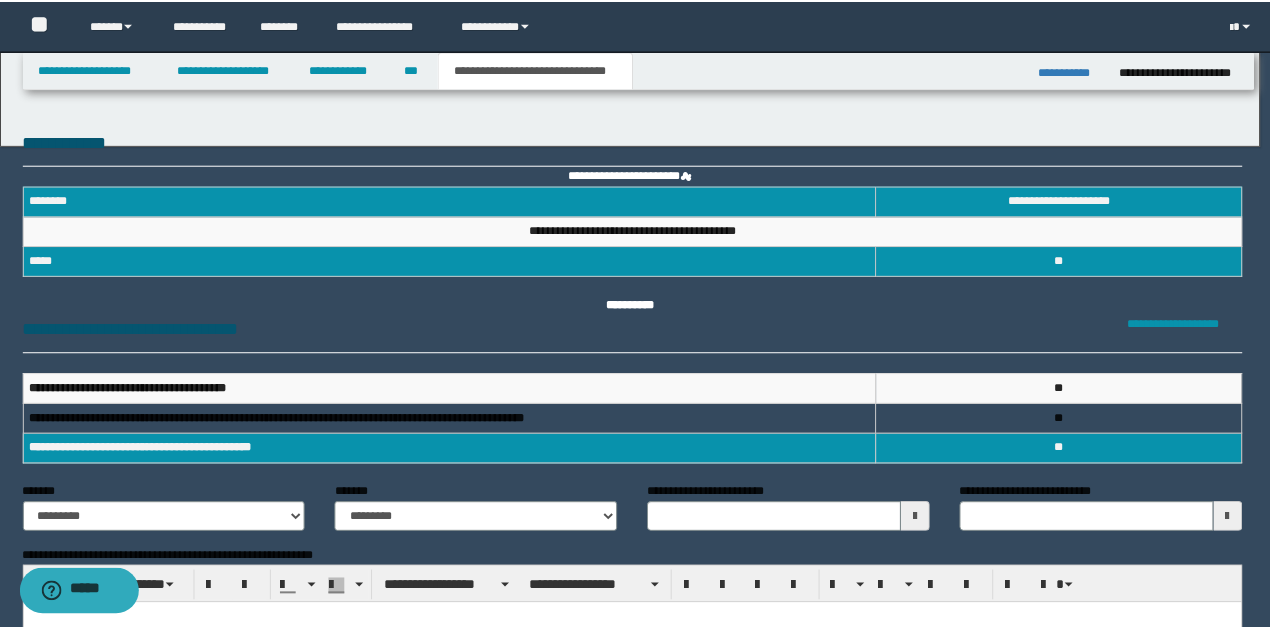 scroll, scrollTop: 0, scrollLeft: 0, axis: both 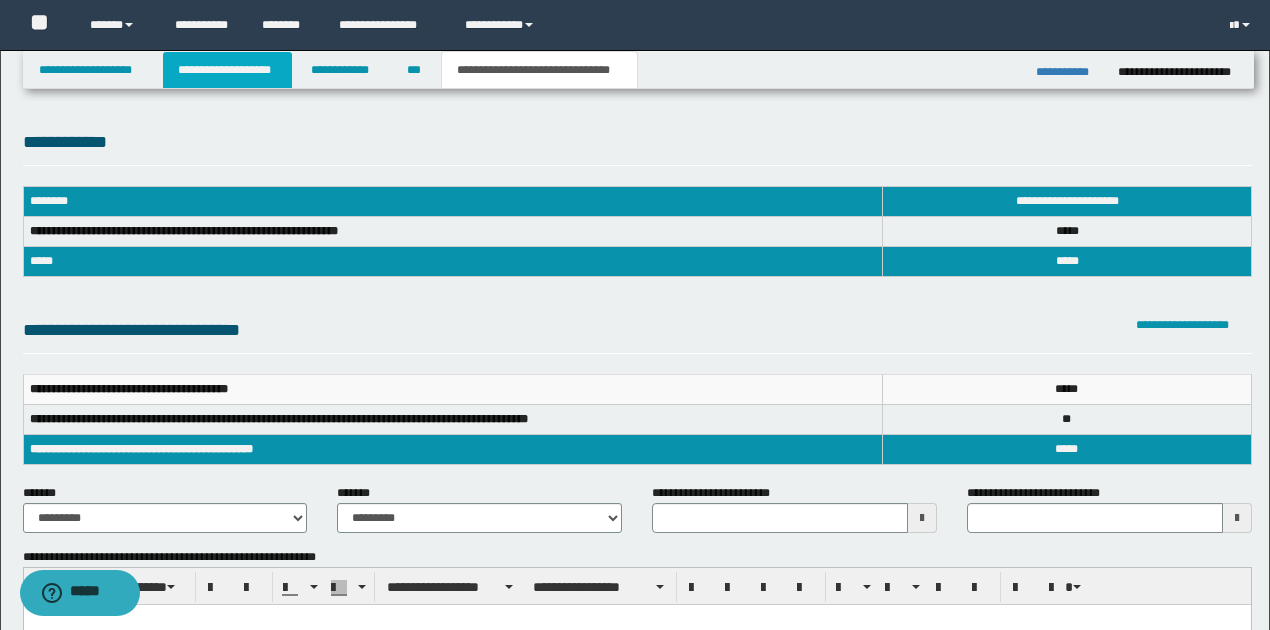 click on "**********" at bounding box center (227, 70) 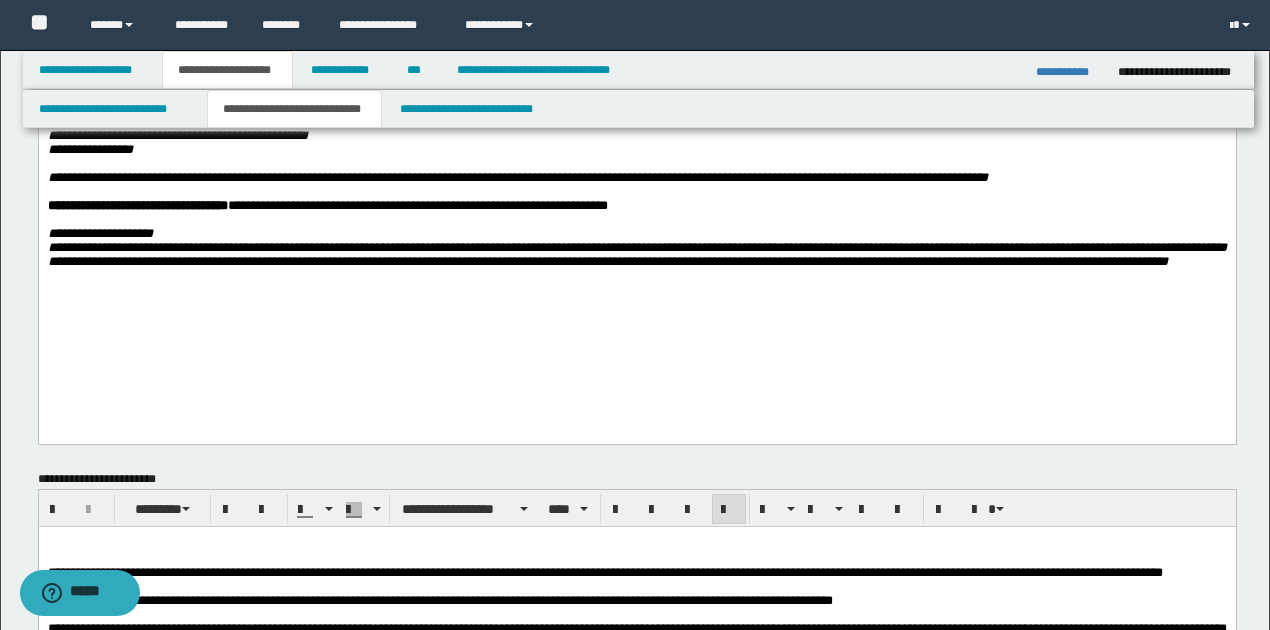 scroll, scrollTop: 600, scrollLeft: 0, axis: vertical 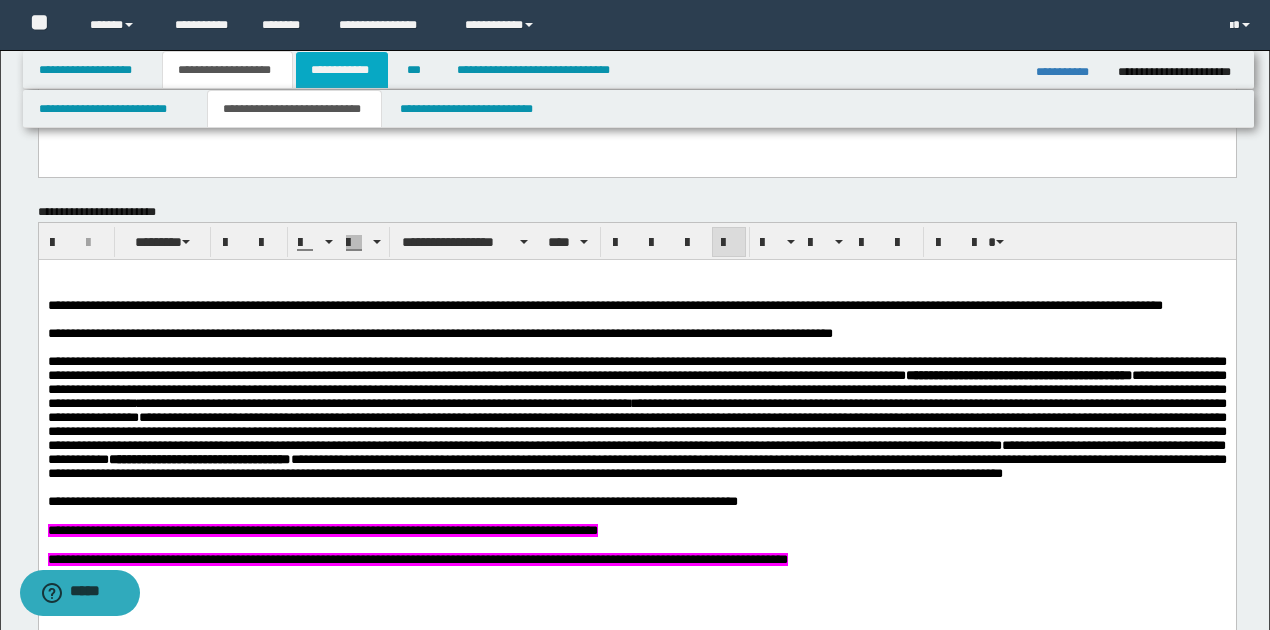 click on "**********" at bounding box center [342, 70] 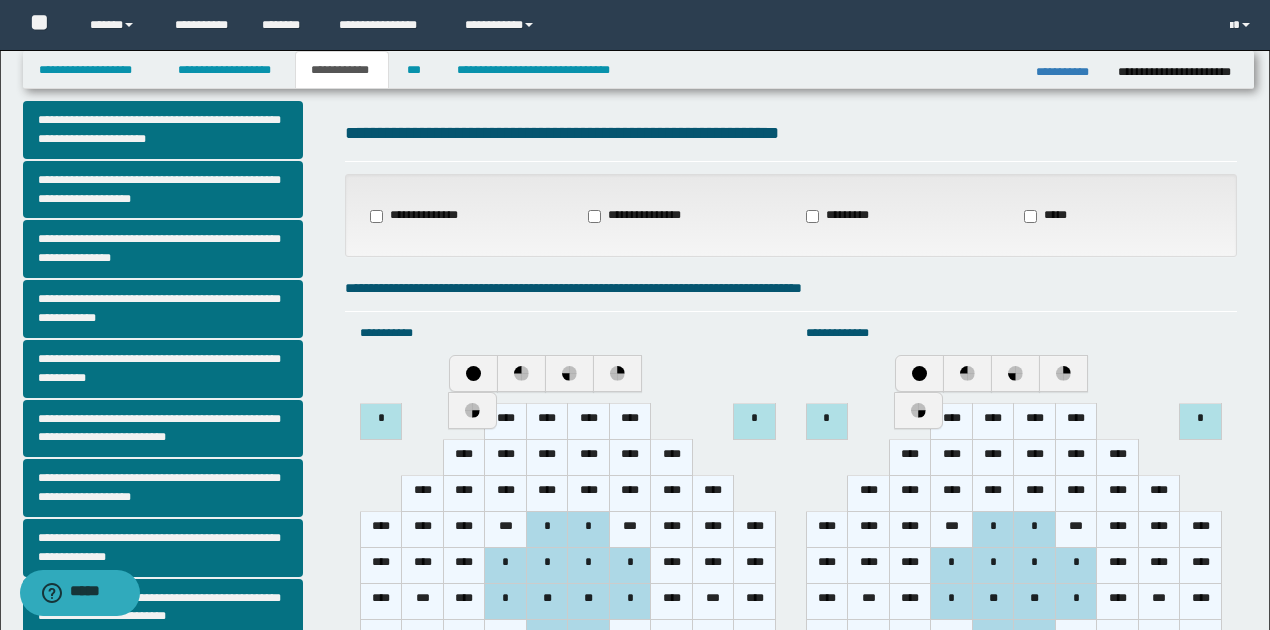 scroll, scrollTop: 0, scrollLeft: 0, axis: both 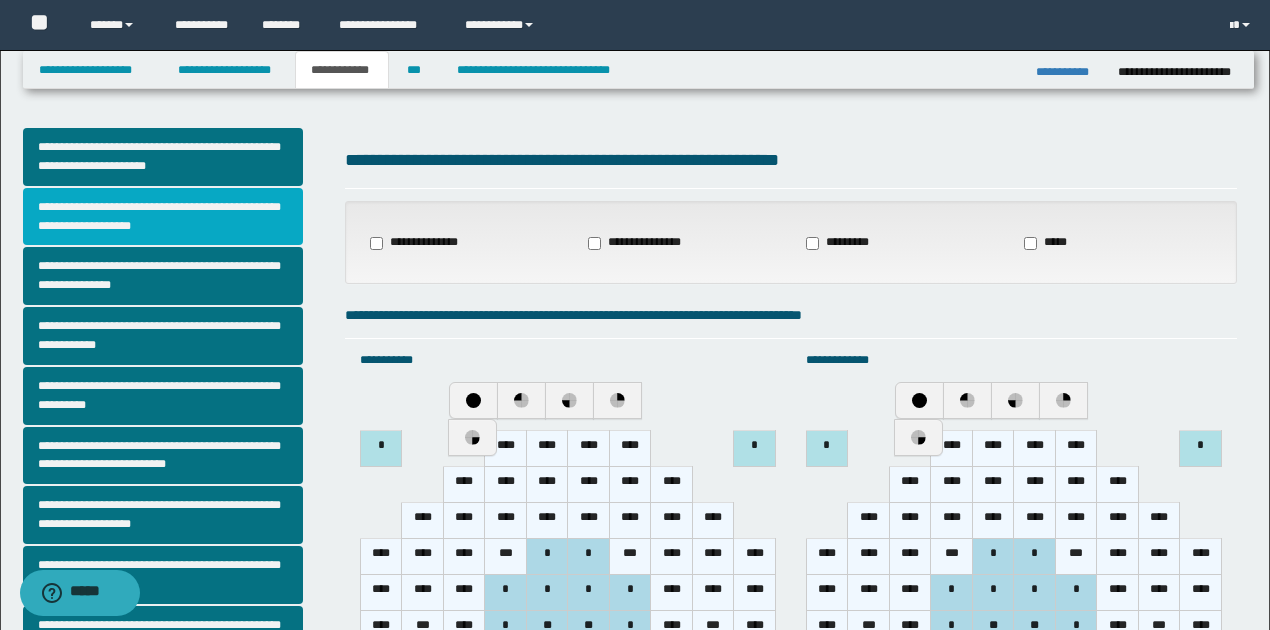 click on "**********" at bounding box center [163, 217] 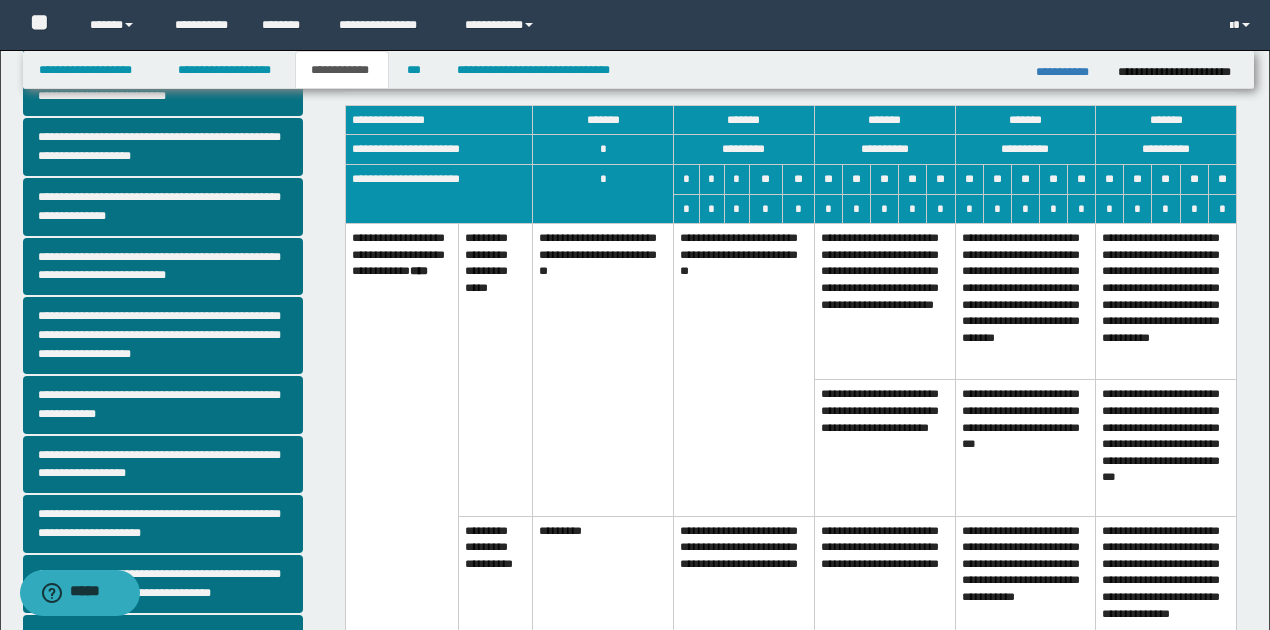 scroll, scrollTop: 400, scrollLeft: 0, axis: vertical 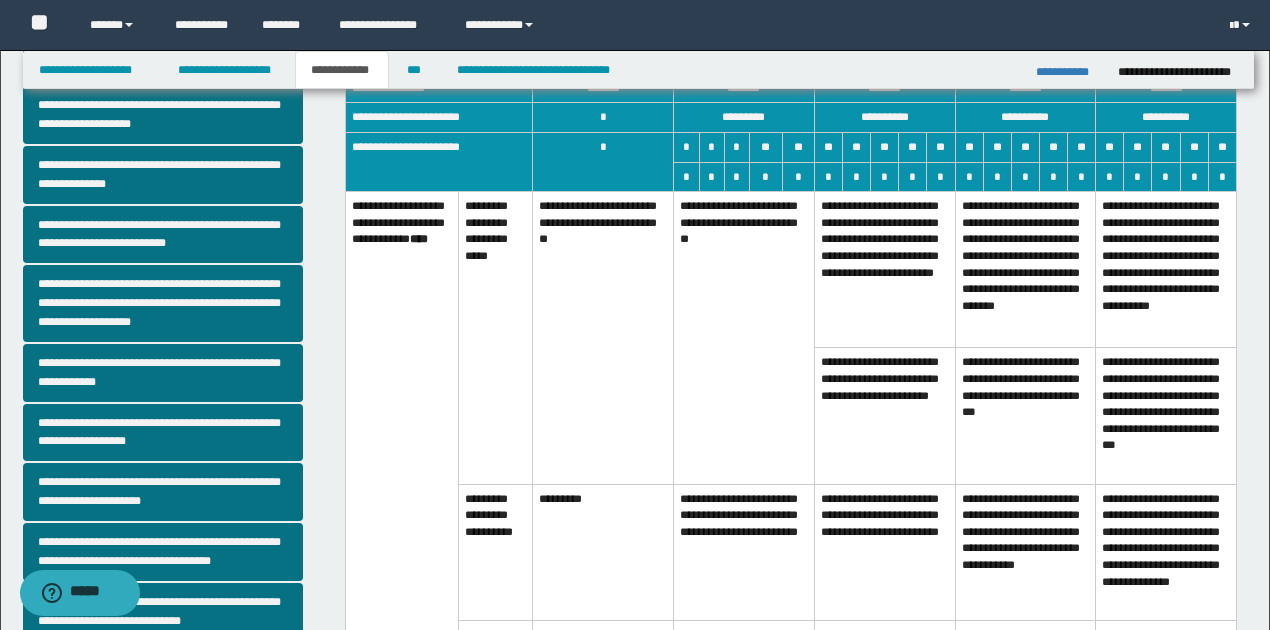 click on "**********" at bounding box center [744, 552] 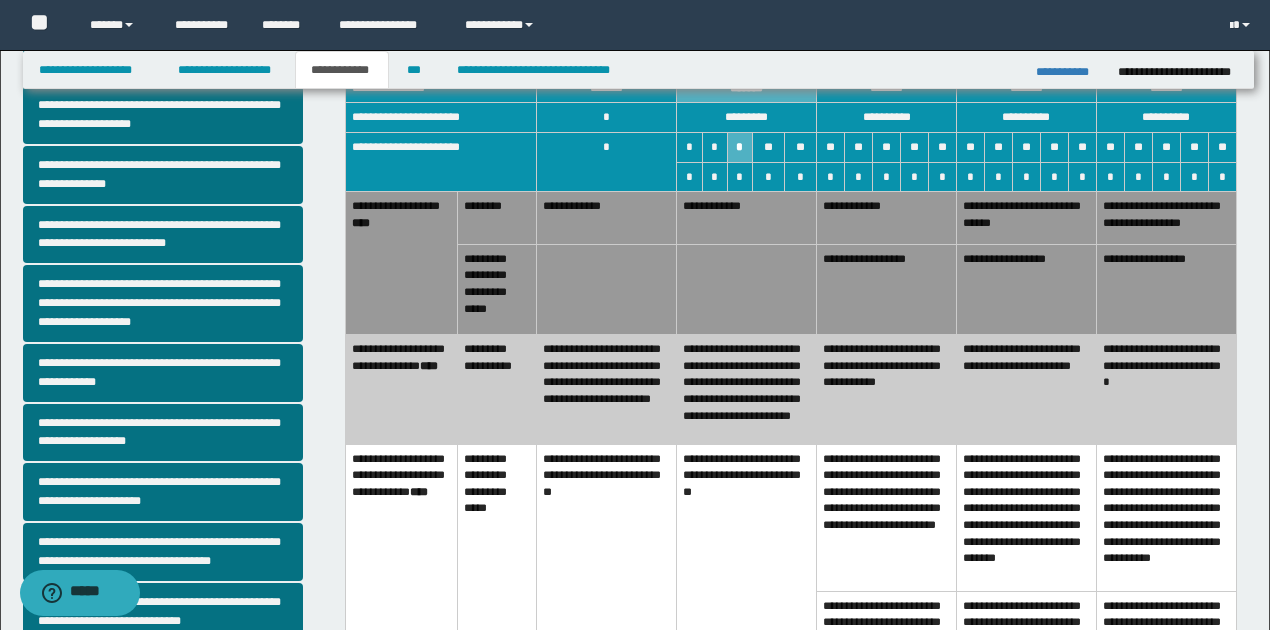 click on "**********" at bounding box center [747, 389] 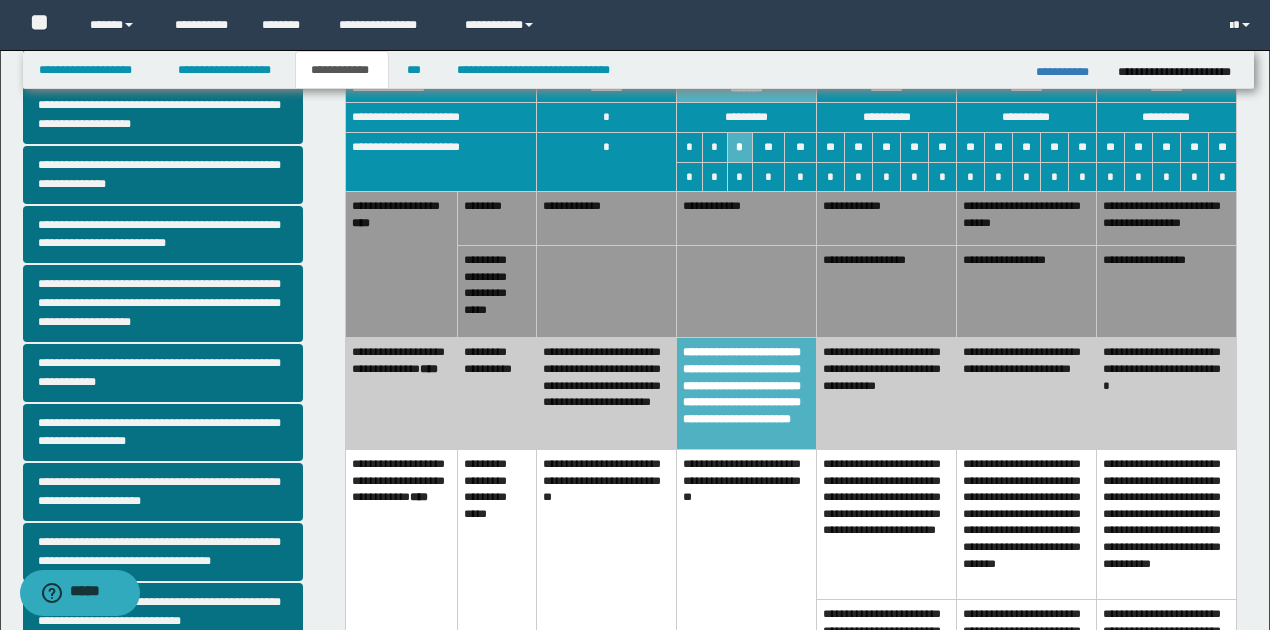 click on "**********" at bounding box center (887, 219) 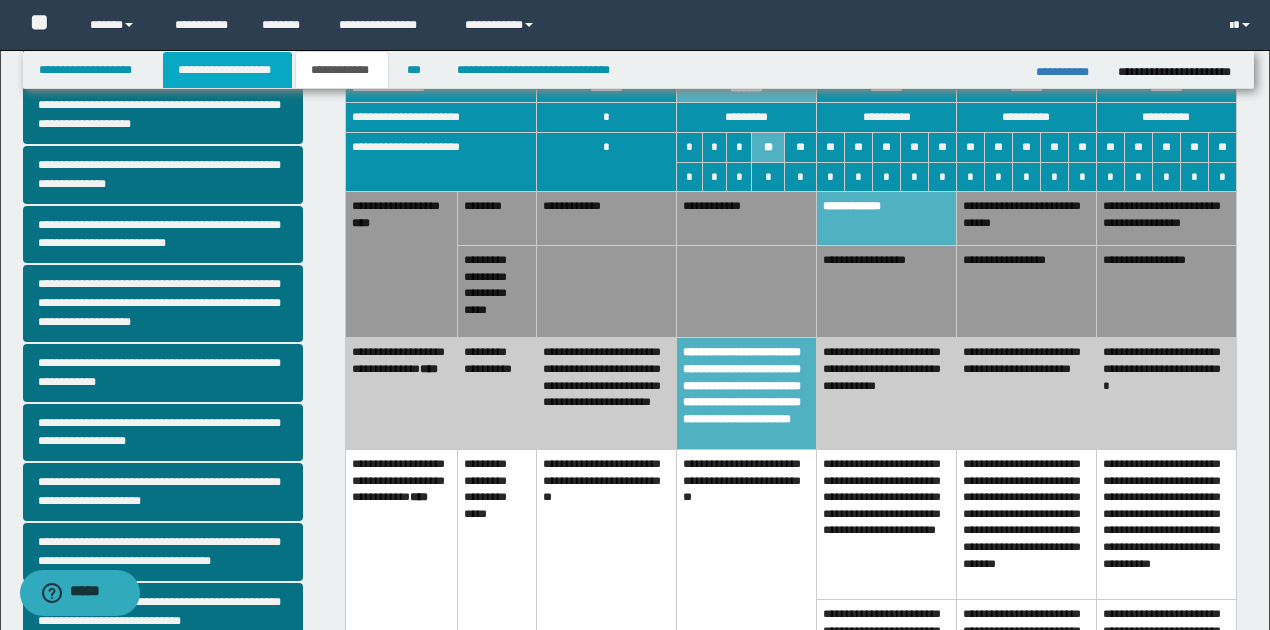 click on "**********" at bounding box center (227, 70) 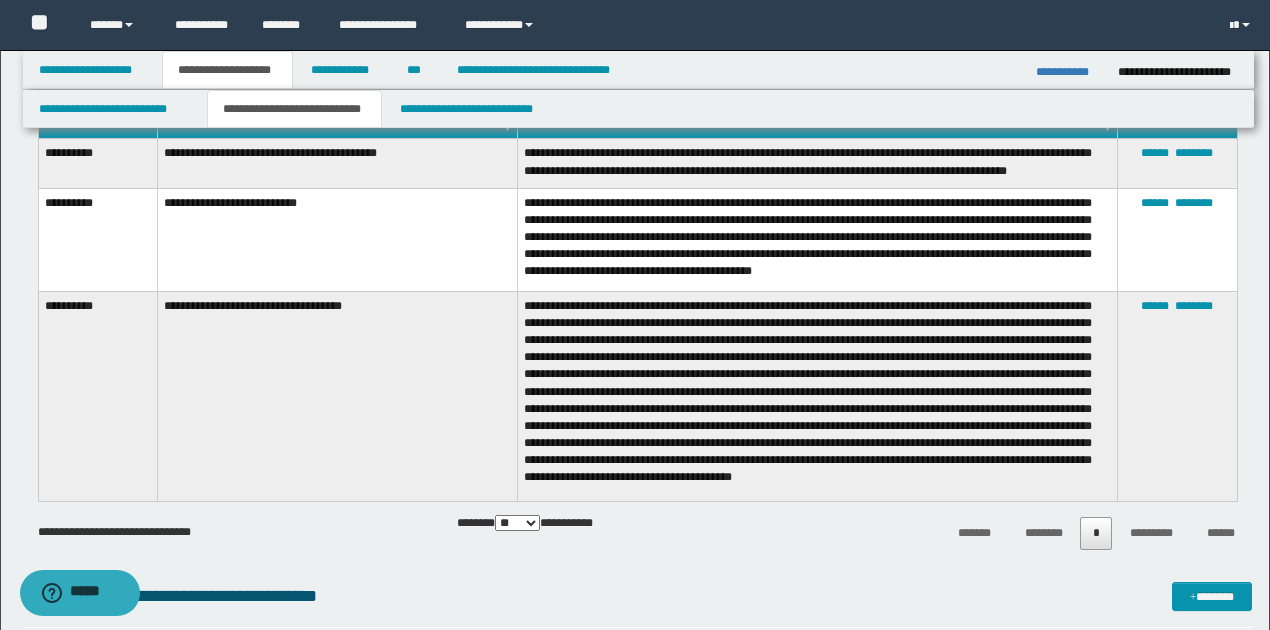 scroll, scrollTop: 1164, scrollLeft: 0, axis: vertical 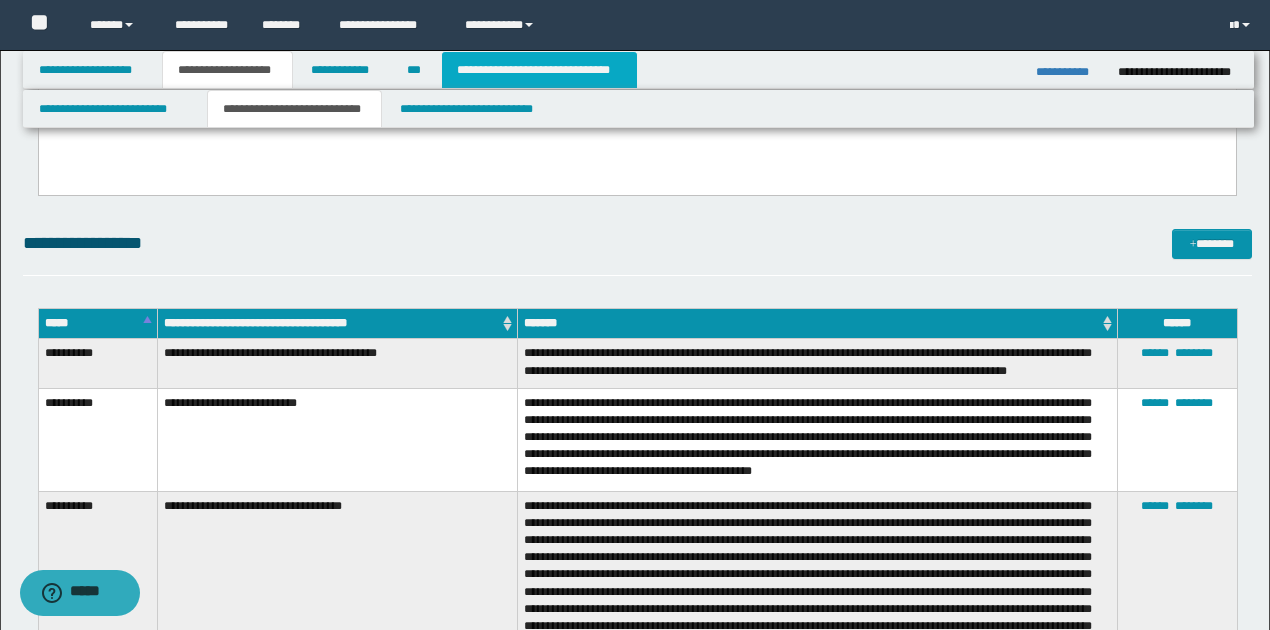 click on "**********" at bounding box center [539, 70] 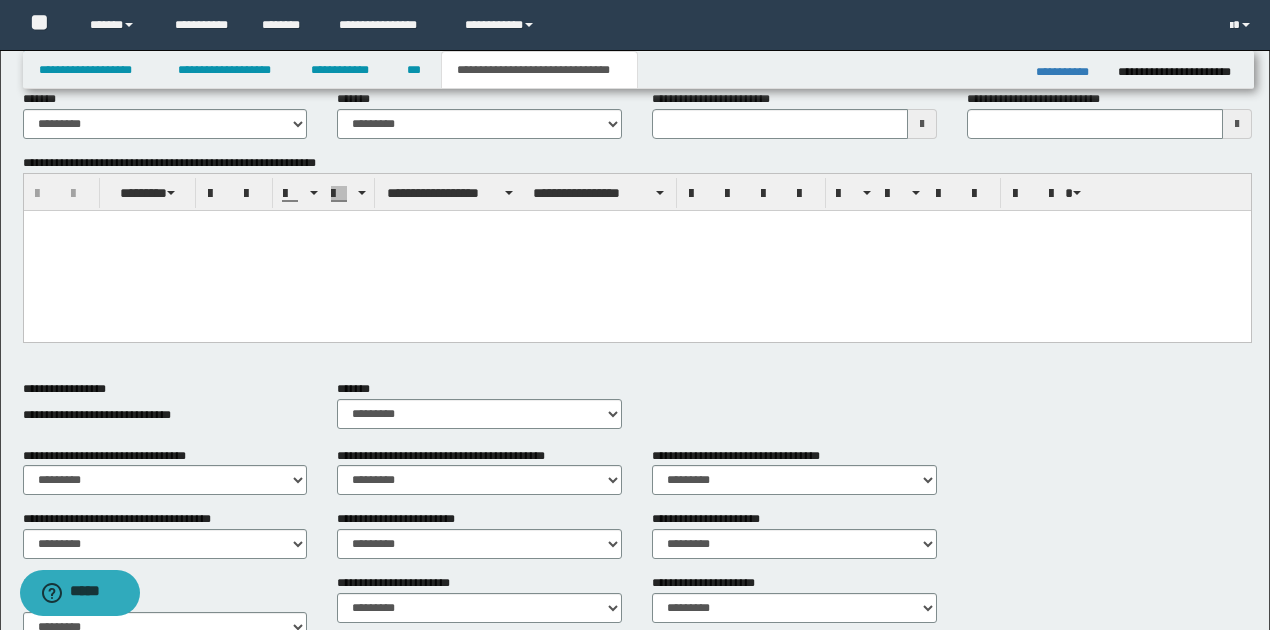 scroll, scrollTop: 91, scrollLeft: 0, axis: vertical 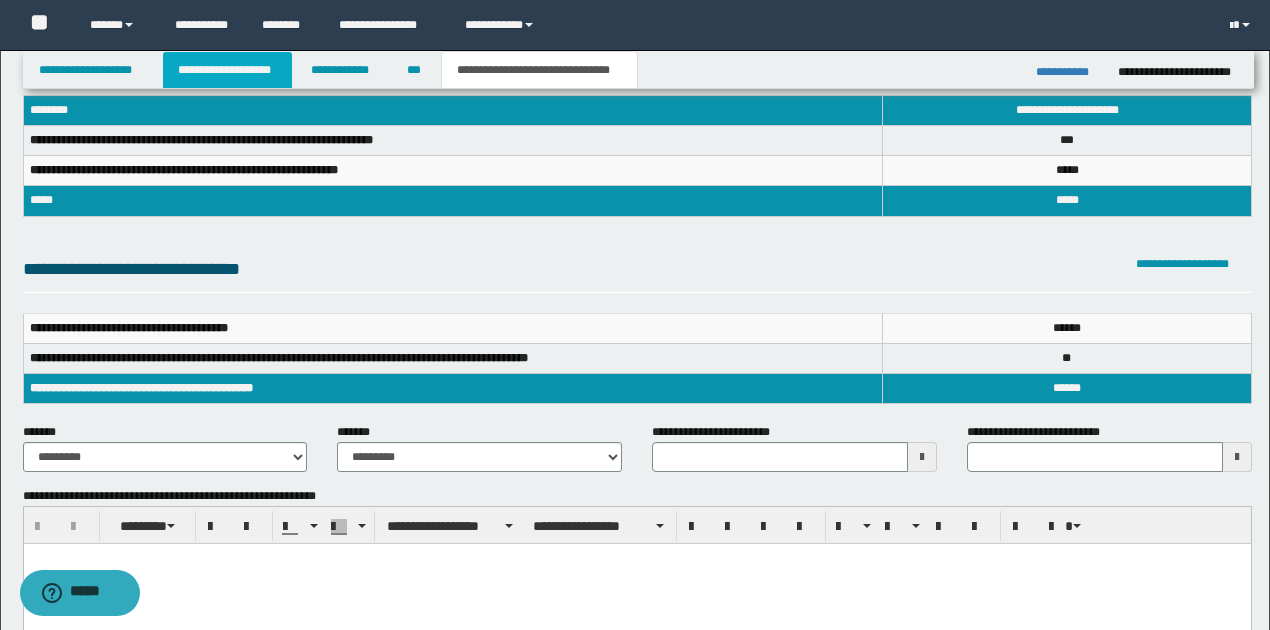 click on "**********" at bounding box center [227, 70] 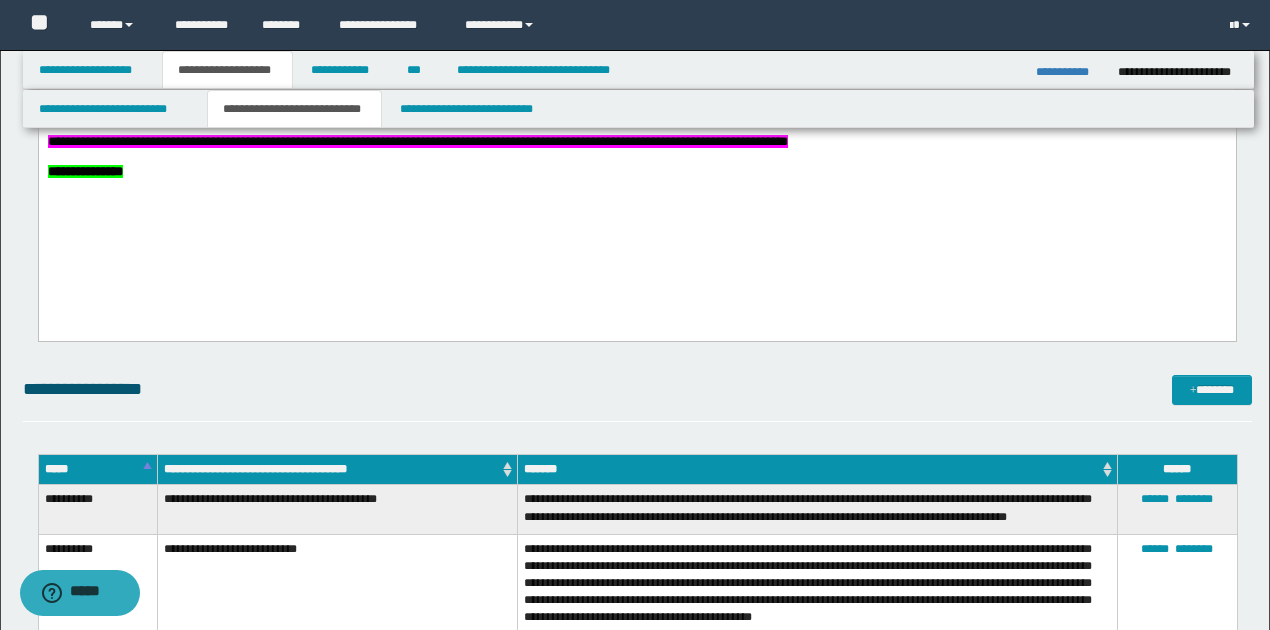scroll, scrollTop: 1188, scrollLeft: 0, axis: vertical 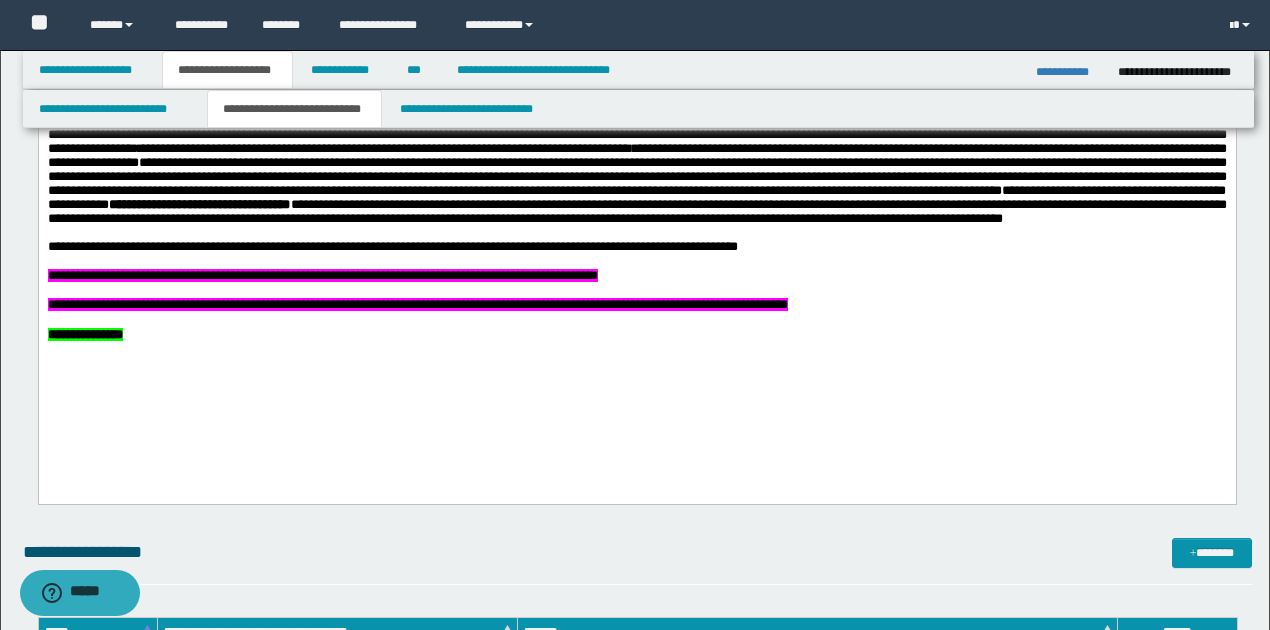 drag, startPoint x: 48, startPoint y: 323, endPoint x: 603, endPoint y: 327, distance: 555.0144 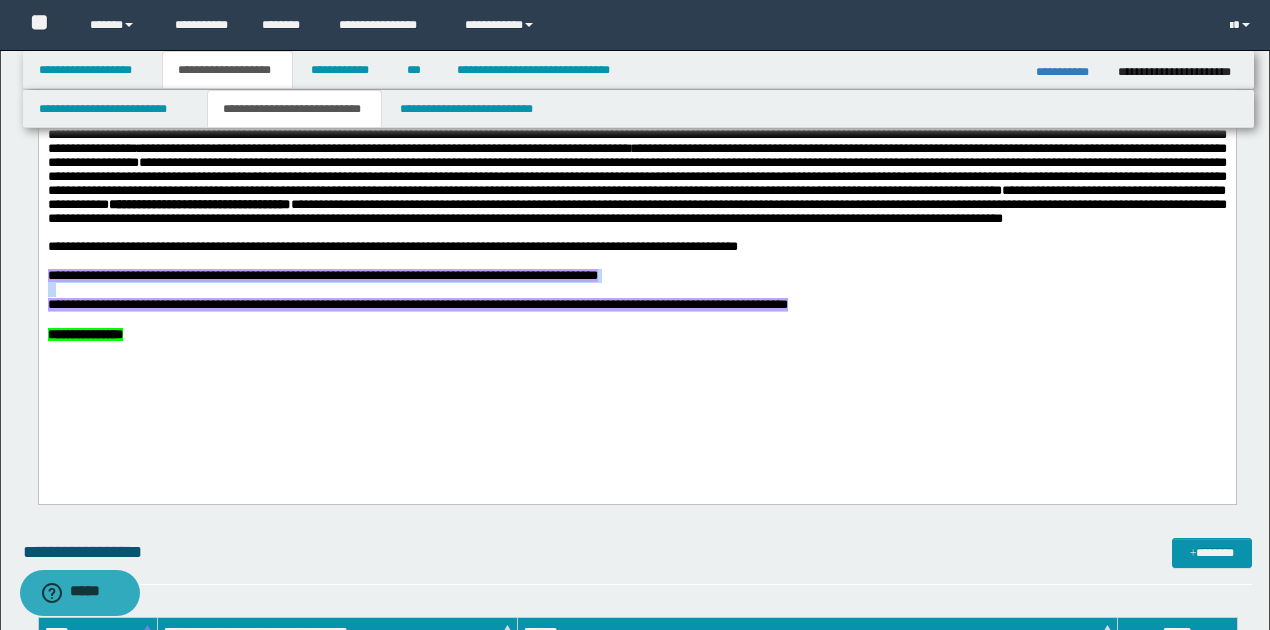 drag, startPoint x: 49, startPoint y: 330, endPoint x: 1279, endPoint y: 351, distance: 1230.1792 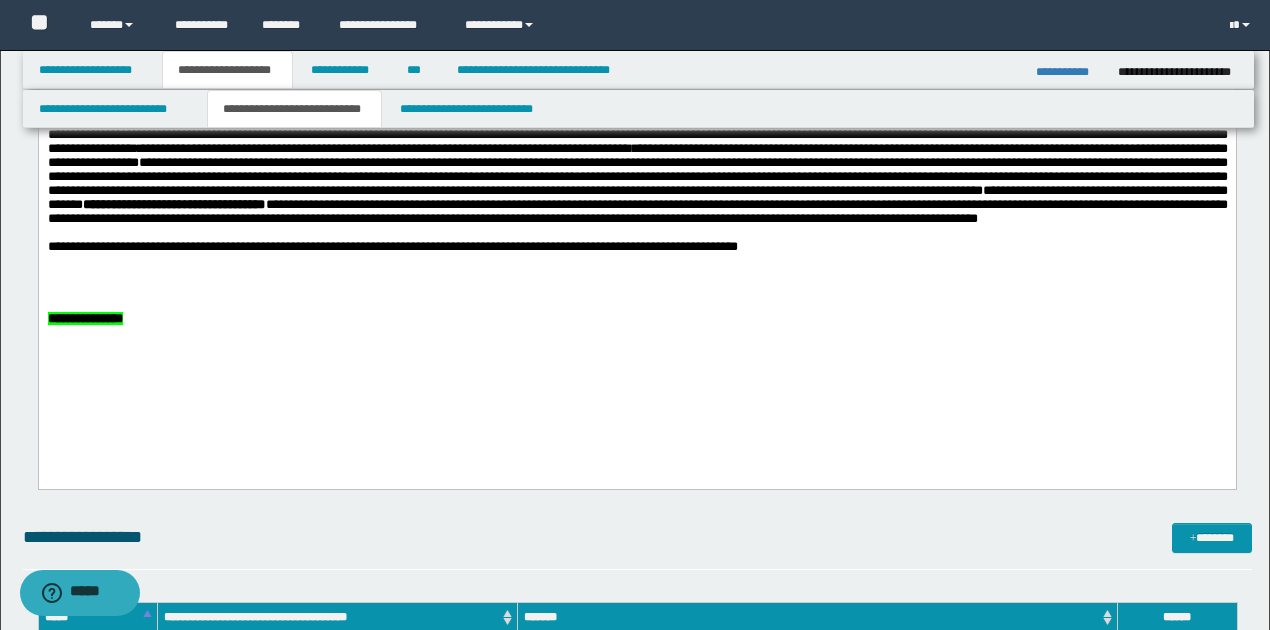 click at bounding box center (637, 290) 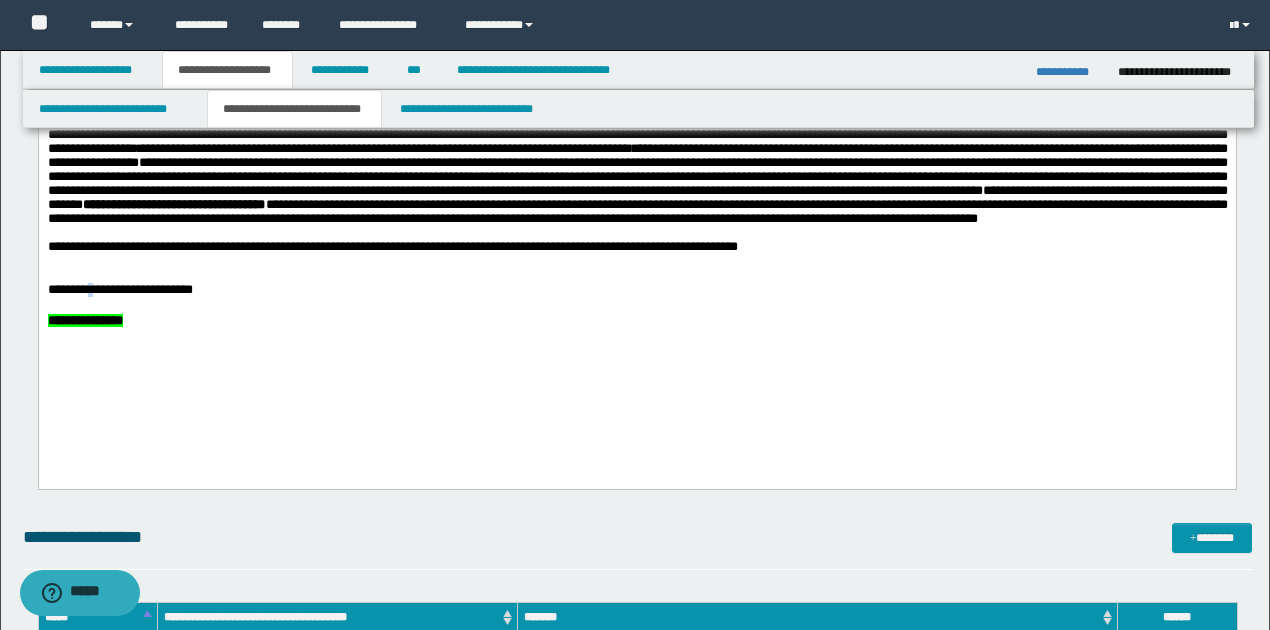 drag, startPoint x: 106, startPoint y: 341, endPoint x: 118, endPoint y: 343, distance: 12.165525 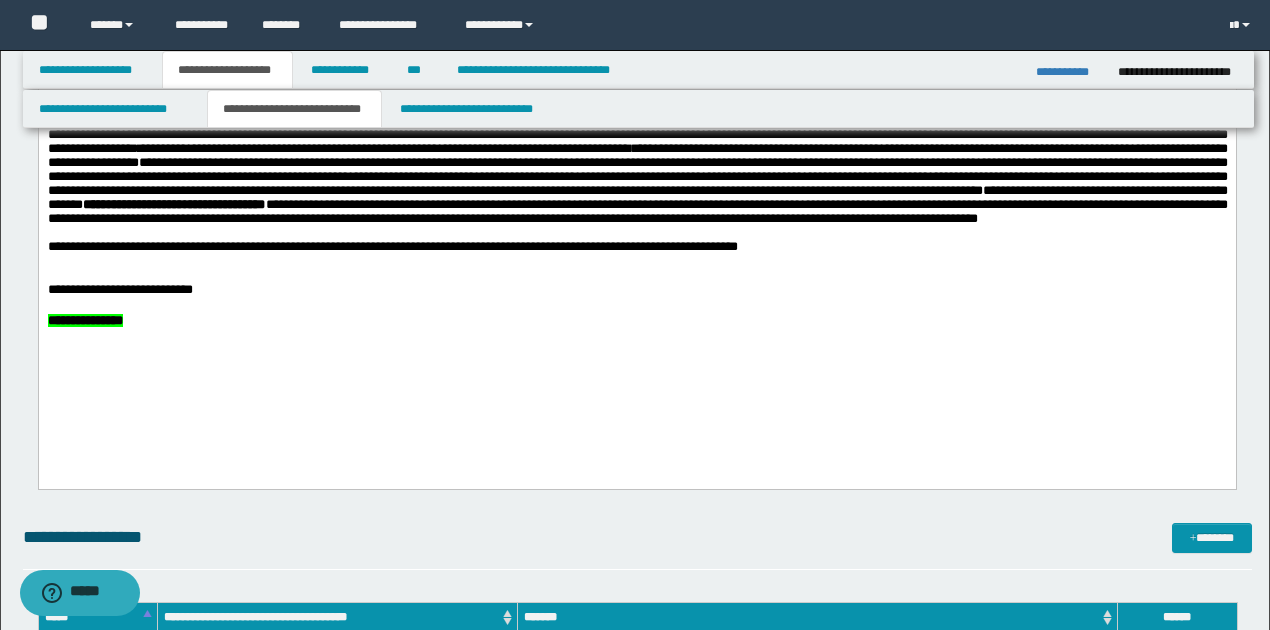 click on "**********" at bounding box center (637, 290) 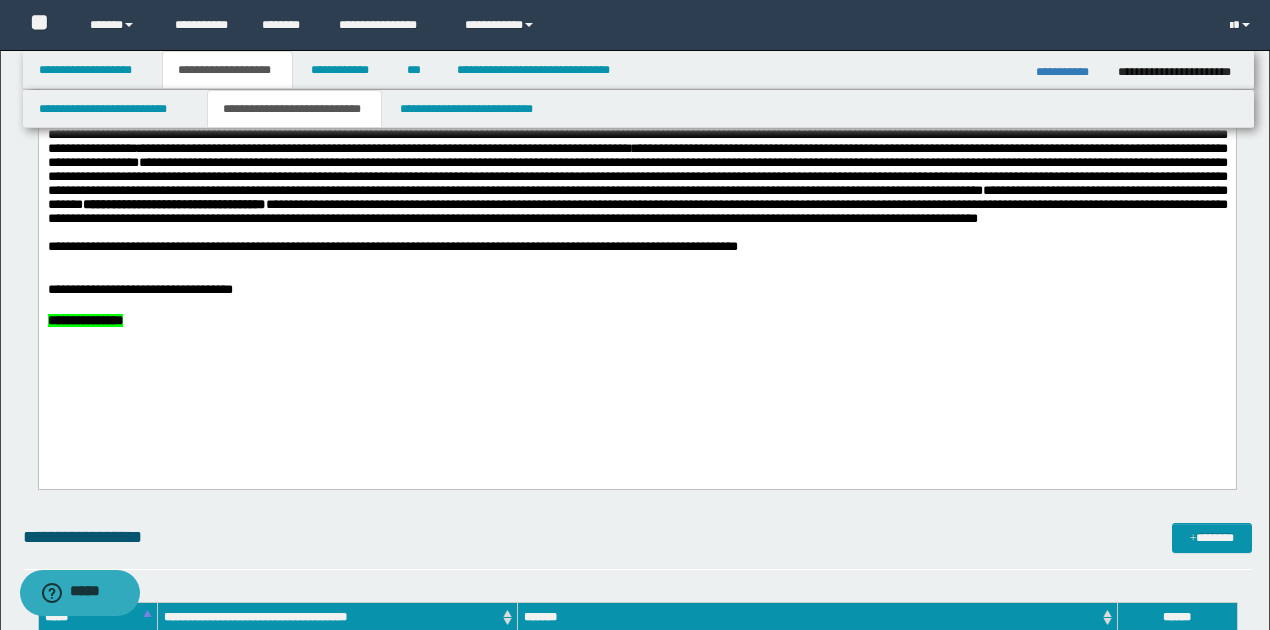 click on "**********" at bounding box center (637, 290) 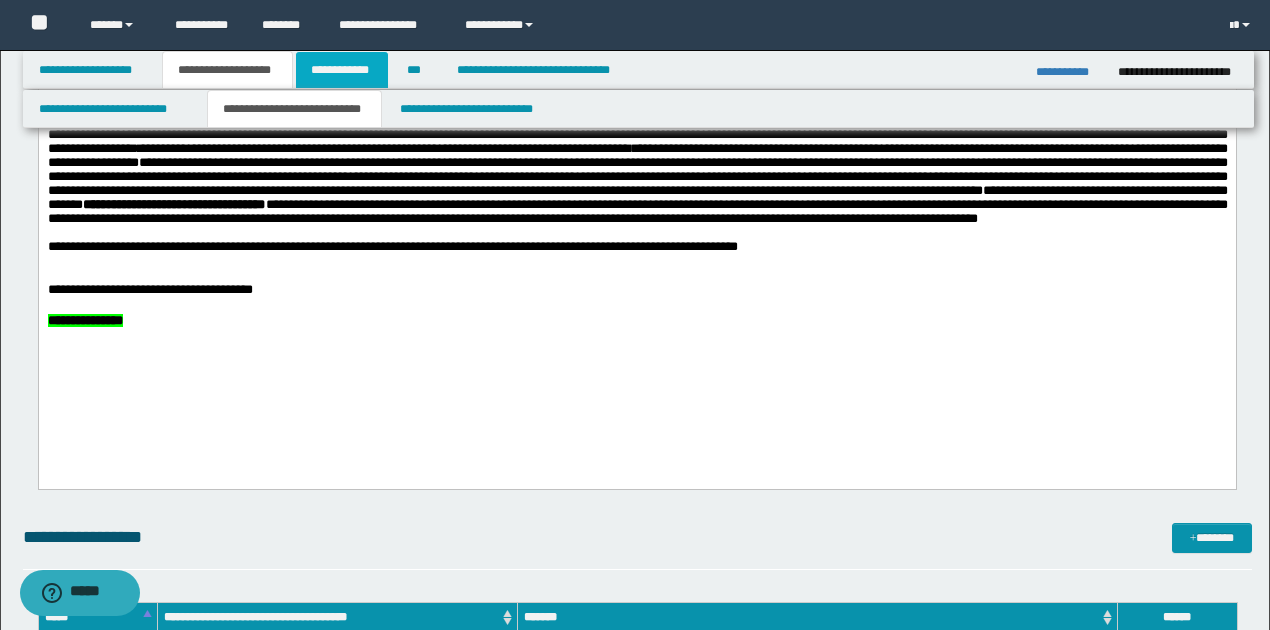 click on "**********" at bounding box center (342, 70) 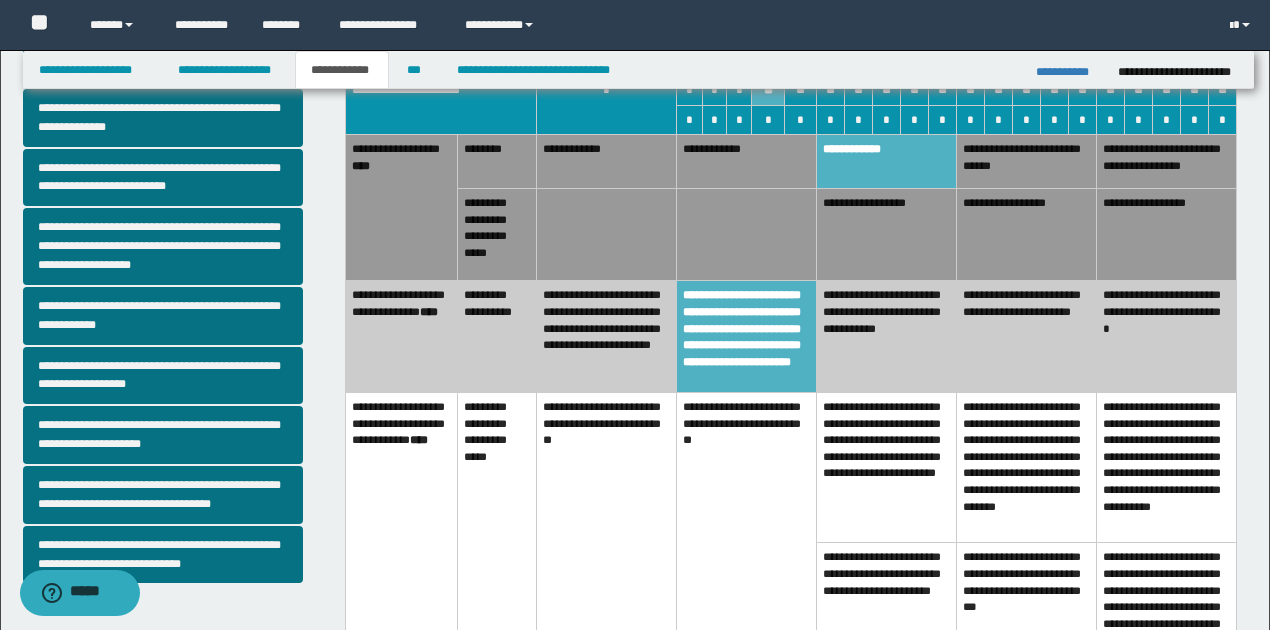 scroll, scrollTop: 491, scrollLeft: 0, axis: vertical 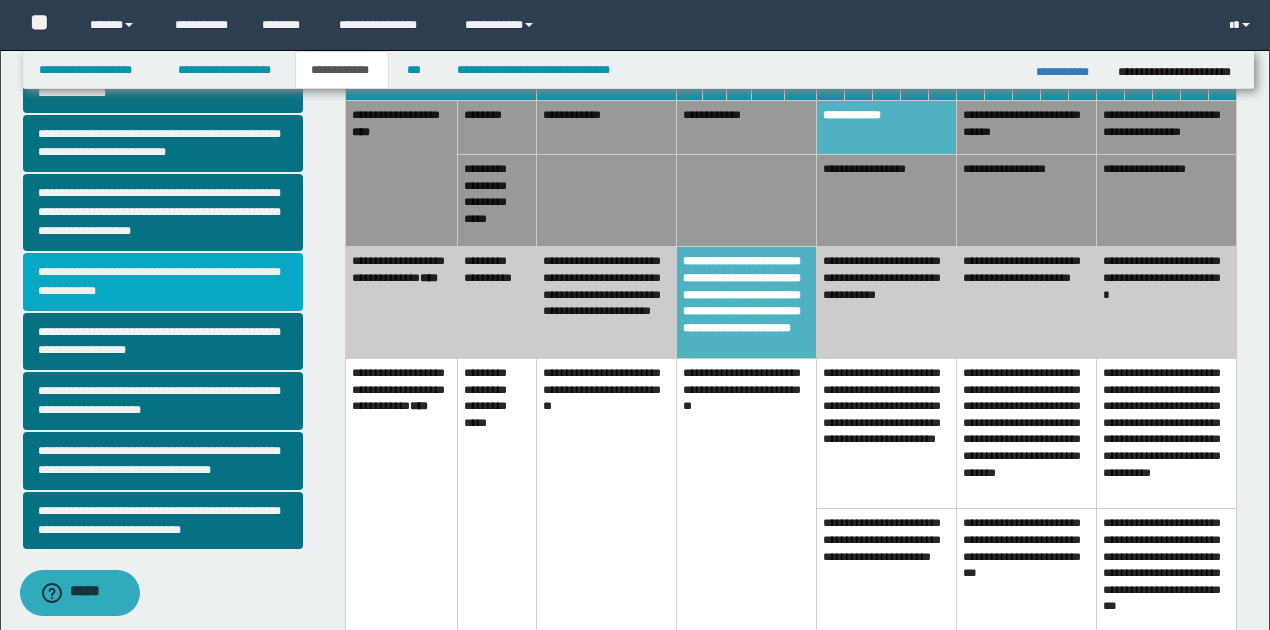 click on "**********" at bounding box center (163, 282) 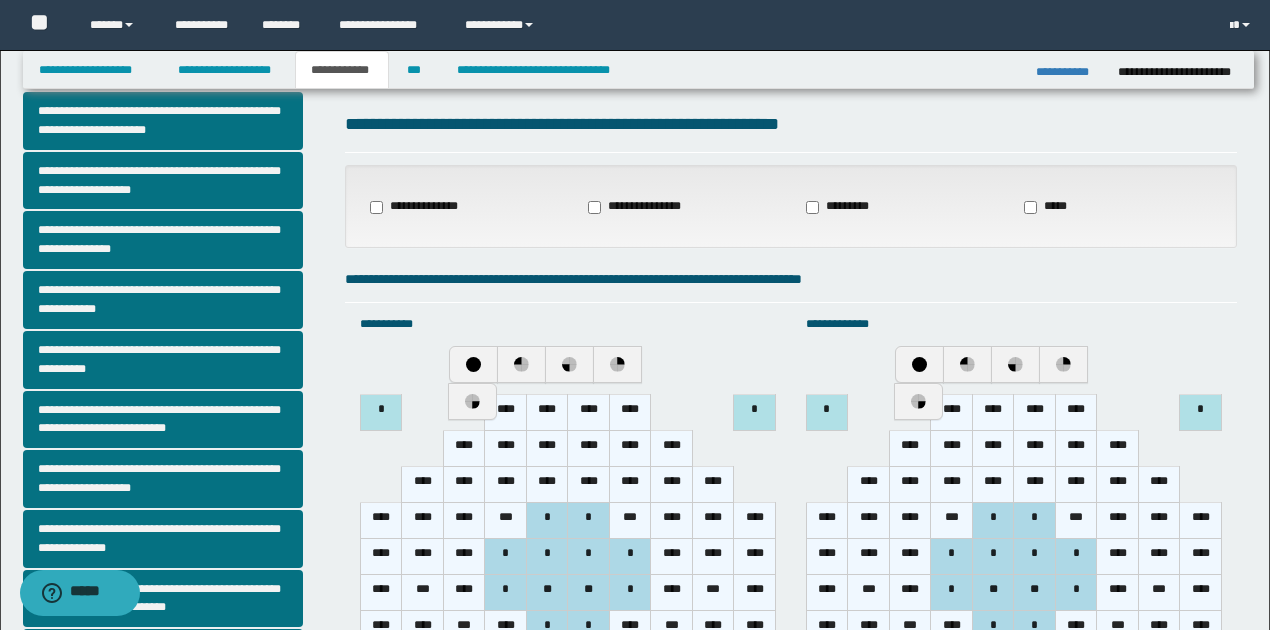 scroll, scrollTop: 66, scrollLeft: 0, axis: vertical 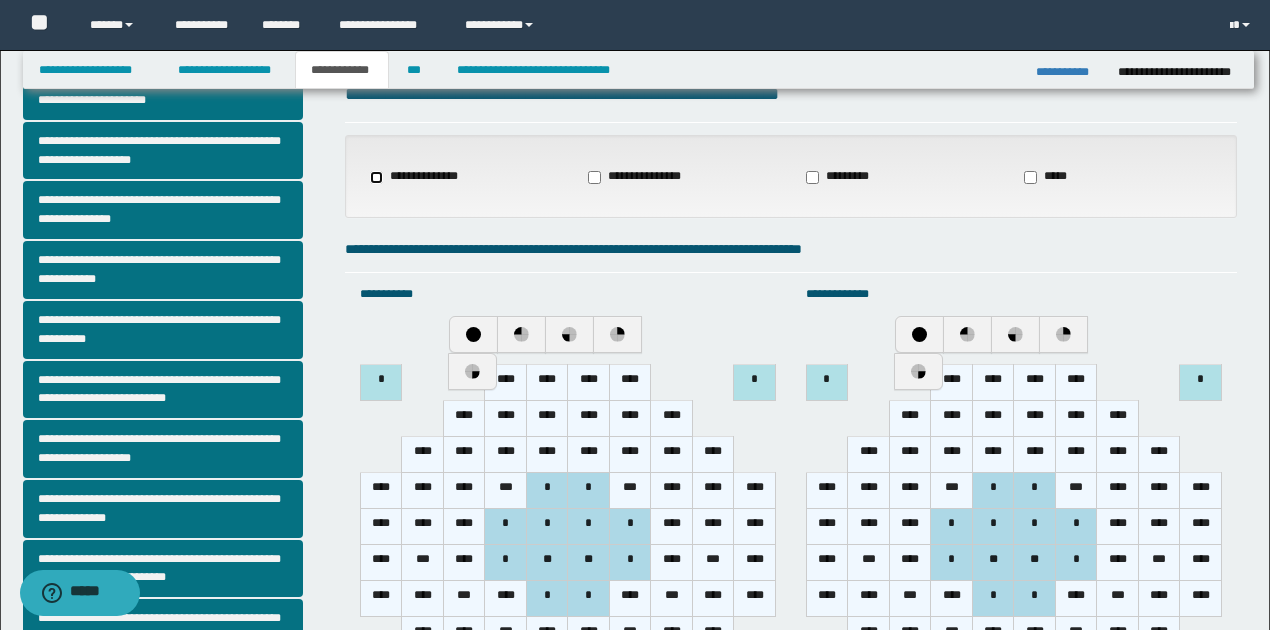 select on "*" 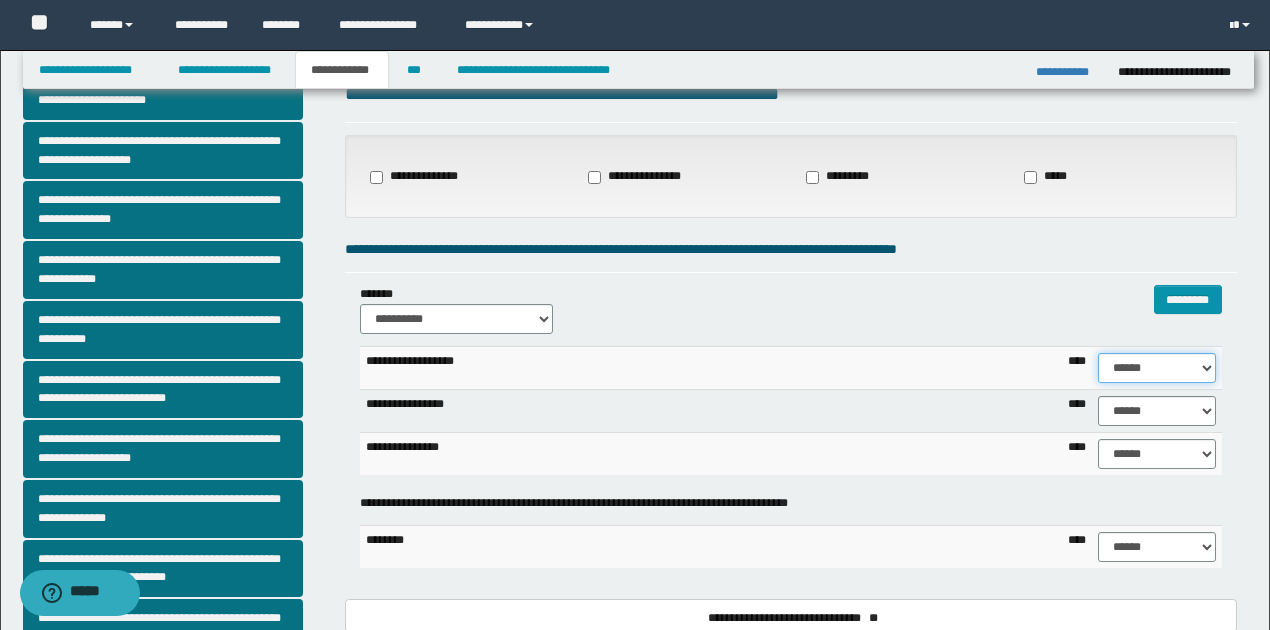 click on "******
****
**
**
**
**
**
**
**
**
***
***
***
***
***
***
***
***
***
***
****
****
****
****" at bounding box center [1156, 368] 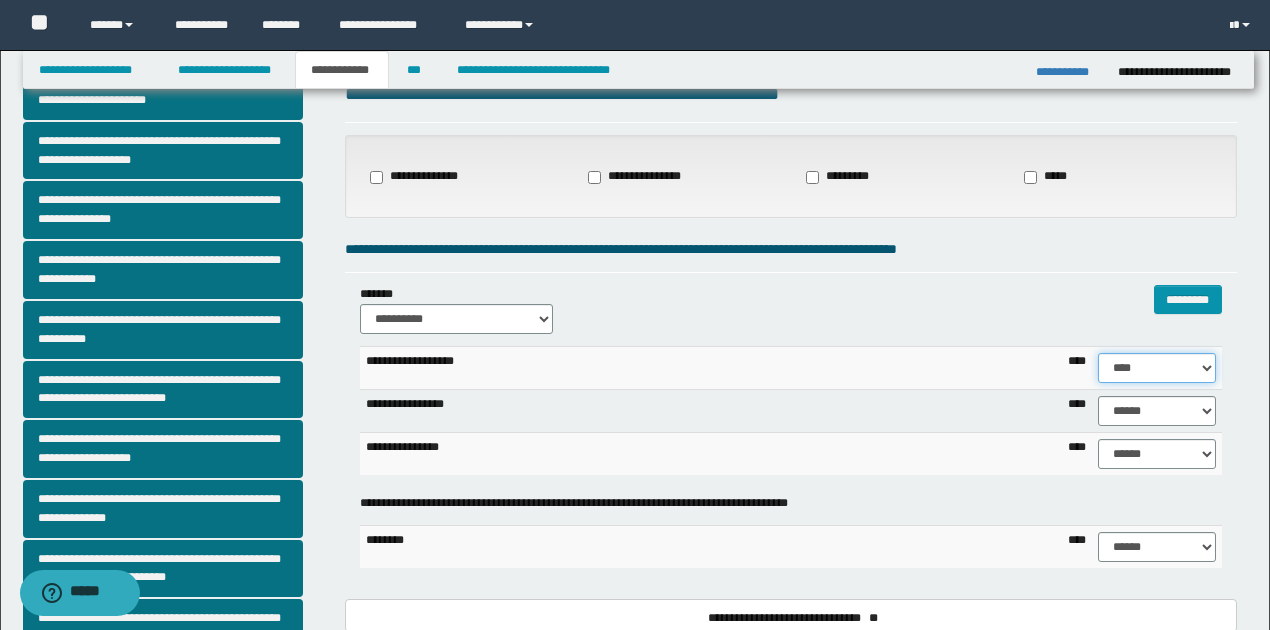 click on "******
****
**
**
**
**
**
**
**
**
***
***
***
***
***
***
***
***
***
***
****
****
****
****" at bounding box center [1156, 368] 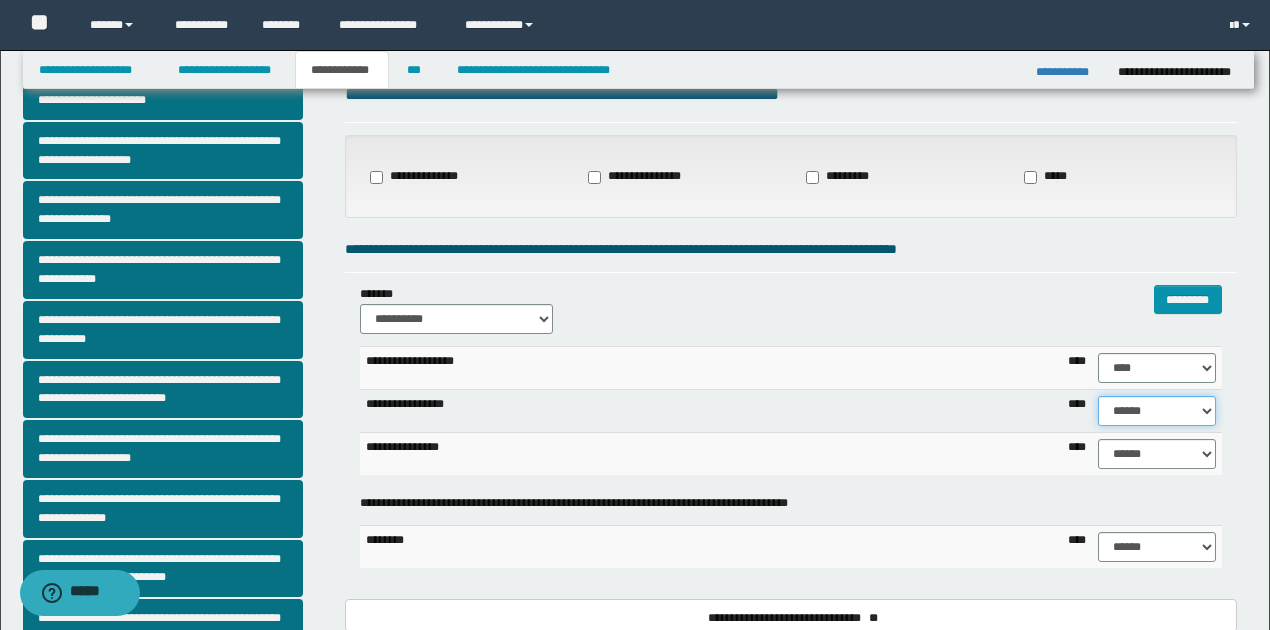 click on "******
****
**
**
**
**
**
**
**
**
***
***
***
***
***
***
***
***
***
***
****
****
****
****" at bounding box center (1156, 411) 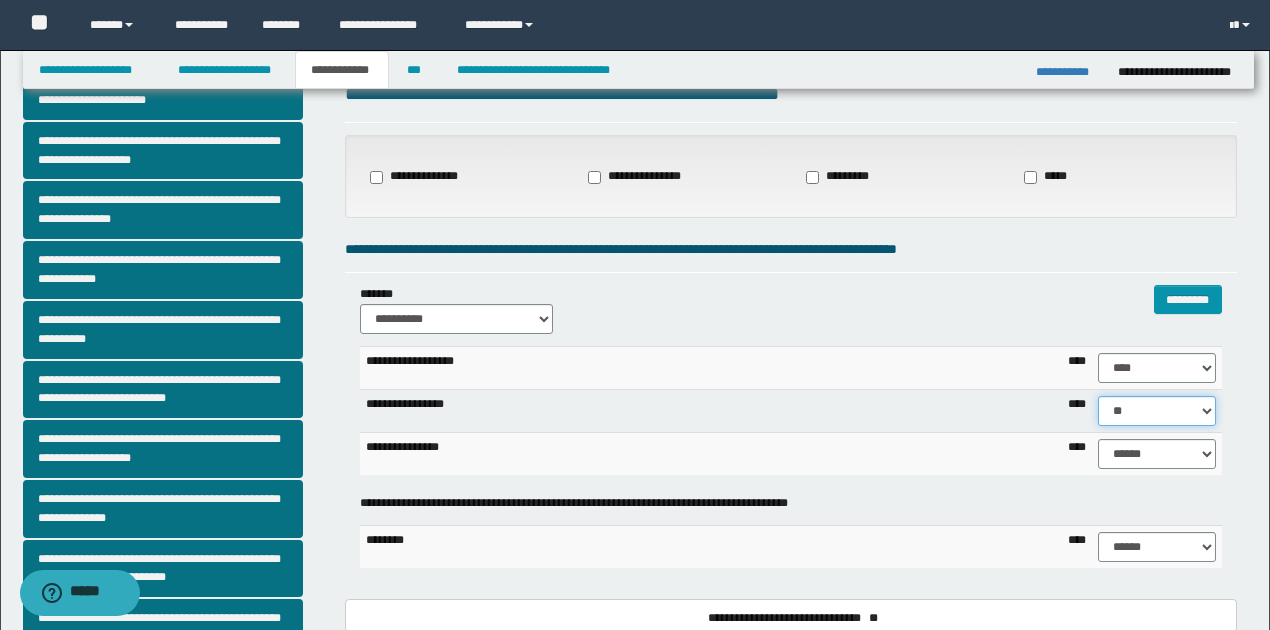 click on "******
****
**
**
**
**
**
**
**
**
***
***
***
***
***
***
***
***
***
***
****
****
****
****" at bounding box center (1156, 411) 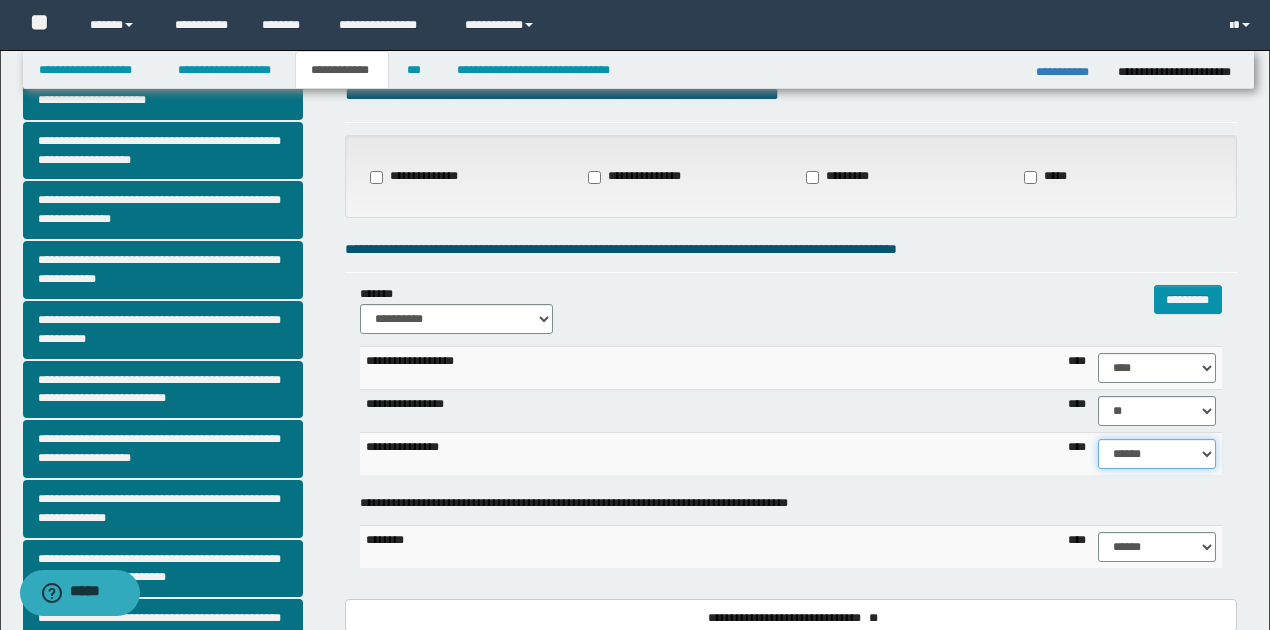 click on "******
****
**
**
**
**
**
**
**
**
***
***
***
***
***
***
***
***
***
***
****
****
****
****" at bounding box center (1156, 454) 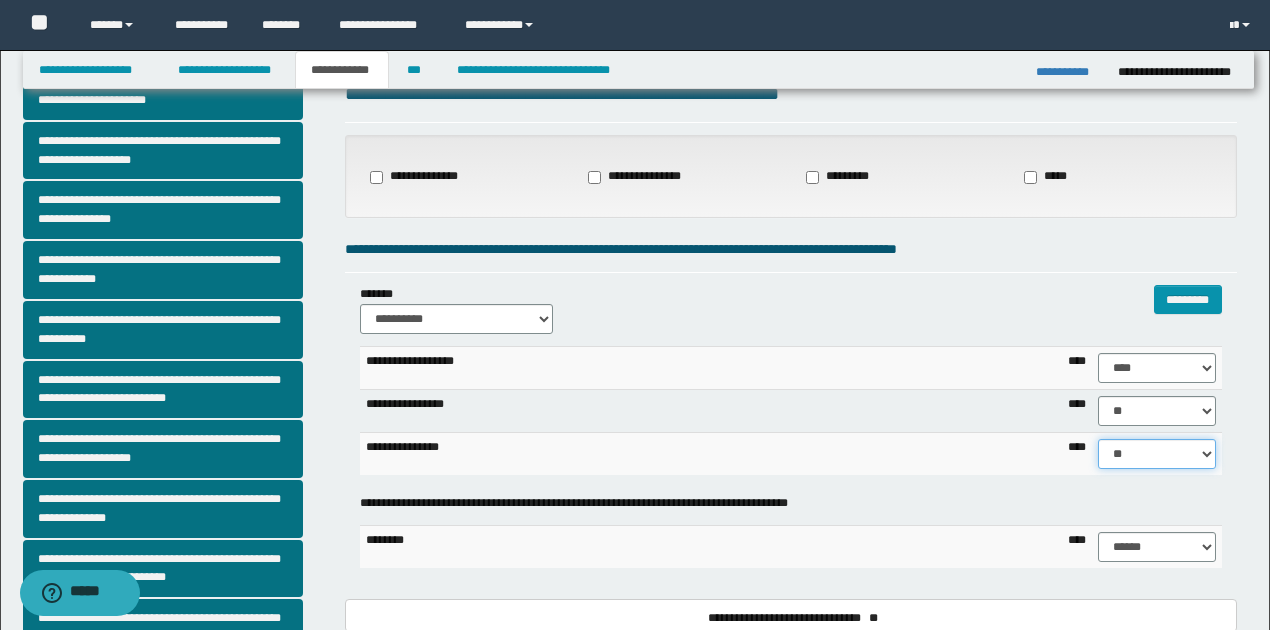 click on "******
****
**
**
**
**
**
**
**
**
***
***
***
***
***
***
***
***
***
***
****
****
****
****" at bounding box center [1156, 454] 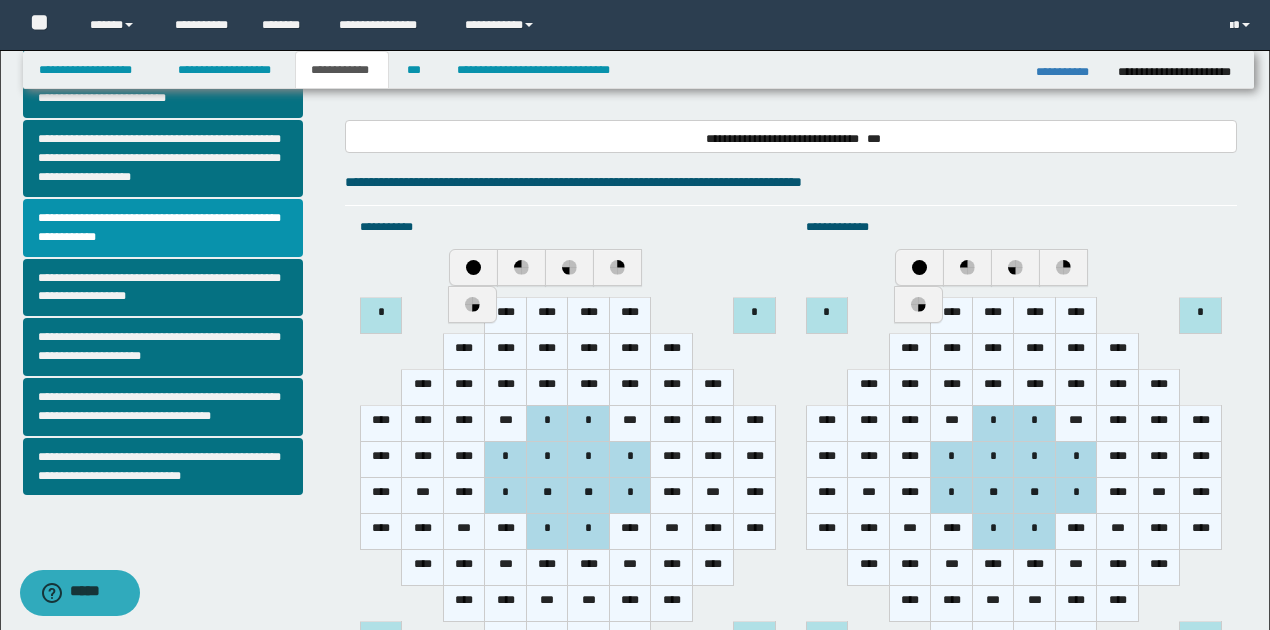 scroll, scrollTop: 514, scrollLeft: 0, axis: vertical 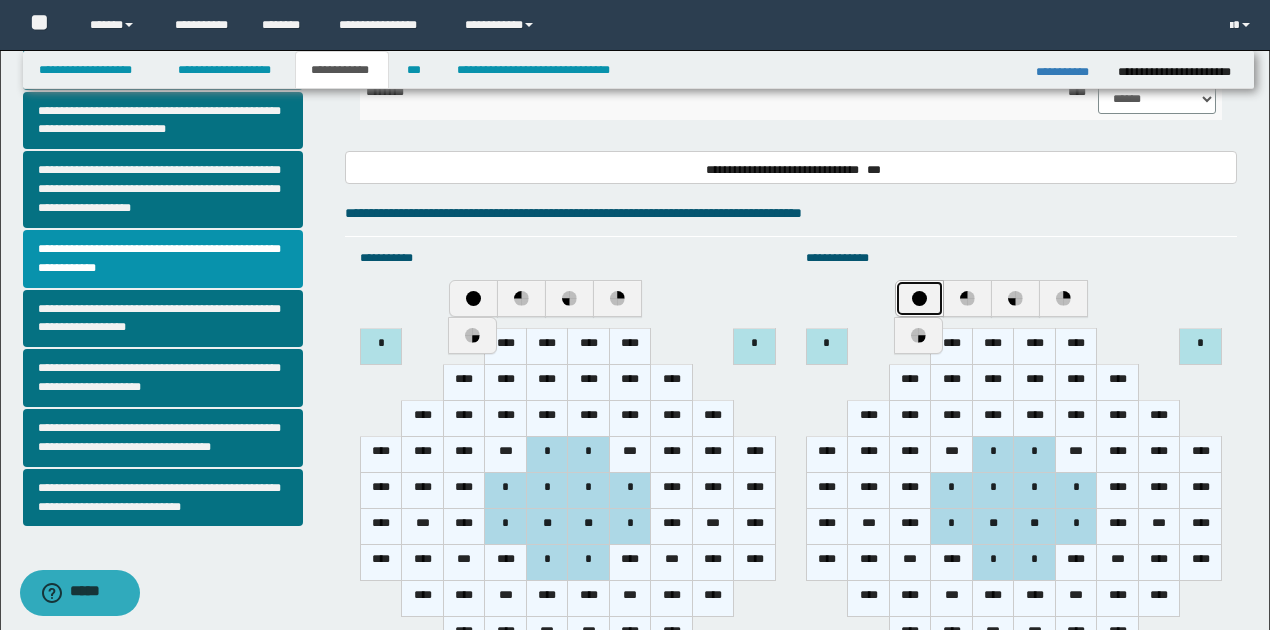 click at bounding box center [919, 298] 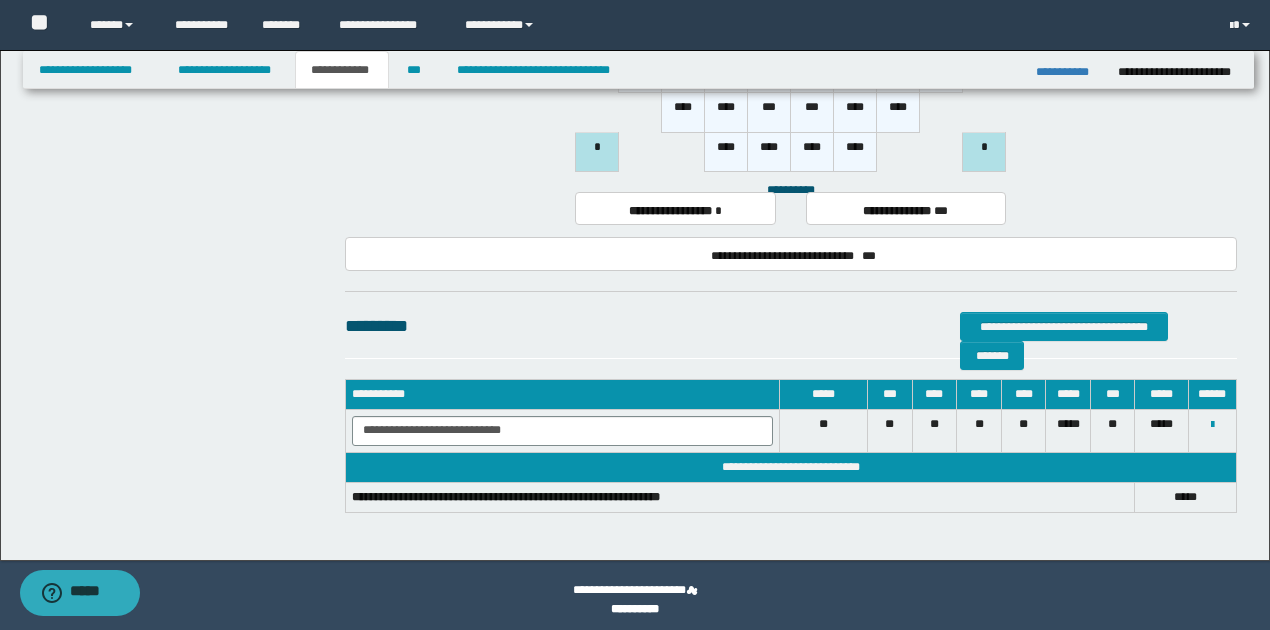 scroll, scrollTop: 1497, scrollLeft: 0, axis: vertical 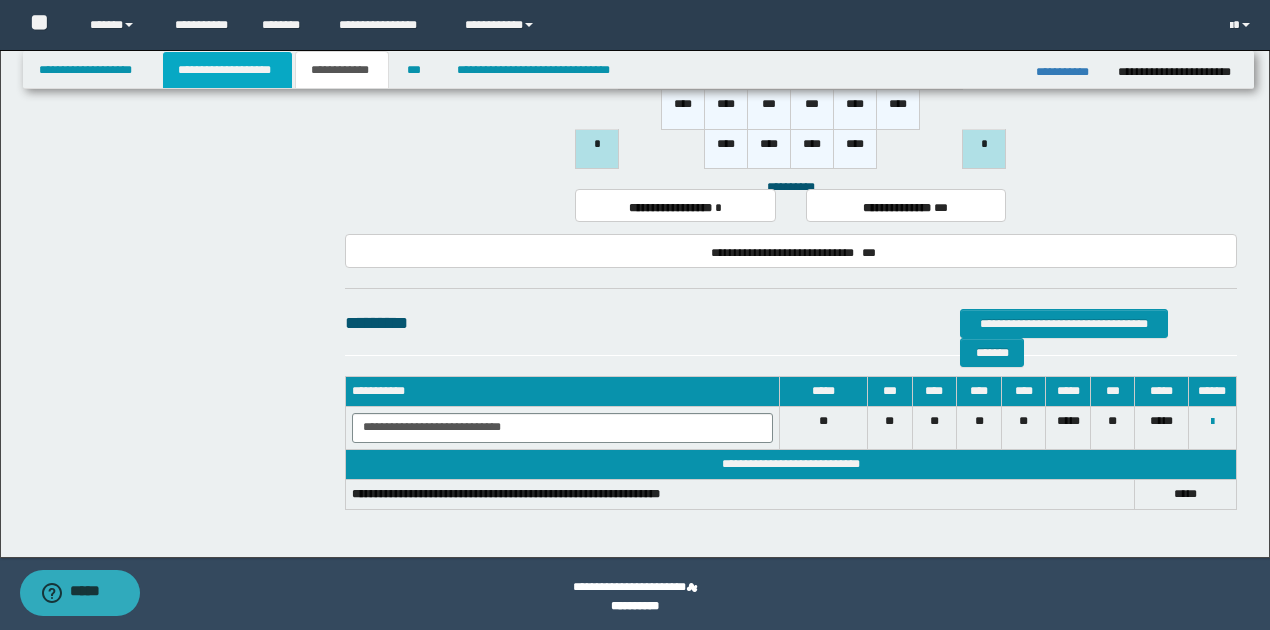 click on "**********" at bounding box center [227, 70] 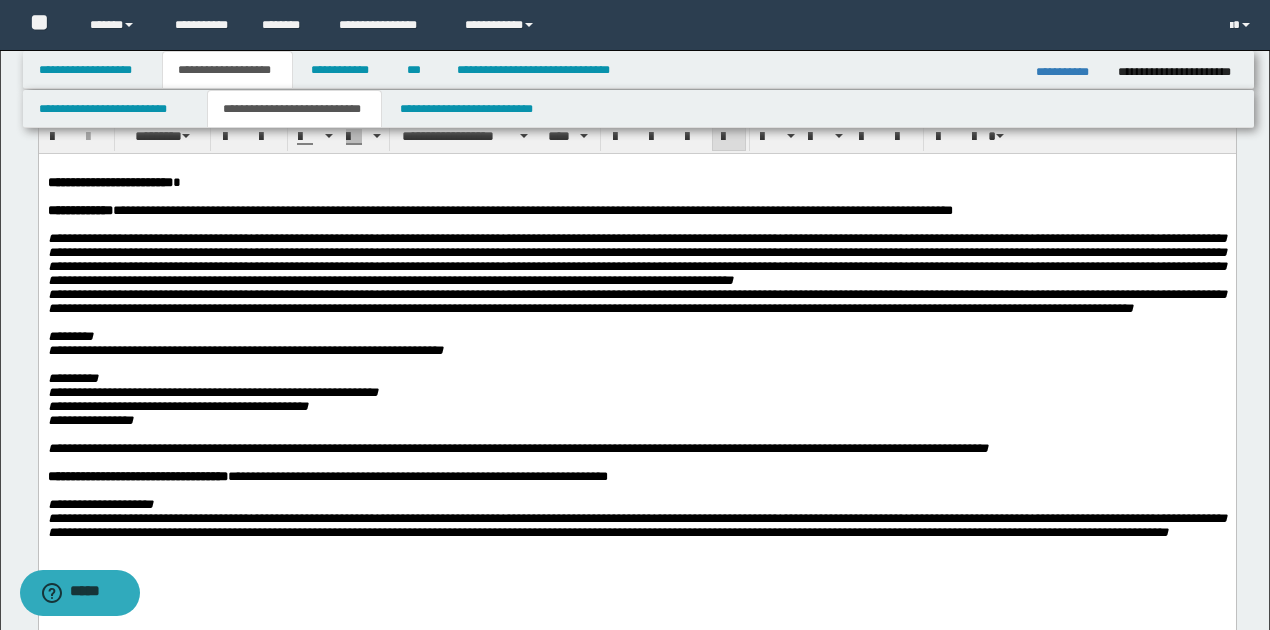 scroll, scrollTop: 0, scrollLeft: 0, axis: both 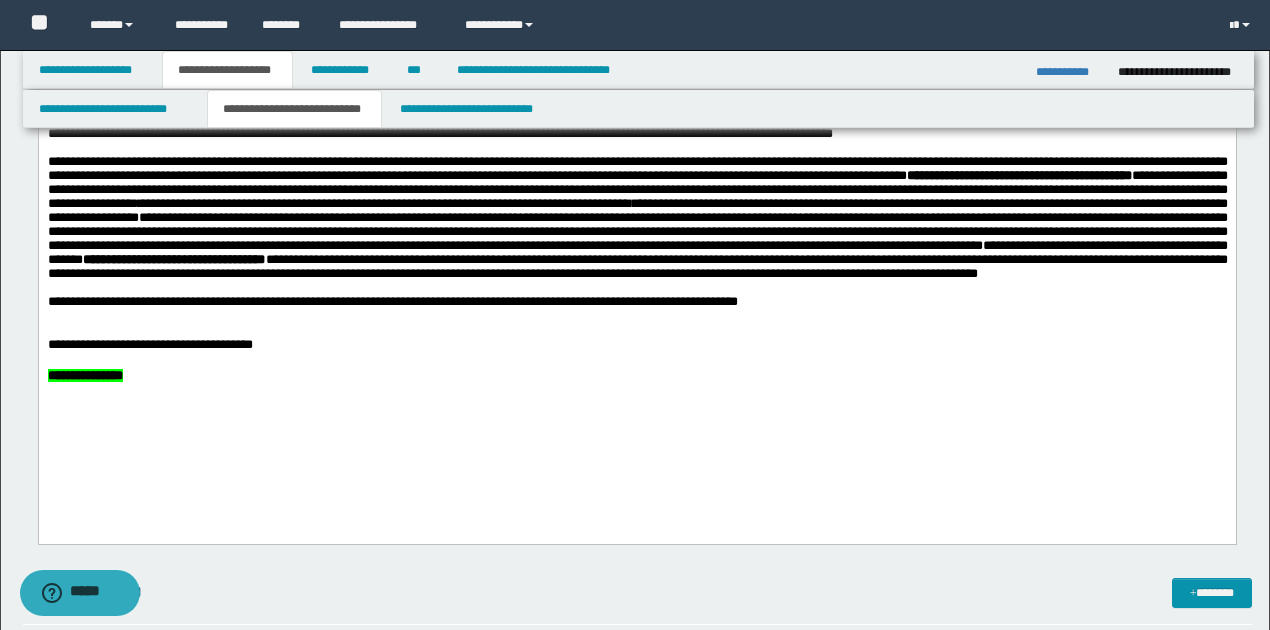 click on "**********" at bounding box center [637, 345] 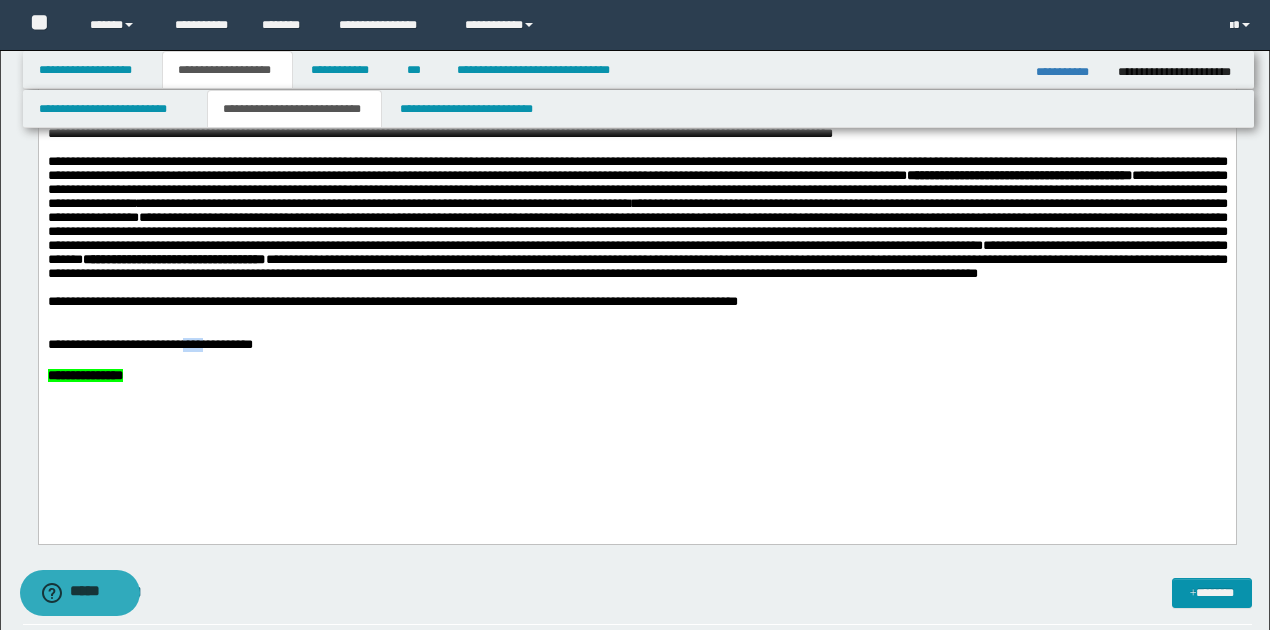 drag, startPoint x: 274, startPoint y: 397, endPoint x: 250, endPoint y: 396, distance: 24.020824 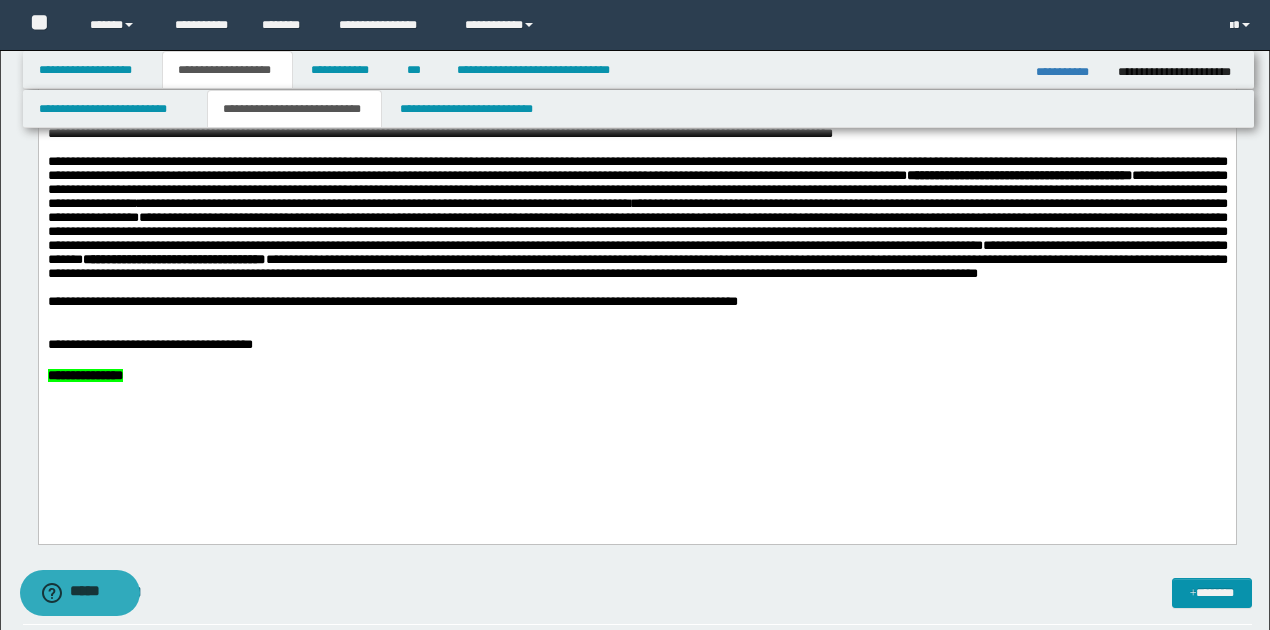 click on "**********" at bounding box center (637, 345) 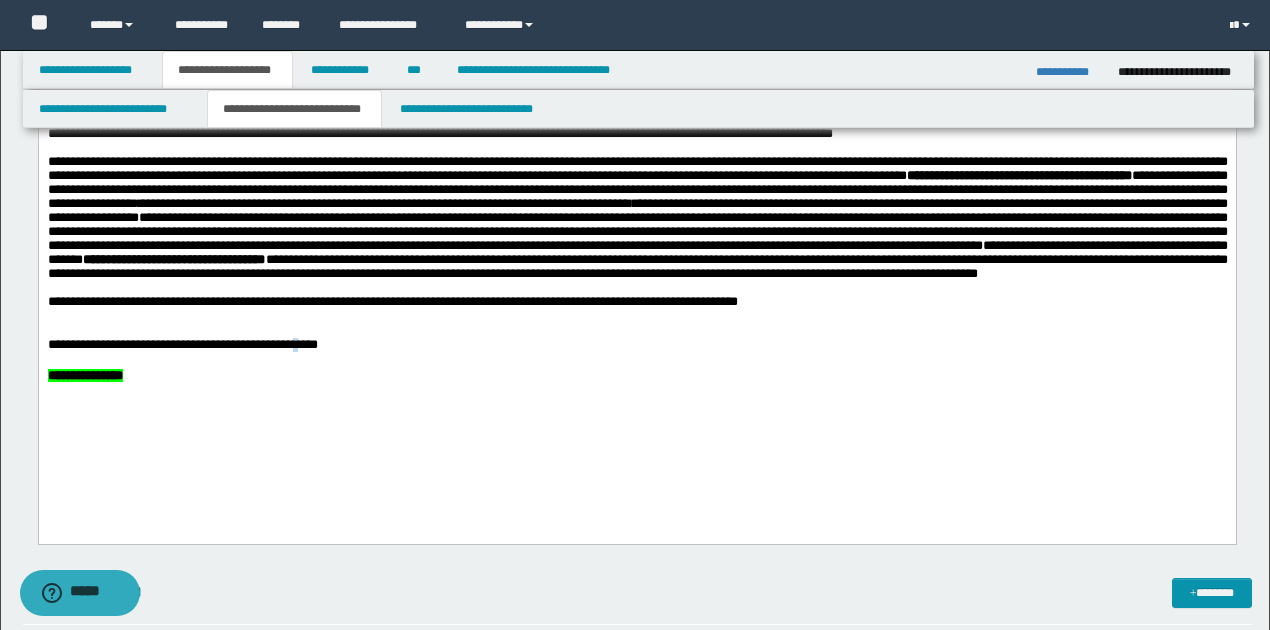 click on "**********" at bounding box center (637, 345) 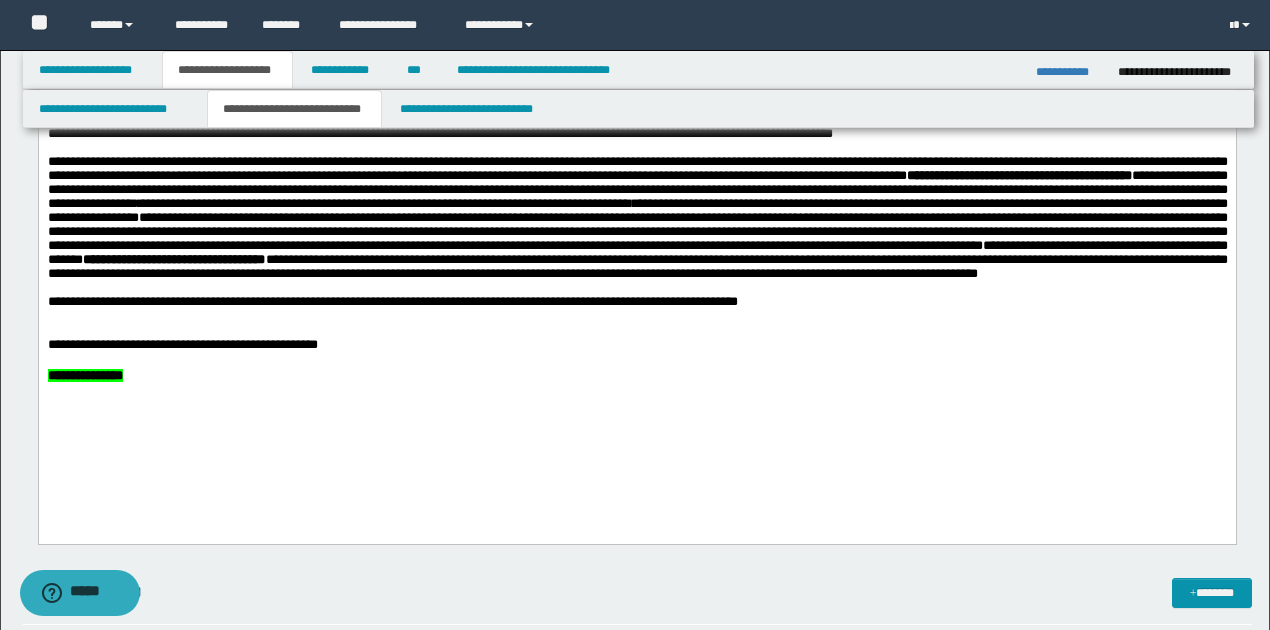 click on "**********" at bounding box center [637, 345] 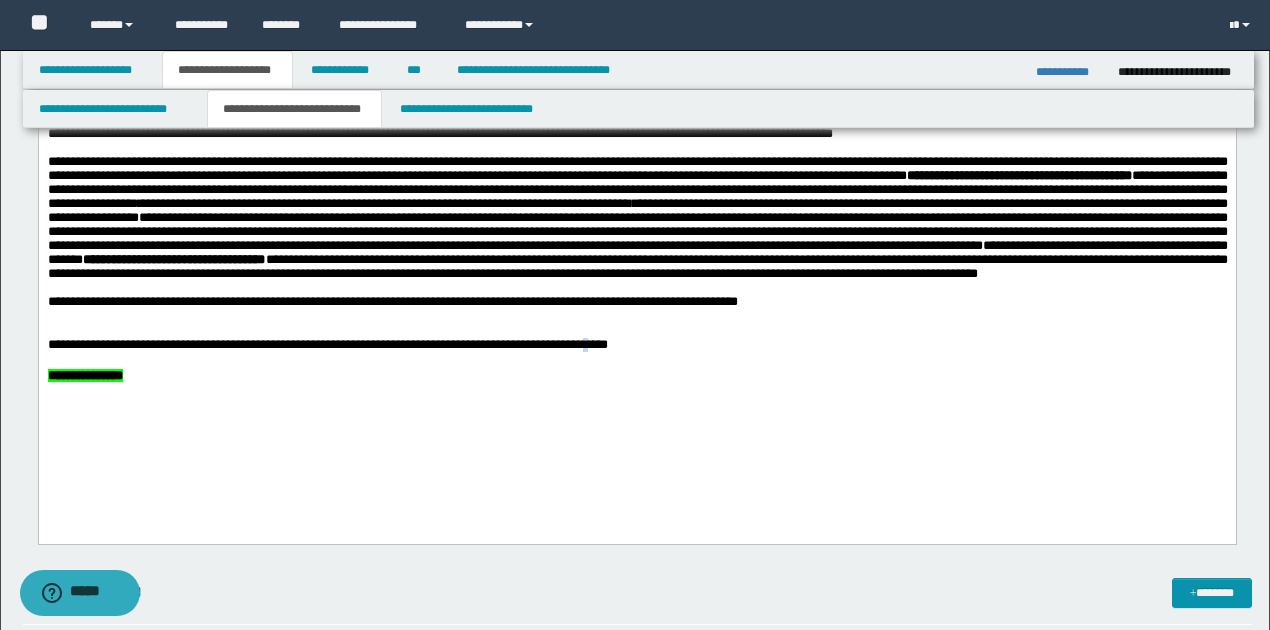 click on "**********" at bounding box center [637, 345] 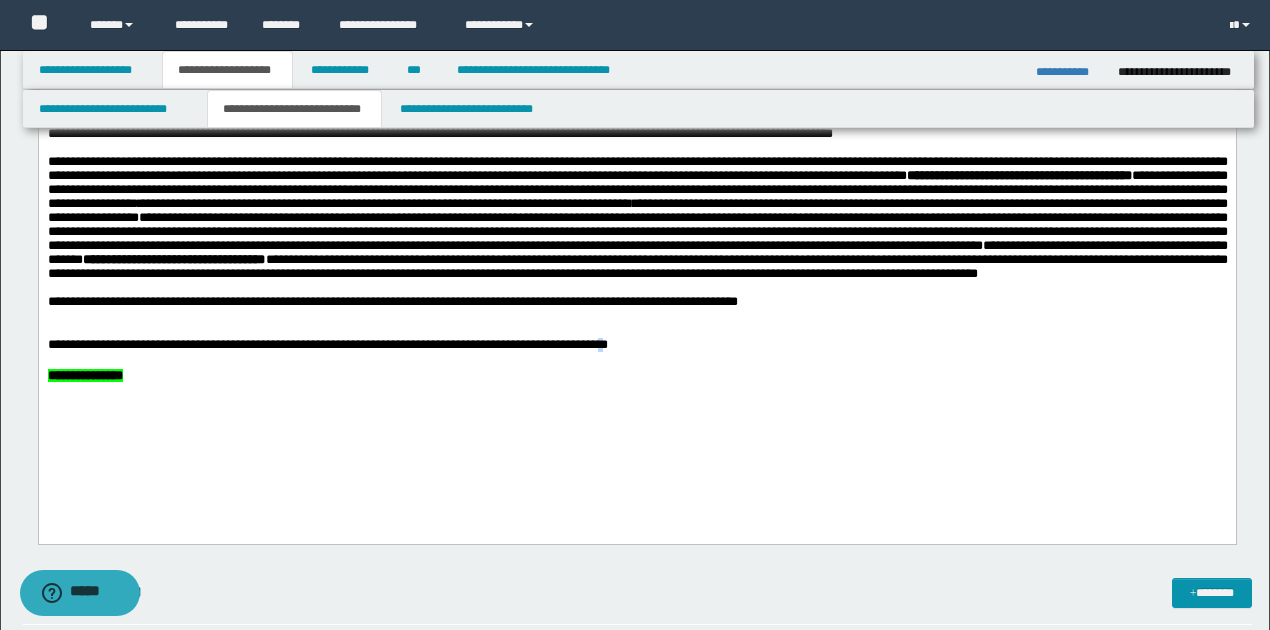 click on "**********" at bounding box center [637, 345] 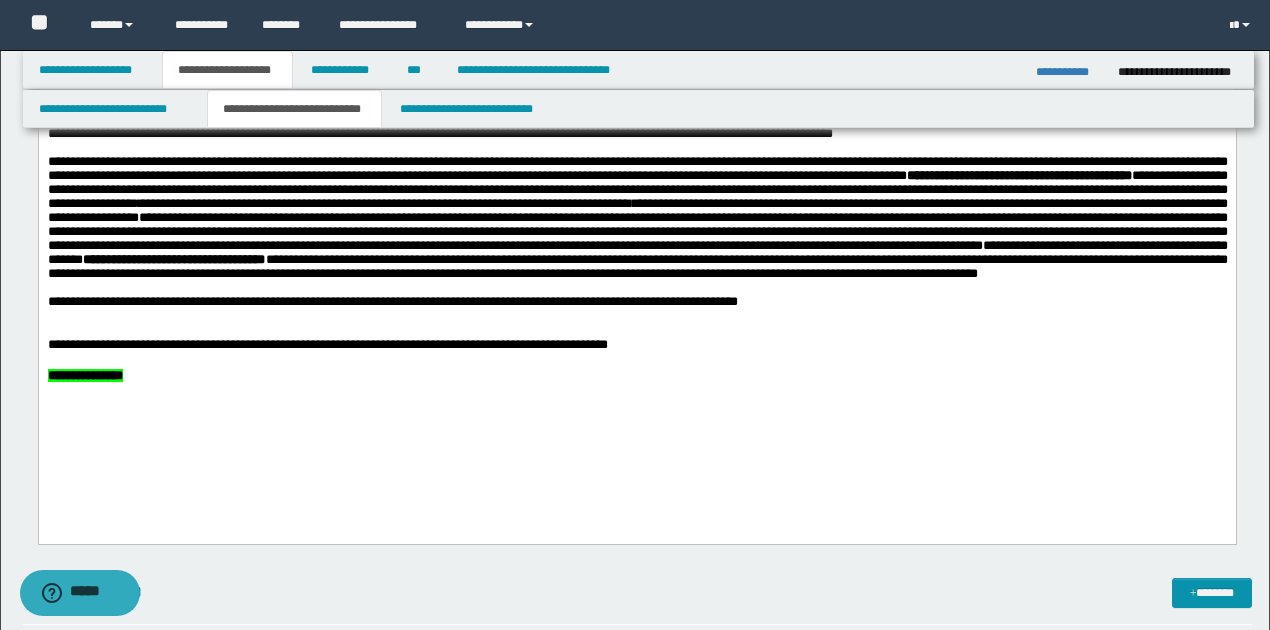 click on "**********" at bounding box center [637, 345] 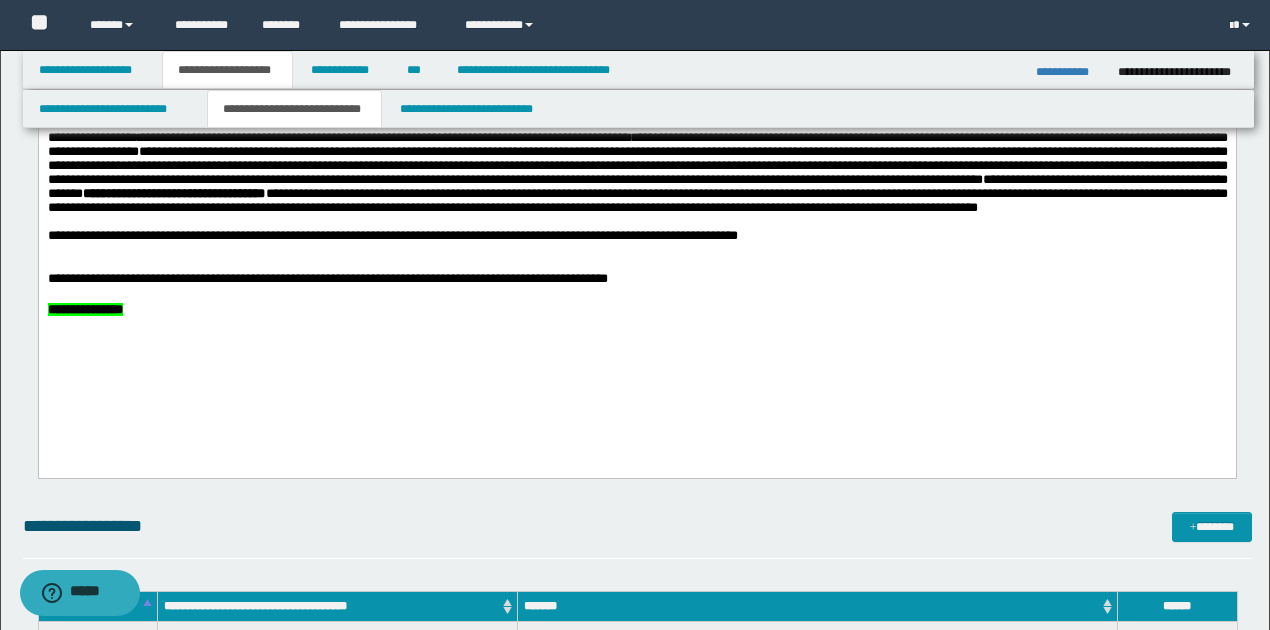 scroll, scrollTop: 933, scrollLeft: 0, axis: vertical 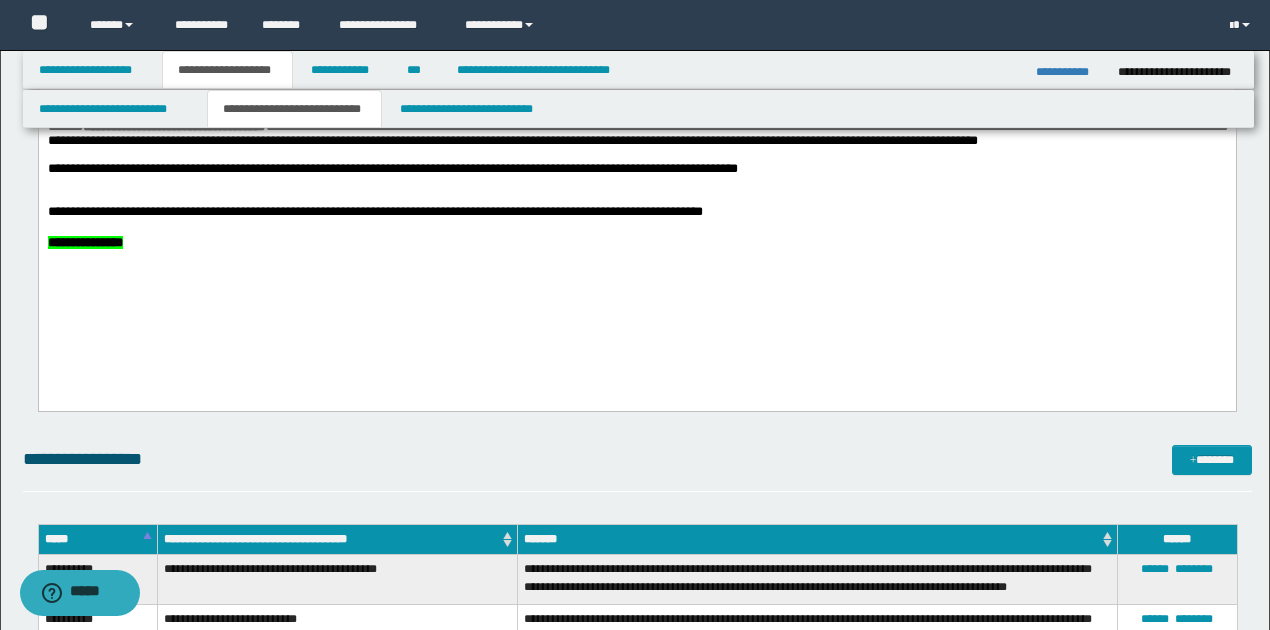 click on "**********" at bounding box center [637, 213] 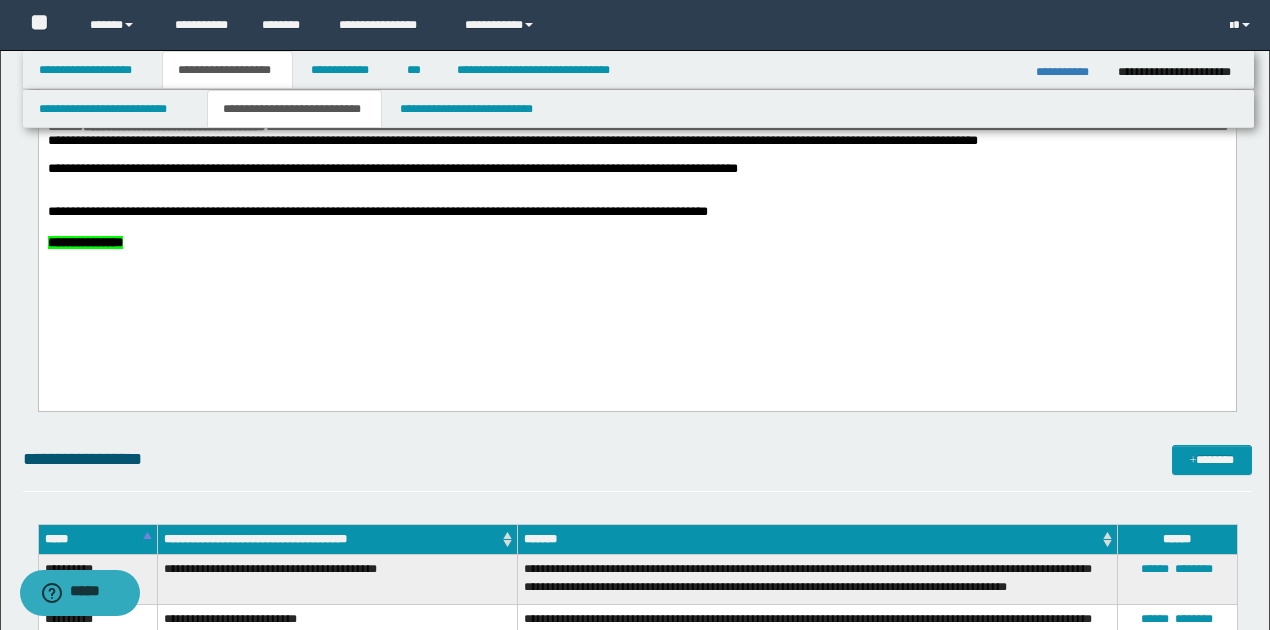click on "**********" at bounding box center [637, 213] 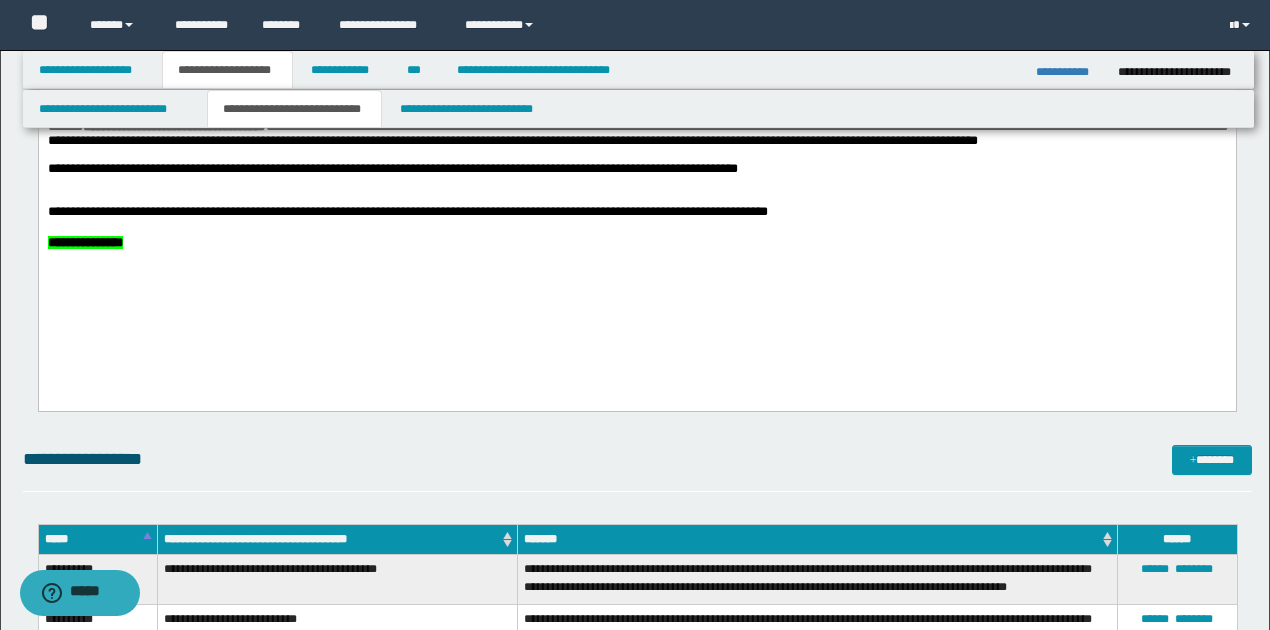 click on "**********" at bounding box center (637, 213) 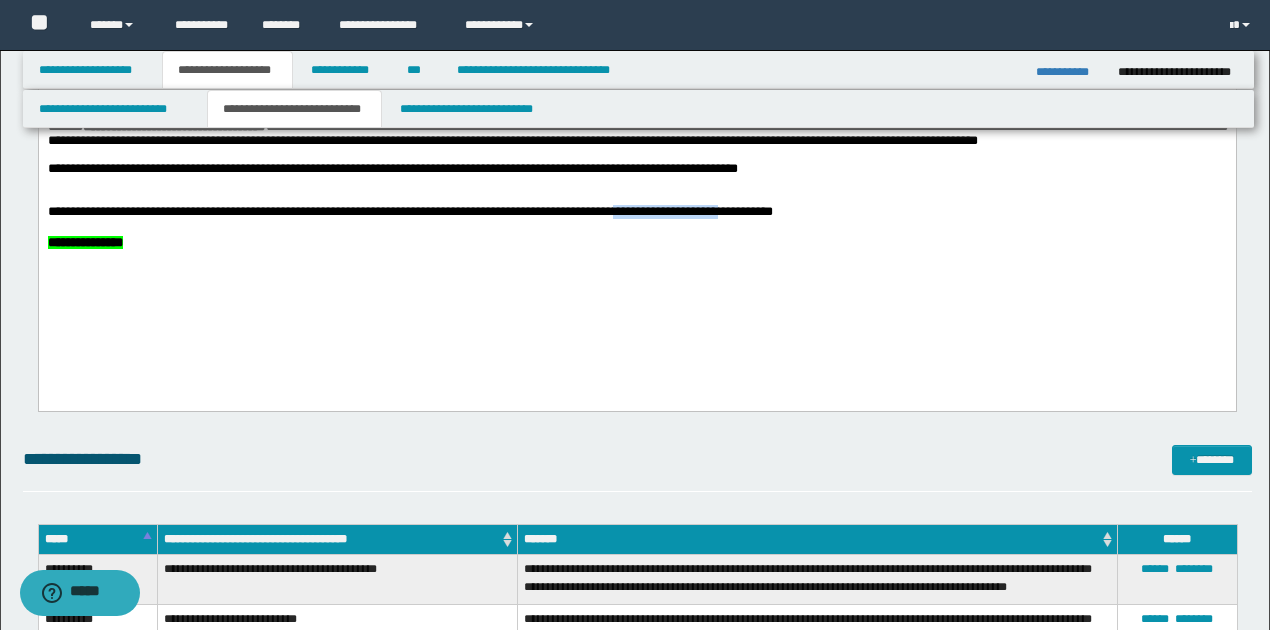 drag, startPoint x: 764, startPoint y: 265, endPoint x: 890, endPoint y: 271, distance: 126.14278 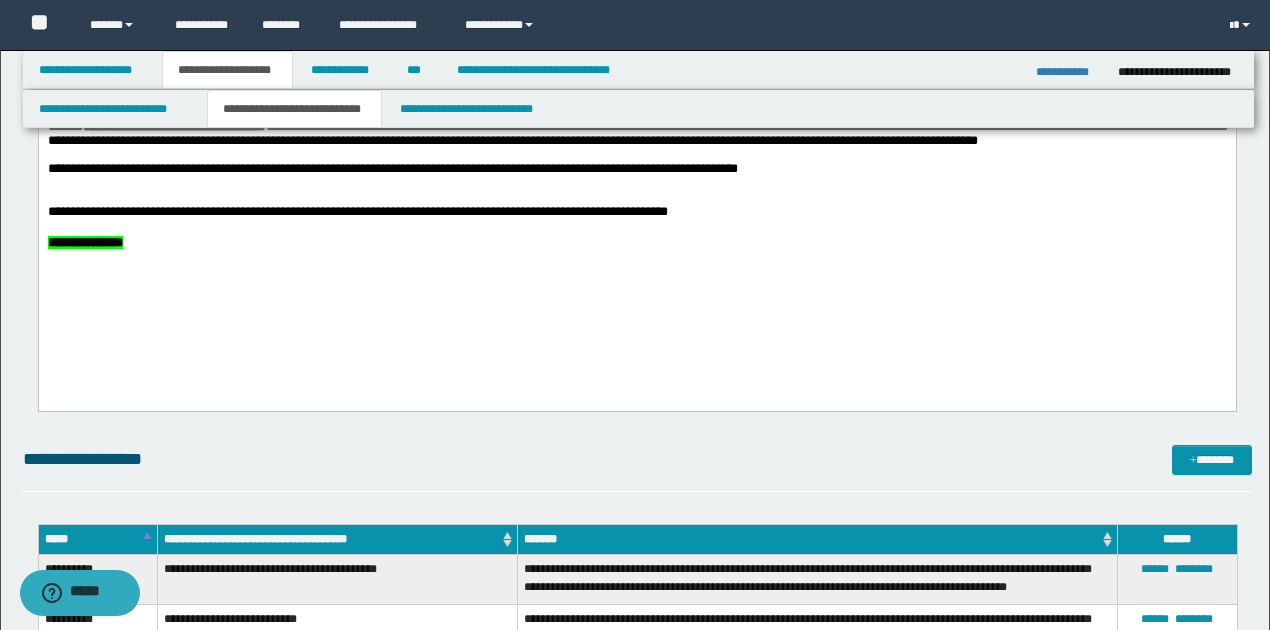 click on "**********" at bounding box center (637, 213) 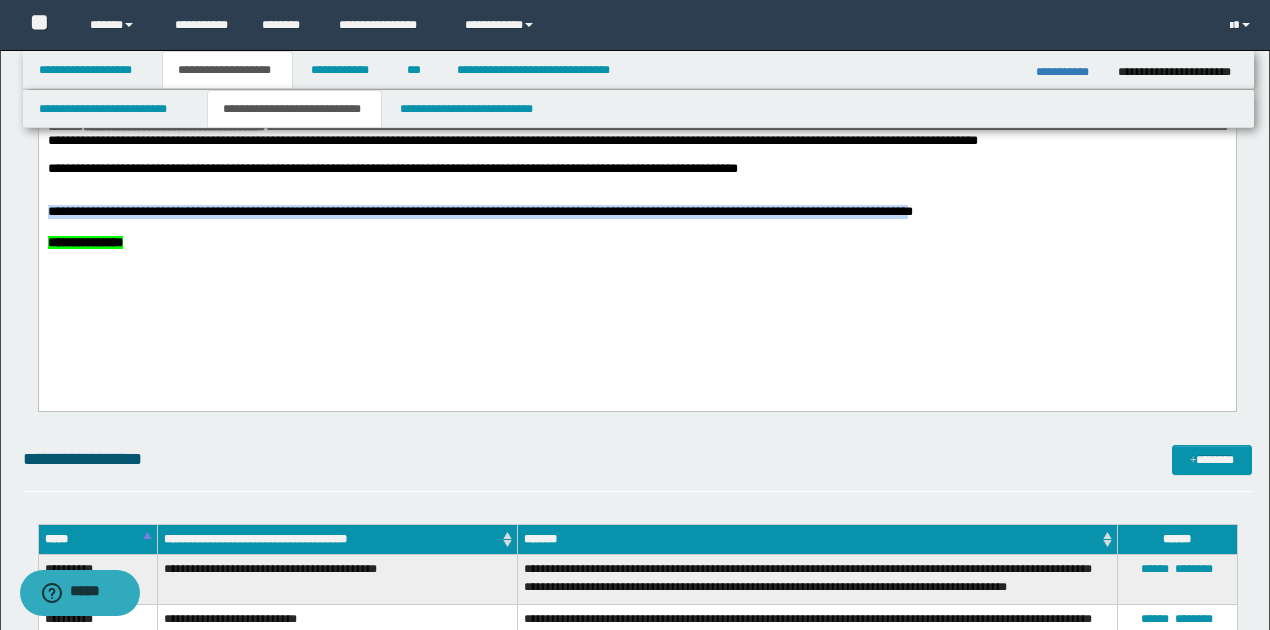 drag, startPoint x: 47, startPoint y: 264, endPoint x: 1183, endPoint y: 272, distance: 1136.0282 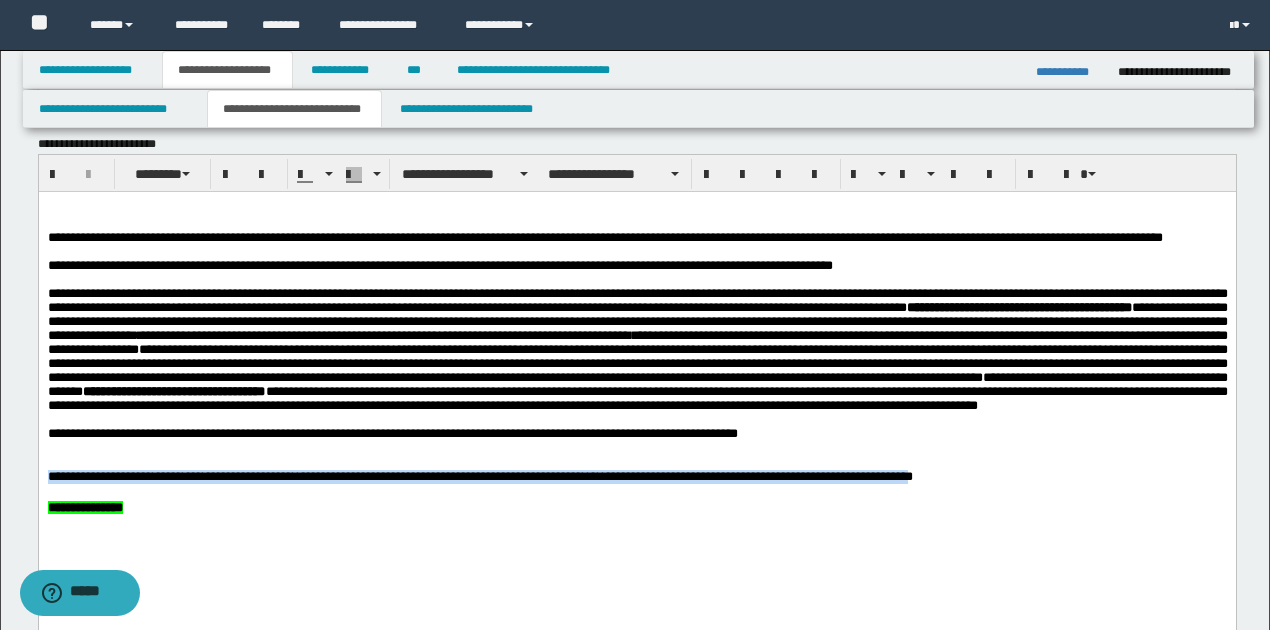 scroll, scrollTop: 666, scrollLeft: 0, axis: vertical 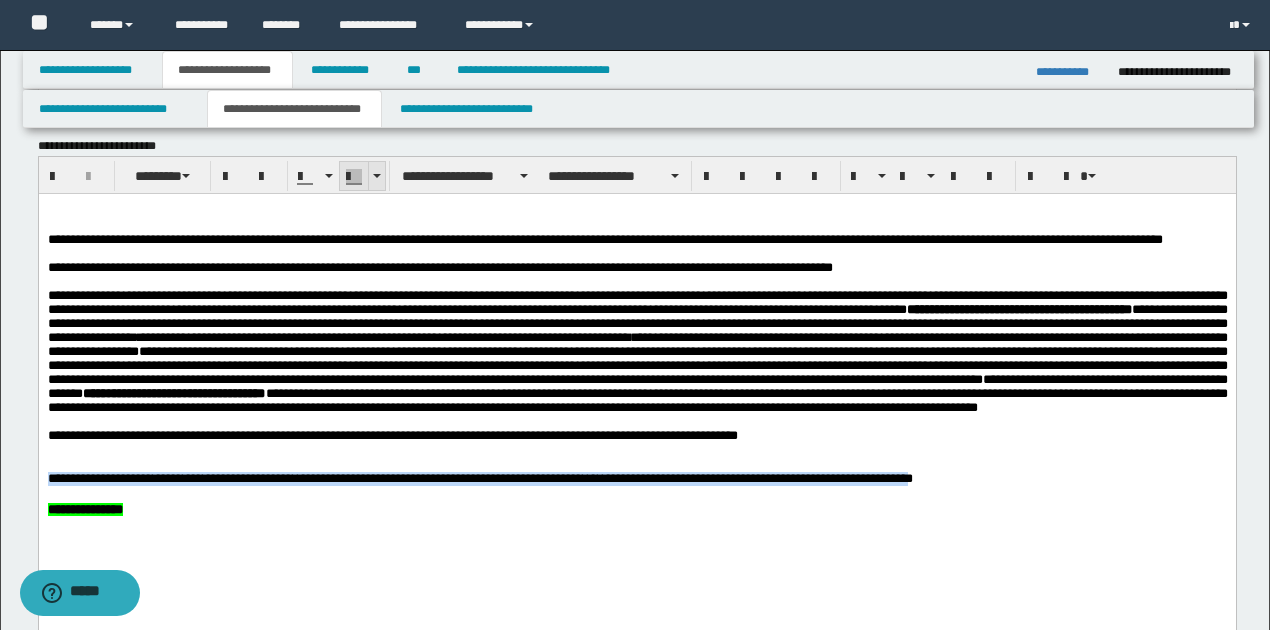 click at bounding box center [377, 176] 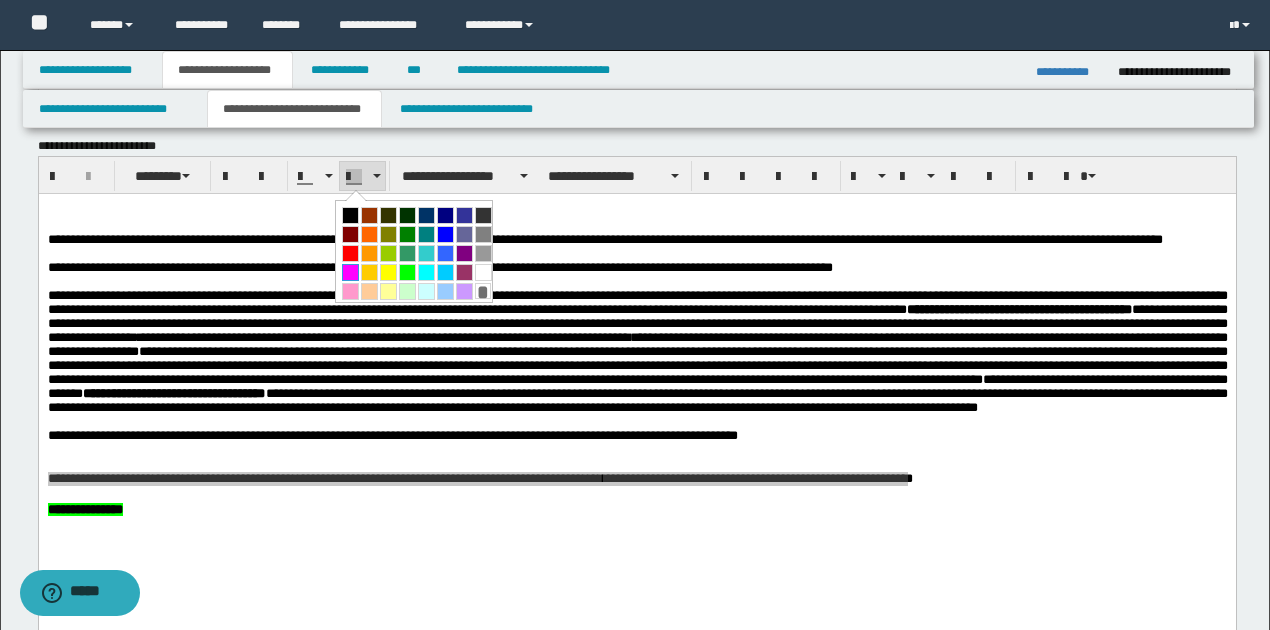 click at bounding box center [350, 272] 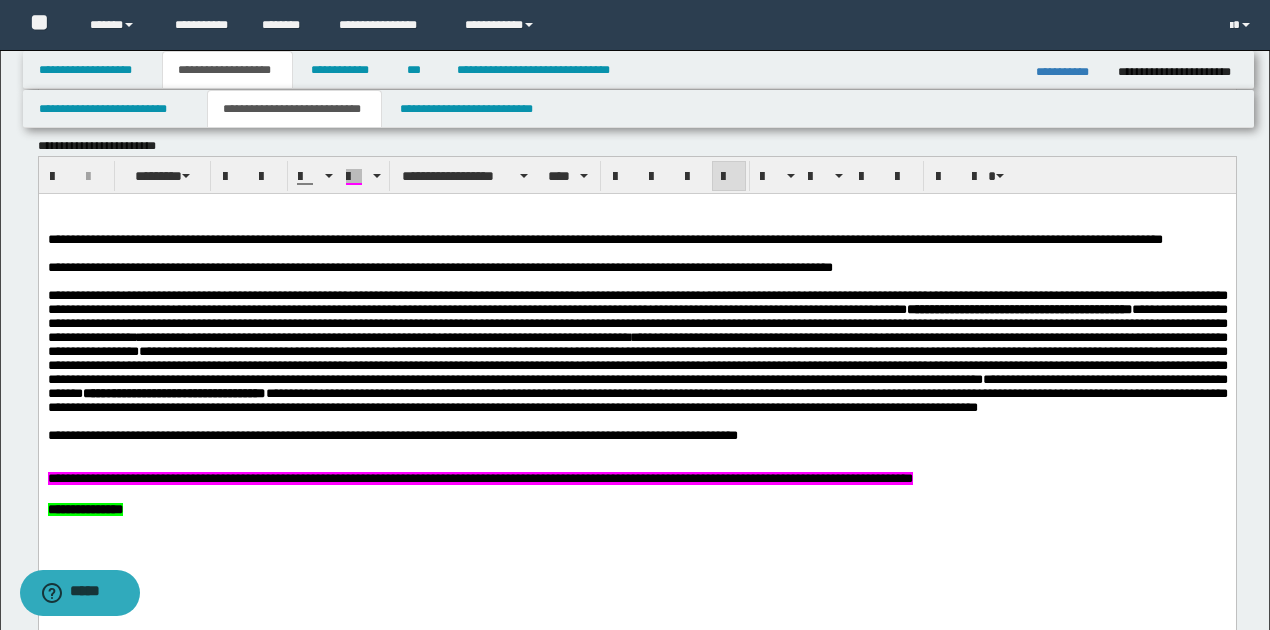 click on "**********" at bounding box center (637, 393) 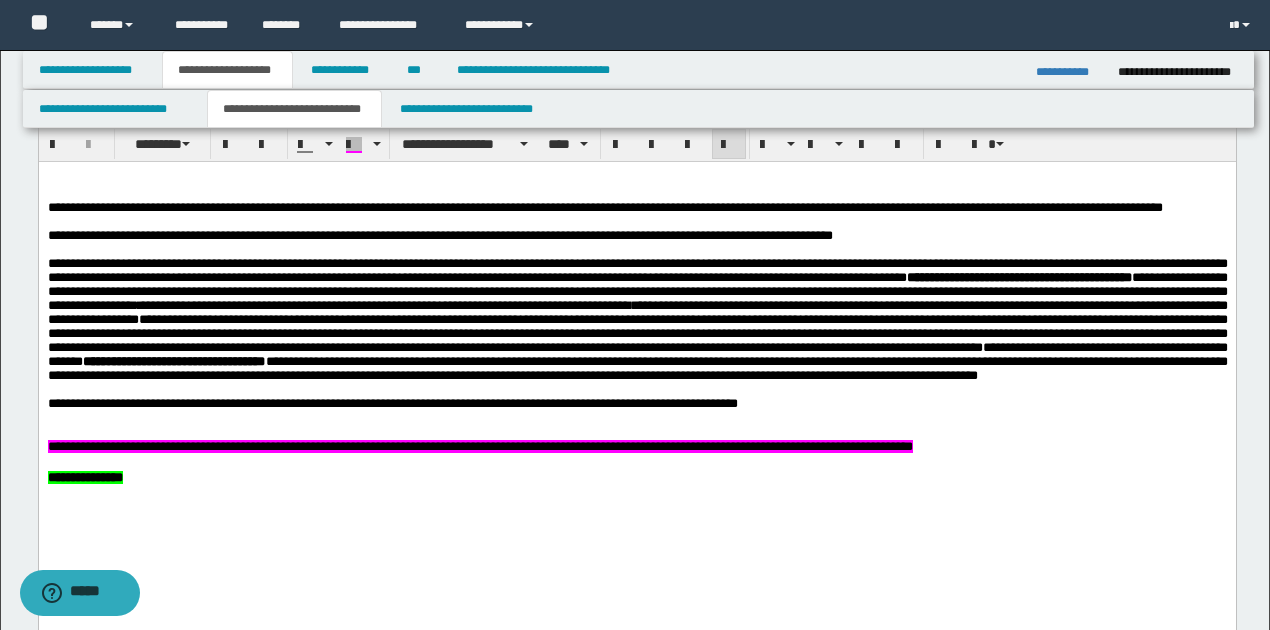 scroll, scrollTop: 666, scrollLeft: 0, axis: vertical 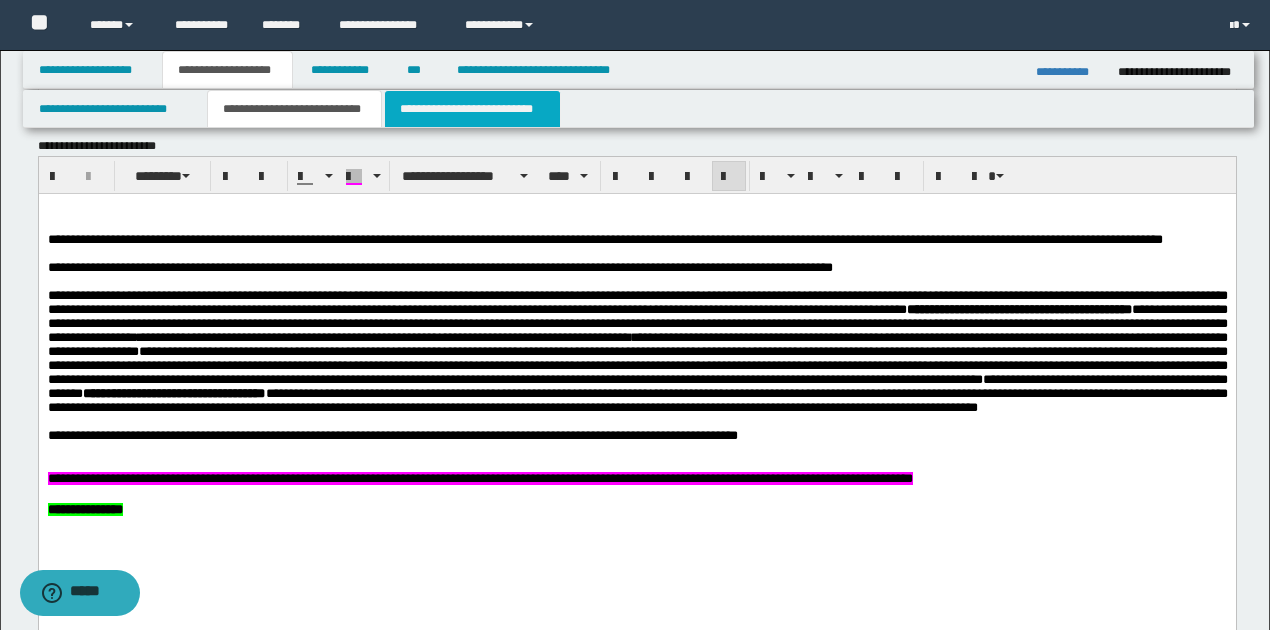 click on "**********" at bounding box center [472, 109] 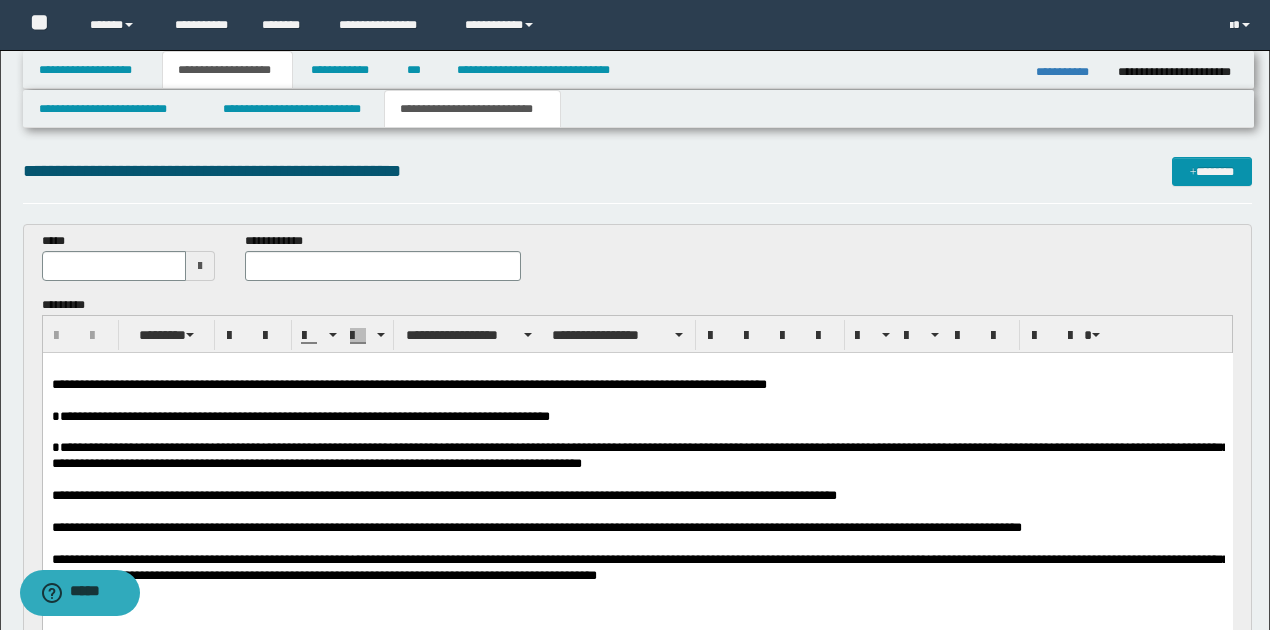 scroll, scrollTop: 0, scrollLeft: 0, axis: both 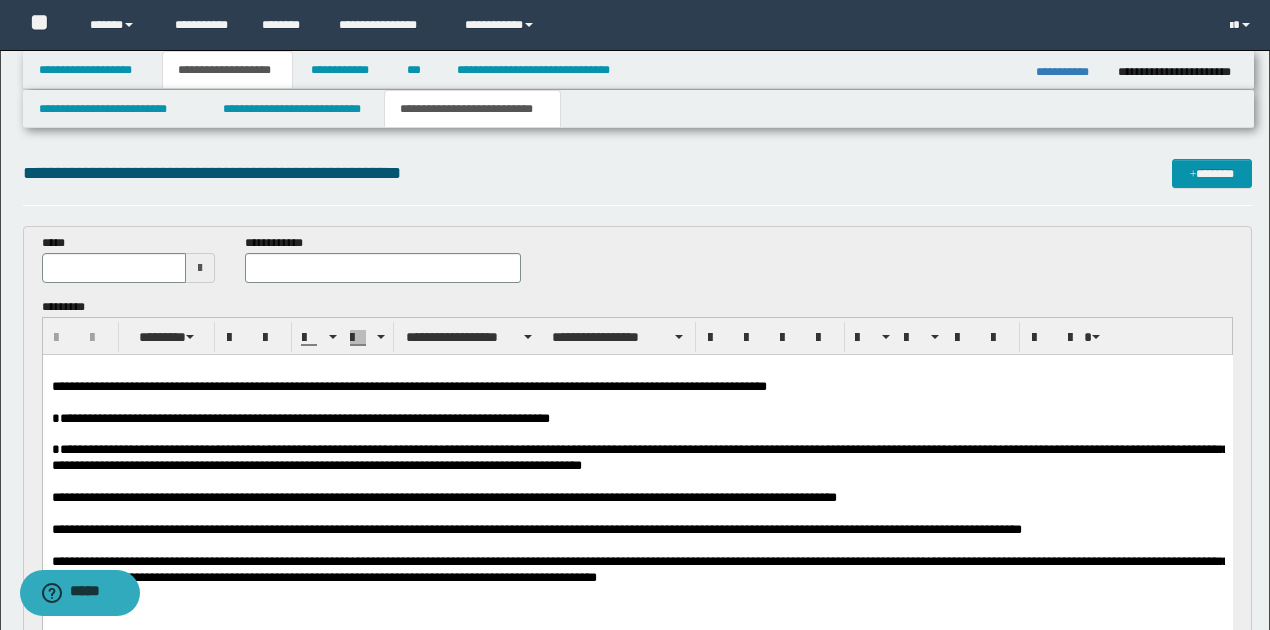 click at bounding box center [200, 268] 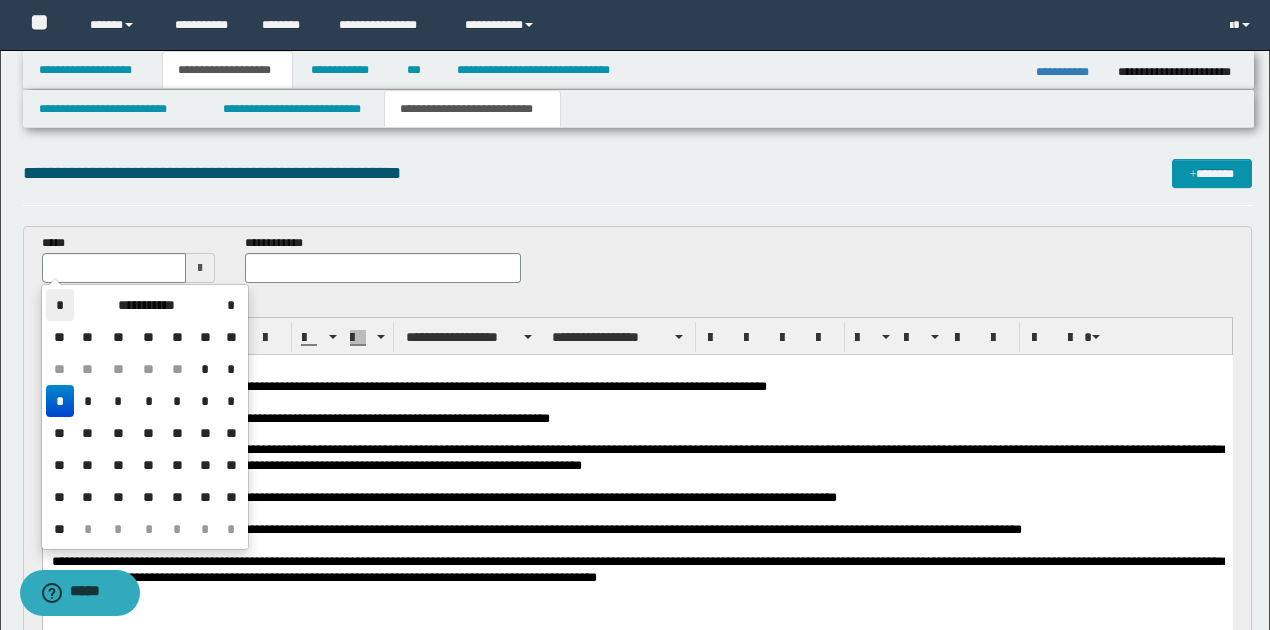 click on "*" at bounding box center (60, 305) 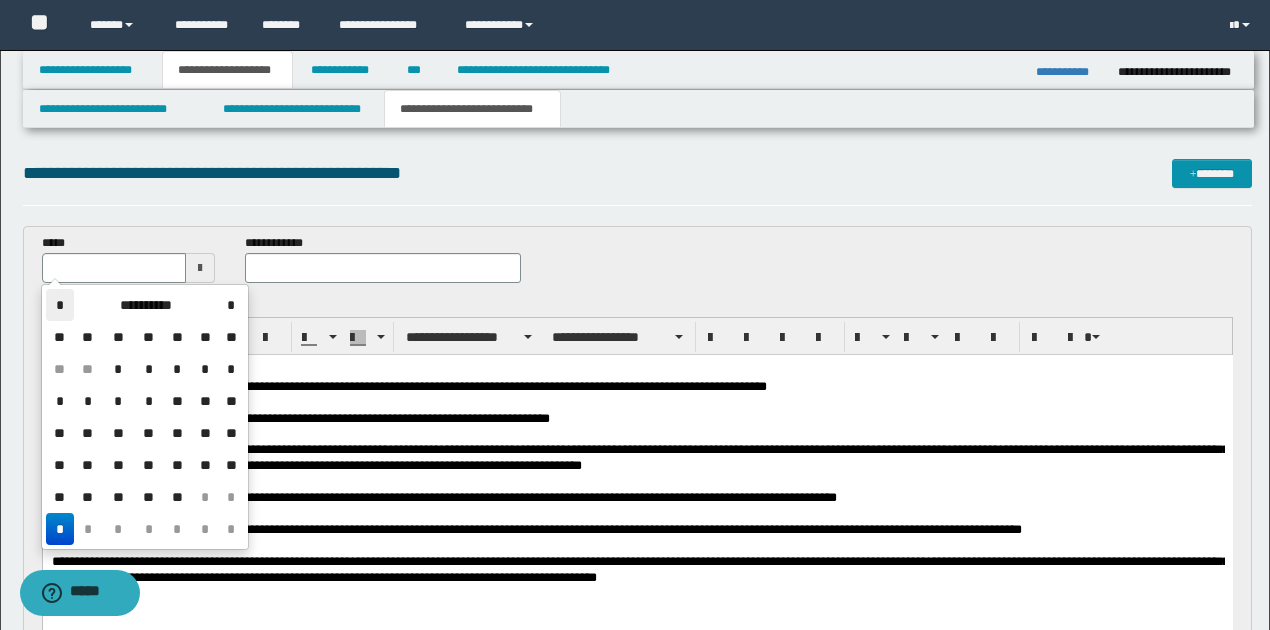 click on "*" at bounding box center [60, 305] 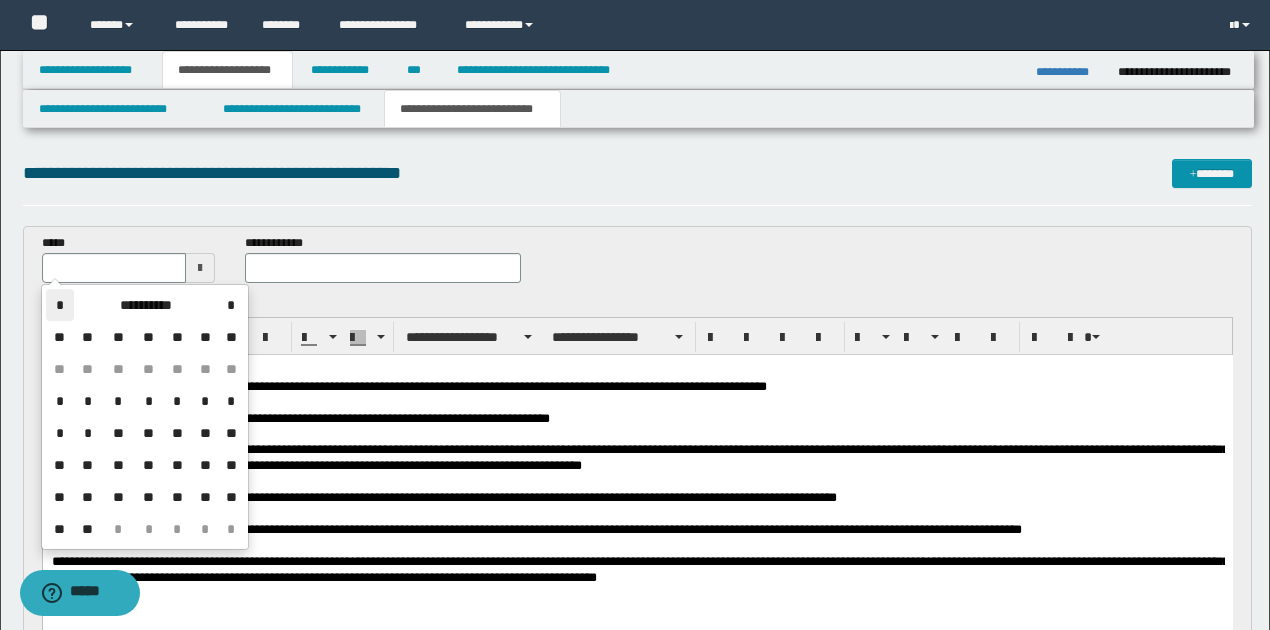 click on "*" at bounding box center [60, 305] 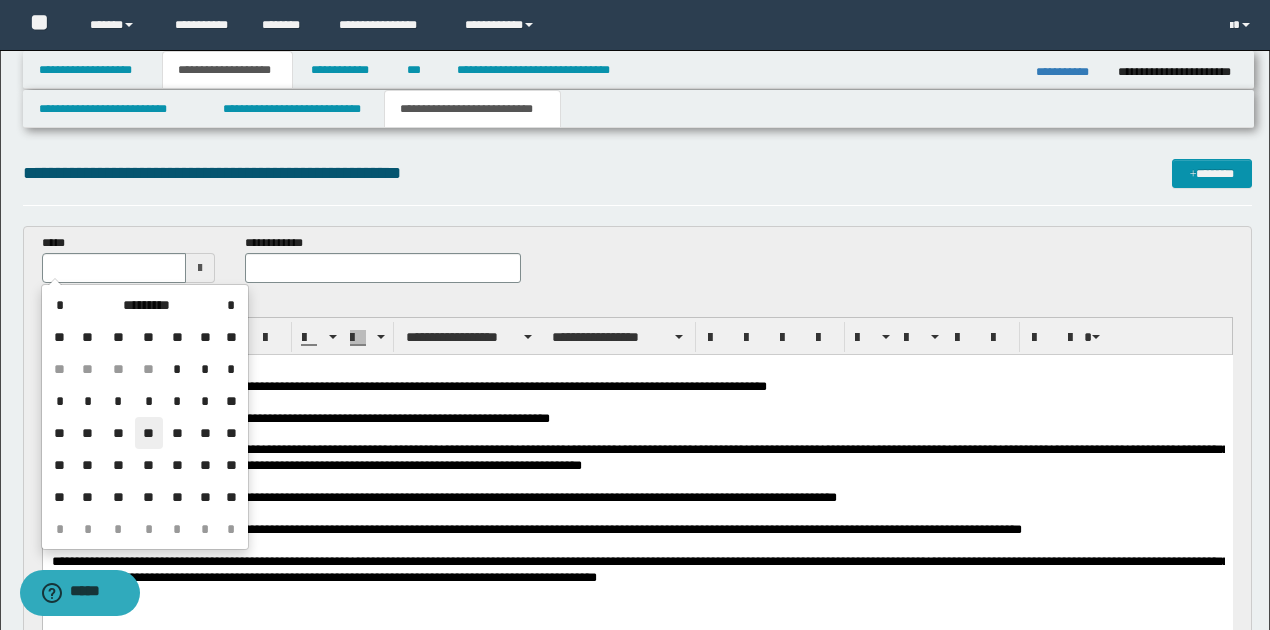 click on "**" at bounding box center [149, 433] 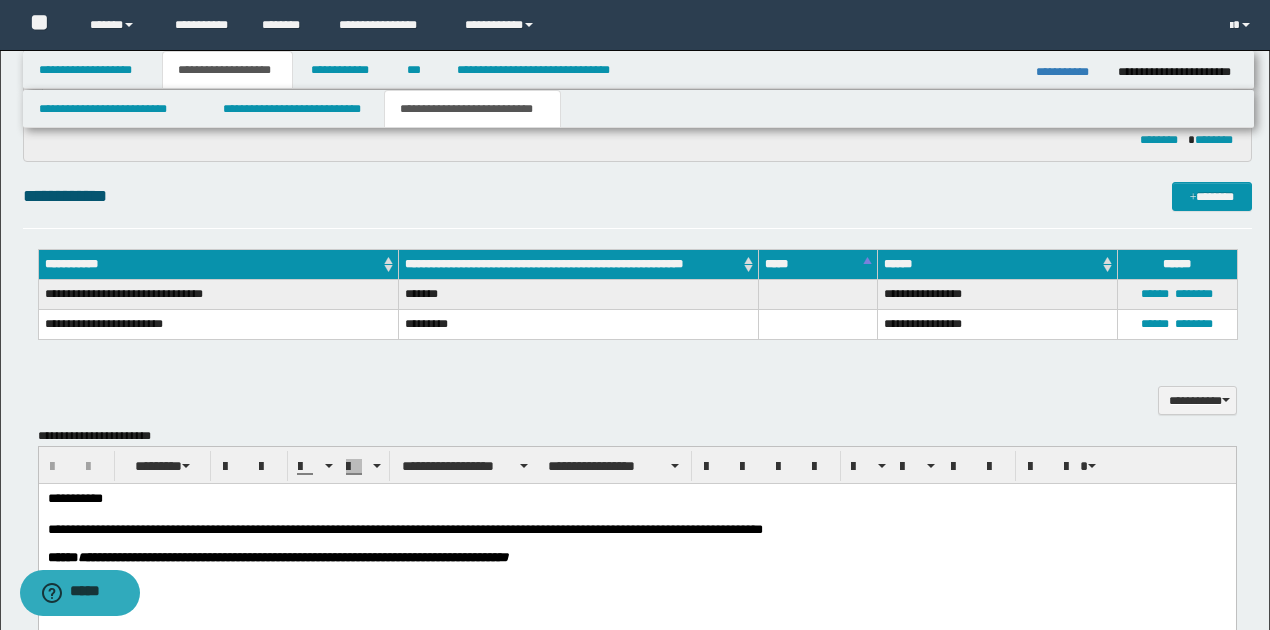 scroll, scrollTop: 1000, scrollLeft: 0, axis: vertical 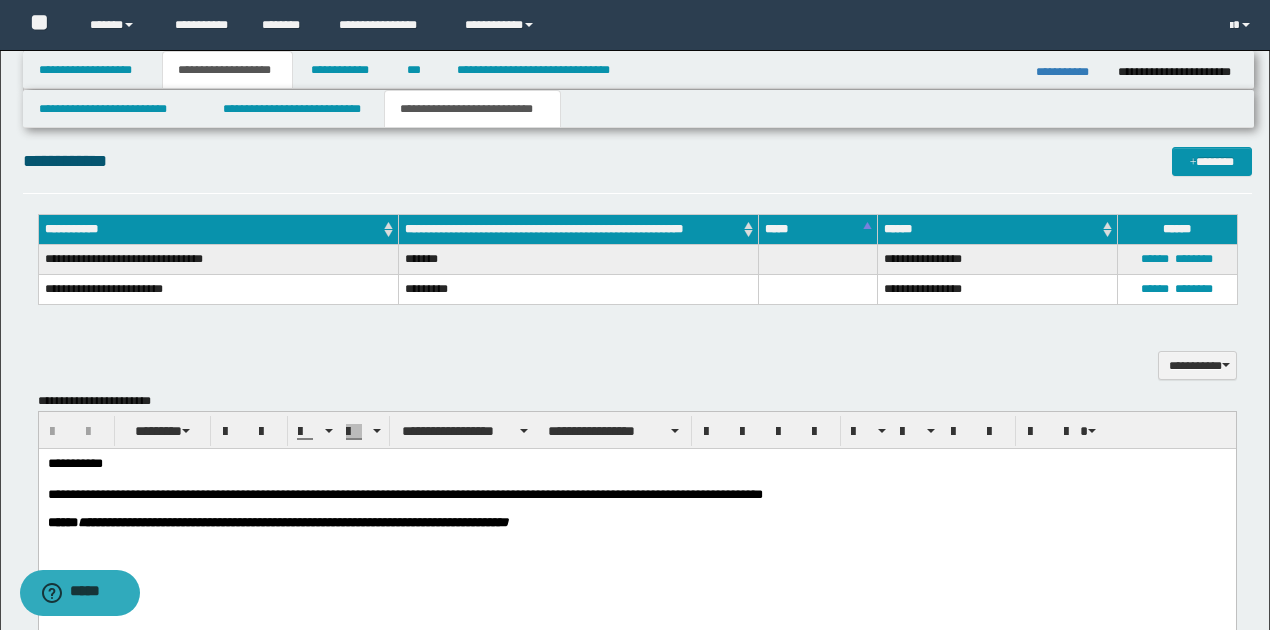 click on "**********" at bounding box center [637, 463] 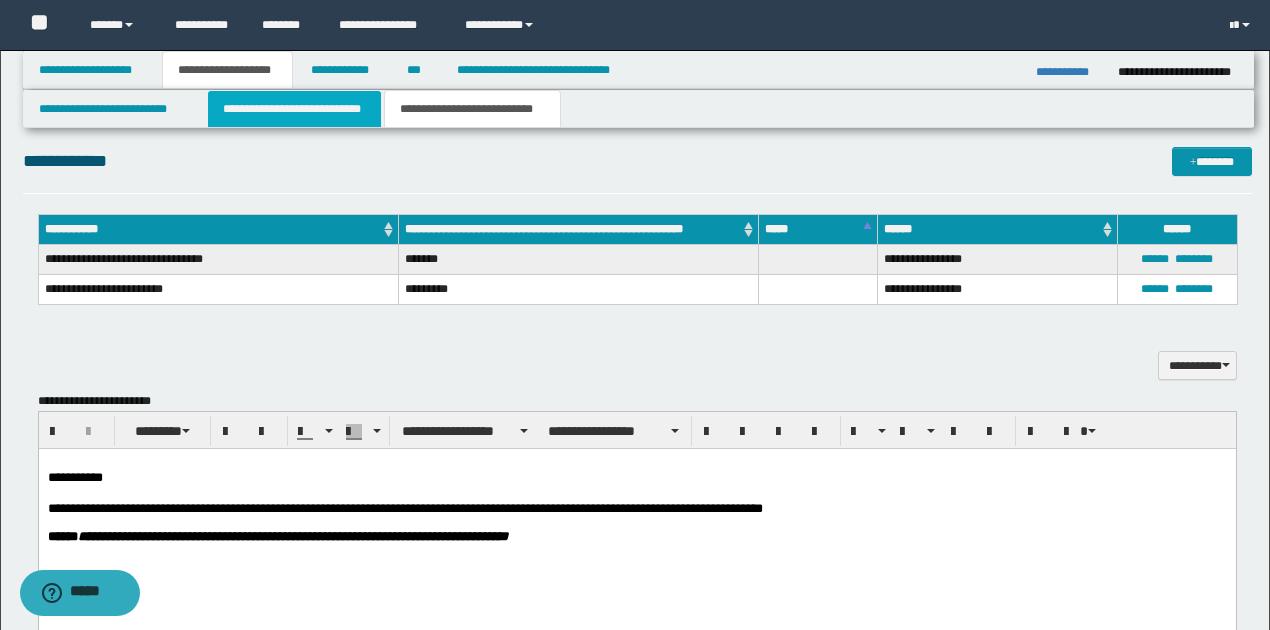 click on "**********" at bounding box center [294, 109] 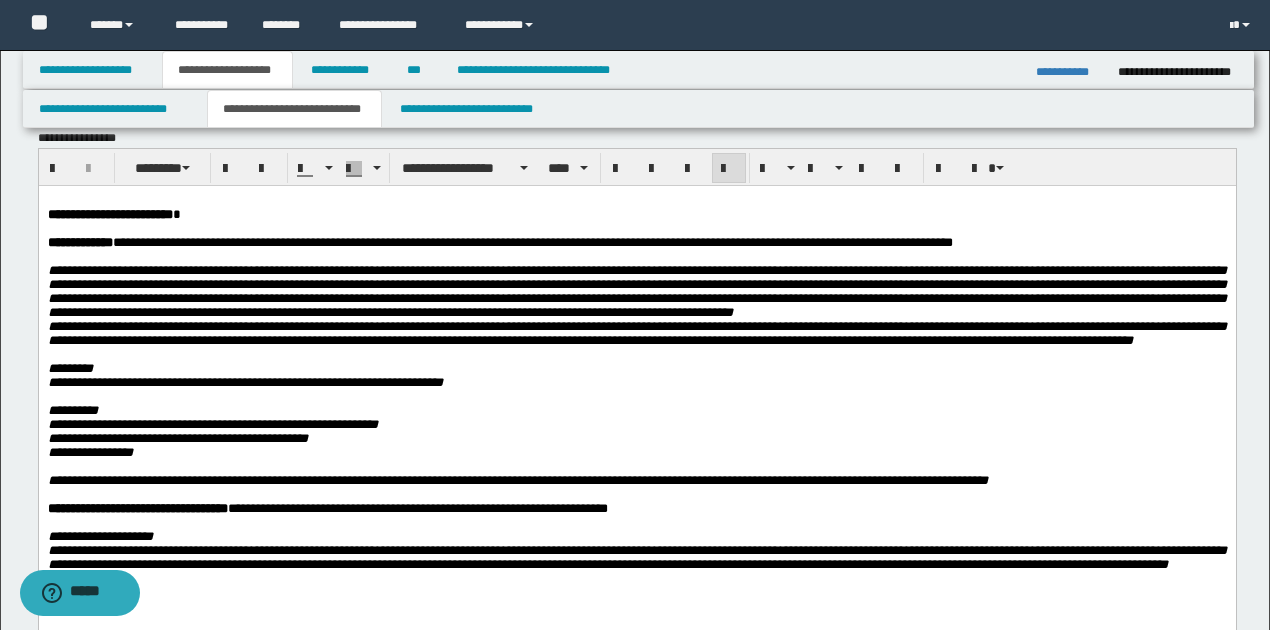 scroll, scrollTop: 0, scrollLeft: 0, axis: both 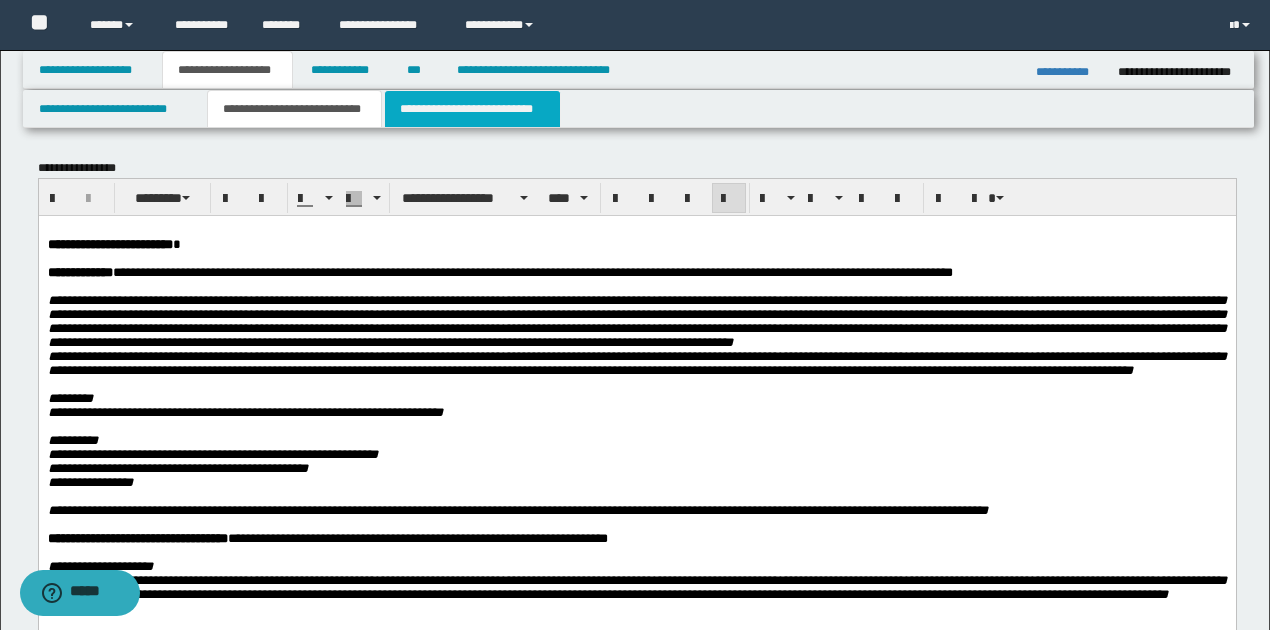 click on "**********" at bounding box center (472, 109) 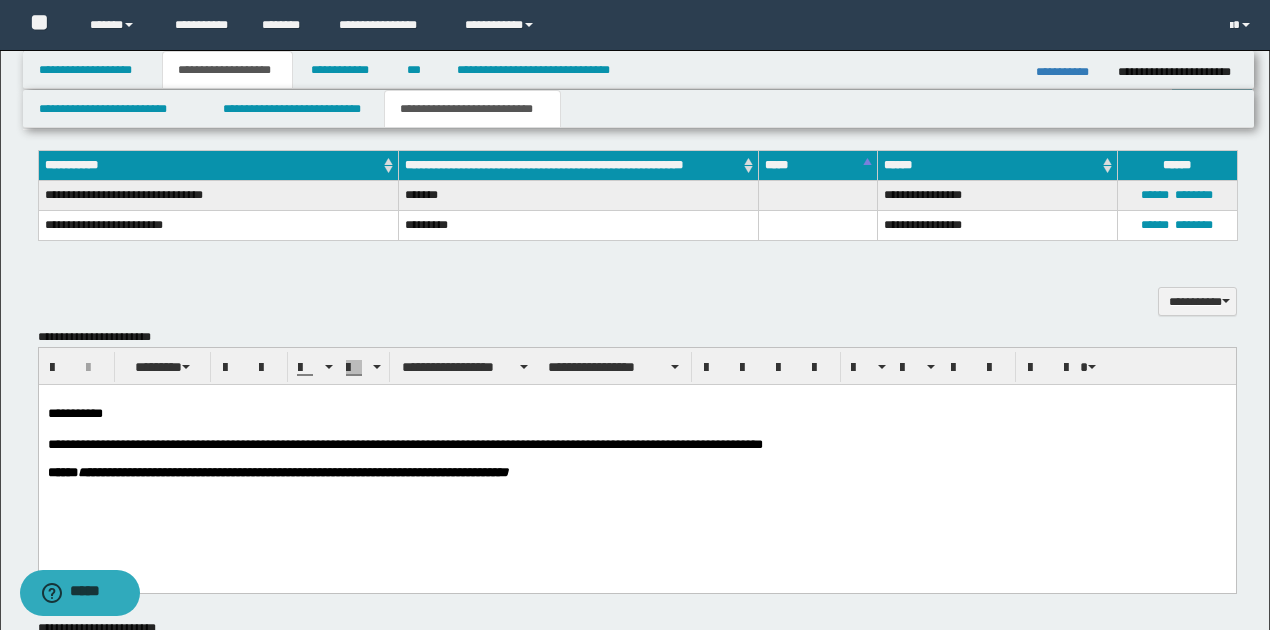 scroll, scrollTop: 1066, scrollLeft: 0, axis: vertical 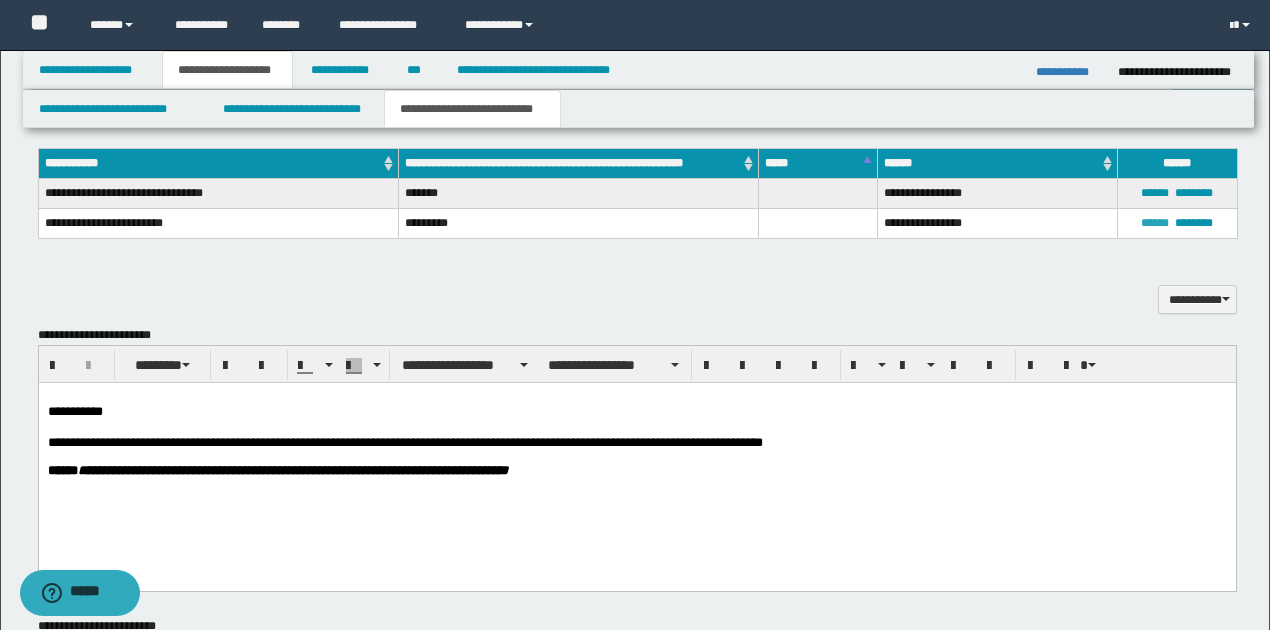 click on "******" at bounding box center [1155, 223] 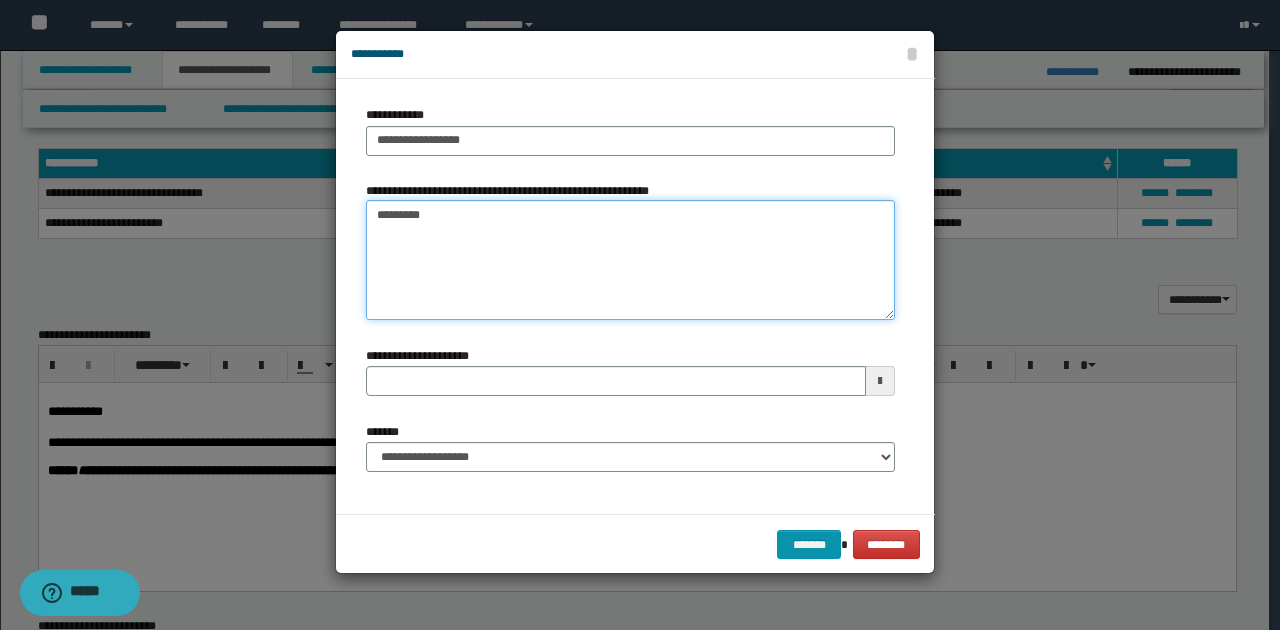 click on "*********" at bounding box center (630, 260) 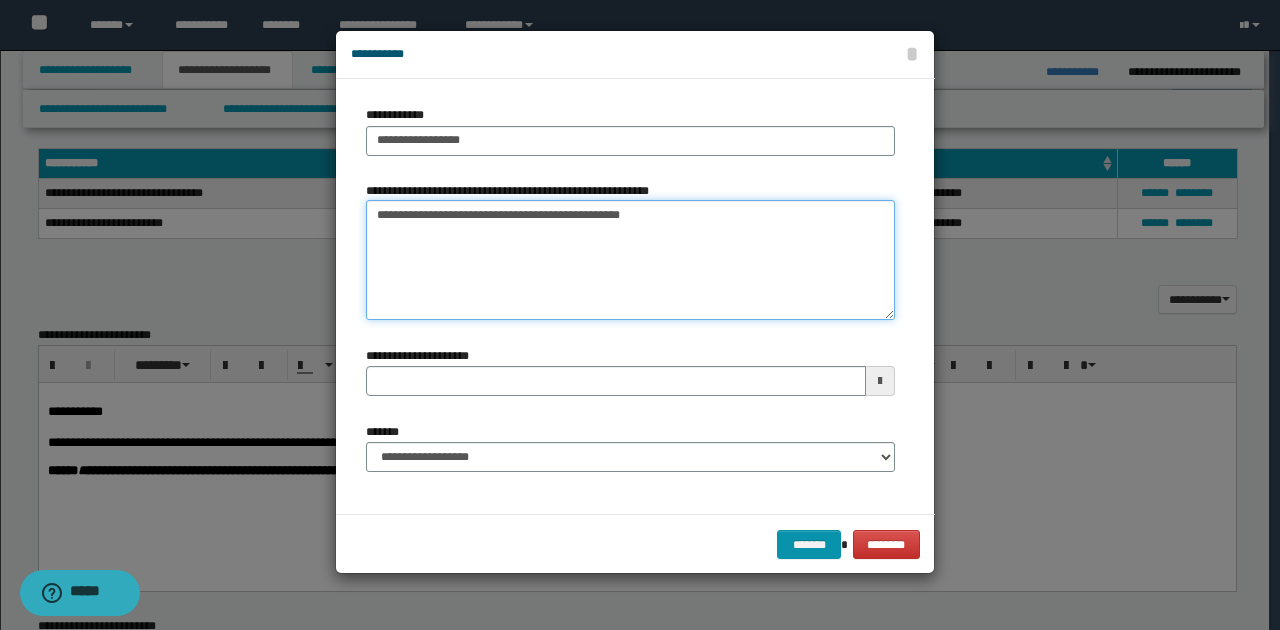 type on "**********" 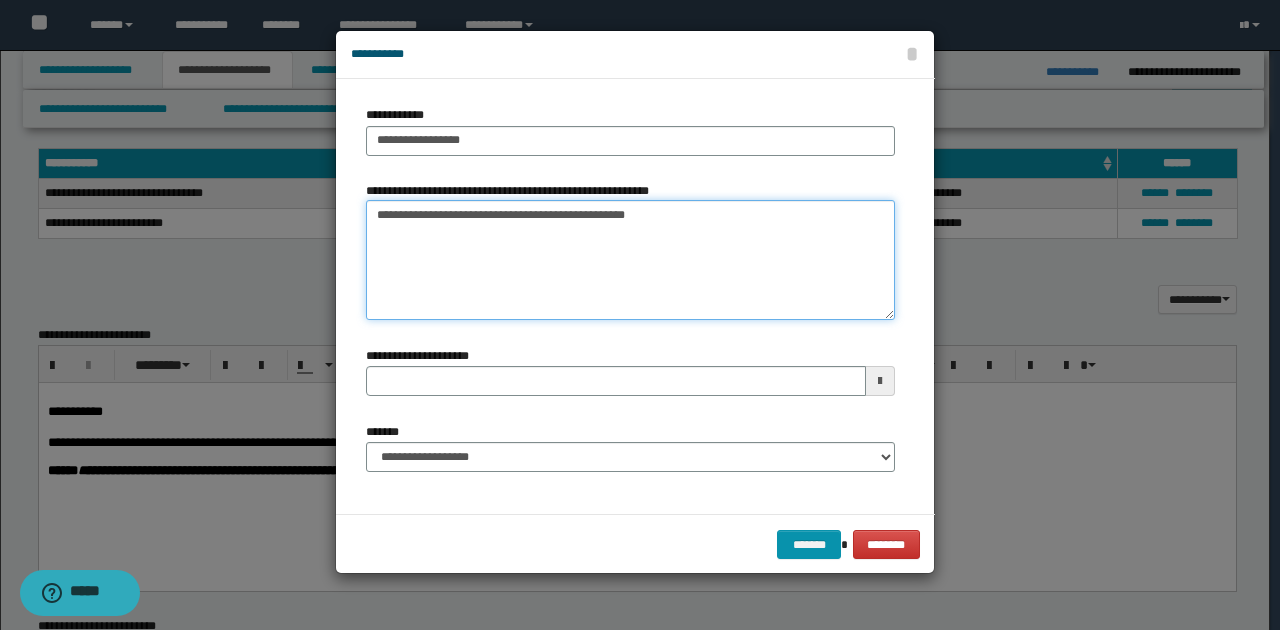 type 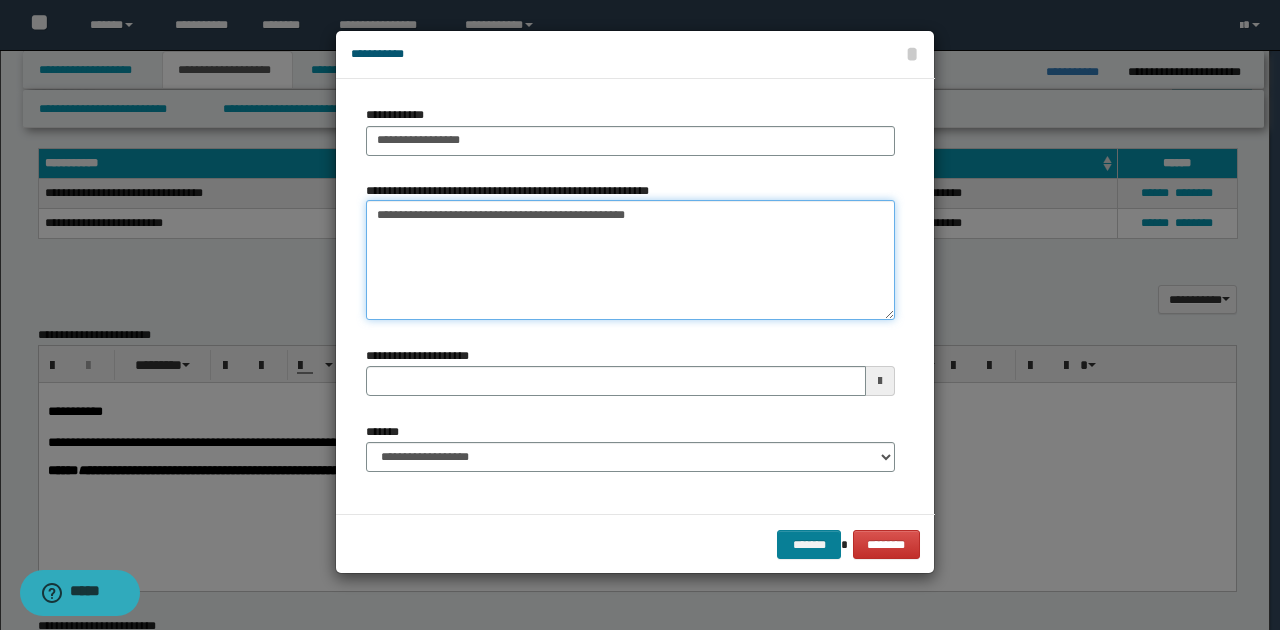 type on "**********" 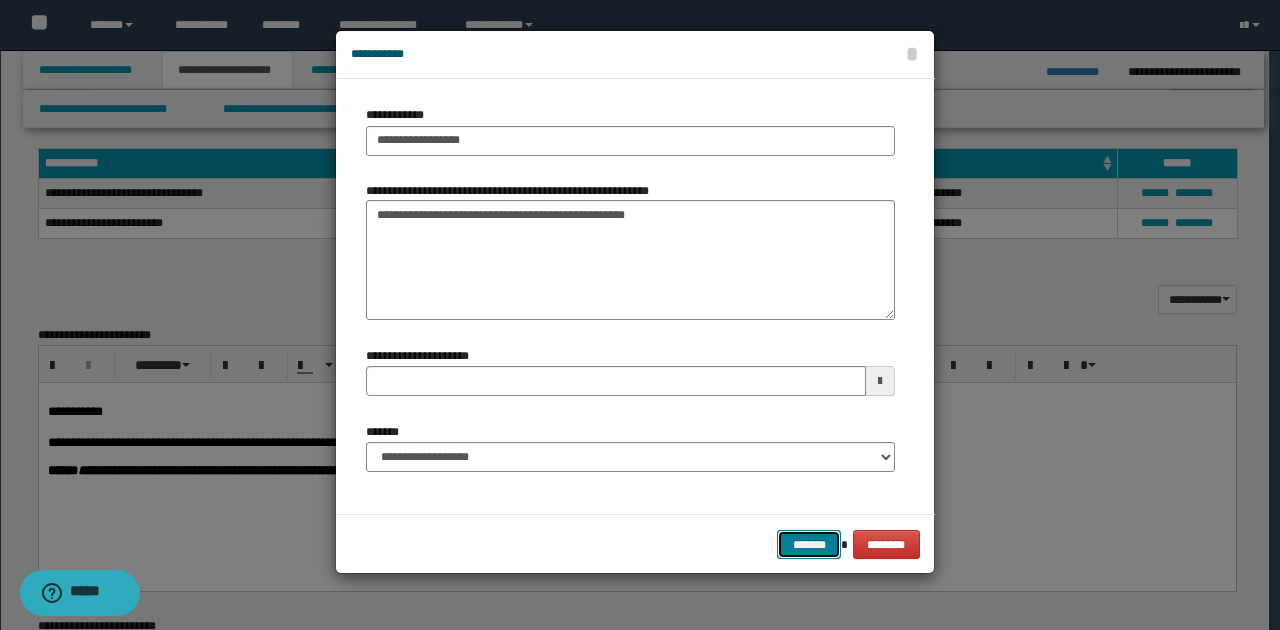 click on "*******" at bounding box center [809, 544] 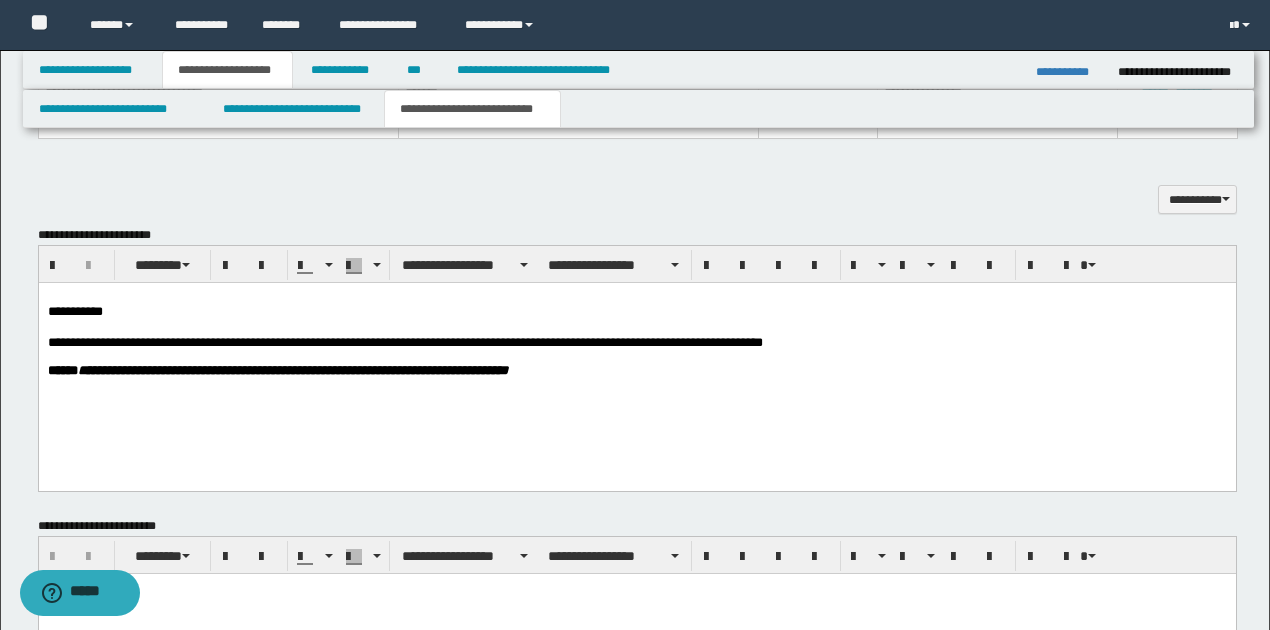 scroll, scrollTop: 1200, scrollLeft: 0, axis: vertical 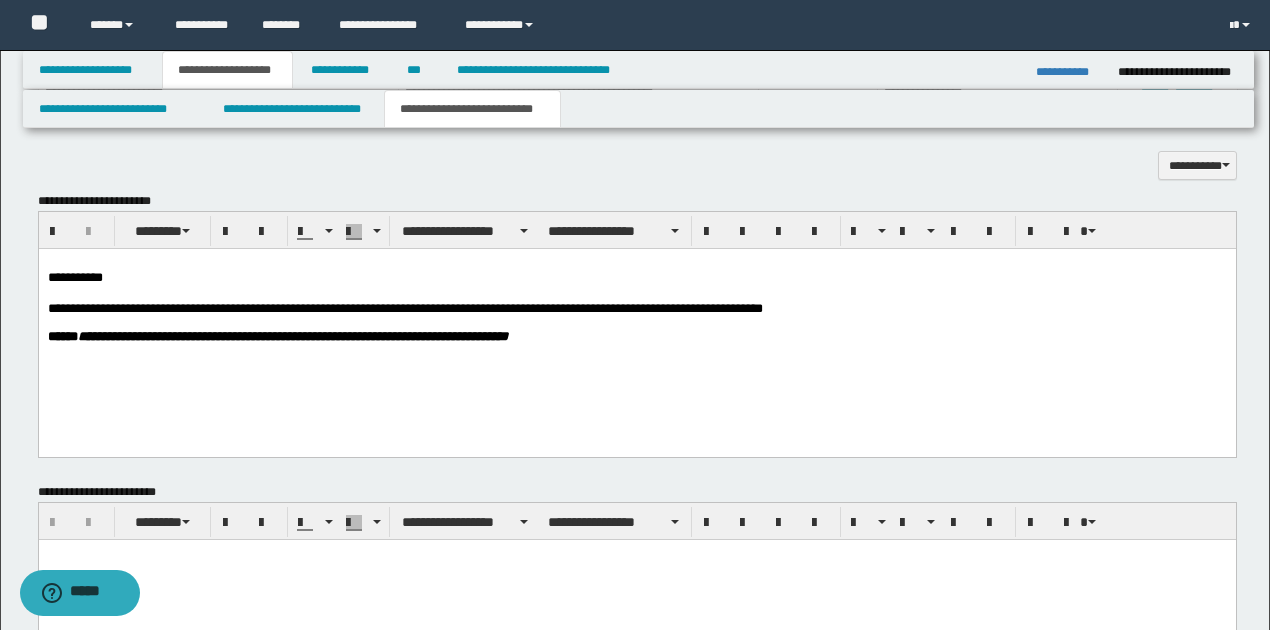 click on "**********" at bounding box center (637, 277) 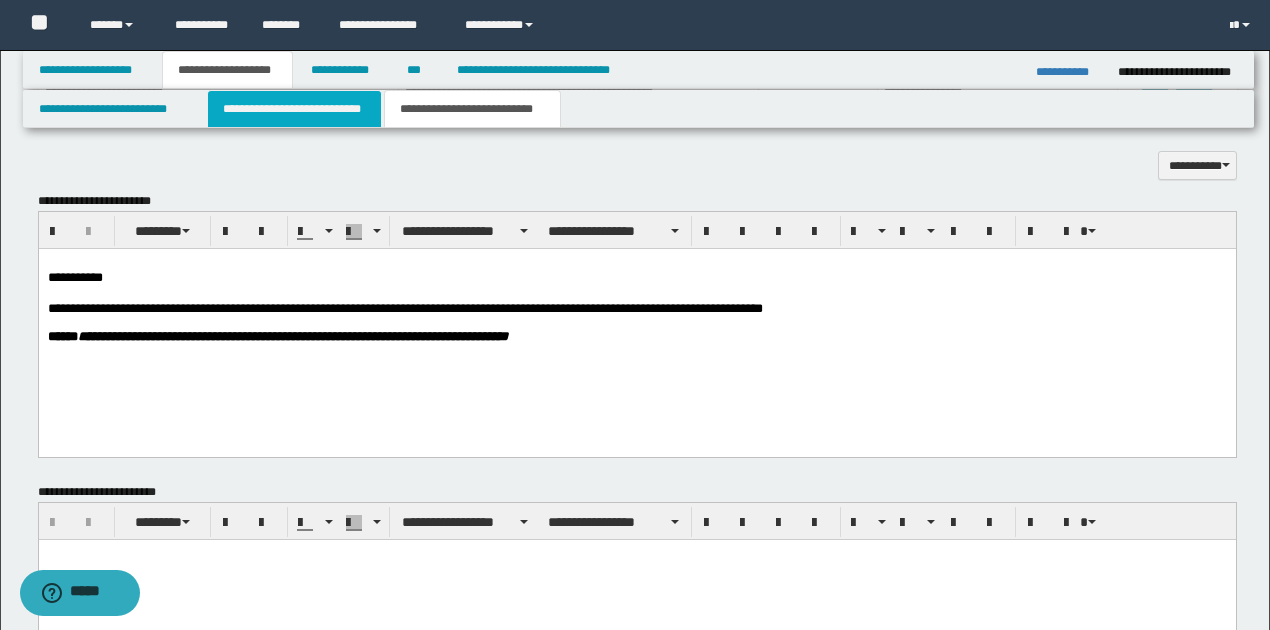click on "**********" at bounding box center [294, 109] 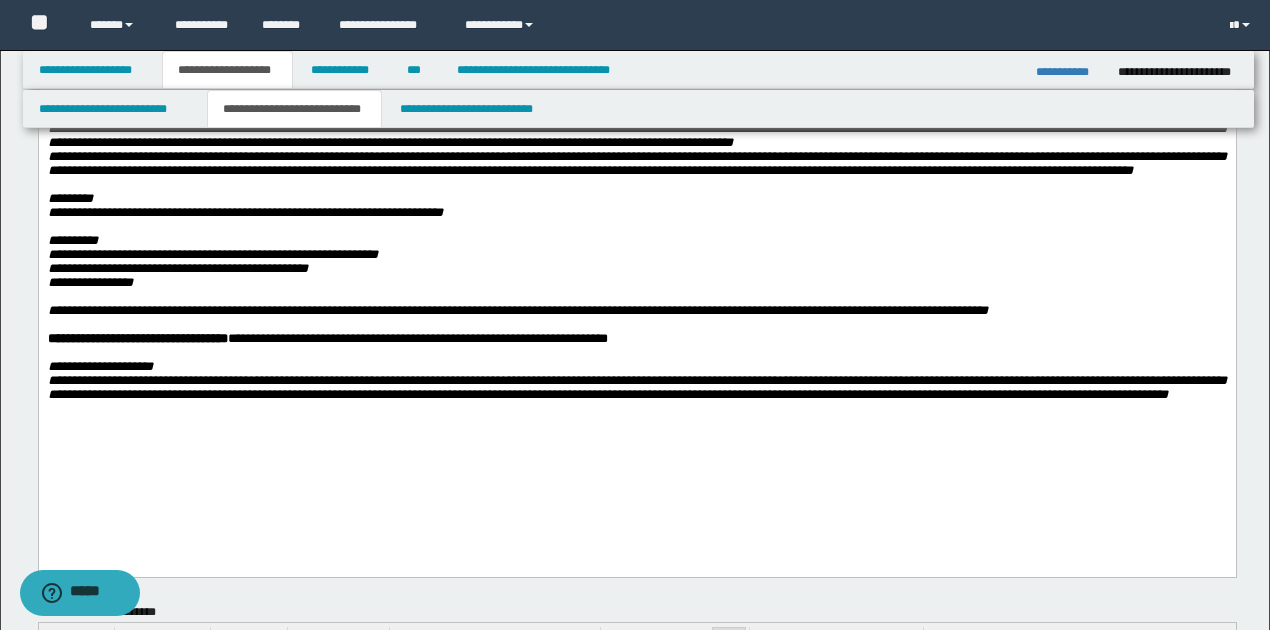 scroll, scrollTop: 0, scrollLeft: 0, axis: both 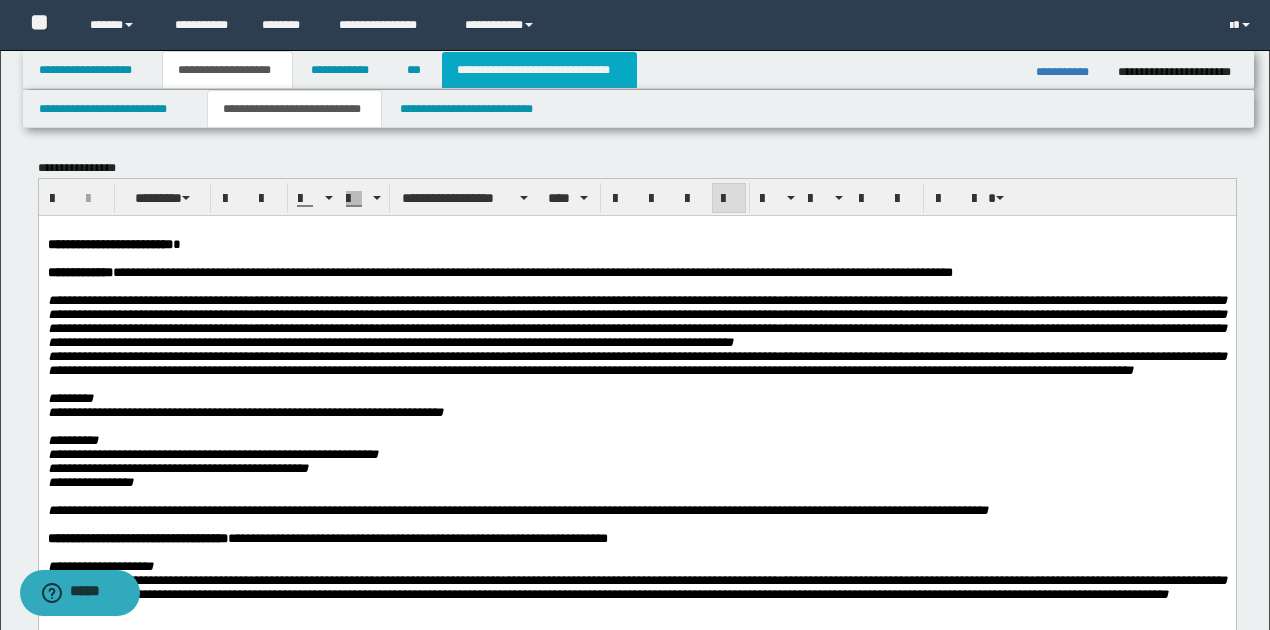 click on "**********" at bounding box center [539, 70] 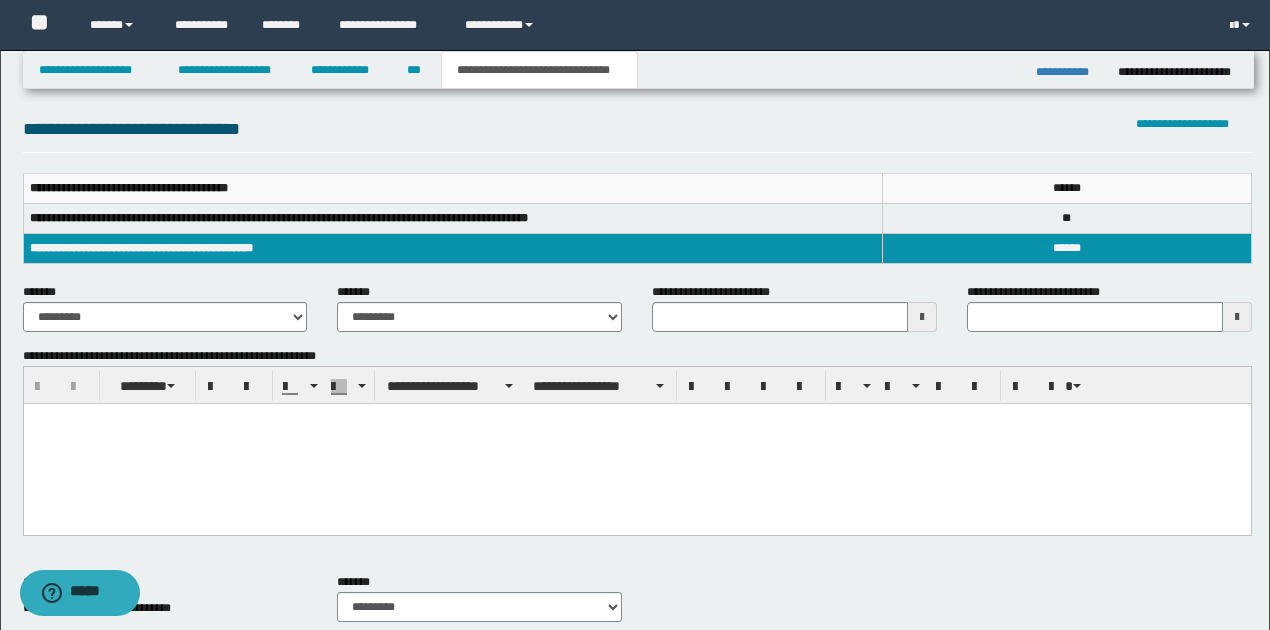 scroll, scrollTop: 266, scrollLeft: 0, axis: vertical 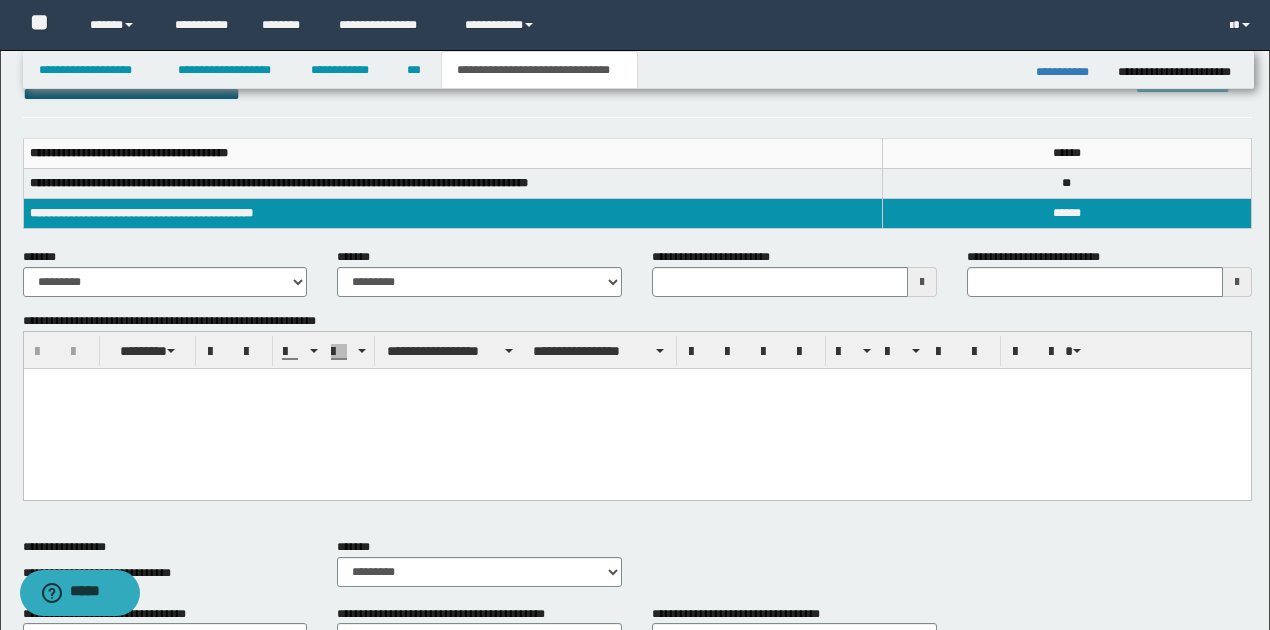 type 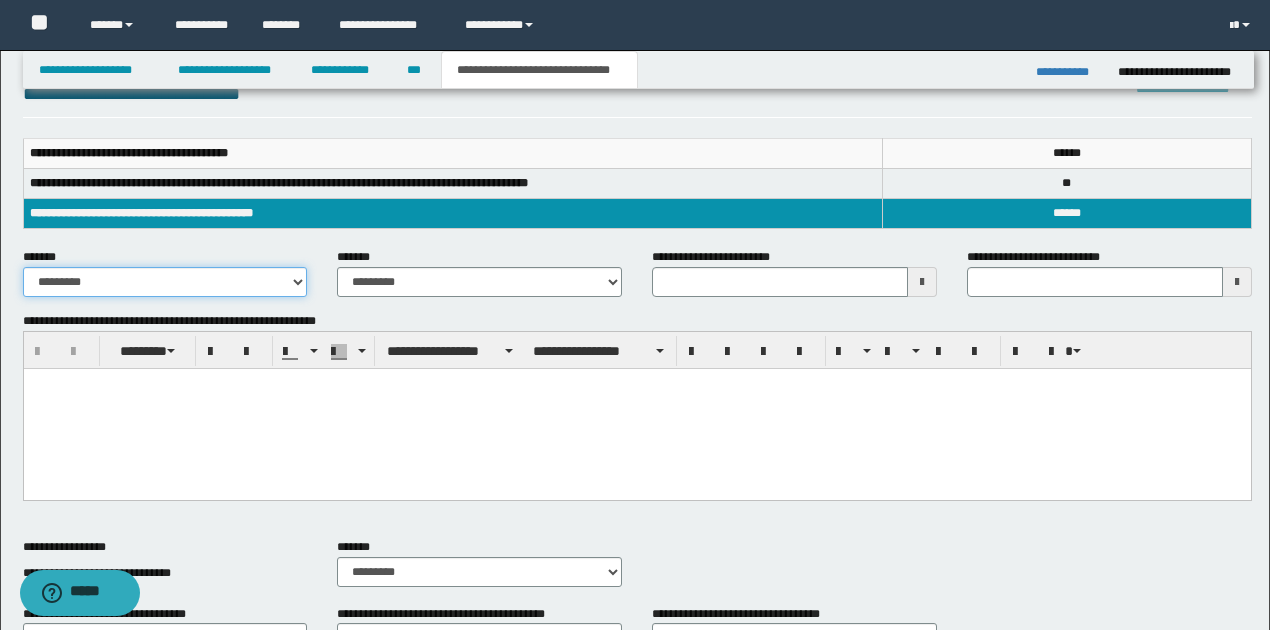 click on "**********" at bounding box center (165, 282) 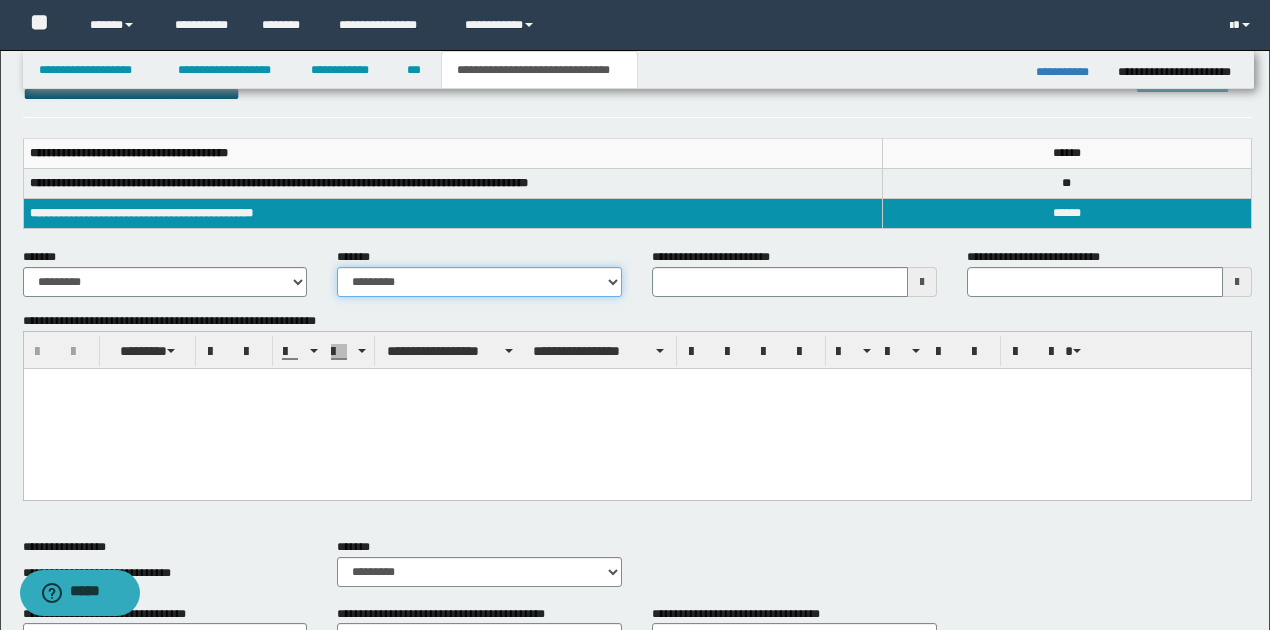 click on "**********" at bounding box center (479, 282) 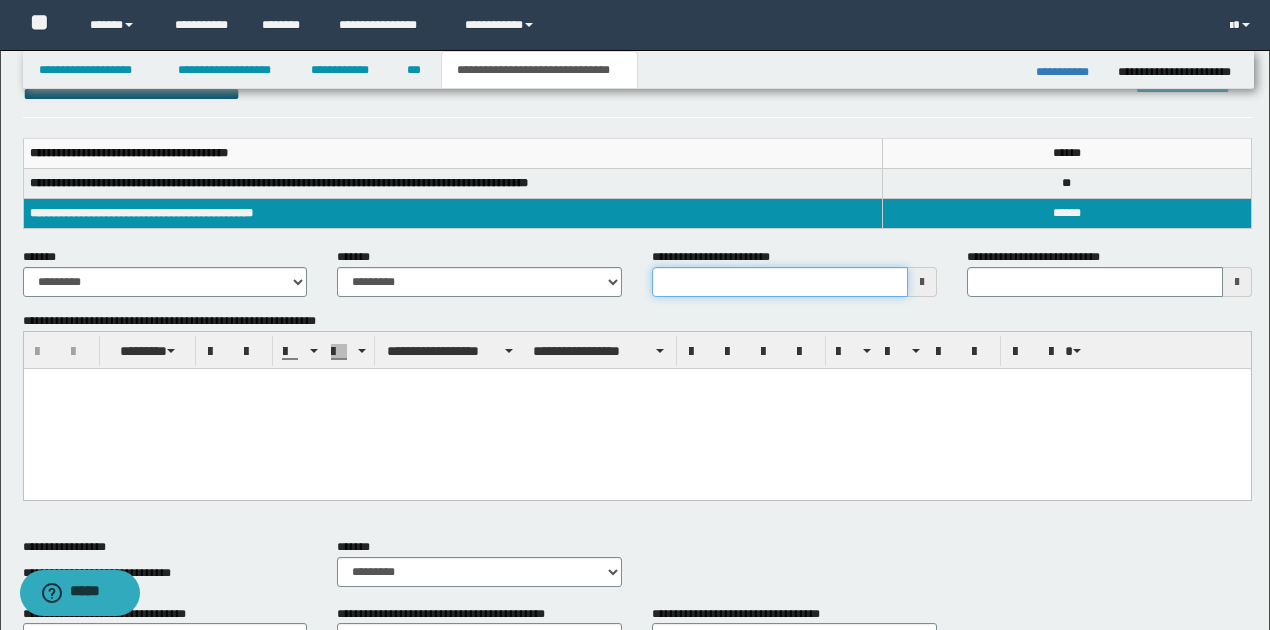 click on "**********" at bounding box center (780, 282) 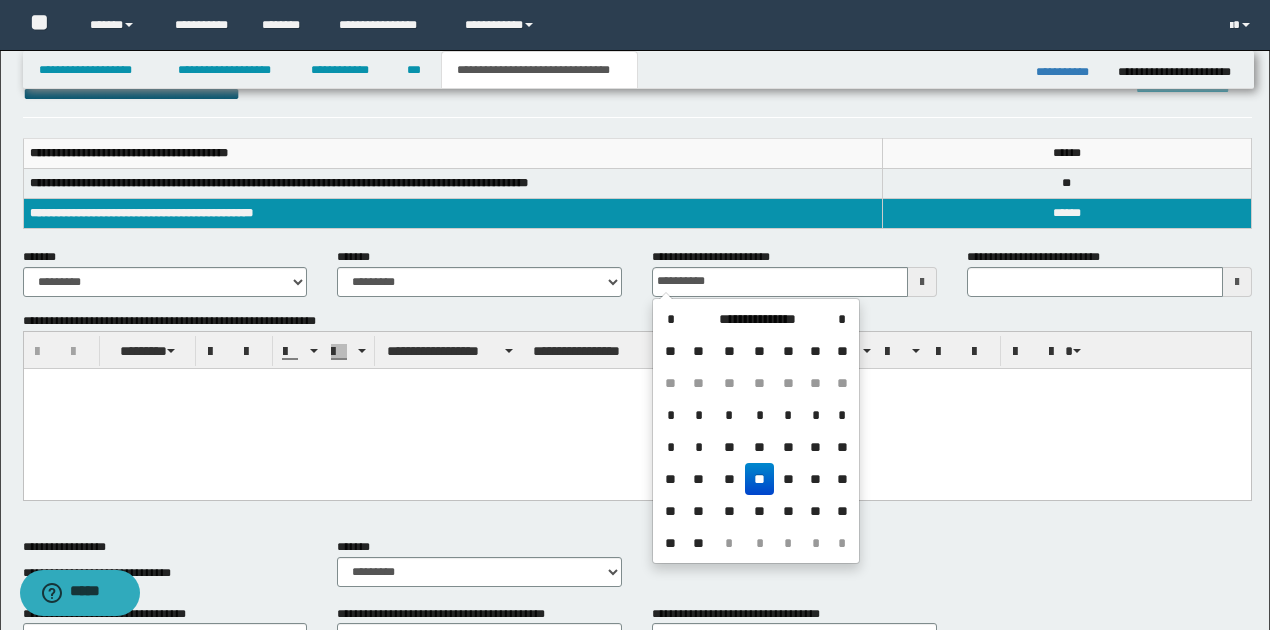 click on "**" at bounding box center (759, 479) 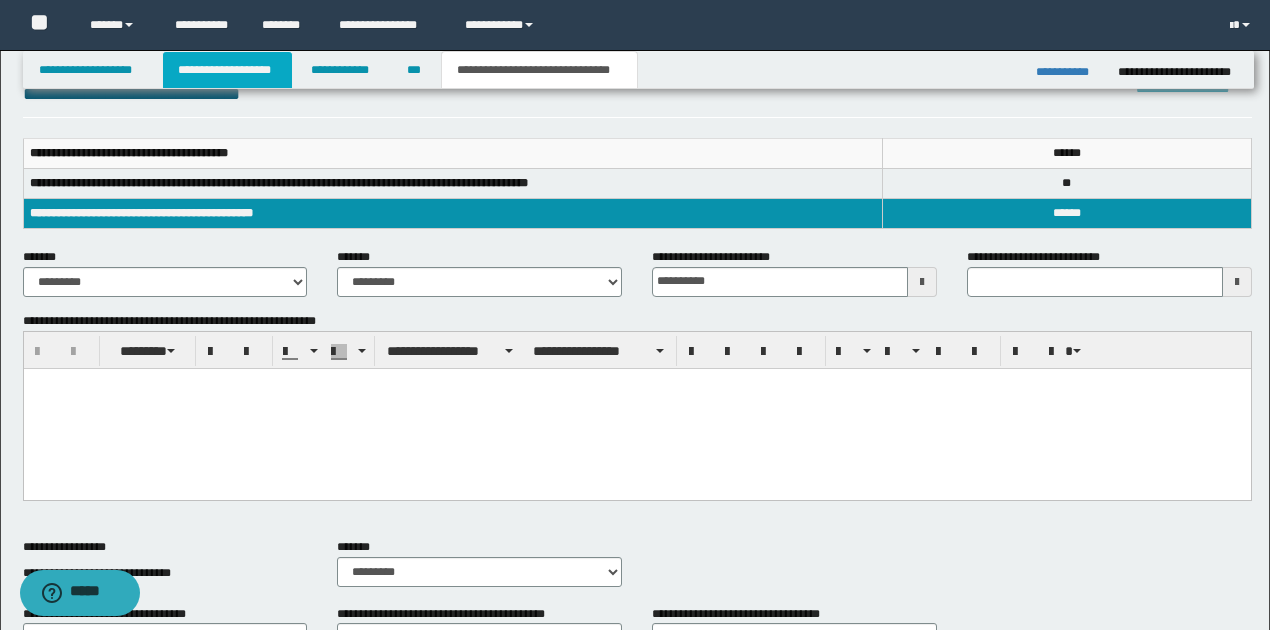click on "**********" at bounding box center [227, 70] 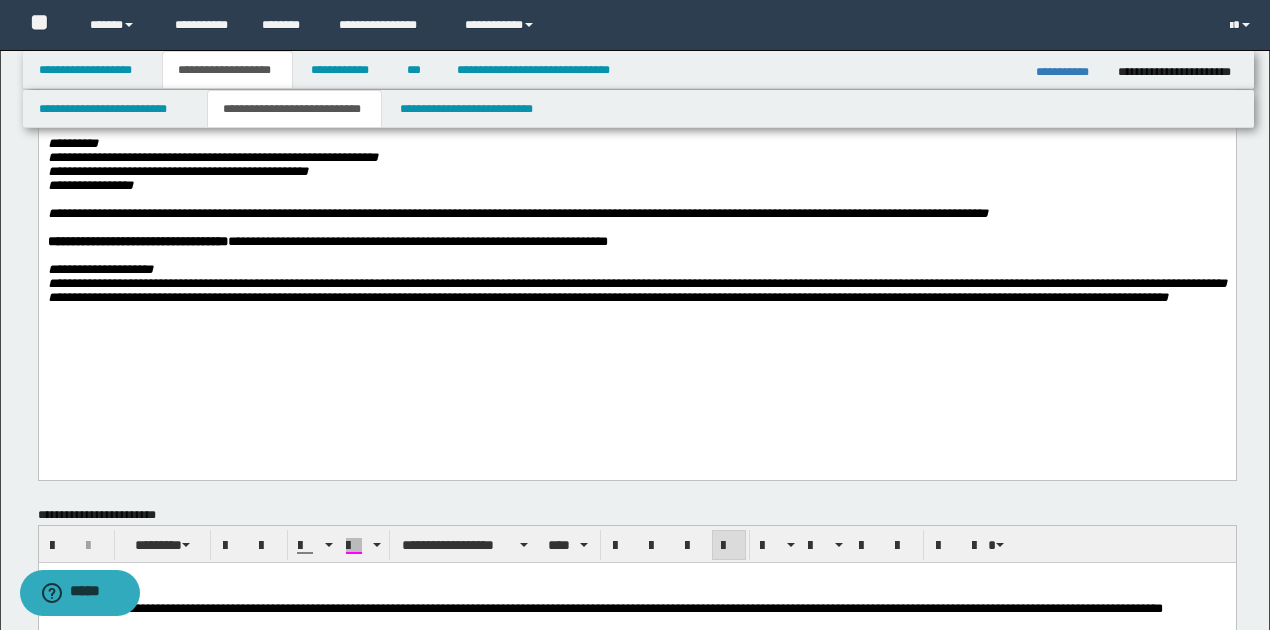 scroll, scrollTop: 497, scrollLeft: 0, axis: vertical 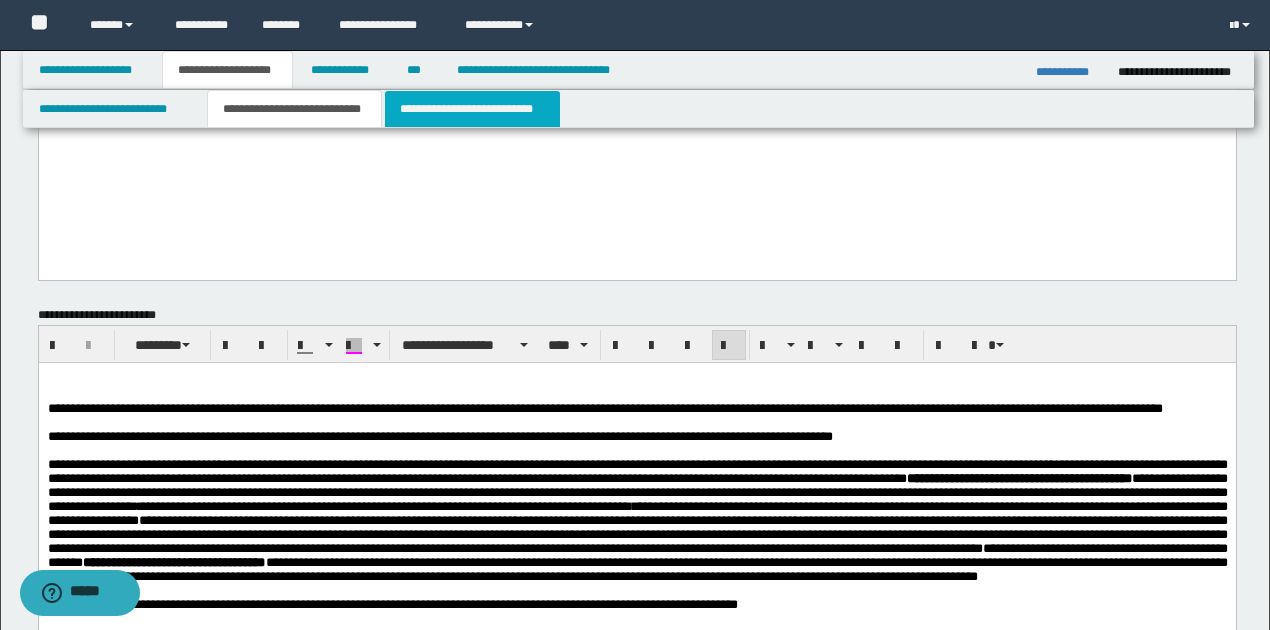 click on "**********" at bounding box center (472, 109) 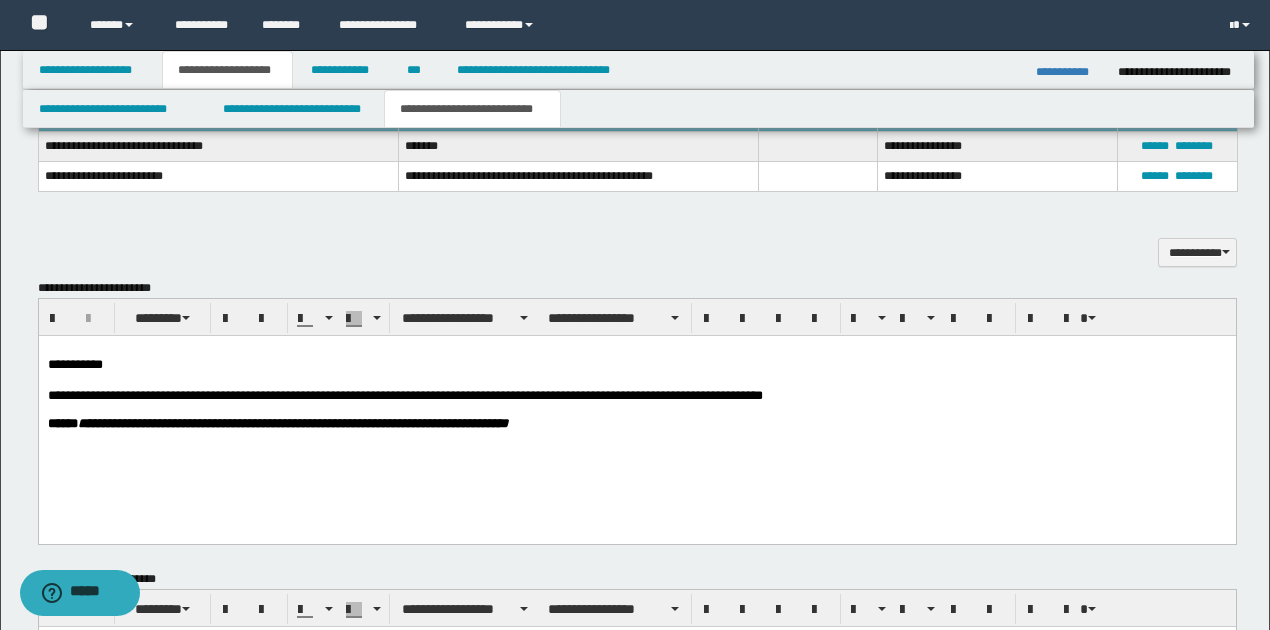 scroll, scrollTop: 1230, scrollLeft: 0, axis: vertical 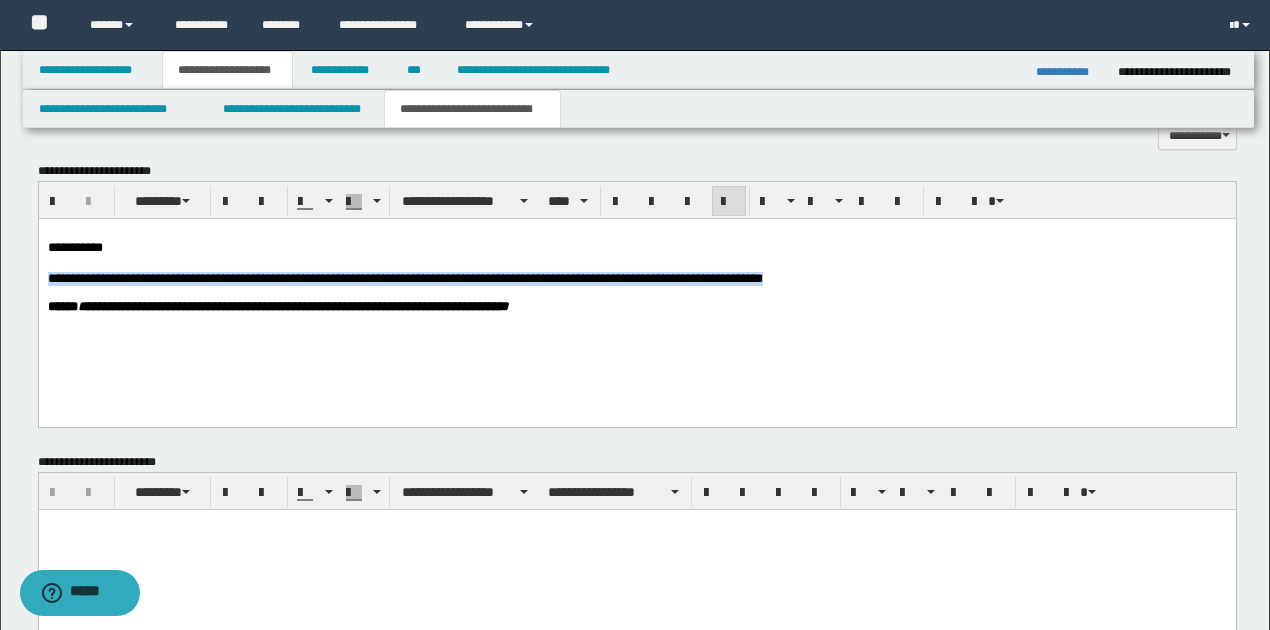 drag, startPoint x: 50, startPoint y: 282, endPoint x: 809, endPoint y: 284, distance: 759.0026 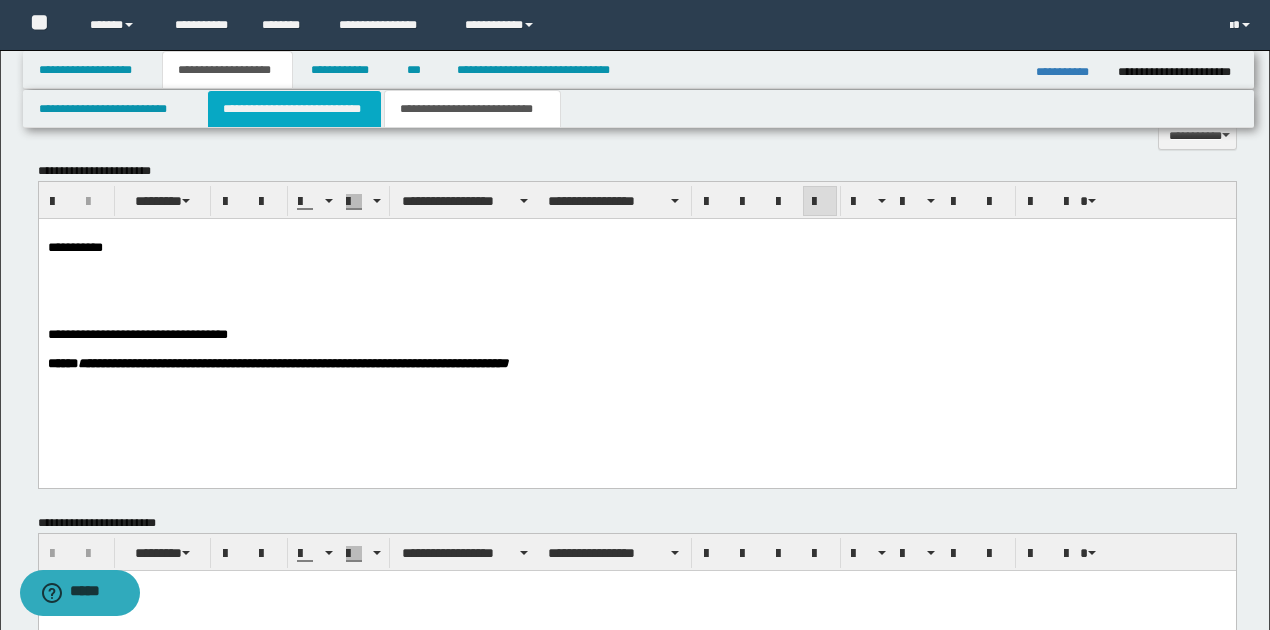 click on "**********" at bounding box center [294, 109] 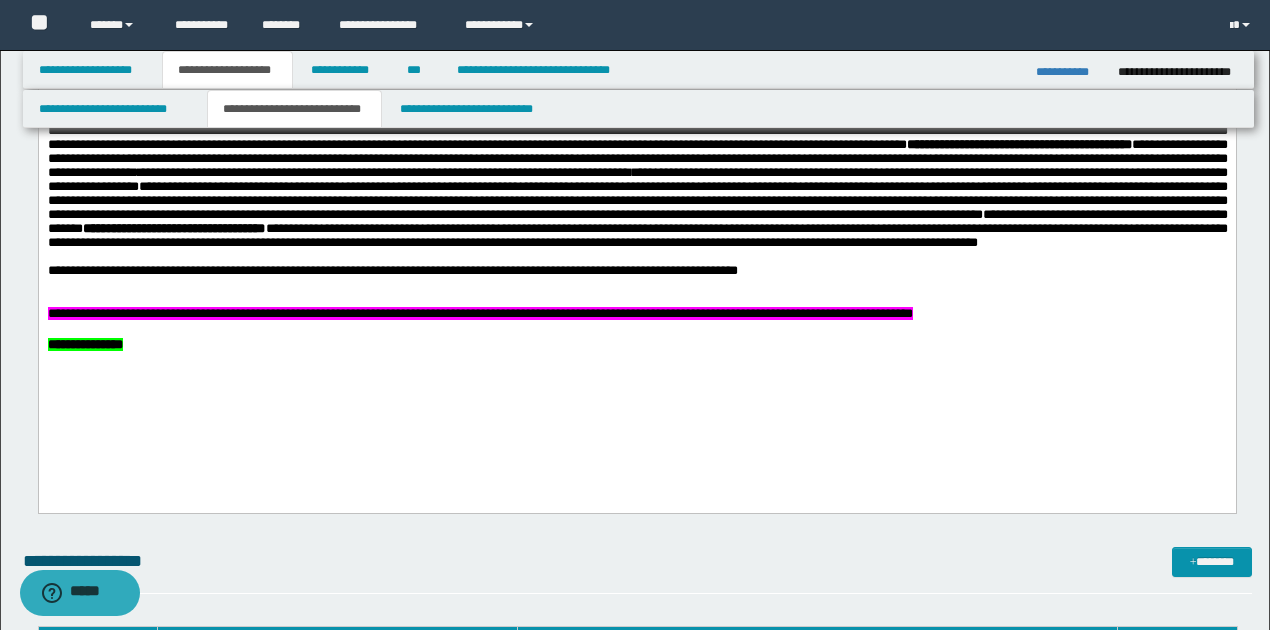 scroll, scrollTop: 830, scrollLeft: 0, axis: vertical 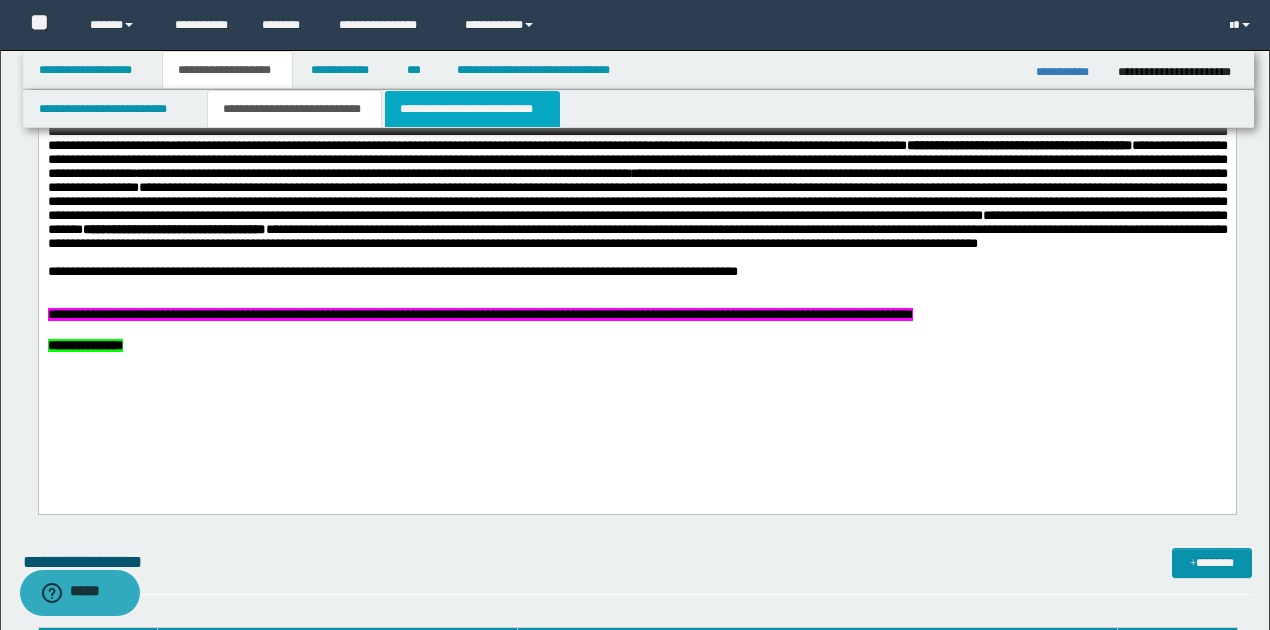 click on "**********" at bounding box center [472, 109] 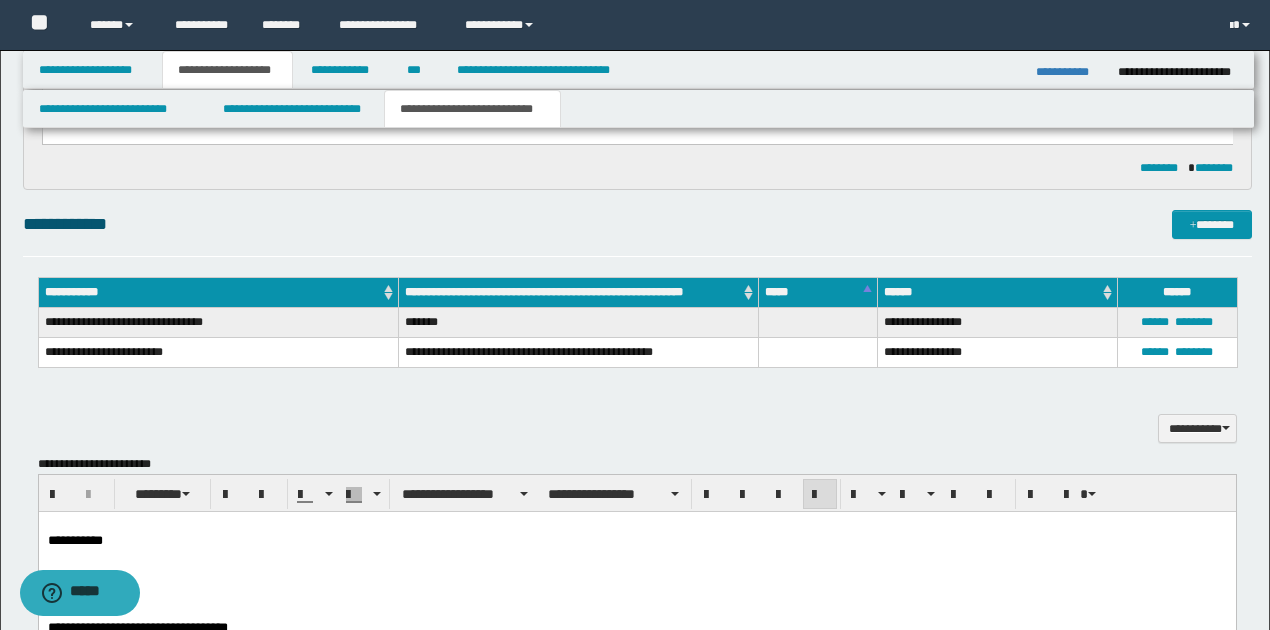 scroll, scrollTop: 1097, scrollLeft: 0, axis: vertical 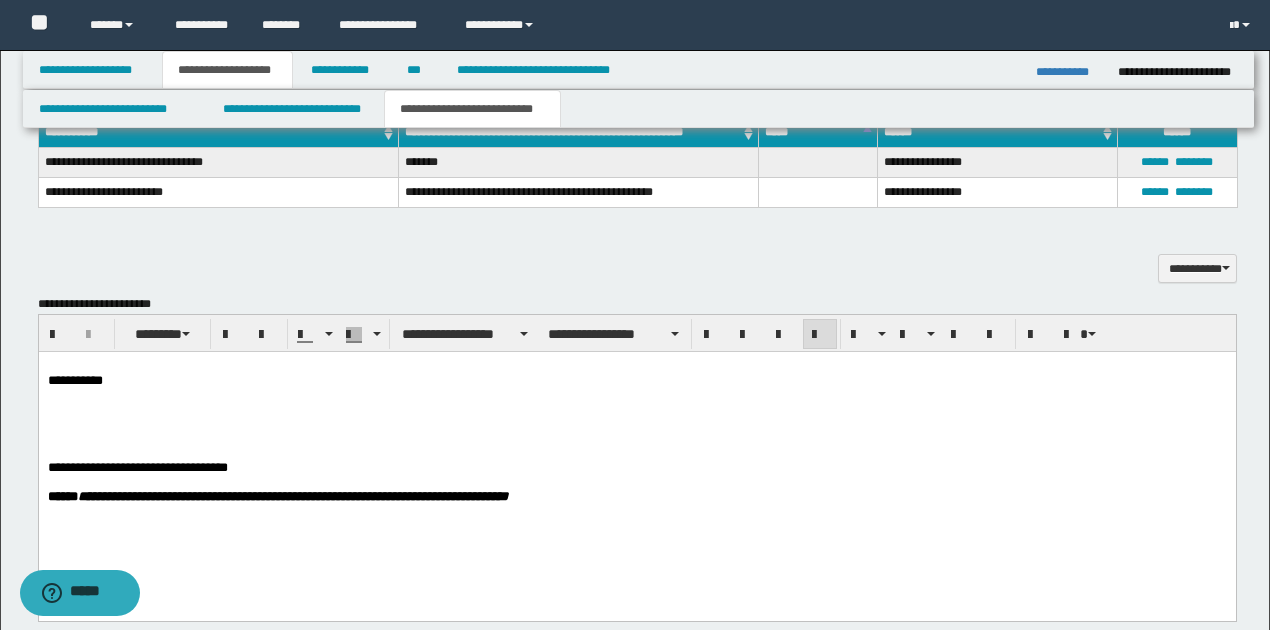 click on "**********" at bounding box center (637, 467) 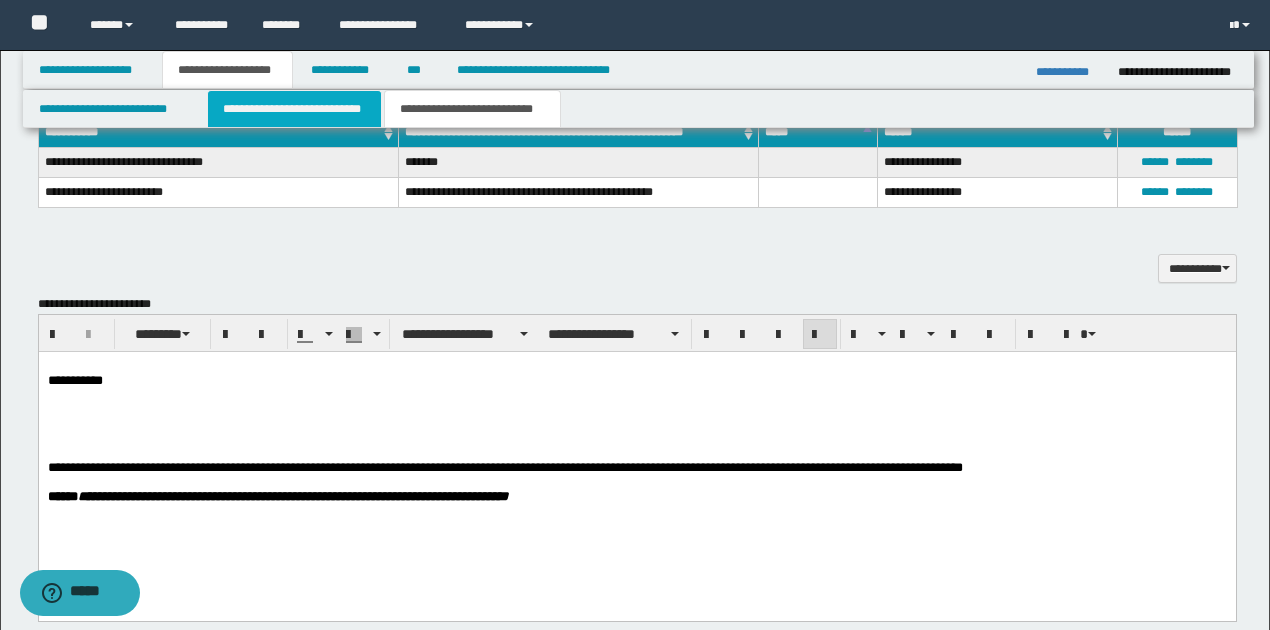 click on "**********" at bounding box center [294, 109] 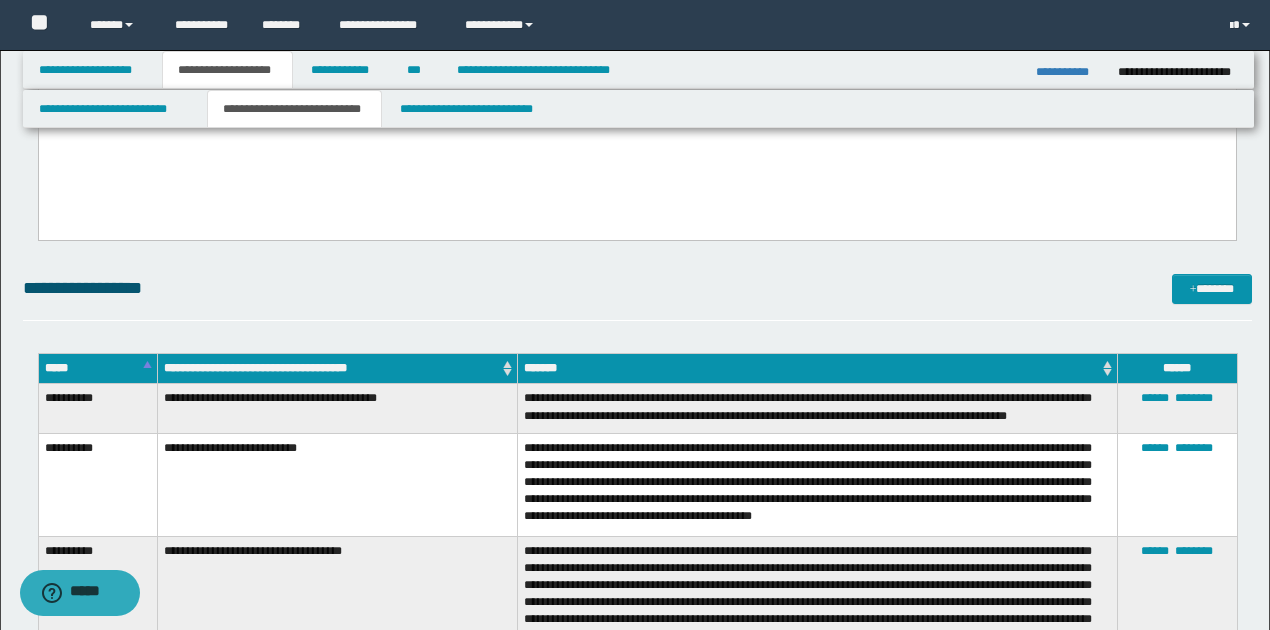 scroll, scrollTop: 1097, scrollLeft: 0, axis: vertical 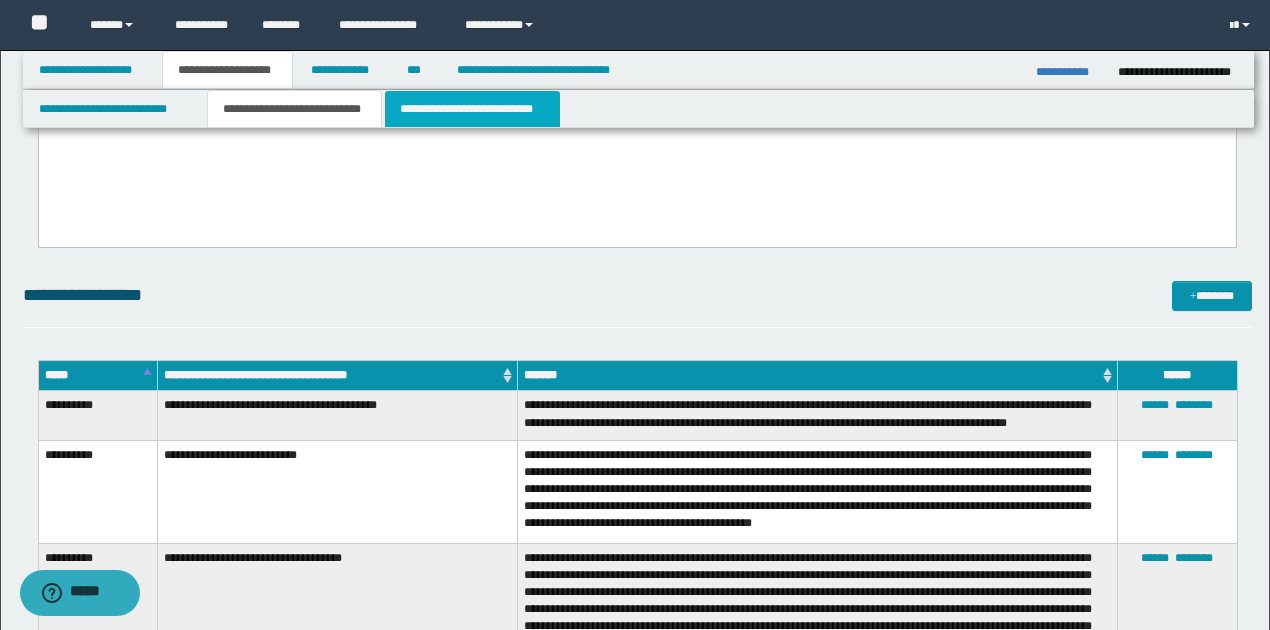 click on "**********" at bounding box center [472, 109] 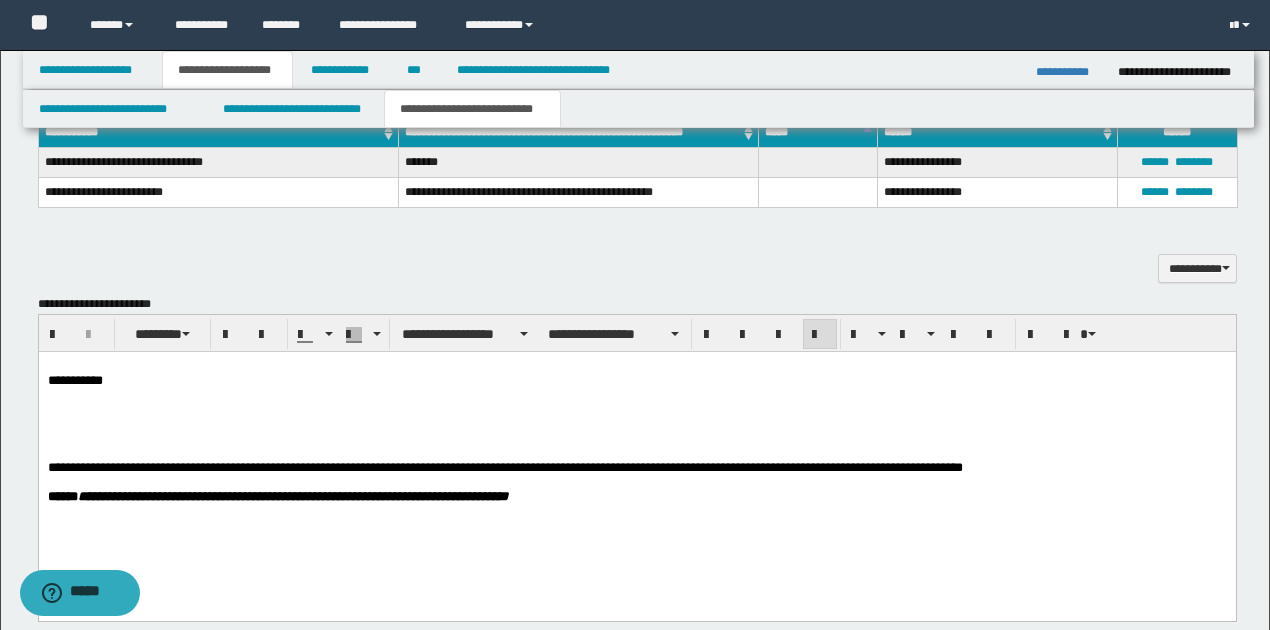 click on "**********" at bounding box center (637, 467) 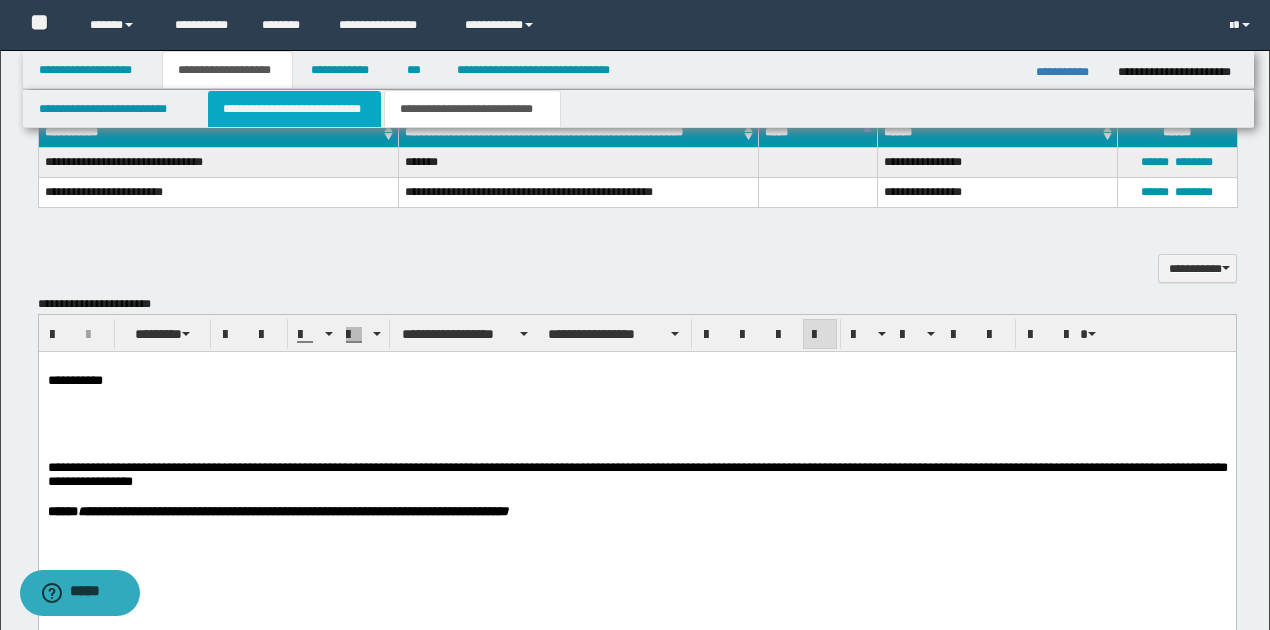 click on "**********" at bounding box center [294, 109] 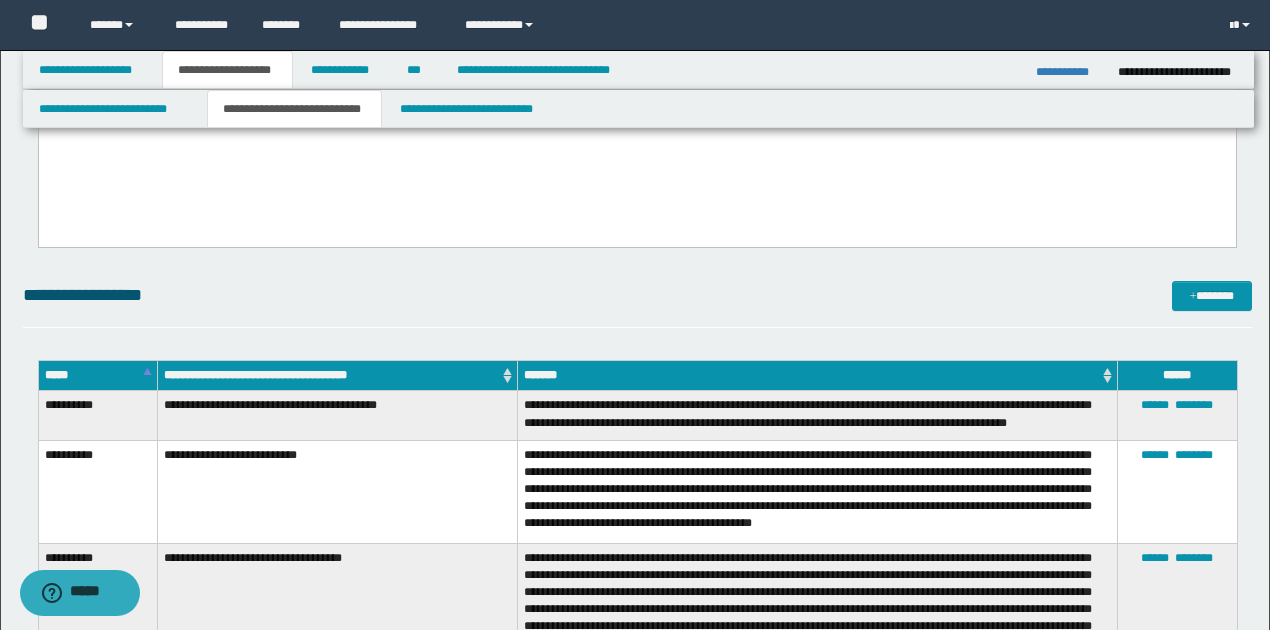 scroll, scrollTop: 1164, scrollLeft: 0, axis: vertical 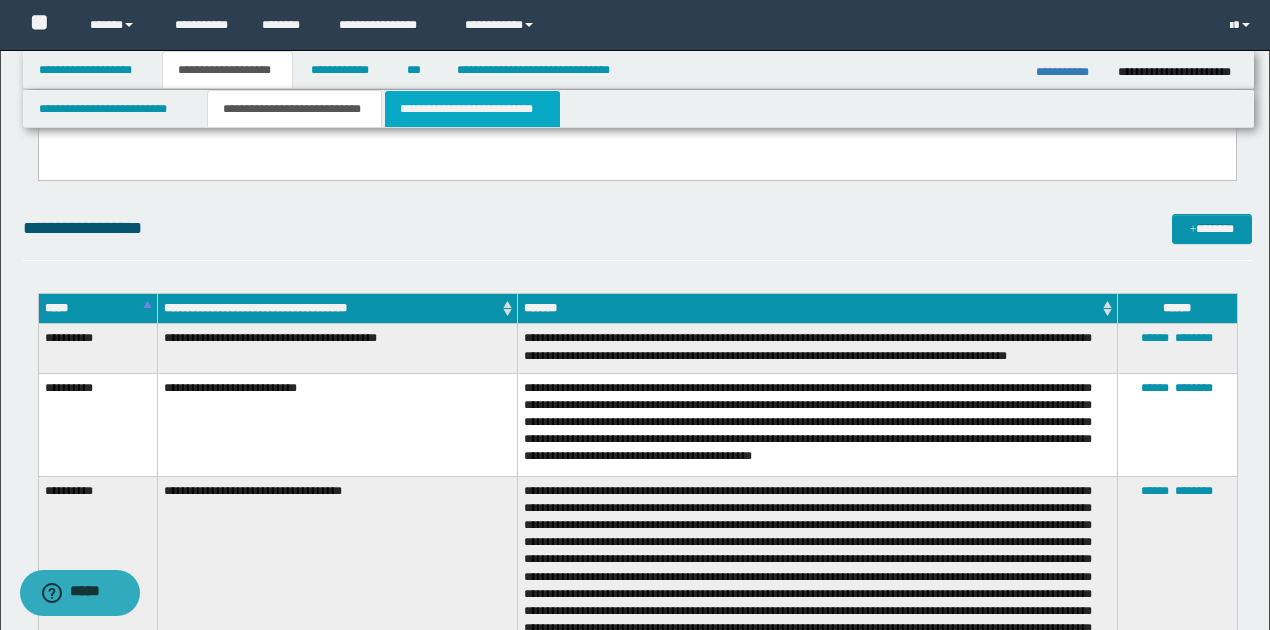 click on "**********" at bounding box center (472, 109) 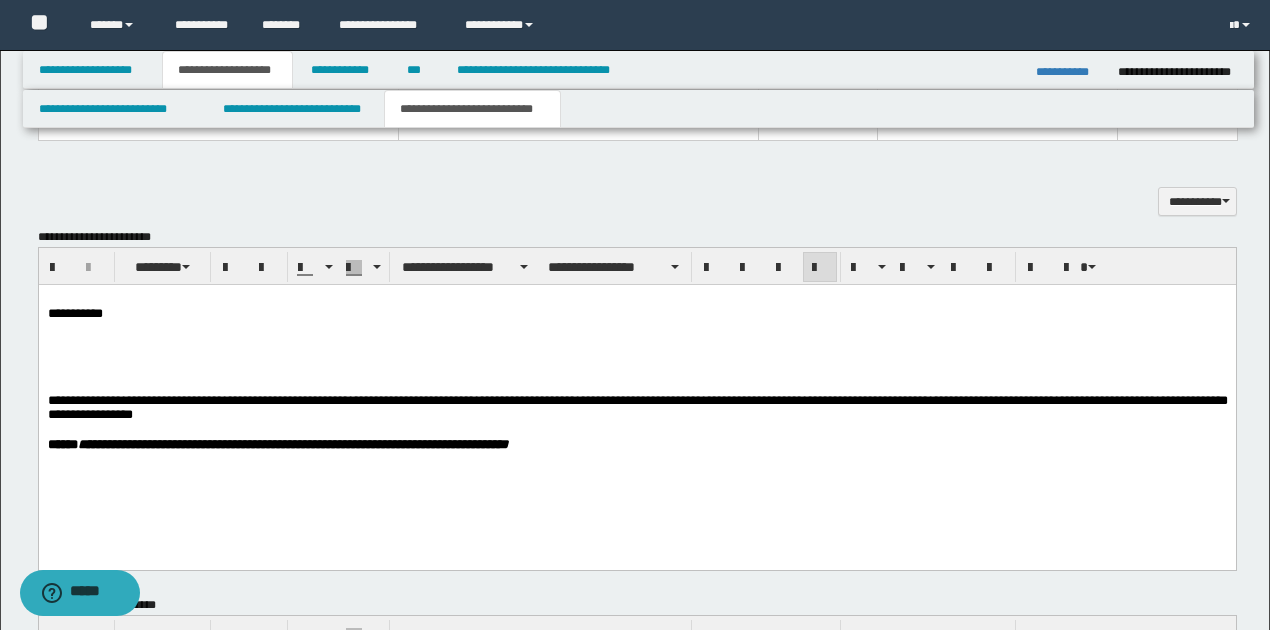 click on "**********" at bounding box center [637, 408] 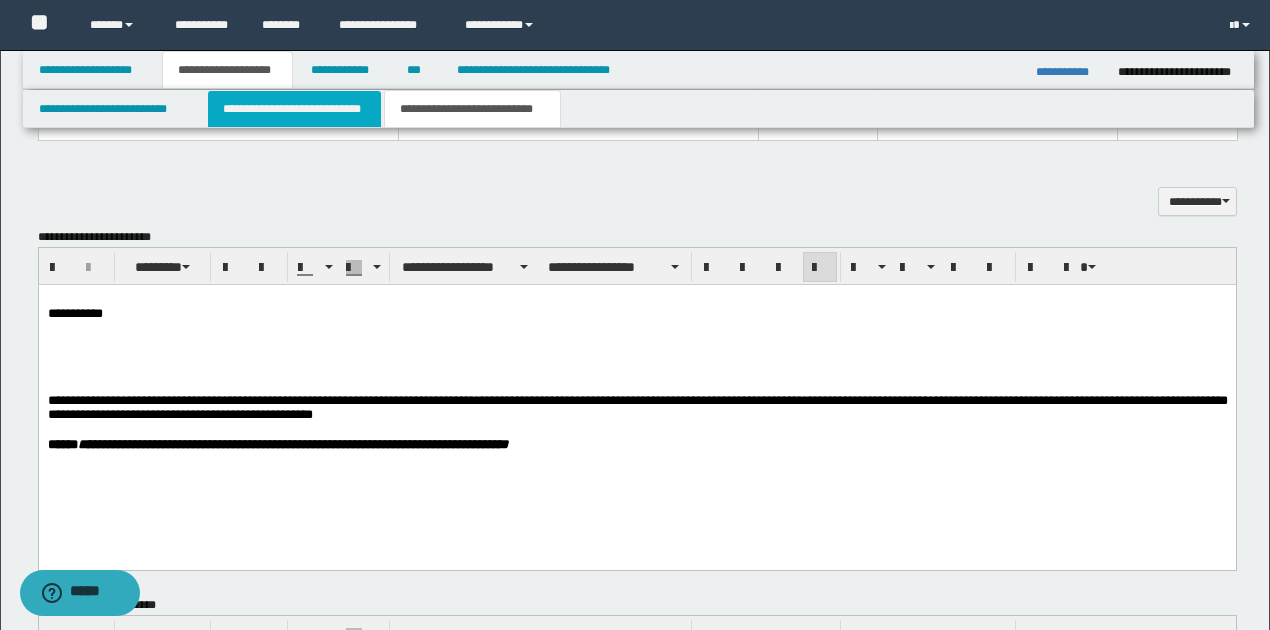 click on "**********" at bounding box center [294, 109] 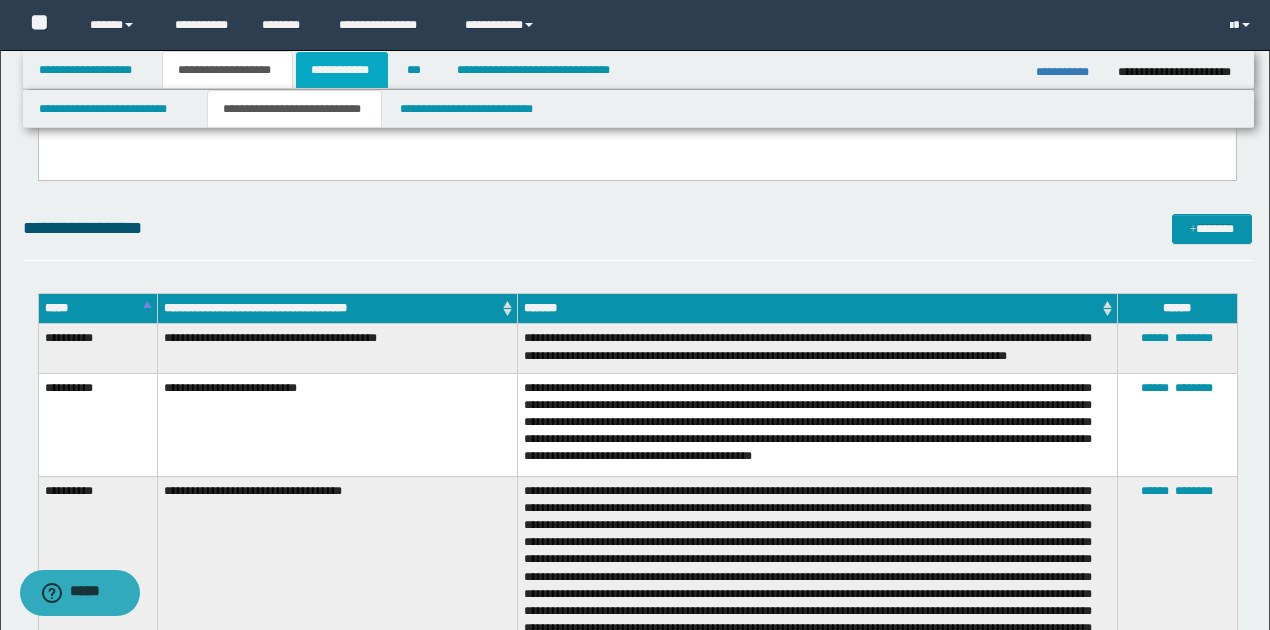 click on "**********" at bounding box center [342, 70] 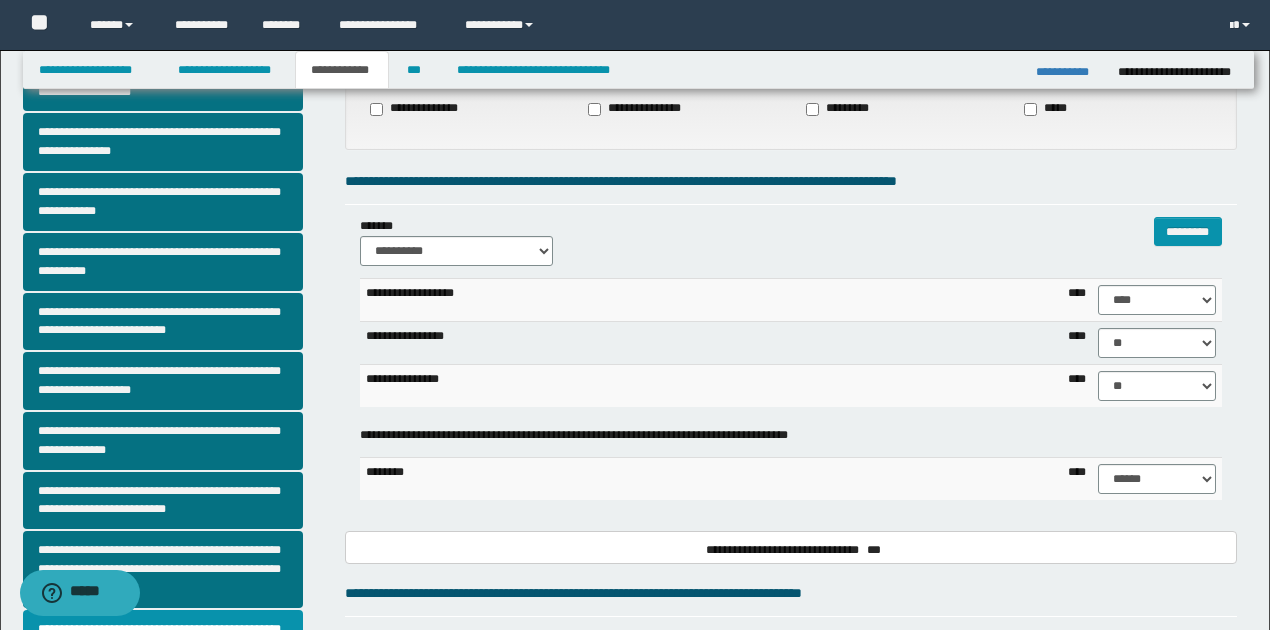 scroll, scrollTop: 133, scrollLeft: 0, axis: vertical 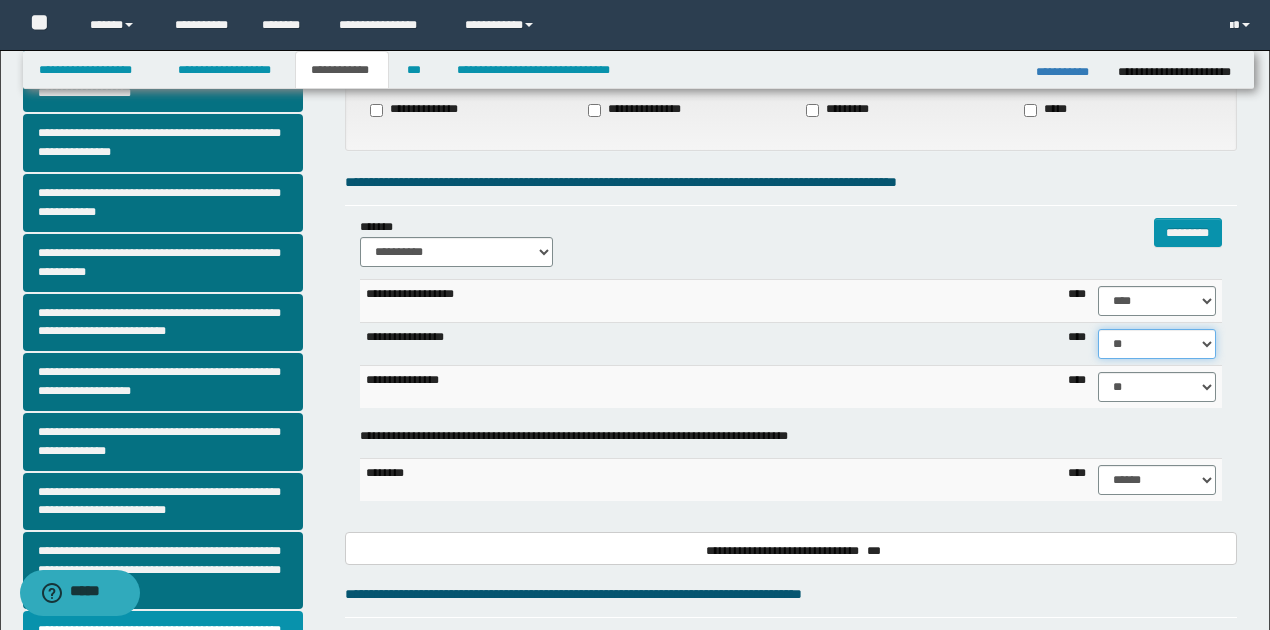 click on "******
****
**
**
**
**
**
**
**
**
***
***
***
***
***
***
***
***
***
***
****
****
****
****" at bounding box center [1156, 344] 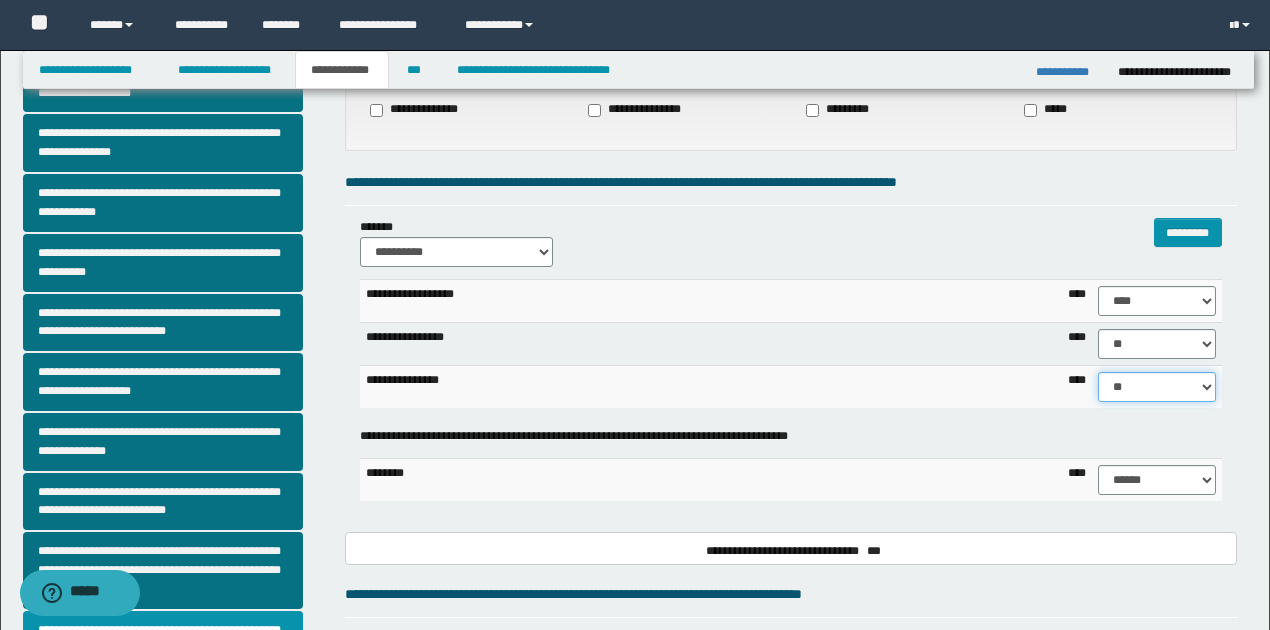 click on "******
****
**
**
**
**
**
**
**
**
***
***
***
***
***
***
***
***
***
***
****
****
****
****" at bounding box center [1156, 387] 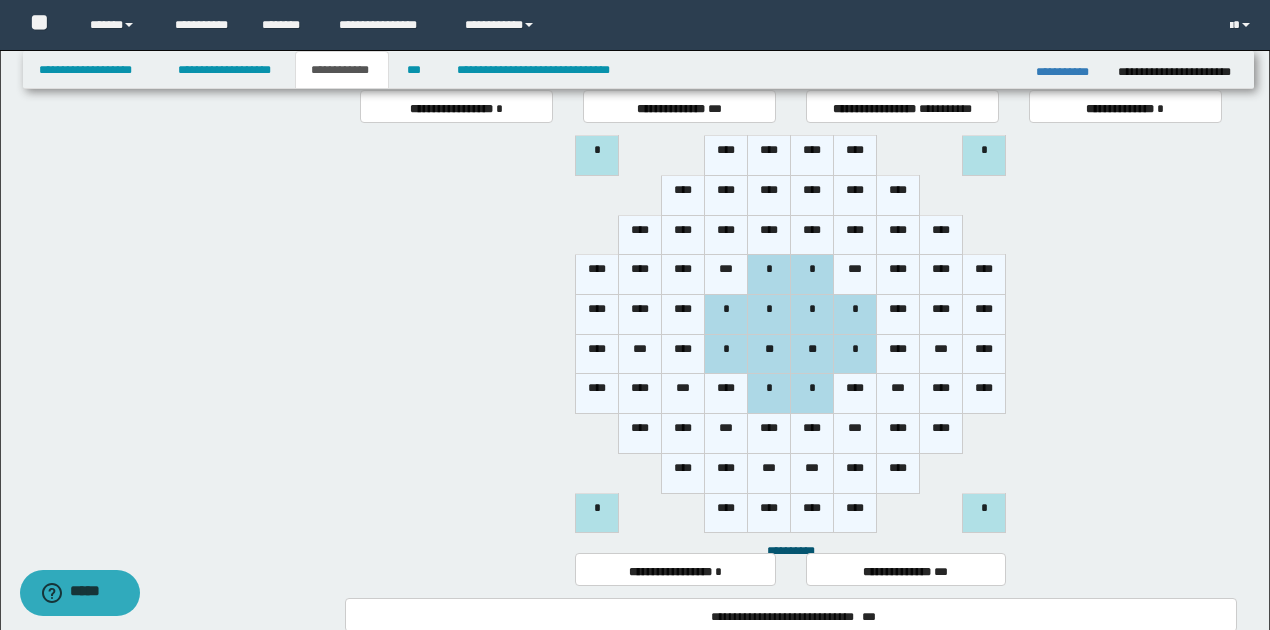 scroll, scrollTop: 800, scrollLeft: 0, axis: vertical 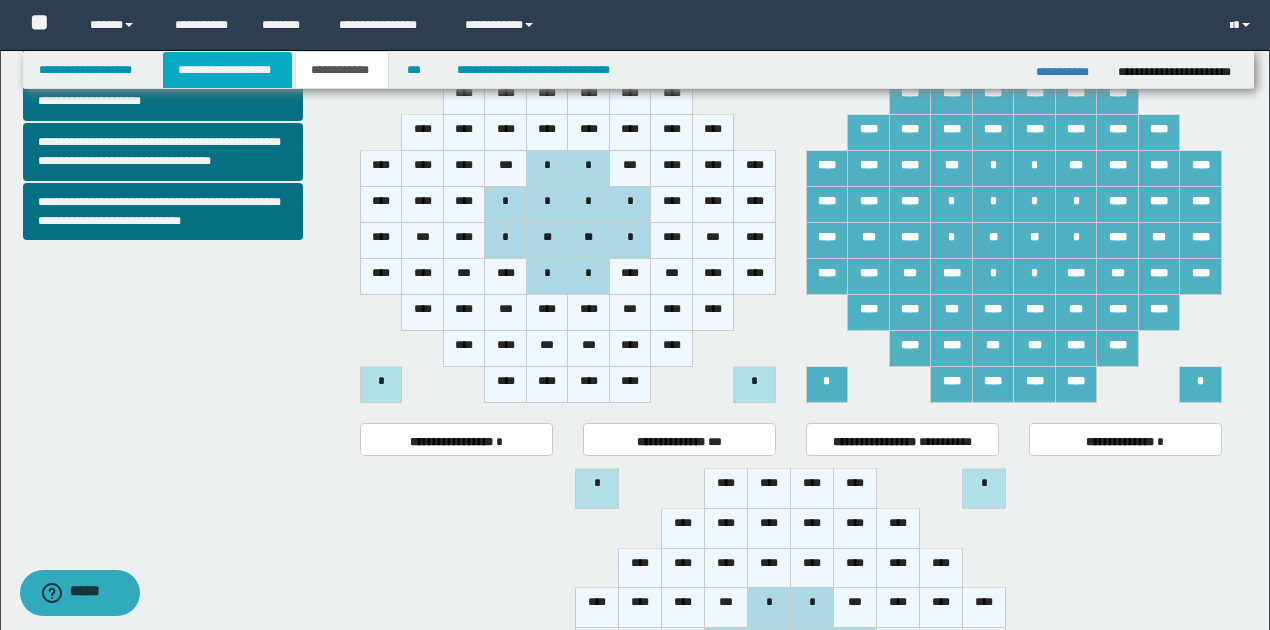 click on "**********" at bounding box center (227, 70) 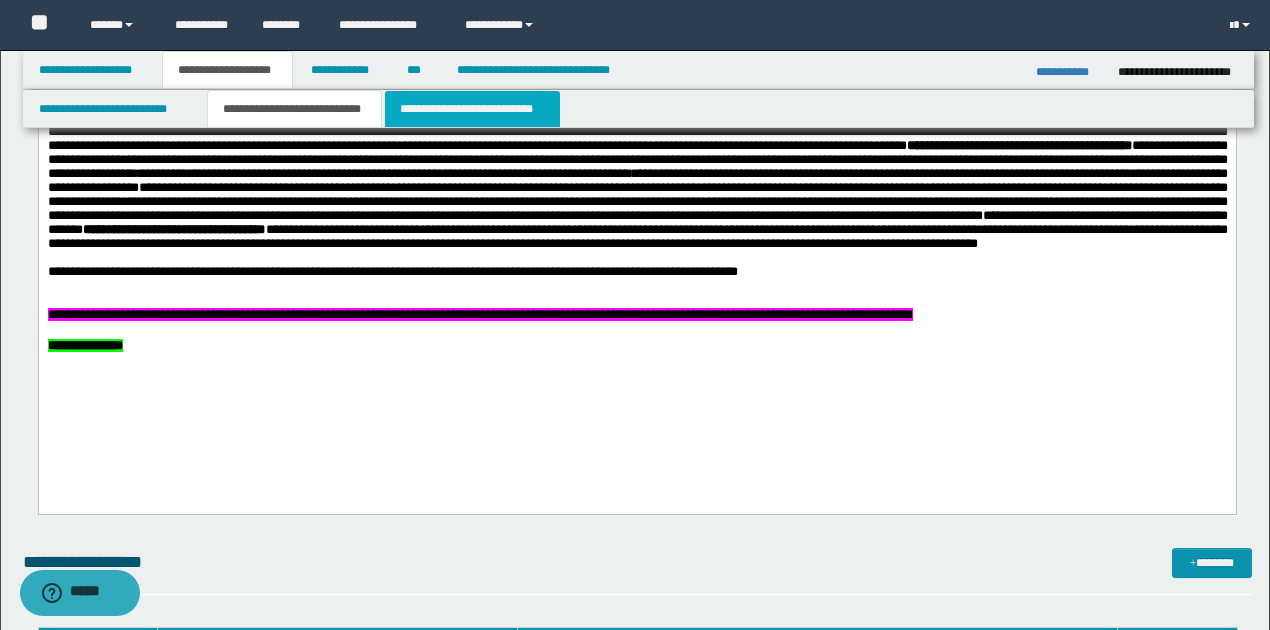 click on "**********" at bounding box center [472, 109] 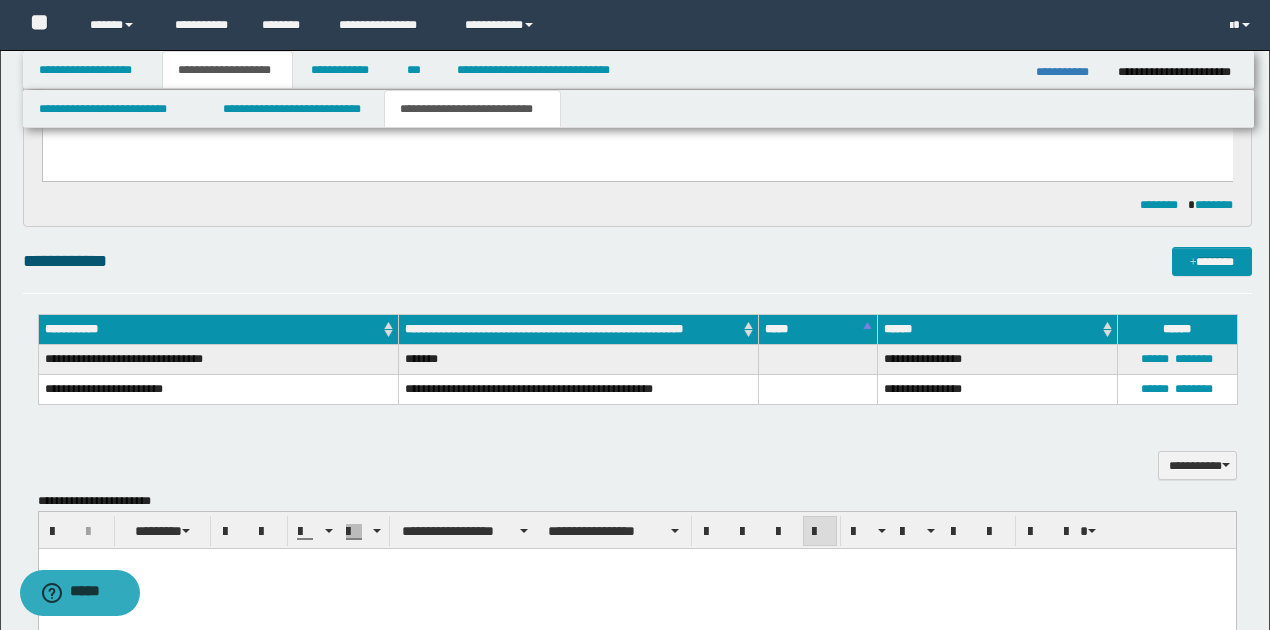 scroll, scrollTop: 1164, scrollLeft: 0, axis: vertical 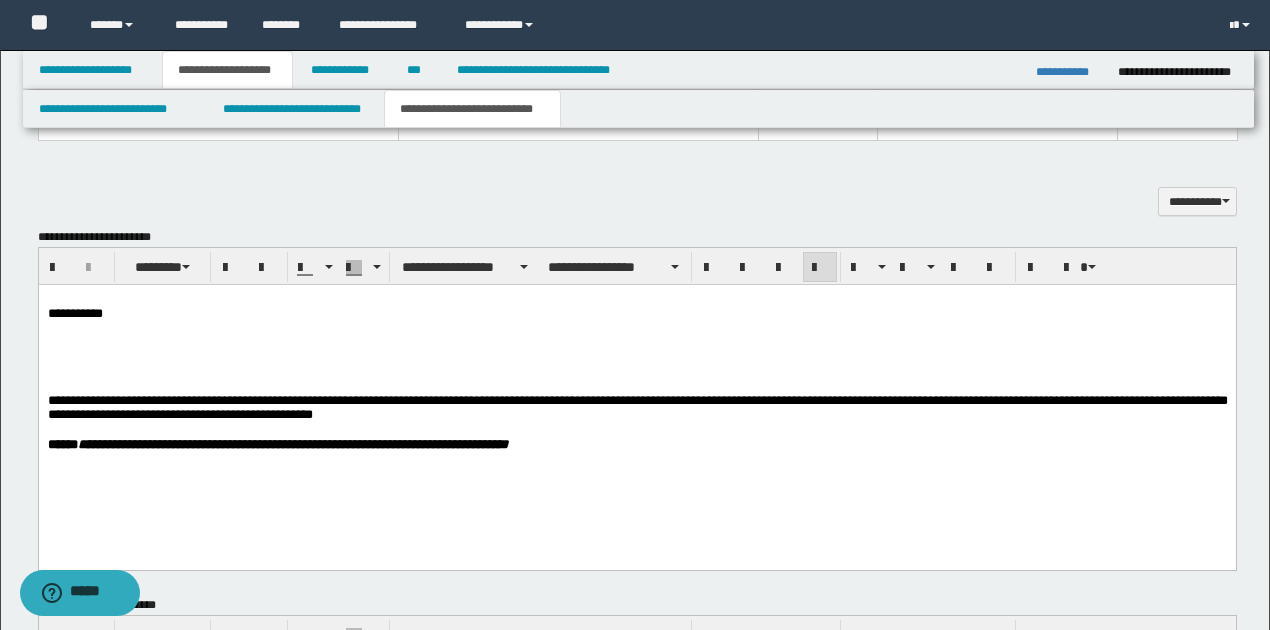 click on "**********" at bounding box center (637, 408) 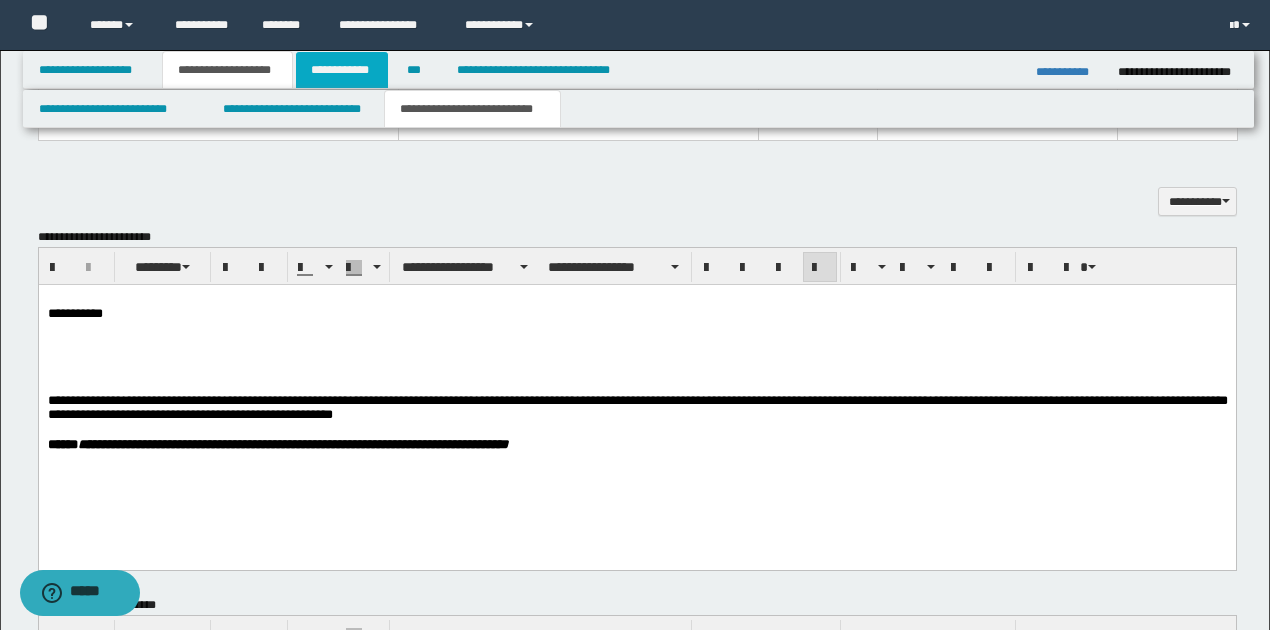 click on "**********" at bounding box center [342, 70] 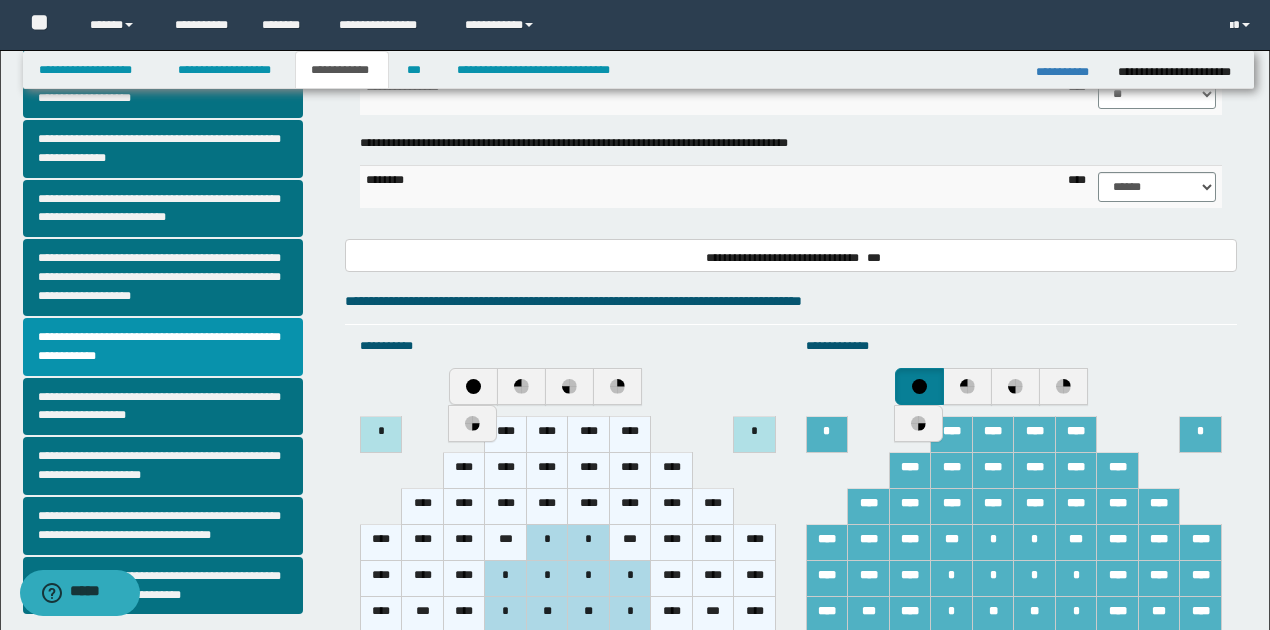 scroll, scrollTop: 400, scrollLeft: 0, axis: vertical 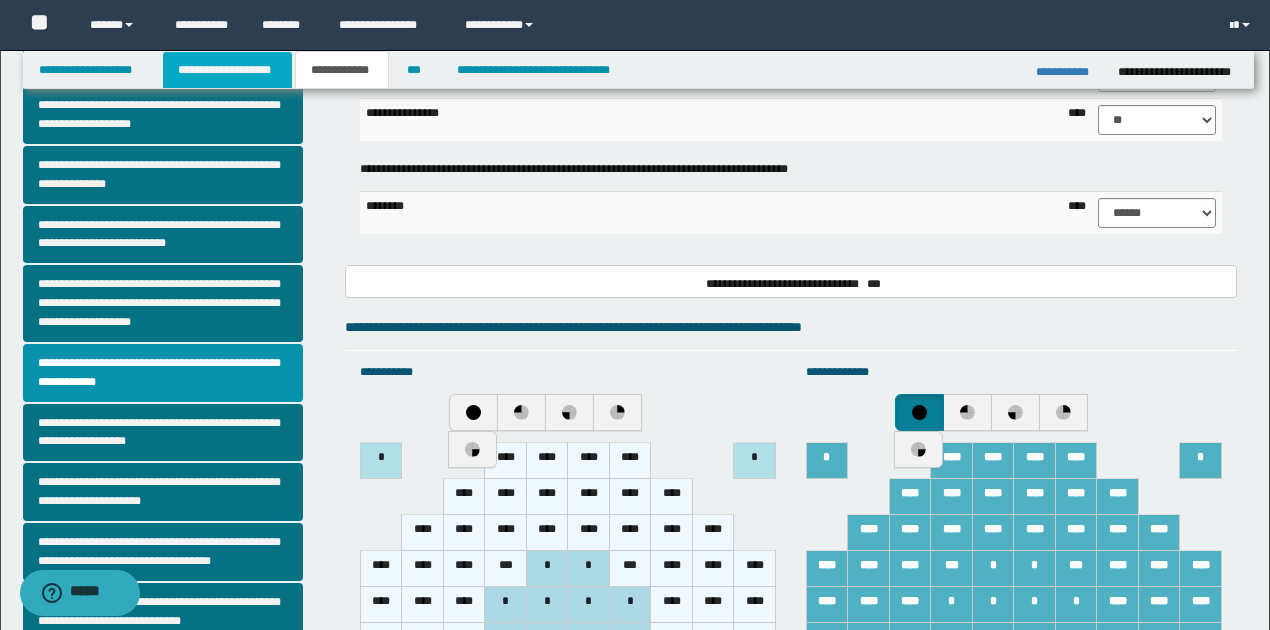 click on "**********" at bounding box center (227, 70) 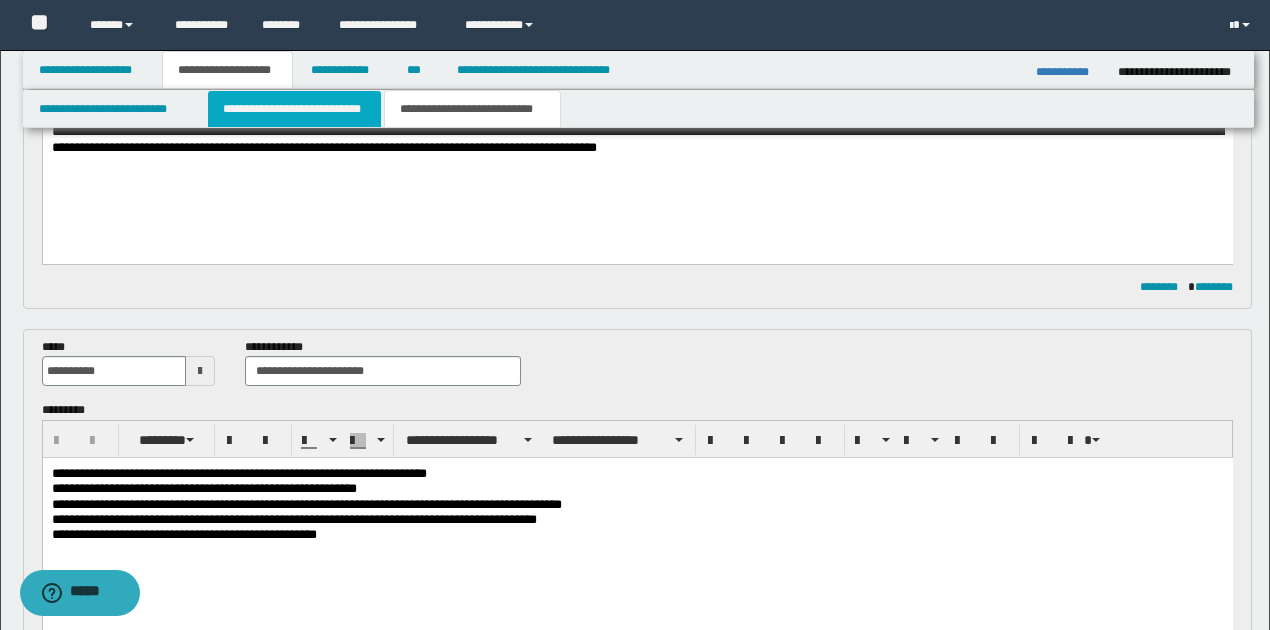 click on "**********" at bounding box center [294, 109] 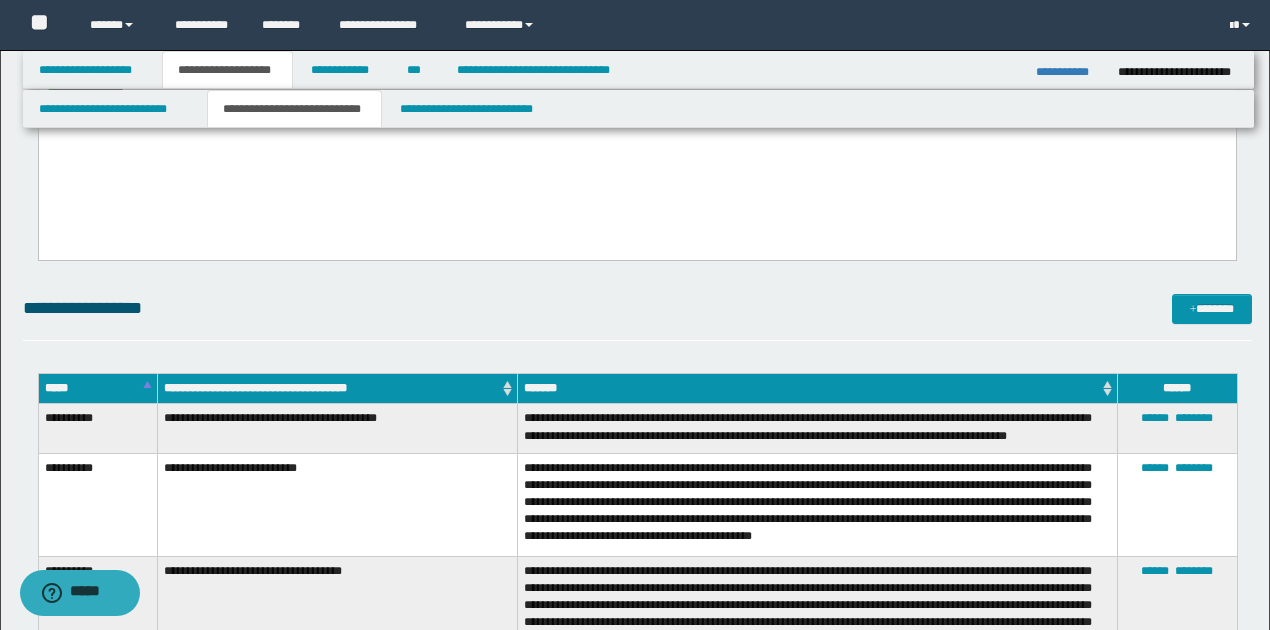 scroll, scrollTop: 1164, scrollLeft: 0, axis: vertical 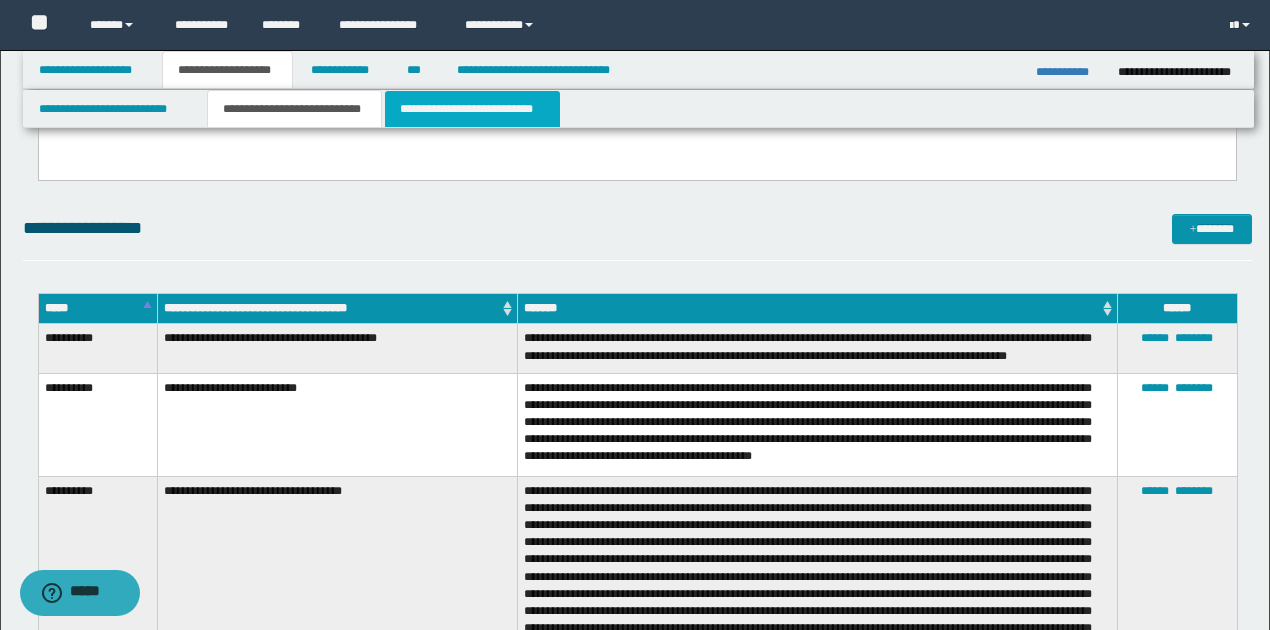 click on "**********" at bounding box center [472, 109] 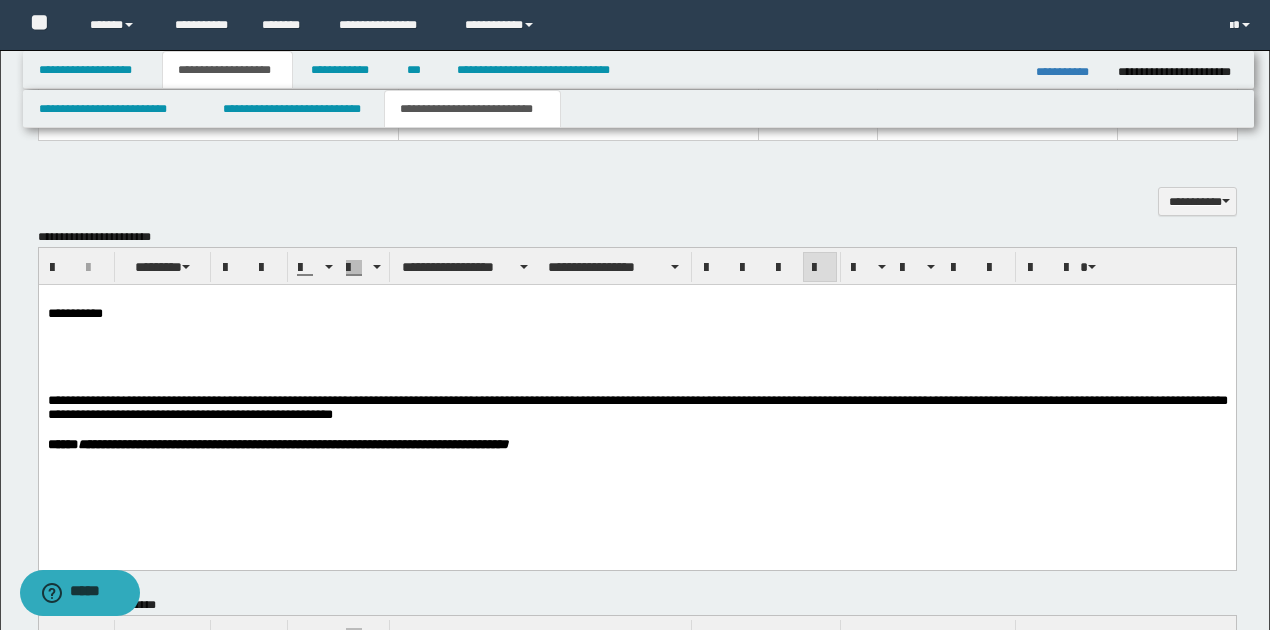 click on "**********" at bounding box center [637, 408] 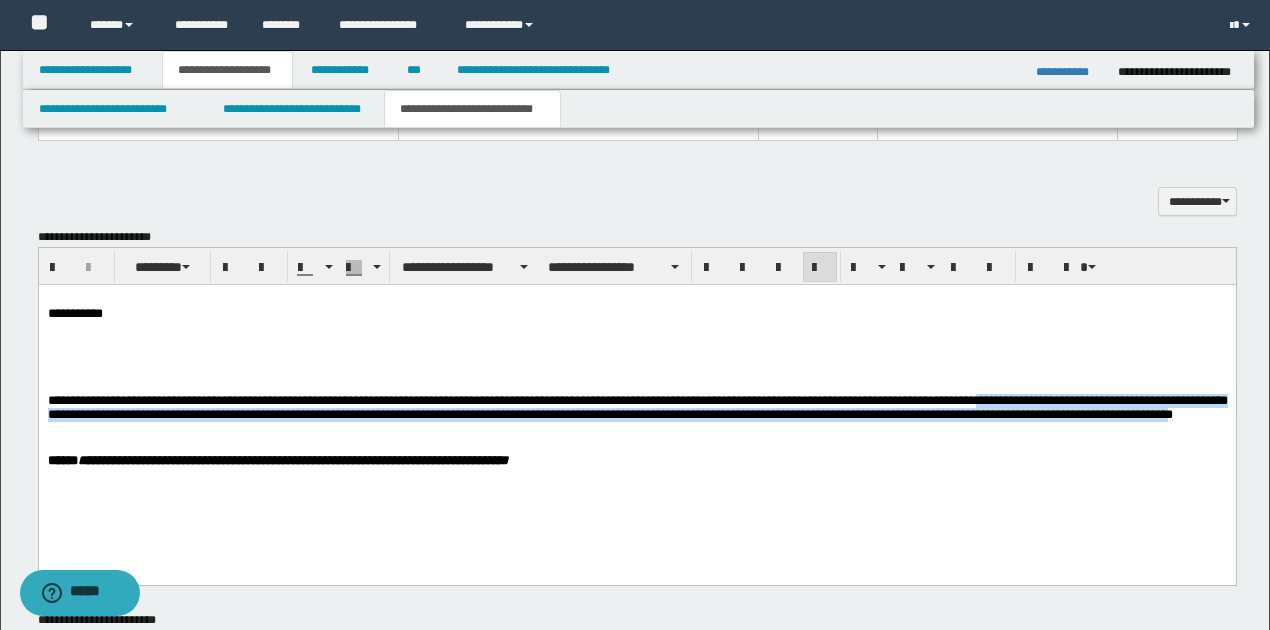 drag, startPoint x: 1028, startPoint y: 407, endPoint x: 223, endPoint y: 435, distance: 805.4868 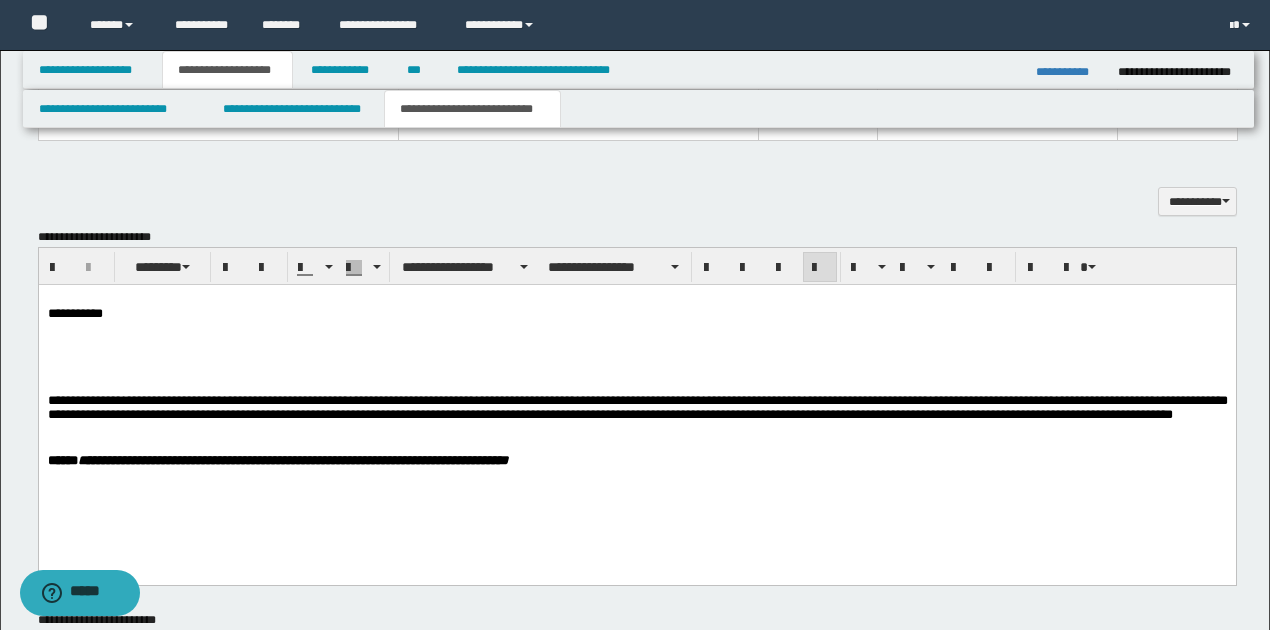 click on "**********" at bounding box center [636, 404] 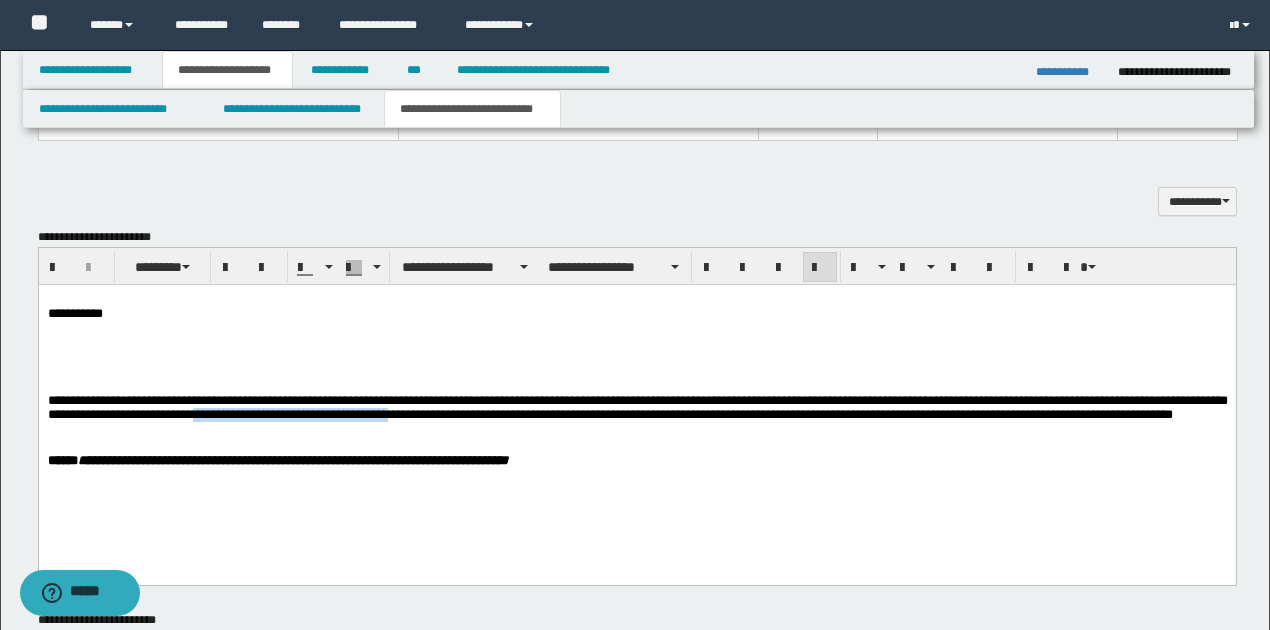 drag, startPoint x: 288, startPoint y: 420, endPoint x: 493, endPoint y: 389, distance: 207.33066 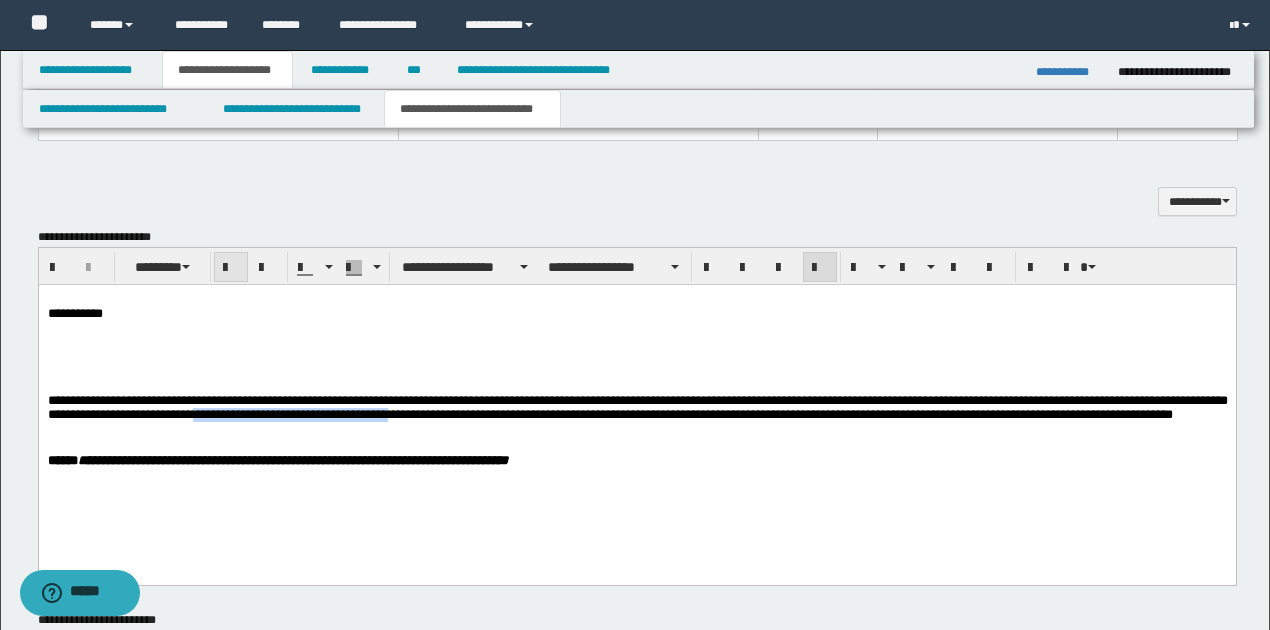 click at bounding box center (231, 268) 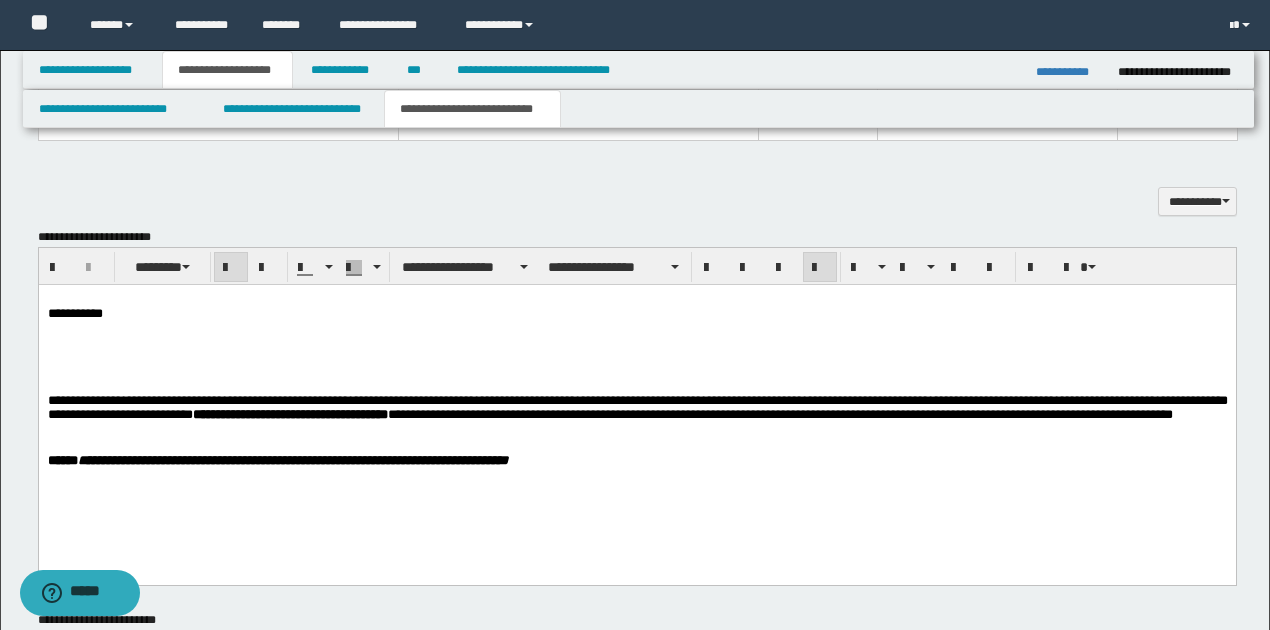 click on "**********" at bounding box center [636, 404] 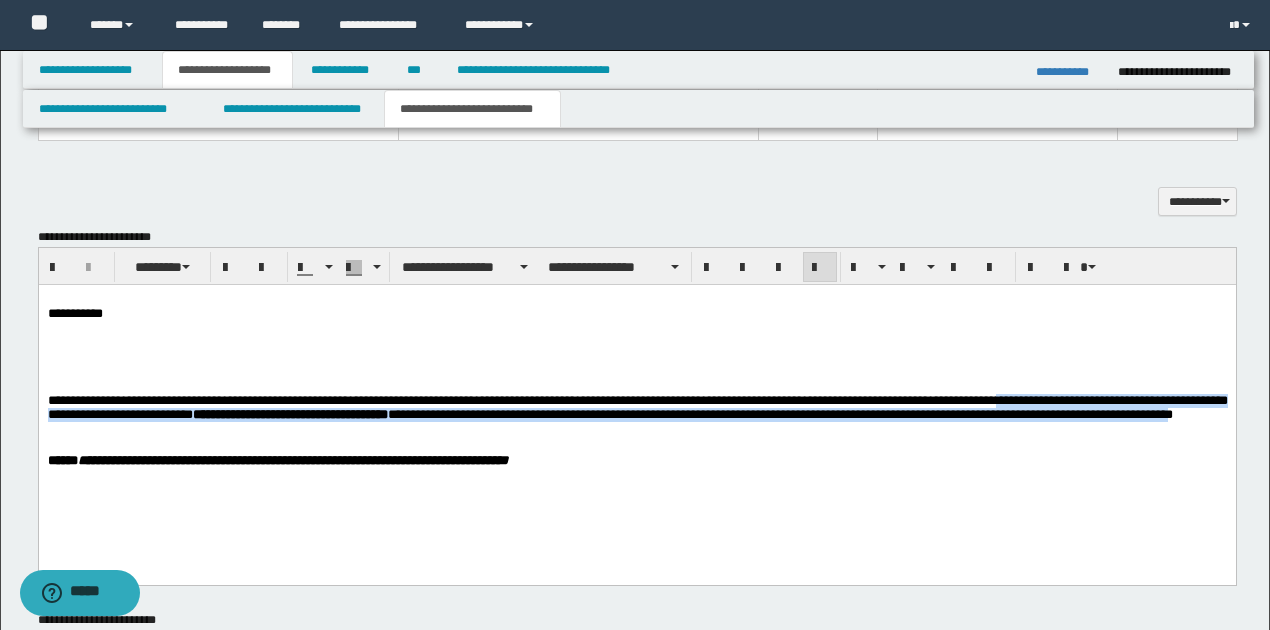 drag, startPoint x: 1053, startPoint y: 410, endPoint x: 287, endPoint y: 432, distance: 766.31586 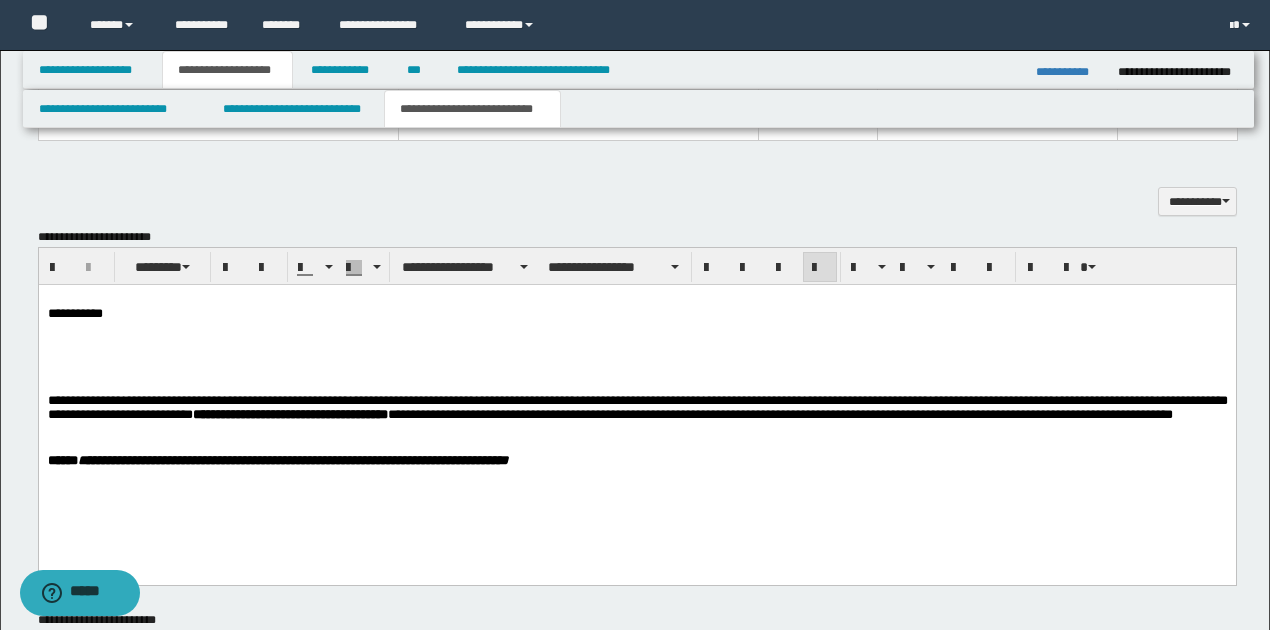 click on "**********" at bounding box center (637, 416) 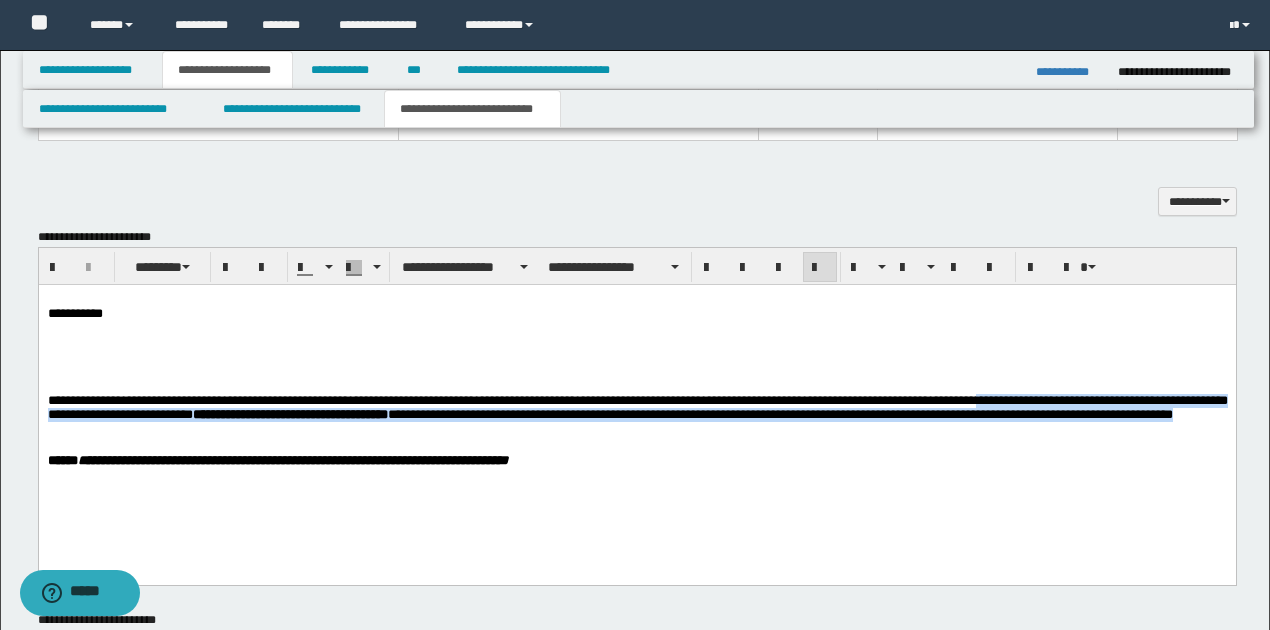 drag, startPoint x: 1031, startPoint y: 408, endPoint x: 296, endPoint y: 439, distance: 735.65344 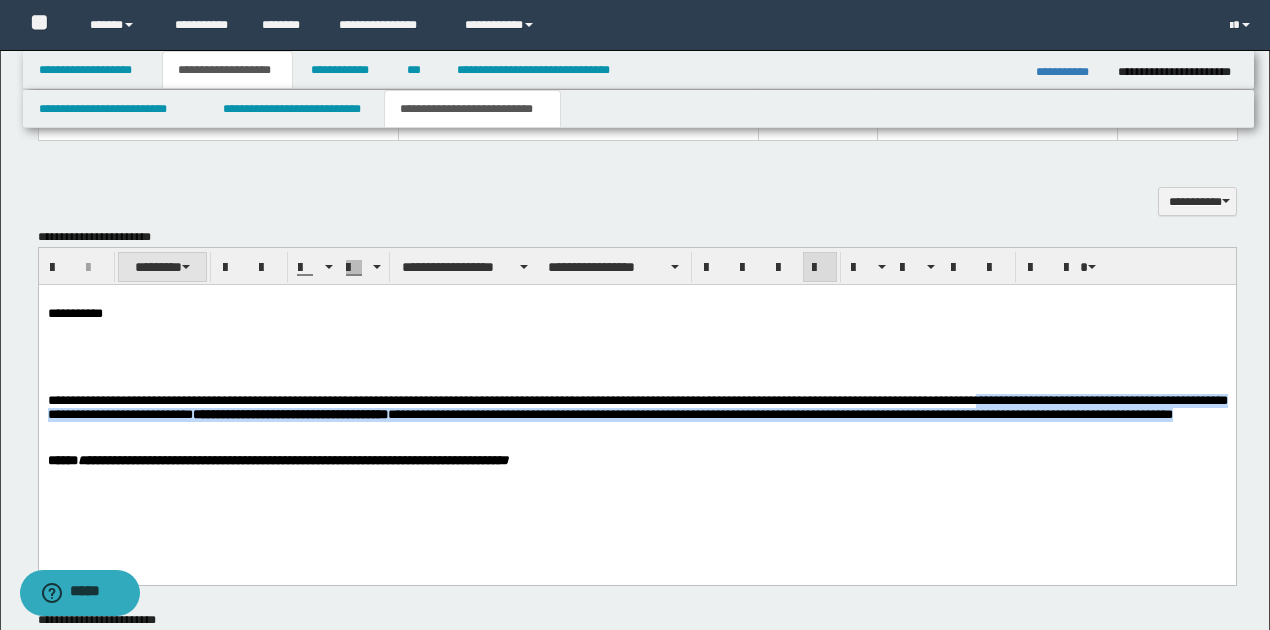 click at bounding box center (186, 267) 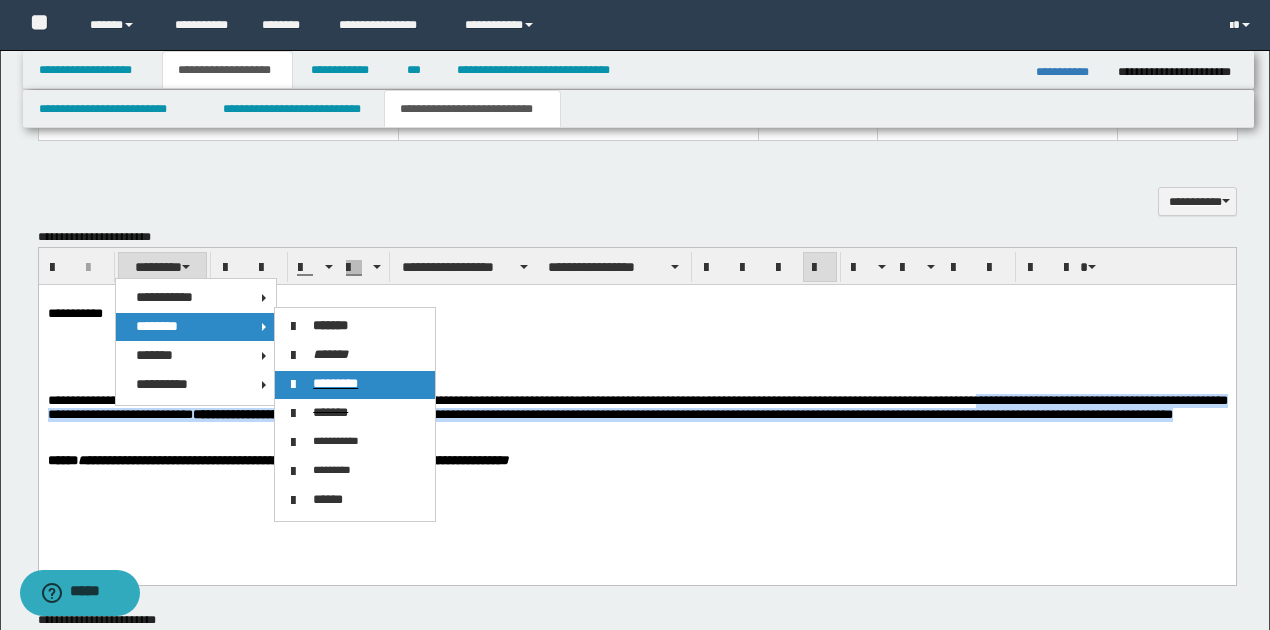 drag, startPoint x: 341, startPoint y: 387, endPoint x: 303, endPoint y: 106, distance: 283.55774 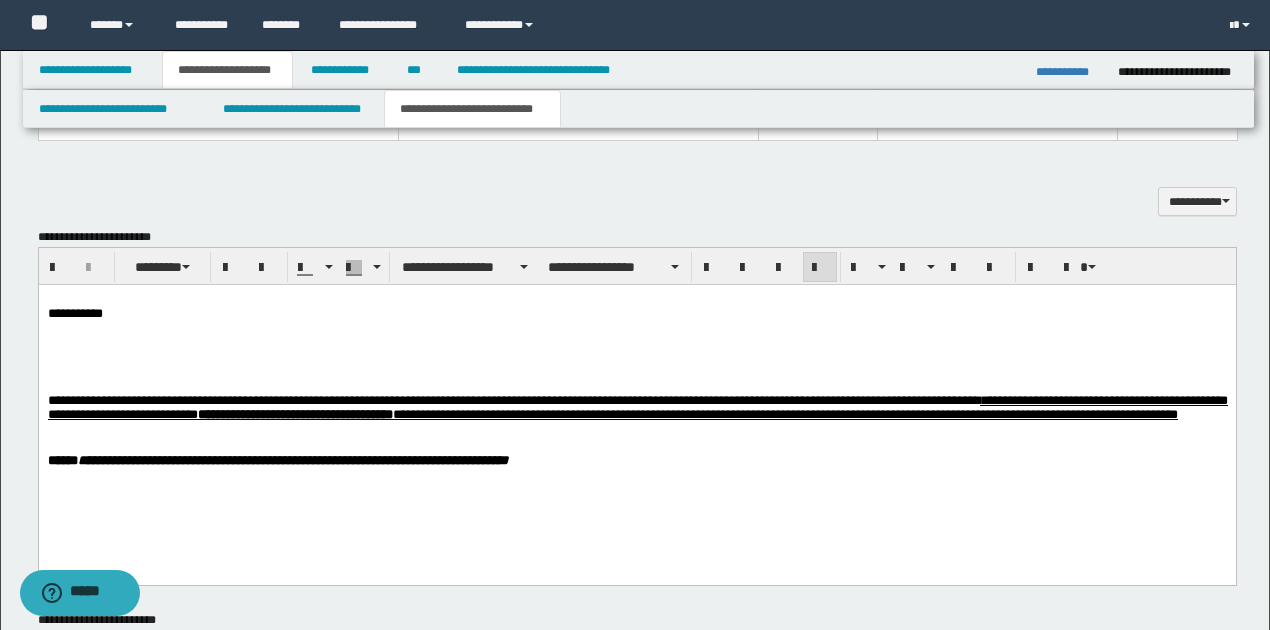 click on "**********" at bounding box center (636, 404) 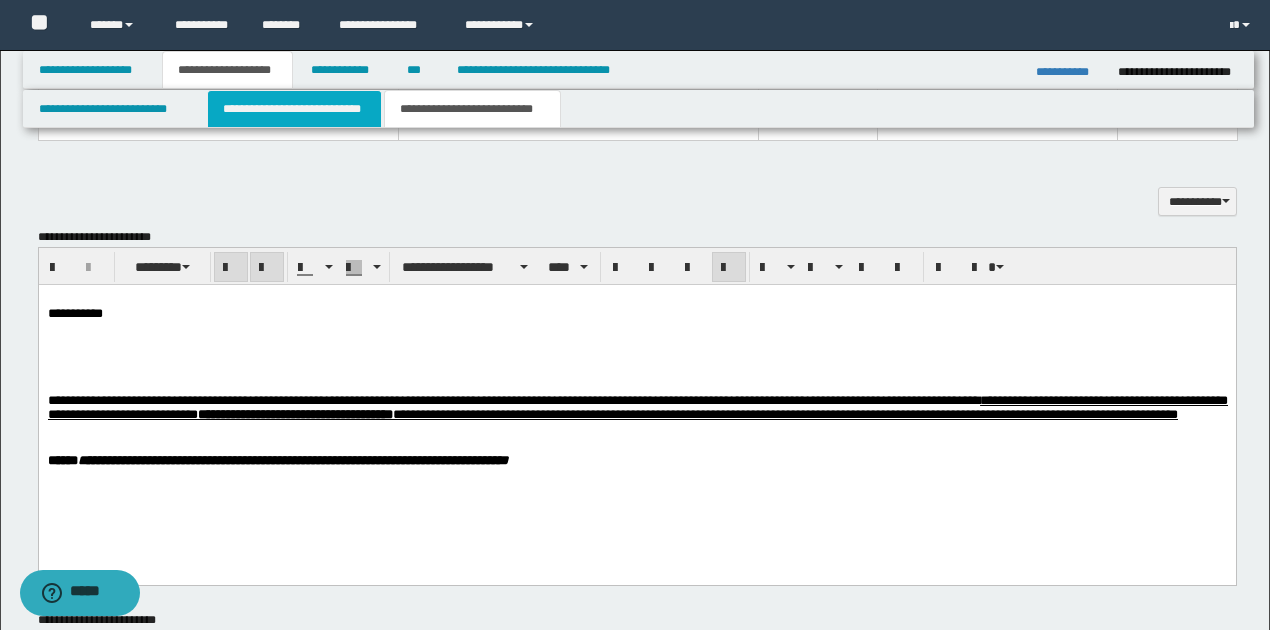 click on "**********" at bounding box center (294, 109) 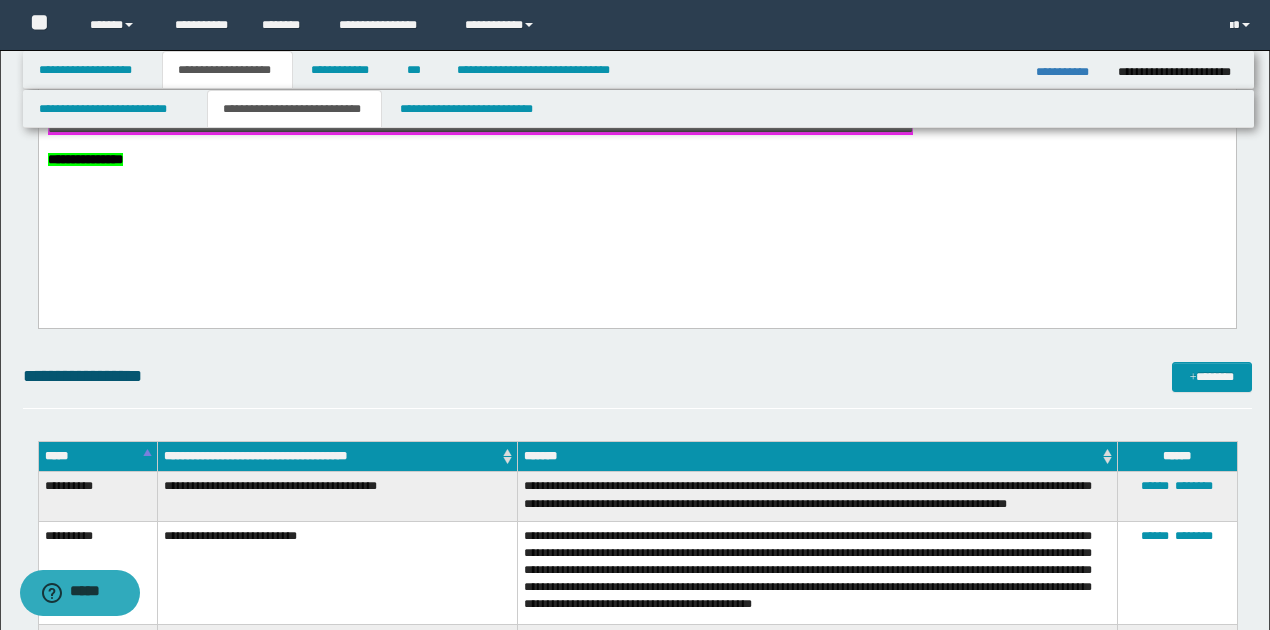 scroll, scrollTop: 1030, scrollLeft: 0, axis: vertical 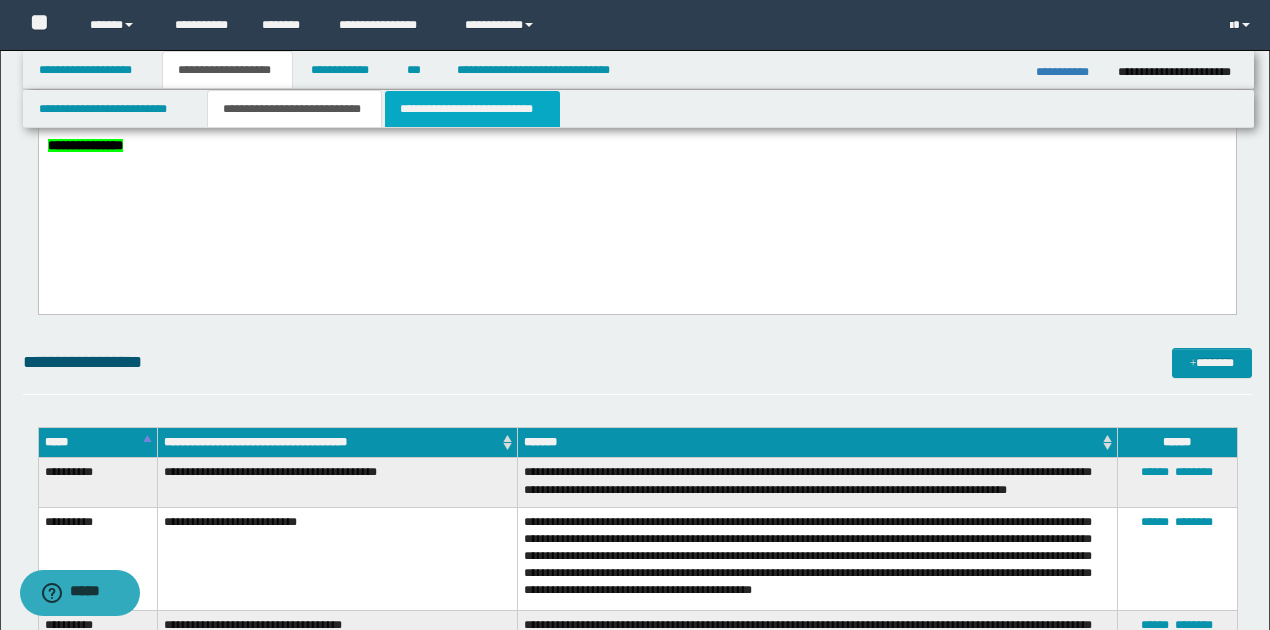 click on "**********" at bounding box center (472, 109) 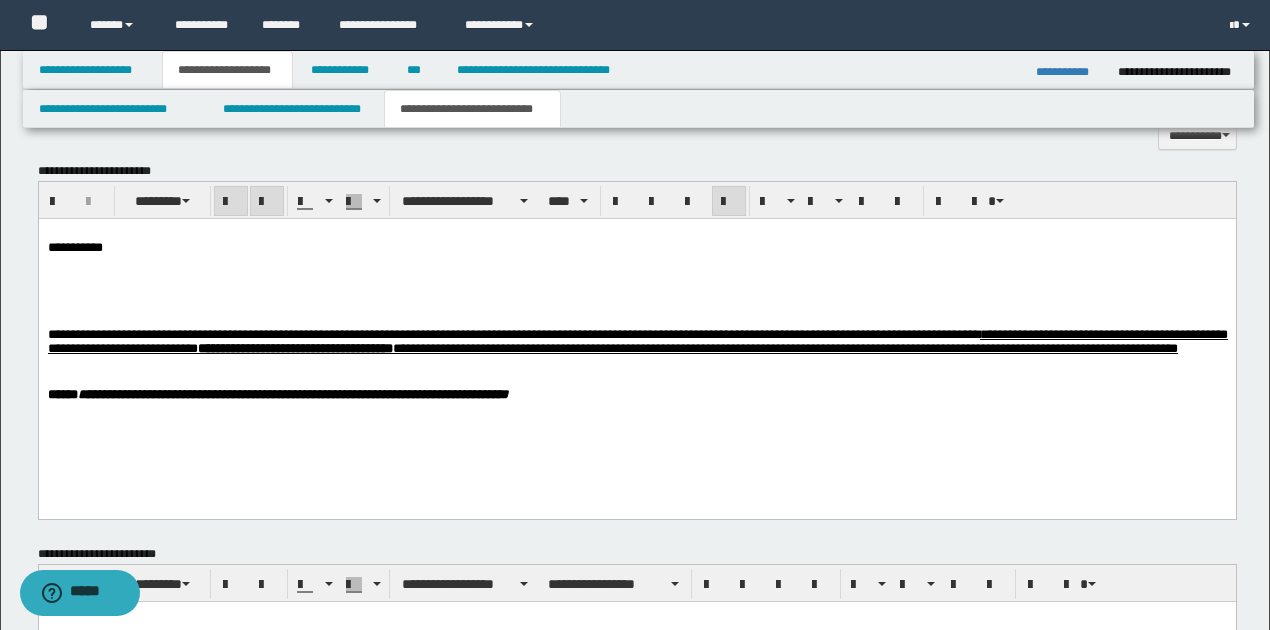 scroll, scrollTop: 1230, scrollLeft: 0, axis: vertical 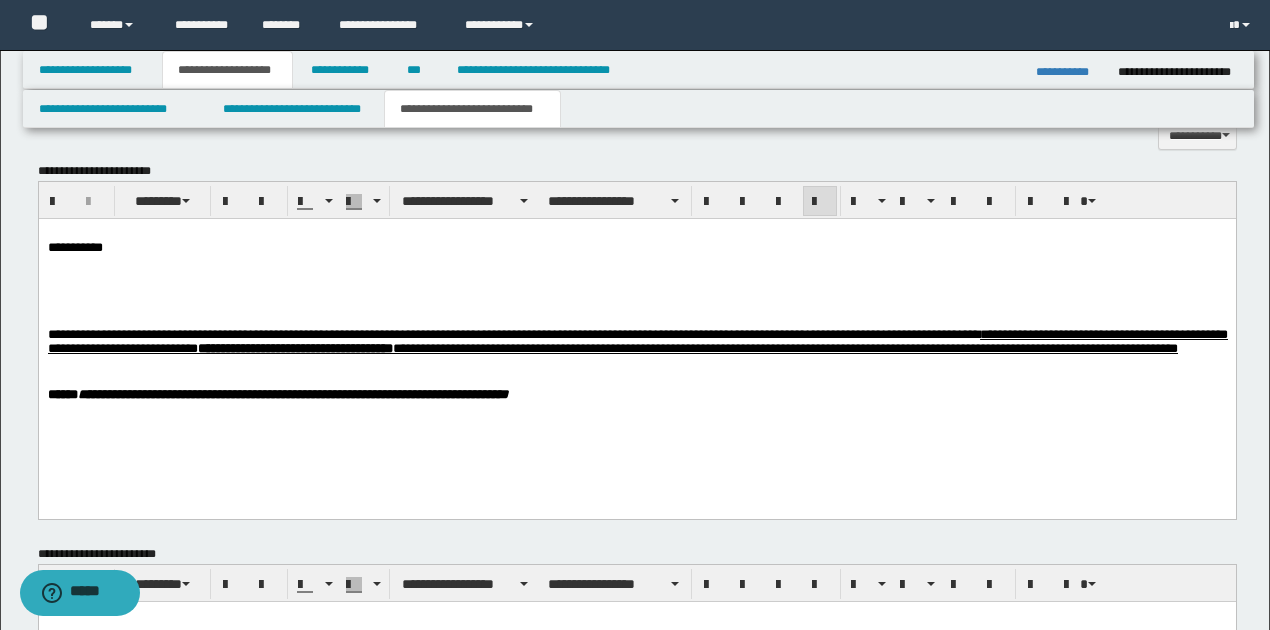 click on "**********" at bounding box center [637, 350] 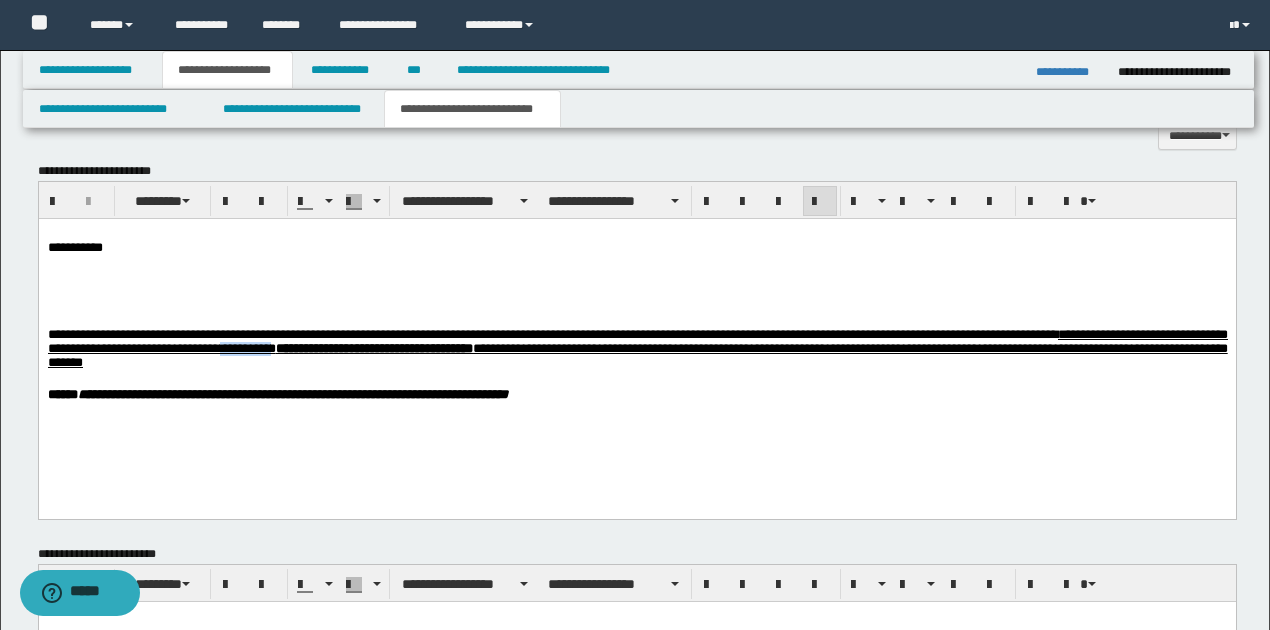 drag, startPoint x: 337, startPoint y: 356, endPoint x: 390, endPoint y: 357, distance: 53.009434 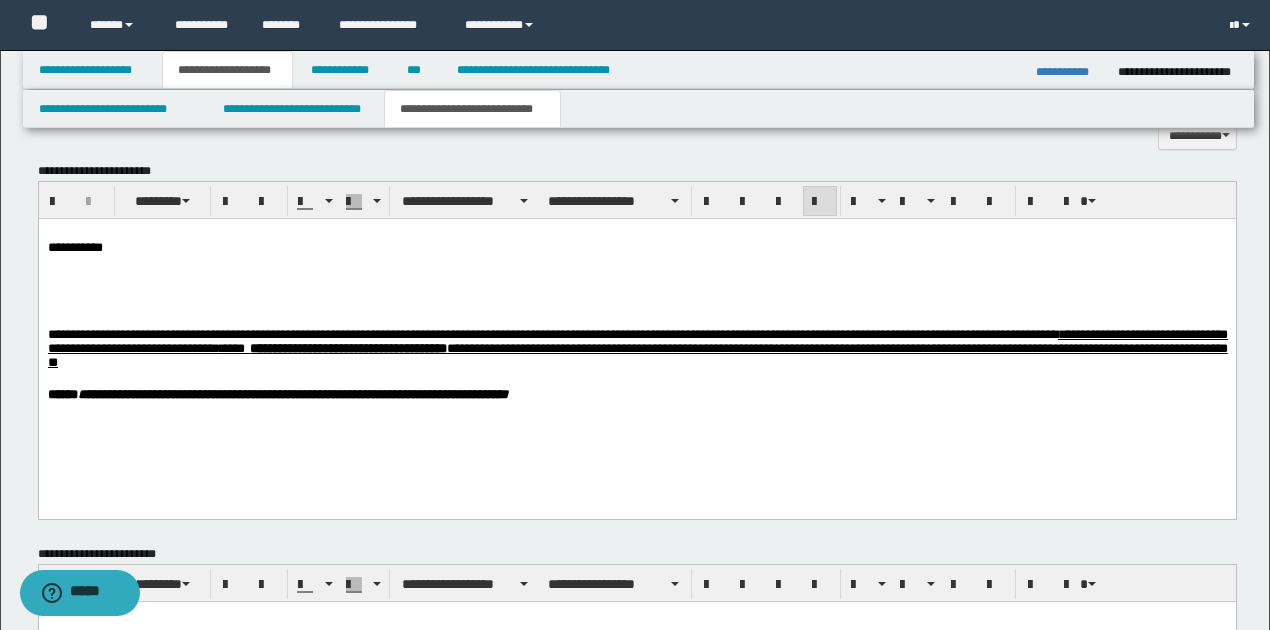 click on "**********" at bounding box center (637, 347) 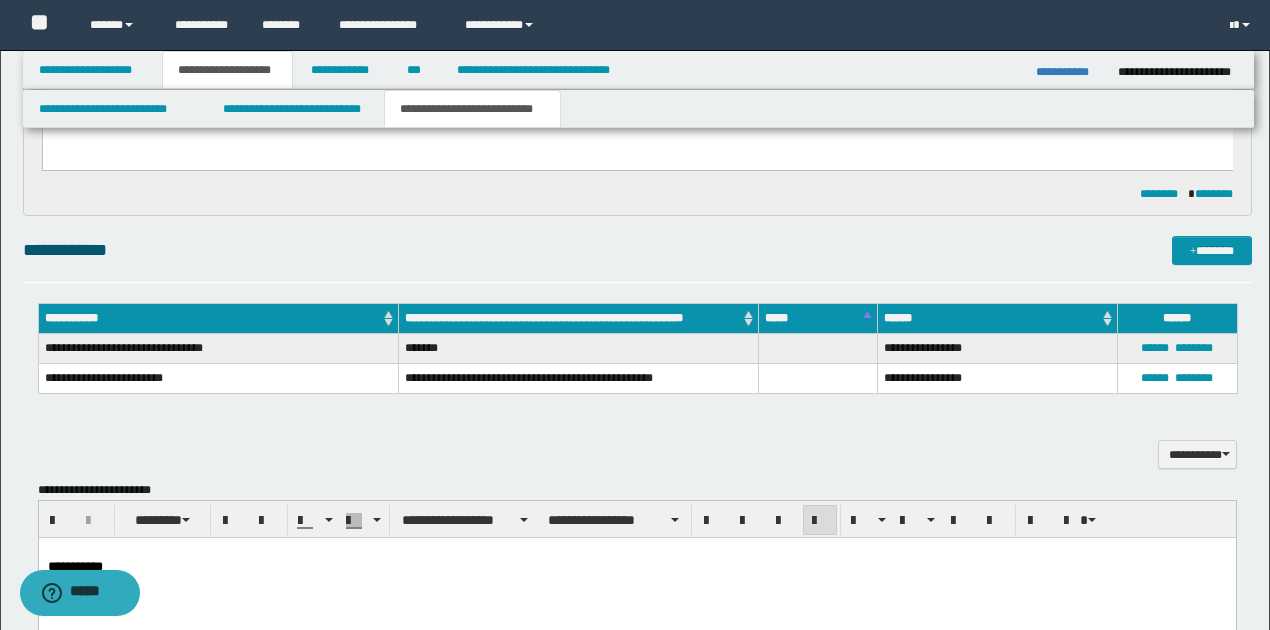 scroll, scrollTop: 897, scrollLeft: 0, axis: vertical 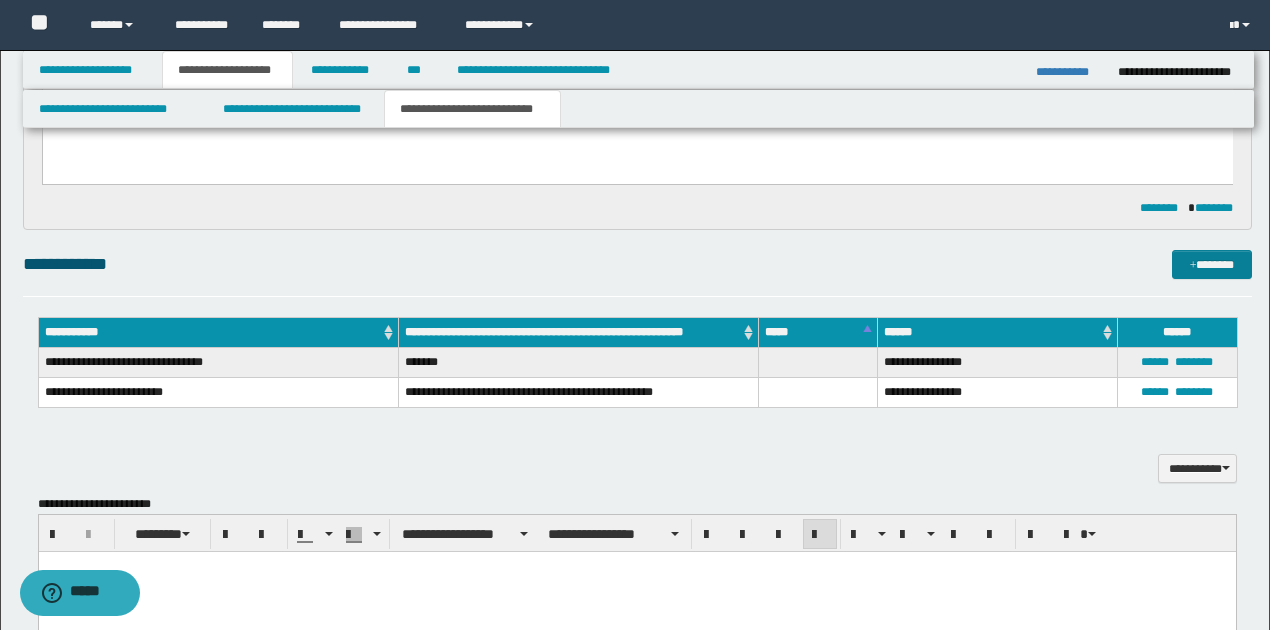 click at bounding box center (1193, 266) 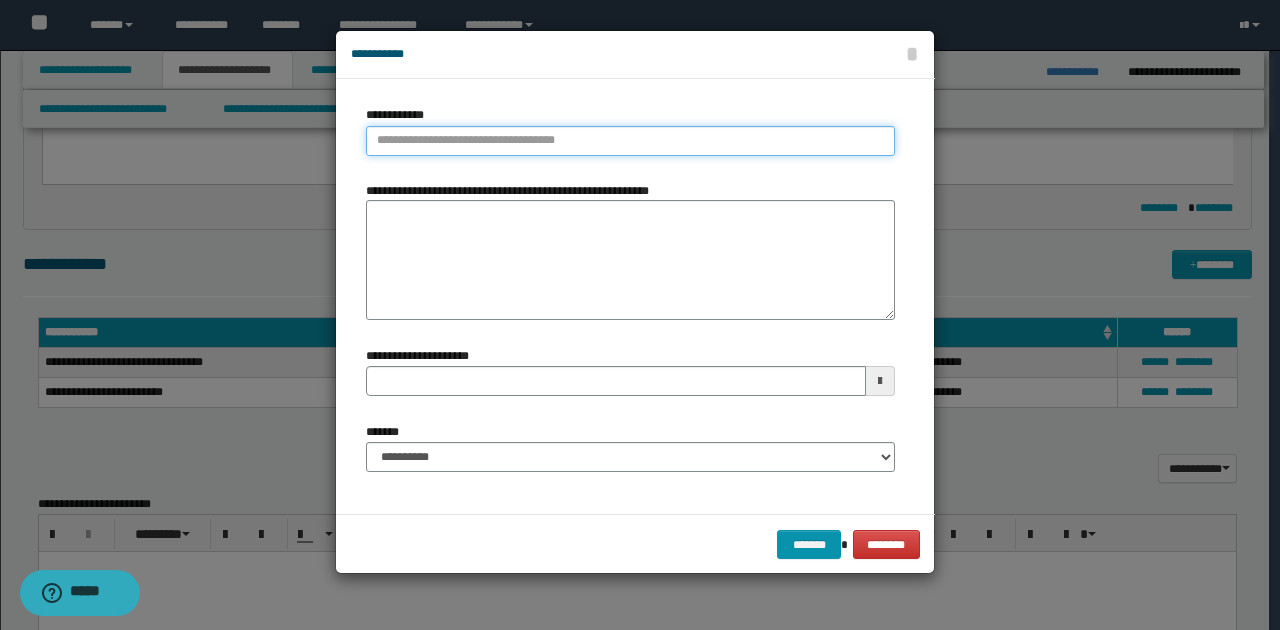 type on "**********" 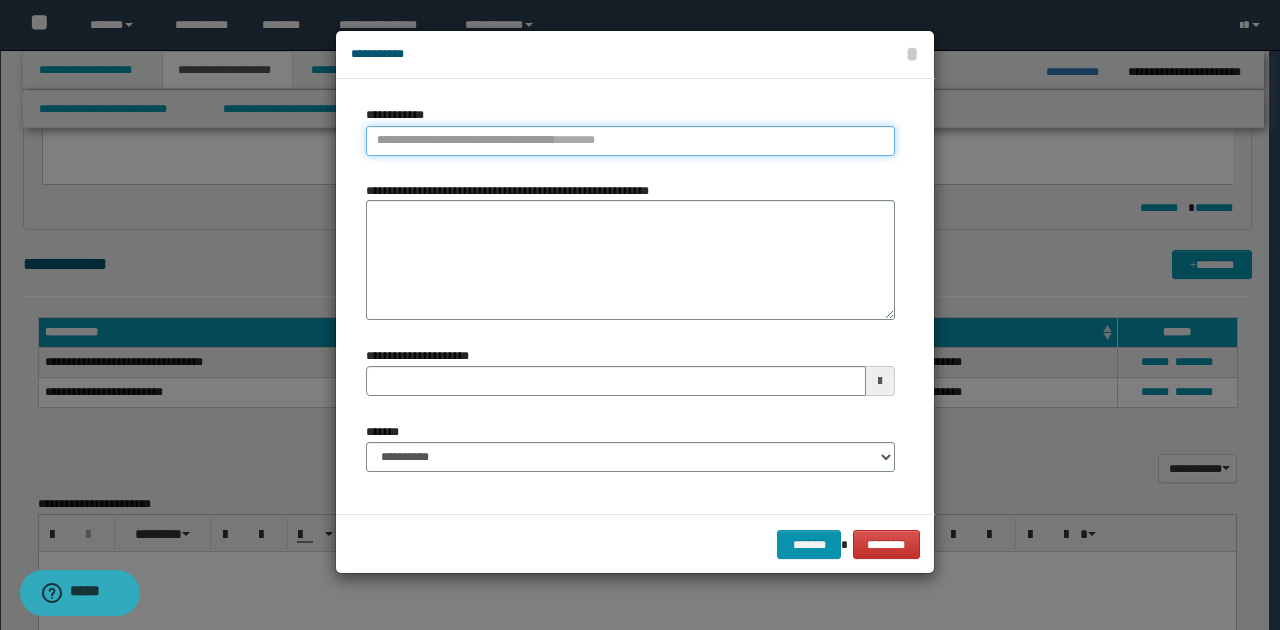 click on "**********" at bounding box center [630, 141] 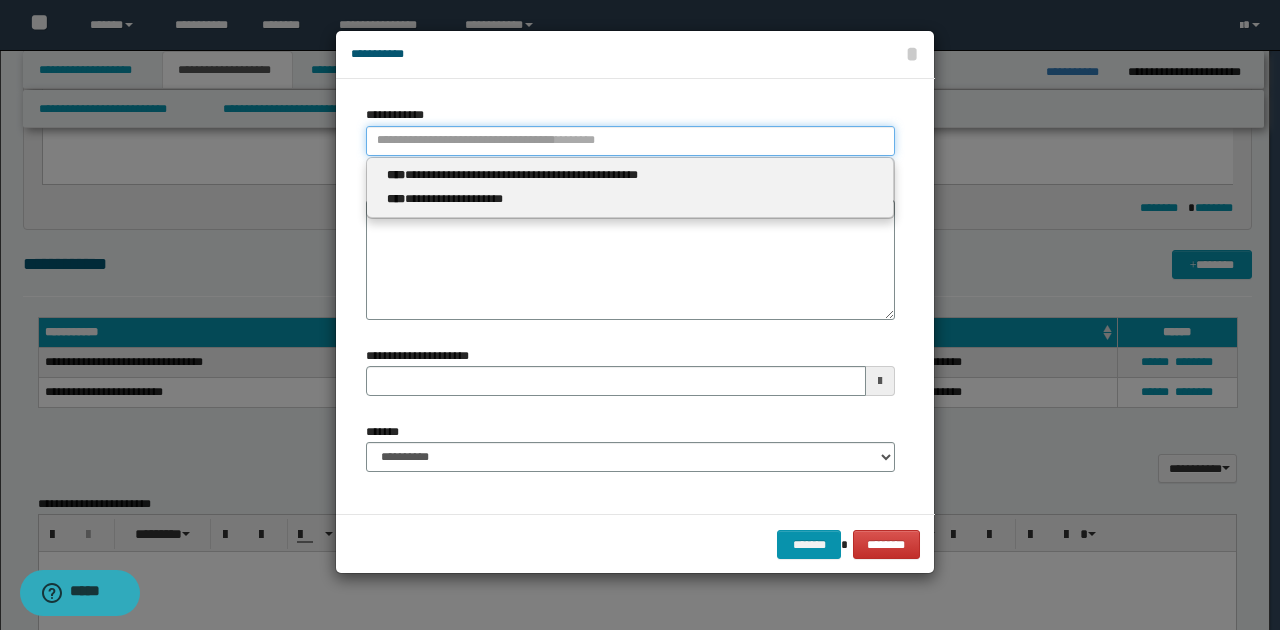 type 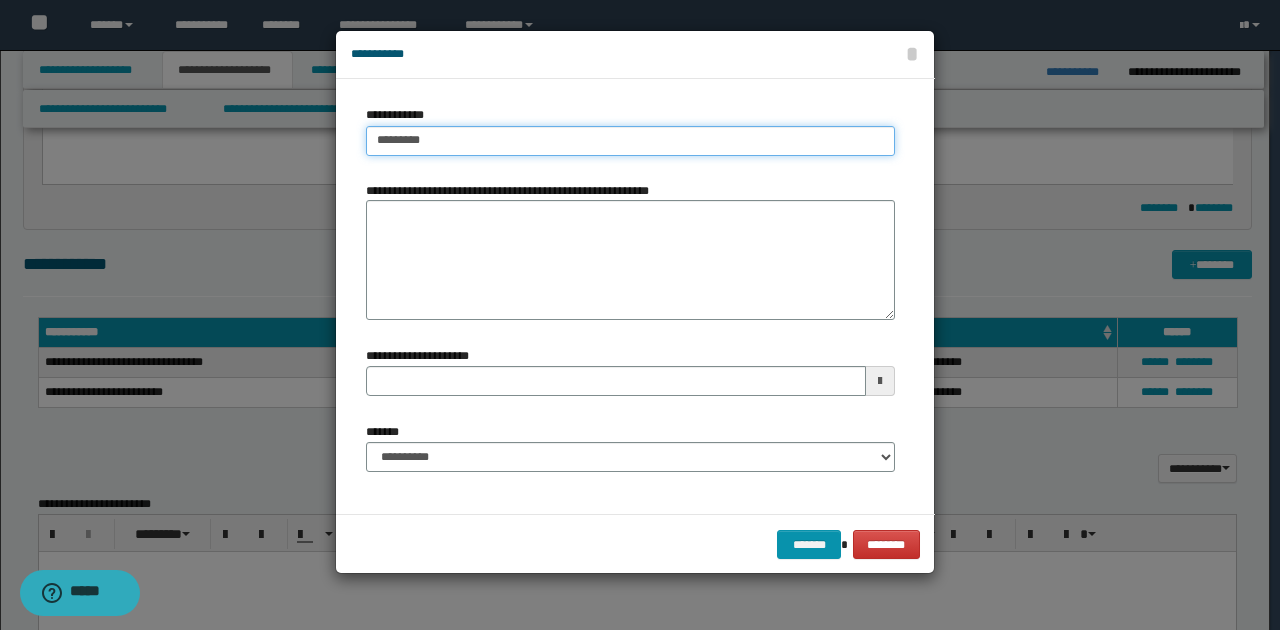 type on "**********" 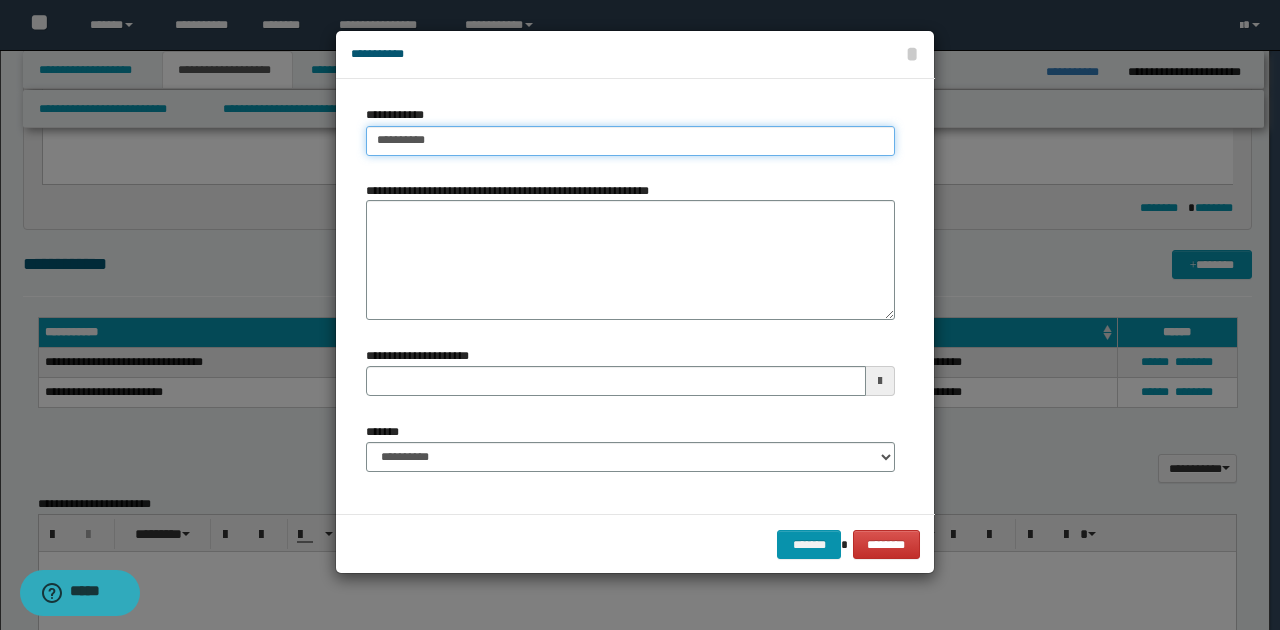 type on "**********" 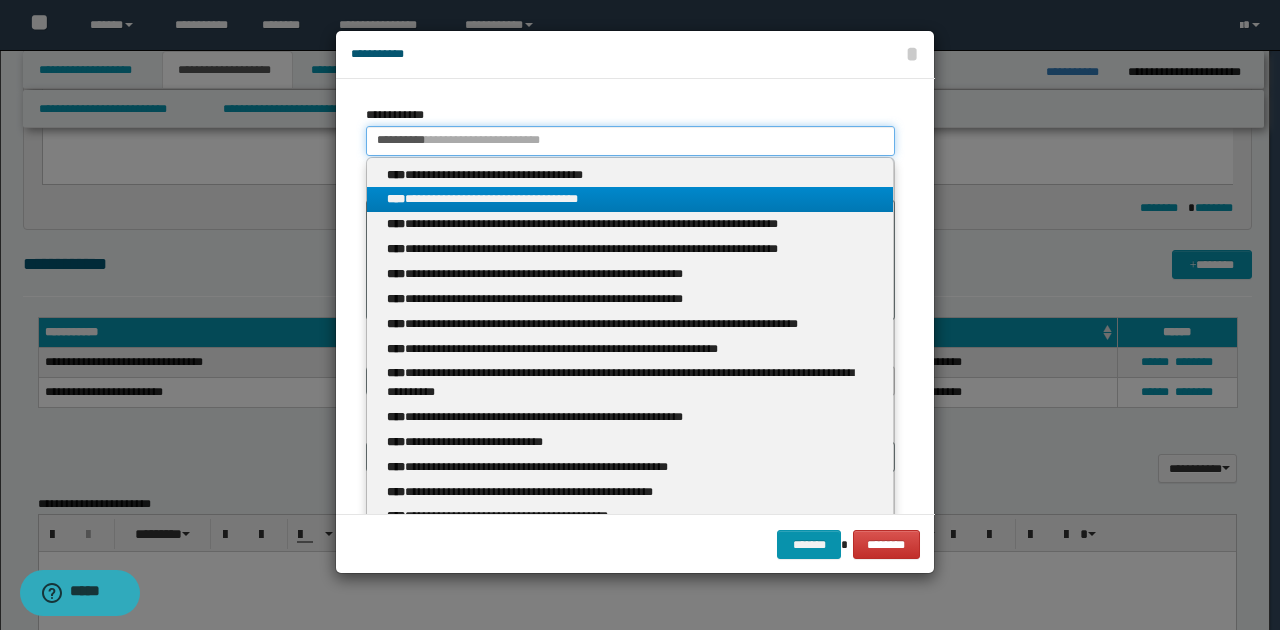 type on "**********" 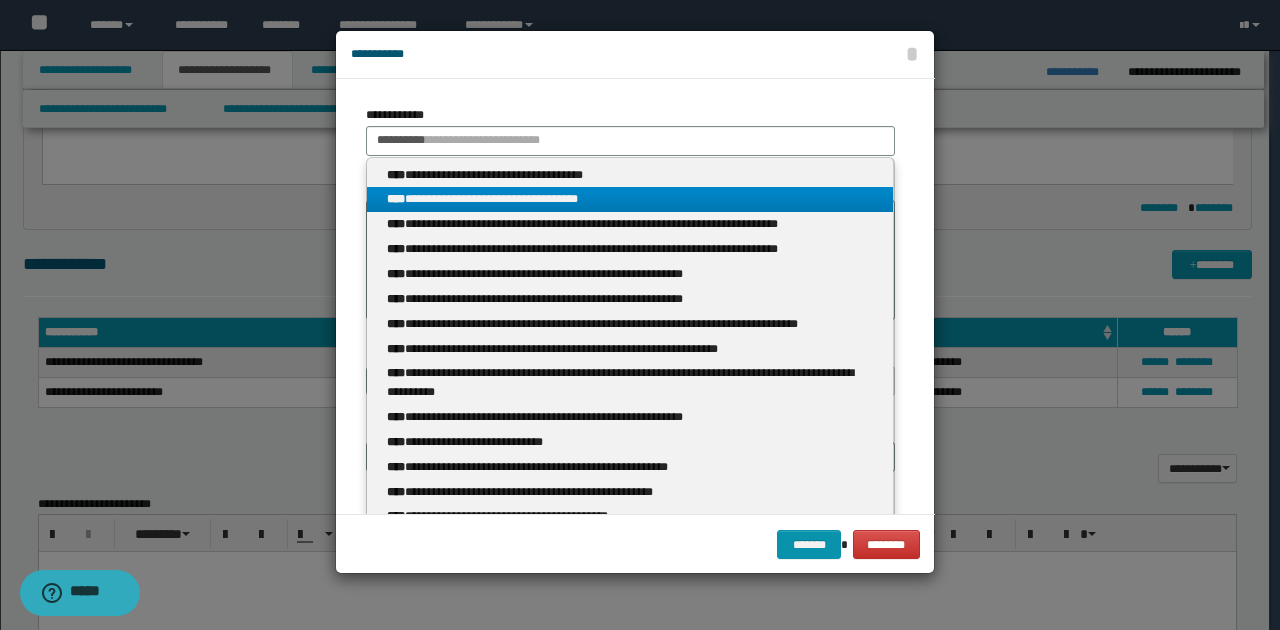 click on "**********" at bounding box center [630, 199] 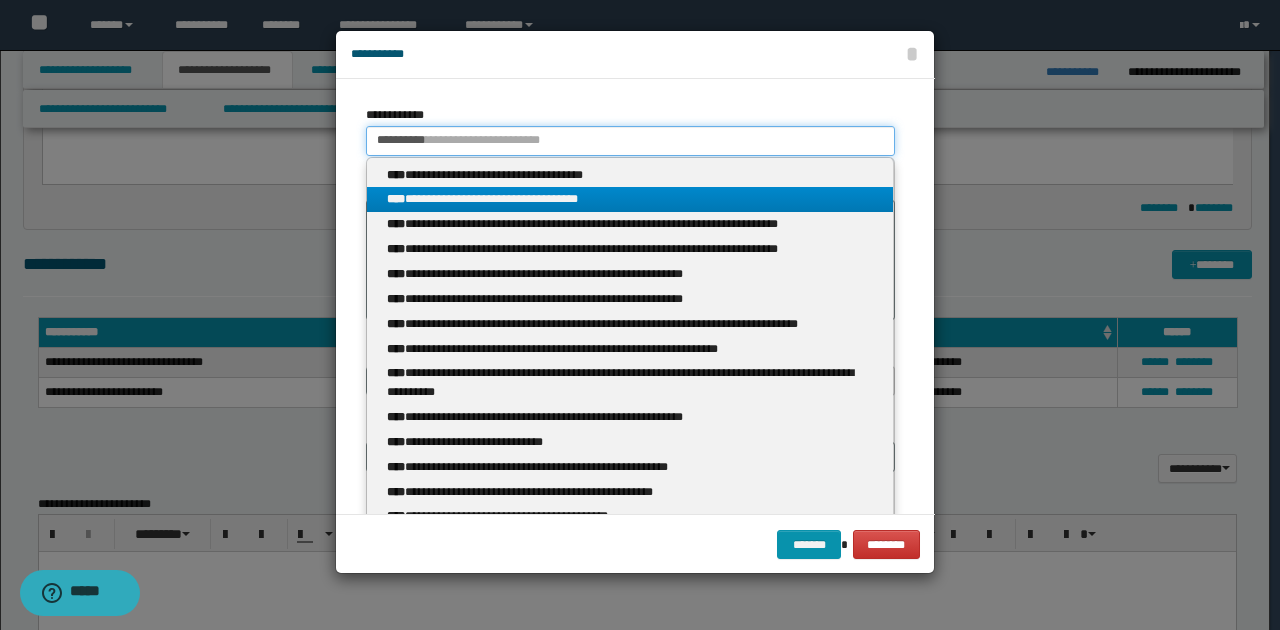 type 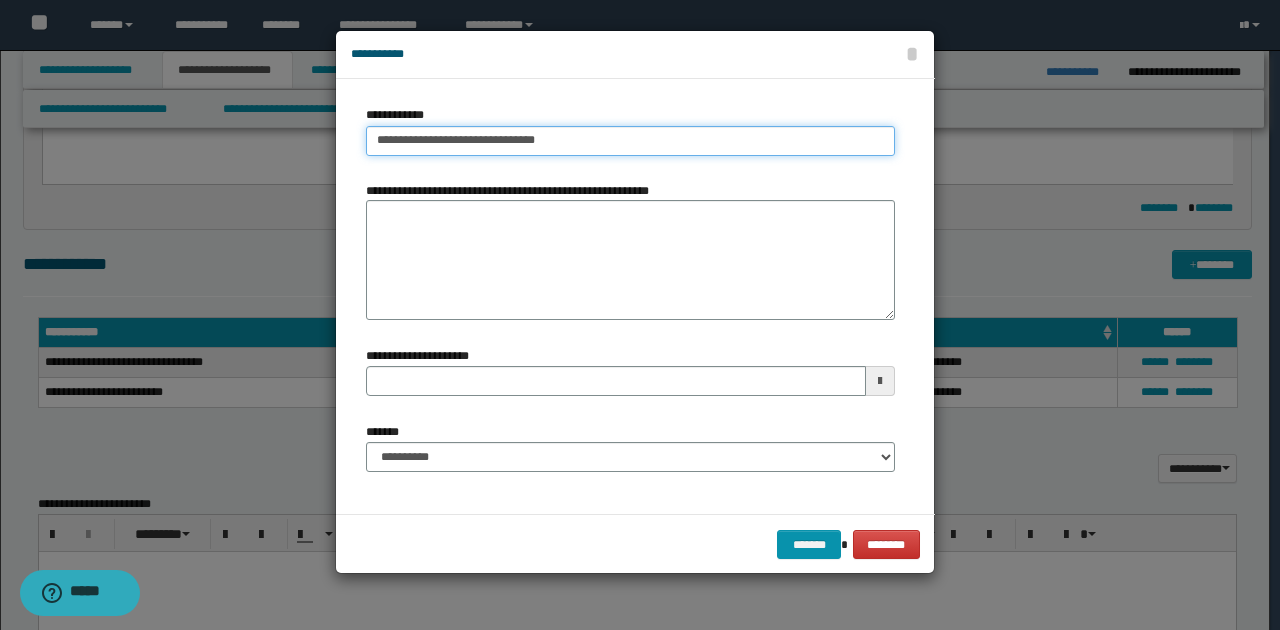 type 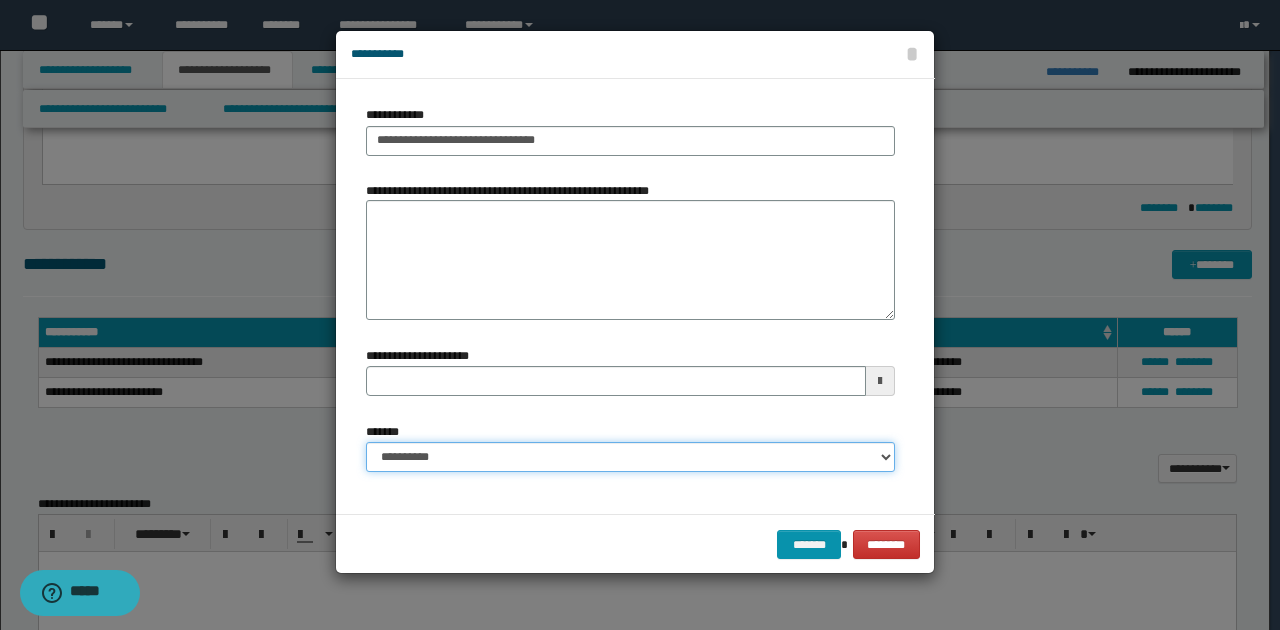 click on "**********" at bounding box center (630, 457) 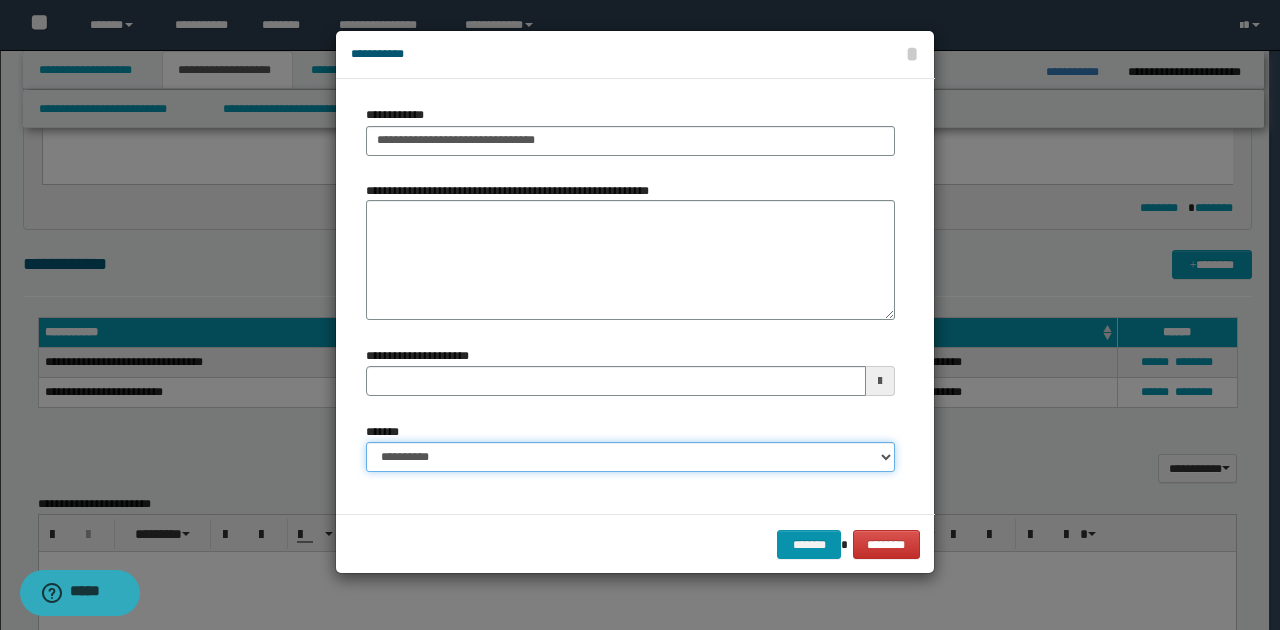 select on "*" 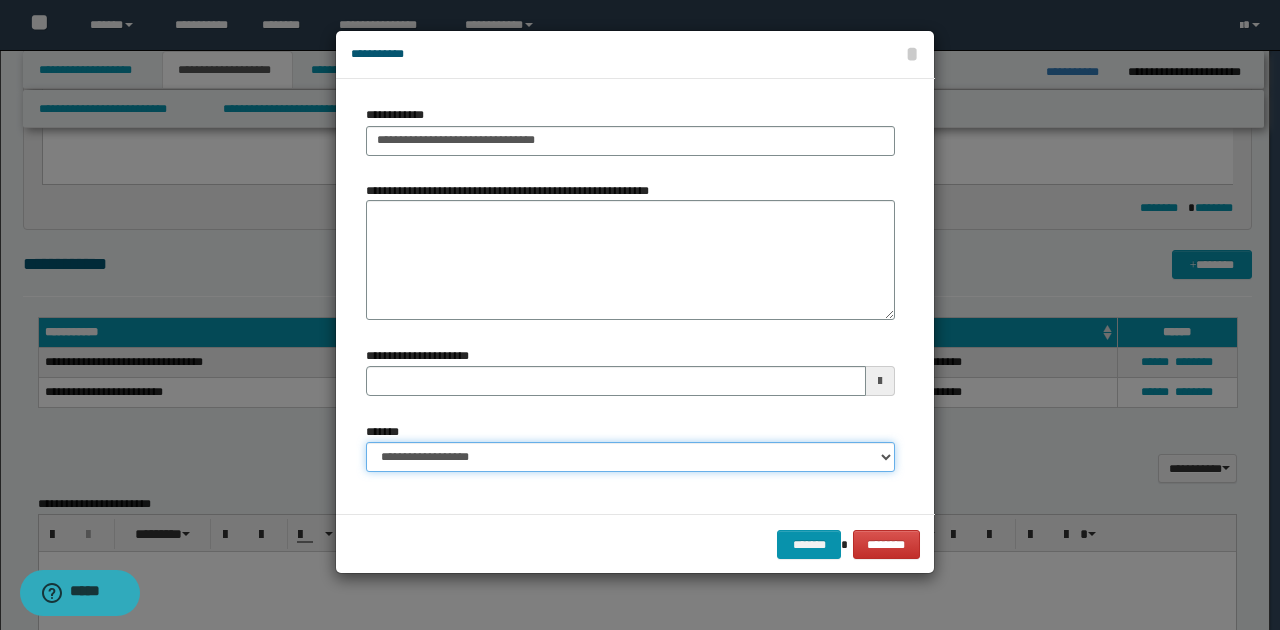 click on "**********" at bounding box center [630, 457] 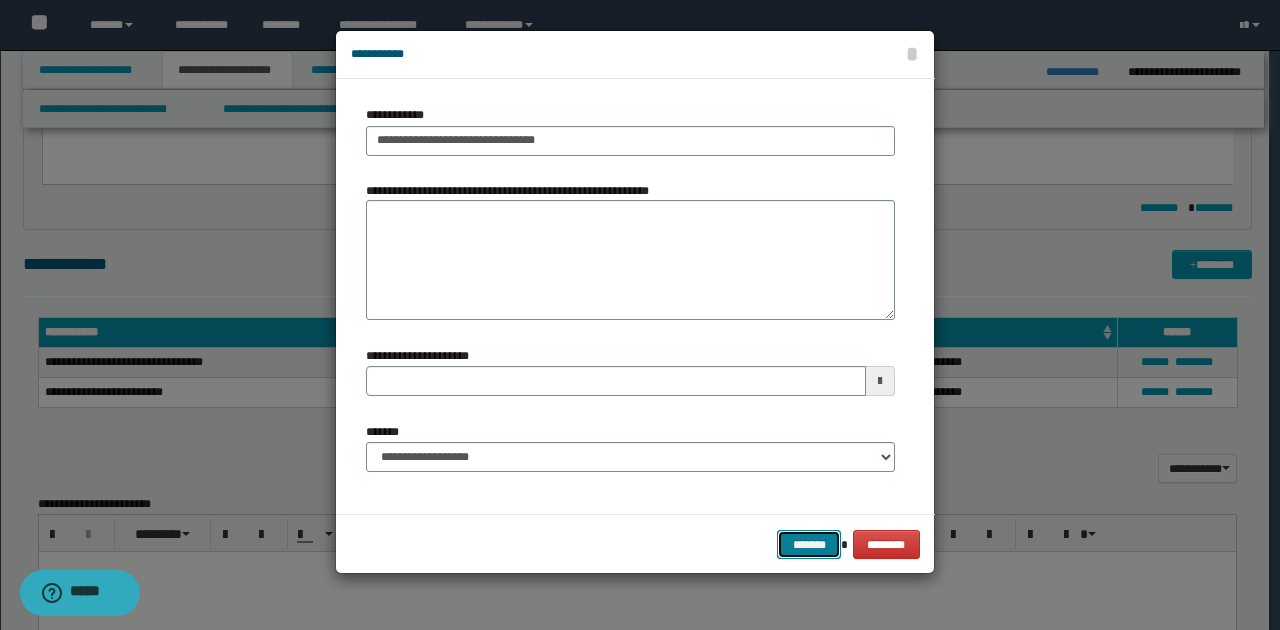 click on "*******" at bounding box center [809, 544] 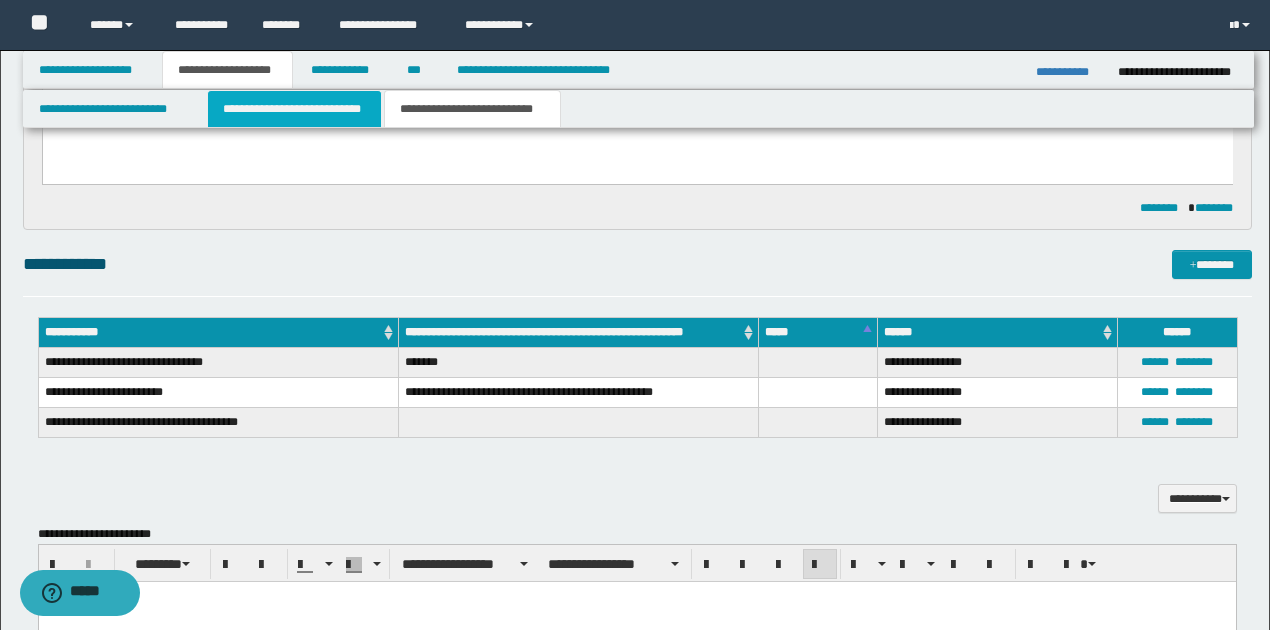 click on "**********" at bounding box center [294, 109] 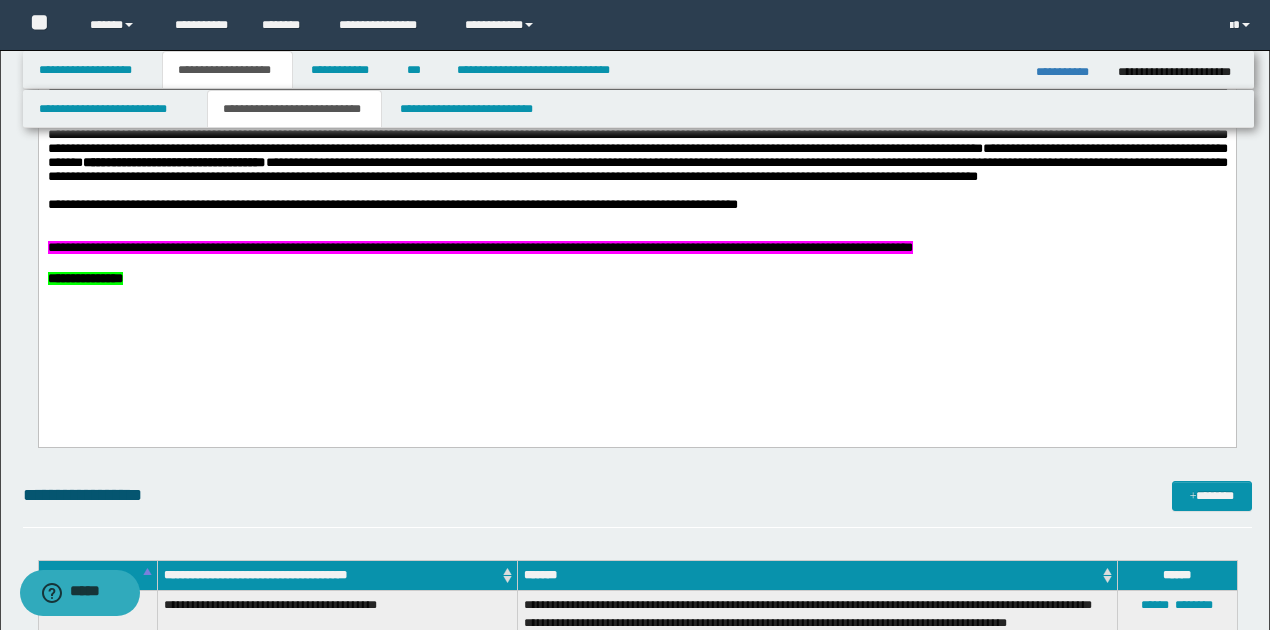 click on "**********" at bounding box center [637, 249] 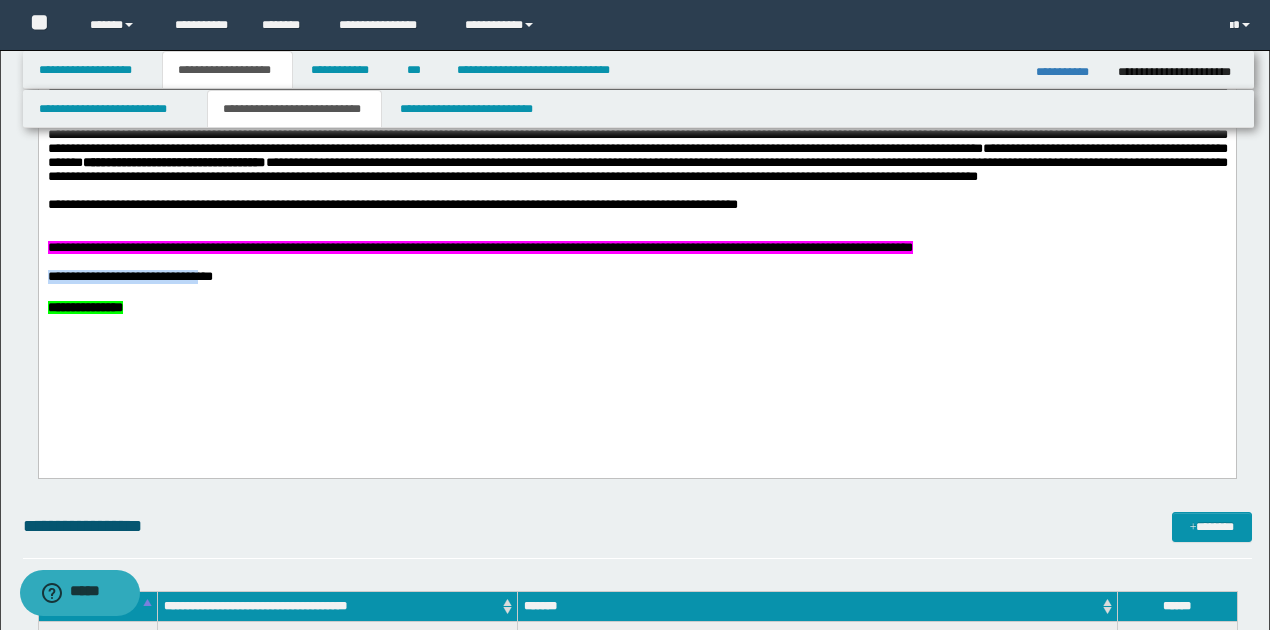 drag, startPoint x: 54, startPoint y: 330, endPoint x: 275, endPoint y: 330, distance: 221 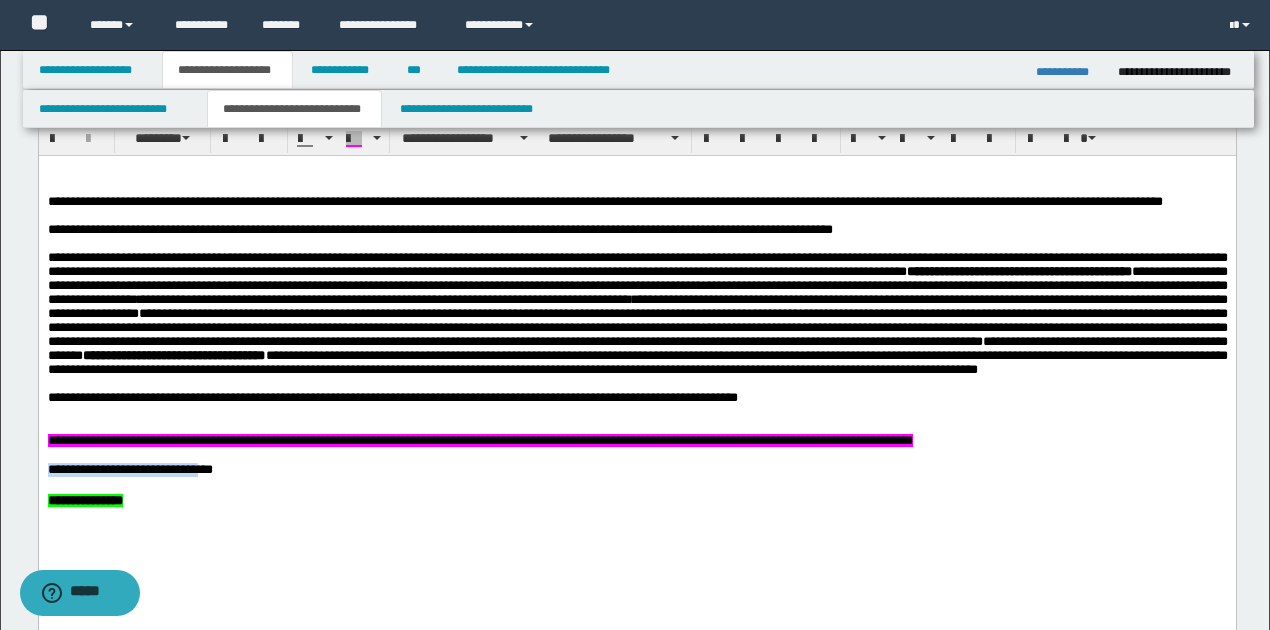 scroll, scrollTop: 697, scrollLeft: 0, axis: vertical 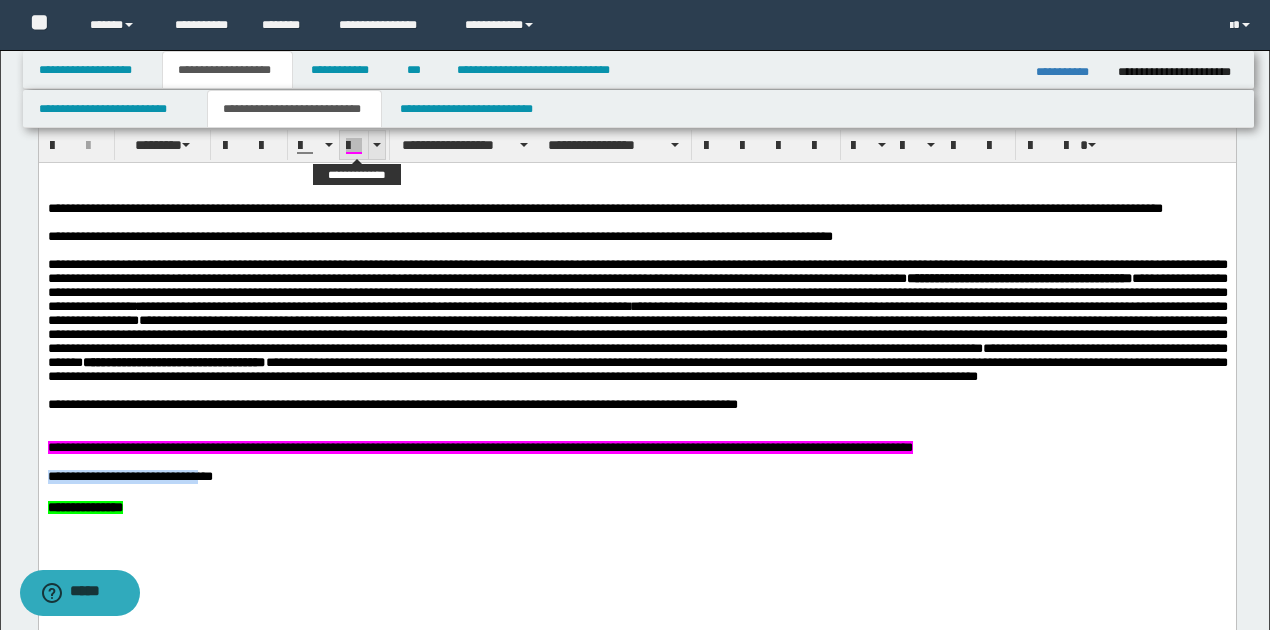 click at bounding box center [354, 153] 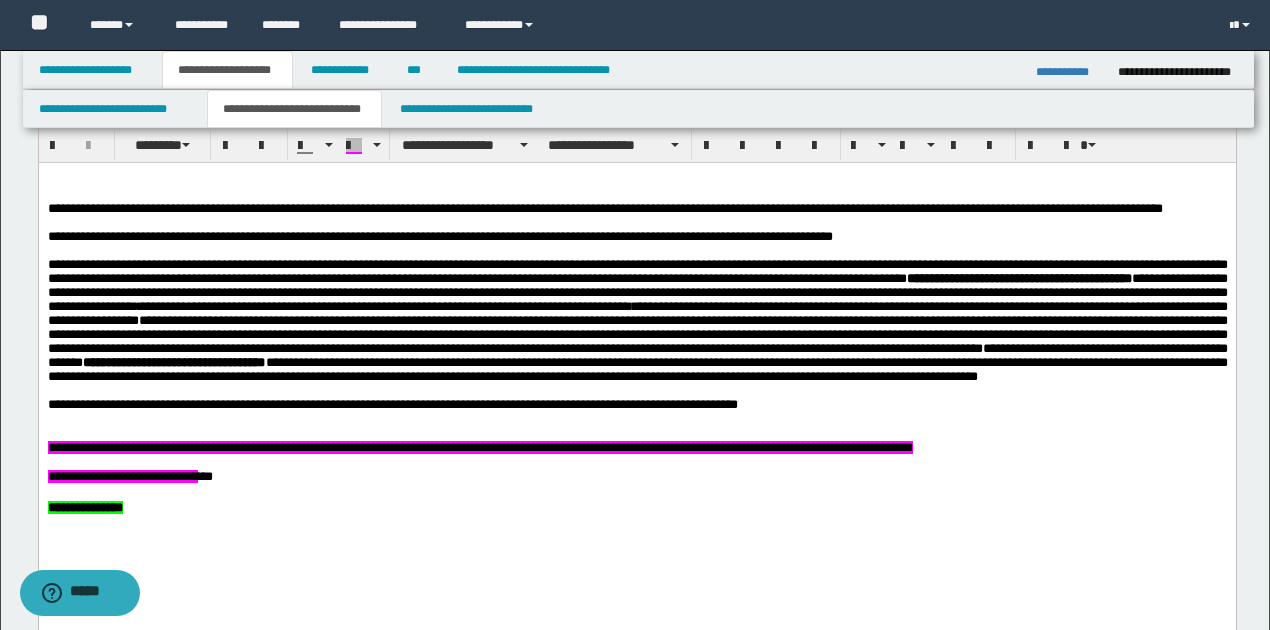 click at bounding box center (637, 493) 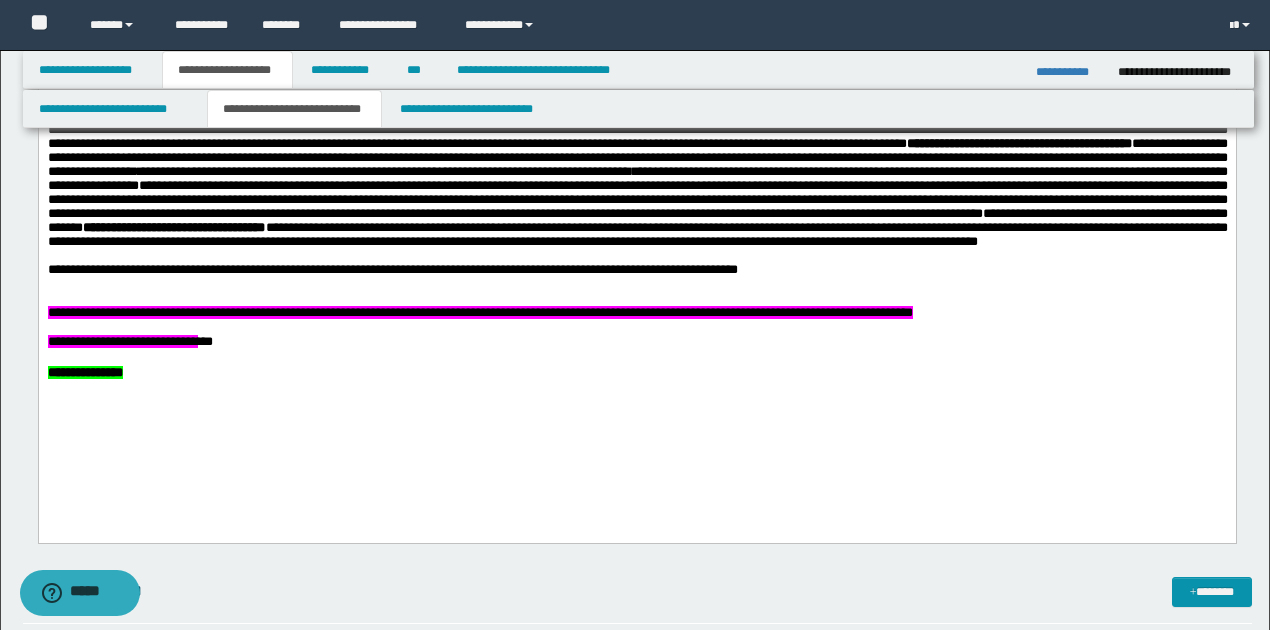 scroll, scrollTop: 830, scrollLeft: 0, axis: vertical 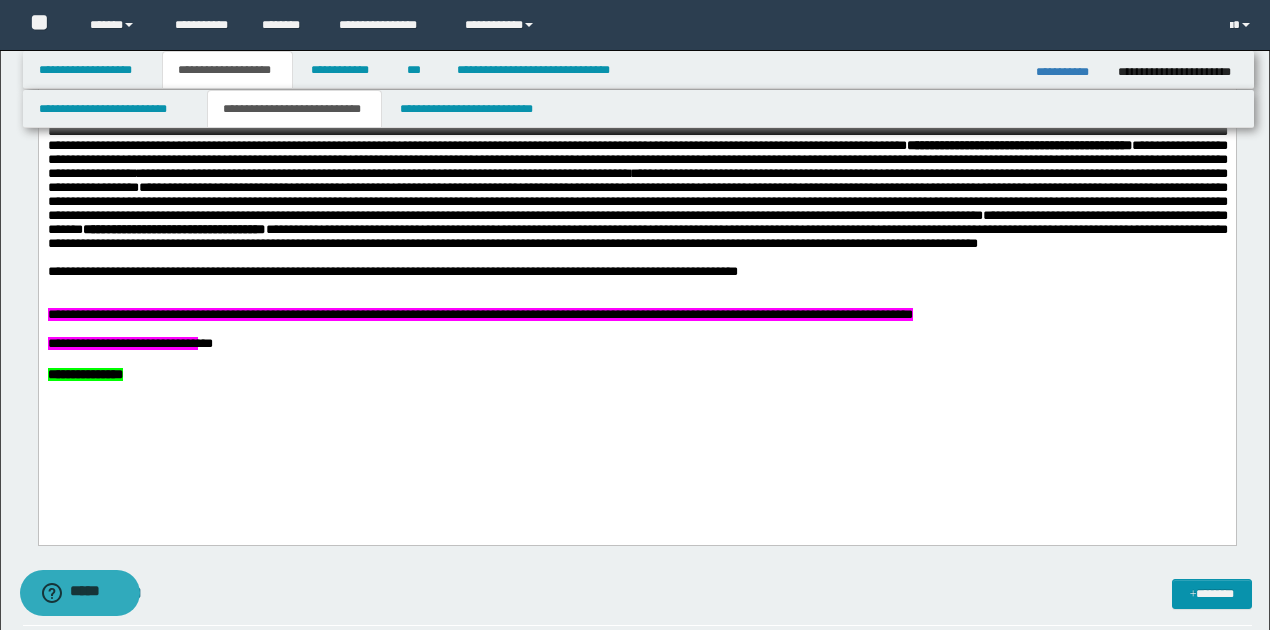 click on "**********" at bounding box center (479, 314) 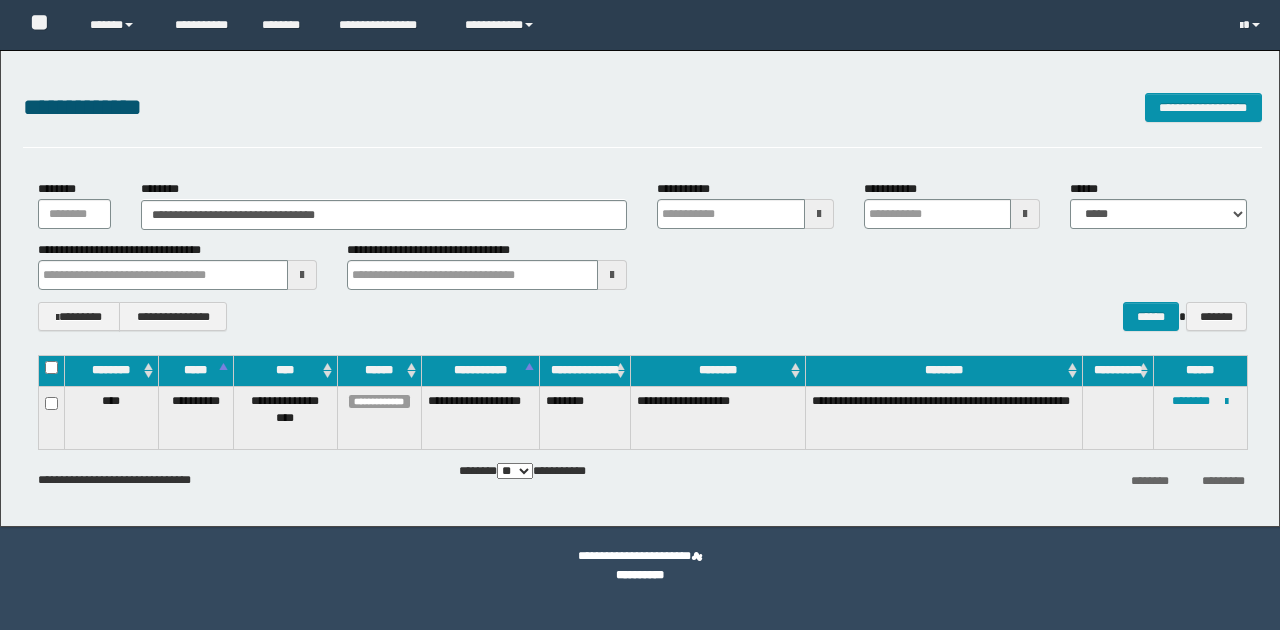 scroll, scrollTop: 0, scrollLeft: 0, axis: both 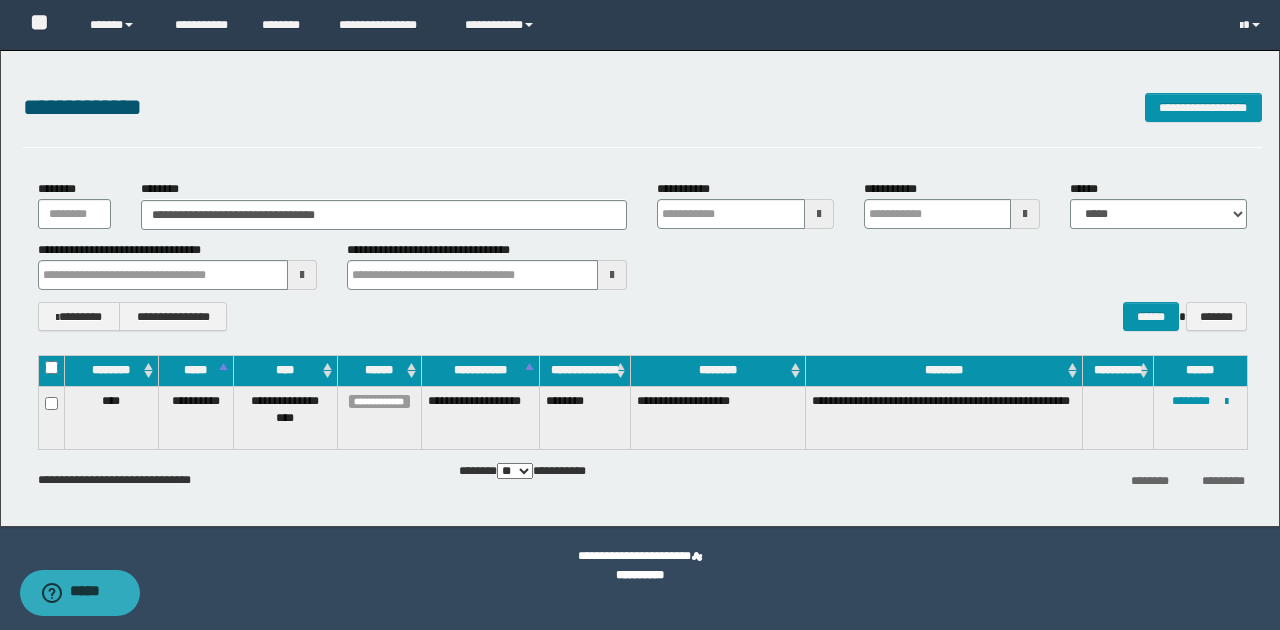 drag, startPoint x: 152, startPoint y: 214, endPoint x: 369, endPoint y: 218, distance: 217.03687 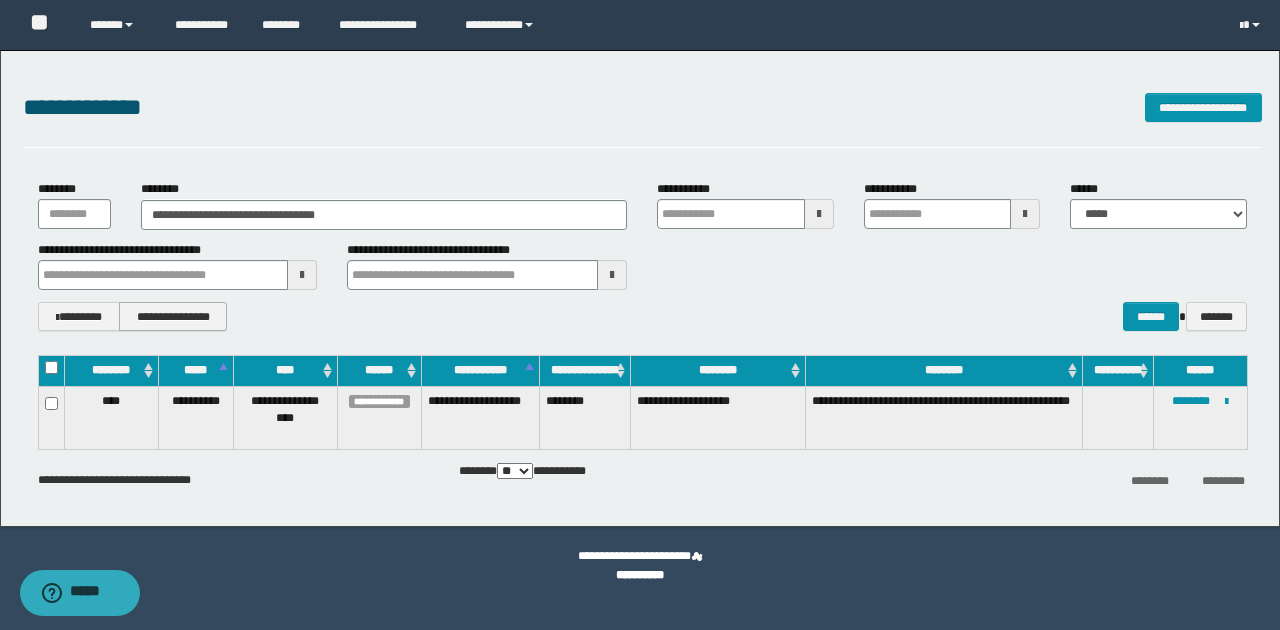 type on "********" 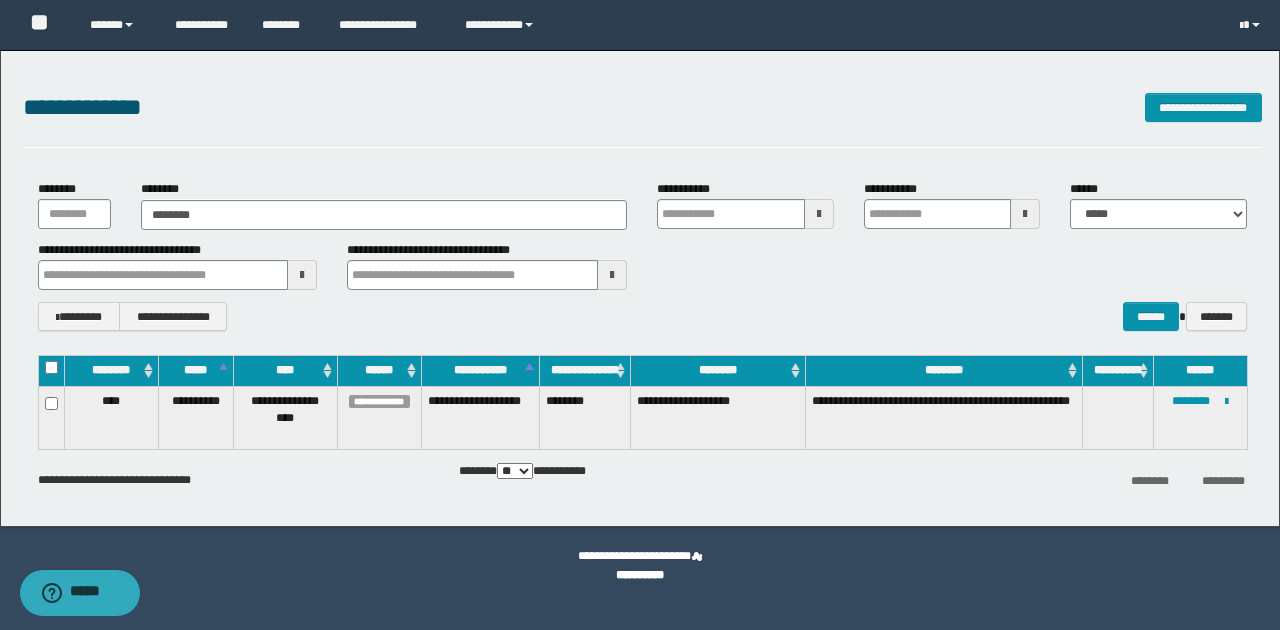 type on "********" 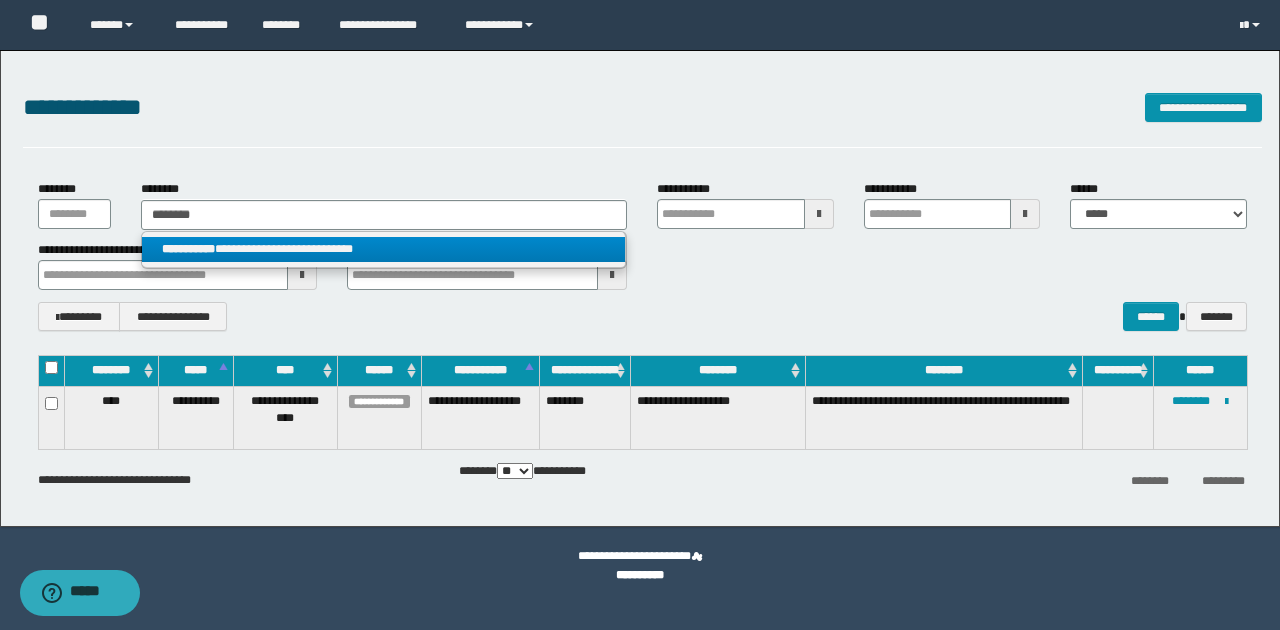 type on "********" 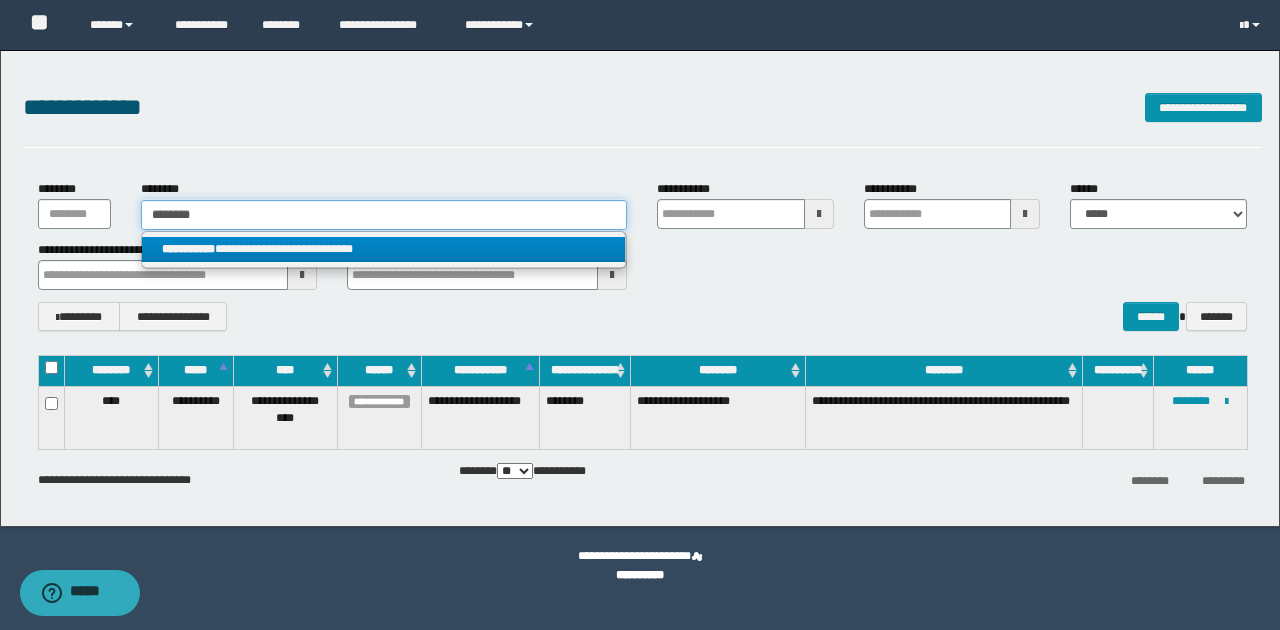type 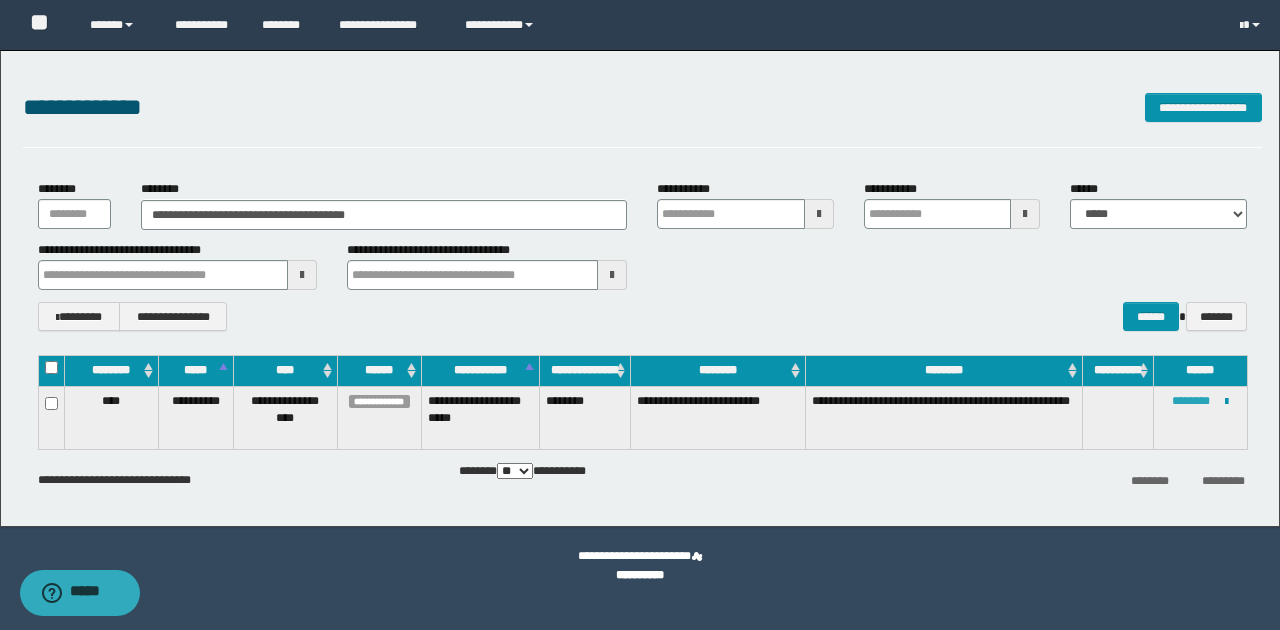 click on "********" at bounding box center [1191, 401] 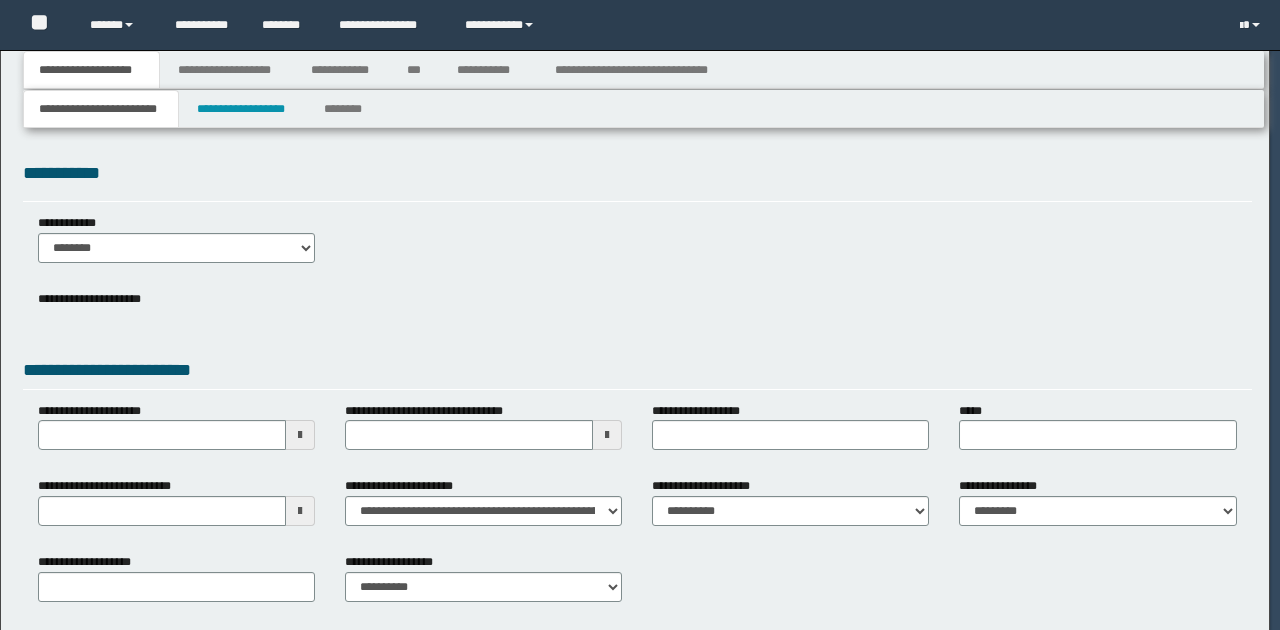 scroll, scrollTop: 0, scrollLeft: 0, axis: both 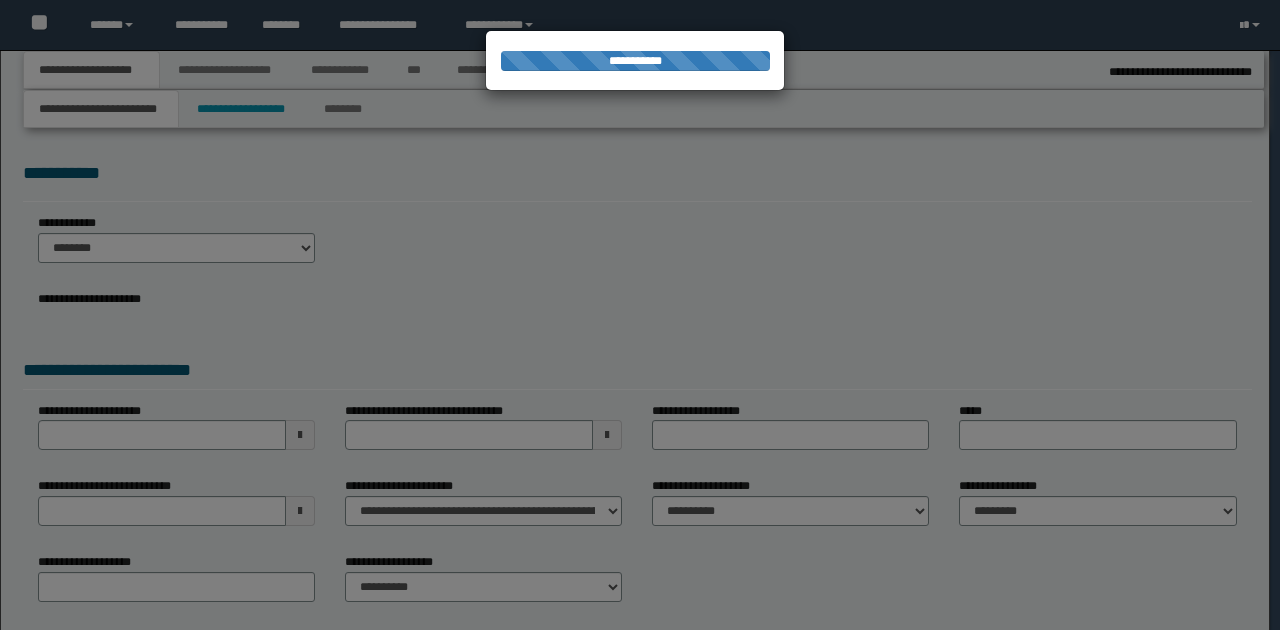 type on "**********" 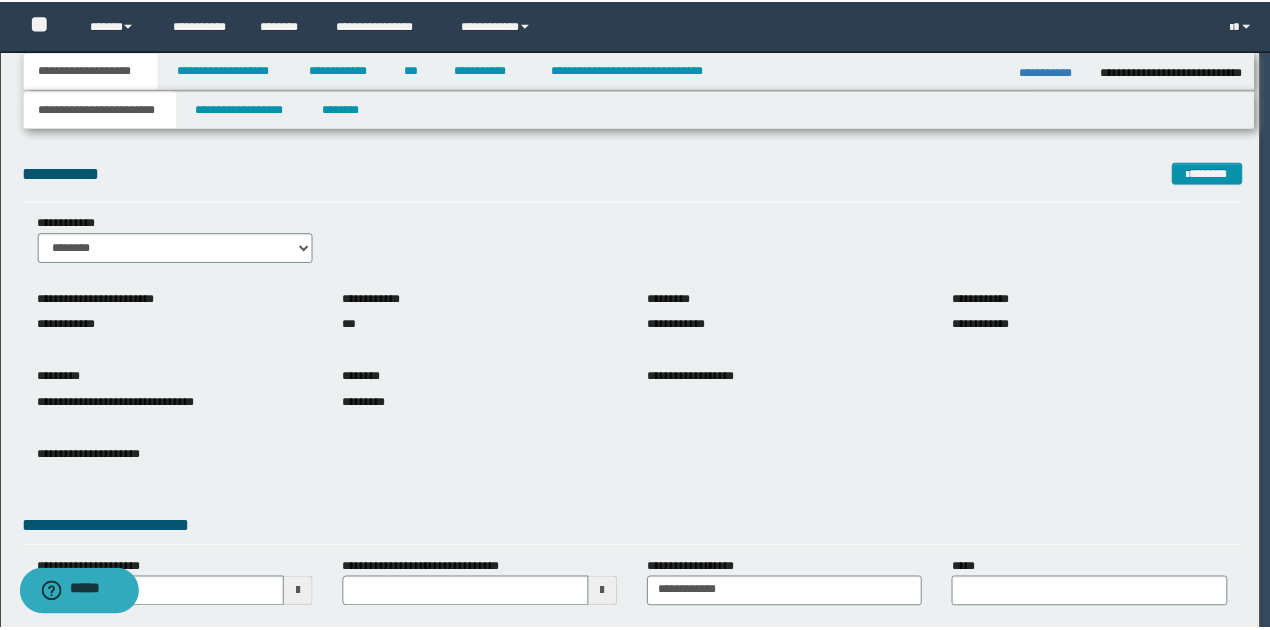 scroll, scrollTop: 0, scrollLeft: 0, axis: both 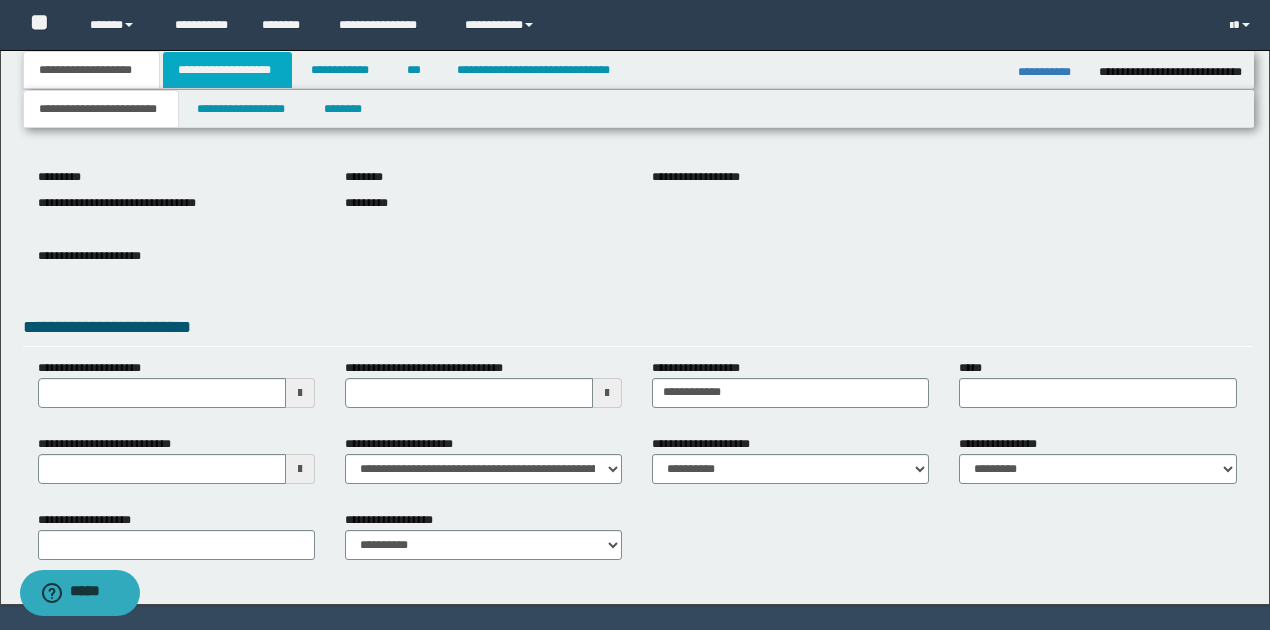 click on "**********" at bounding box center (227, 70) 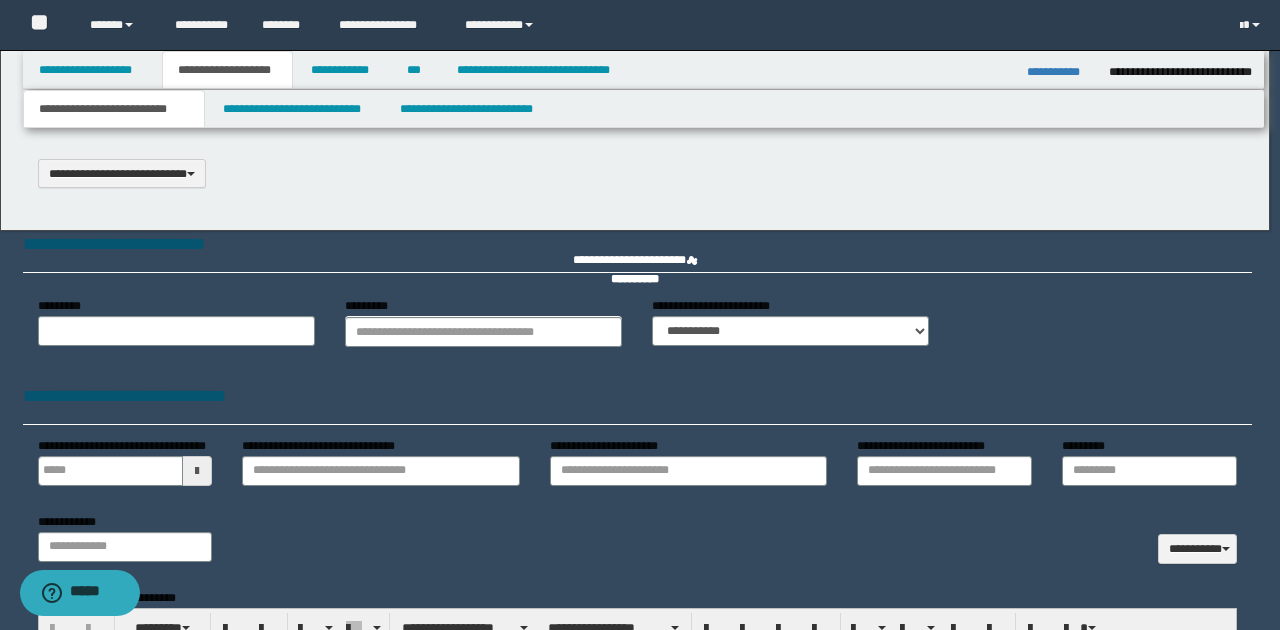 select on "*" 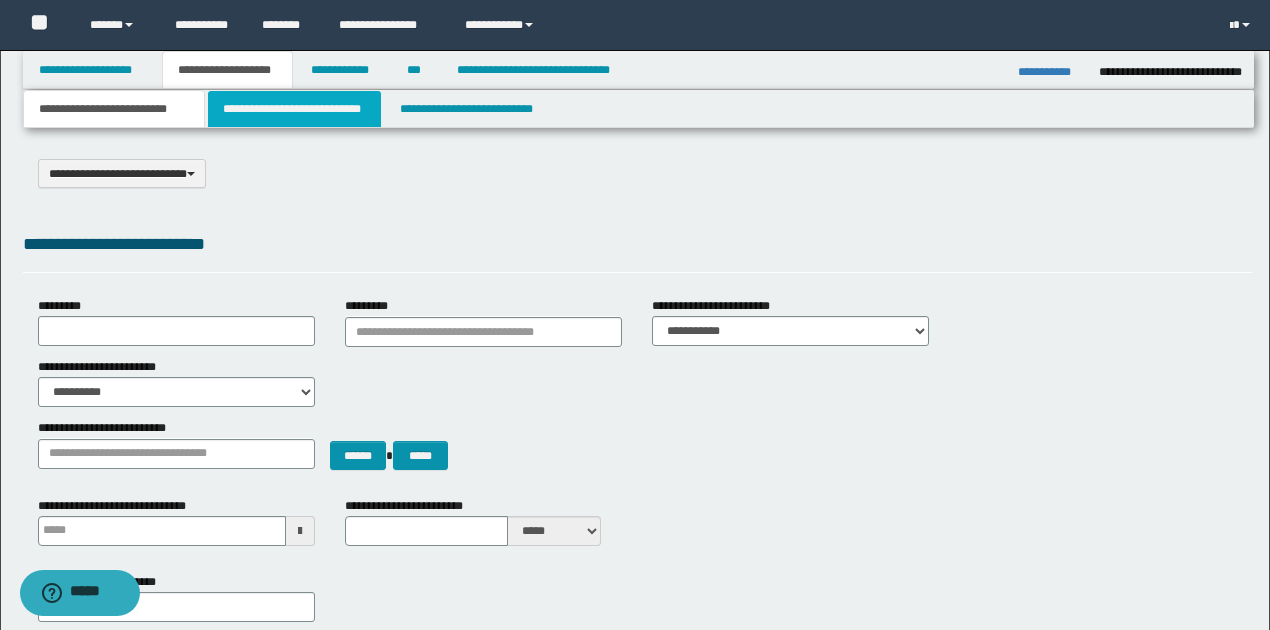 click on "**********" at bounding box center [294, 109] 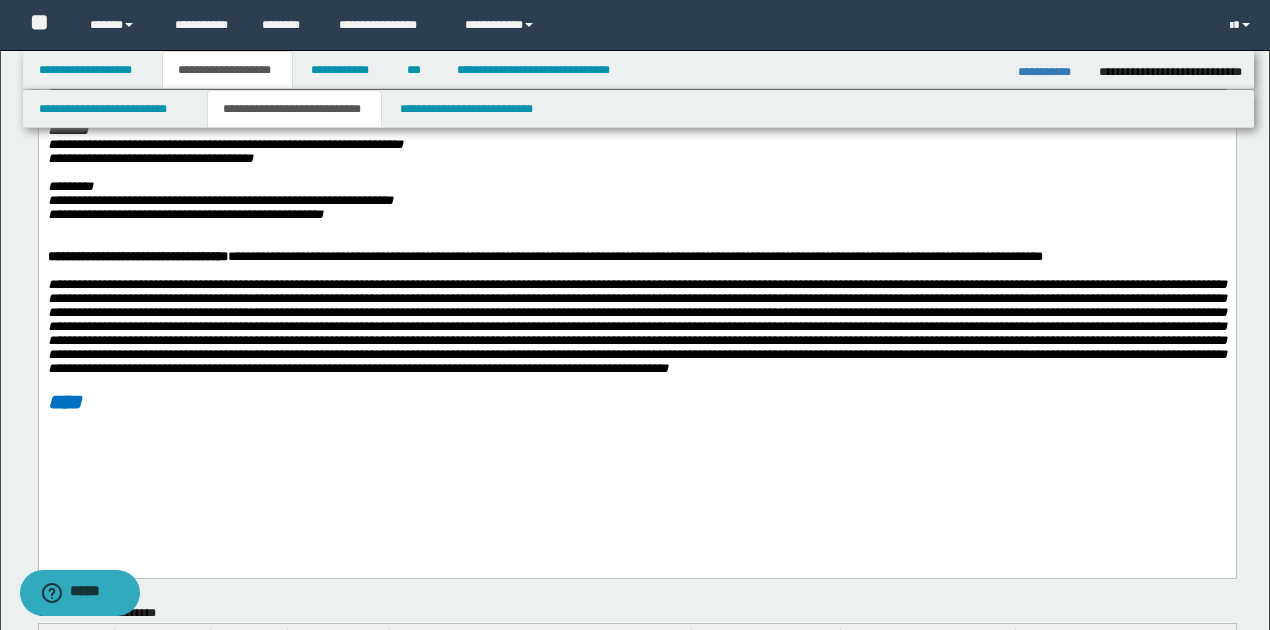 scroll, scrollTop: 266, scrollLeft: 0, axis: vertical 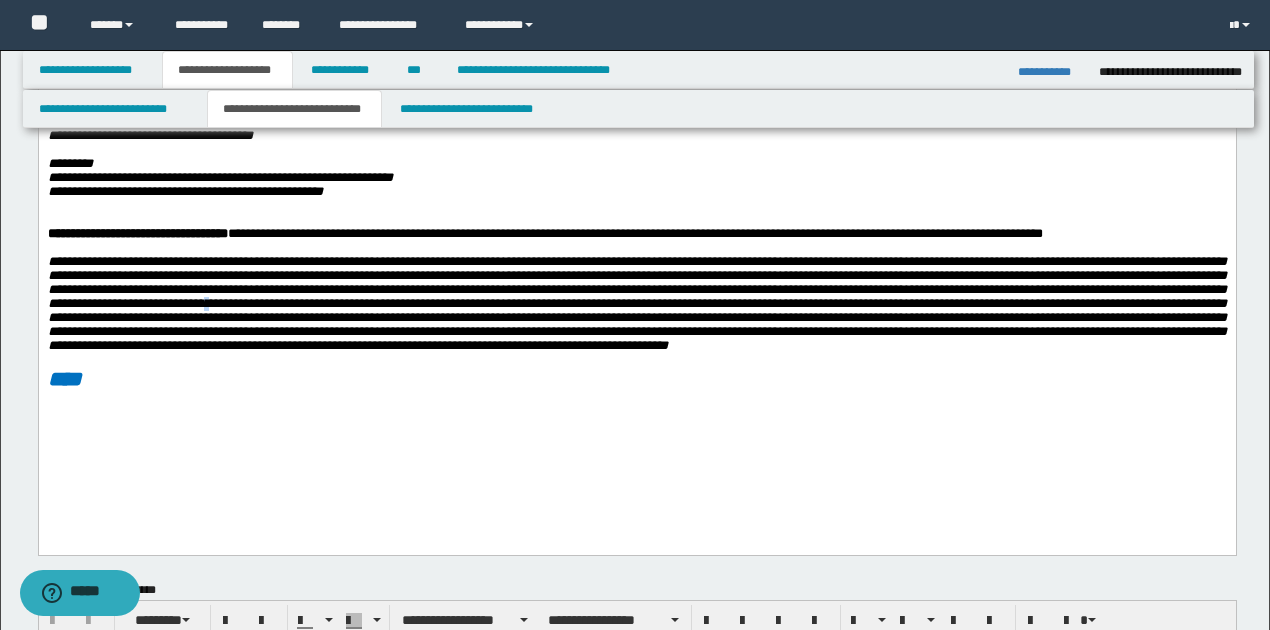 click at bounding box center (636, 303) 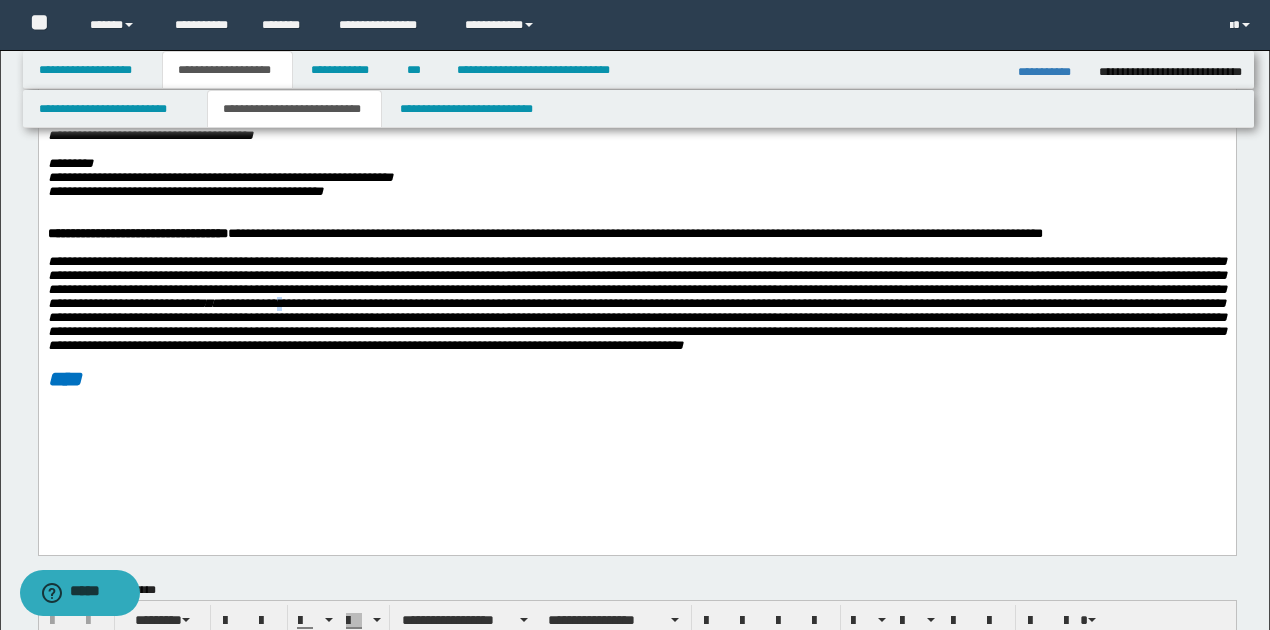 click on "**********" at bounding box center [636, 303] 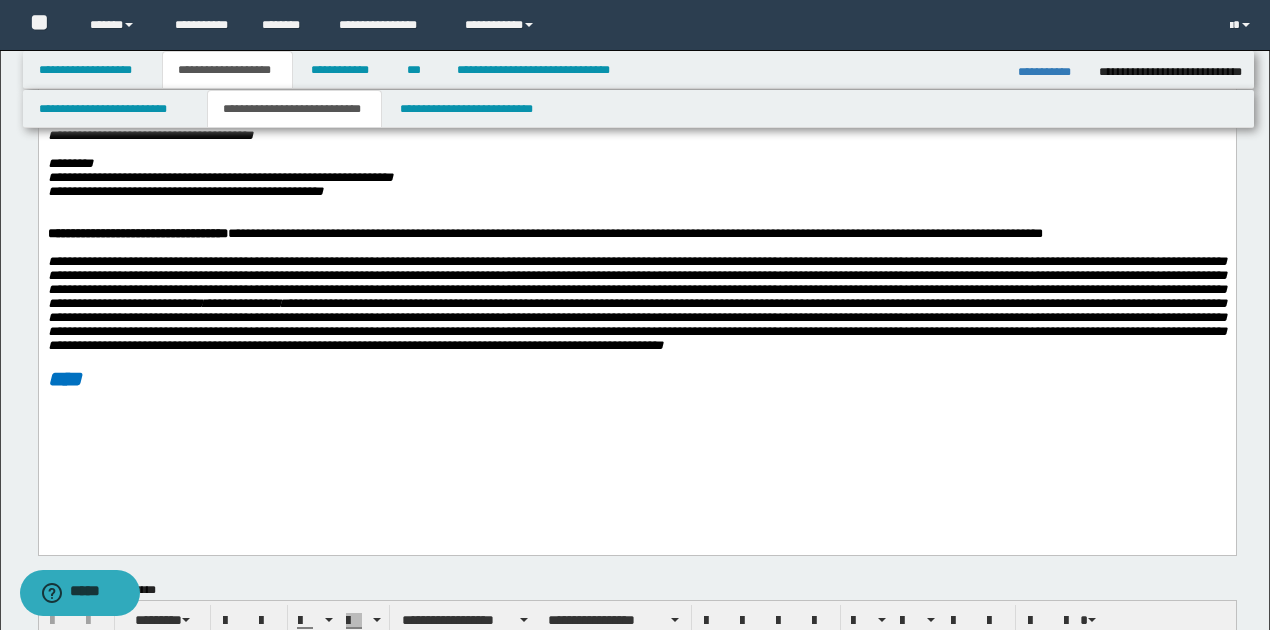 click on "**********" at bounding box center [636, 304] 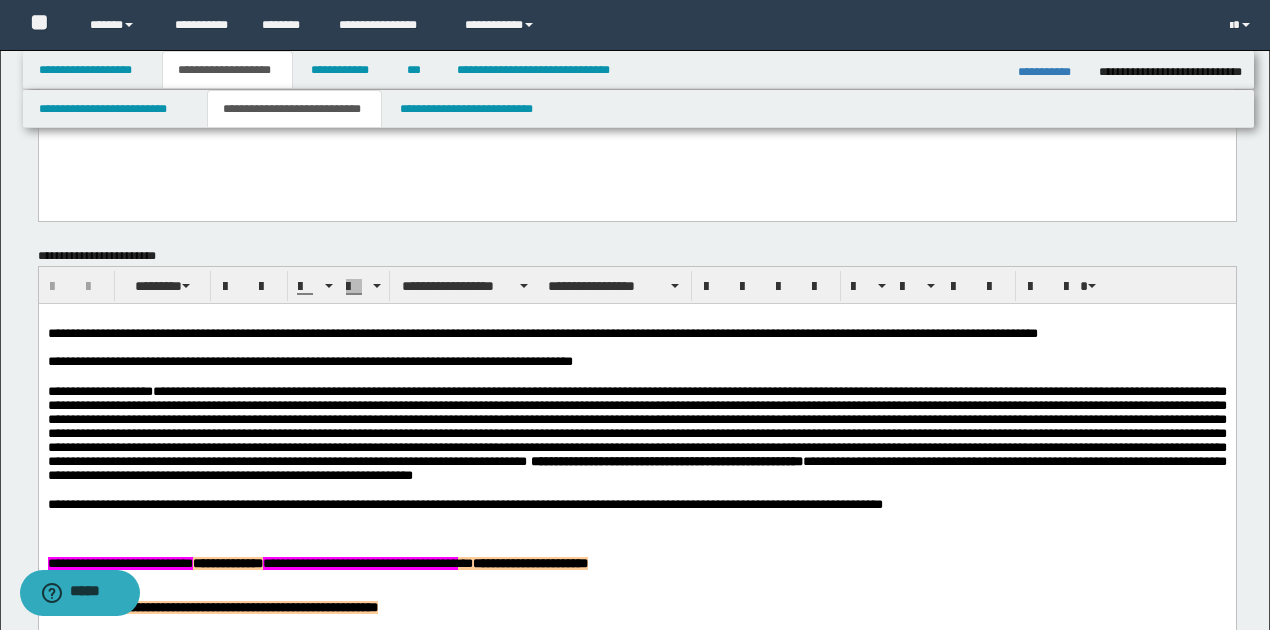 scroll, scrollTop: 666, scrollLeft: 0, axis: vertical 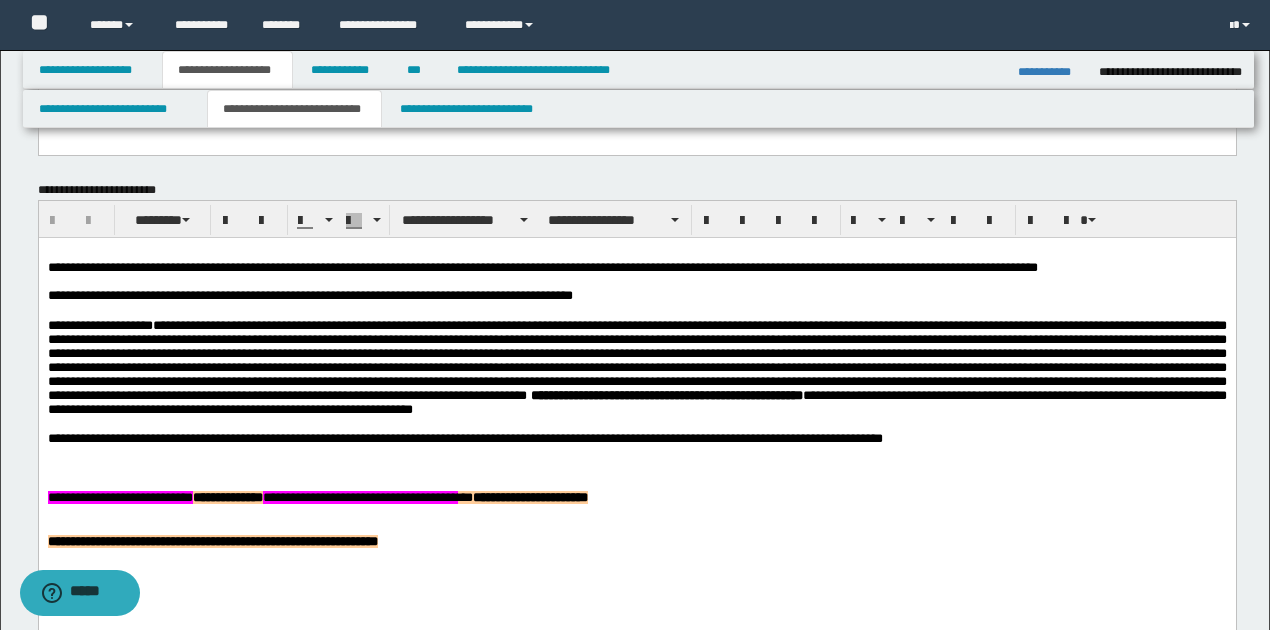 click on "**********" at bounding box center (637, 296) 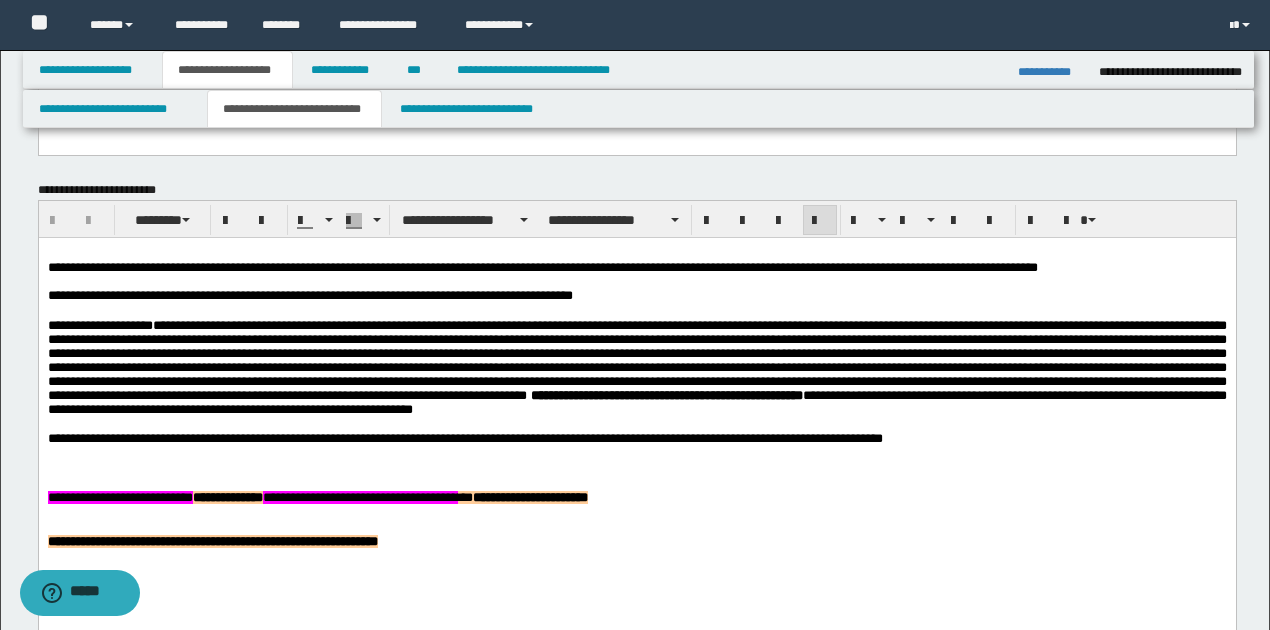 type 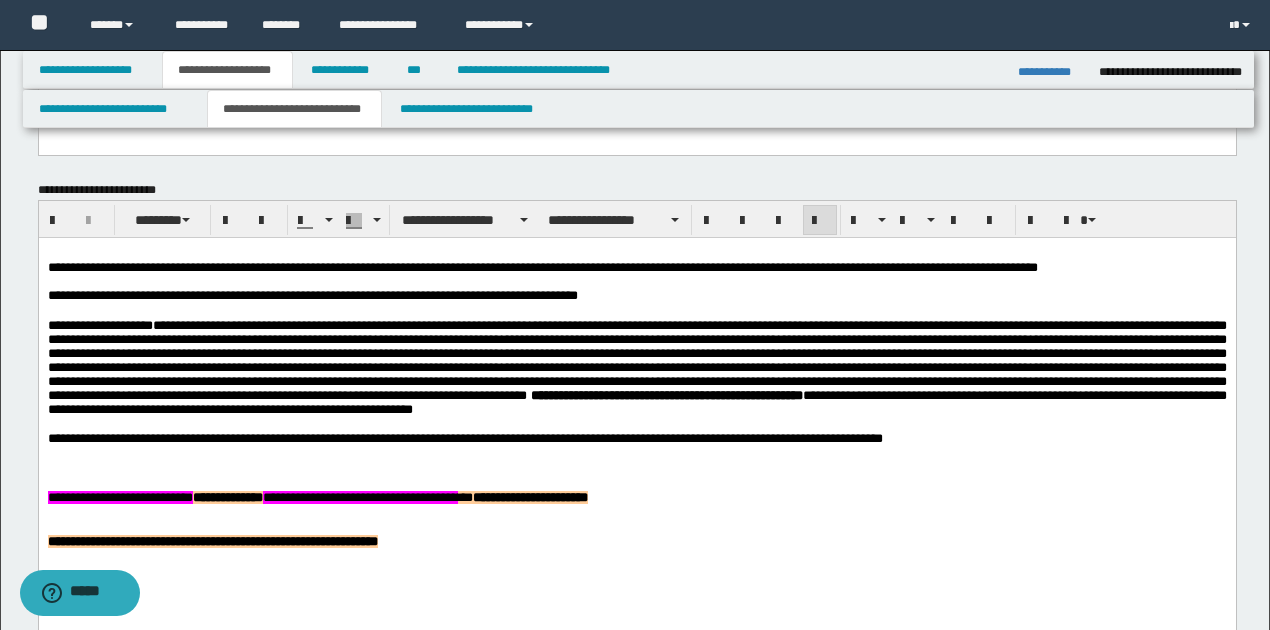 click on "**********" at bounding box center [637, 296] 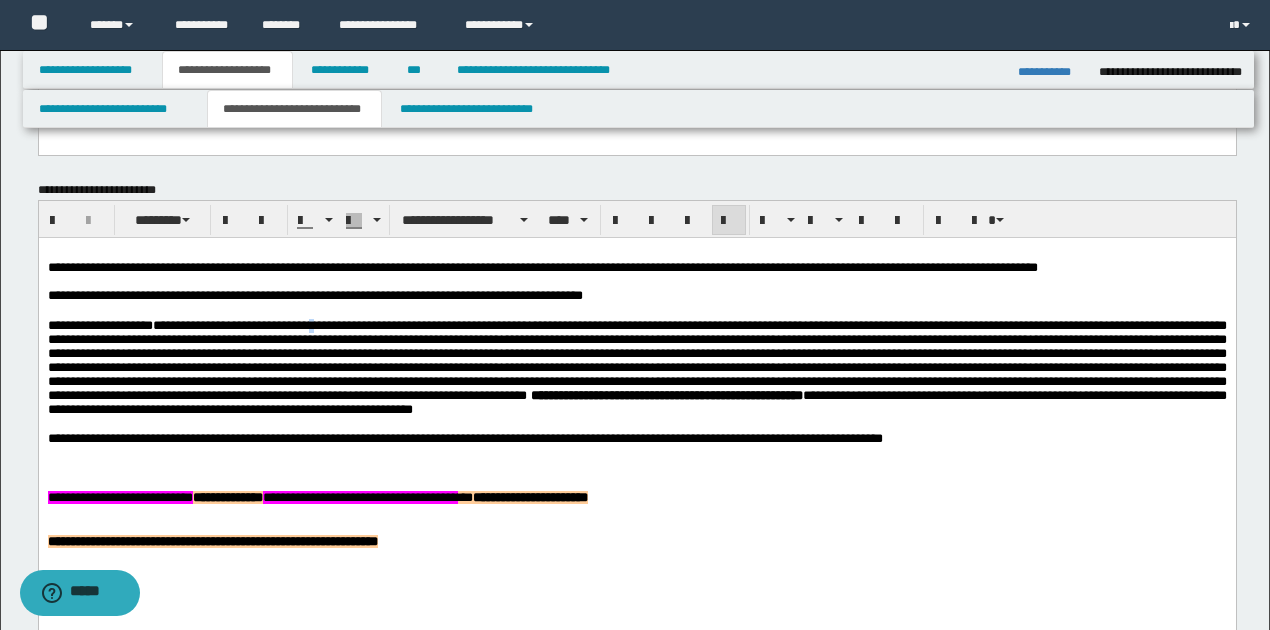 click at bounding box center [636, 360] 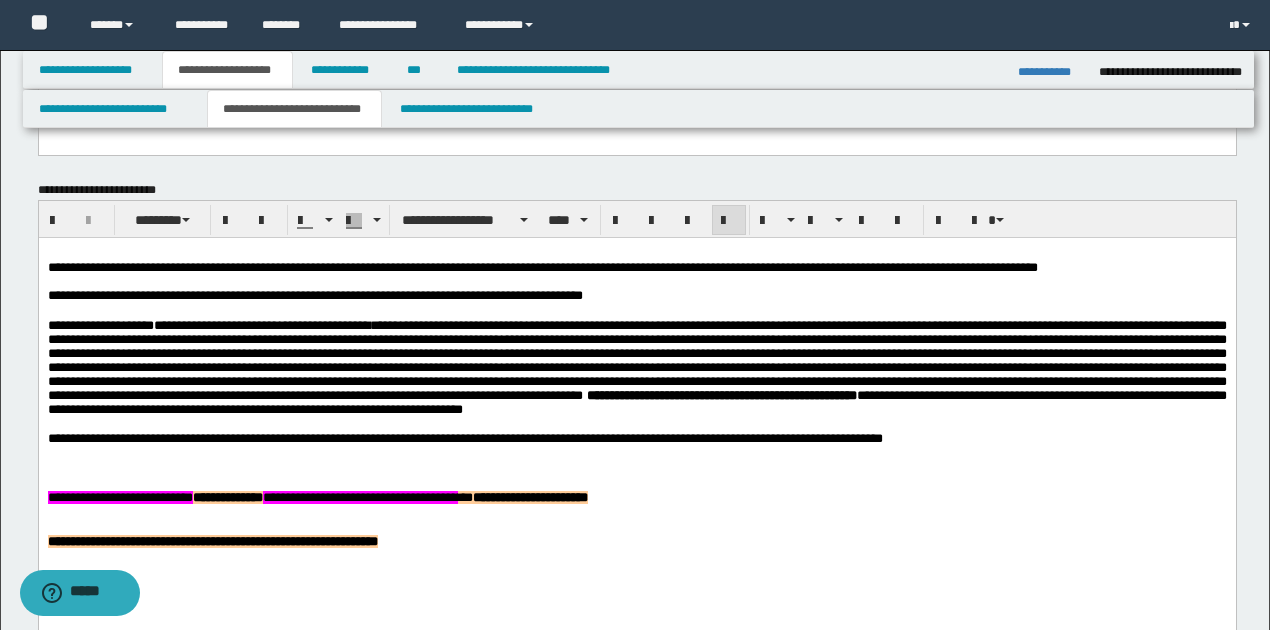 click on "**********" at bounding box center (636, 360) 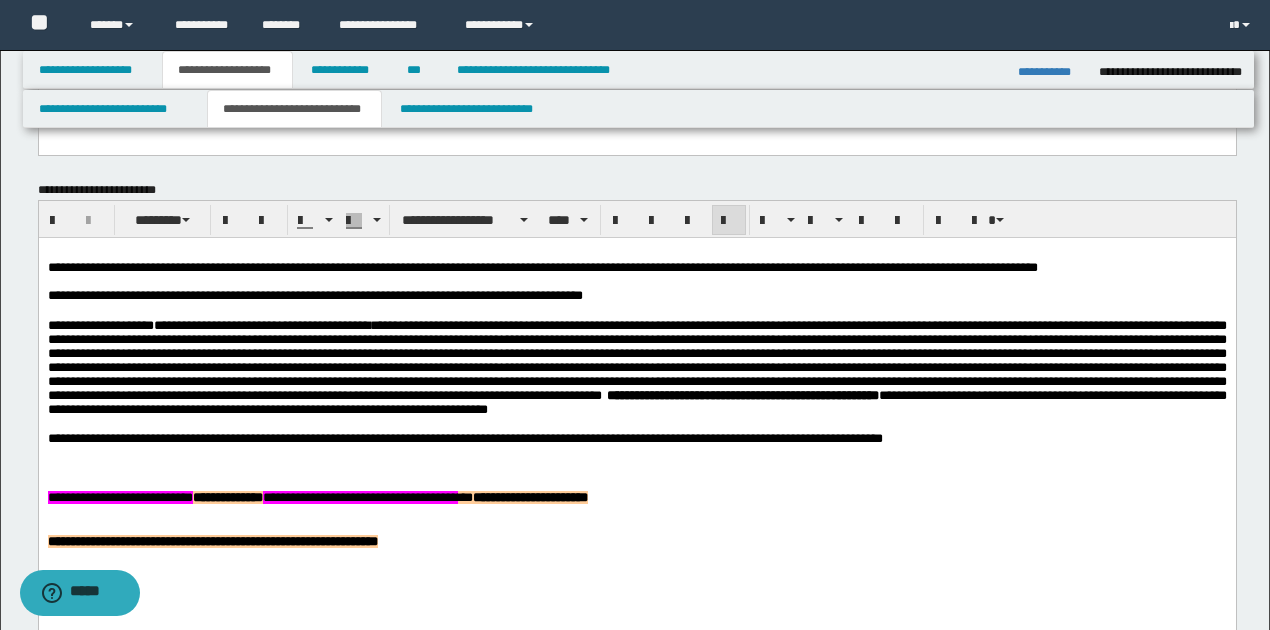 click on "**********" at bounding box center [636, 360] 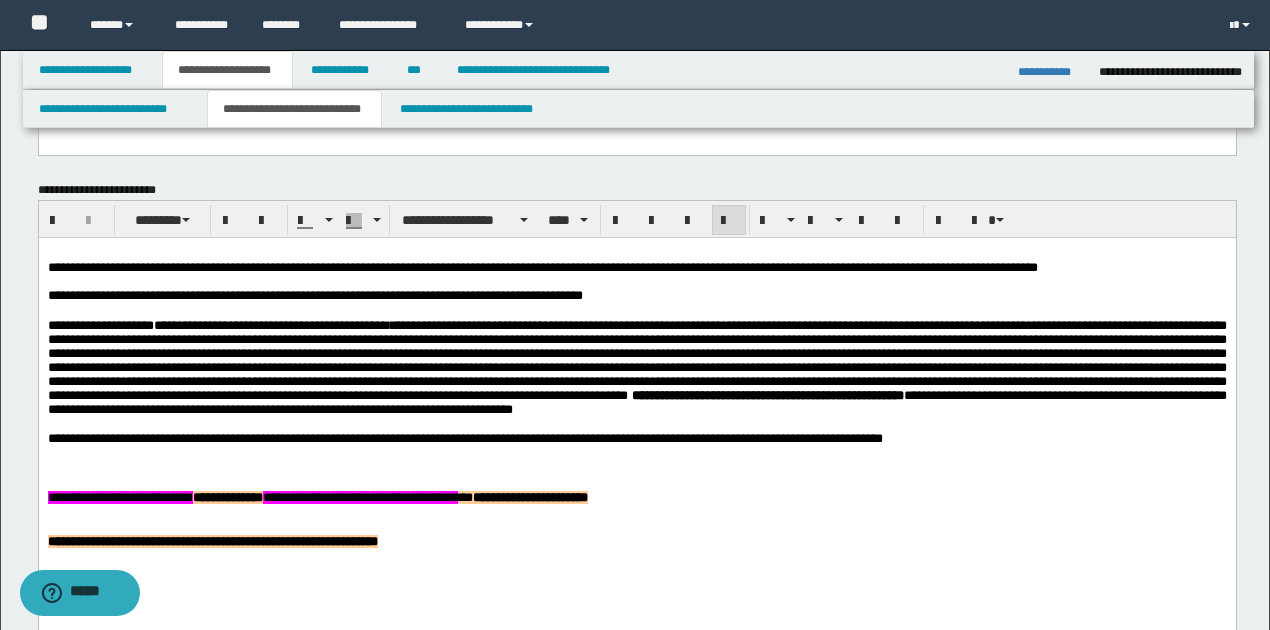 click on "**********" at bounding box center [464, 438] 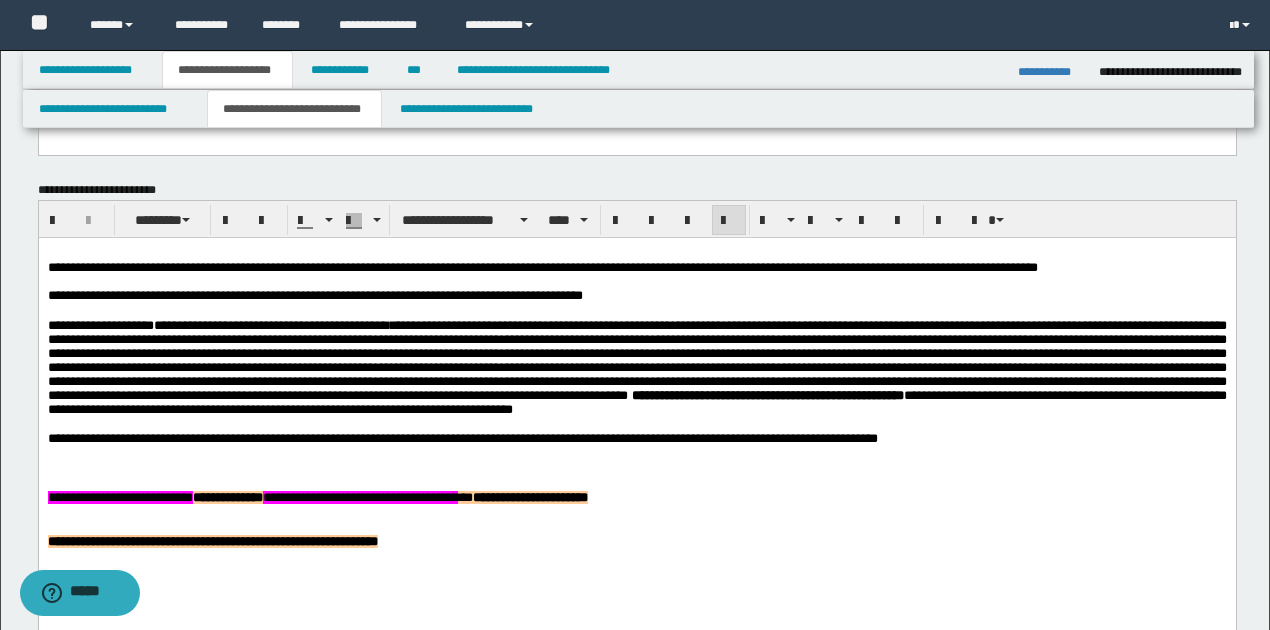 click on "**********" at bounding box center [637, 296] 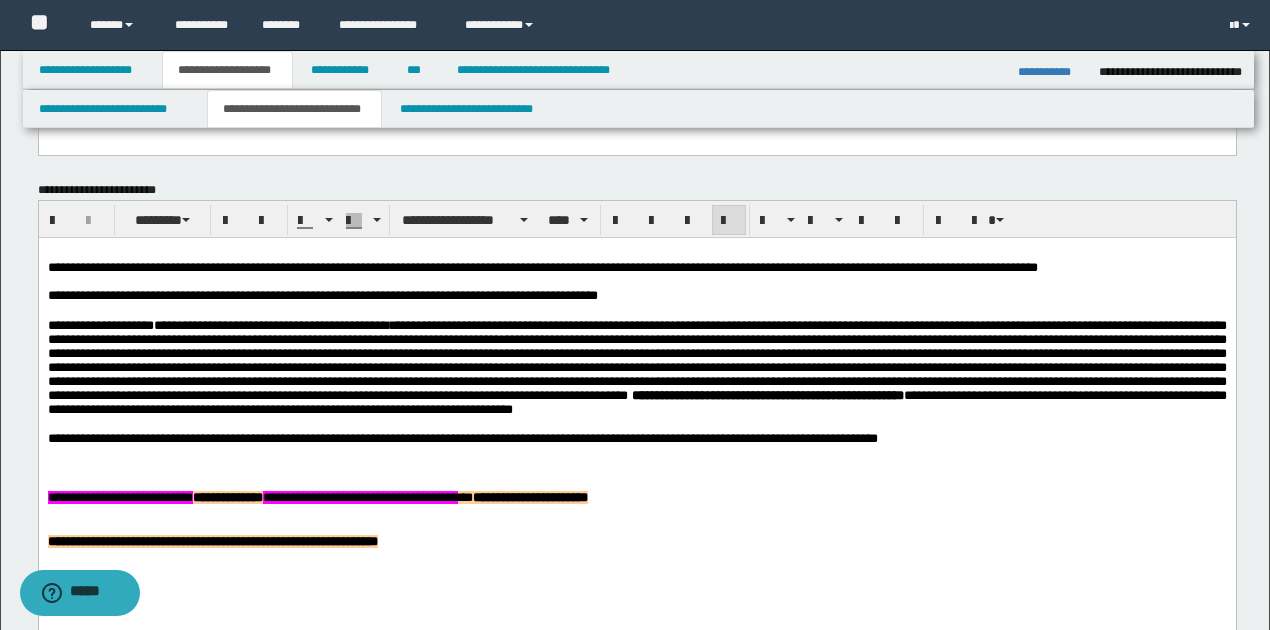 click on "**********" at bounding box center (636, 360) 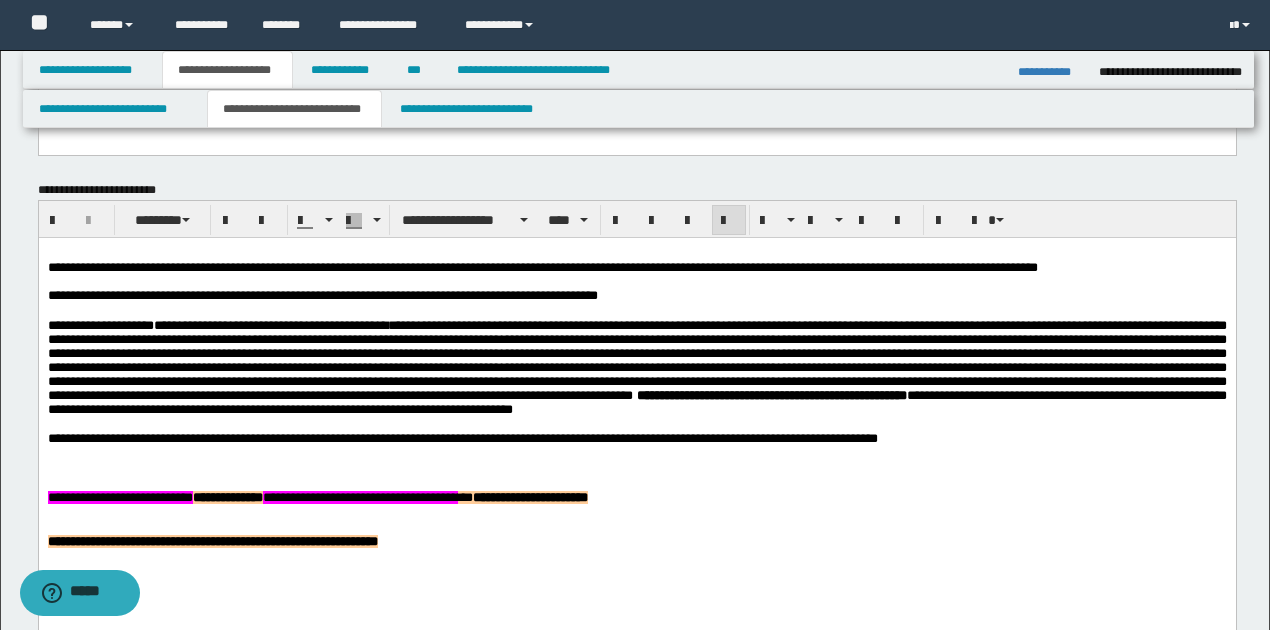 click on "**********" at bounding box center [636, 439] 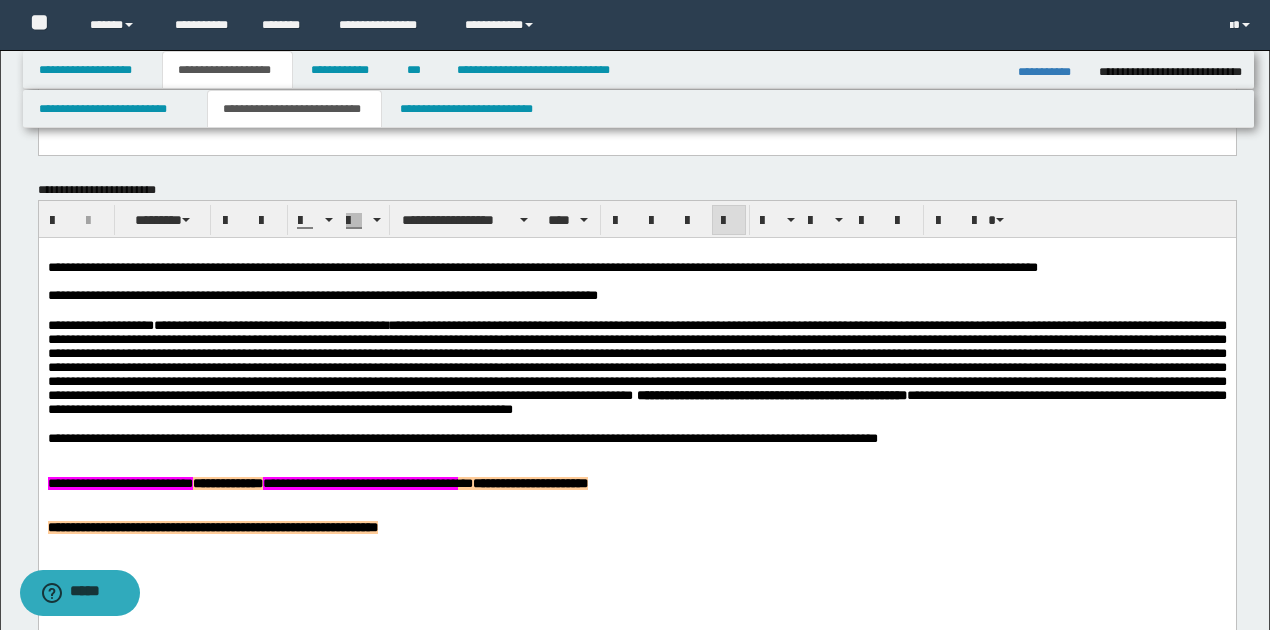 click on "**********" at bounding box center (529, 483) 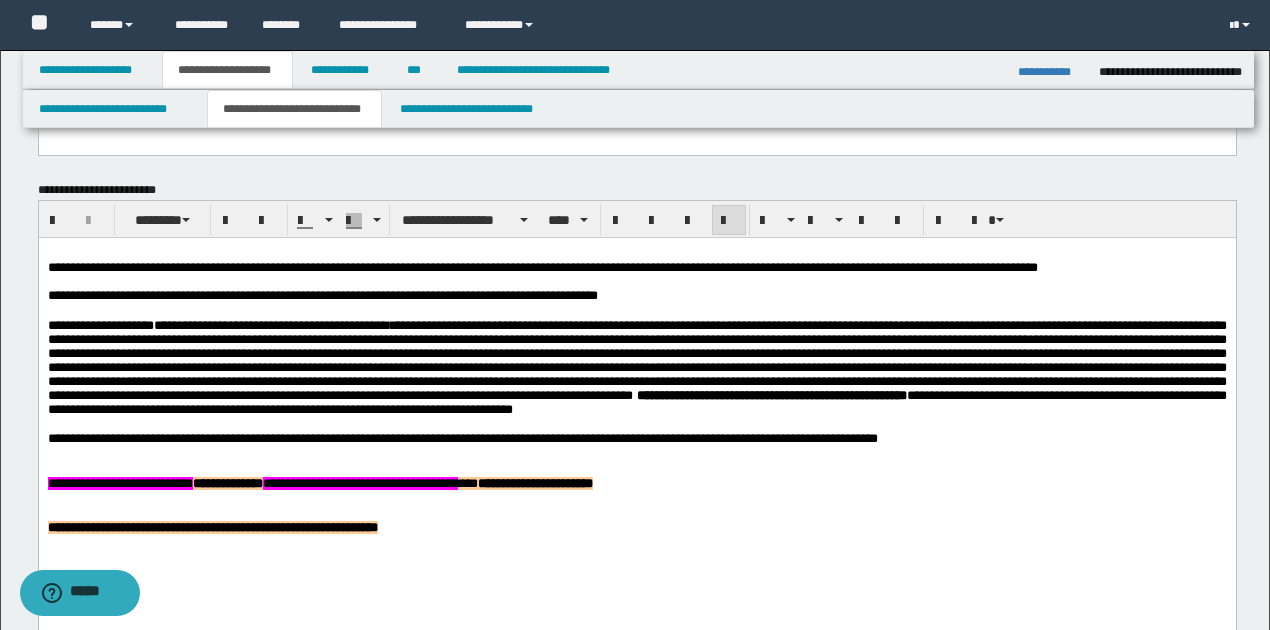 click on "**********" at bounding box center [462, 438] 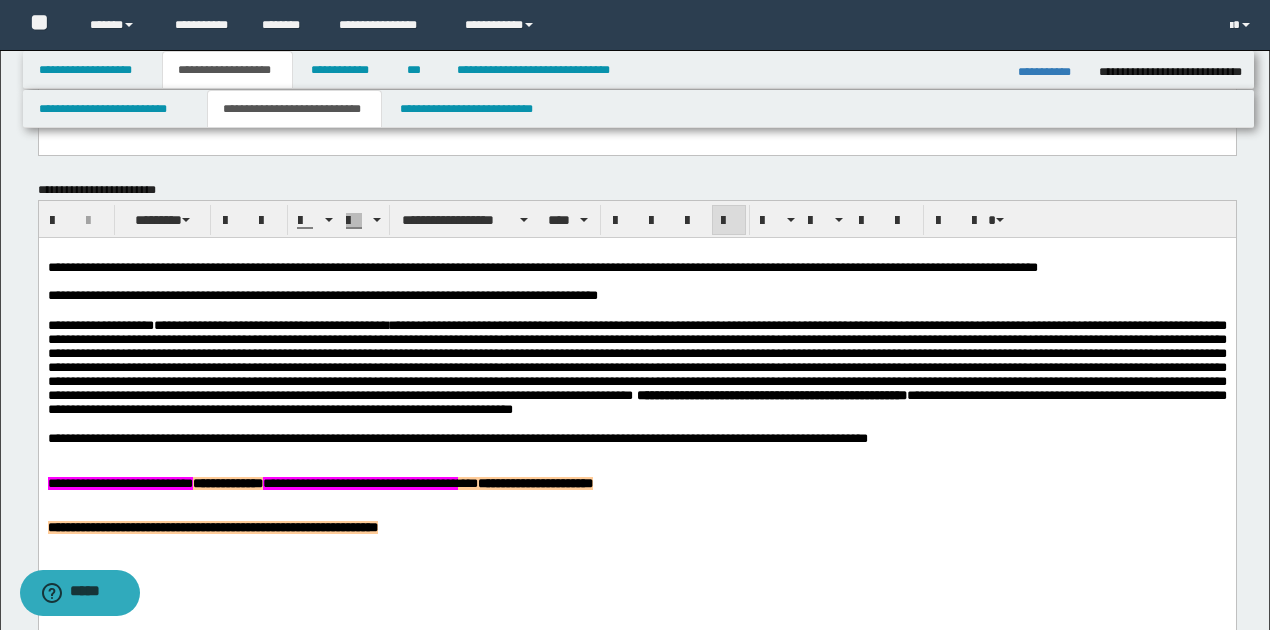 click on "**********" at bounding box center (636, 360) 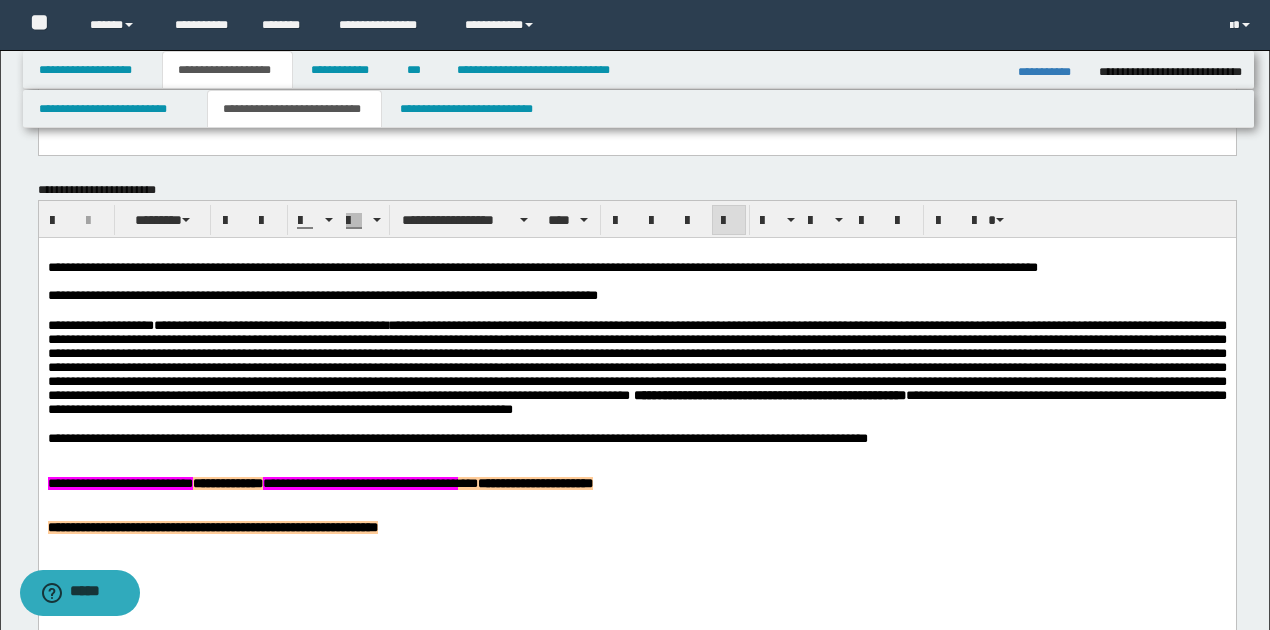 click on "**********" at bounding box center (636, 402) 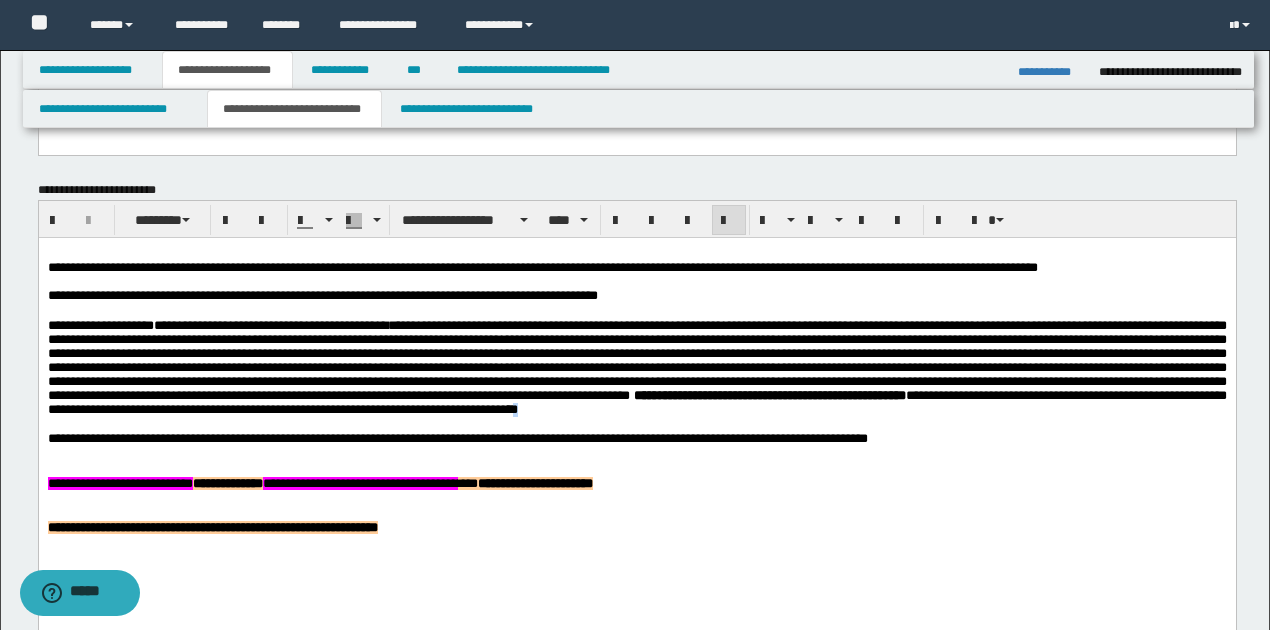 click on "**********" at bounding box center (636, 368) 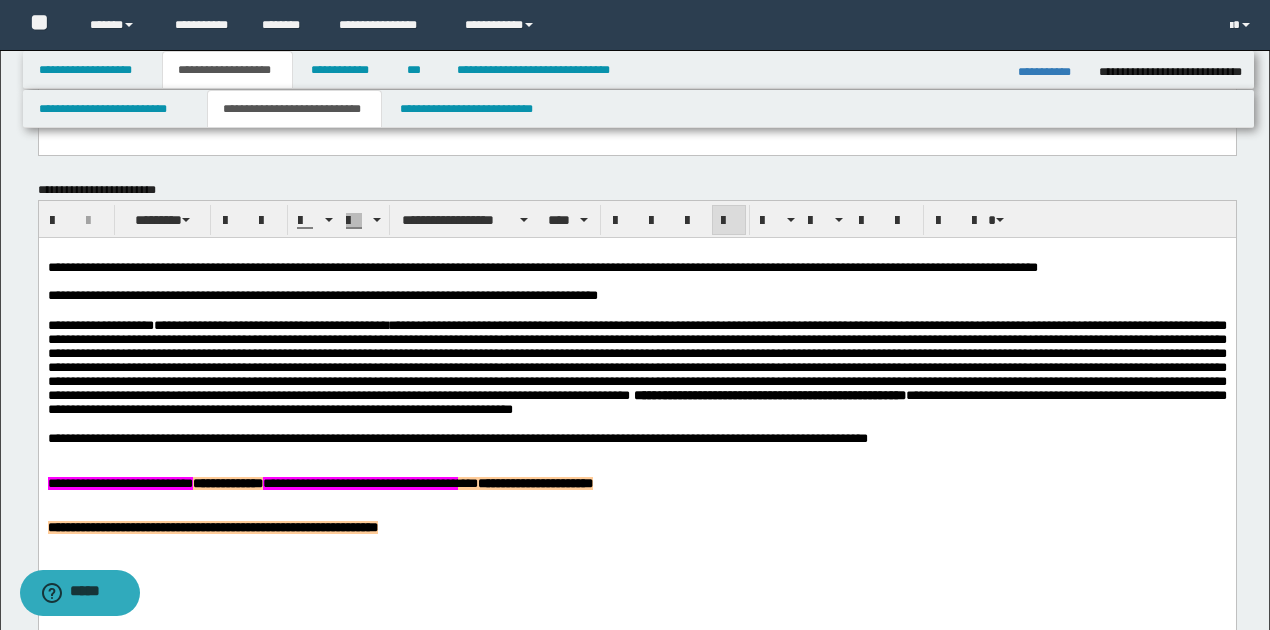 click on "**********" at bounding box center [636, 360] 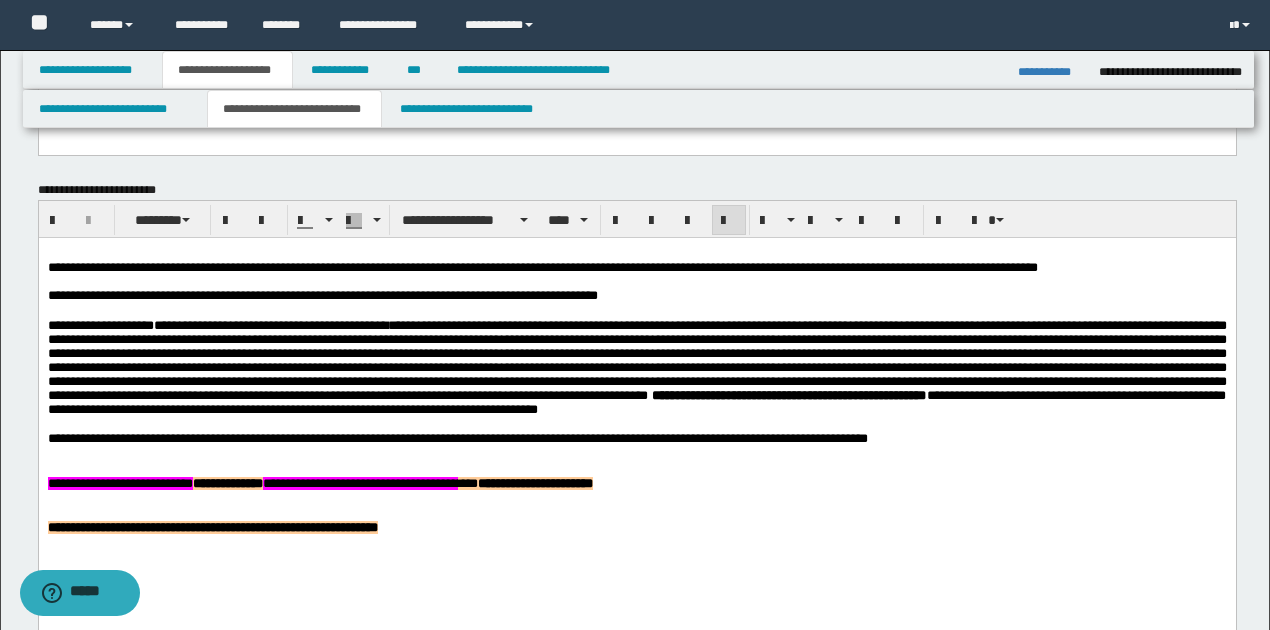 click on "**********" at bounding box center [636, 360] 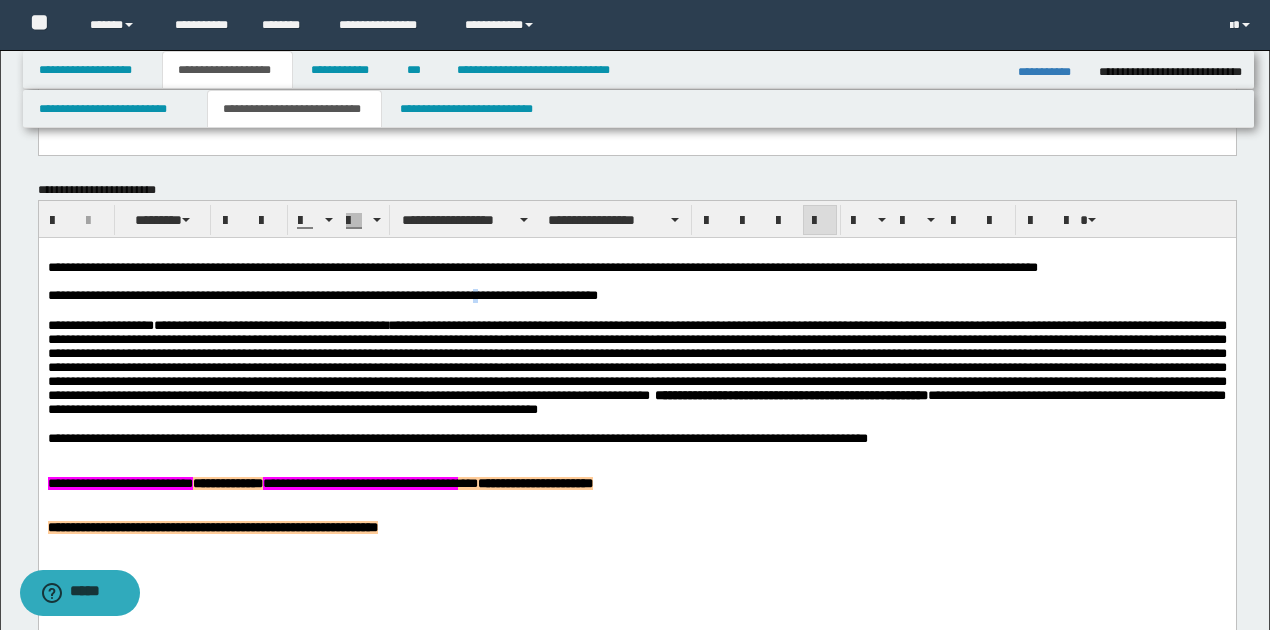 click on "**********" at bounding box center [637, 296] 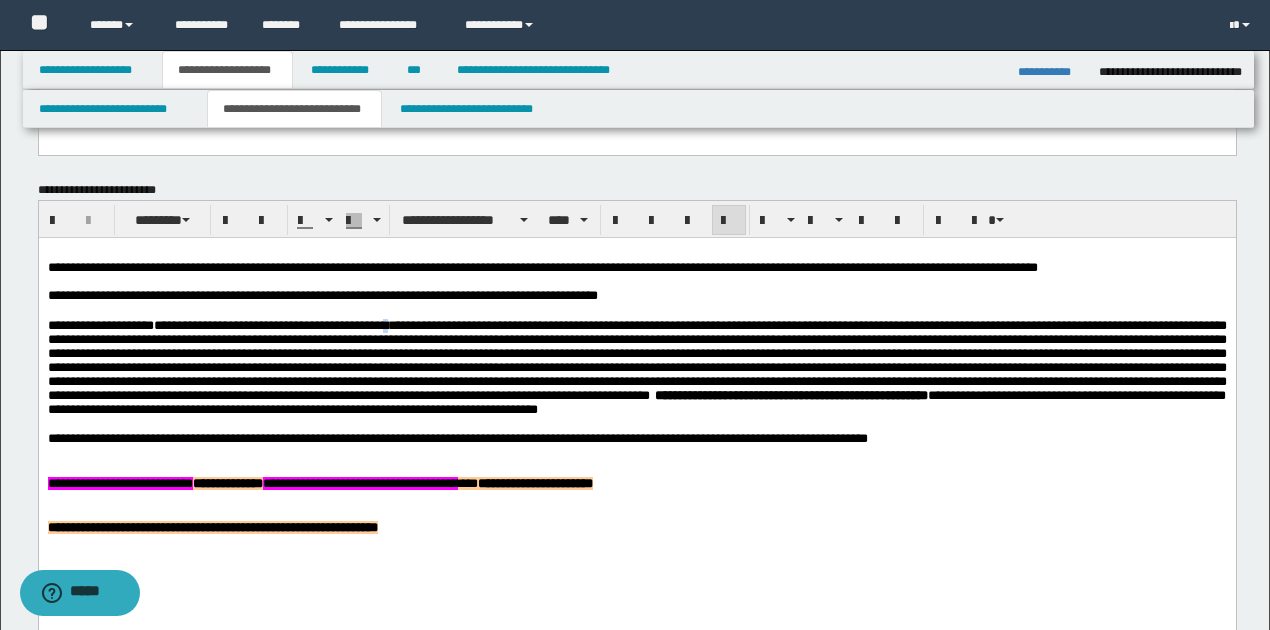 click on "**********" at bounding box center (636, 360) 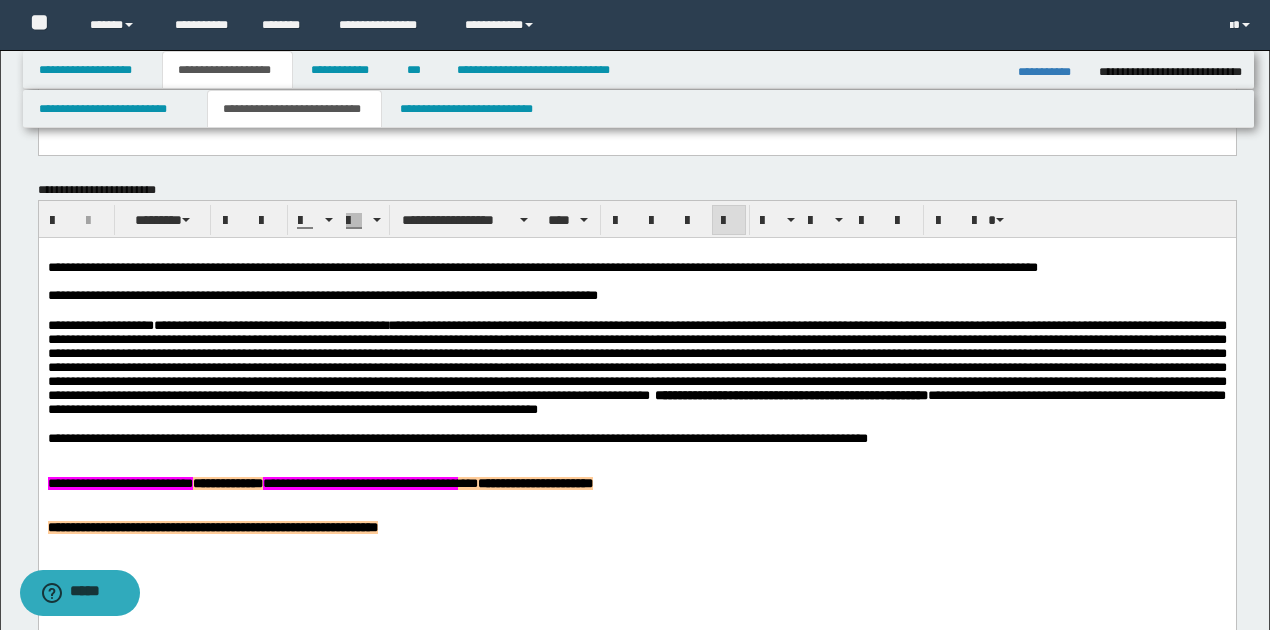 click on "**********" at bounding box center (636, 360) 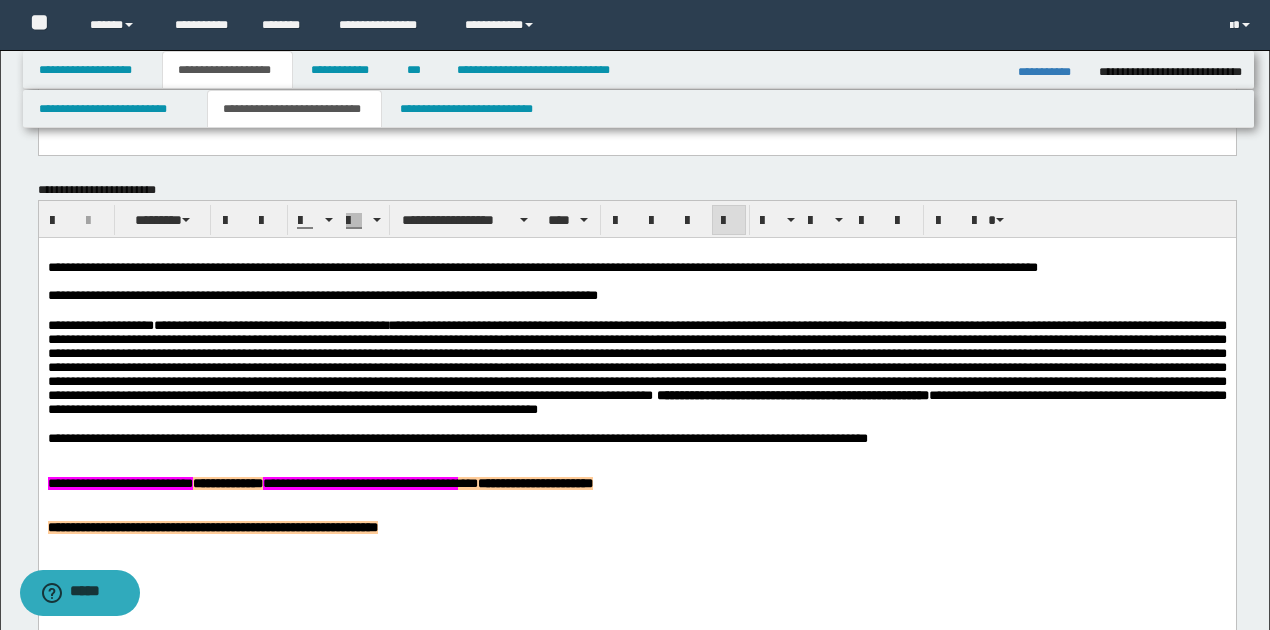 click on "**********" at bounding box center [636, 360] 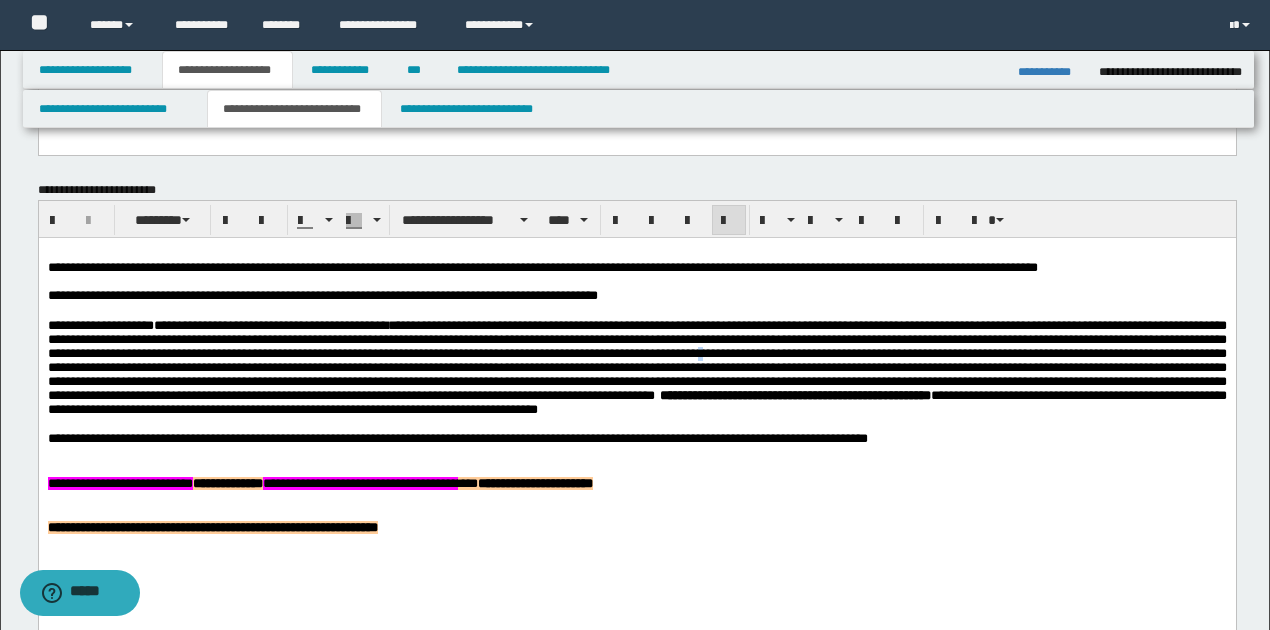 click on "**********" at bounding box center [636, 360] 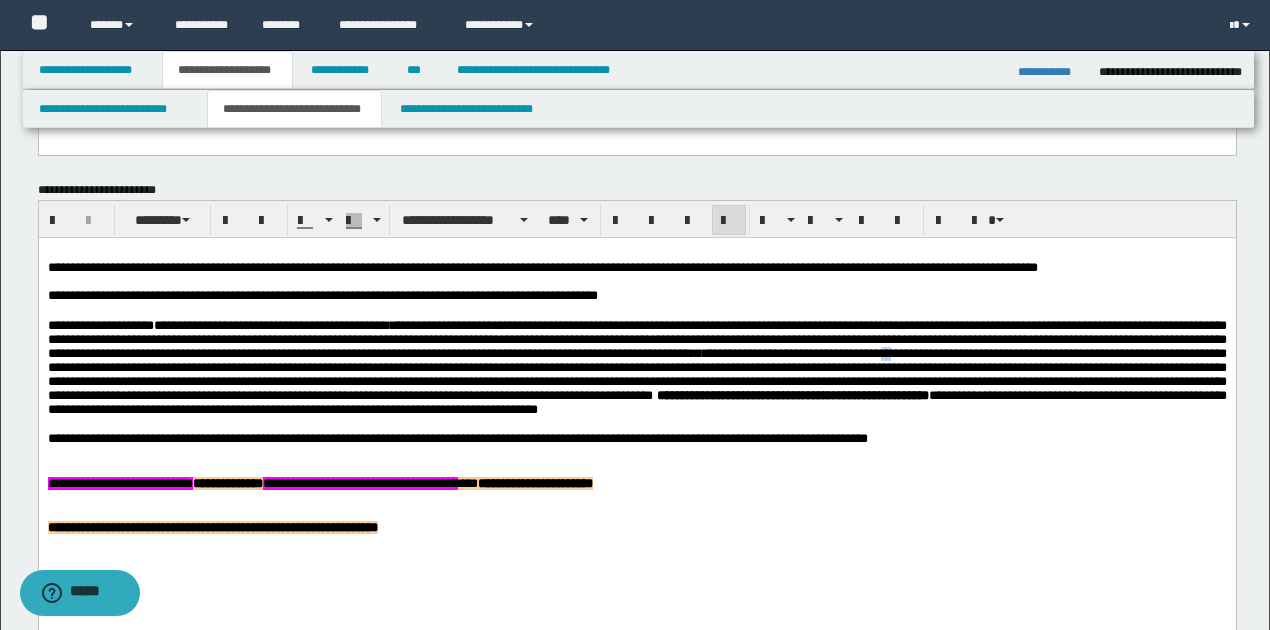 click on "**********" at bounding box center [636, 360] 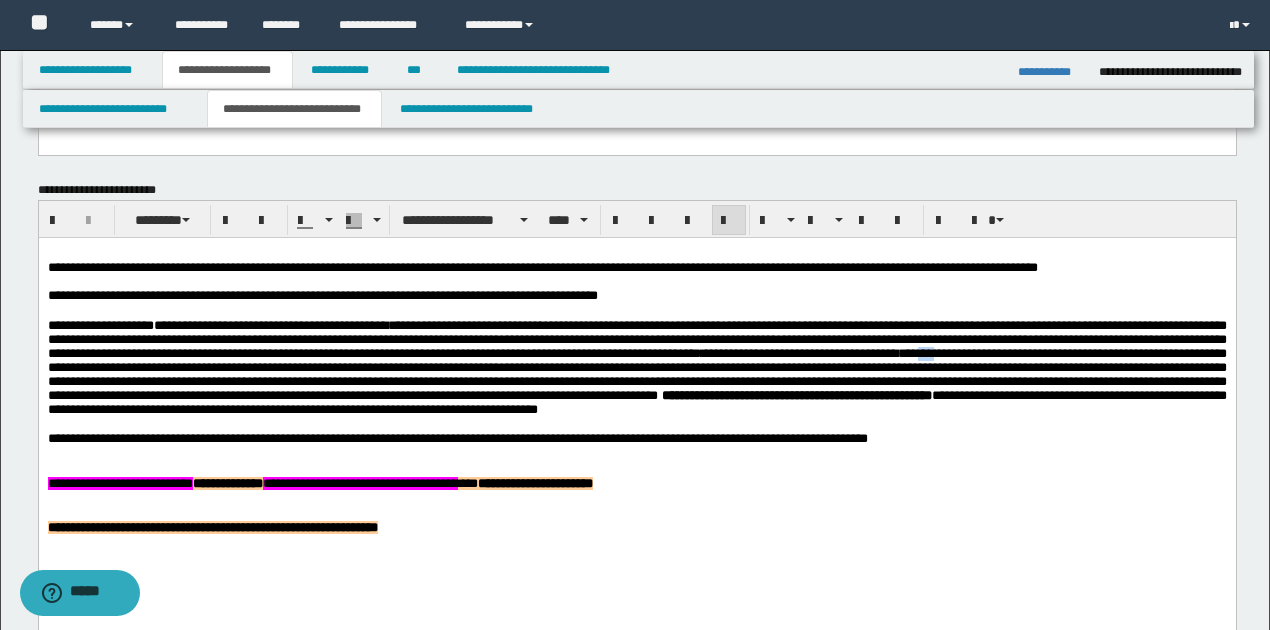 drag, startPoint x: 1132, startPoint y: 358, endPoint x: 1146, endPoint y: 359, distance: 14.035668 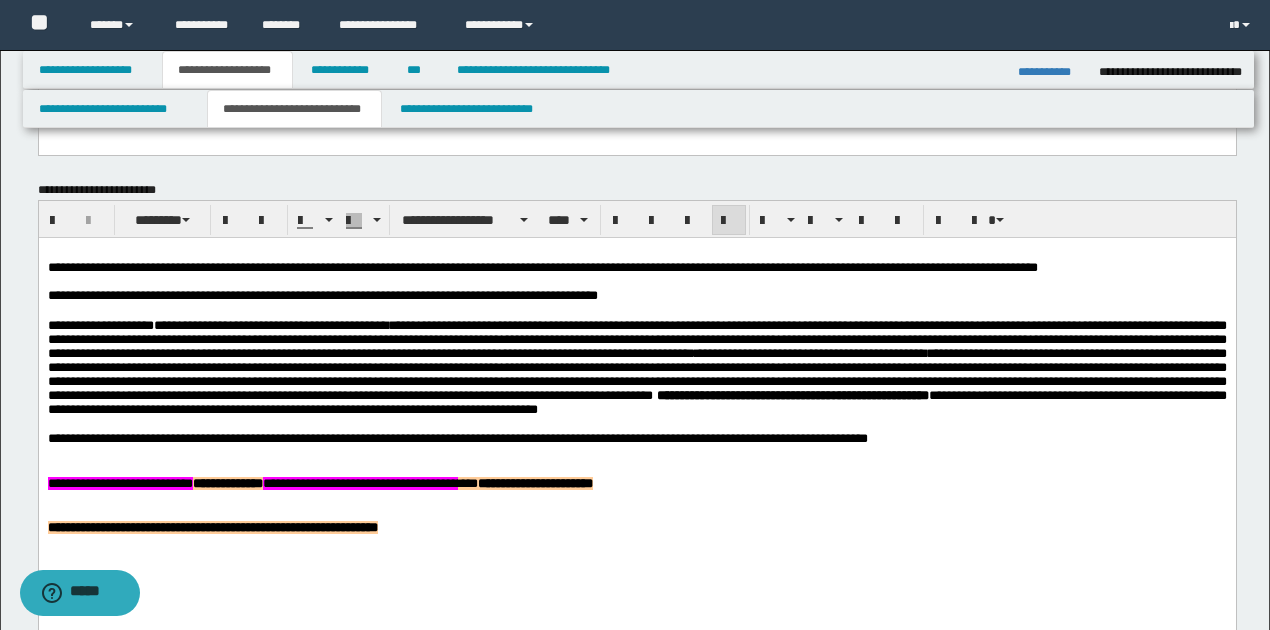 click on "**********" at bounding box center (636, 360) 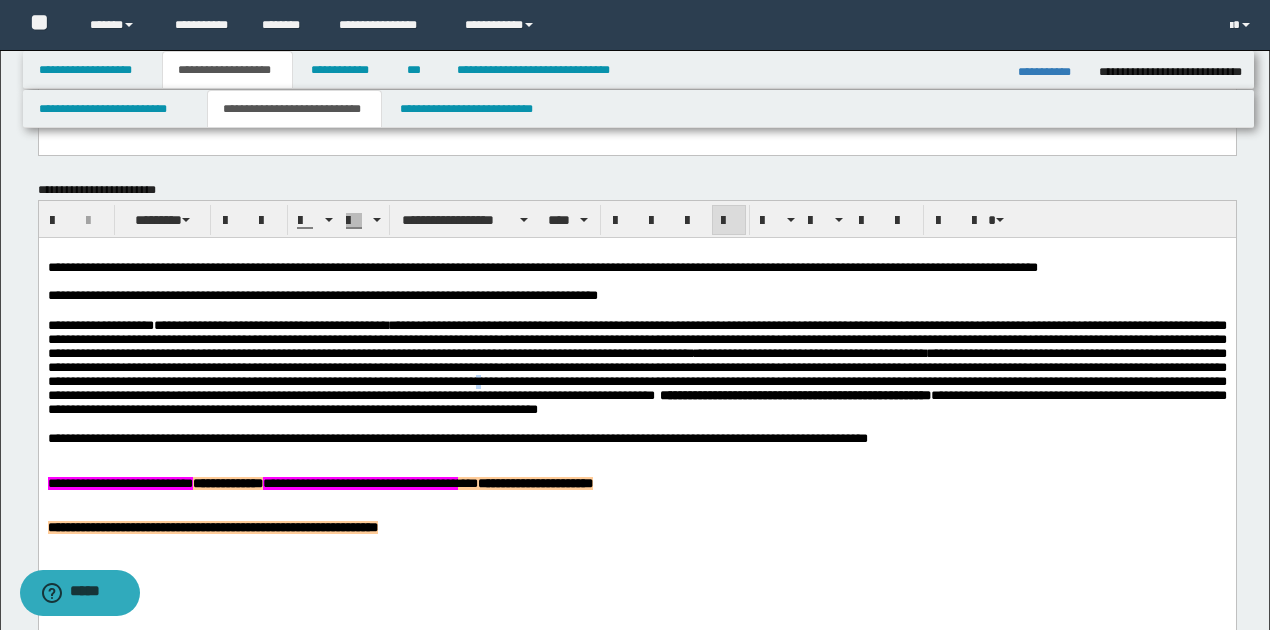 click on "**********" at bounding box center [636, 360] 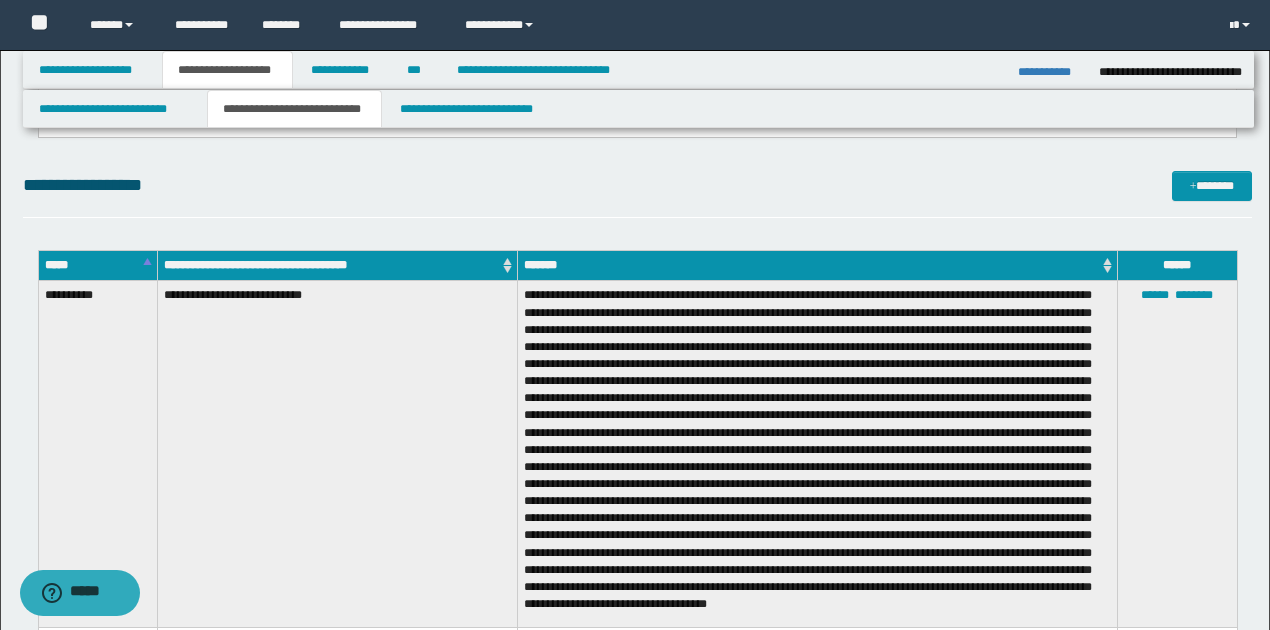 scroll, scrollTop: 1000, scrollLeft: 0, axis: vertical 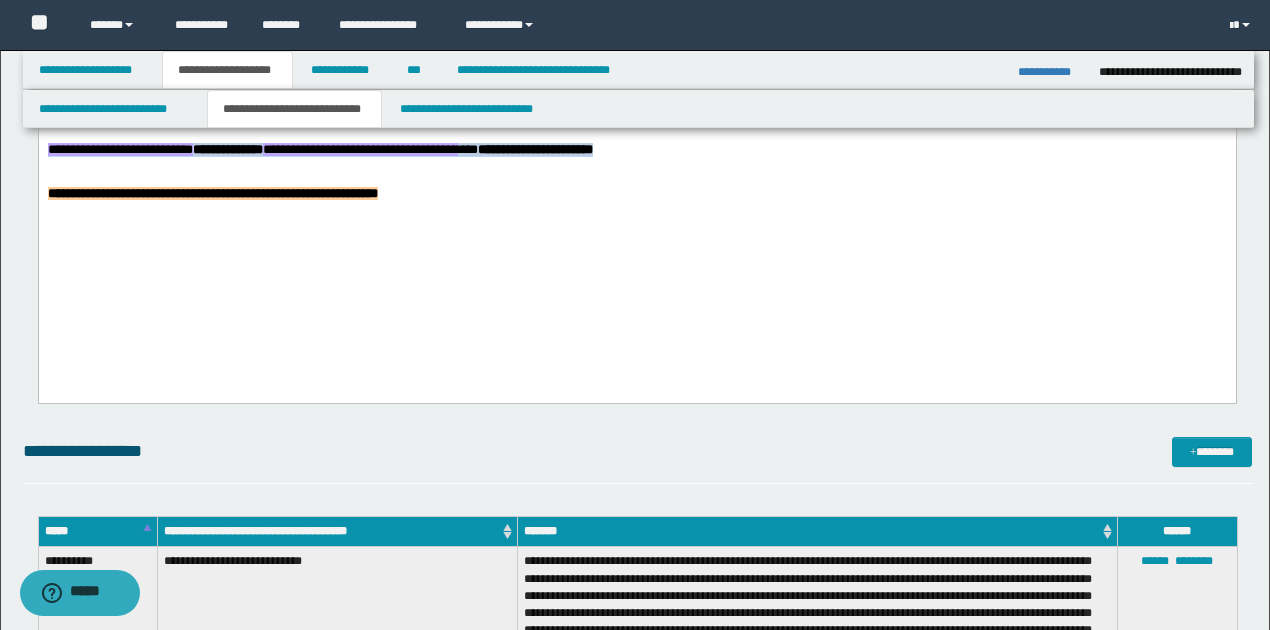drag, startPoint x: 50, startPoint y: 167, endPoint x: 864, endPoint y: 167, distance: 814 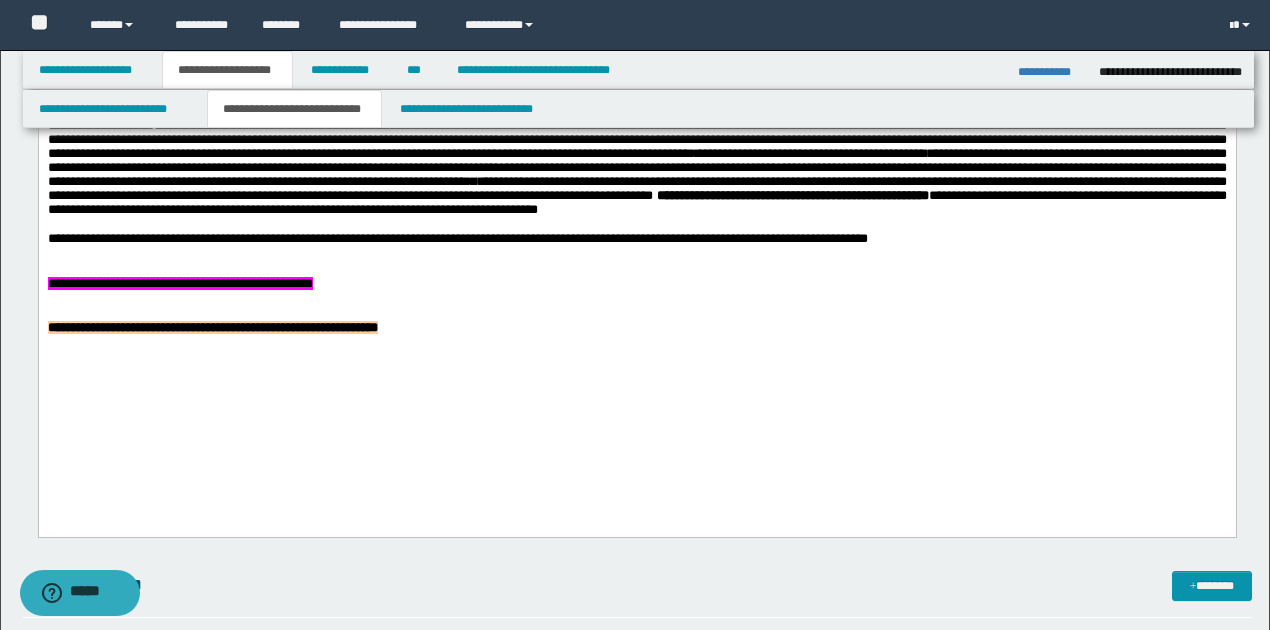 scroll, scrollTop: 733, scrollLeft: 0, axis: vertical 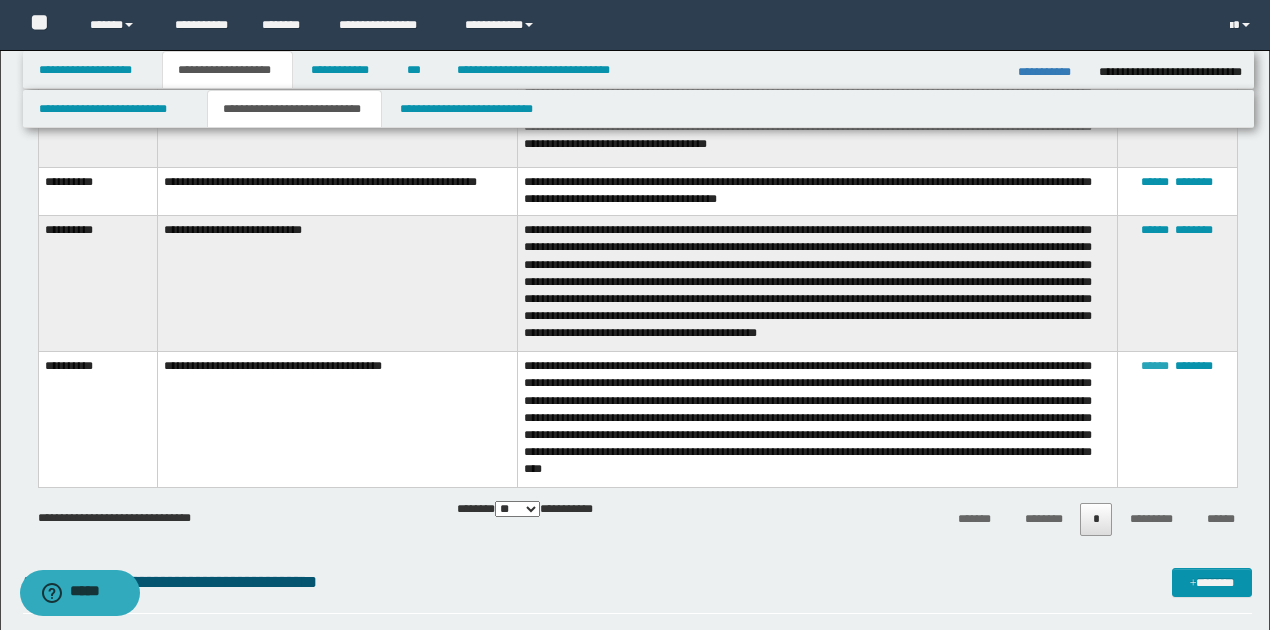 click on "******" at bounding box center (1155, 366) 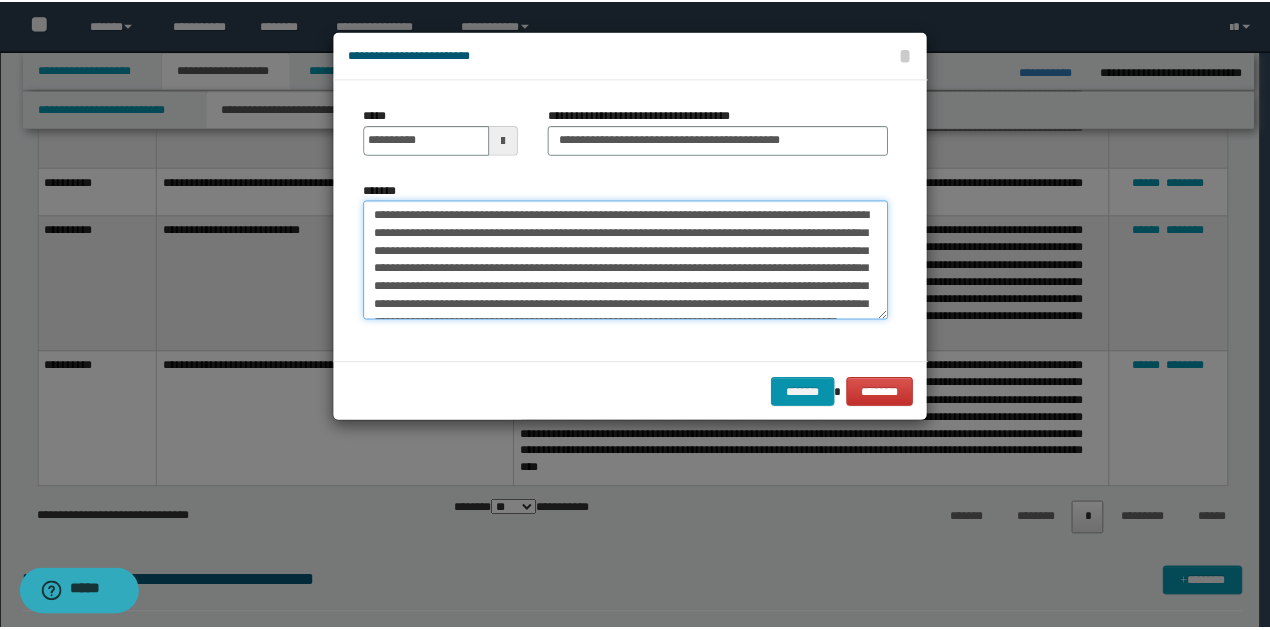 scroll, scrollTop: 36, scrollLeft: 0, axis: vertical 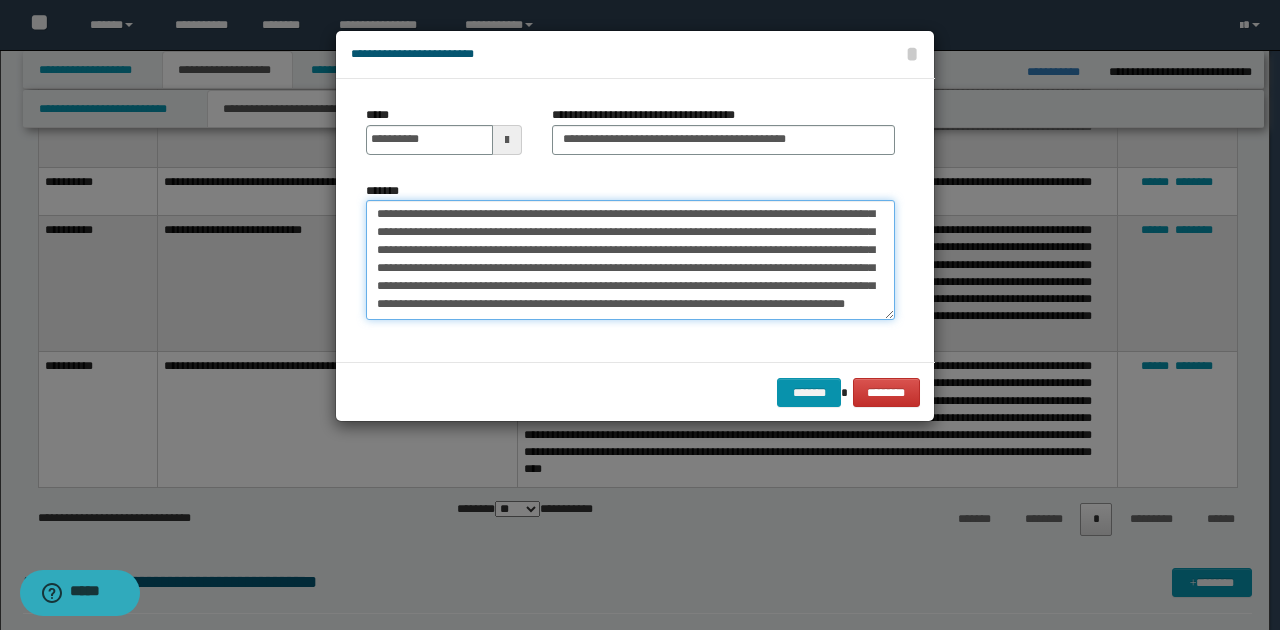 drag, startPoint x: 687, startPoint y: 216, endPoint x: 846, endPoint y: 344, distance: 204.12006 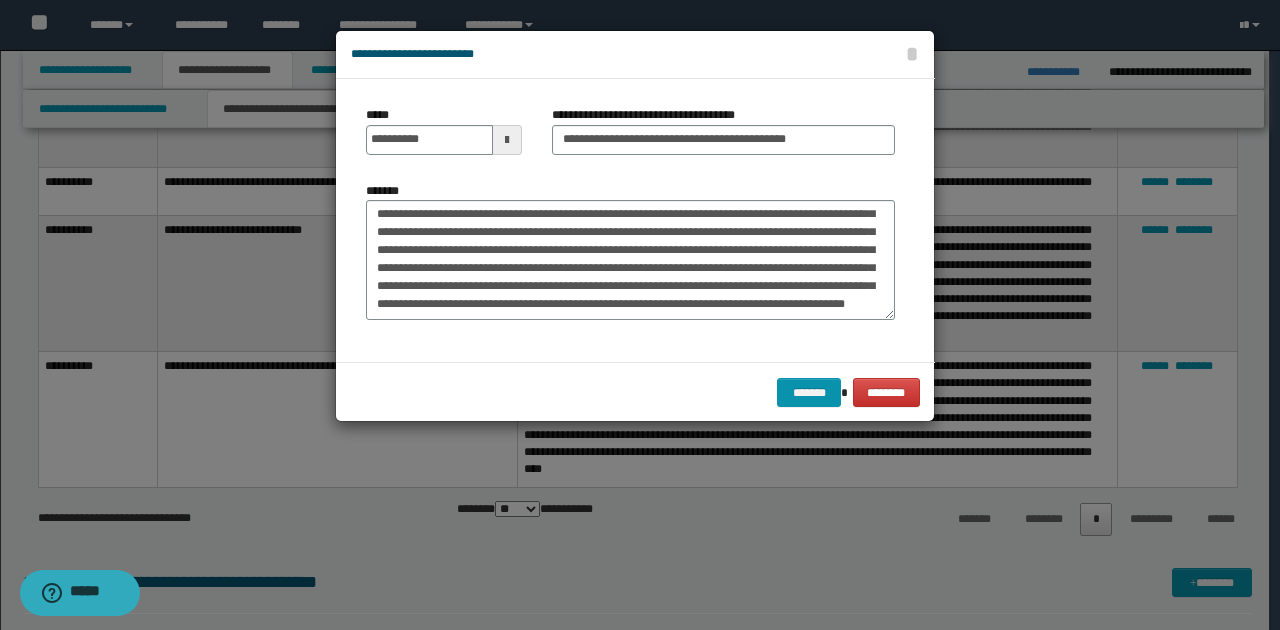 click on "**********" at bounding box center [630, 220] 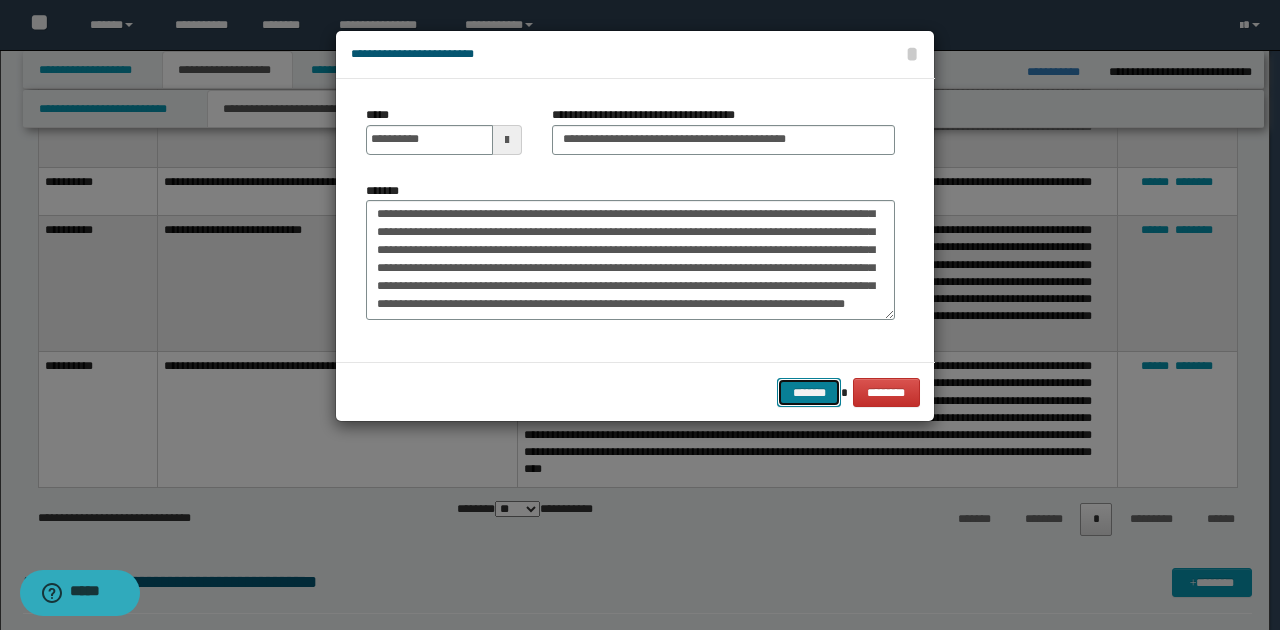 click on "*******" at bounding box center (809, 392) 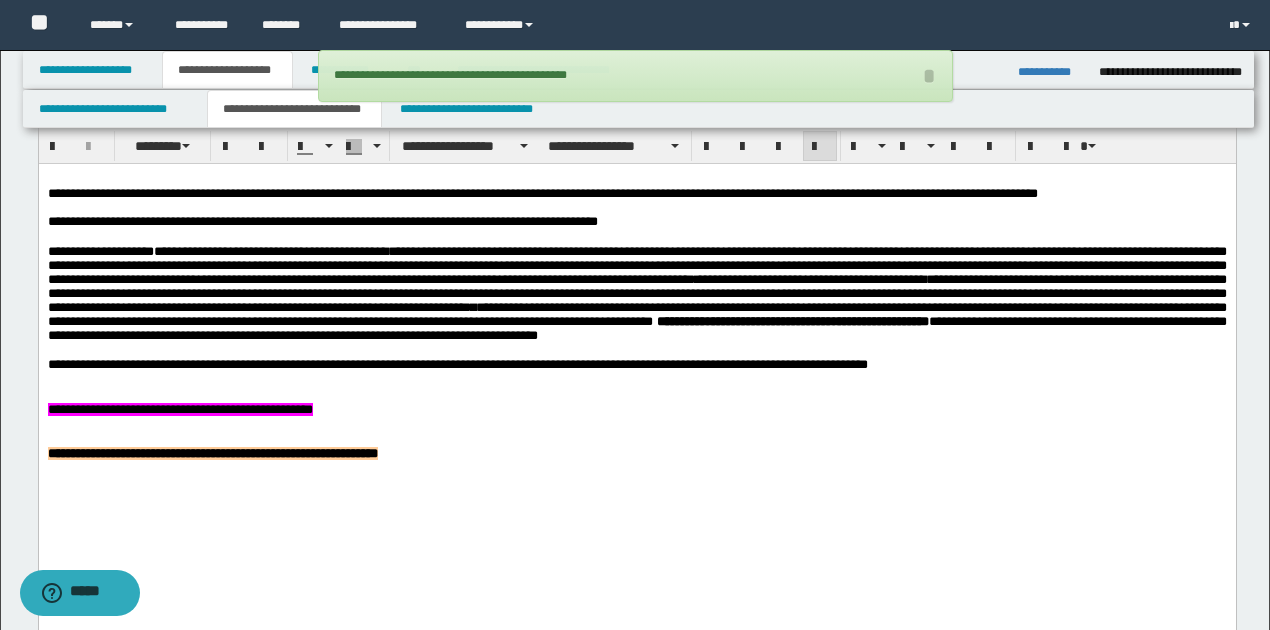 scroll, scrollTop: 726, scrollLeft: 0, axis: vertical 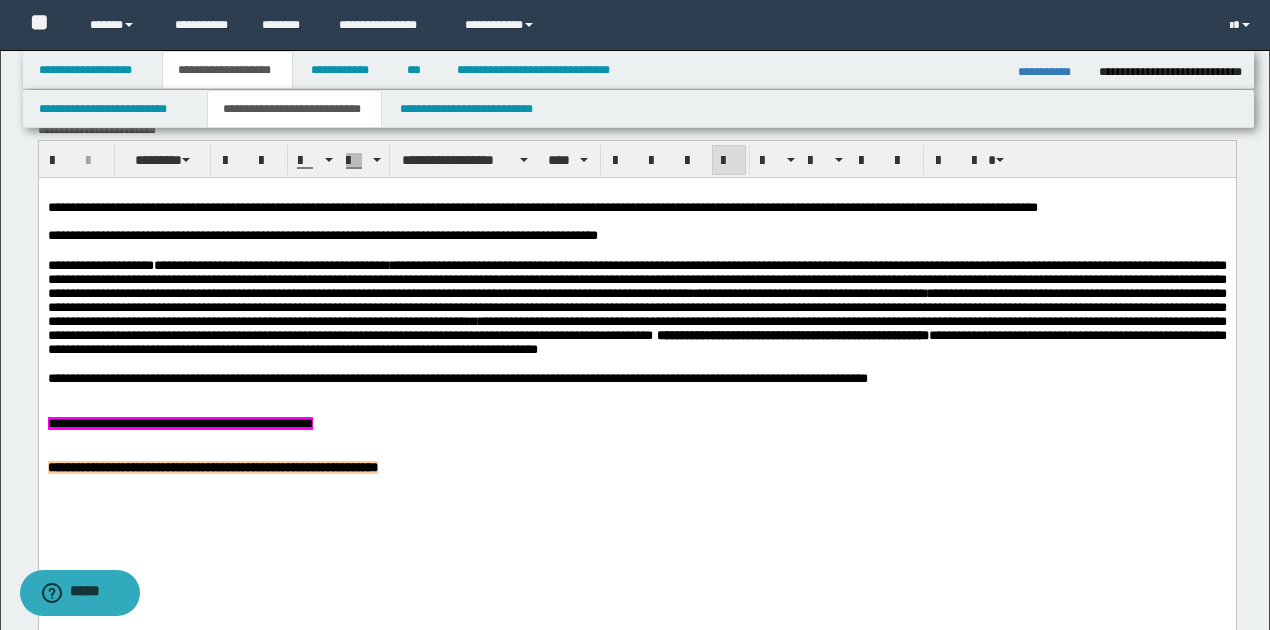 click on "**********" at bounding box center (636, 300) 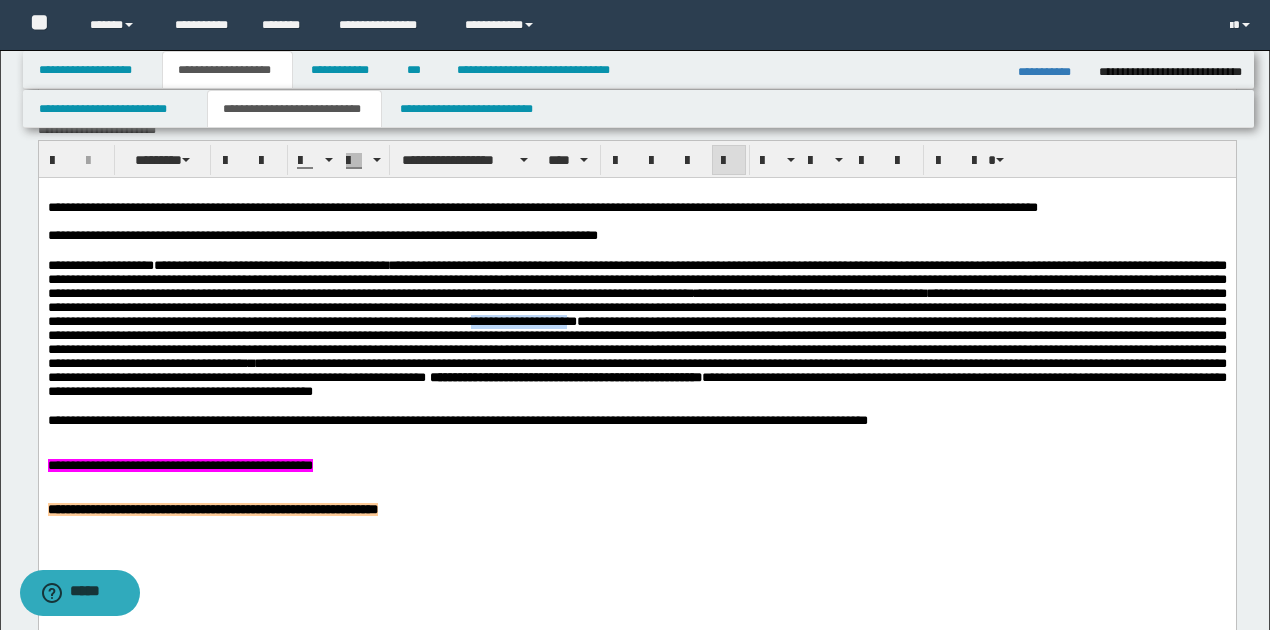 drag, startPoint x: 889, startPoint y: 332, endPoint x: 1000, endPoint y: 326, distance: 111.16204 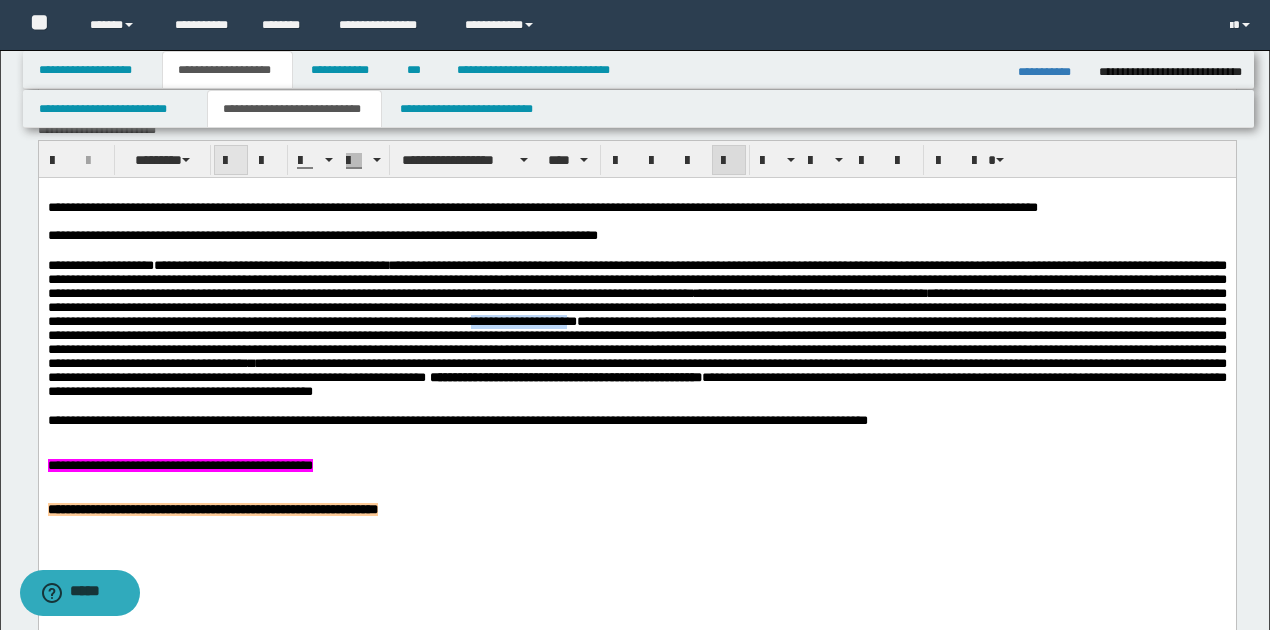 drag, startPoint x: 226, startPoint y: 157, endPoint x: 382, endPoint y: 141, distance: 156.81836 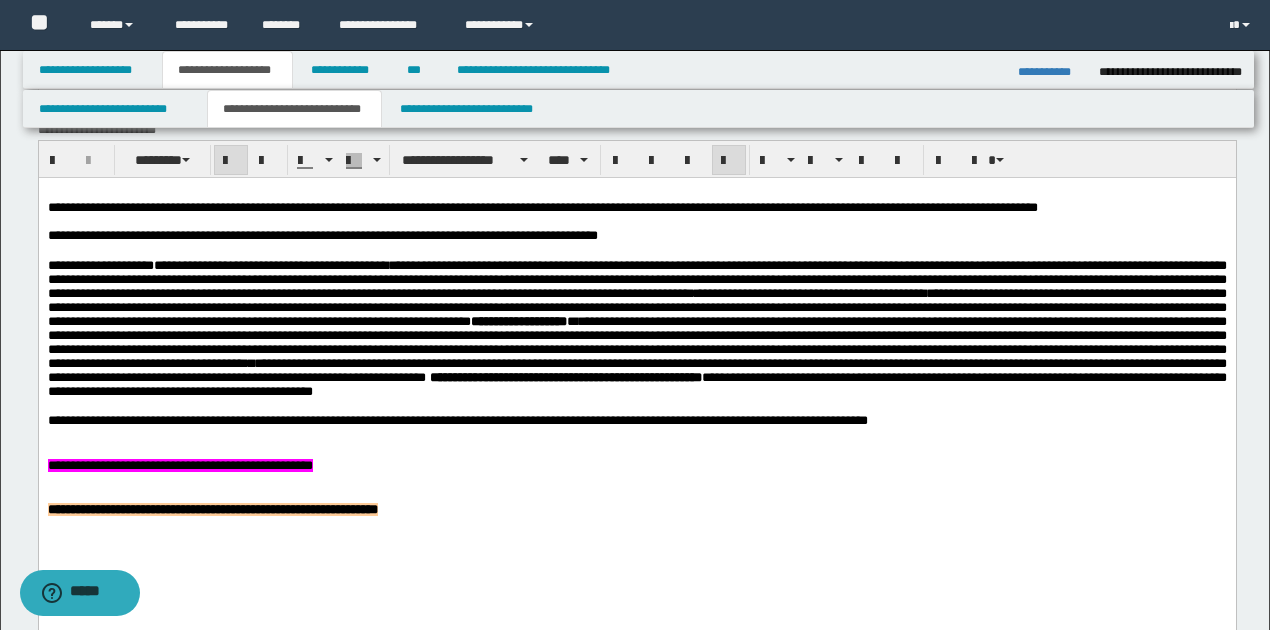click at bounding box center (637, 480) 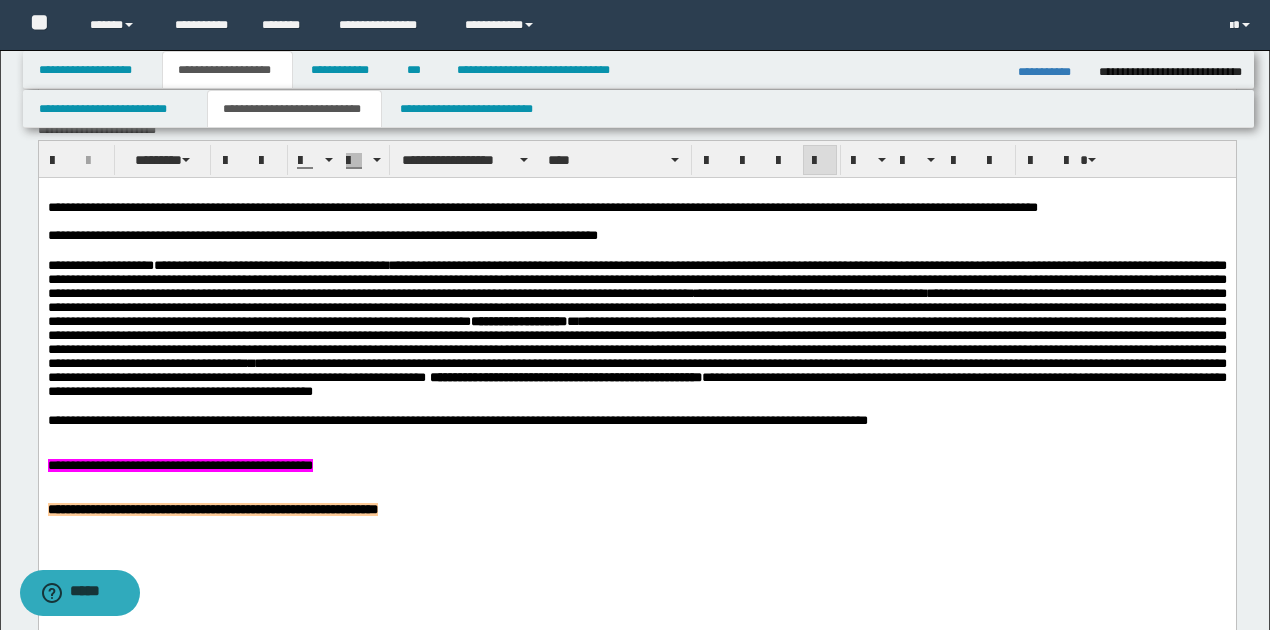click on "**********" at bounding box center [636, 321] 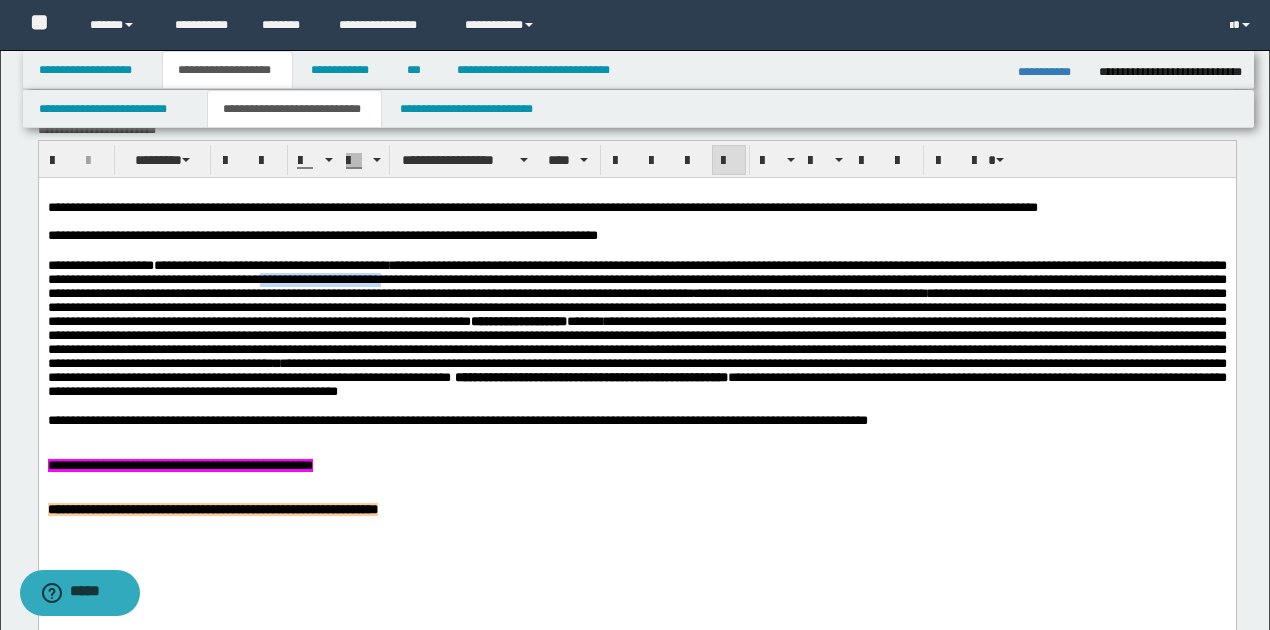 drag, startPoint x: 337, startPoint y: 285, endPoint x: 463, endPoint y: 286, distance: 126.00397 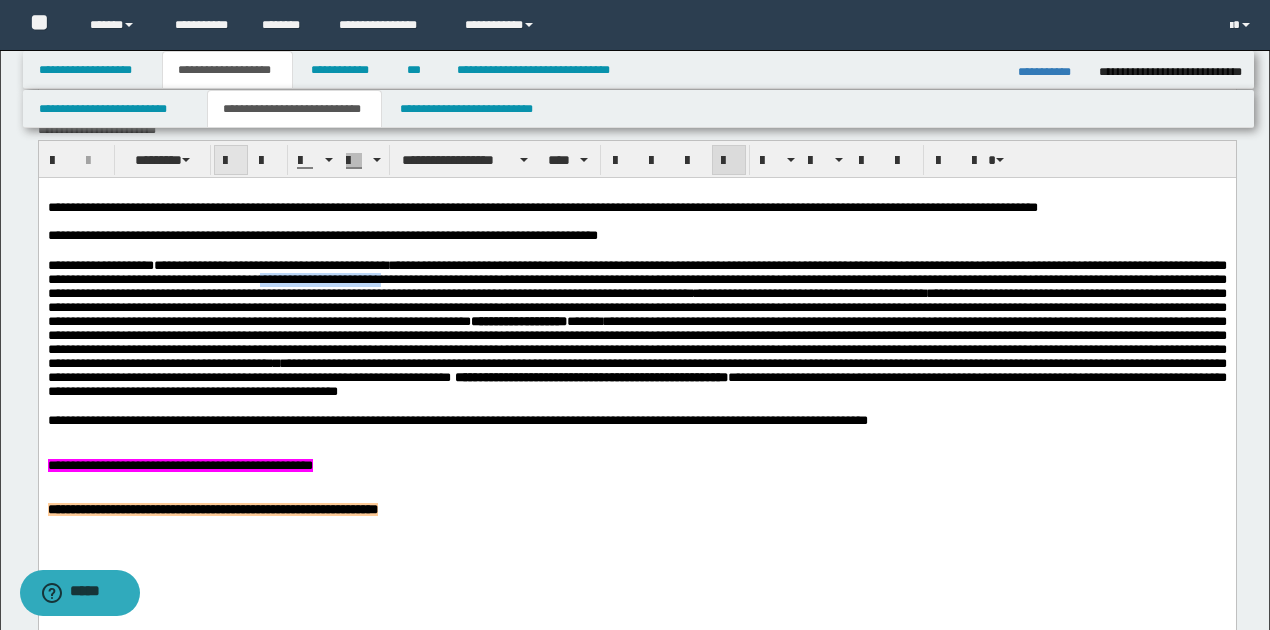 click at bounding box center (231, 161) 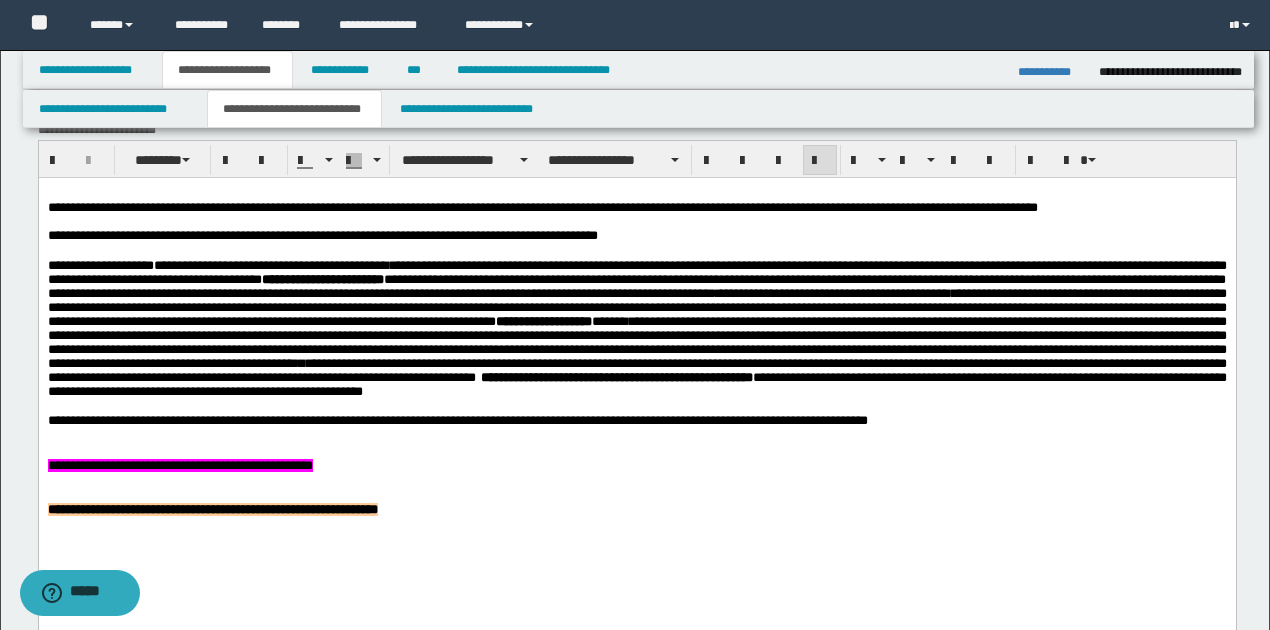 click at bounding box center [637, 495] 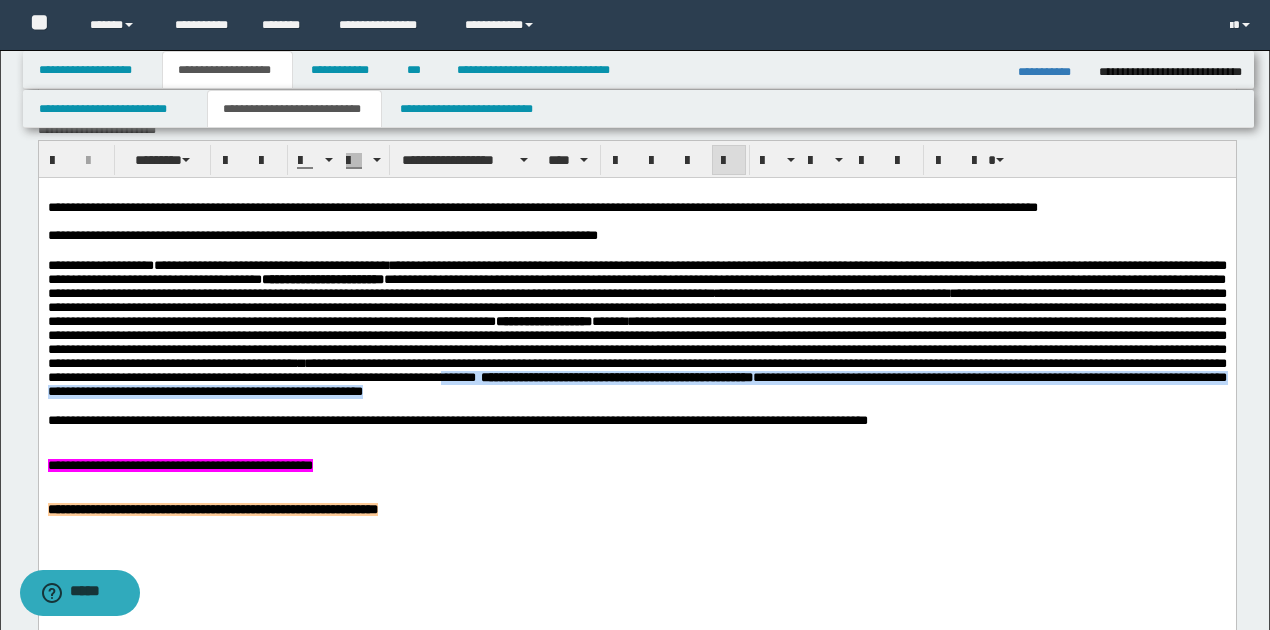 drag, startPoint x: 46, startPoint y: 412, endPoint x: 152, endPoint y: 420, distance: 106.30146 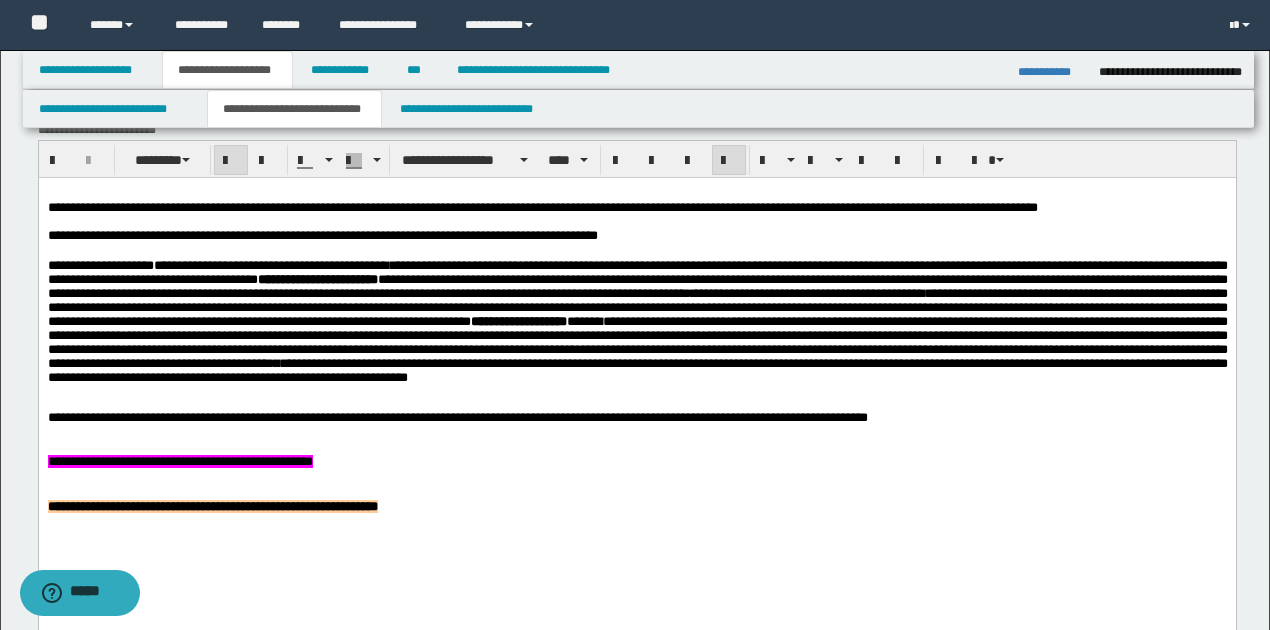 click on "**********" 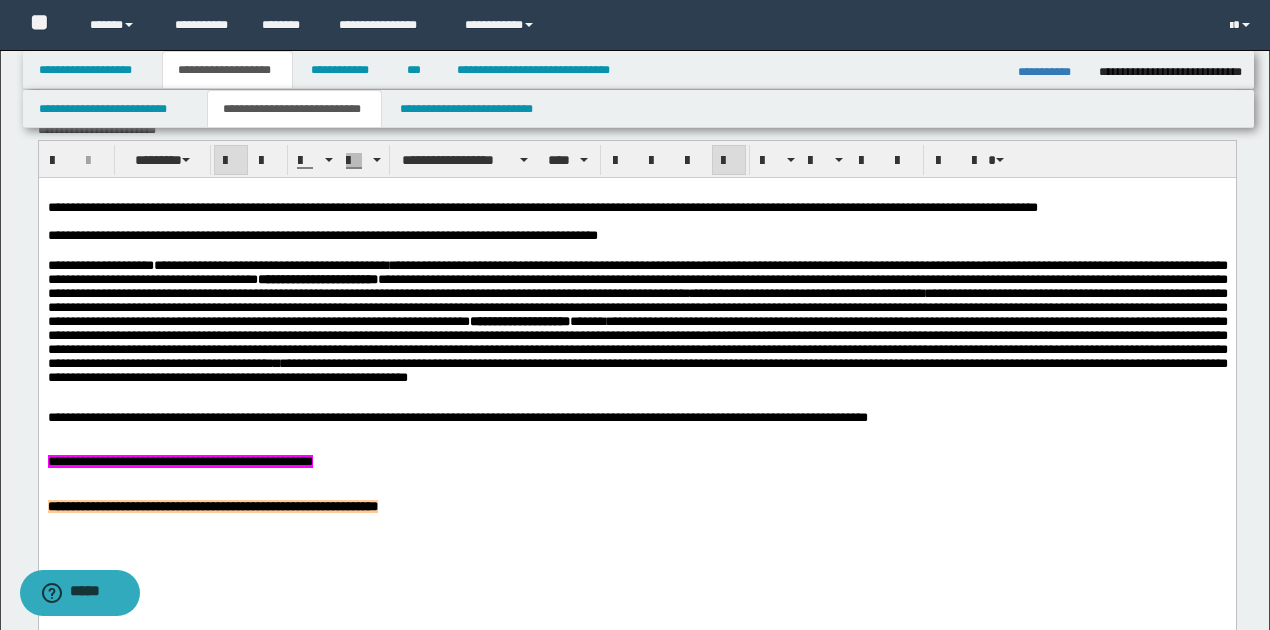 click on "**********" at bounding box center [637, 321] 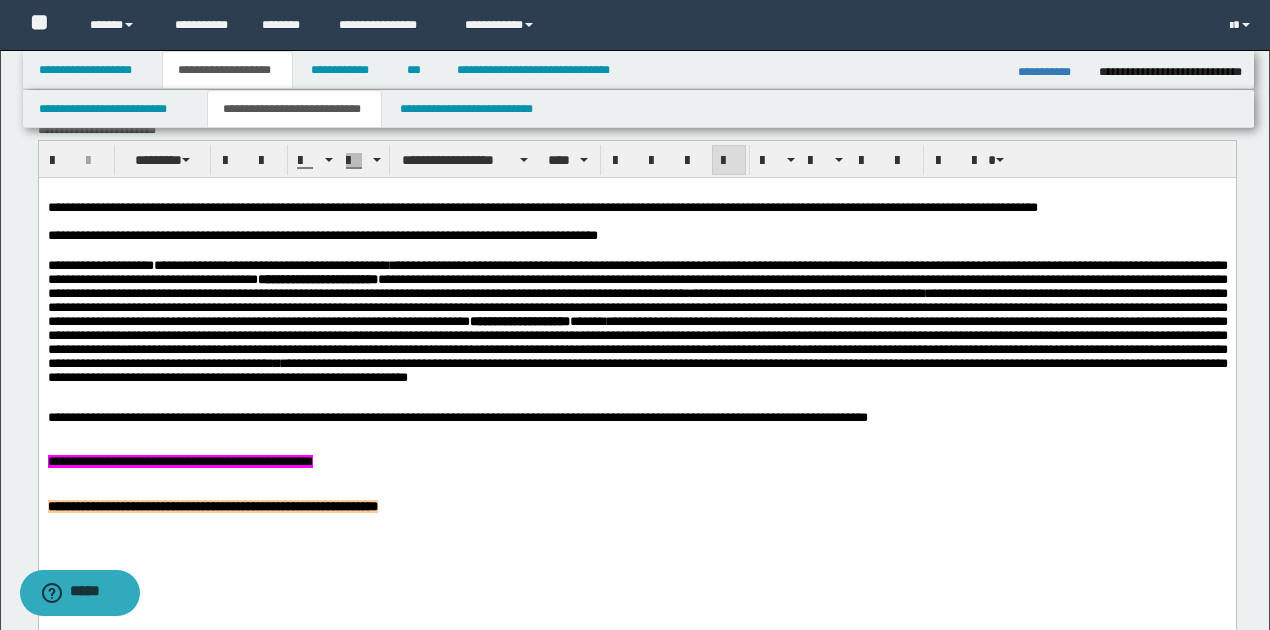 click on "**********" at bounding box center [637, 321] 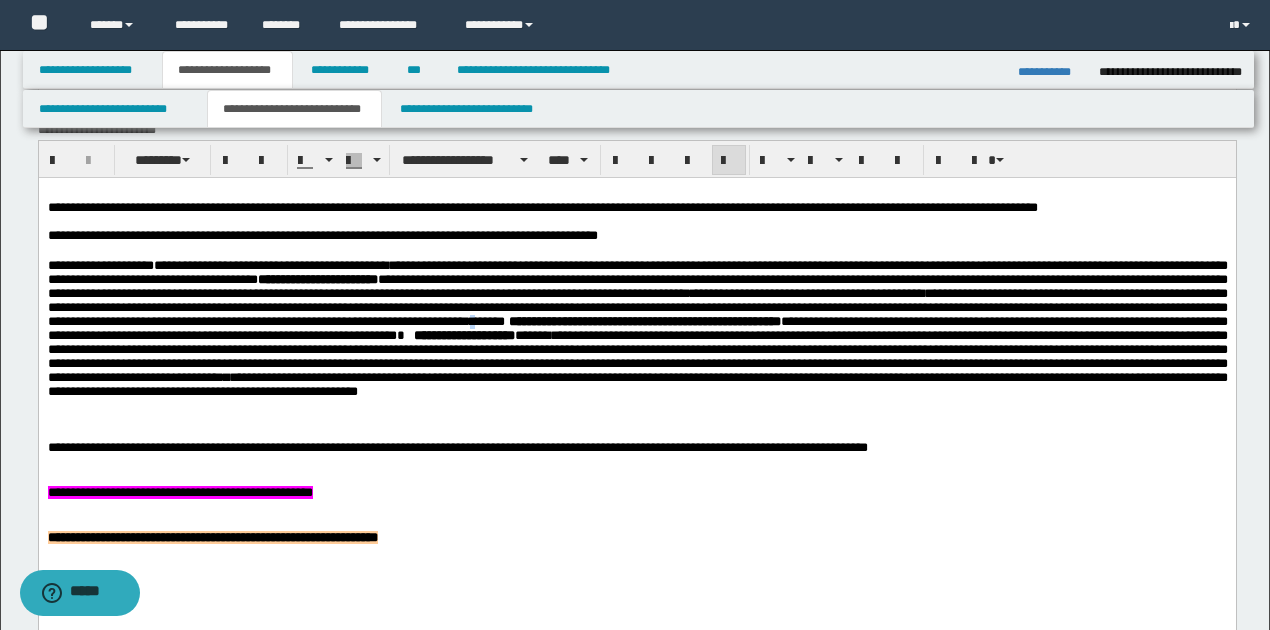 click on "**********" at bounding box center (637, 328) 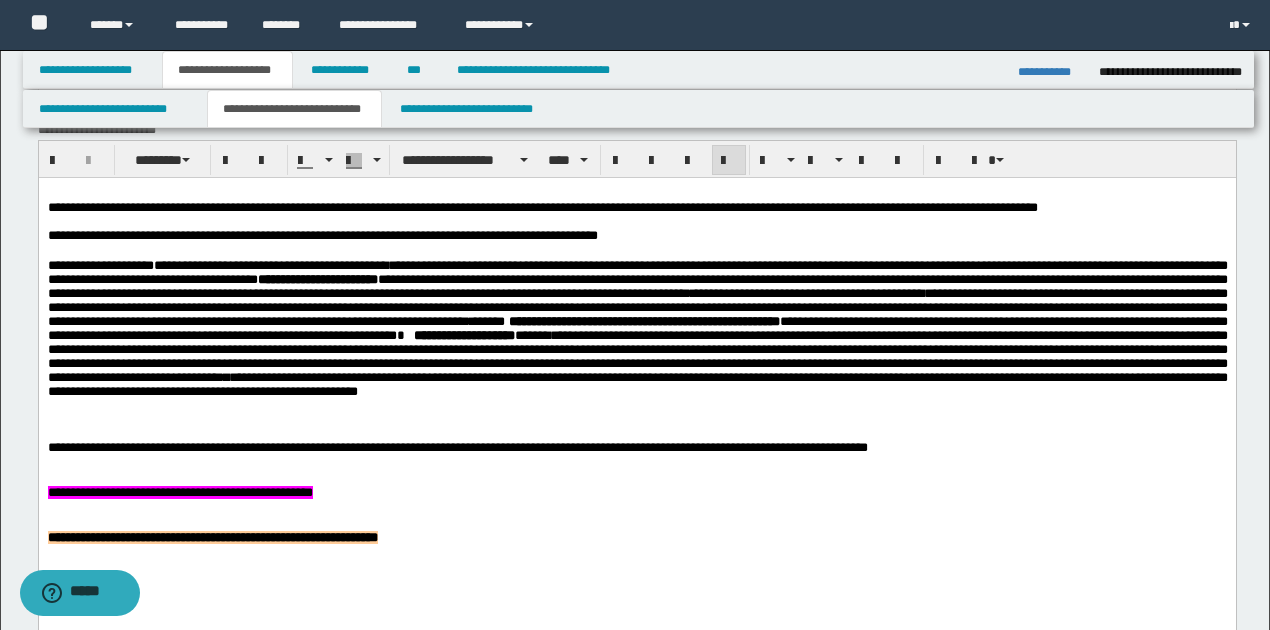 click on "**********" at bounding box center (637, 328) 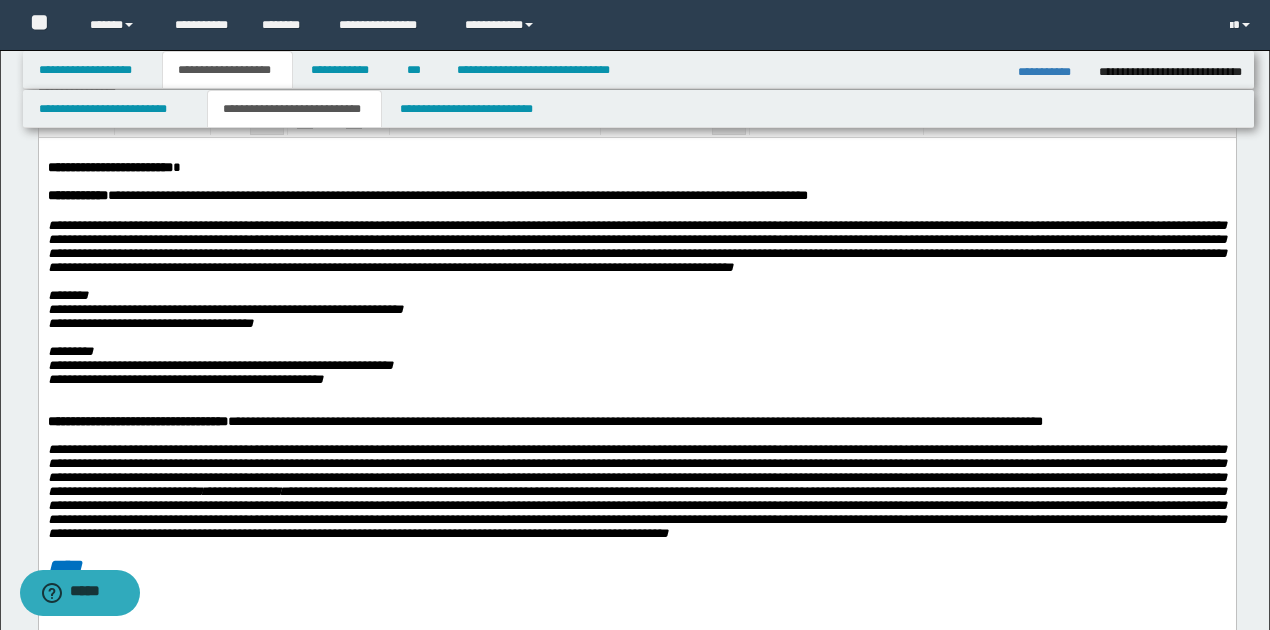 scroll, scrollTop: 59, scrollLeft: 0, axis: vertical 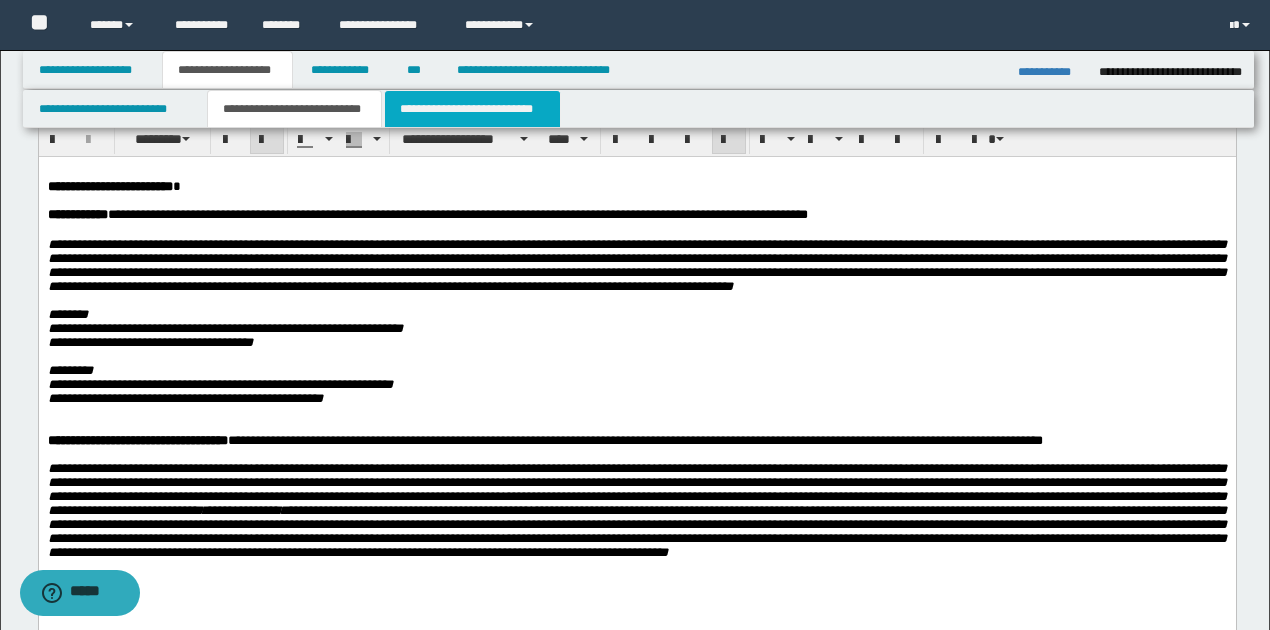 click on "**********" at bounding box center [472, 109] 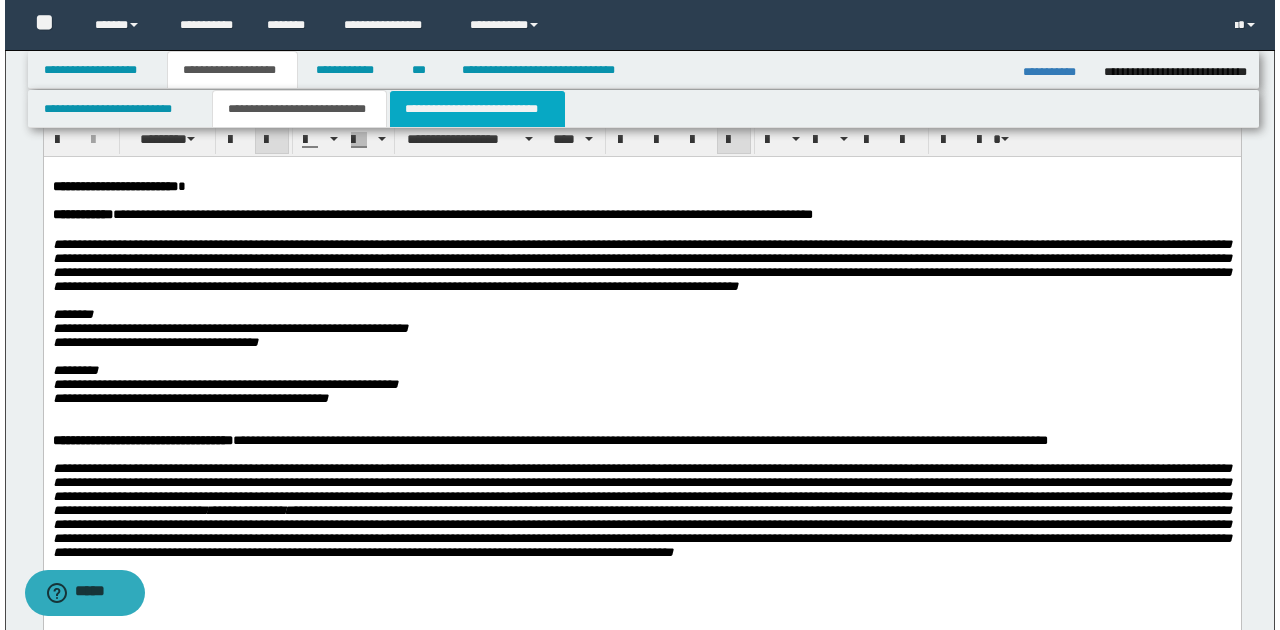 scroll, scrollTop: 0, scrollLeft: 0, axis: both 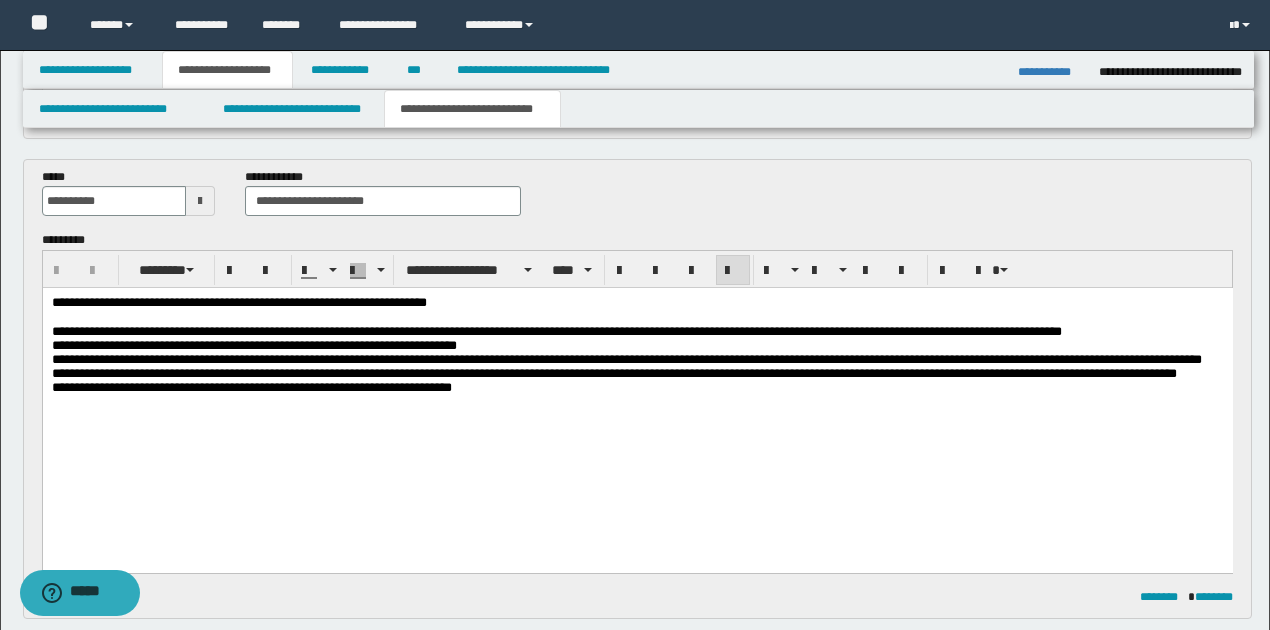 click on "**********" at bounding box center (637, 360) 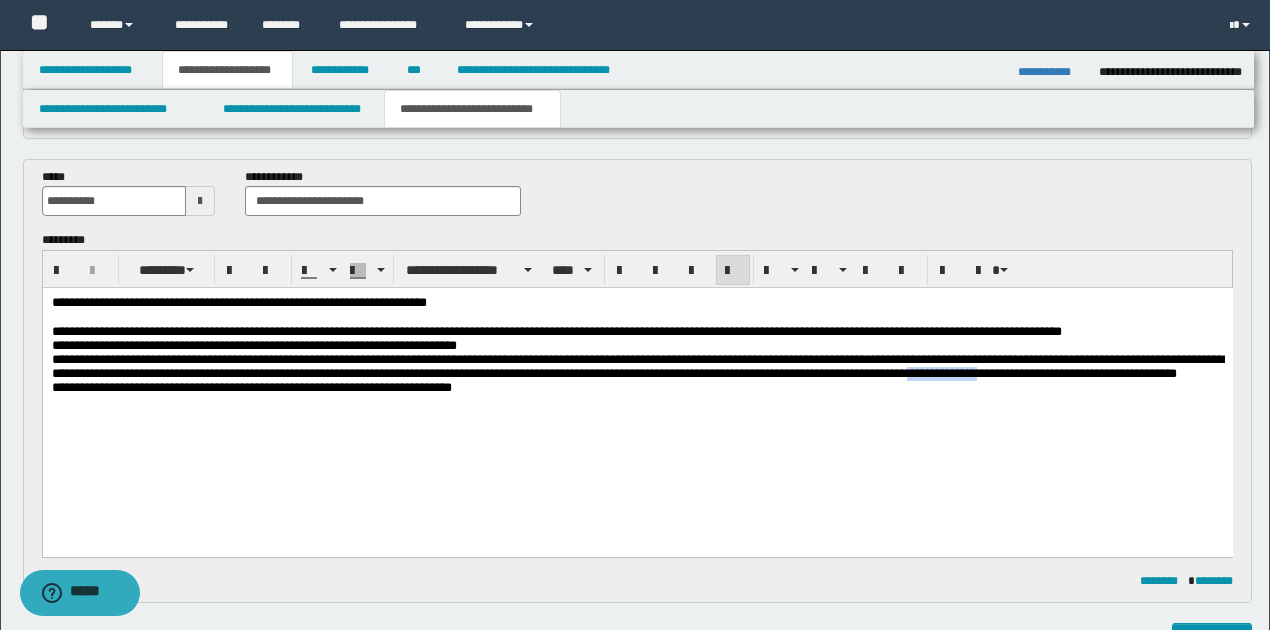 drag, startPoint x: 1066, startPoint y: 383, endPoint x: 1147, endPoint y: 377, distance: 81.22192 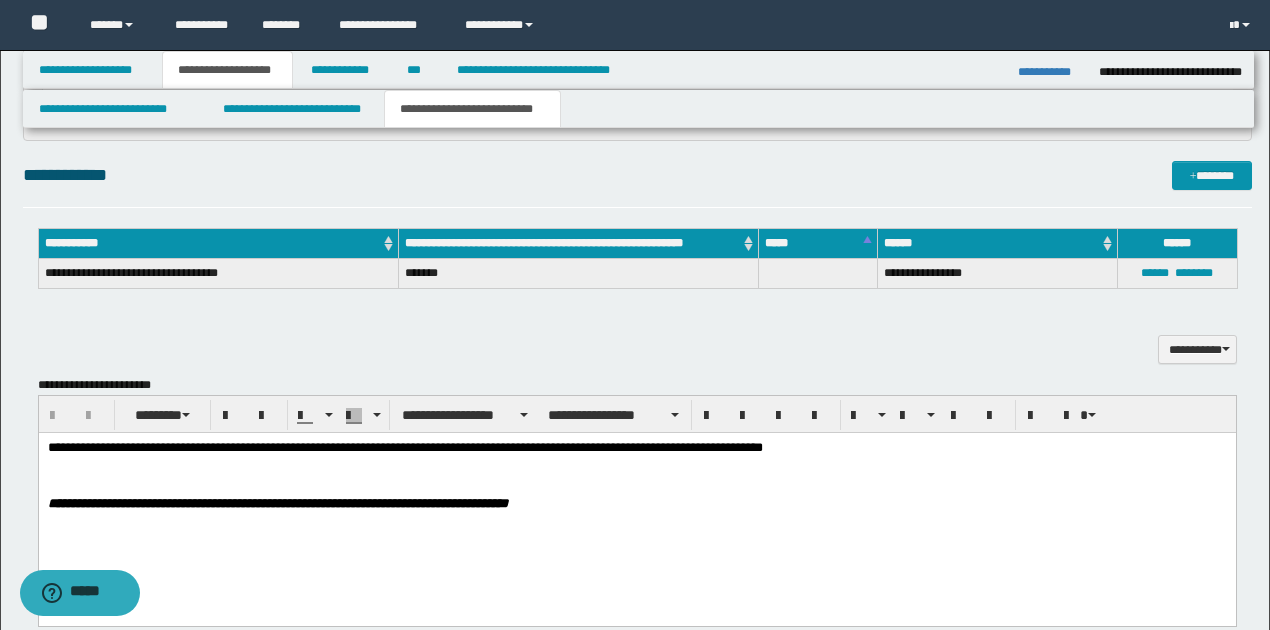 scroll, scrollTop: 1066, scrollLeft: 0, axis: vertical 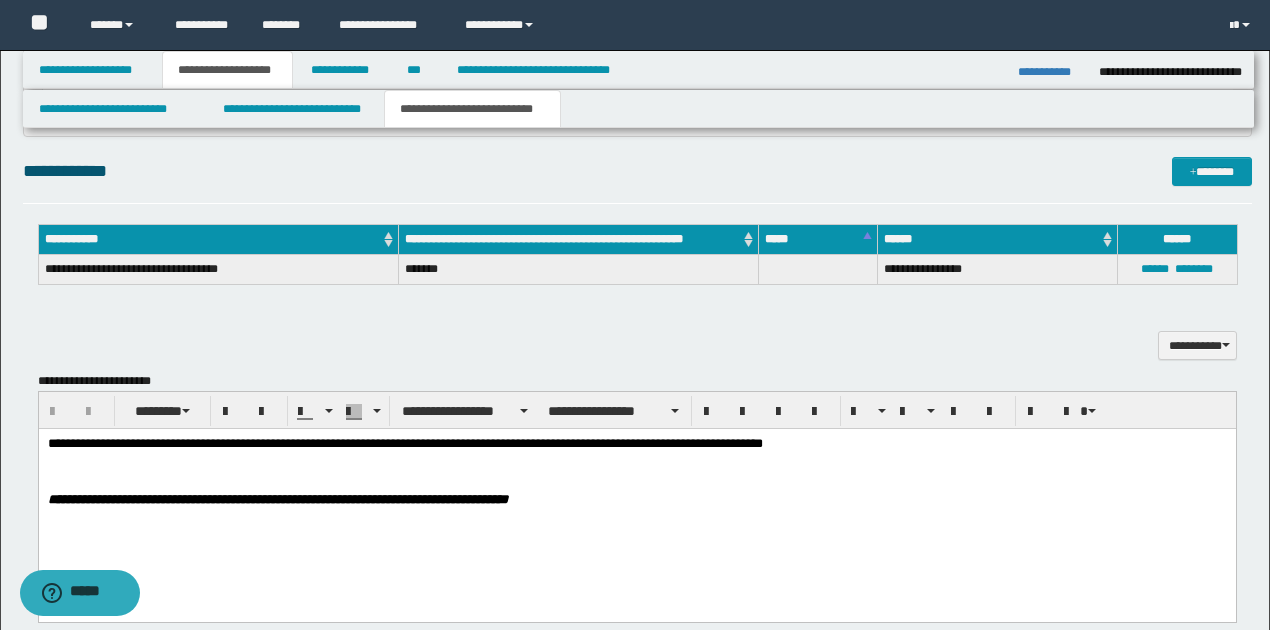 click on "**********" at bounding box center (404, 442) 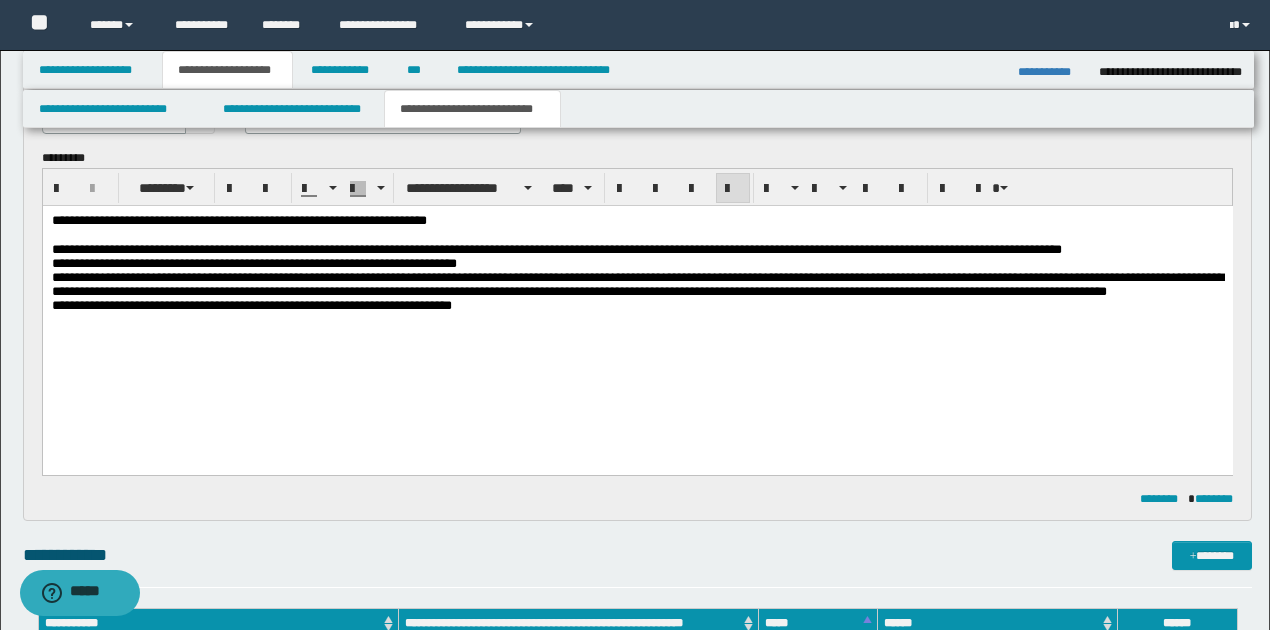 scroll, scrollTop: 600, scrollLeft: 0, axis: vertical 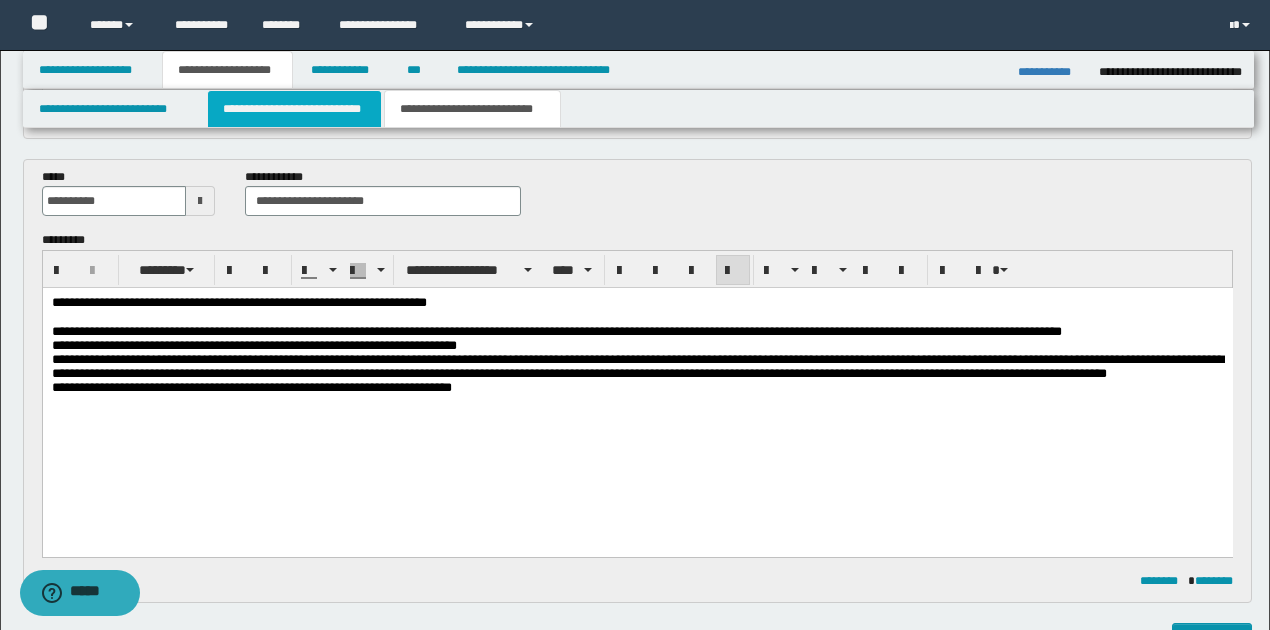 click on "**********" at bounding box center [294, 109] 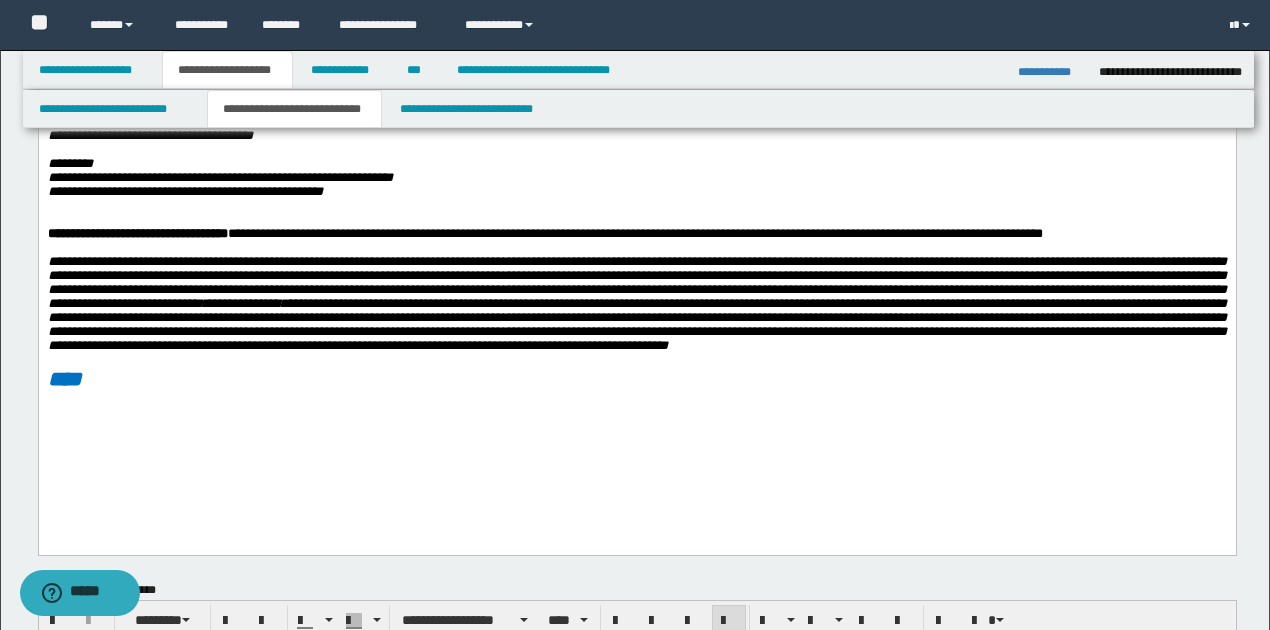 scroll, scrollTop: 0, scrollLeft: 0, axis: both 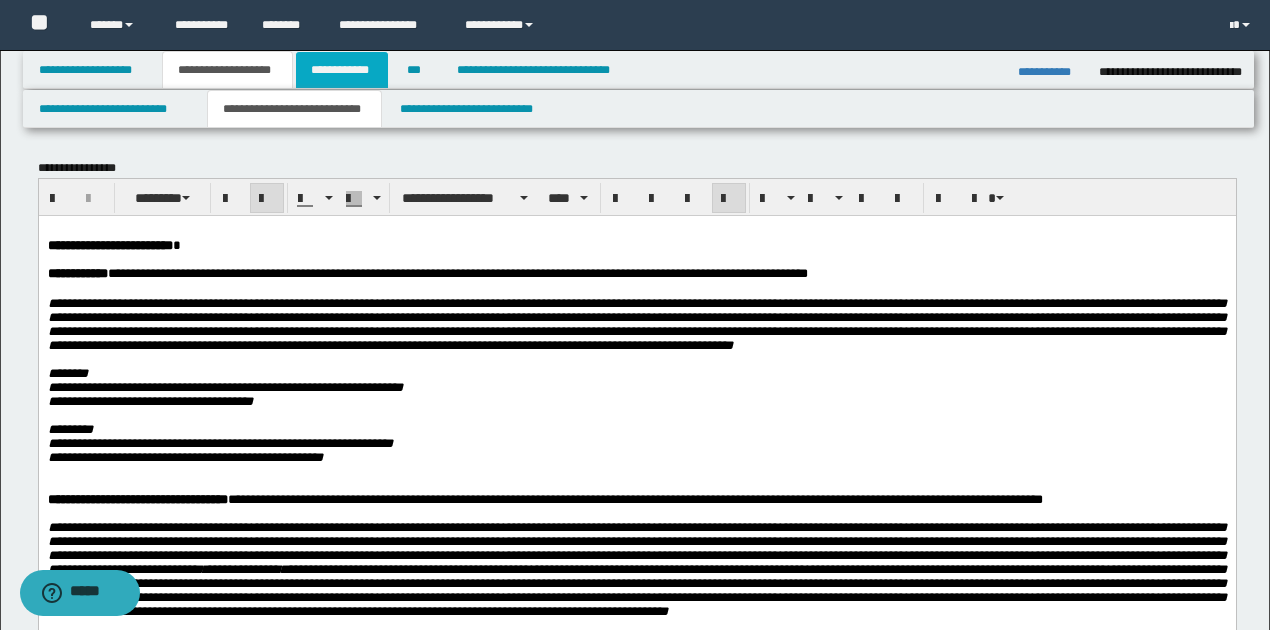 click on "**********" at bounding box center (342, 70) 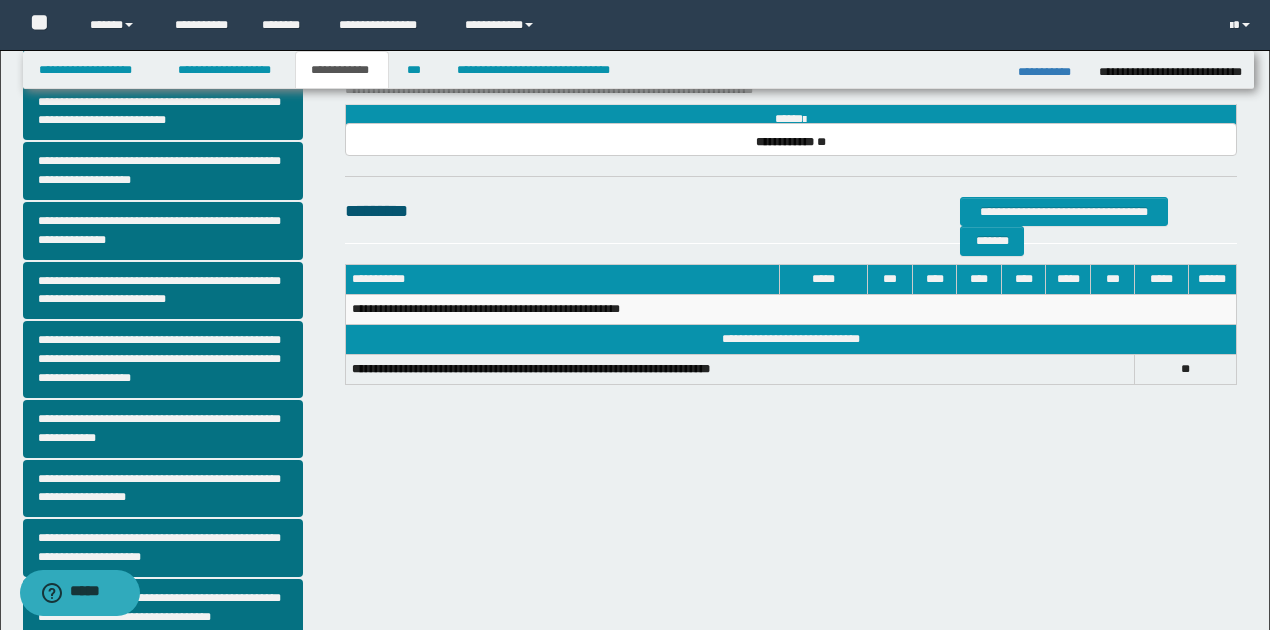 scroll, scrollTop: 518, scrollLeft: 0, axis: vertical 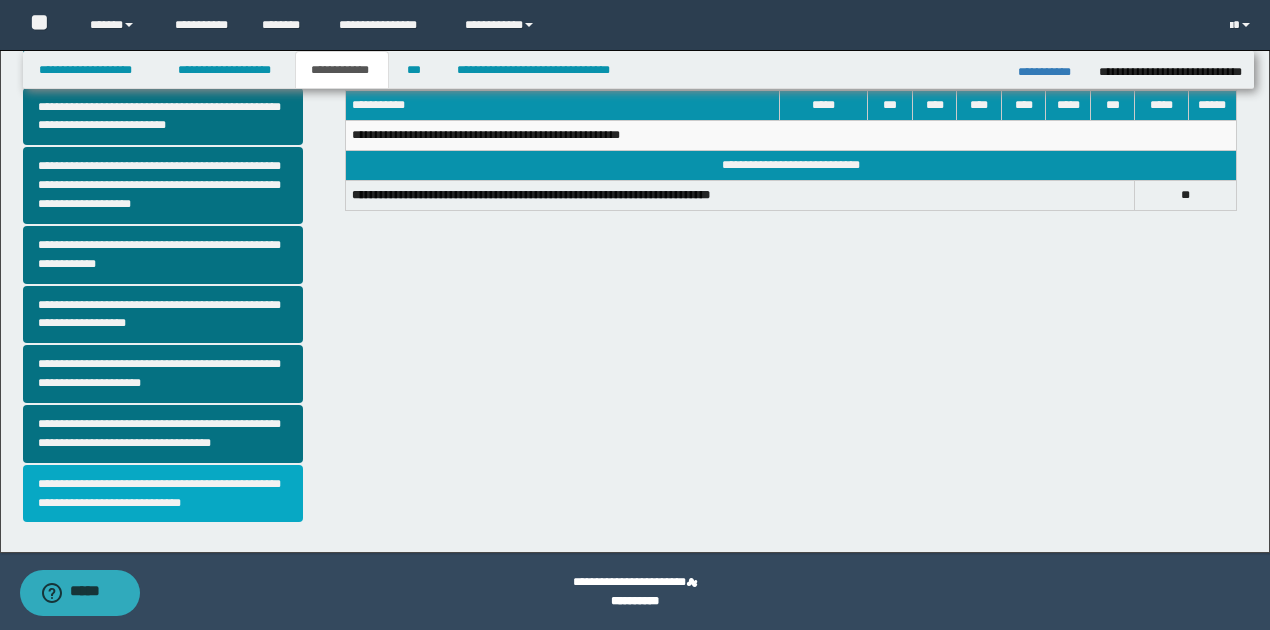 click on "**********" at bounding box center [163, 494] 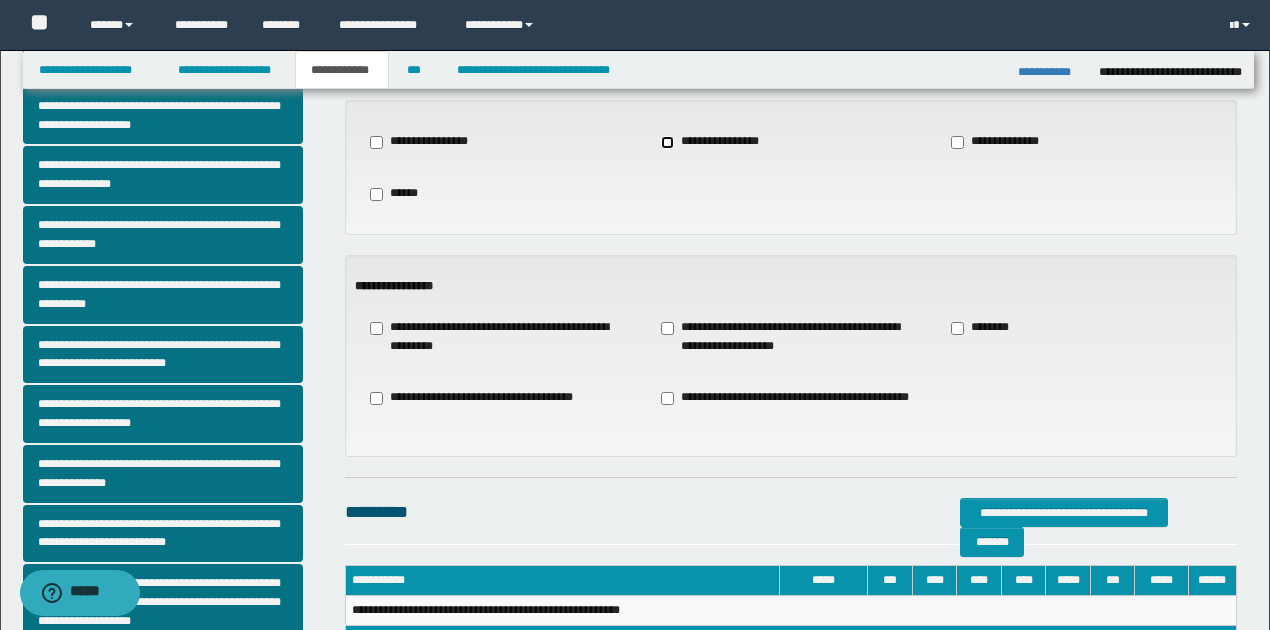 scroll, scrollTop: 133, scrollLeft: 0, axis: vertical 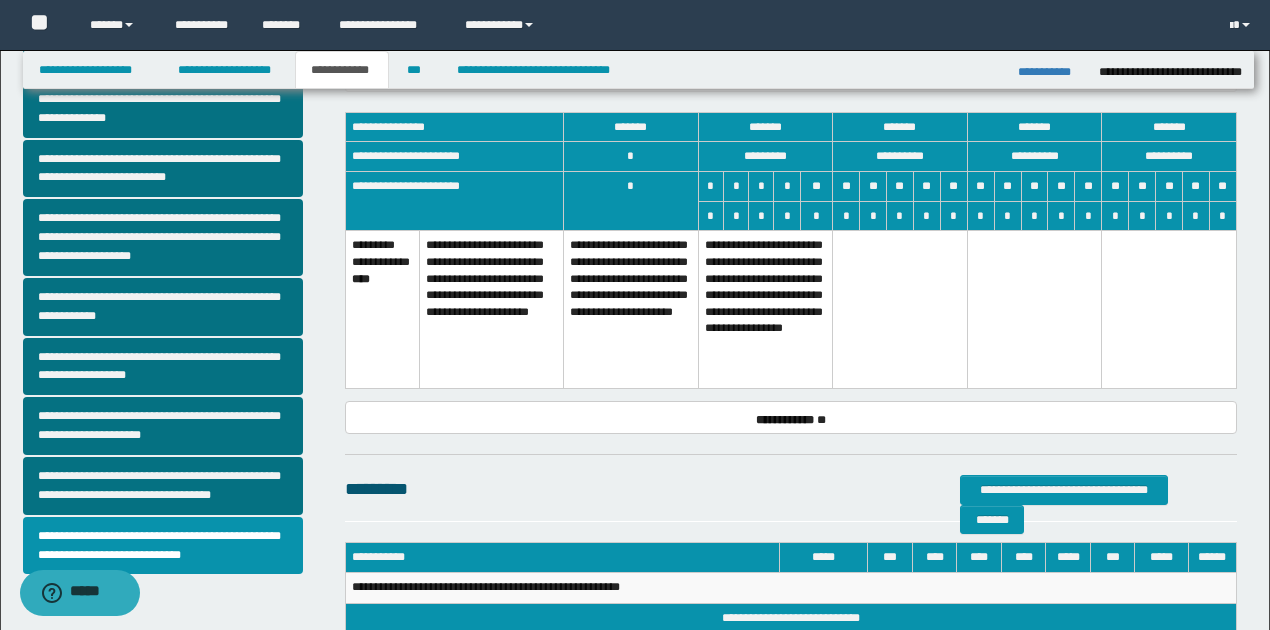 click on "**********" at bounding box center [765, 310] 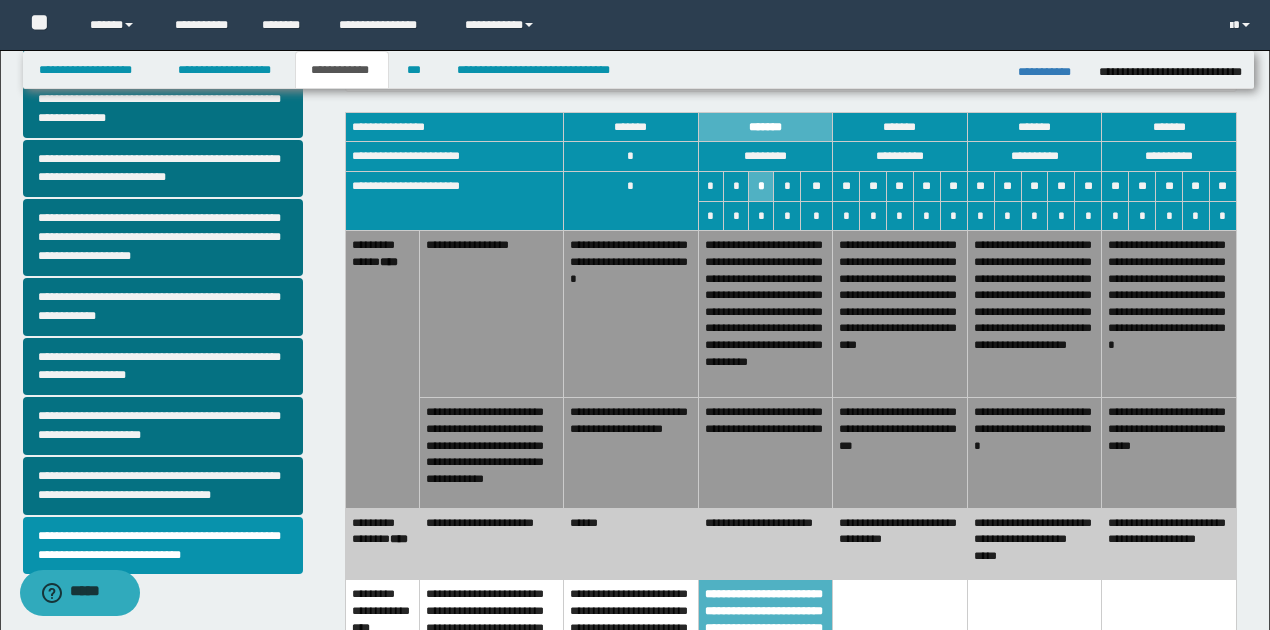 click on "**********" at bounding box center (630, 453) 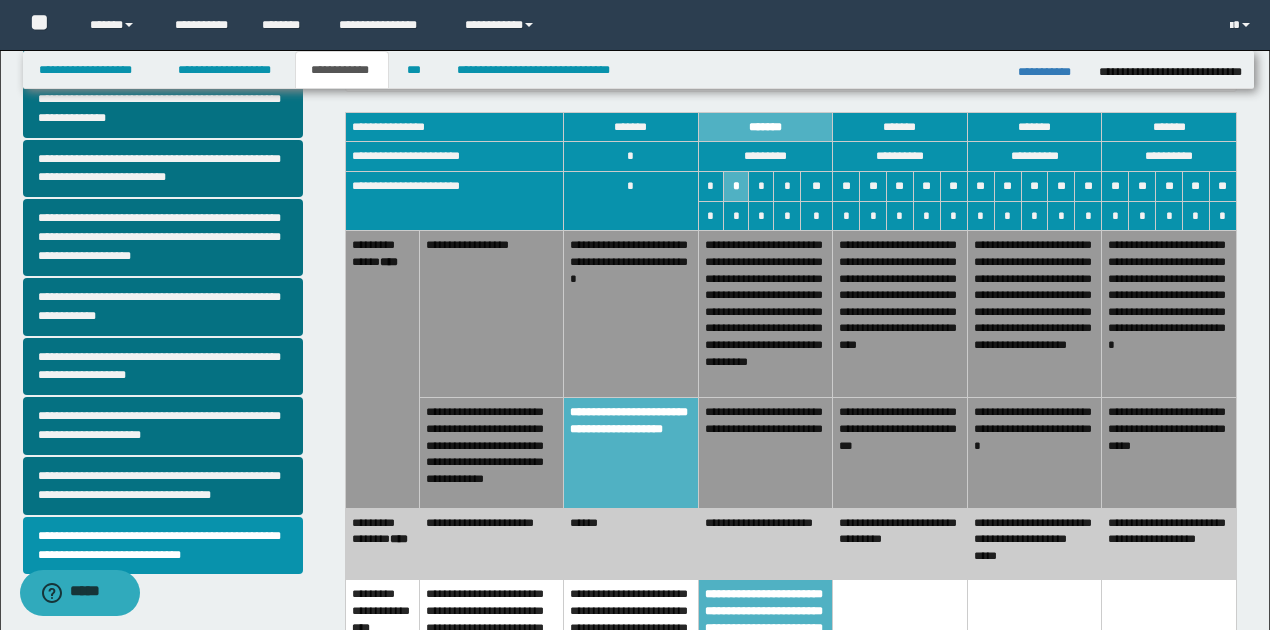 click on "**********" at bounding box center [765, 314] 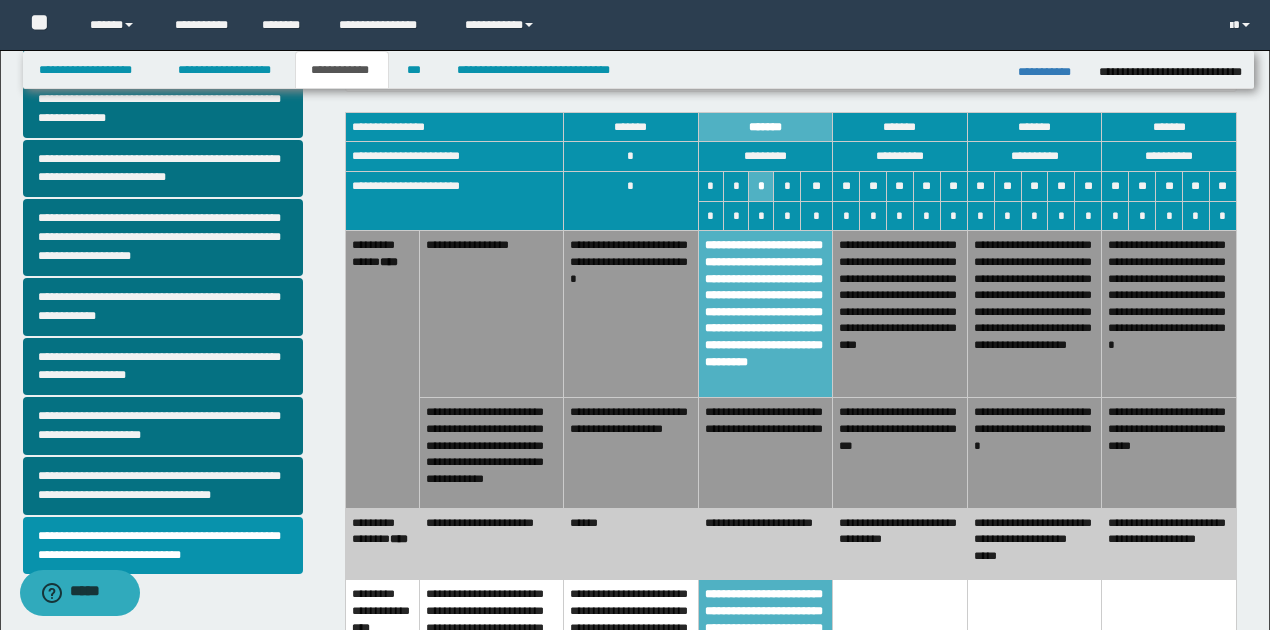 click on "**********" at bounding box center (765, 453) 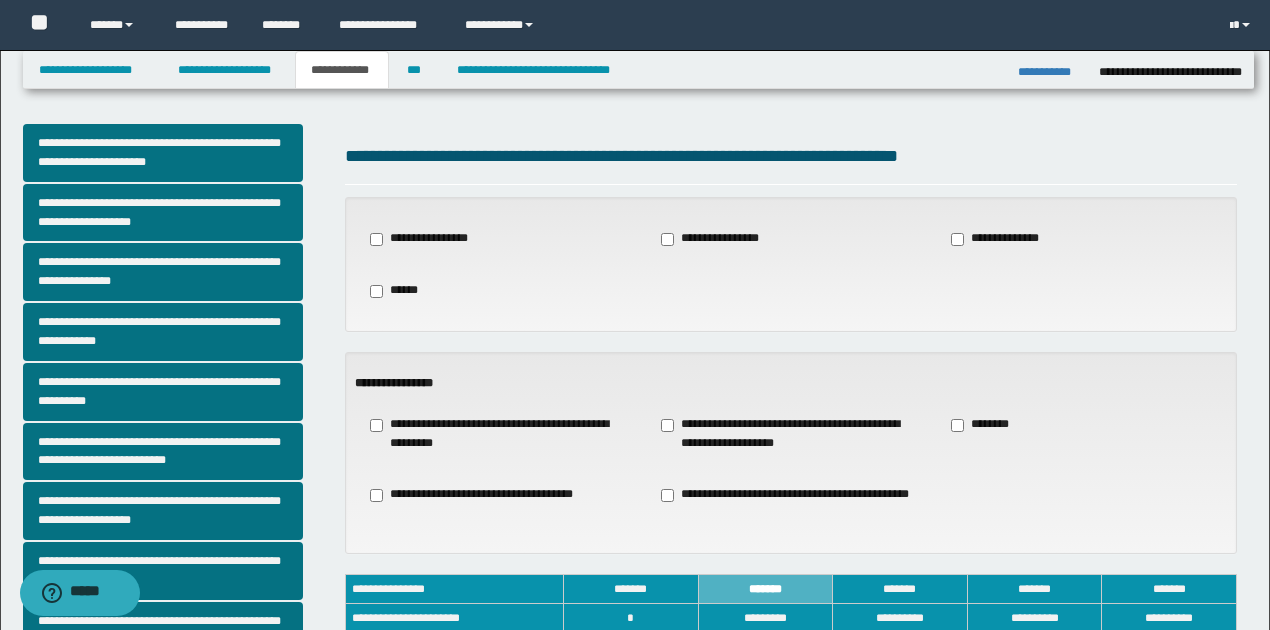 scroll, scrollTop: 0, scrollLeft: 0, axis: both 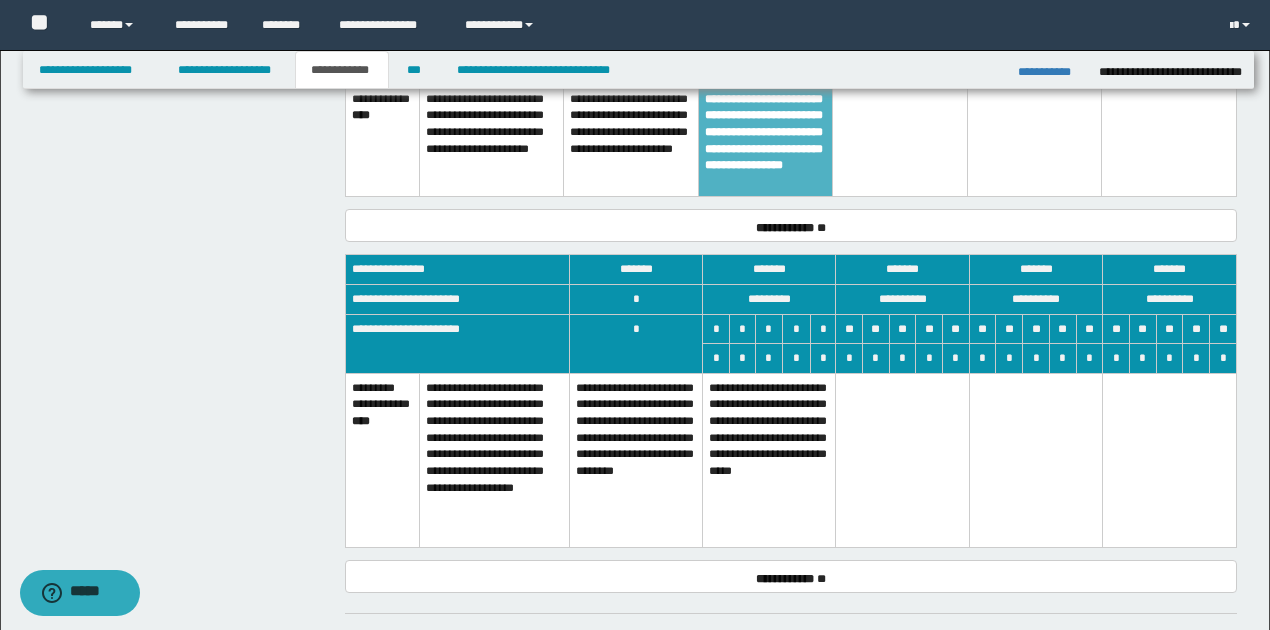 click on "**********" at bounding box center [769, 460] 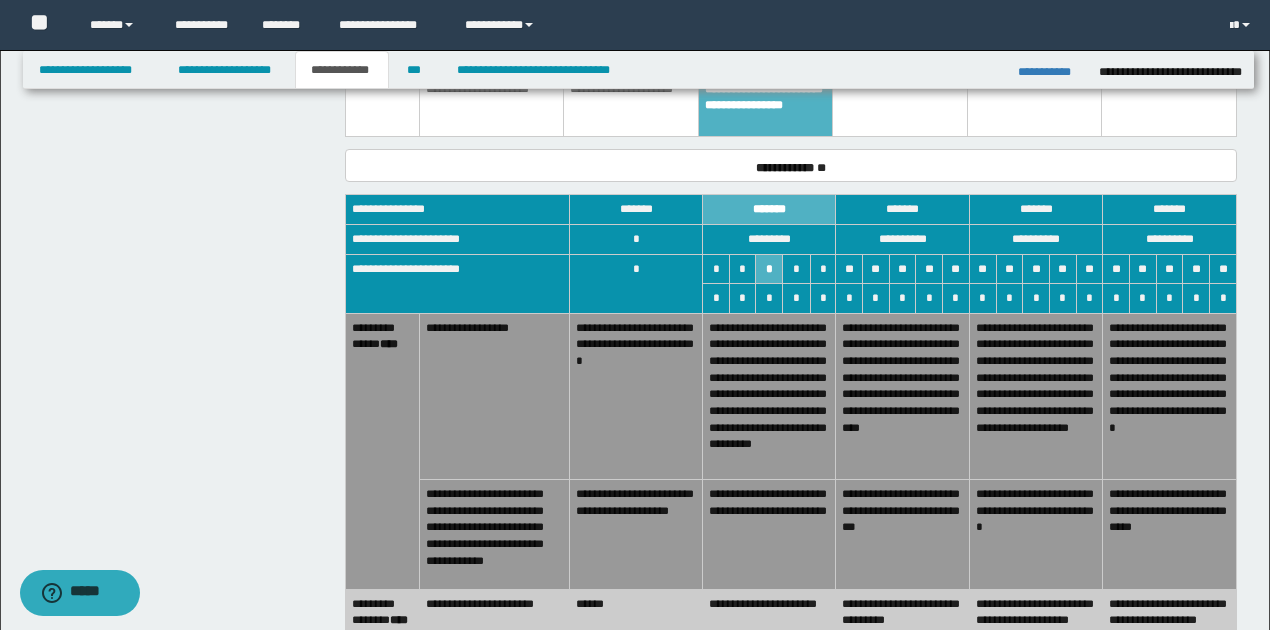 scroll, scrollTop: 1400, scrollLeft: 0, axis: vertical 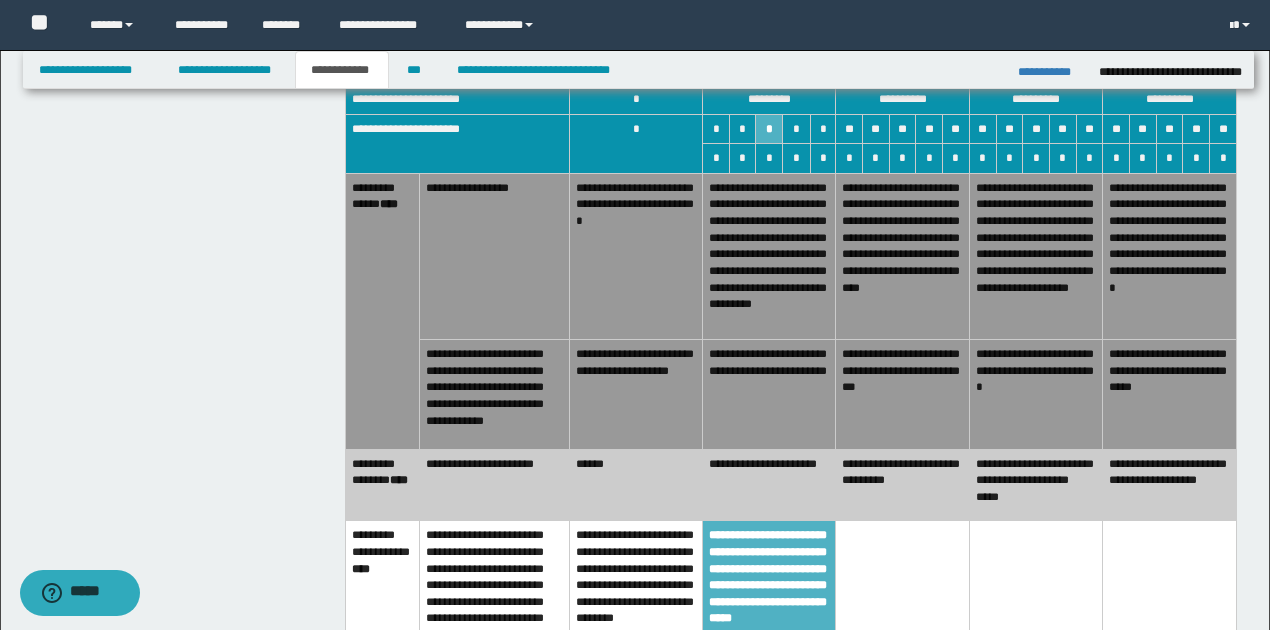 click on "**********" at bounding box center [769, 394] 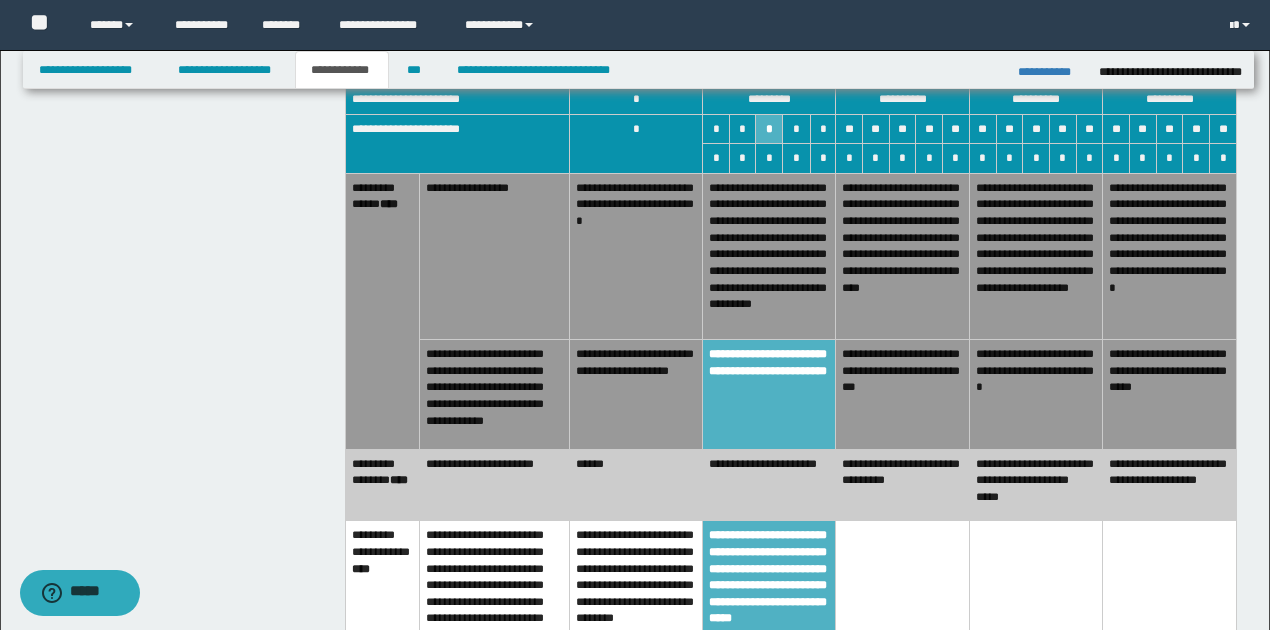 click on "**********" at bounding box center (769, 256) 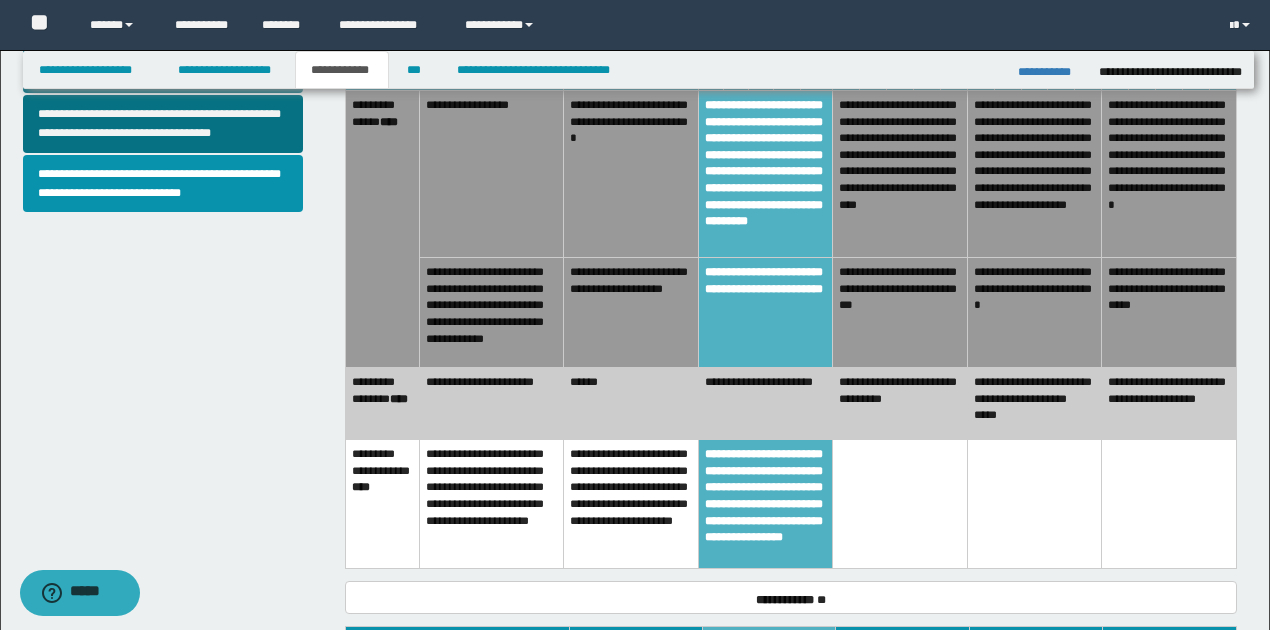 scroll, scrollTop: 561, scrollLeft: 0, axis: vertical 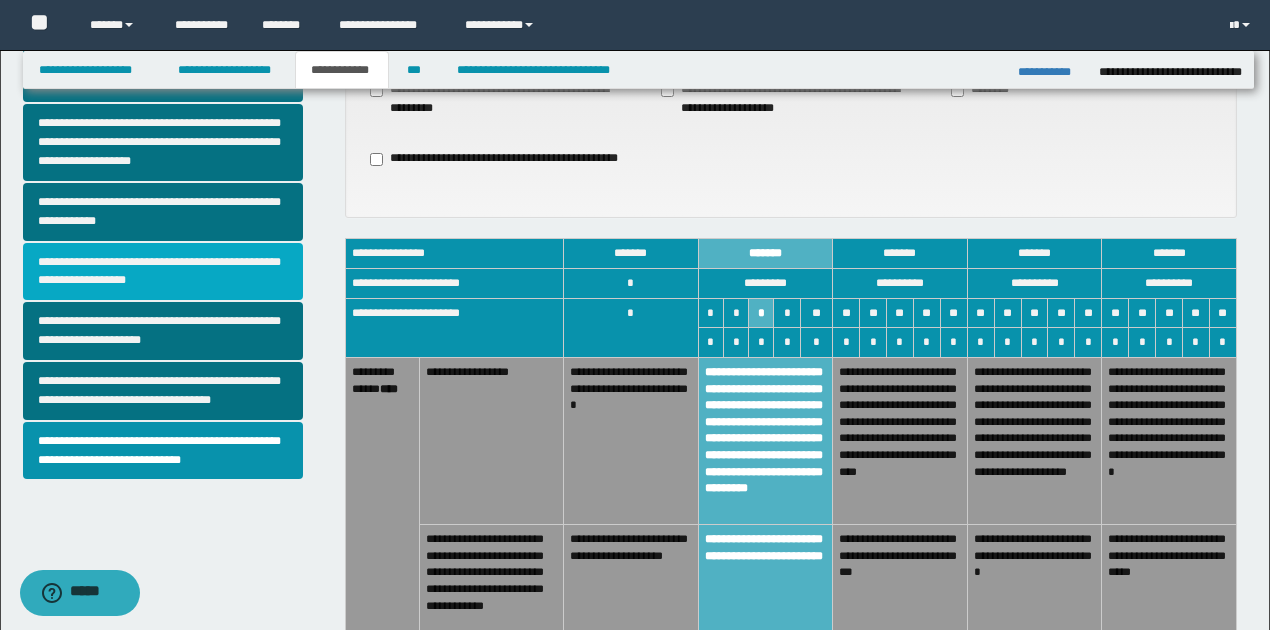 click on "**********" at bounding box center [163, 272] 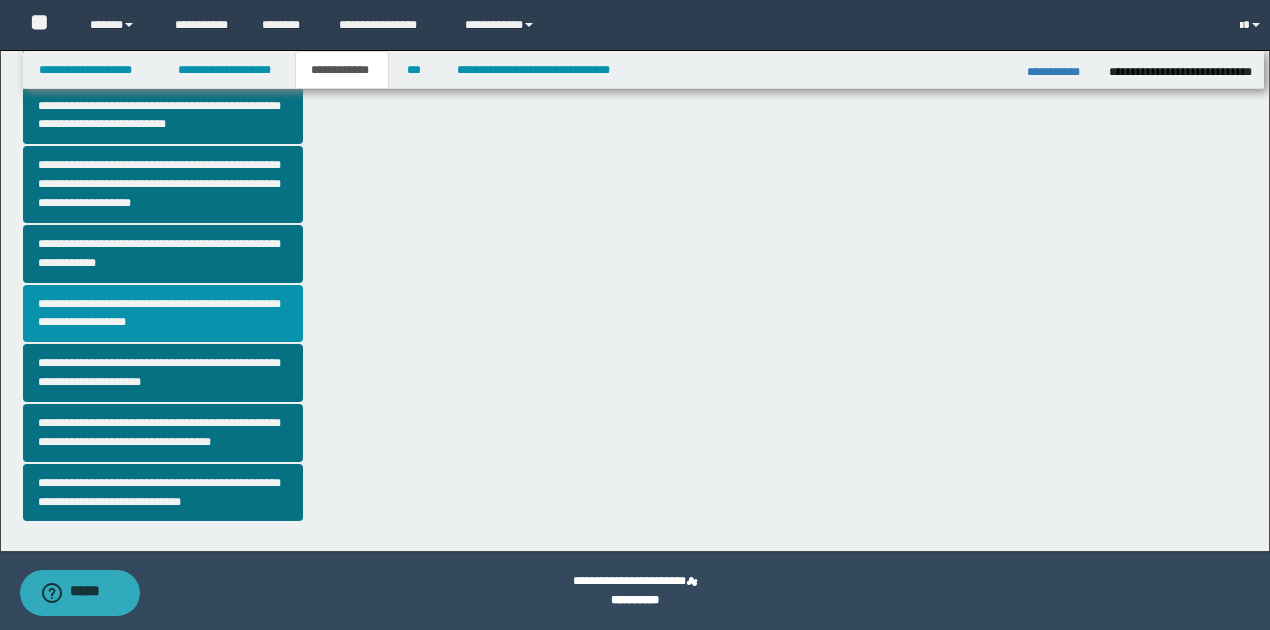 scroll, scrollTop: 0, scrollLeft: 0, axis: both 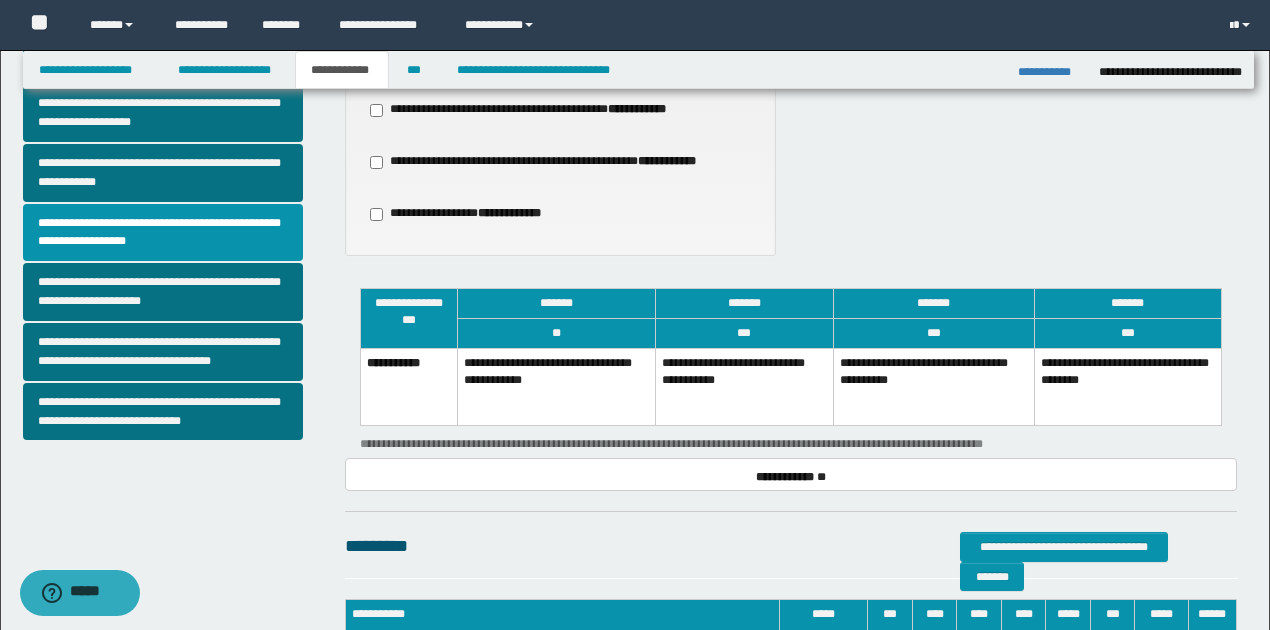 click on "**********" at bounding box center (934, 386) 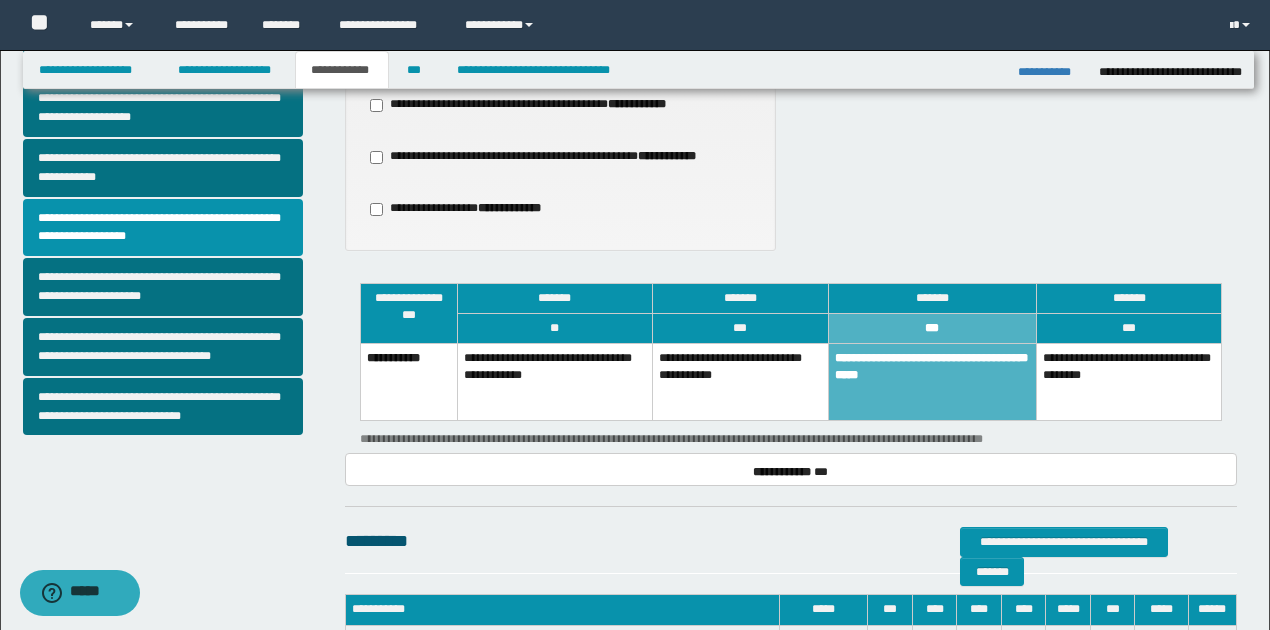 scroll, scrollTop: 600, scrollLeft: 0, axis: vertical 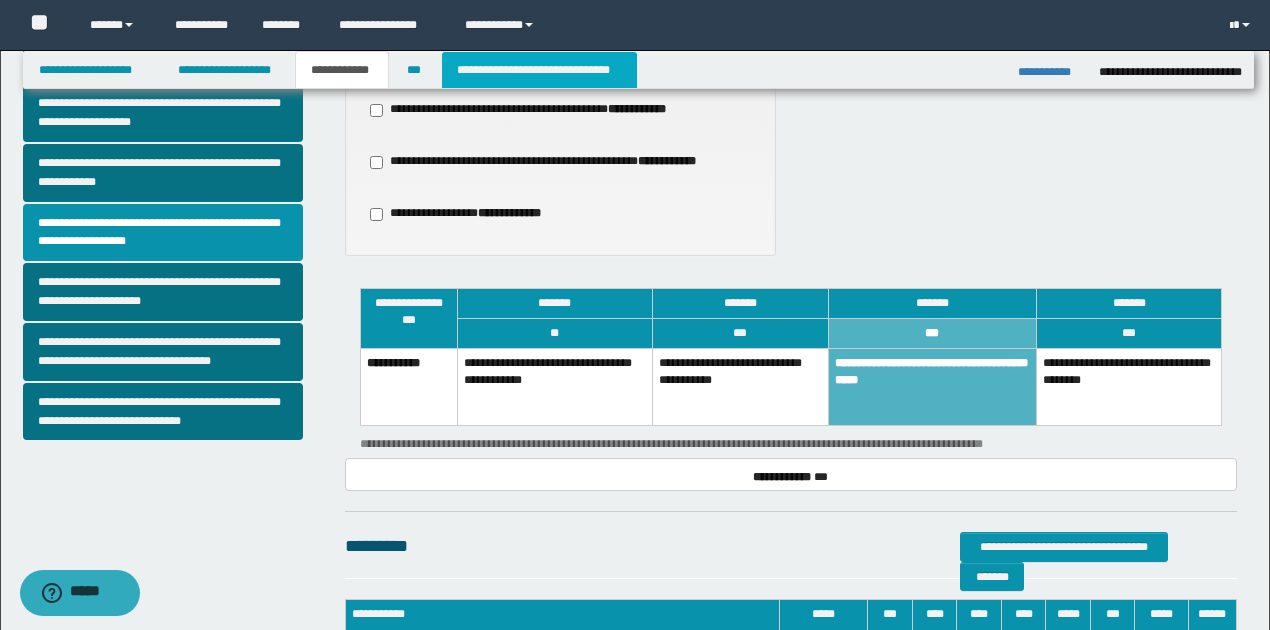 click on "**********" at bounding box center (539, 70) 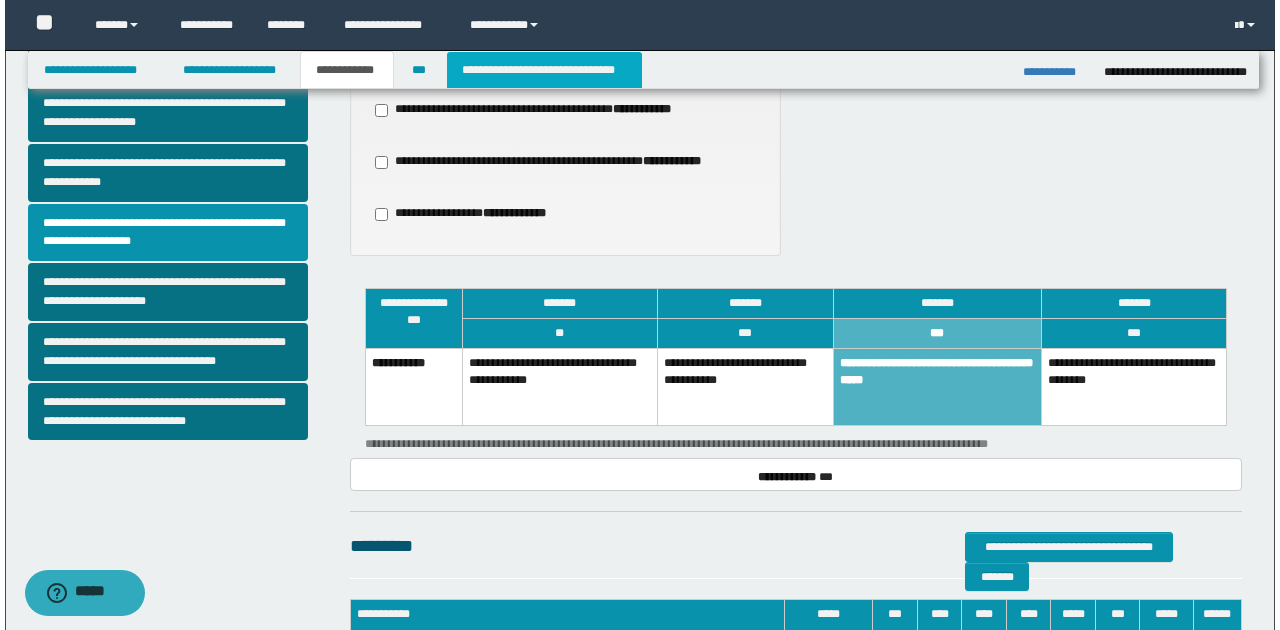 scroll, scrollTop: 0, scrollLeft: 0, axis: both 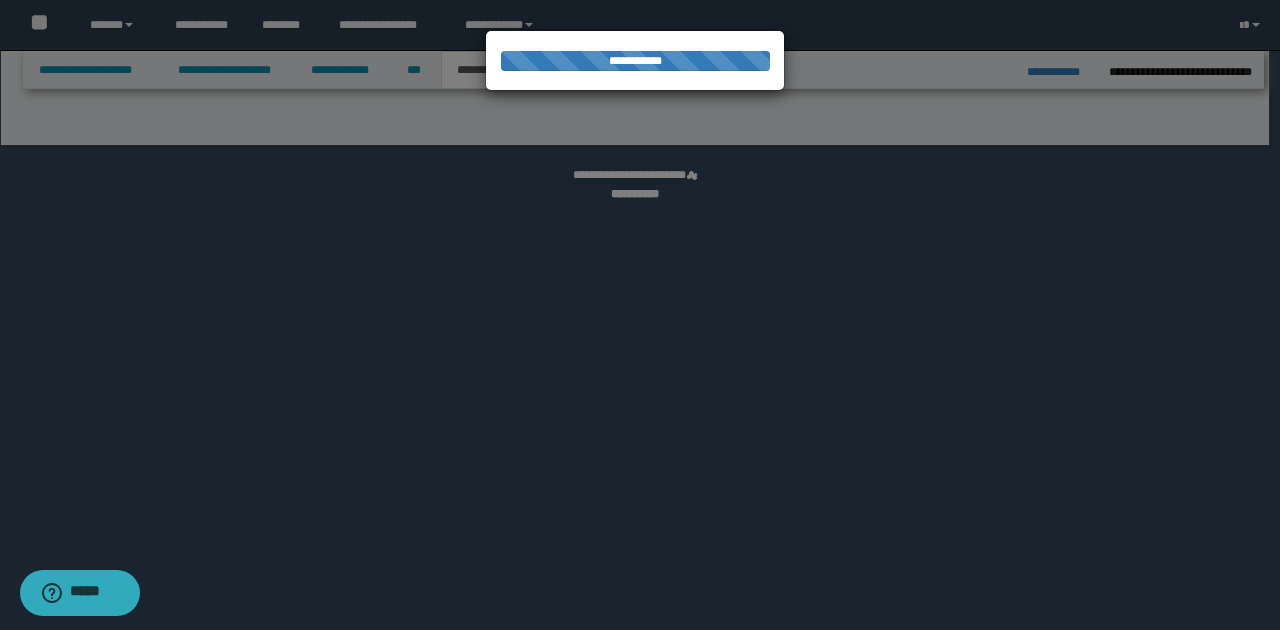 select on "*" 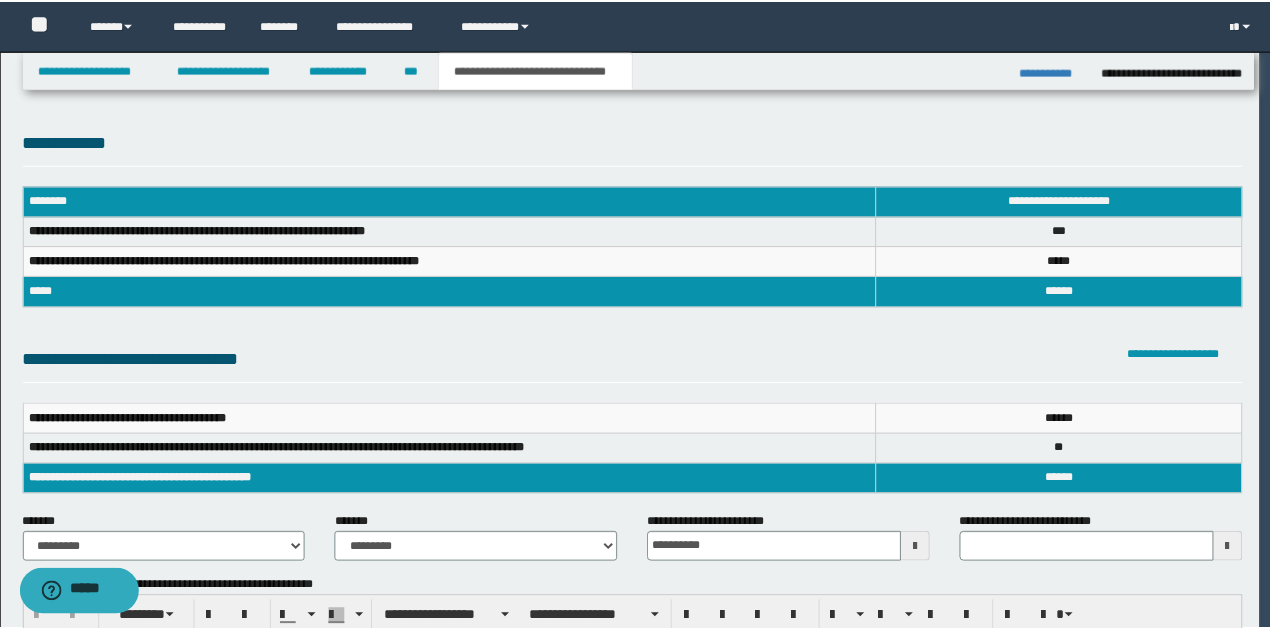 scroll, scrollTop: 0, scrollLeft: 0, axis: both 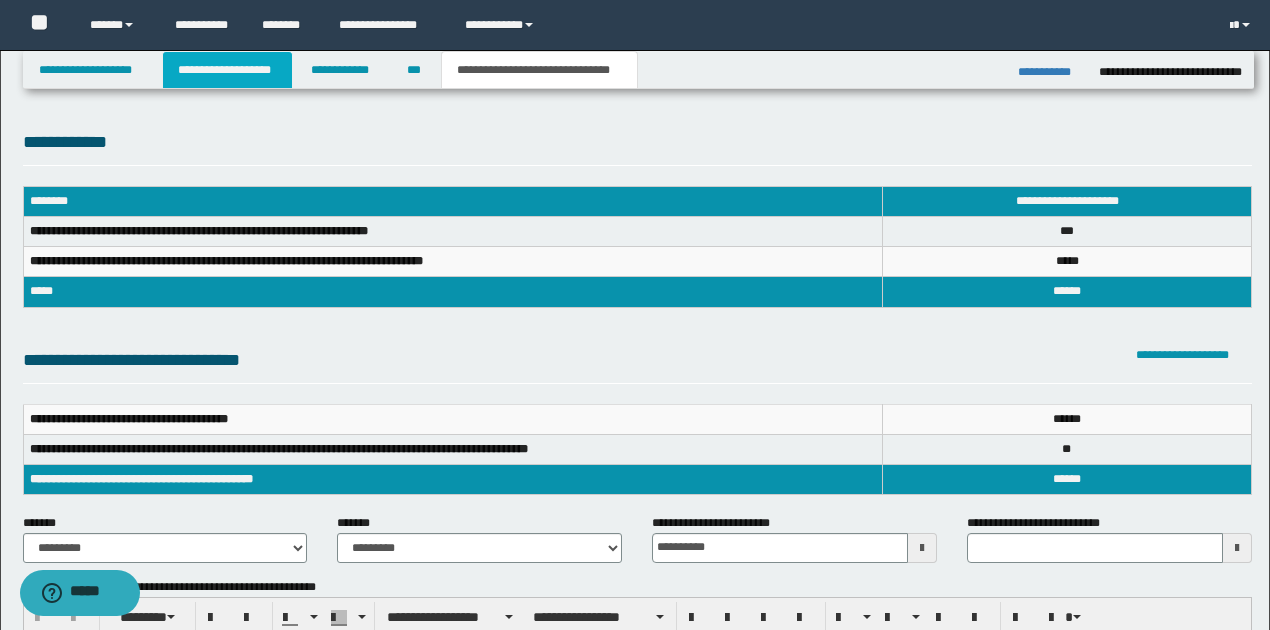 click on "**********" at bounding box center [227, 70] 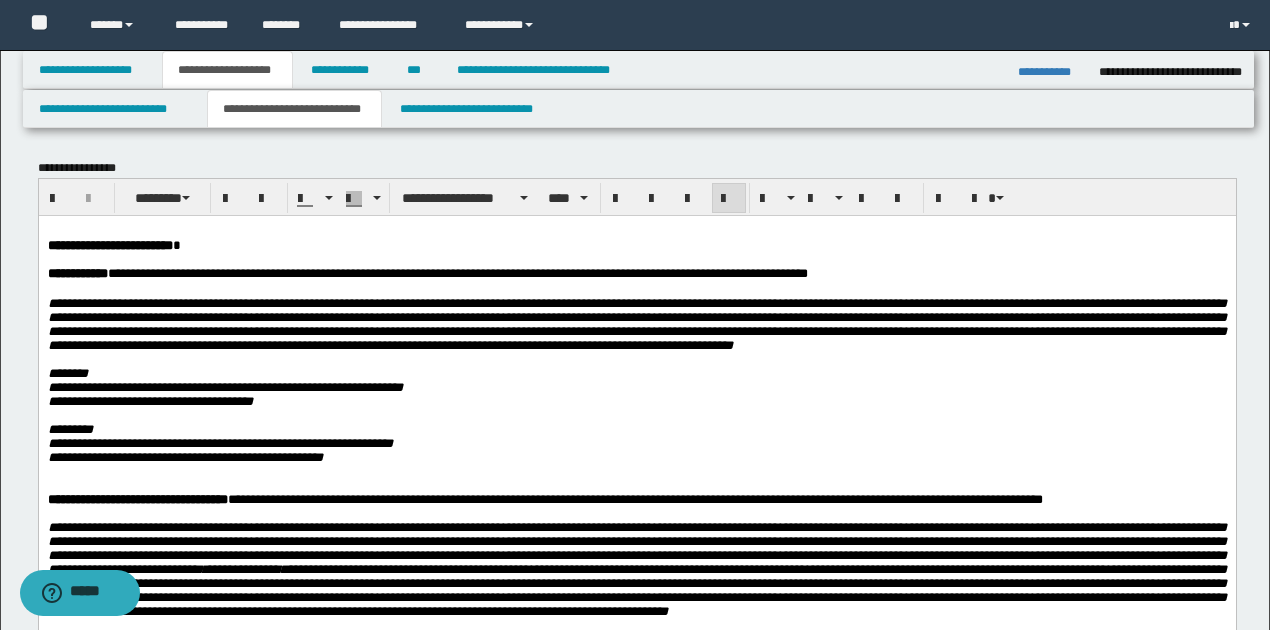 click on "**********" at bounding box center [637, 273] 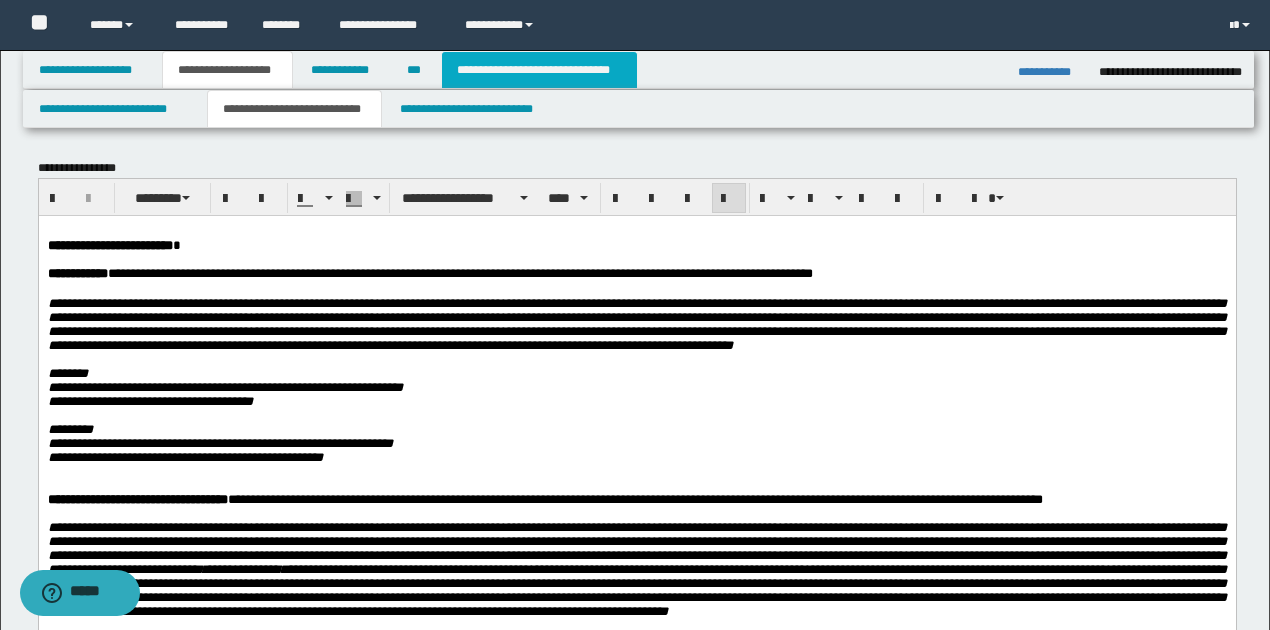 click on "**********" at bounding box center [539, 70] 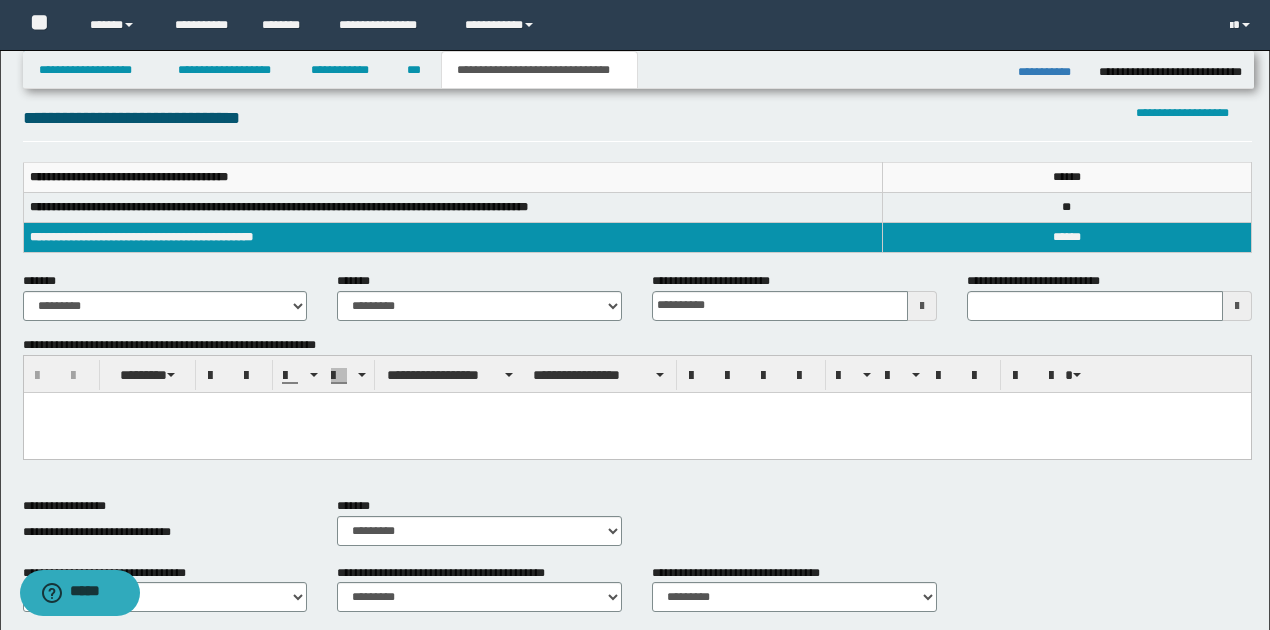 scroll, scrollTop: 266, scrollLeft: 0, axis: vertical 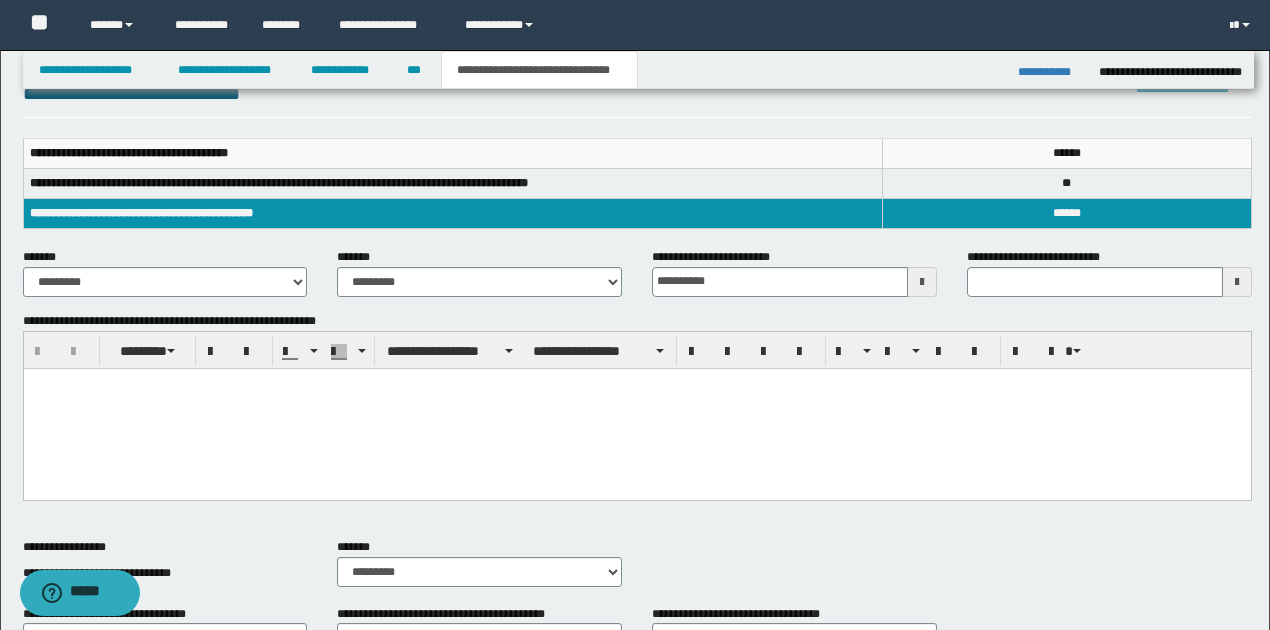 click at bounding box center (636, 408) 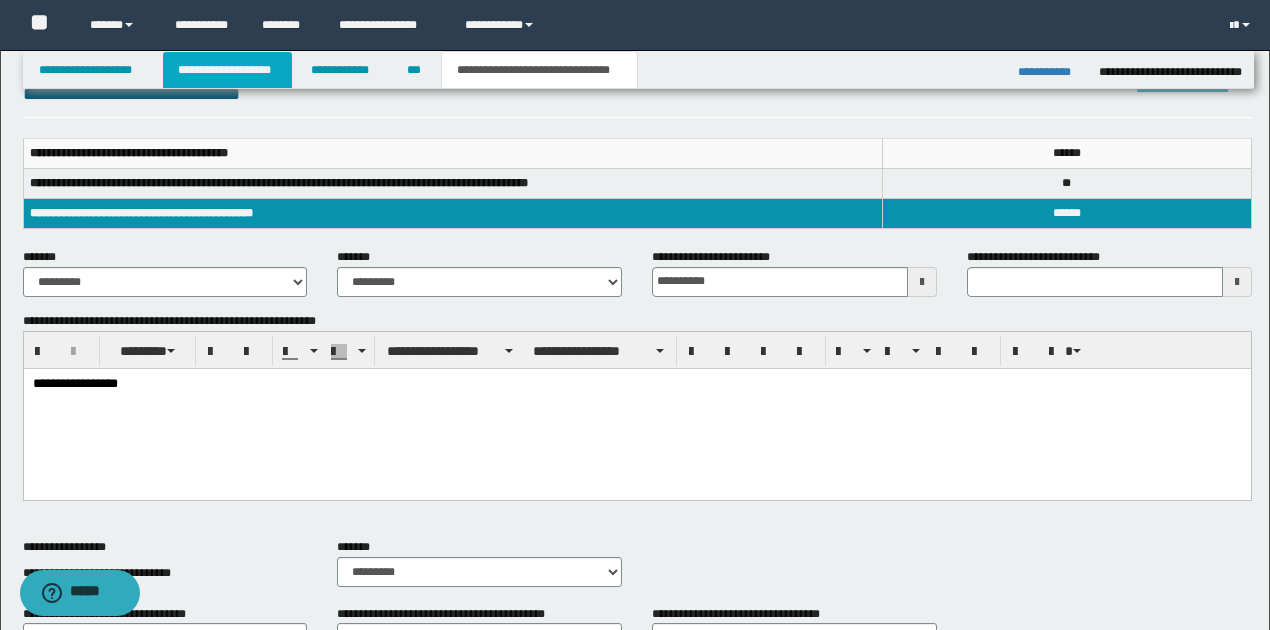 click on "**********" at bounding box center [227, 70] 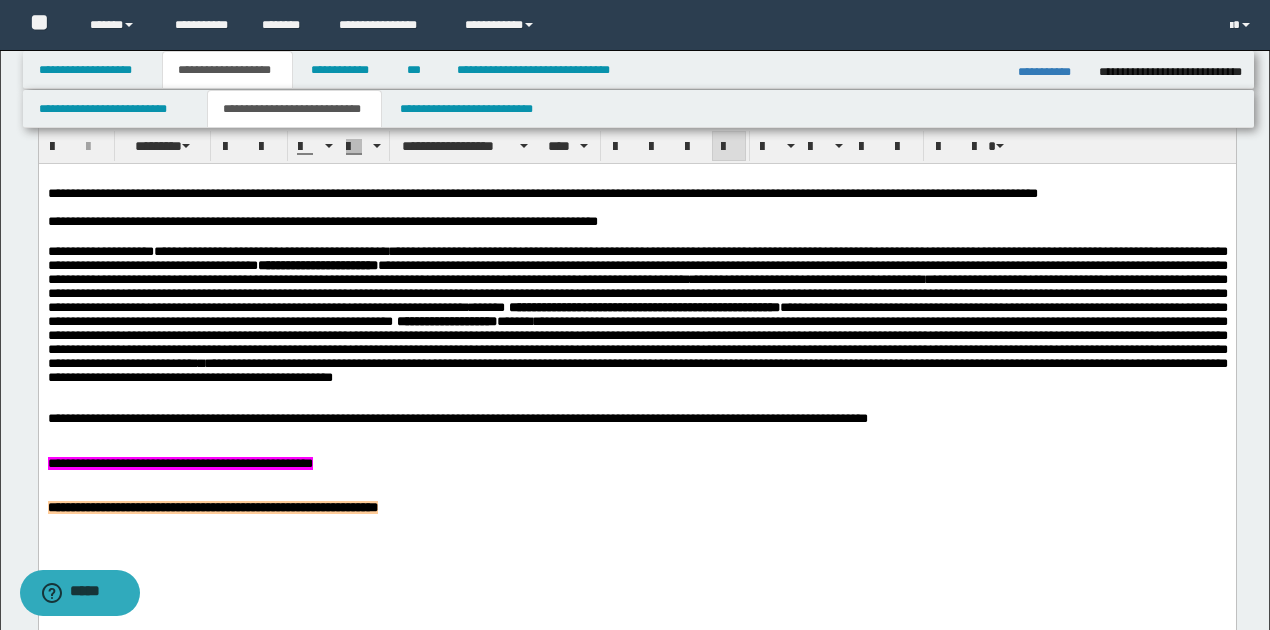scroll, scrollTop: 764, scrollLeft: 0, axis: vertical 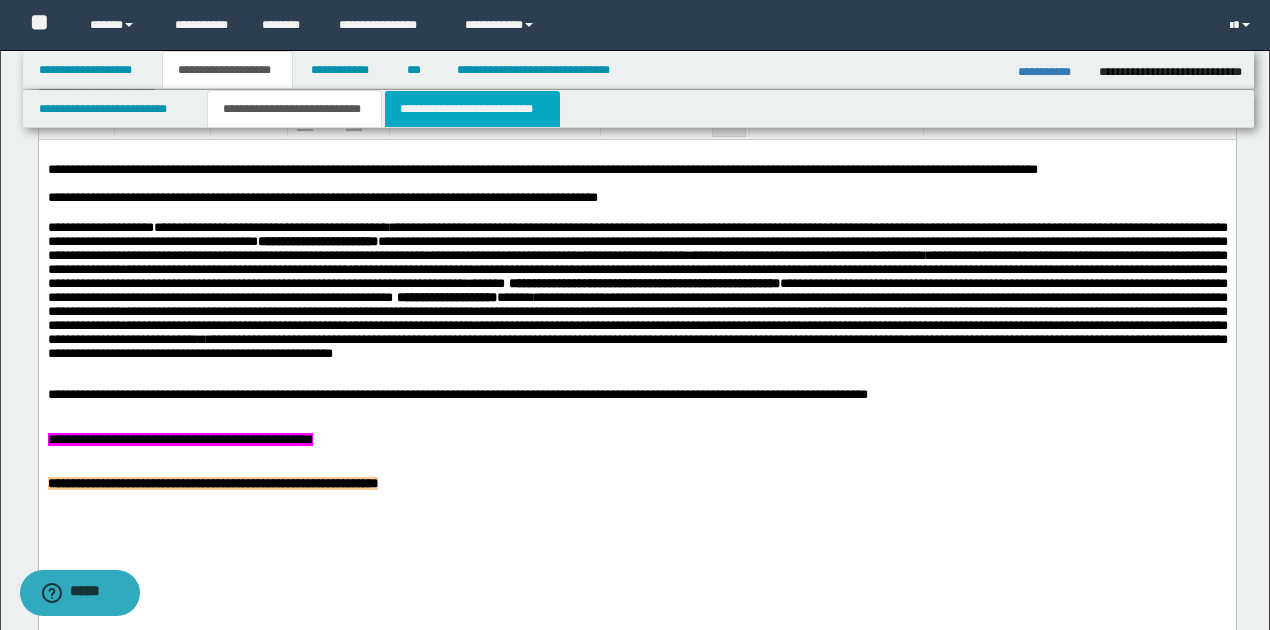 click on "**********" at bounding box center (472, 109) 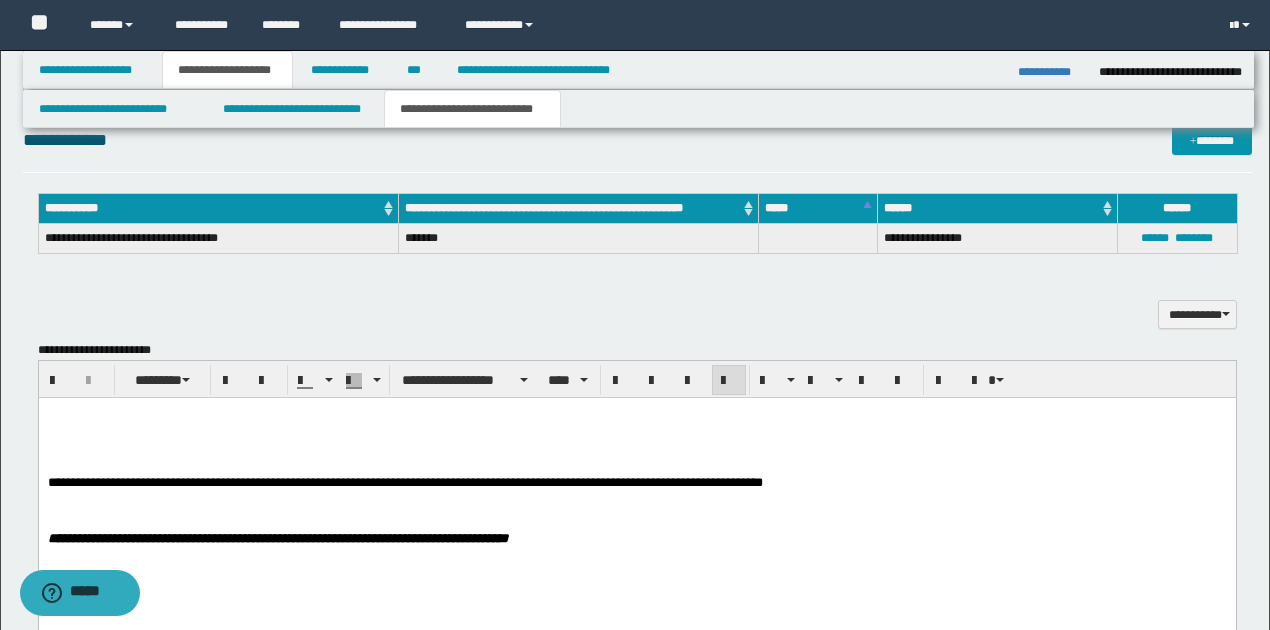 scroll, scrollTop: 1030, scrollLeft: 0, axis: vertical 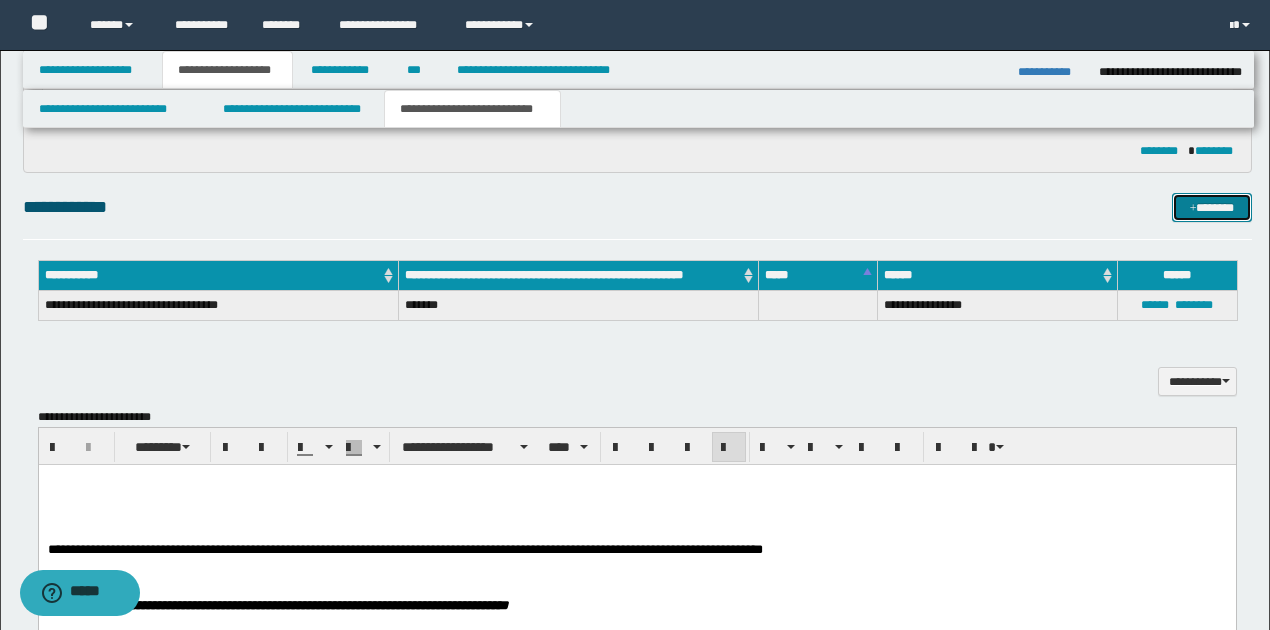 click on "*******" at bounding box center (1211, 207) 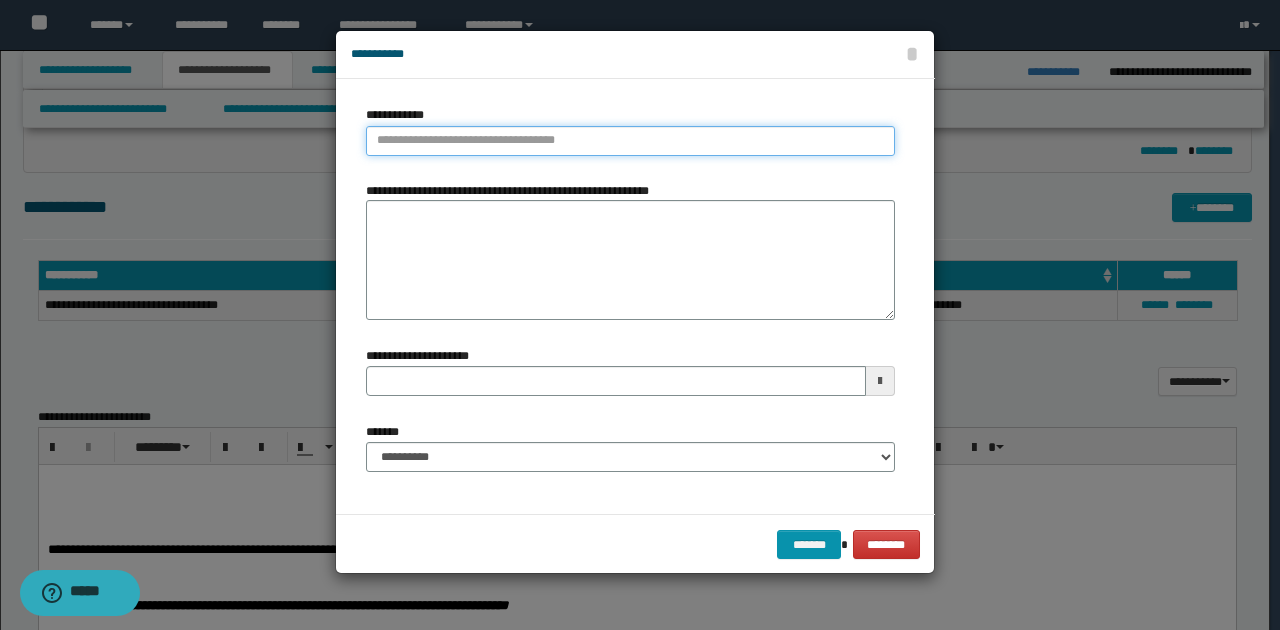 click on "**********" at bounding box center (630, 141) 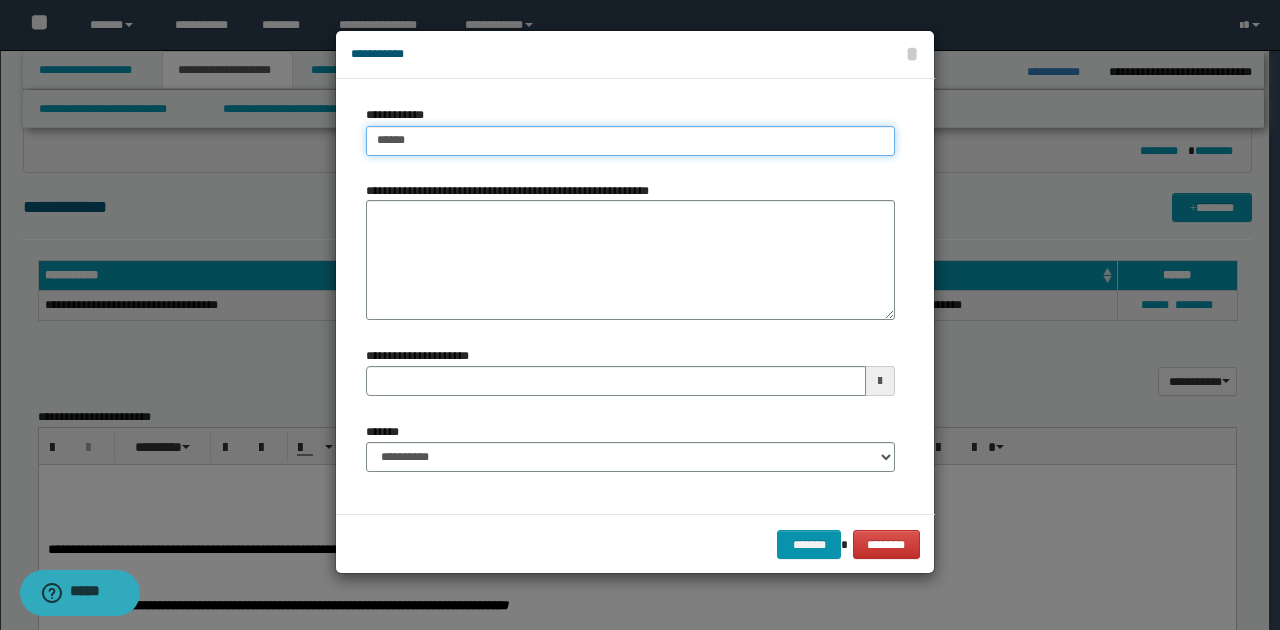 type on "******" 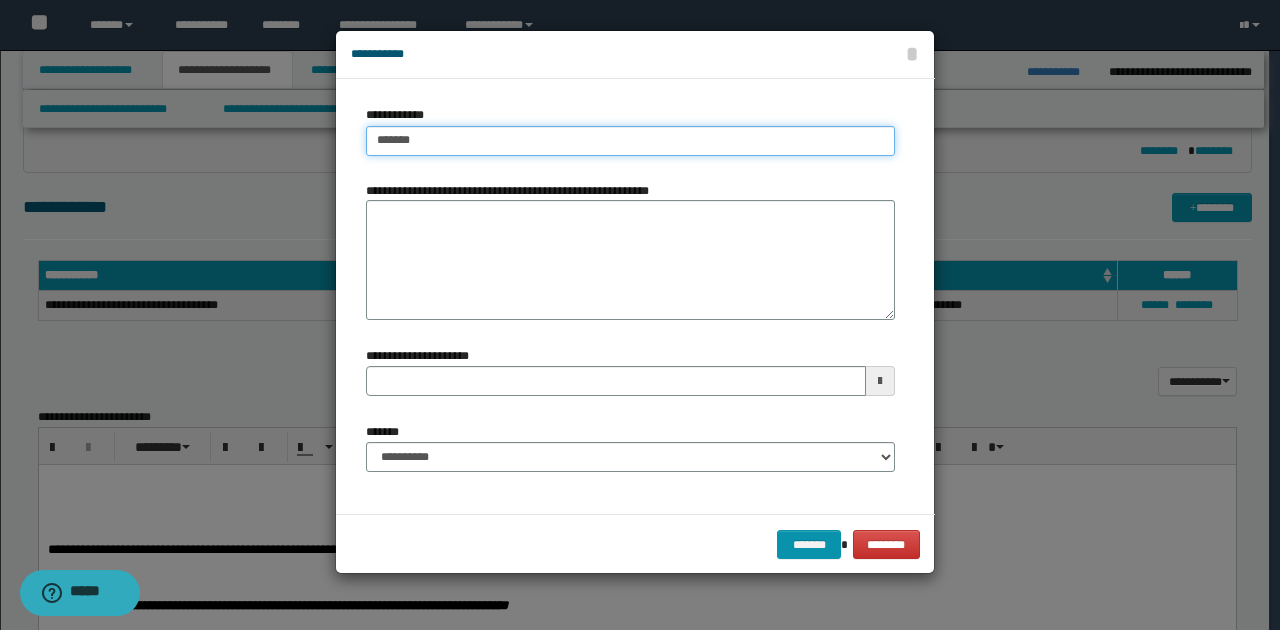type on "******" 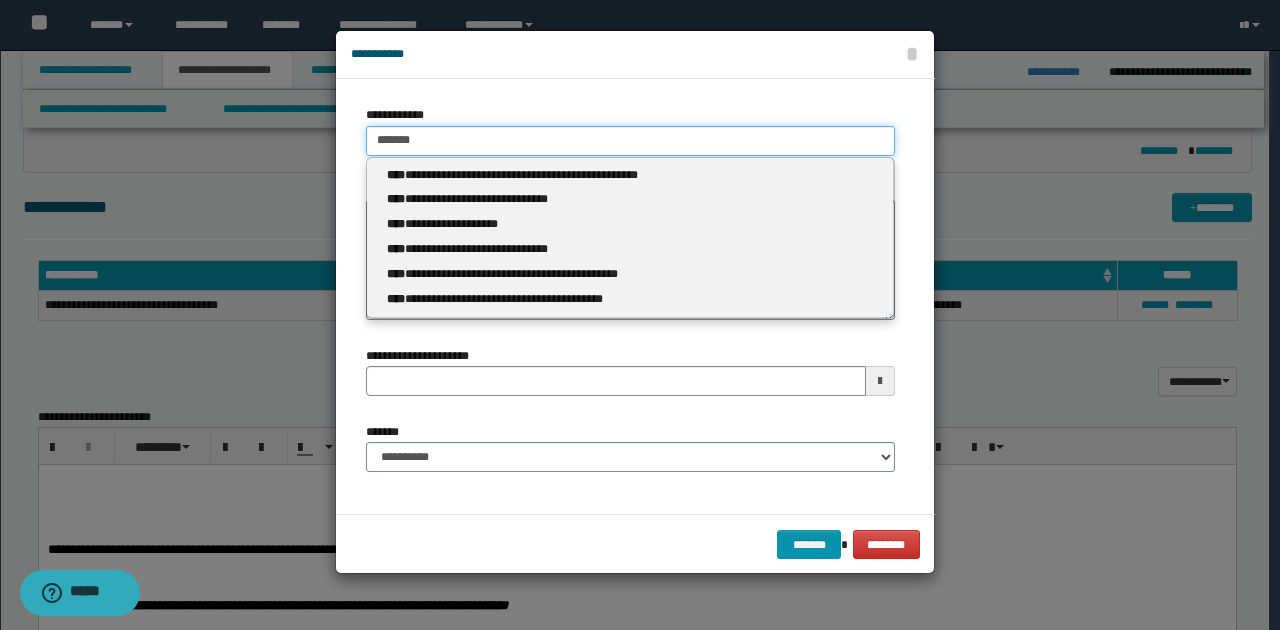 type 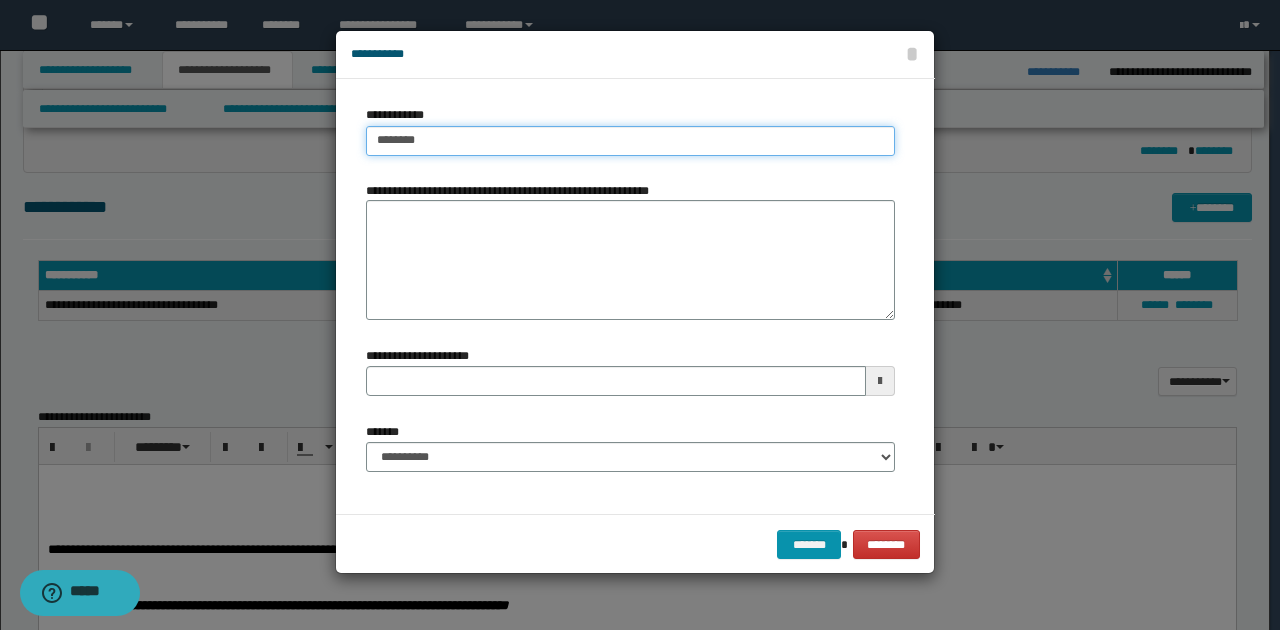 type on "******" 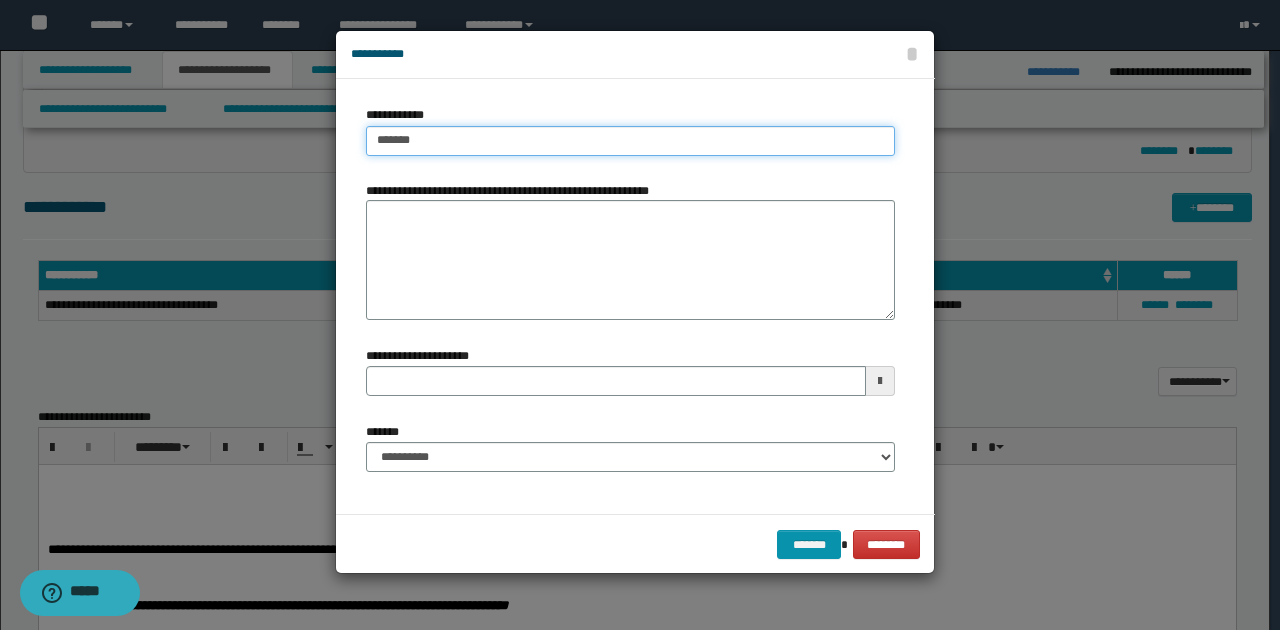 type on "******" 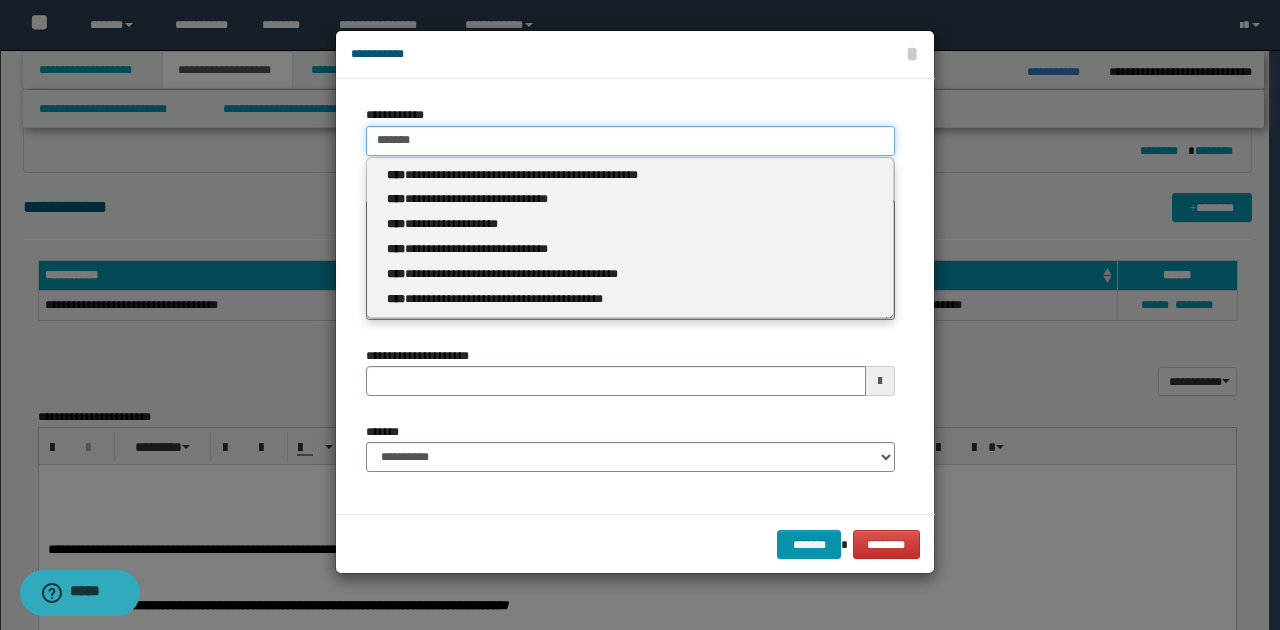 type 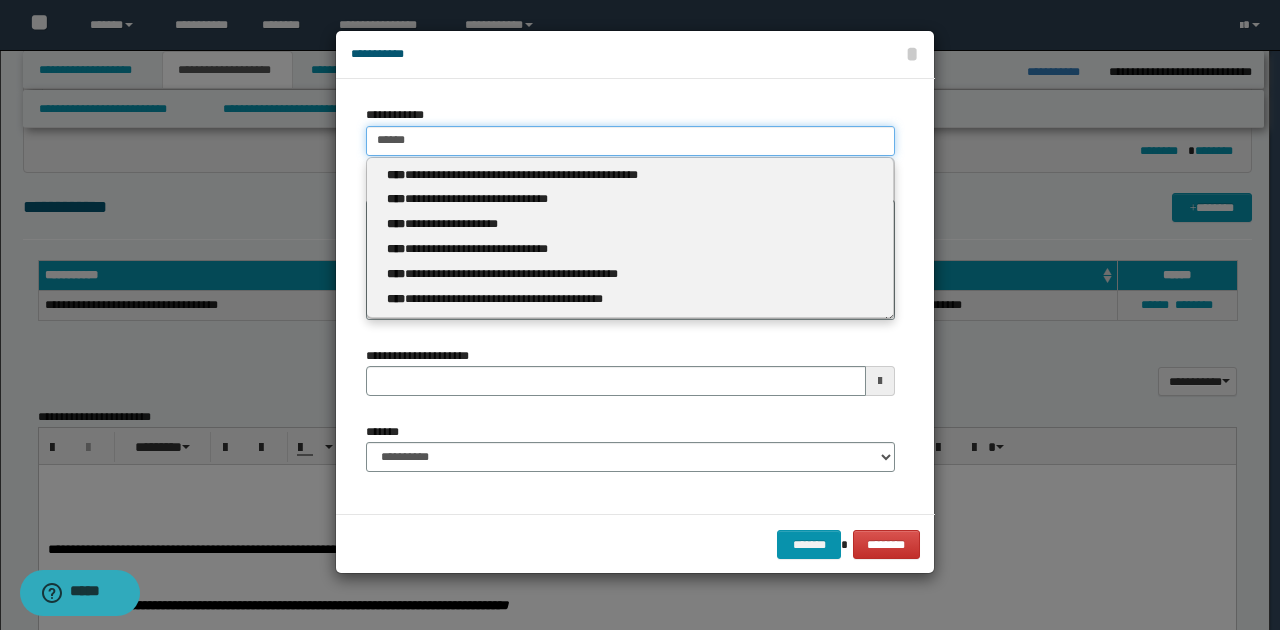 type on "******" 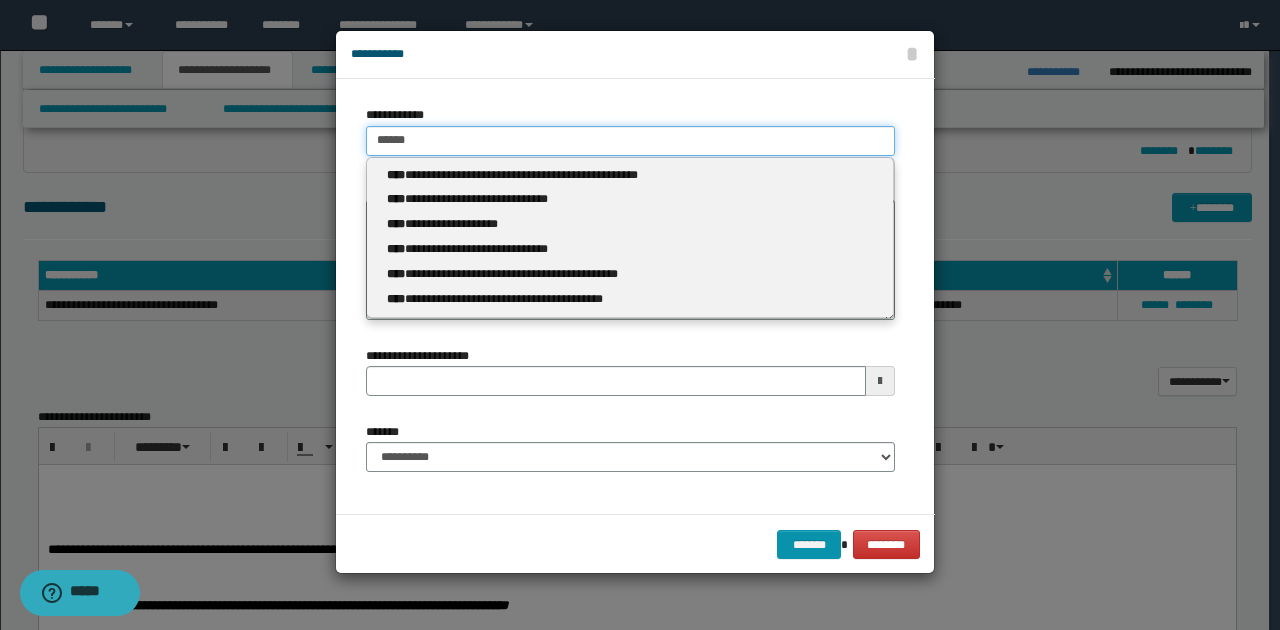 type 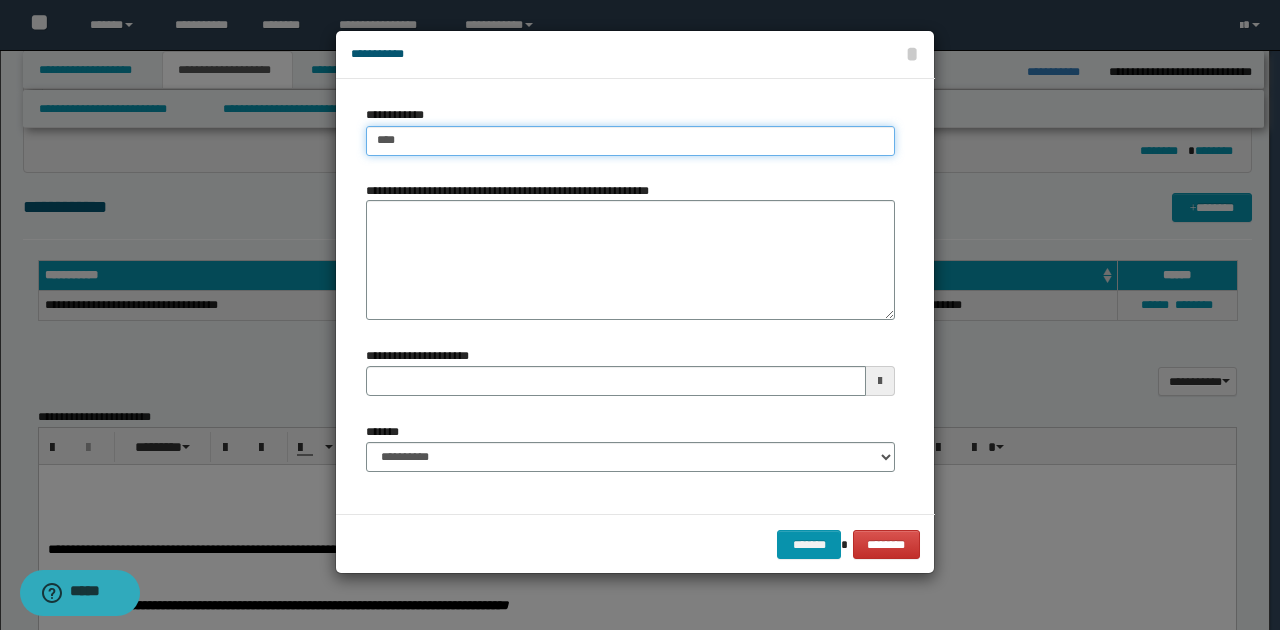 type on "***" 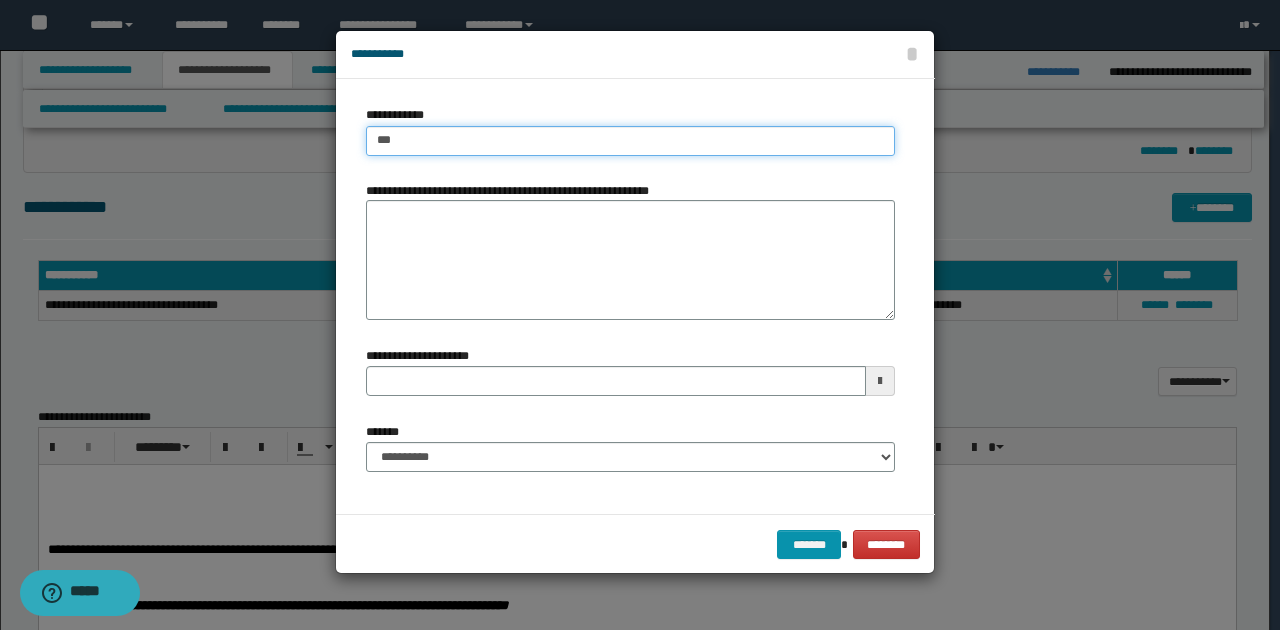 type on "***" 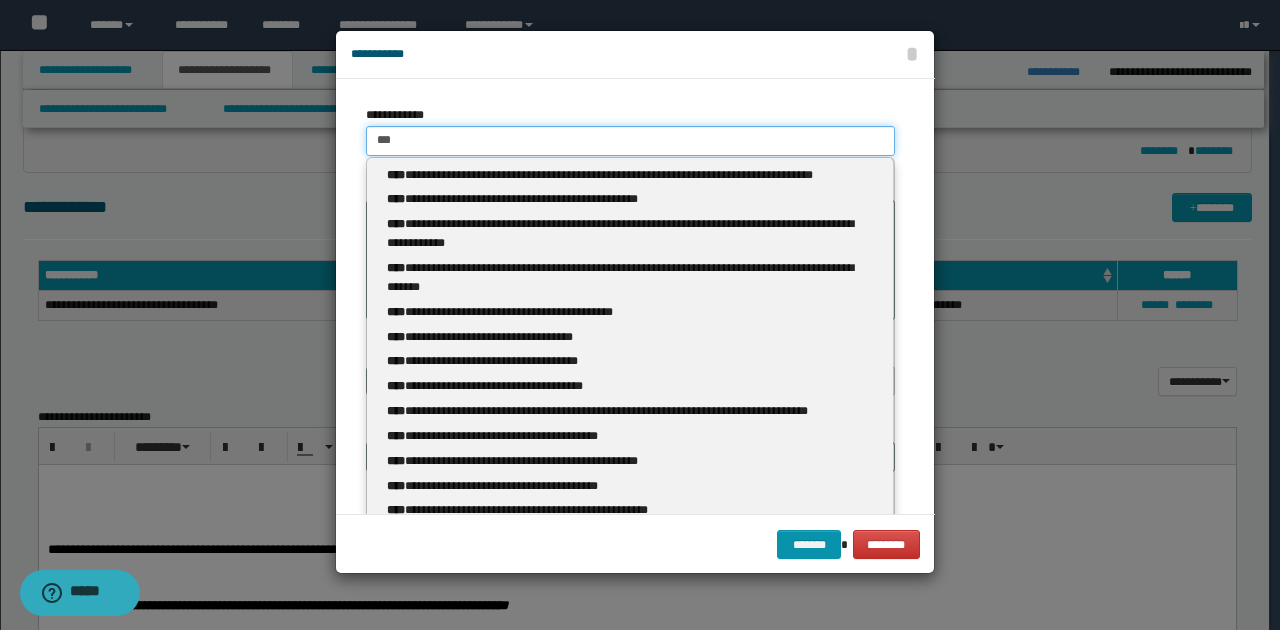 type 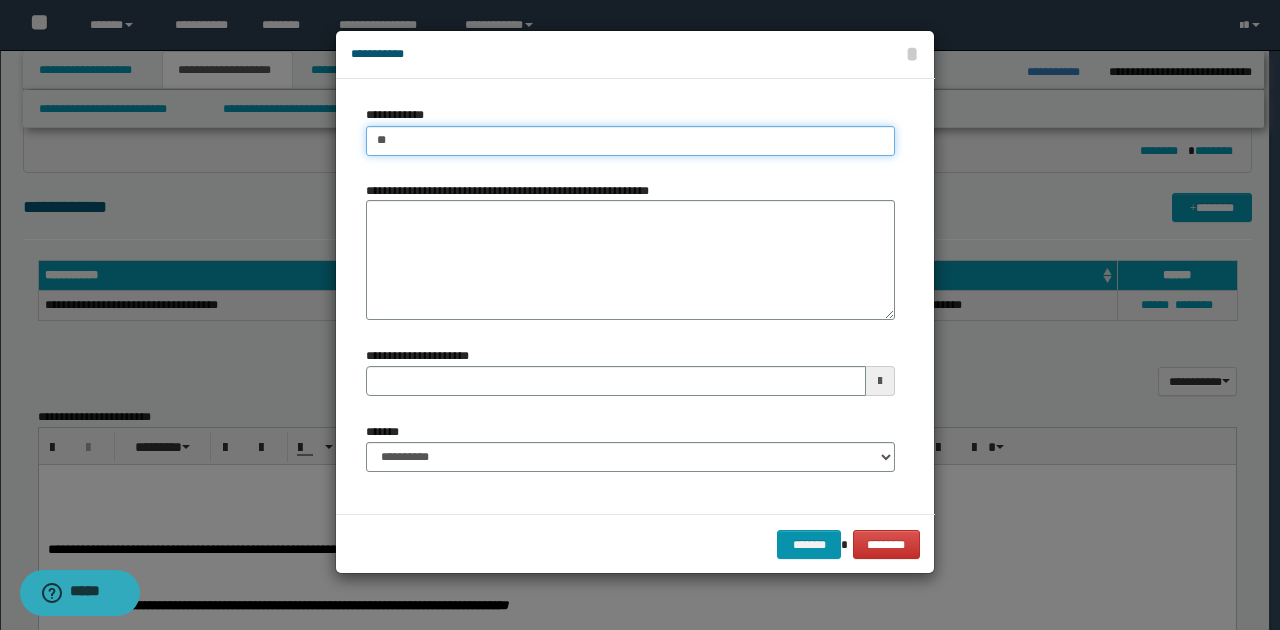 type on "*" 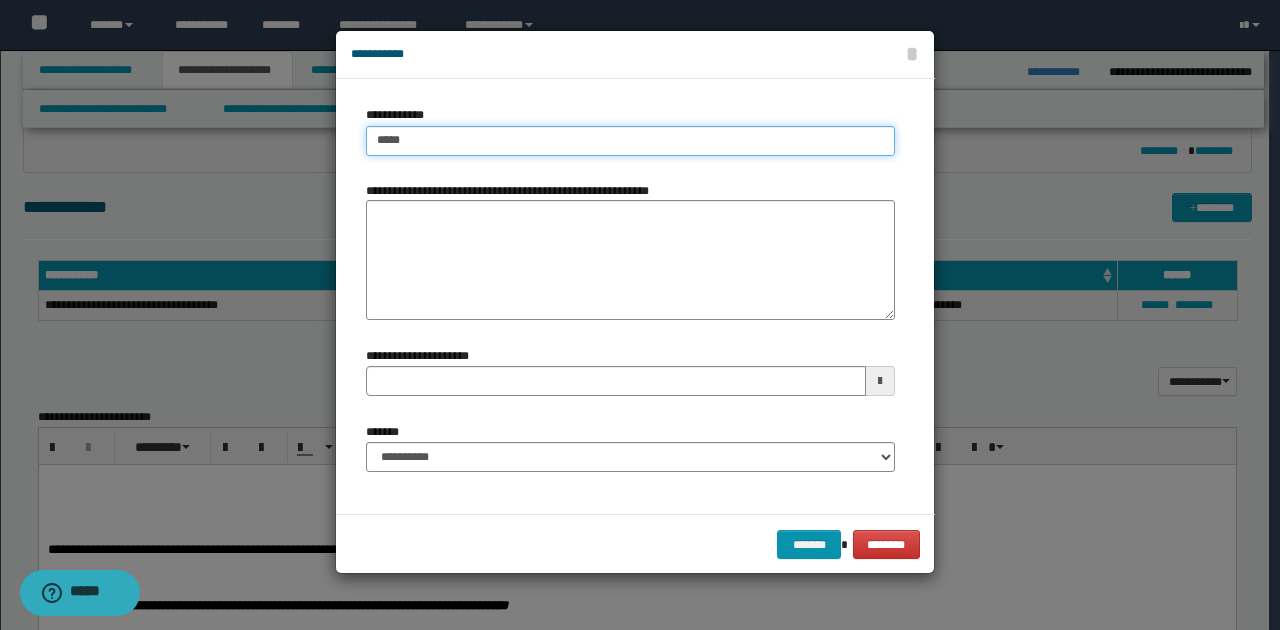 type on "******" 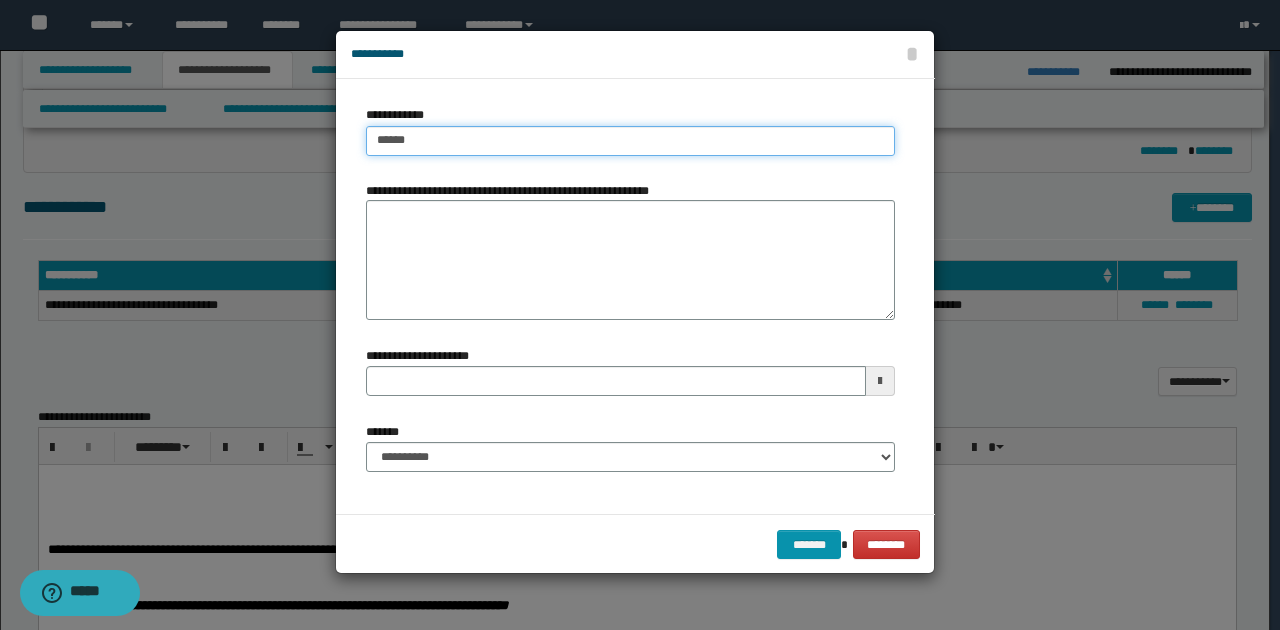 type on "******" 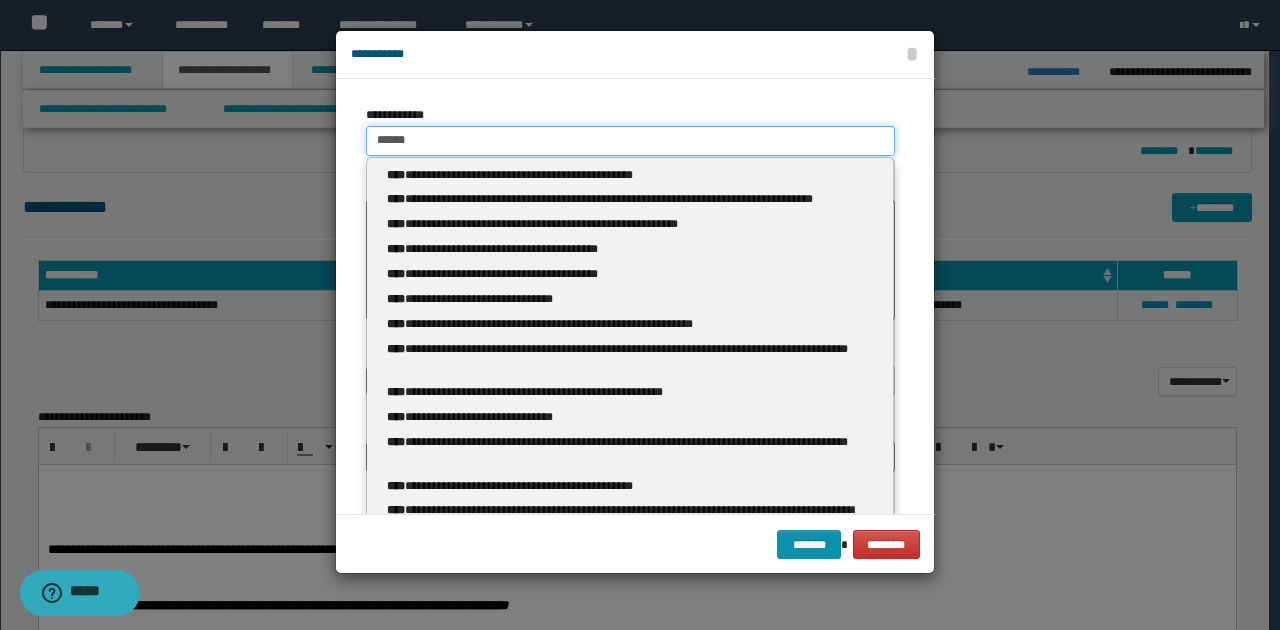 type 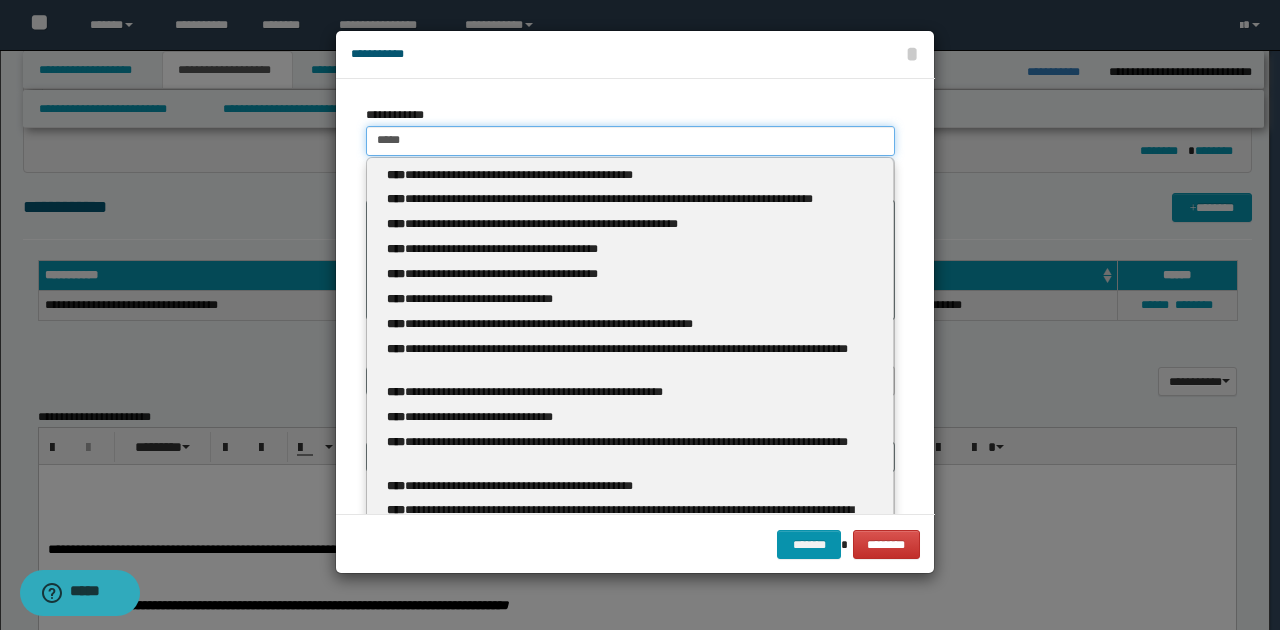 type on "*****" 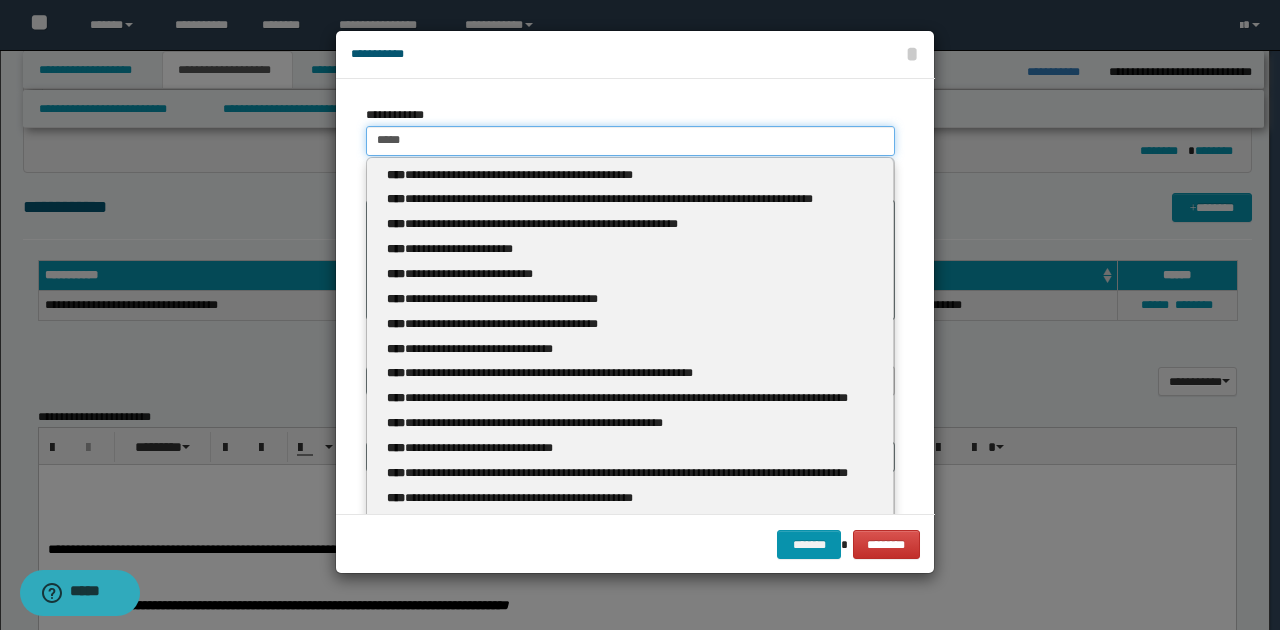 type 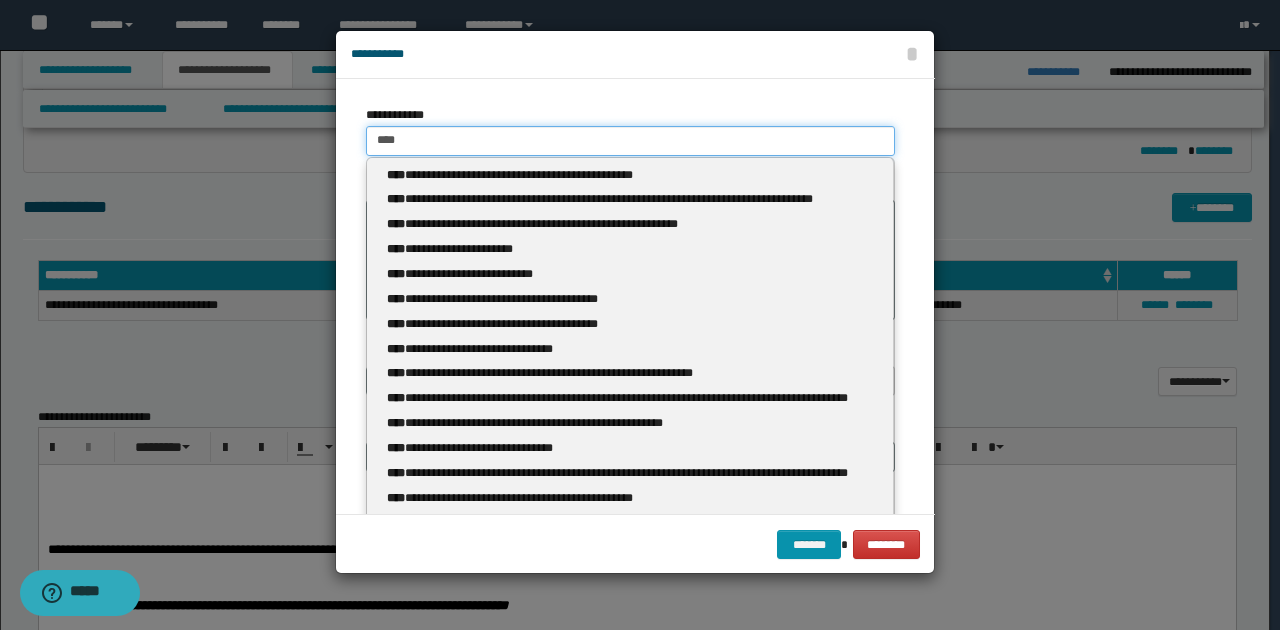 type on "****" 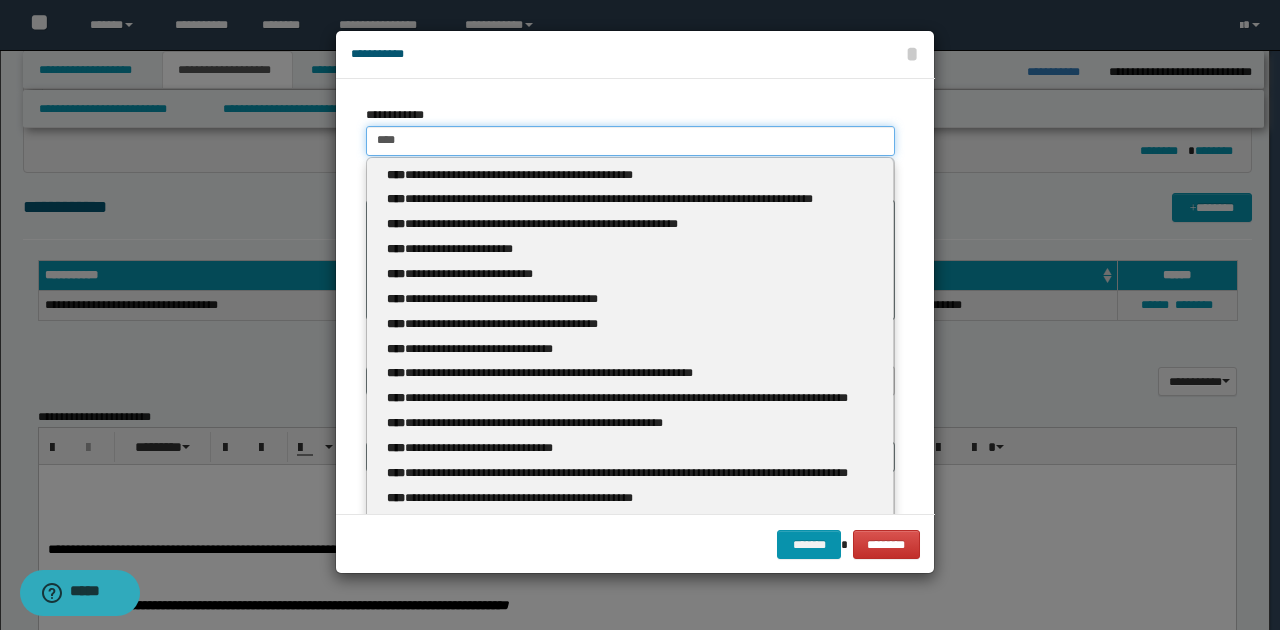 type 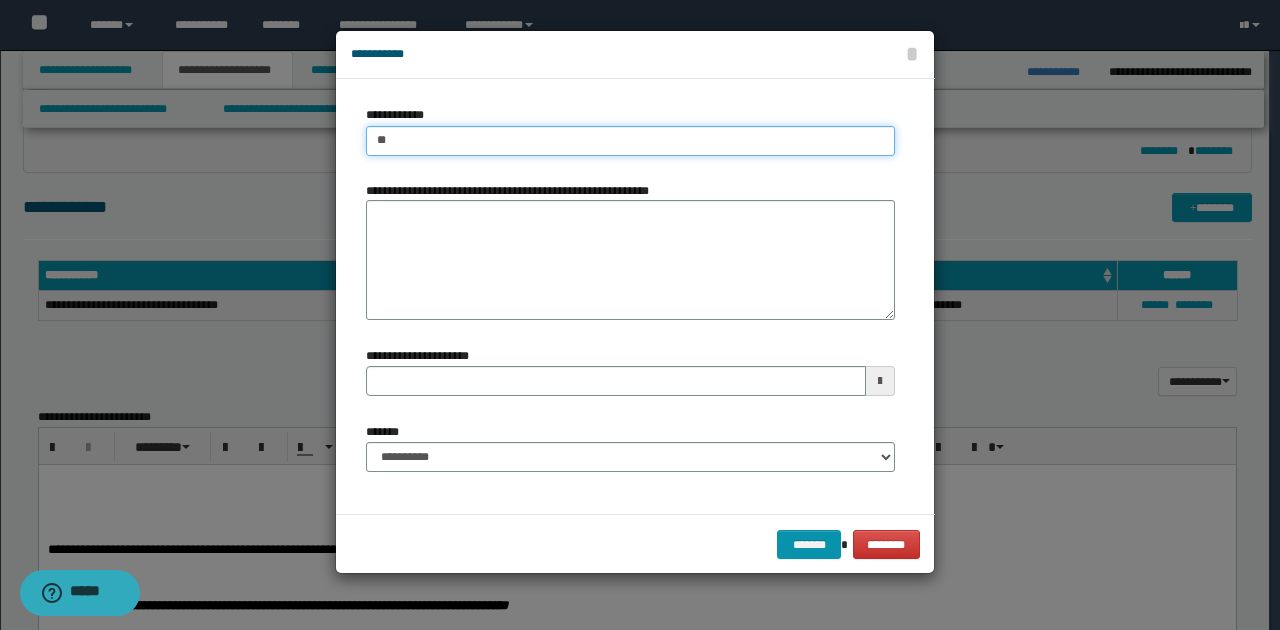 type on "*" 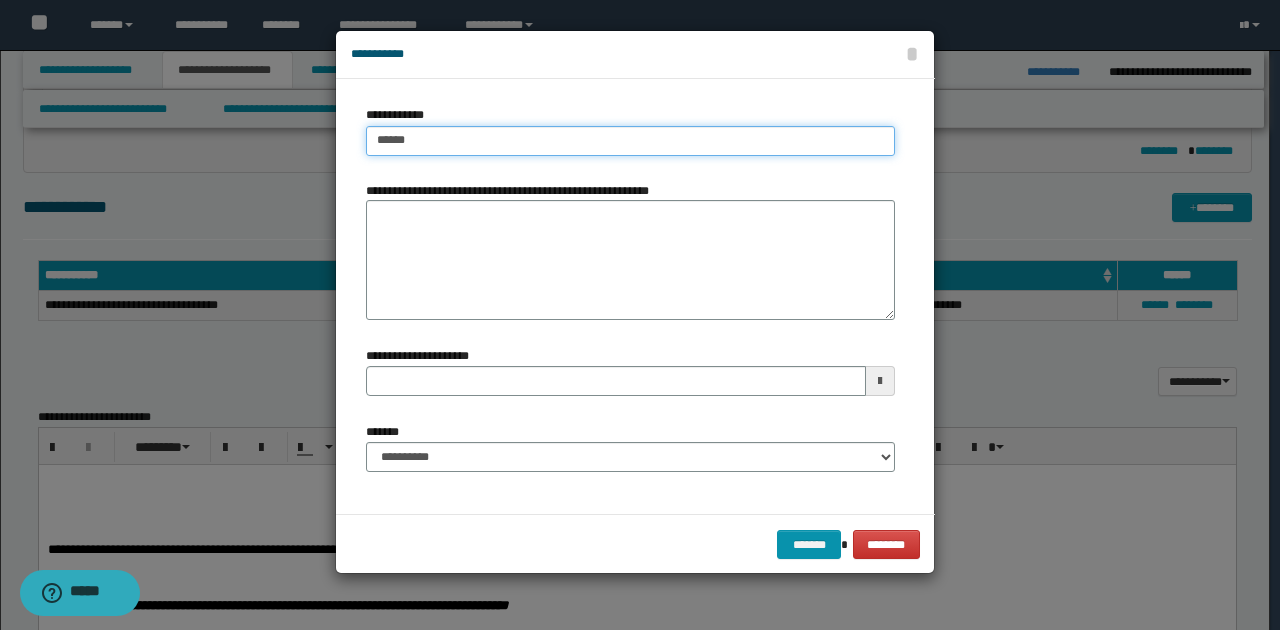 type on "*******" 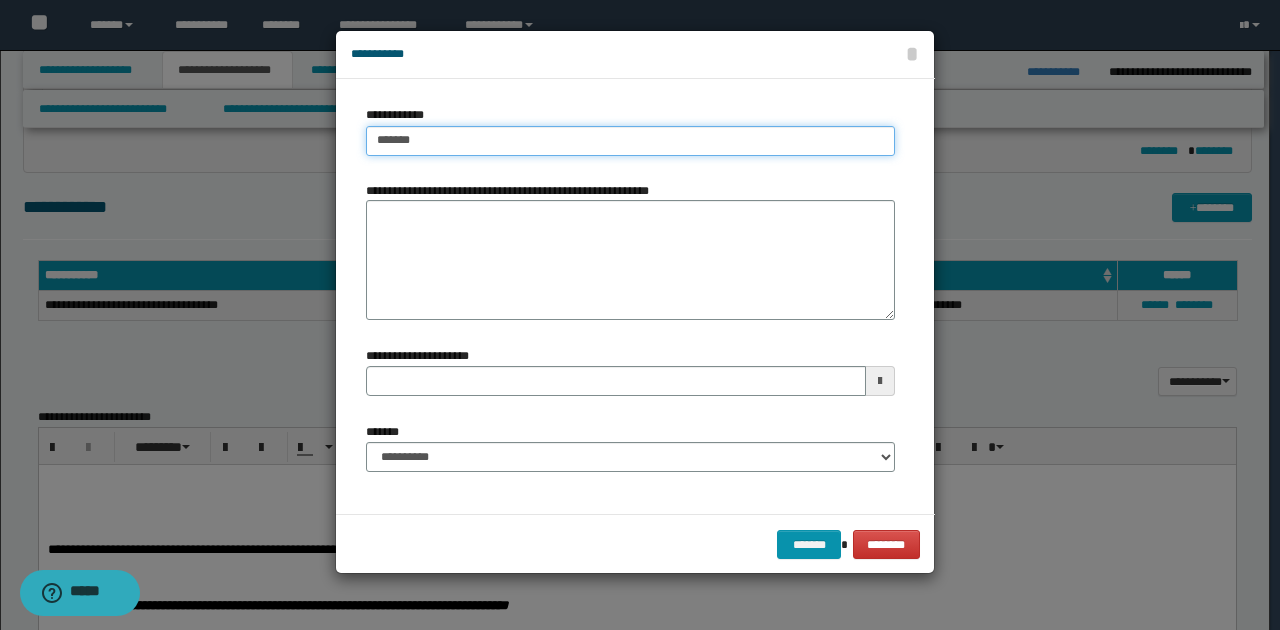 type on "**********" 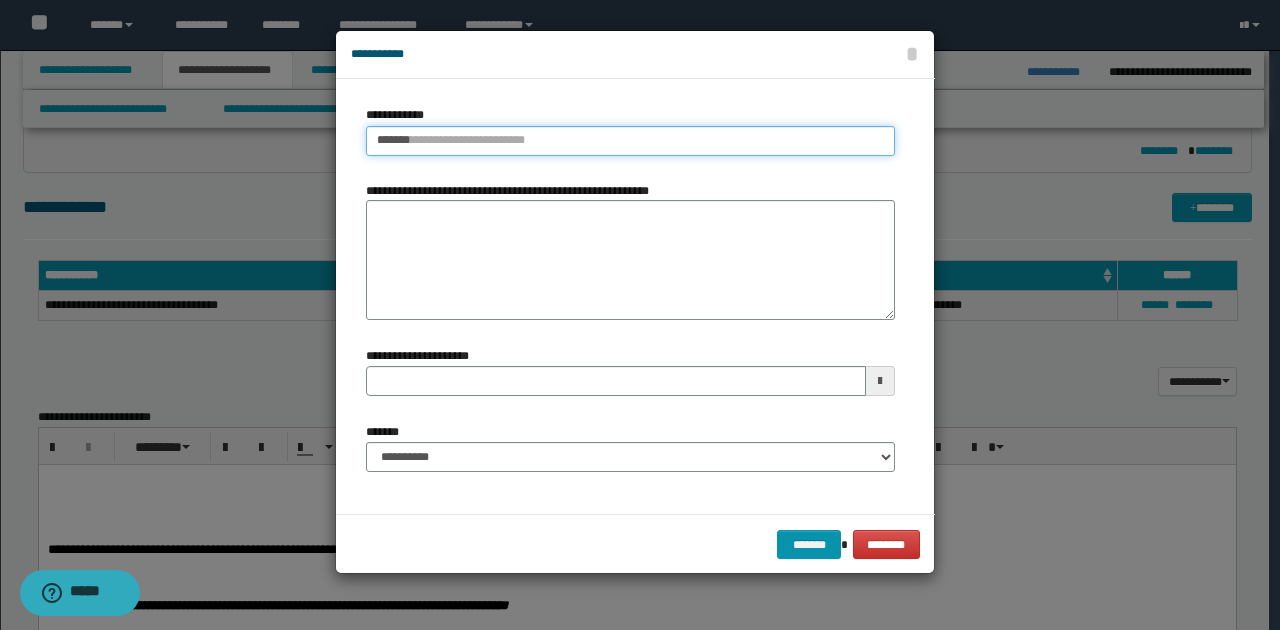 type 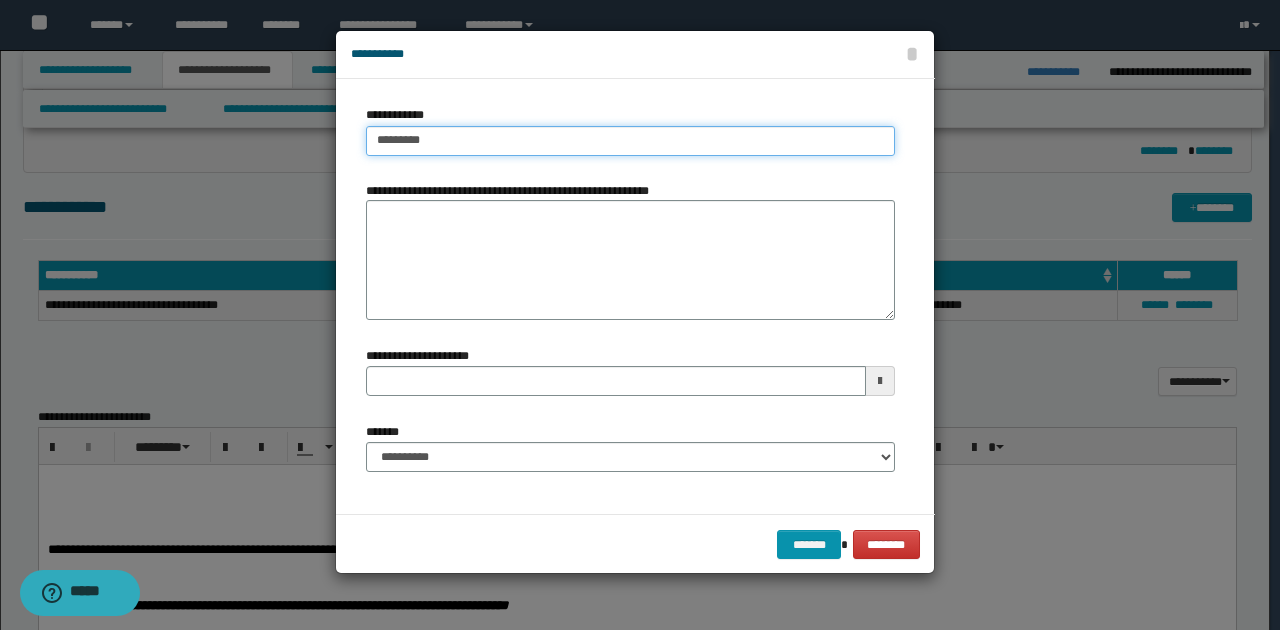 type on "**********" 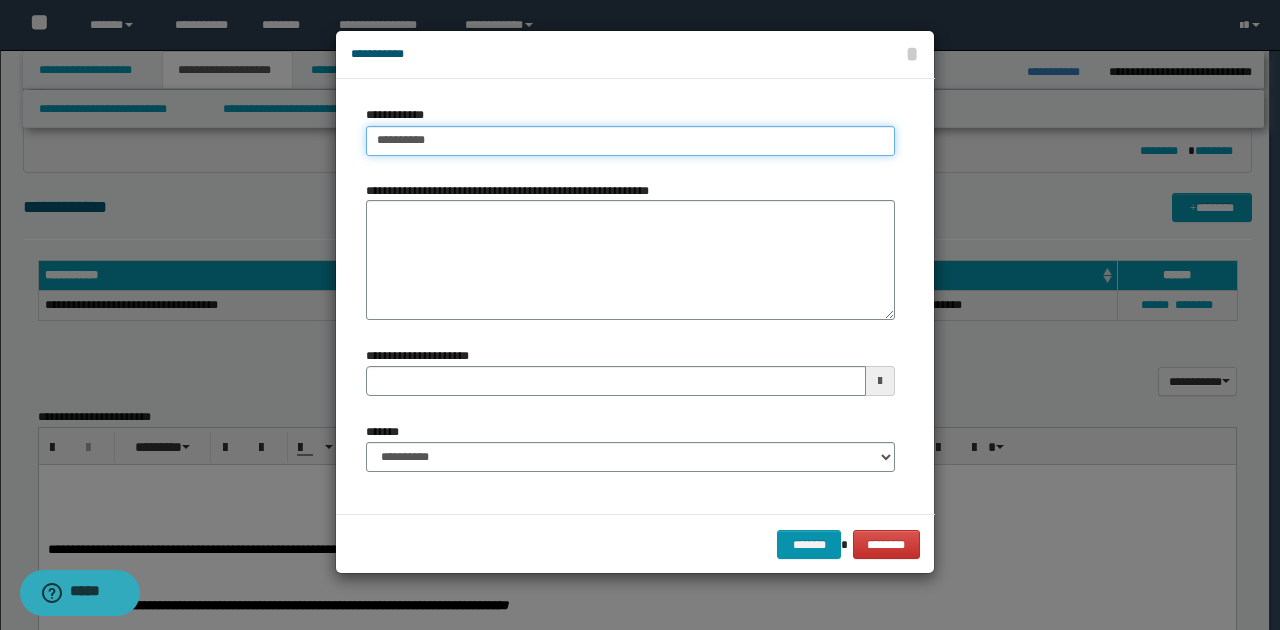 type on "**********" 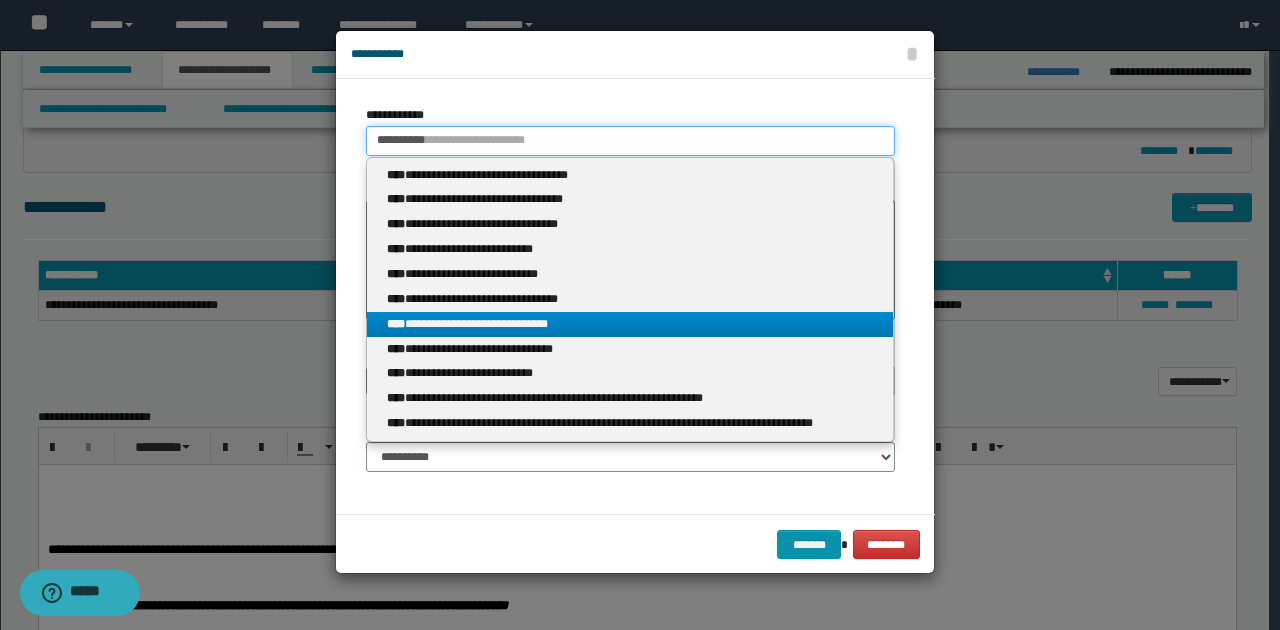 type on "**********" 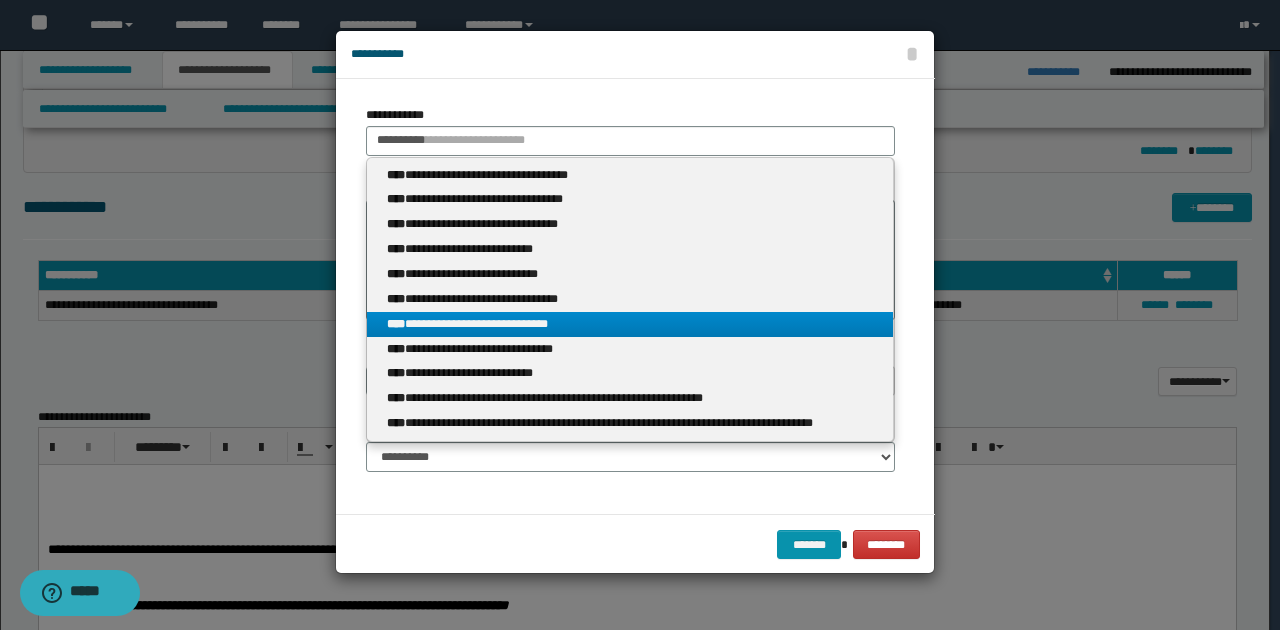 click on "**********" at bounding box center [630, 324] 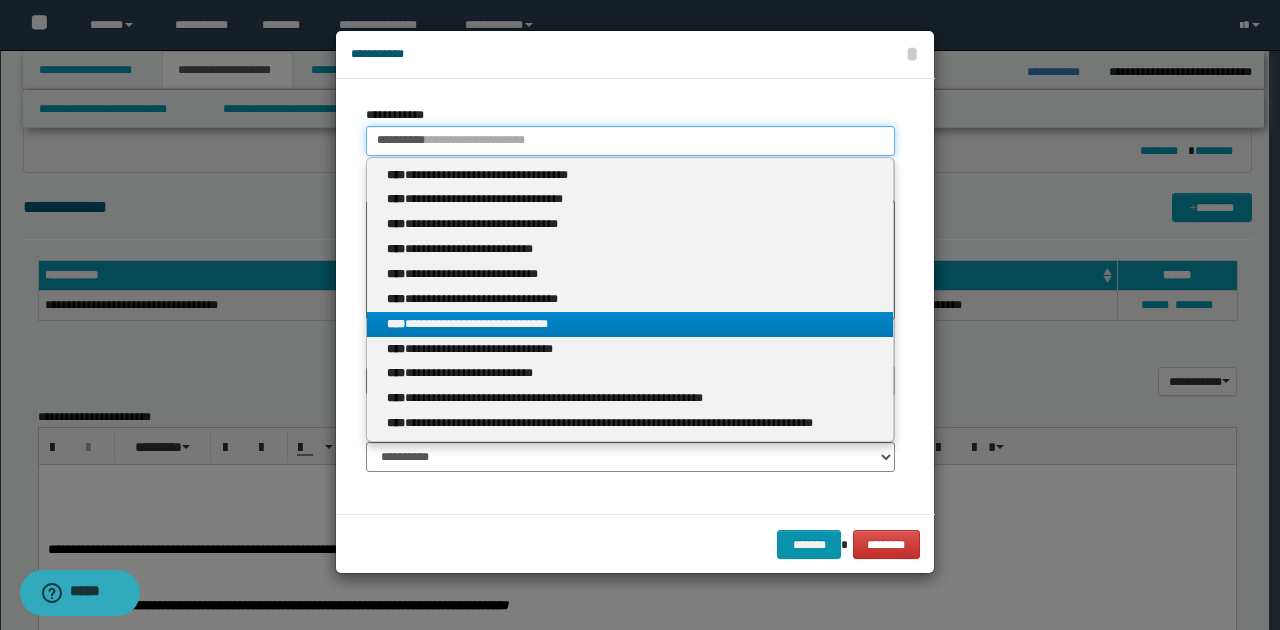 type 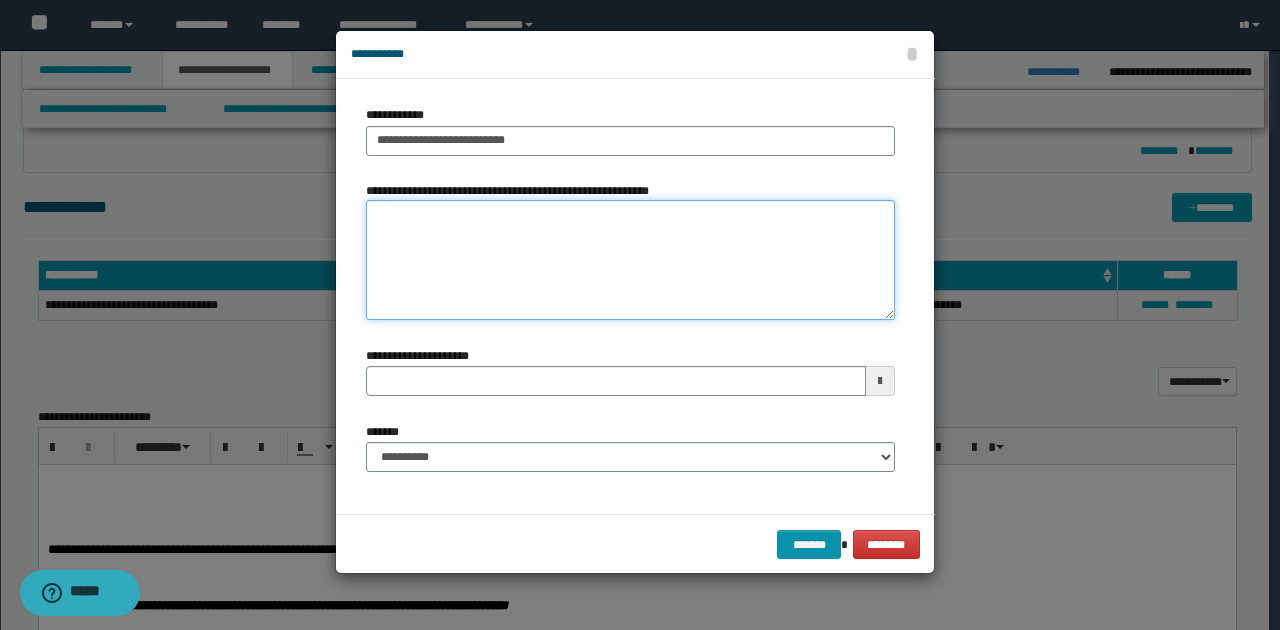 click on "**********" at bounding box center [630, 260] 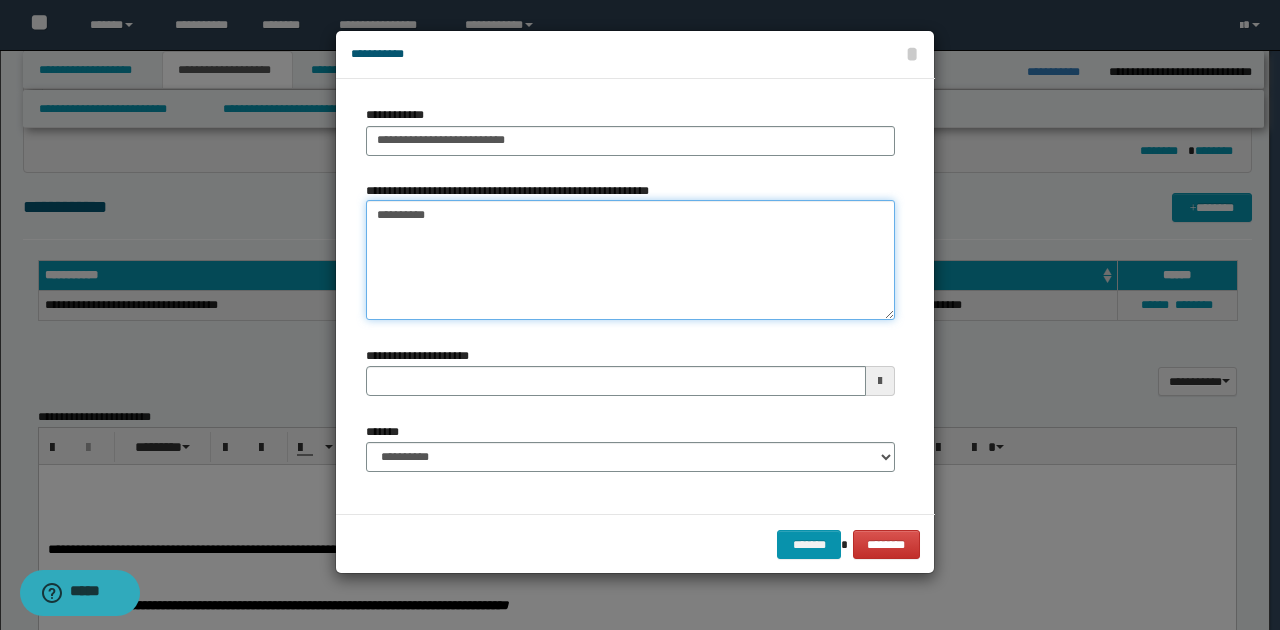 click on "**********" at bounding box center (630, 260) 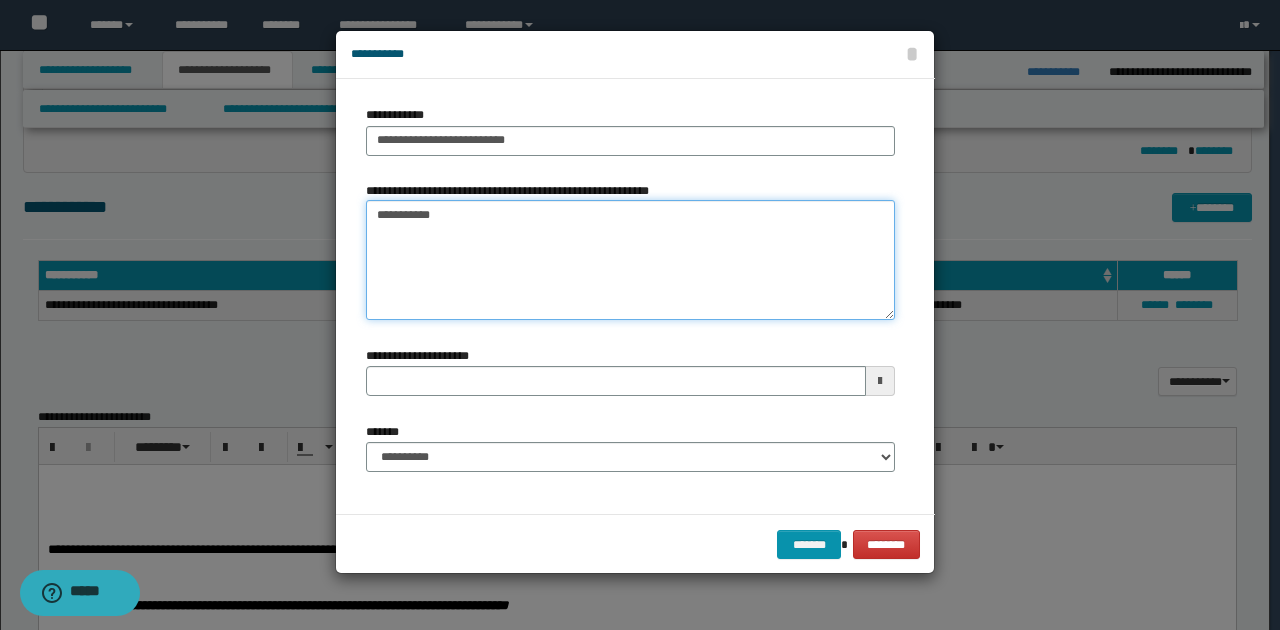 click on "**********" at bounding box center [630, 260] 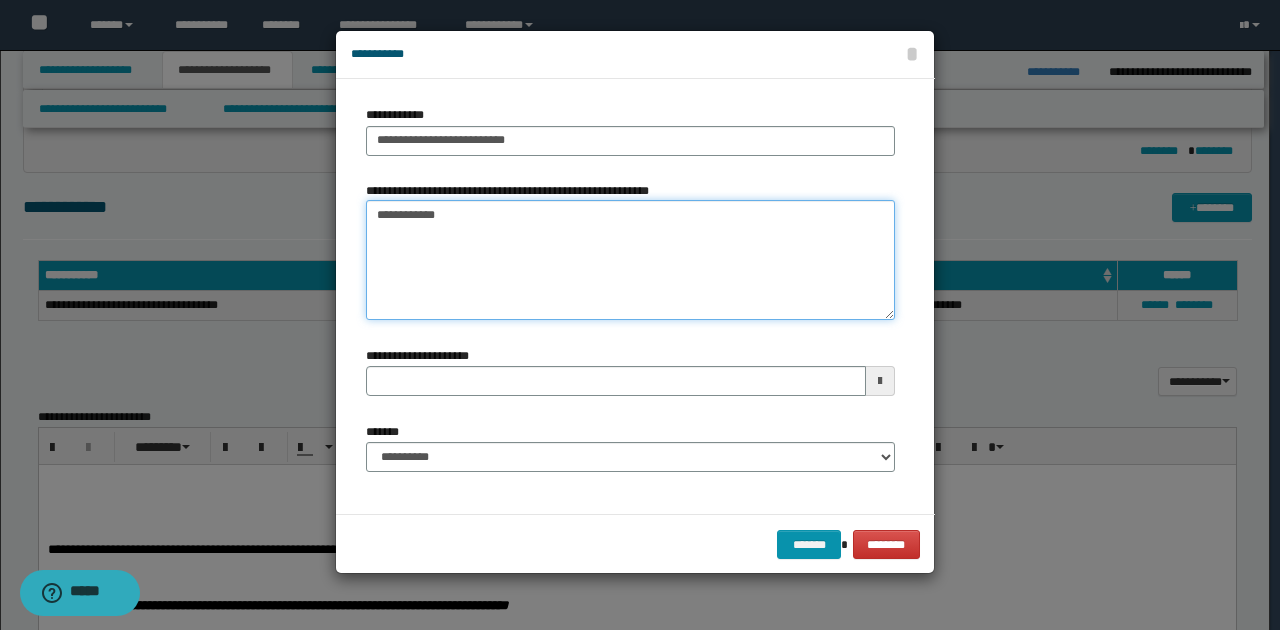 type 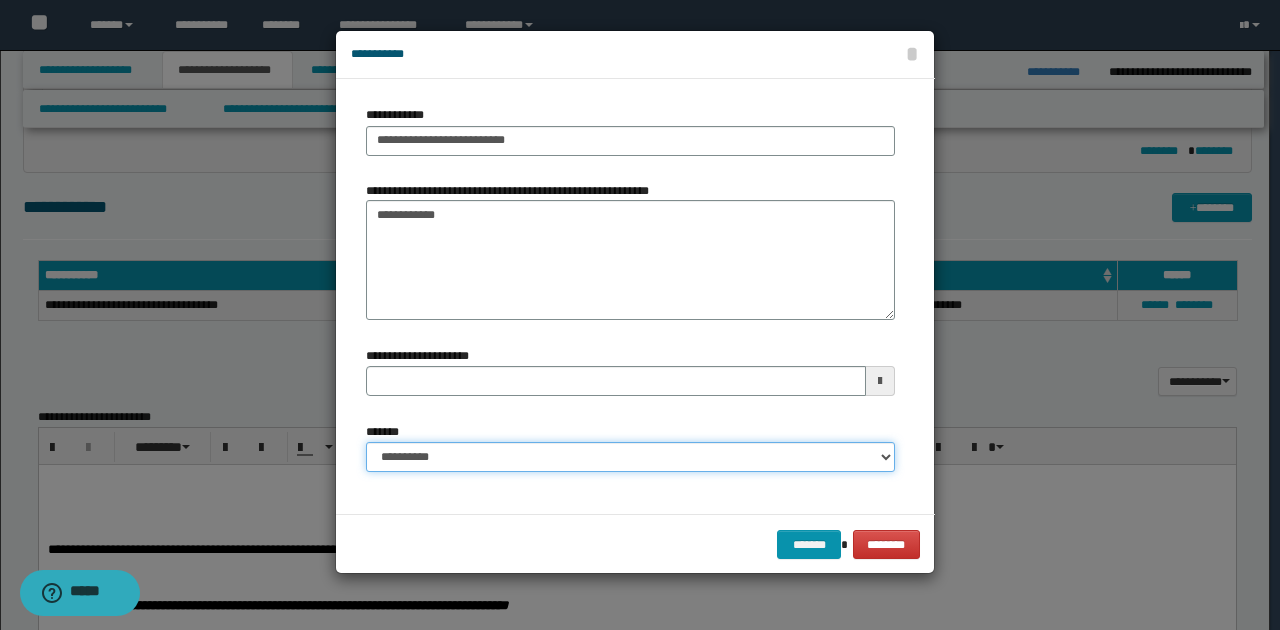 click on "**********" at bounding box center [630, 457] 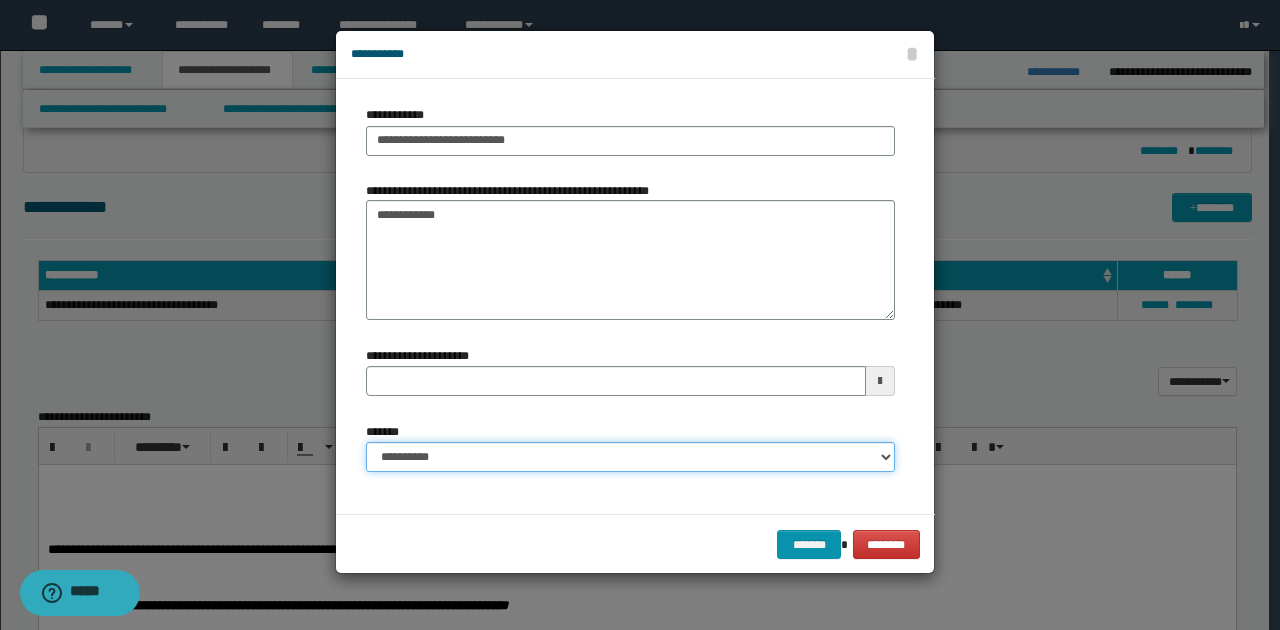 select on "*" 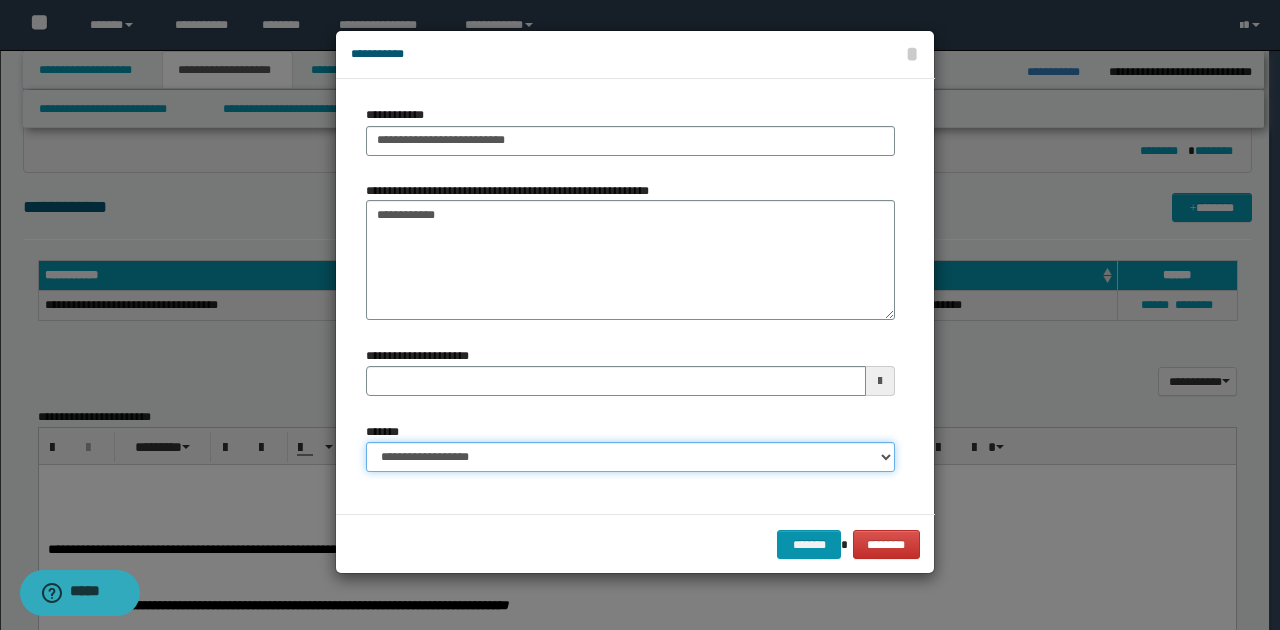 click on "**********" at bounding box center [630, 457] 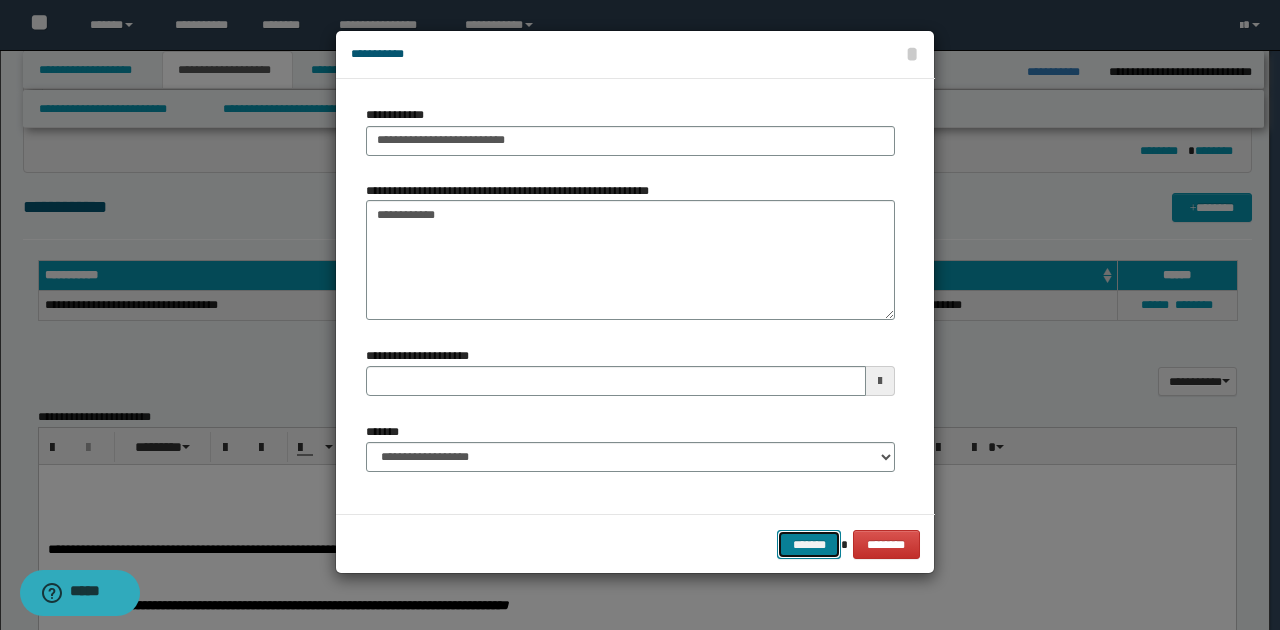 click on "*******" at bounding box center (809, 544) 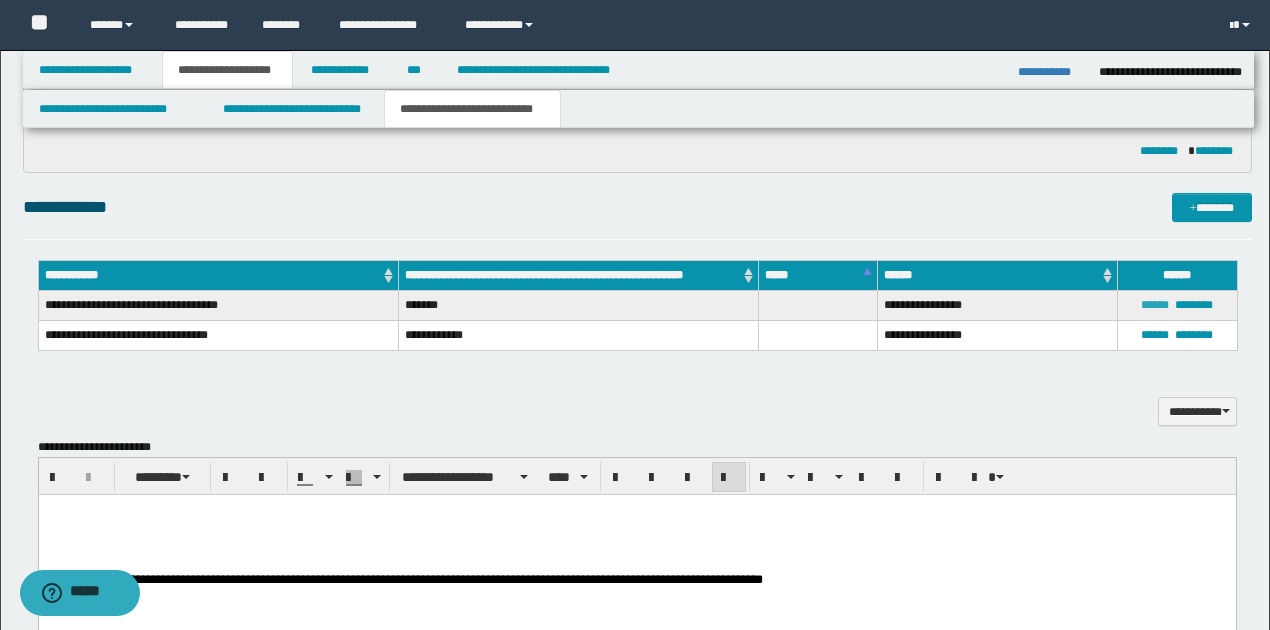 click on "******" at bounding box center (1155, 305) 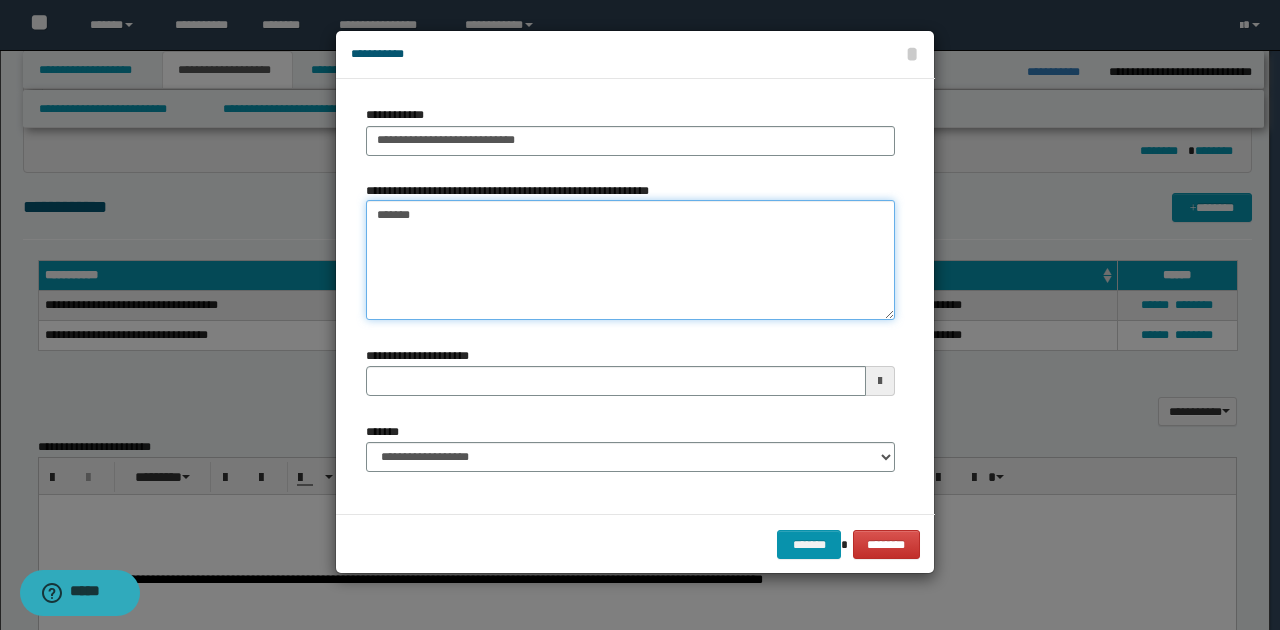 drag, startPoint x: 375, startPoint y: 214, endPoint x: 456, endPoint y: 214, distance: 81 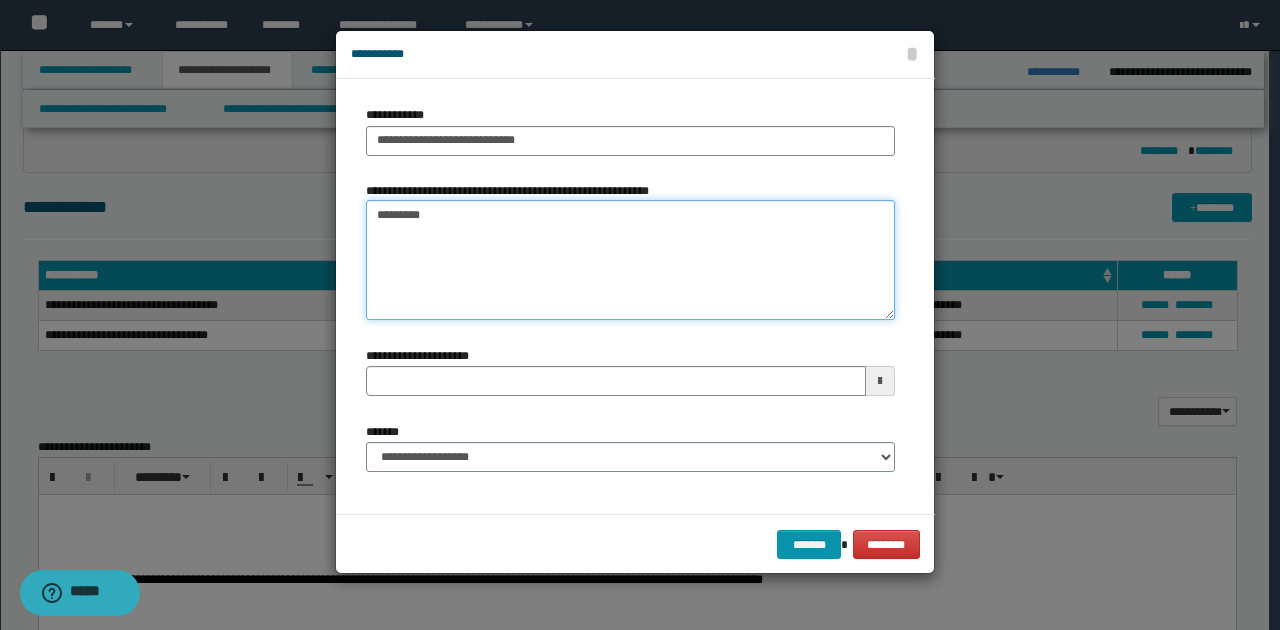 type on "**********" 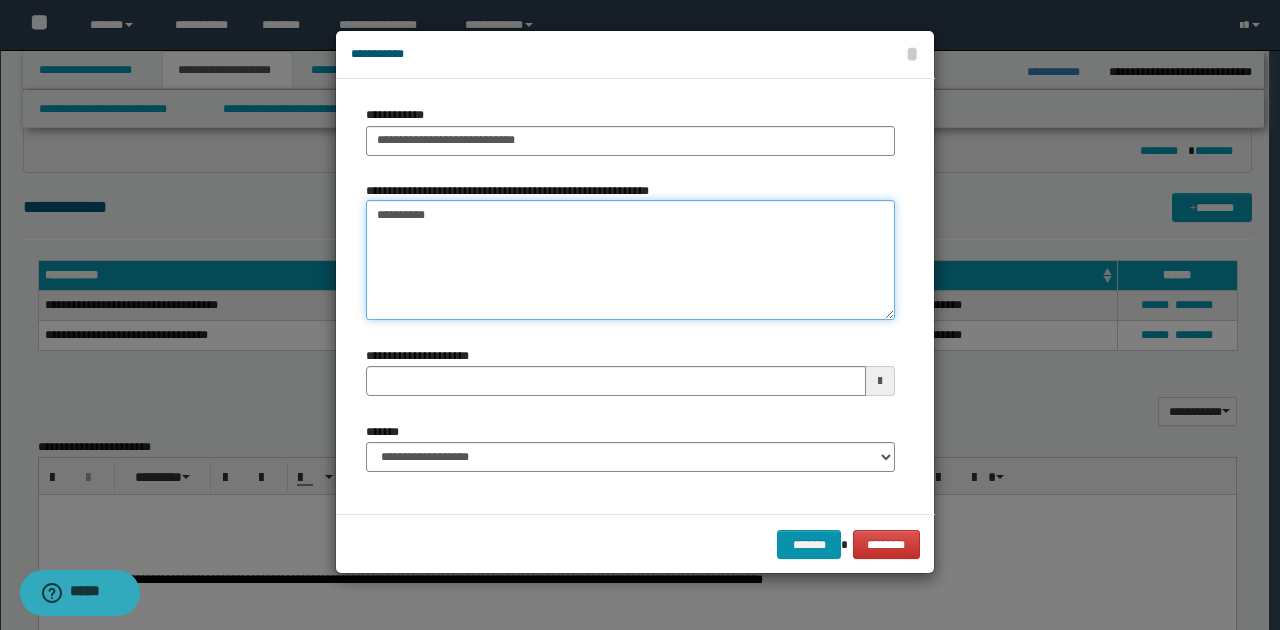 type 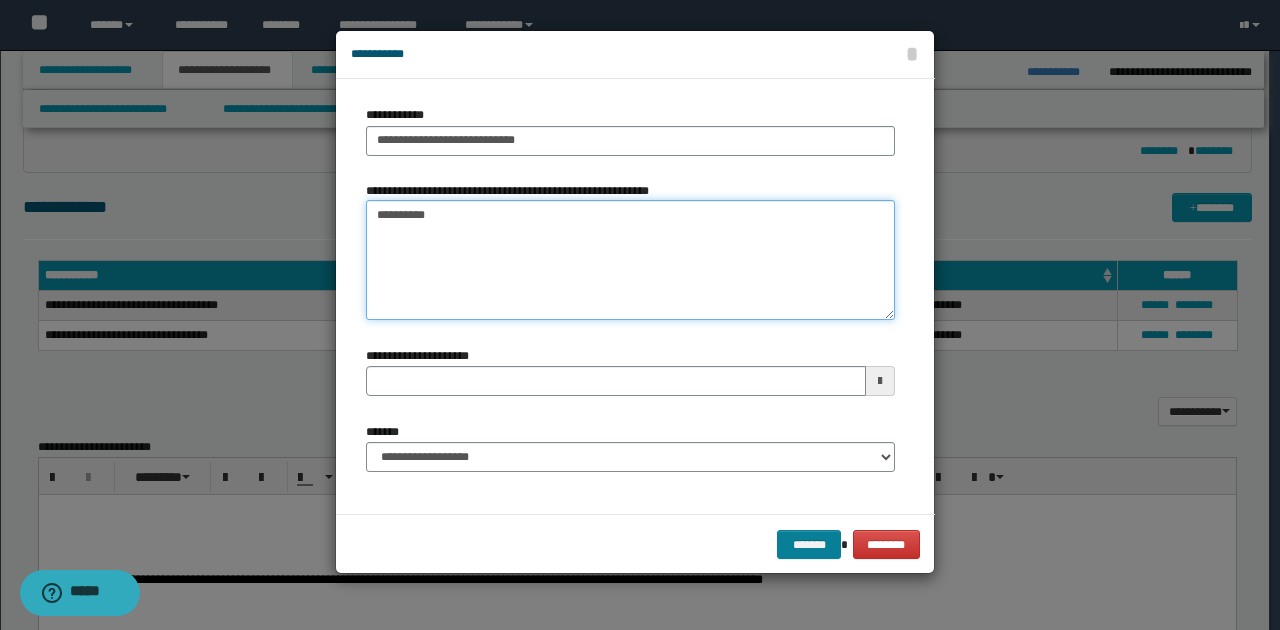 type on "**********" 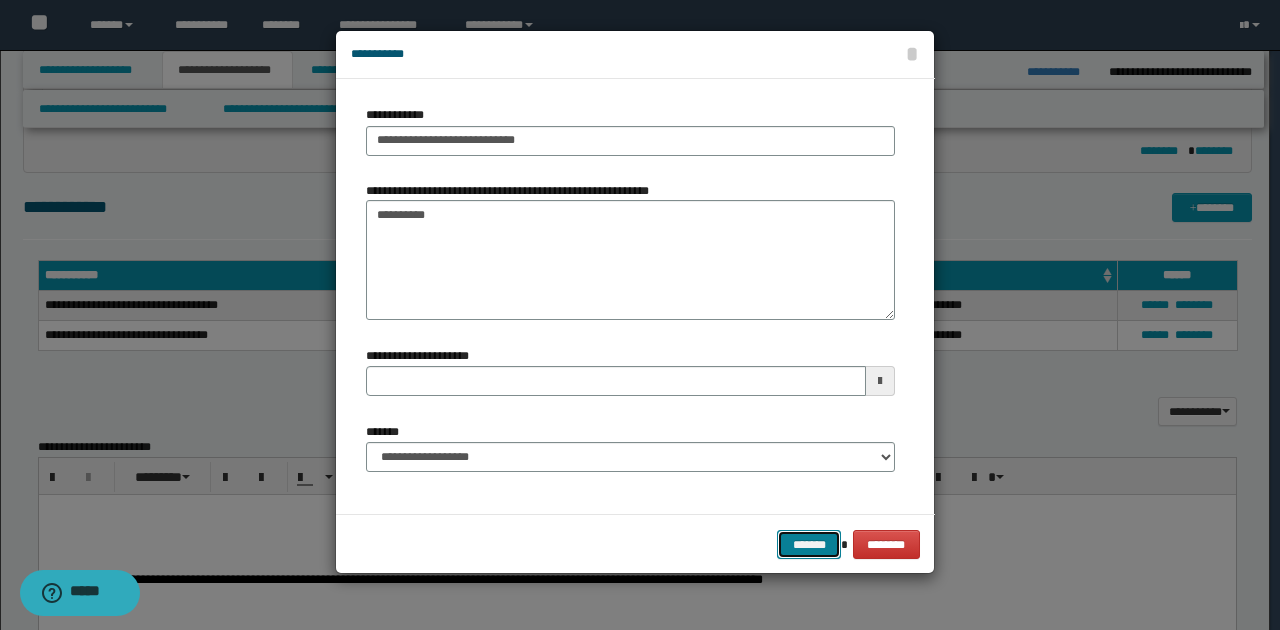 click on "*******" at bounding box center (809, 544) 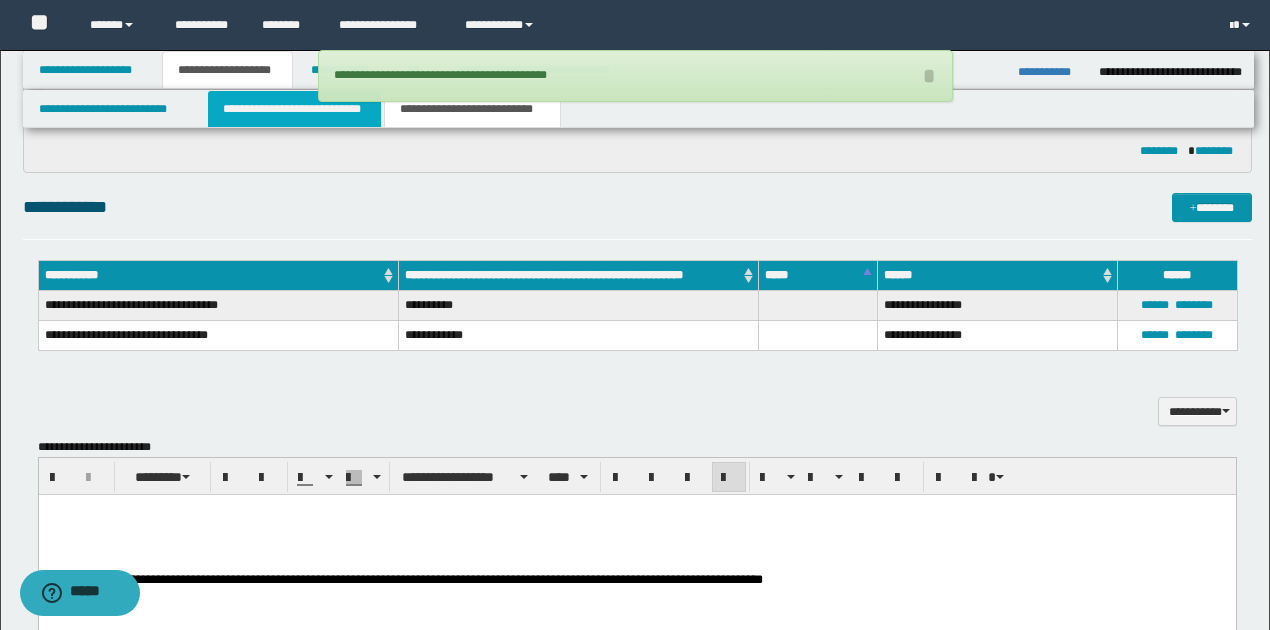 click on "**********" at bounding box center (294, 109) 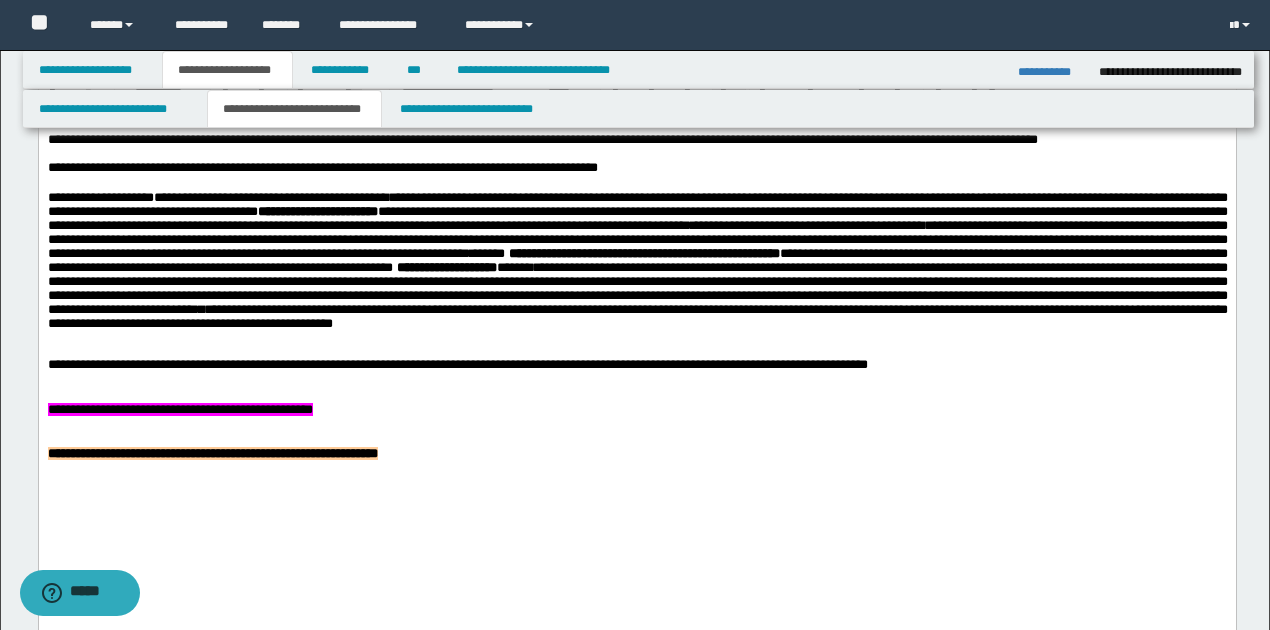 scroll, scrollTop: 764, scrollLeft: 0, axis: vertical 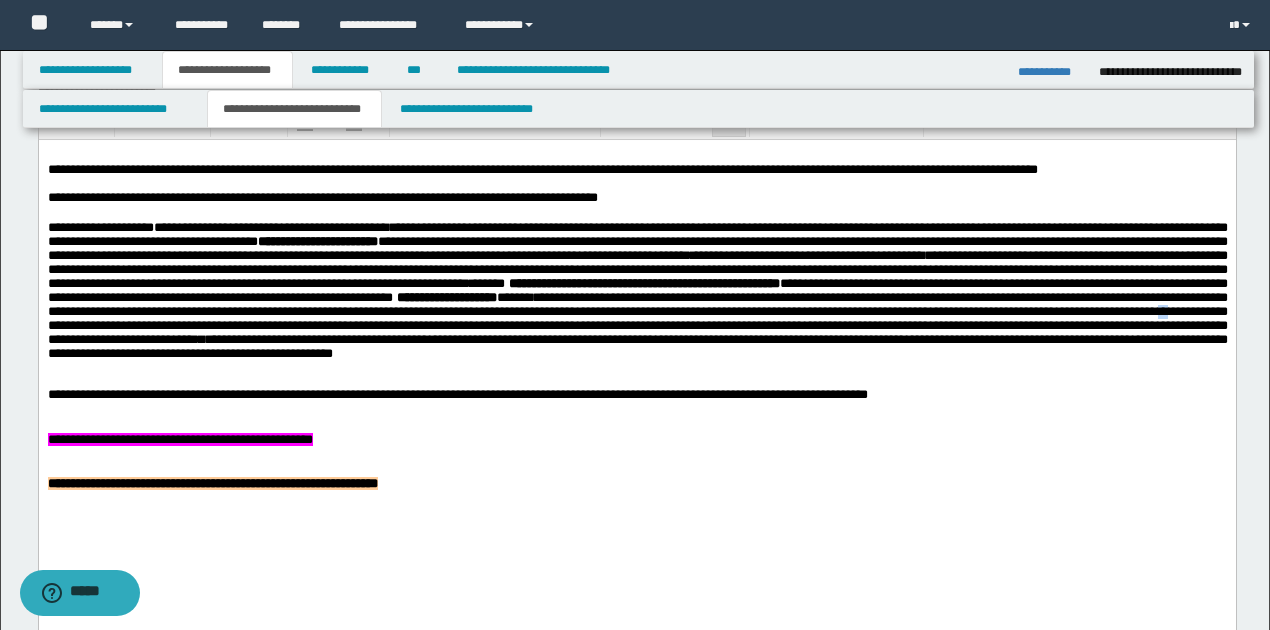click on "**********" at bounding box center (637, 290) 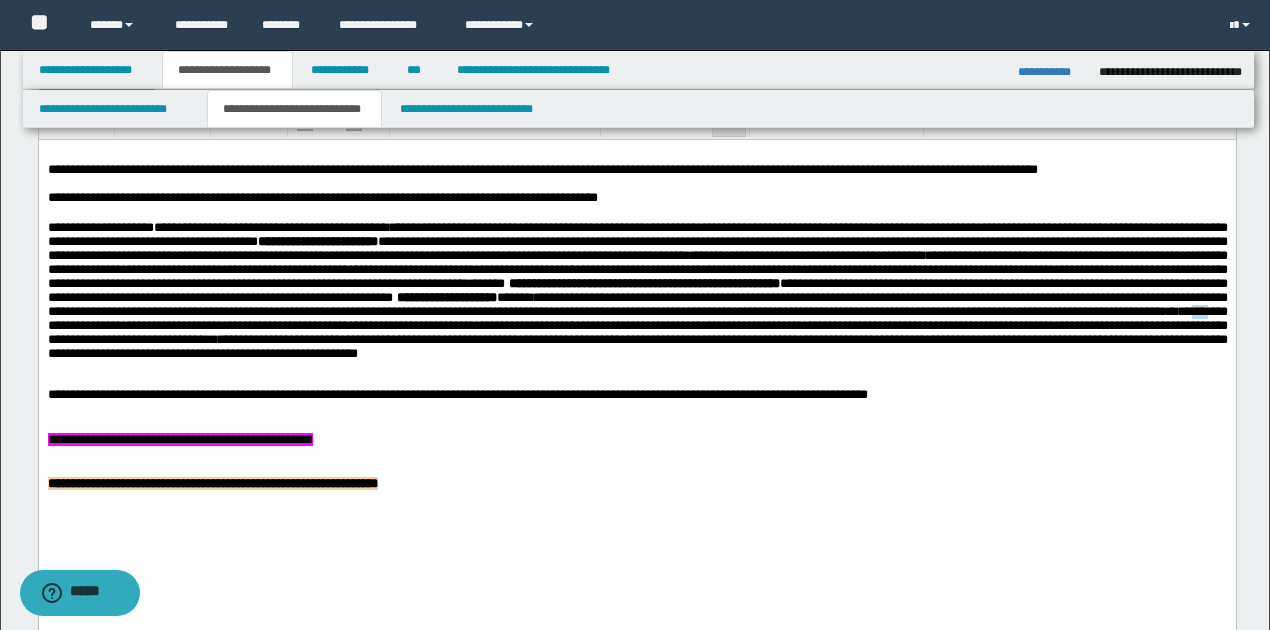 drag, startPoint x: 698, startPoint y: 338, endPoint x: 712, endPoint y: 356, distance: 22.803509 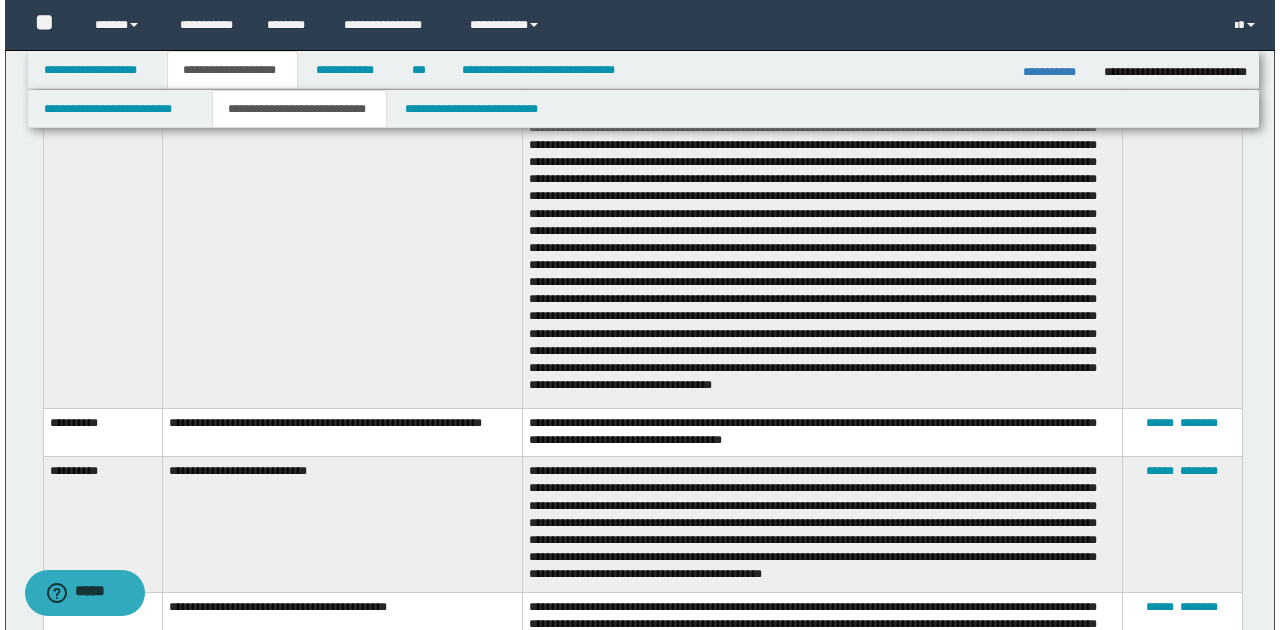 scroll, scrollTop: 1564, scrollLeft: 0, axis: vertical 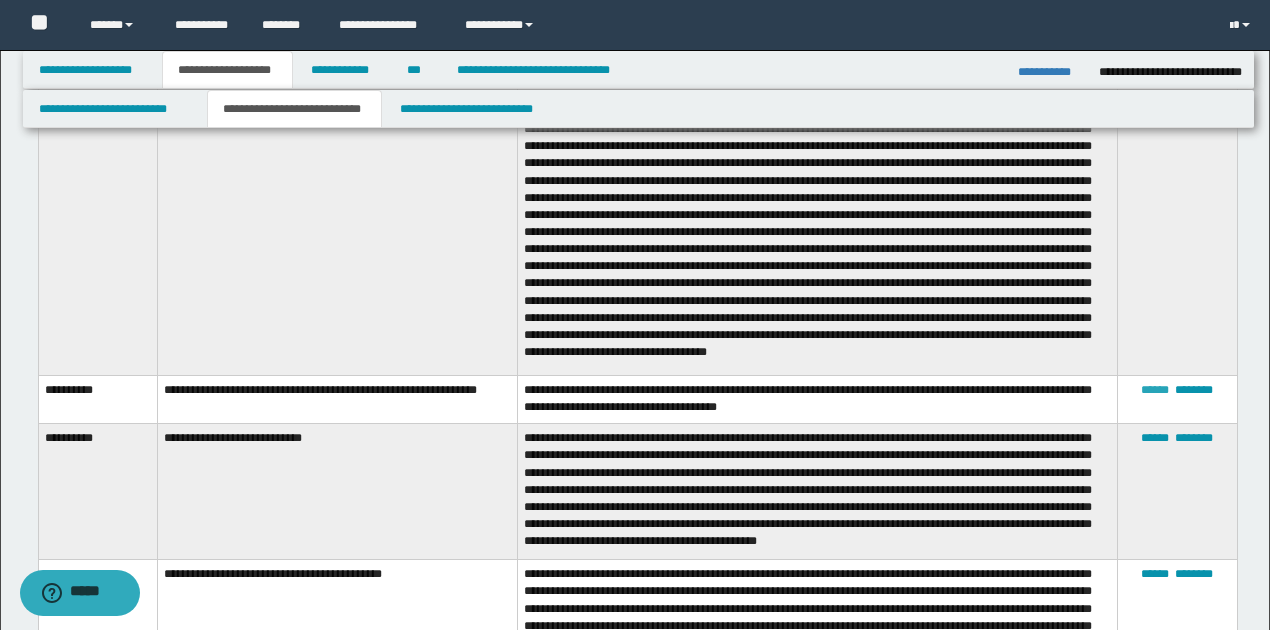click on "******" at bounding box center [1155, 390] 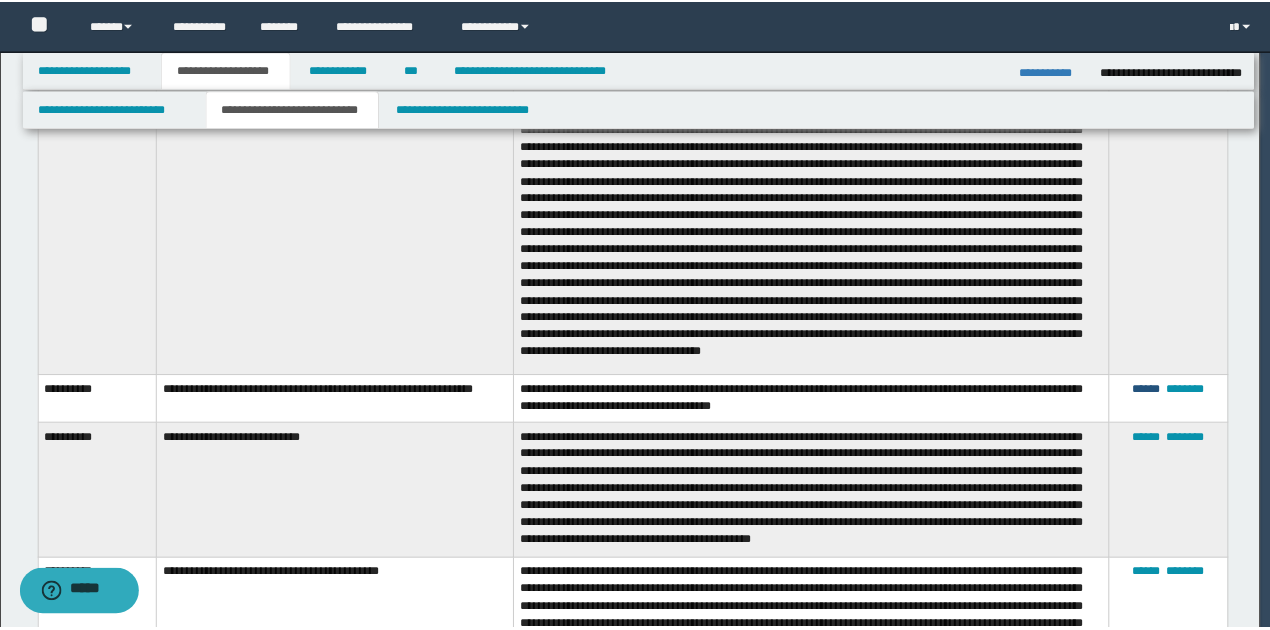 scroll, scrollTop: 0, scrollLeft: 0, axis: both 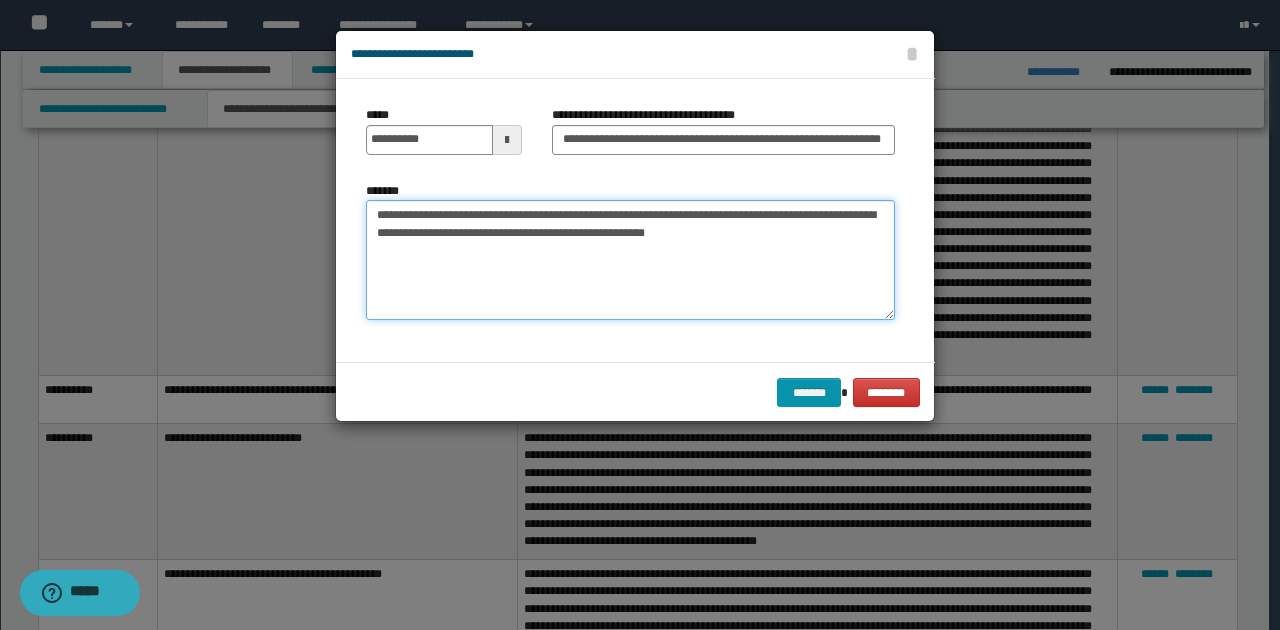 drag, startPoint x: 374, startPoint y: 216, endPoint x: 755, endPoint y: 247, distance: 382.25906 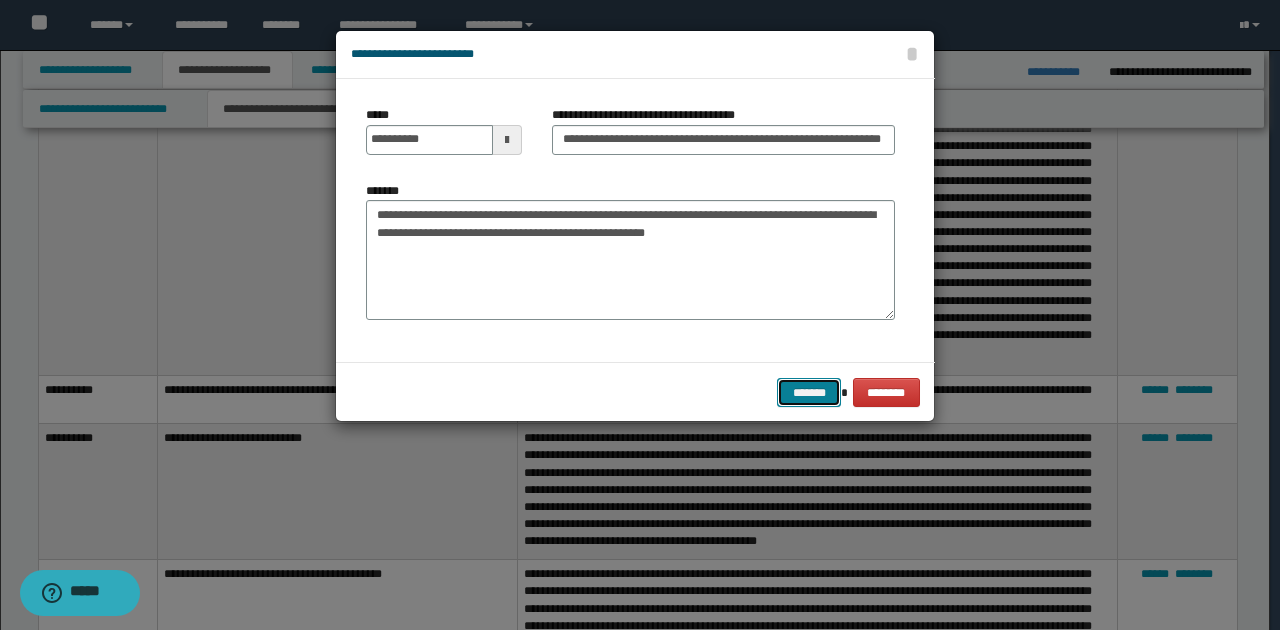 click on "*******" at bounding box center (809, 392) 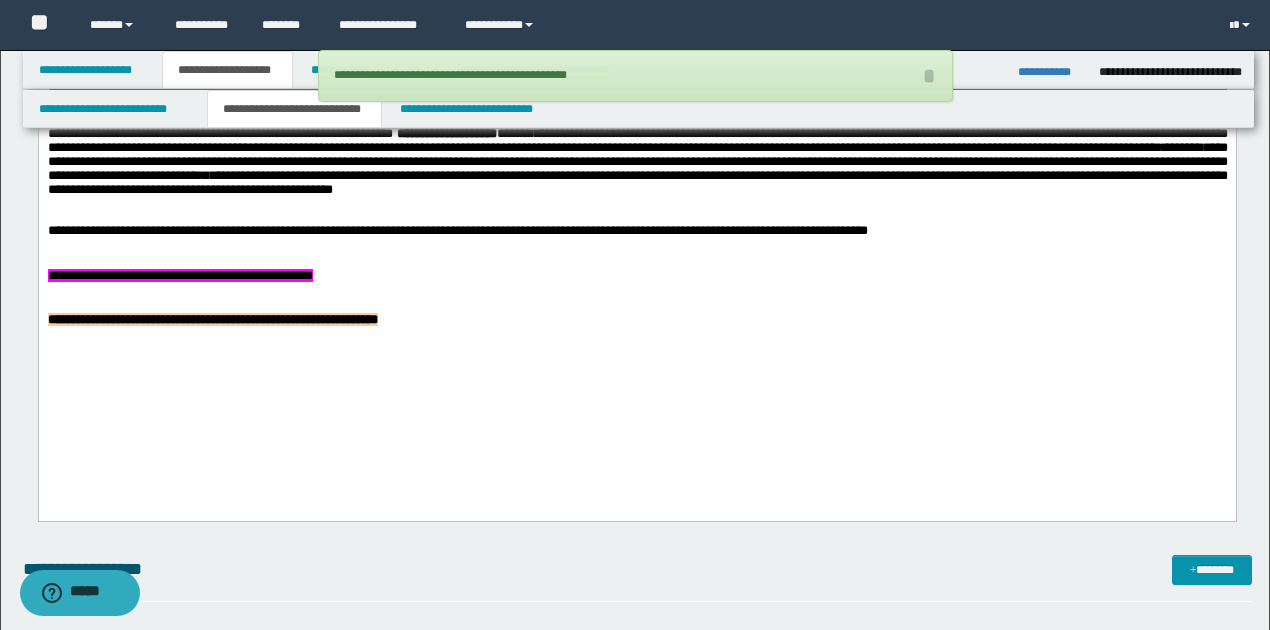 scroll, scrollTop: 764, scrollLeft: 0, axis: vertical 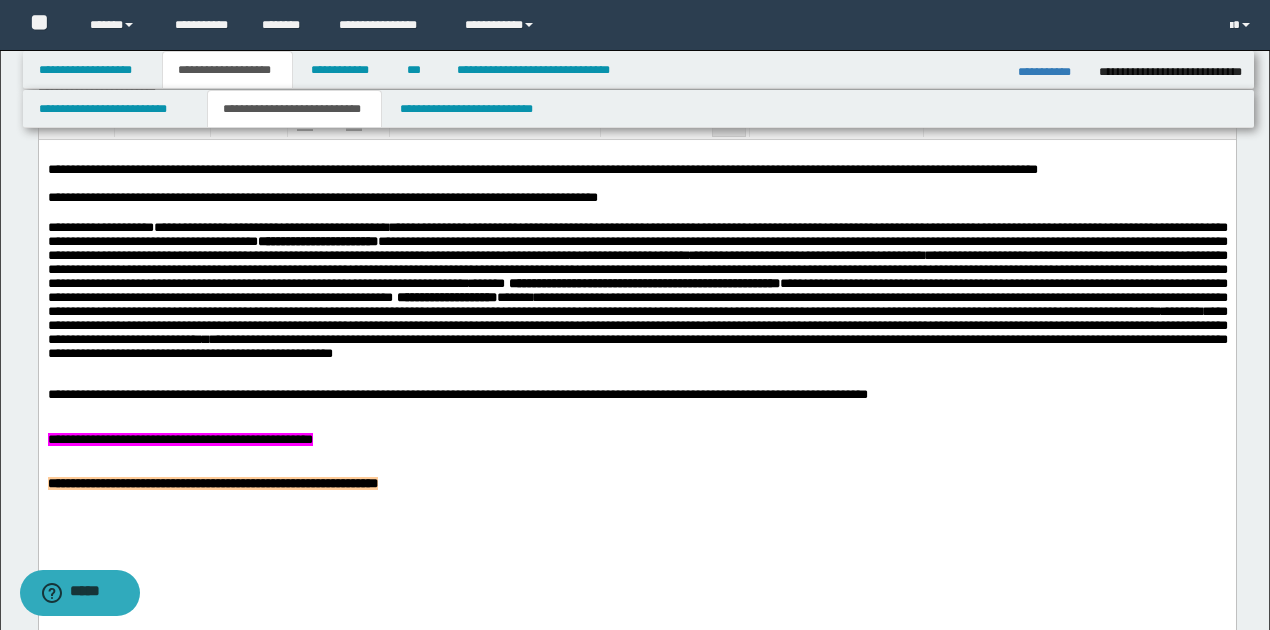 click on "**********" at bounding box center (637, 290) 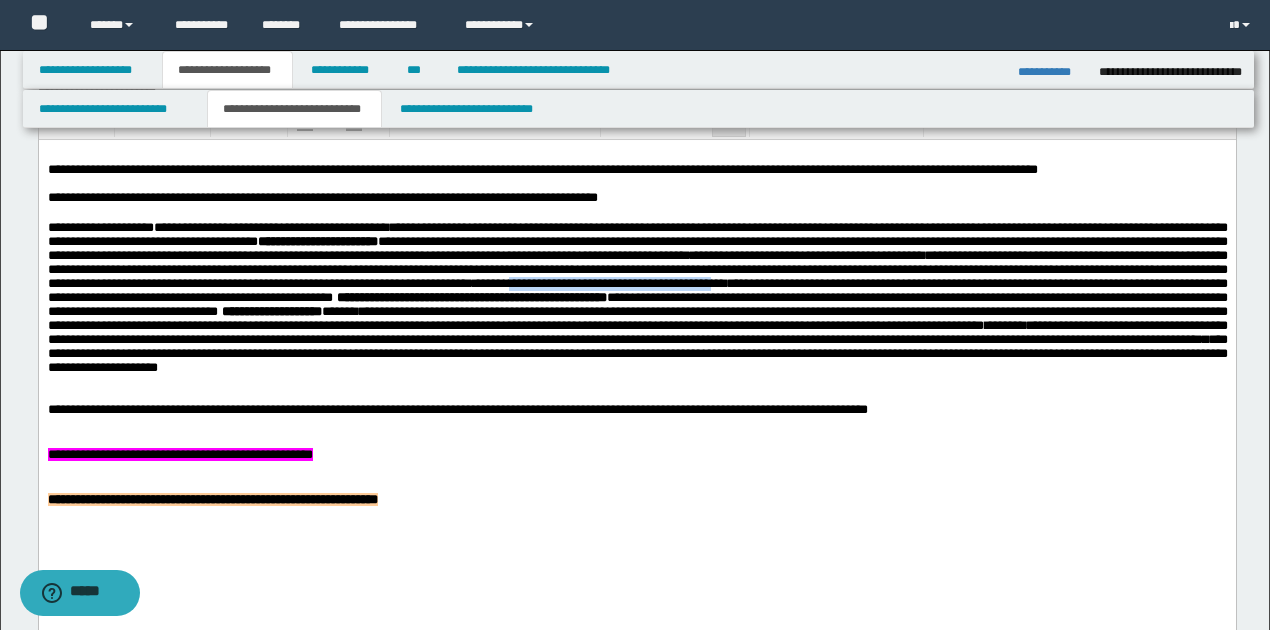 drag, startPoint x: 942, startPoint y: 294, endPoint x: 1167, endPoint y: 292, distance: 225.0089 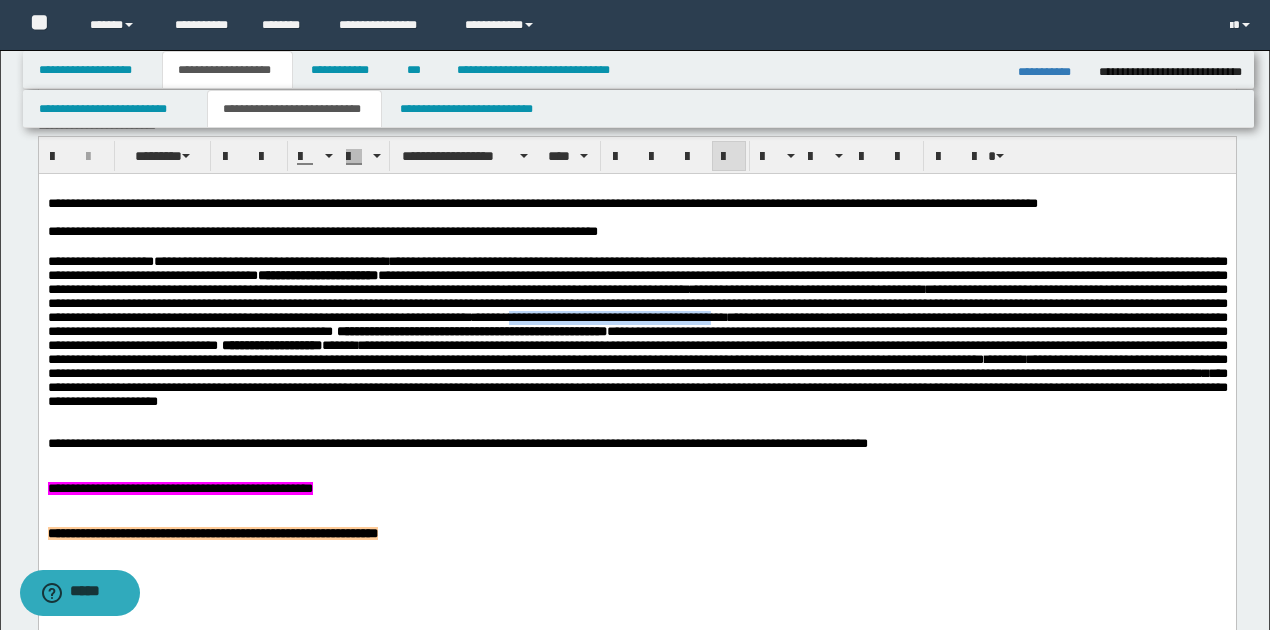 scroll, scrollTop: 697, scrollLeft: 0, axis: vertical 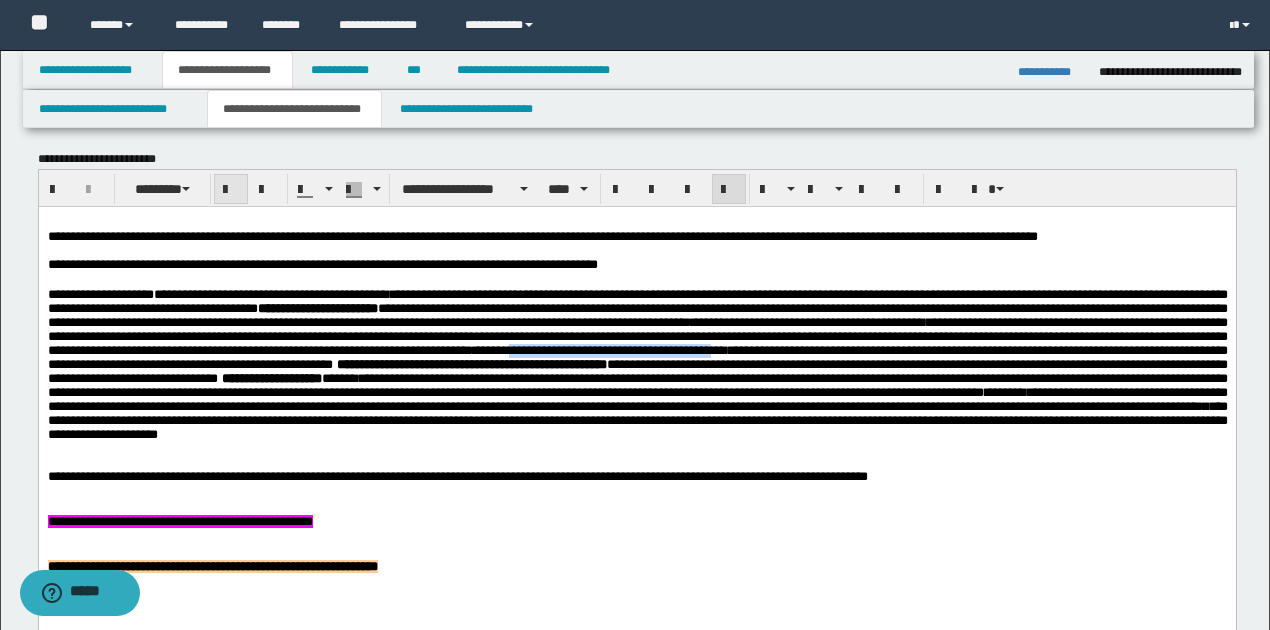 click at bounding box center [231, 190] 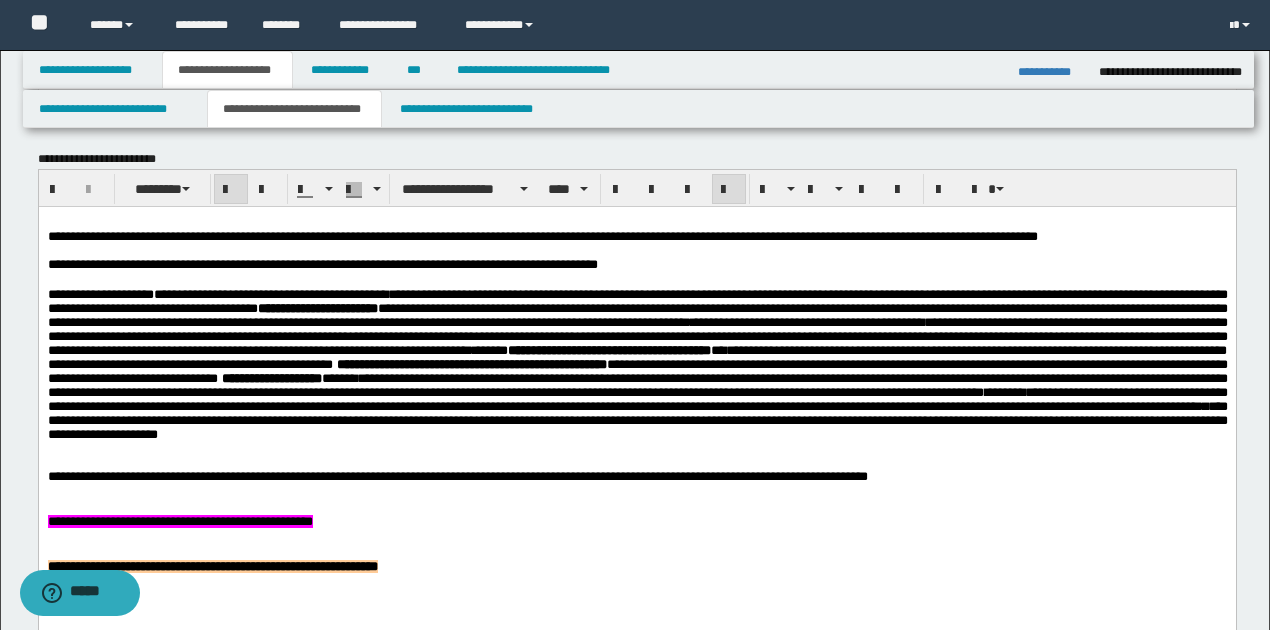 click at bounding box center [637, 491] 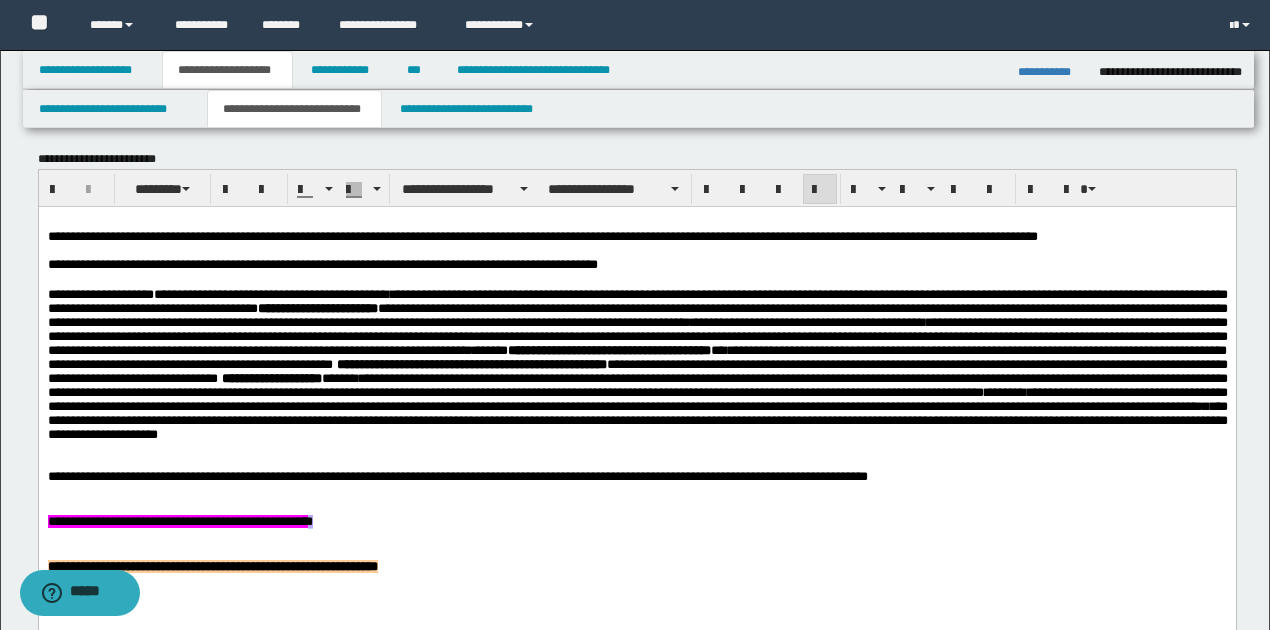 click on "**********" at bounding box center (636, 522) 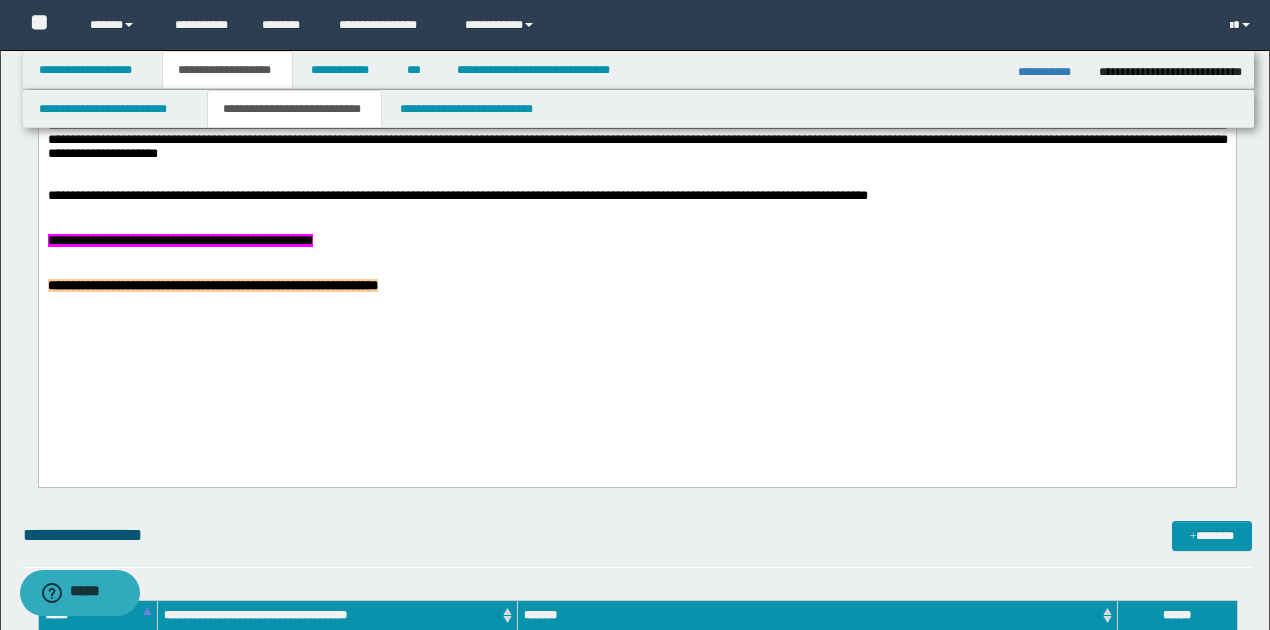 scroll, scrollTop: 830, scrollLeft: 0, axis: vertical 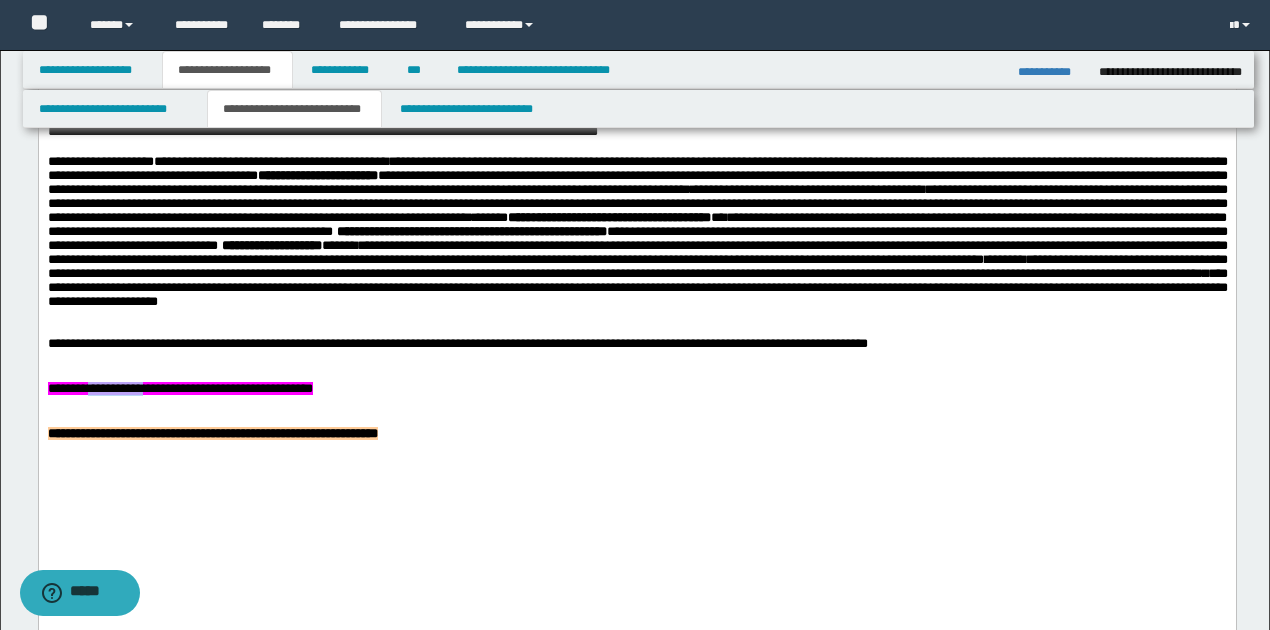 drag, startPoint x: 86, startPoint y: 396, endPoint x: 144, endPoint y: 397, distance: 58.00862 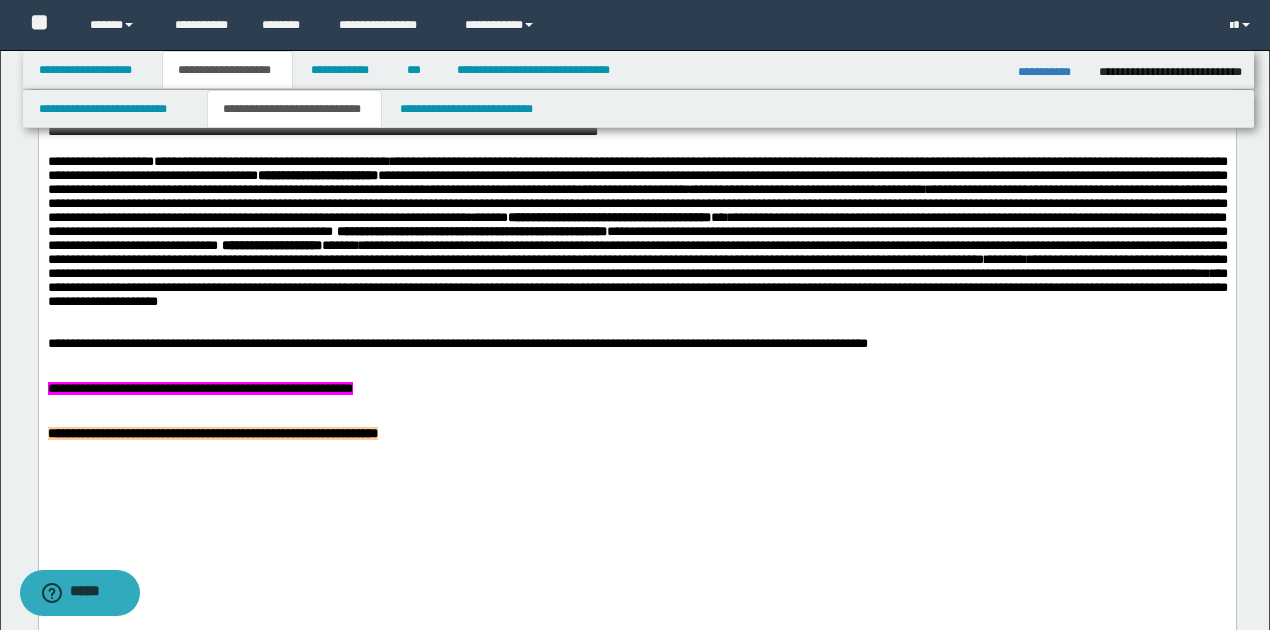 click on "**********" at bounding box center [199, 388] 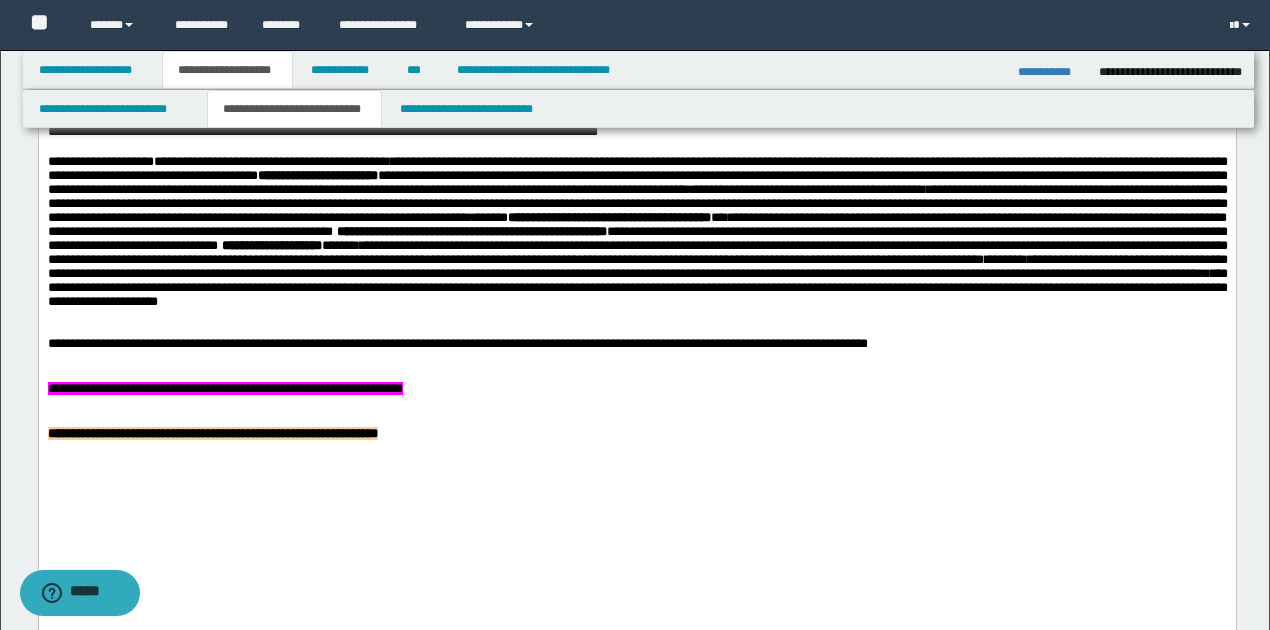 click on "**********" at bounding box center [224, 388] 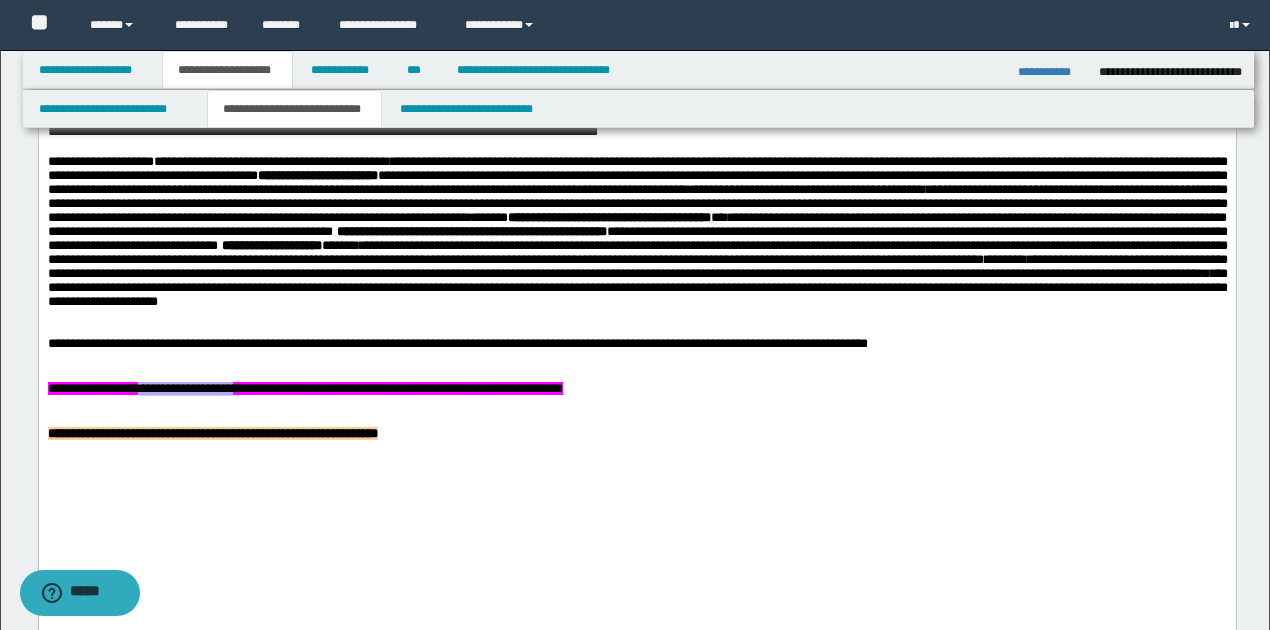 drag, startPoint x: 140, startPoint y: 396, endPoint x: 243, endPoint y: 396, distance: 103 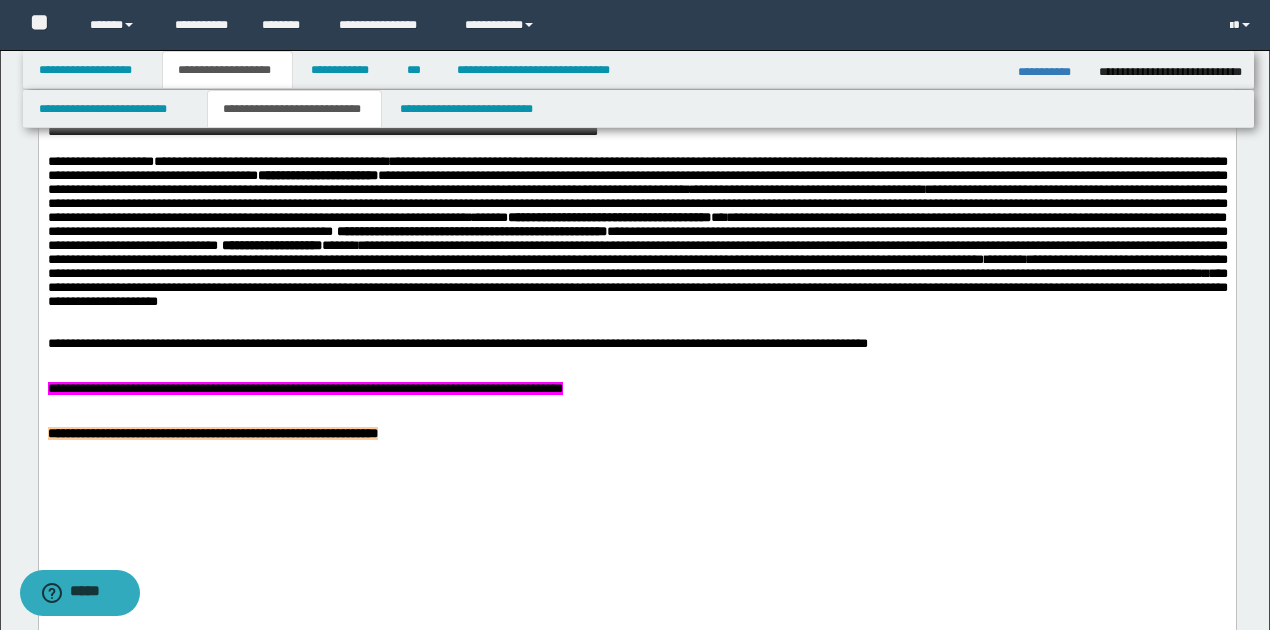 click on "**********" at bounding box center (304, 388) 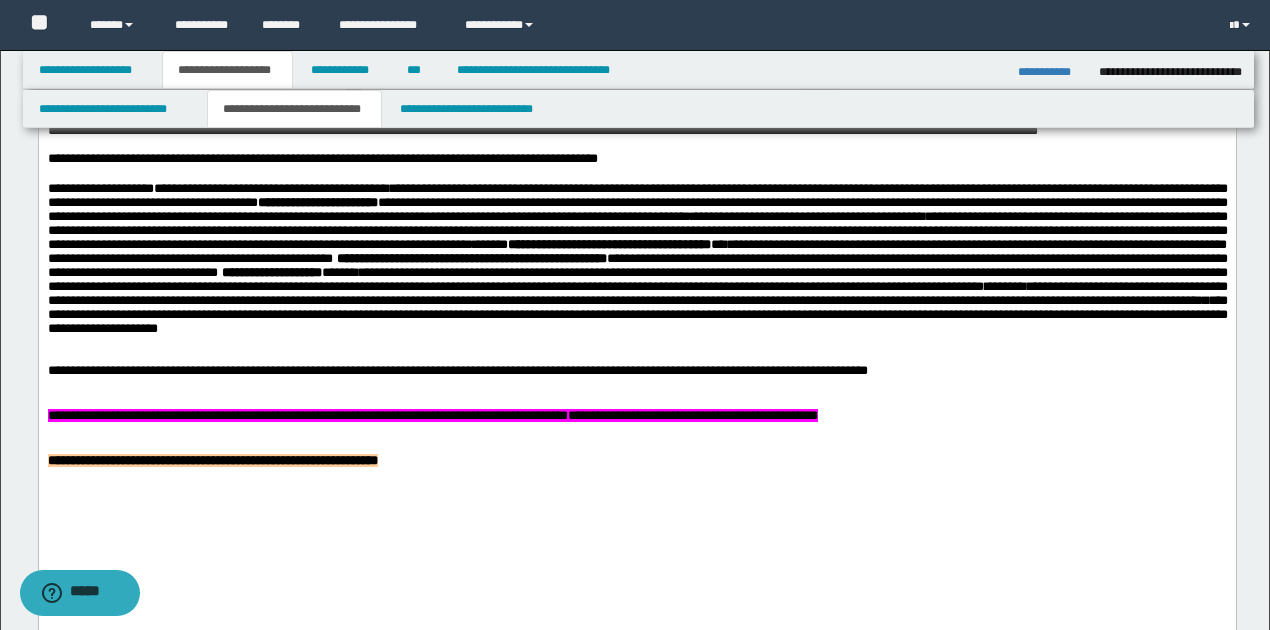 scroll, scrollTop: 764, scrollLeft: 0, axis: vertical 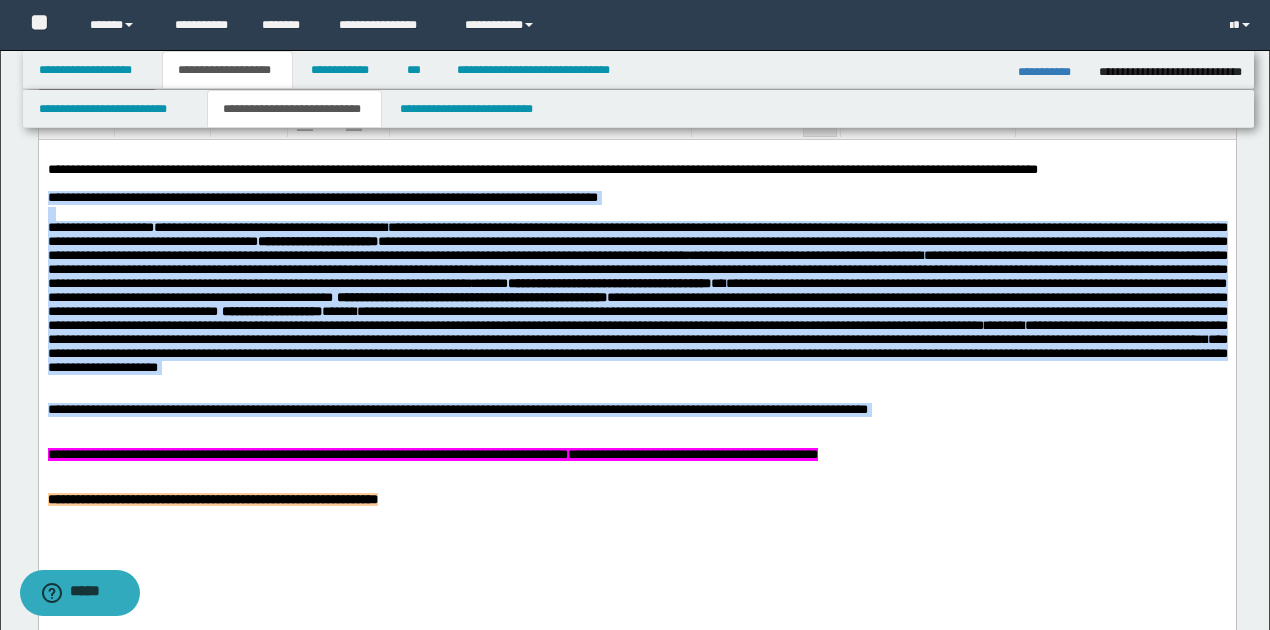 drag, startPoint x: 48, startPoint y: 200, endPoint x: 989, endPoint y: 410, distance: 964.1478 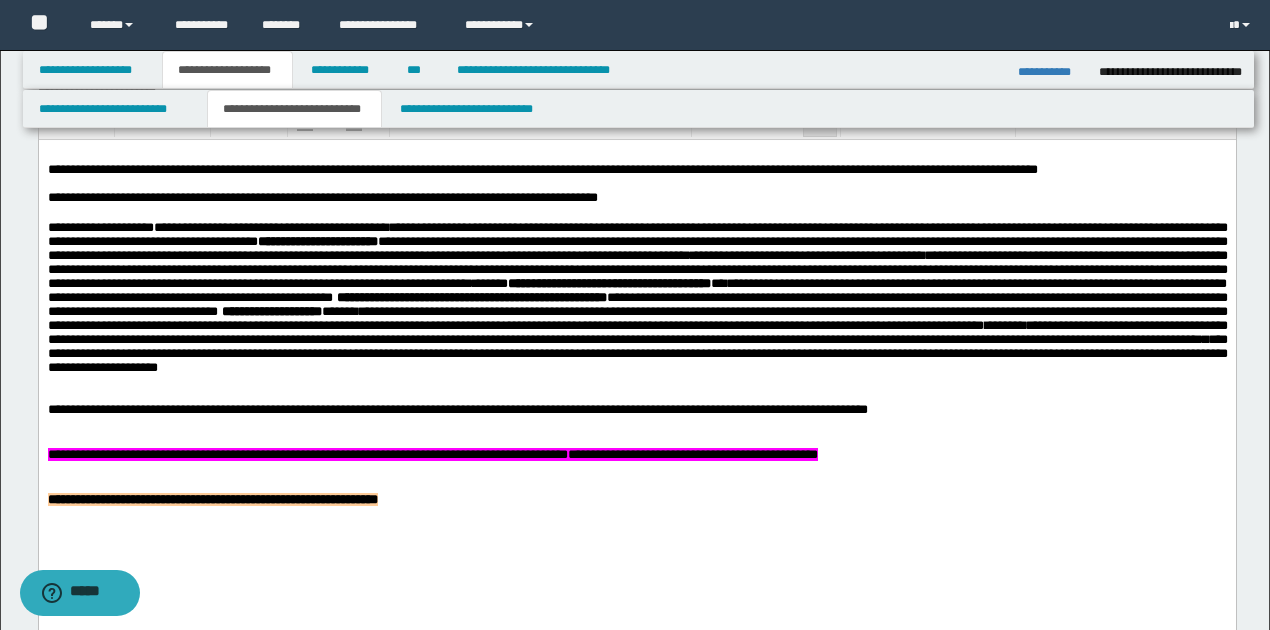 click at bounding box center [637, 469] 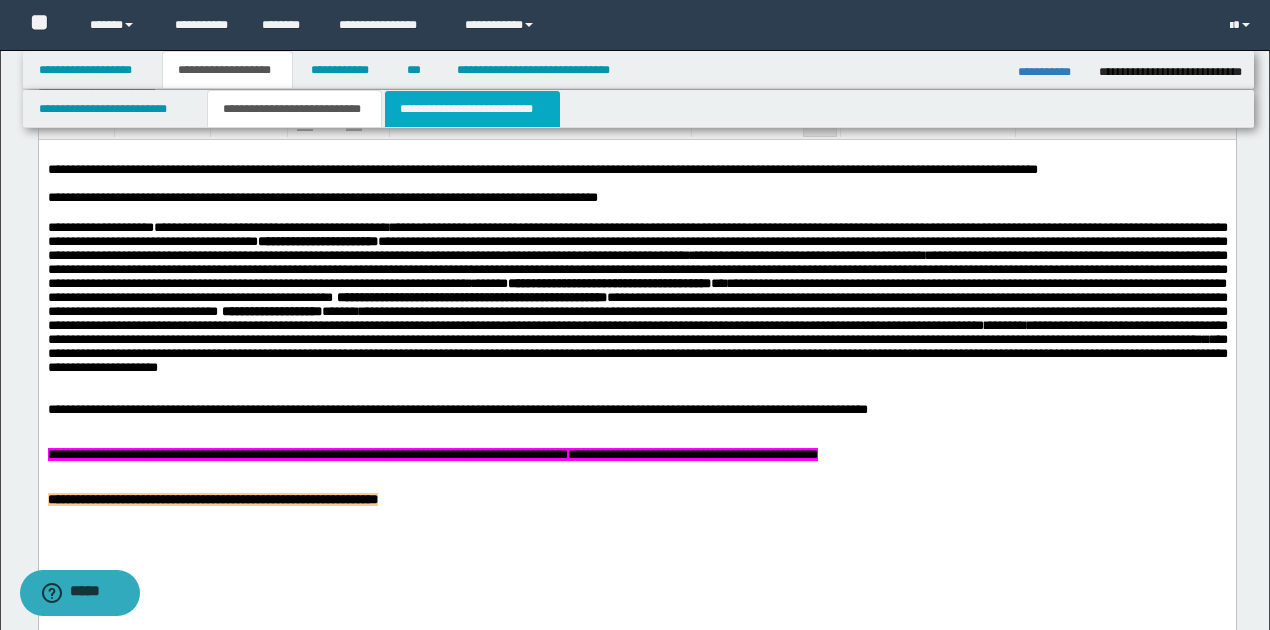 click on "**********" at bounding box center (472, 109) 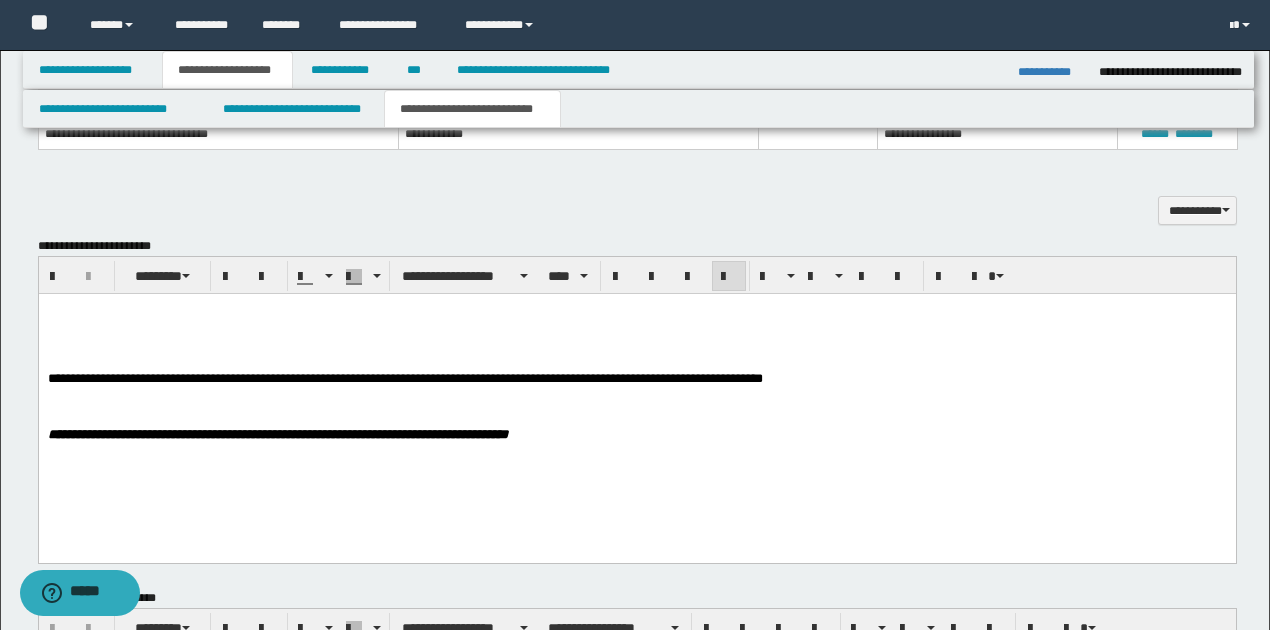 scroll, scrollTop: 1364, scrollLeft: 0, axis: vertical 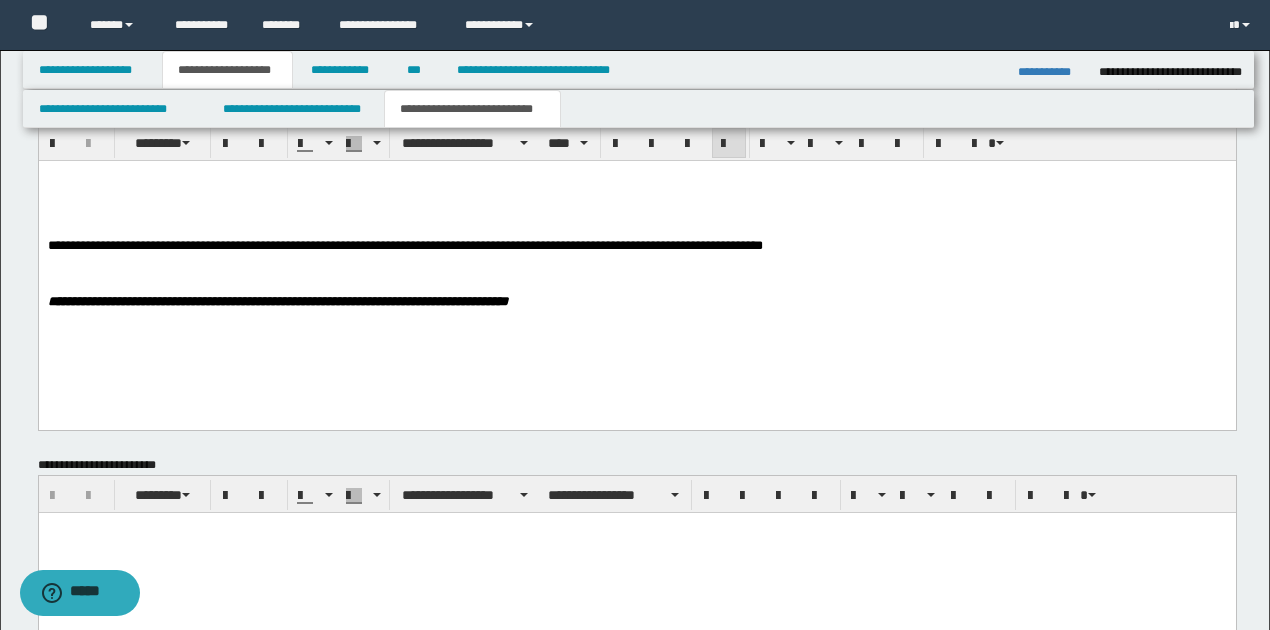 click at bounding box center [636, 189] 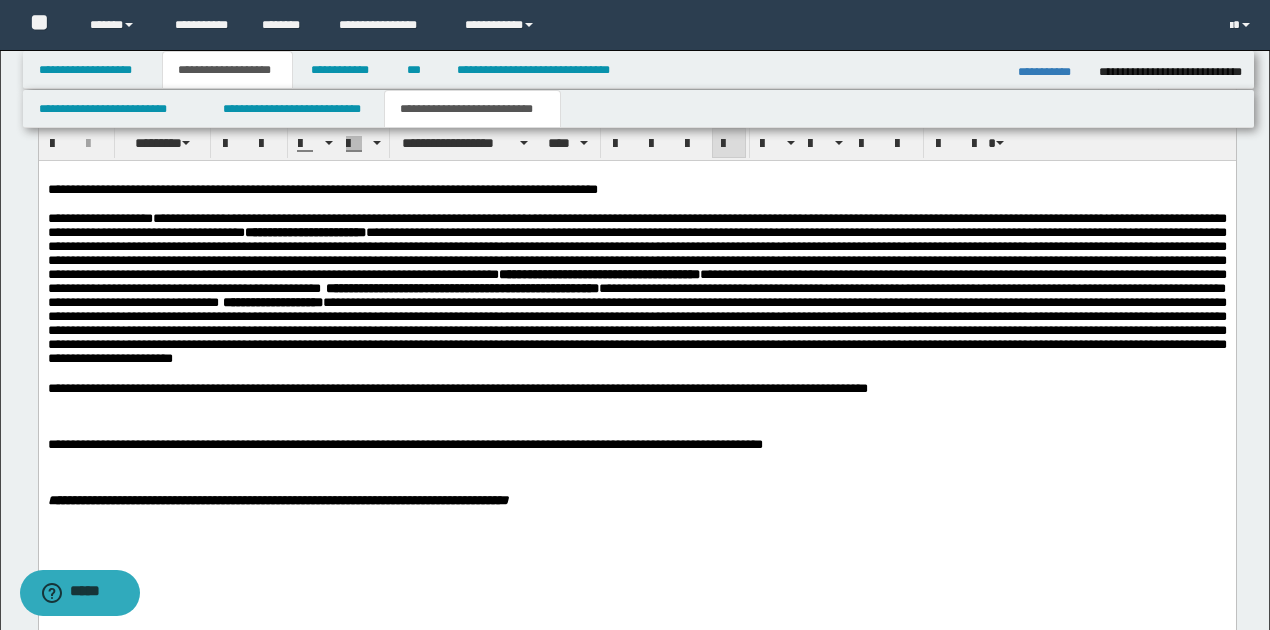 click on "**********" at bounding box center (636, 362) 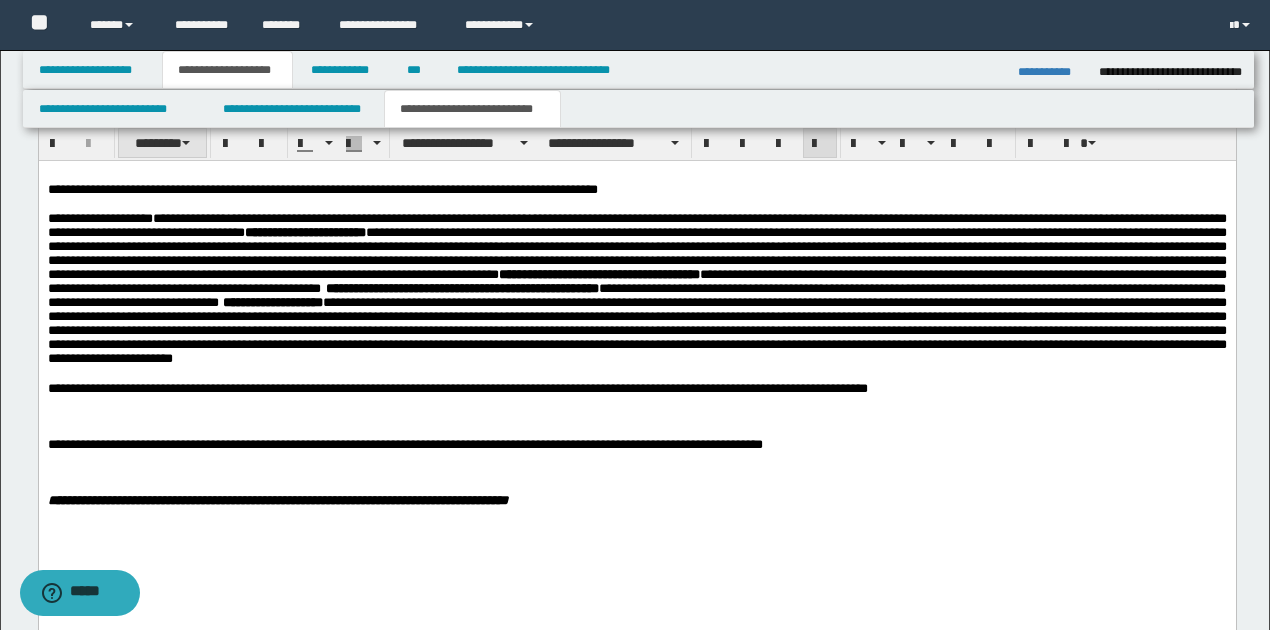 type 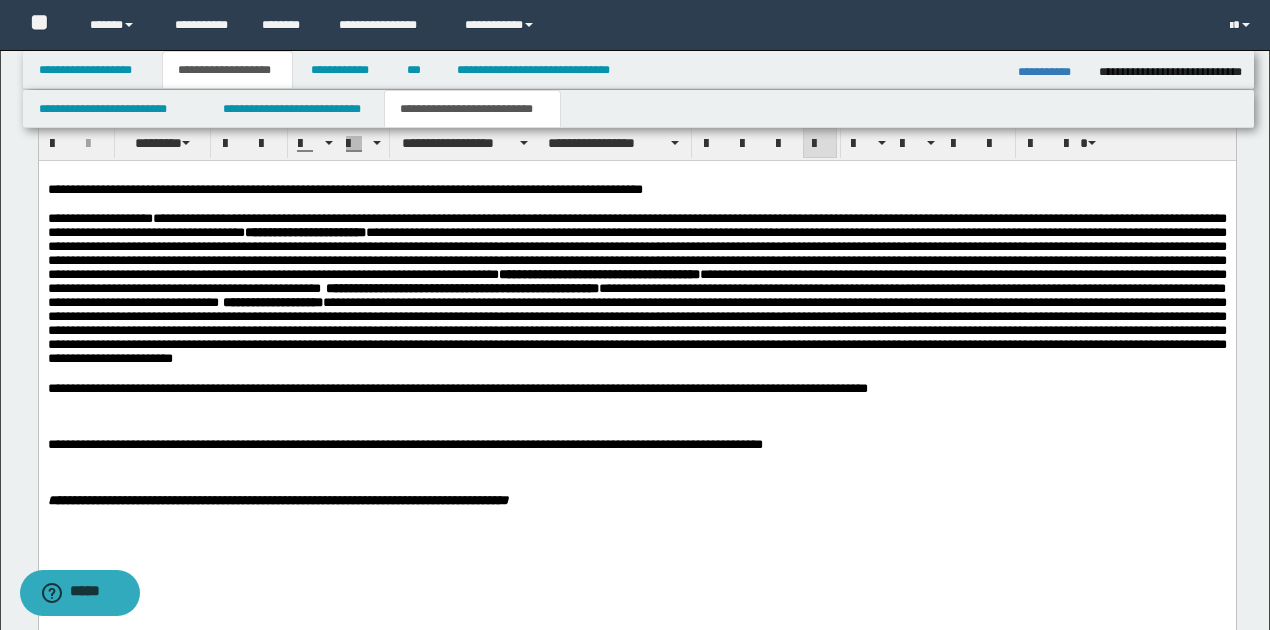 click on "**********" at bounding box center [637, 189] 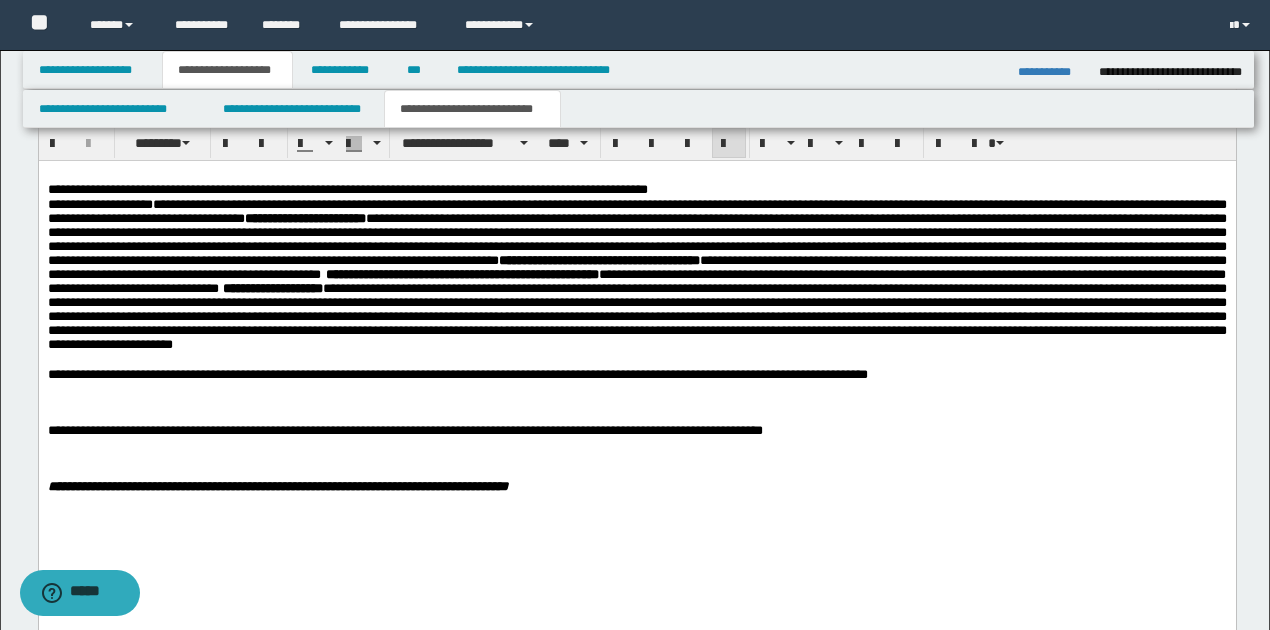 click on "**********" at bounding box center [636, 274] 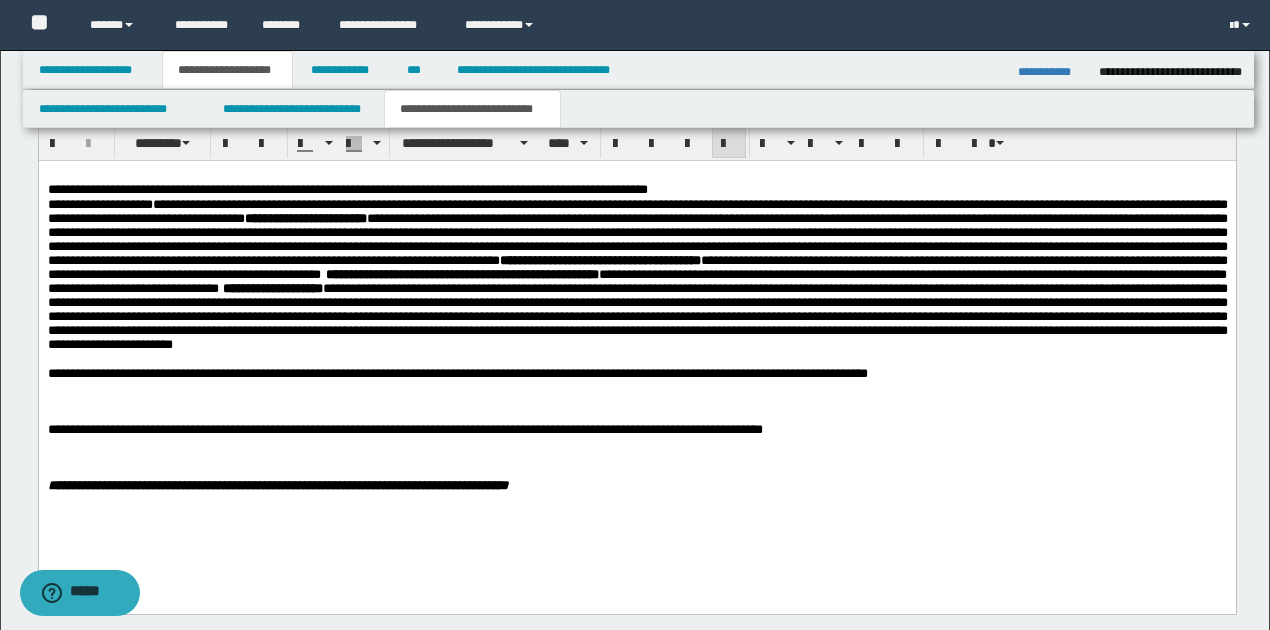 click on "**********" at bounding box center [636, 373] 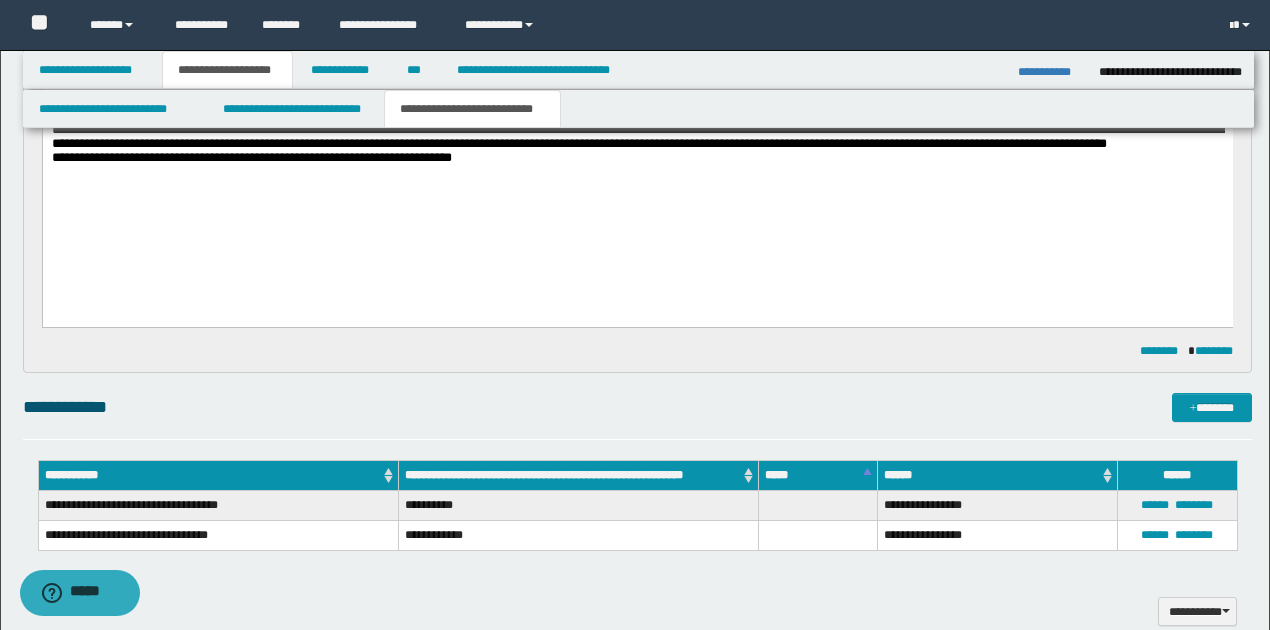 scroll, scrollTop: 497, scrollLeft: 0, axis: vertical 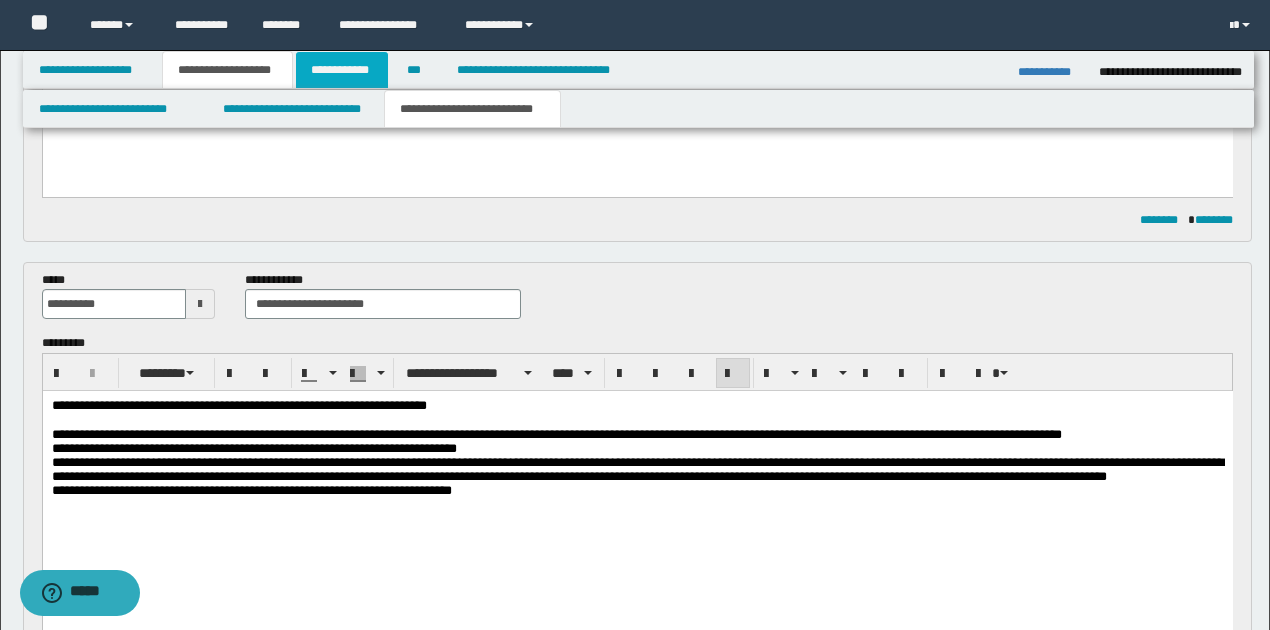 click on "**********" at bounding box center (342, 70) 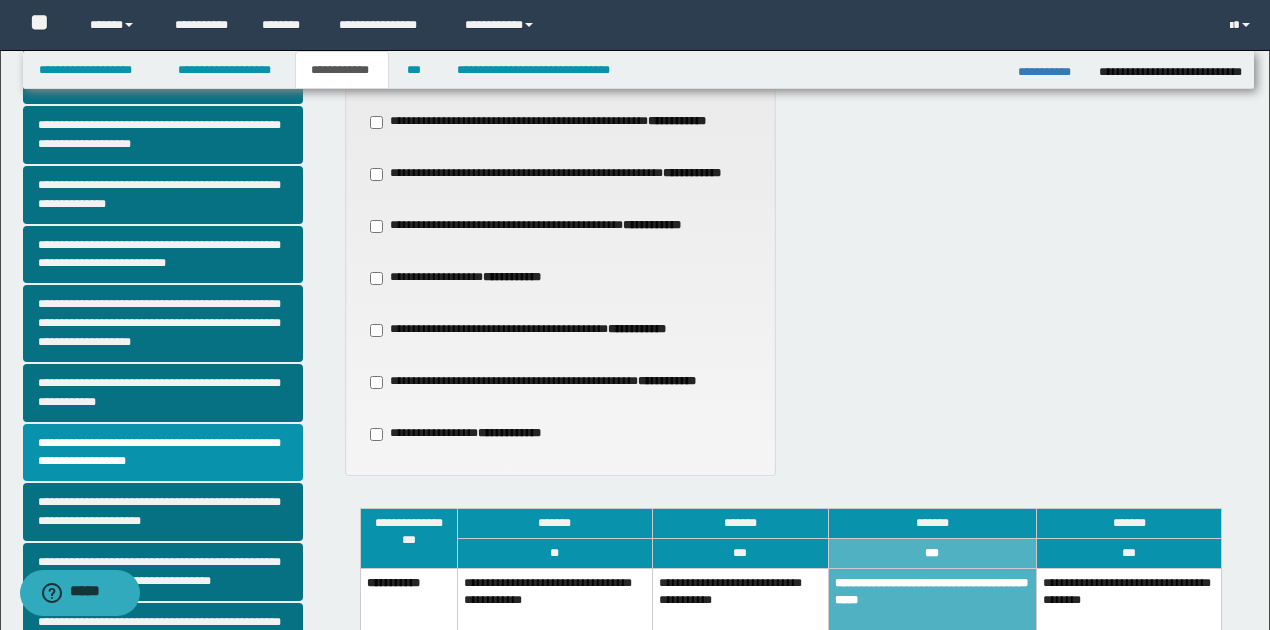 scroll, scrollTop: 200, scrollLeft: 0, axis: vertical 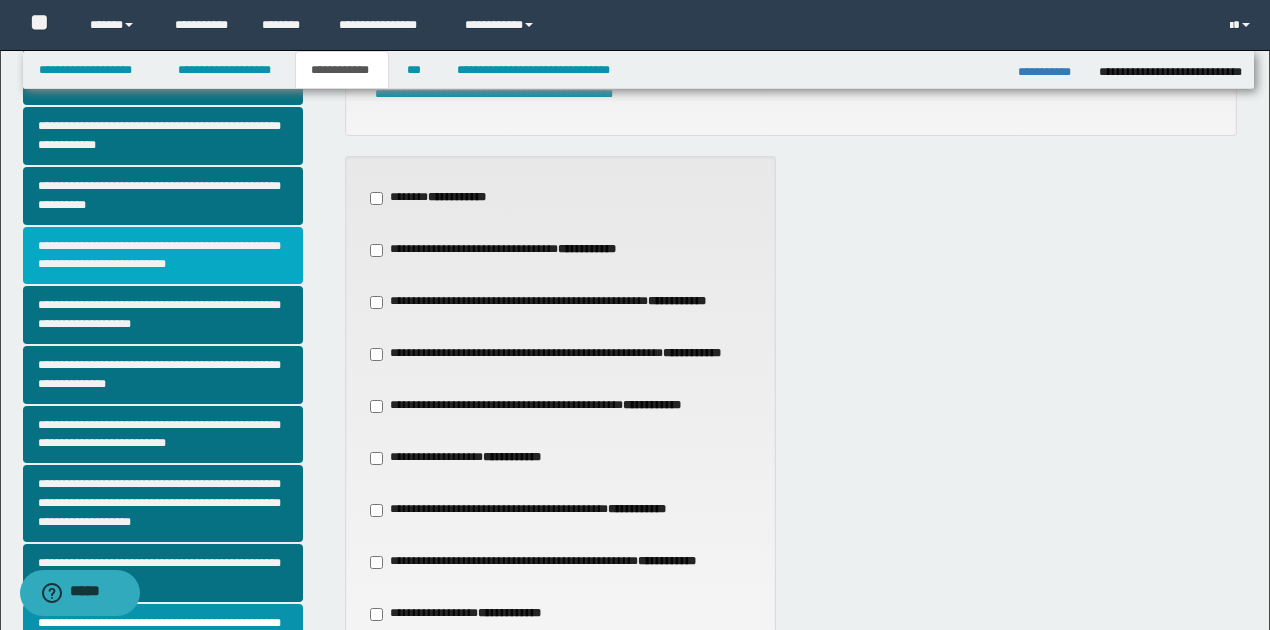 click on "**********" at bounding box center [163, 256] 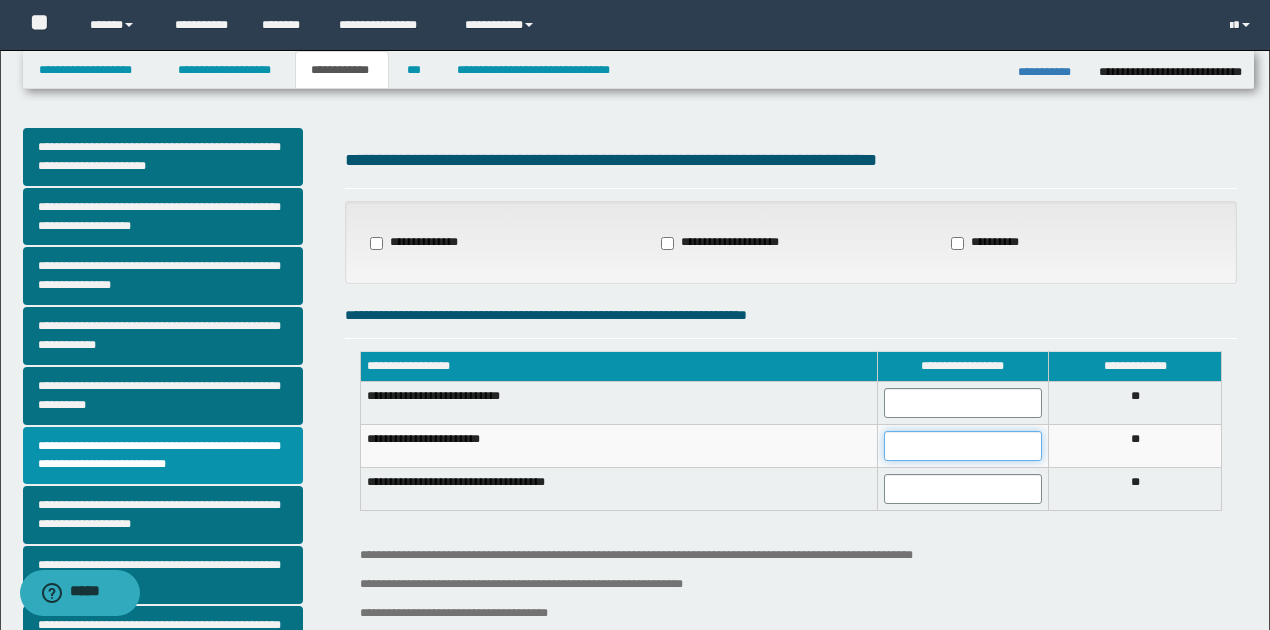 click at bounding box center (963, 446) 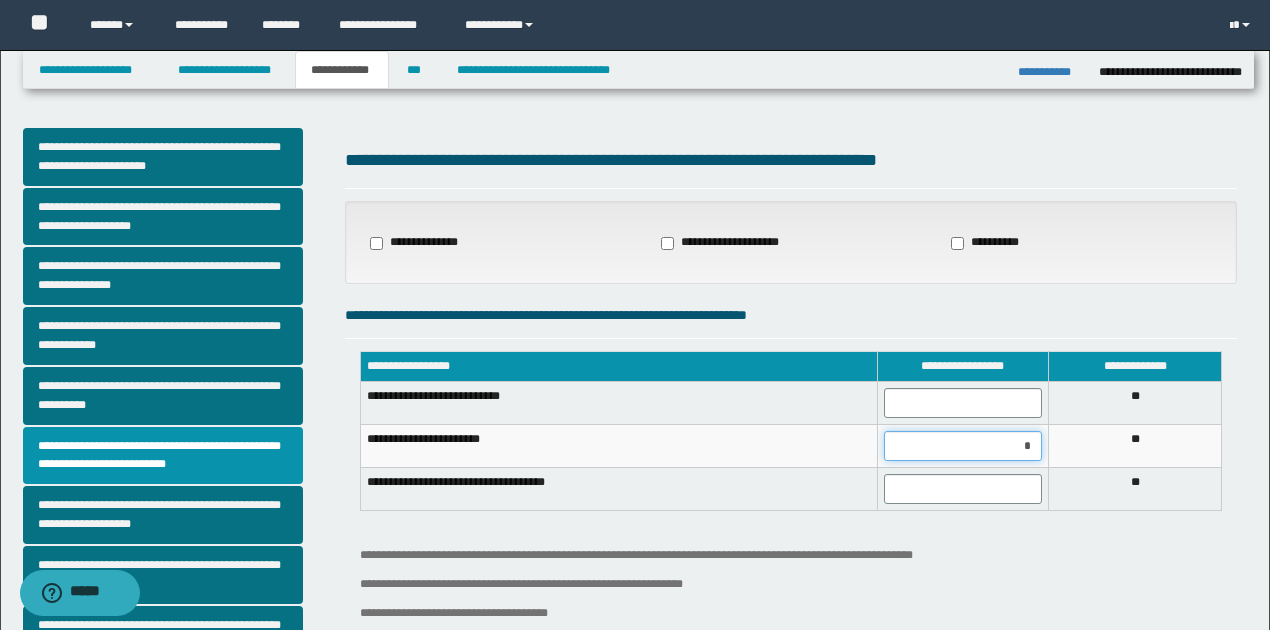 type on "**" 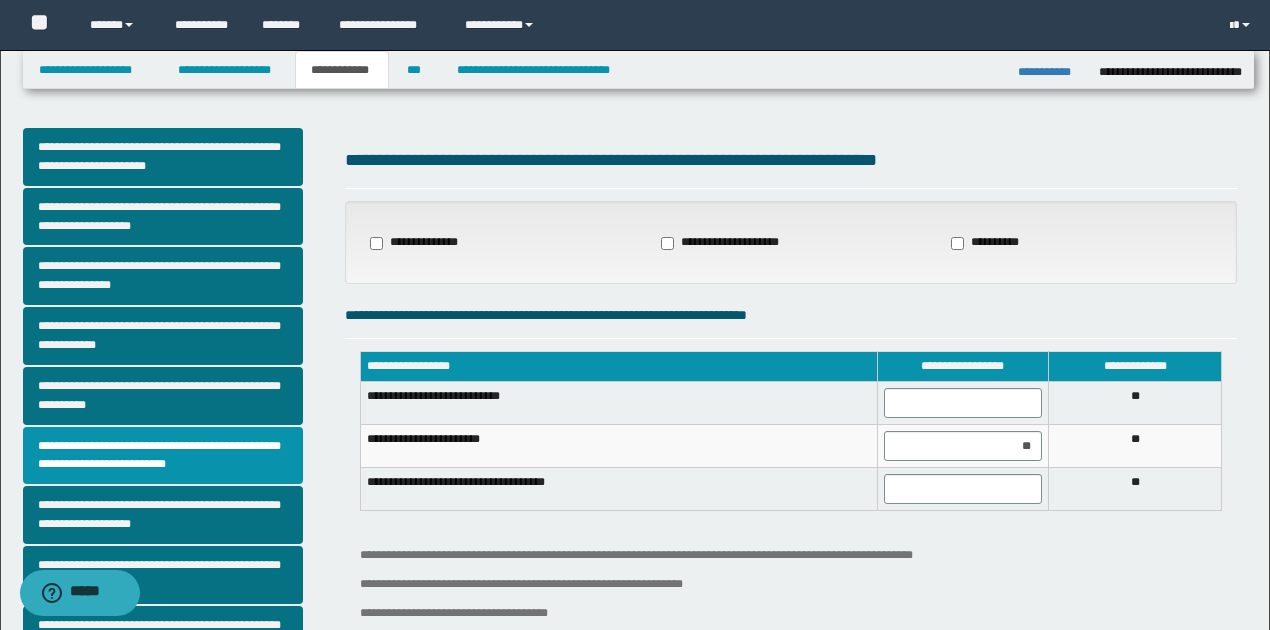 click on "* *" at bounding box center (1135, 446) 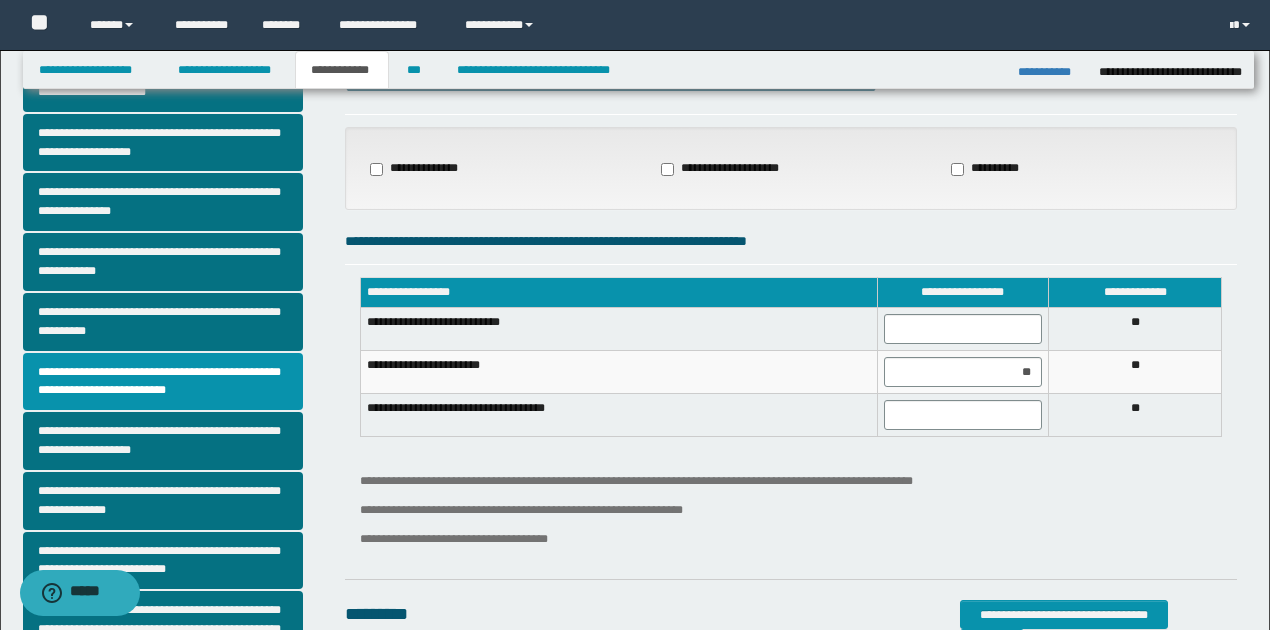 scroll, scrollTop: 66, scrollLeft: 0, axis: vertical 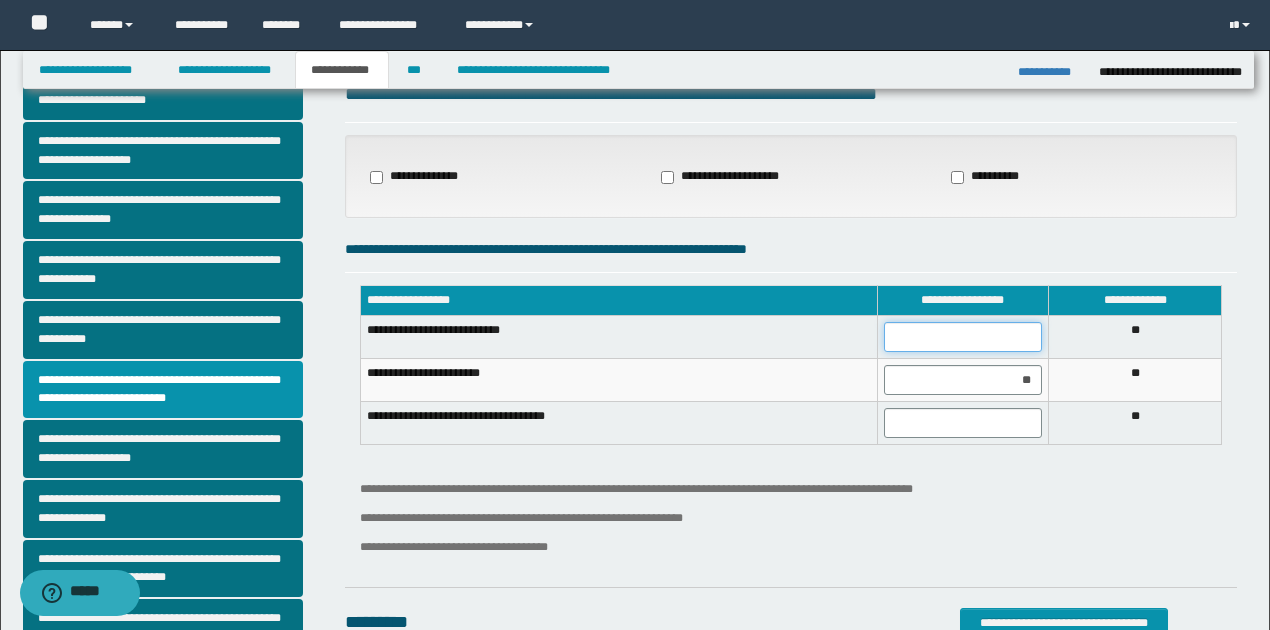 click at bounding box center (963, 337) 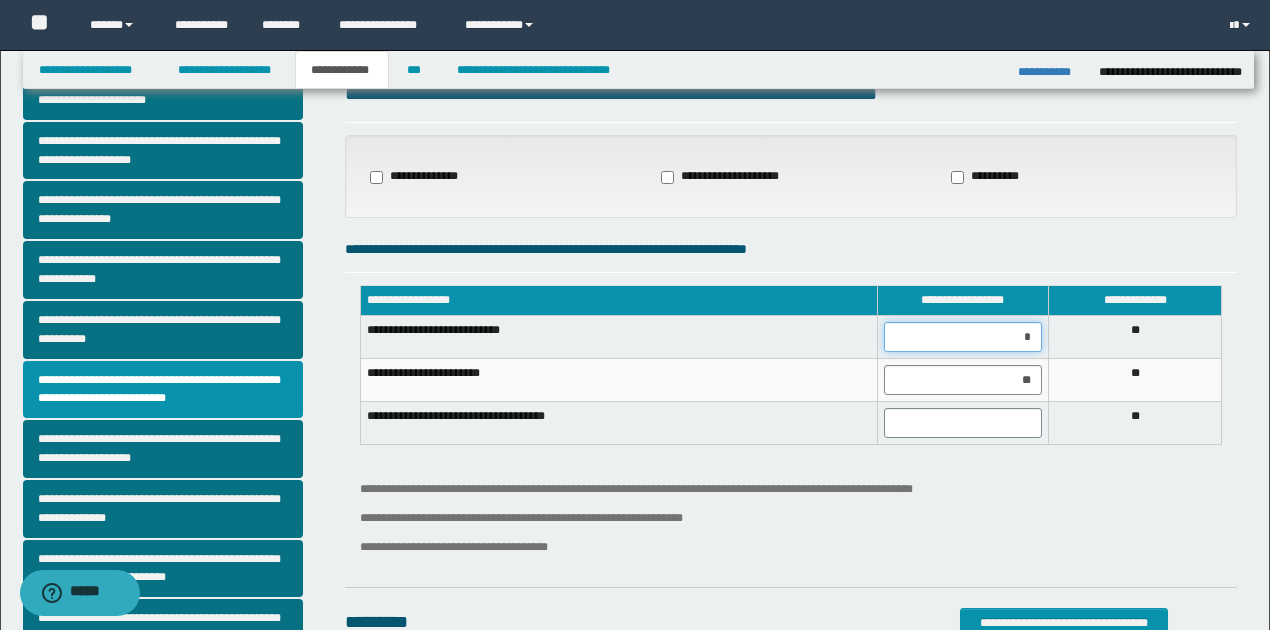 type on "**" 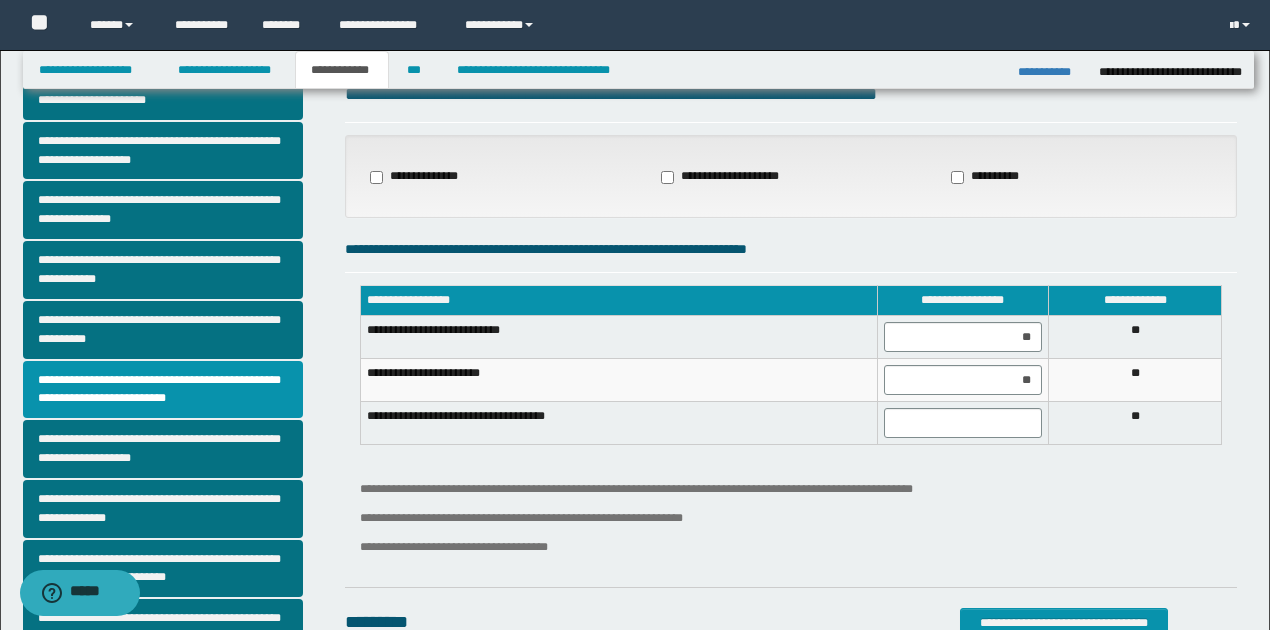 click on "* *" at bounding box center [1135, 337] 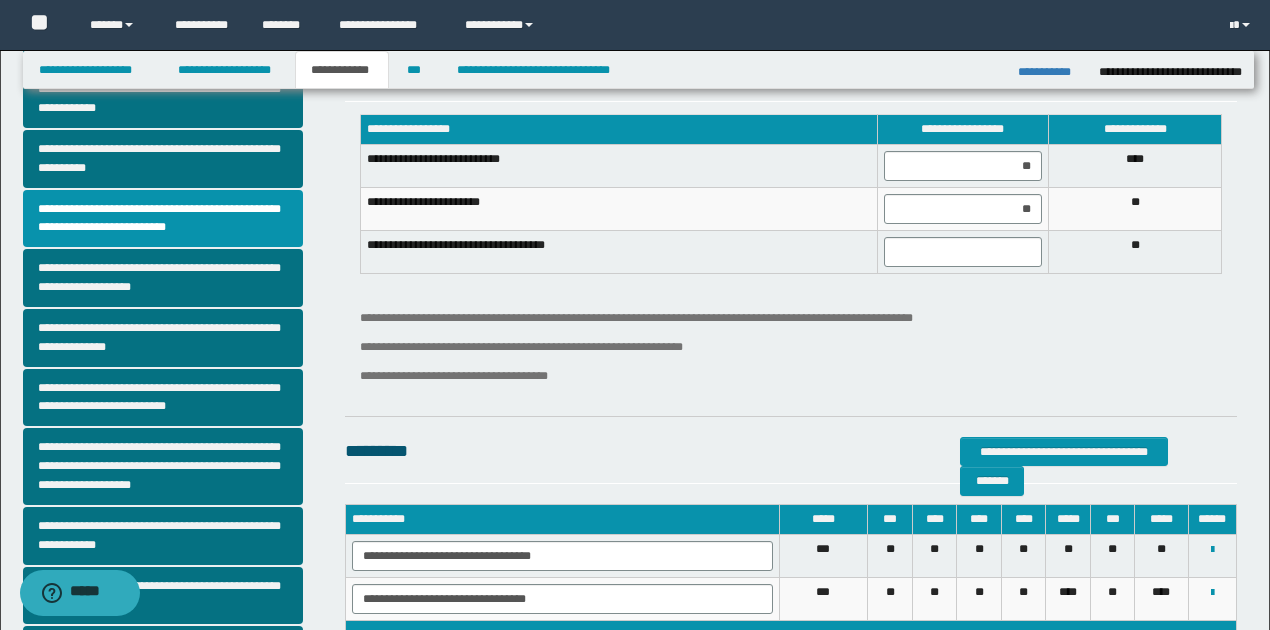 scroll, scrollTop: 333, scrollLeft: 0, axis: vertical 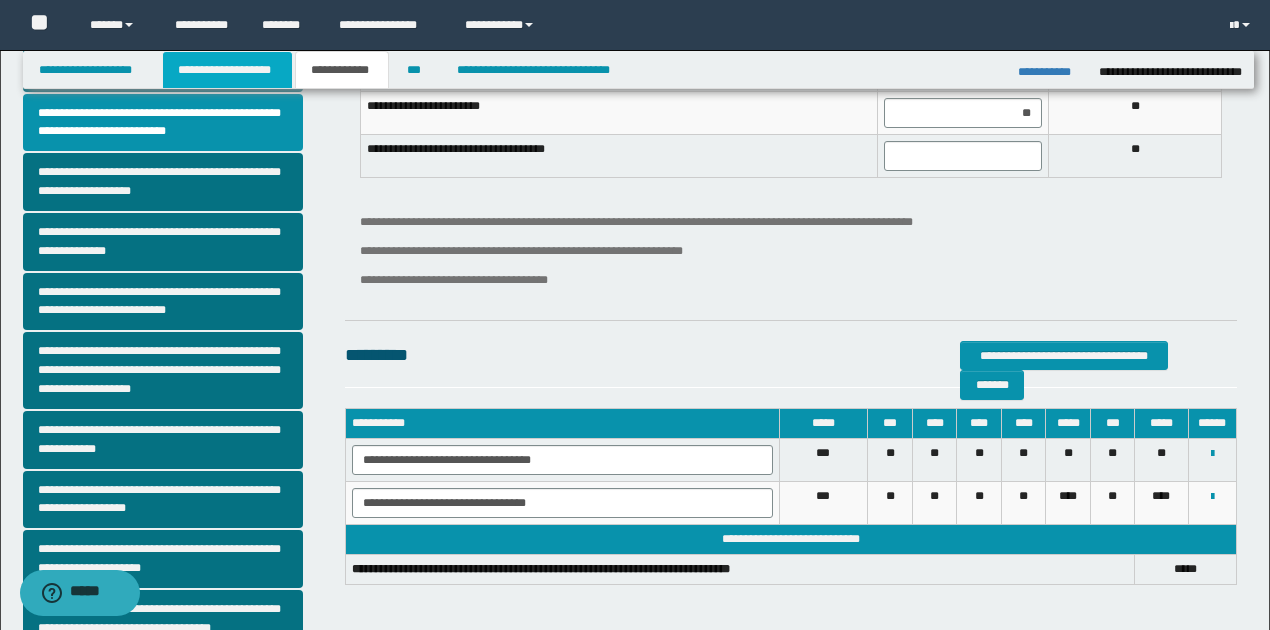 click on "**********" at bounding box center [227, 70] 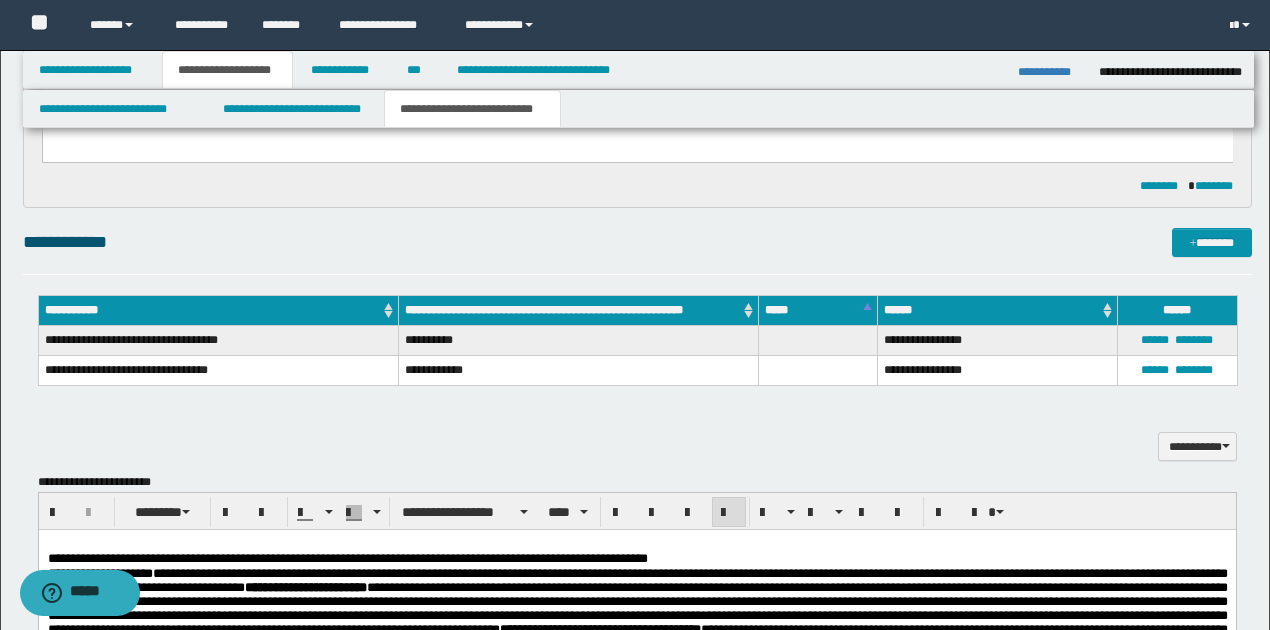 scroll, scrollTop: 1164, scrollLeft: 0, axis: vertical 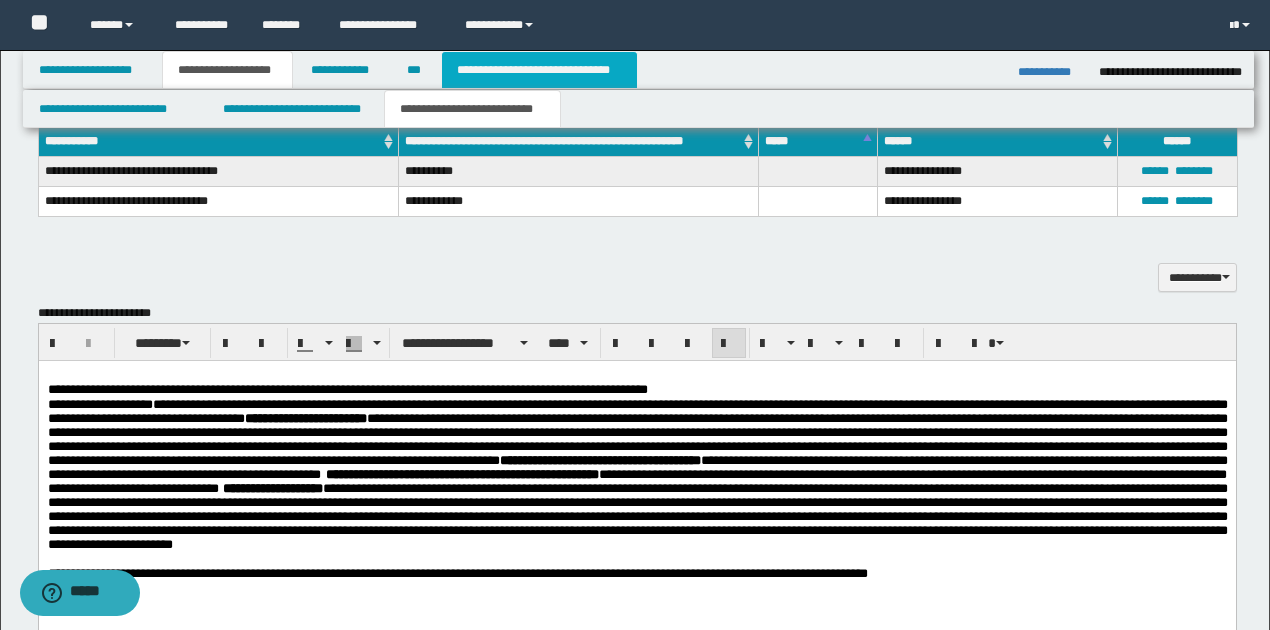 click on "**********" at bounding box center (539, 70) 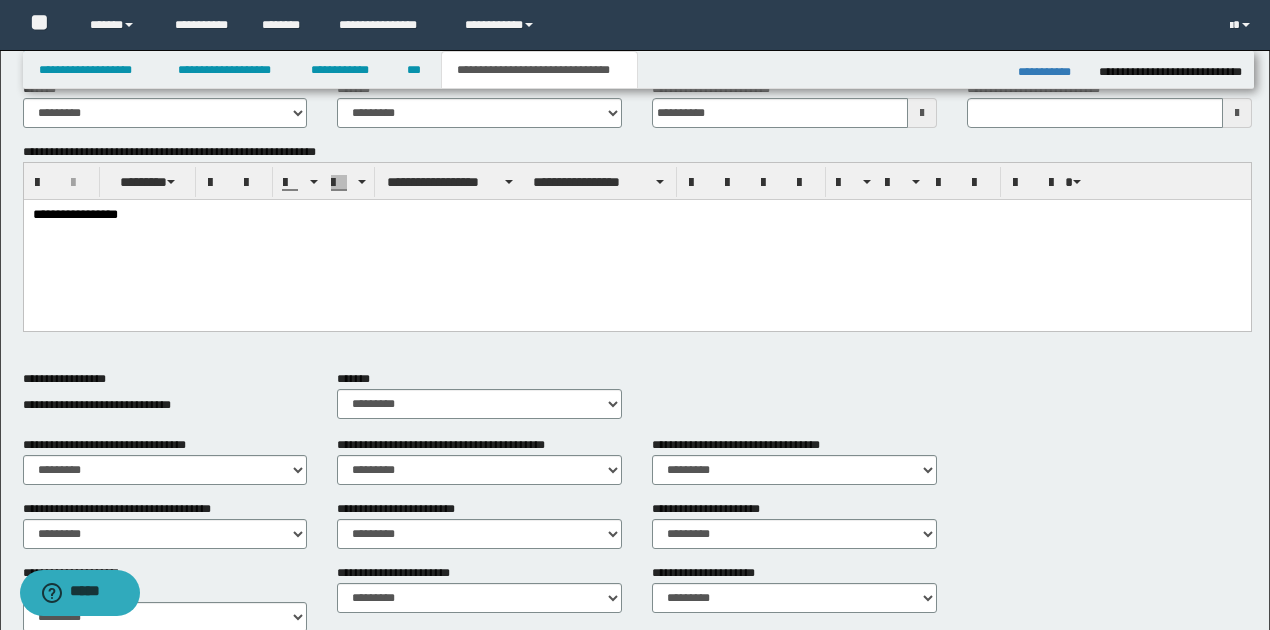 scroll, scrollTop: 320, scrollLeft: 0, axis: vertical 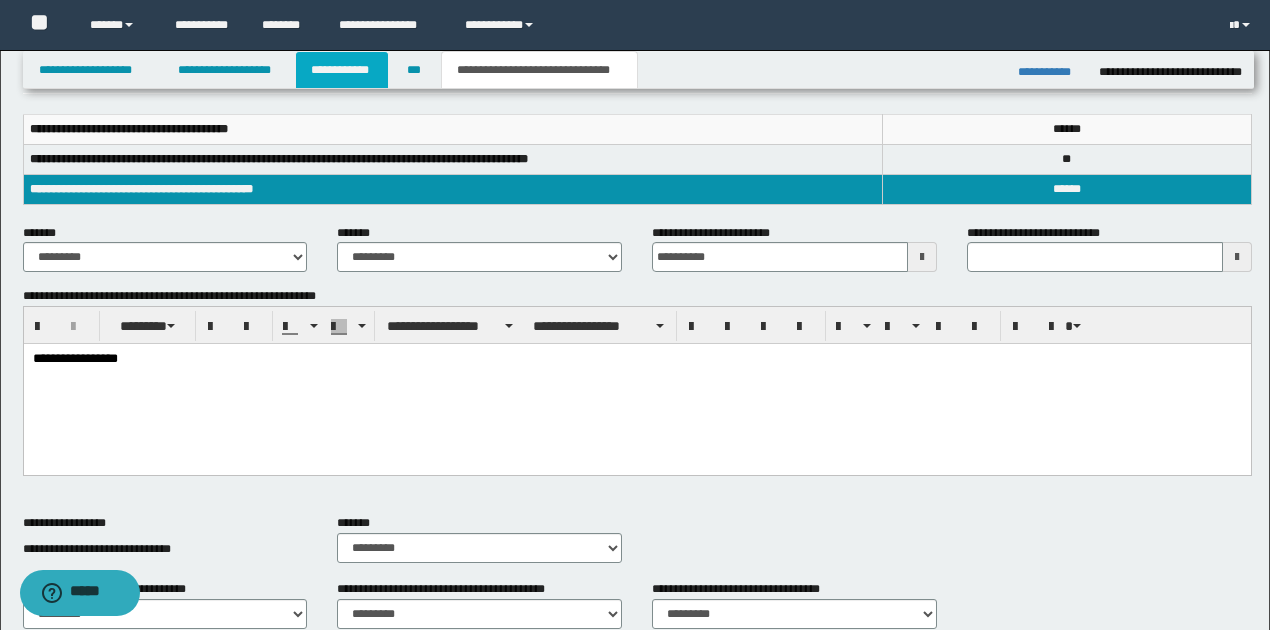 click on "**********" at bounding box center (342, 70) 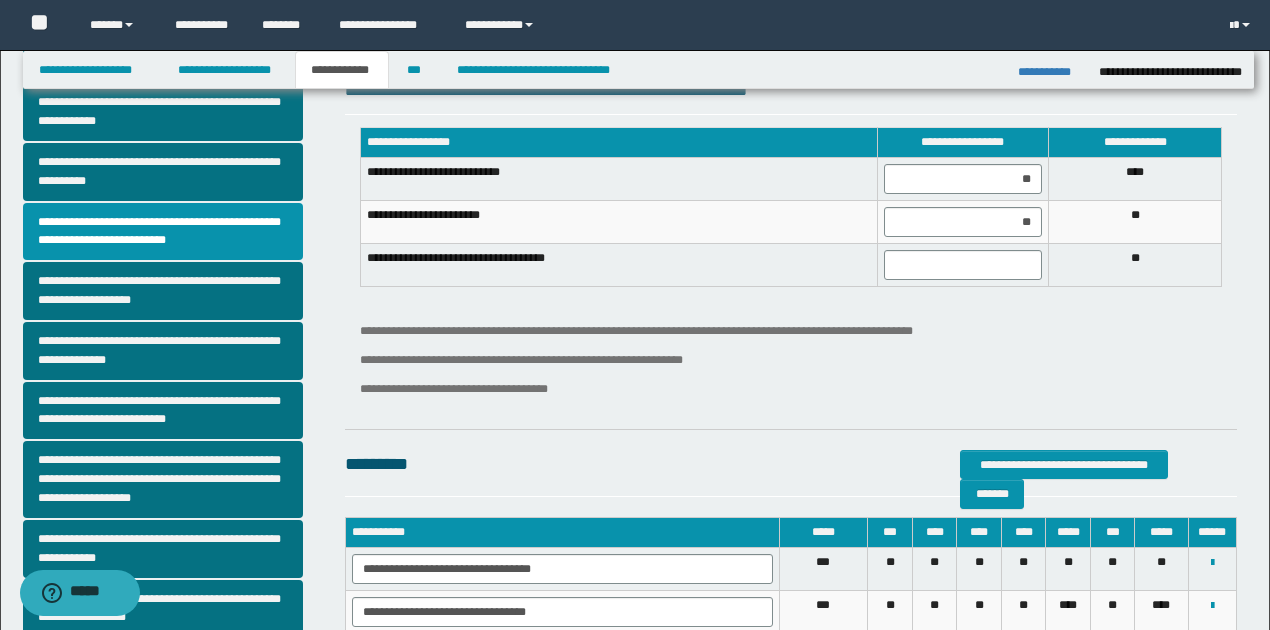 scroll, scrollTop: 187, scrollLeft: 0, axis: vertical 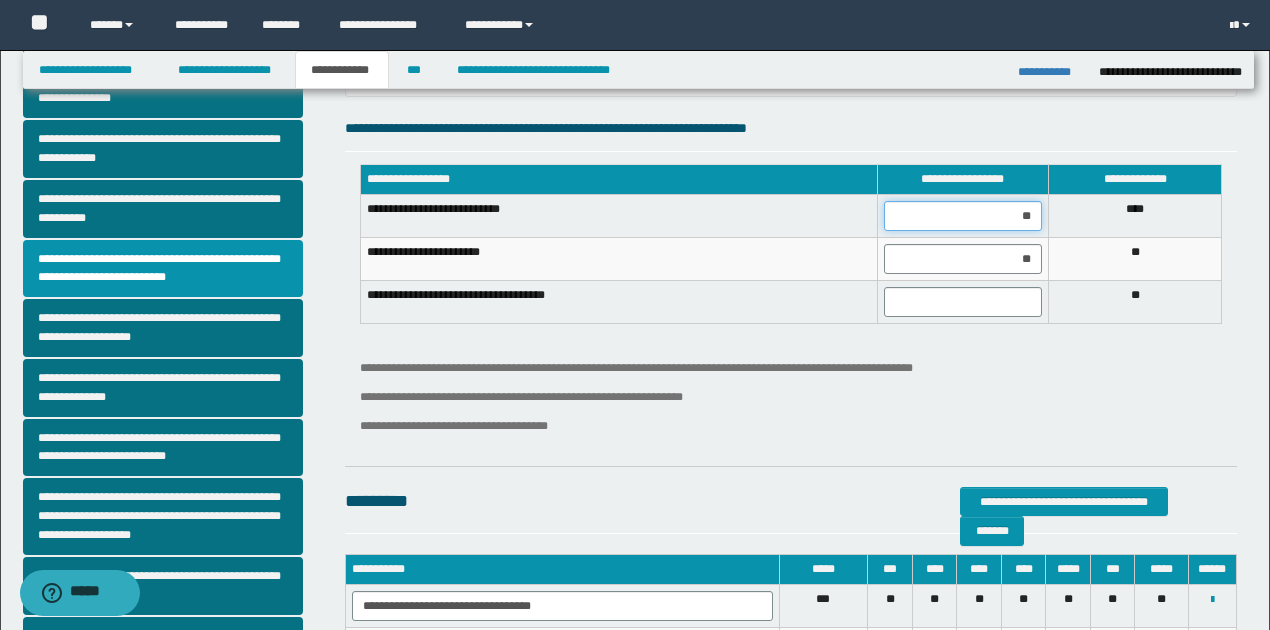click on "**" at bounding box center [963, 216] 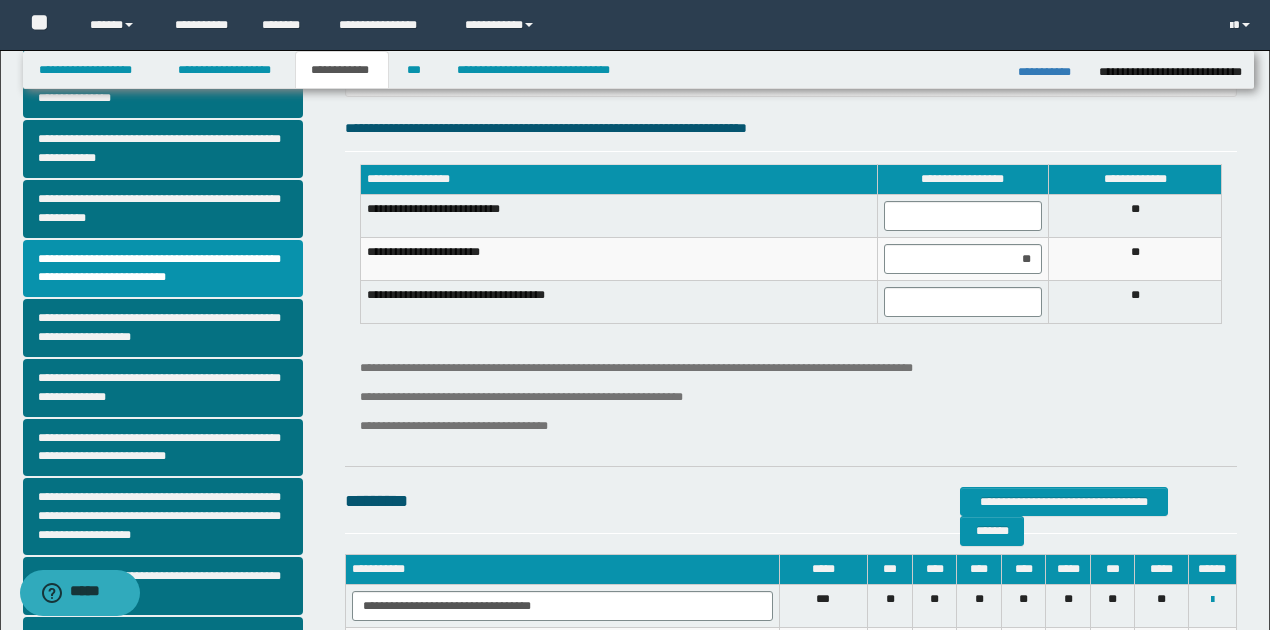 click on "* *" at bounding box center (1135, 216) 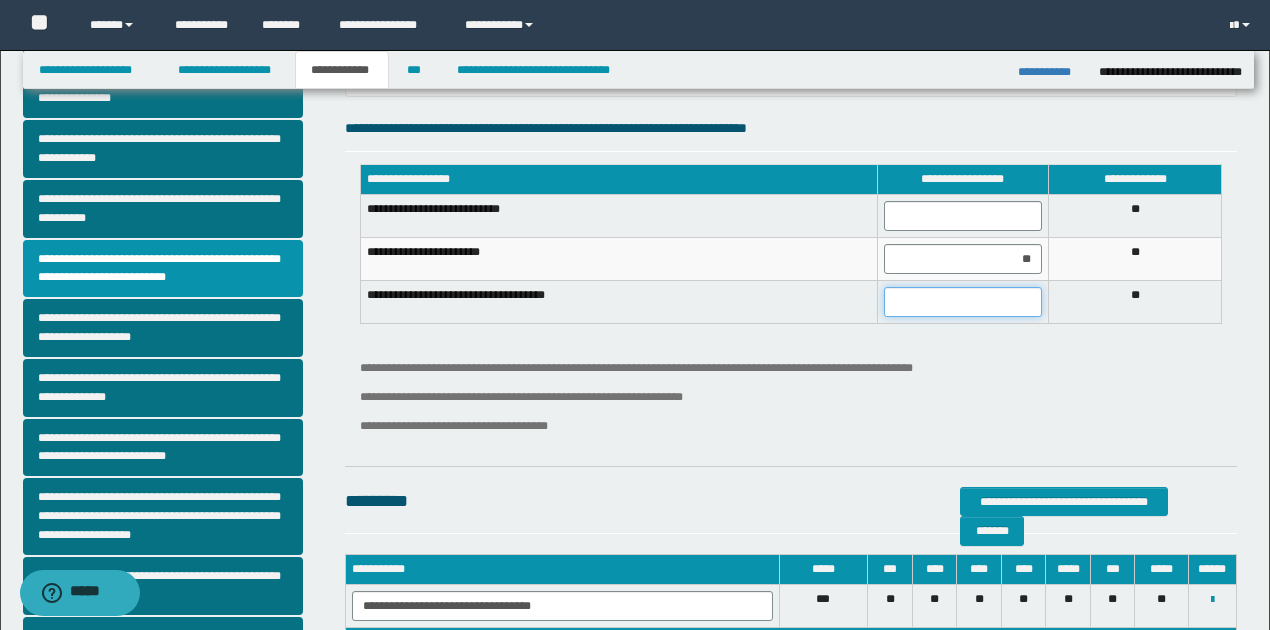 click at bounding box center (963, 302) 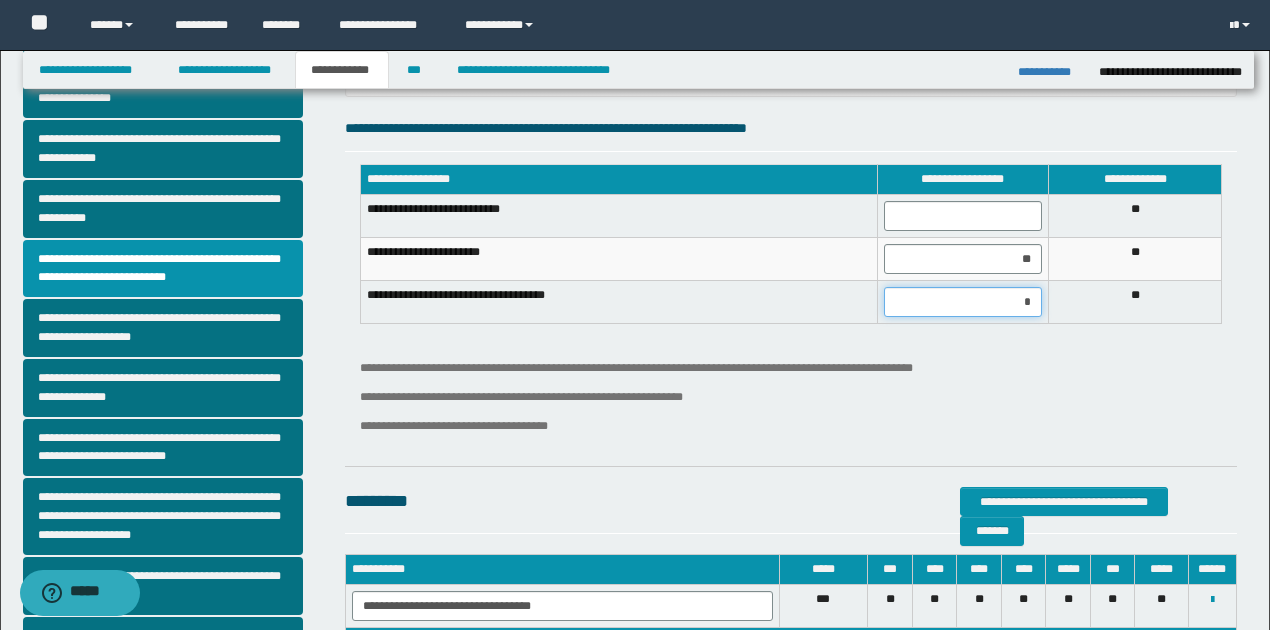 type on "**" 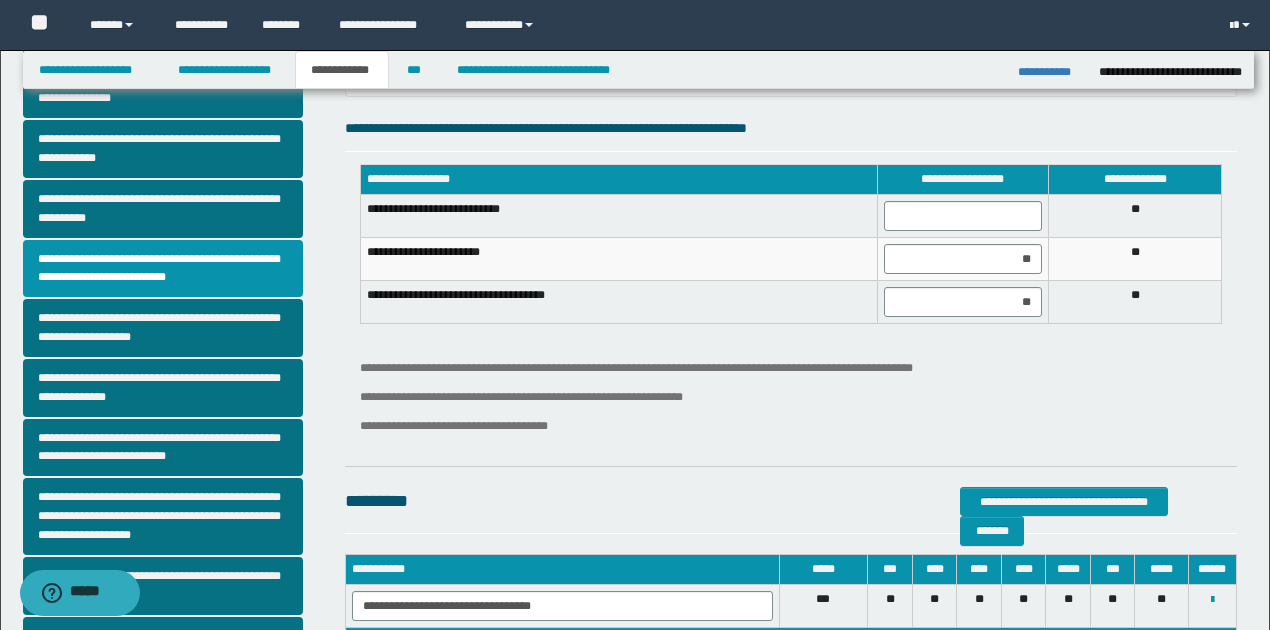 click on "* *" at bounding box center (1135, 302) 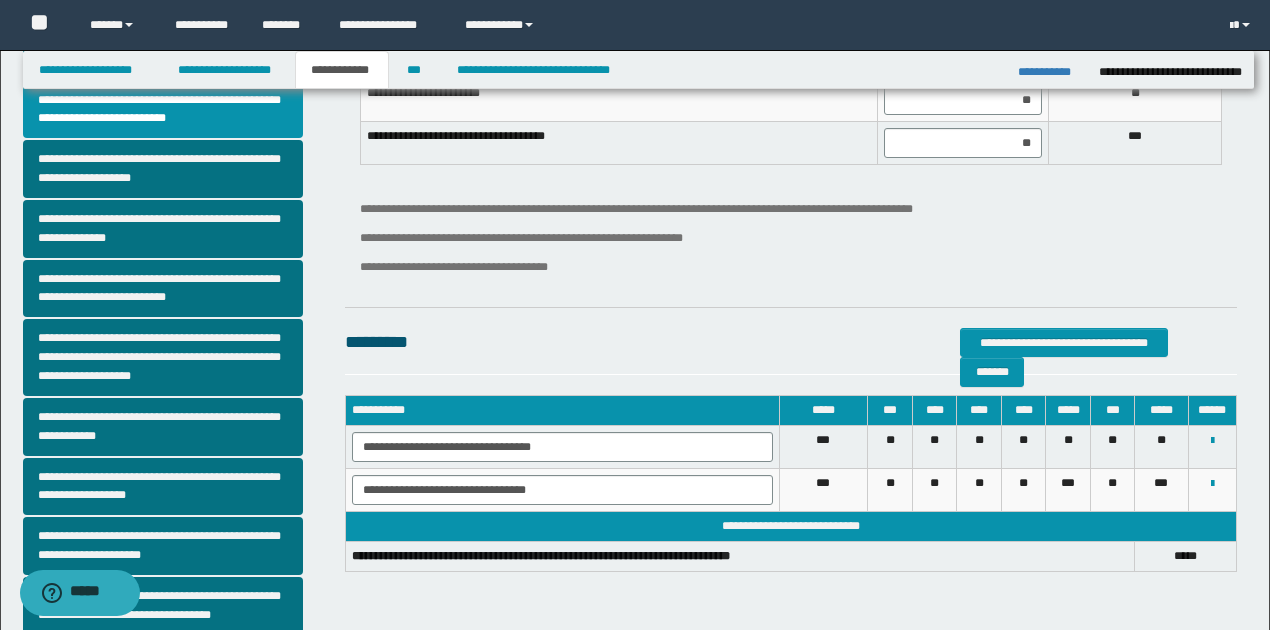 scroll, scrollTop: 387, scrollLeft: 0, axis: vertical 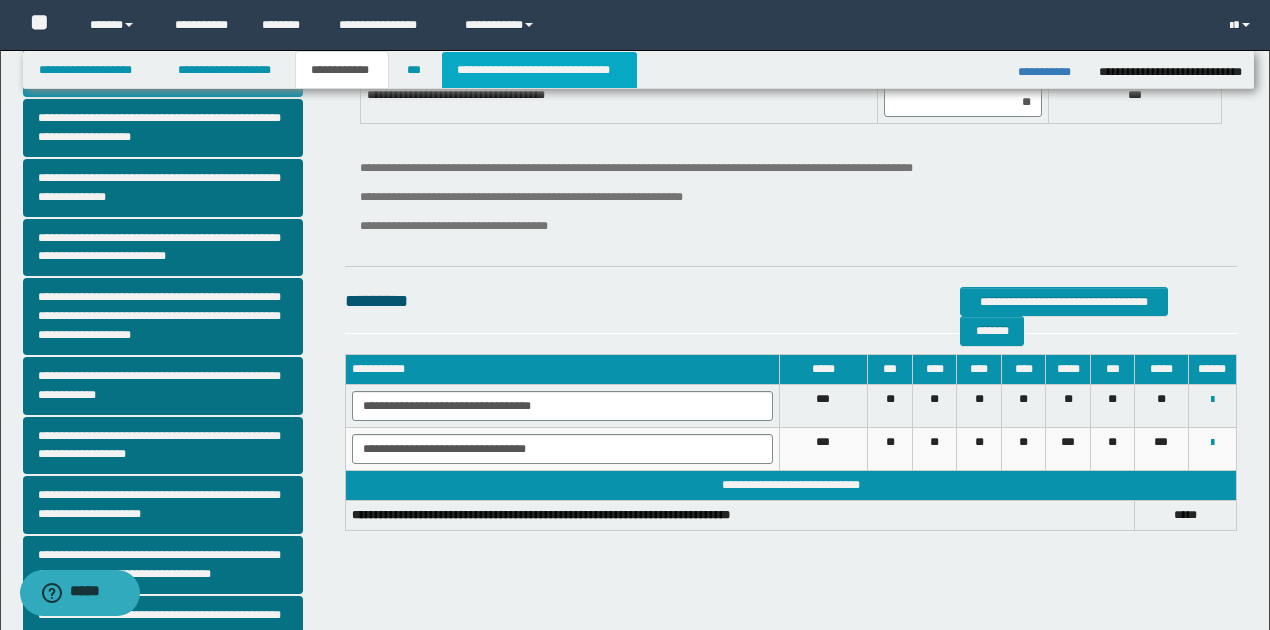 click on "**********" at bounding box center [539, 70] 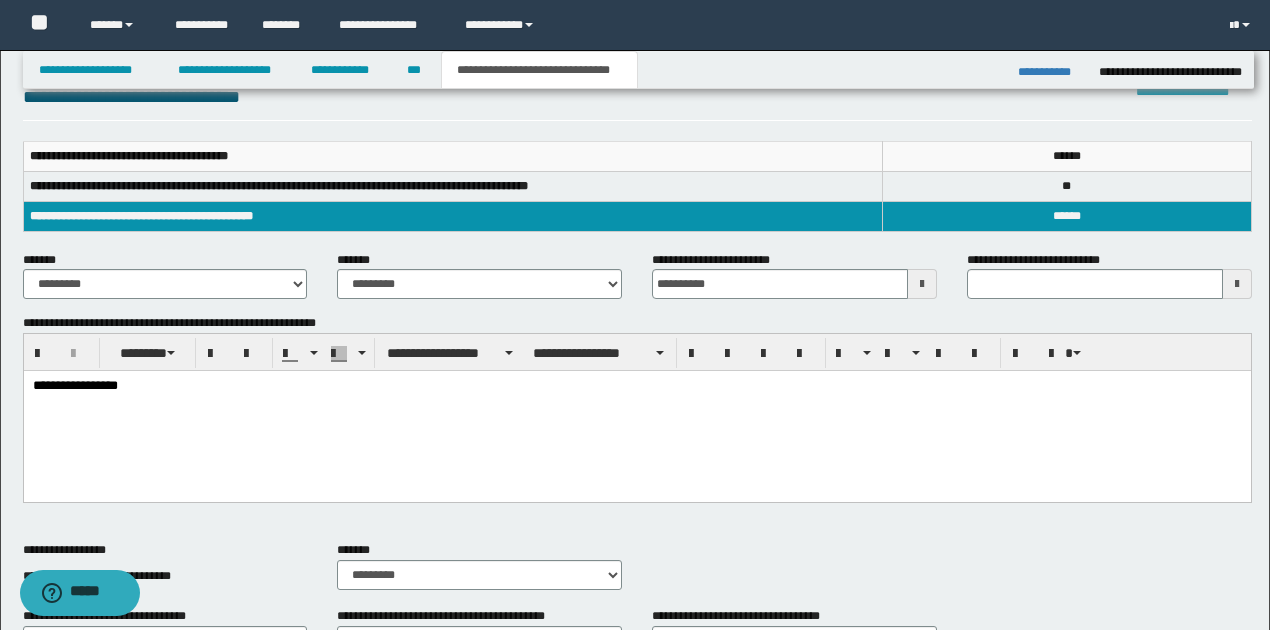 scroll, scrollTop: 187, scrollLeft: 0, axis: vertical 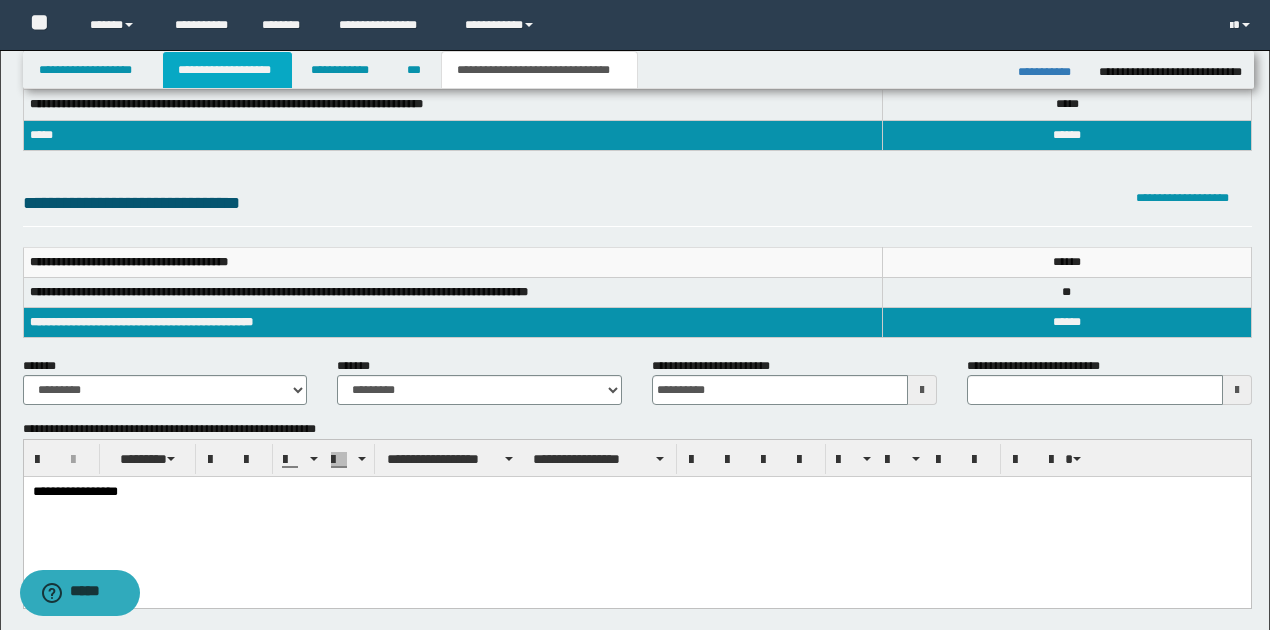 click on "**********" at bounding box center (227, 70) 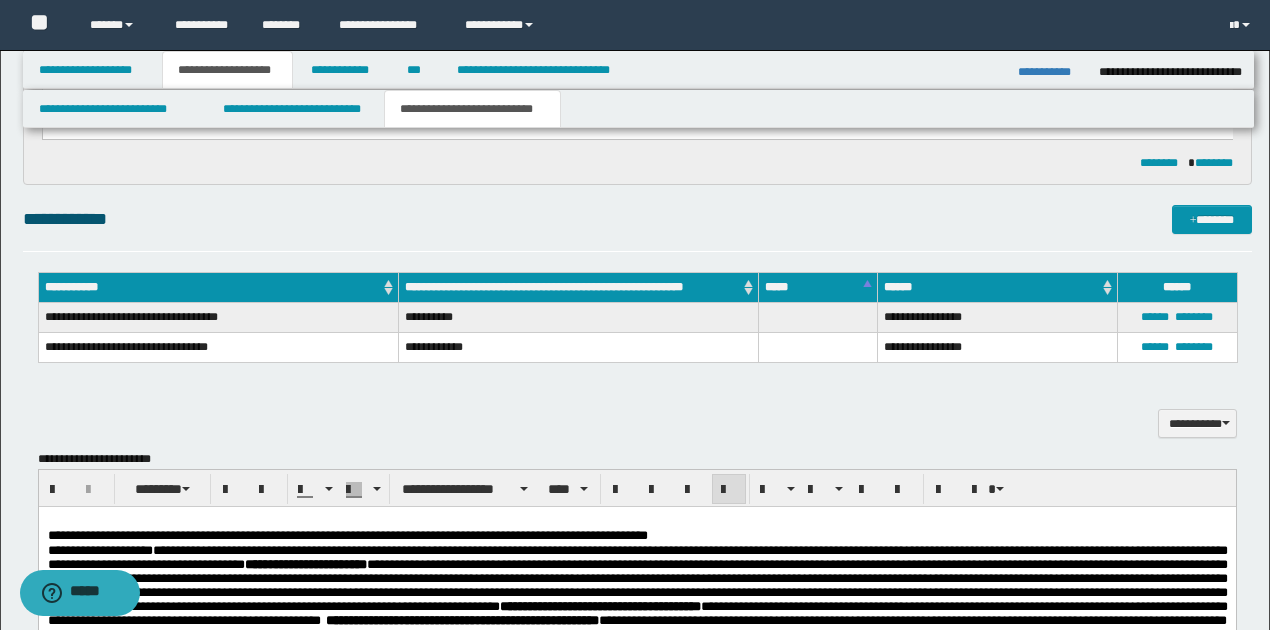 scroll, scrollTop: 1284, scrollLeft: 0, axis: vertical 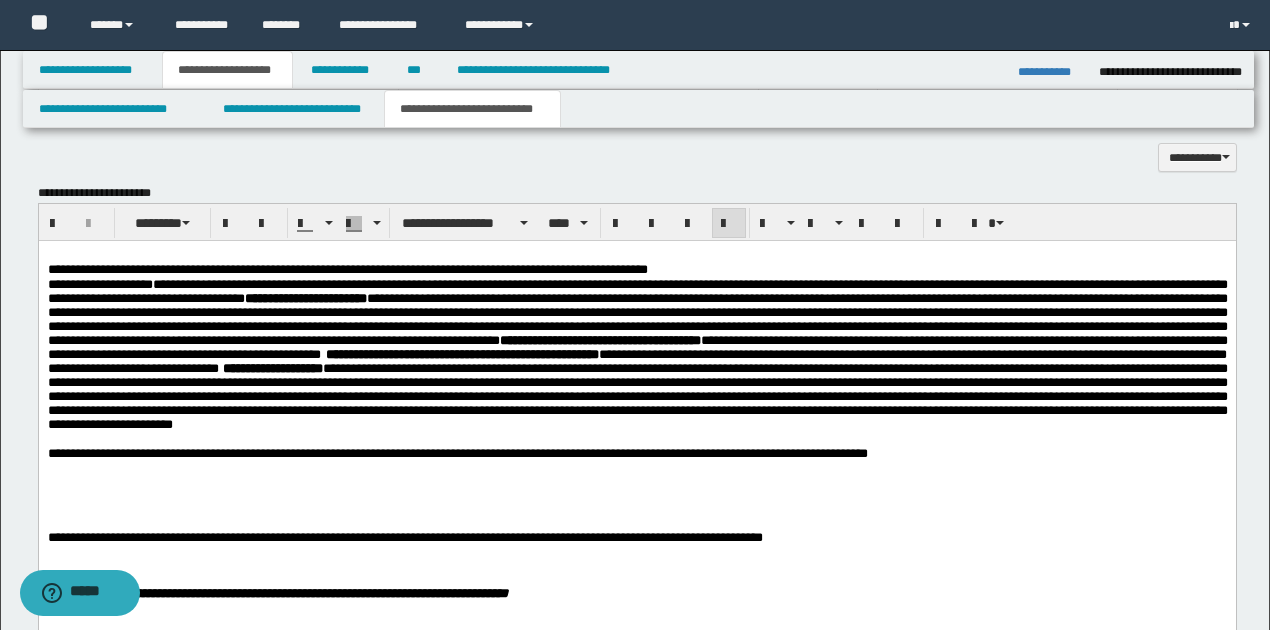 click on "**********" at bounding box center [636, 453] 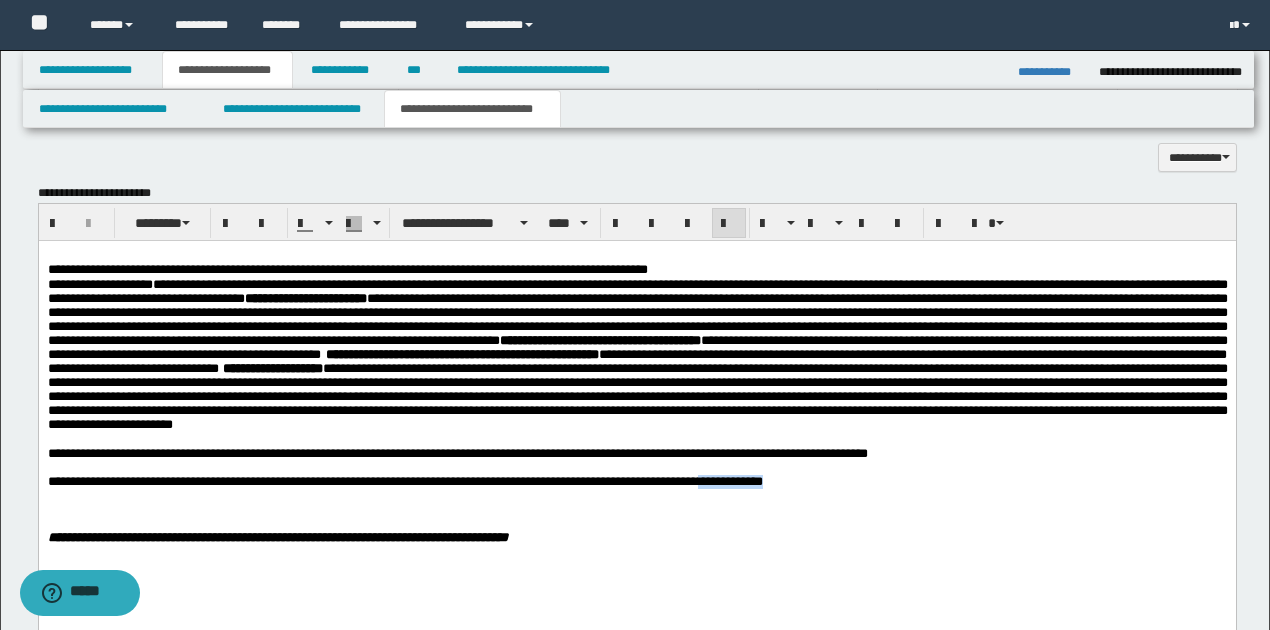 drag, startPoint x: 735, startPoint y: 486, endPoint x: 834, endPoint y: 486, distance: 99 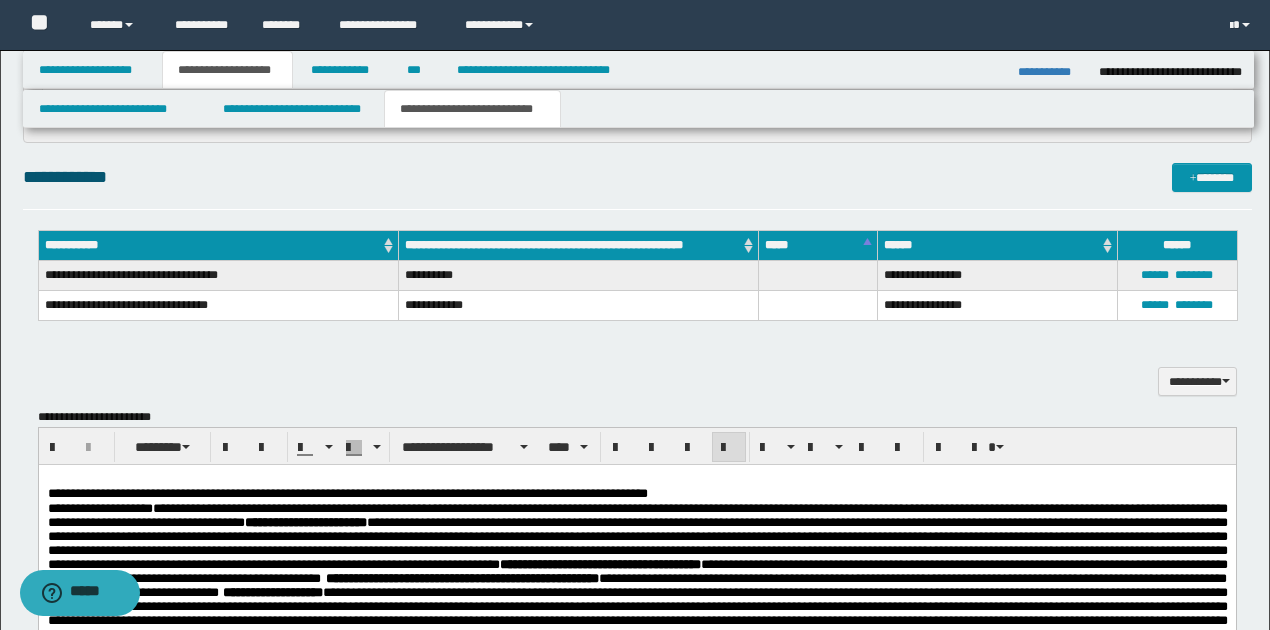 scroll, scrollTop: 1018, scrollLeft: 0, axis: vertical 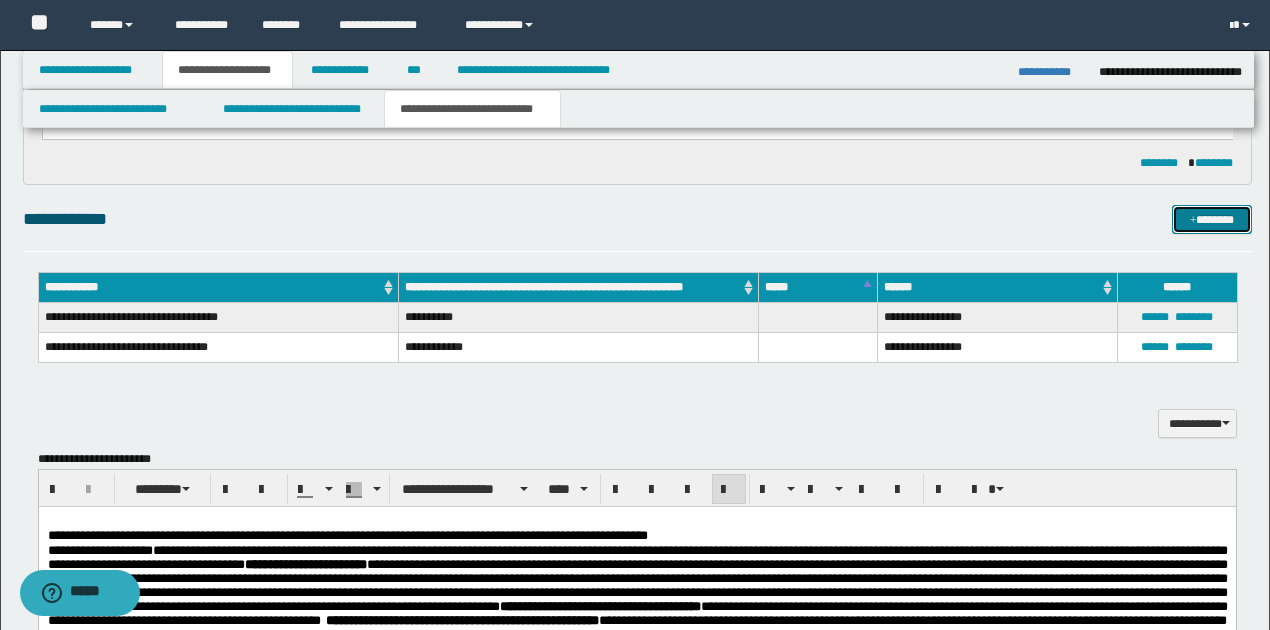 click on "*******" at bounding box center [1211, 219] 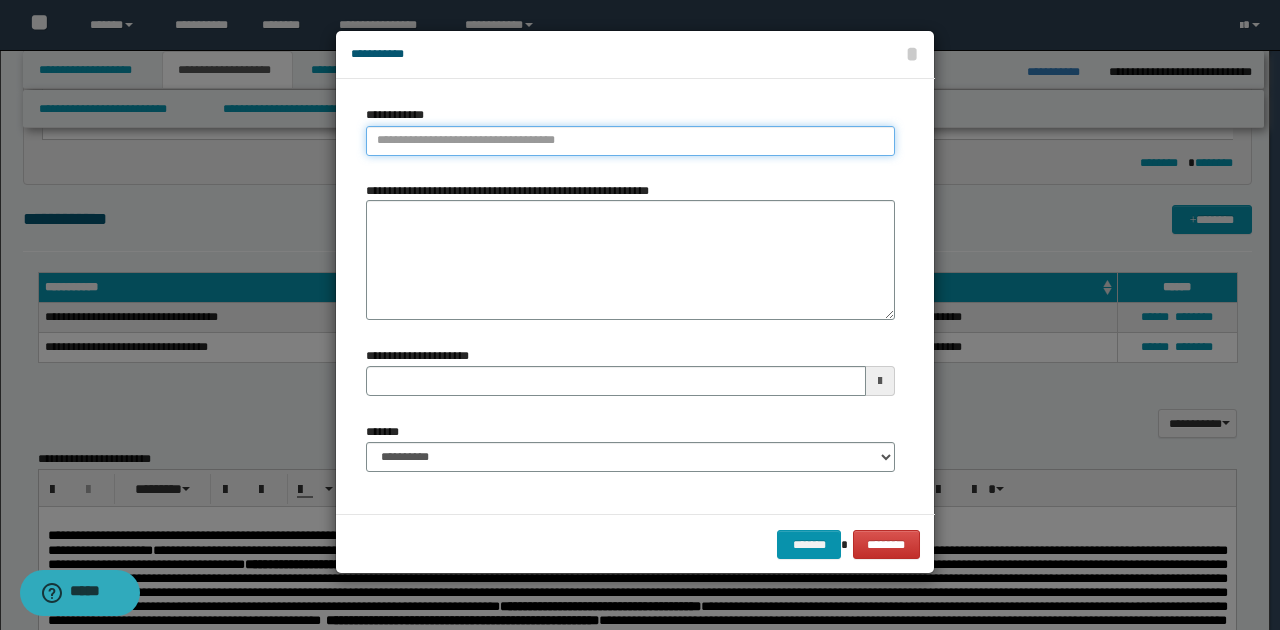 type on "**********" 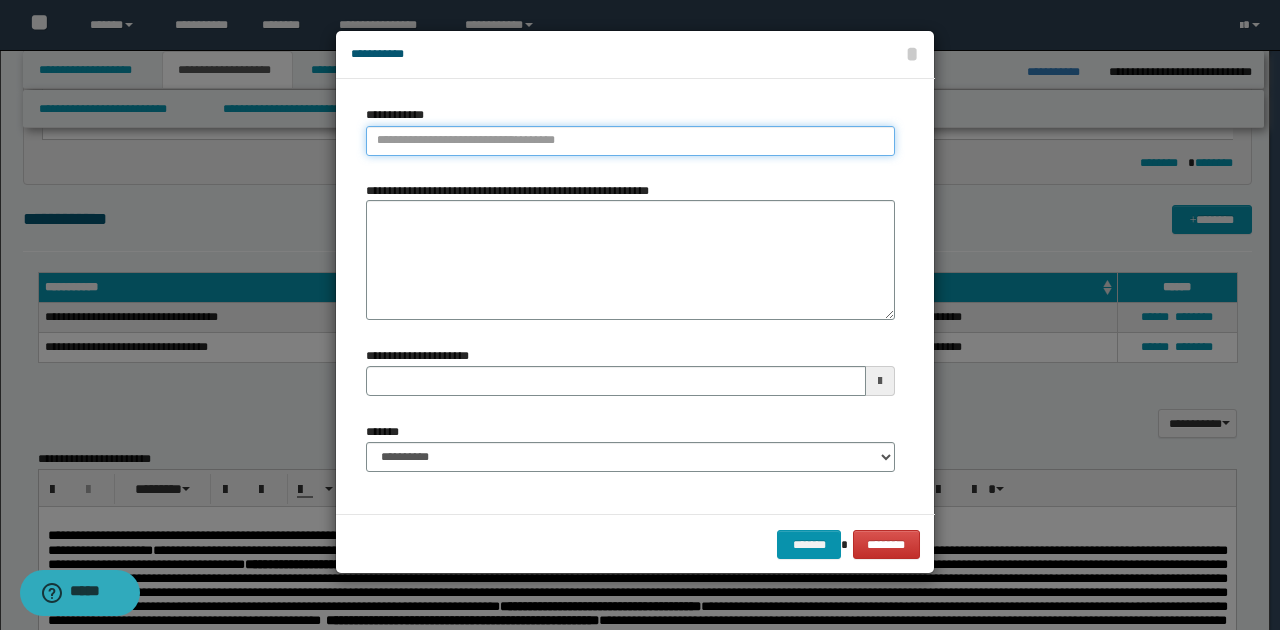 click on "**********" at bounding box center [630, 141] 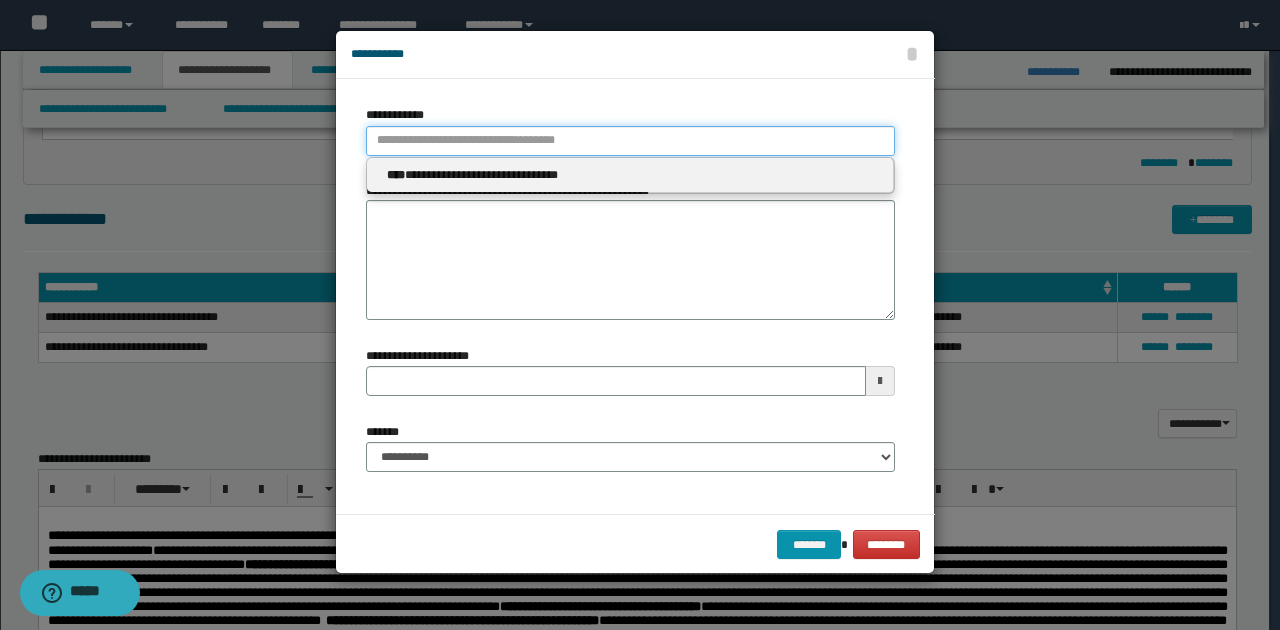 type 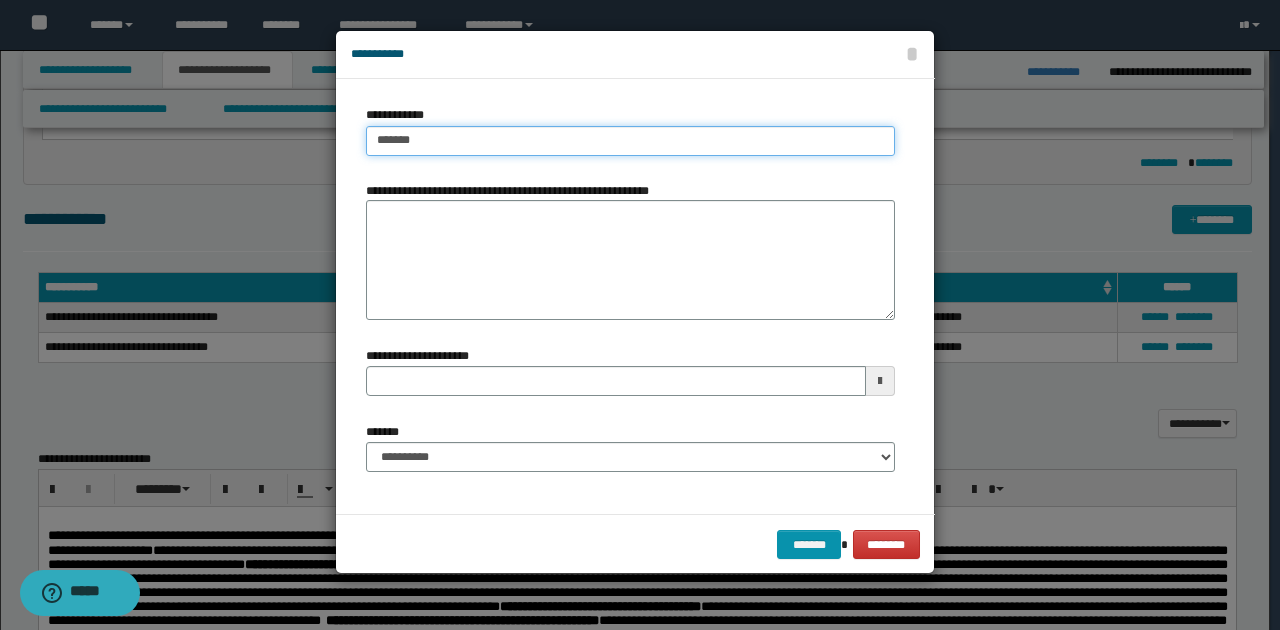 type on "********" 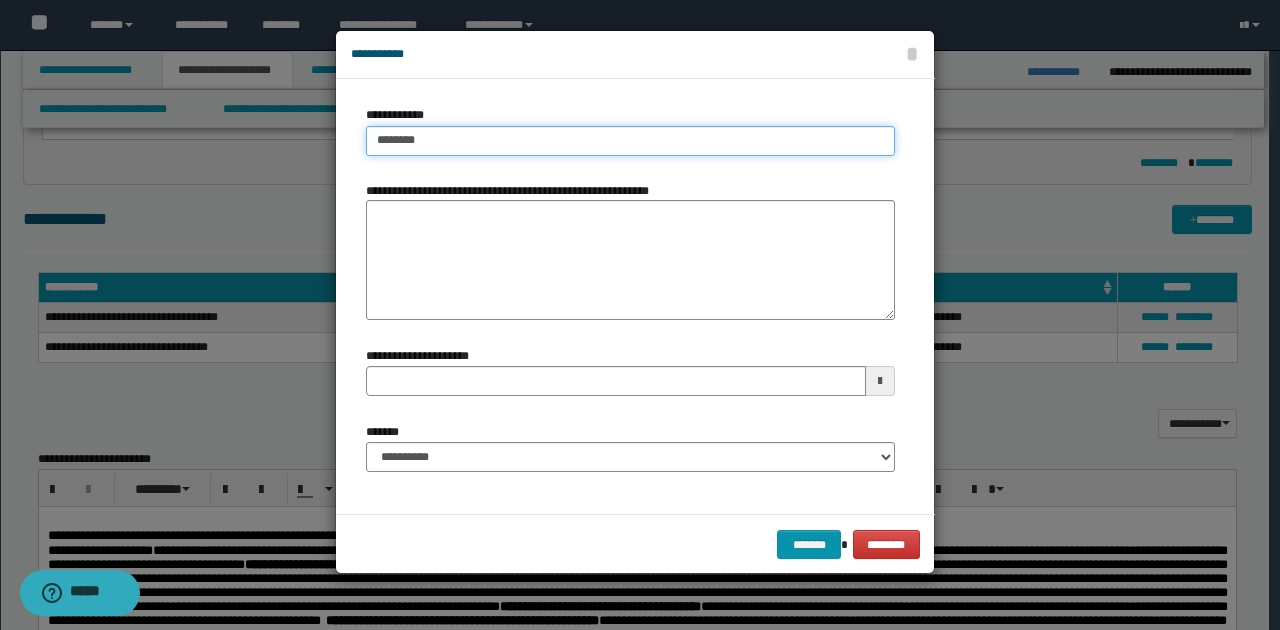 type on "**********" 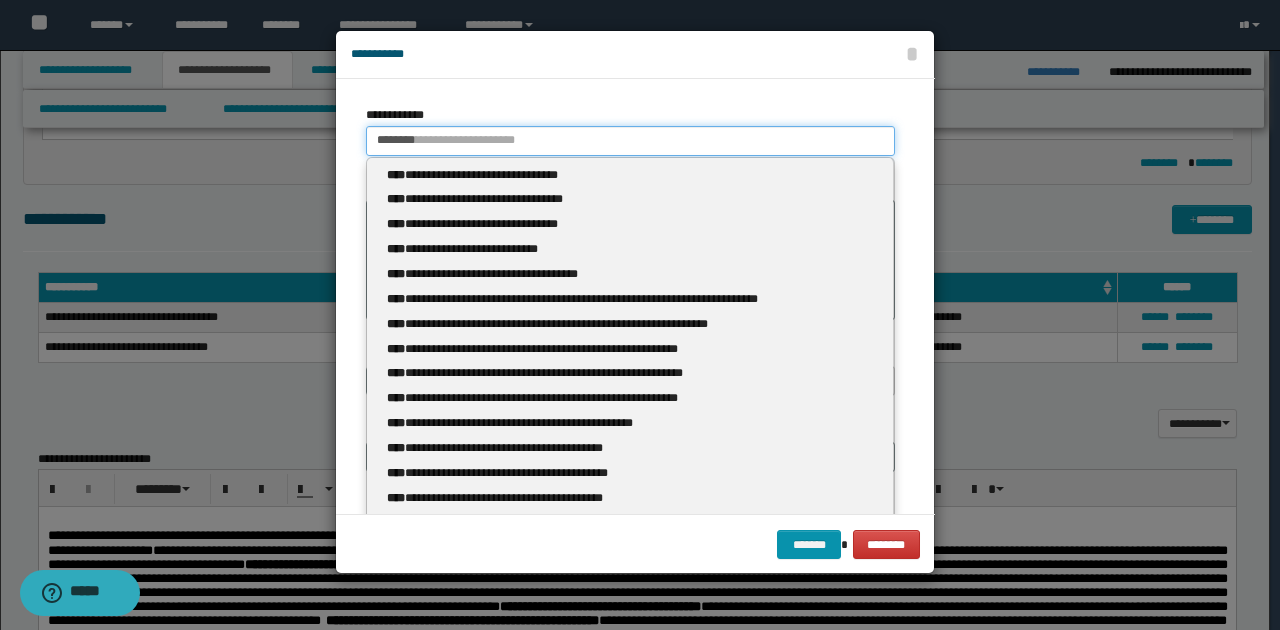 type 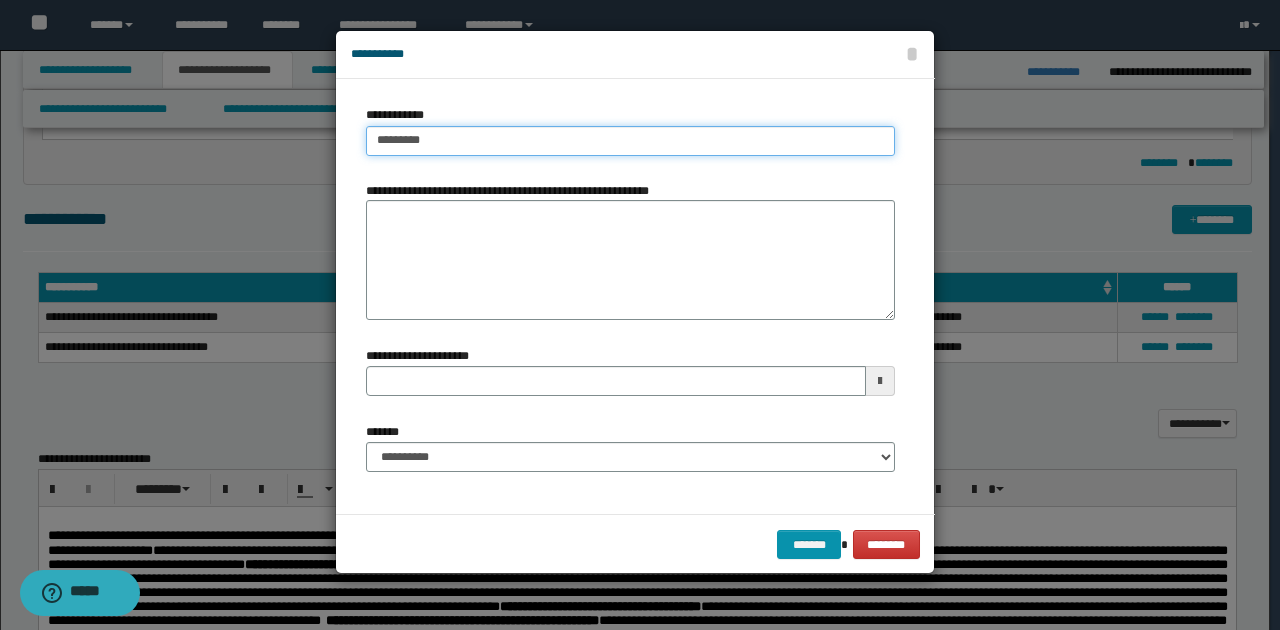 type on "**********" 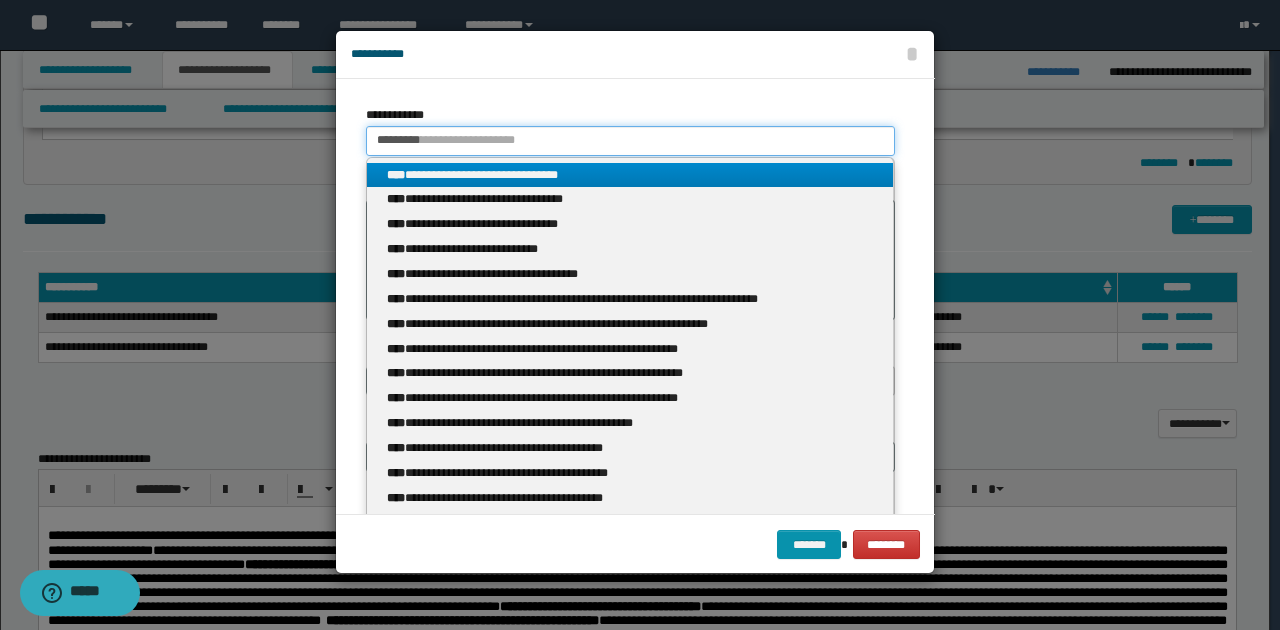 drag, startPoint x: 464, startPoint y: 144, endPoint x: 324, endPoint y: 129, distance: 140.80128 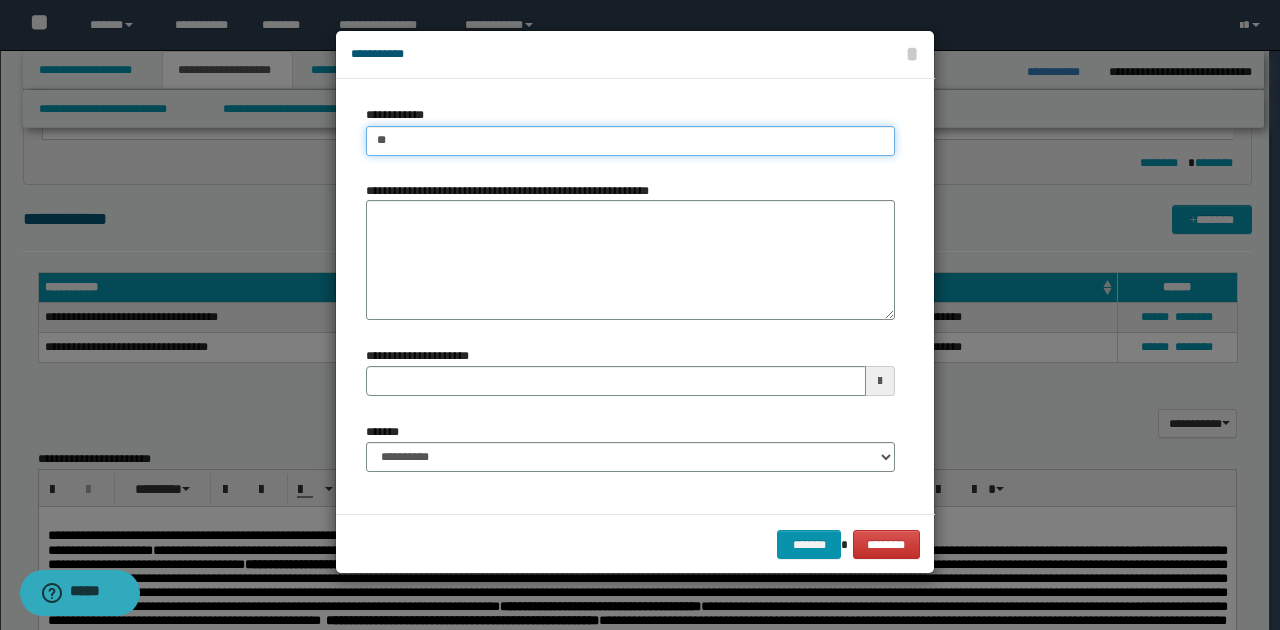 type on "***" 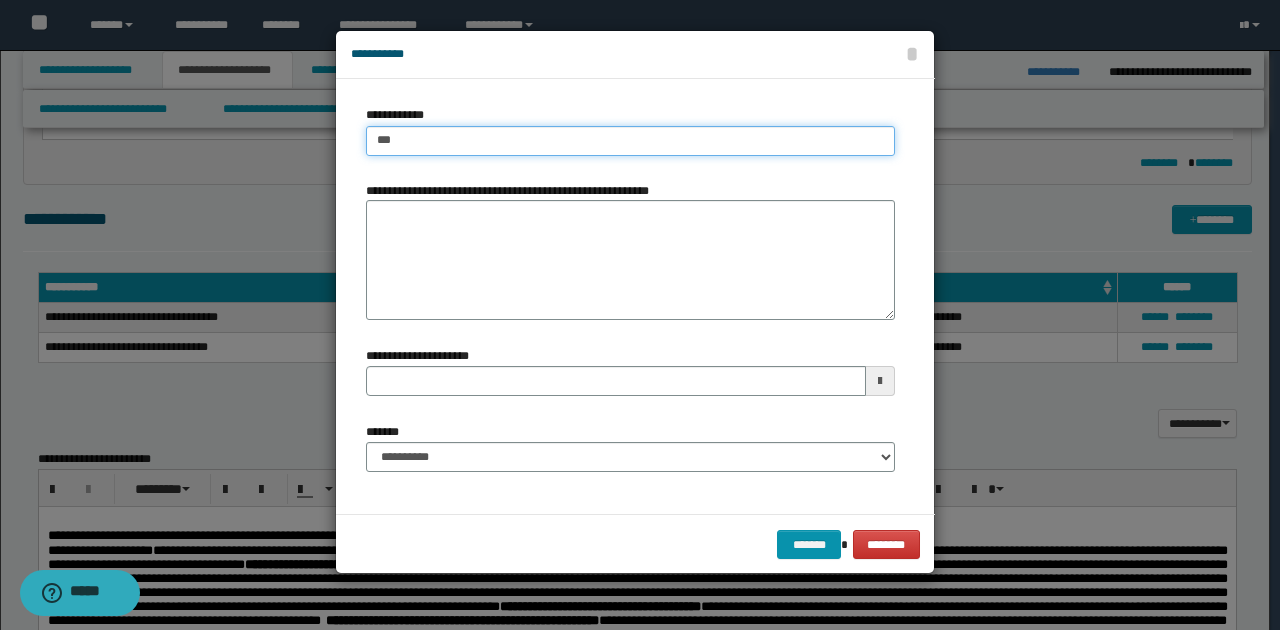 type on "***" 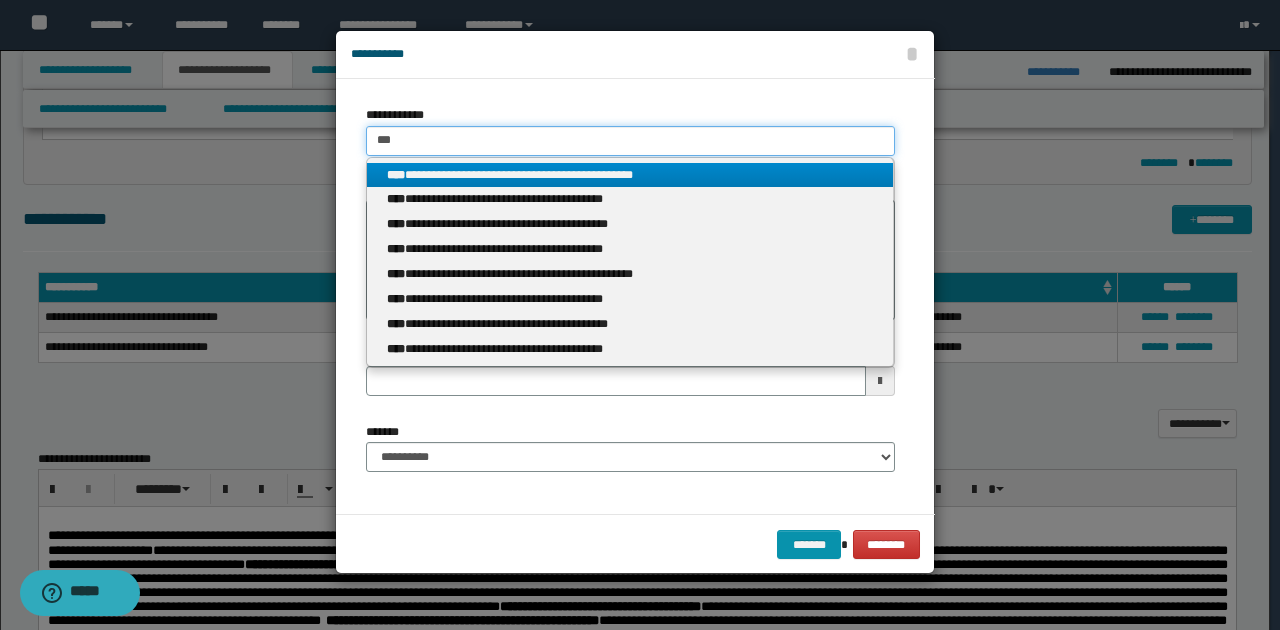 drag, startPoint x: 374, startPoint y: 138, endPoint x: 408, endPoint y: 134, distance: 34.234486 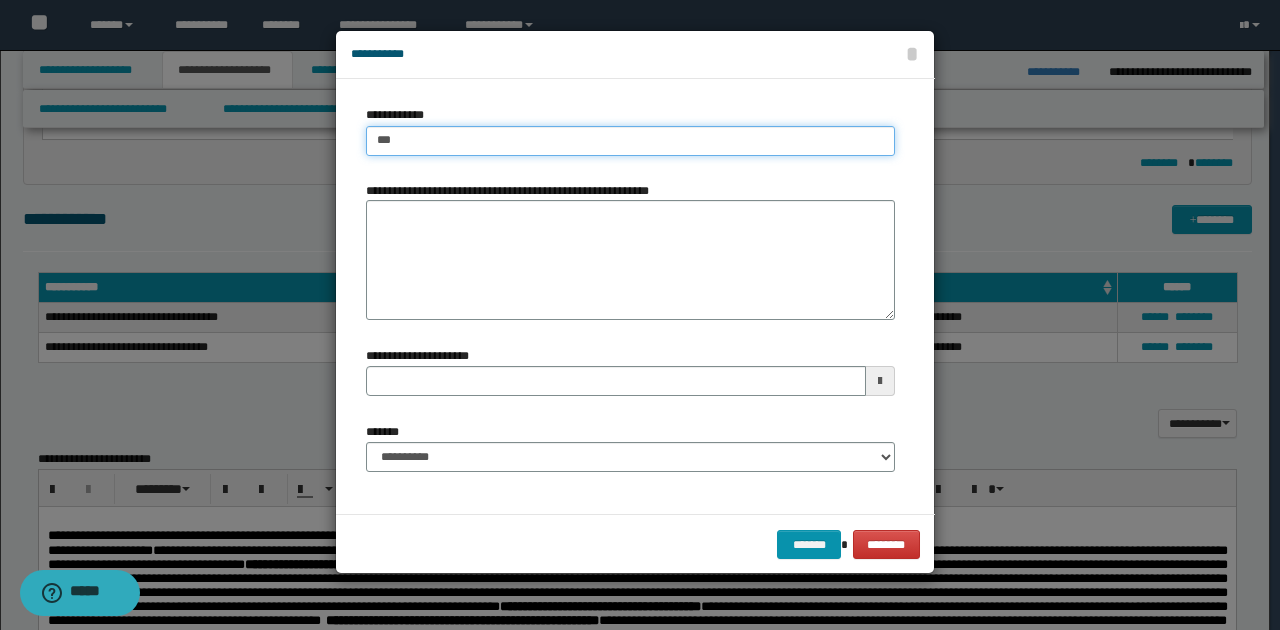 type on "***" 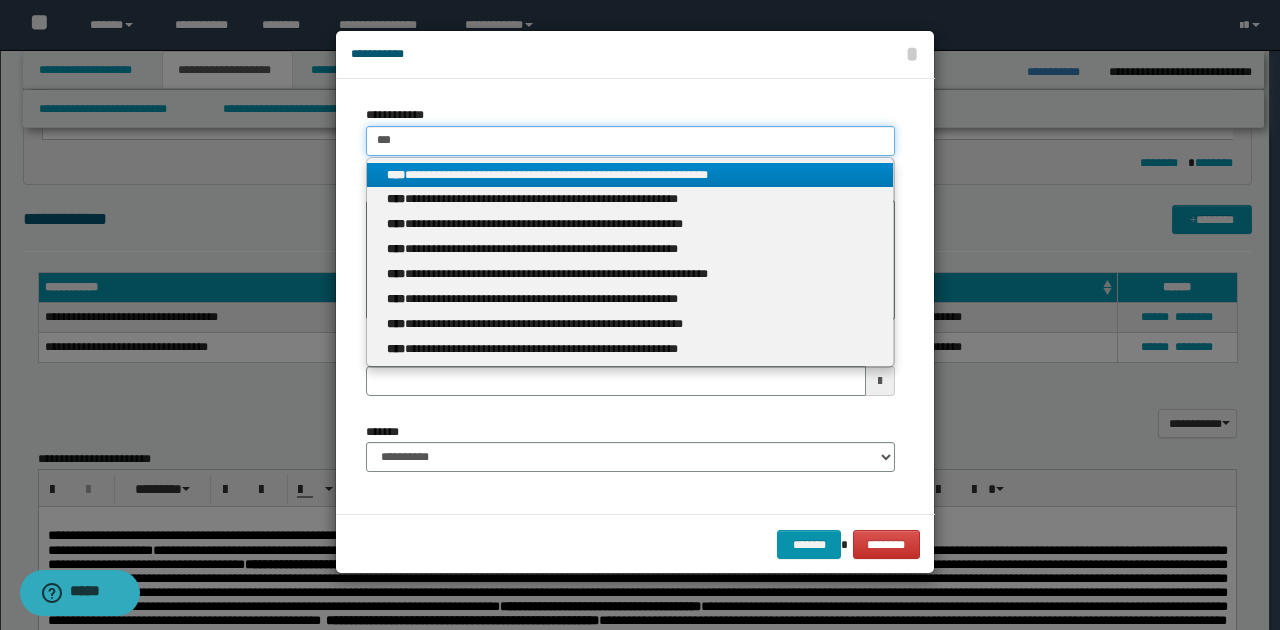 drag, startPoint x: 380, startPoint y: 137, endPoint x: 401, endPoint y: 137, distance: 21 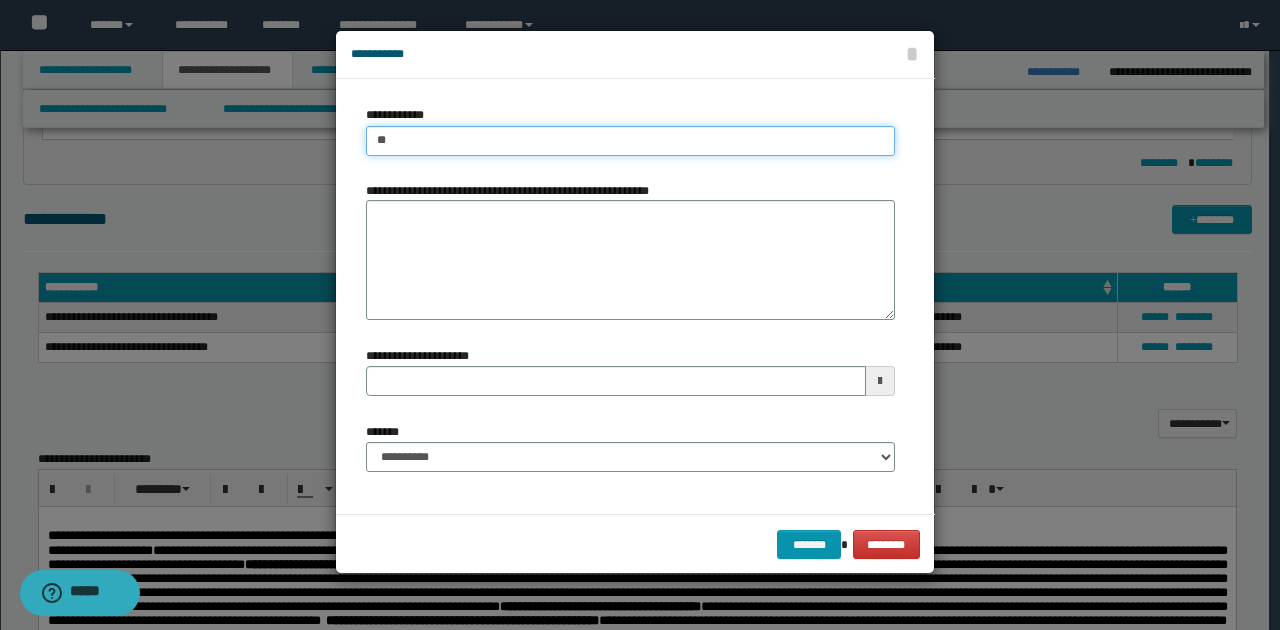 type on "***" 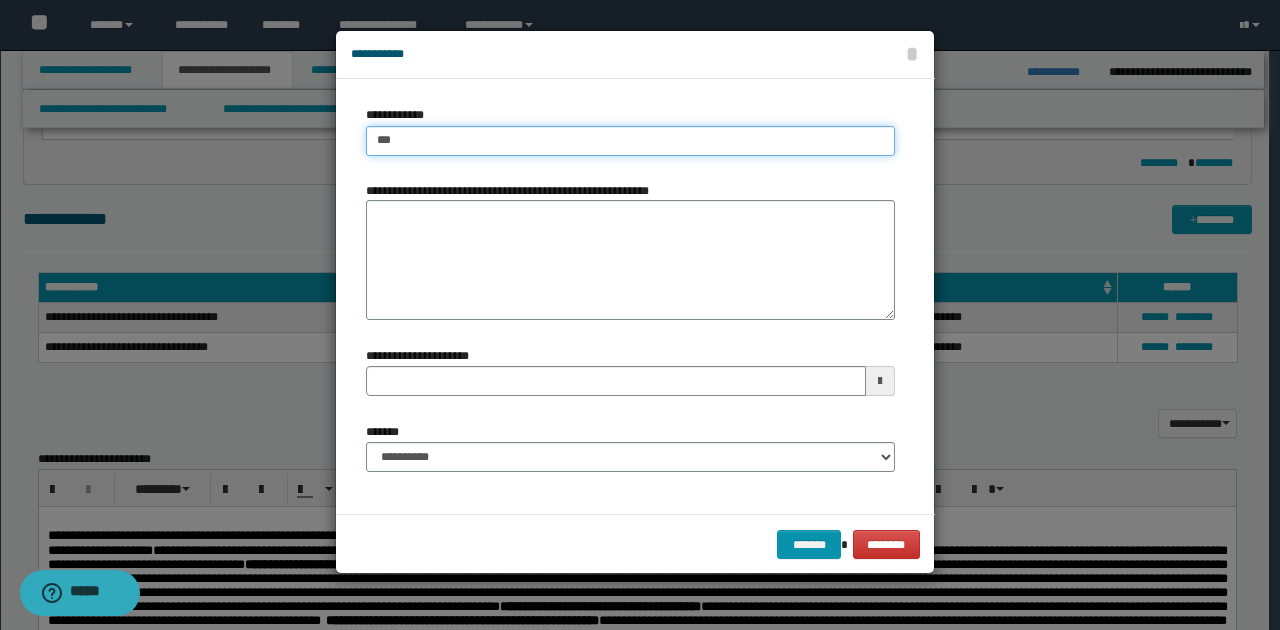 type on "***" 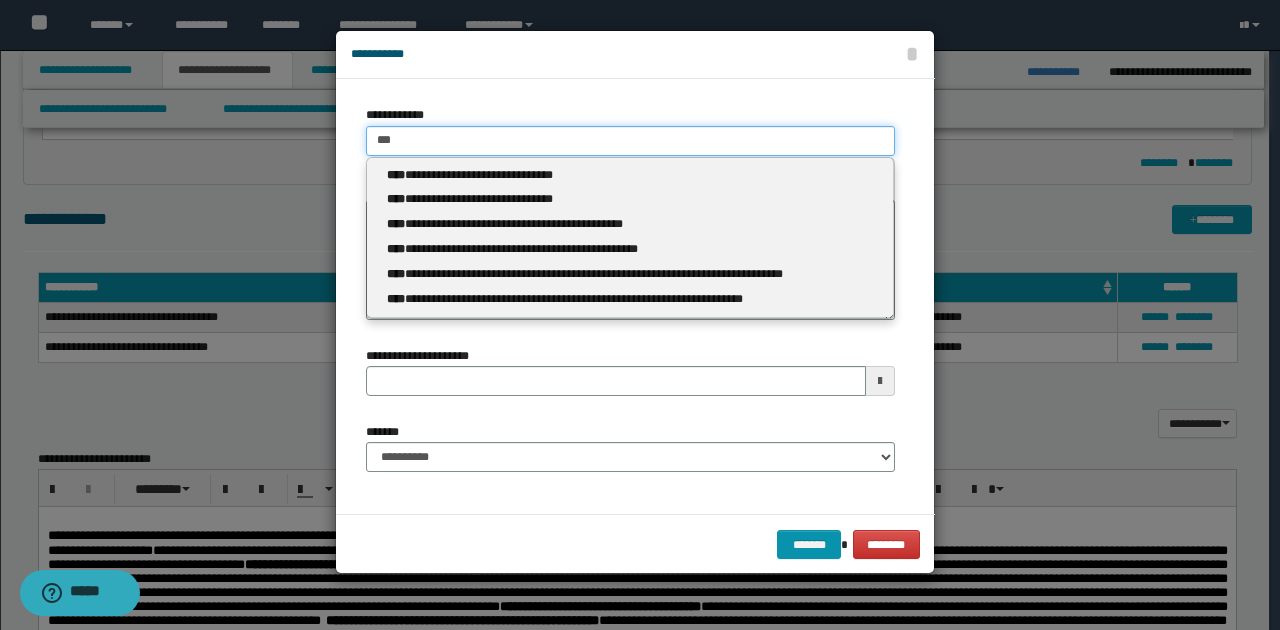 drag, startPoint x: 418, startPoint y: 138, endPoint x: 360, endPoint y: 133, distance: 58.21512 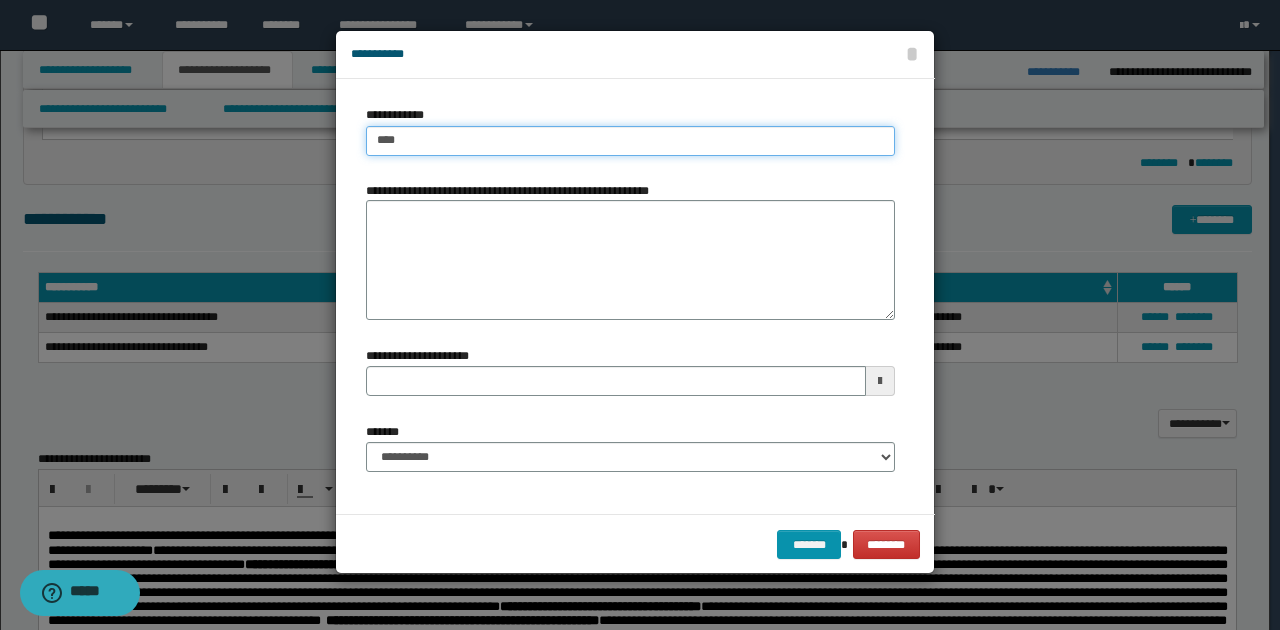 type on "*****" 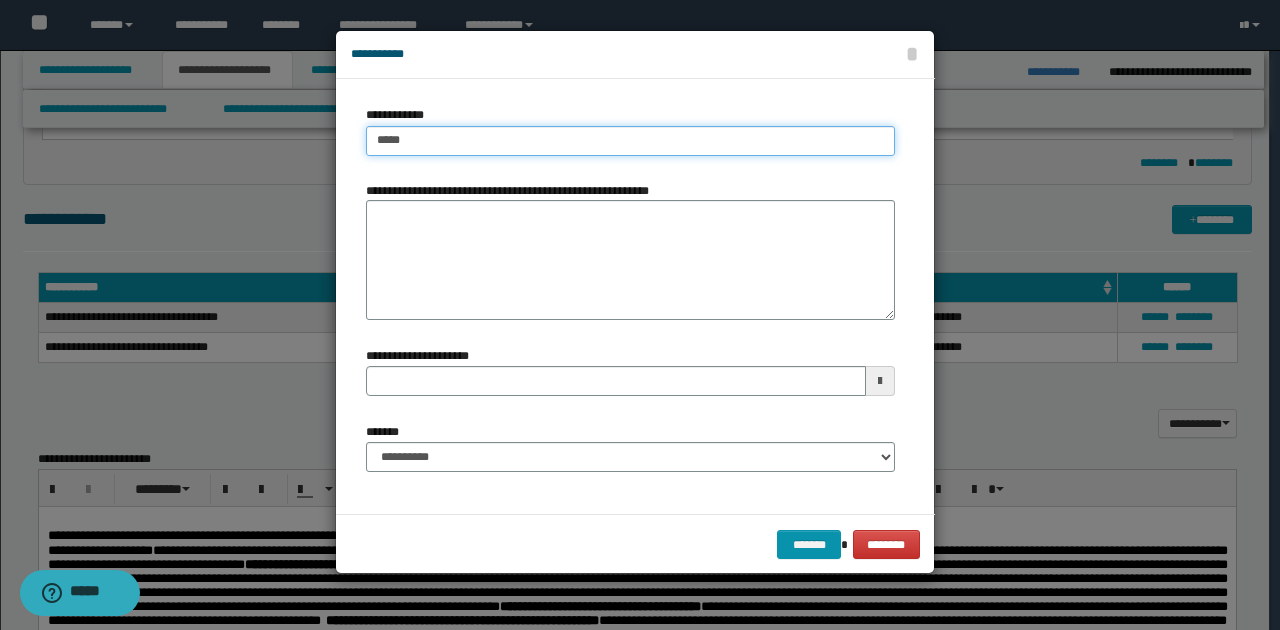 type on "**********" 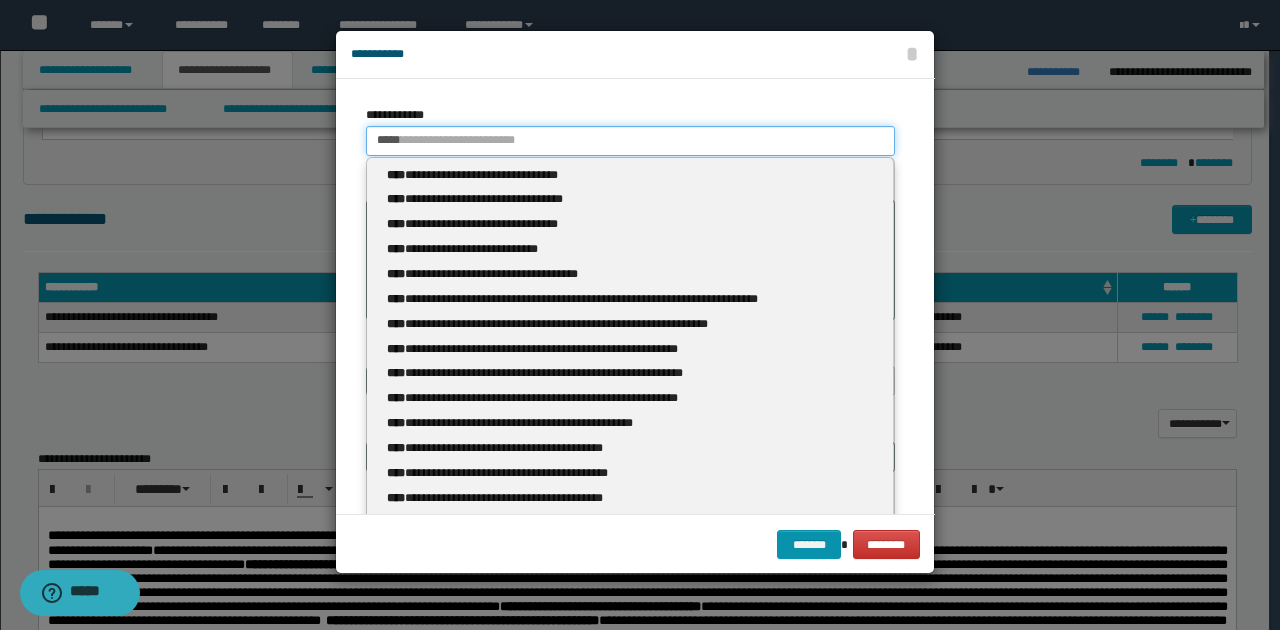 type 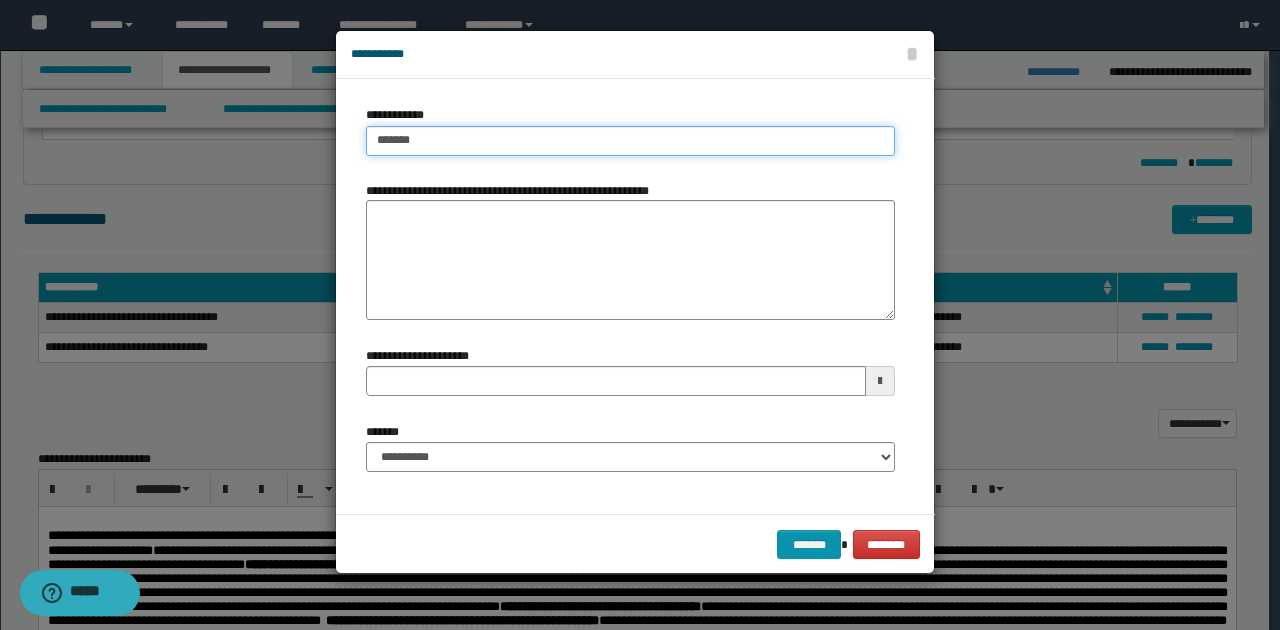type on "********" 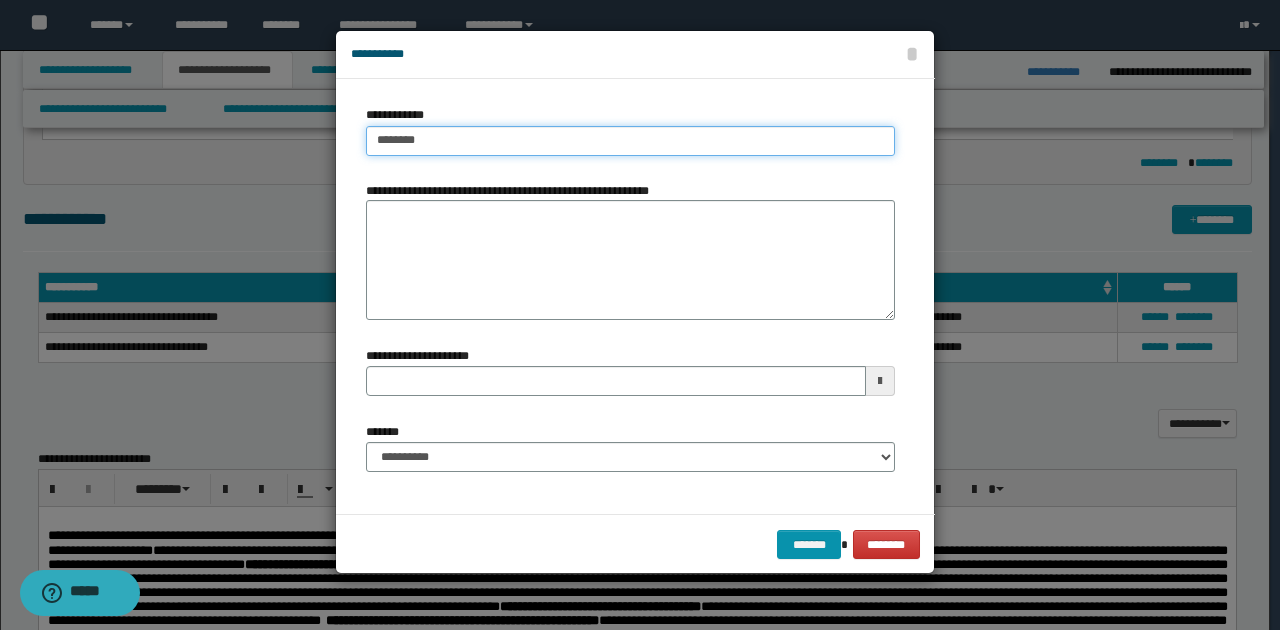 type on "**********" 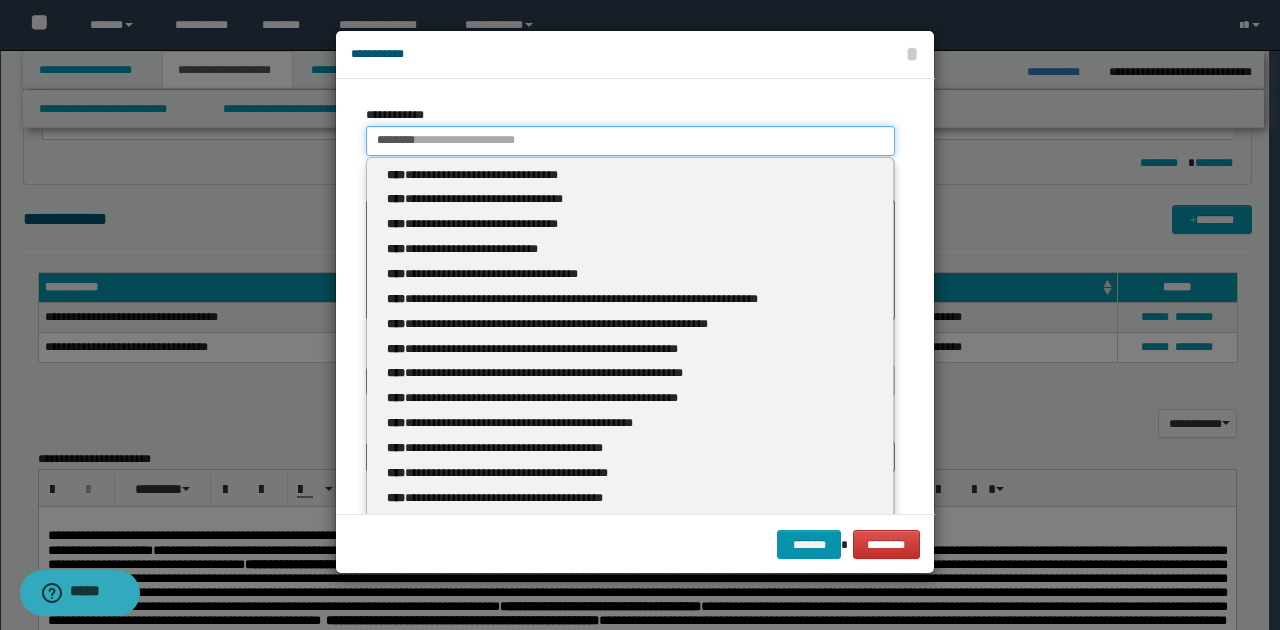 type 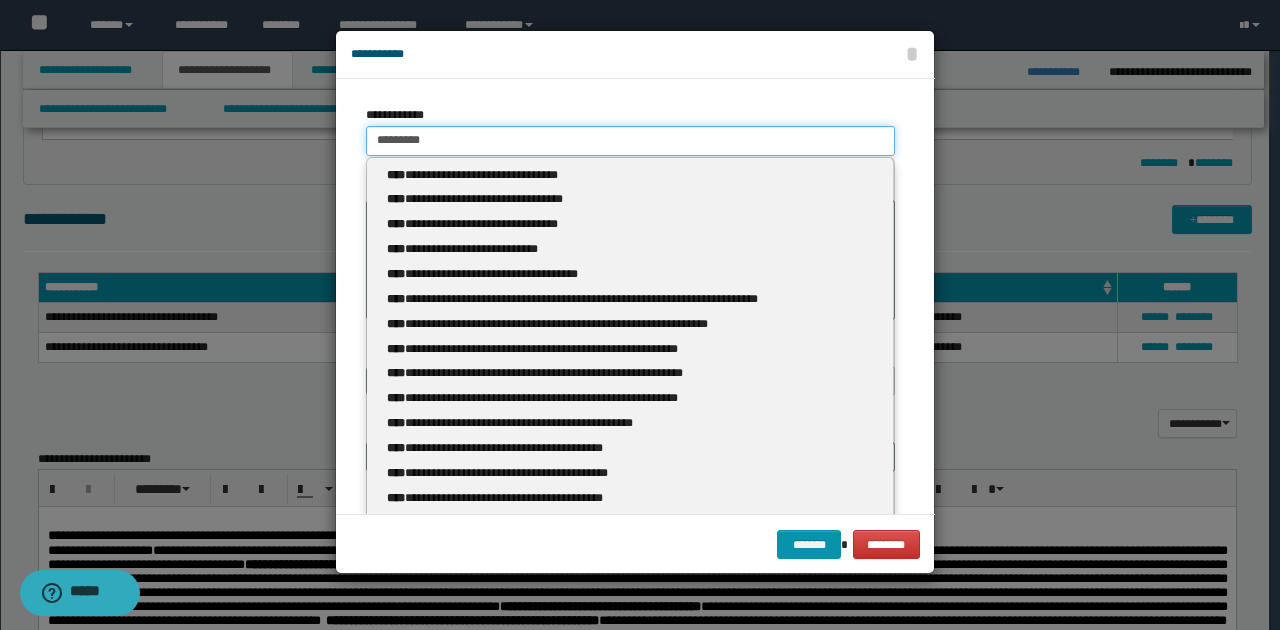 type on "**********" 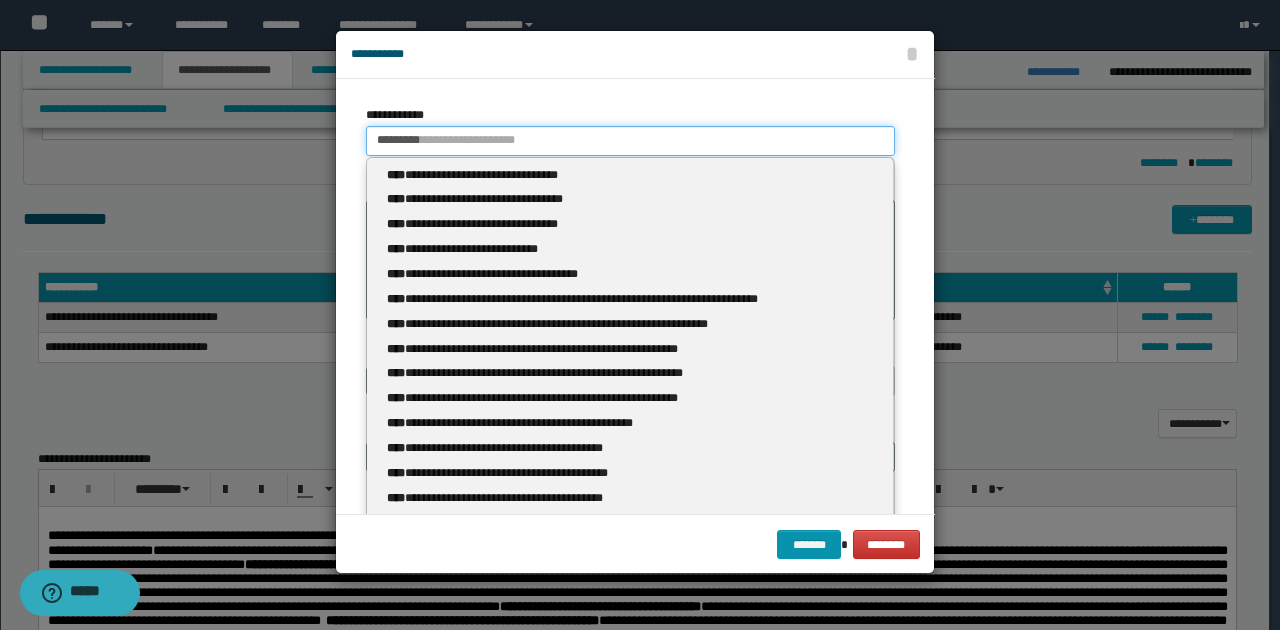 type 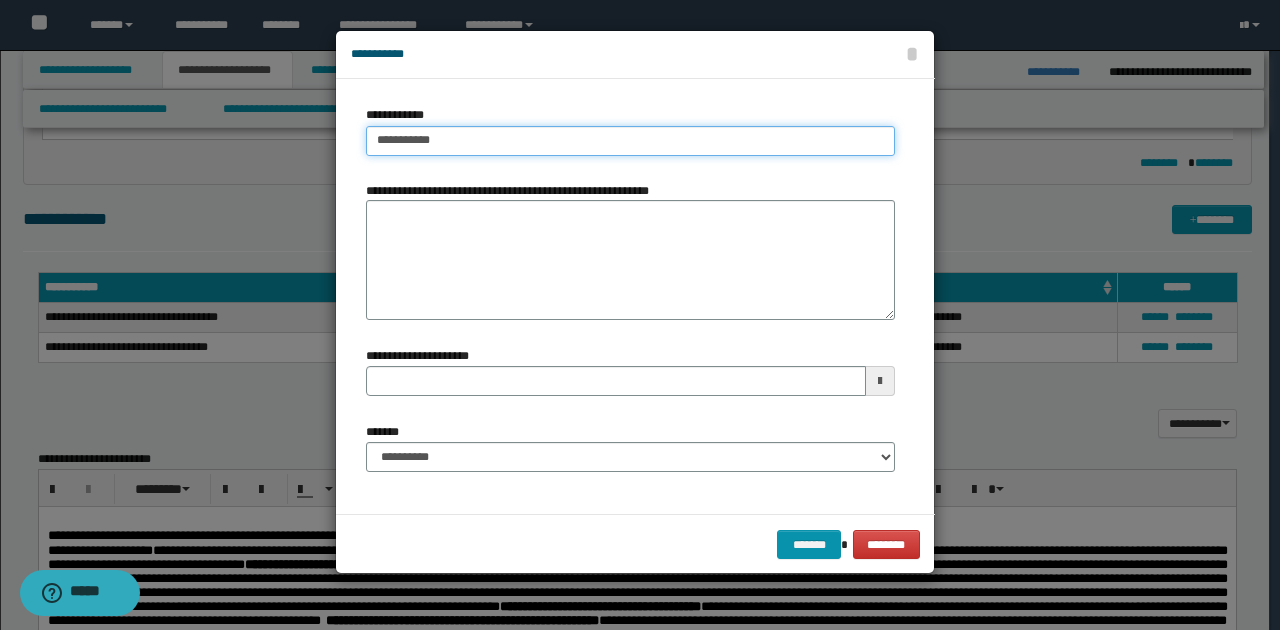 type on "**********" 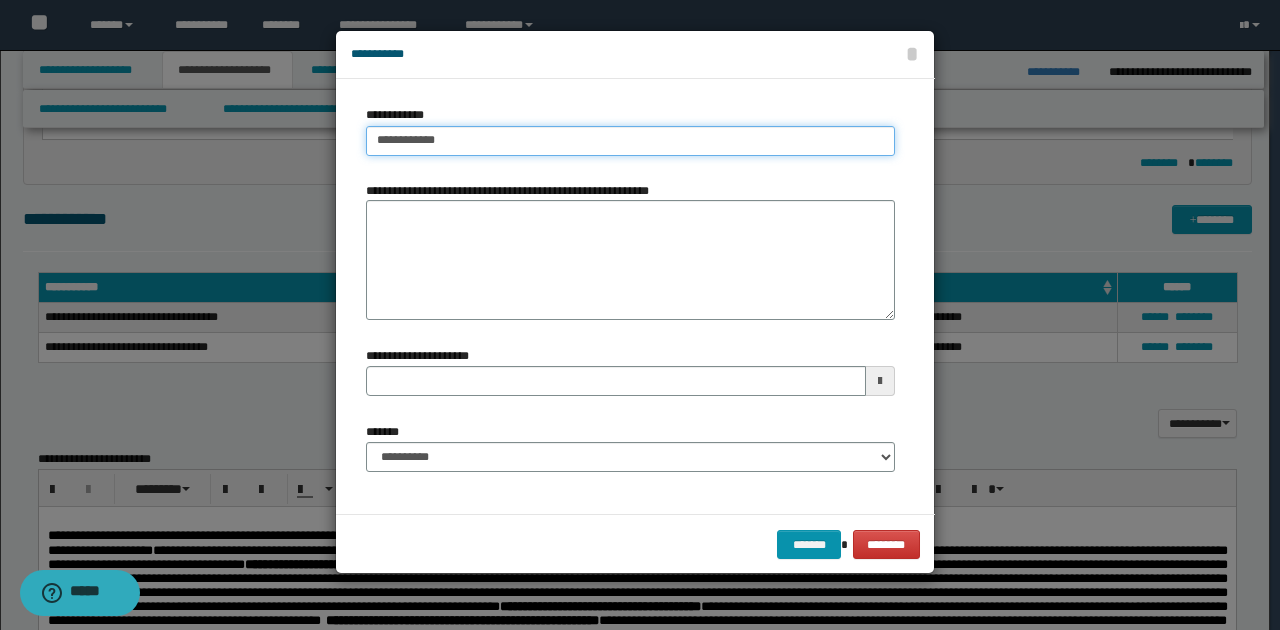 type on "**********" 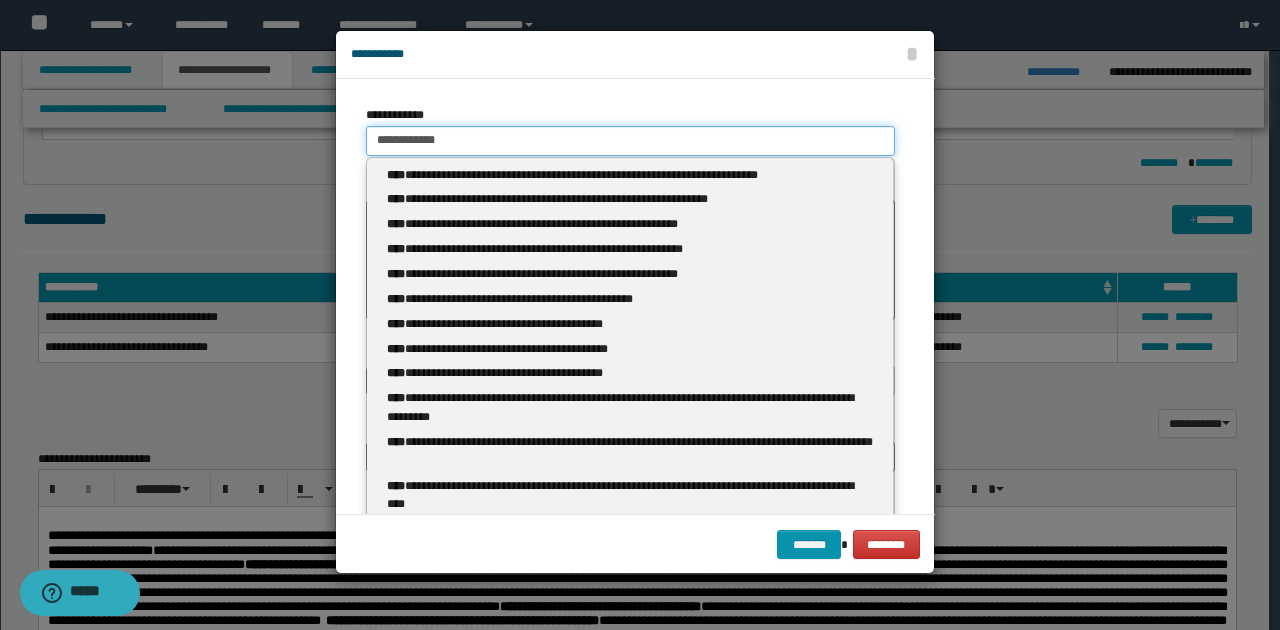 type 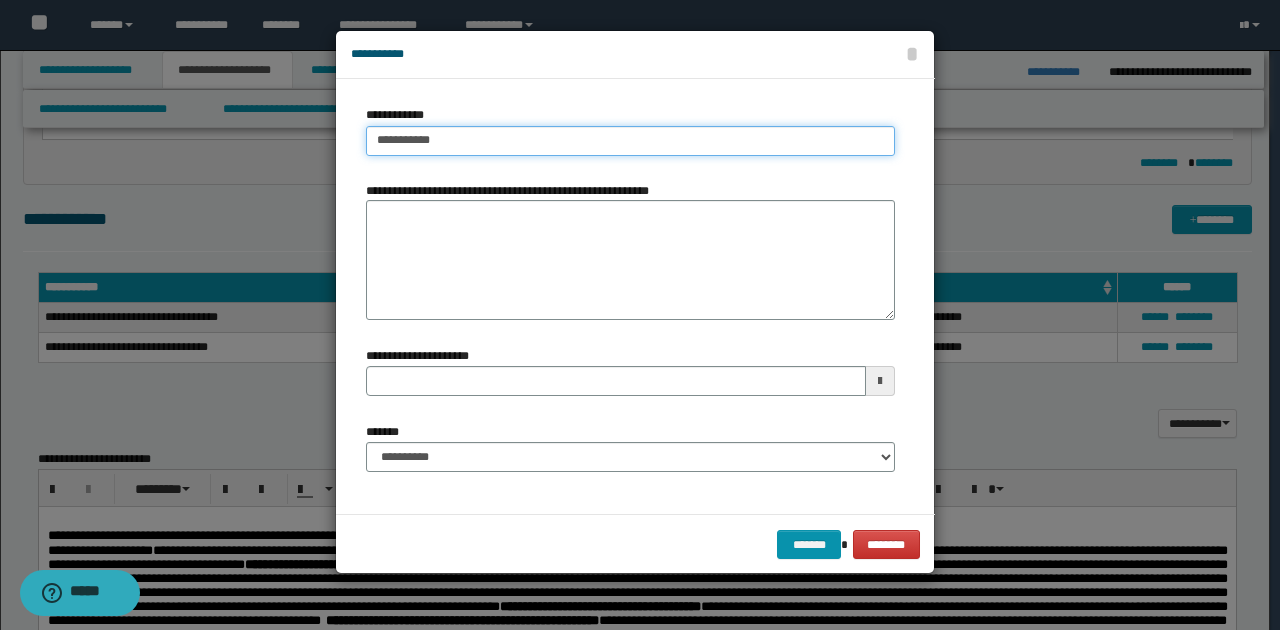 type on "**********" 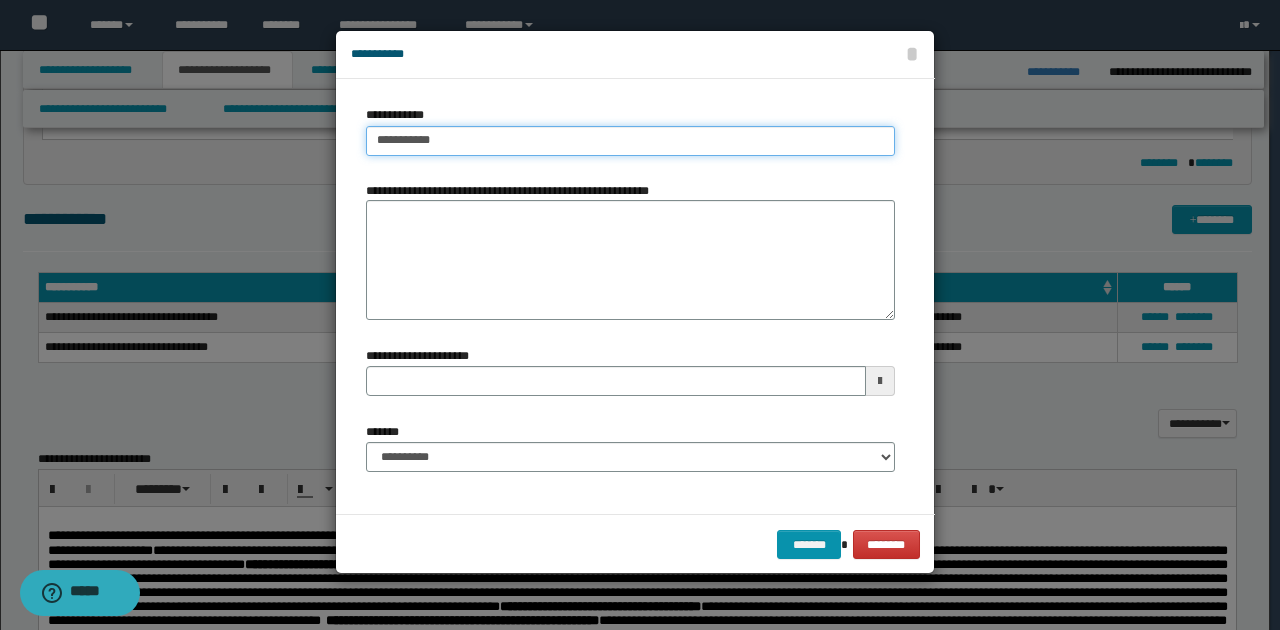 type 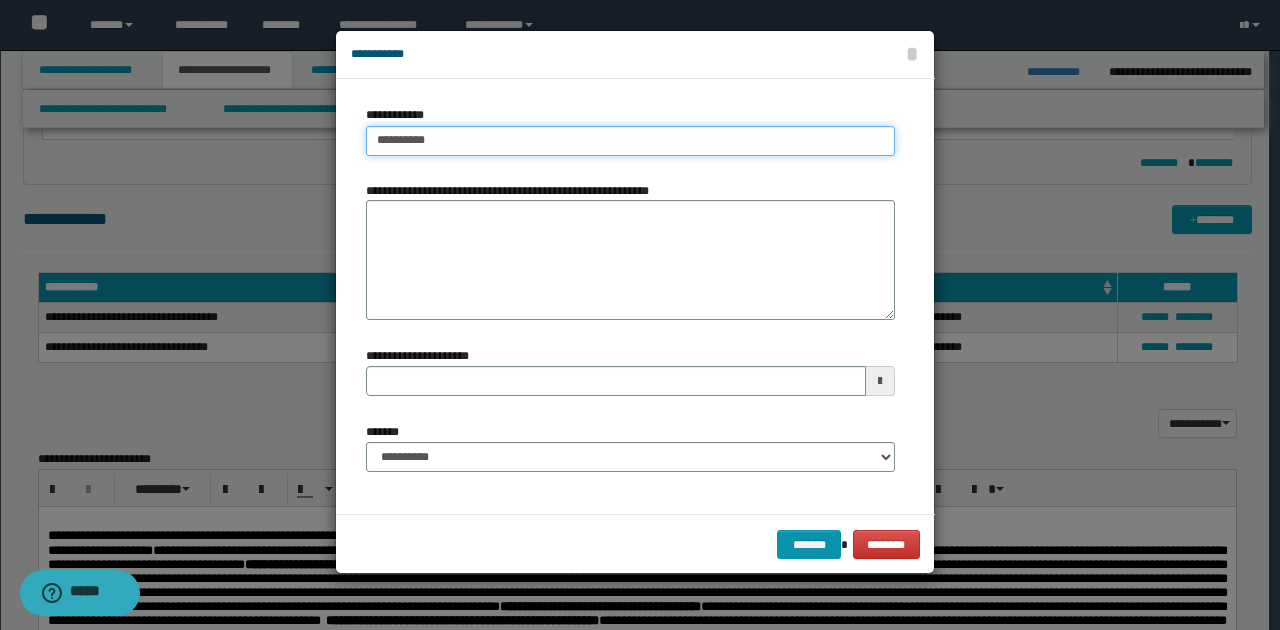 type on "*********" 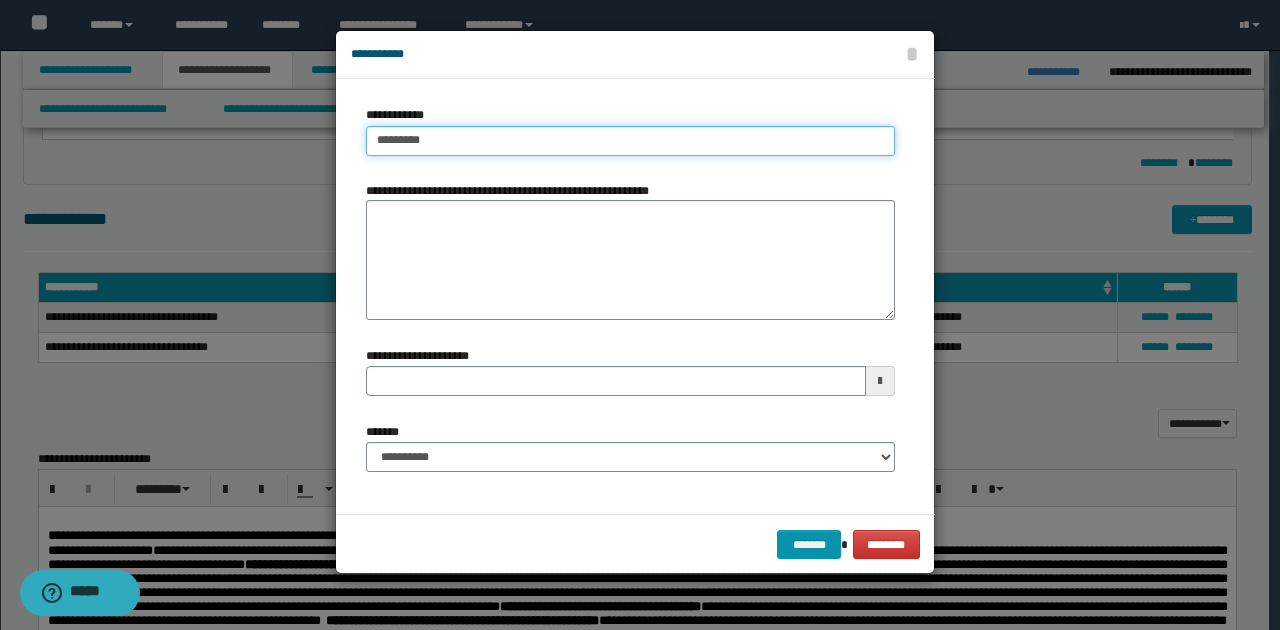 type on "**********" 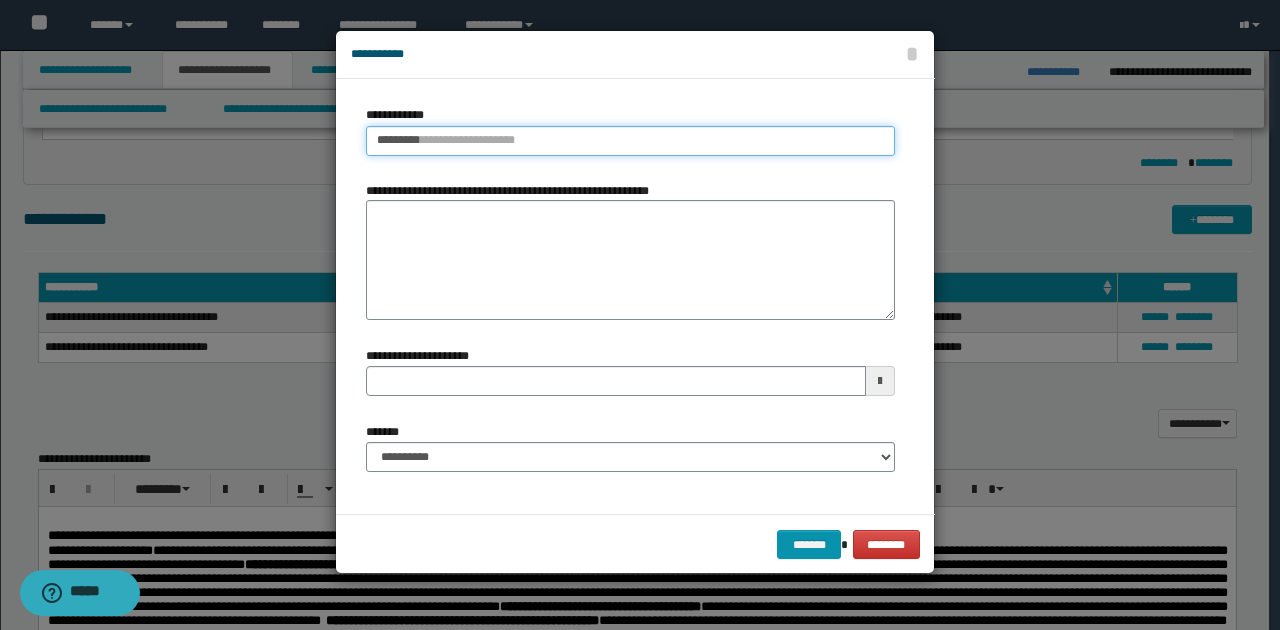 type 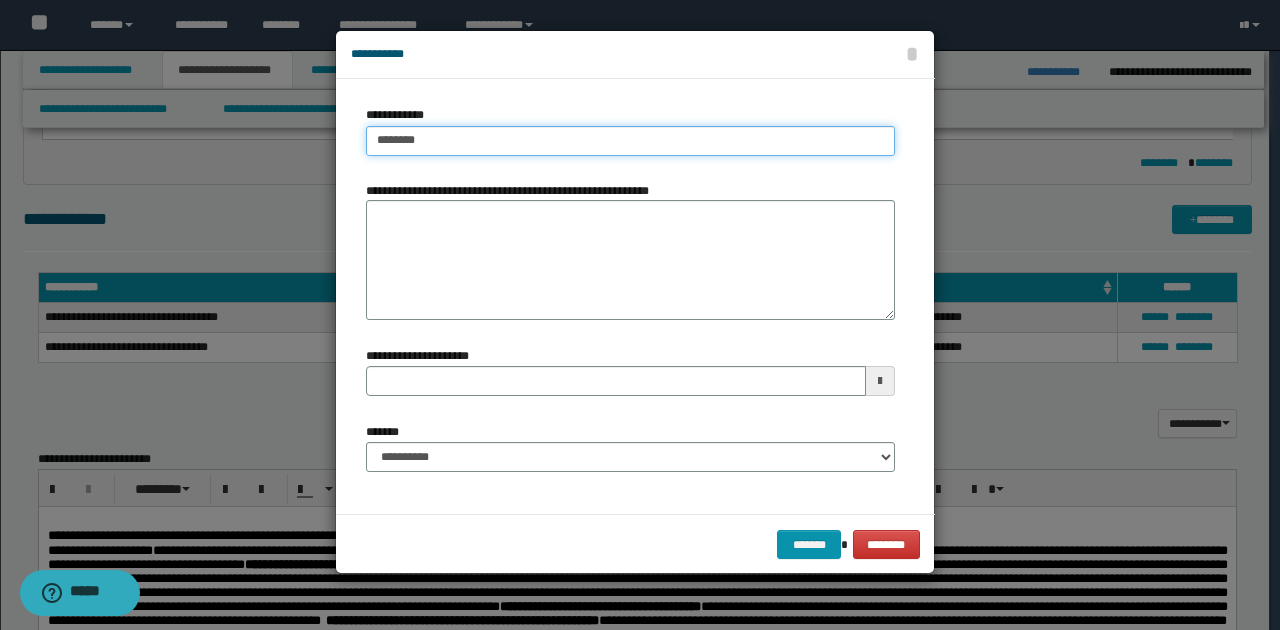 type on "**********" 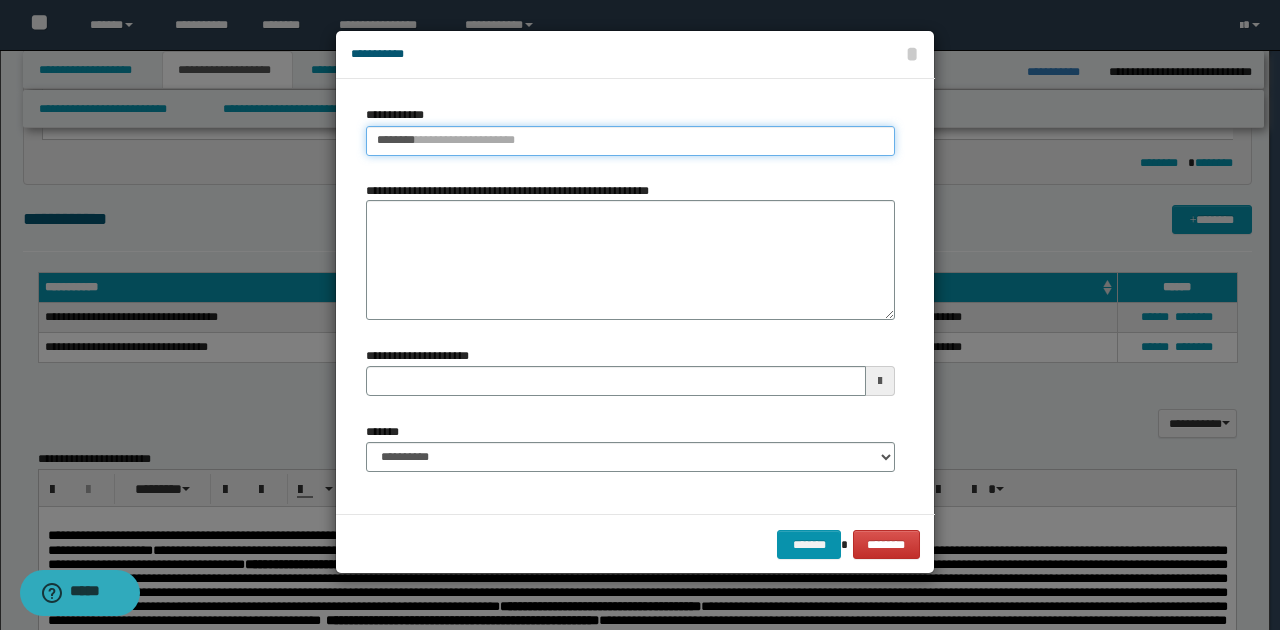 type 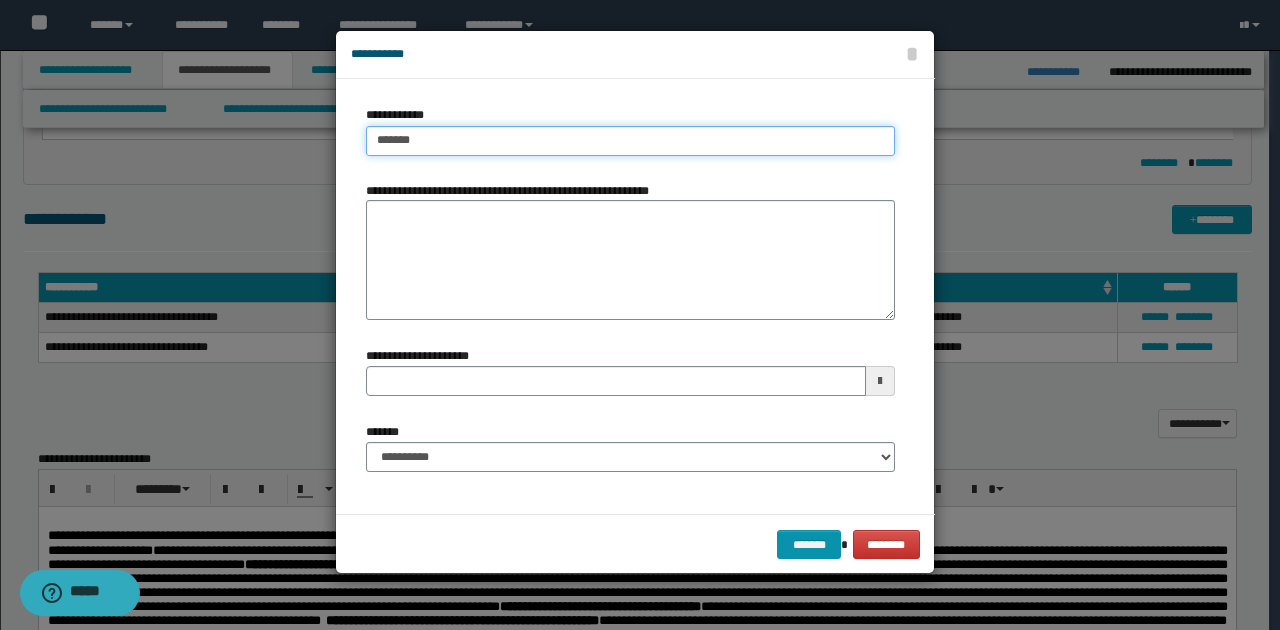 type on "**********" 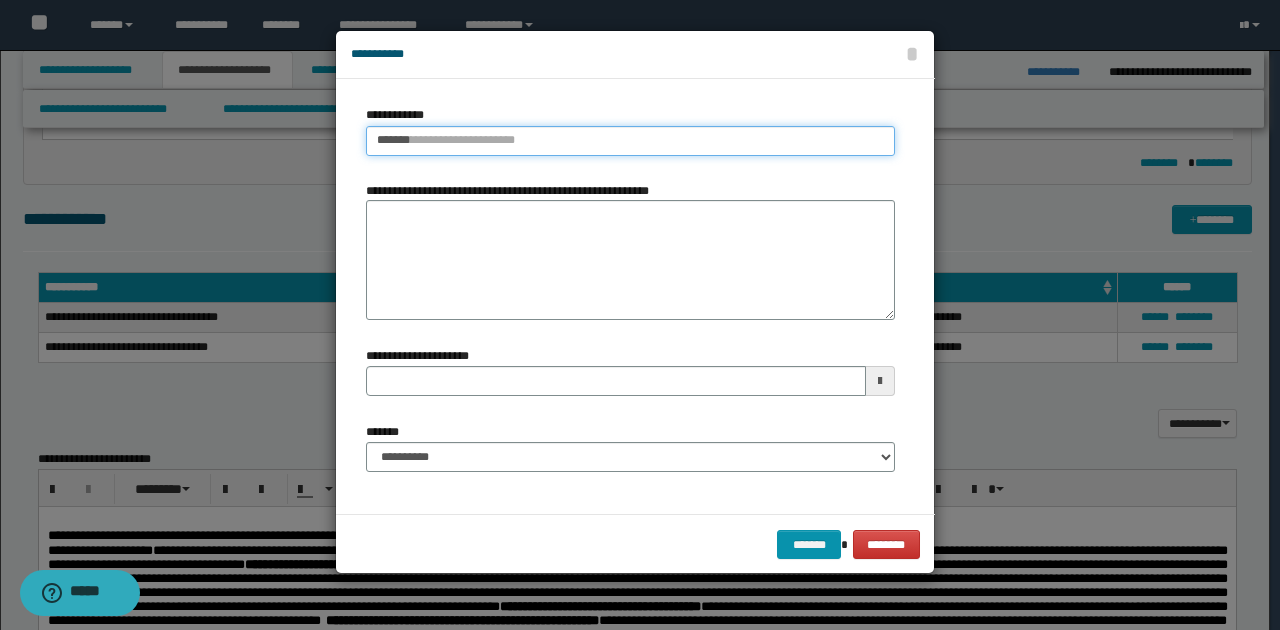 type 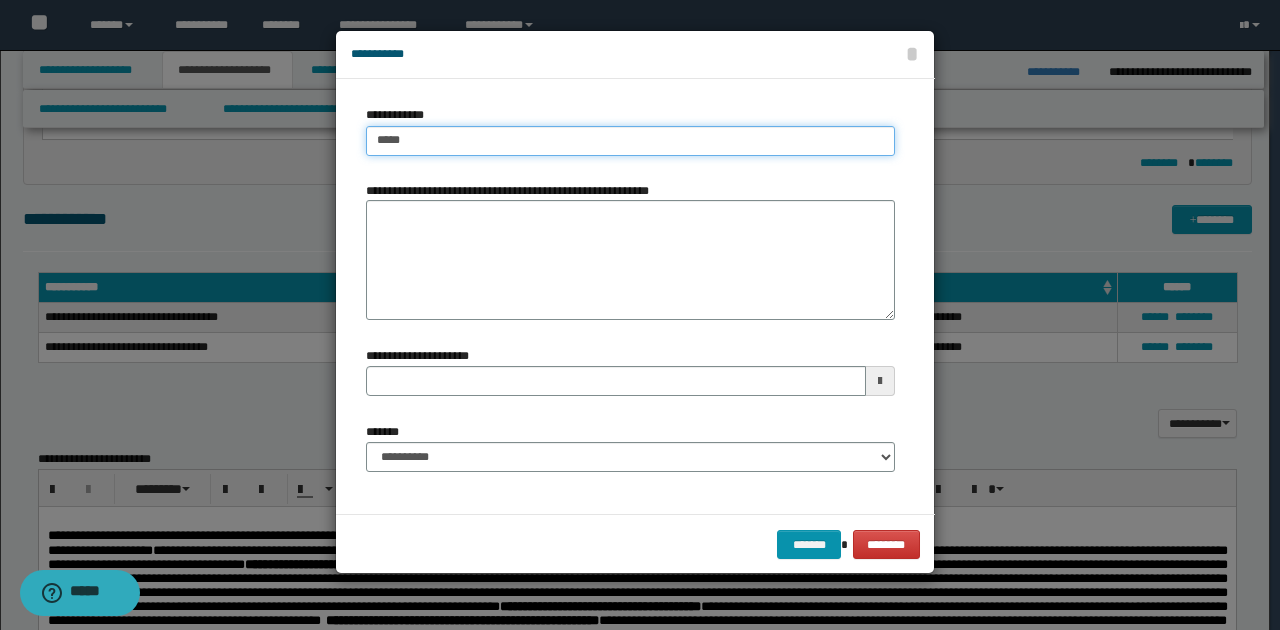 type on "****" 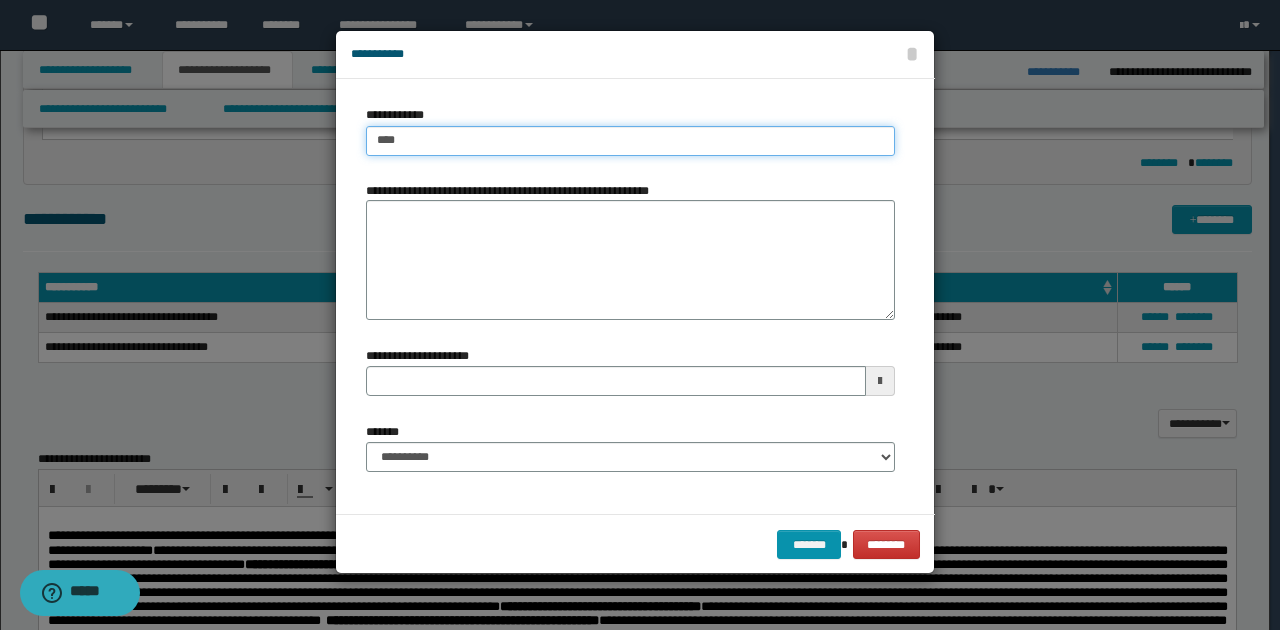 type on "****" 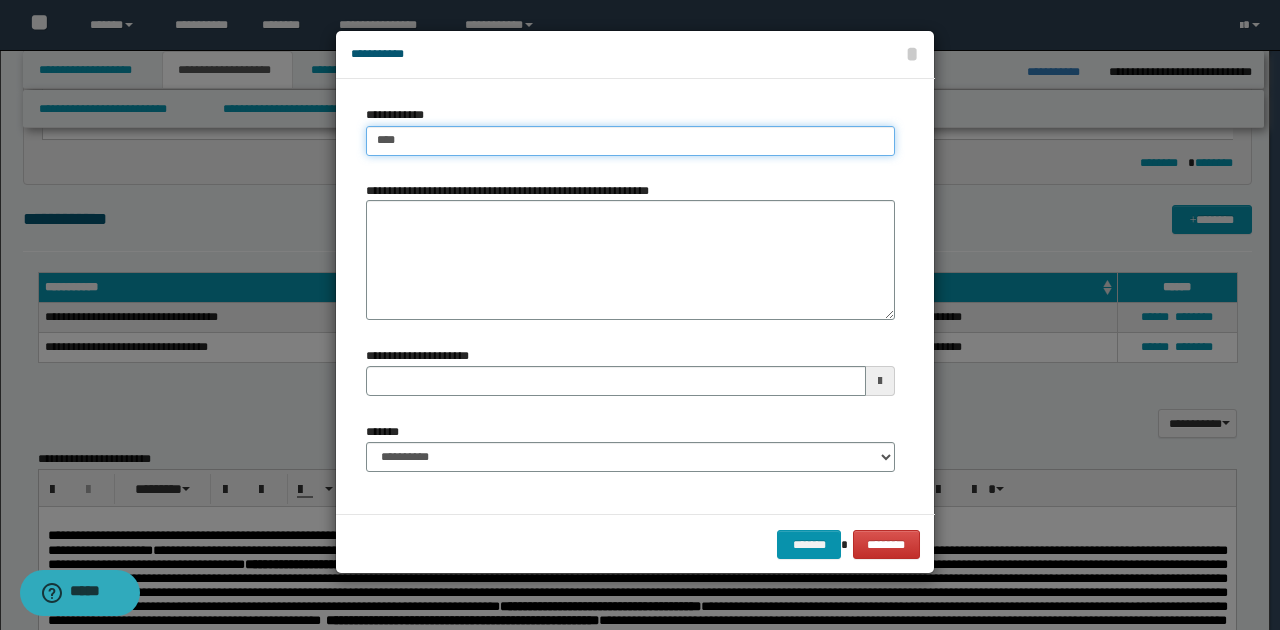 type 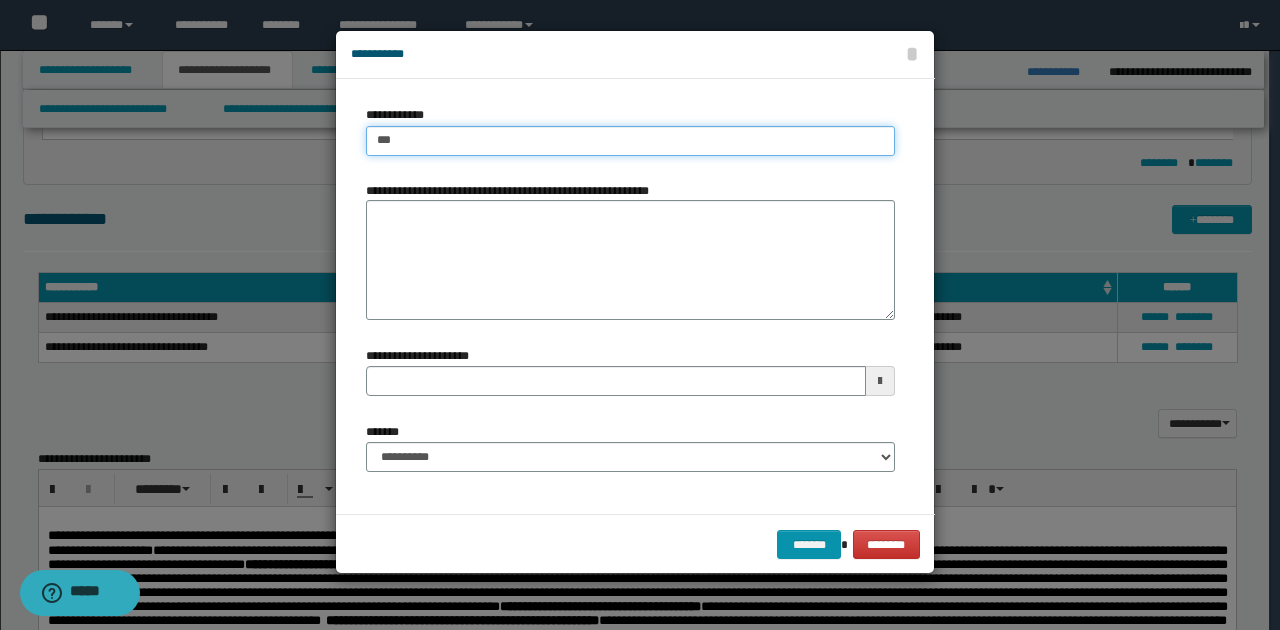 type on "***" 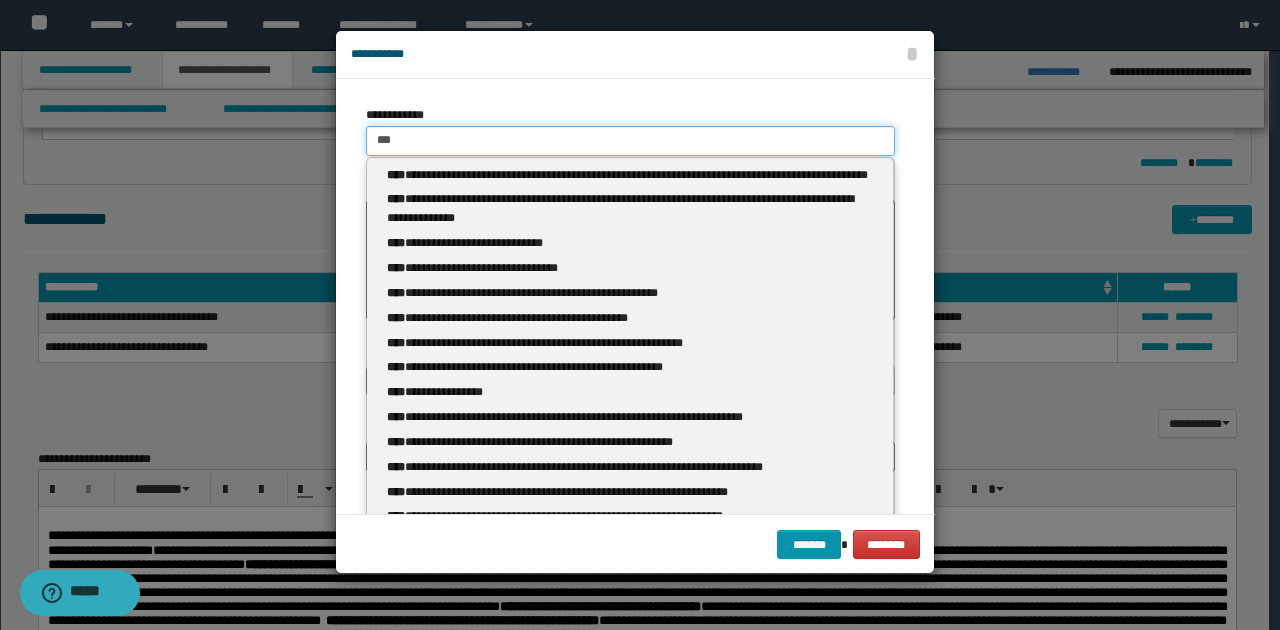 type 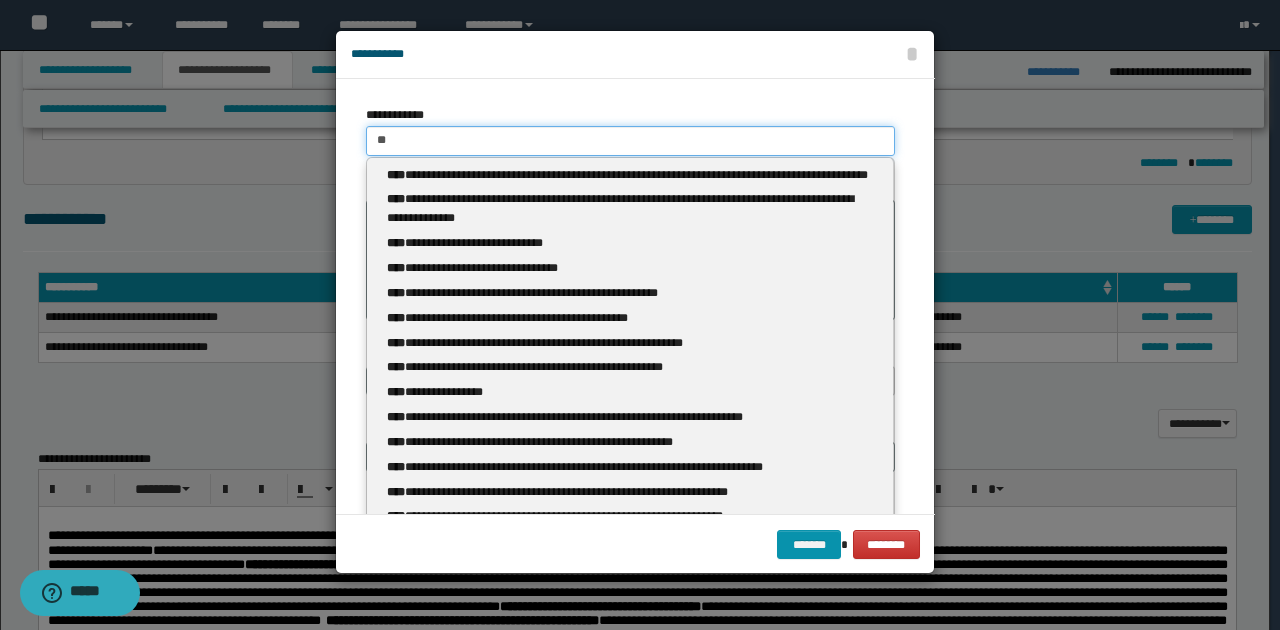 type on "*" 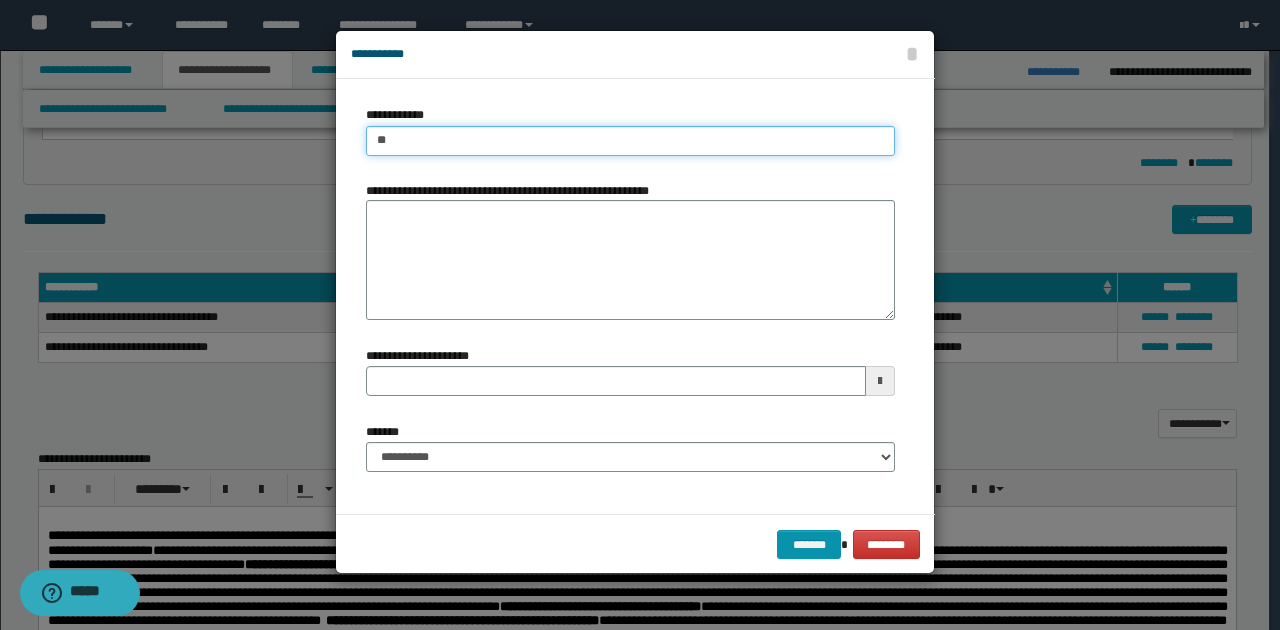 type on "***" 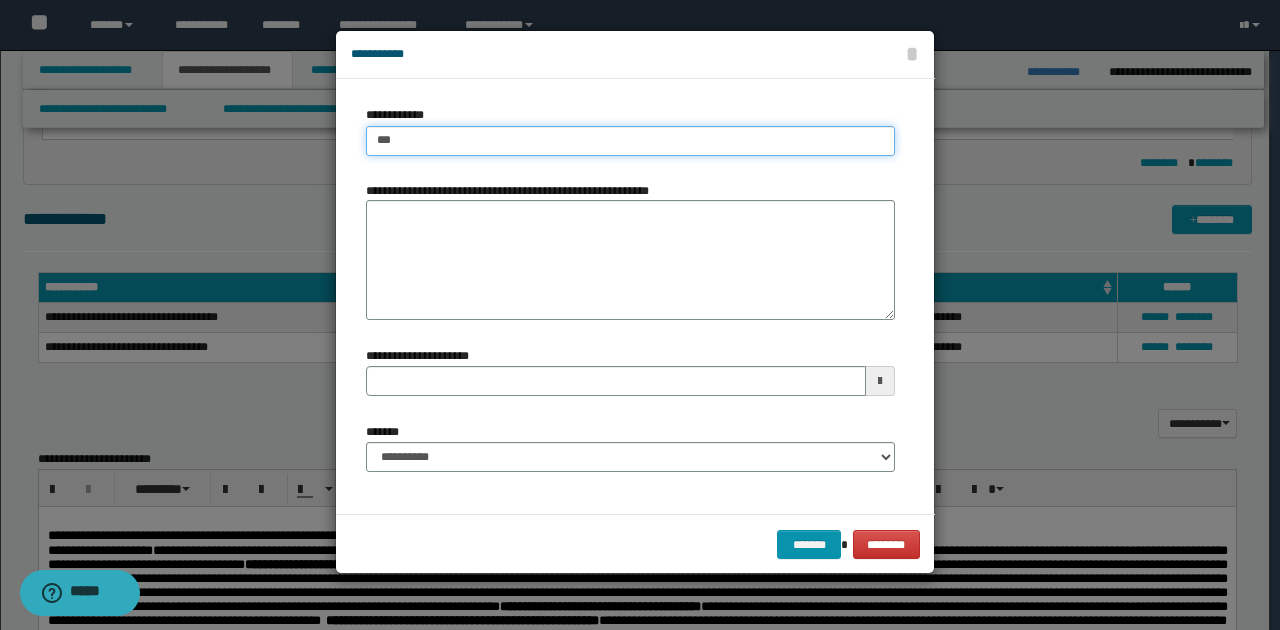 type on "***" 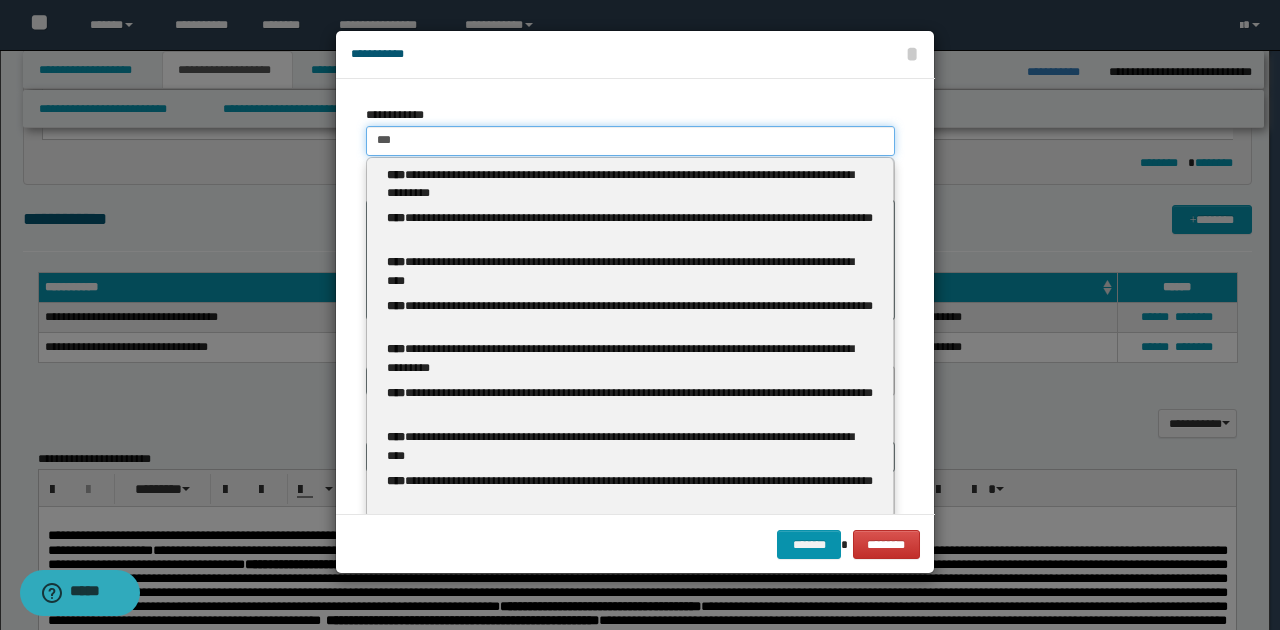 type 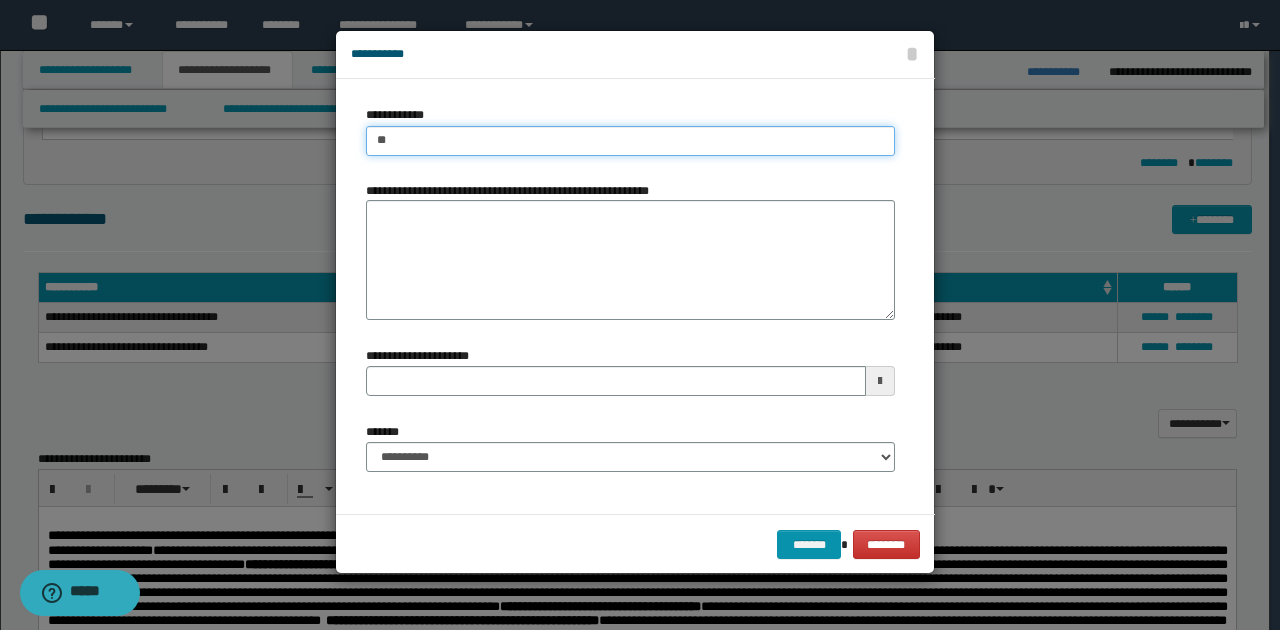 type on "***" 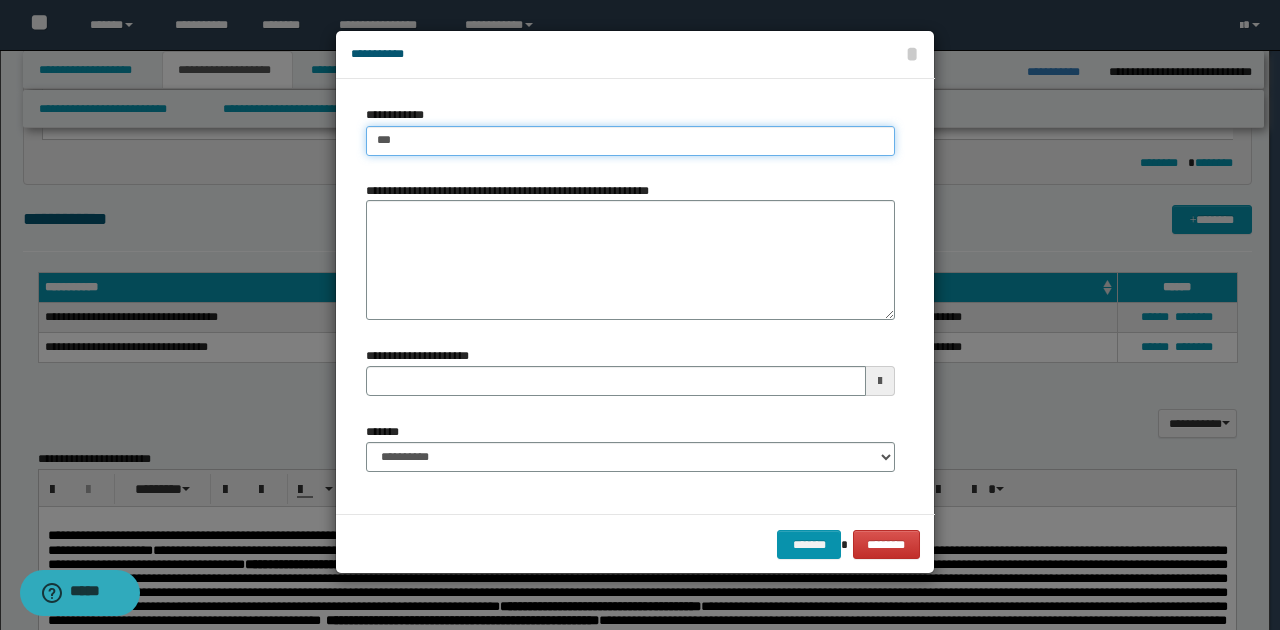 type on "***" 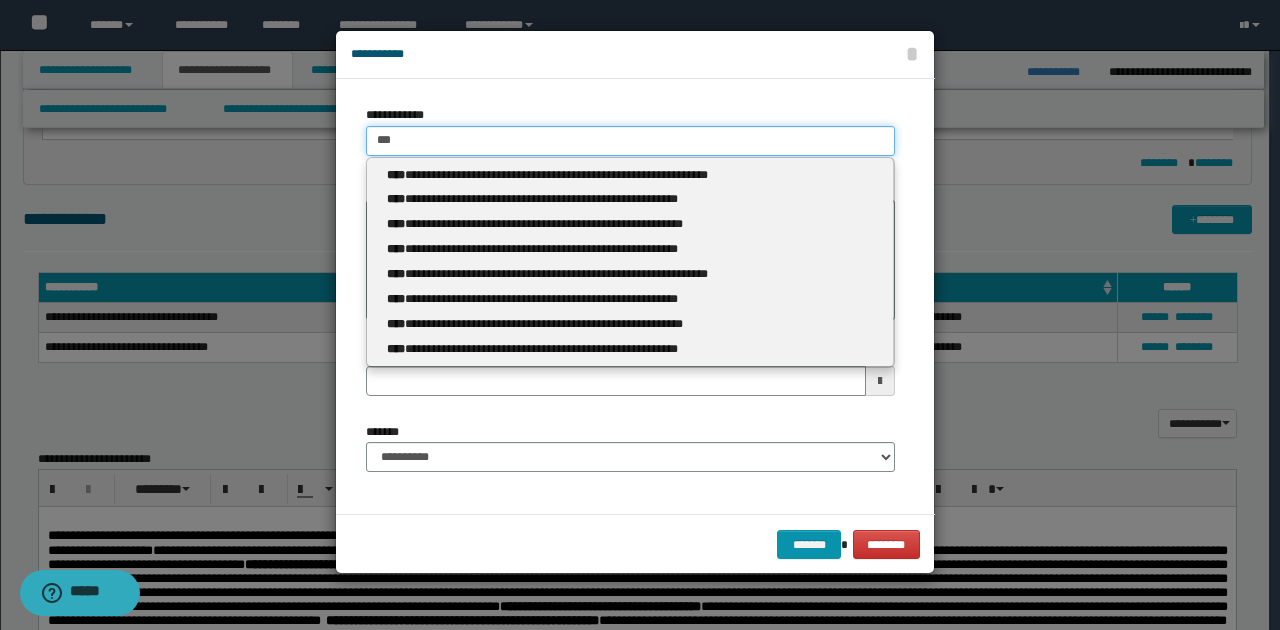 type 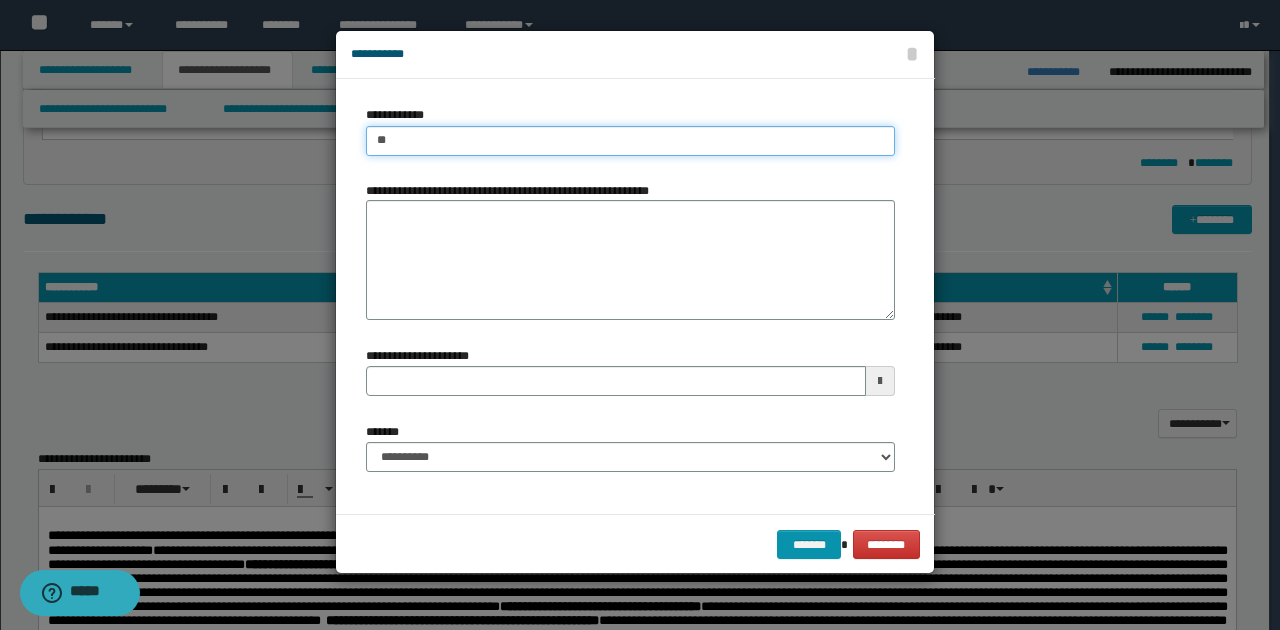 type on "***" 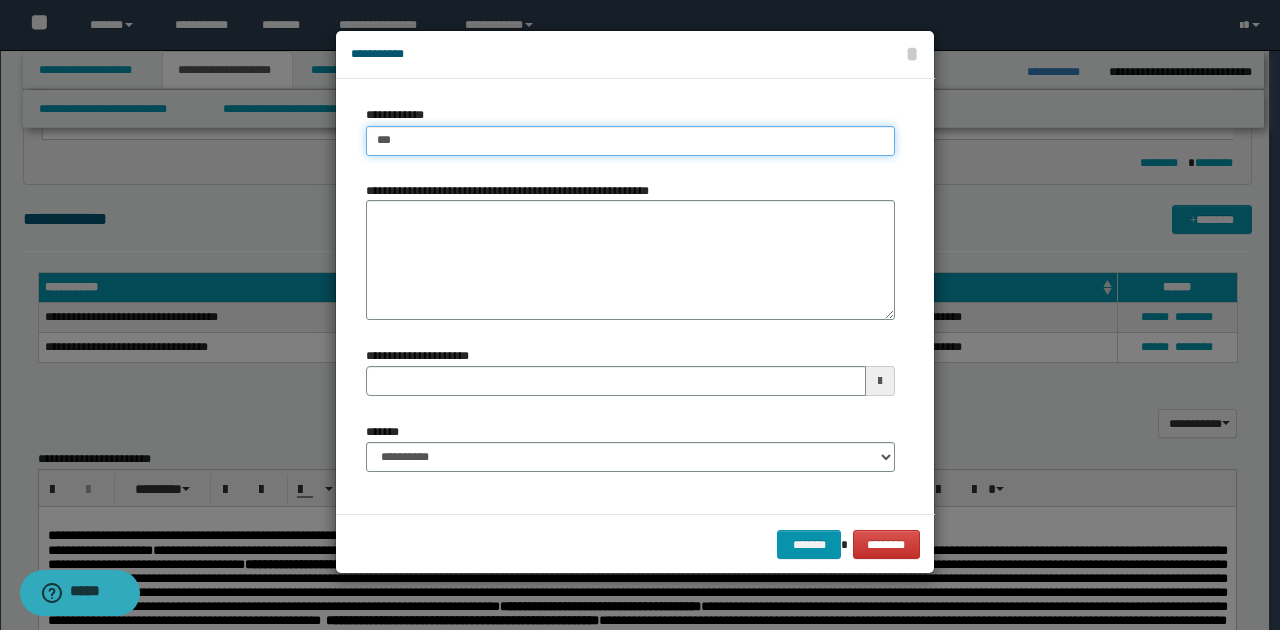 type on "***" 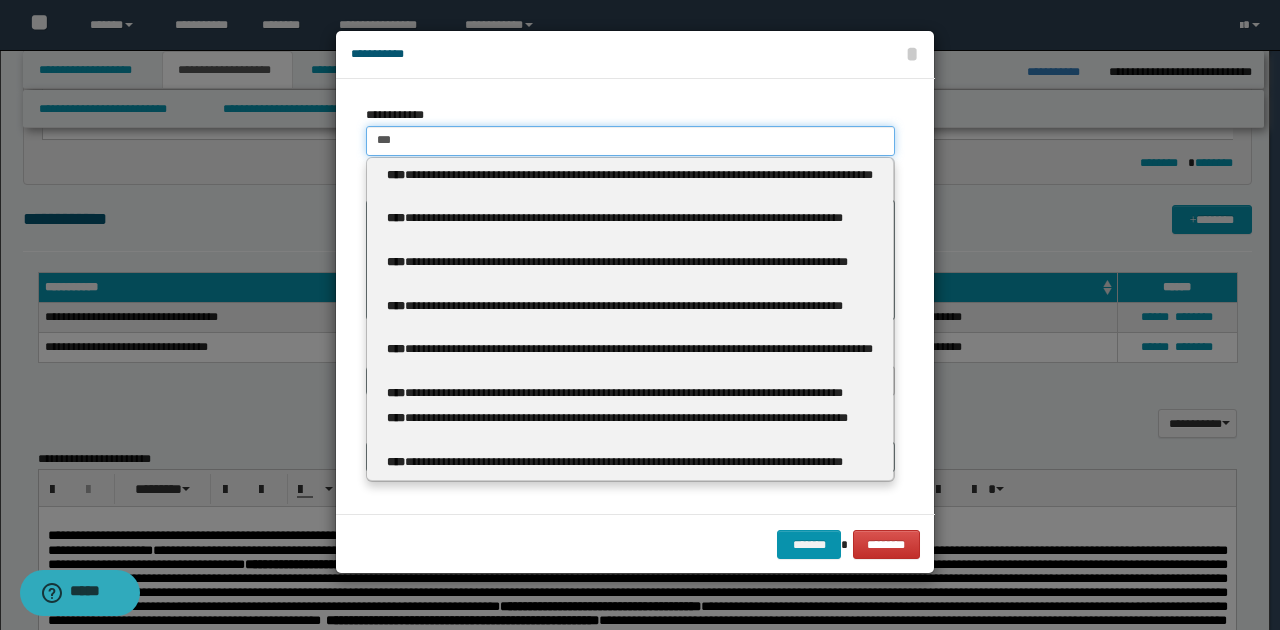 type 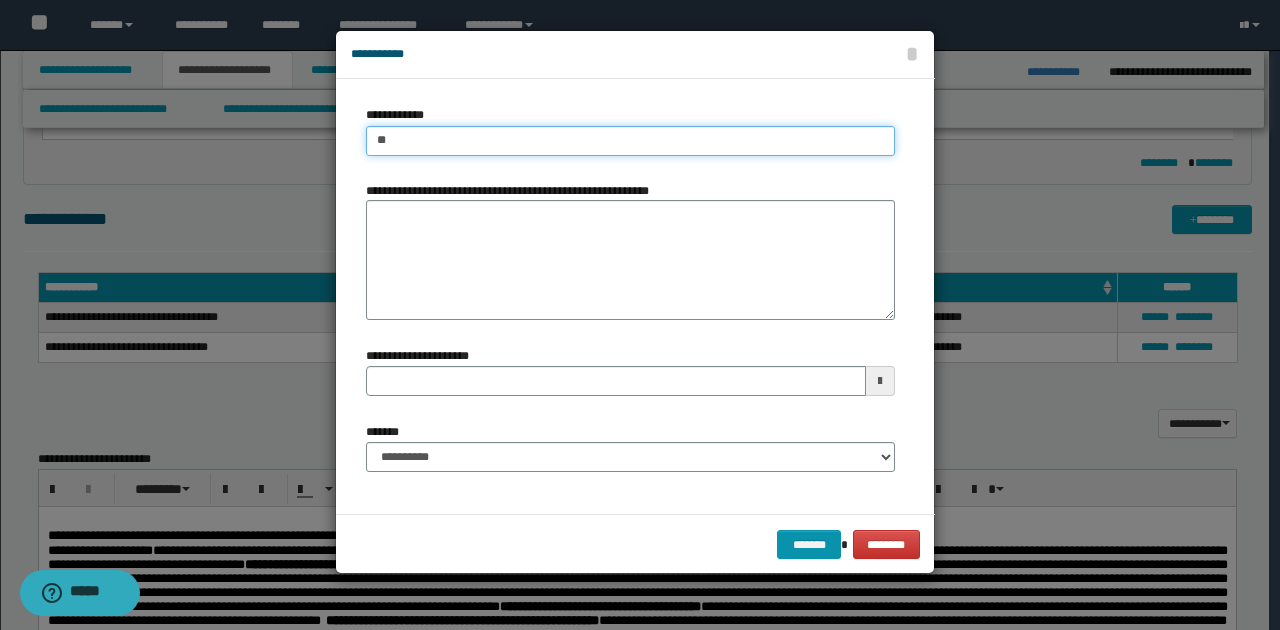 type on "***" 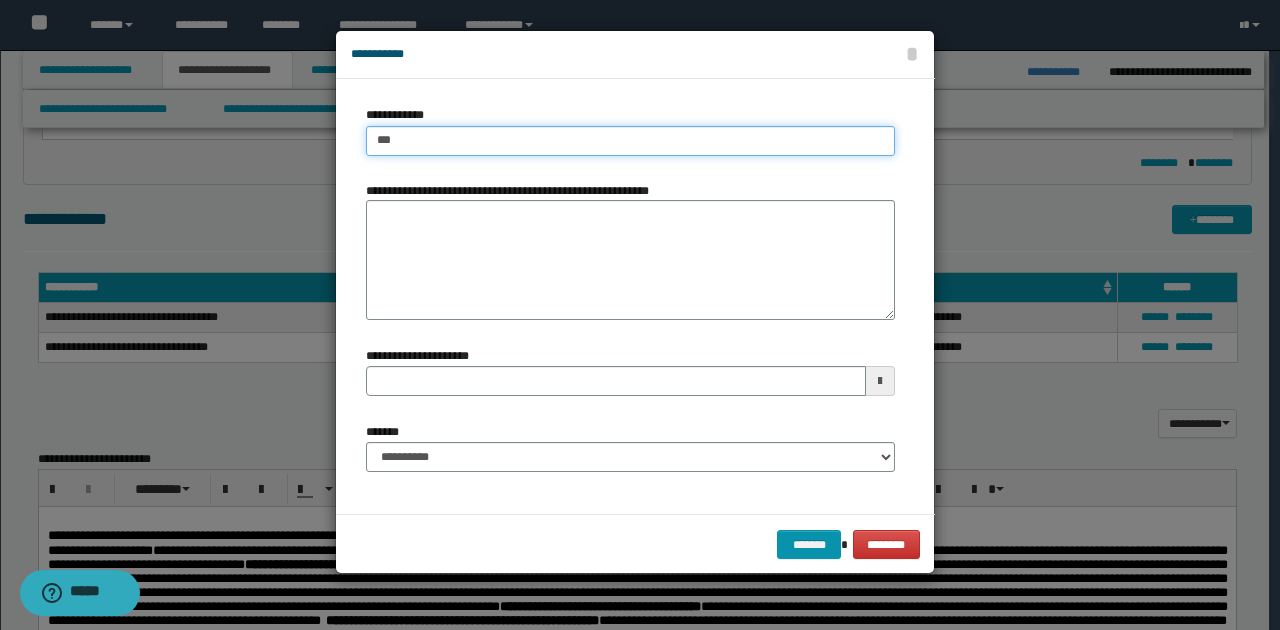 type on "***" 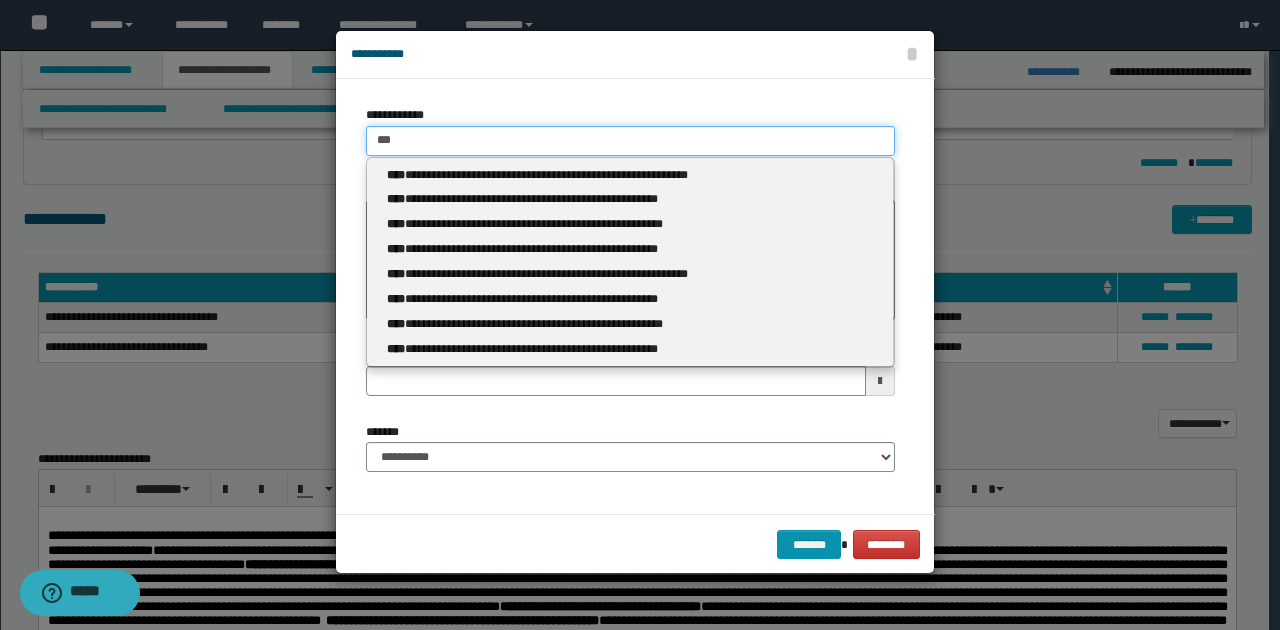 type 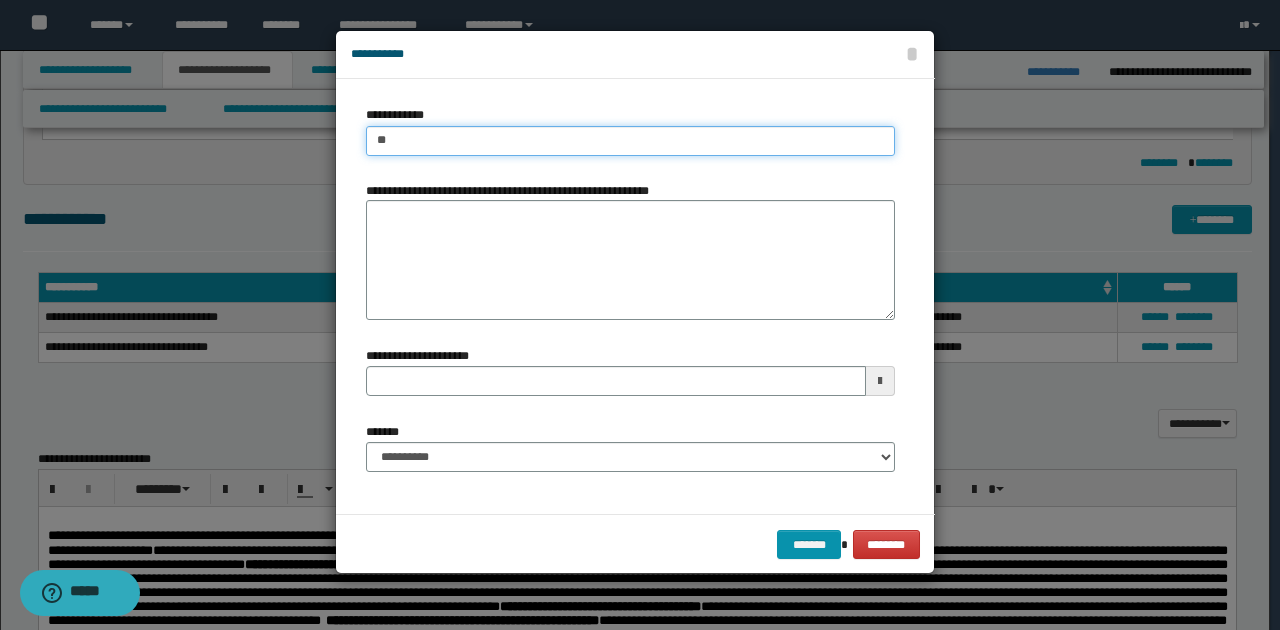 type on "***" 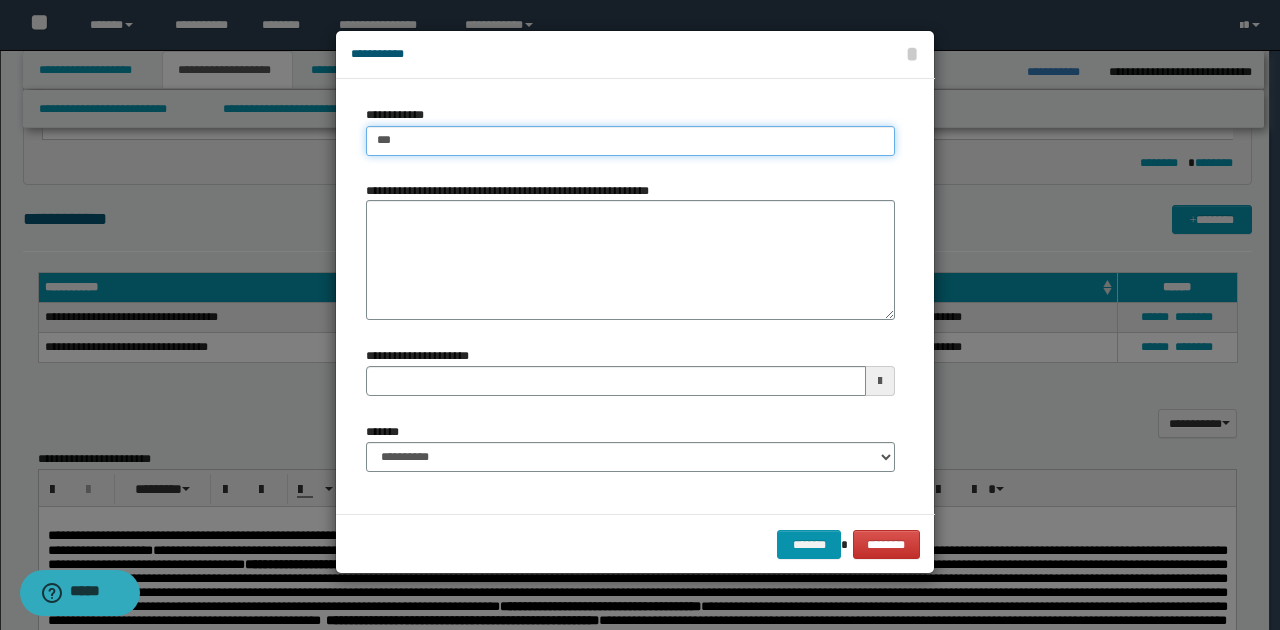 type on "***" 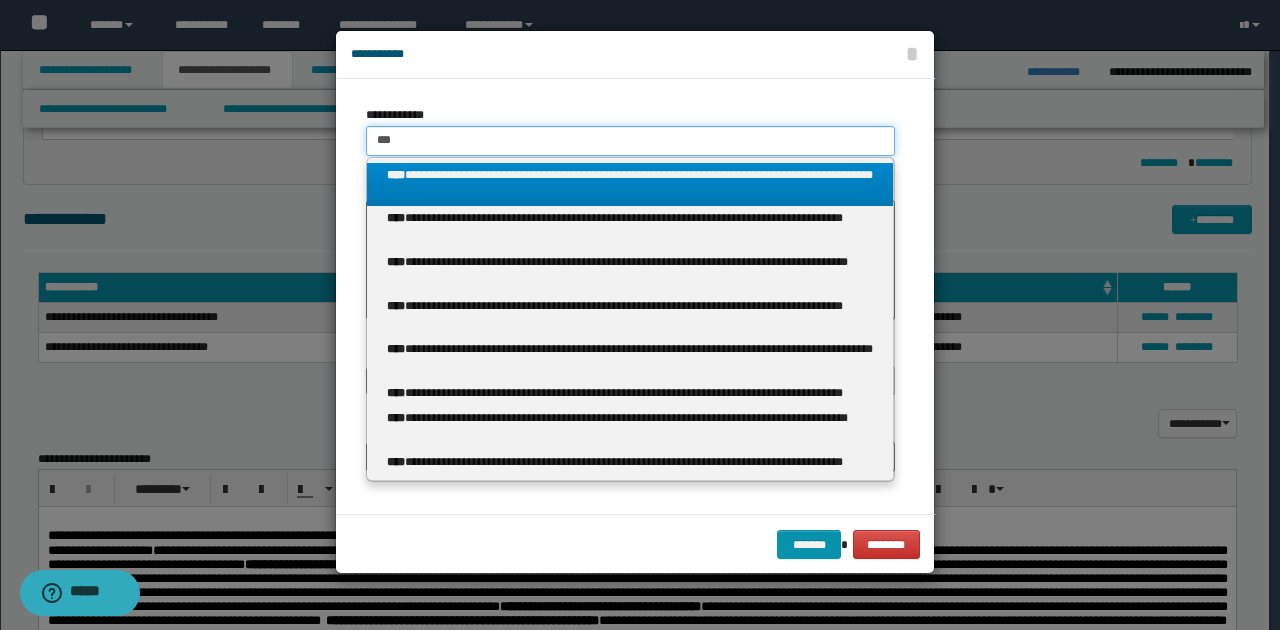 type on "***" 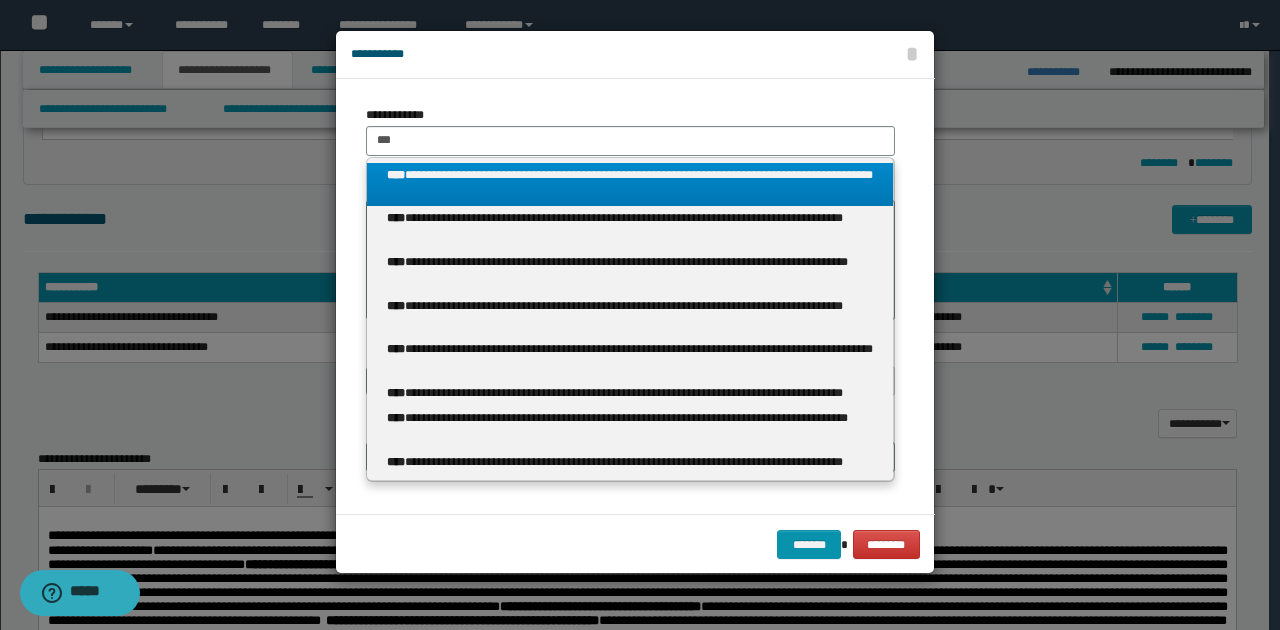 click on "**********" at bounding box center (630, 185) 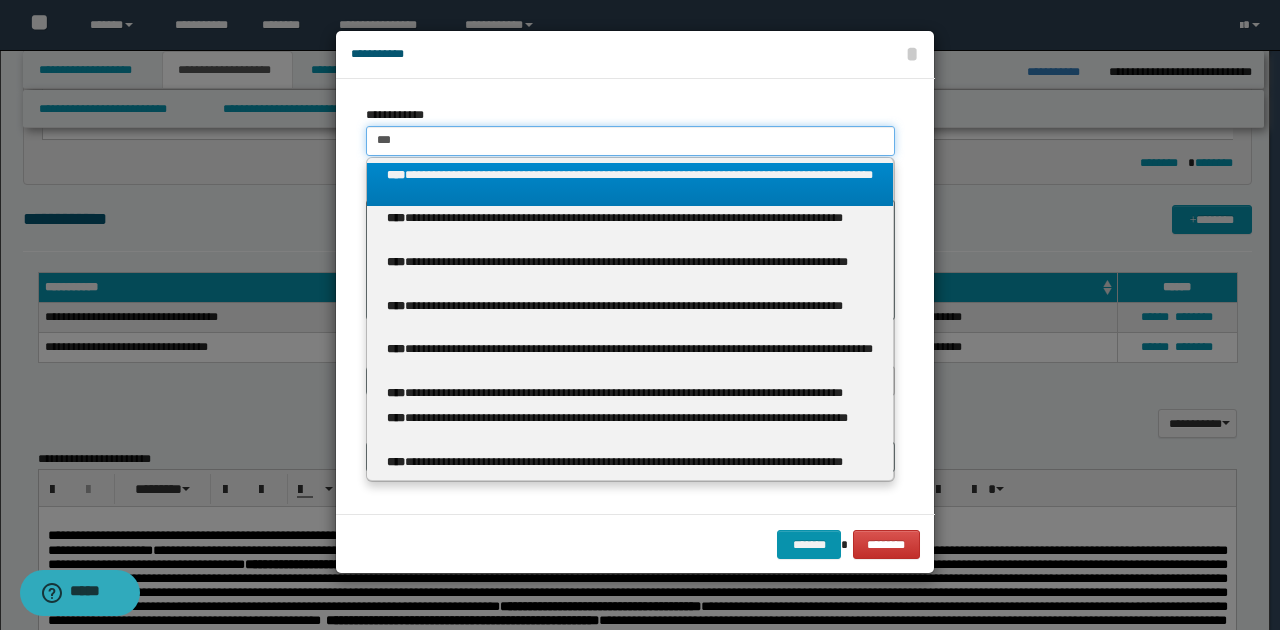 type 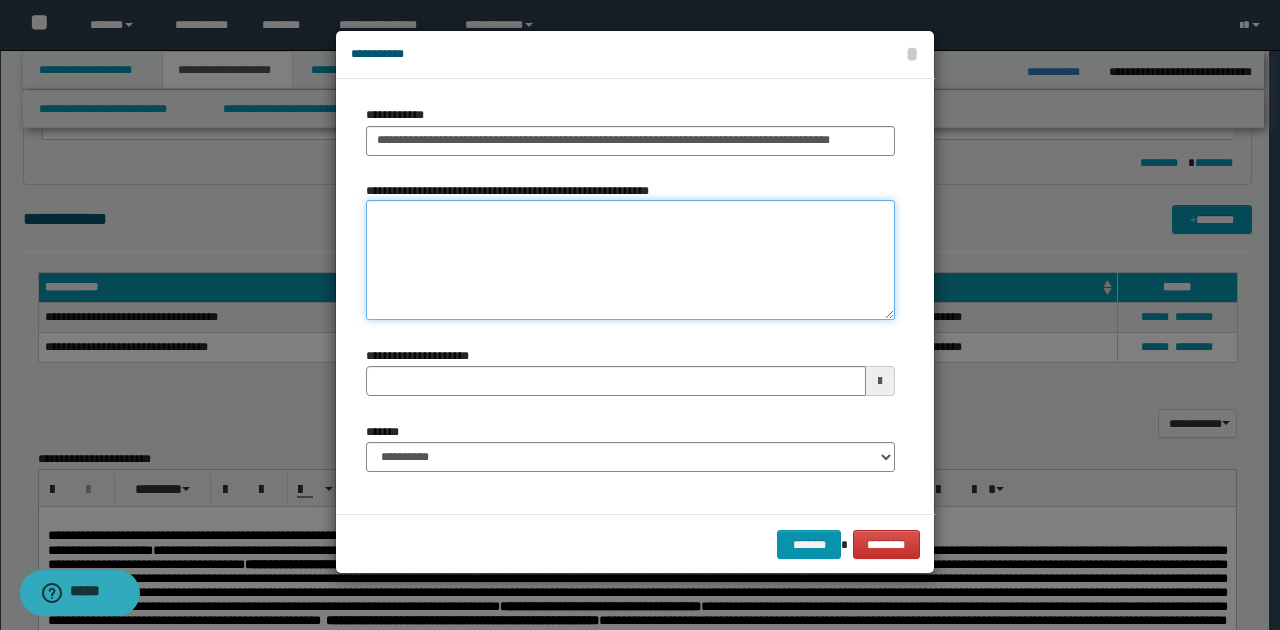 click on "**********" at bounding box center (630, 260) 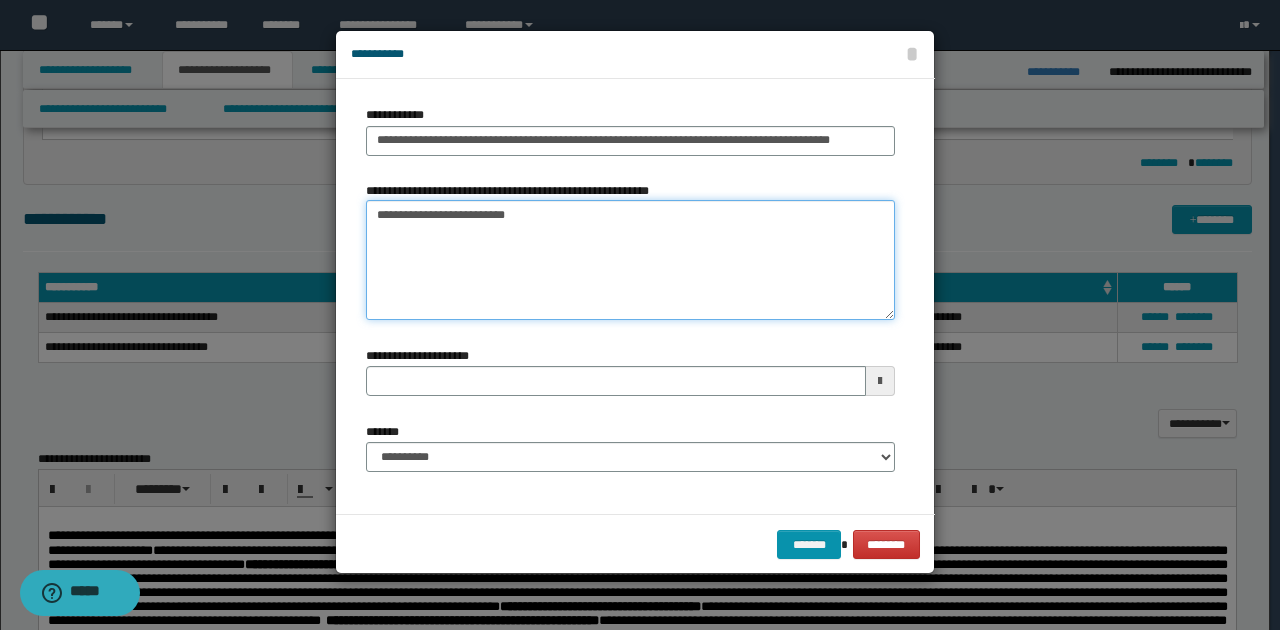 type on "**********" 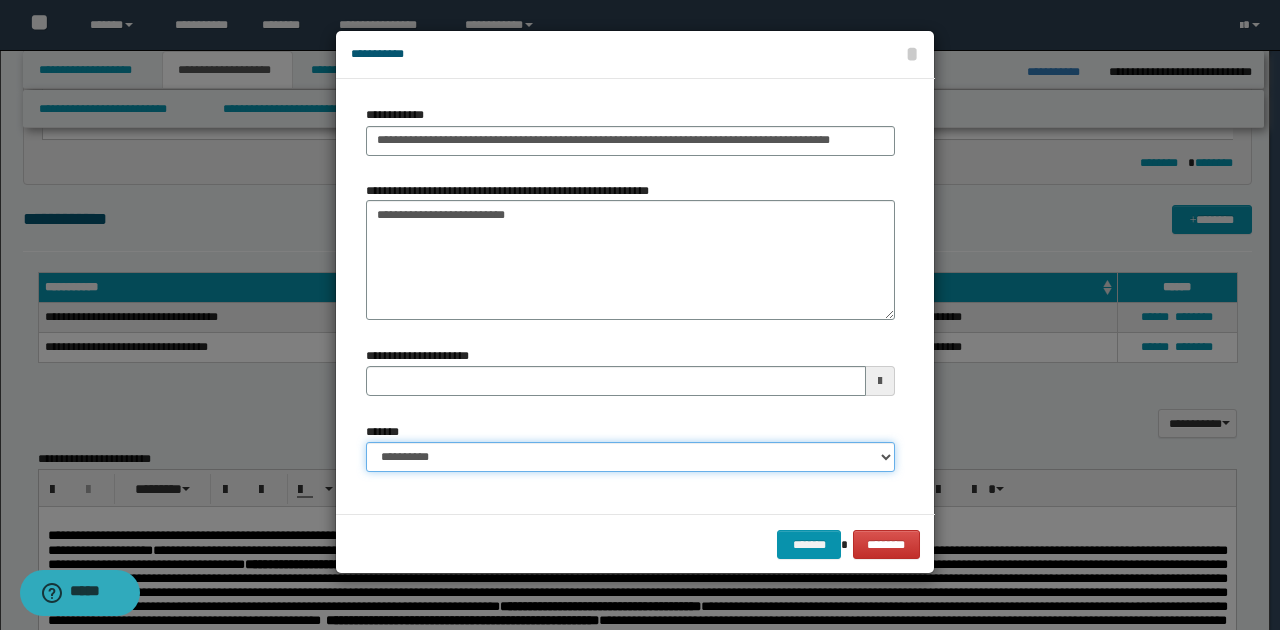 click on "**********" at bounding box center (630, 457) 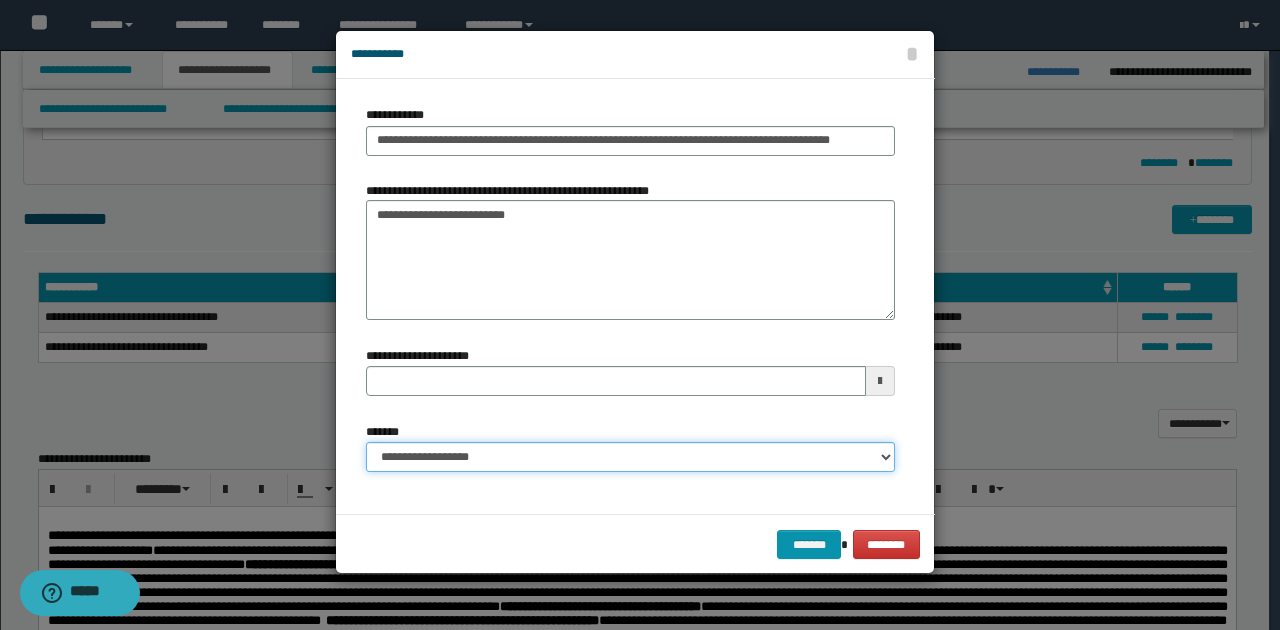 type 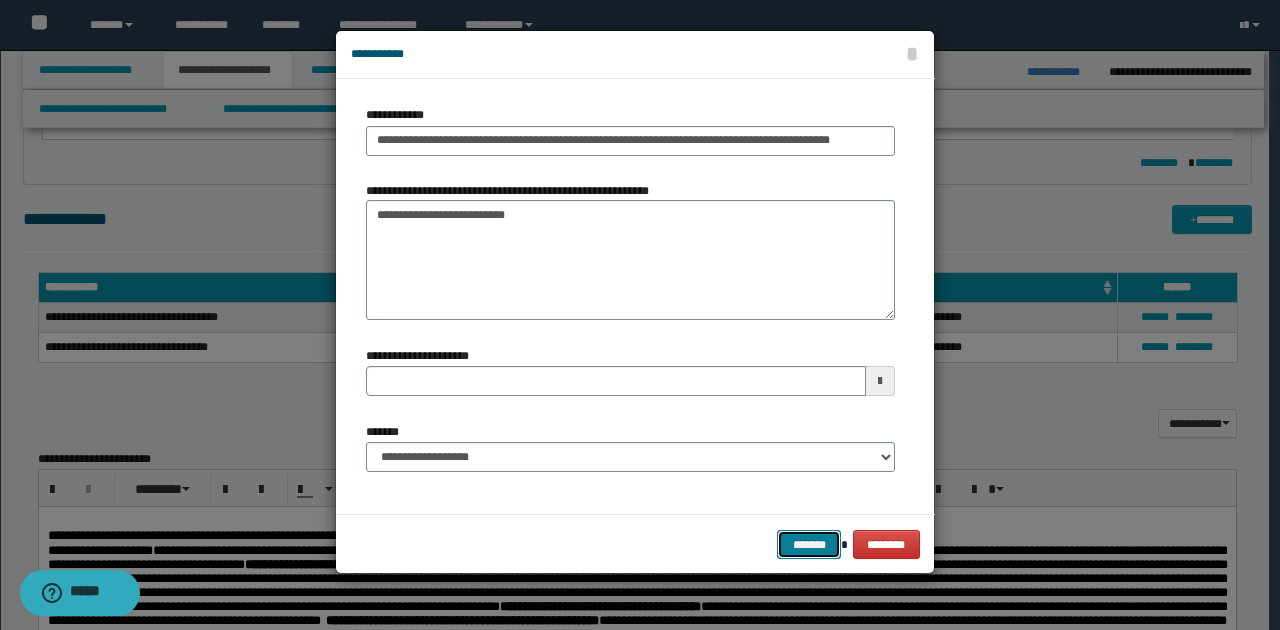 click on "*******" at bounding box center [809, 544] 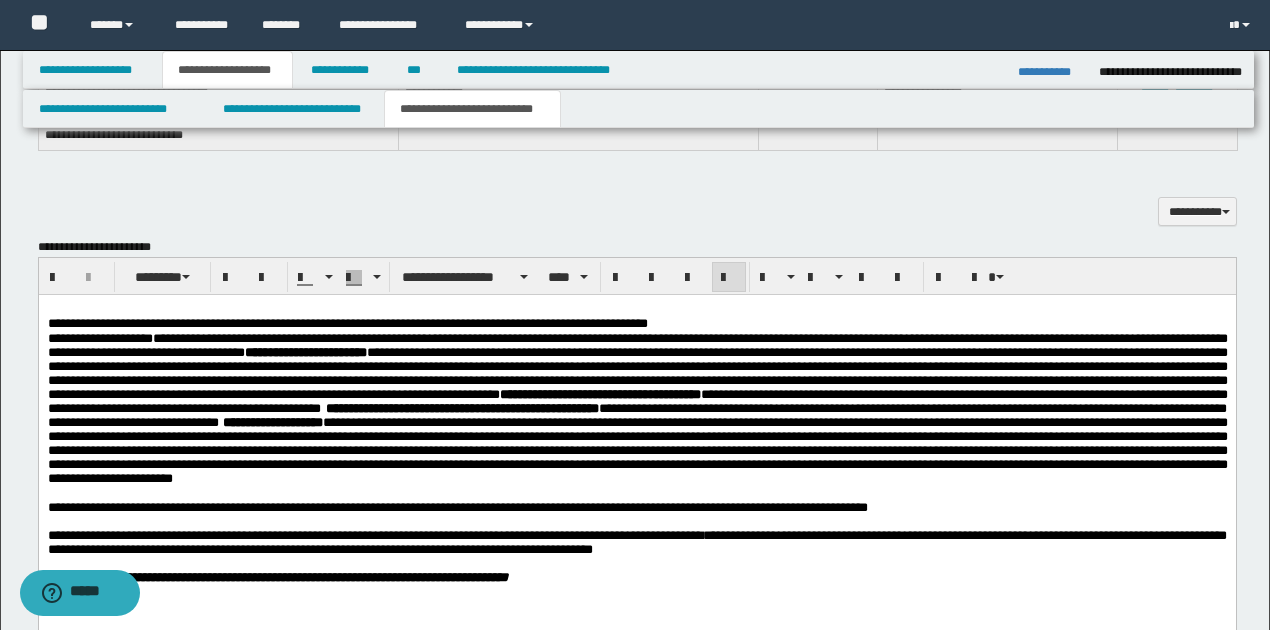 scroll, scrollTop: 1284, scrollLeft: 0, axis: vertical 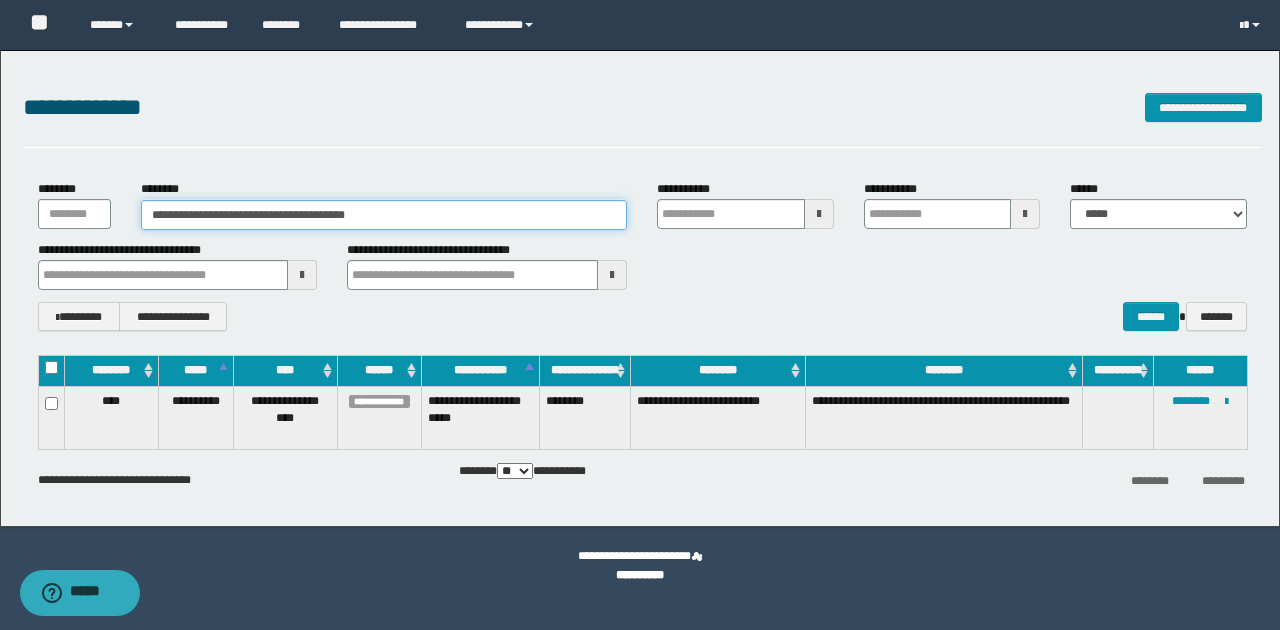 drag, startPoint x: 143, startPoint y: 214, endPoint x: 409, endPoint y: 214, distance: 266 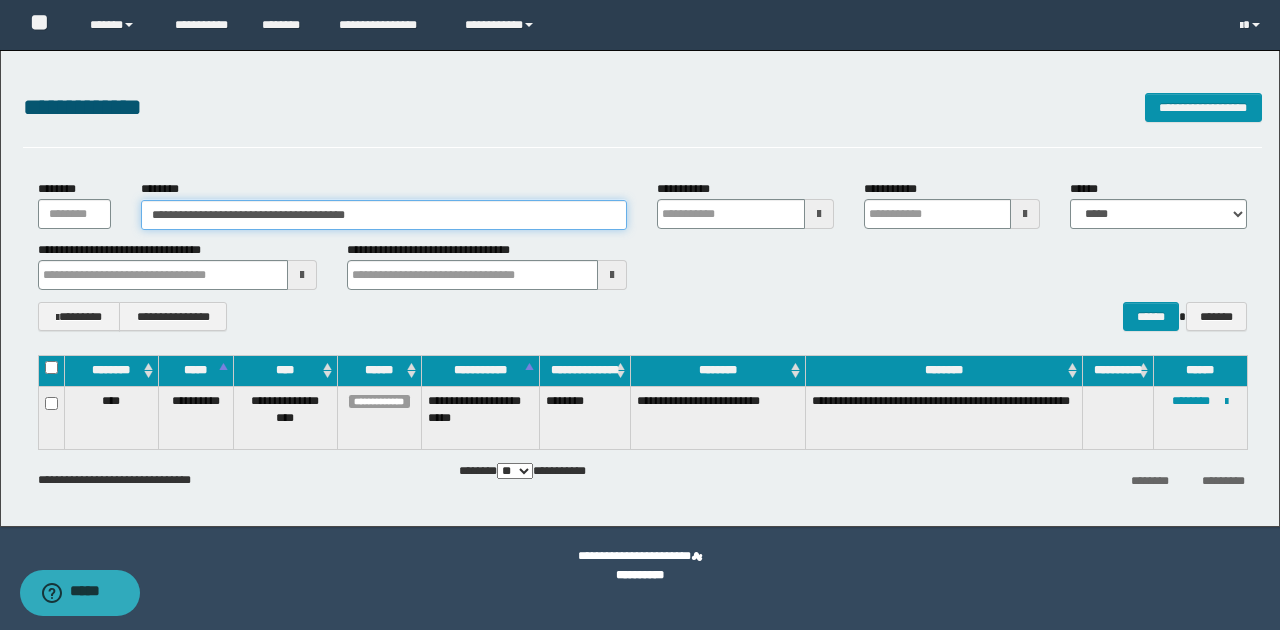 paste 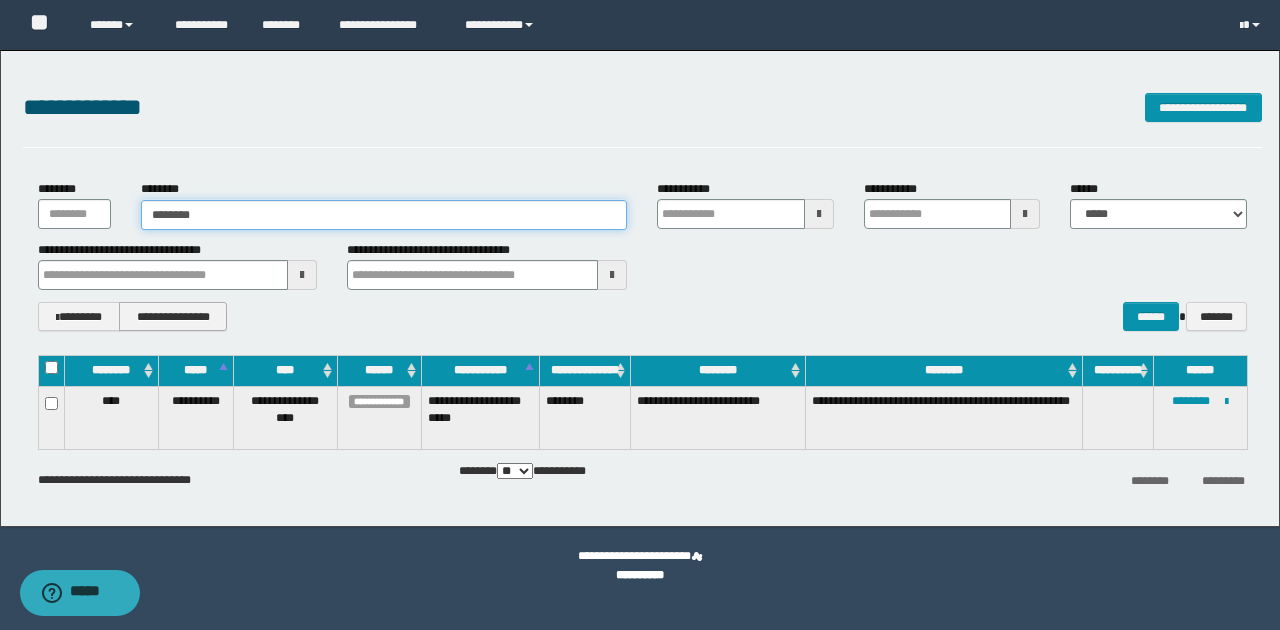 type on "********" 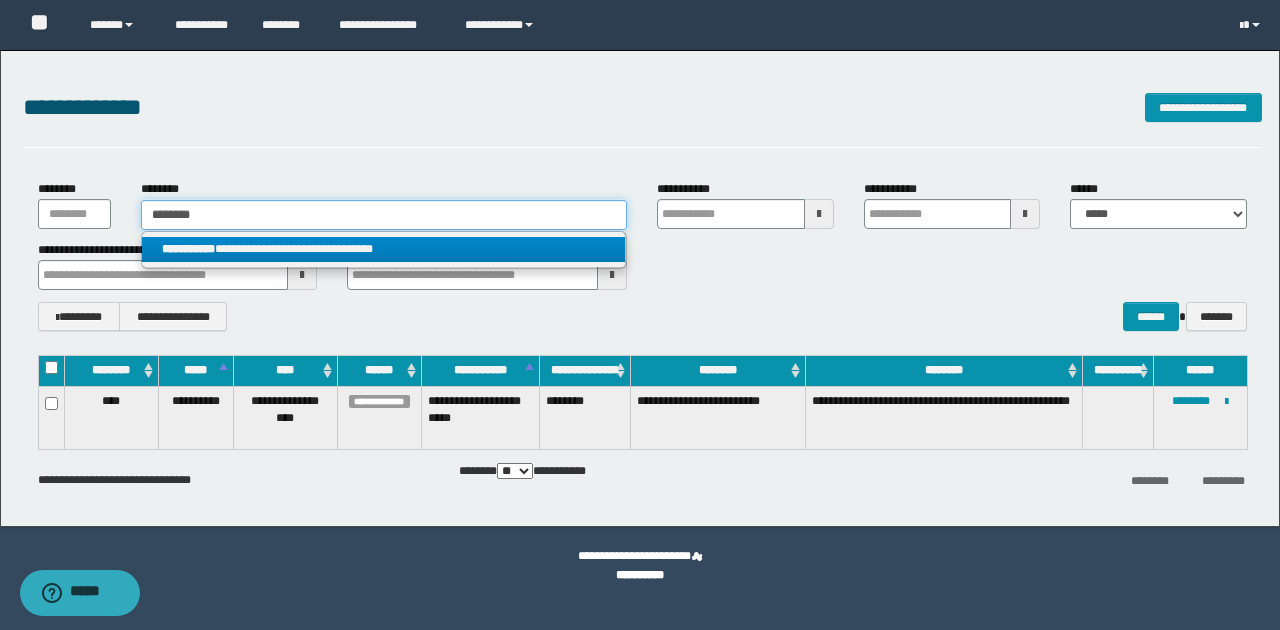 type on "********" 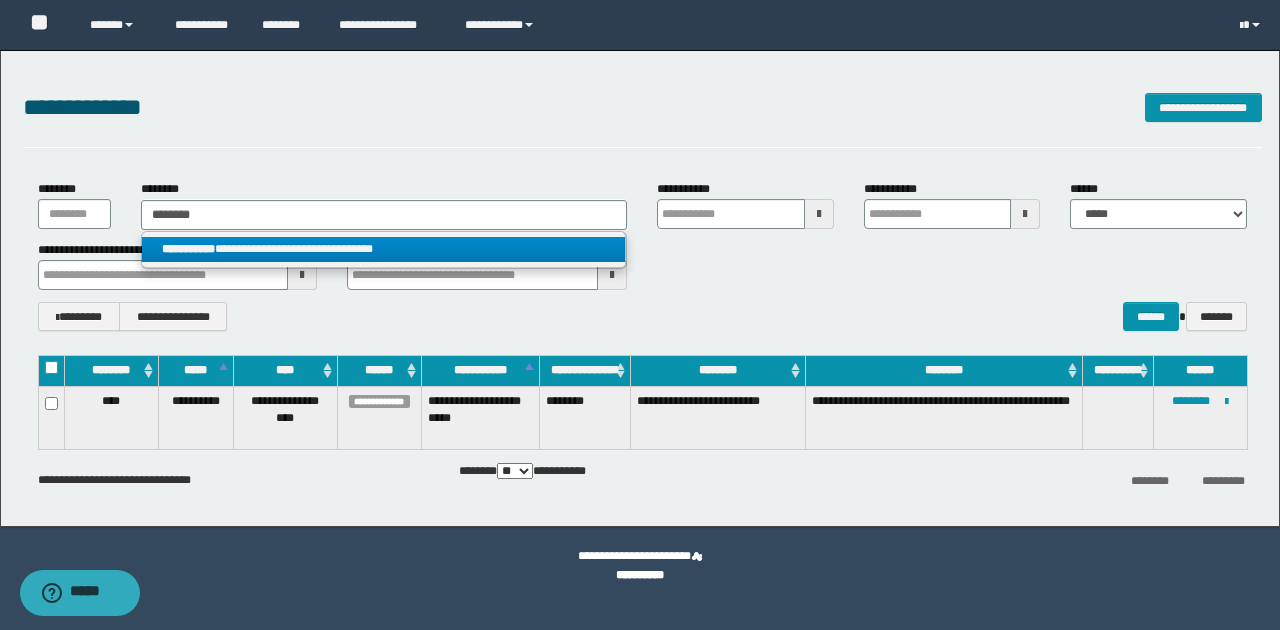 click on "**********" at bounding box center [384, 249] 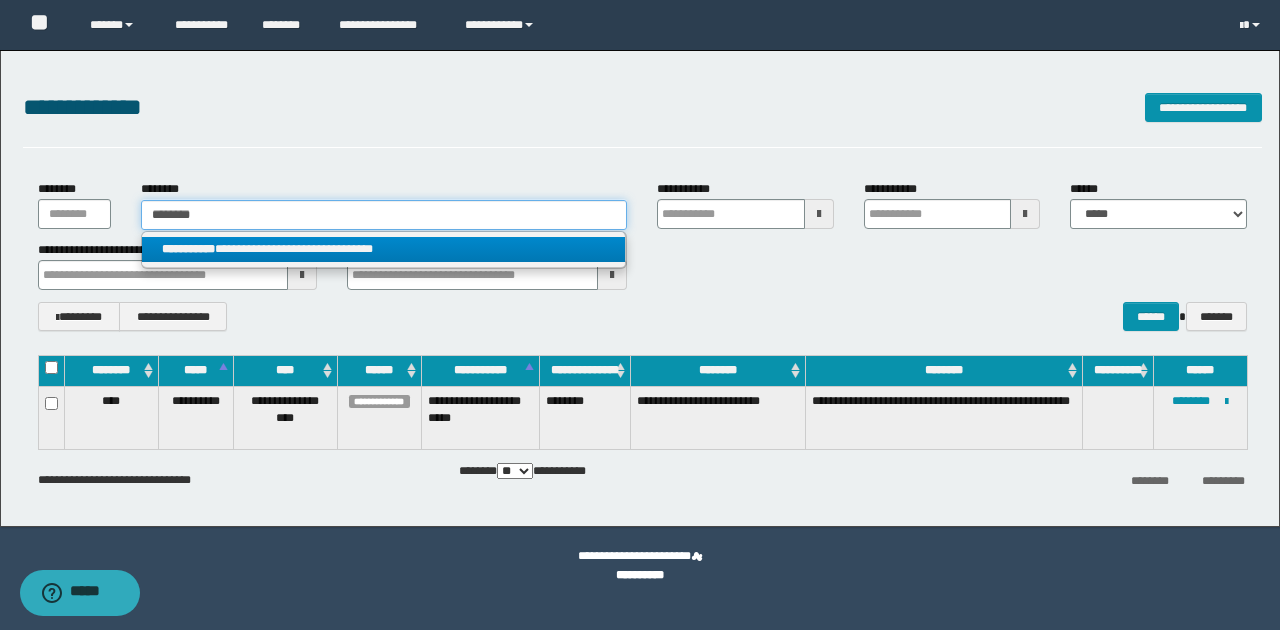 type 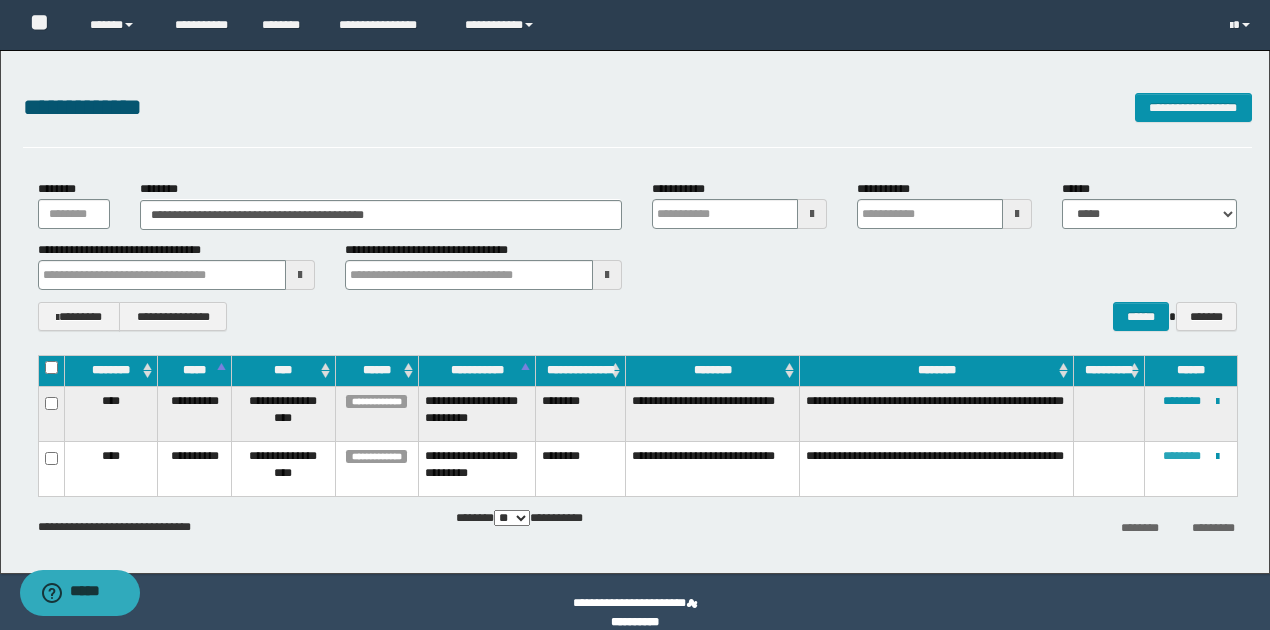click on "********" at bounding box center [1182, 456] 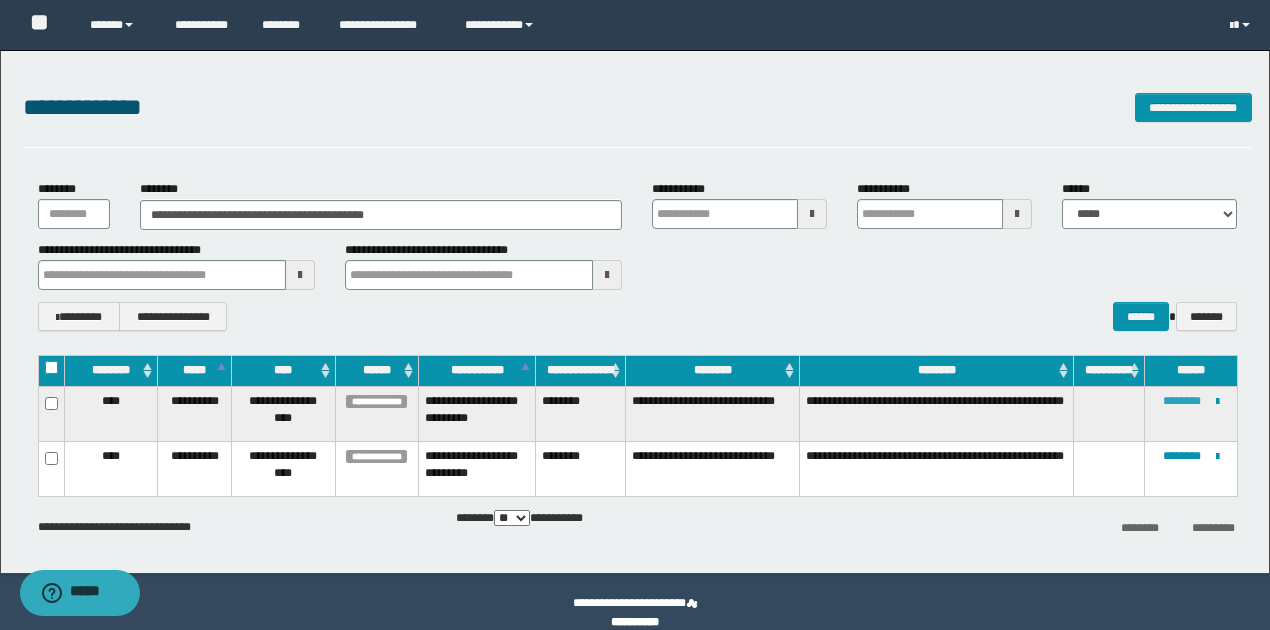 click on "********" at bounding box center (1182, 401) 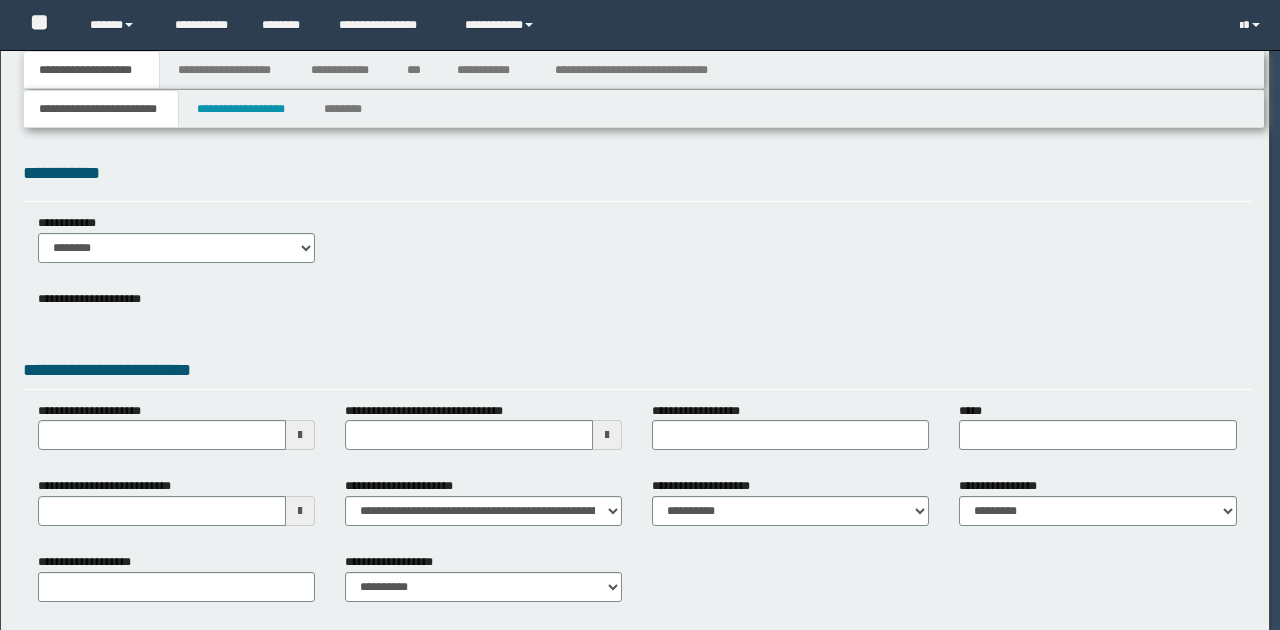 scroll, scrollTop: 0, scrollLeft: 0, axis: both 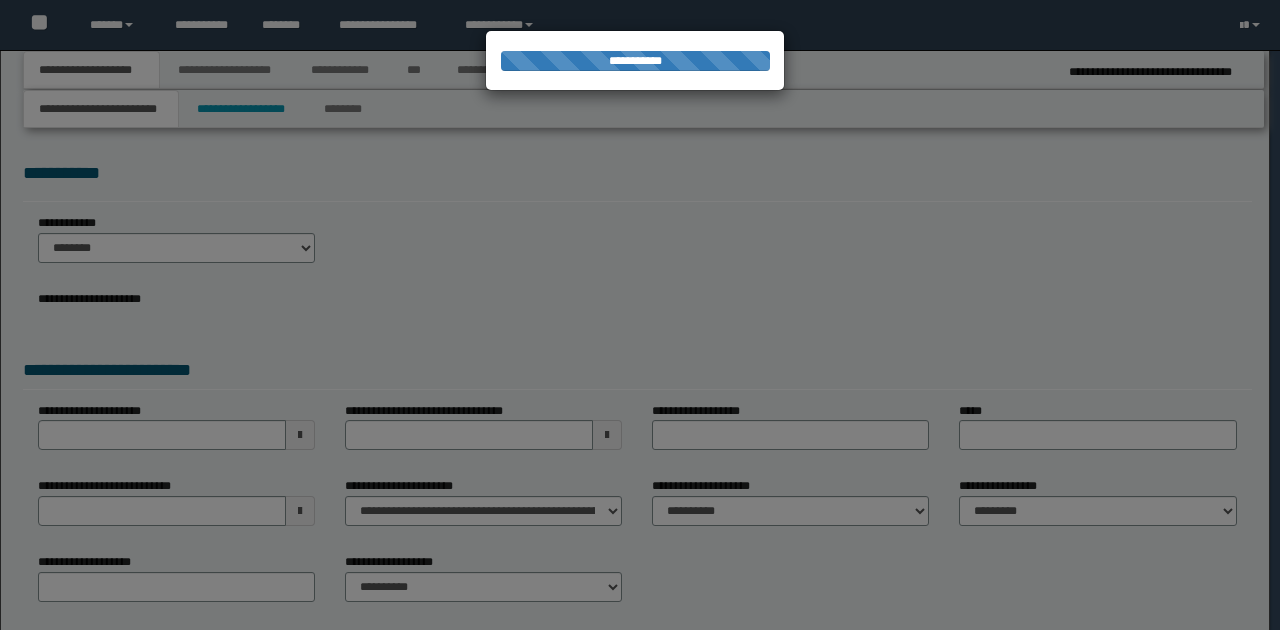 type on "**********" 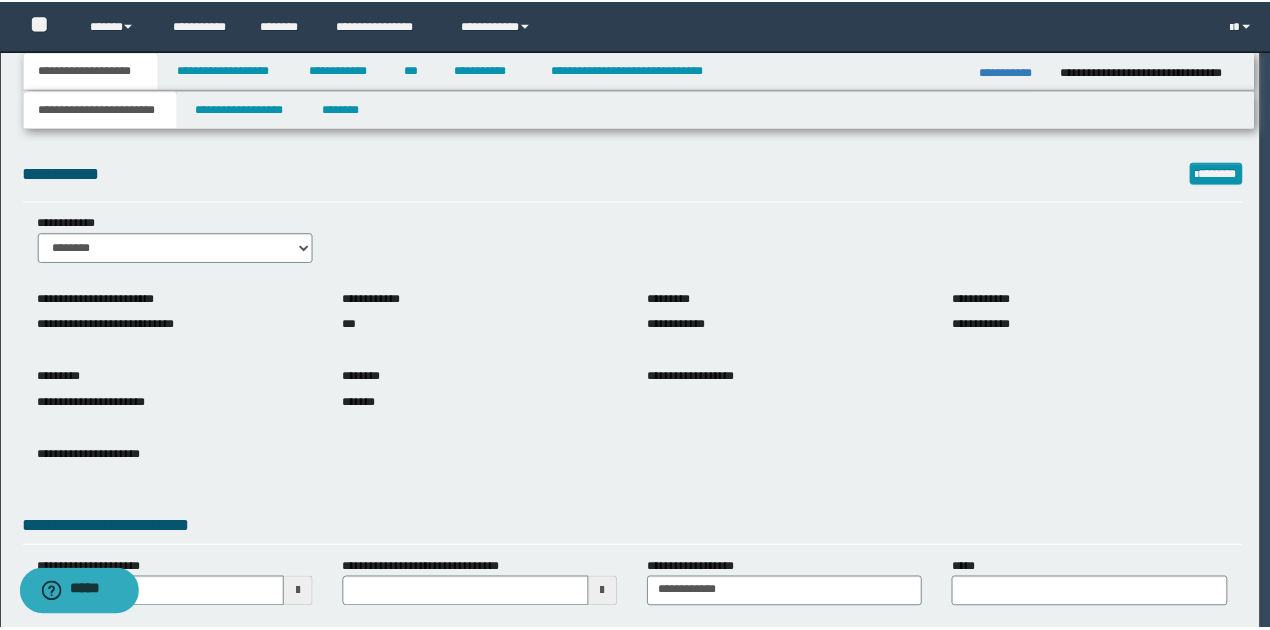 scroll, scrollTop: 0, scrollLeft: 0, axis: both 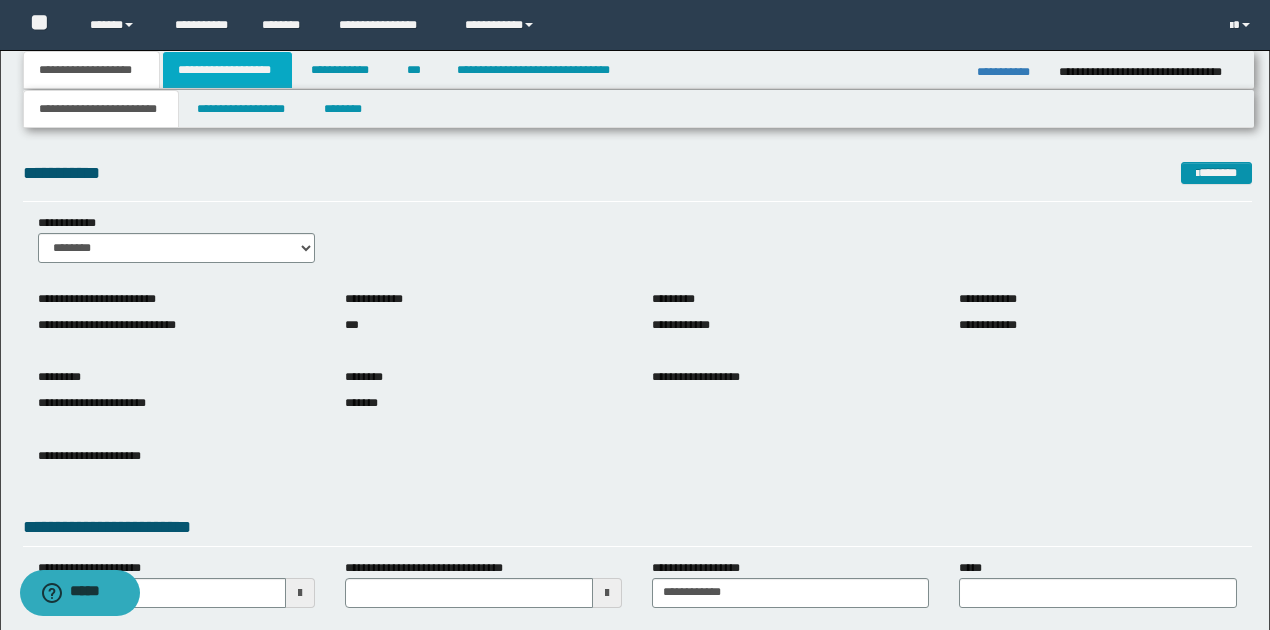 click on "**********" at bounding box center [227, 70] 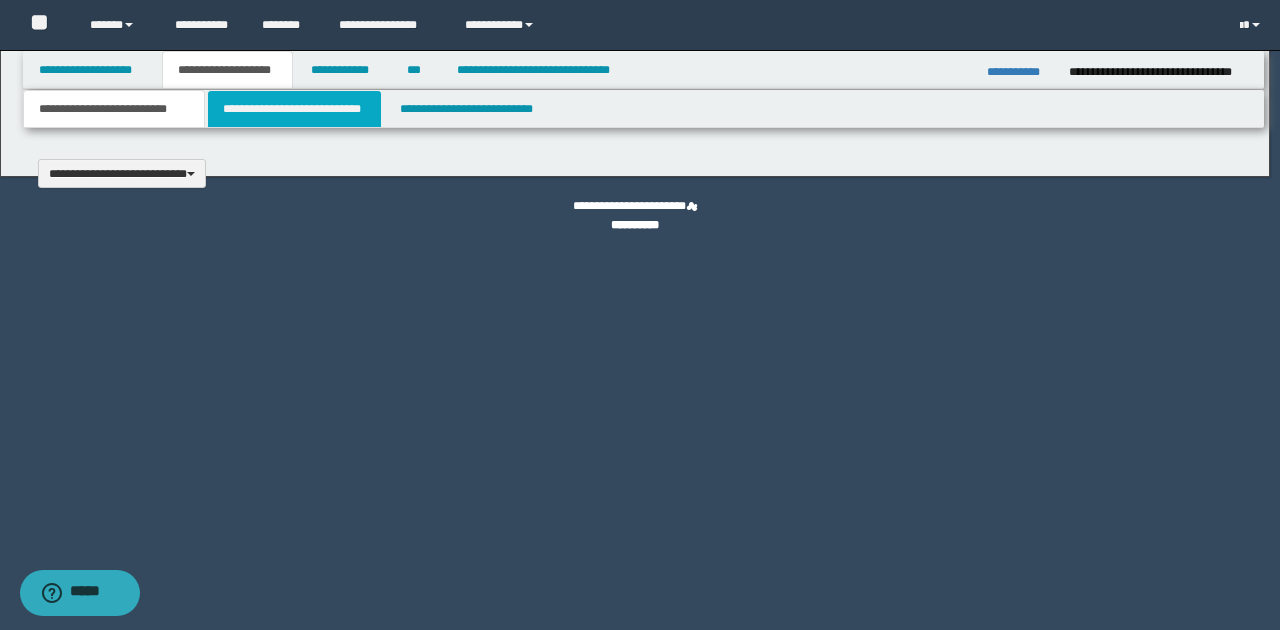 type 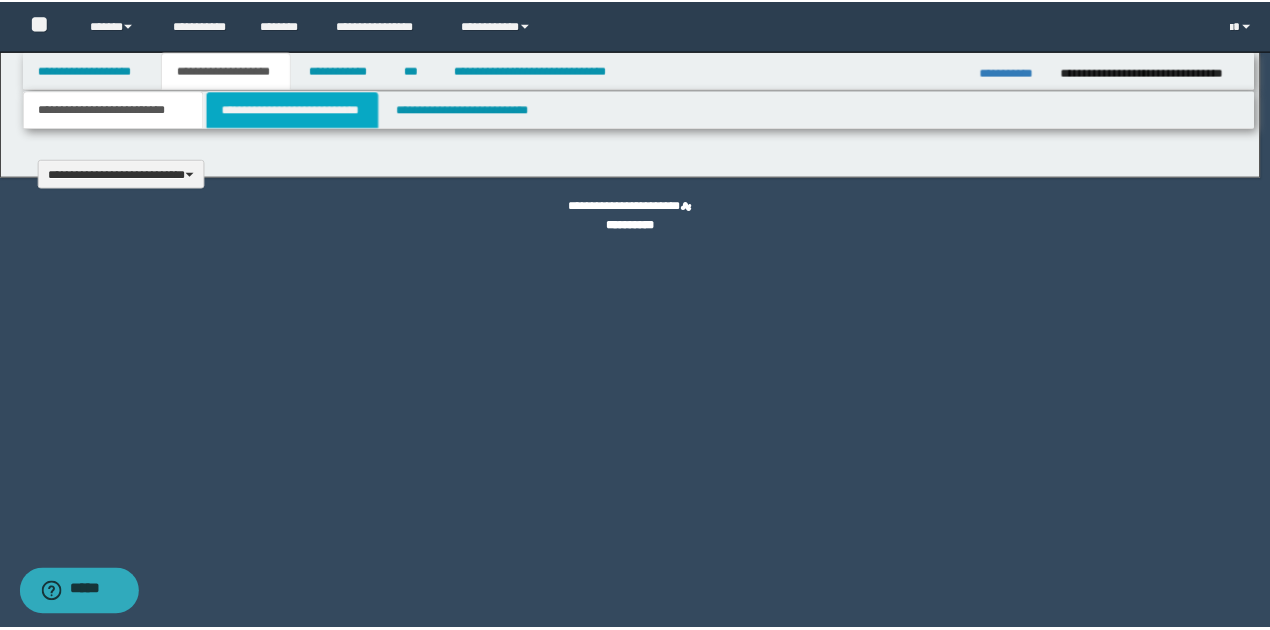 scroll, scrollTop: 0, scrollLeft: 0, axis: both 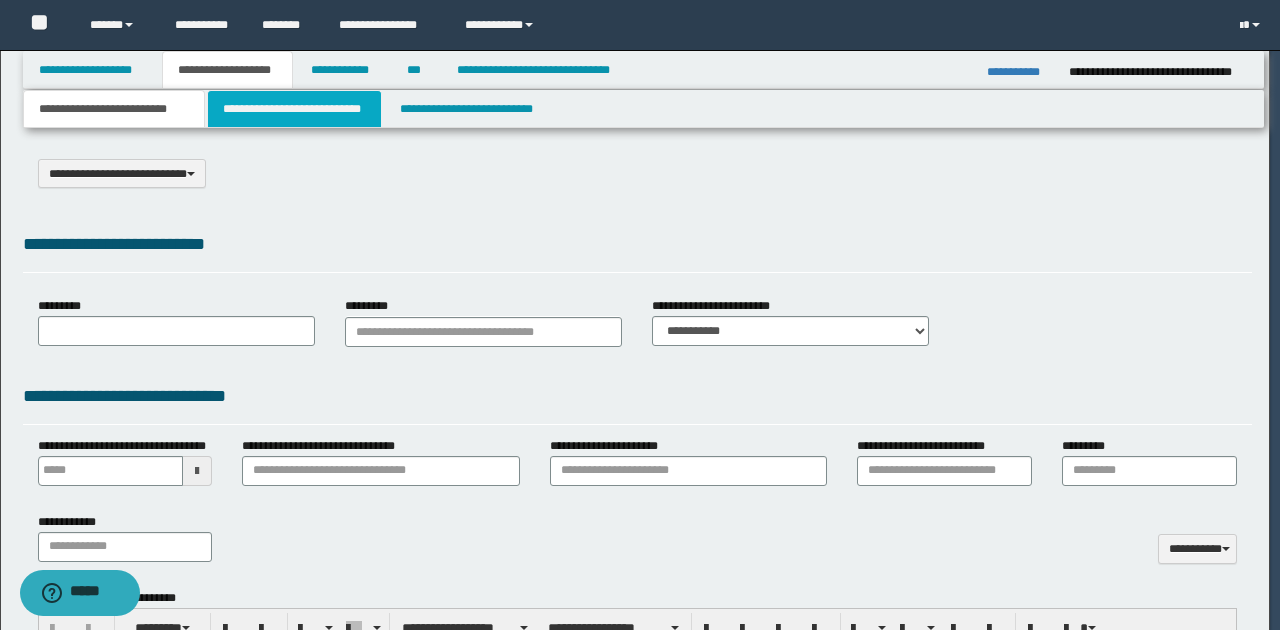 select on "*" 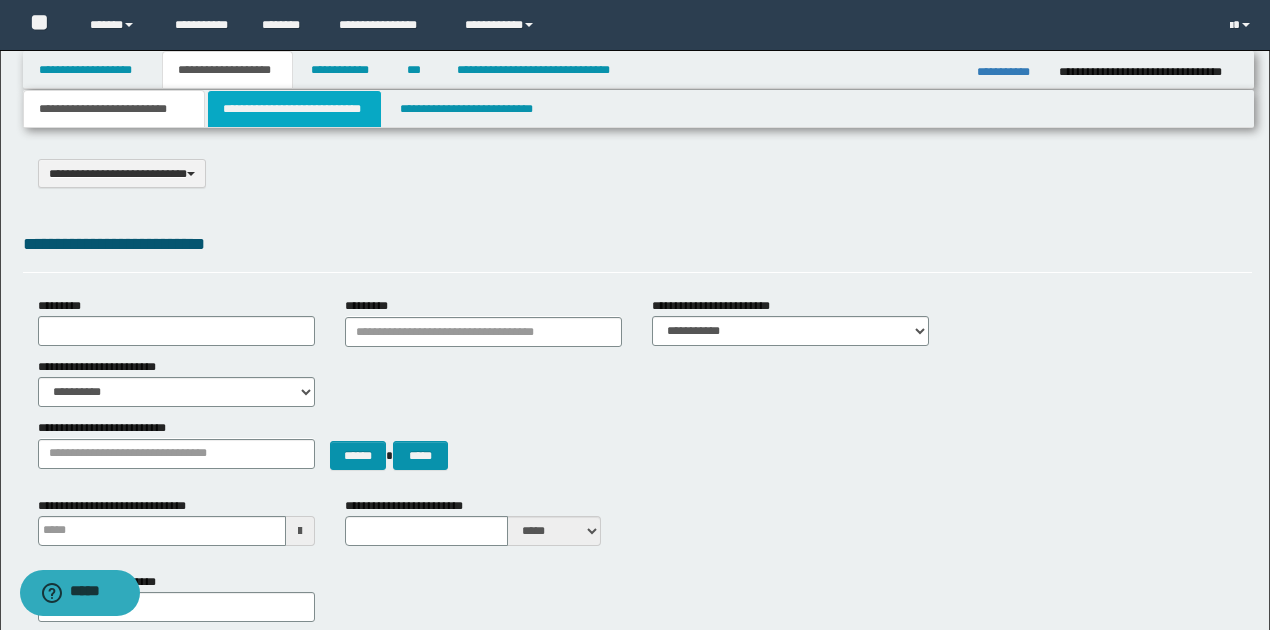 click on "**********" at bounding box center [294, 109] 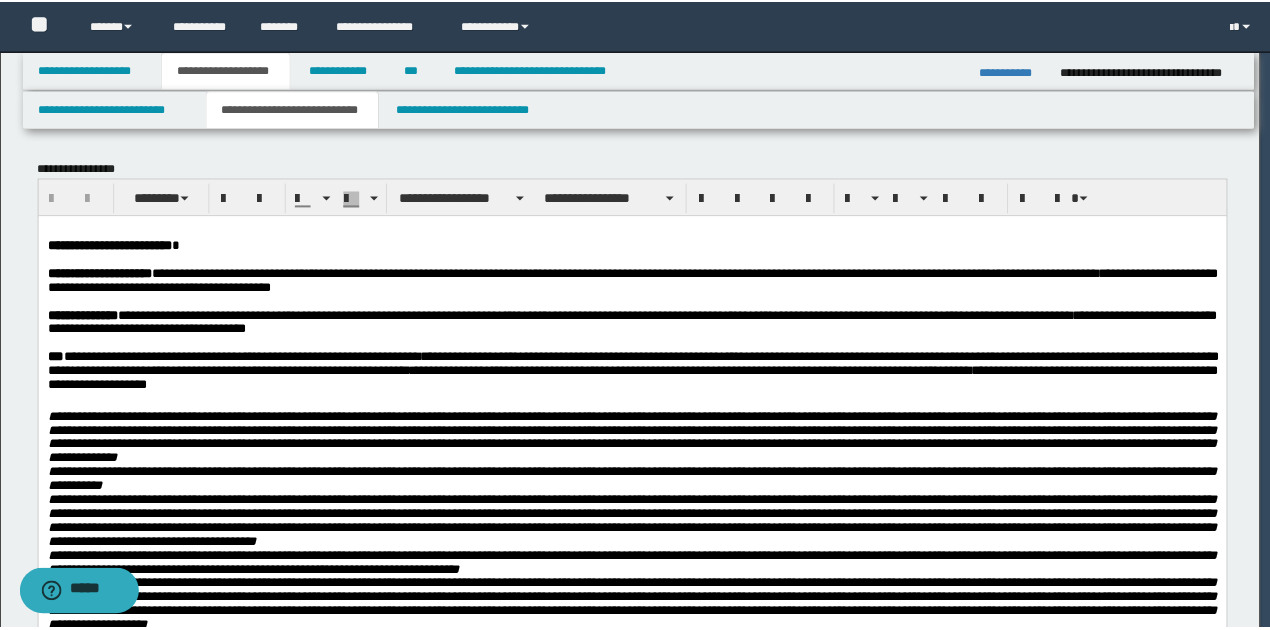 scroll, scrollTop: 0, scrollLeft: 0, axis: both 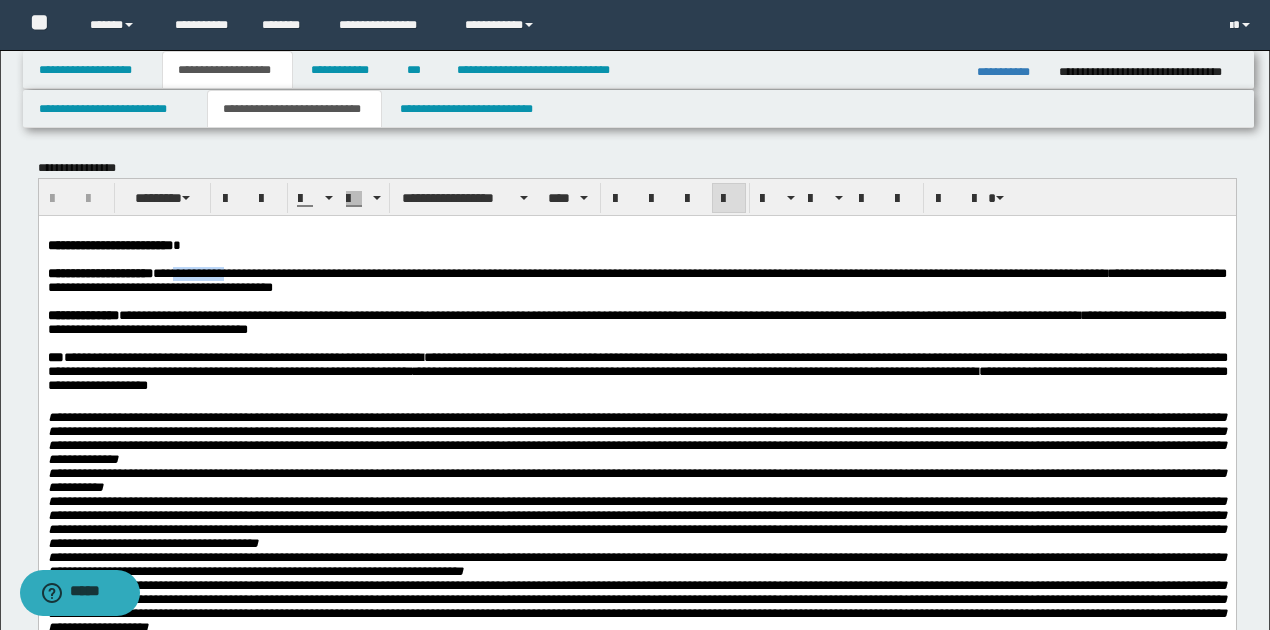 drag, startPoint x: 194, startPoint y: 276, endPoint x: 255, endPoint y: 278, distance: 61.03278 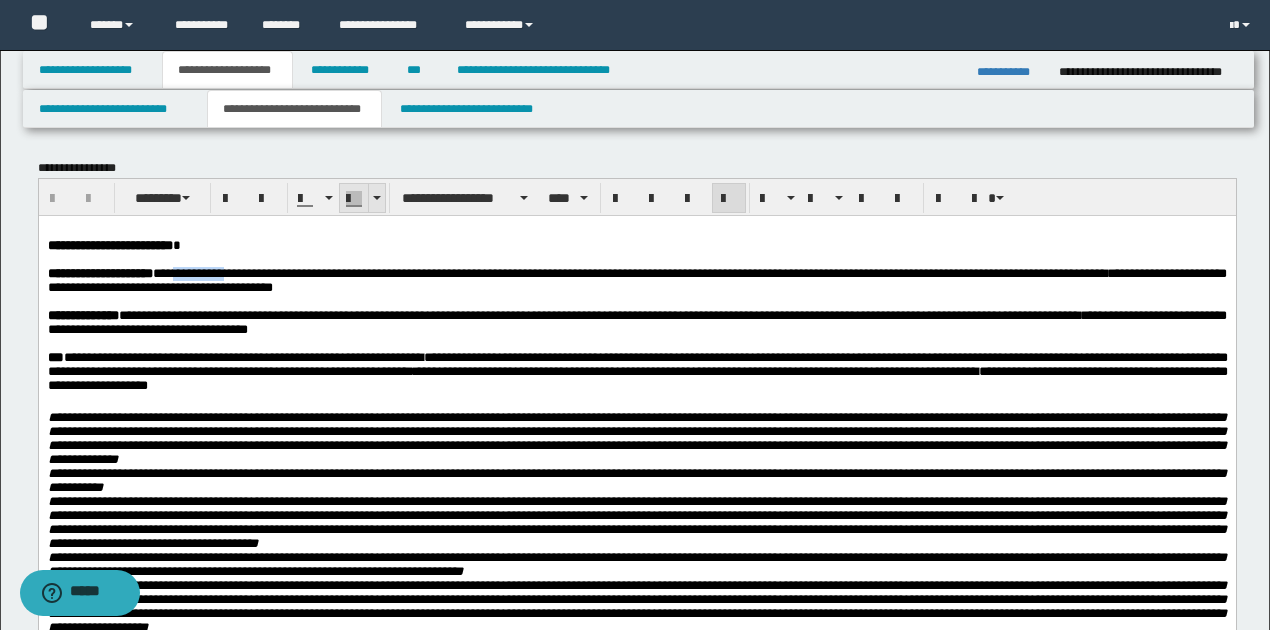 click at bounding box center (376, 198) 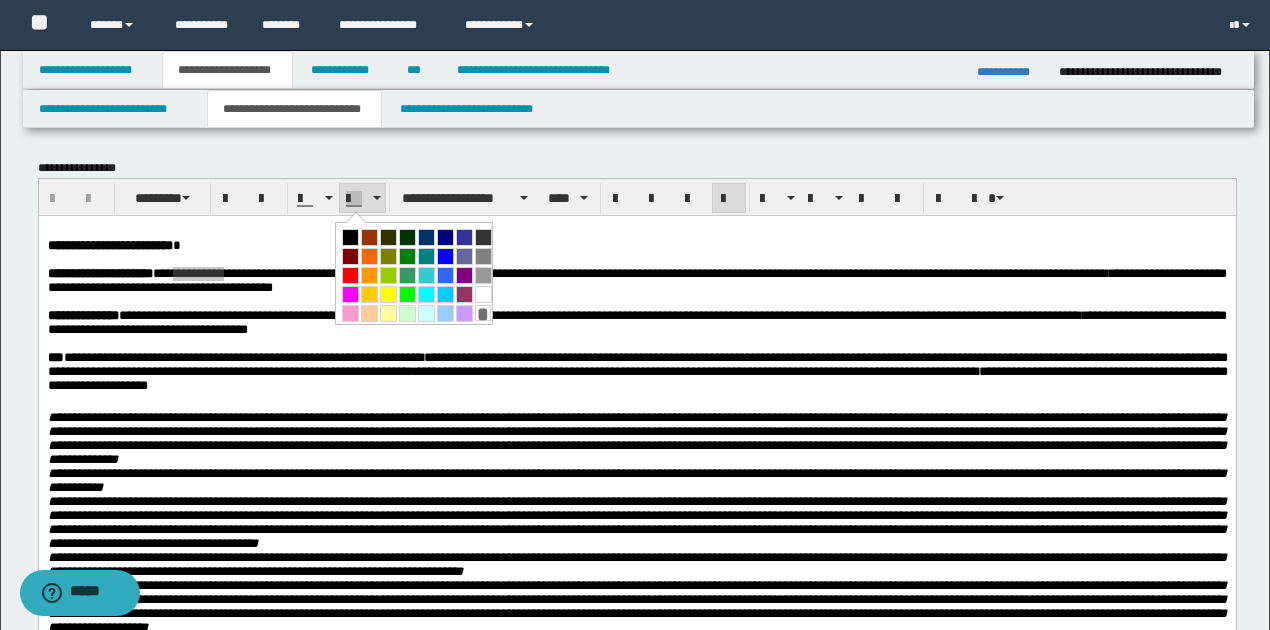 click at bounding box center (350, 294) 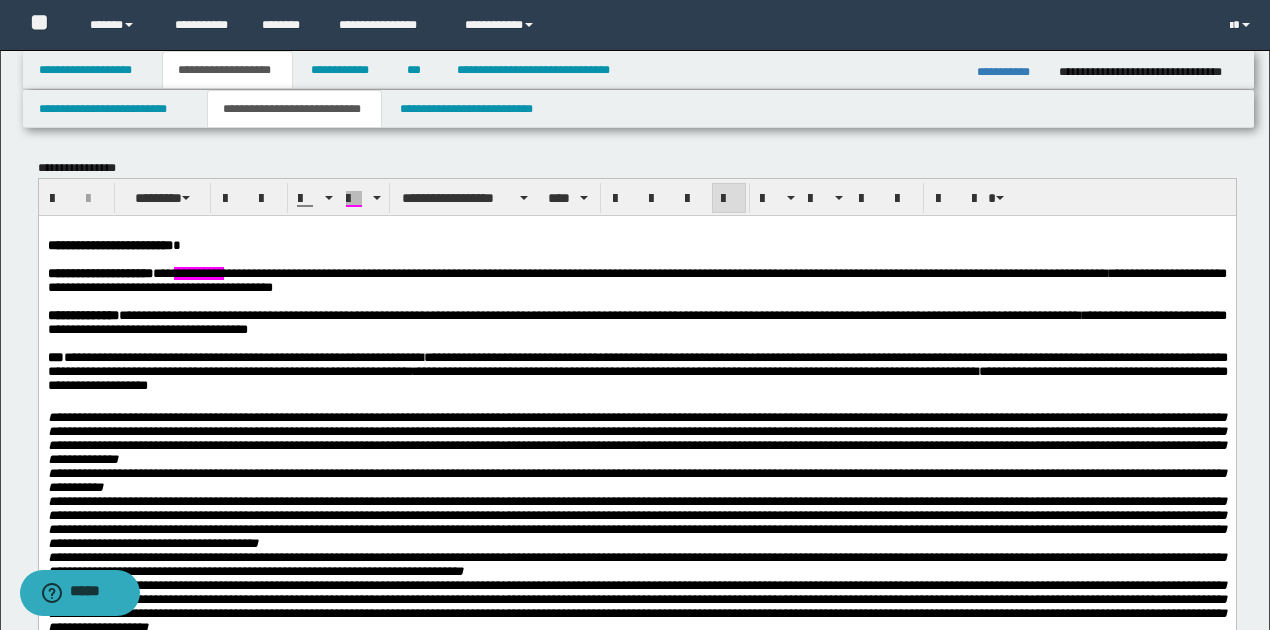 click on "**********" at bounding box center [495, 314] 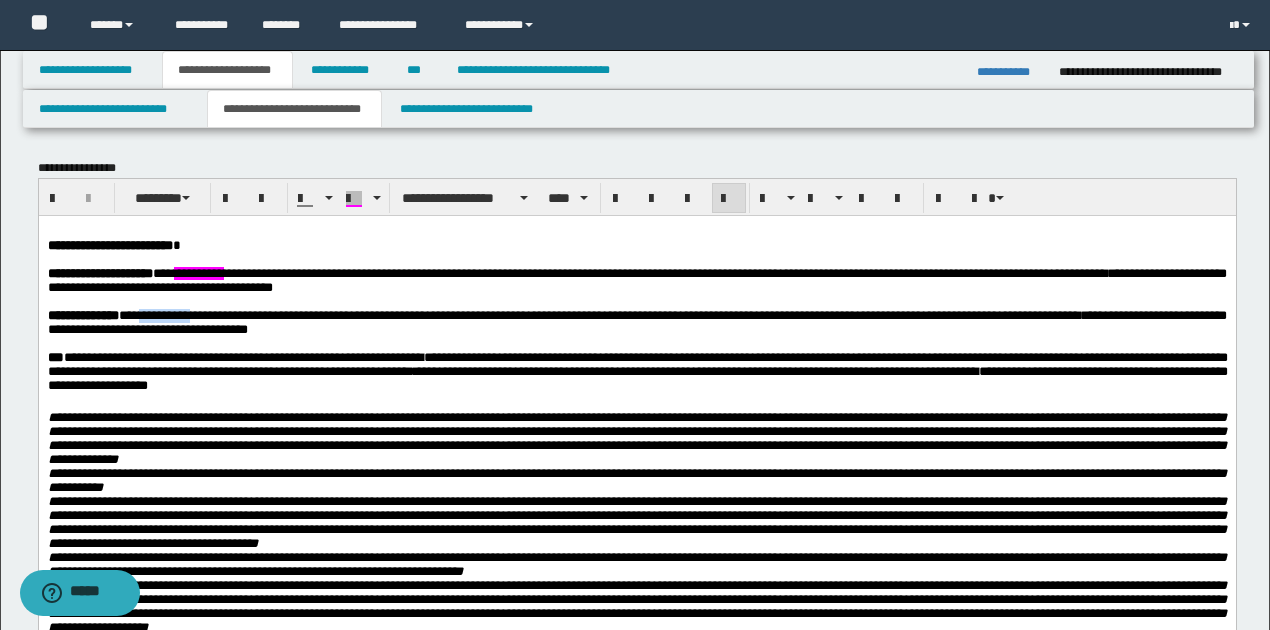 drag, startPoint x: 151, startPoint y: 320, endPoint x: 212, endPoint y: 321, distance: 61.008198 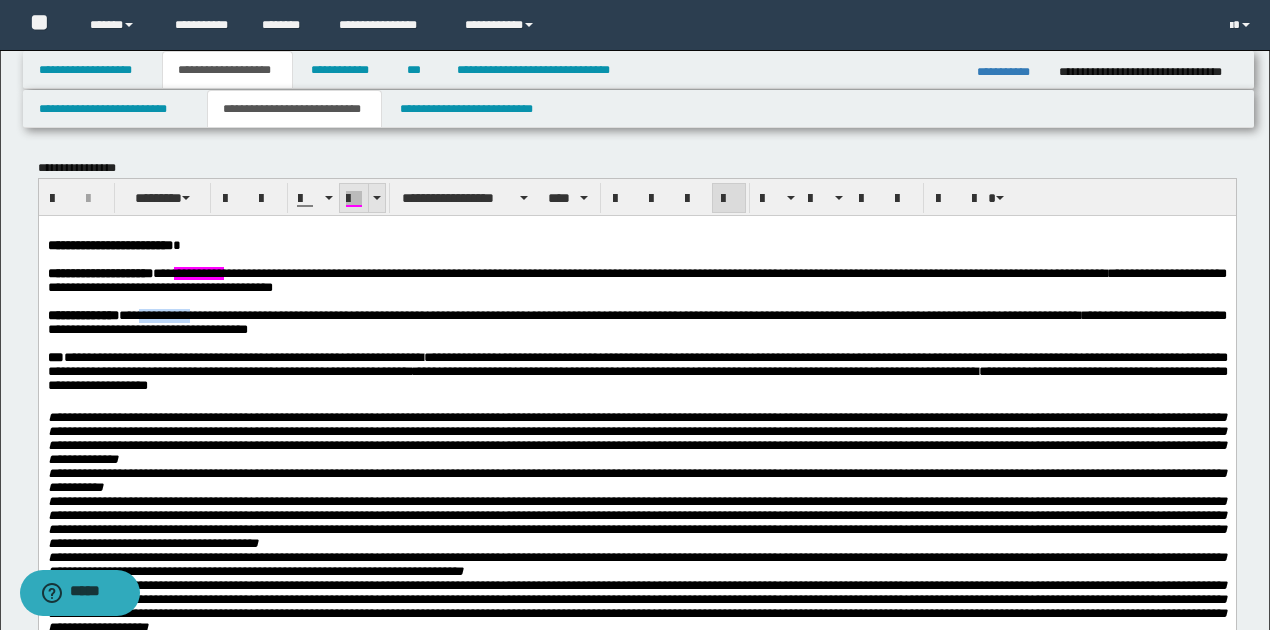 click at bounding box center (354, 206) 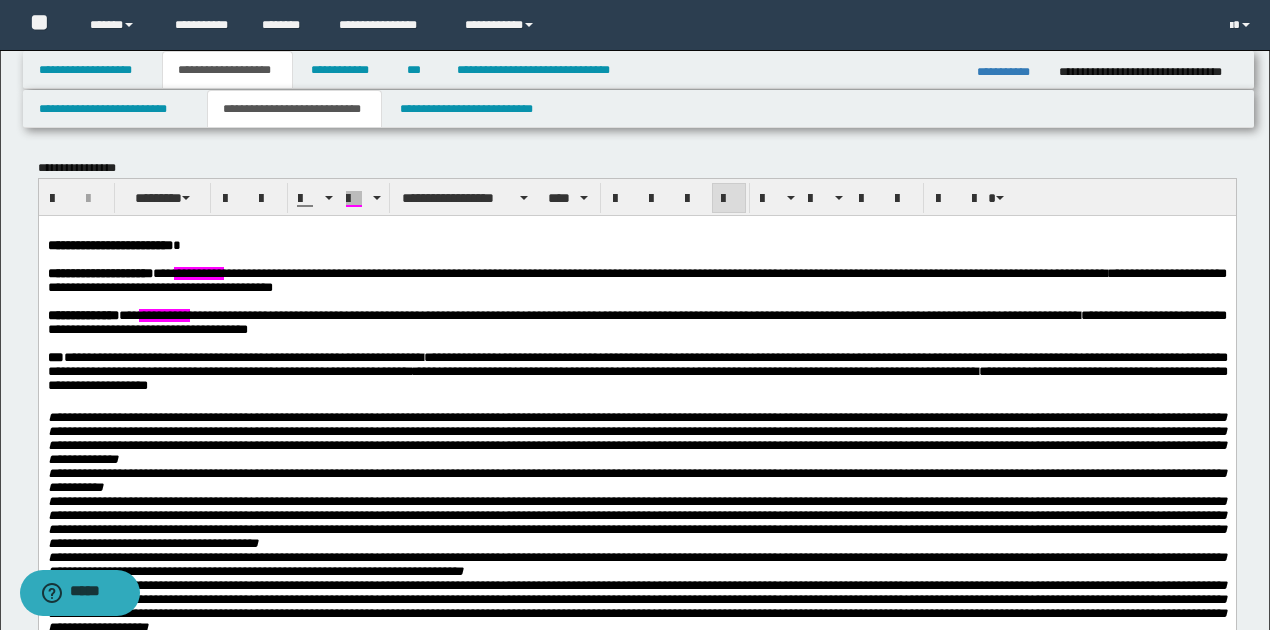 click on "**********" at bounding box center (526, 272) 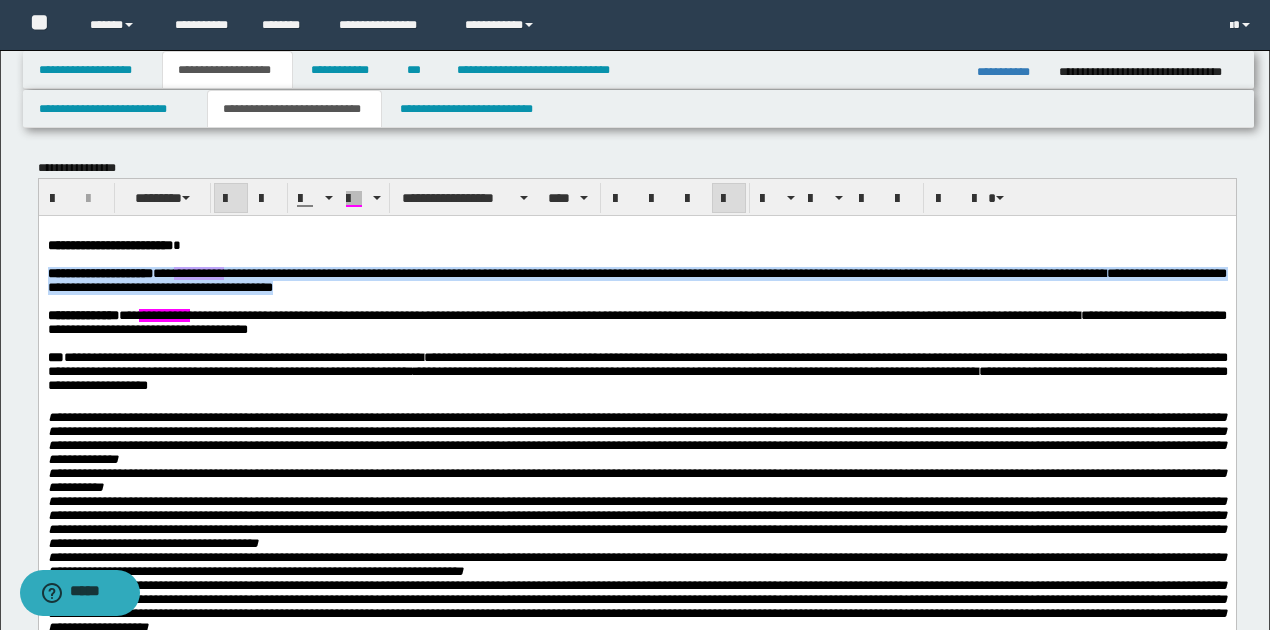 drag, startPoint x: 45, startPoint y: 278, endPoint x: 414, endPoint y: 288, distance: 369.13547 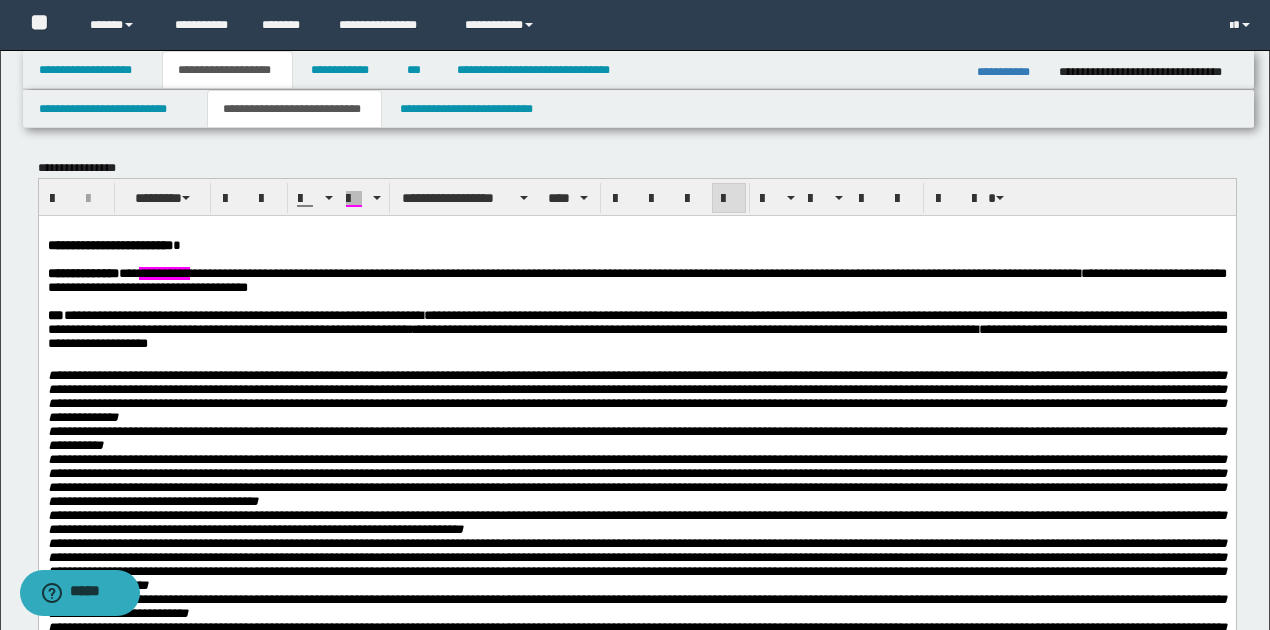 drag, startPoint x: 150, startPoint y: 274, endPoint x: 206, endPoint y: 272, distance: 56.0357 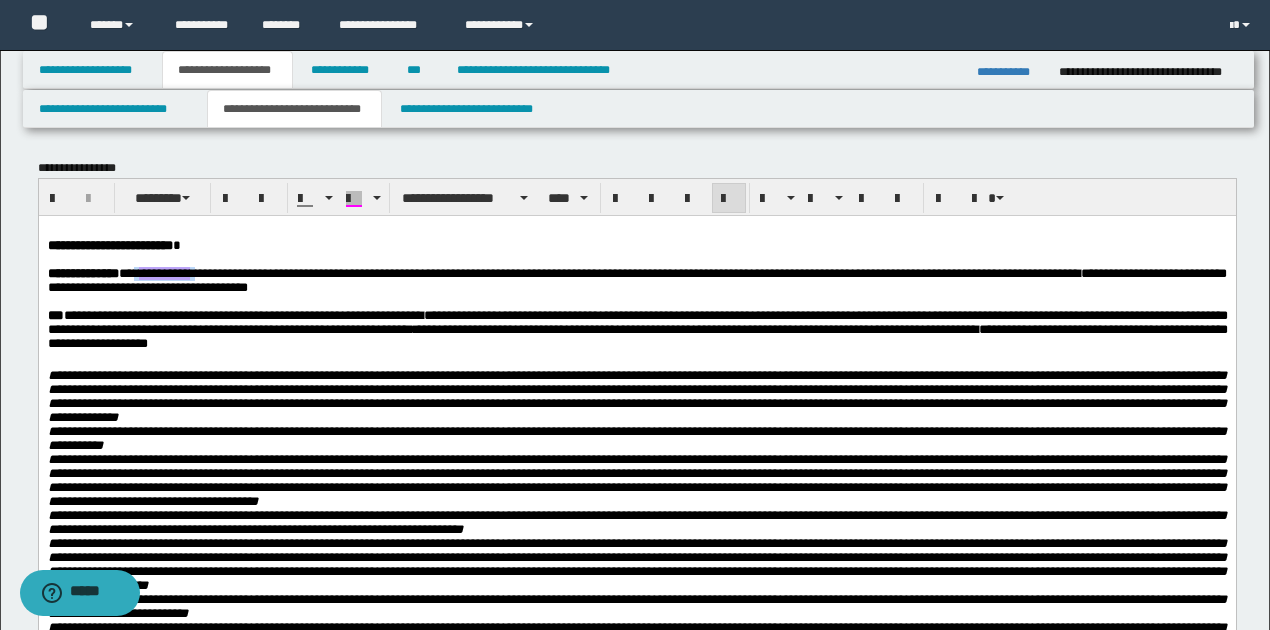 drag, startPoint x: 147, startPoint y: 274, endPoint x: 217, endPoint y: 273, distance: 70.00714 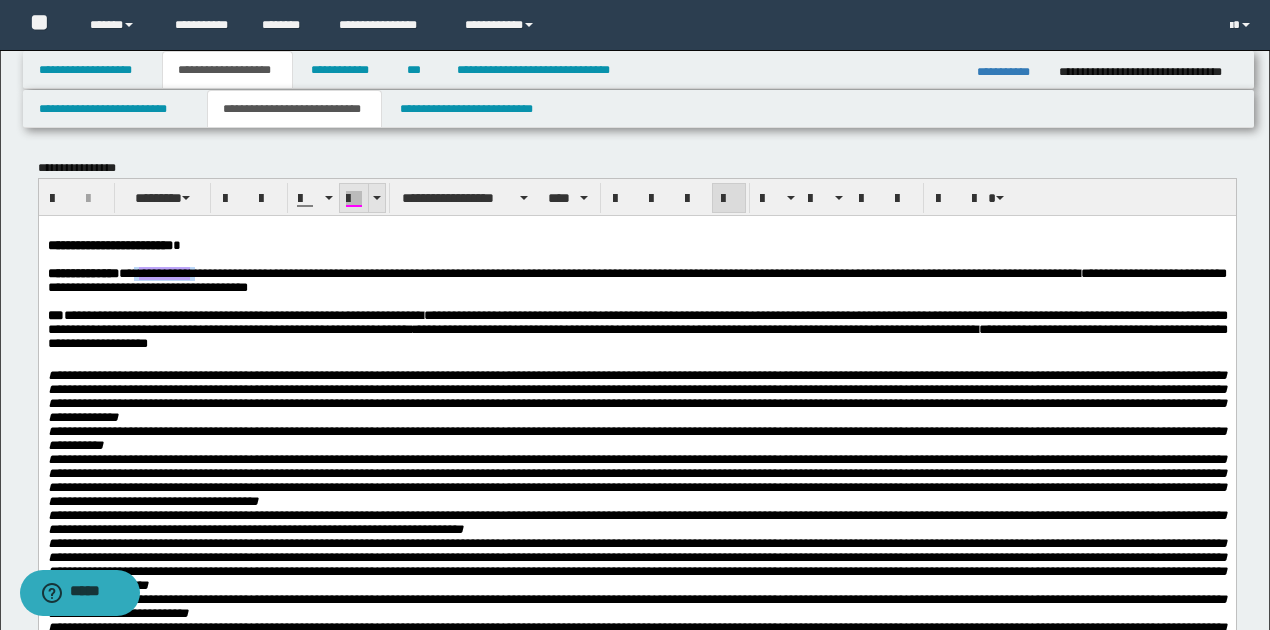 click at bounding box center (376, 198) 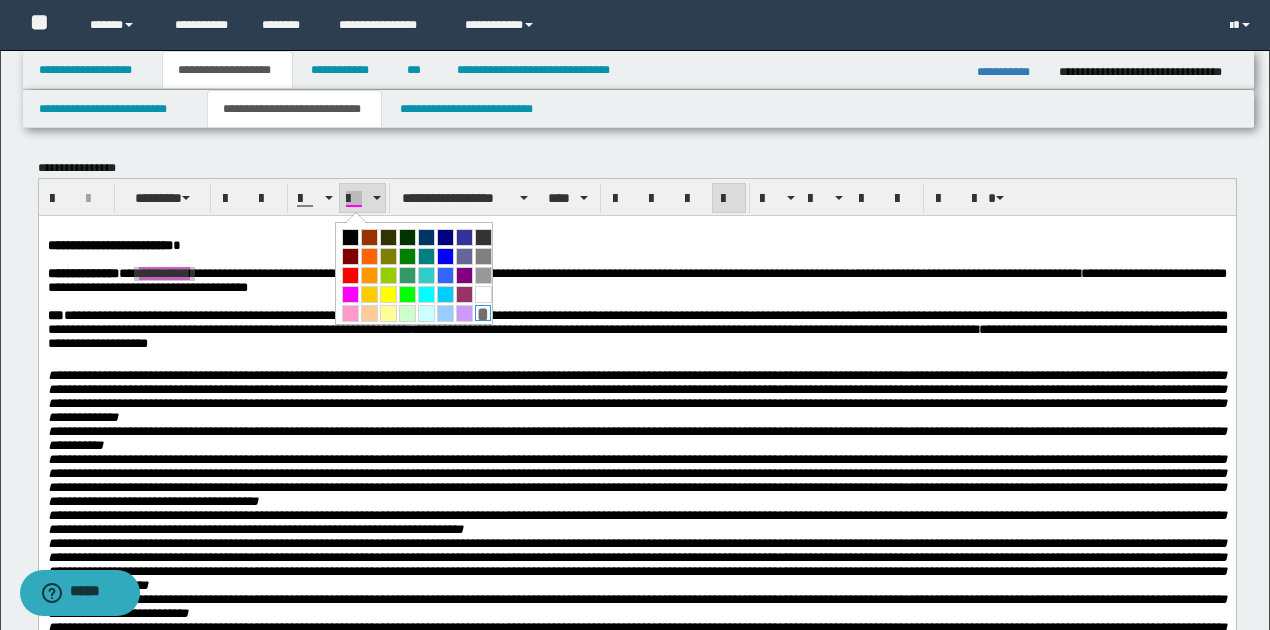 click on "*" at bounding box center (483, 313) 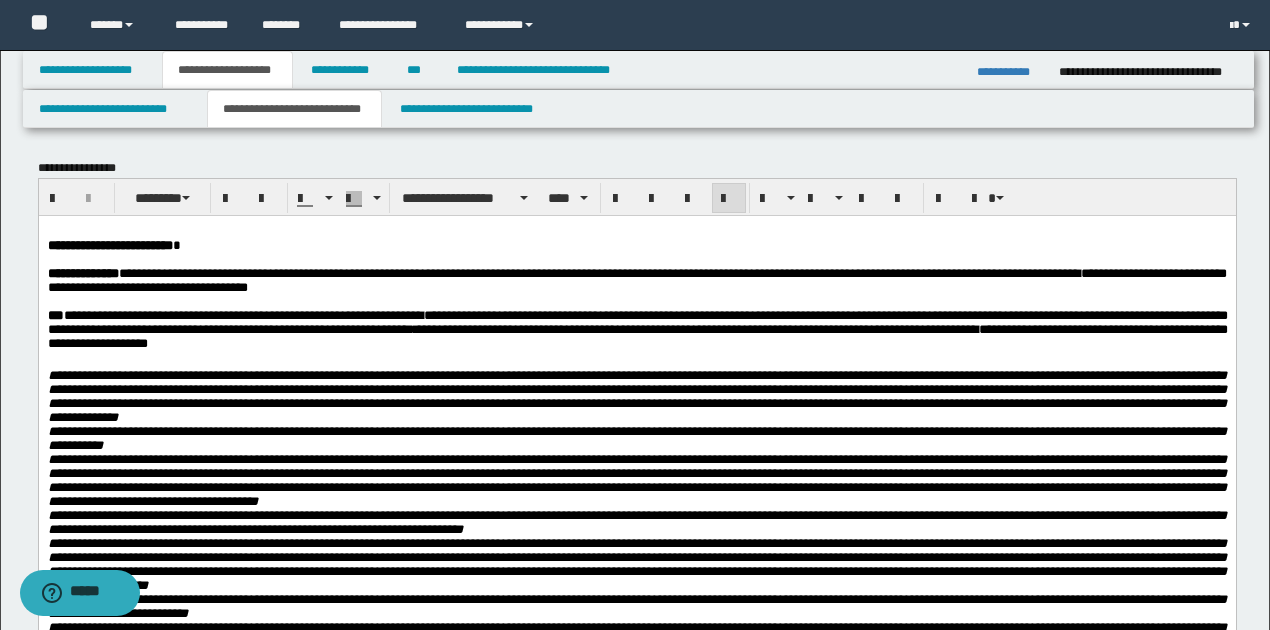 click at bounding box center (636, 301) 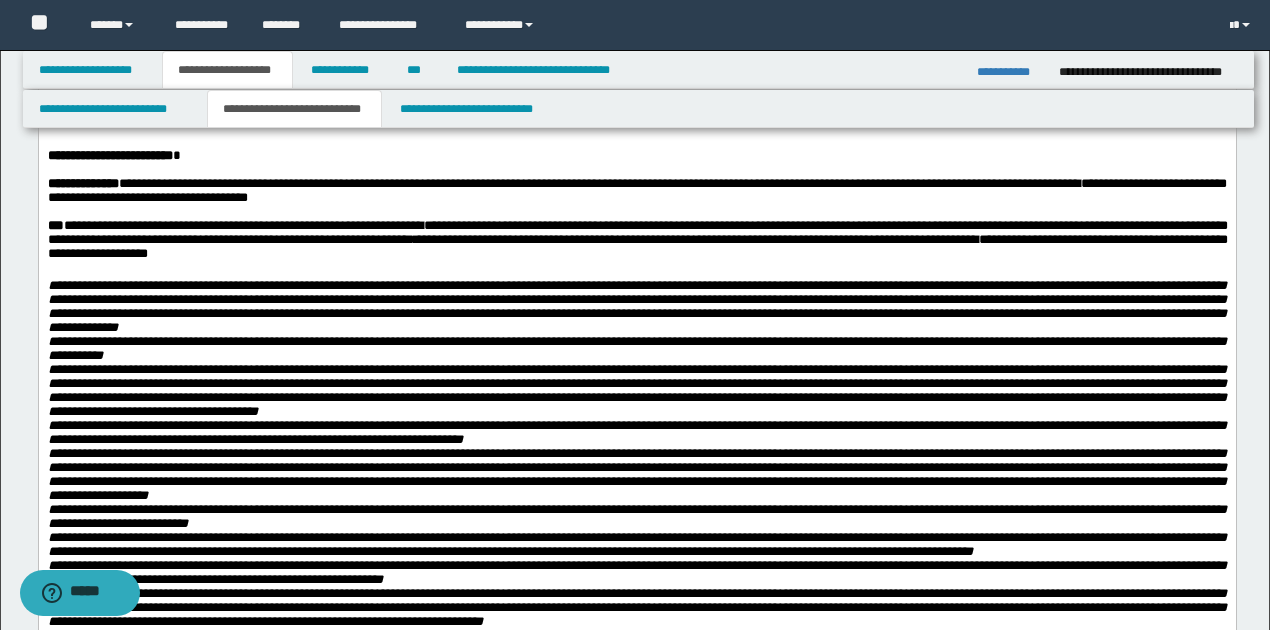 scroll, scrollTop: 66, scrollLeft: 0, axis: vertical 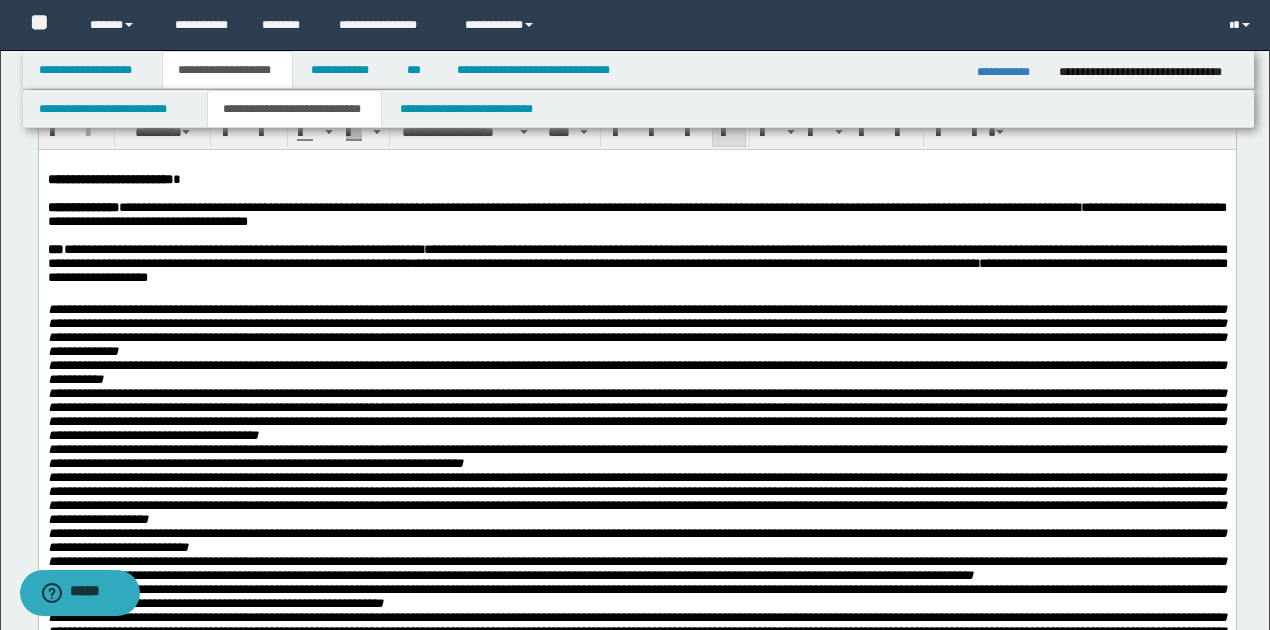 click on "**********" at bounding box center (637, 269) 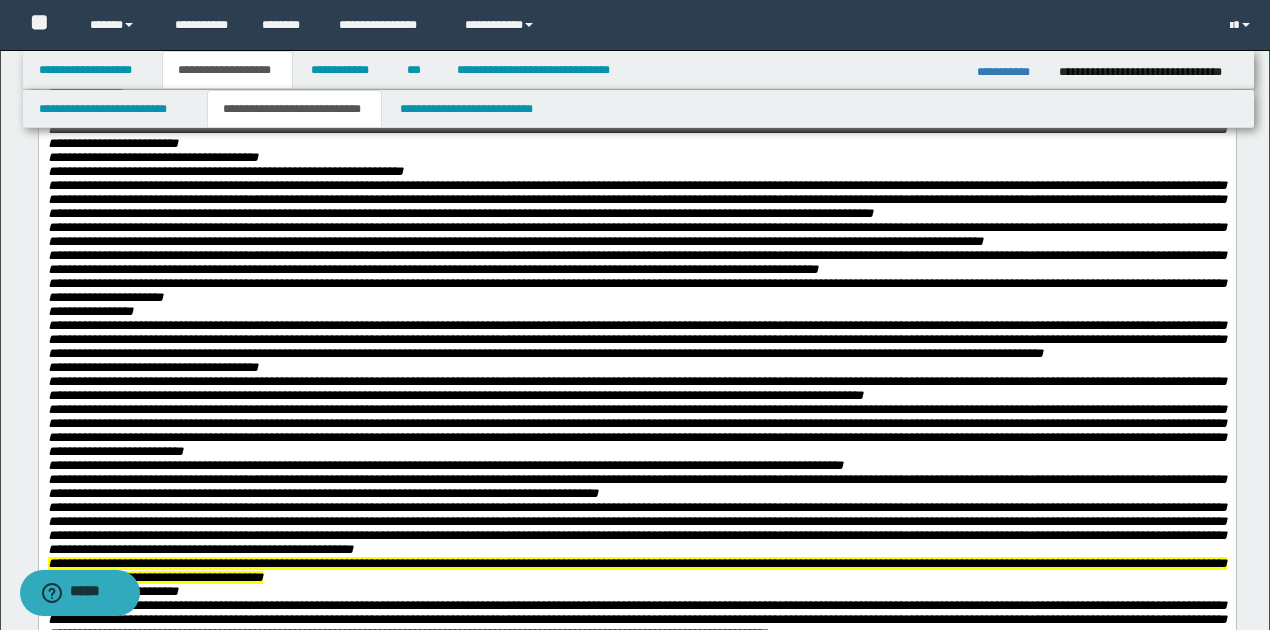 scroll, scrollTop: 1466, scrollLeft: 0, axis: vertical 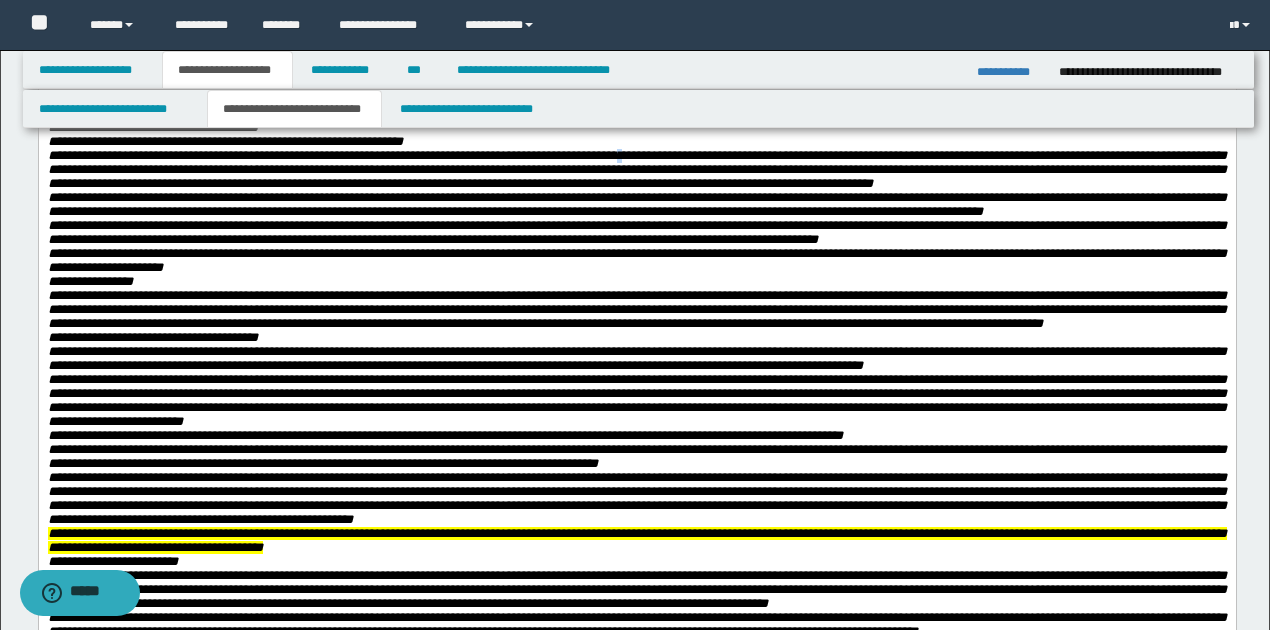 click on "**********" at bounding box center [636, 169] 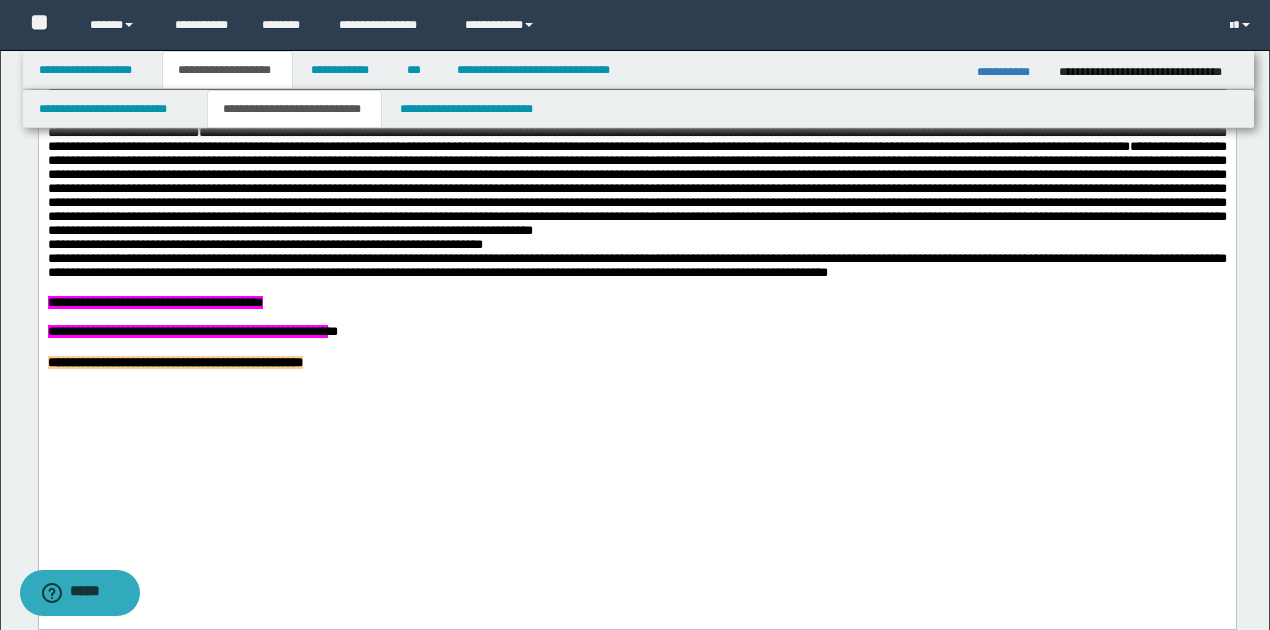 scroll, scrollTop: 3333, scrollLeft: 0, axis: vertical 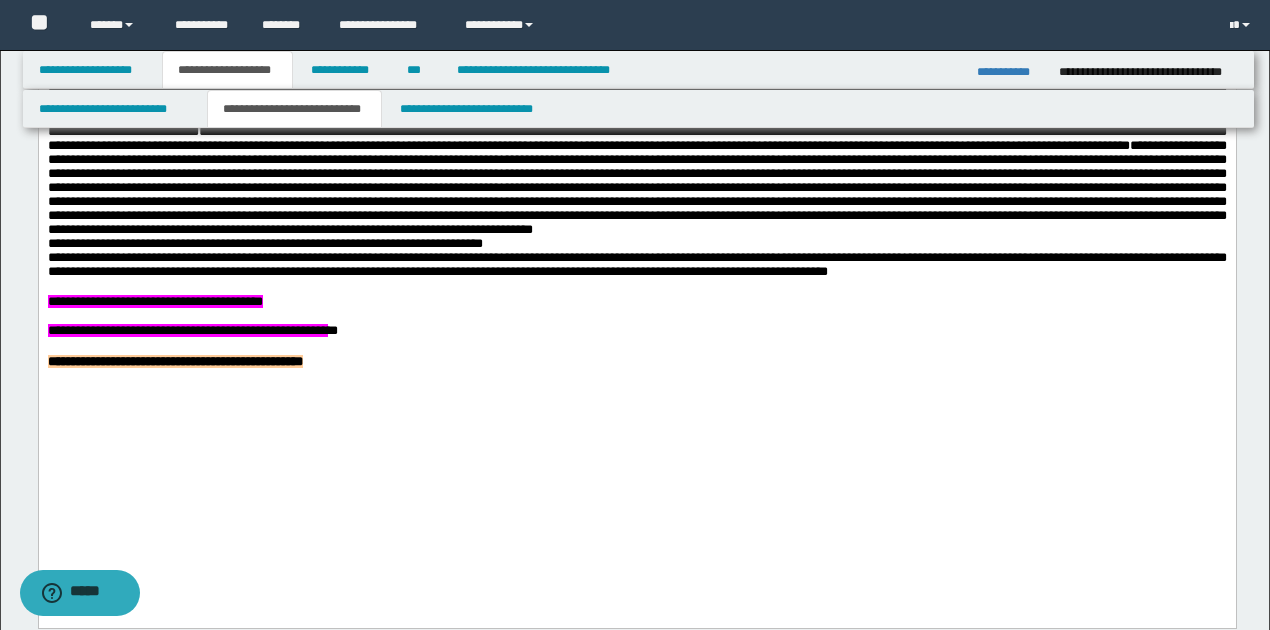 click at bounding box center (636, 188) 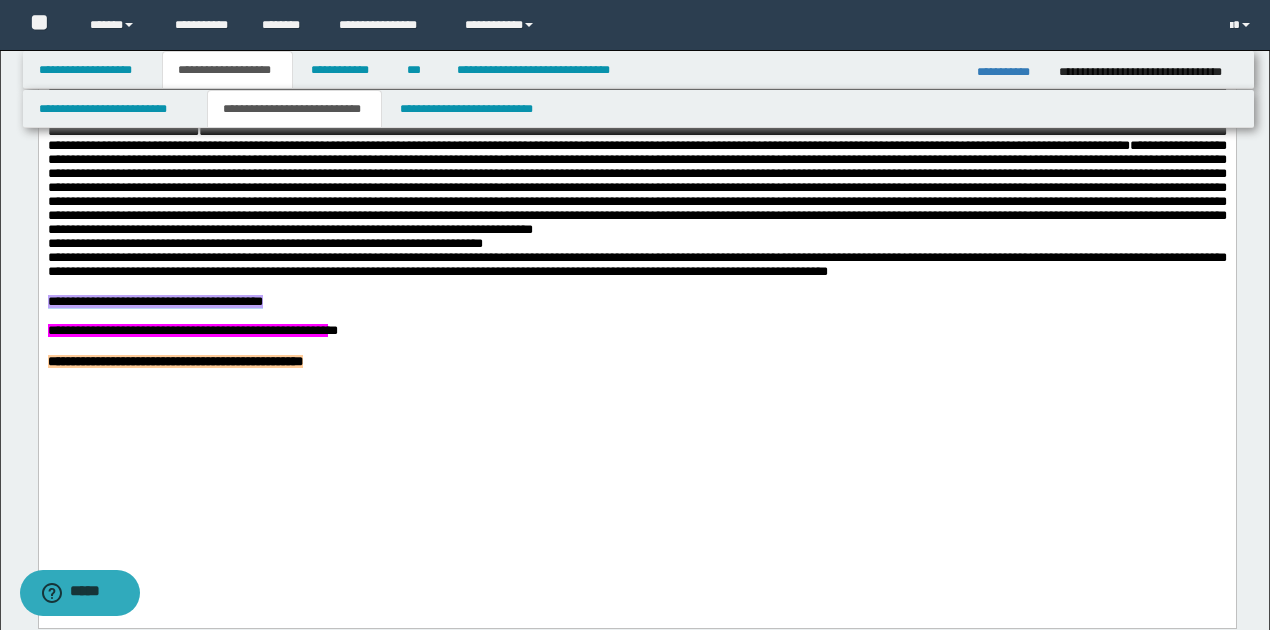 click on "**********" at bounding box center [636, -75] 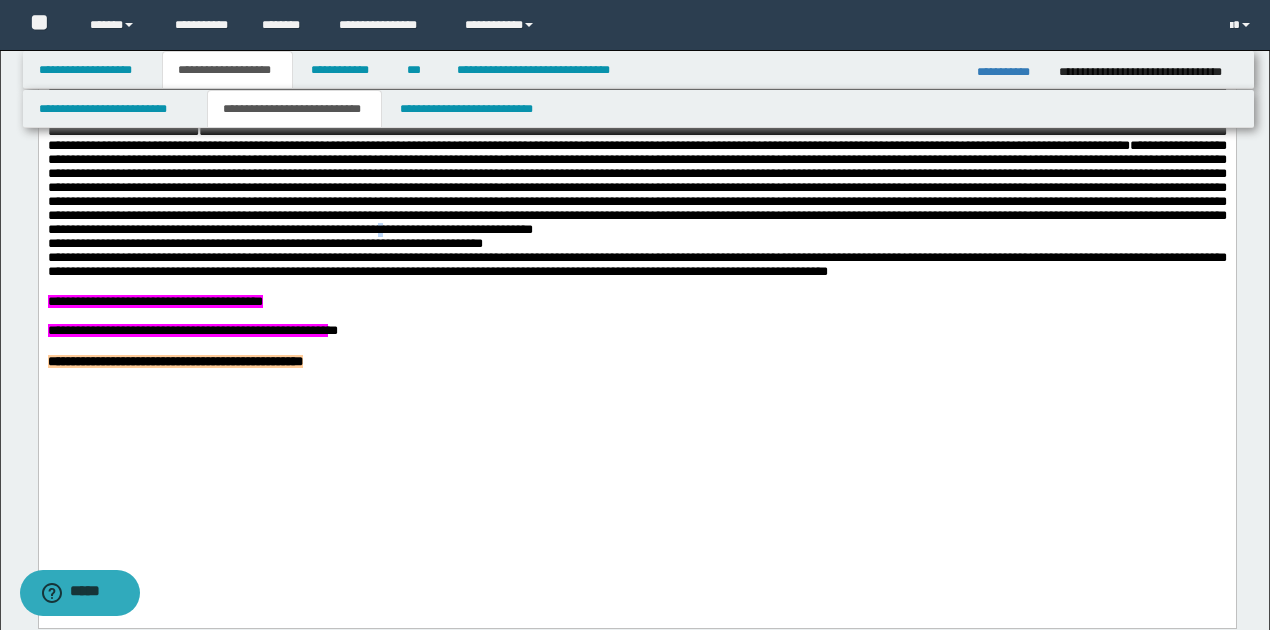 click at bounding box center (636, 188) 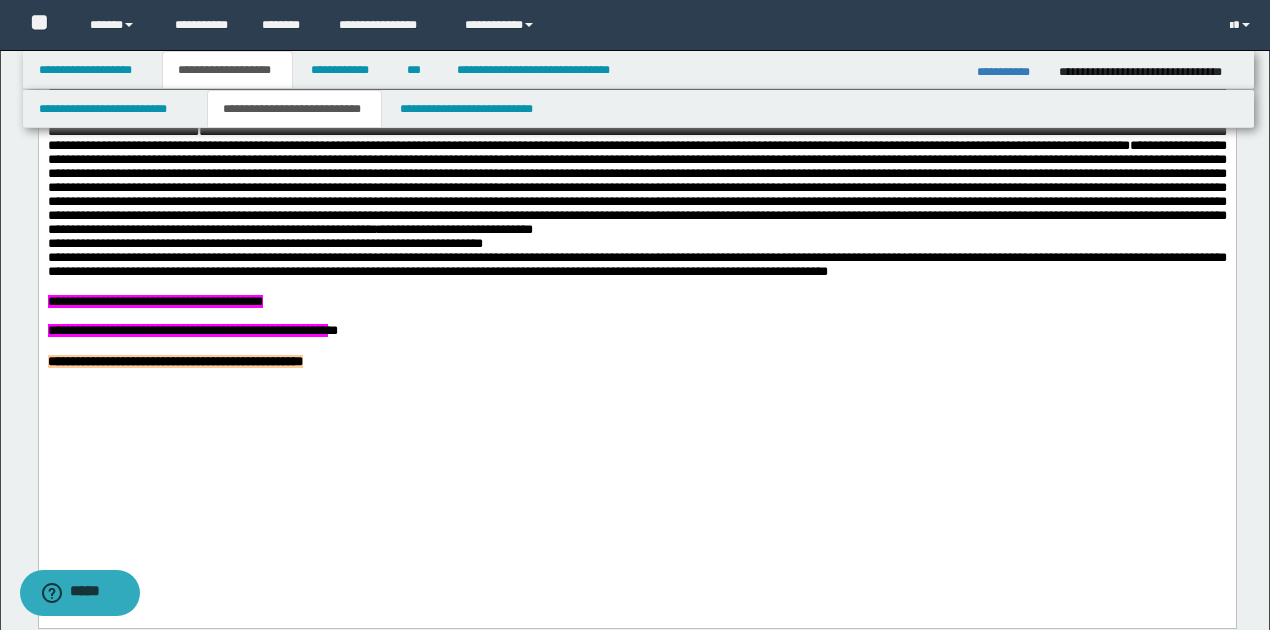 scroll, scrollTop: 3266, scrollLeft: 0, axis: vertical 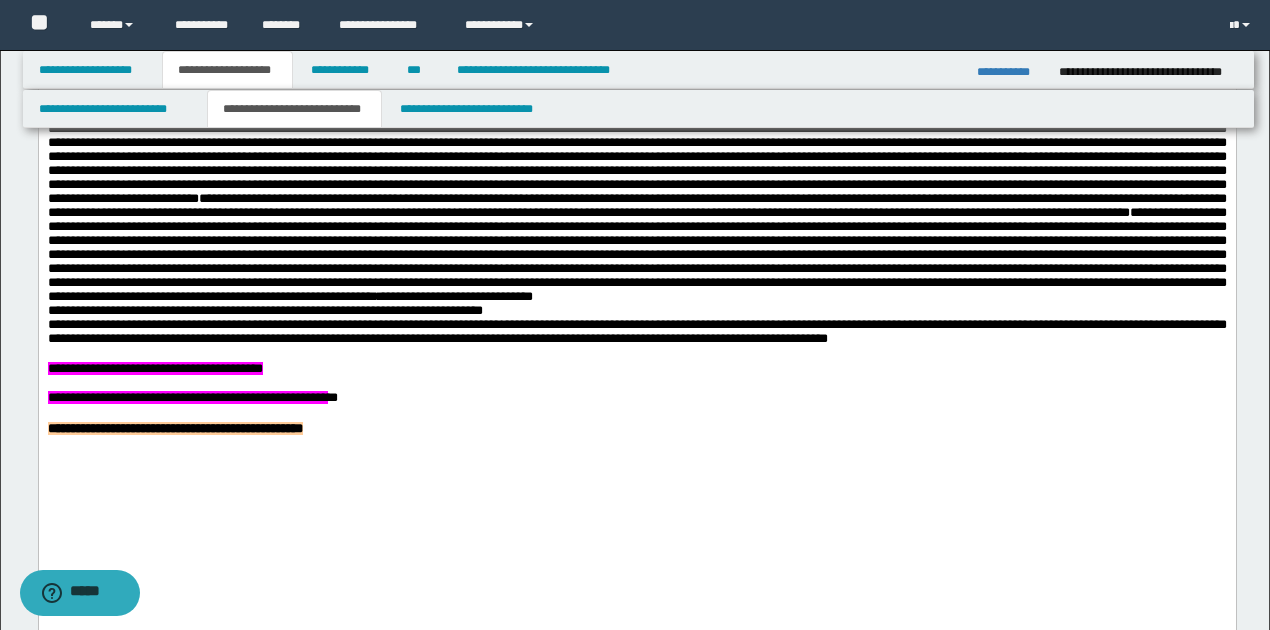 click on "**********" at bounding box center [636, 255] 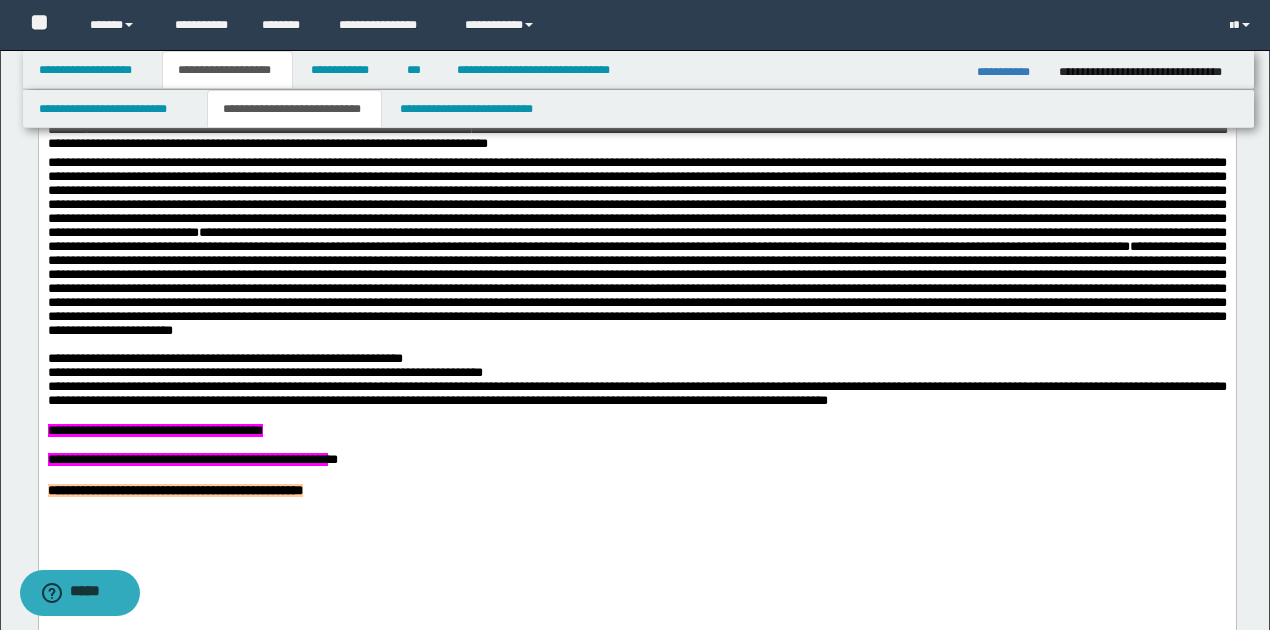 scroll, scrollTop: 3200, scrollLeft: 0, axis: vertical 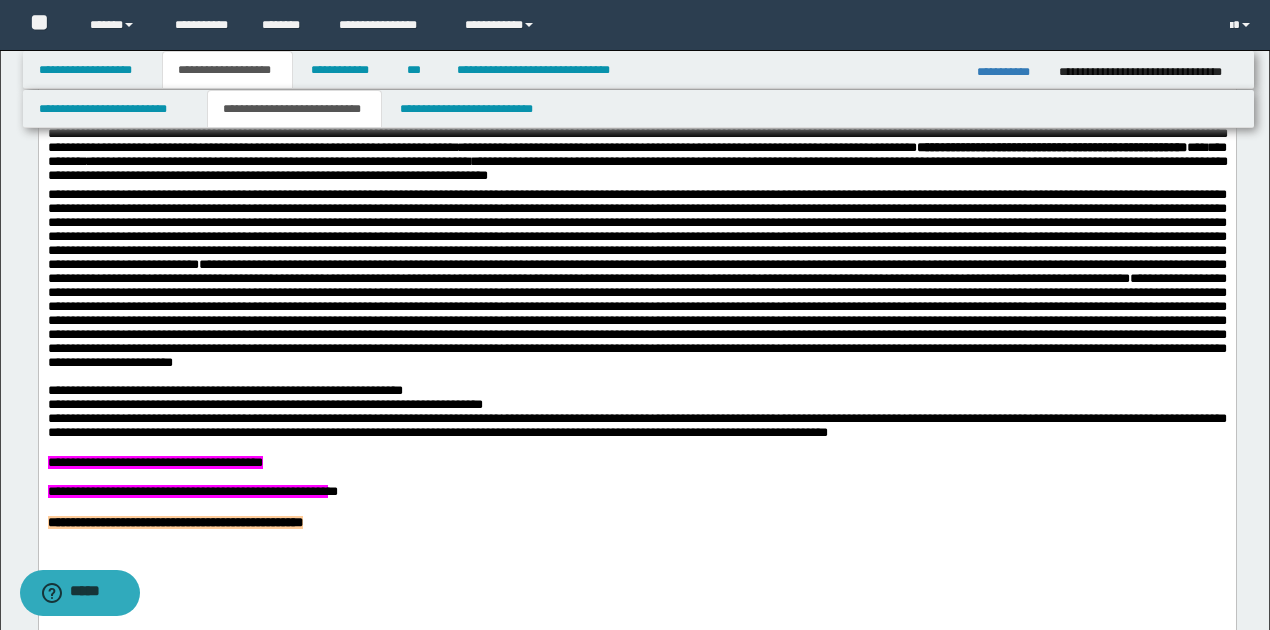 click on "**********" at bounding box center (636, 280) 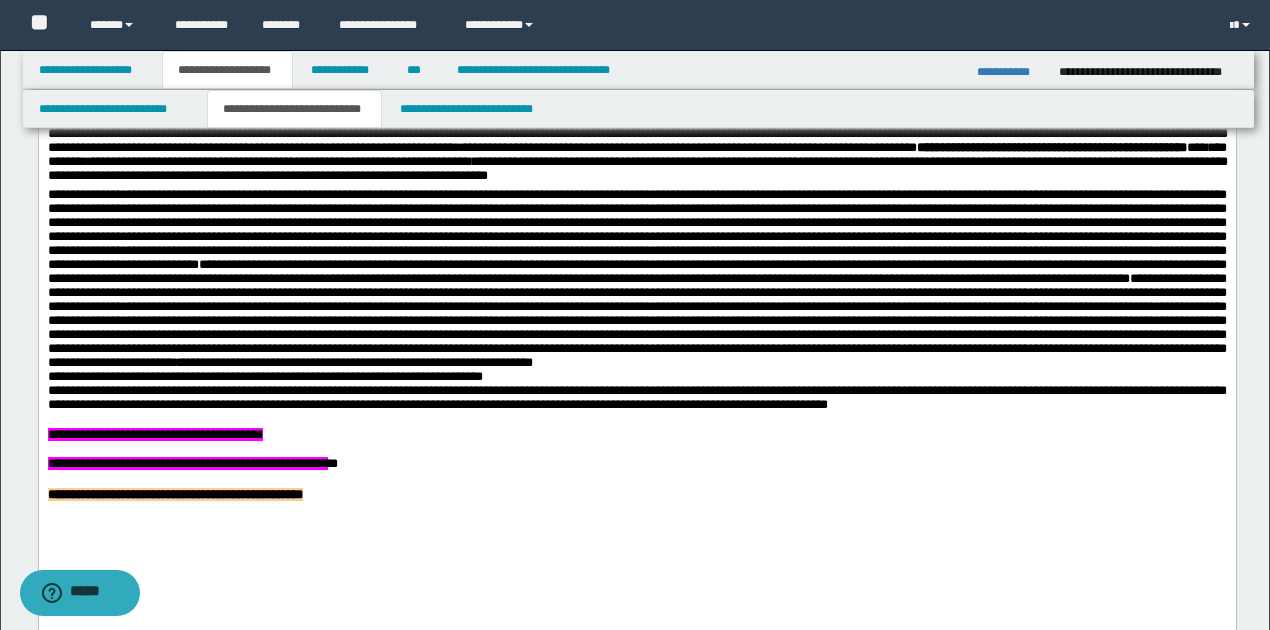 click on "**********" at bounding box center (354, 363) 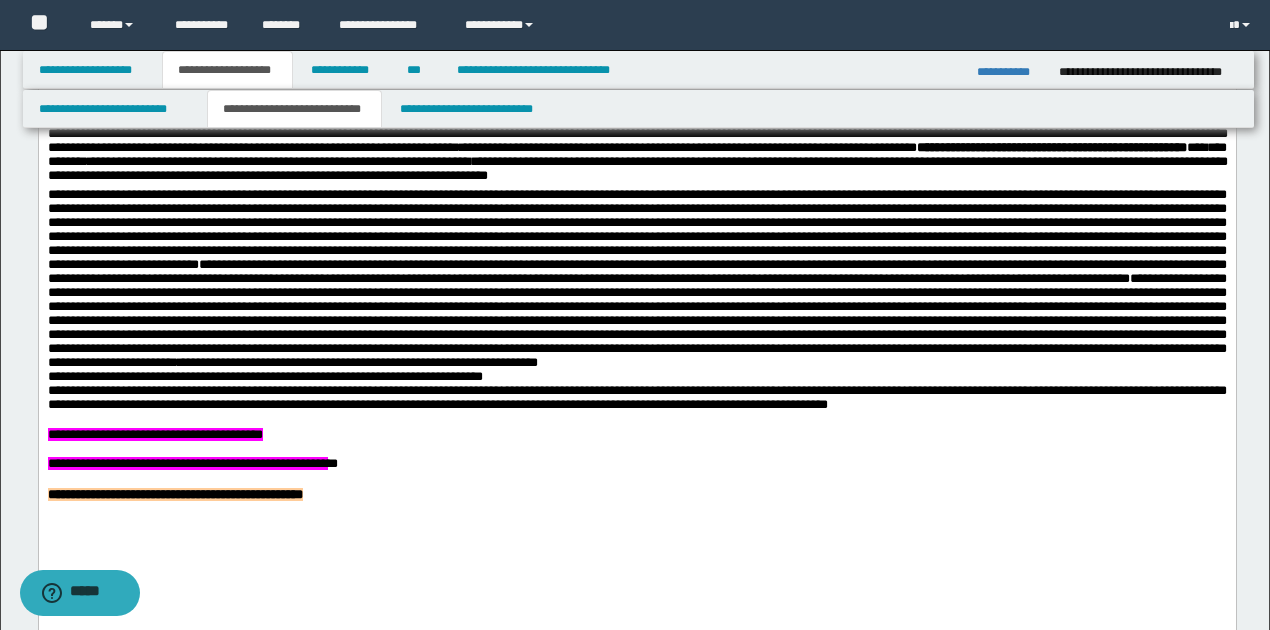 click on "**********" at bounding box center [636, 280] 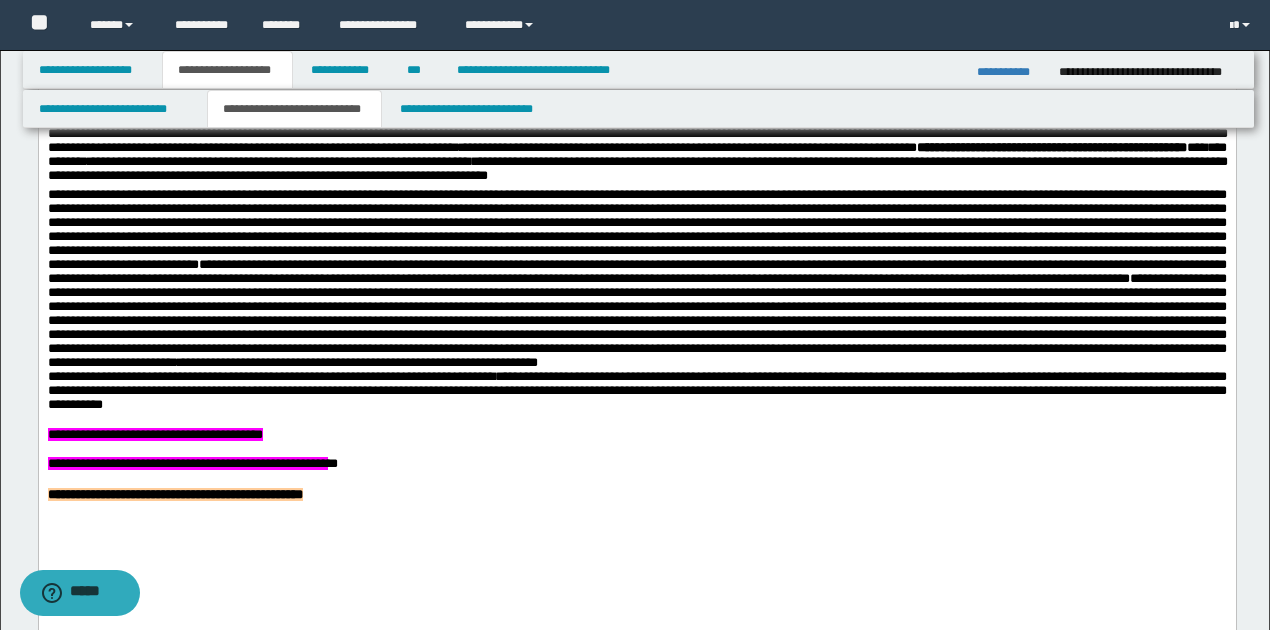 click on "**********" at bounding box center [636, 391] 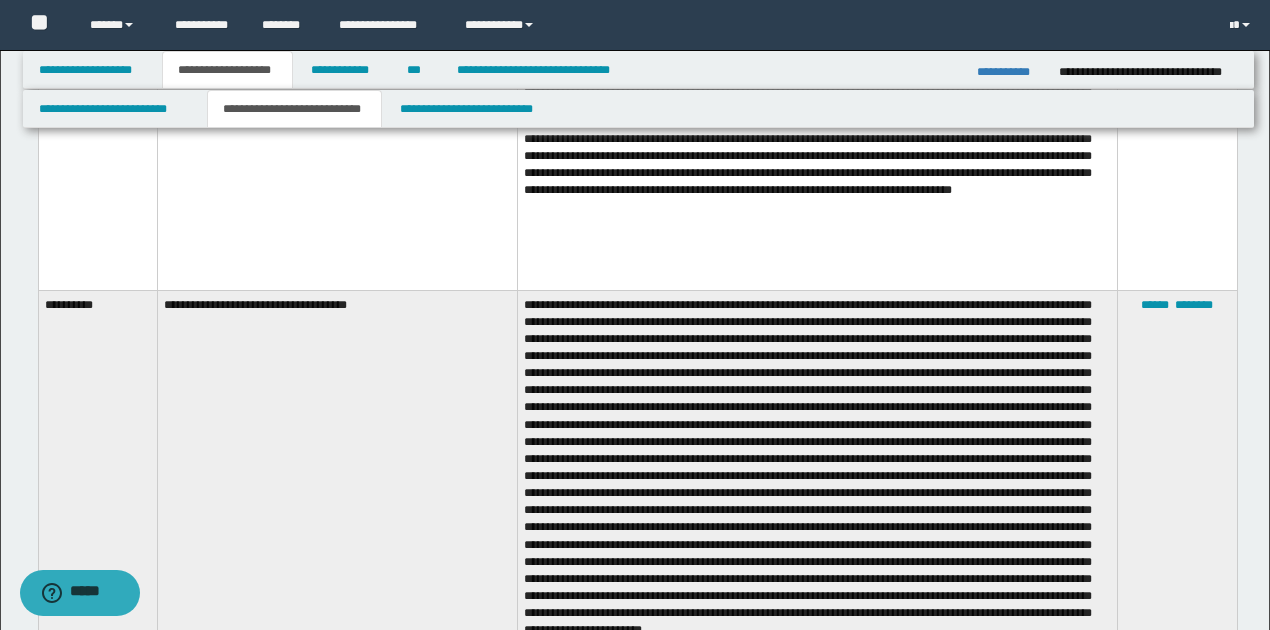scroll, scrollTop: 6933, scrollLeft: 0, axis: vertical 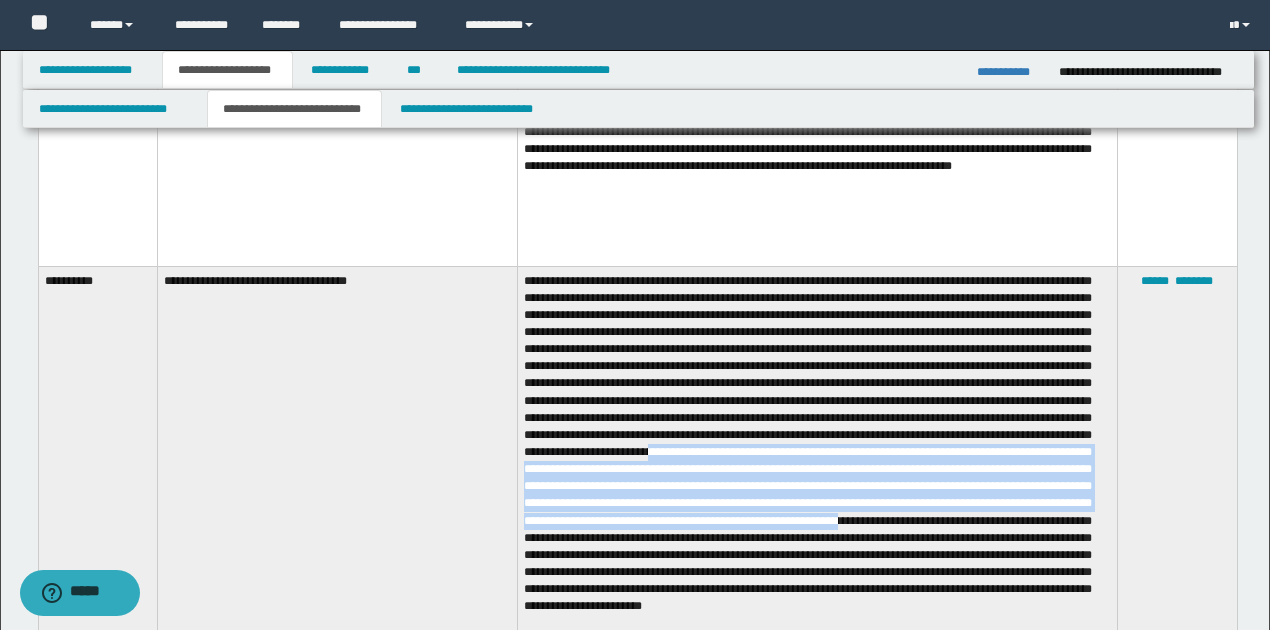 drag, startPoint x: 529, startPoint y: 472, endPoint x: 940, endPoint y: 536, distance: 415.95312 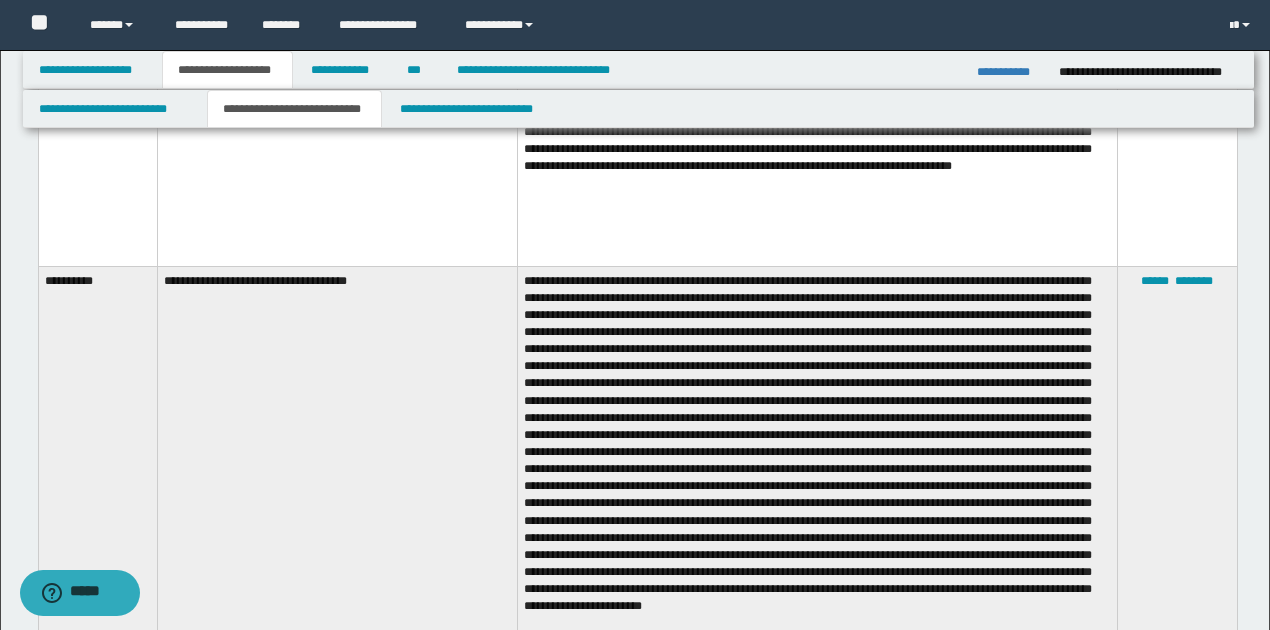 click at bounding box center (817, 455) 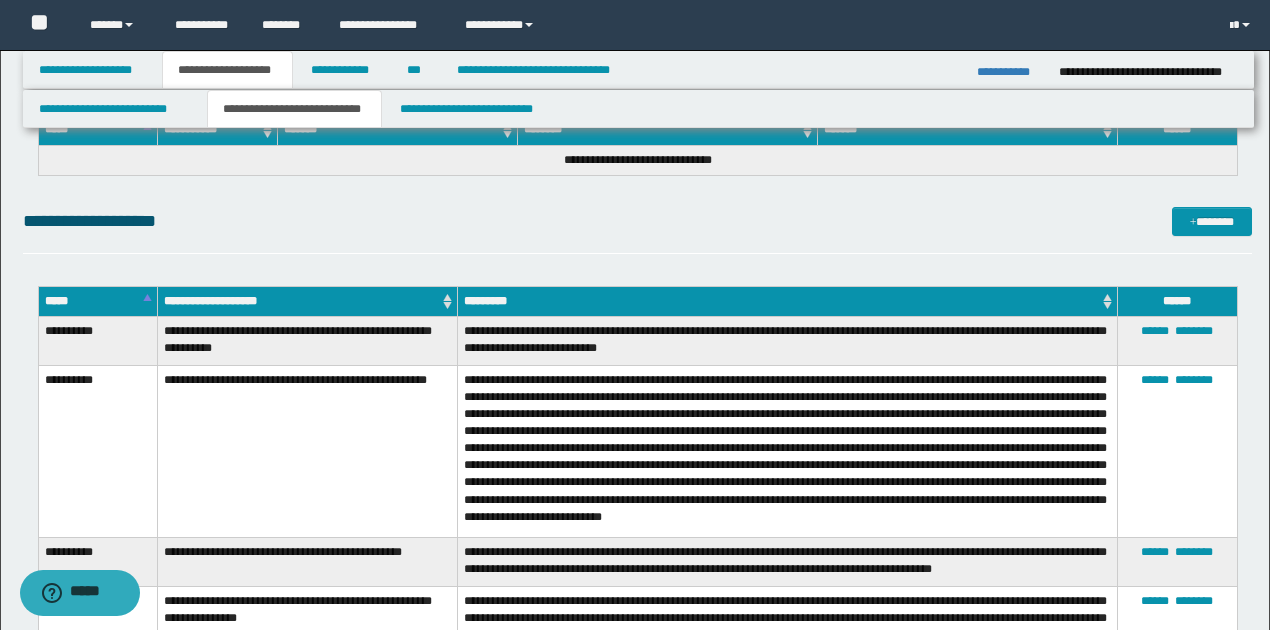 scroll, scrollTop: 7590, scrollLeft: 0, axis: vertical 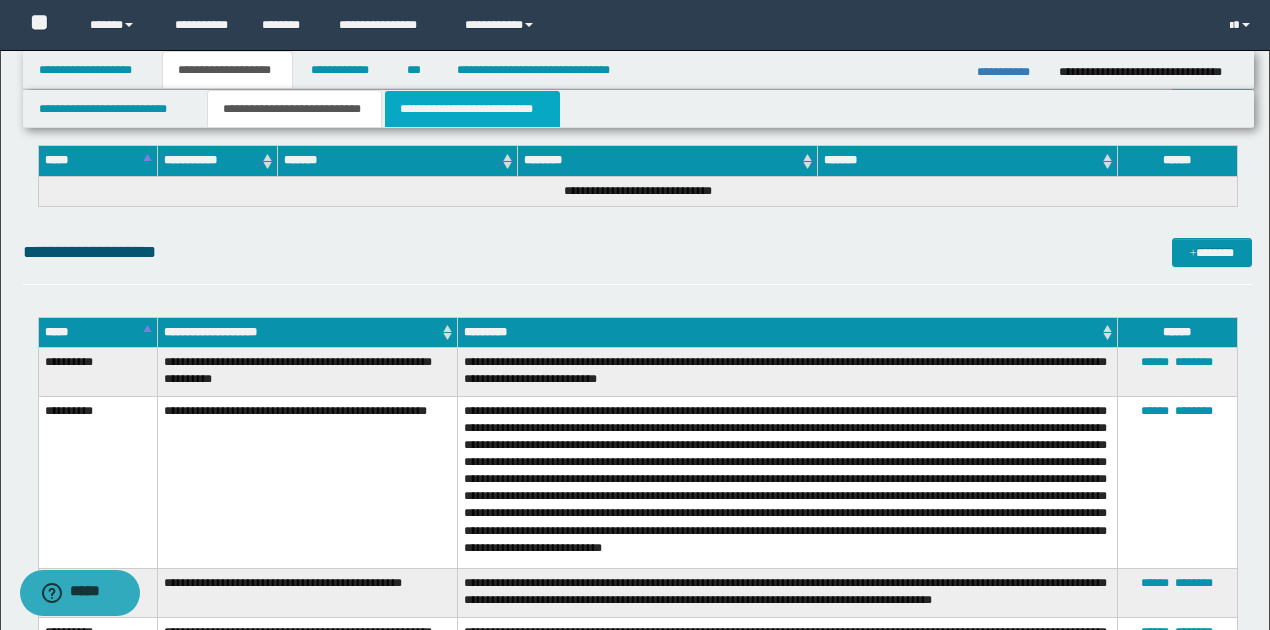 click on "**********" at bounding box center (472, 109) 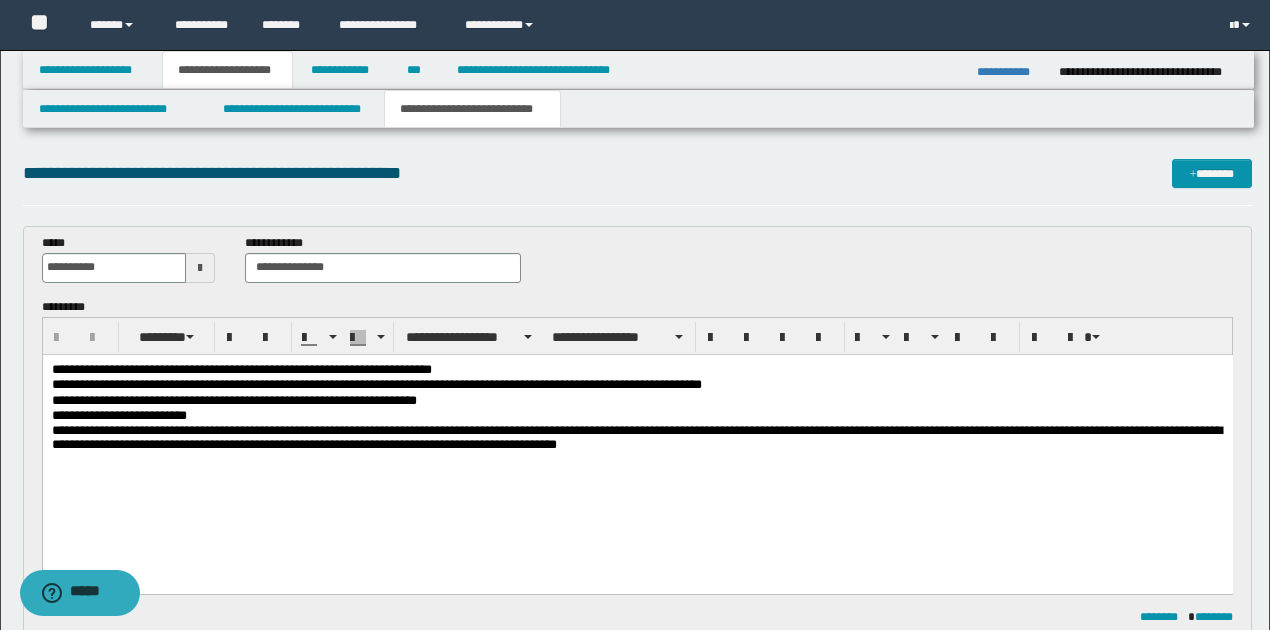 scroll, scrollTop: 0, scrollLeft: 0, axis: both 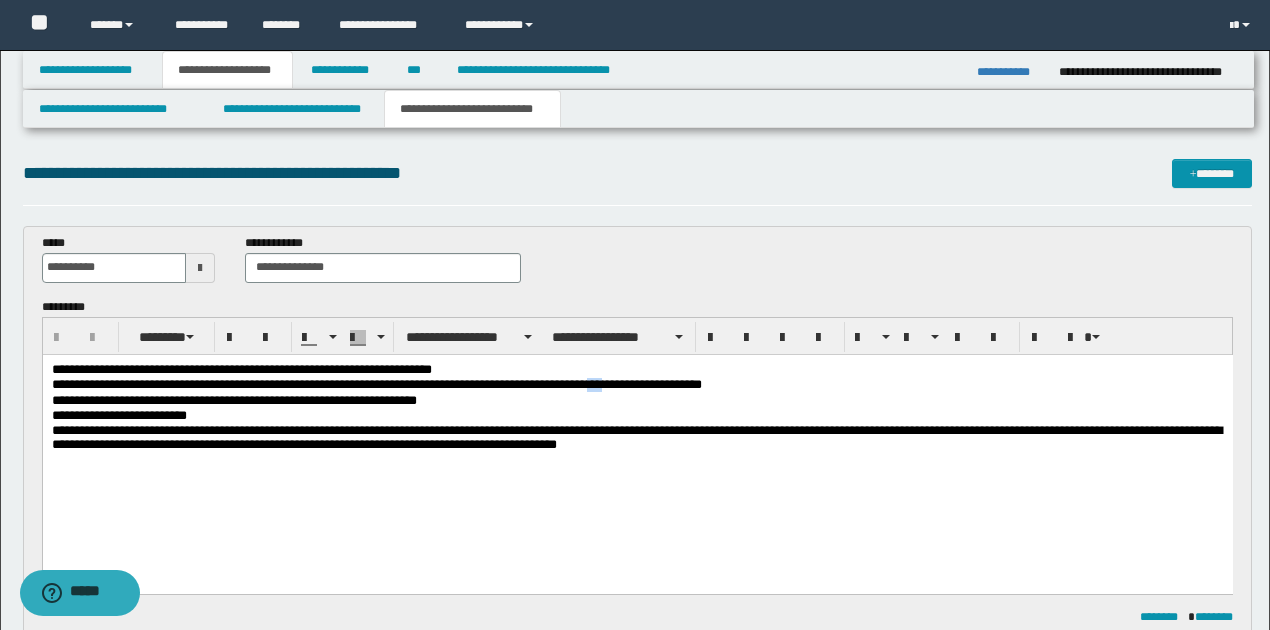 drag, startPoint x: 635, startPoint y: 382, endPoint x: 655, endPoint y: 387, distance: 20.615528 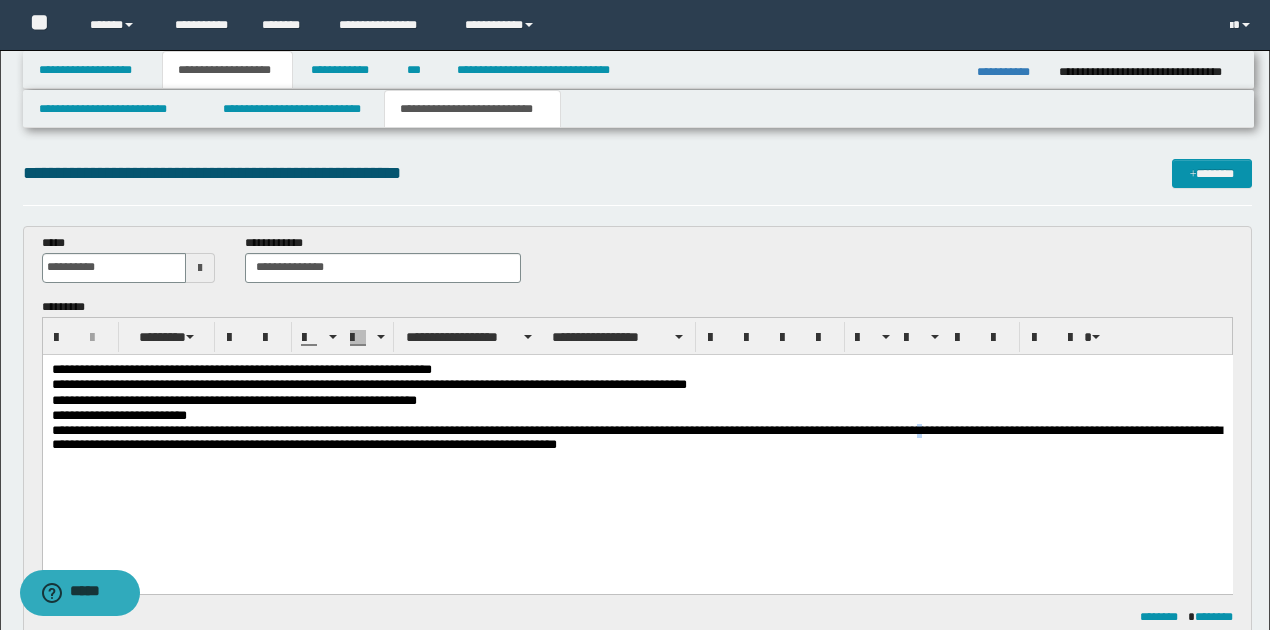 click on "**********" at bounding box center [637, 438] 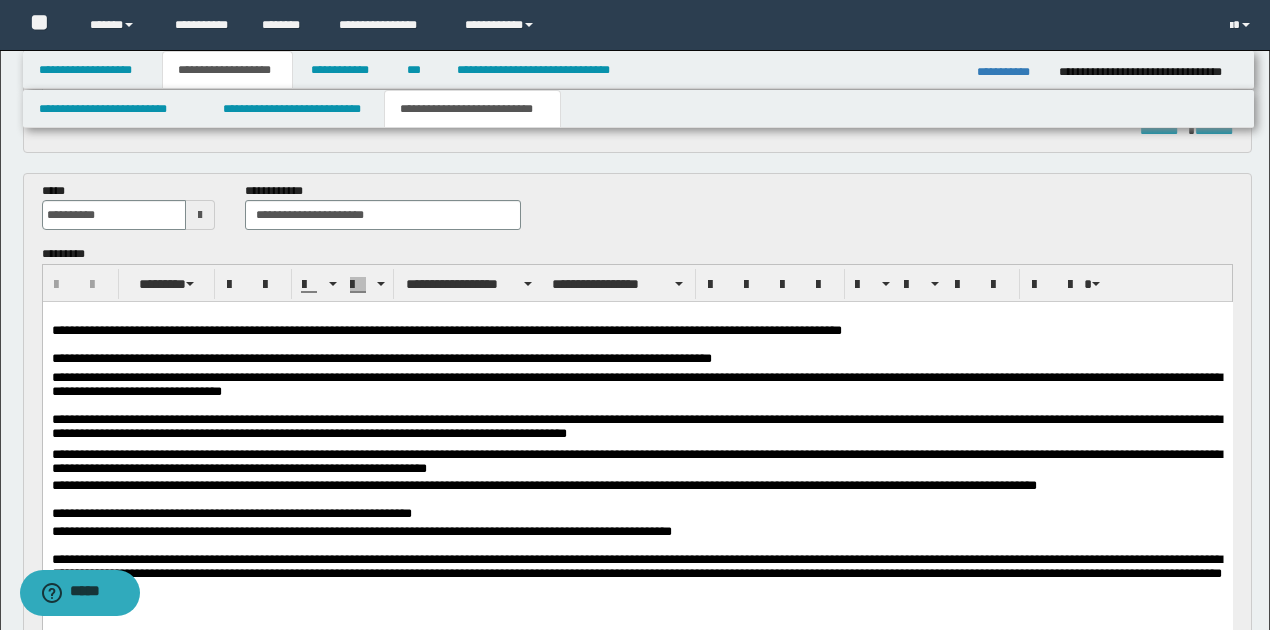 scroll, scrollTop: 600, scrollLeft: 0, axis: vertical 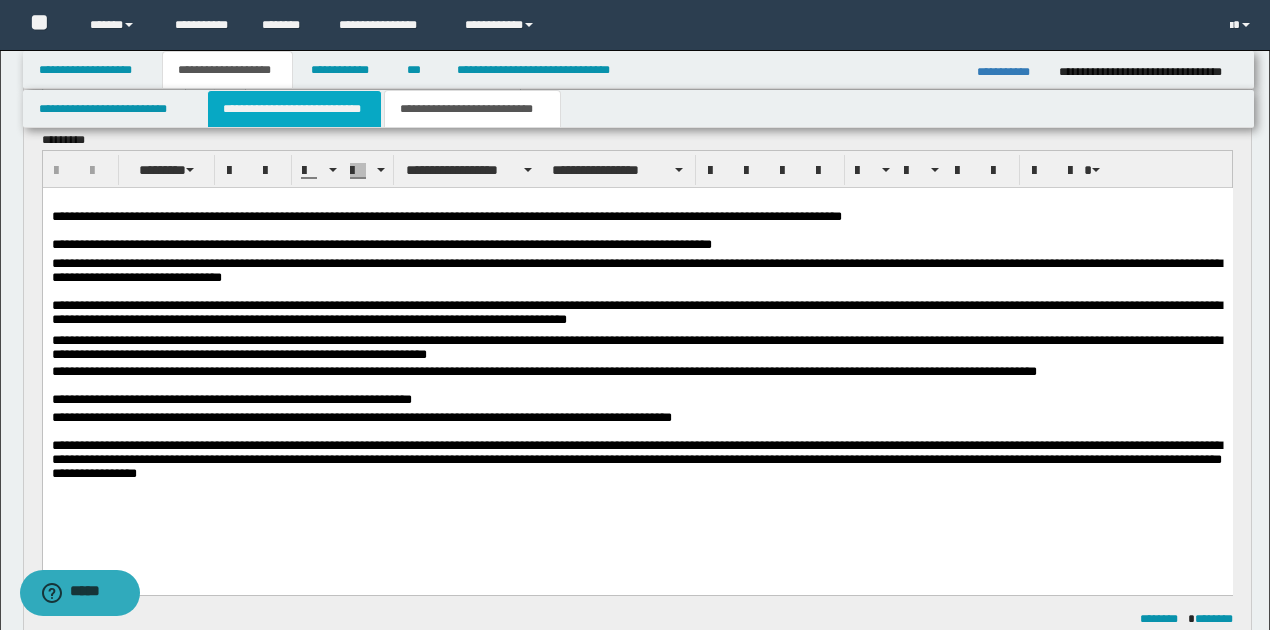 click on "**********" at bounding box center (294, 109) 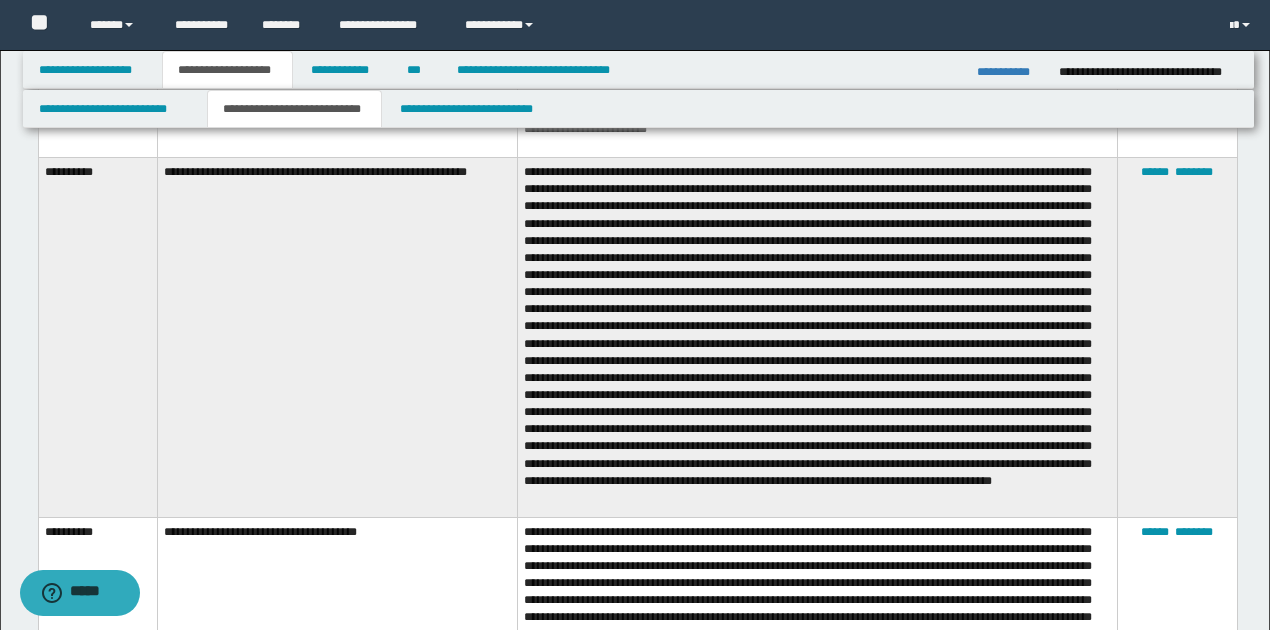 scroll, scrollTop: 4400, scrollLeft: 0, axis: vertical 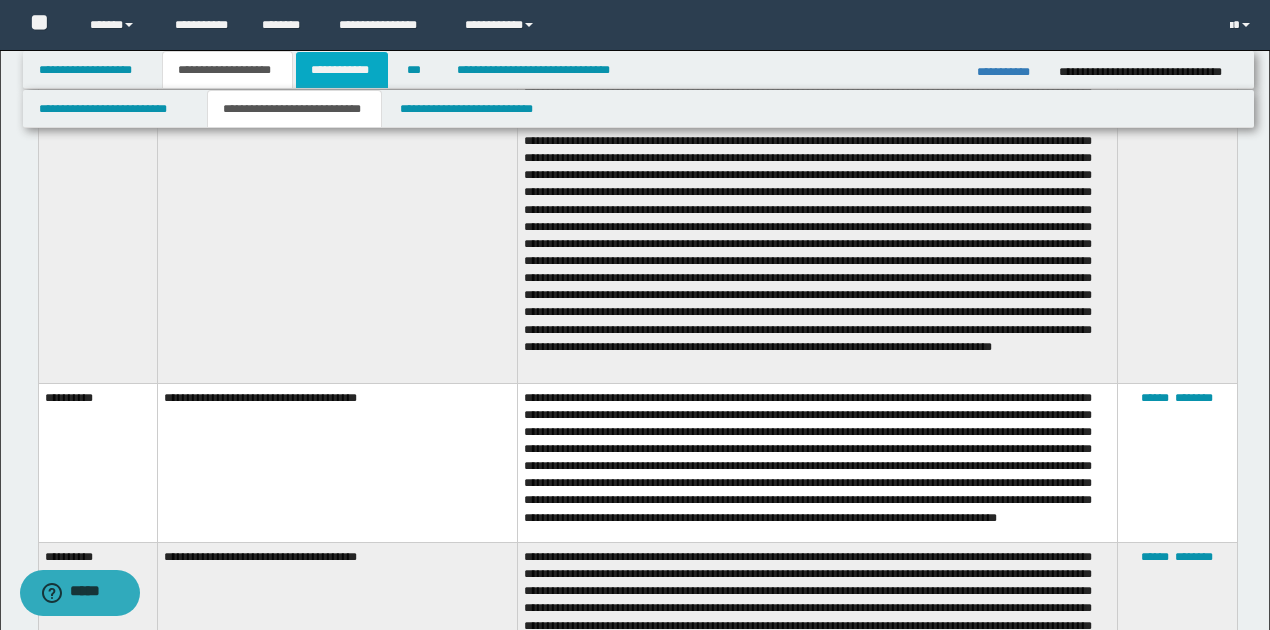 click on "**********" at bounding box center (342, 70) 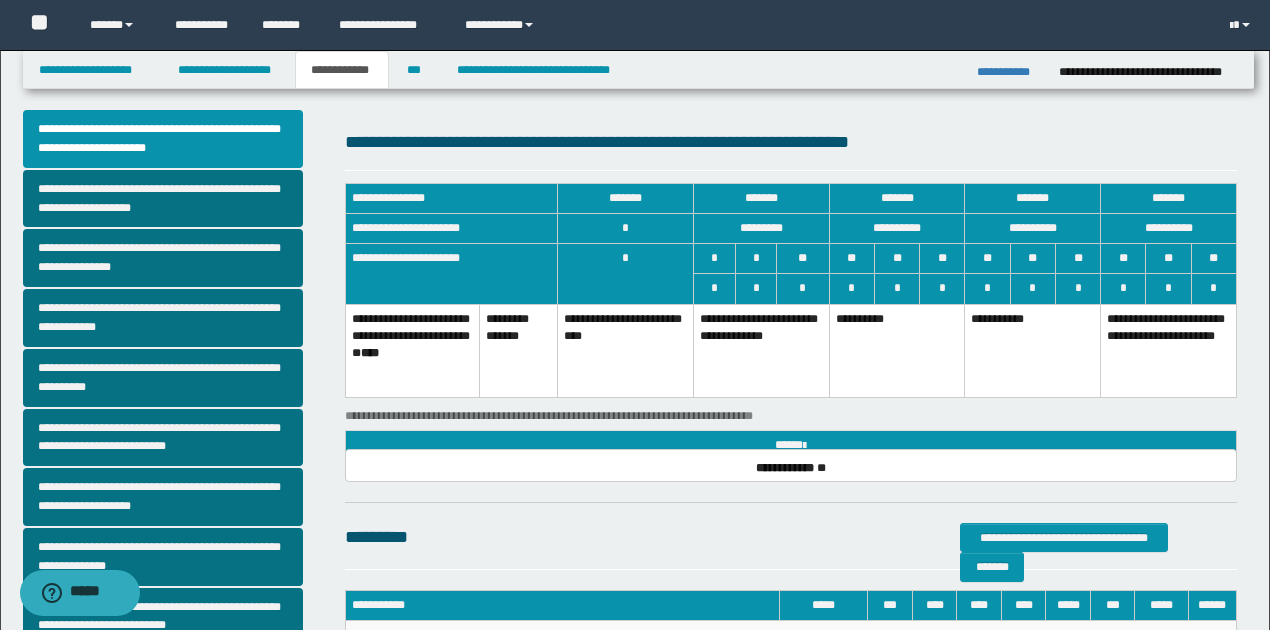 scroll, scrollTop: 0, scrollLeft: 0, axis: both 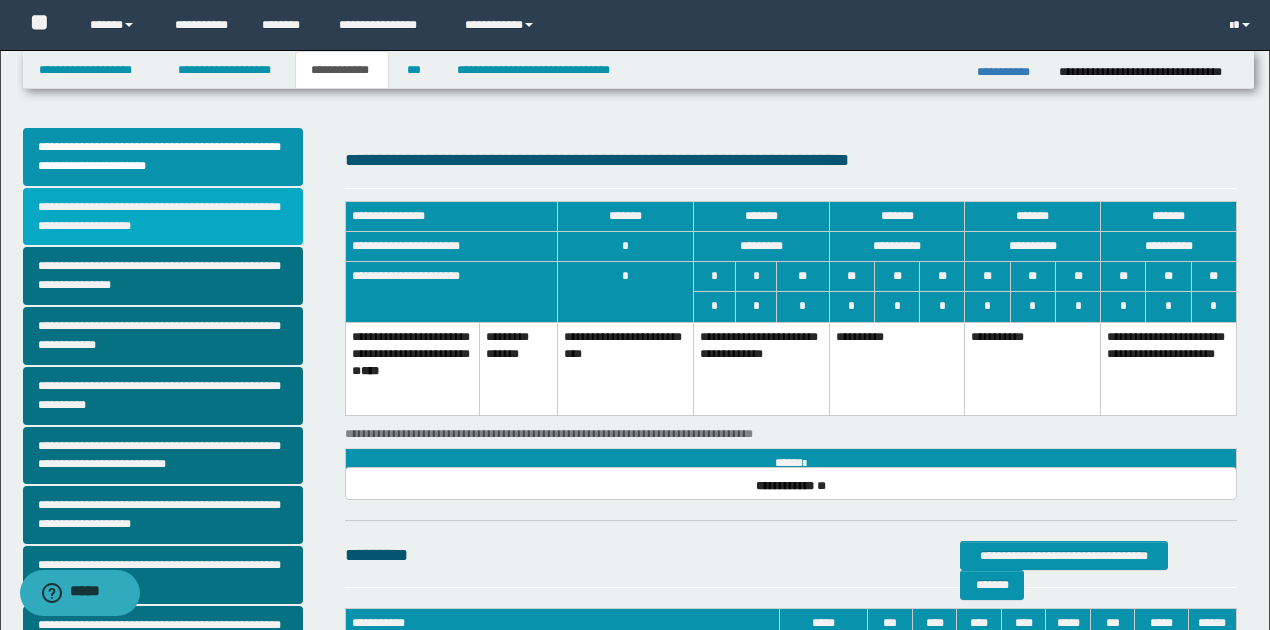 click on "**********" at bounding box center (163, 217) 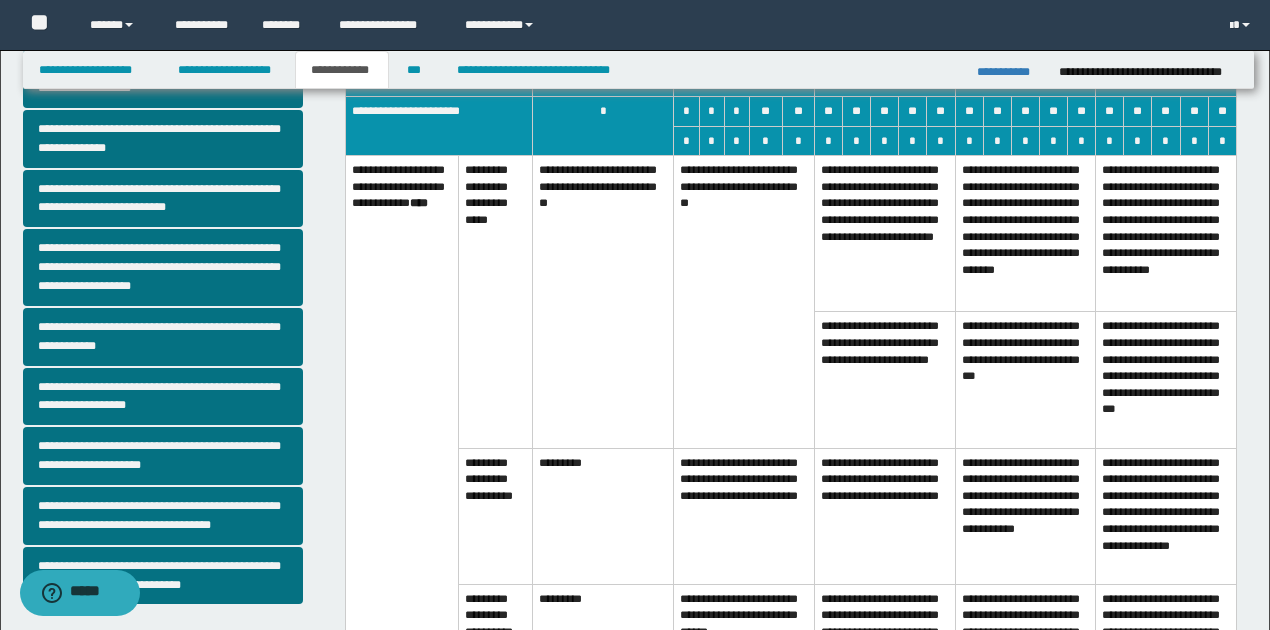 scroll, scrollTop: 466, scrollLeft: 0, axis: vertical 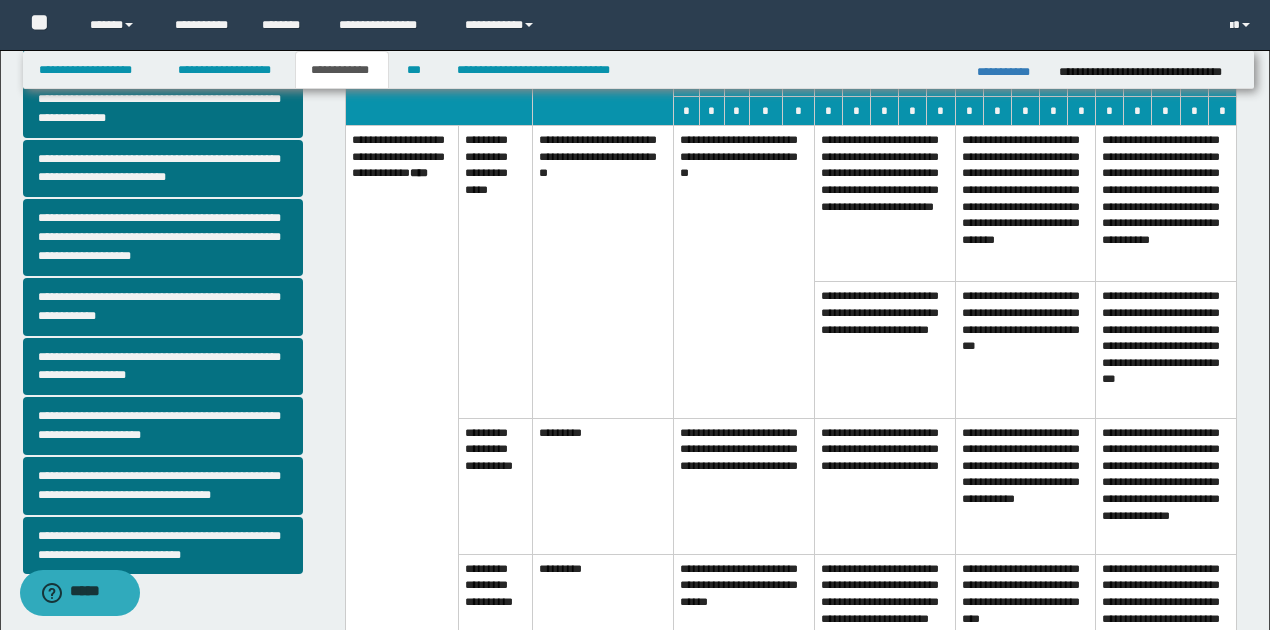 click on "**********" at bounding box center [744, 486] 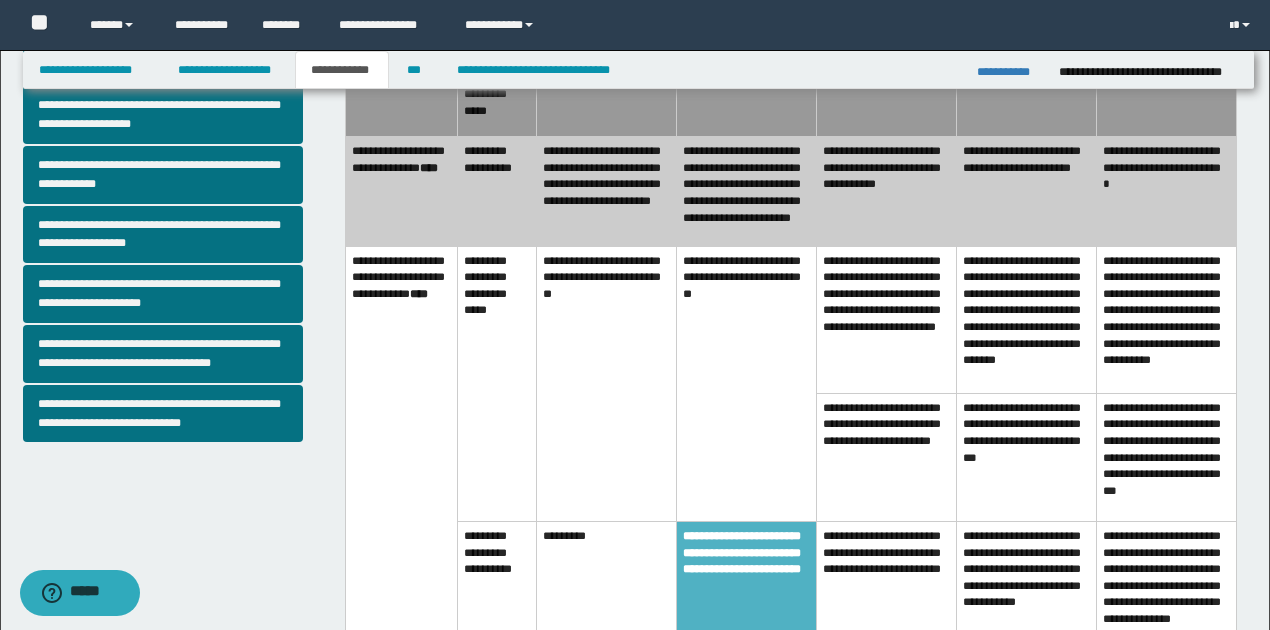 scroll, scrollTop: 600, scrollLeft: 0, axis: vertical 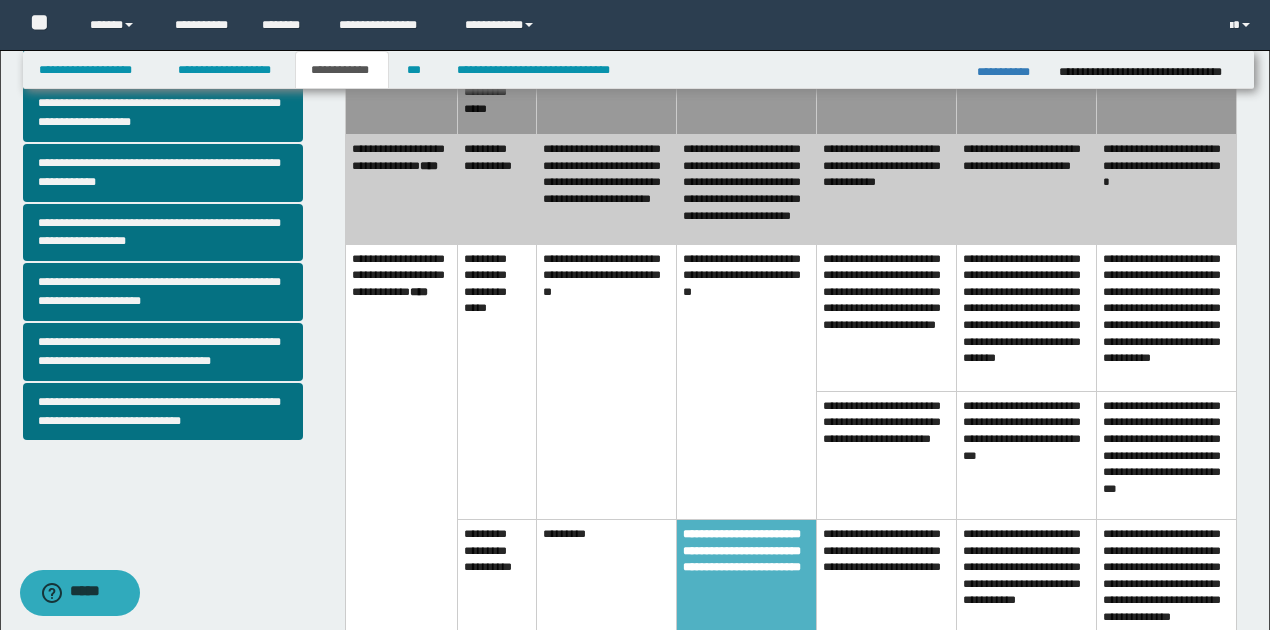 click on "**********" at bounding box center [747, 583] 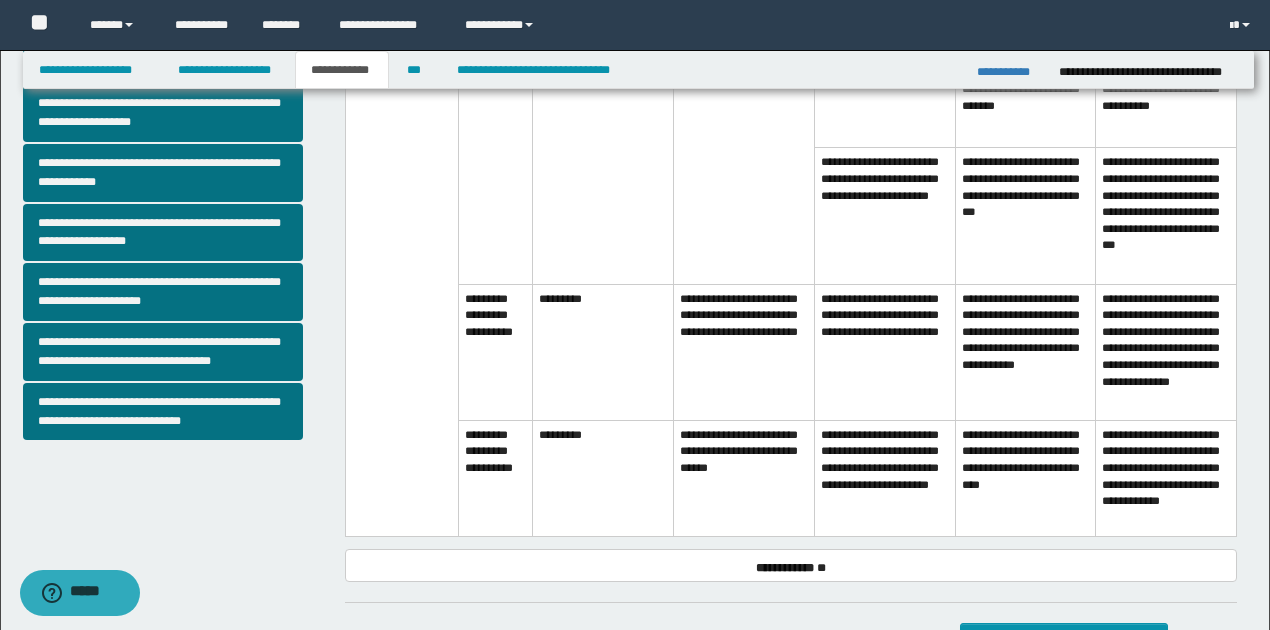 click on "**********" at bounding box center (884, 352) 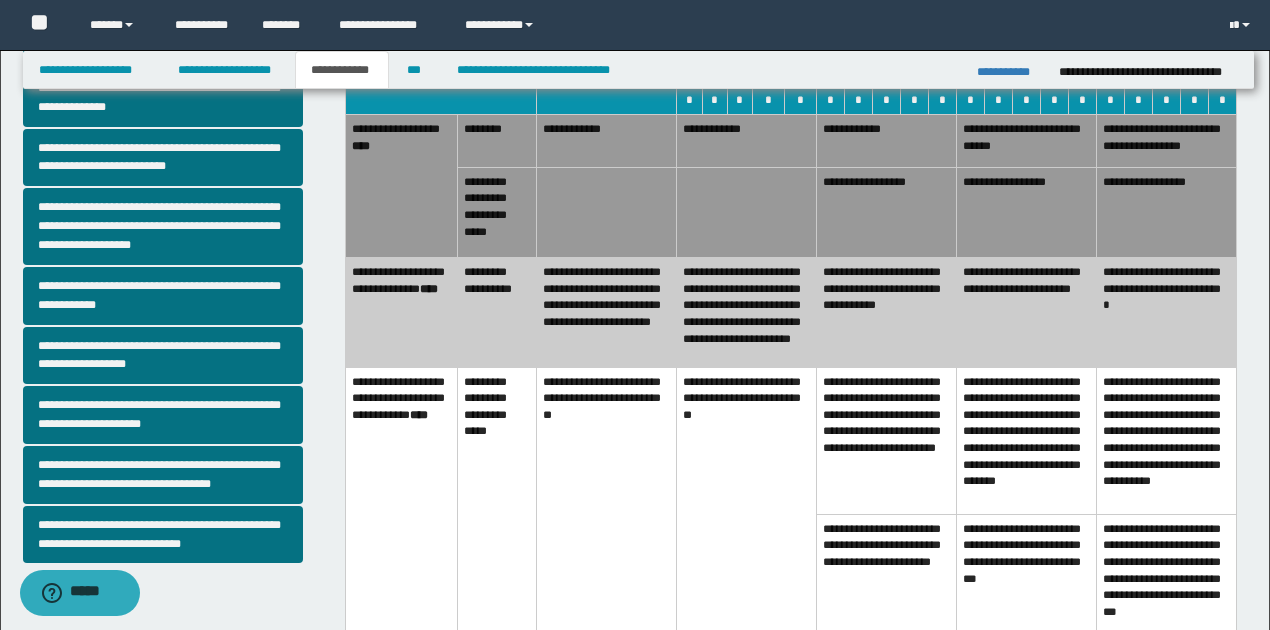 scroll, scrollTop: 466, scrollLeft: 0, axis: vertical 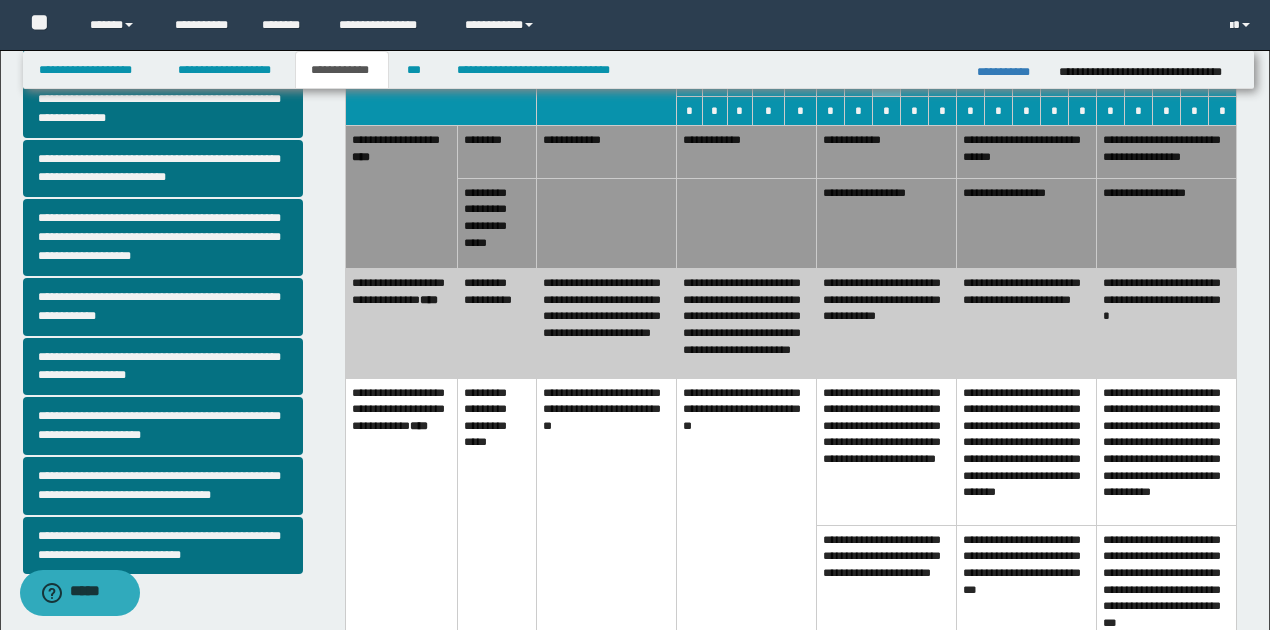 click on "**********" at bounding box center (747, 323) 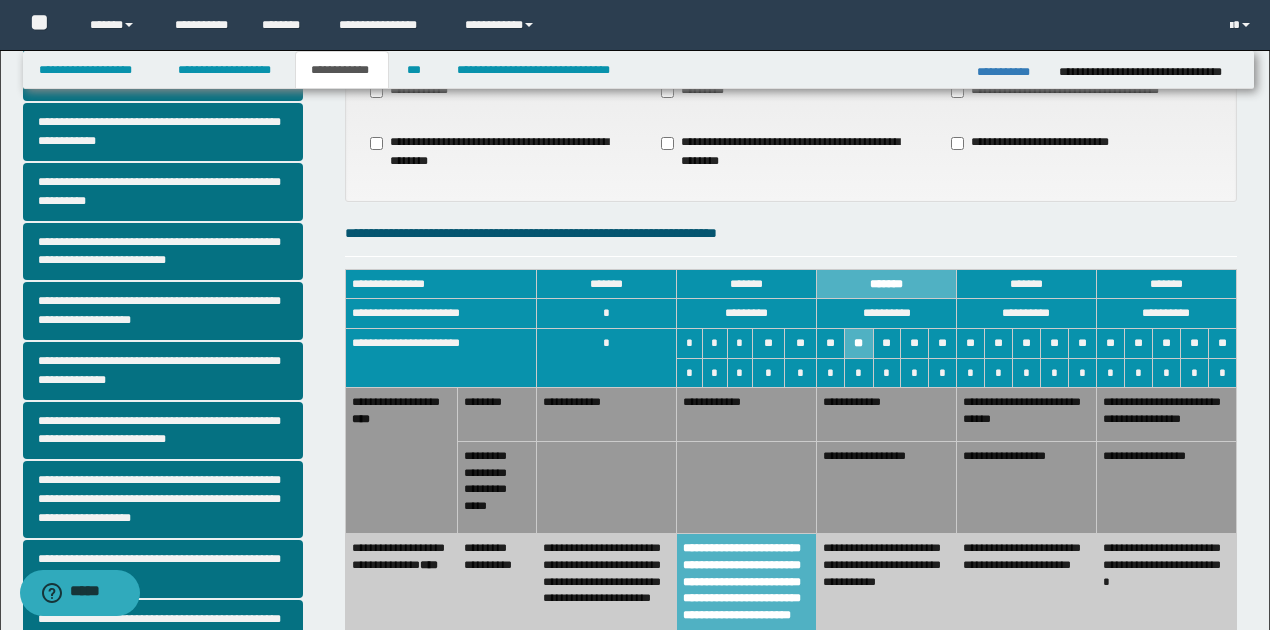 scroll, scrollTop: 200, scrollLeft: 0, axis: vertical 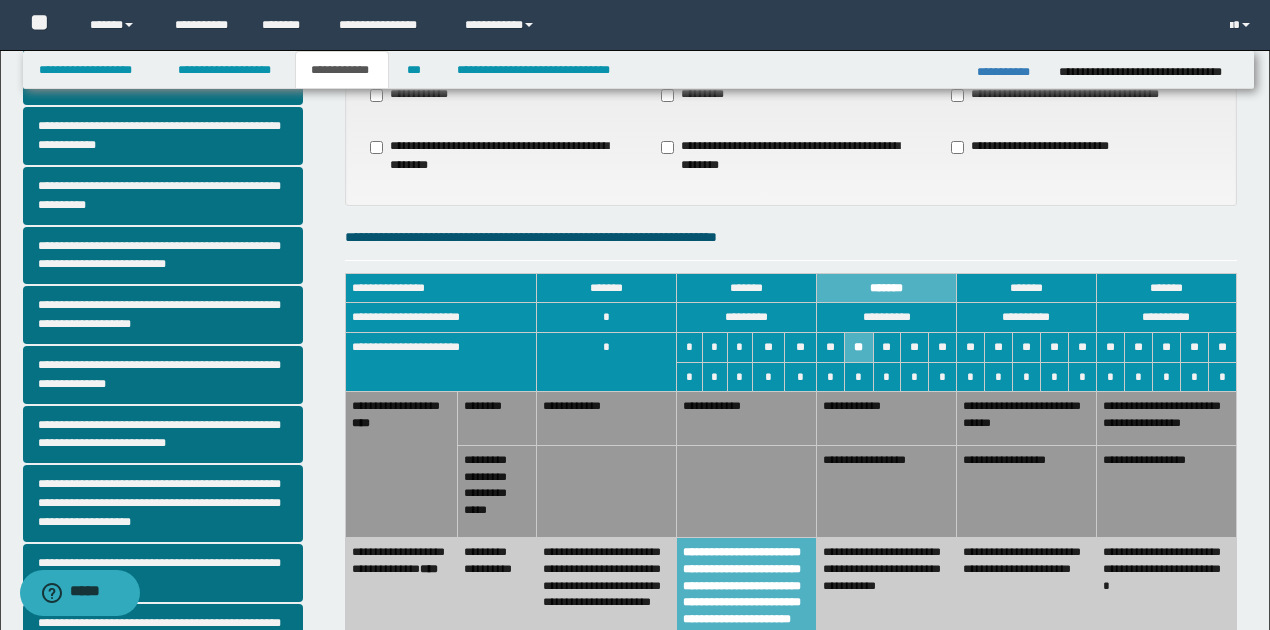 click on "**********" at bounding box center [747, 419] 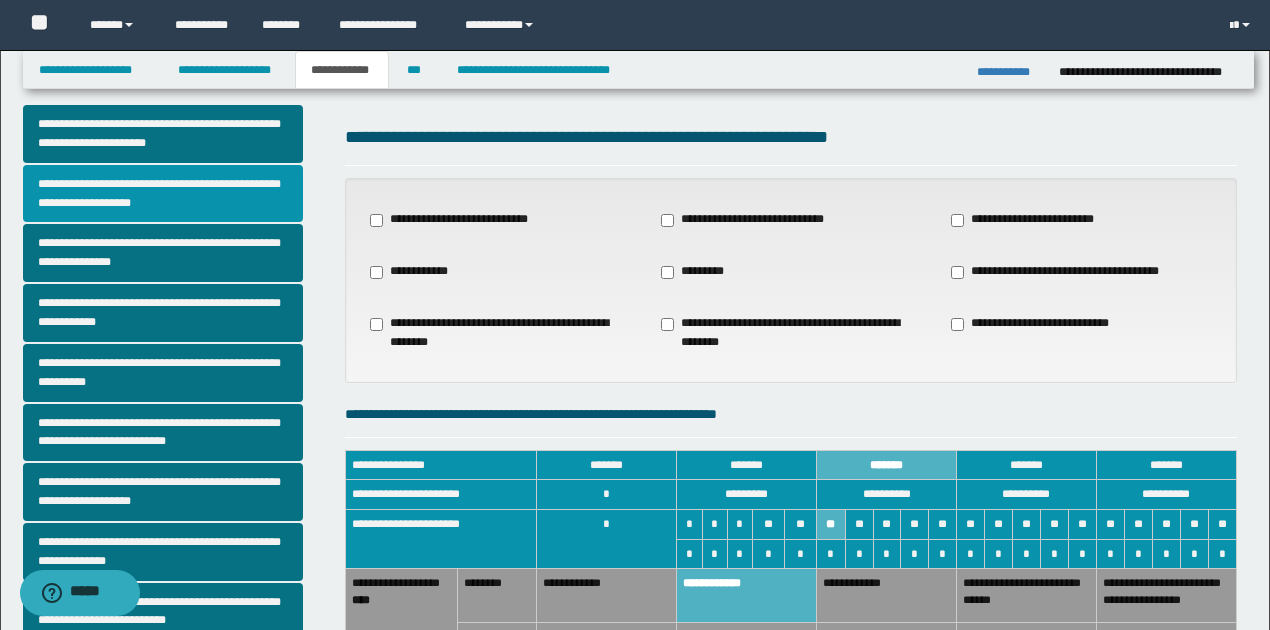 scroll, scrollTop: 0, scrollLeft: 0, axis: both 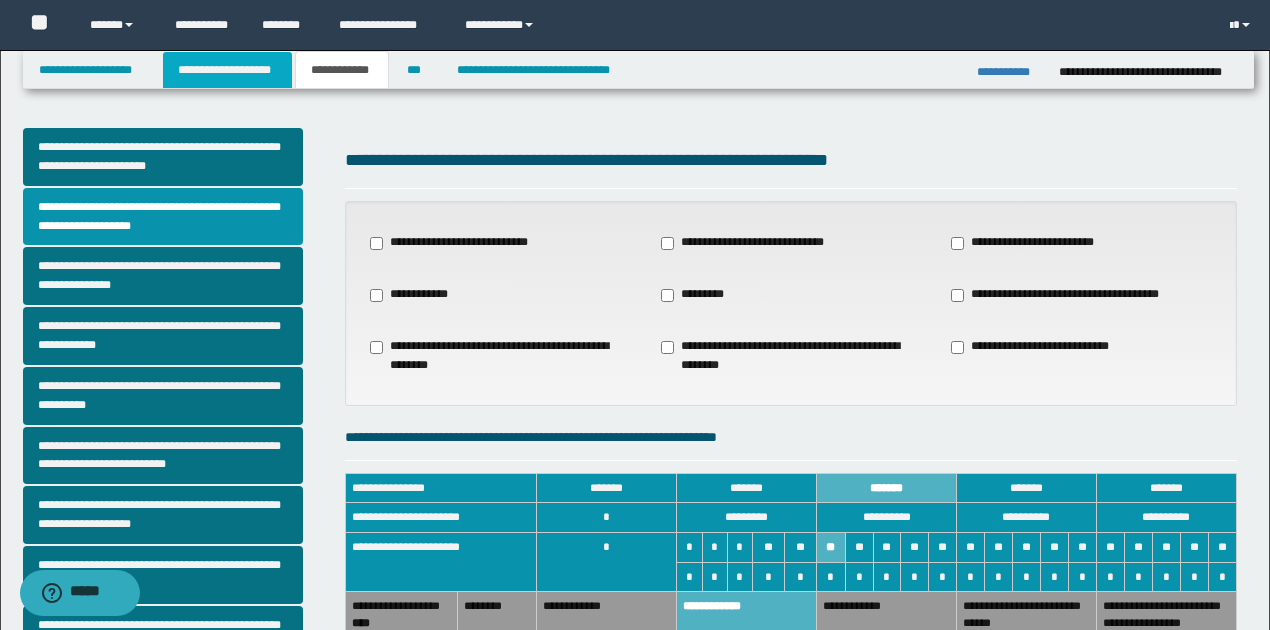 click on "**********" at bounding box center (227, 70) 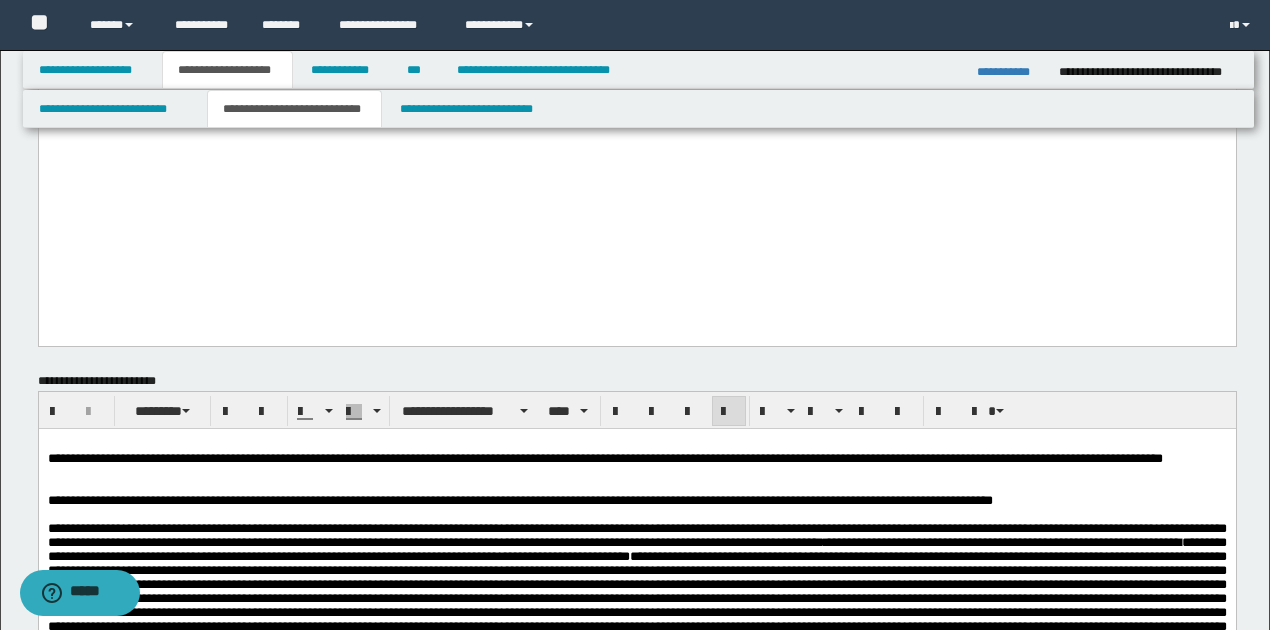 scroll, scrollTop: 2333, scrollLeft: 0, axis: vertical 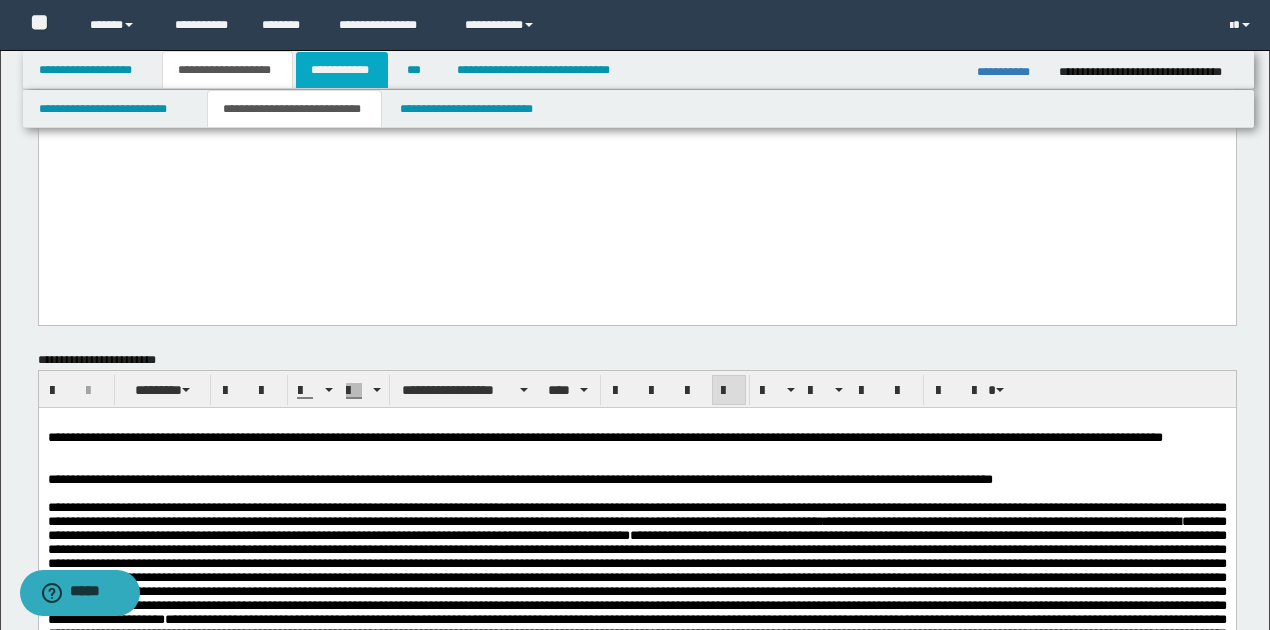 click on "**********" at bounding box center (342, 70) 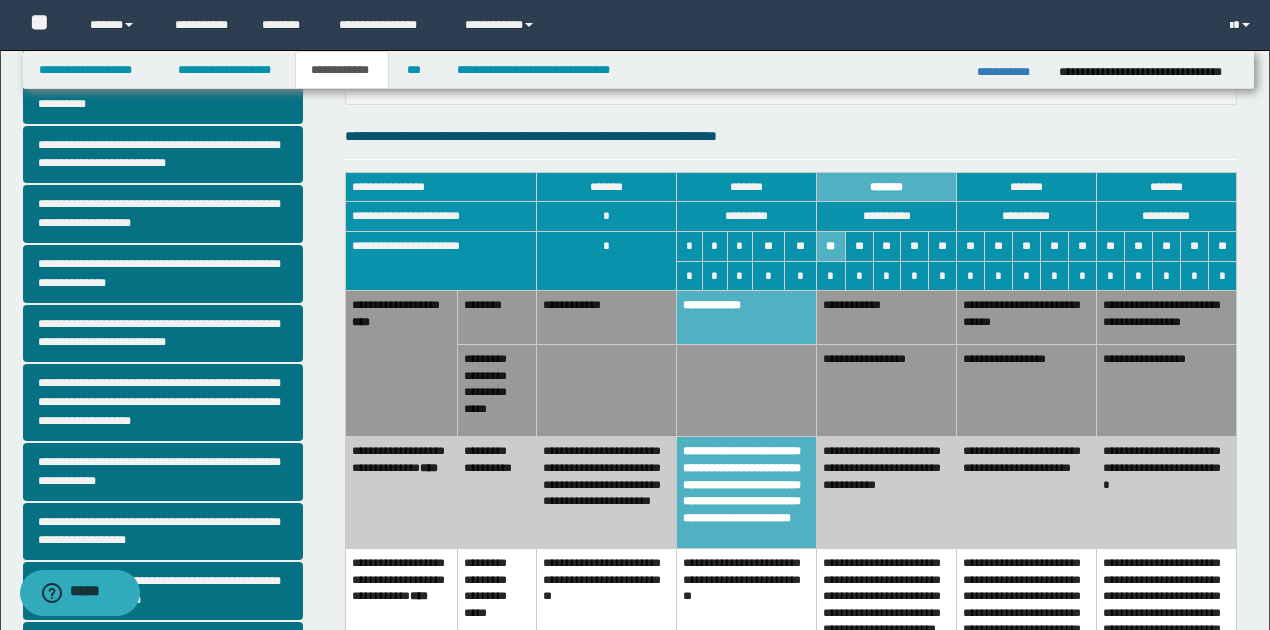 scroll, scrollTop: 291, scrollLeft: 0, axis: vertical 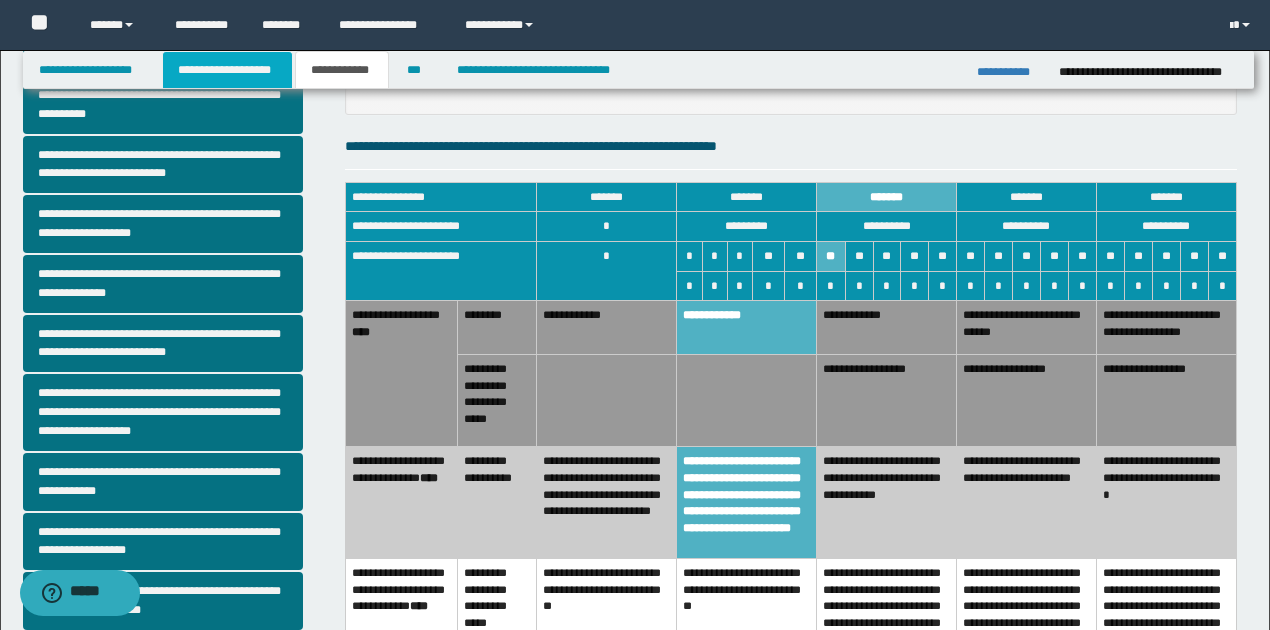 click on "**********" at bounding box center (227, 70) 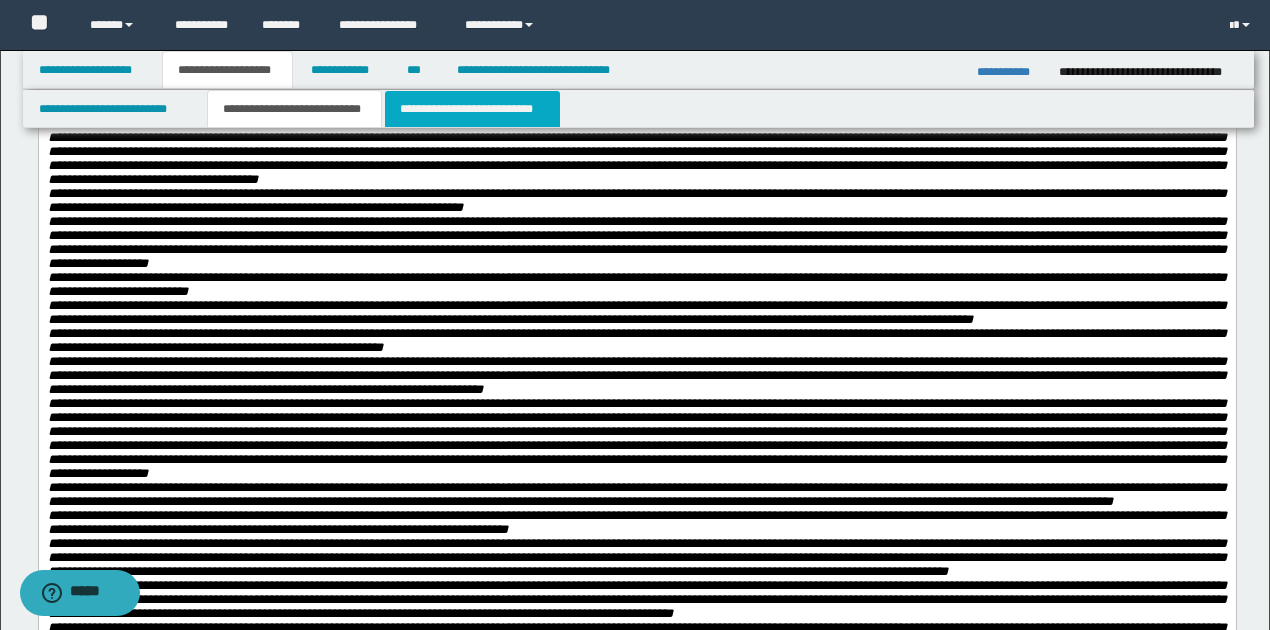 click on "**********" at bounding box center (472, 109) 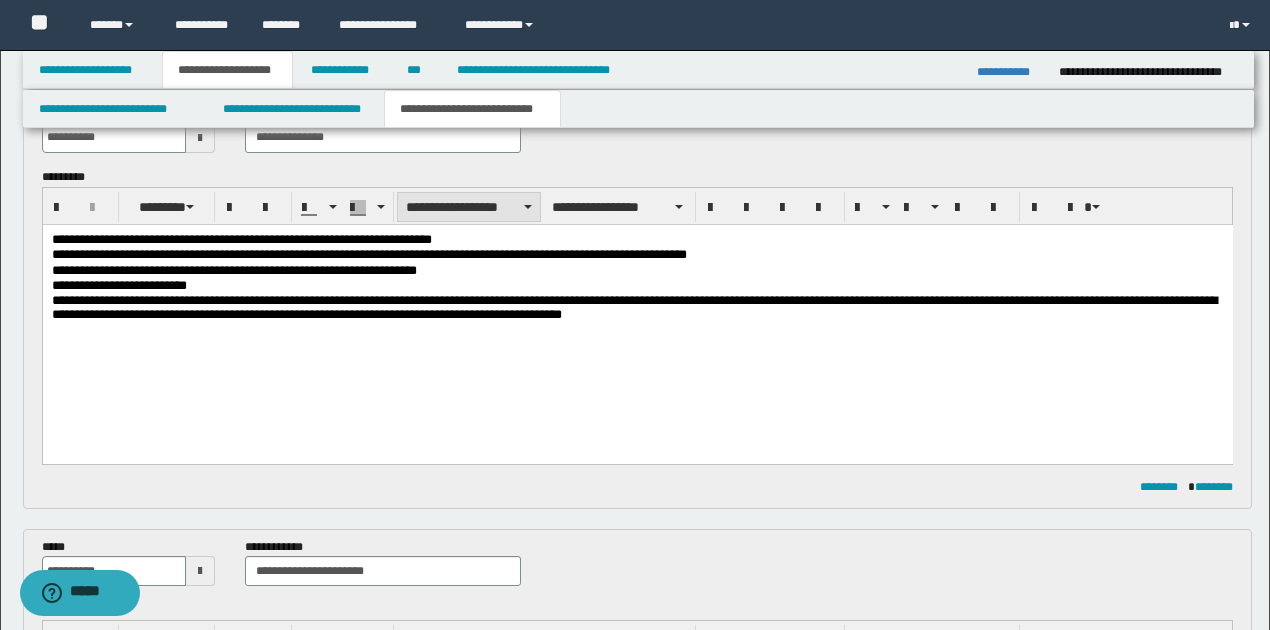 scroll, scrollTop: 0, scrollLeft: 0, axis: both 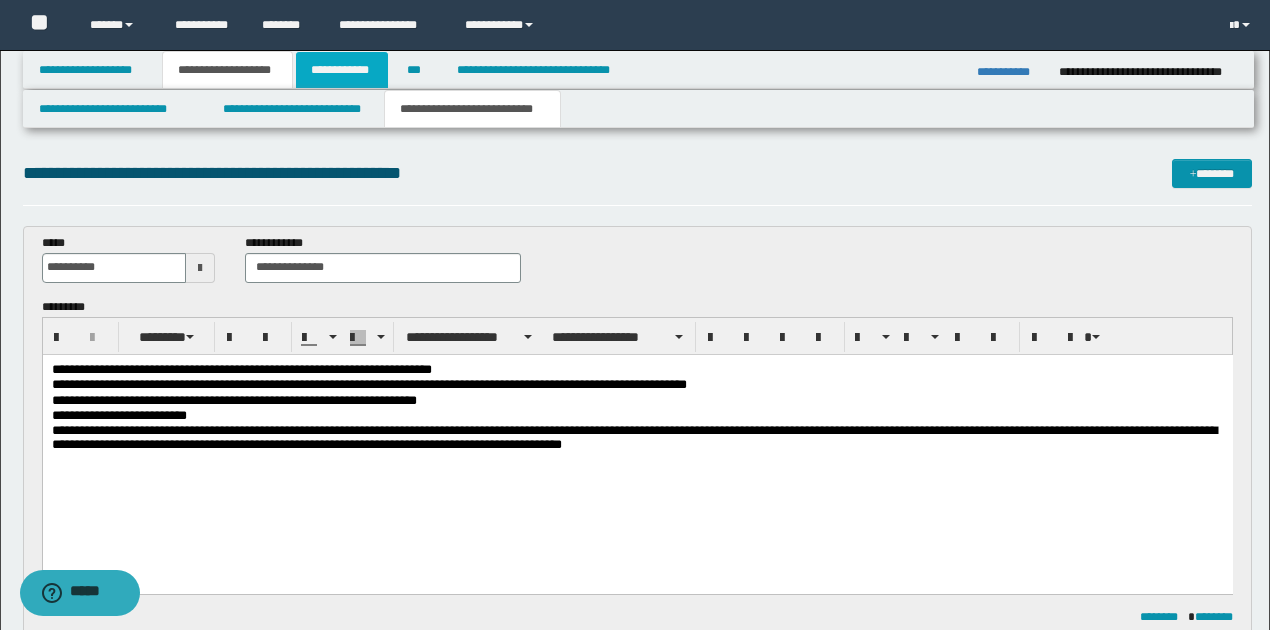 click on "**********" at bounding box center (342, 70) 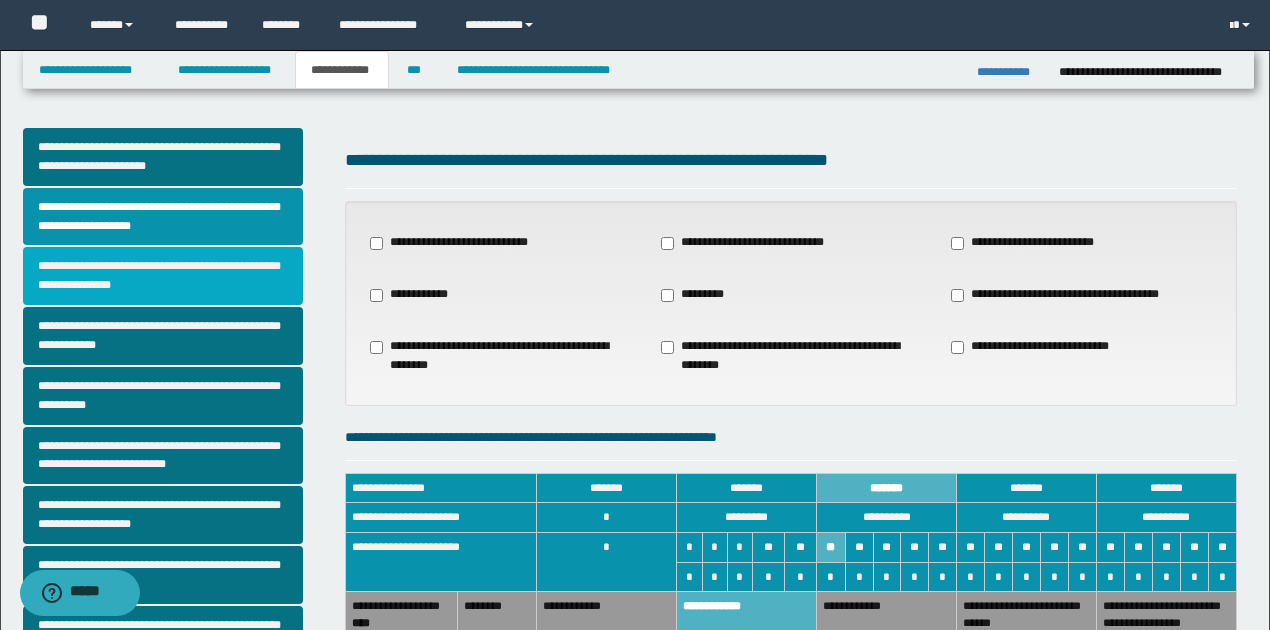 click on "**********" at bounding box center [163, 276] 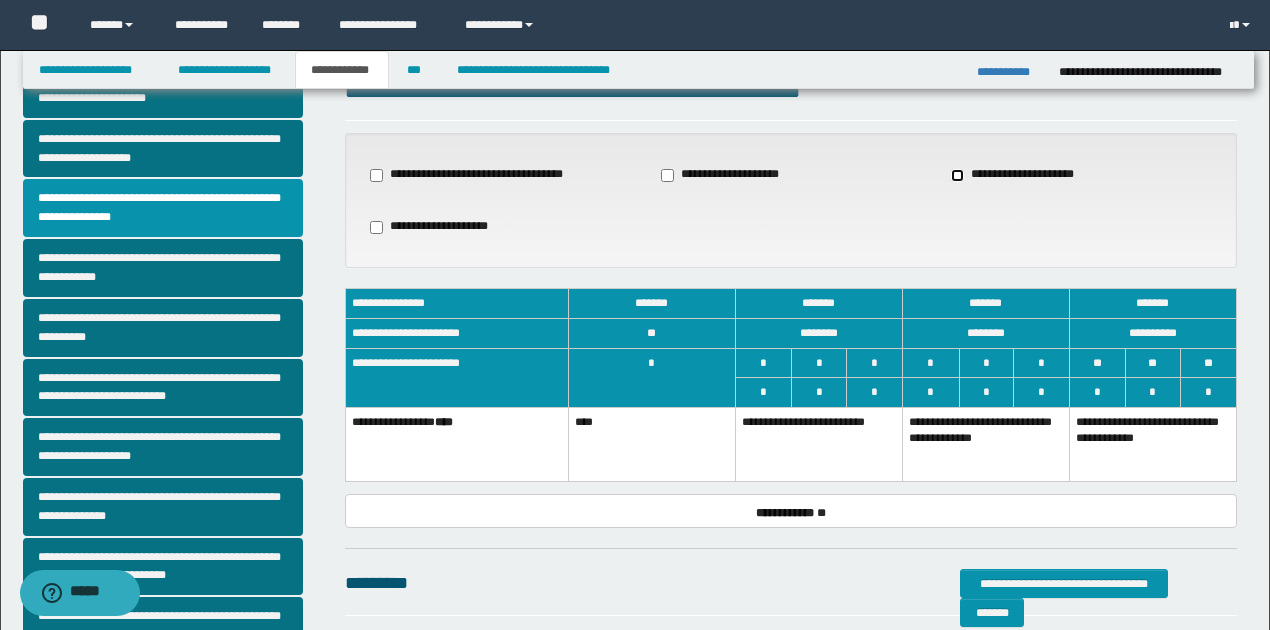 scroll, scrollTop: 133, scrollLeft: 0, axis: vertical 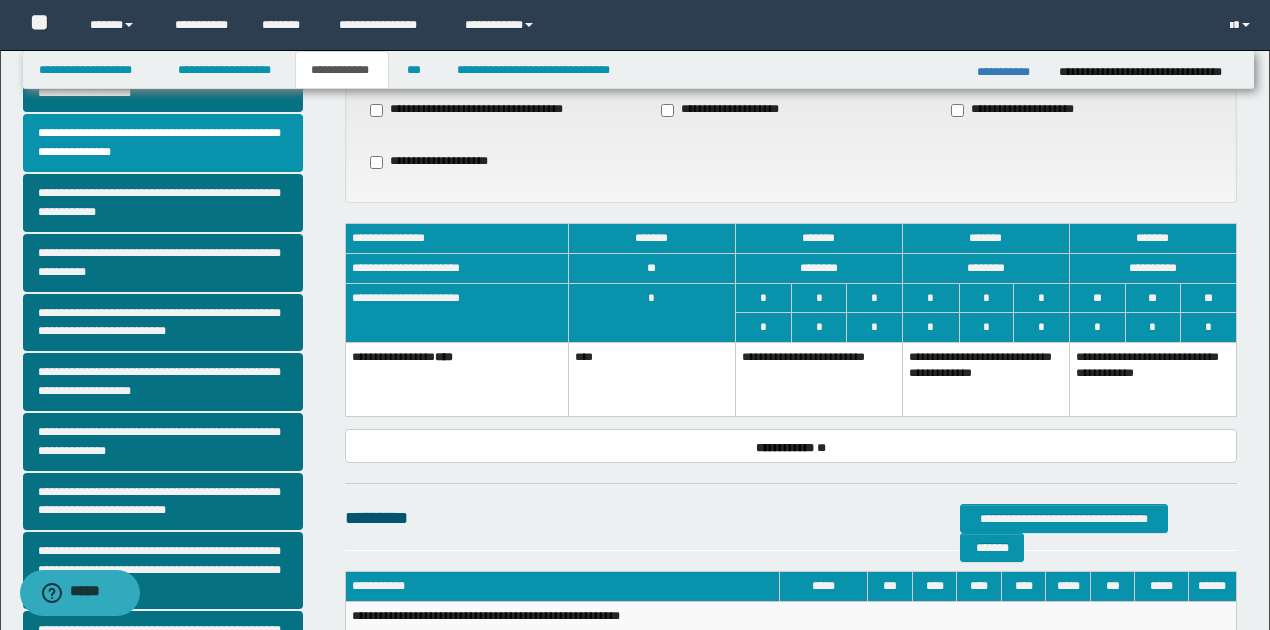 click on "**********" at bounding box center (985, 379) 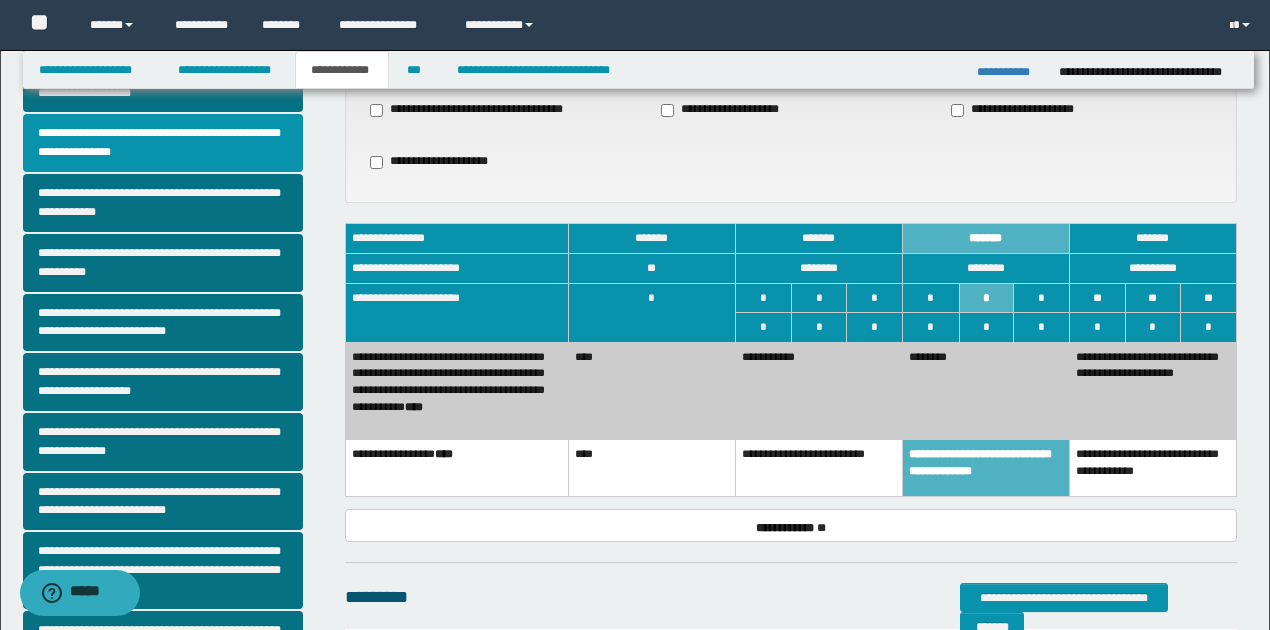 click on "********" at bounding box center (985, 390) 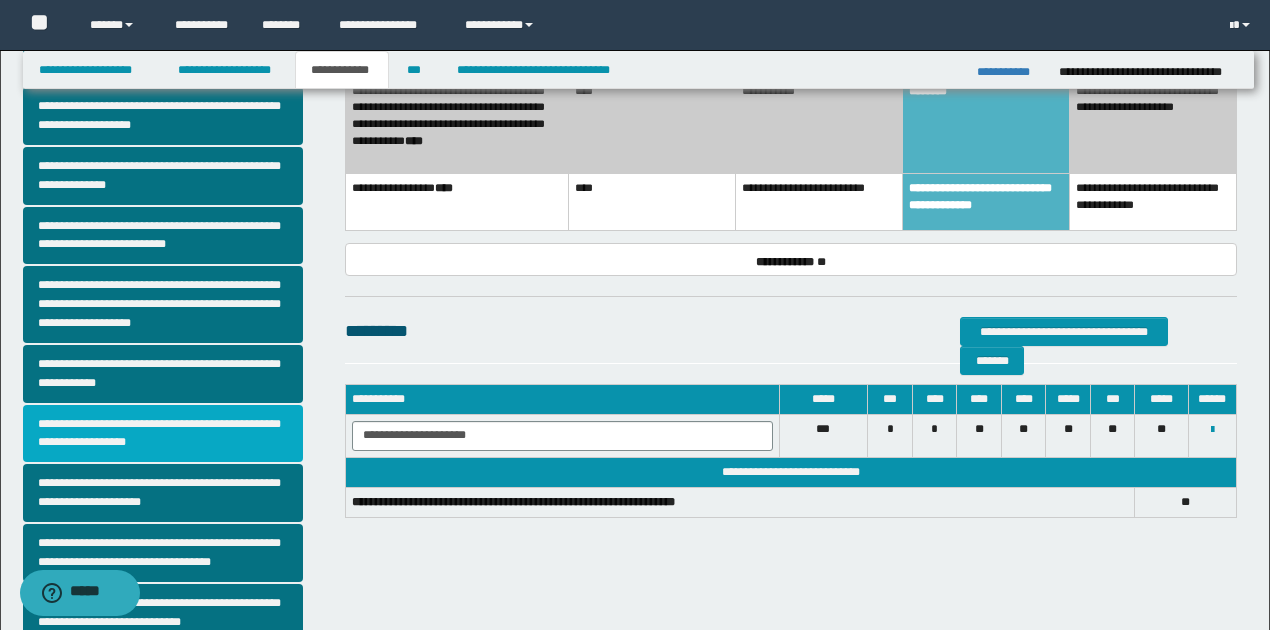 scroll, scrollTop: 400, scrollLeft: 0, axis: vertical 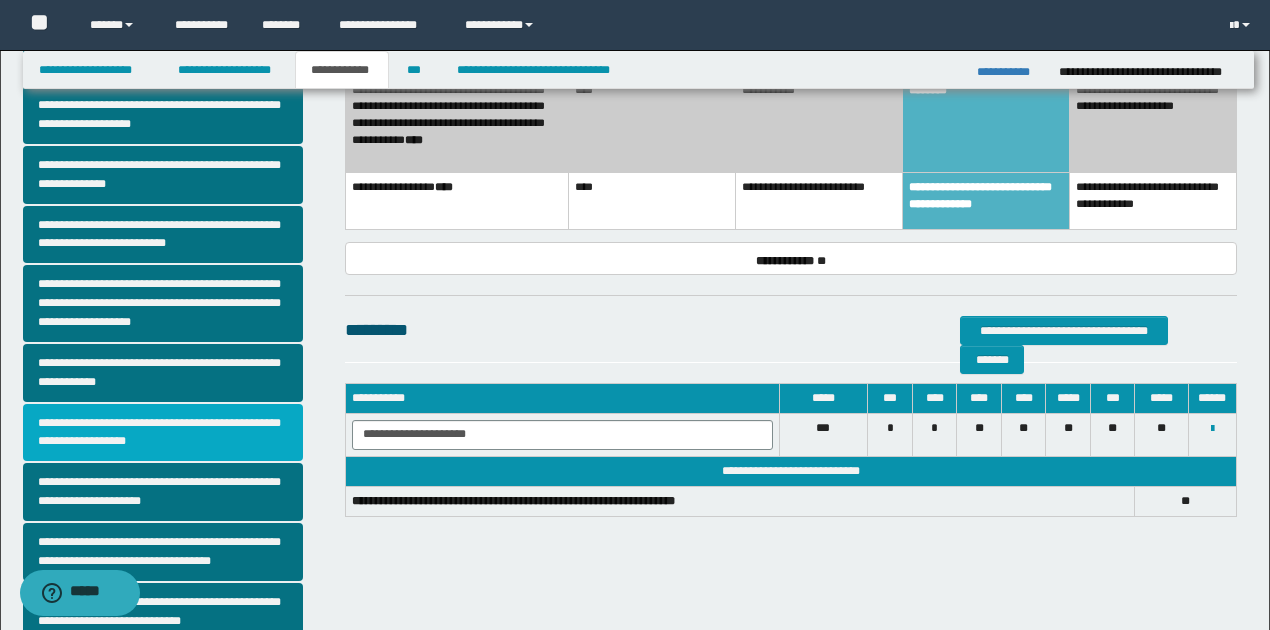 click on "**********" at bounding box center [163, 433] 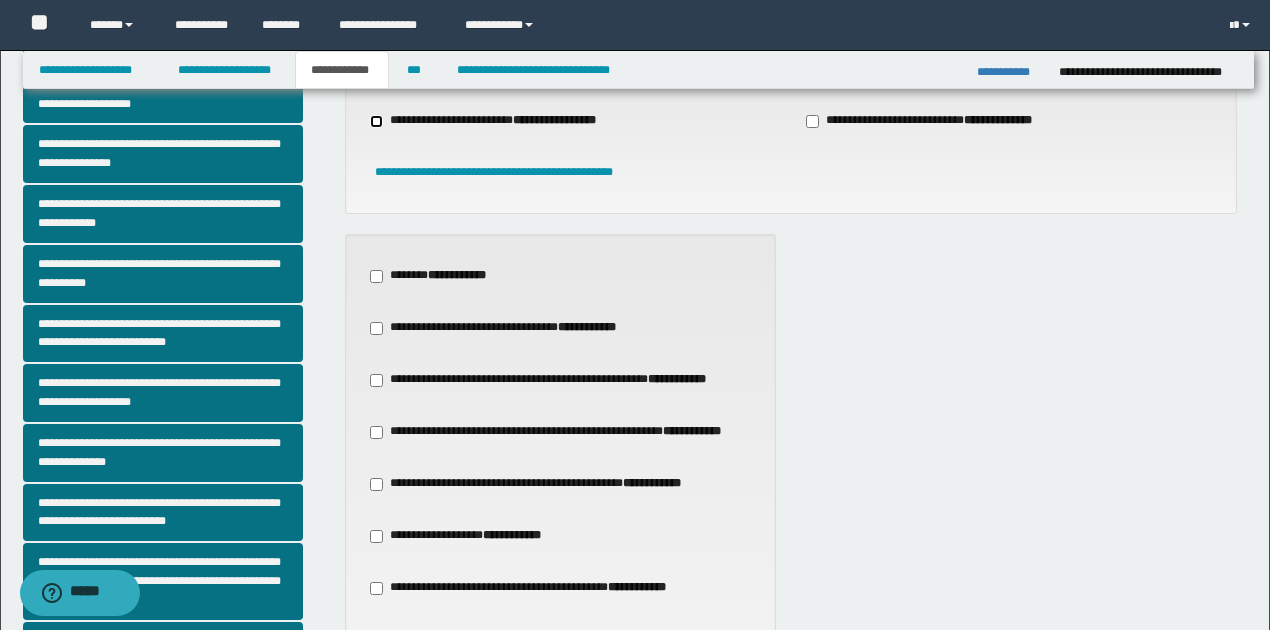 scroll, scrollTop: 200, scrollLeft: 0, axis: vertical 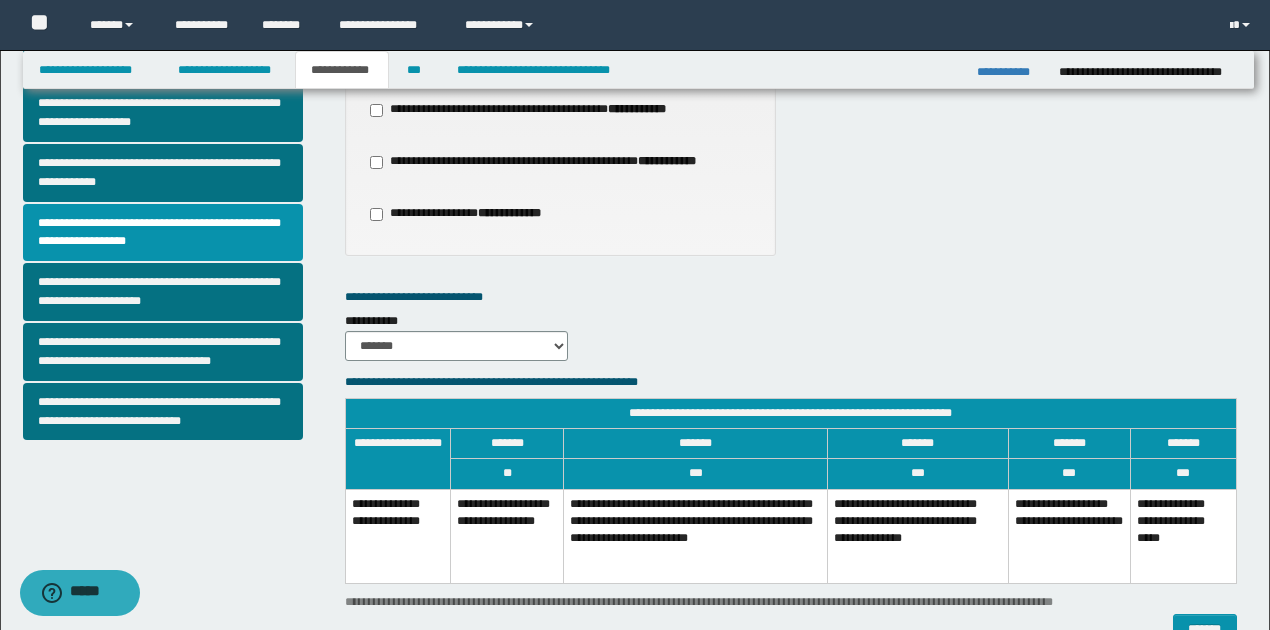 click on "**********" at bounding box center [696, 536] 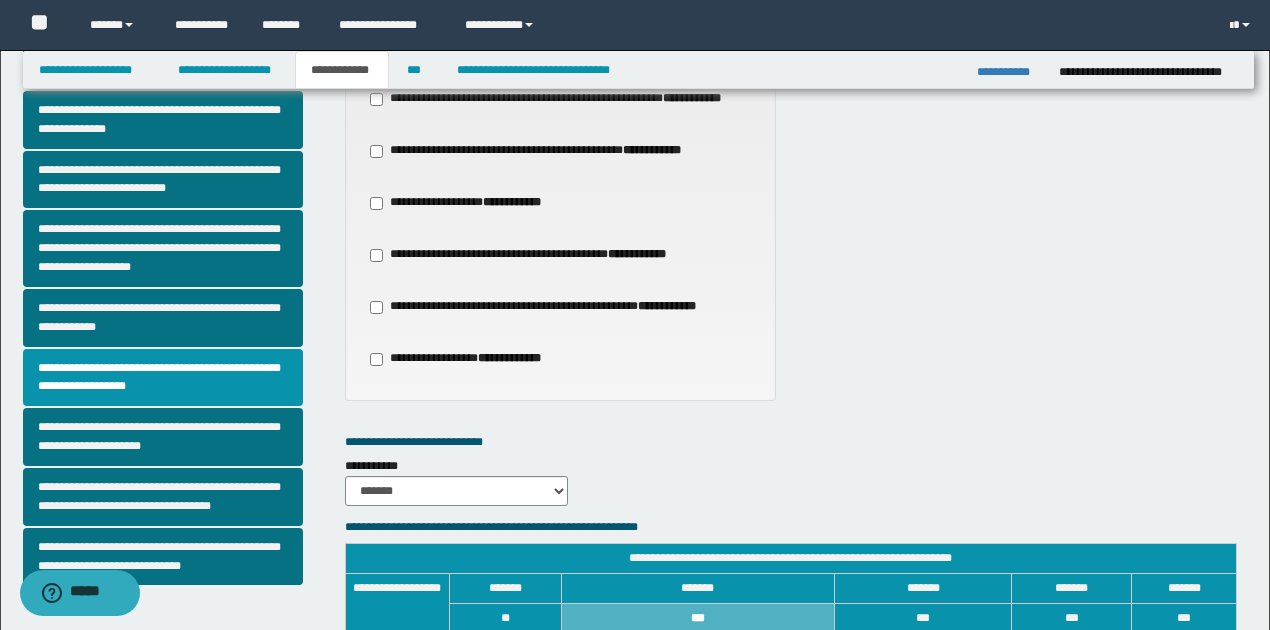 scroll, scrollTop: 400, scrollLeft: 0, axis: vertical 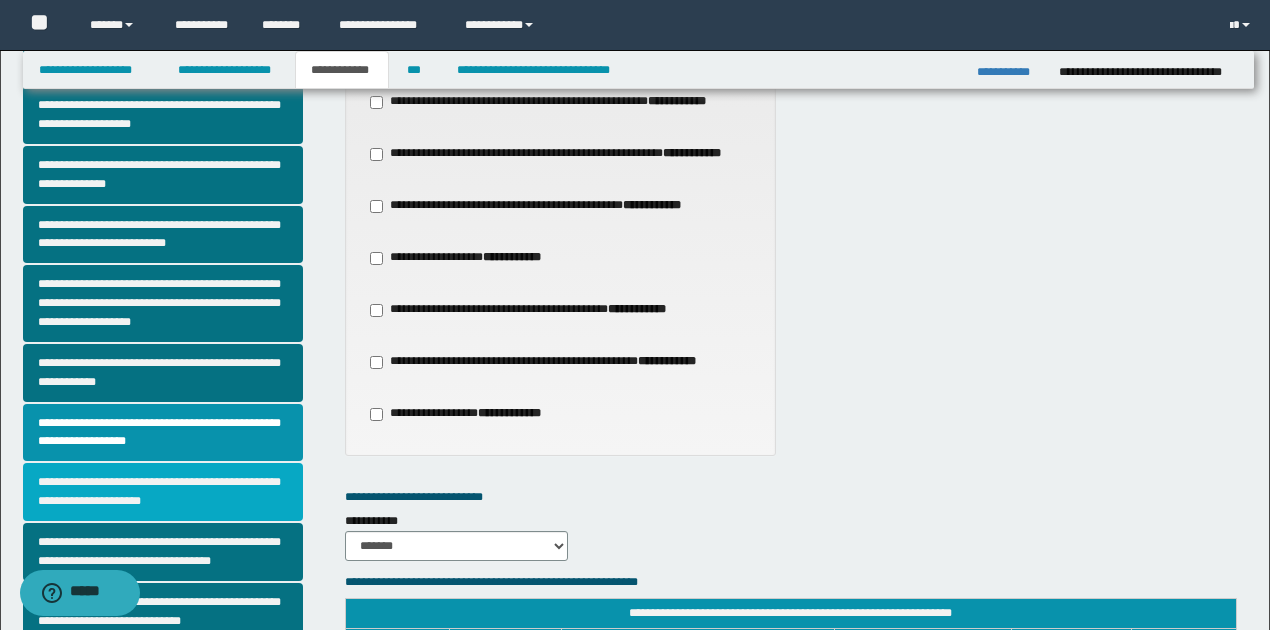 click on "**********" at bounding box center (163, 492) 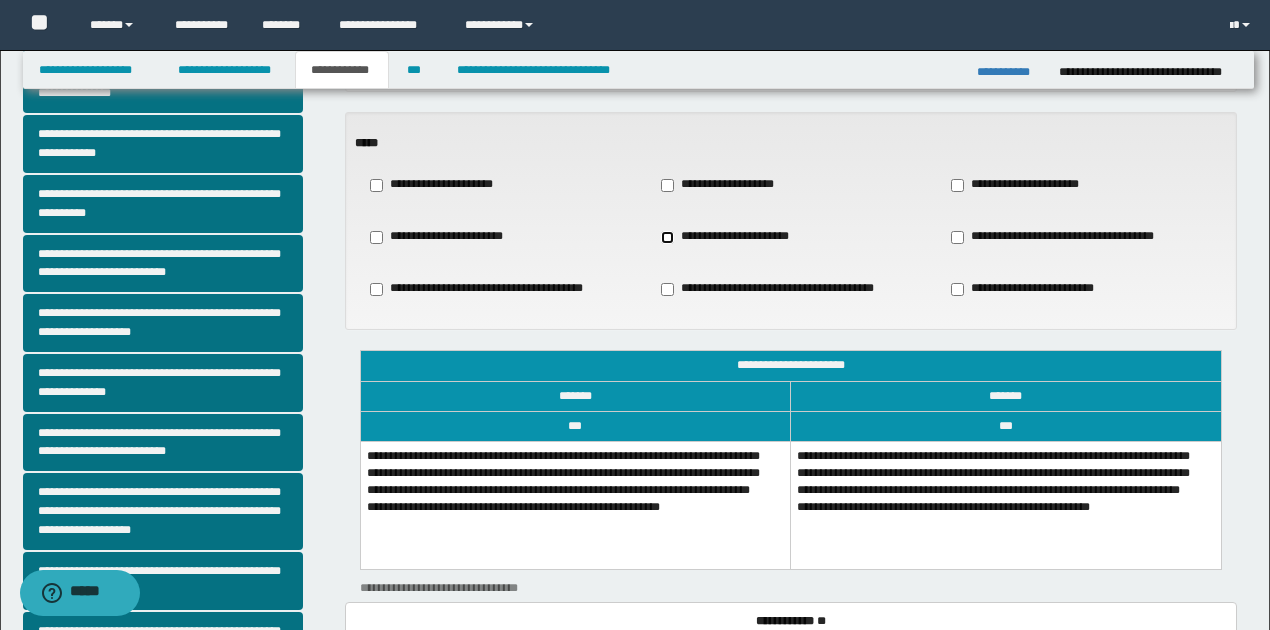 scroll, scrollTop: 200, scrollLeft: 0, axis: vertical 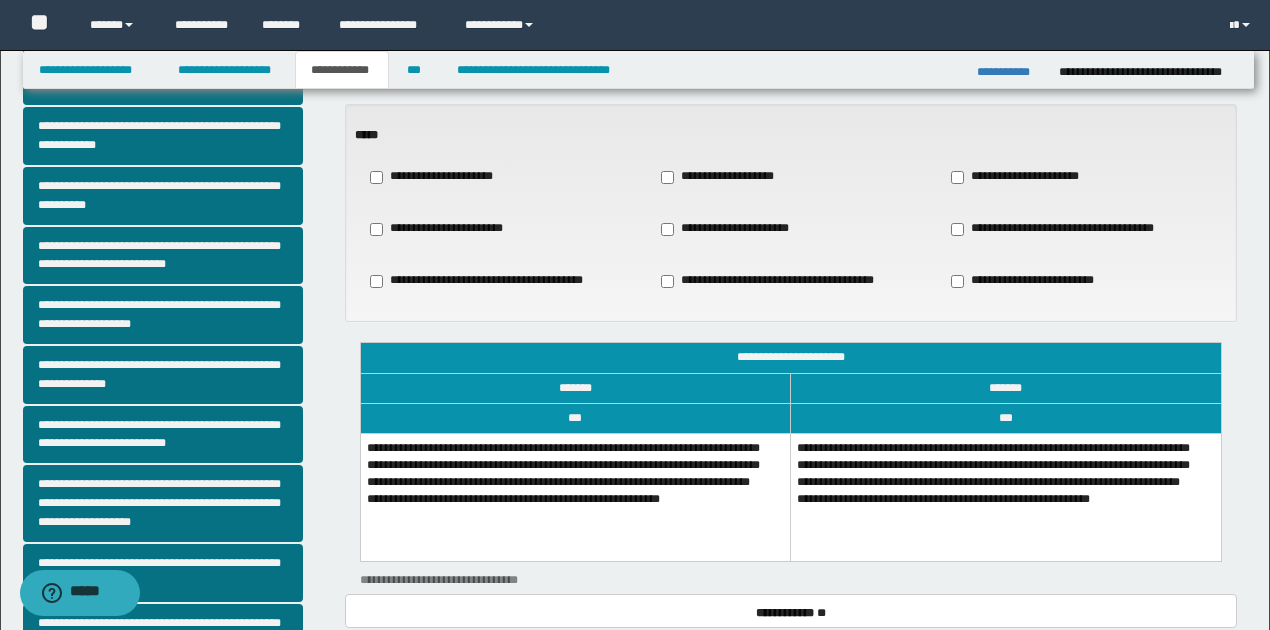 click on "**********" at bounding box center [575, 497] 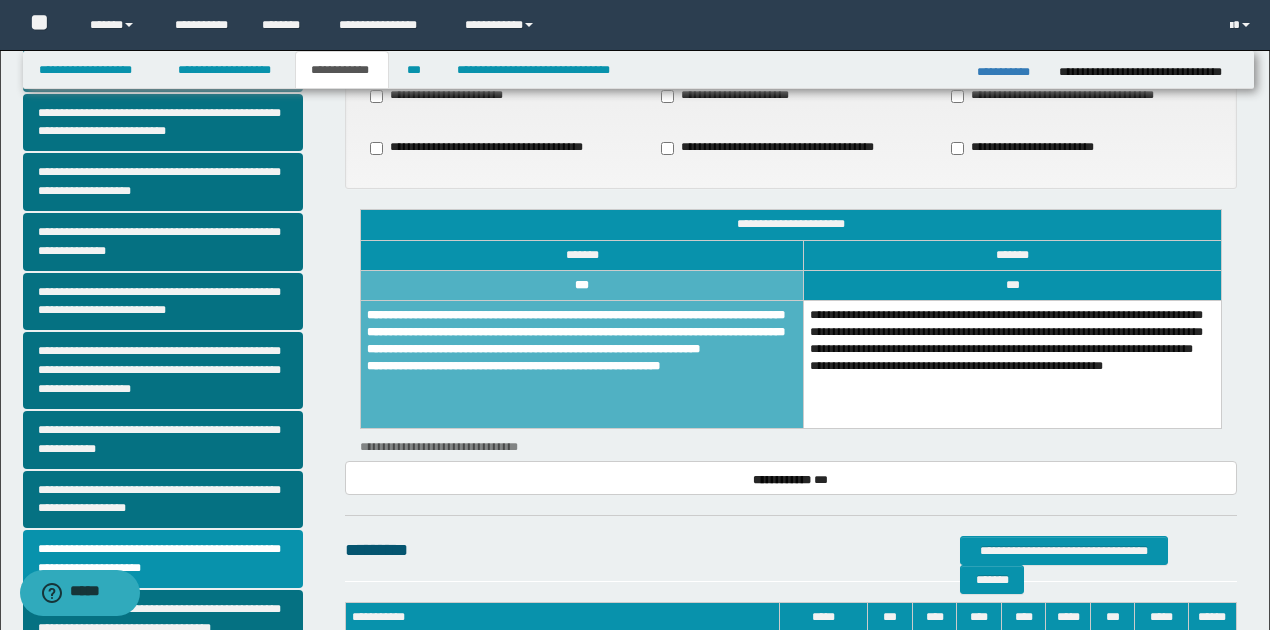 scroll, scrollTop: 566, scrollLeft: 0, axis: vertical 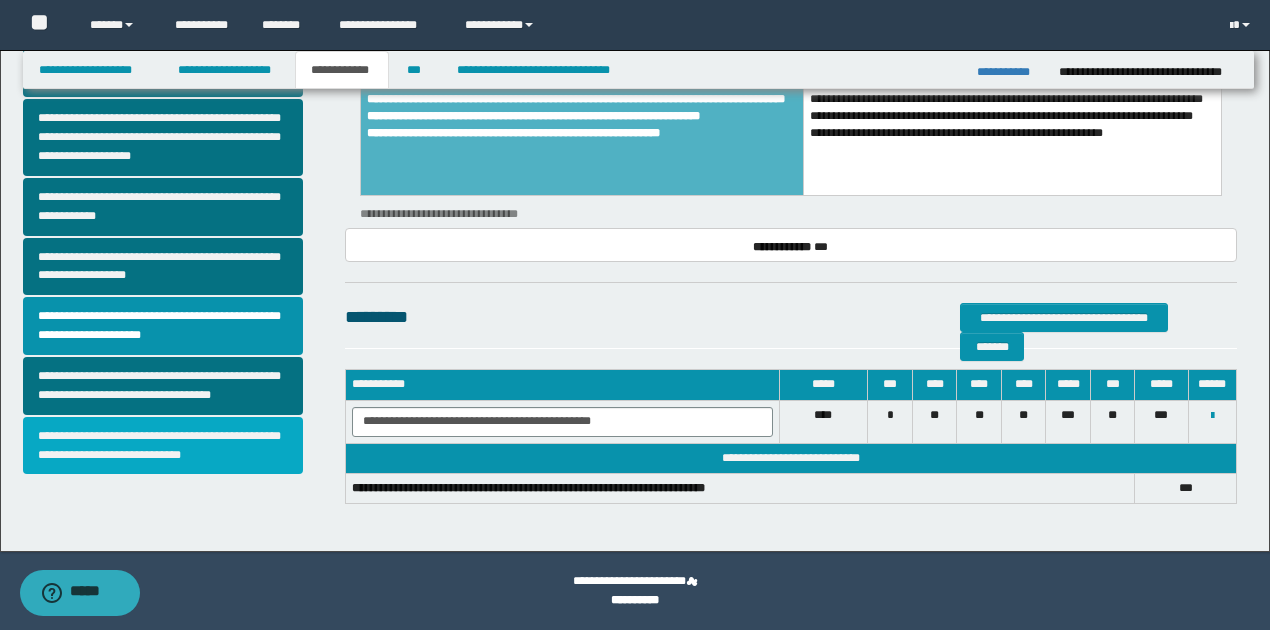 click on "**********" at bounding box center [163, 446] 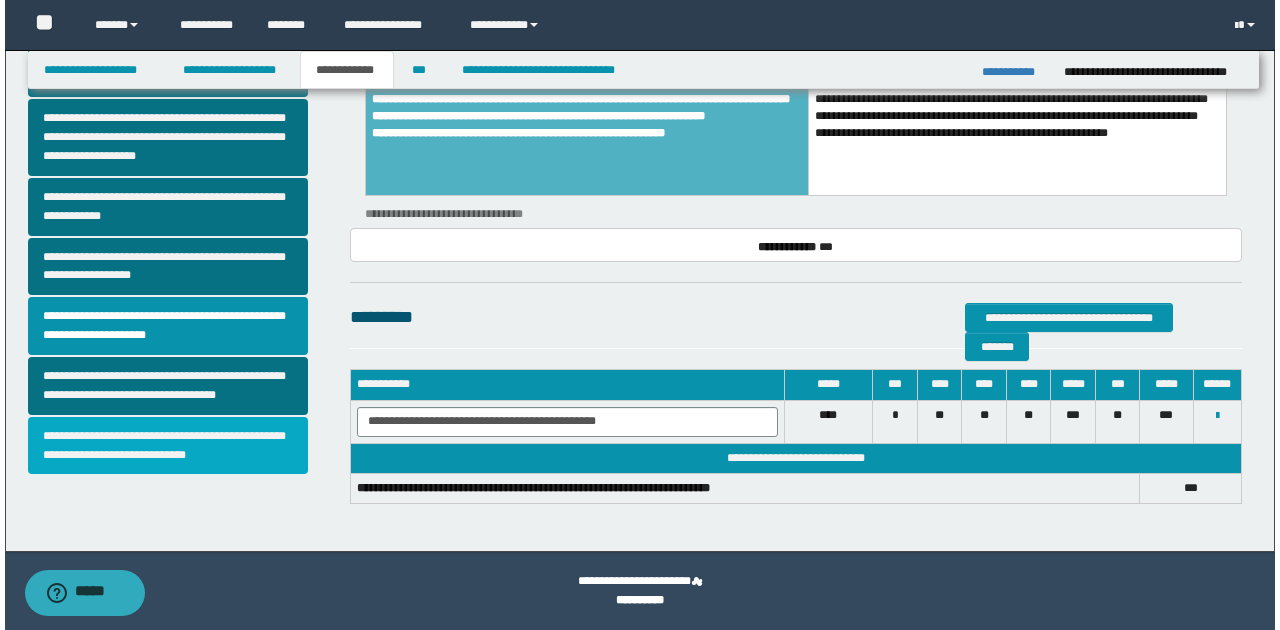 scroll, scrollTop: 0, scrollLeft: 0, axis: both 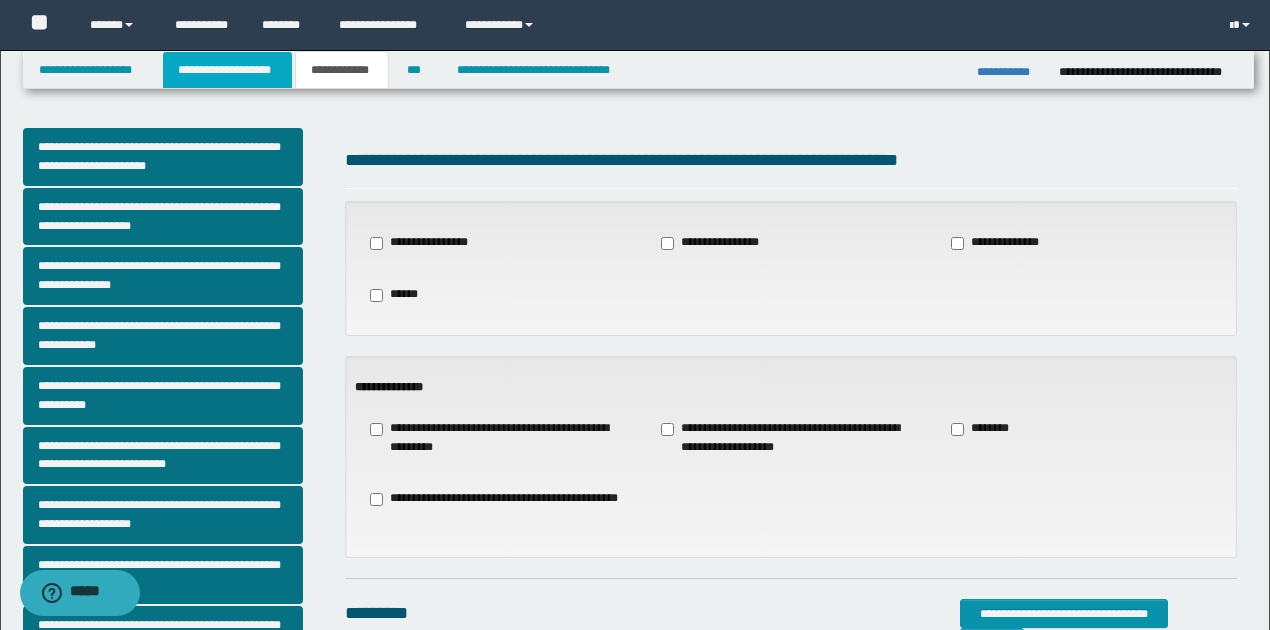 click on "**********" at bounding box center (227, 70) 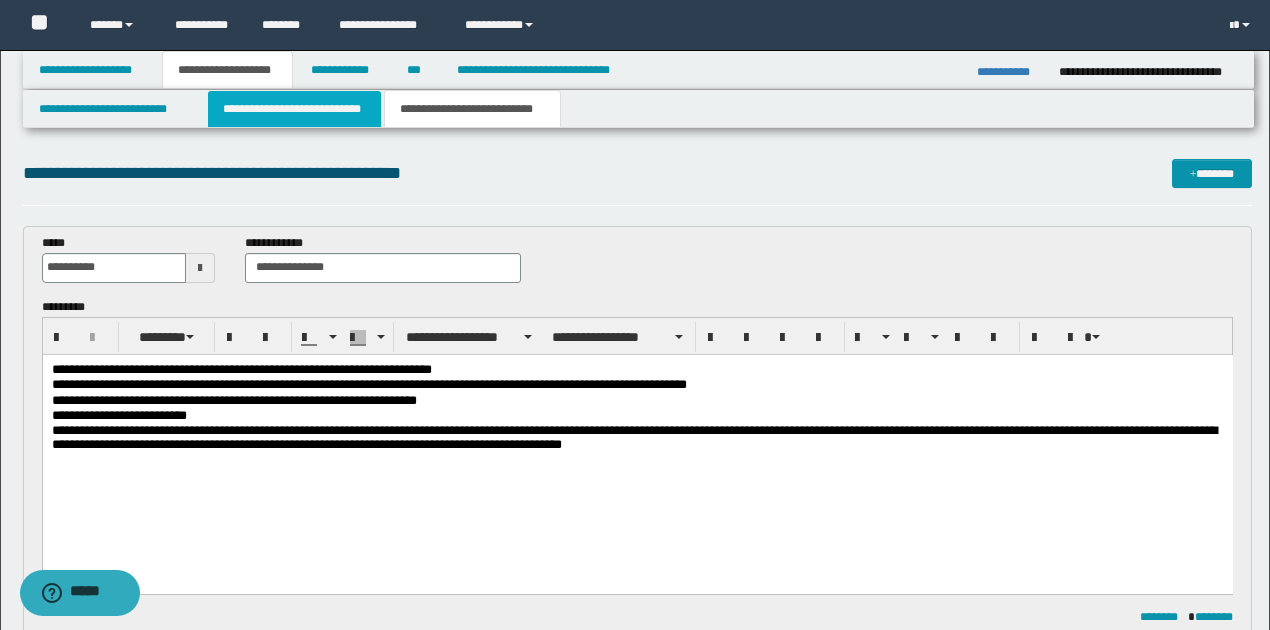 click on "**********" at bounding box center [294, 109] 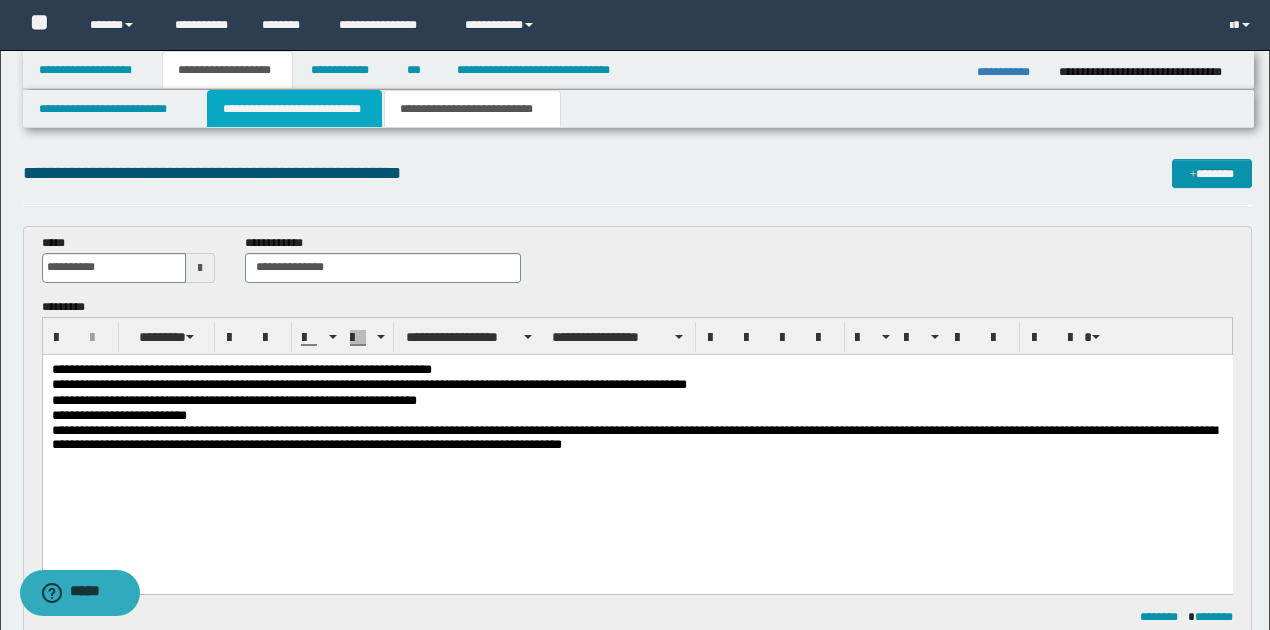 type 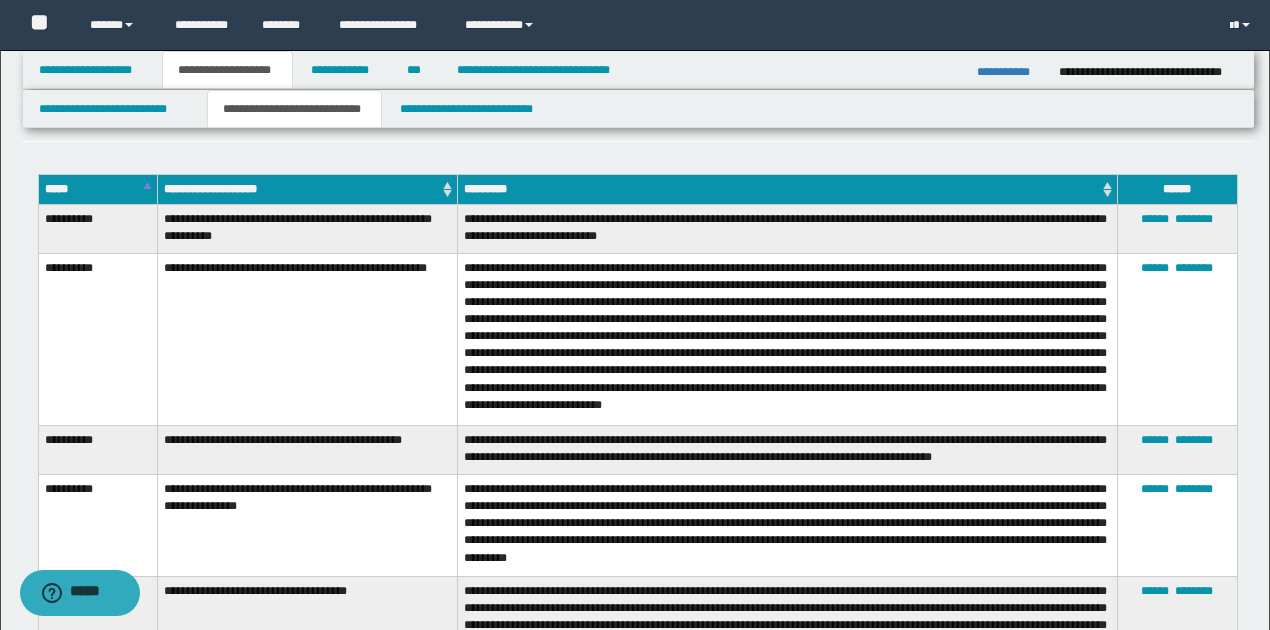 scroll, scrollTop: 7933, scrollLeft: 0, axis: vertical 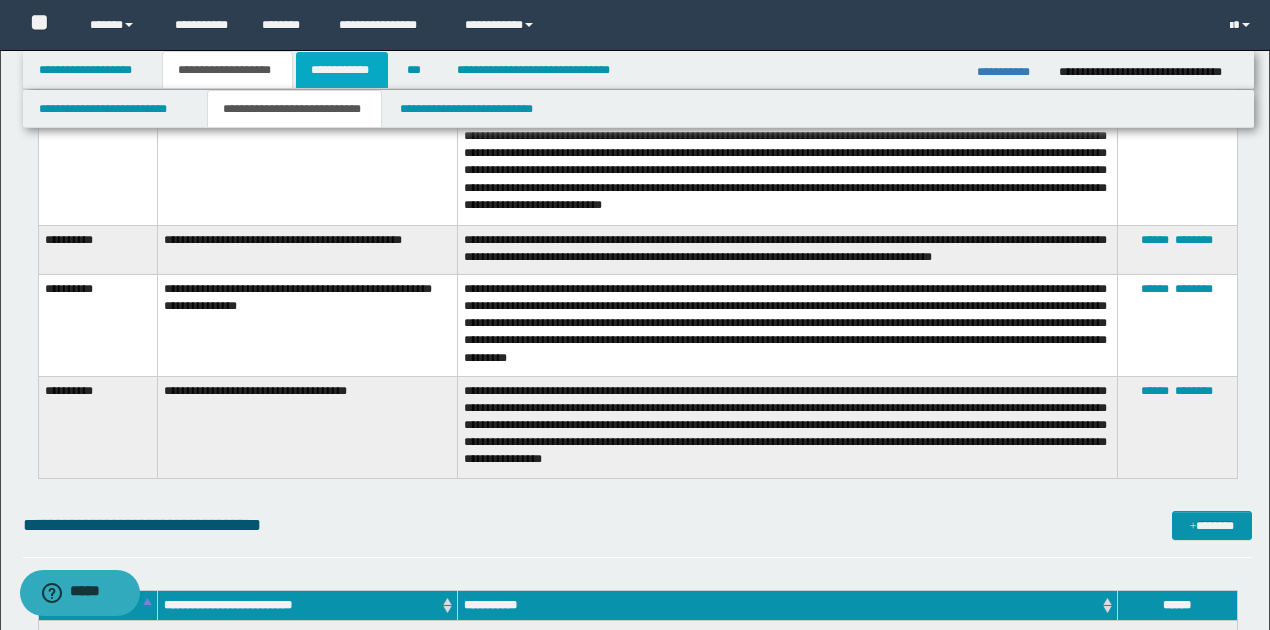 click on "**********" at bounding box center (342, 70) 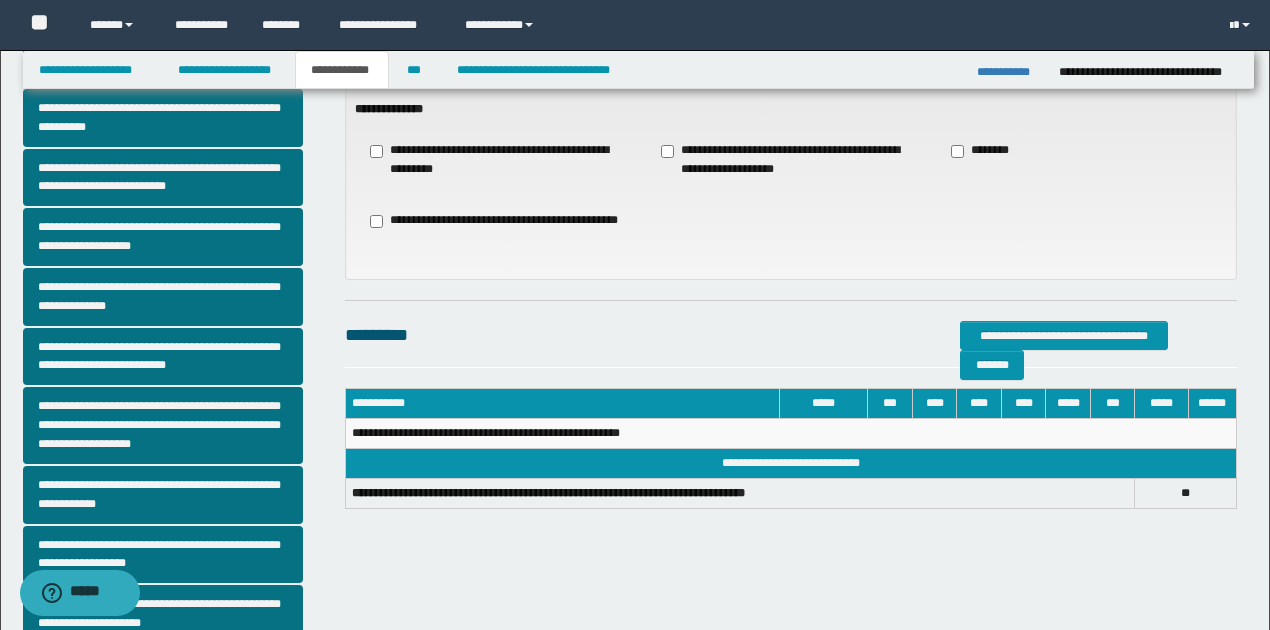 scroll, scrollTop: 185, scrollLeft: 0, axis: vertical 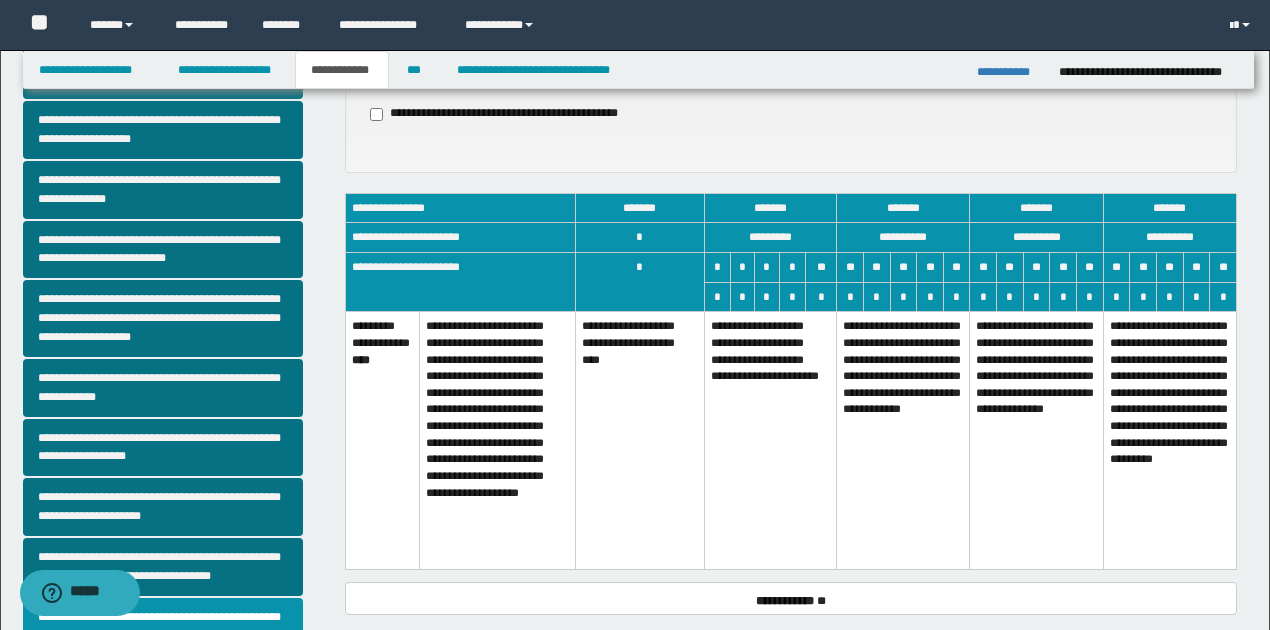 click on "**********" at bounding box center [903, 440] 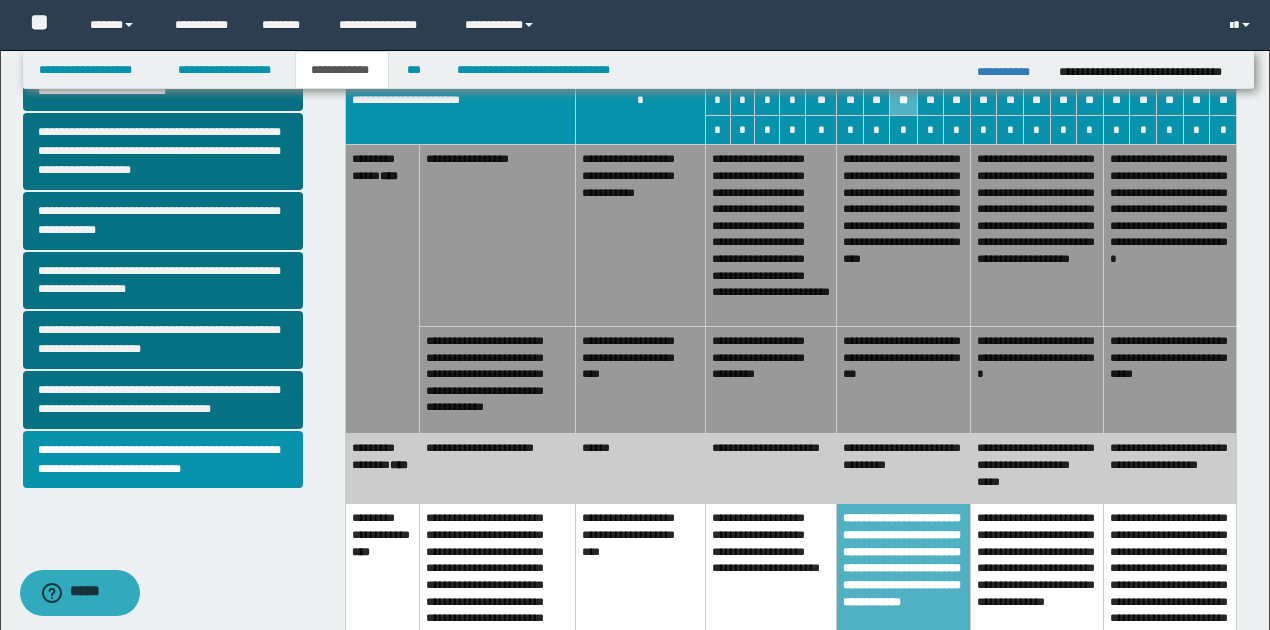 scroll, scrollTop: 518, scrollLeft: 0, axis: vertical 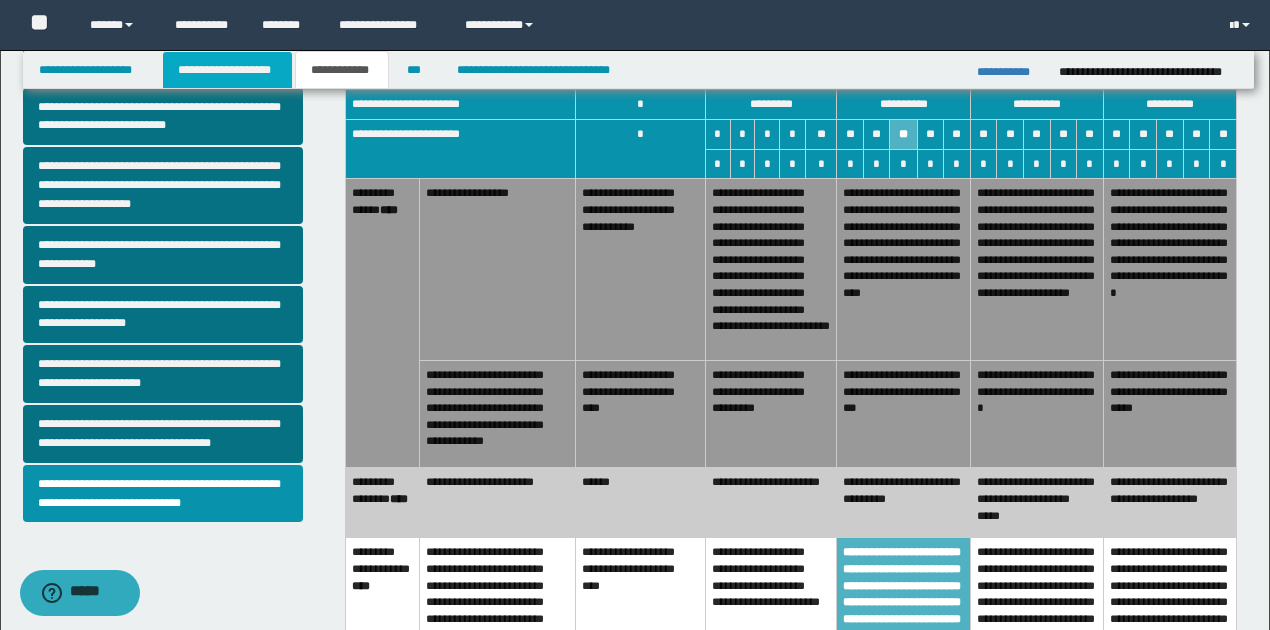 click on "**********" at bounding box center [227, 70] 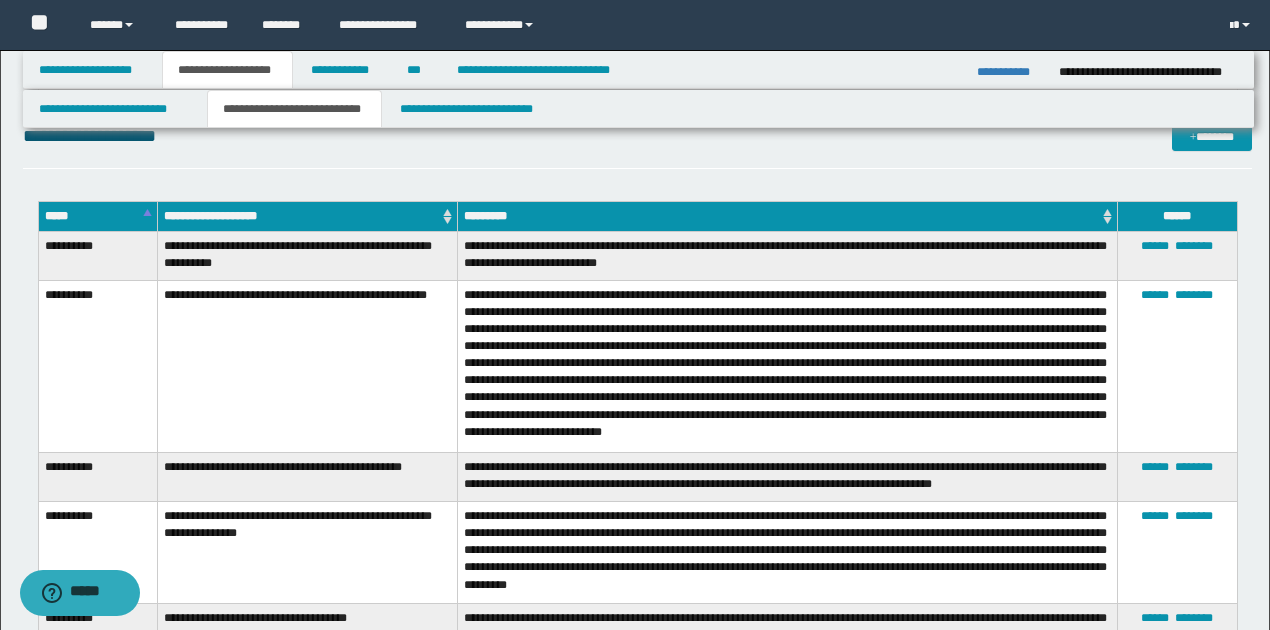 scroll, scrollTop: 7682, scrollLeft: 0, axis: vertical 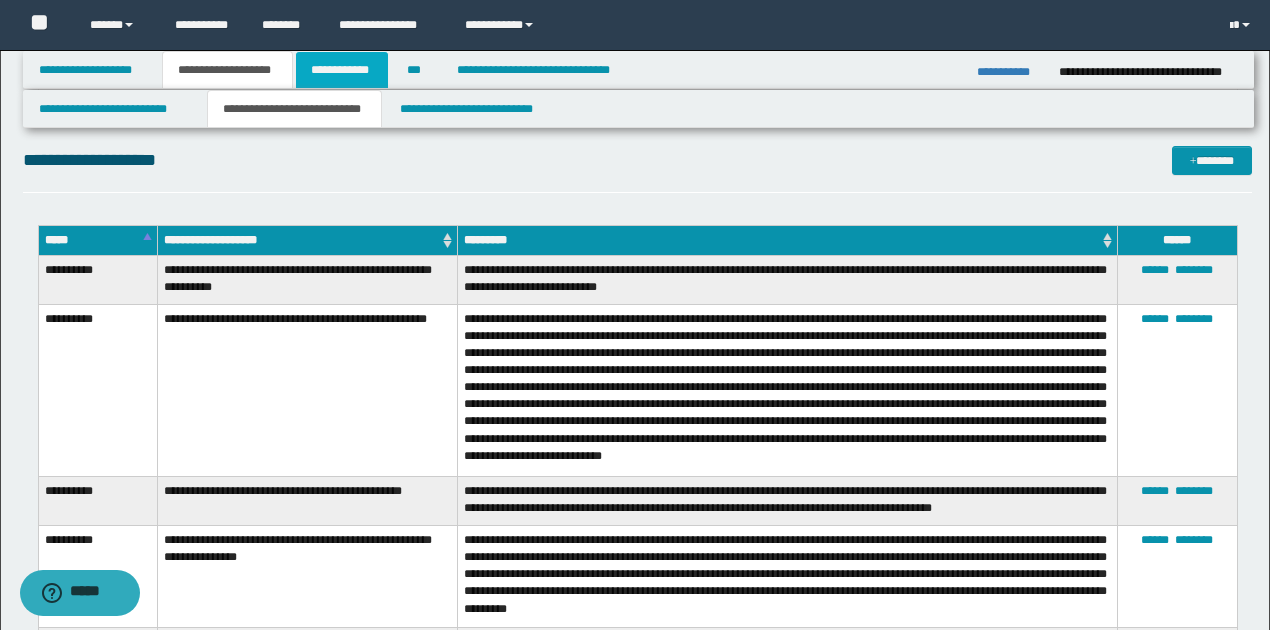 click on "**********" at bounding box center (342, 70) 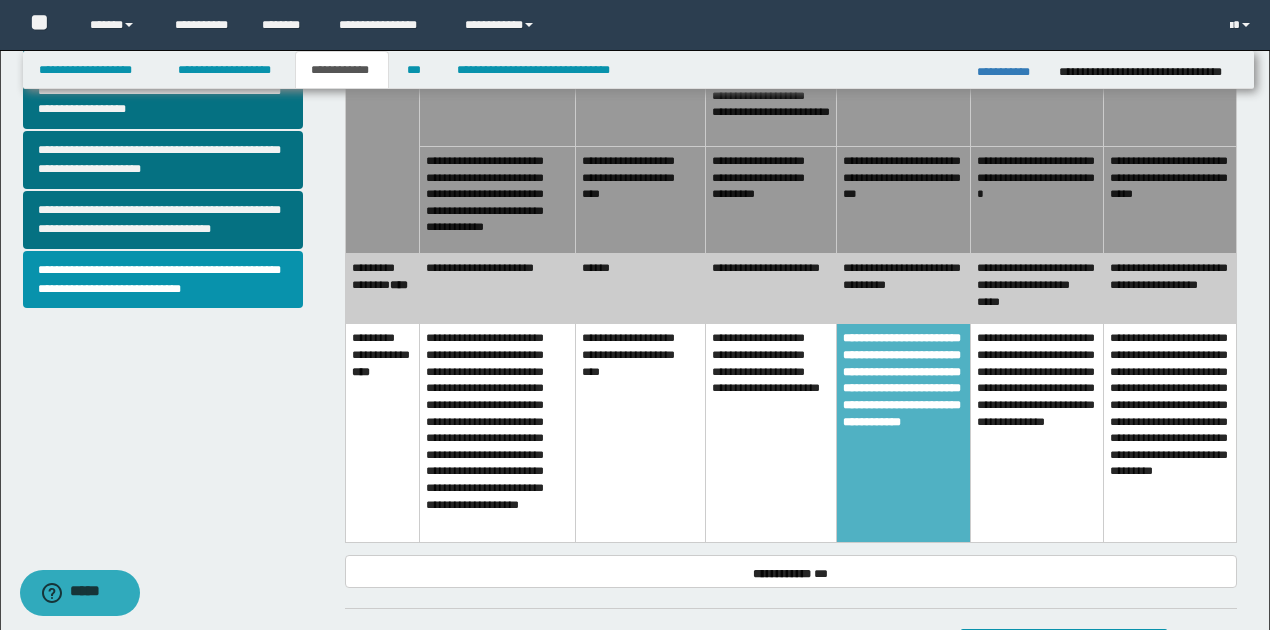 scroll, scrollTop: 708, scrollLeft: 0, axis: vertical 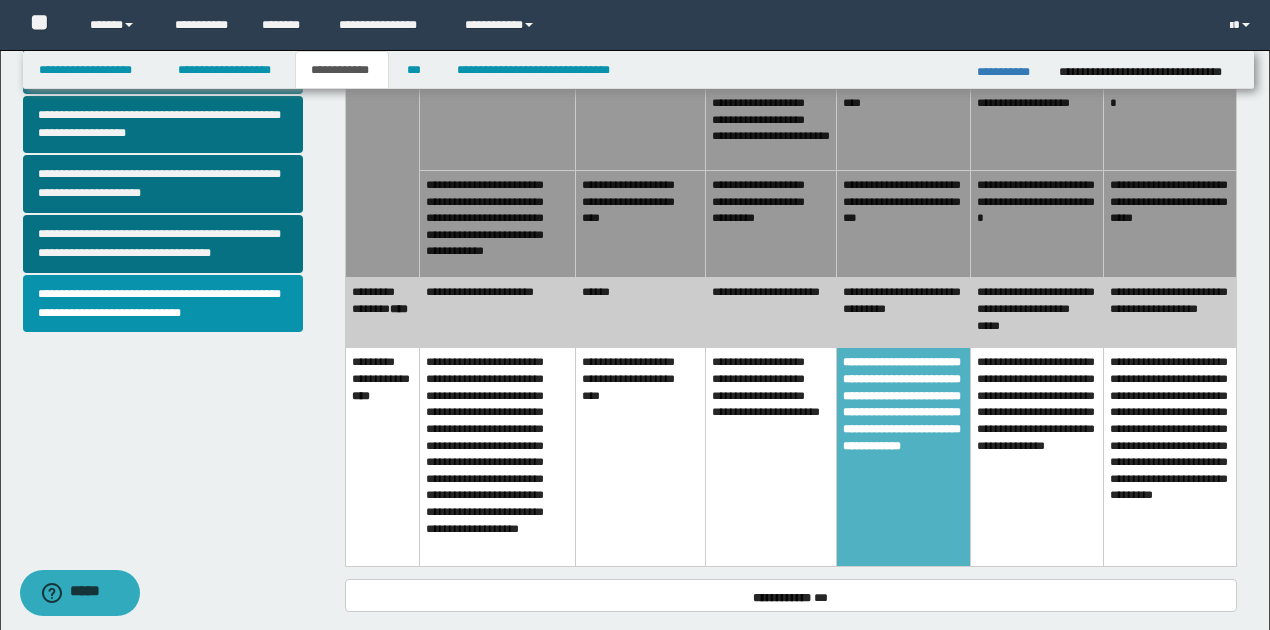 click on "**********" at bounding box center [903, 313] 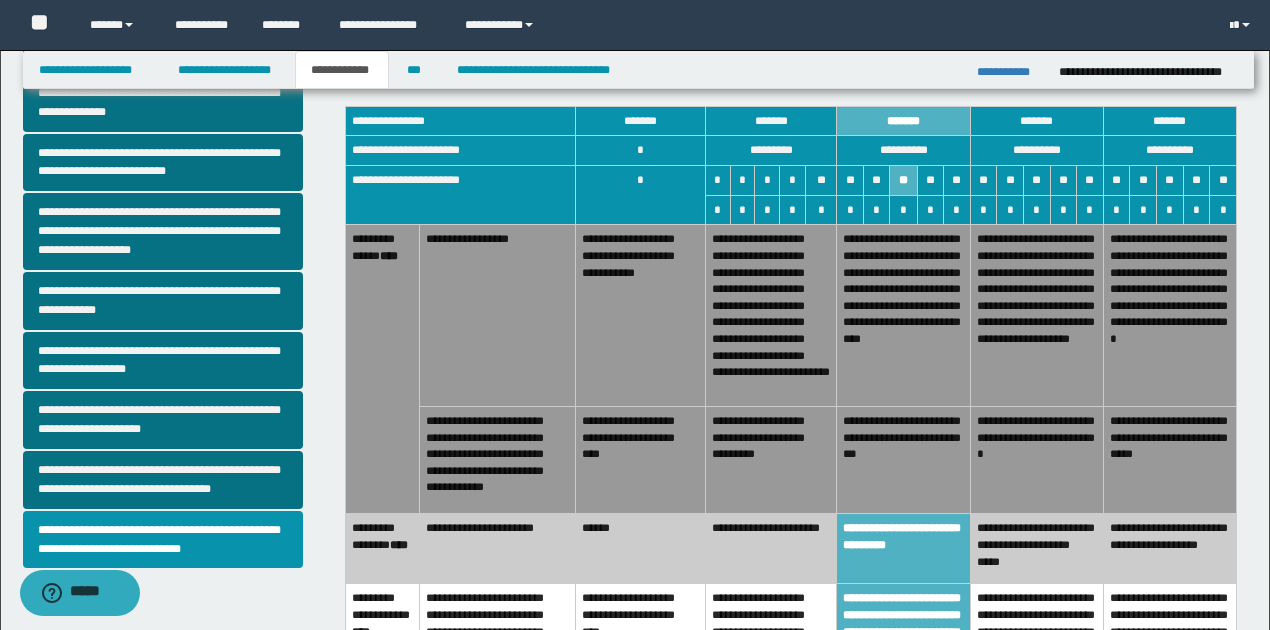 scroll, scrollTop: 442, scrollLeft: 0, axis: vertical 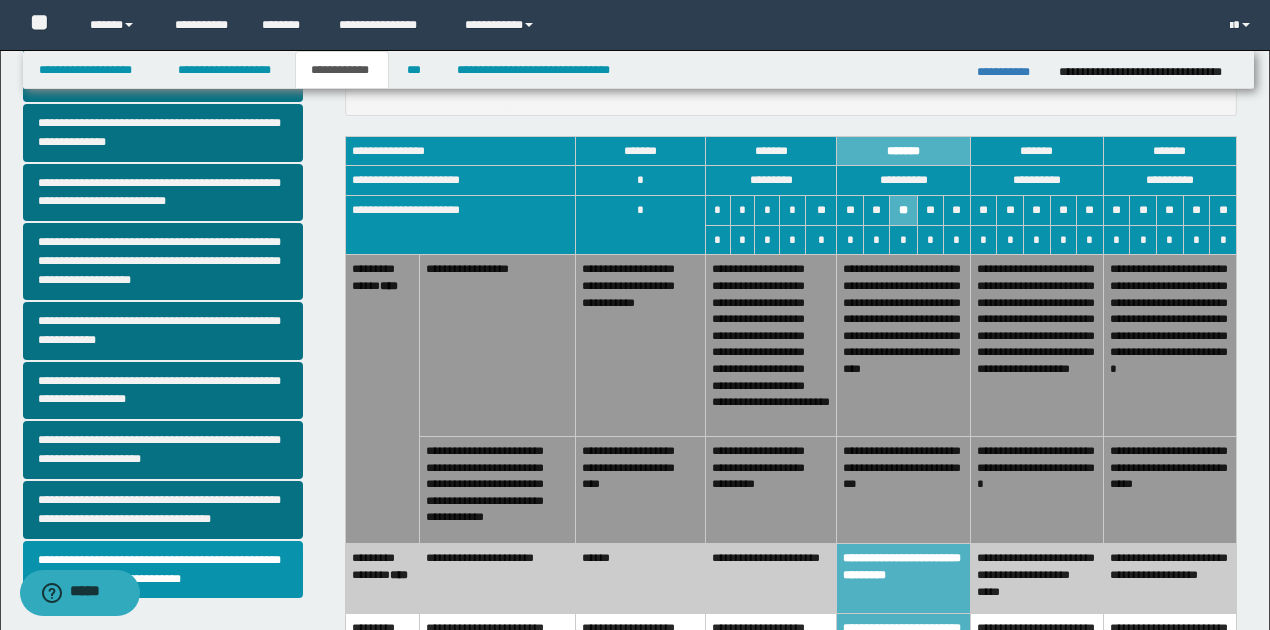 drag, startPoint x: 795, startPoint y: 491, endPoint x: 791, endPoint y: 428, distance: 63.126858 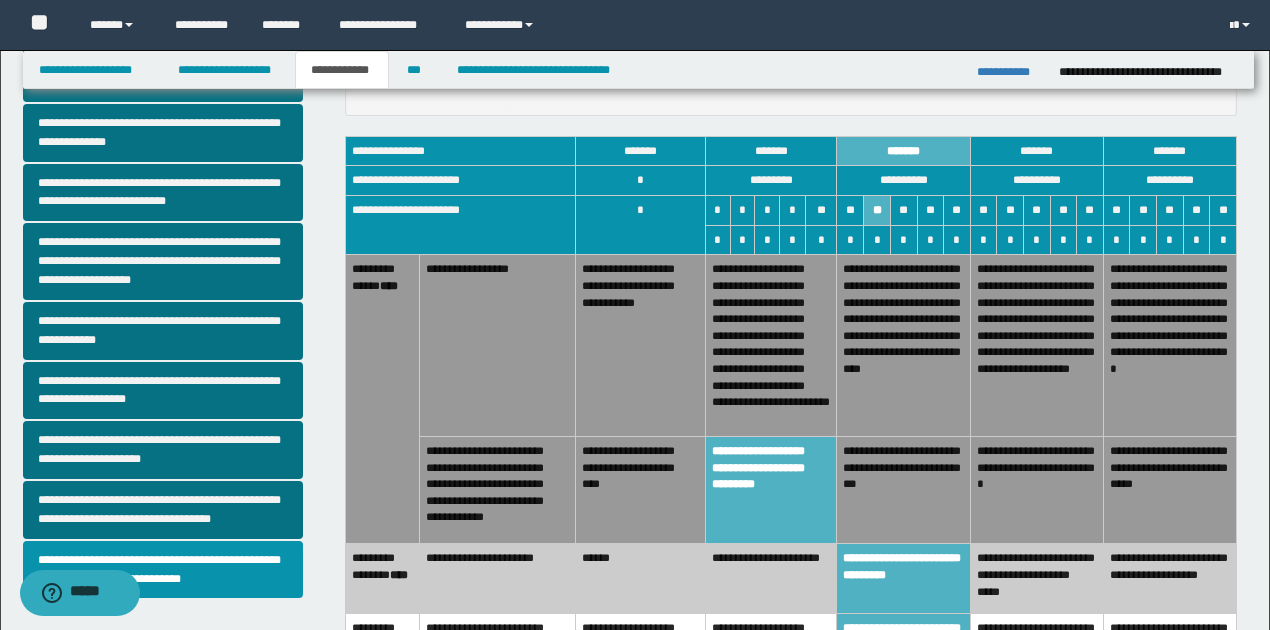 click on "**********" at bounding box center (771, 346) 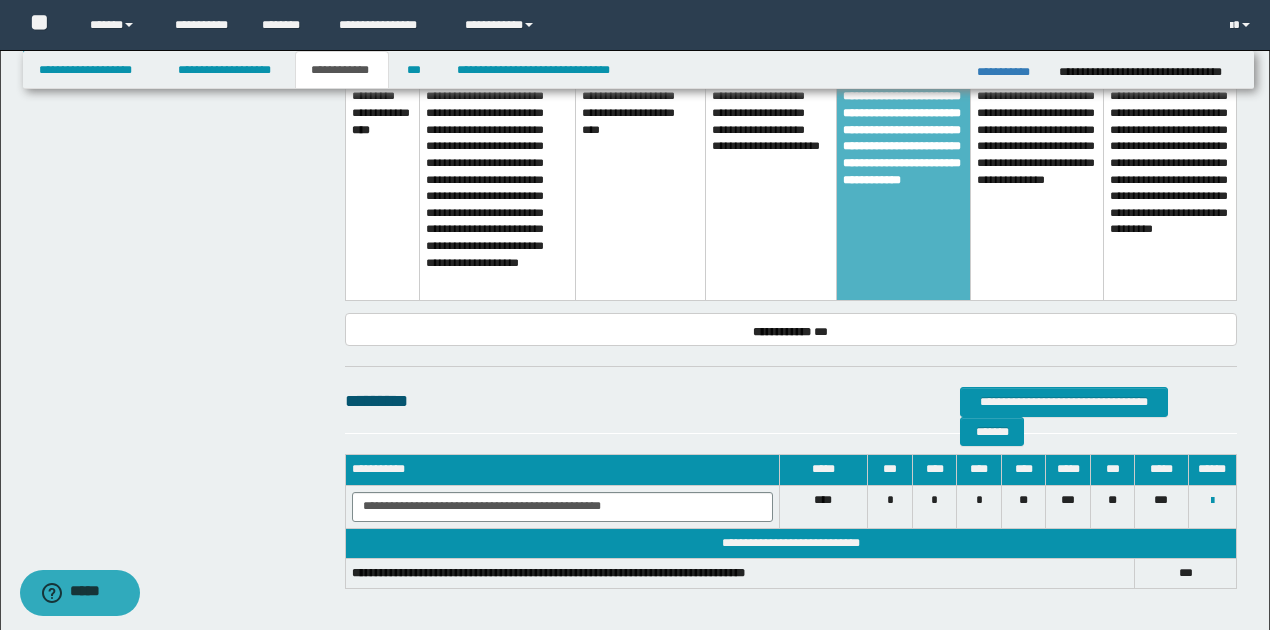 scroll, scrollTop: 975, scrollLeft: 0, axis: vertical 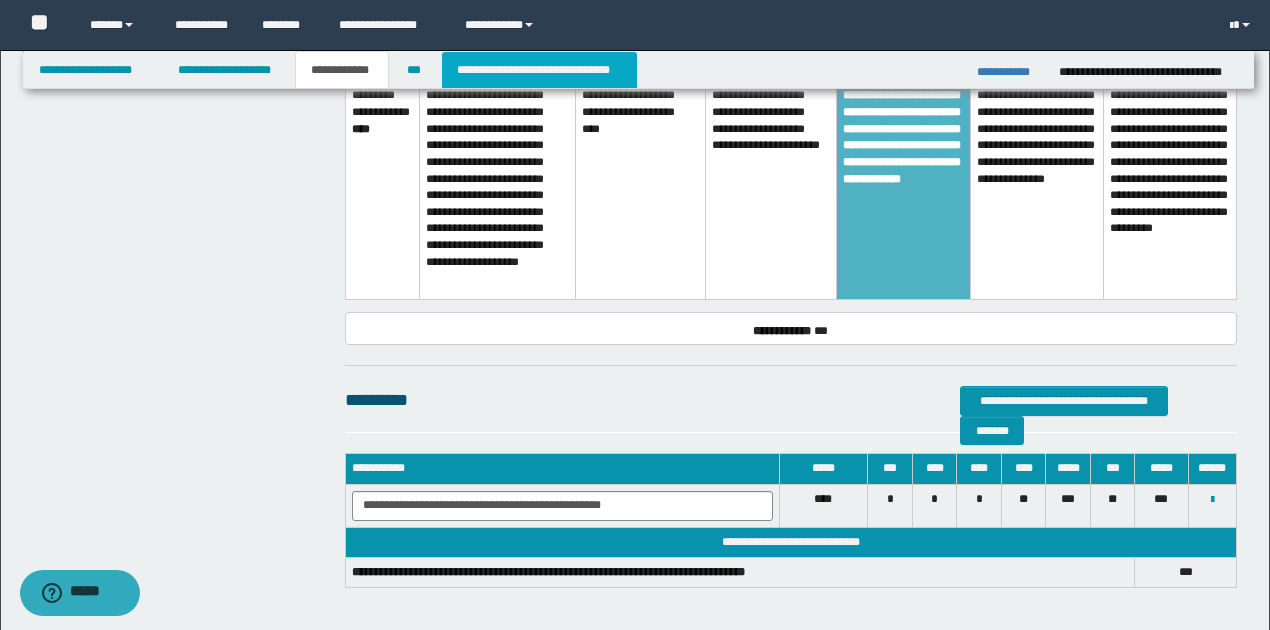 click on "**********" at bounding box center (539, 70) 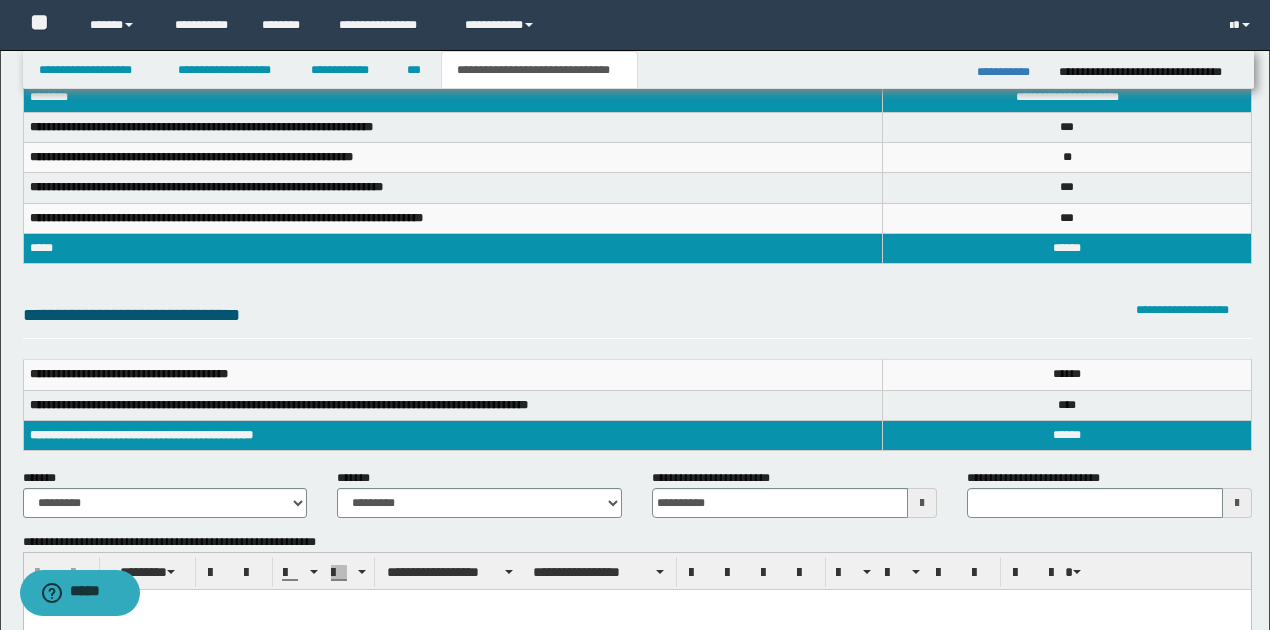 scroll, scrollTop: 133, scrollLeft: 0, axis: vertical 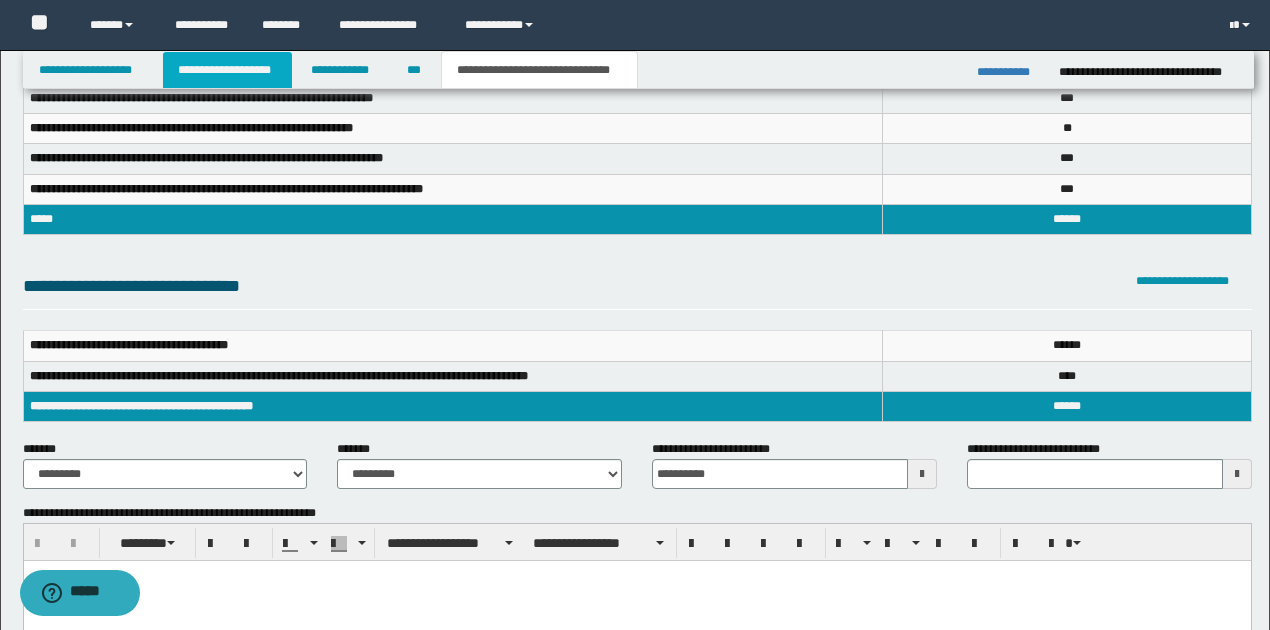 click on "**********" at bounding box center [227, 70] 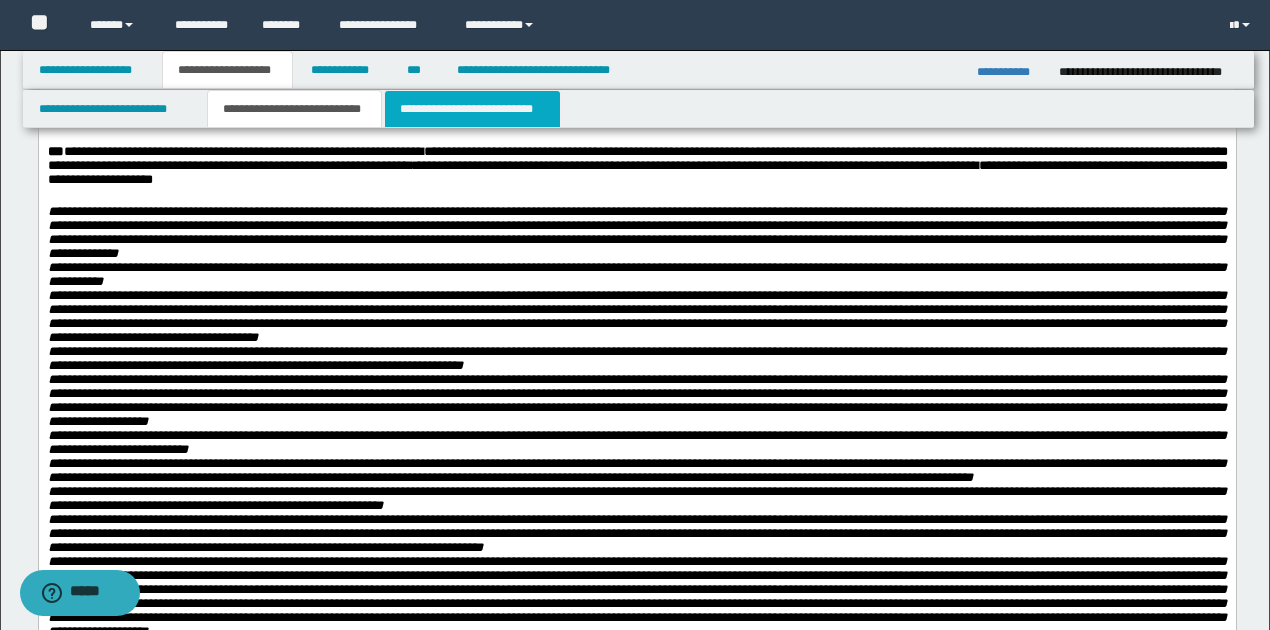 click on "**********" at bounding box center [472, 109] 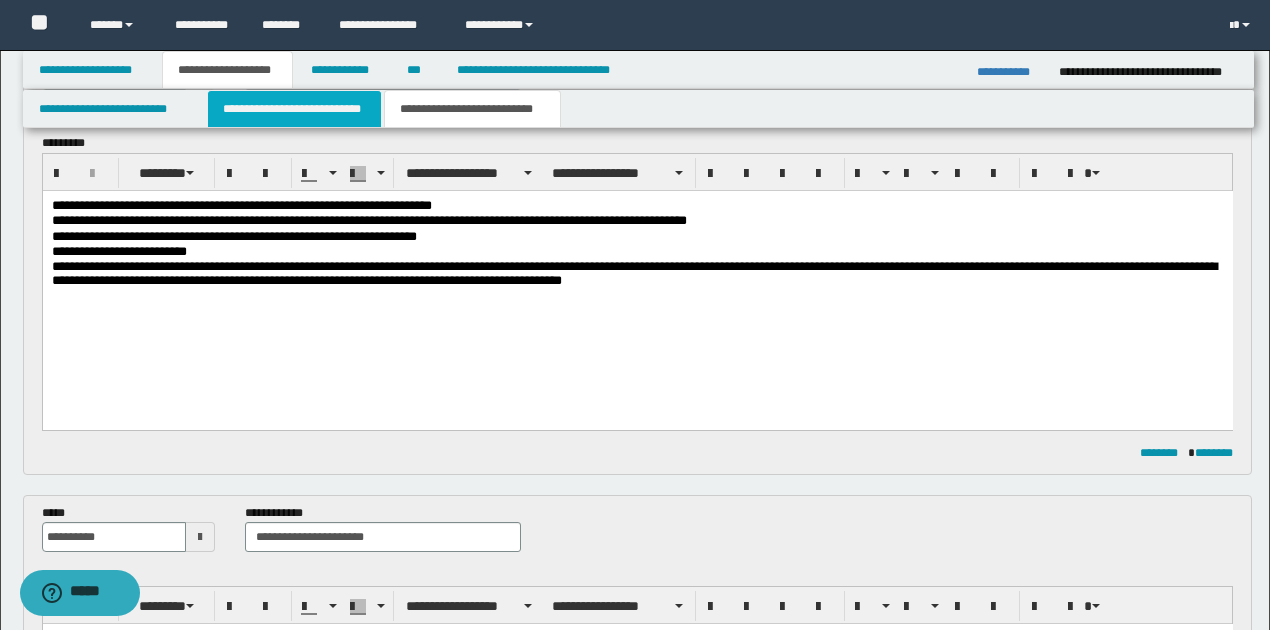 click on "**********" at bounding box center [294, 109] 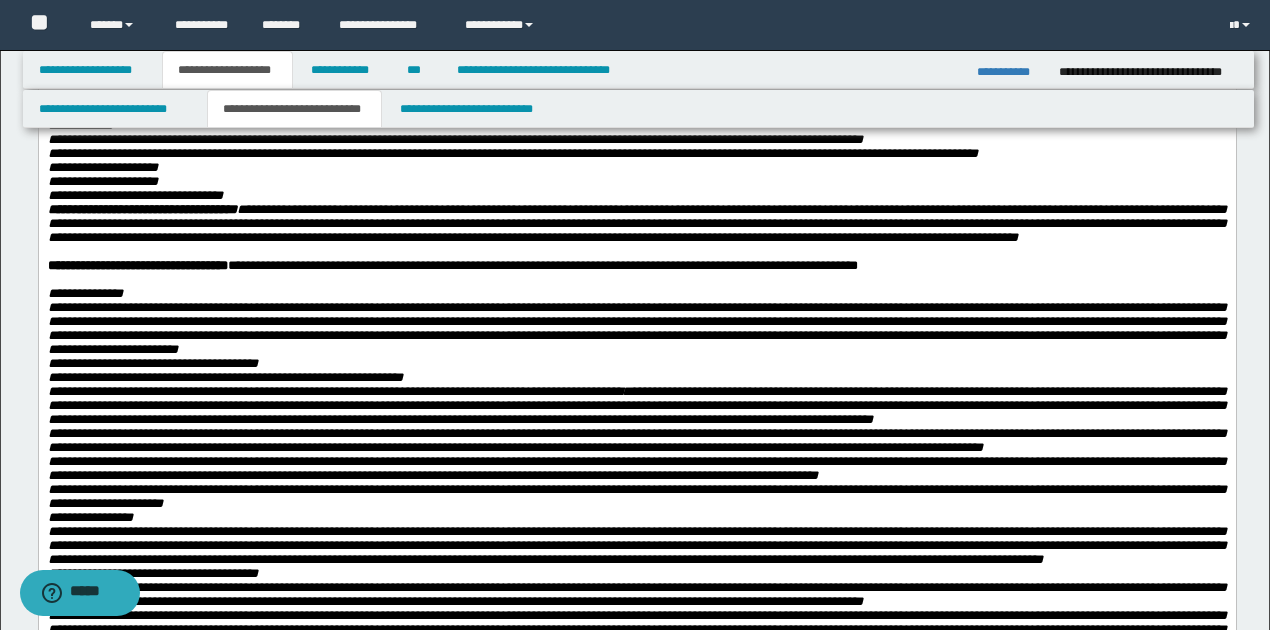scroll, scrollTop: 1297, scrollLeft: 0, axis: vertical 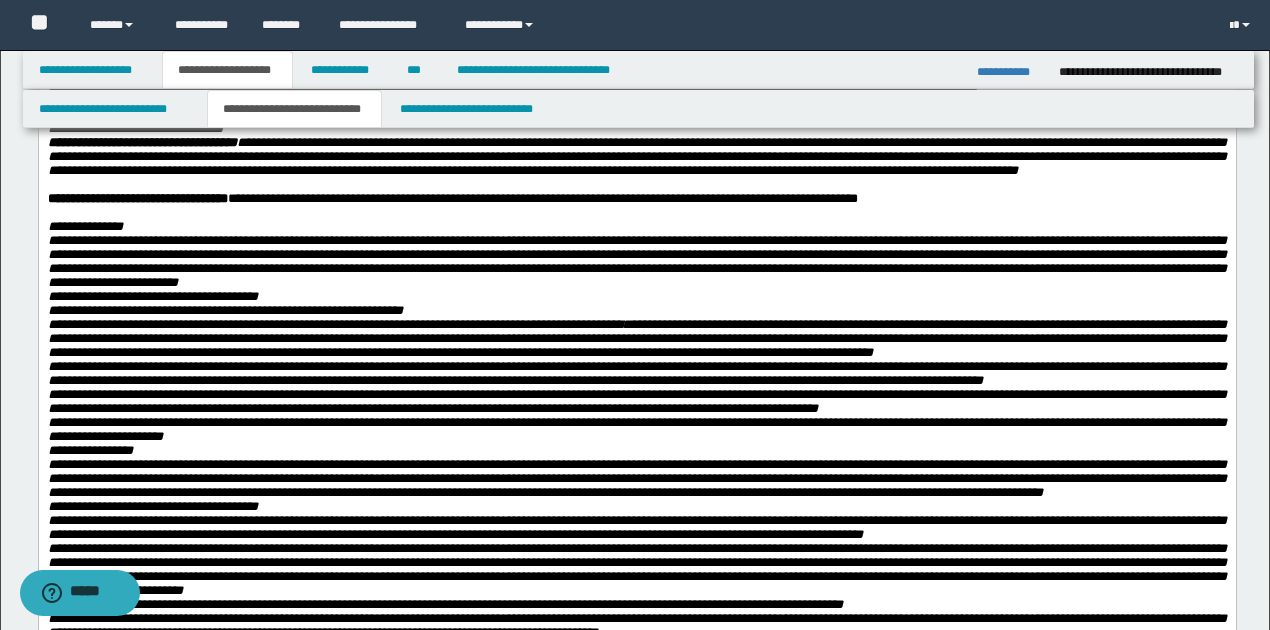 click on "**********" at bounding box center (542, 198) 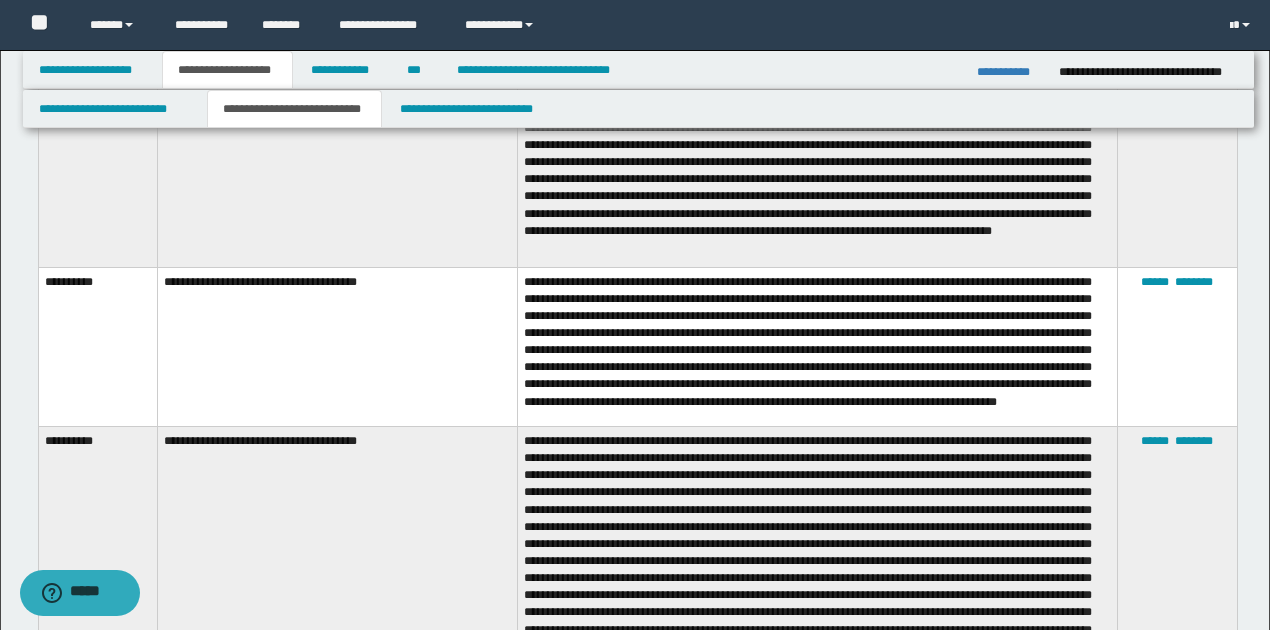 scroll, scrollTop: 4630, scrollLeft: 0, axis: vertical 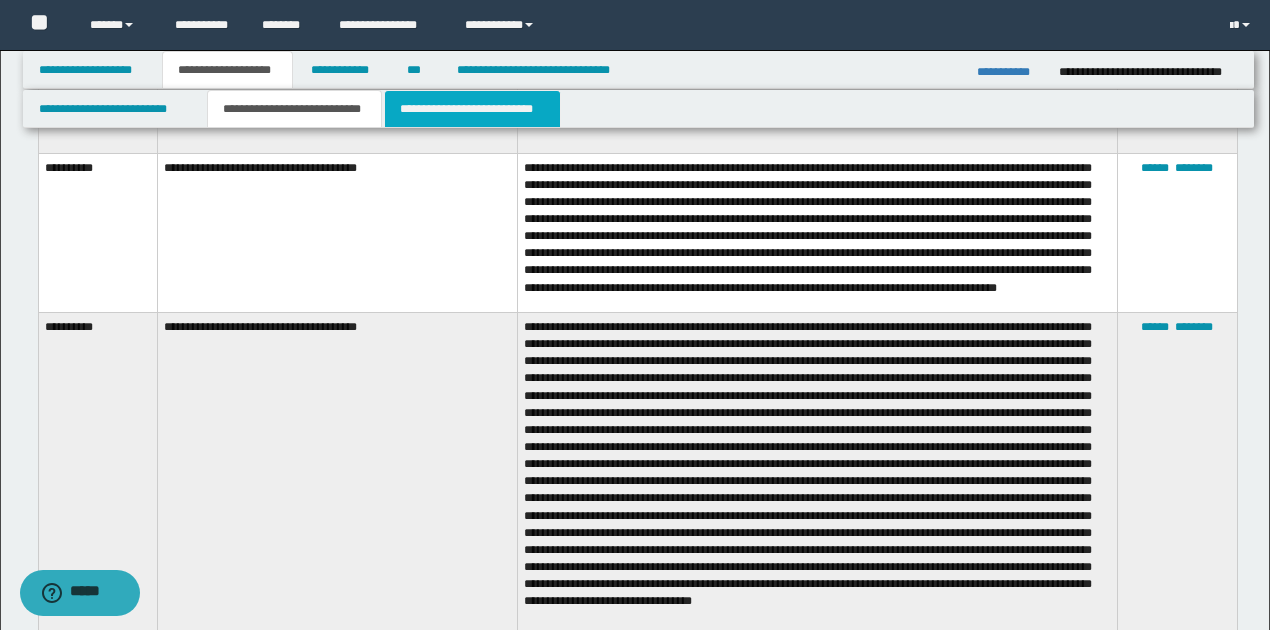 click on "**********" at bounding box center (472, 109) 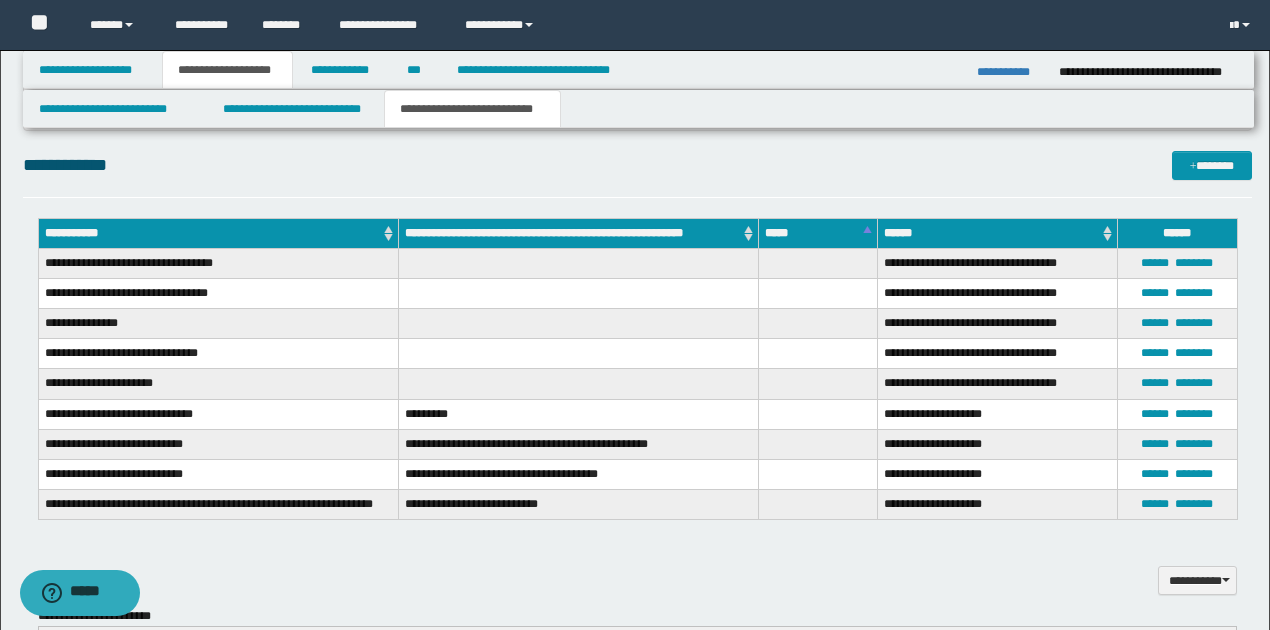 scroll, scrollTop: 1086, scrollLeft: 0, axis: vertical 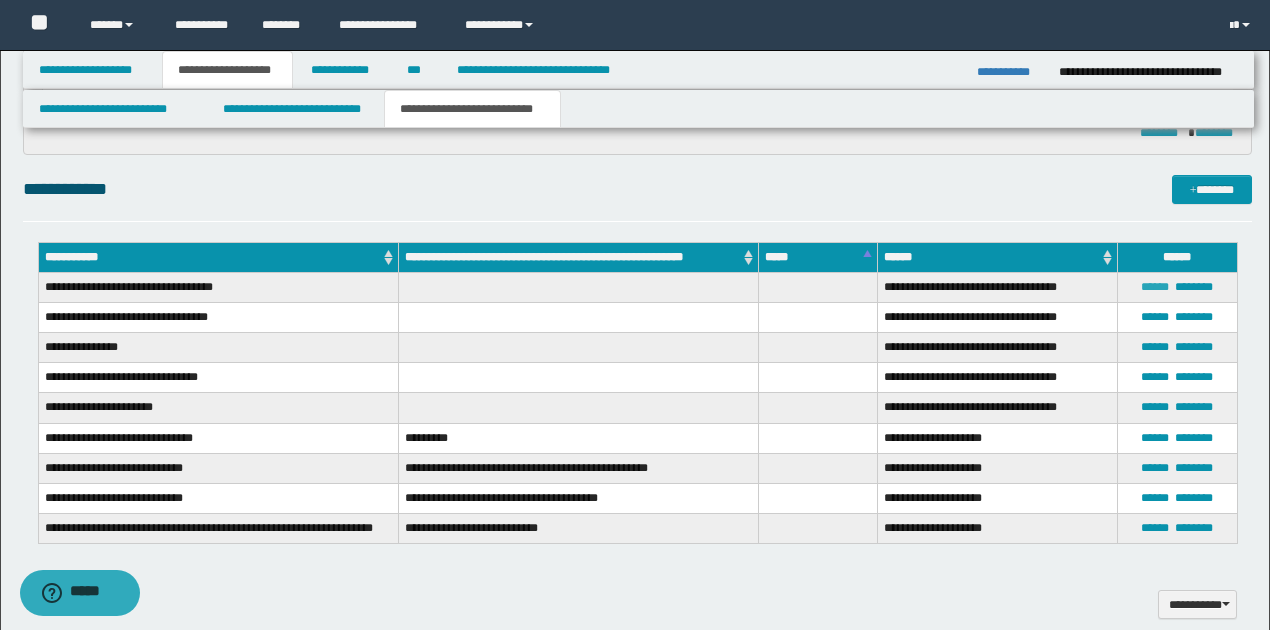click on "******" at bounding box center (1155, 287) 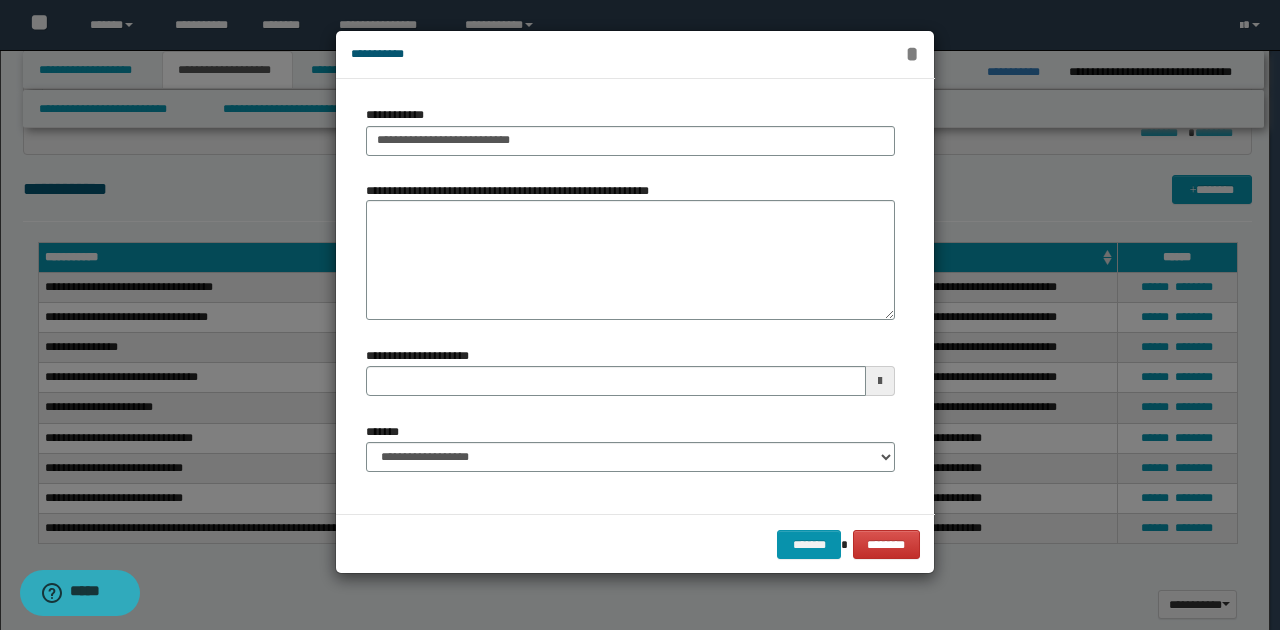 click on "*" at bounding box center [912, 54] 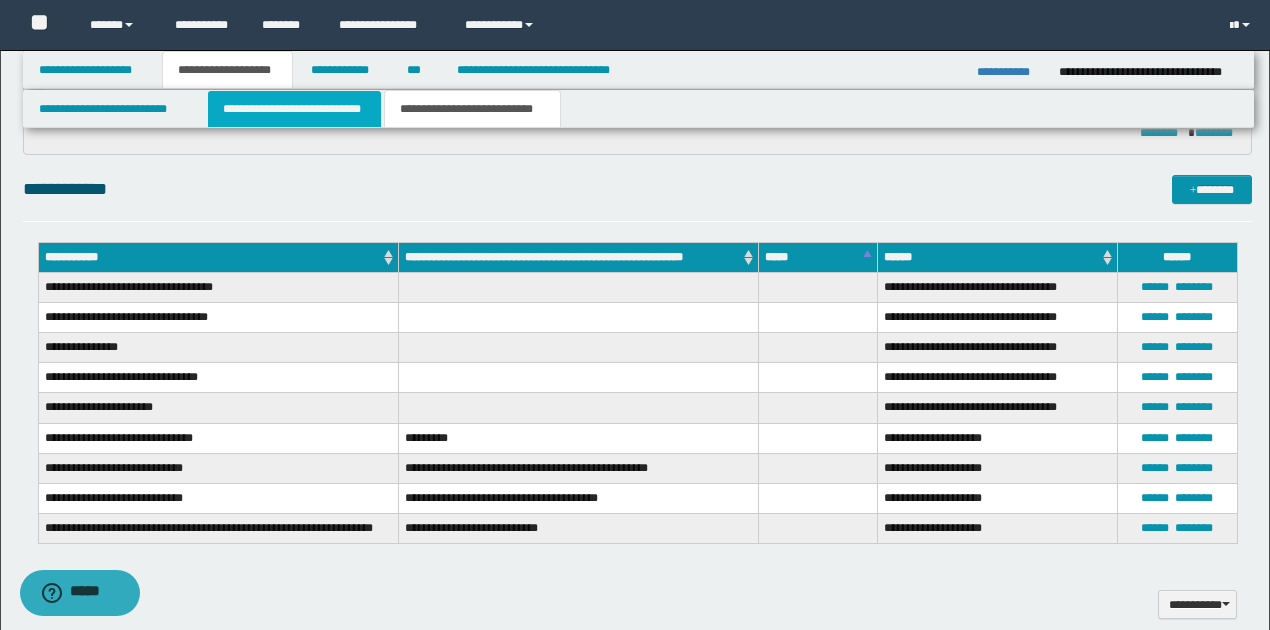 click on "**********" at bounding box center [294, 109] 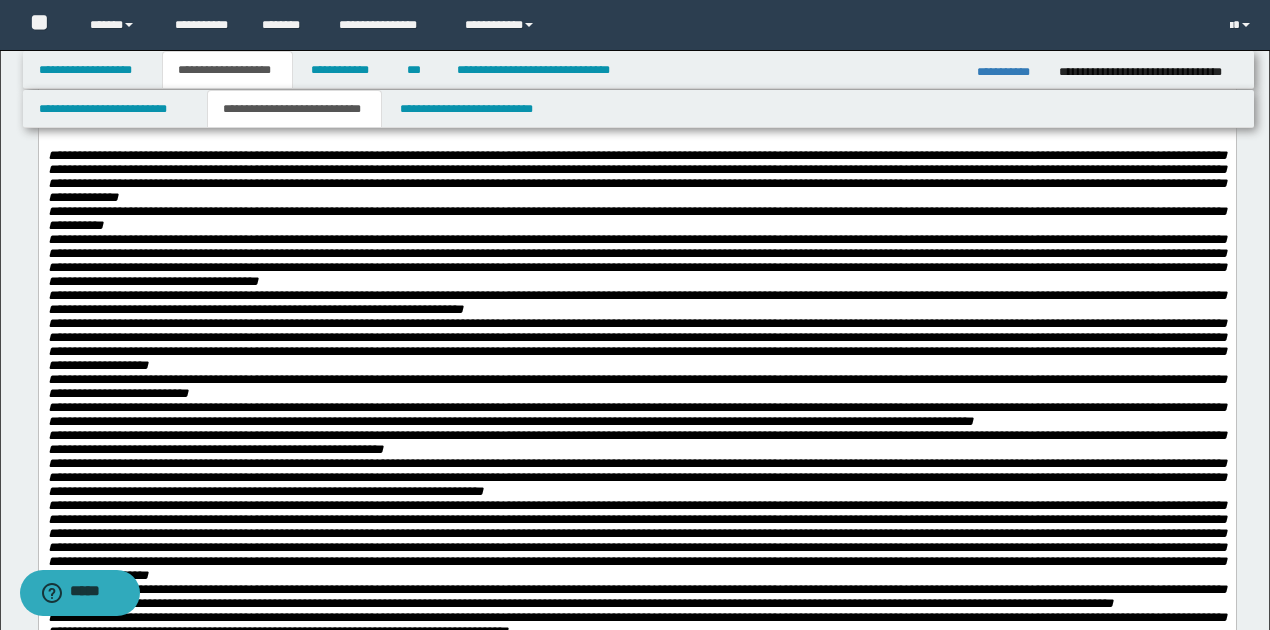 scroll, scrollTop: 0, scrollLeft: 0, axis: both 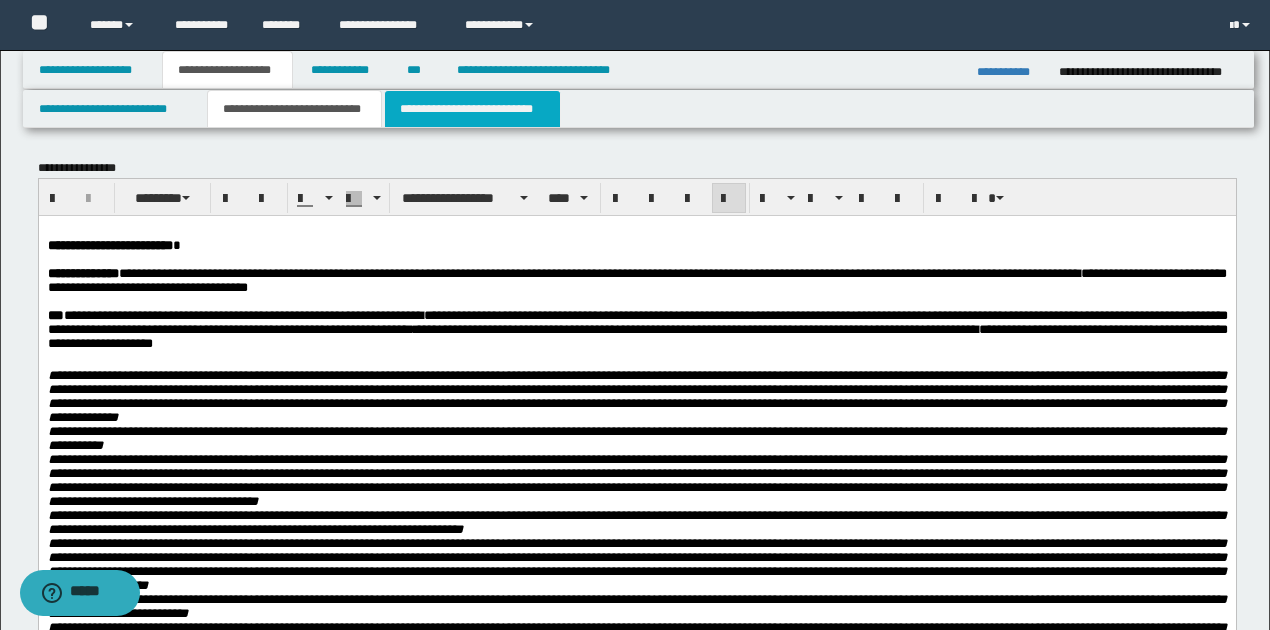 click on "**********" at bounding box center [472, 109] 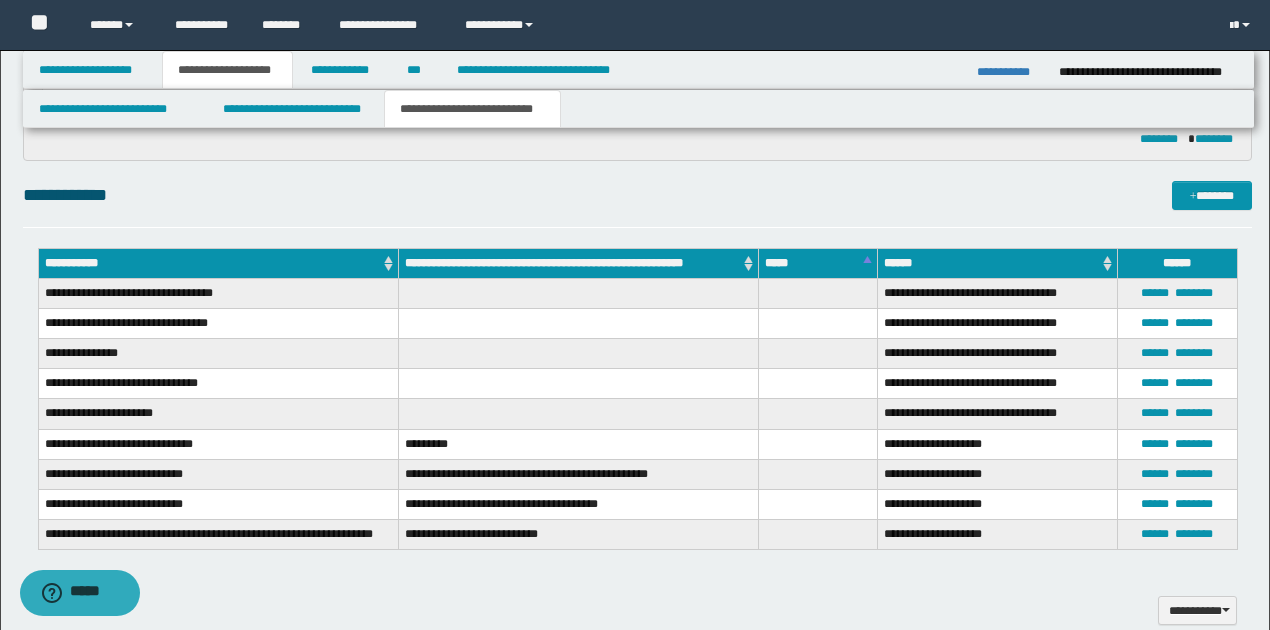 scroll, scrollTop: 1066, scrollLeft: 0, axis: vertical 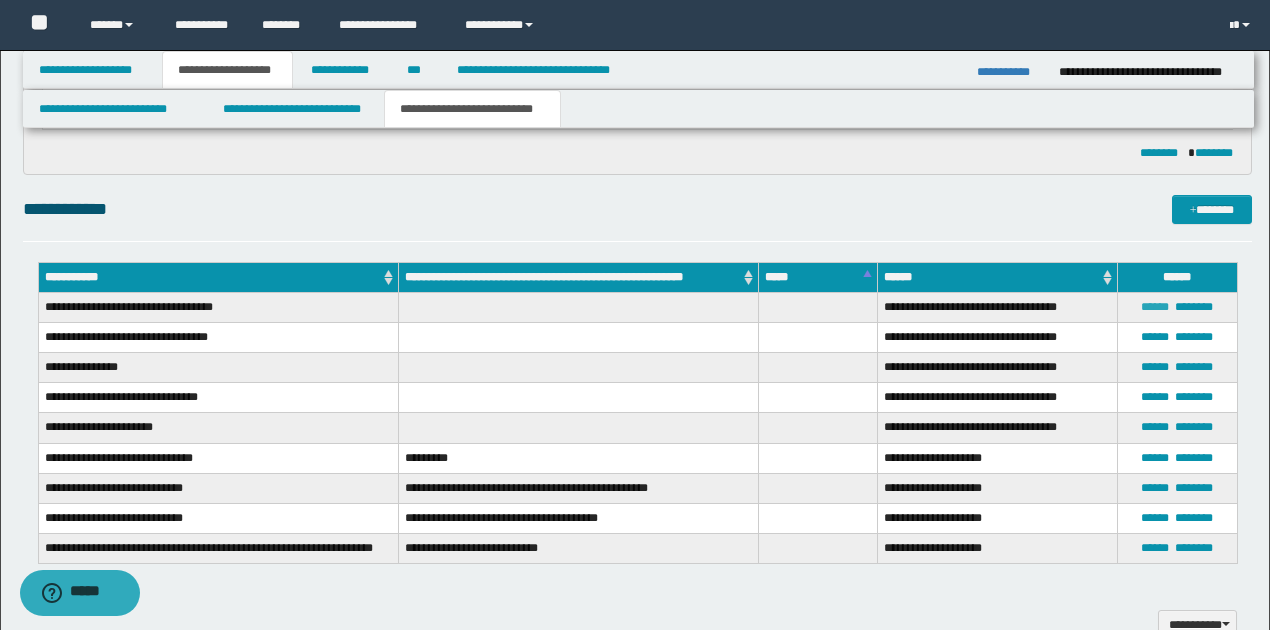click on "******" at bounding box center [1155, 307] 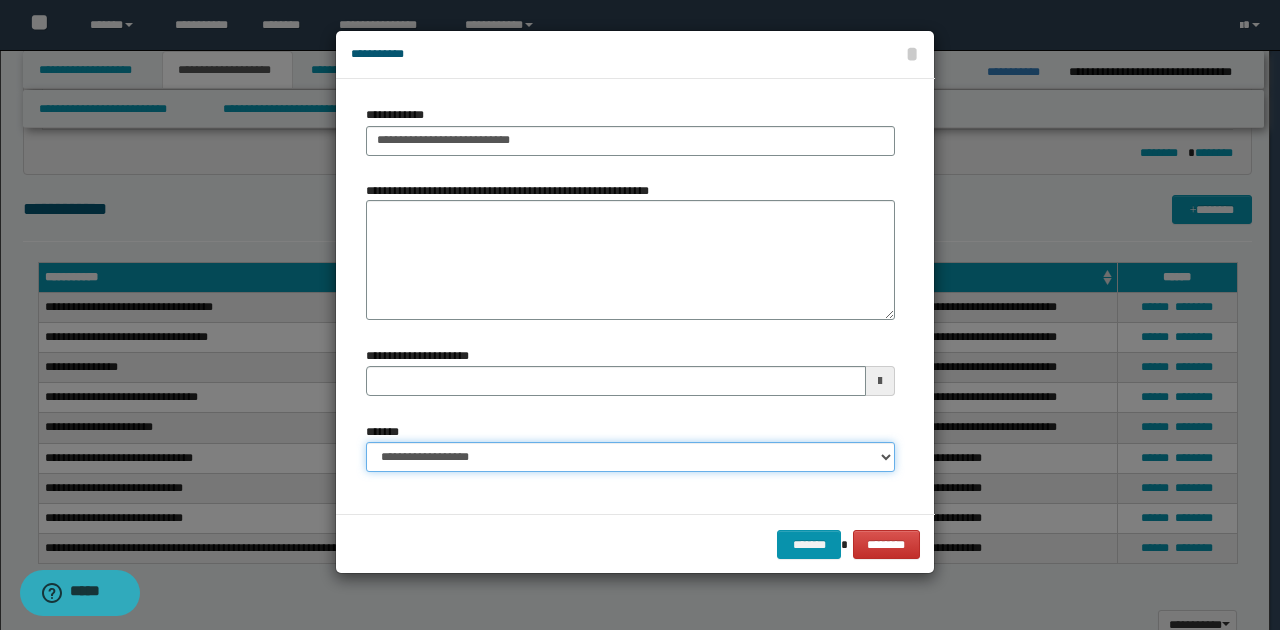 click on "**********" at bounding box center [630, 457] 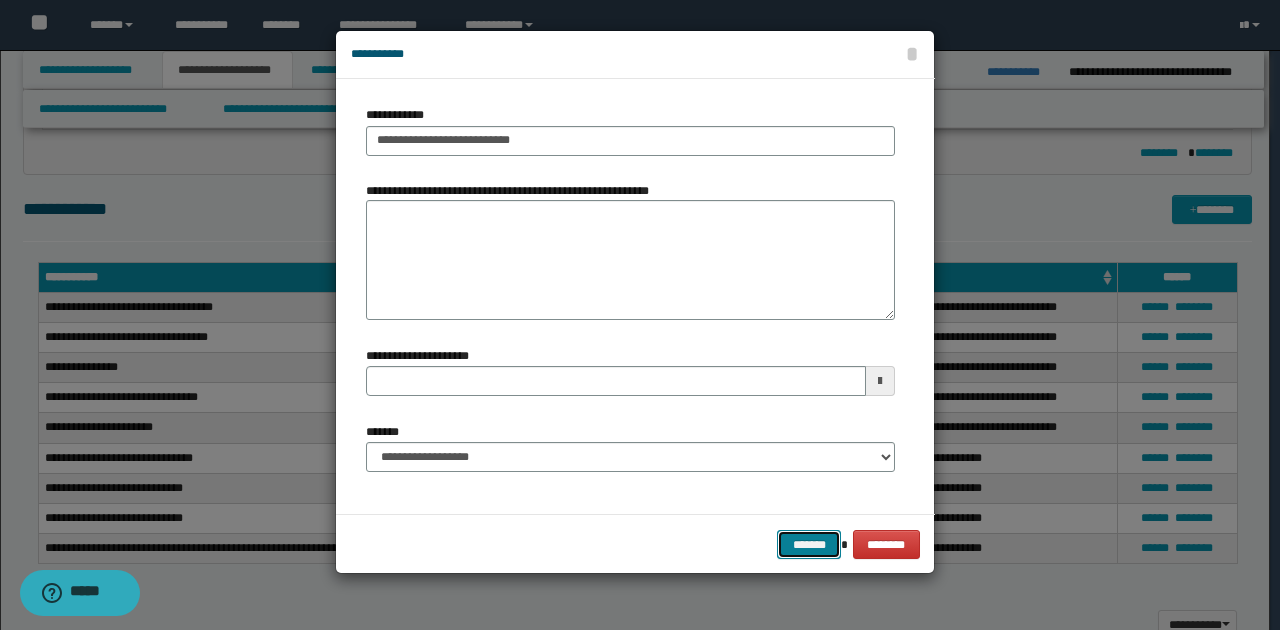 click on "*******" at bounding box center (809, 544) 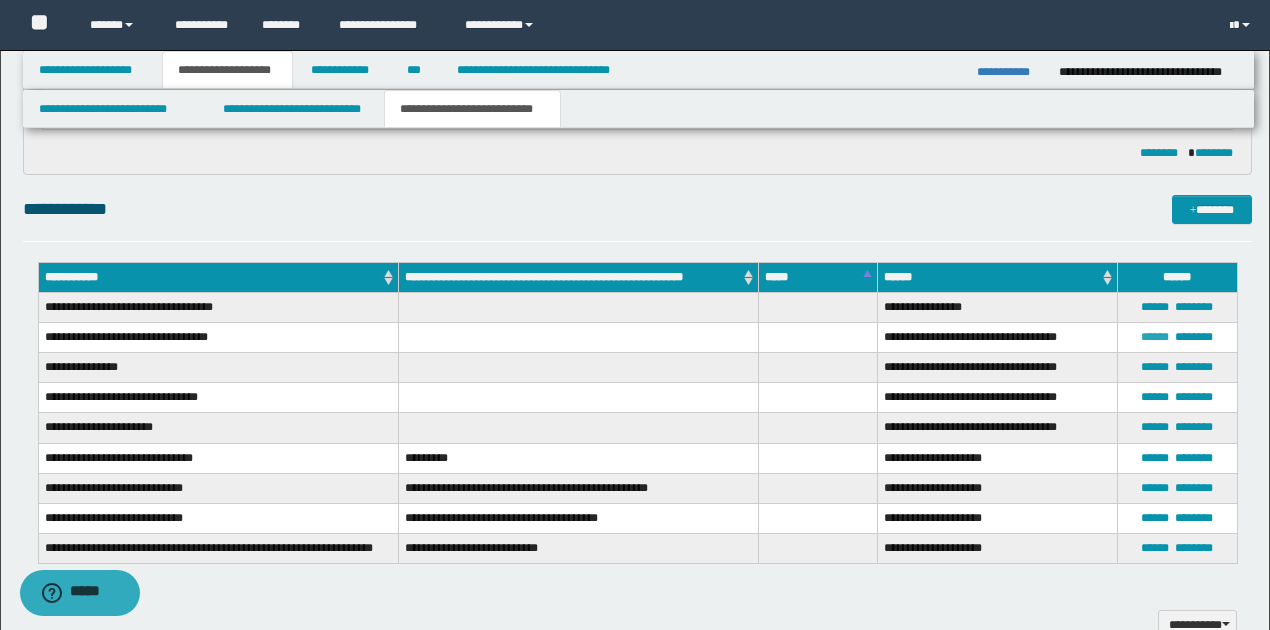 click on "******" at bounding box center [1155, 337] 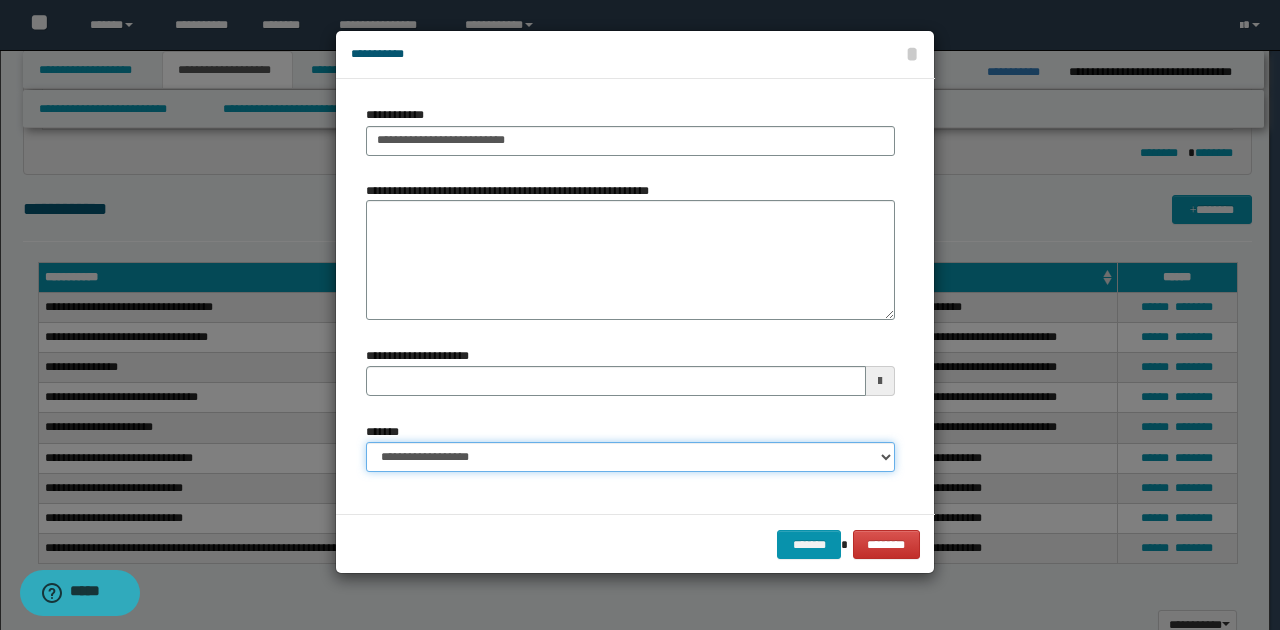 click on "**********" at bounding box center [630, 457] 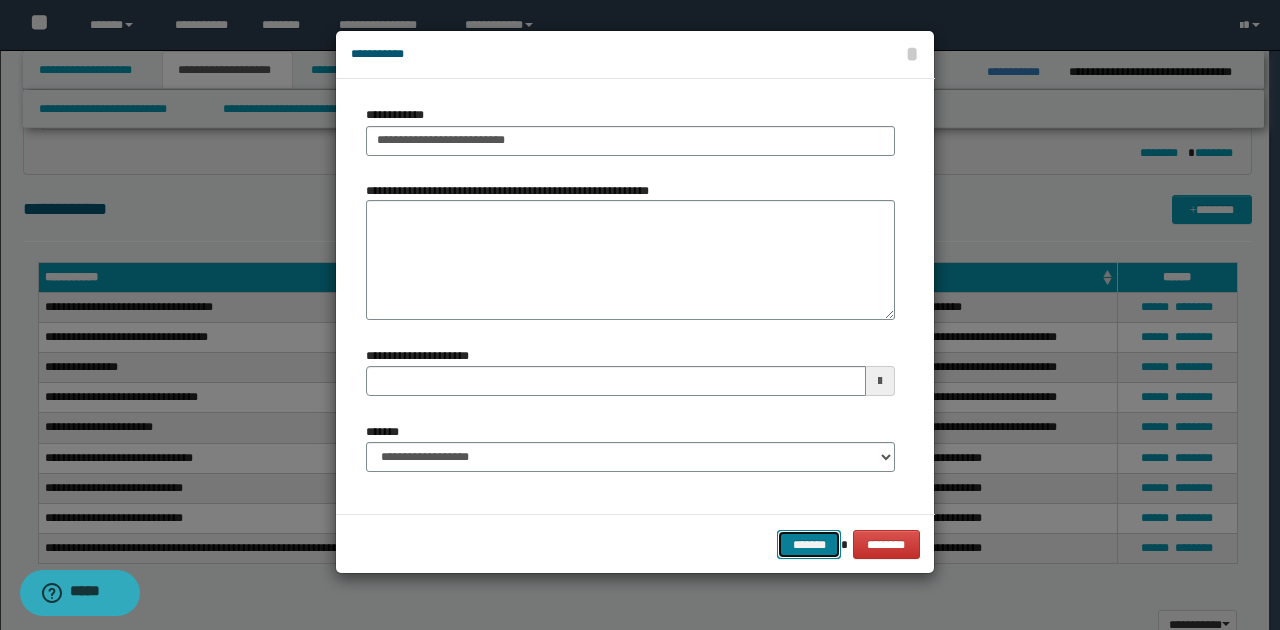 click on "*******" at bounding box center [809, 544] 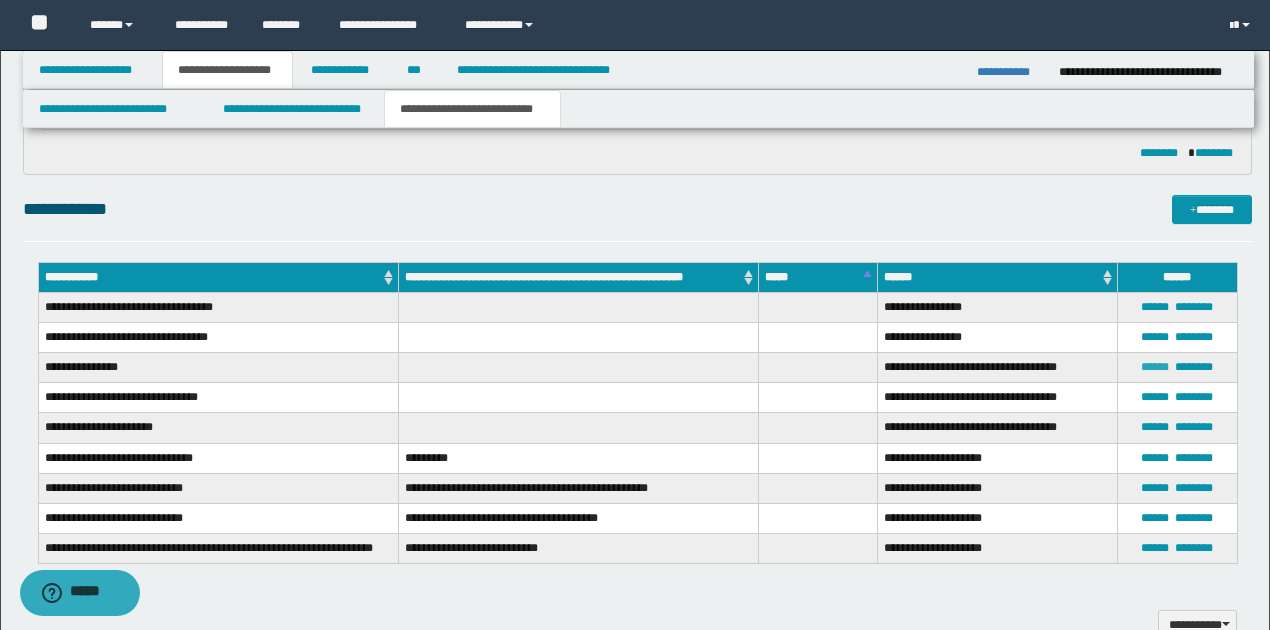 click on "******" at bounding box center (1155, 367) 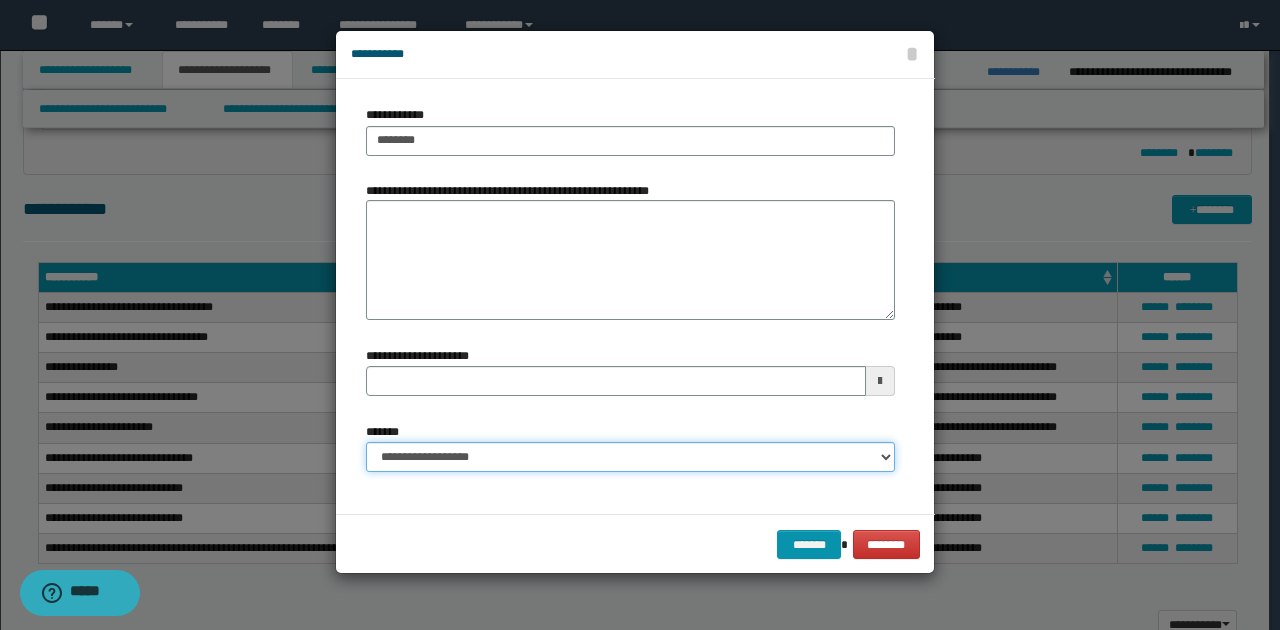 click on "**********" at bounding box center (630, 457) 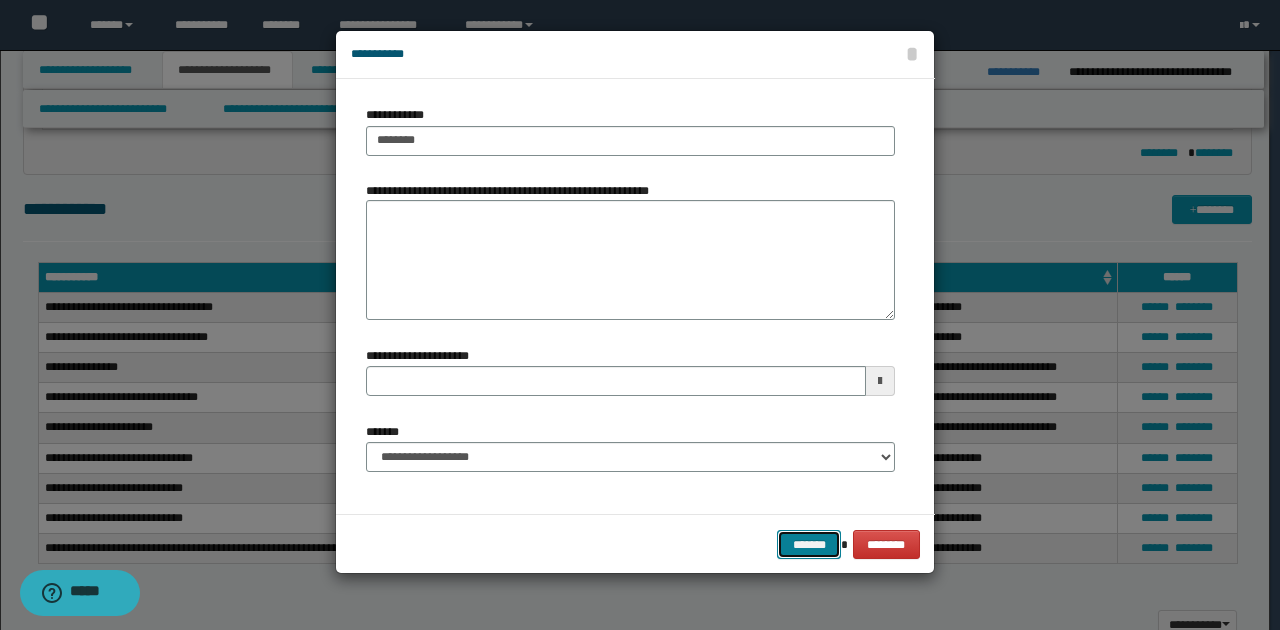 click on "*******" at bounding box center [809, 544] 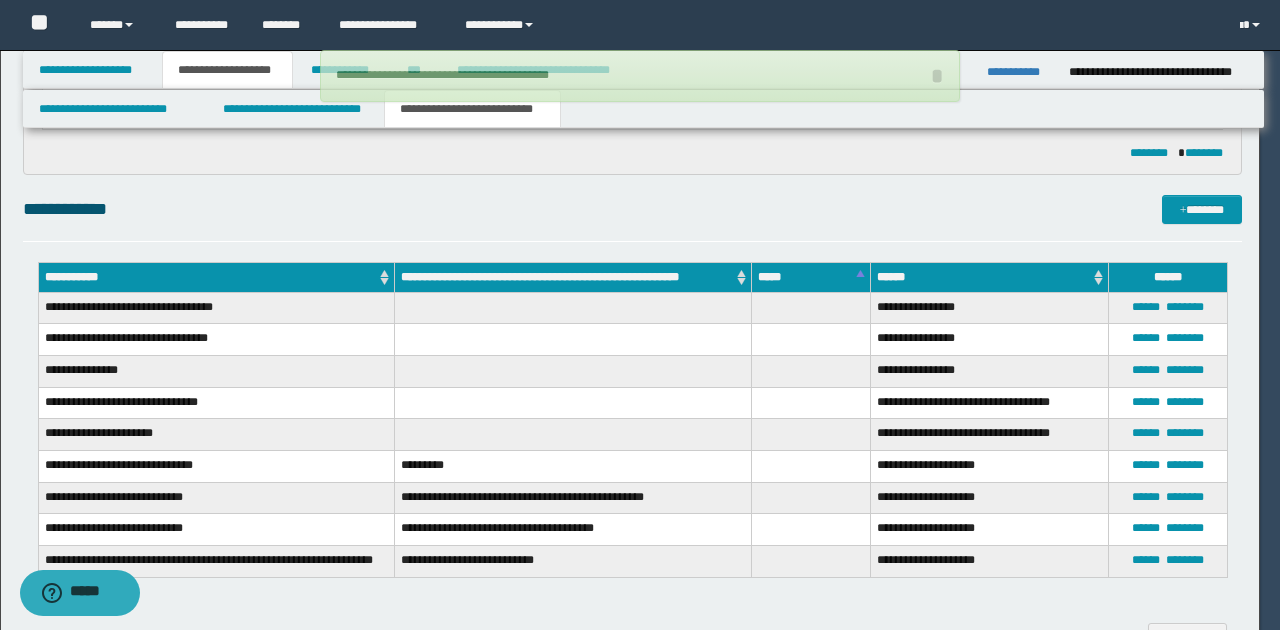 type 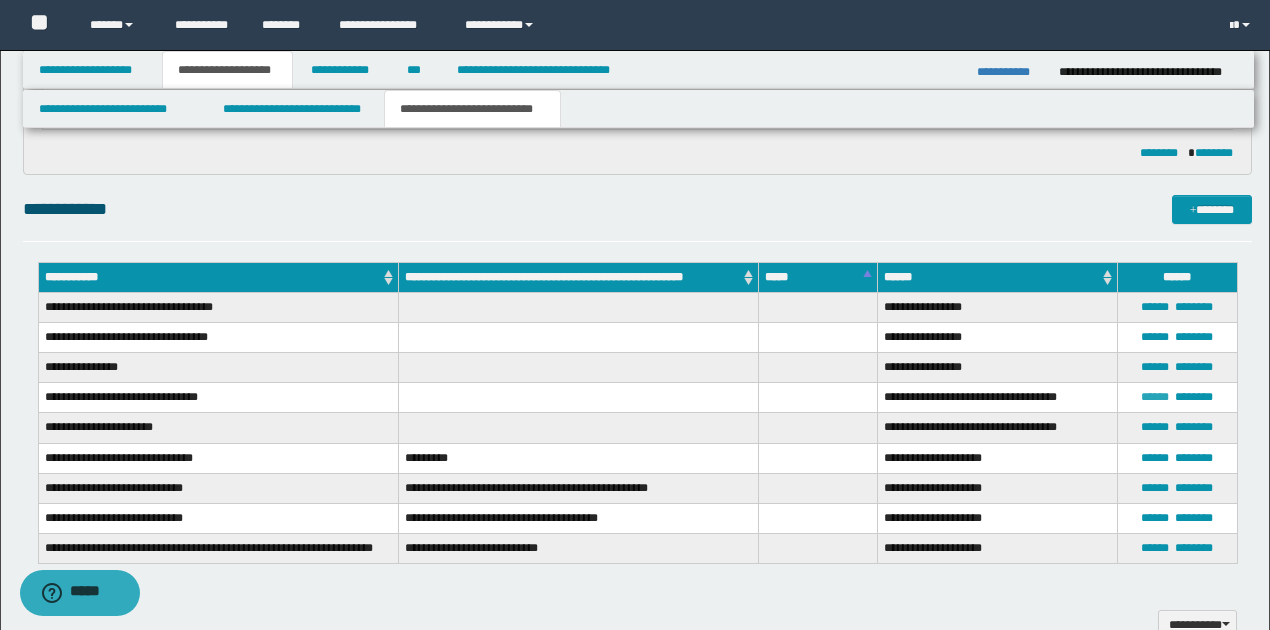 click on "******" at bounding box center [1155, 397] 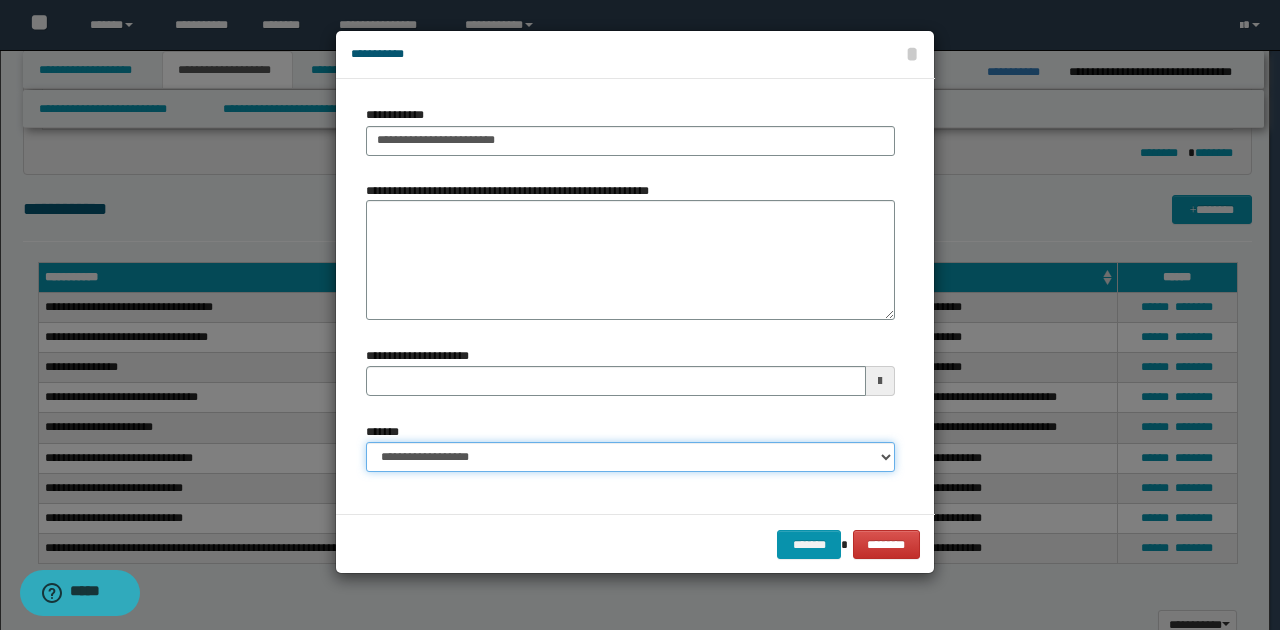 click on "**********" at bounding box center (630, 457) 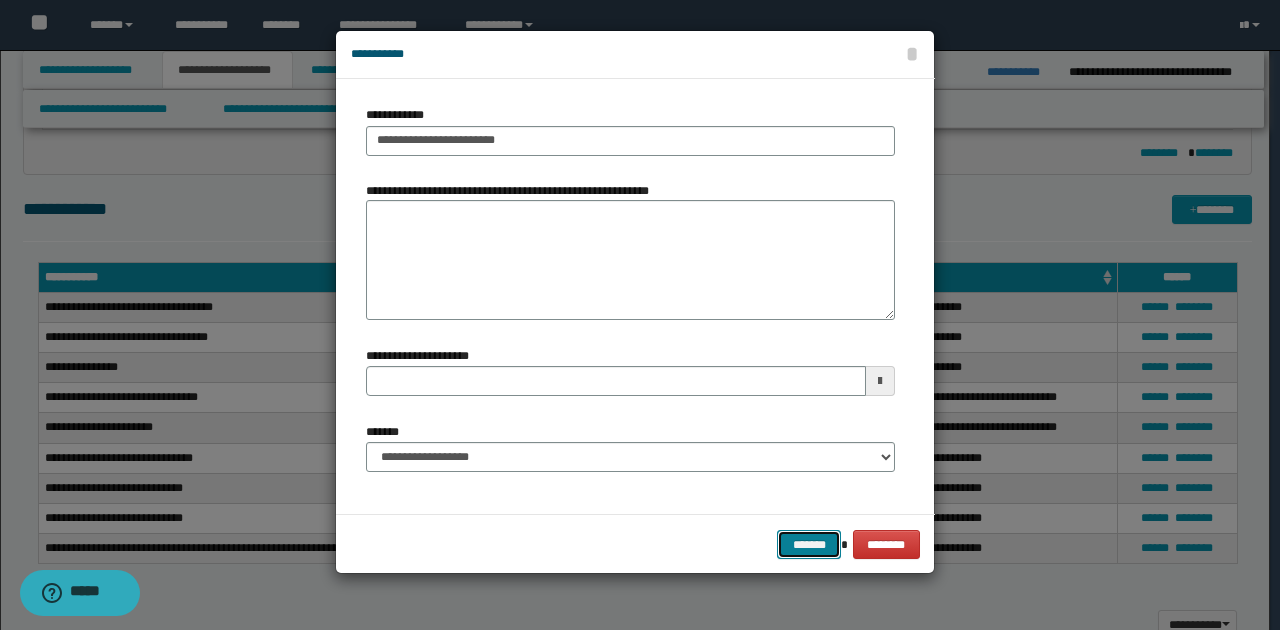 click on "*******" at bounding box center (809, 544) 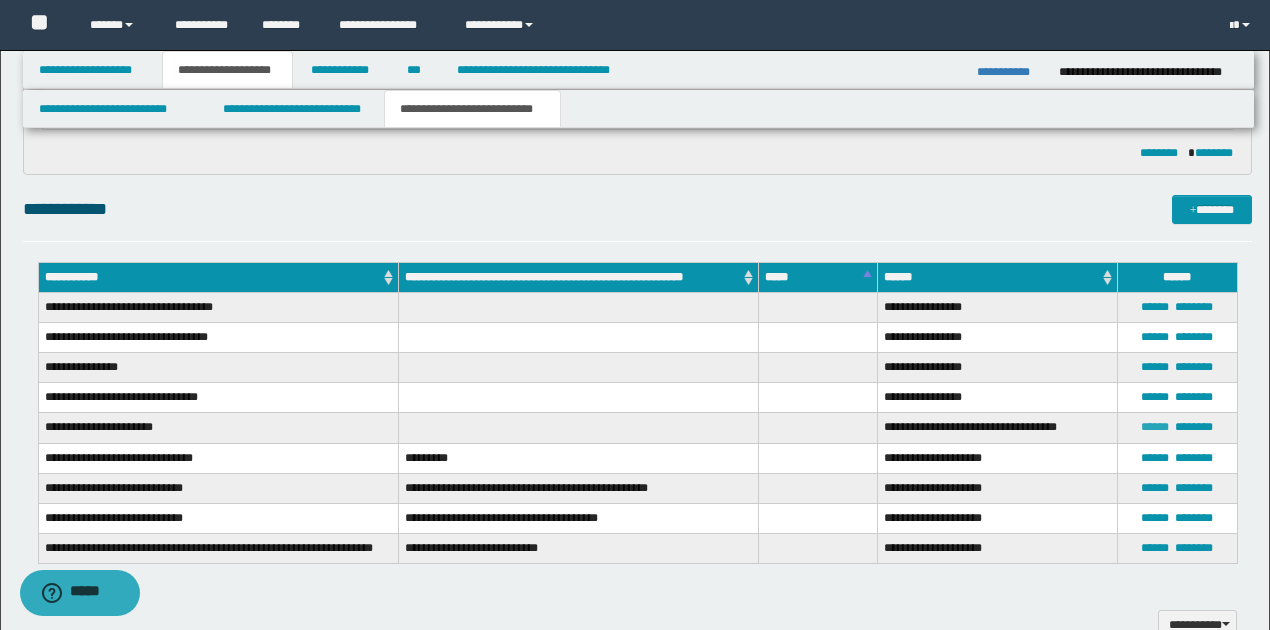 click on "******" at bounding box center [1155, 427] 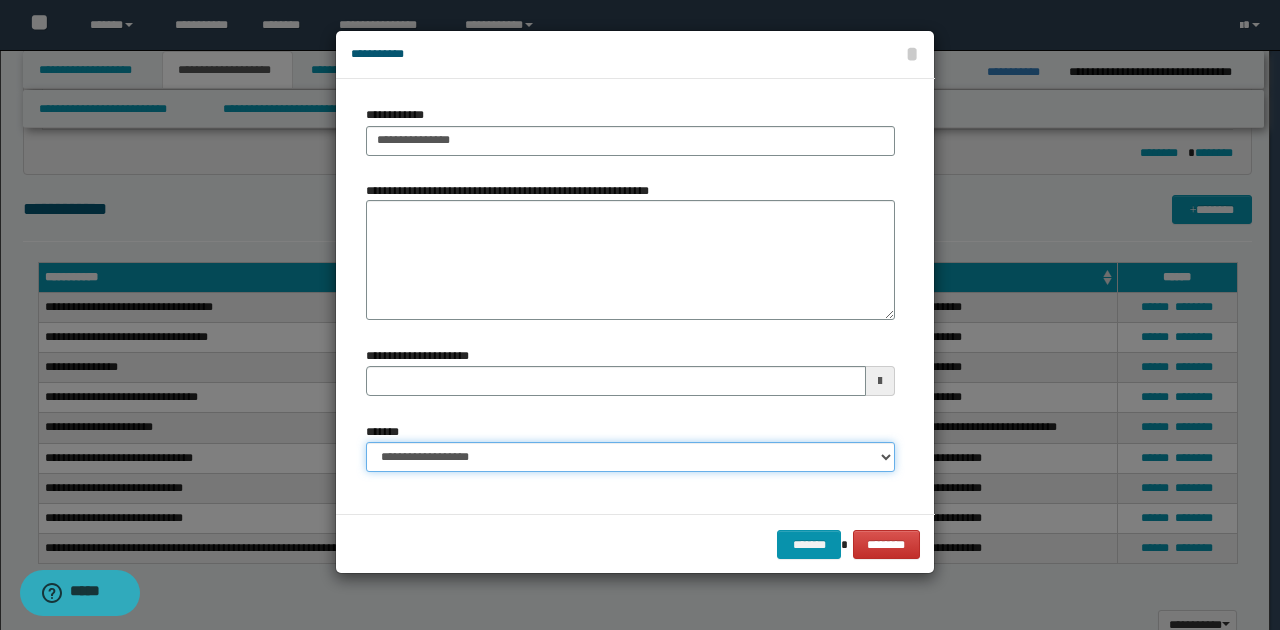 click on "**********" at bounding box center (630, 457) 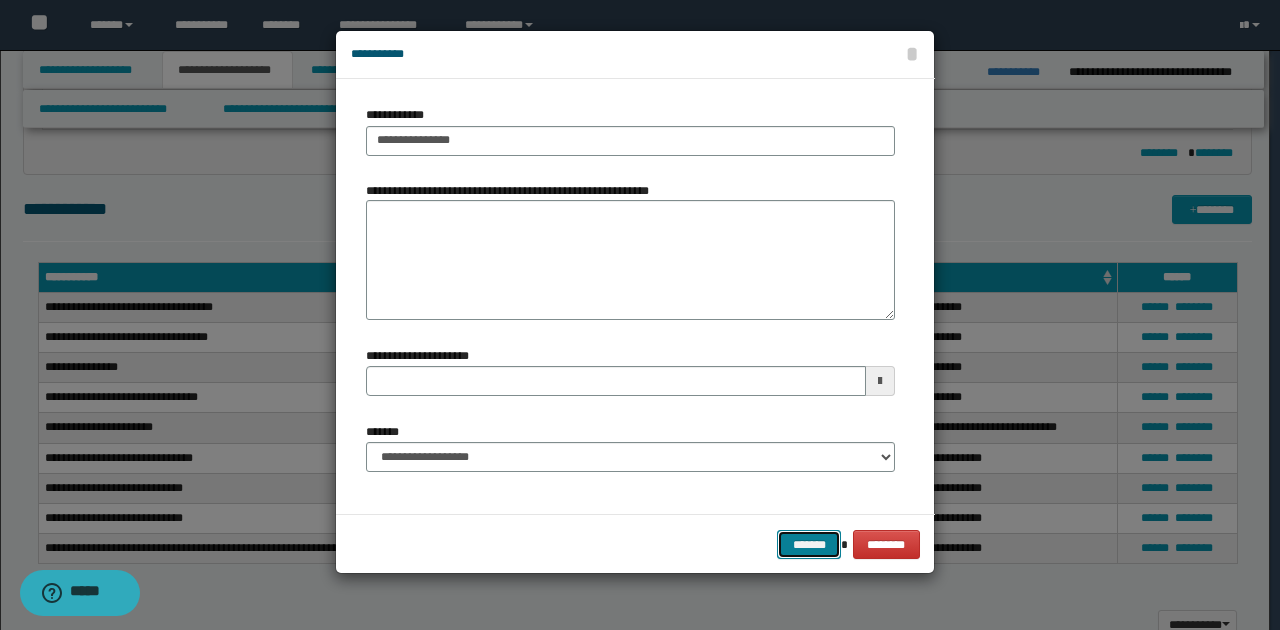click on "*******" at bounding box center (809, 544) 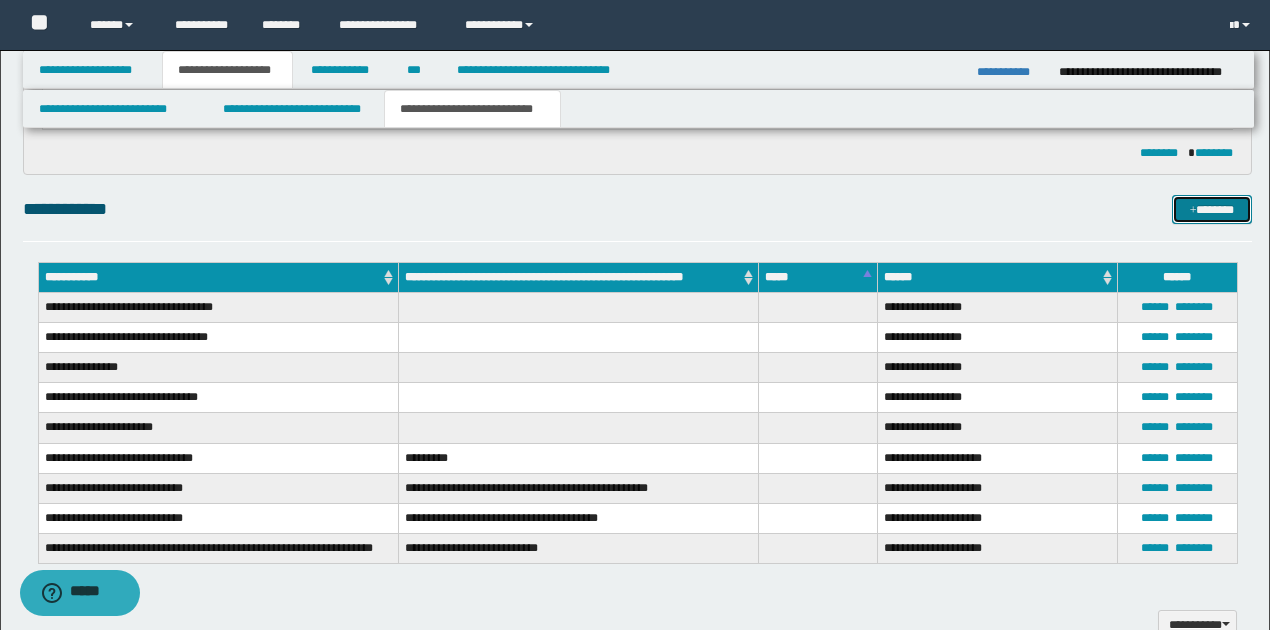 click on "*******" at bounding box center (1211, 209) 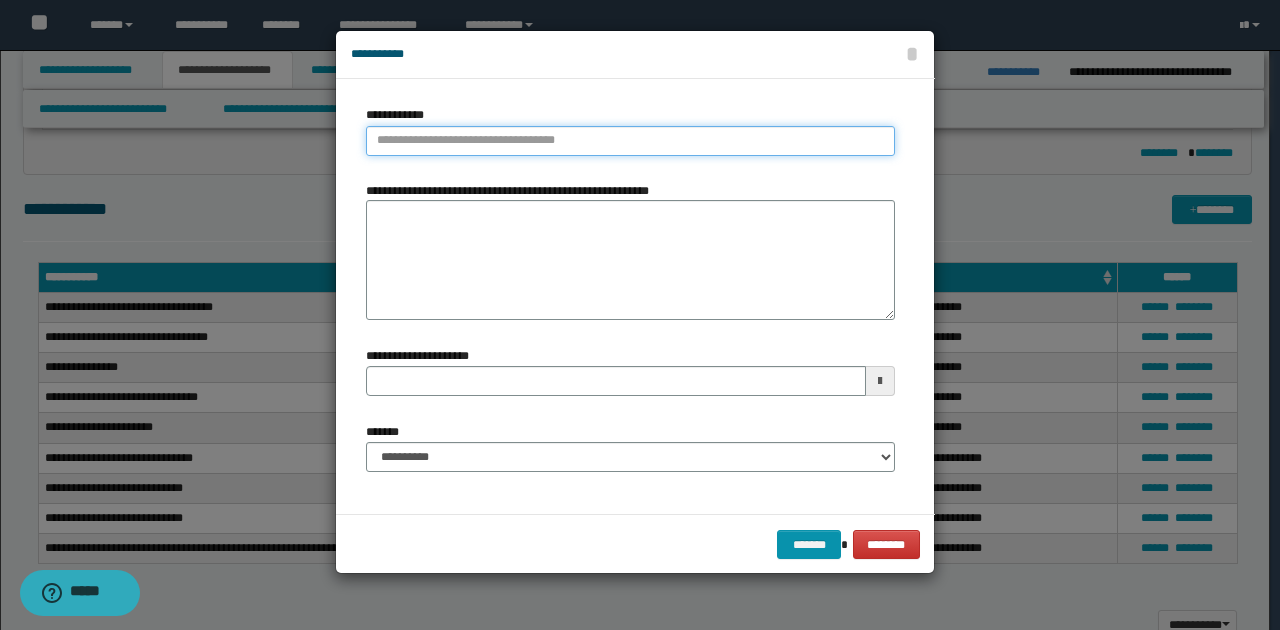 type on "**********" 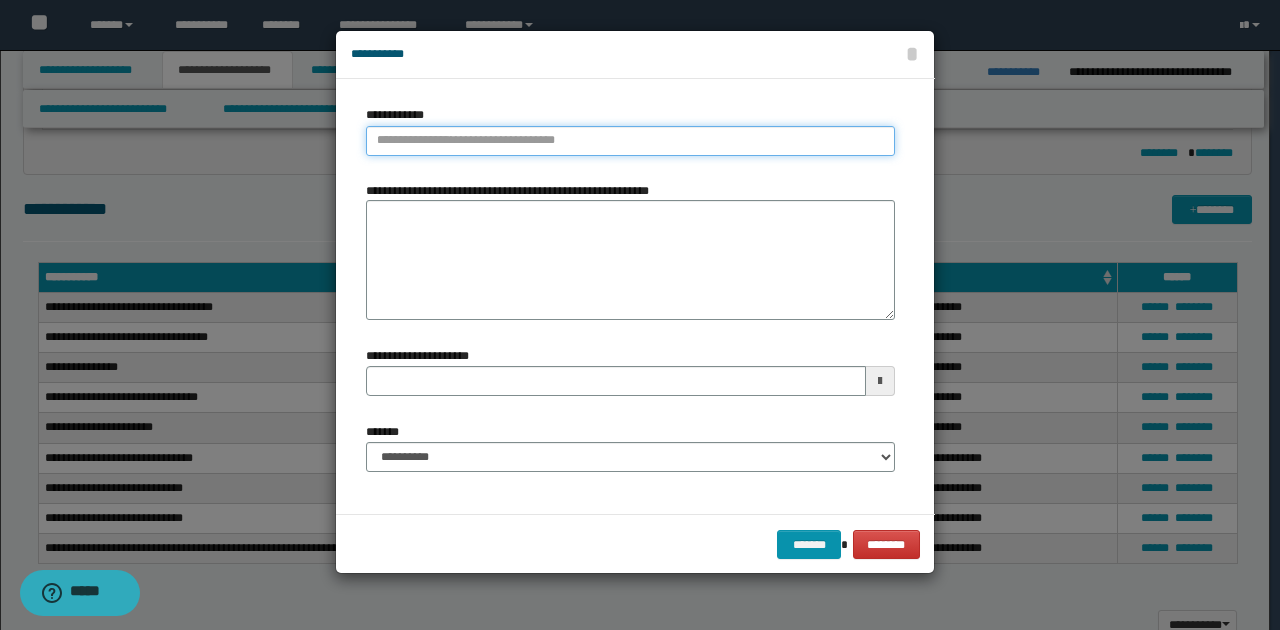 click on "**********" at bounding box center [630, 141] 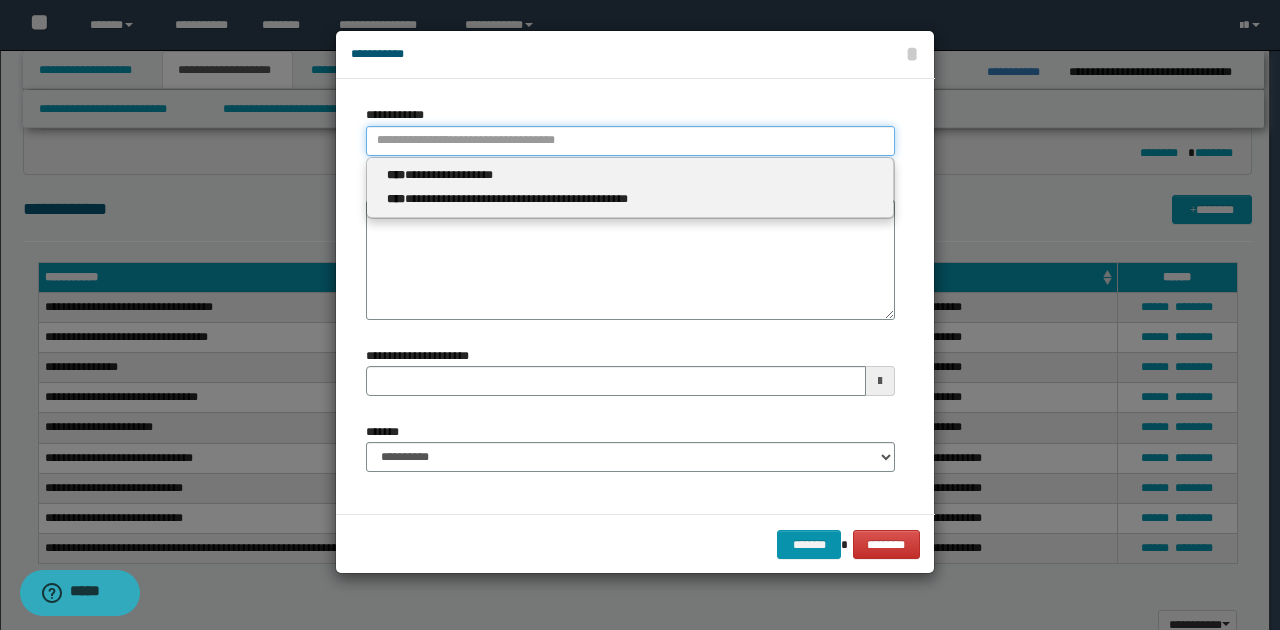 type 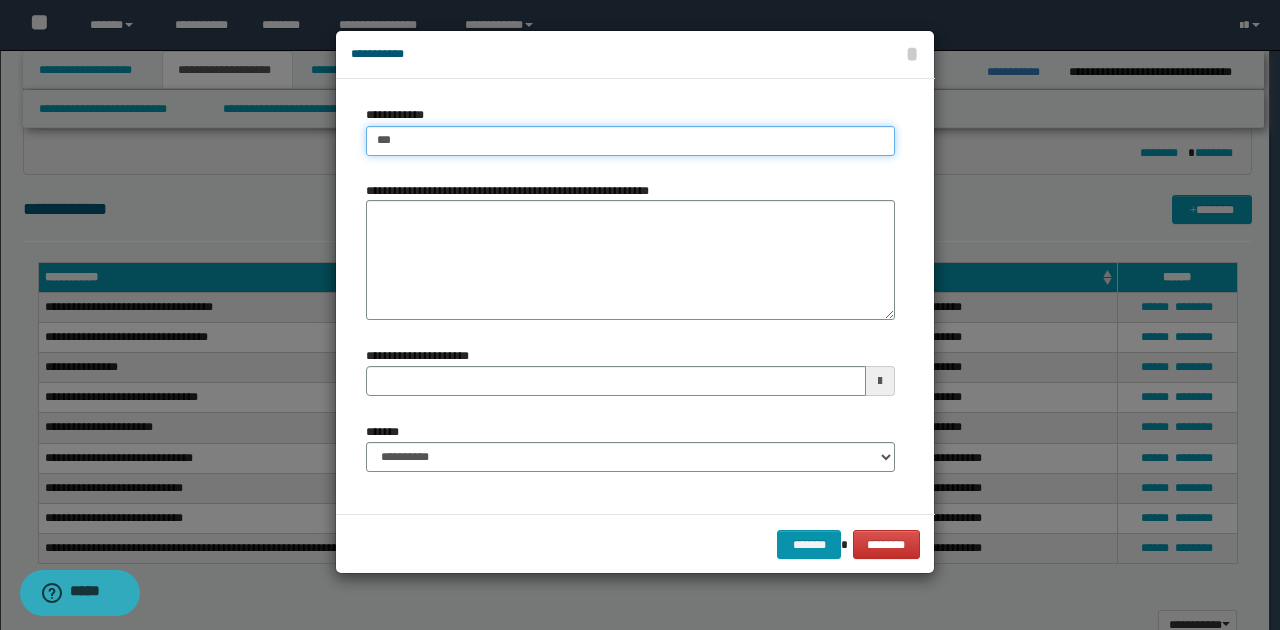 type on "****" 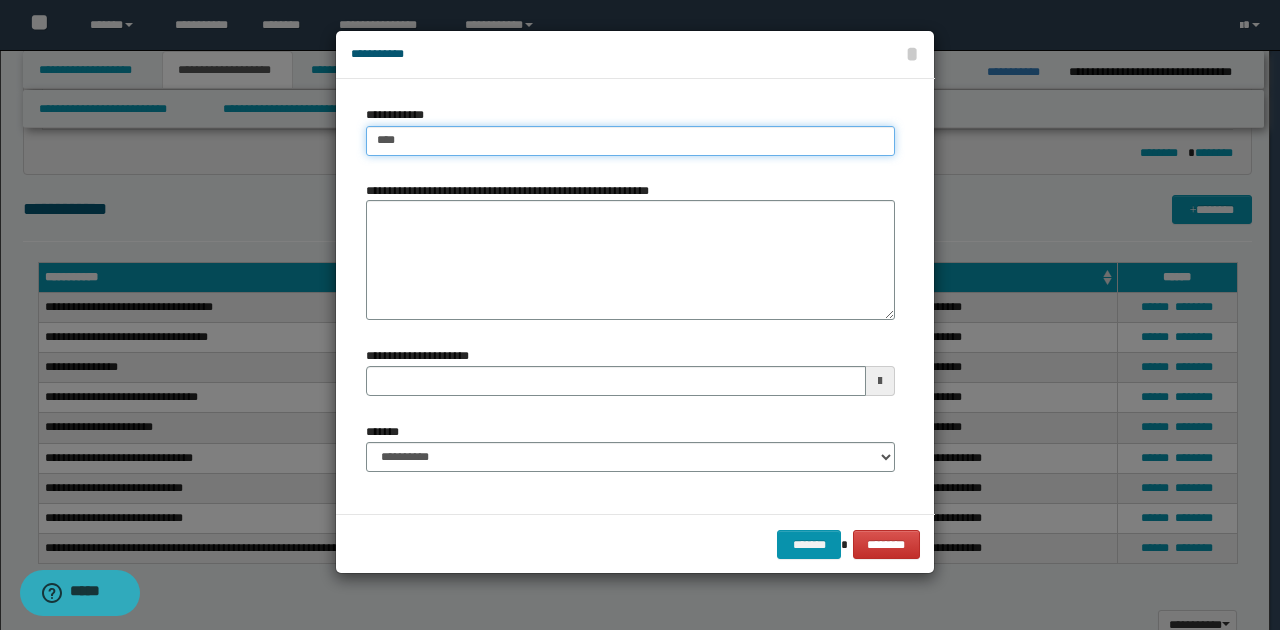 type on "****" 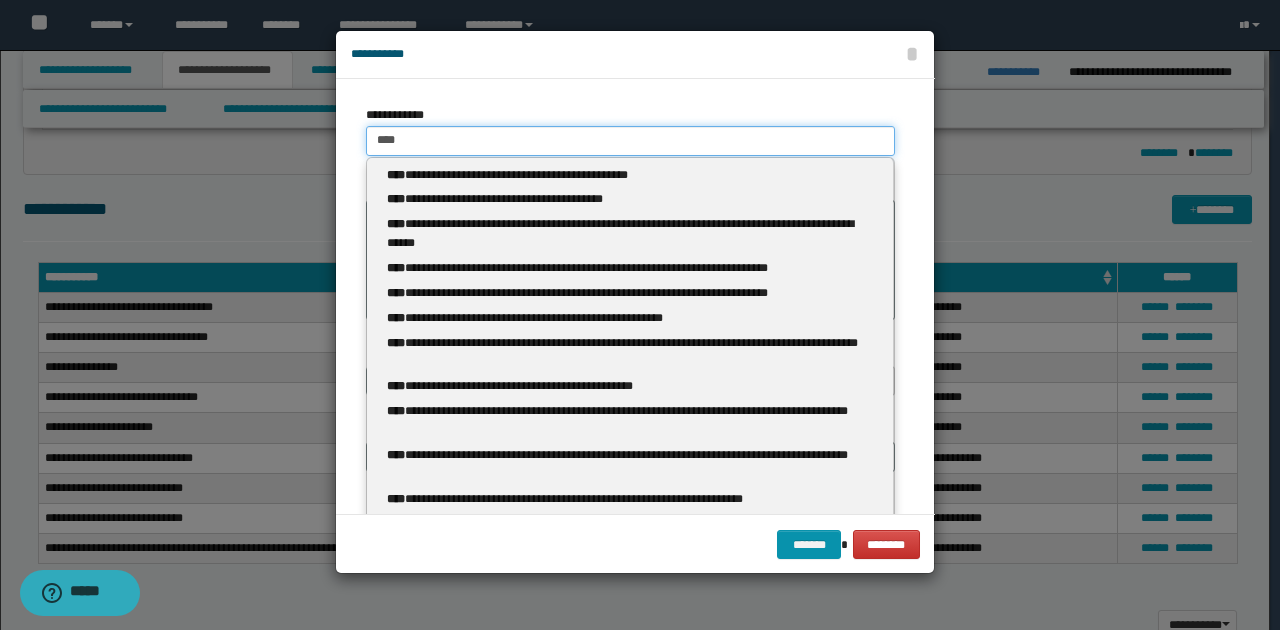 type 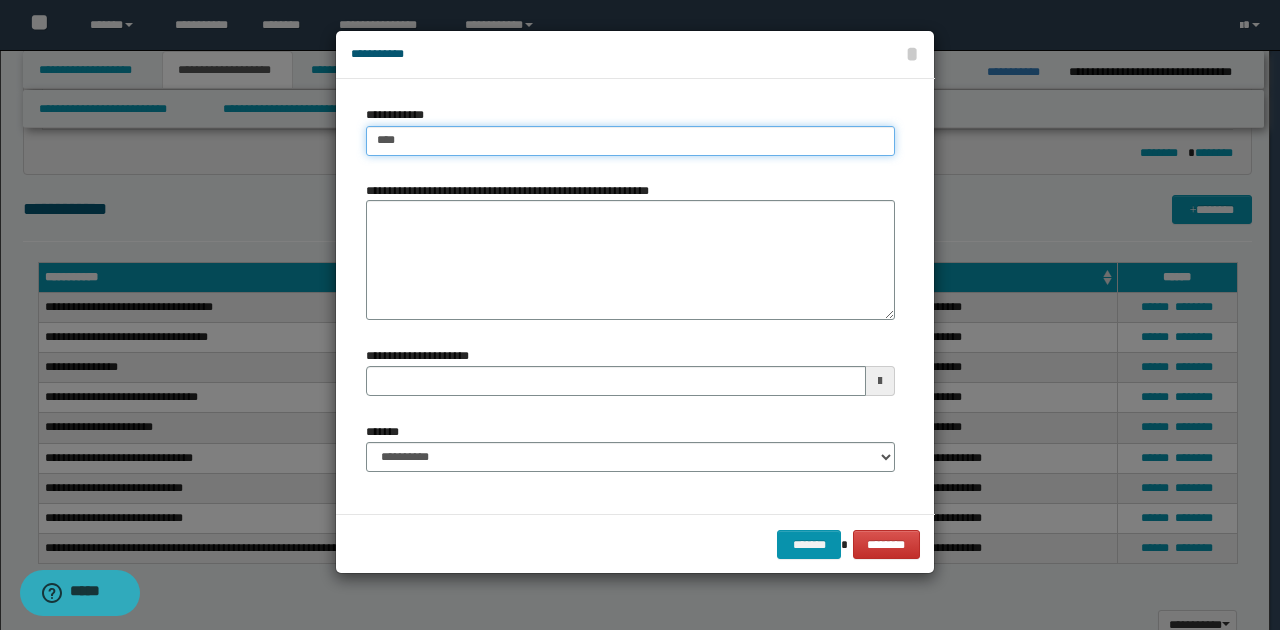 type on "*****" 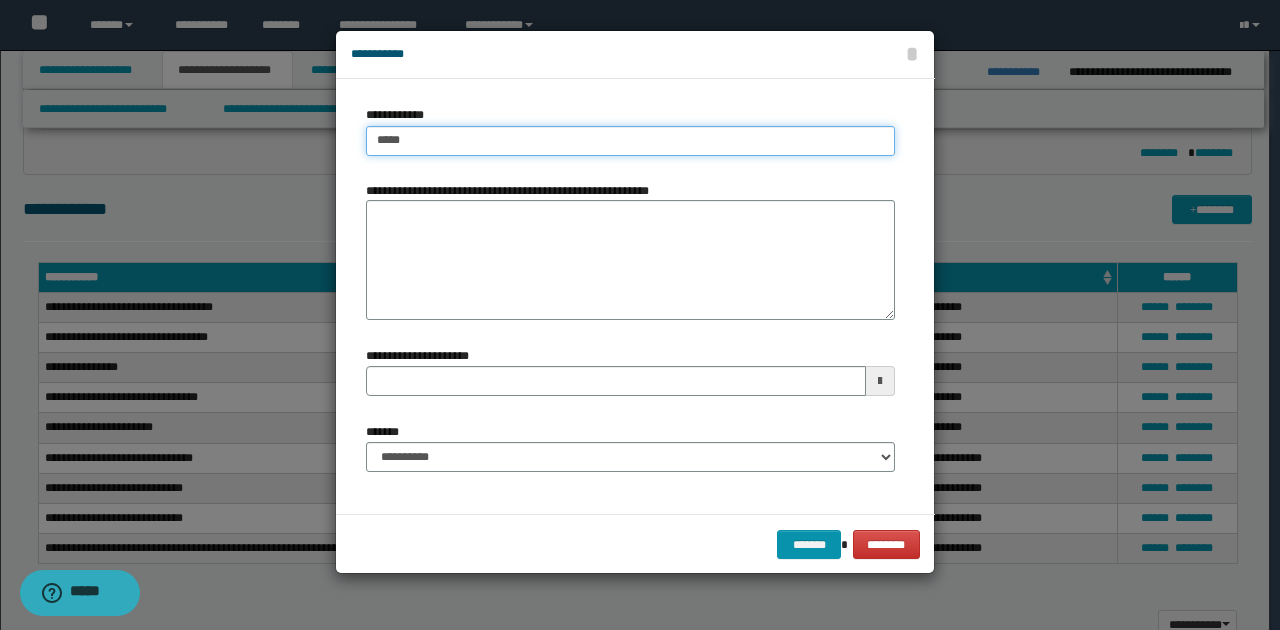 type on "*****" 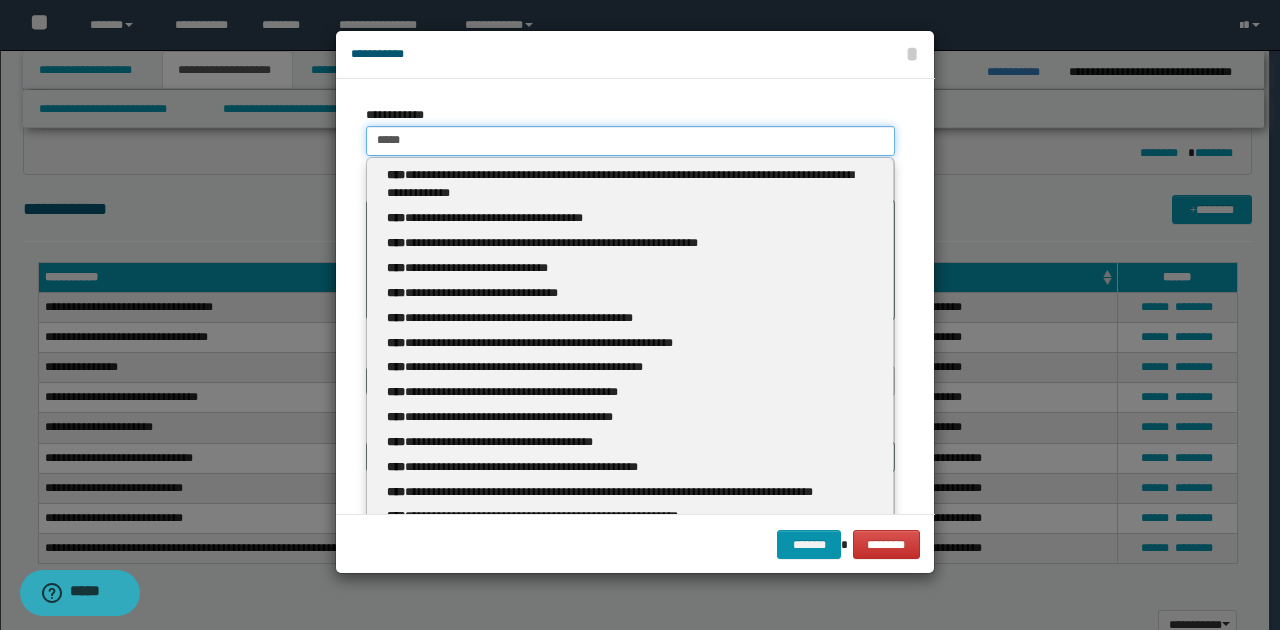 type 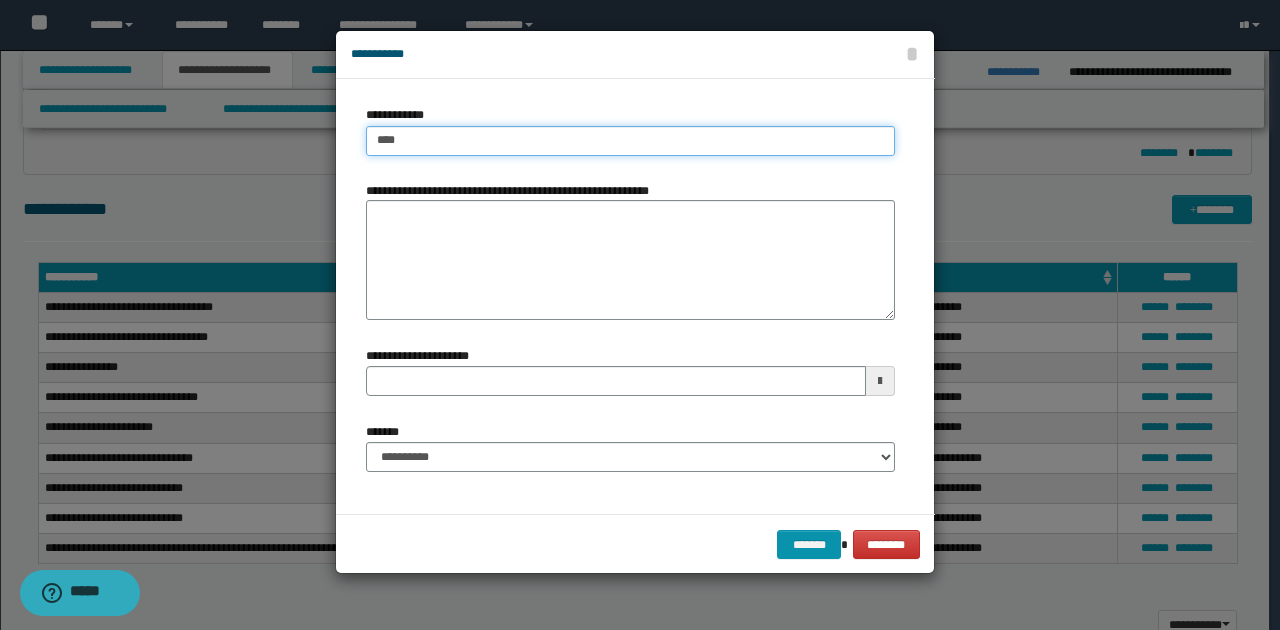 type on "***" 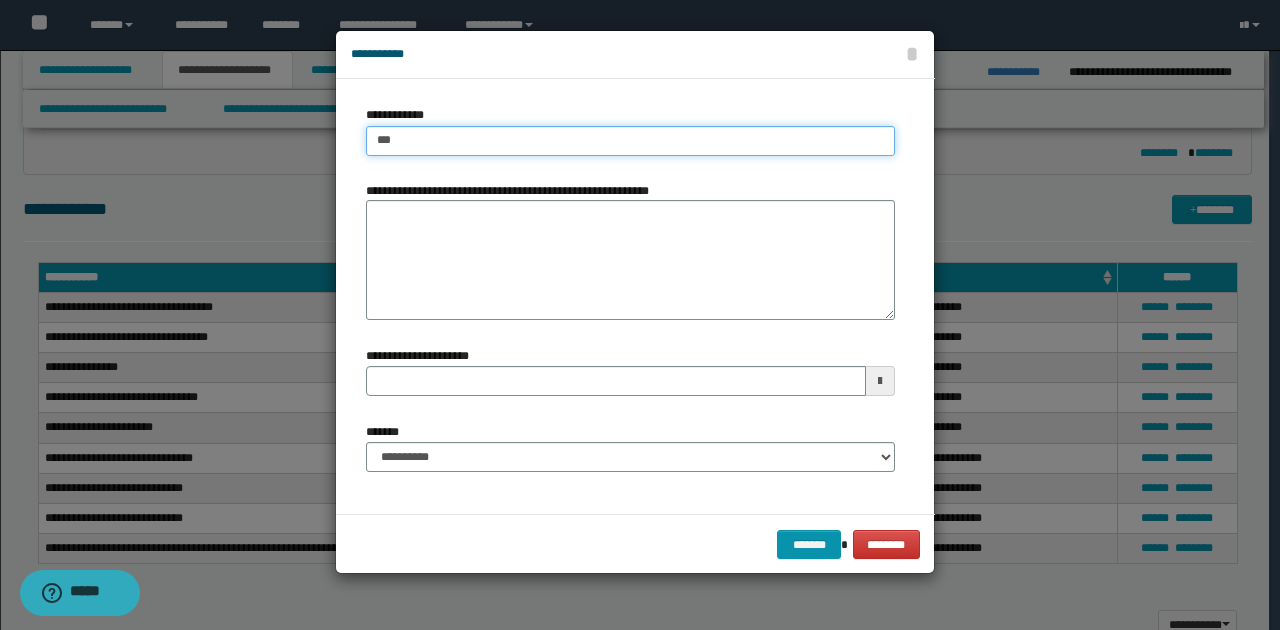 type on "**********" 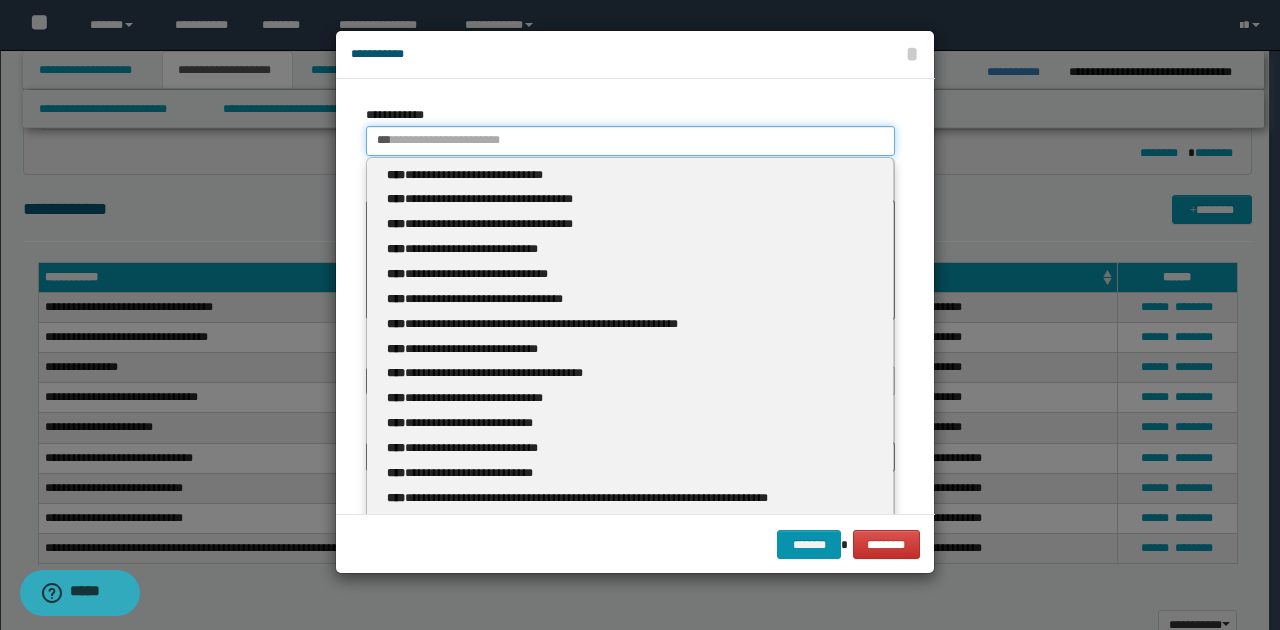 type 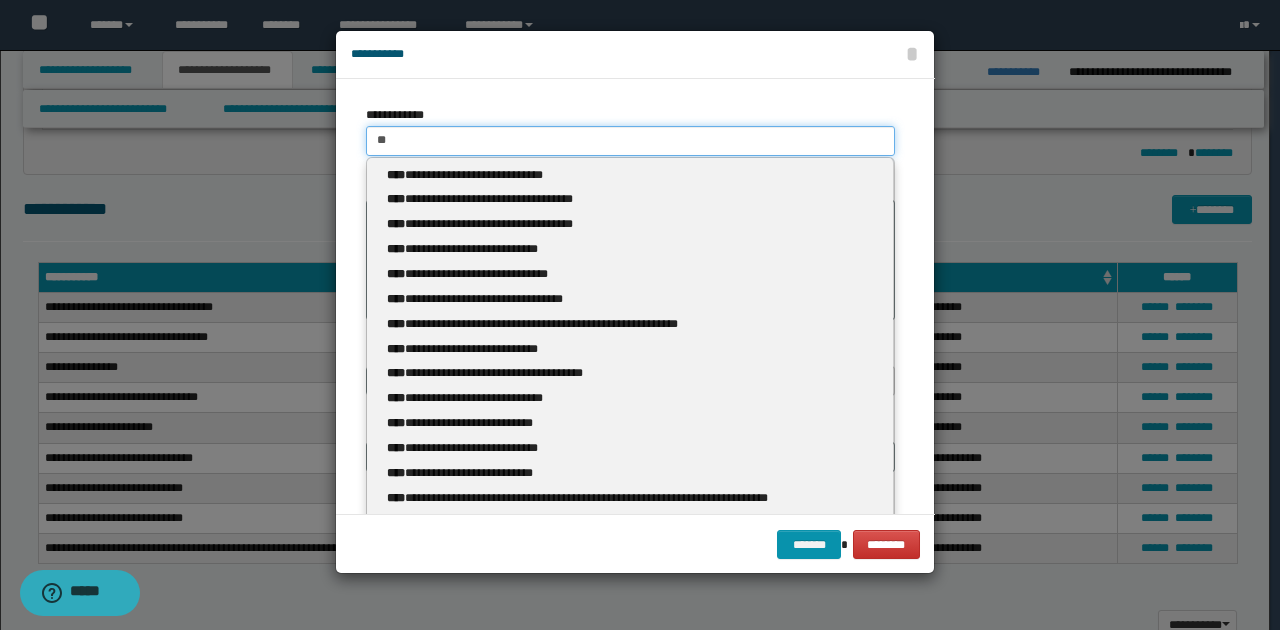 type on "*" 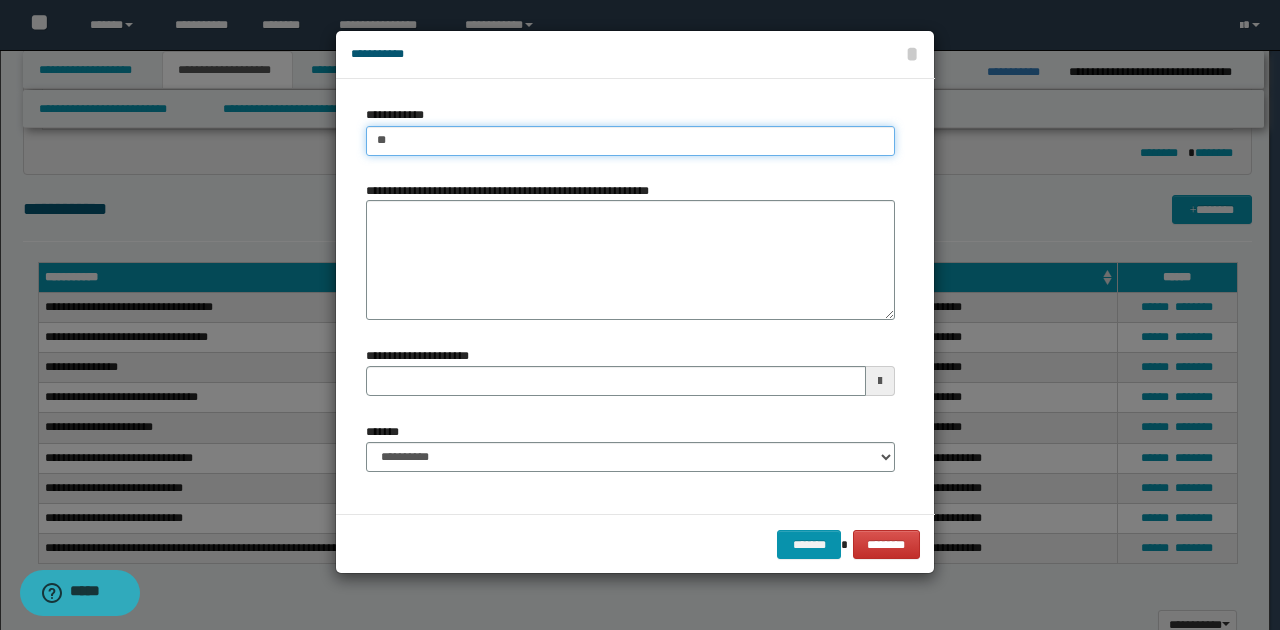 type on "***" 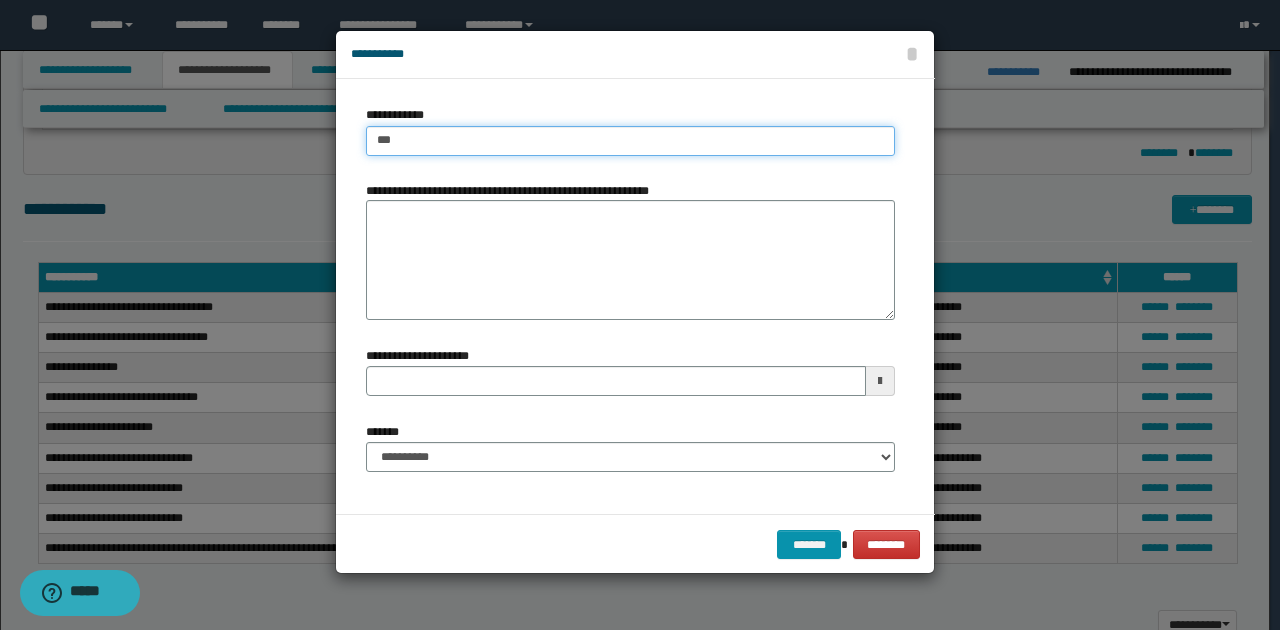 type on "***" 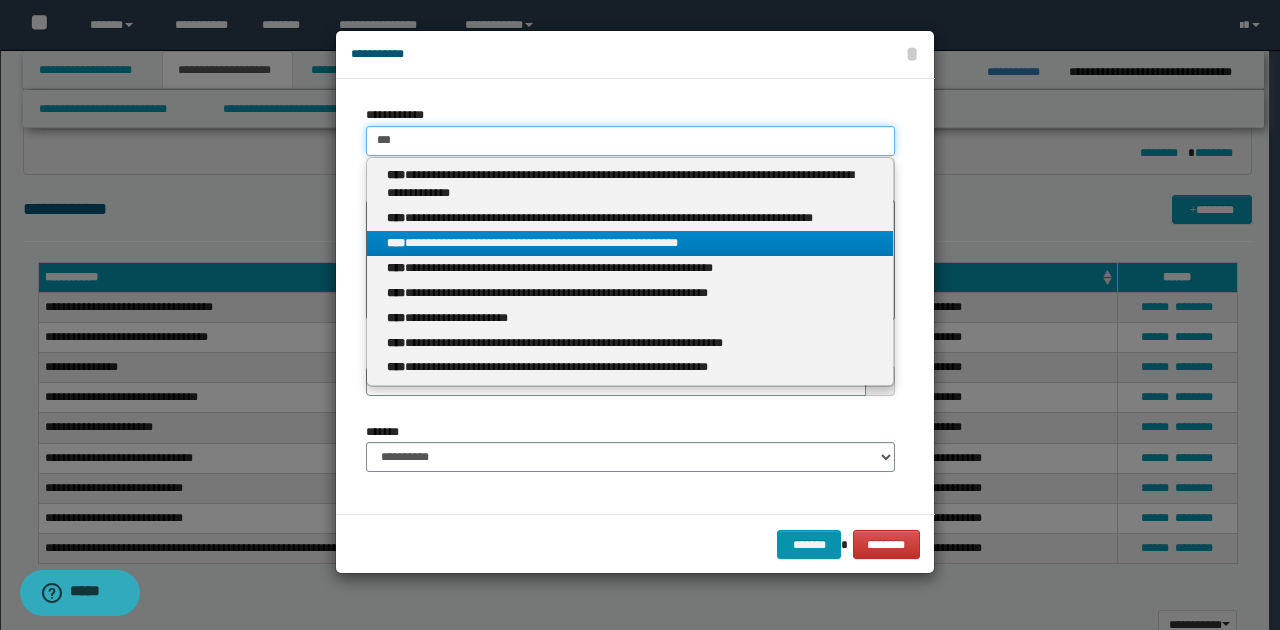 type on "***" 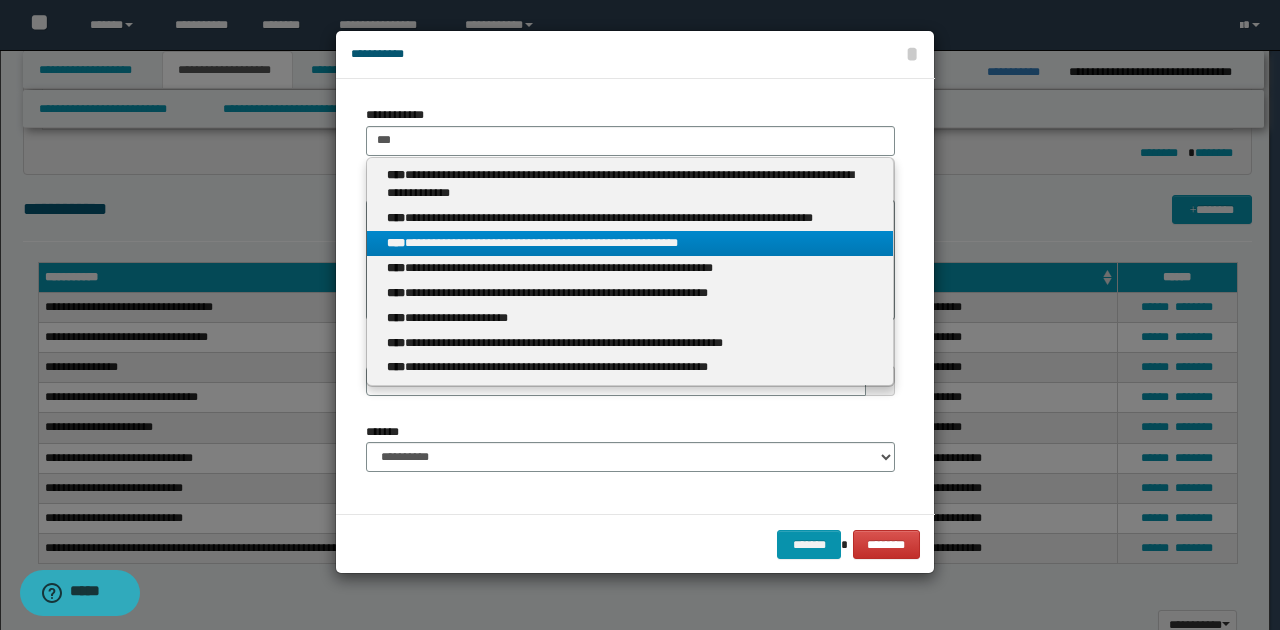 click on "**********" at bounding box center (630, 243) 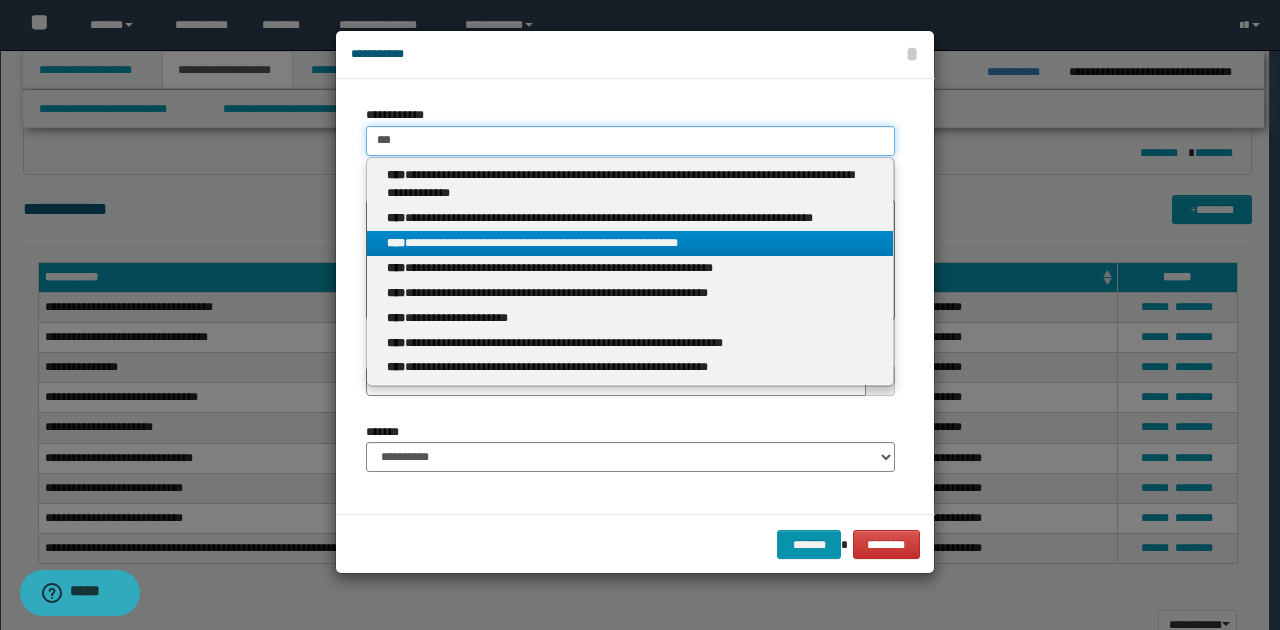 type 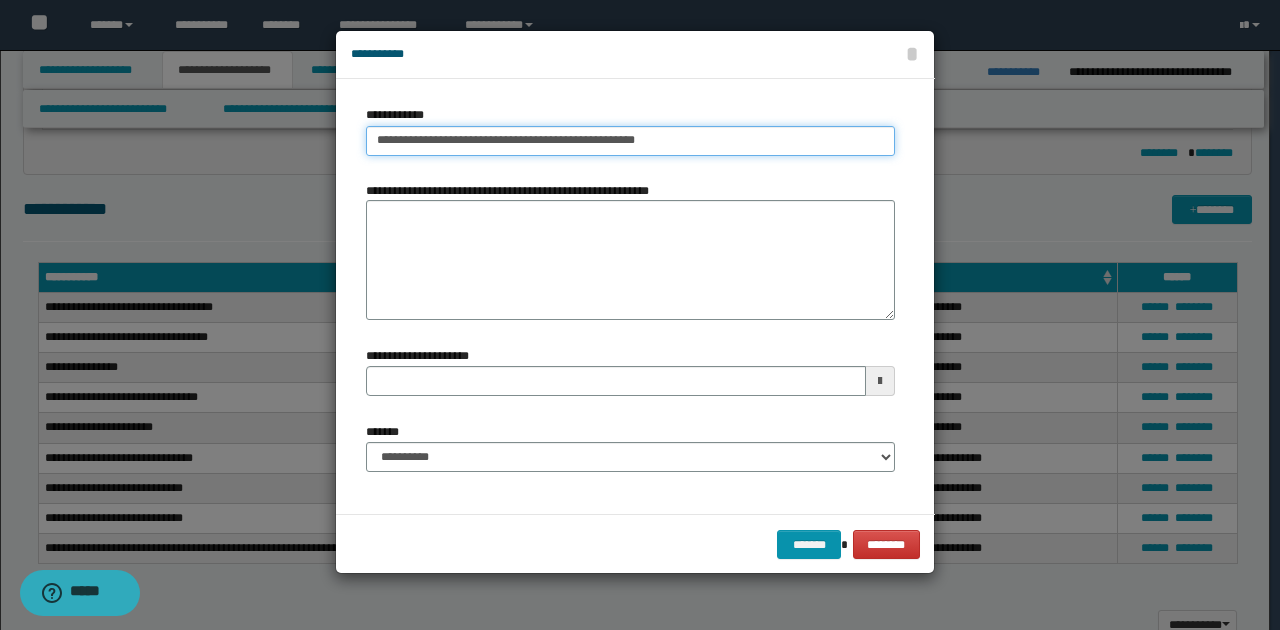 type 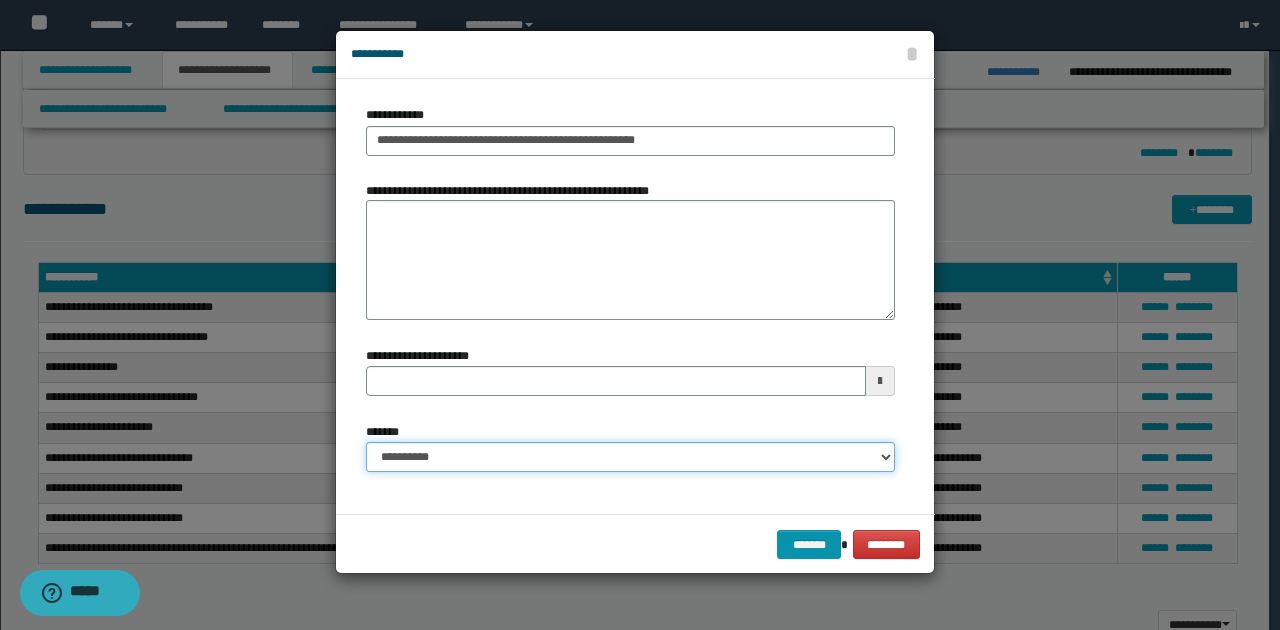 click on "**********" at bounding box center [630, 457] 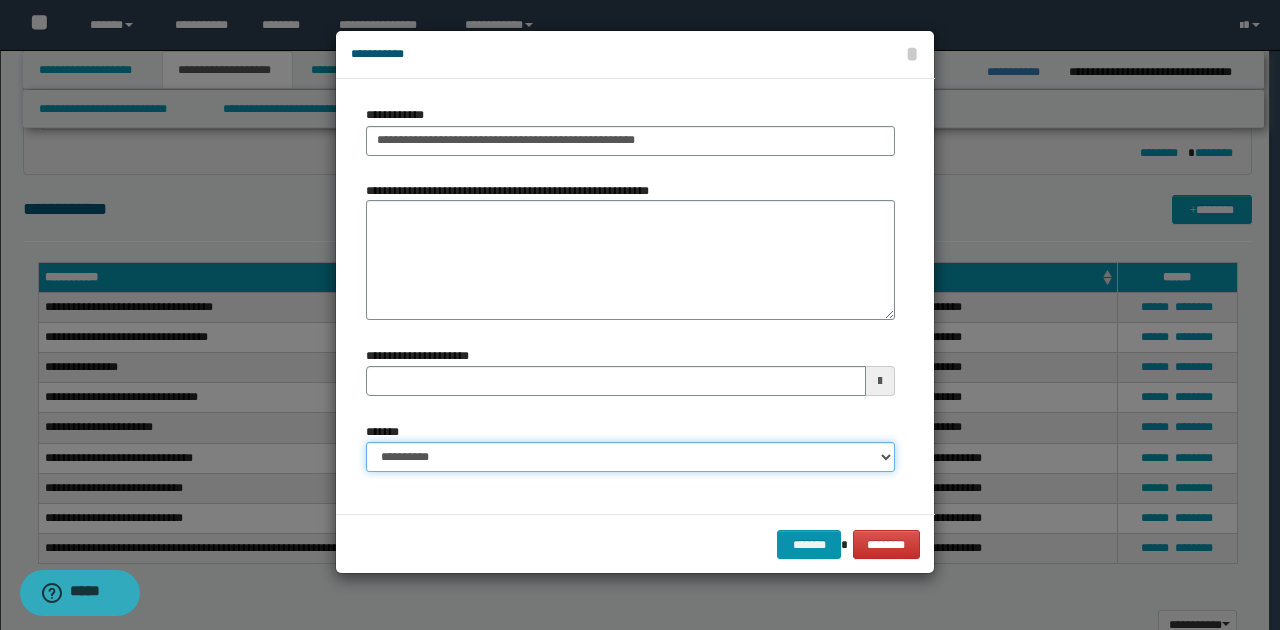 select on "*" 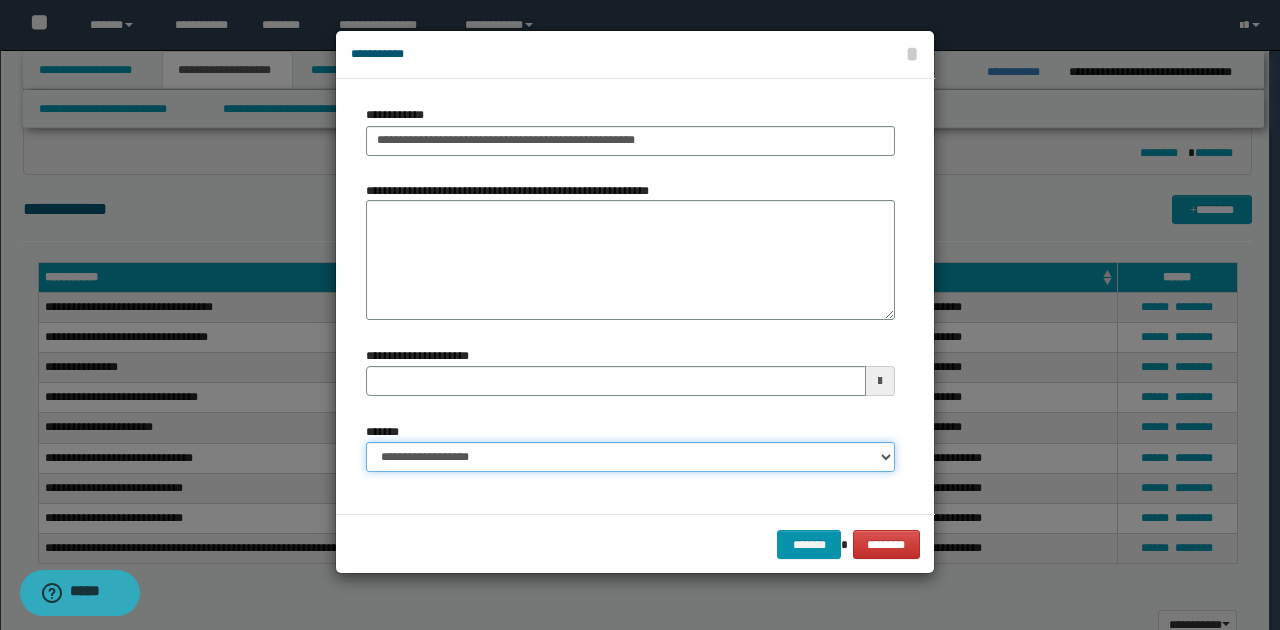 type 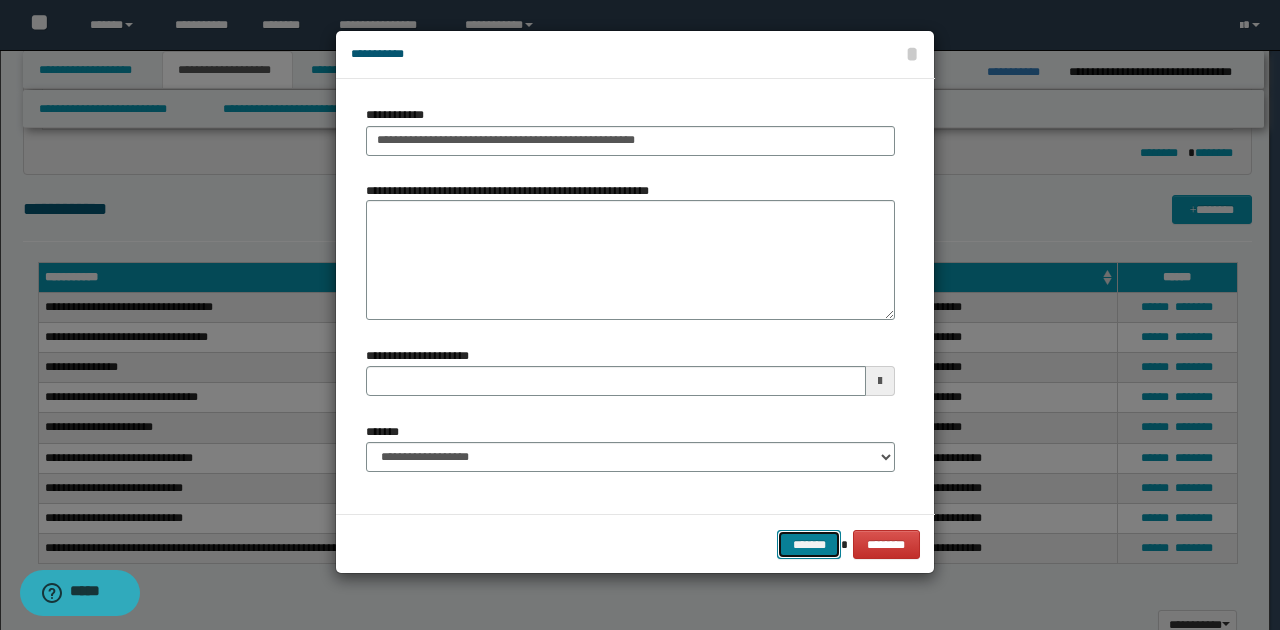 click on "*******" at bounding box center [809, 544] 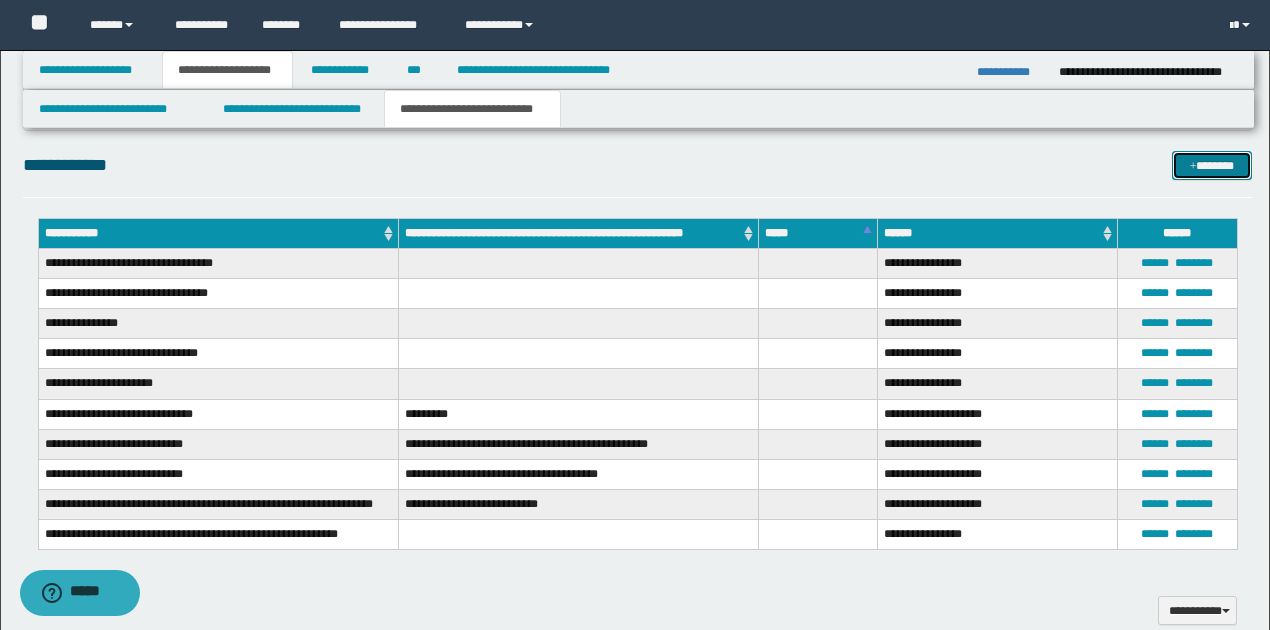 scroll, scrollTop: 1133, scrollLeft: 0, axis: vertical 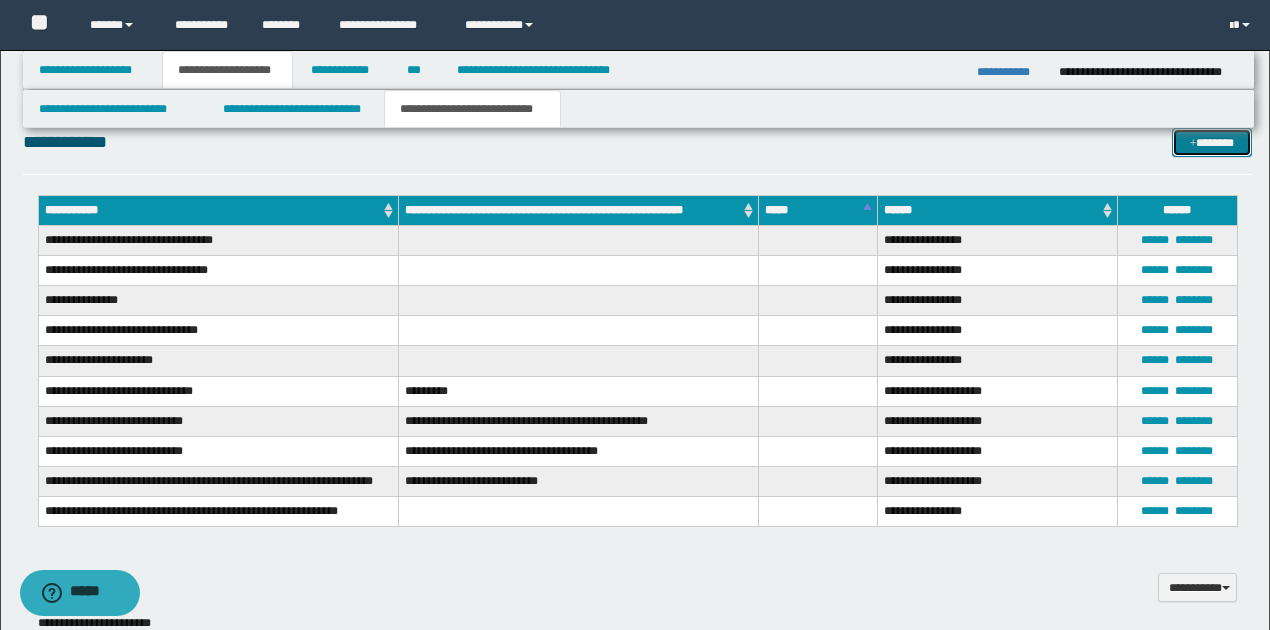 click on "*******" at bounding box center (1211, 142) 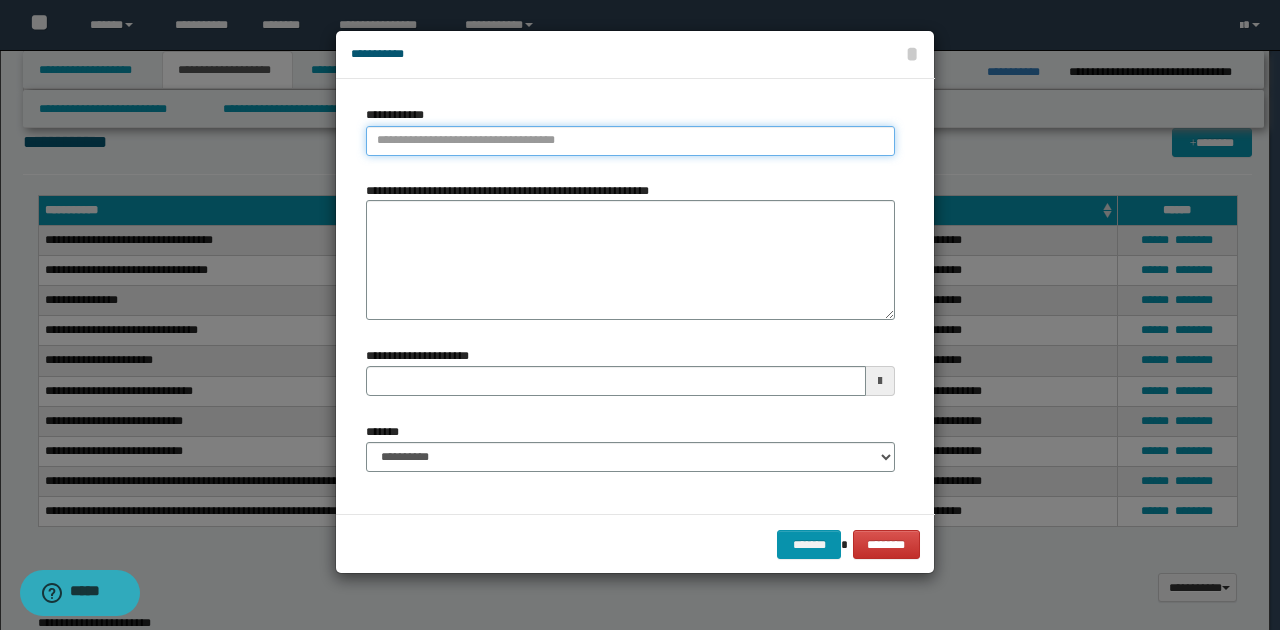 type on "**********" 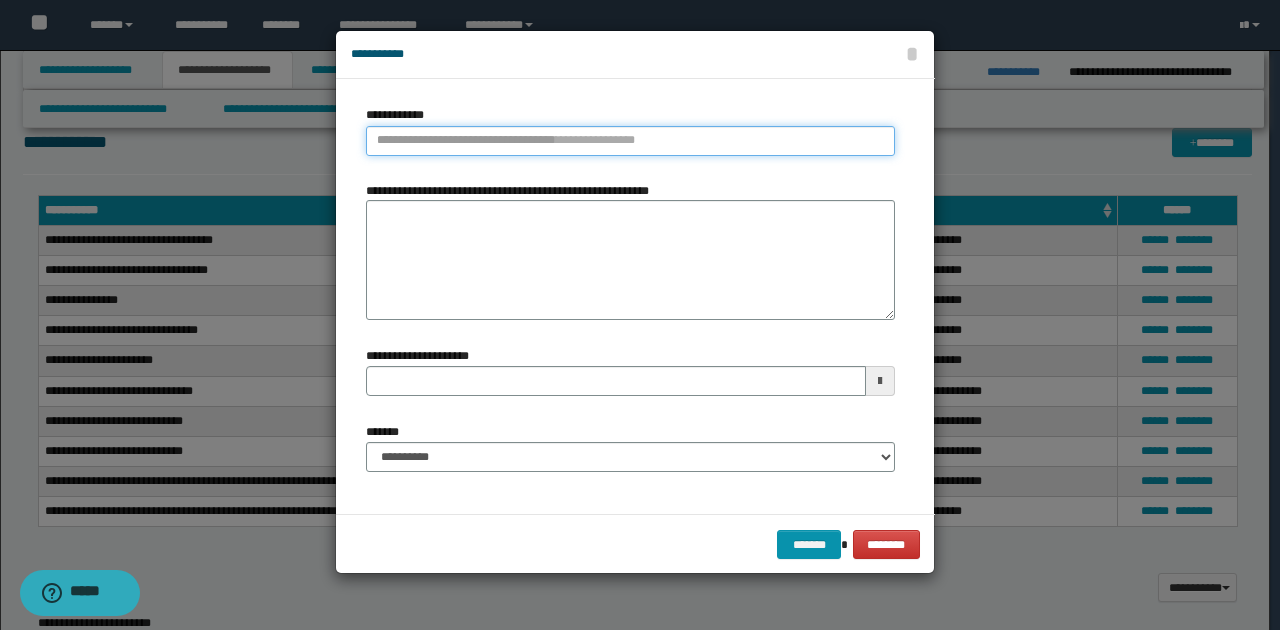 click on "**********" at bounding box center [630, 141] 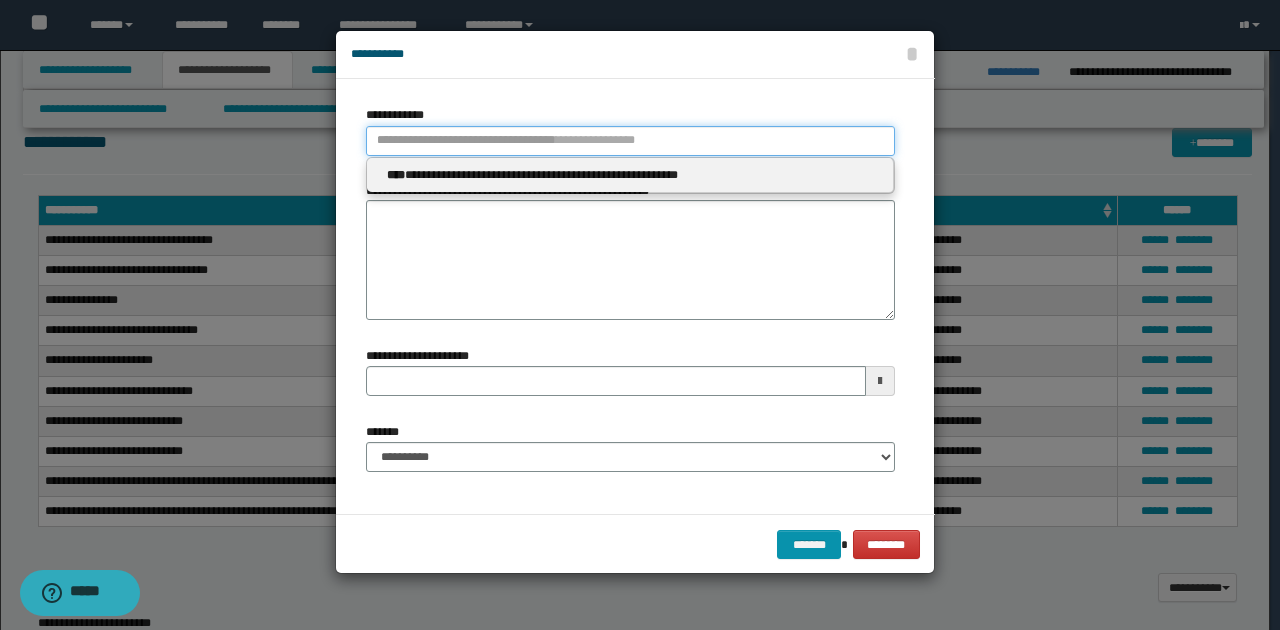 type 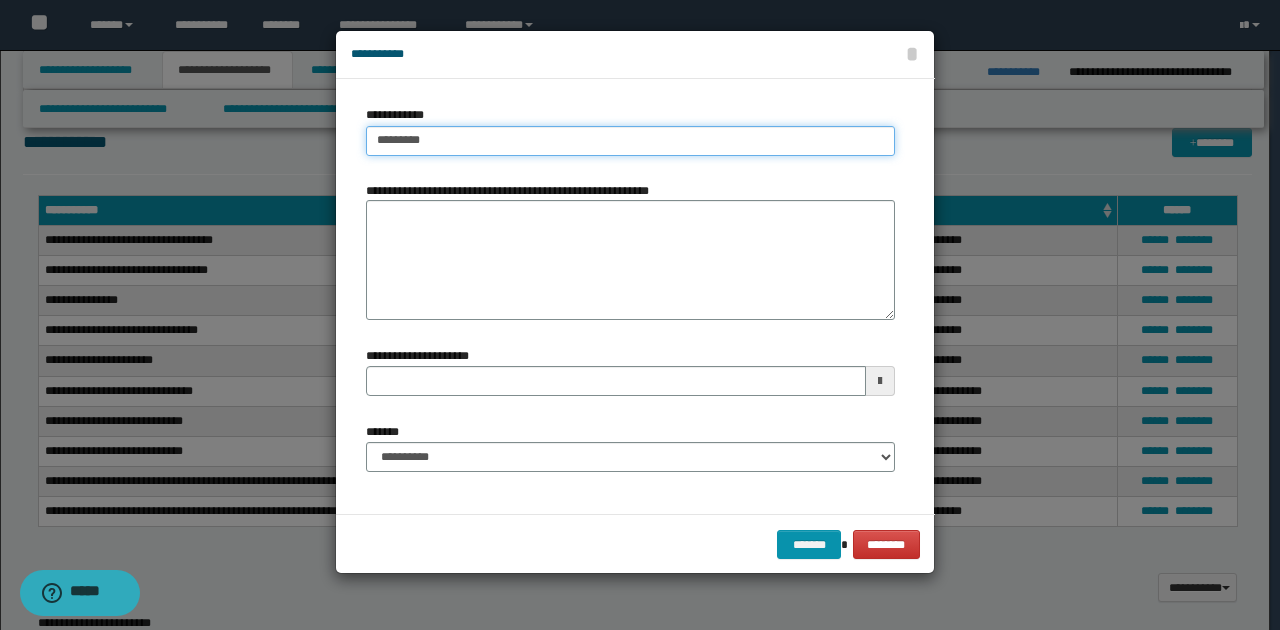 type on "**********" 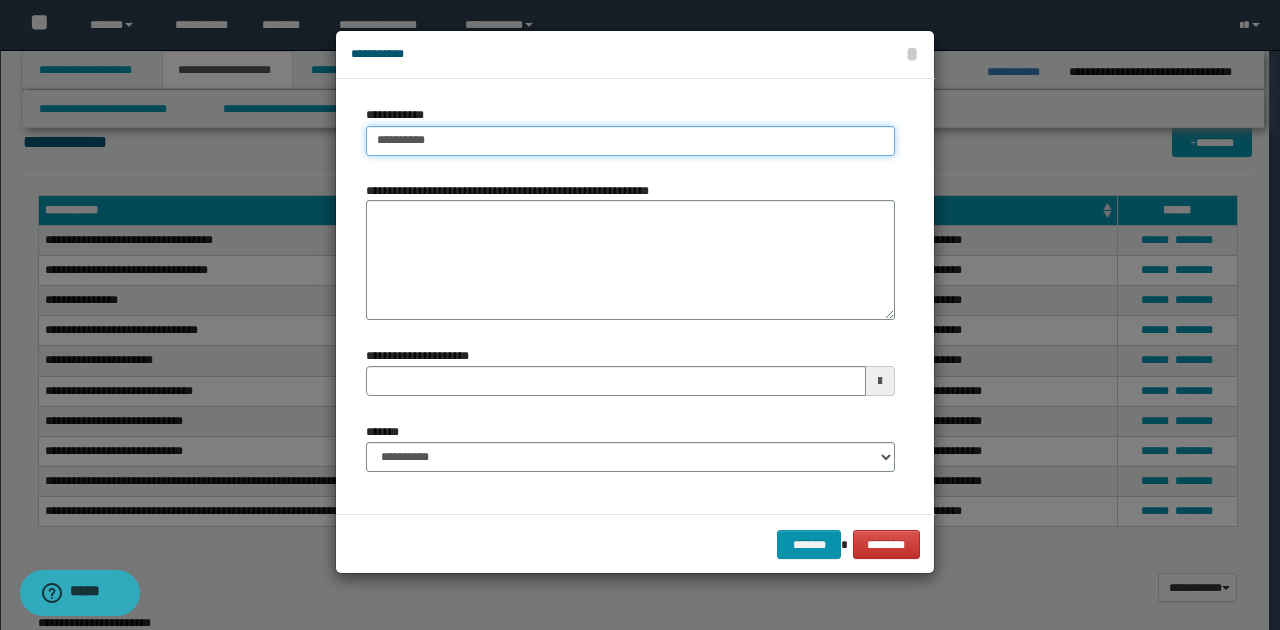 type on "**********" 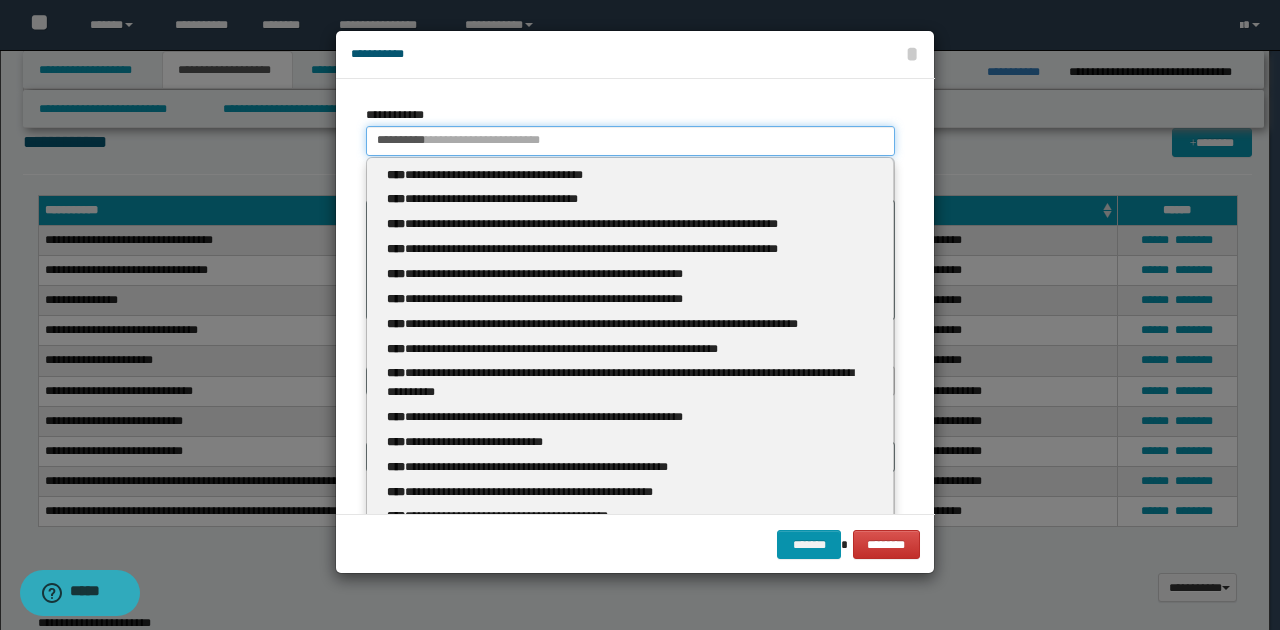 type 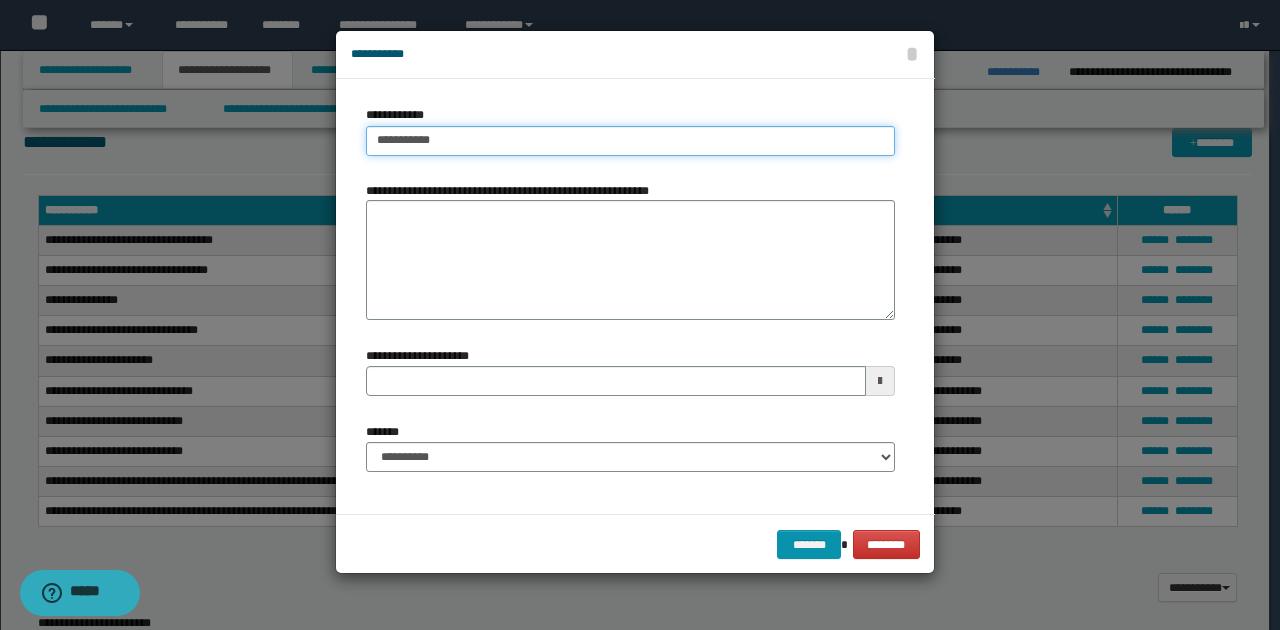 type on "**********" 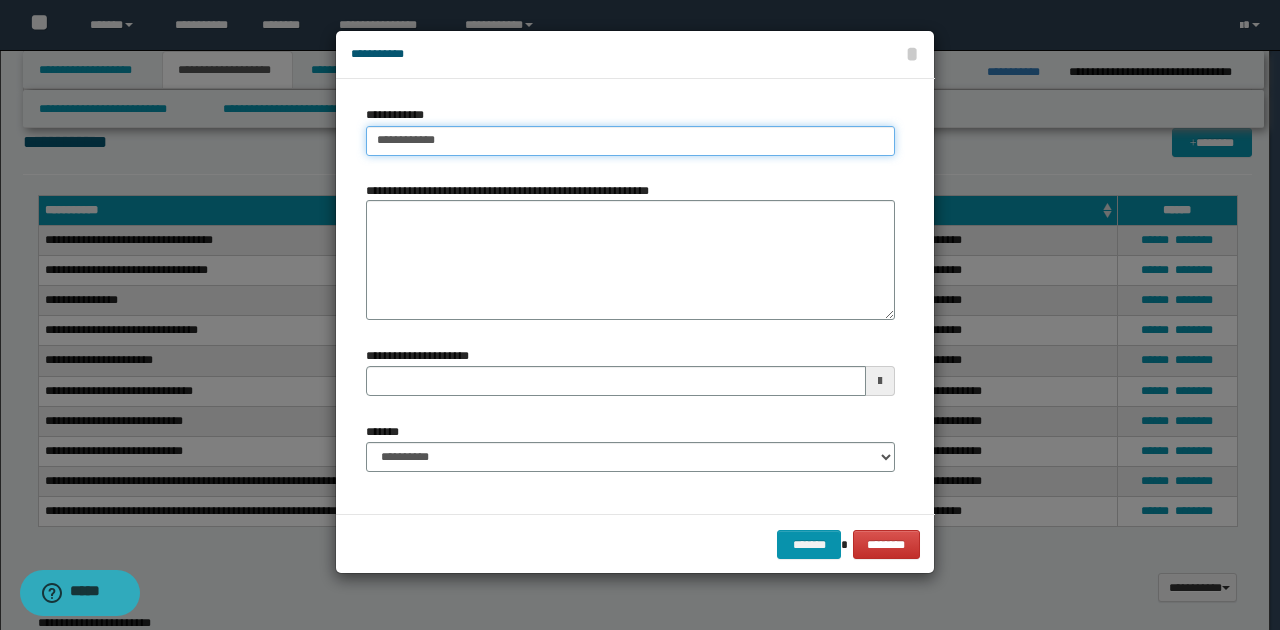 type on "**********" 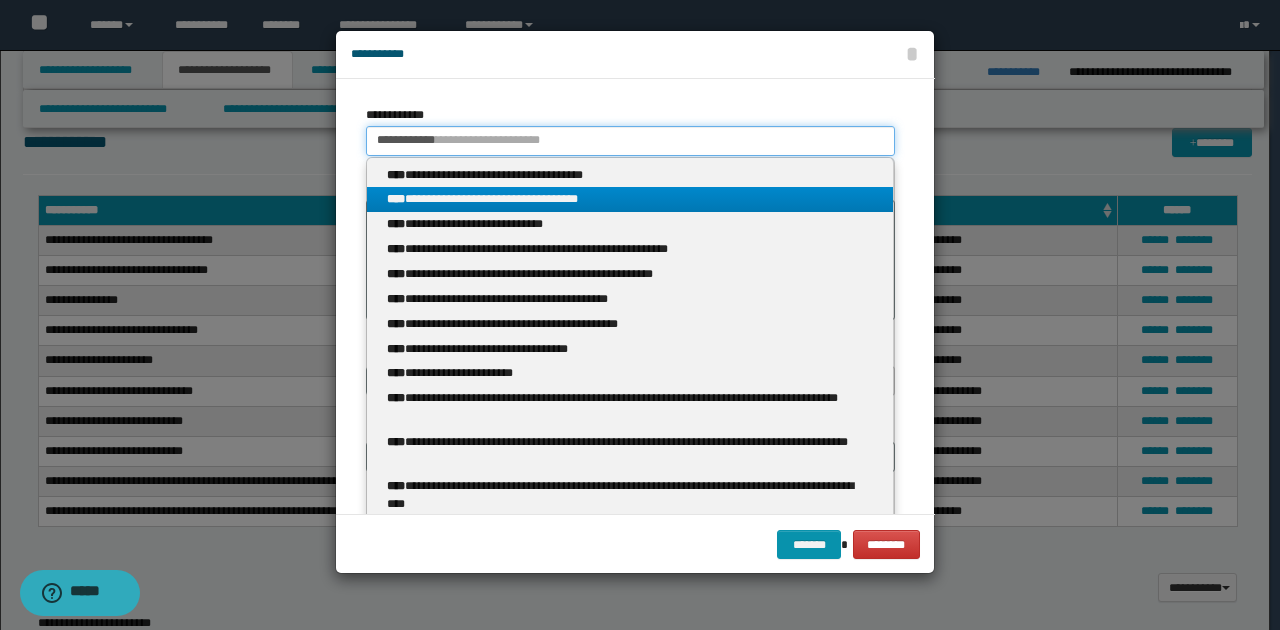 type on "**********" 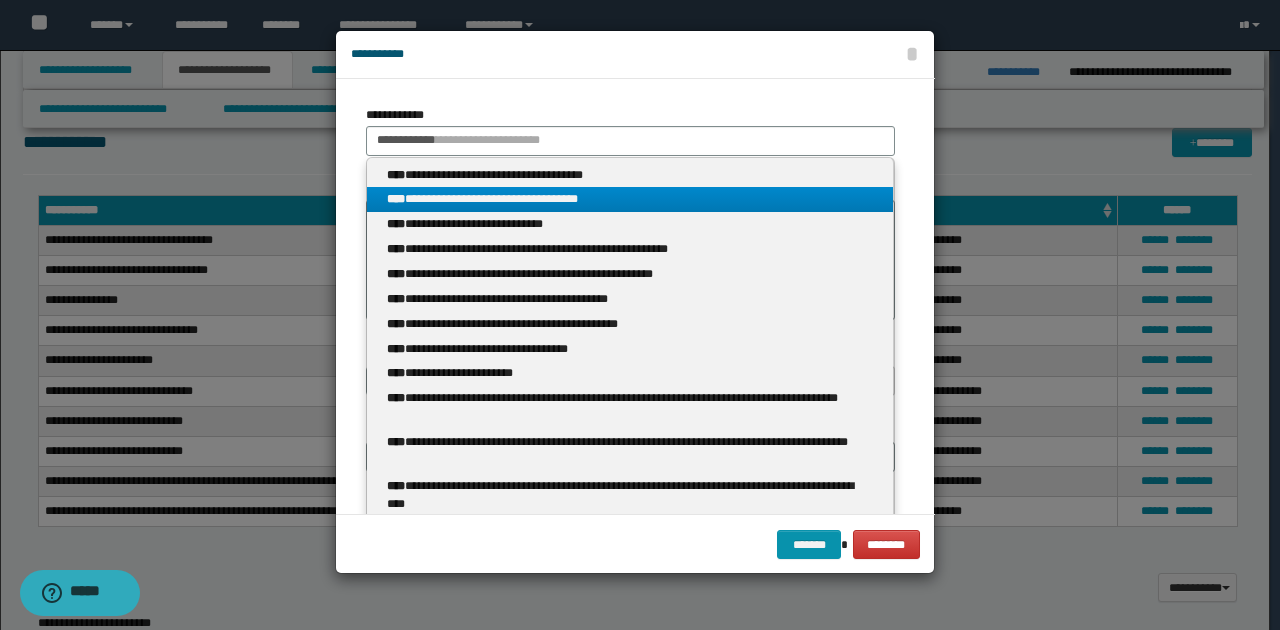 click on "**********" at bounding box center (630, 199) 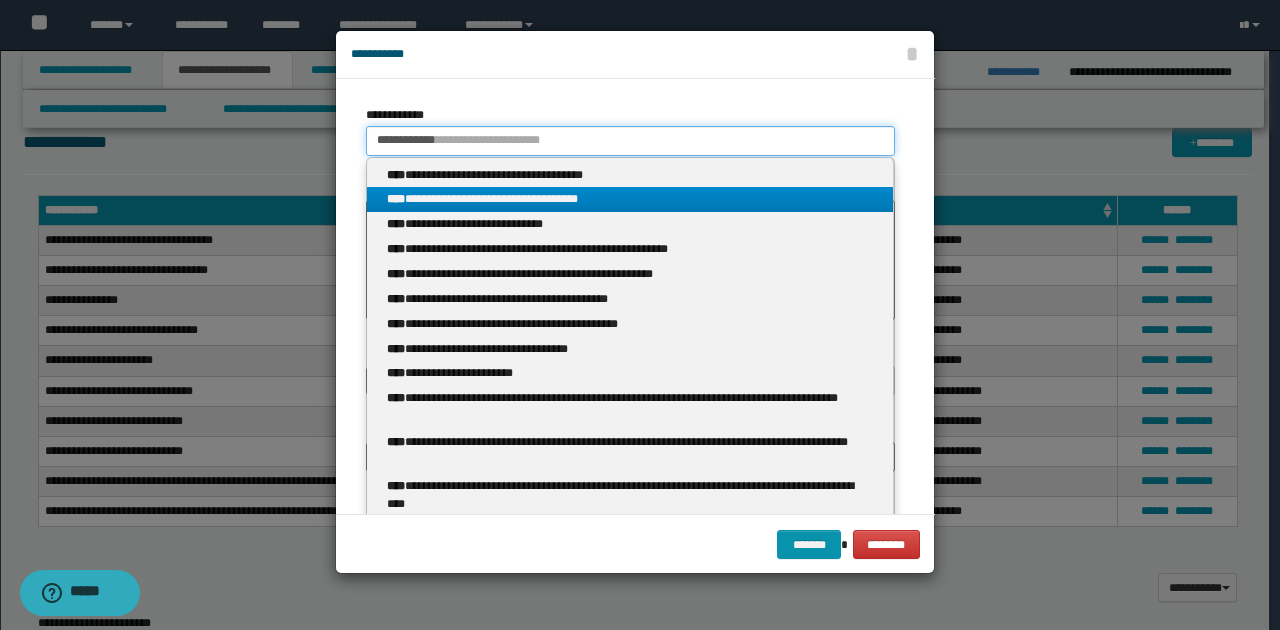 type 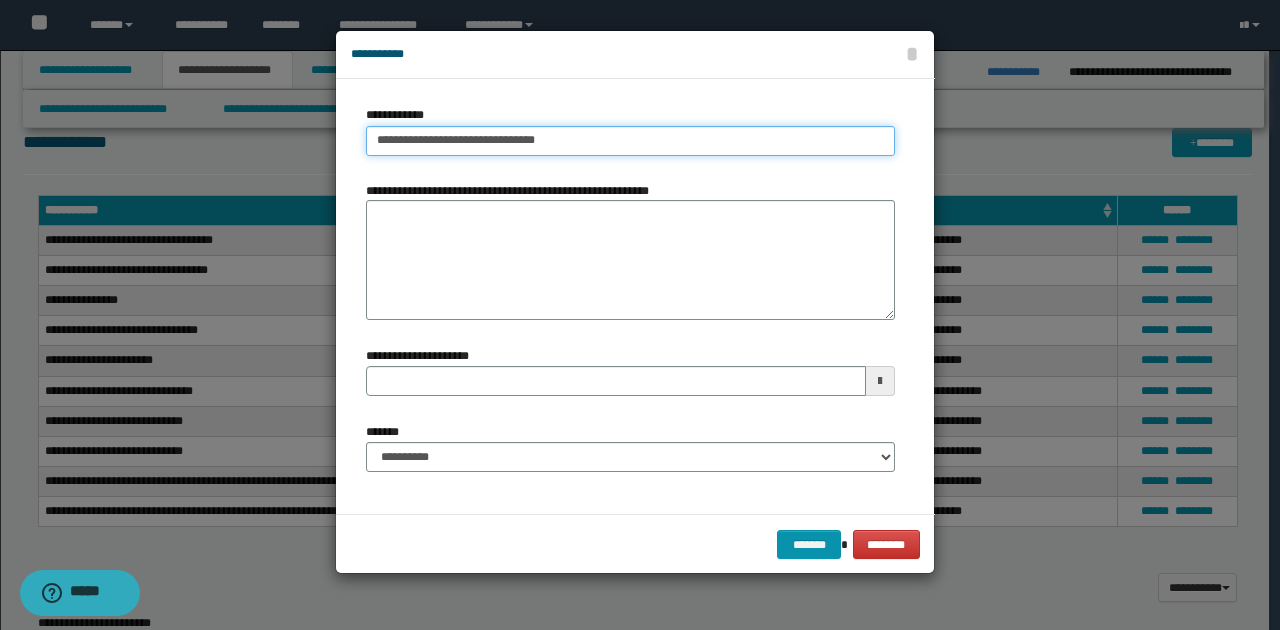 type 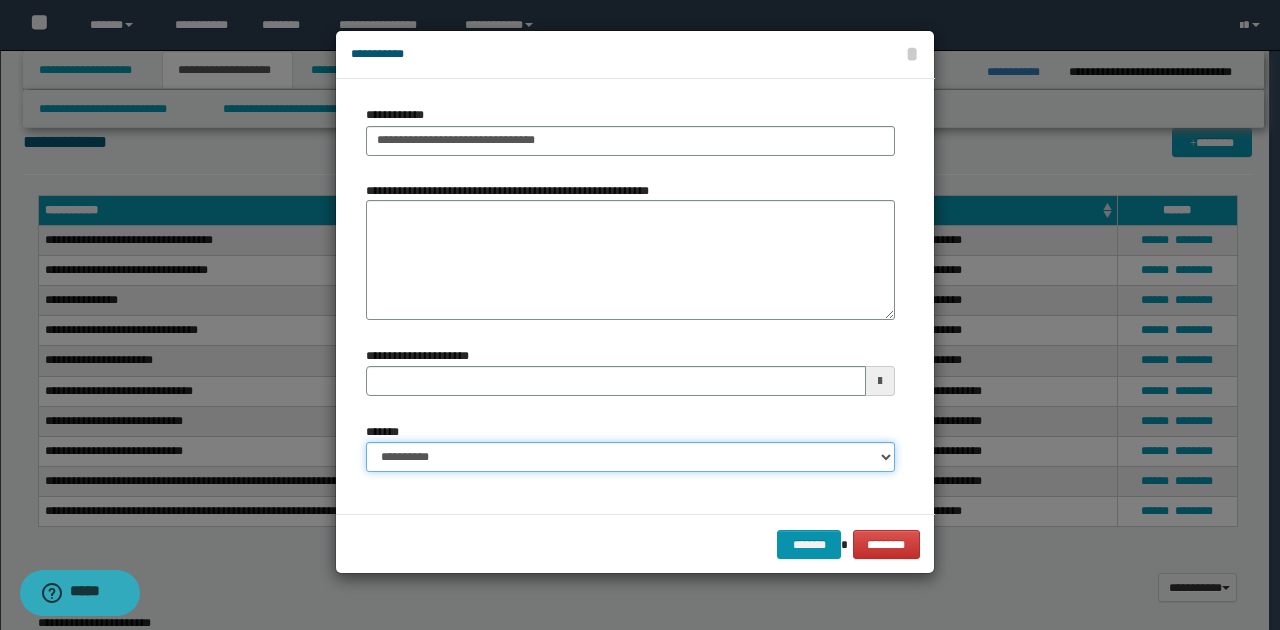 click on "**********" at bounding box center [630, 457] 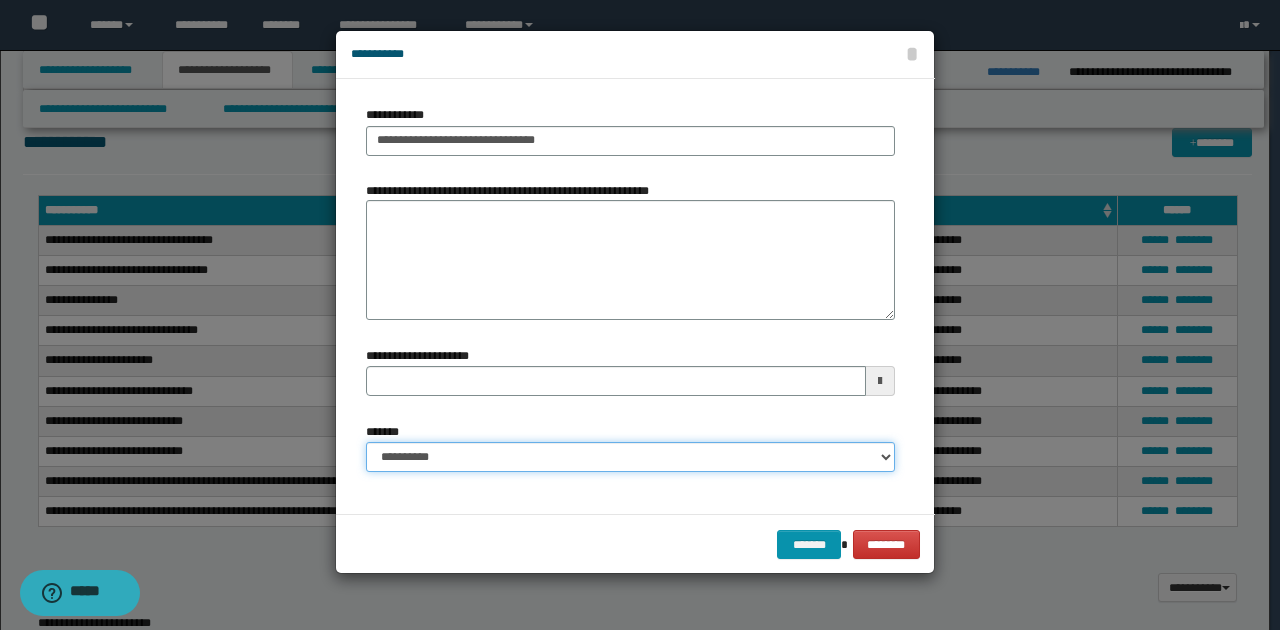 select on "*" 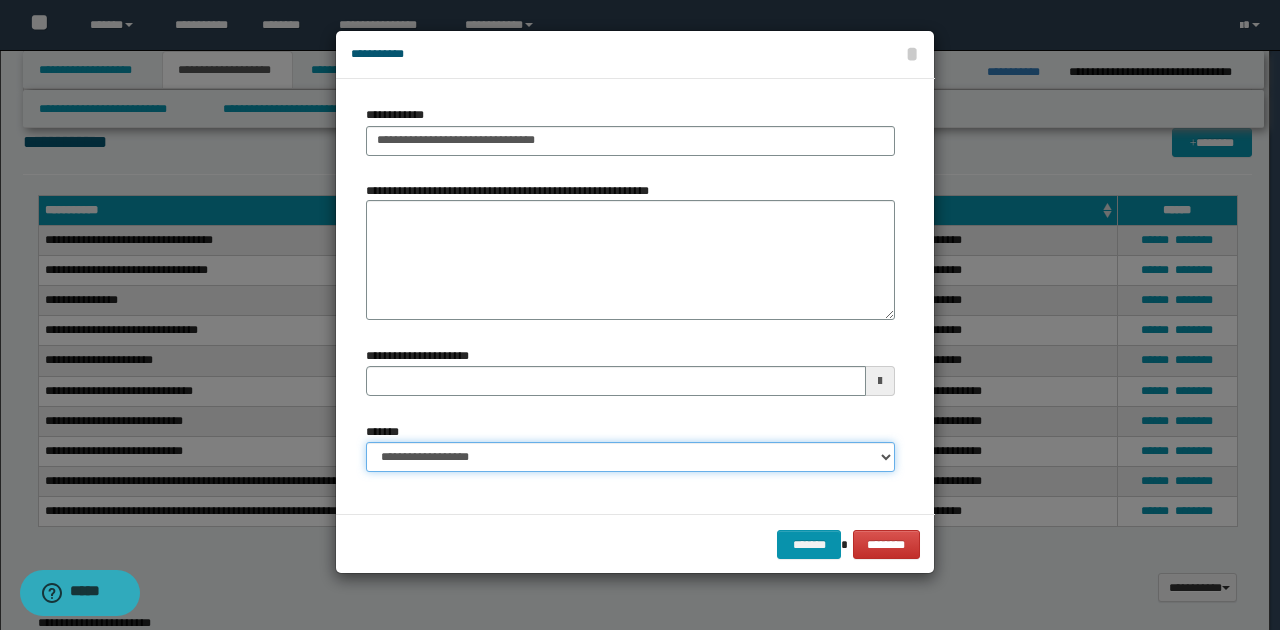 click on "**********" at bounding box center (630, 457) 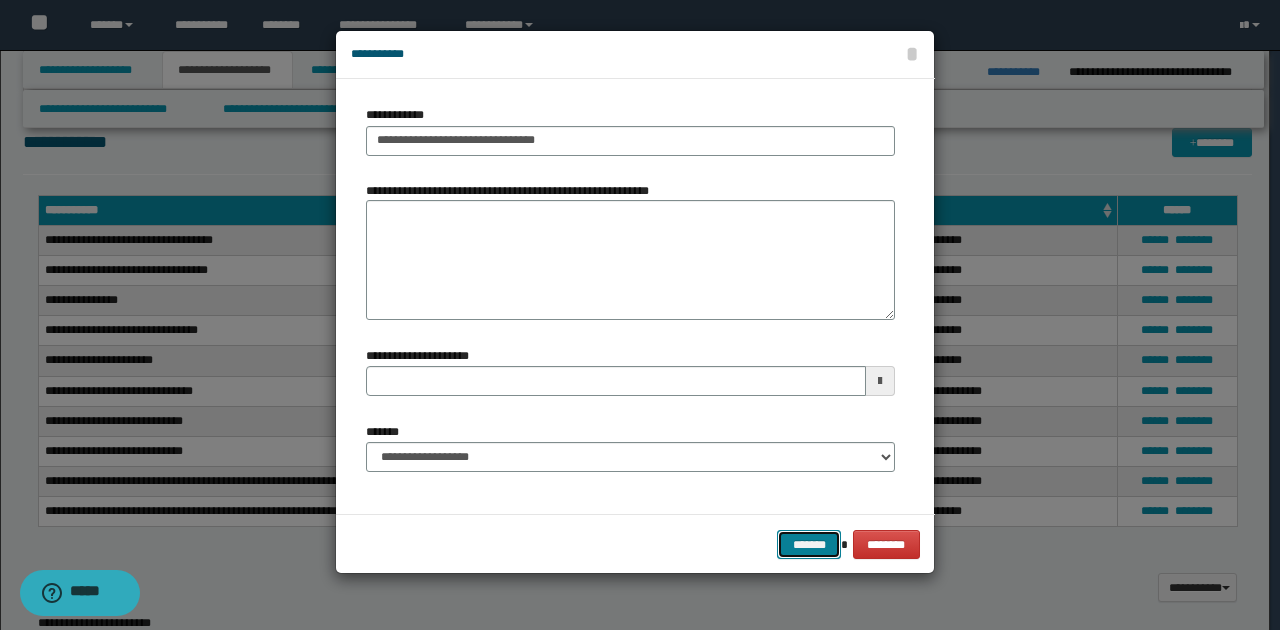 click on "*******" at bounding box center [809, 544] 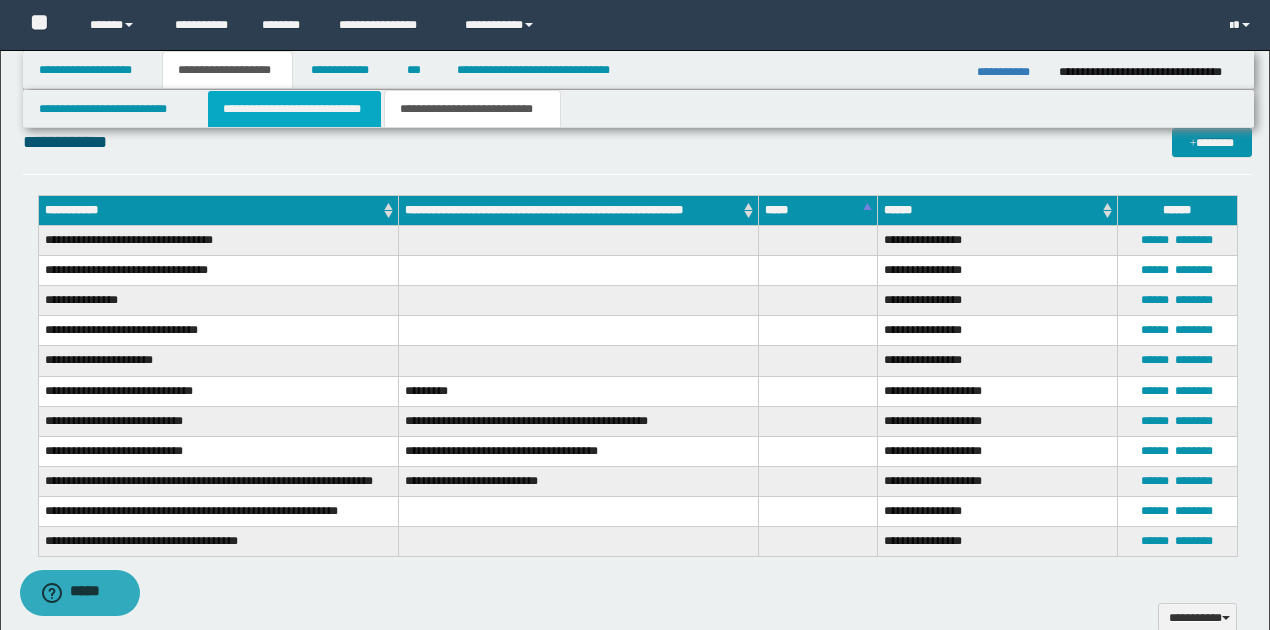 click on "**********" at bounding box center (294, 109) 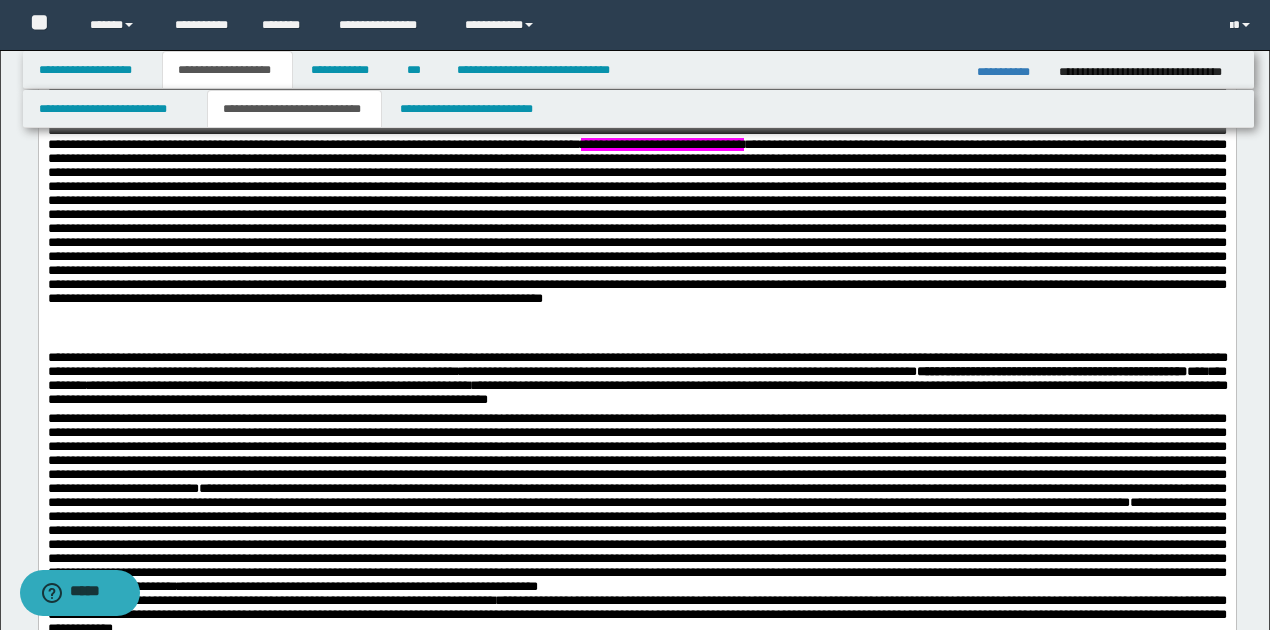scroll, scrollTop: 3066, scrollLeft: 0, axis: vertical 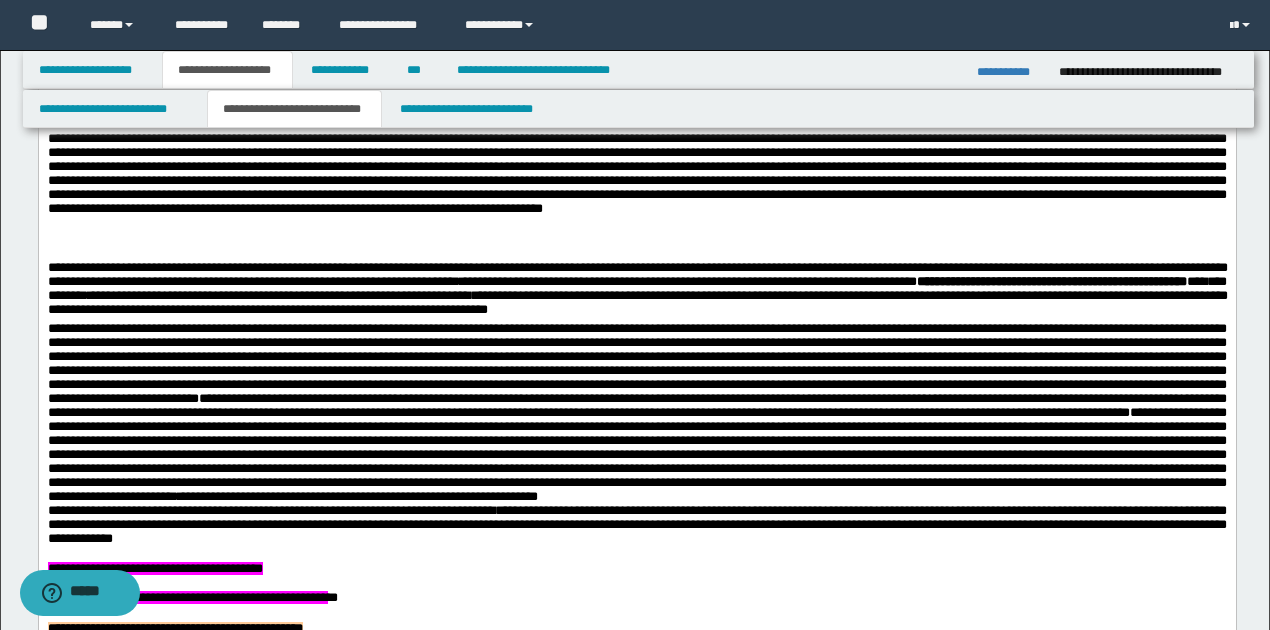 click on "**********" at bounding box center [636, -7] 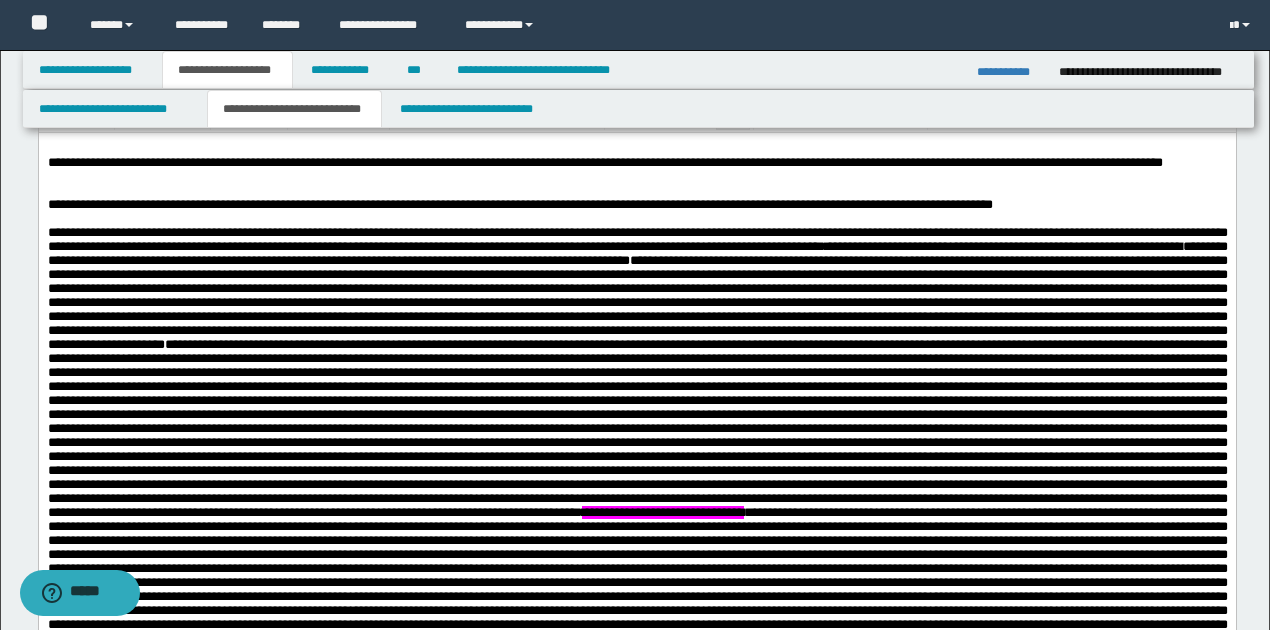 scroll, scrollTop: 2600, scrollLeft: 0, axis: vertical 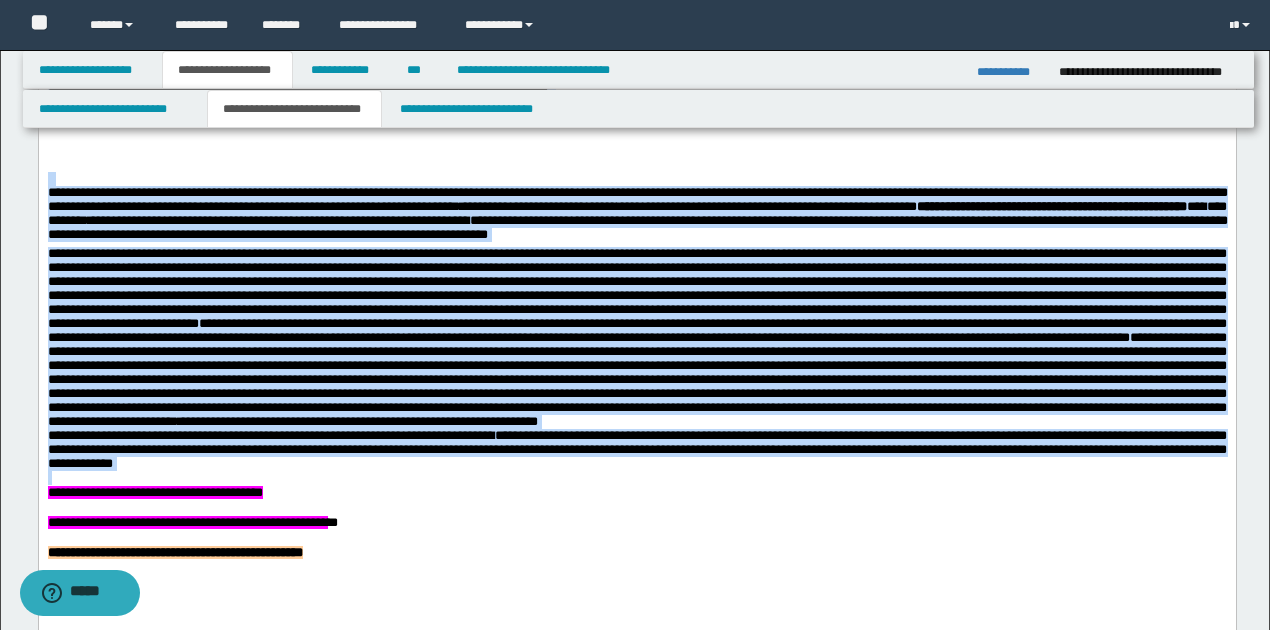 drag, startPoint x: 56, startPoint y: -341, endPoint x: 550, endPoint y: 529, distance: 1000.4679 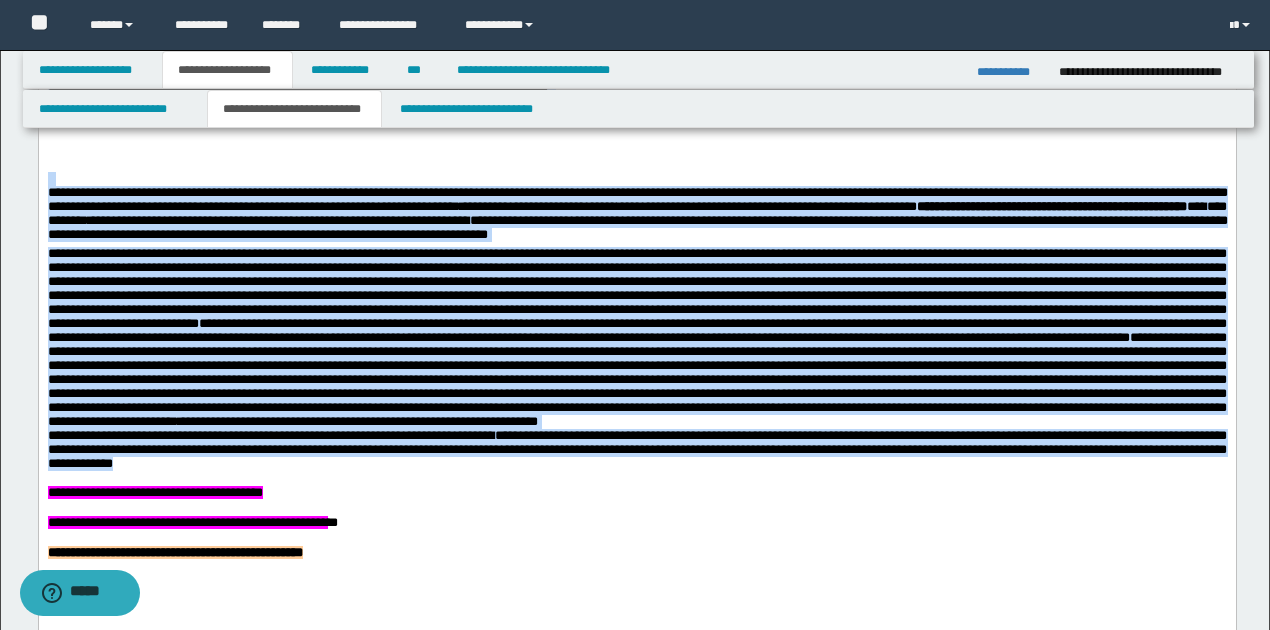 copy on "**********" 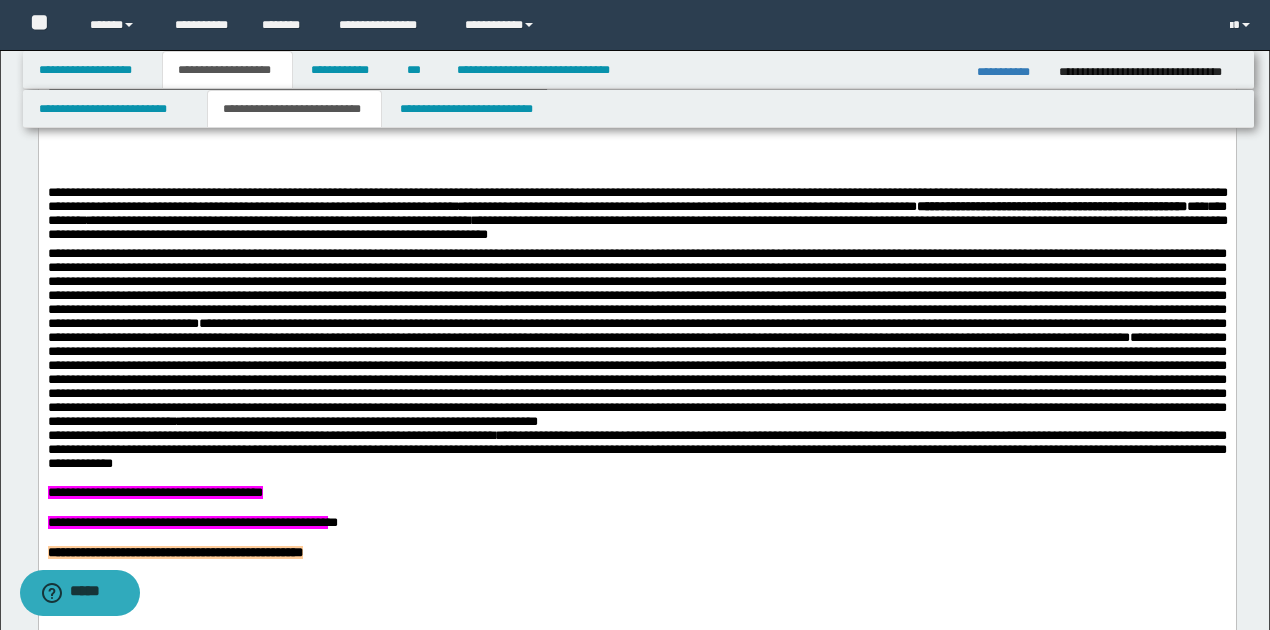click at bounding box center [637, 479] 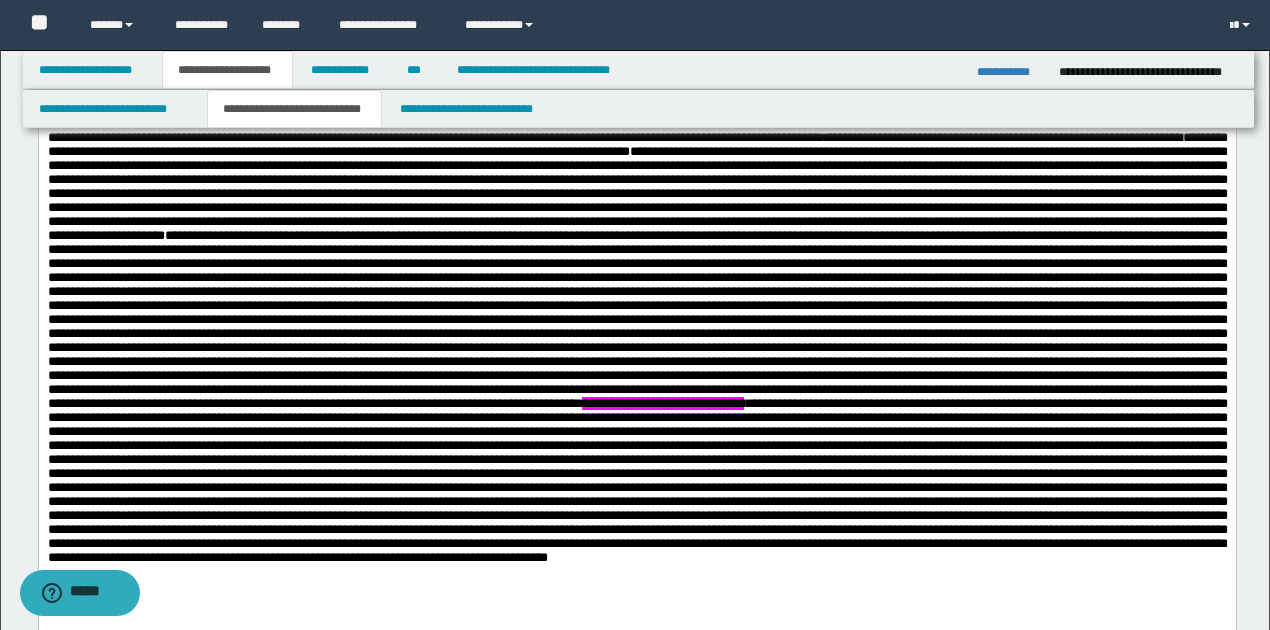 scroll, scrollTop: 2650, scrollLeft: 0, axis: vertical 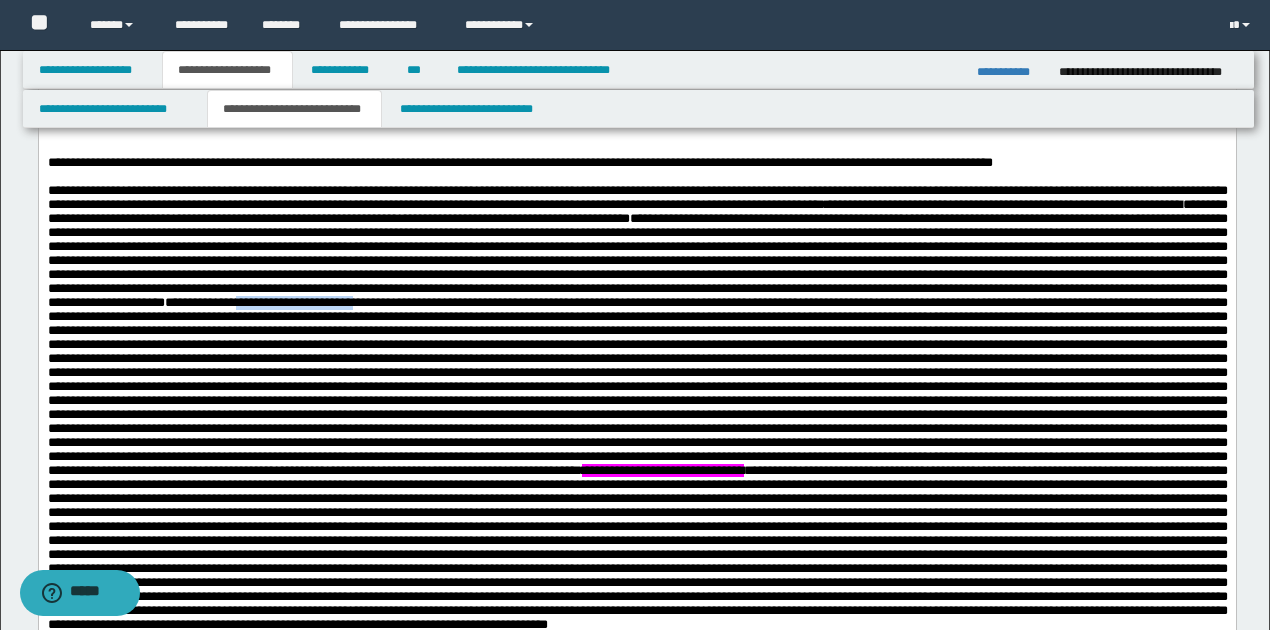 drag, startPoint x: 874, startPoint y: 337, endPoint x: 994, endPoint y: 334, distance: 120.03749 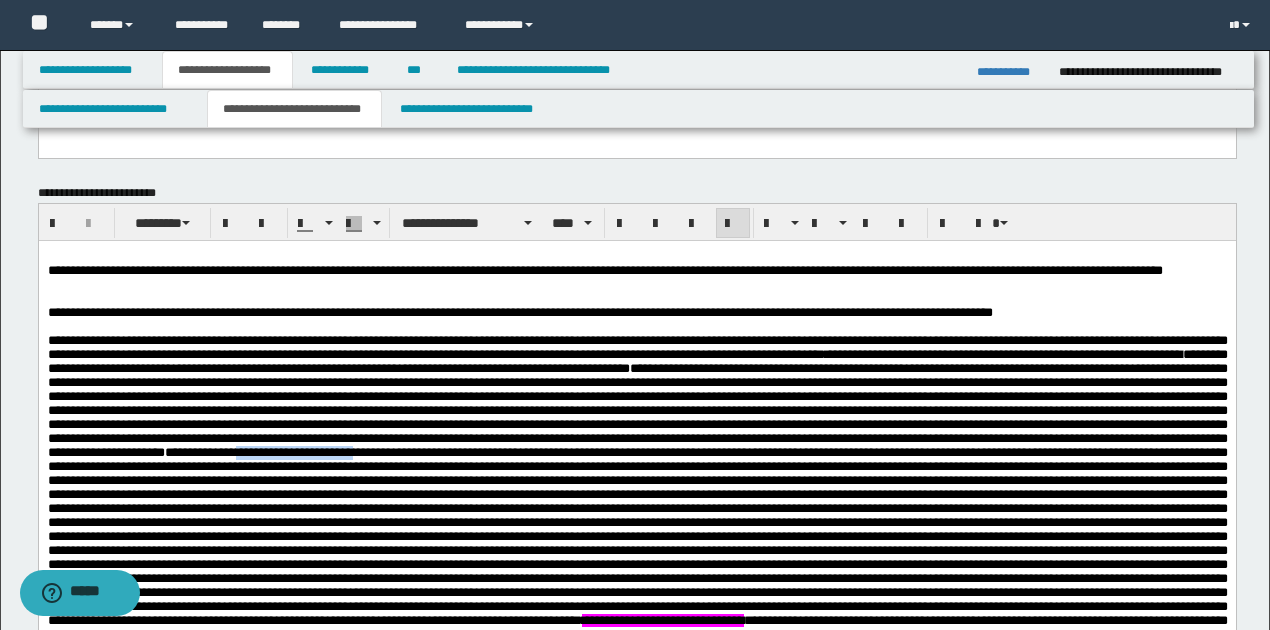 scroll, scrollTop: 2450, scrollLeft: 0, axis: vertical 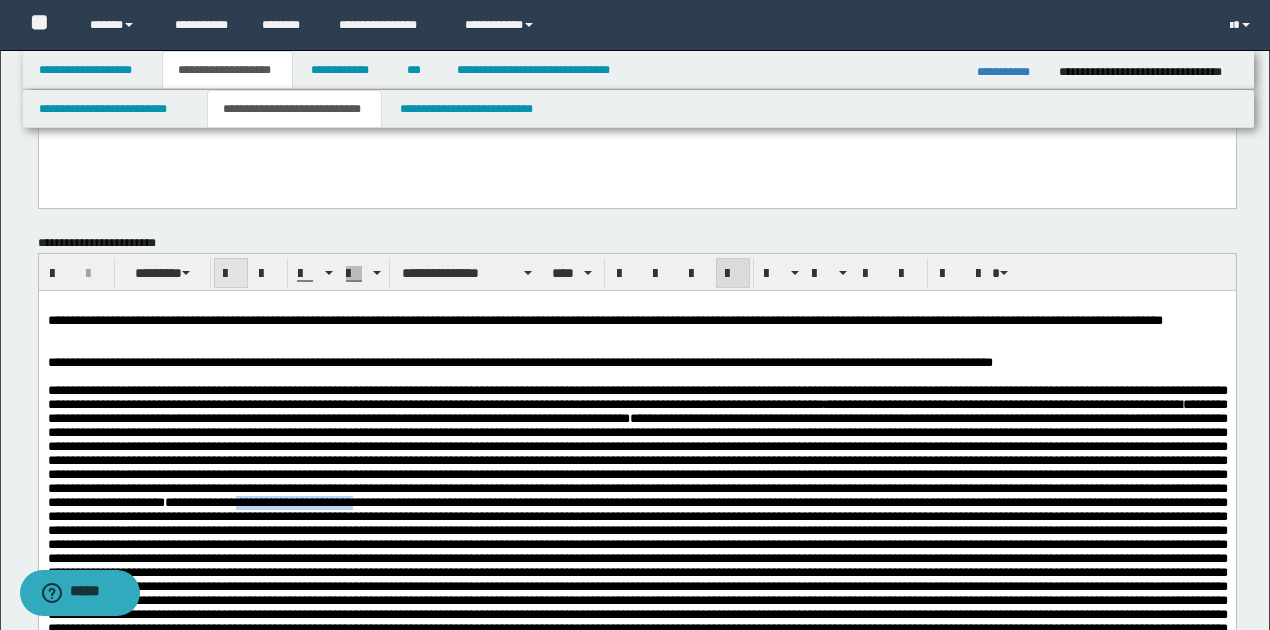click at bounding box center (231, 274) 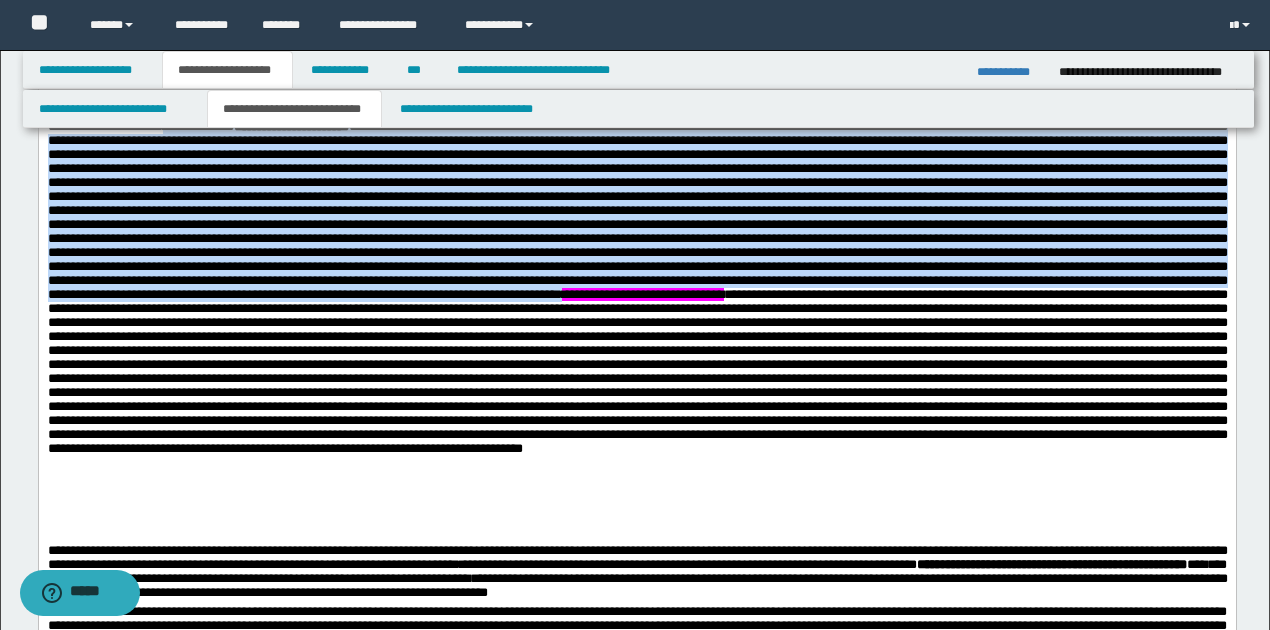 scroll, scrollTop: 2850, scrollLeft: 0, axis: vertical 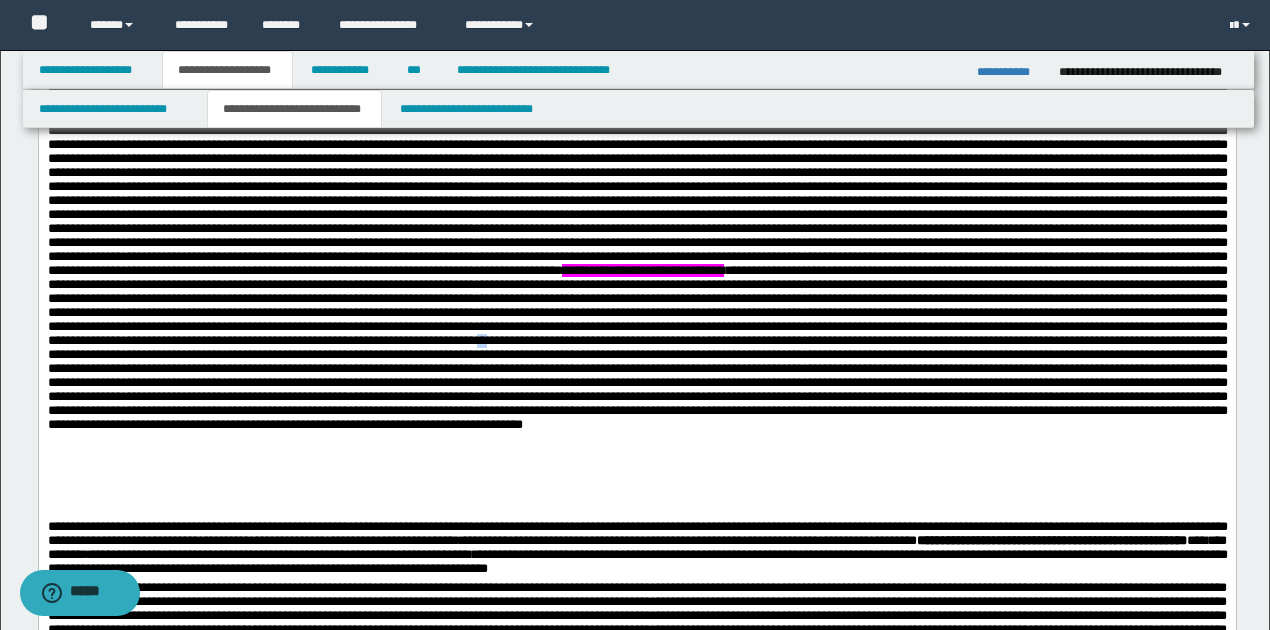 click on "**********" at bounding box center [637, 264] 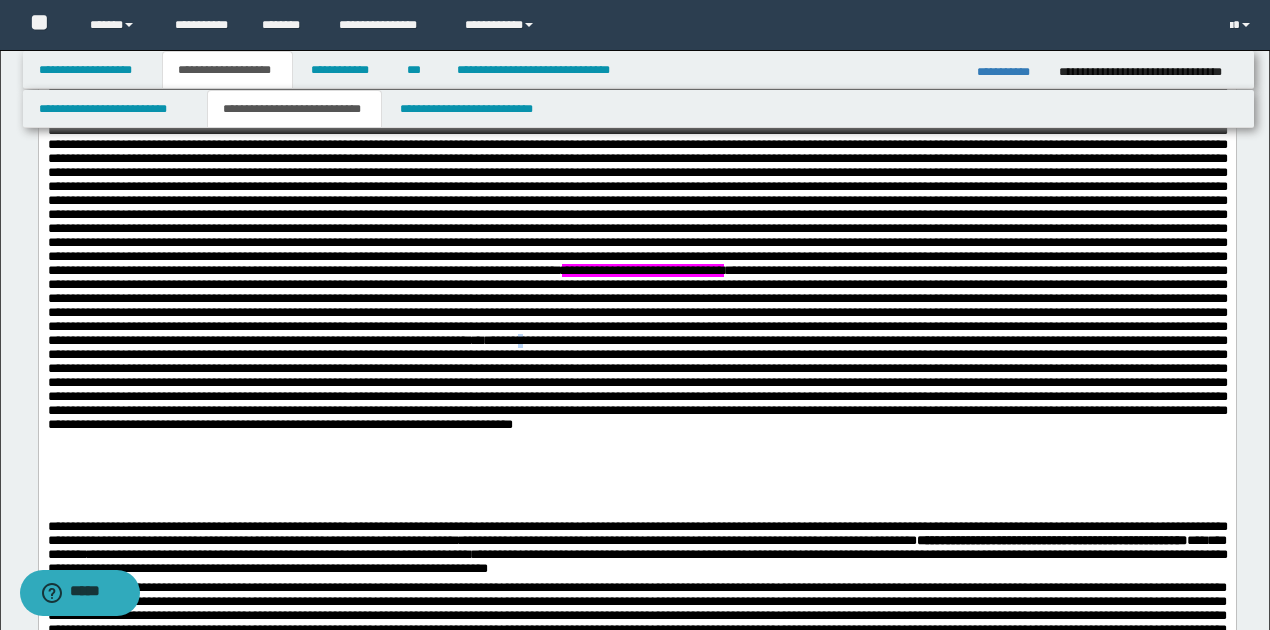 click on "**********" at bounding box center (637, 264) 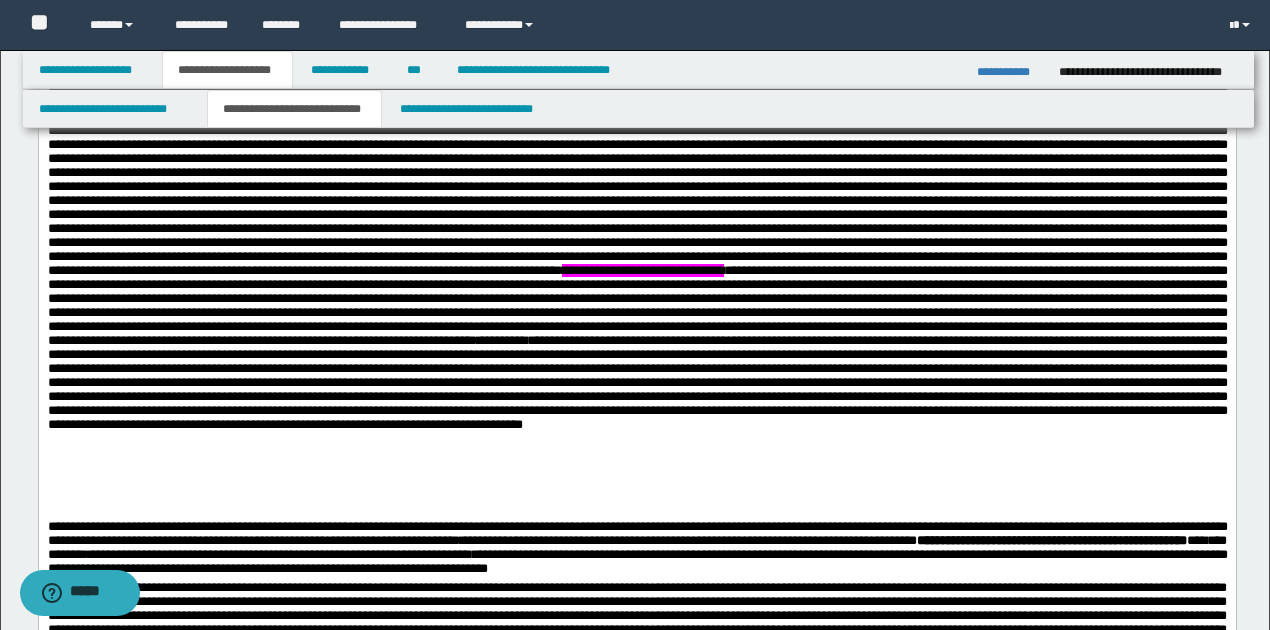 click on "**********" at bounding box center (637, 264) 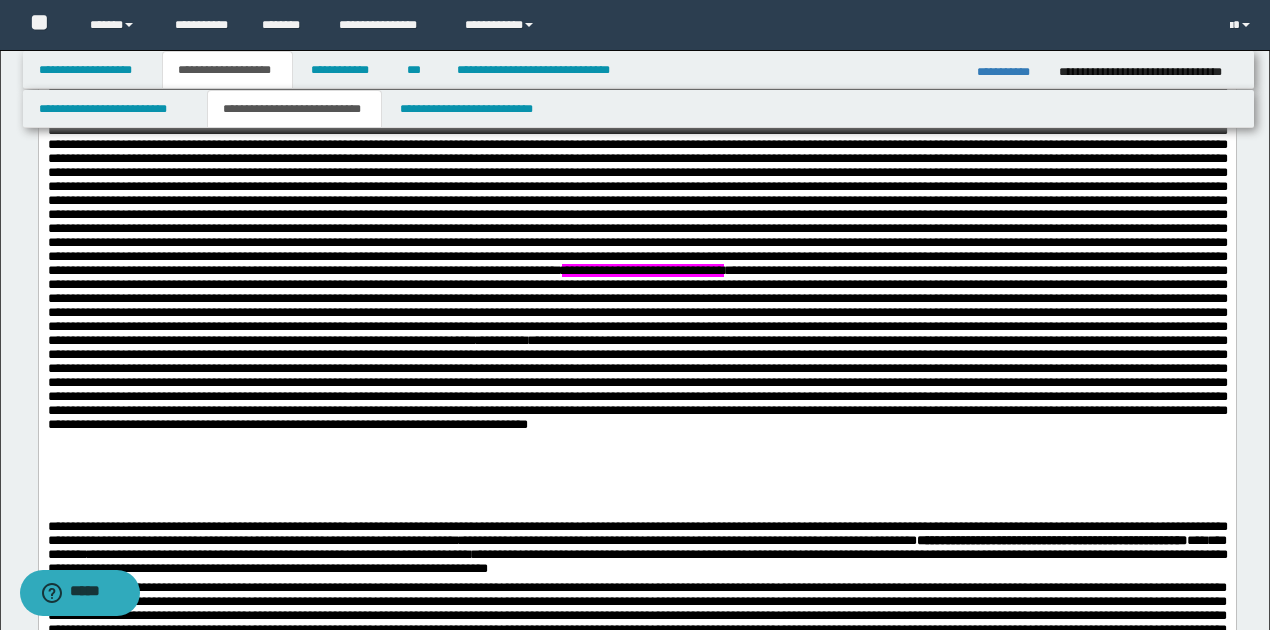 click on "**********" at bounding box center (637, 264) 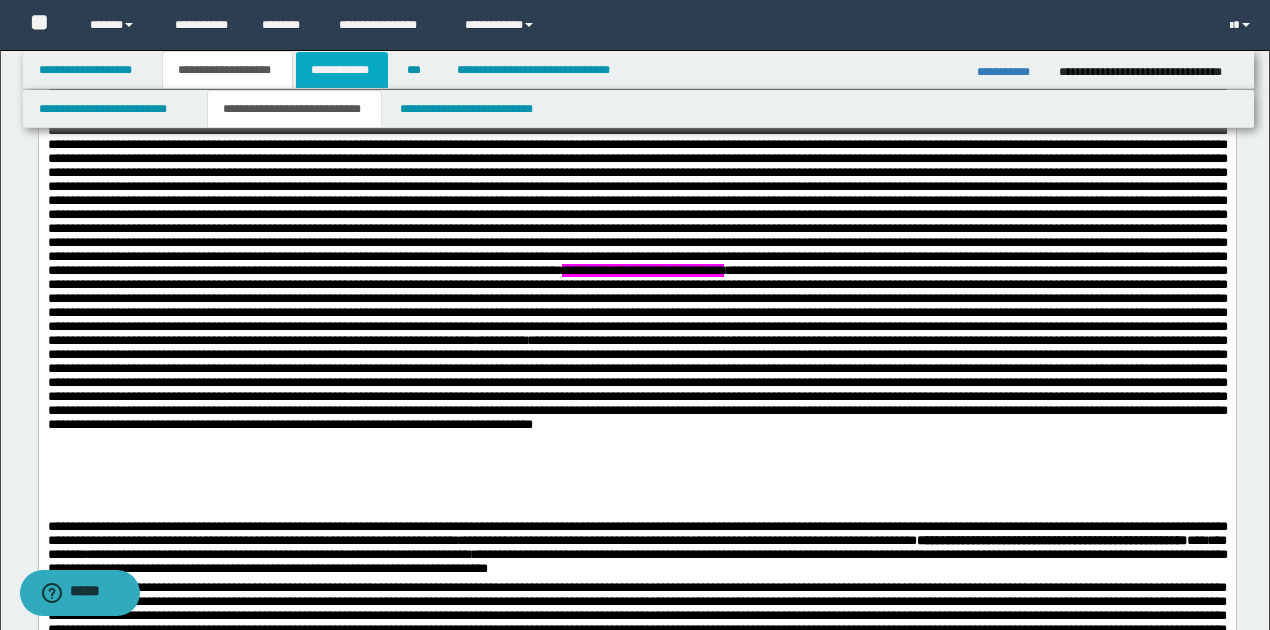 click on "**********" at bounding box center [342, 70] 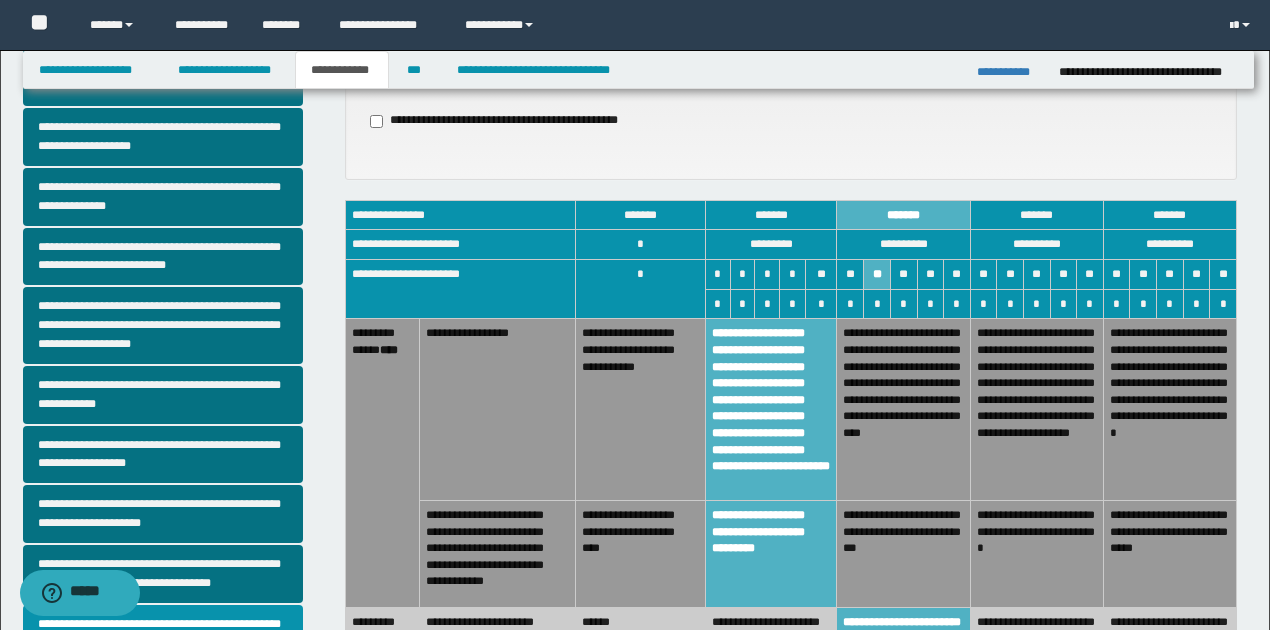 scroll, scrollTop: 375, scrollLeft: 0, axis: vertical 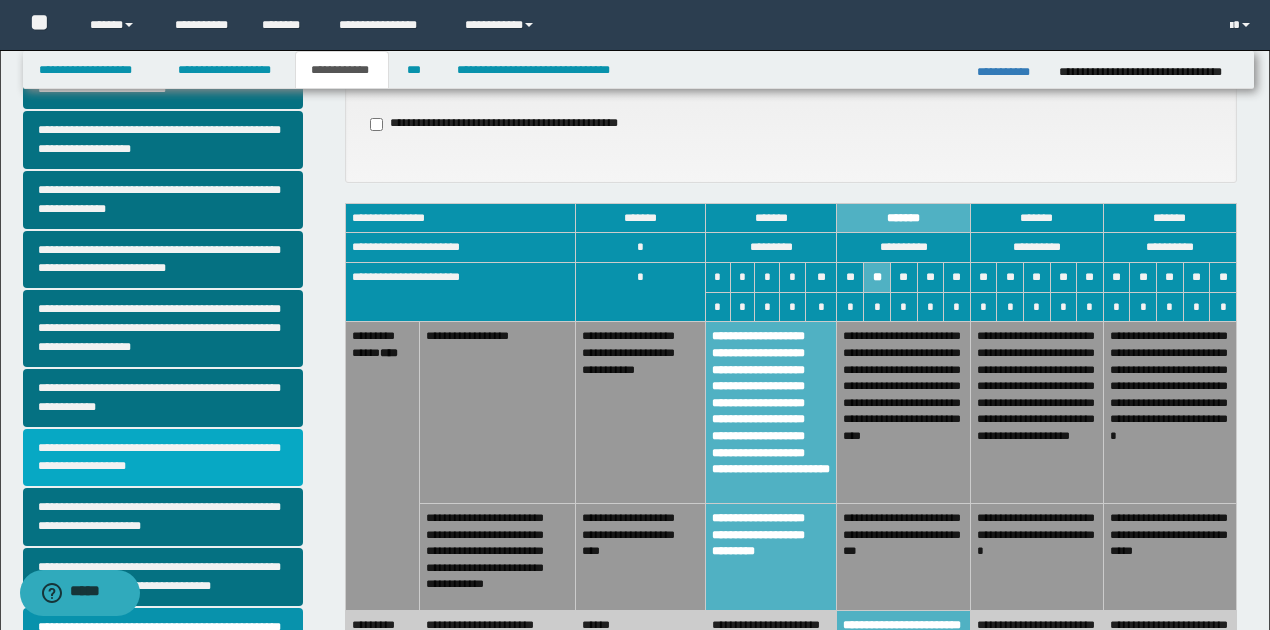 click on "**********" at bounding box center [163, 458] 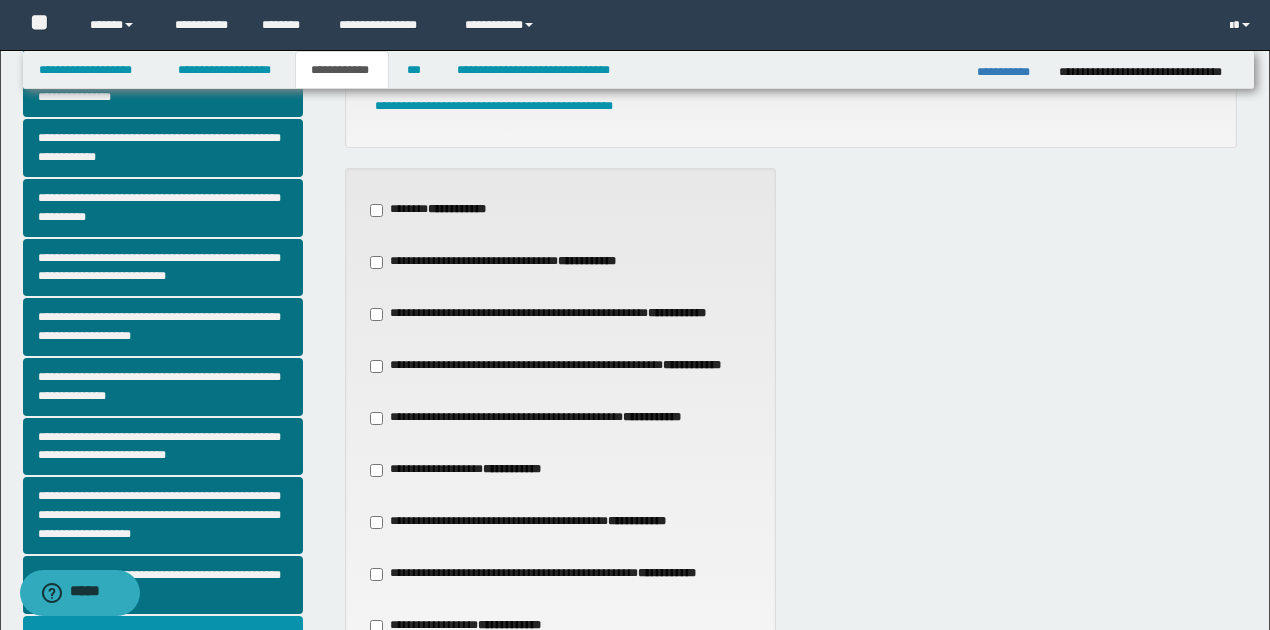 scroll, scrollTop: 200, scrollLeft: 0, axis: vertical 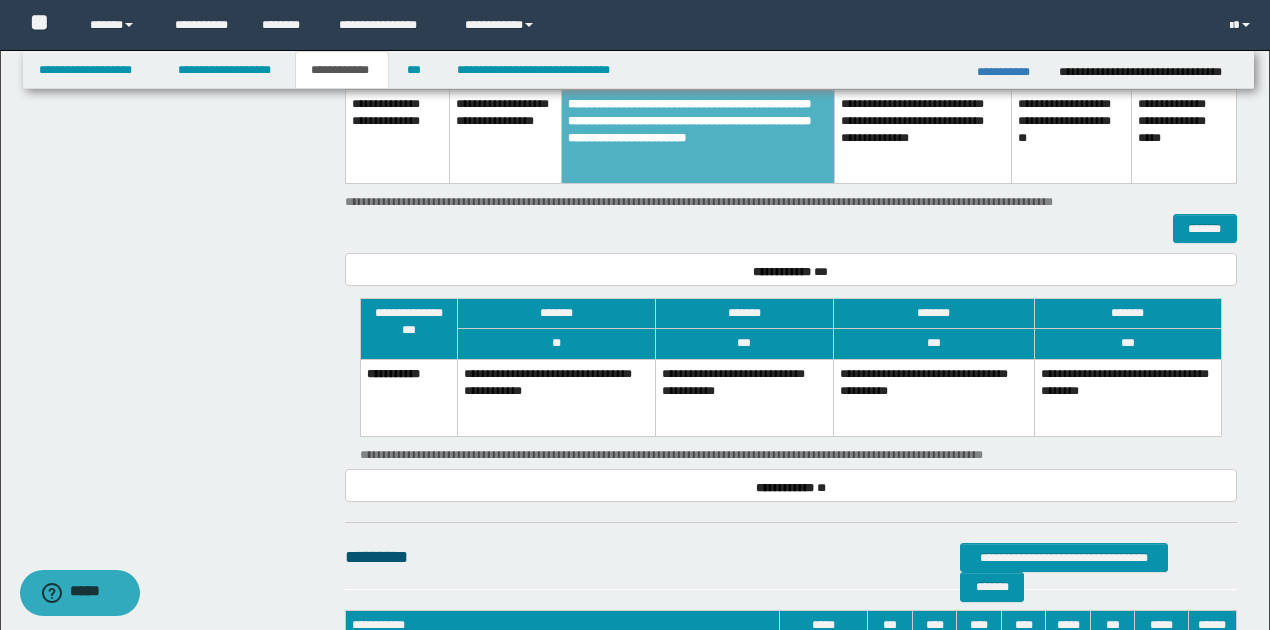 click on "**********" at bounding box center (744, 397) 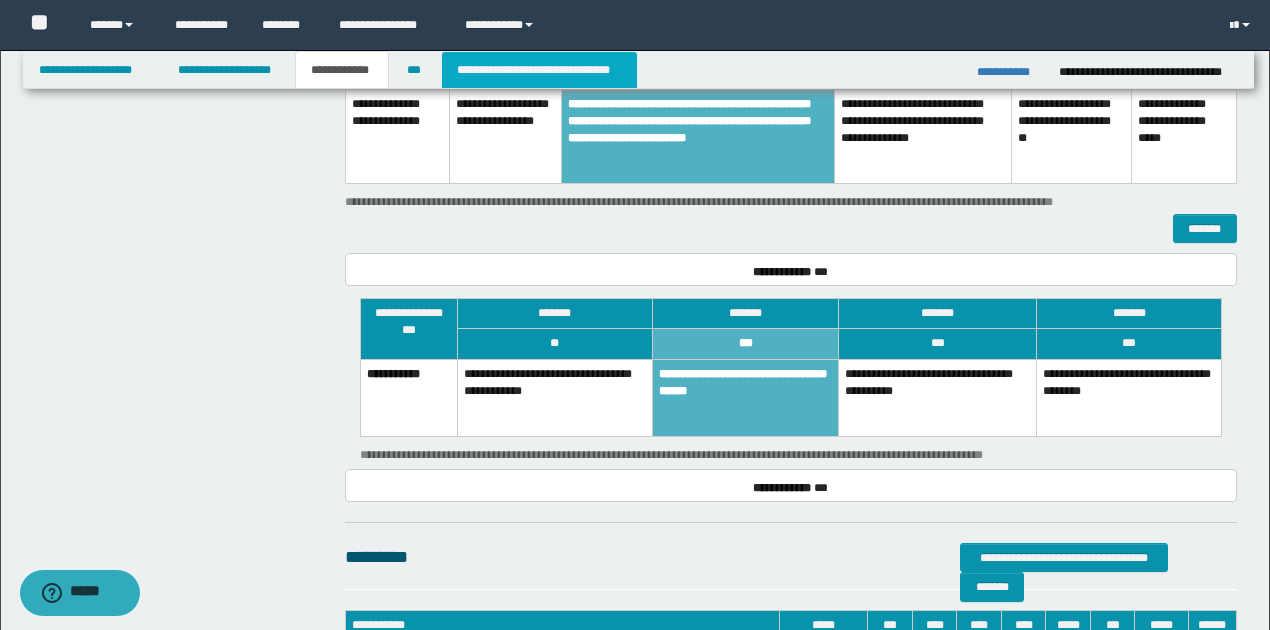 click on "**********" at bounding box center [539, 70] 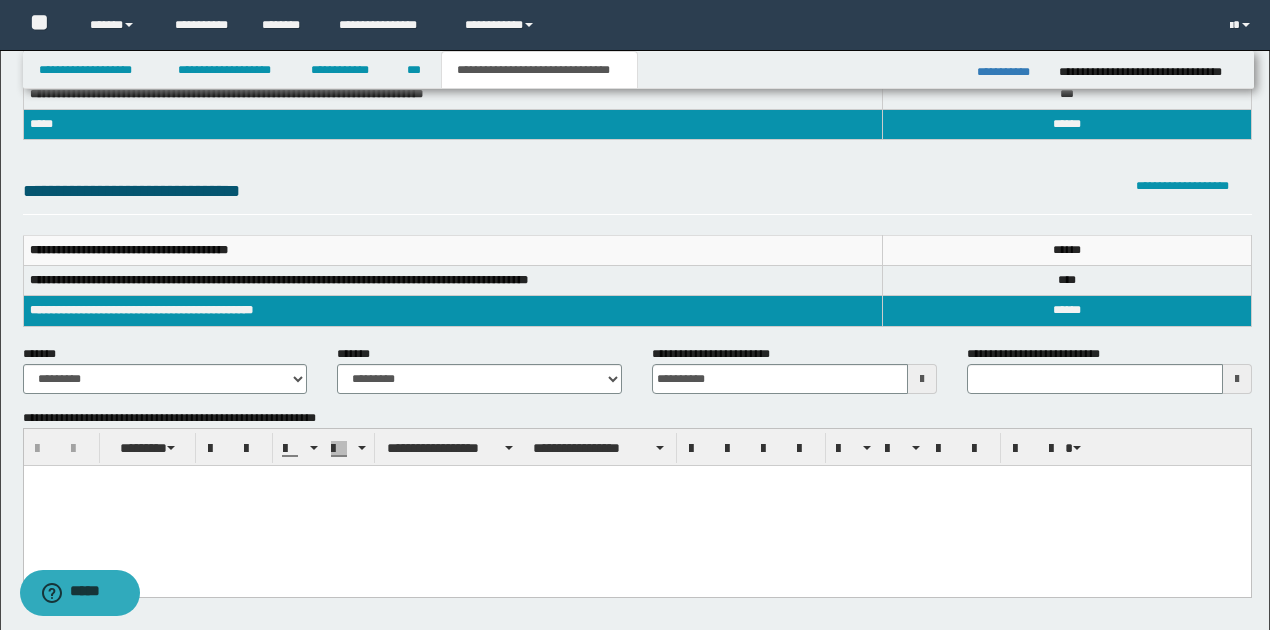 scroll, scrollTop: 247, scrollLeft: 0, axis: vertical 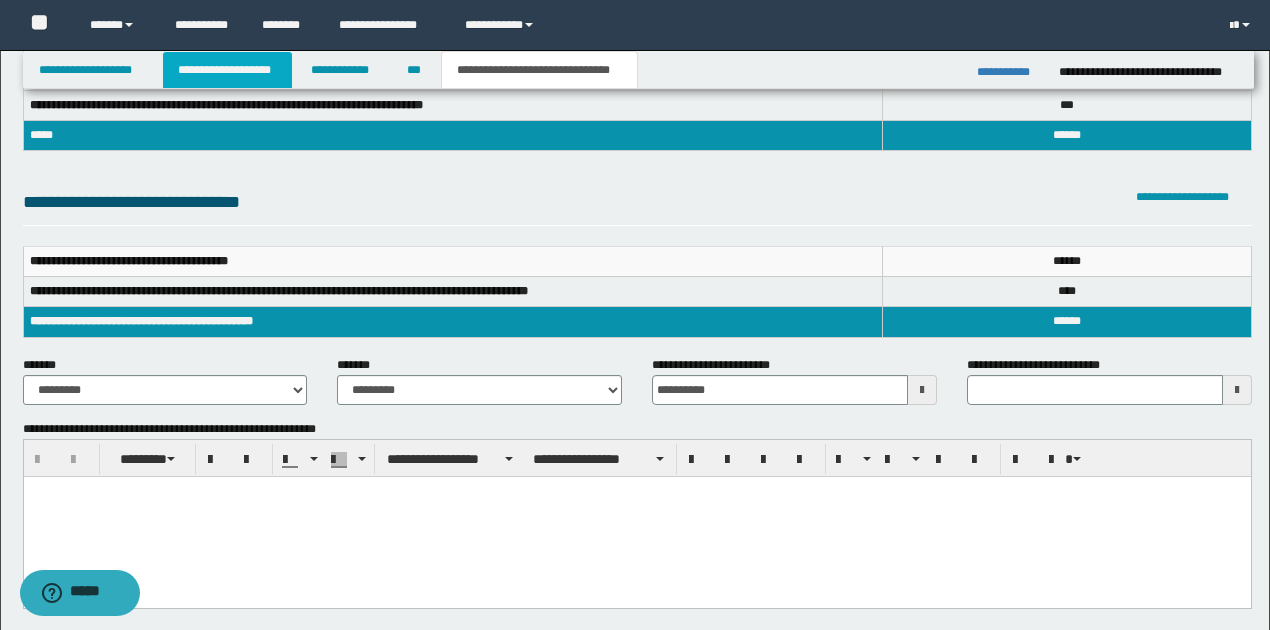 click on "**********" at bounding box center (227, 70) 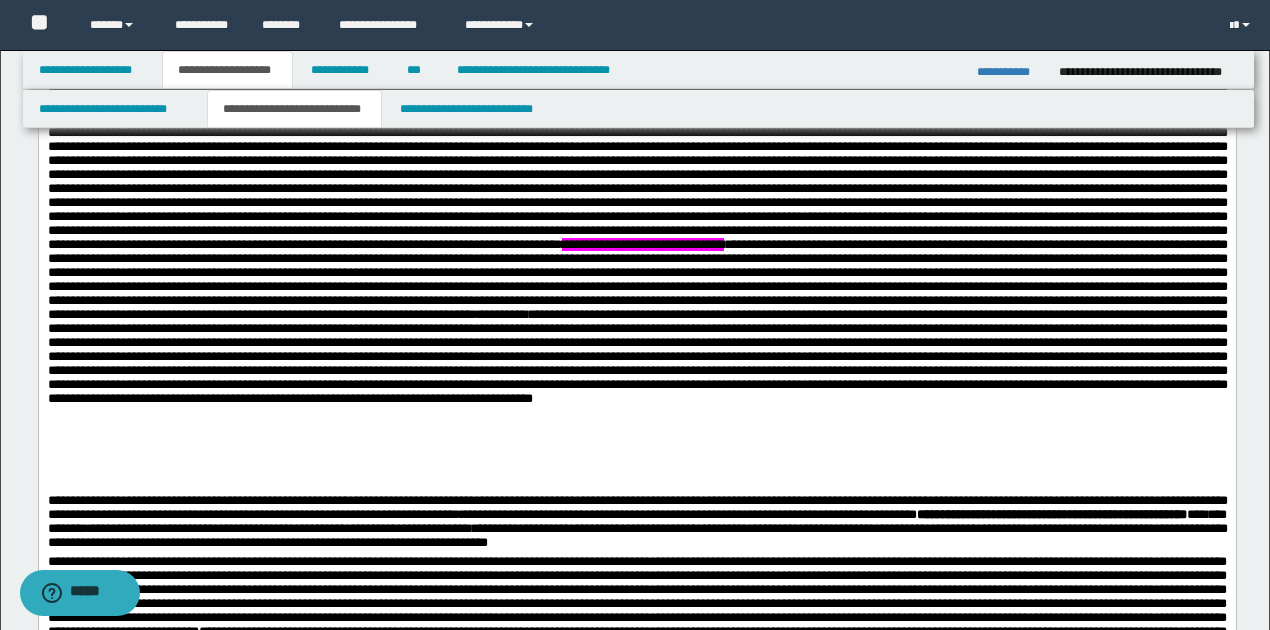 scroll, scrollTop: 2878, scrollLeft: 0, axis: vertical 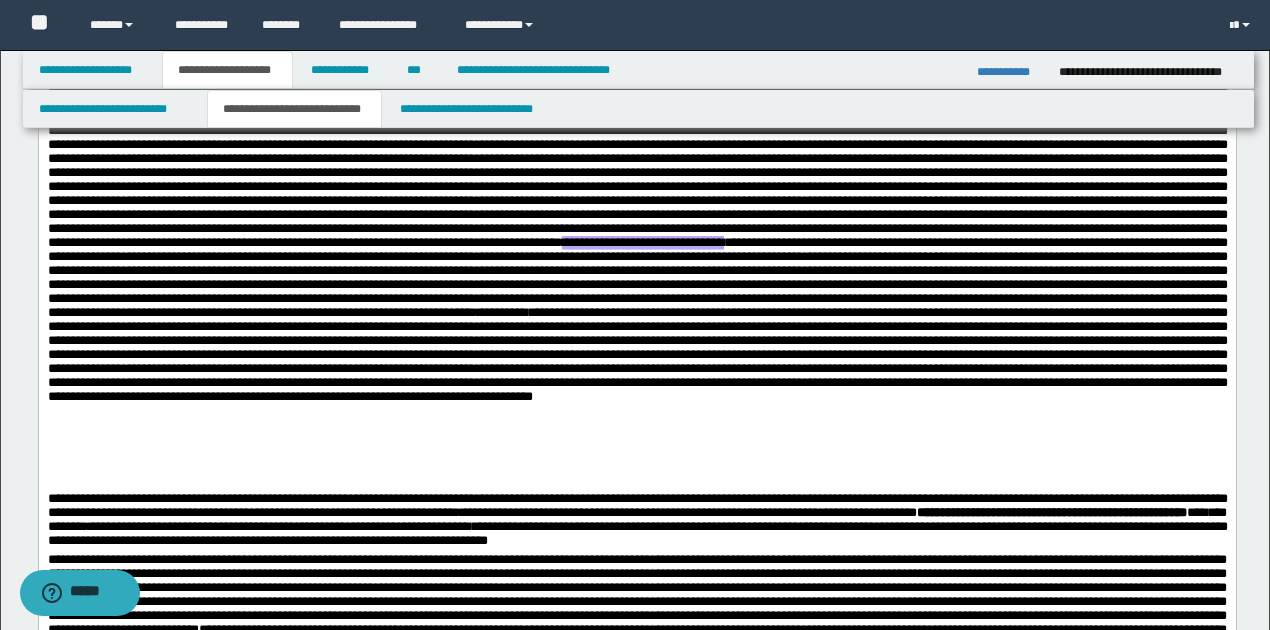 drag, startPoint x: 1120, startPoint y: 308, endPoint x: 118, endPoint y: 306, distance: 1002.002 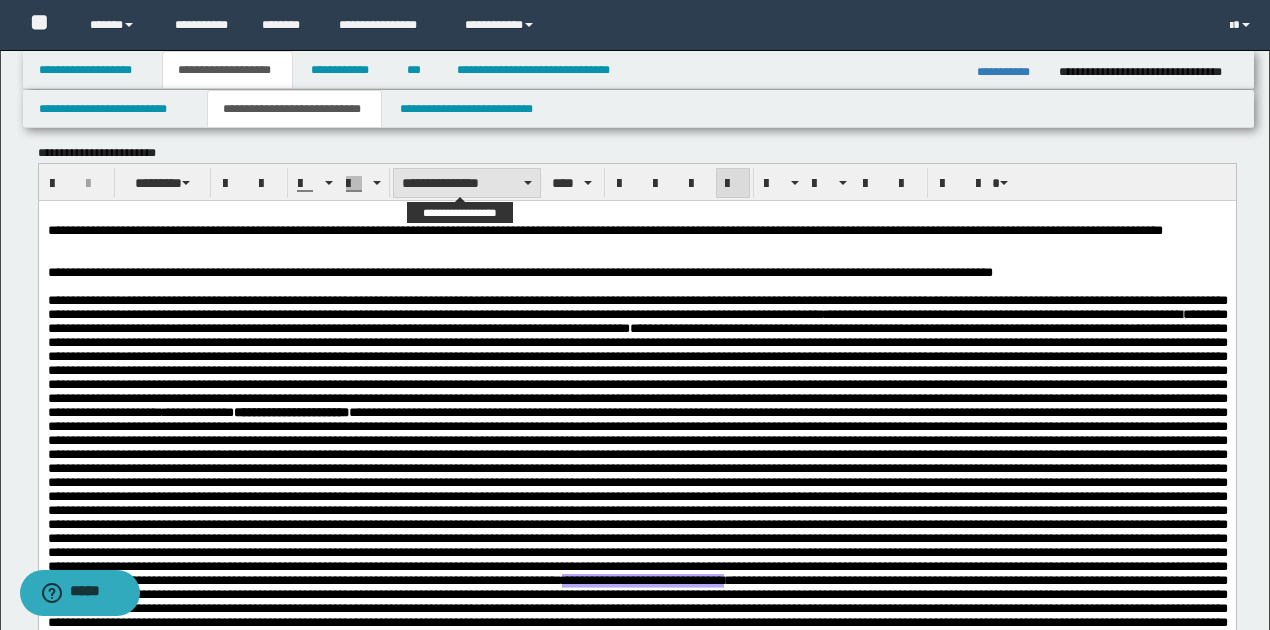 scroll, scrollTop: 2478, scrollLeft: 0, axis: vertical 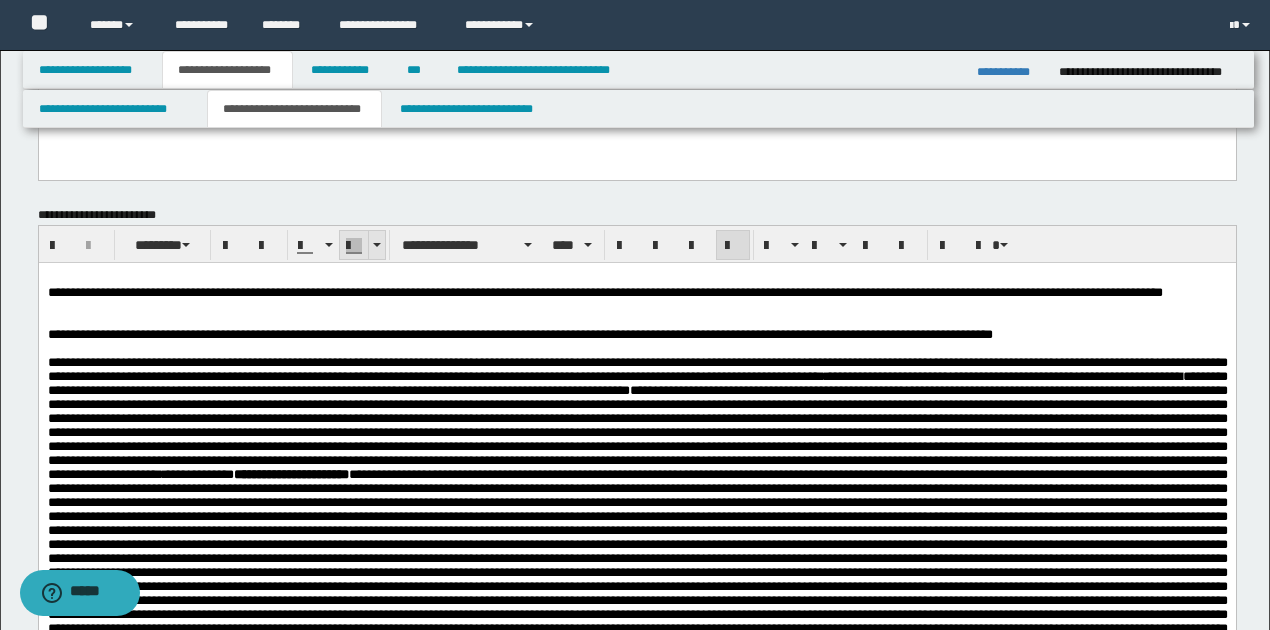 click at bounding box center [377, 245] 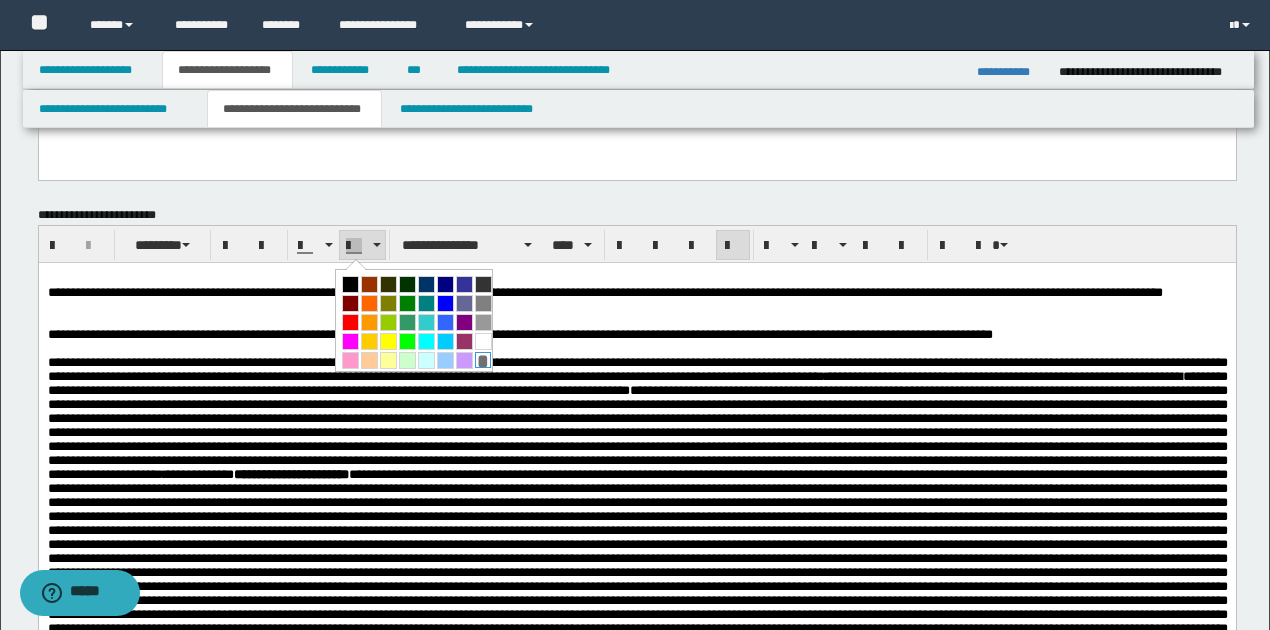 click on "*" at bounding box center [483, 360] 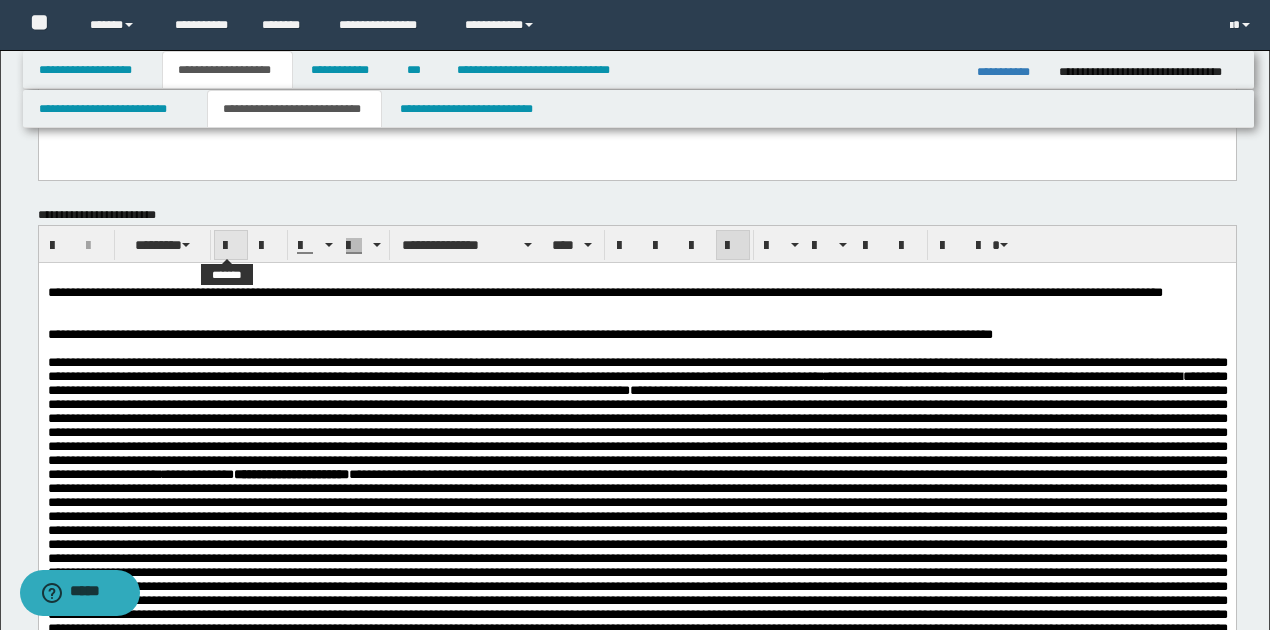 click at bounding box center (231, 246) 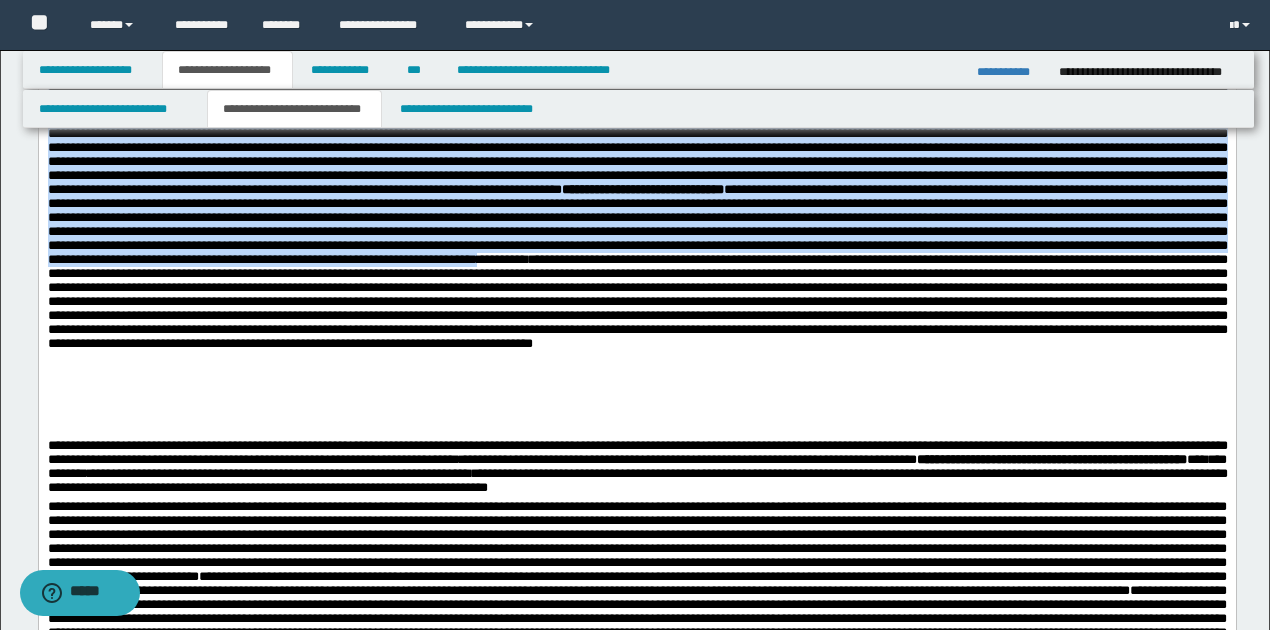 scroll, scrollTop: 2944, scrollLeft: 0, axis: vertical 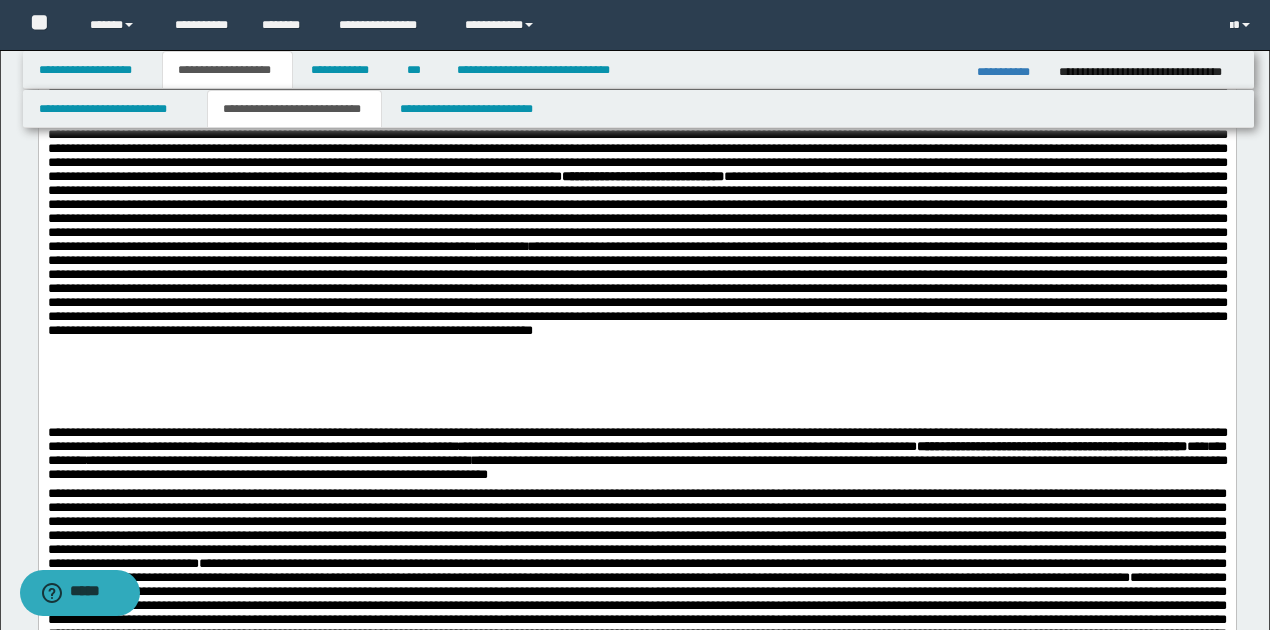 click on "**********" at bounding box center (637, 170) 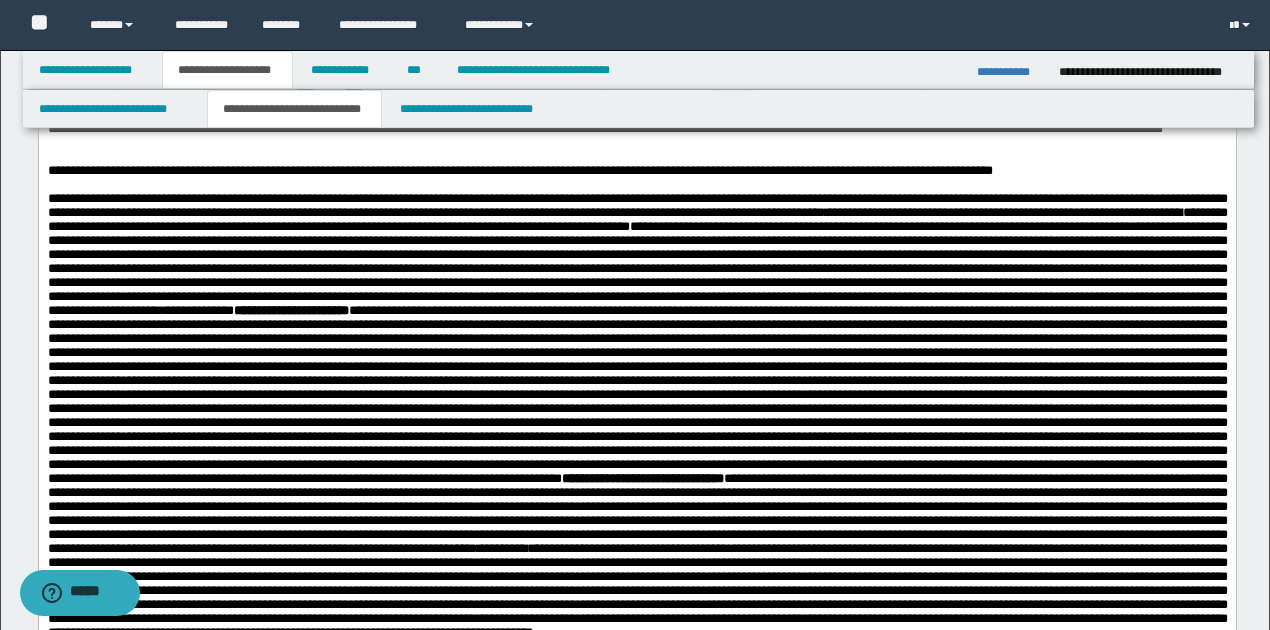 scroll, scrollTop: 2611, scrollLeft: 0, axis: vertical 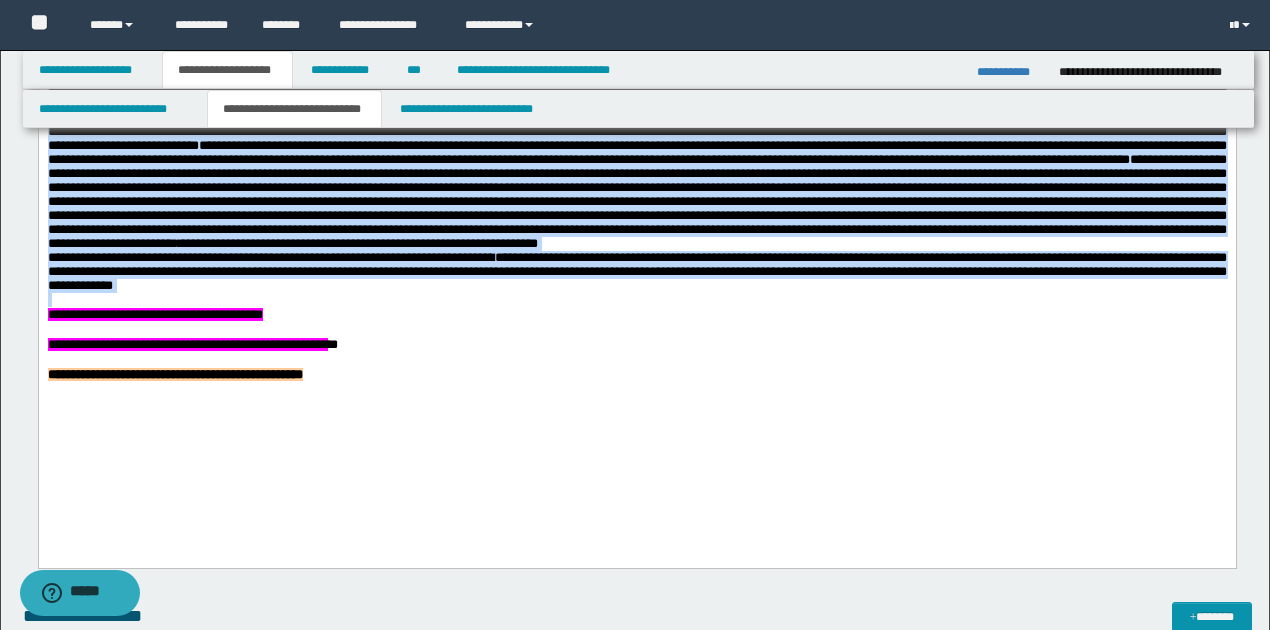 drag, startPoint x: 46, startPoint y: -528, endPoint x: 688, endPoint y: 358, distance: 1094.1481 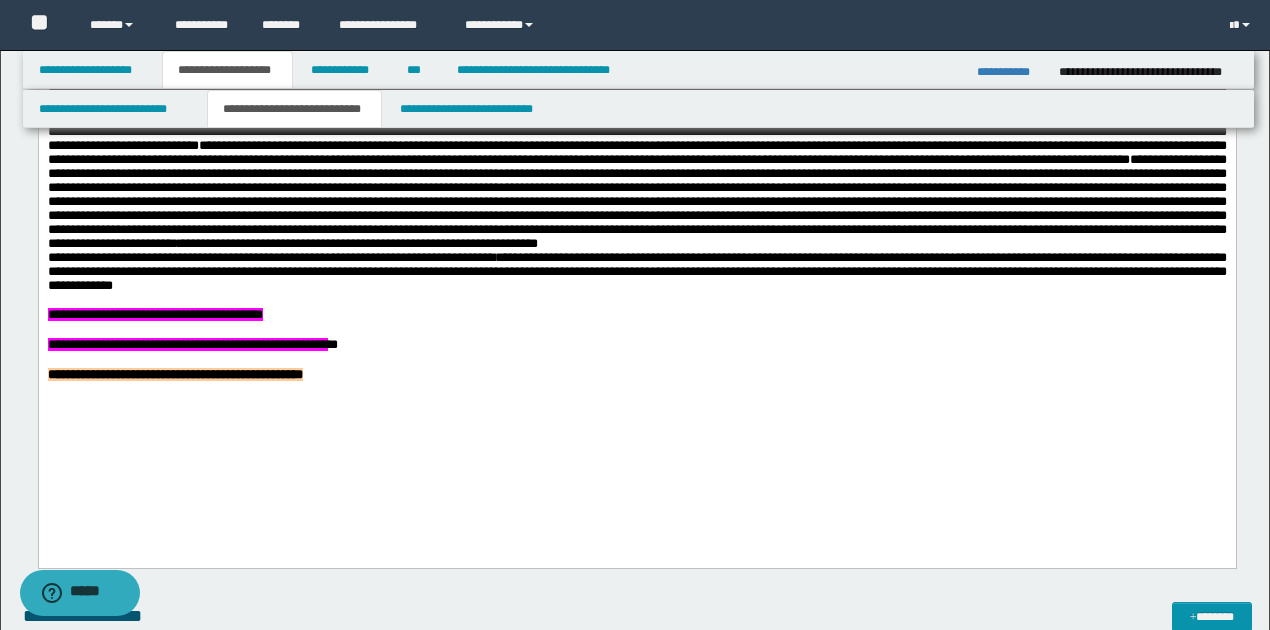 click on "**********" at bounding box center (636, 316) 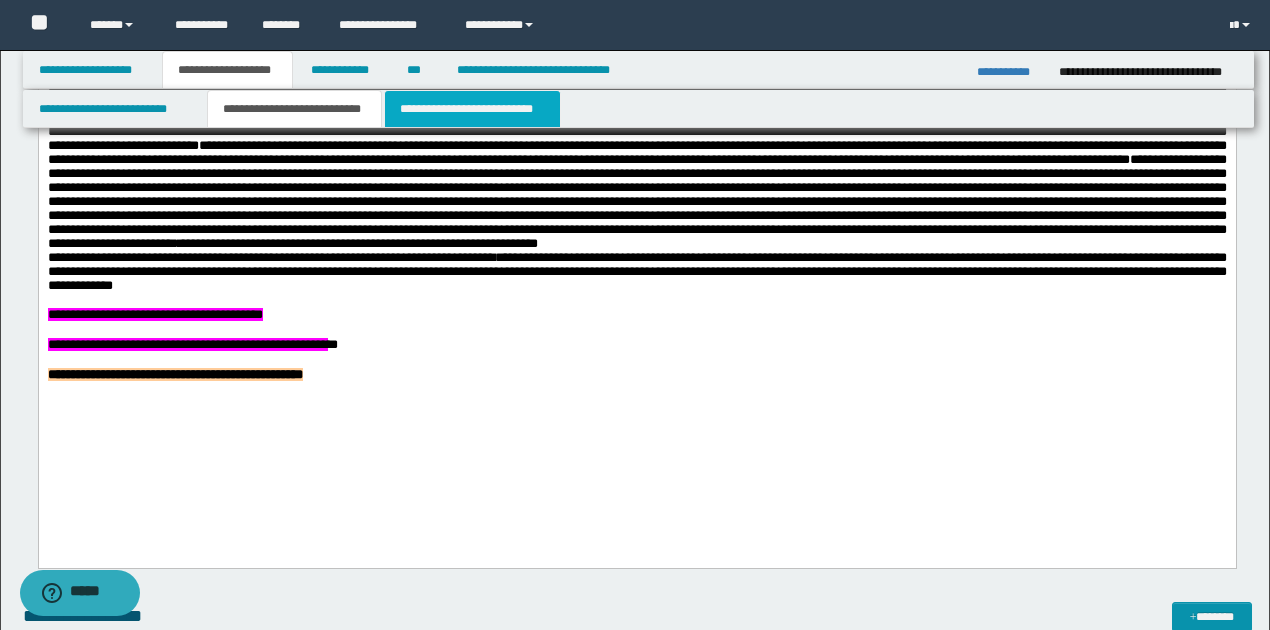 click on "**********" at bounding box center (472, 109) 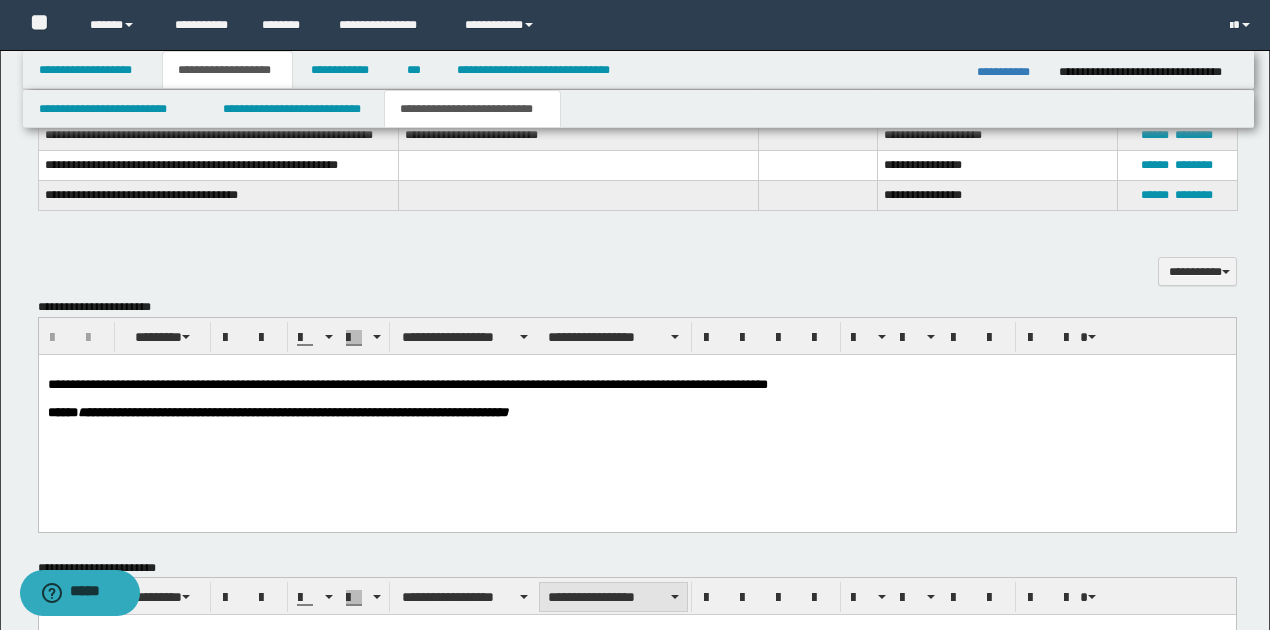 scroll, scrollTop: 1546, scrollLeft: 0, axis: vertical 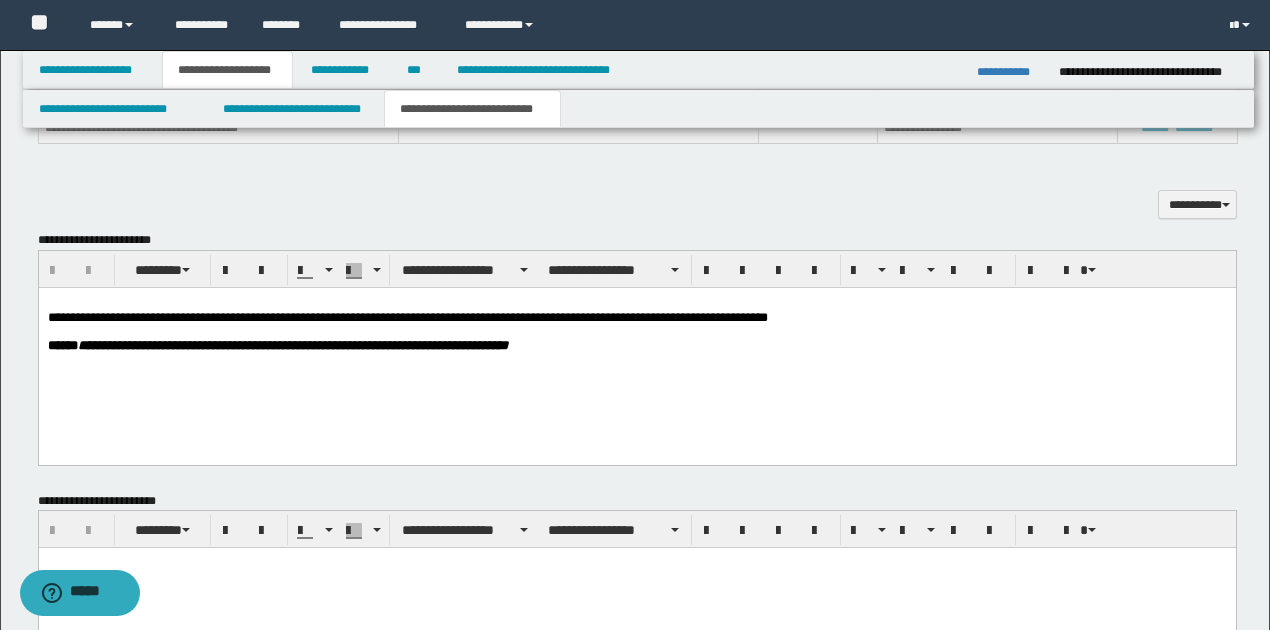 click on "**********" at bounding box center [407, 317] 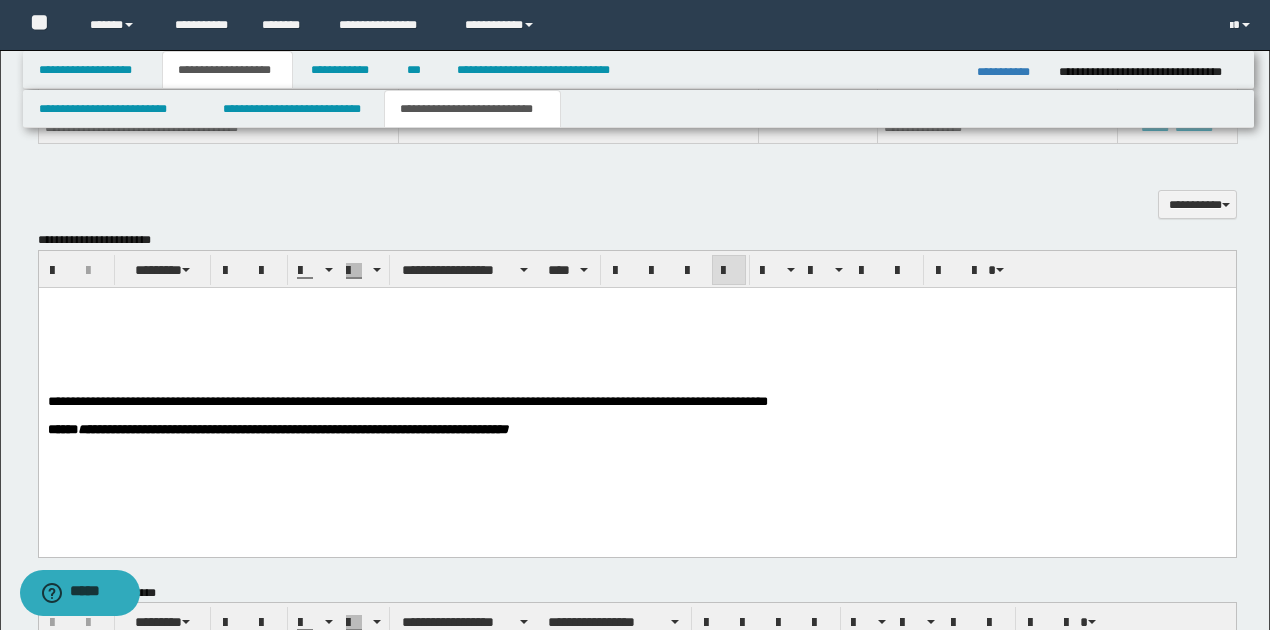 click at bounding box center (636, 318) 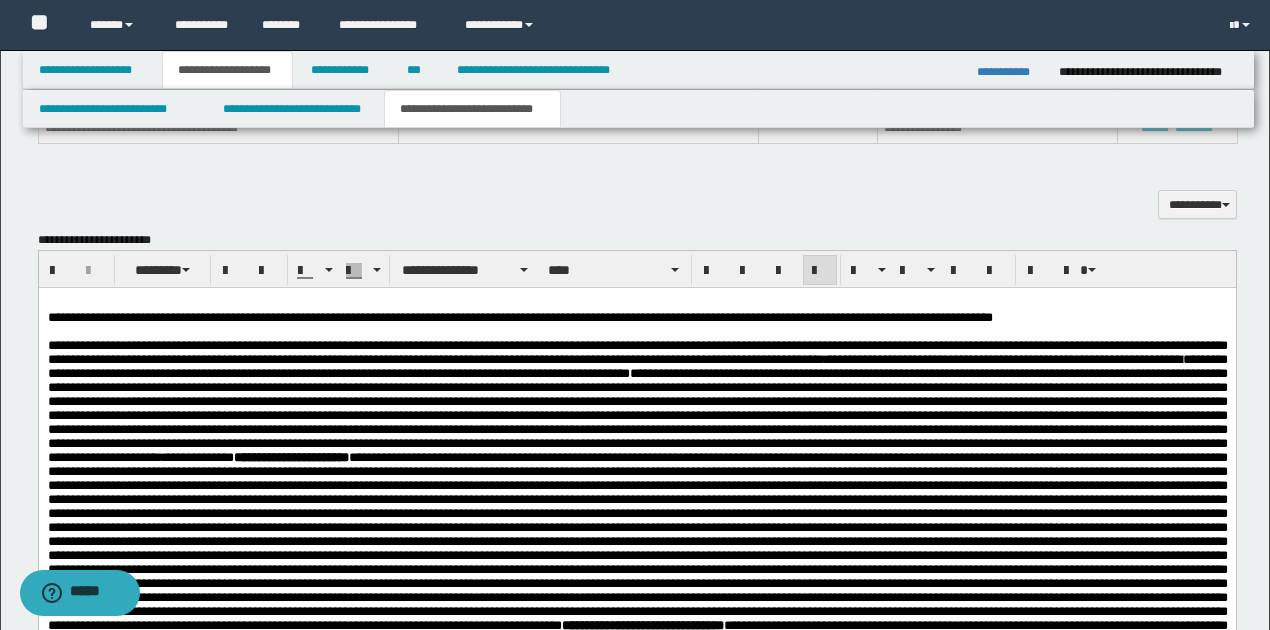 click on "**********" at bounding box center [636, 816] 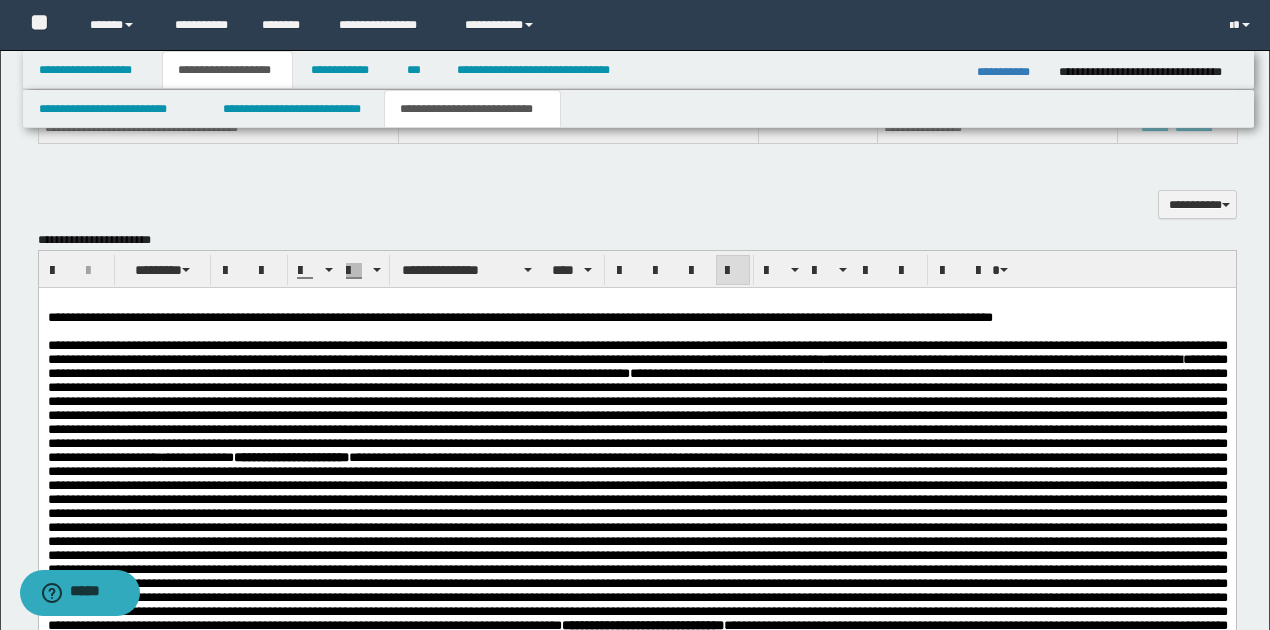 type 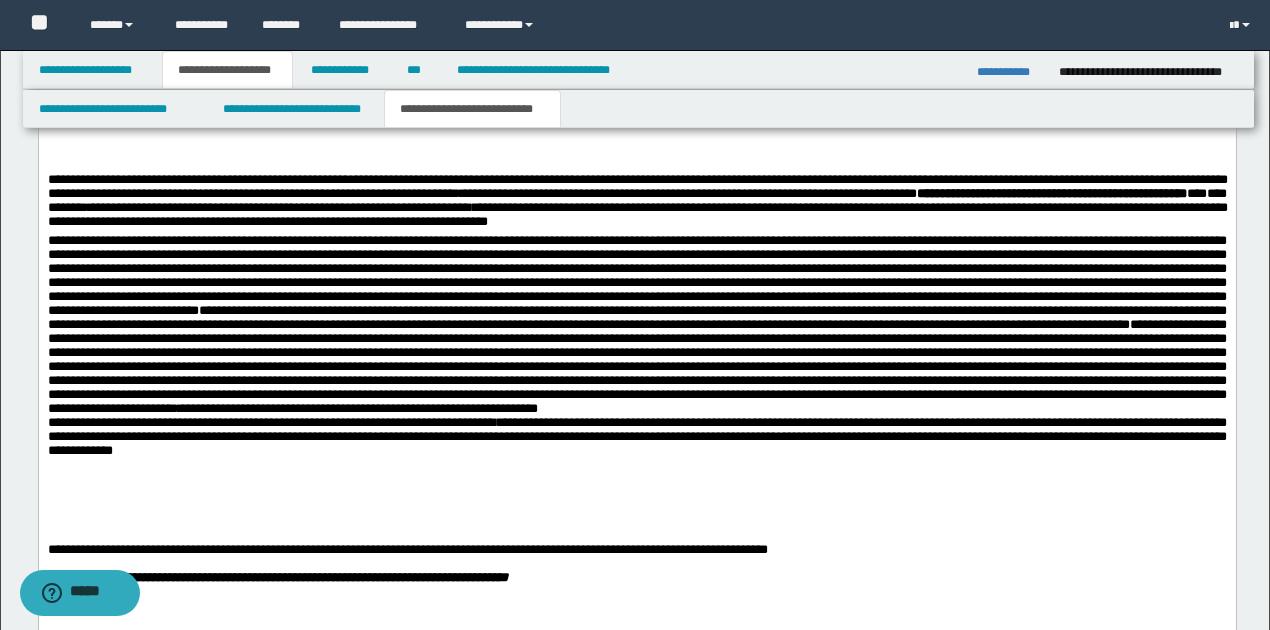 scroll, scrollTop: 2279, scrollLeft: 0, axis: vertical 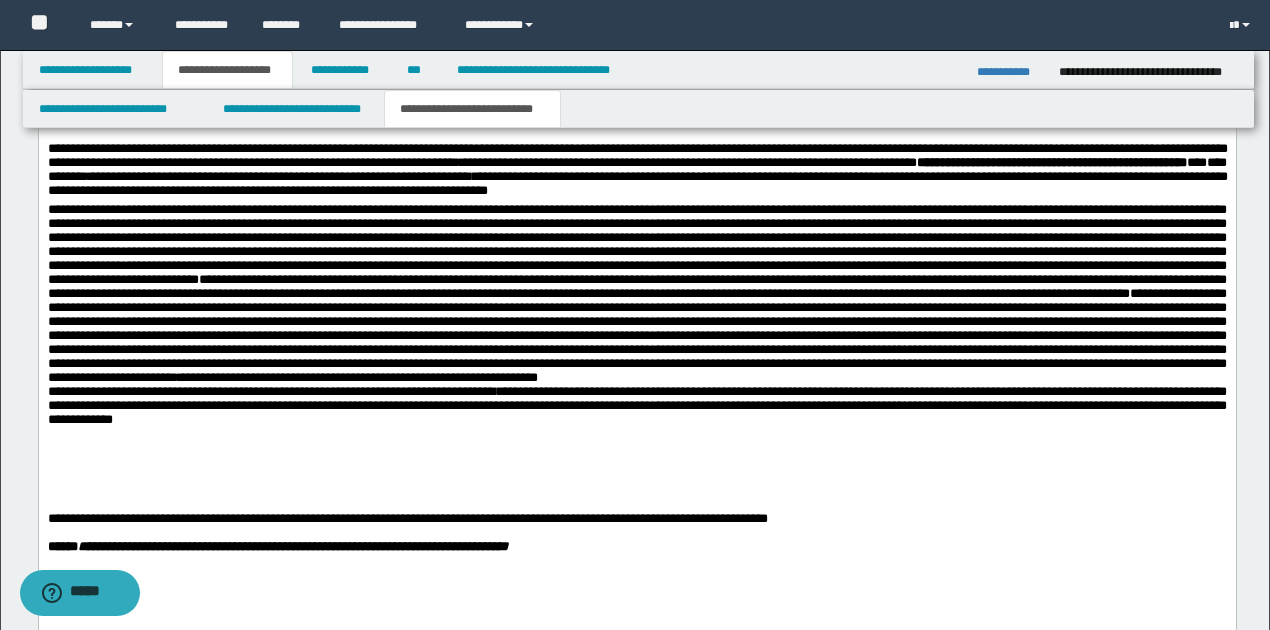 click on "**********" at bounding box center (636, 407) 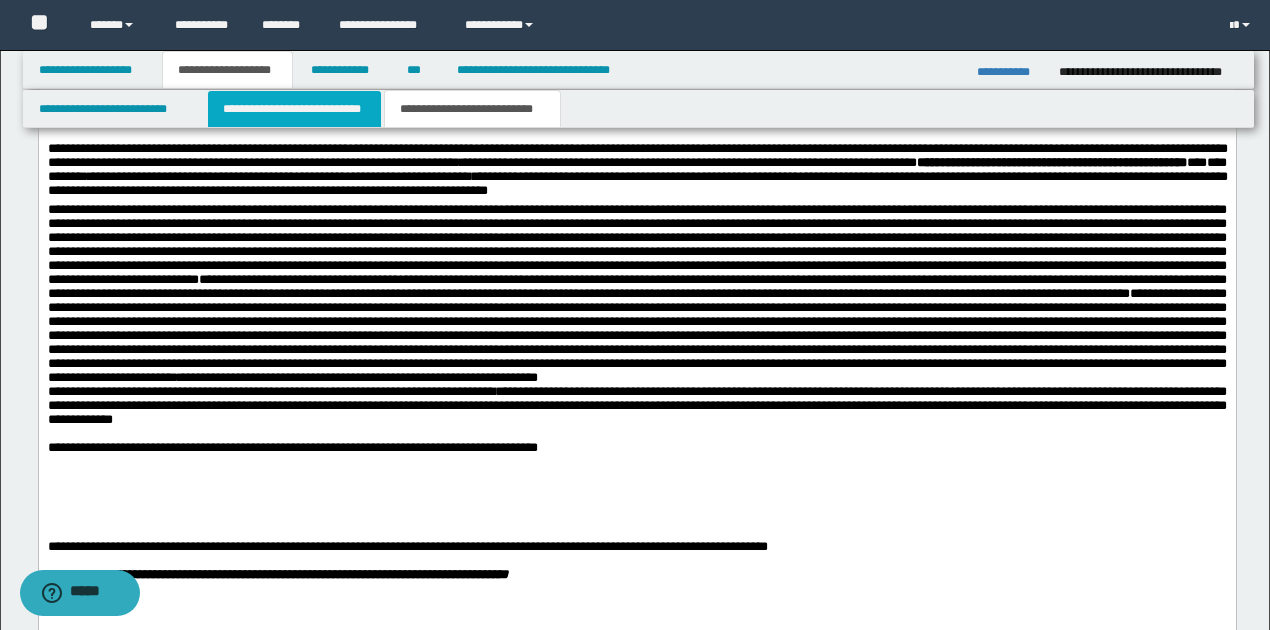 click on "**********" at bounding box center (294, 109) 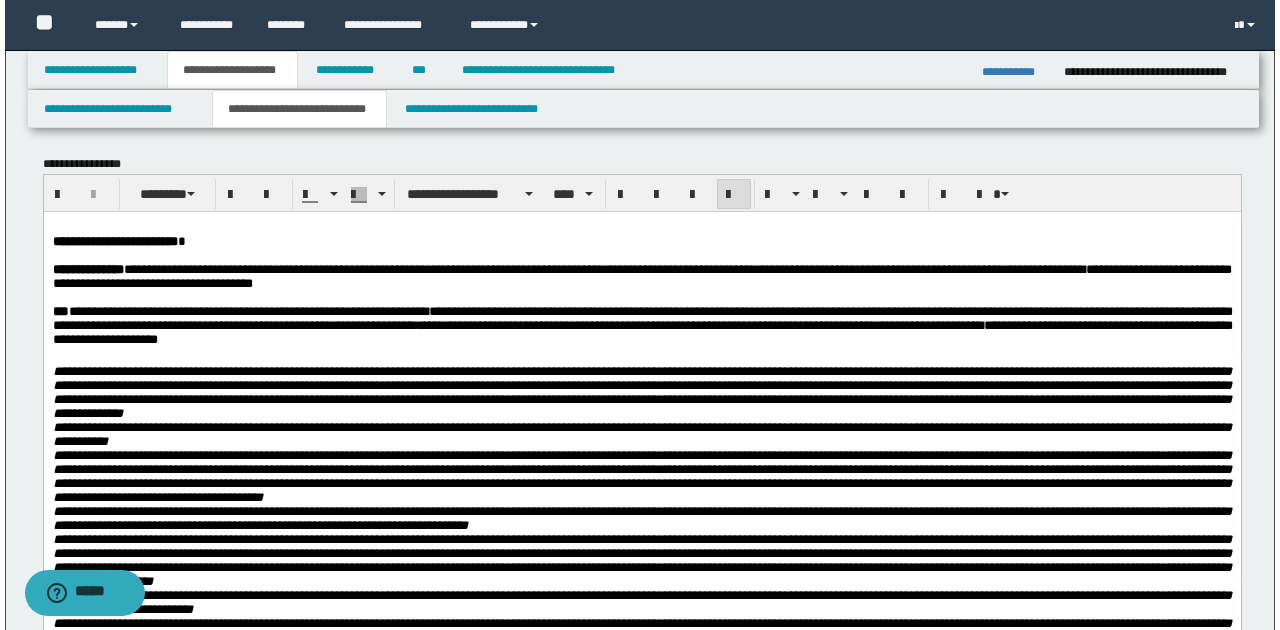 scroll, scrollTop: 0, scrollLeft: 0, axis: both 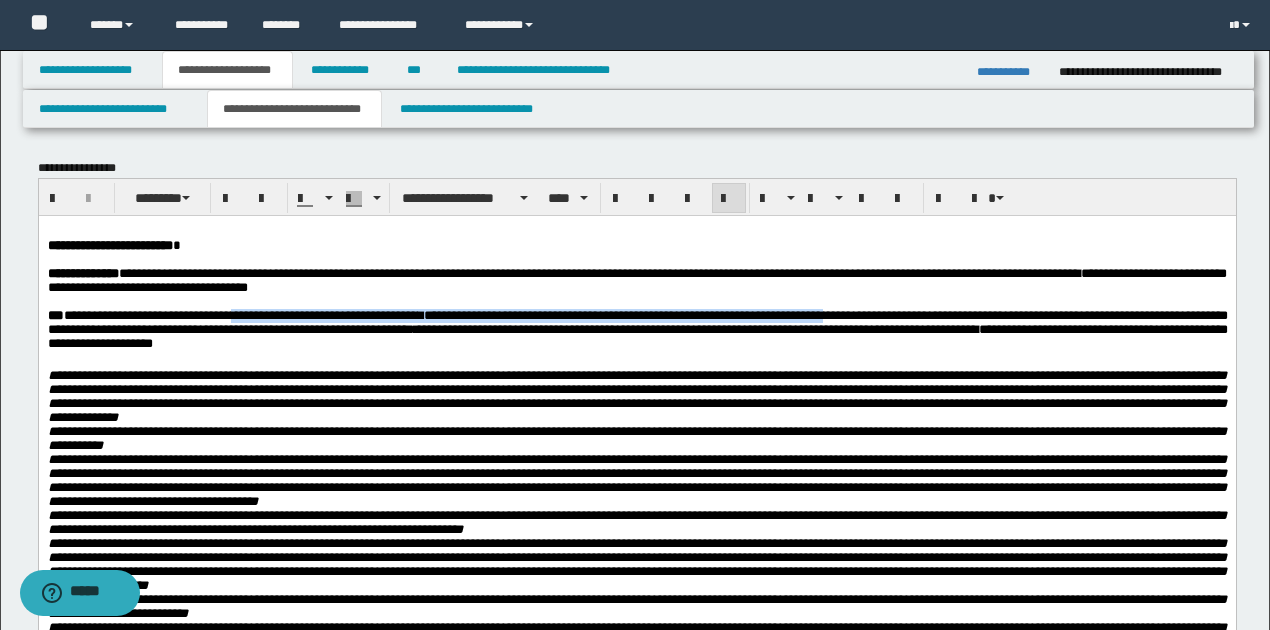drag, startPoint x: 248, startPoint y: 320, endPoint x: 892, endPoint y: 320, distance: 644 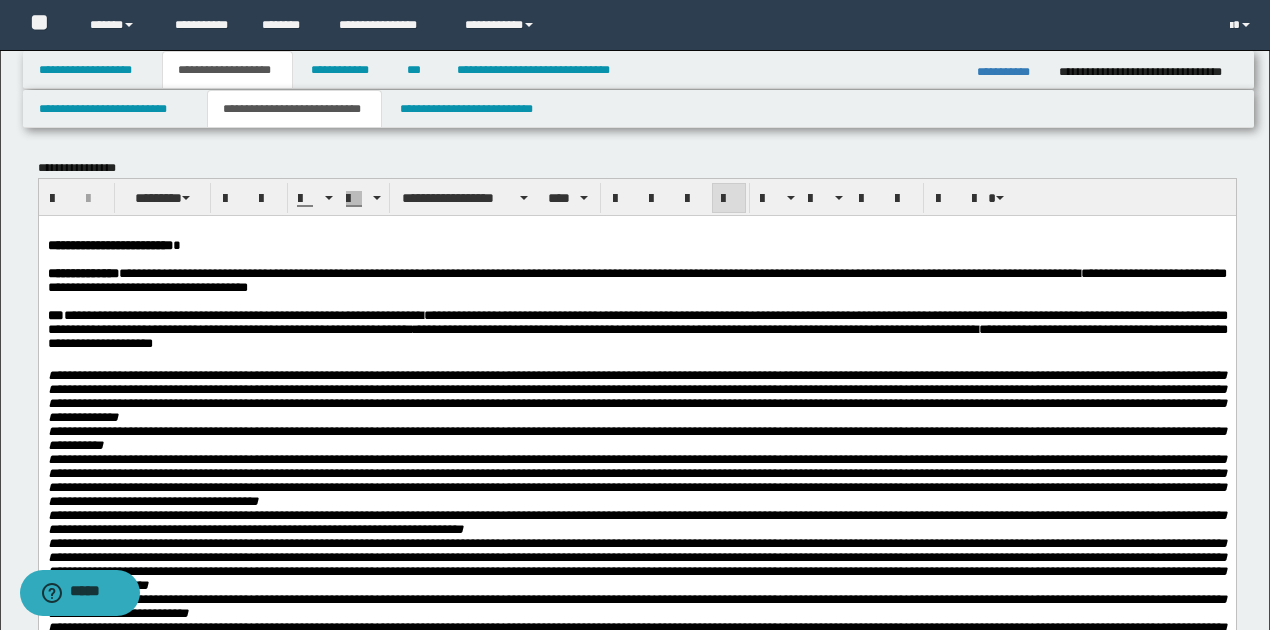 click at bounding box center [636, 361] 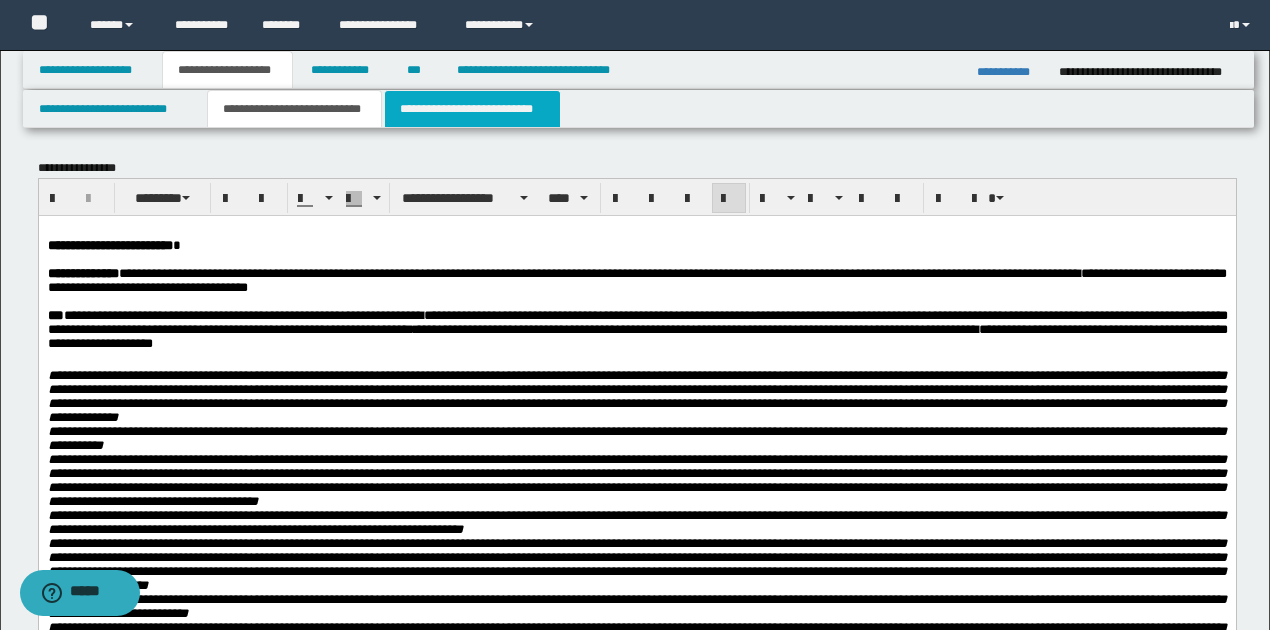 click on "**********" at bounding box center (472, 109) 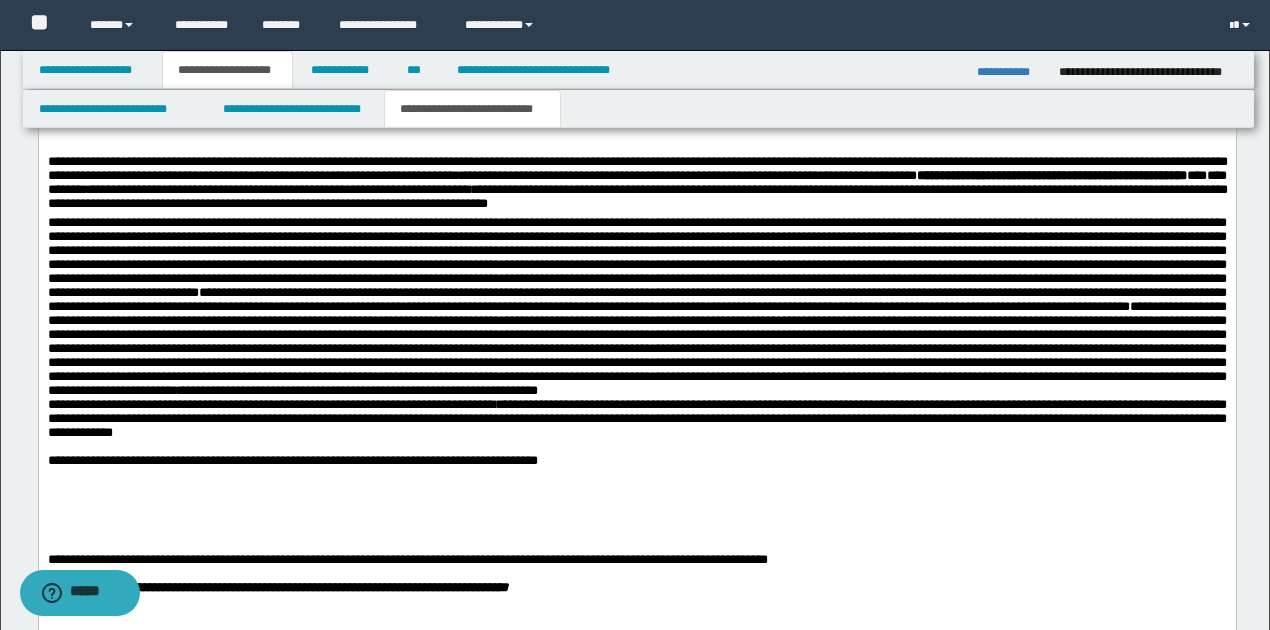 scroll, scrollTop: 2333, scrollLeft: 0, axis: vertical 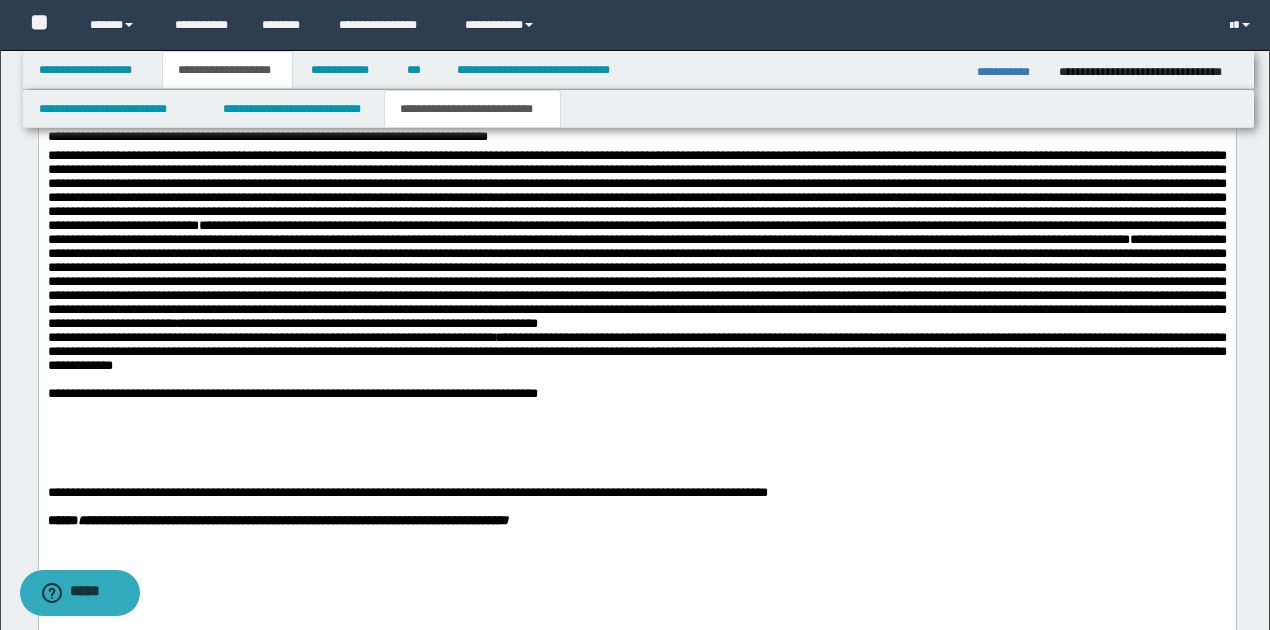 click on "**********" at bounding box center [636, 395] 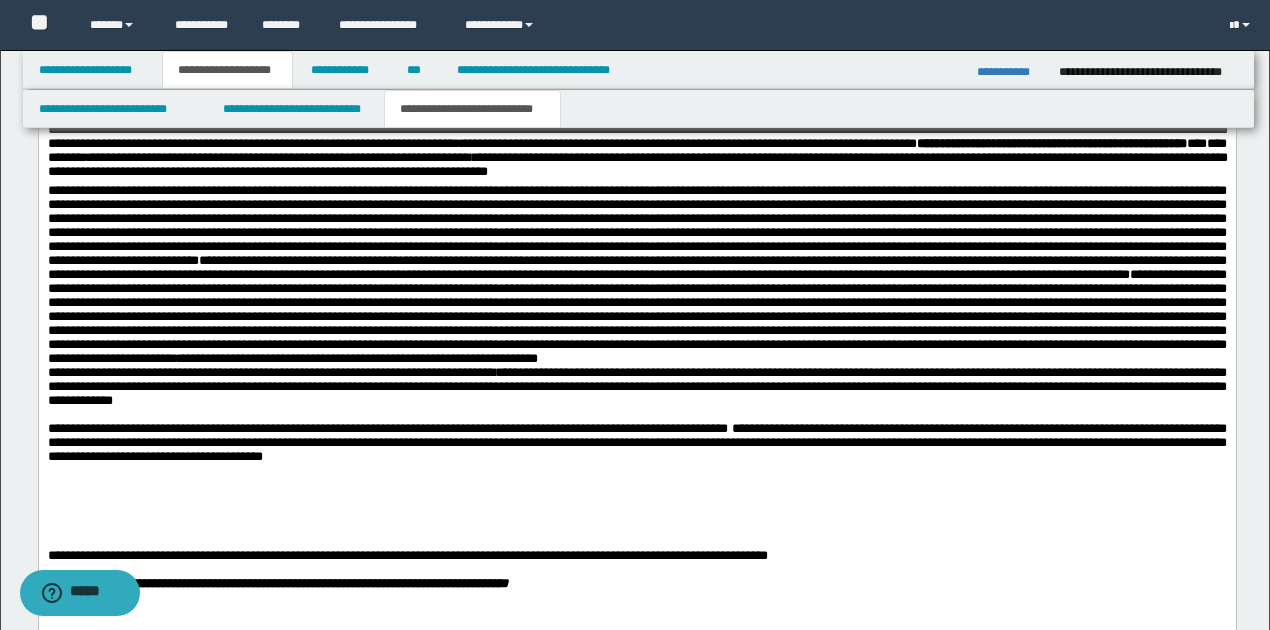scroll, scrollTop: 2266, scrollLeft: 0, axis: vertical 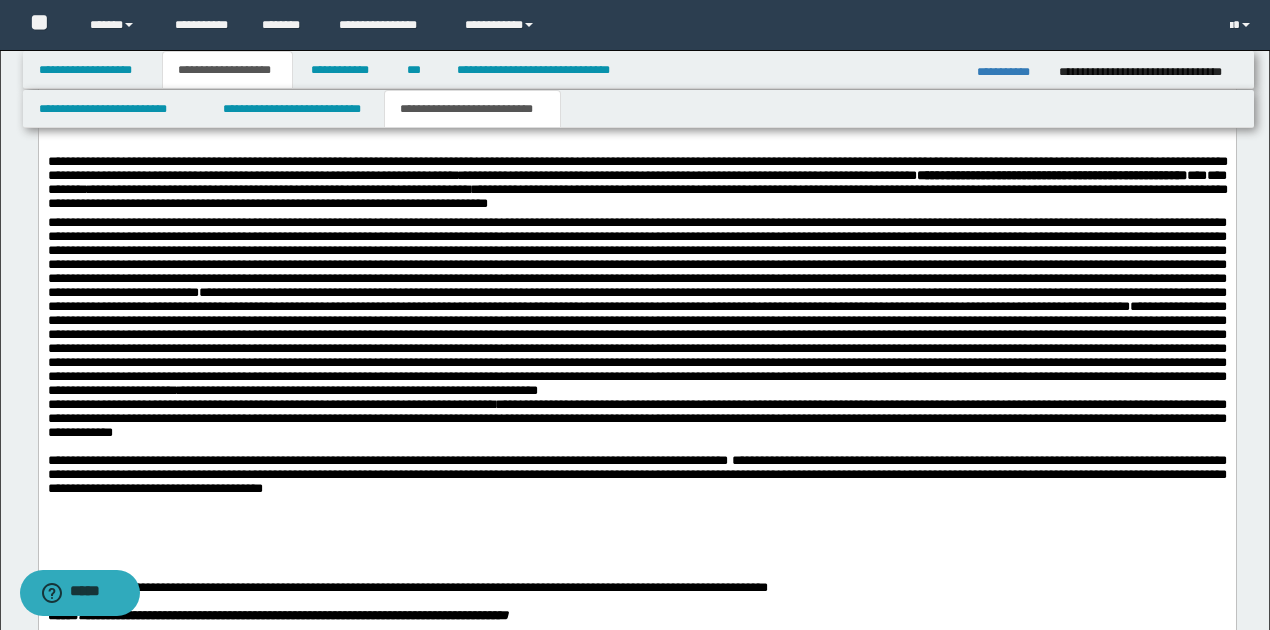 click on "**********" at bounding box center [636, 420] 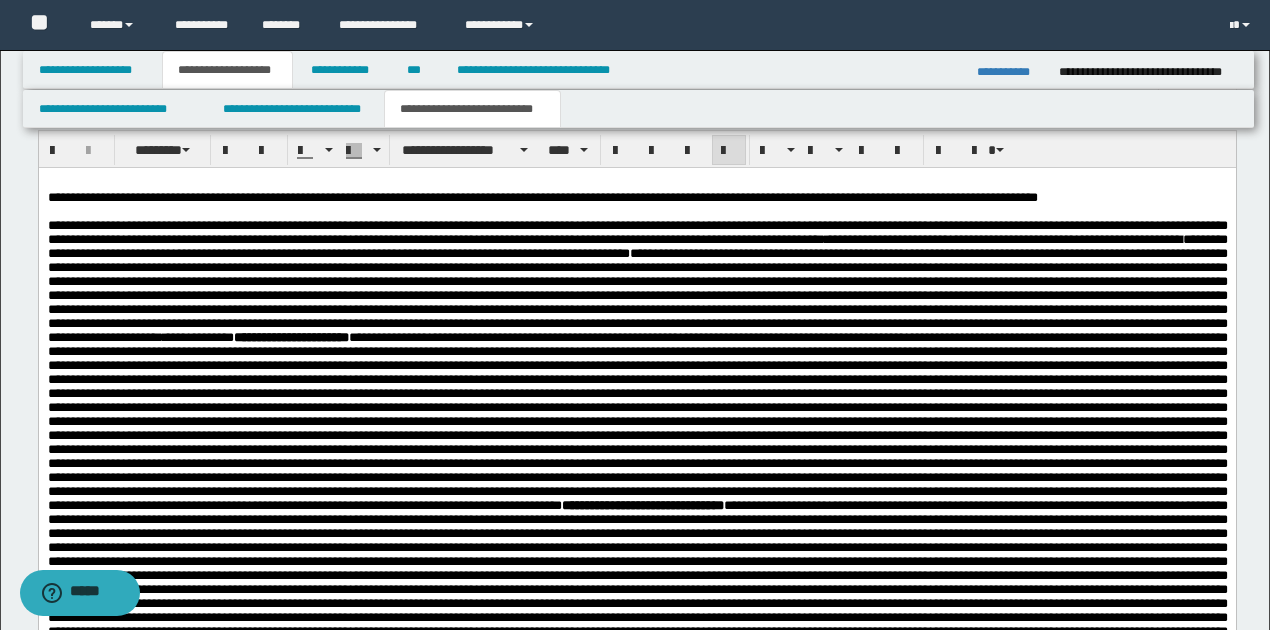 scroll, scrollTop: 1733, scrollLeft: 0, axis: vertical 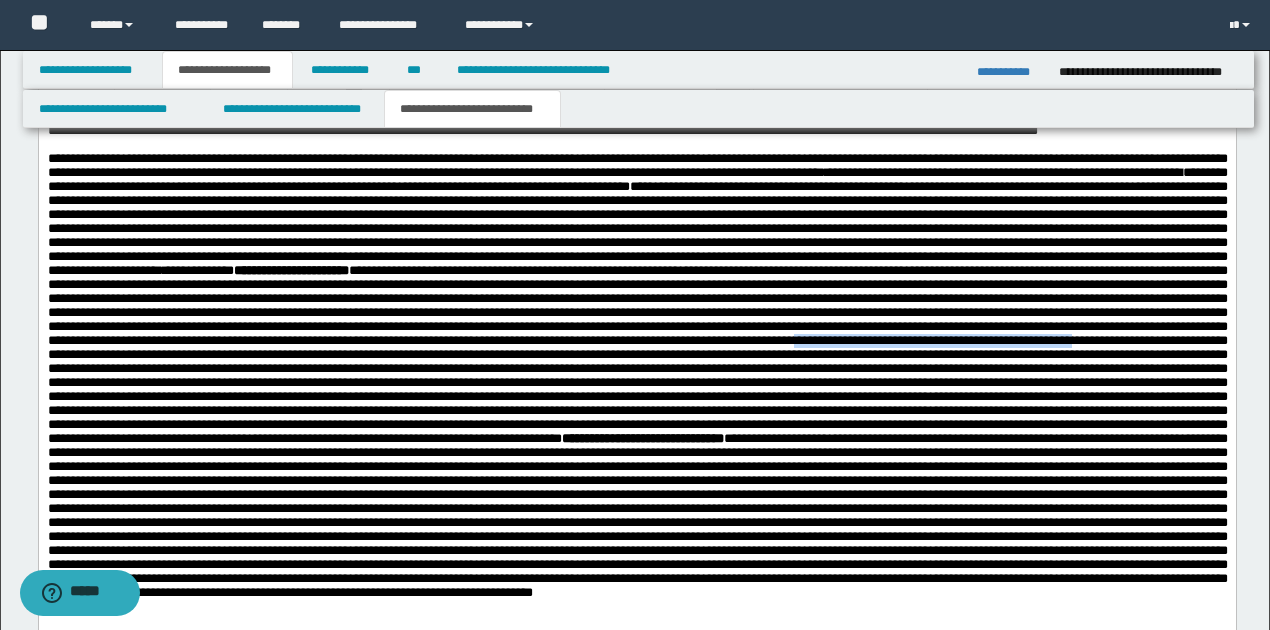 drag, startPoint x: 711, startPoint y: 378, endPoint x: 1008, endPoint y: 372, distance: 297.0606 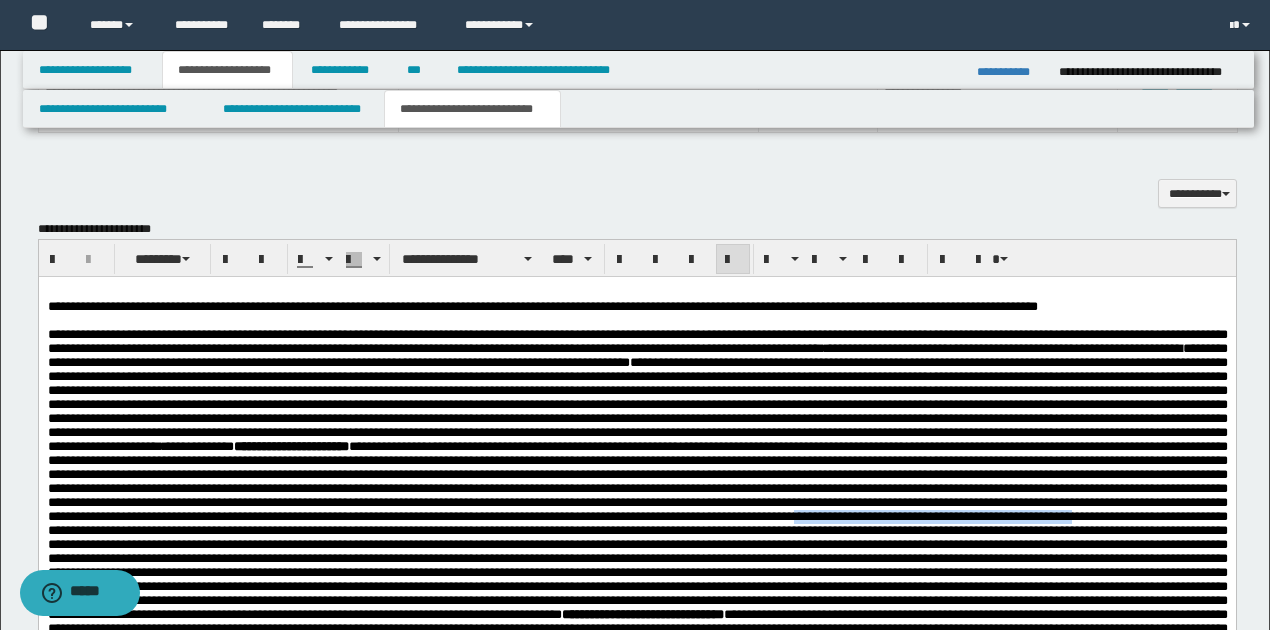 scroll, scrollTop: 1533, scrollLeft: 0, axis: vertical 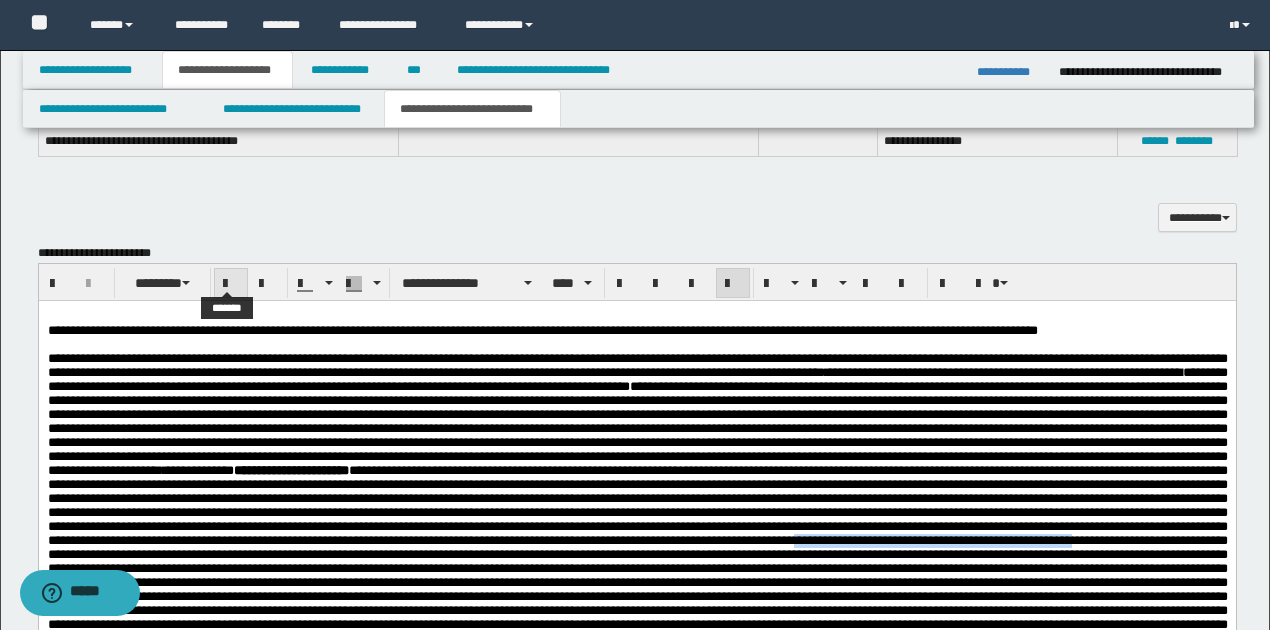click at bounding box center [231, 284] 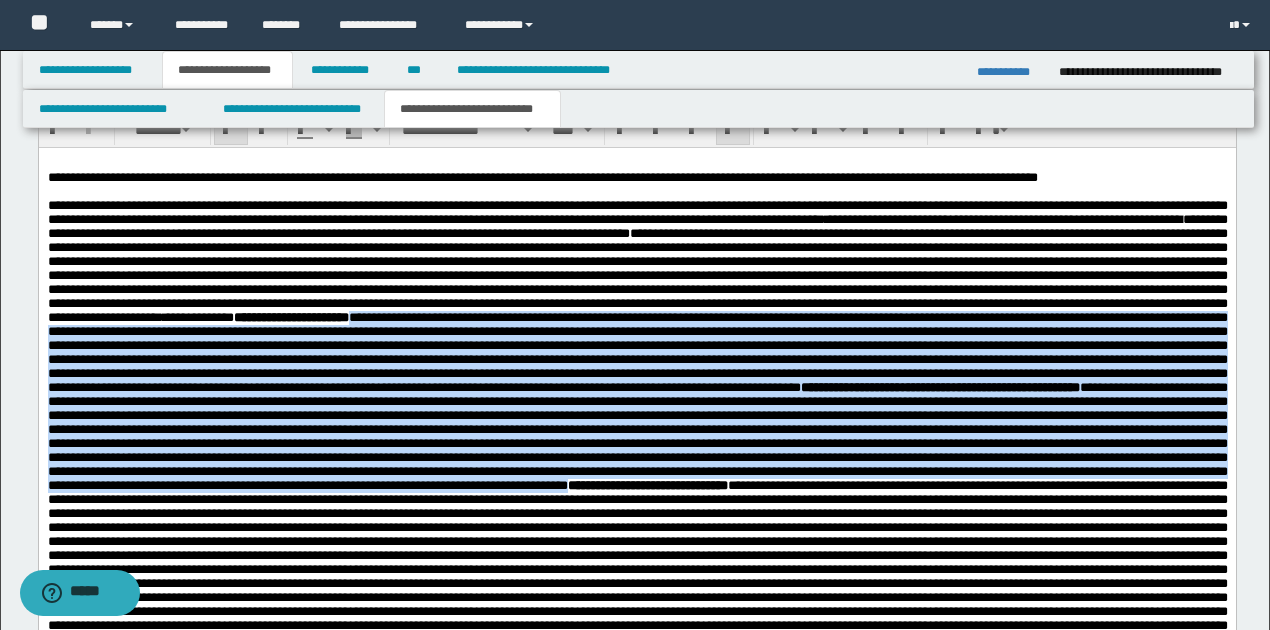 scroll, scrollTop: 1733, scrollLeft: 0, axis: vertical 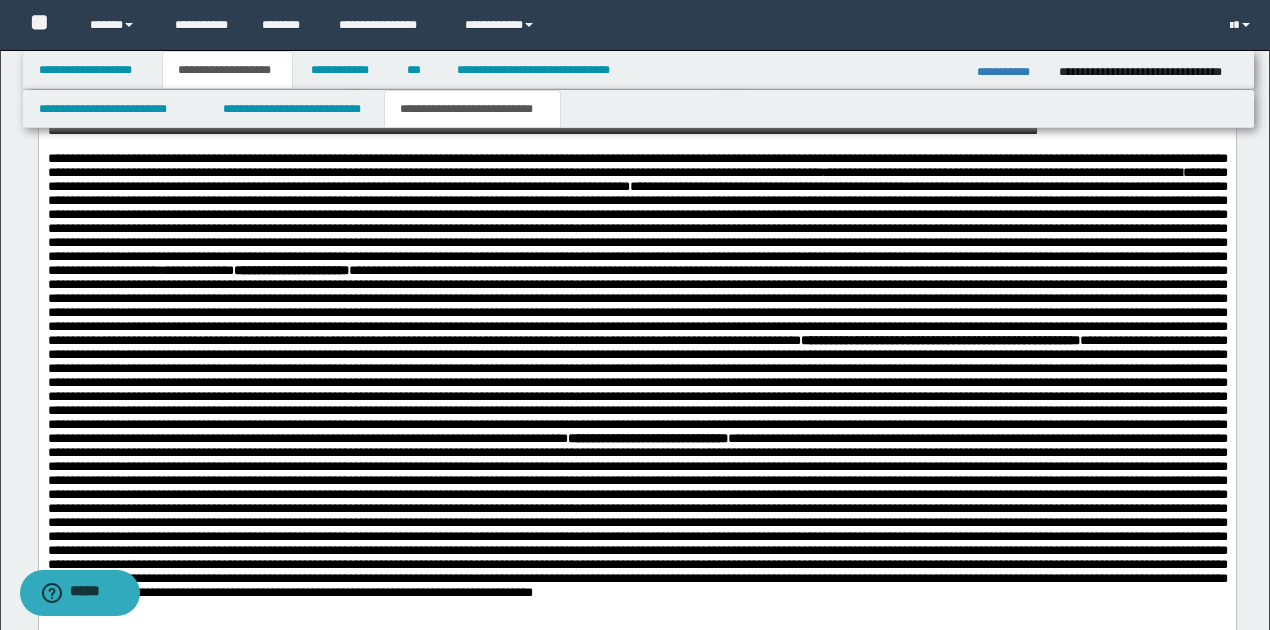 click on "**********" at bounding box center [637, 431] 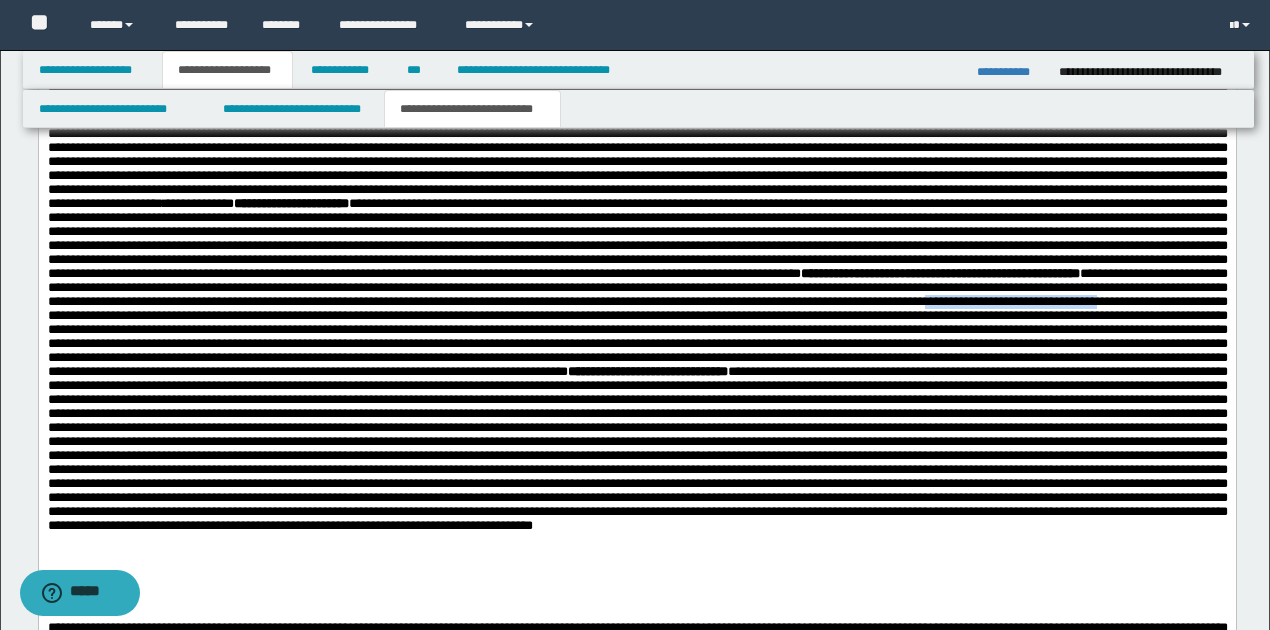 drag, startPoint x: 1023, startPoint y: 339, endPoint x: 1208, endPoint y: 341, distance: 185.0108 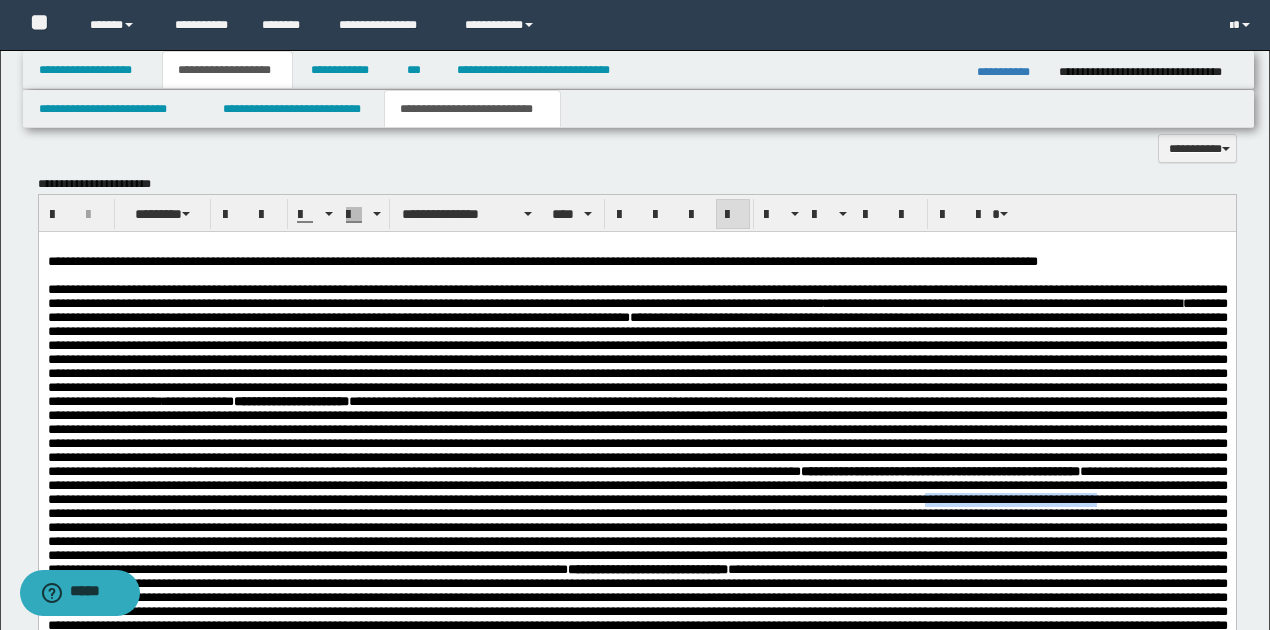 scroll, scrollTop: 1600, scrollLeft: 0, axis: vertical 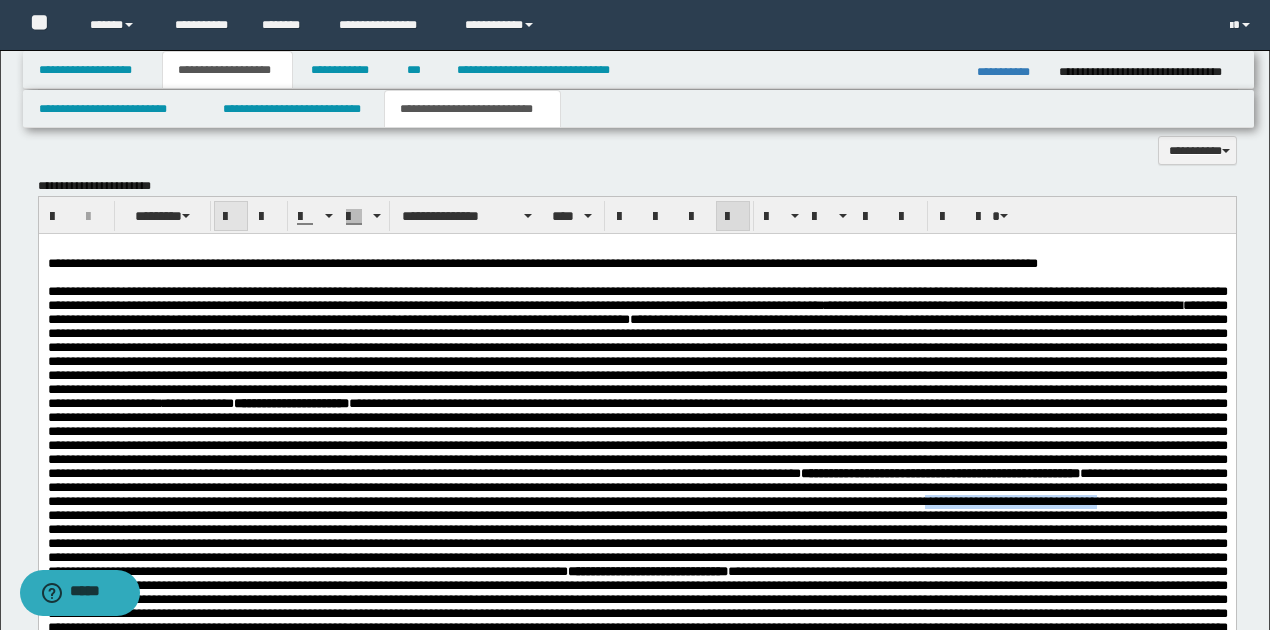 click at bounding box center [231, 217] 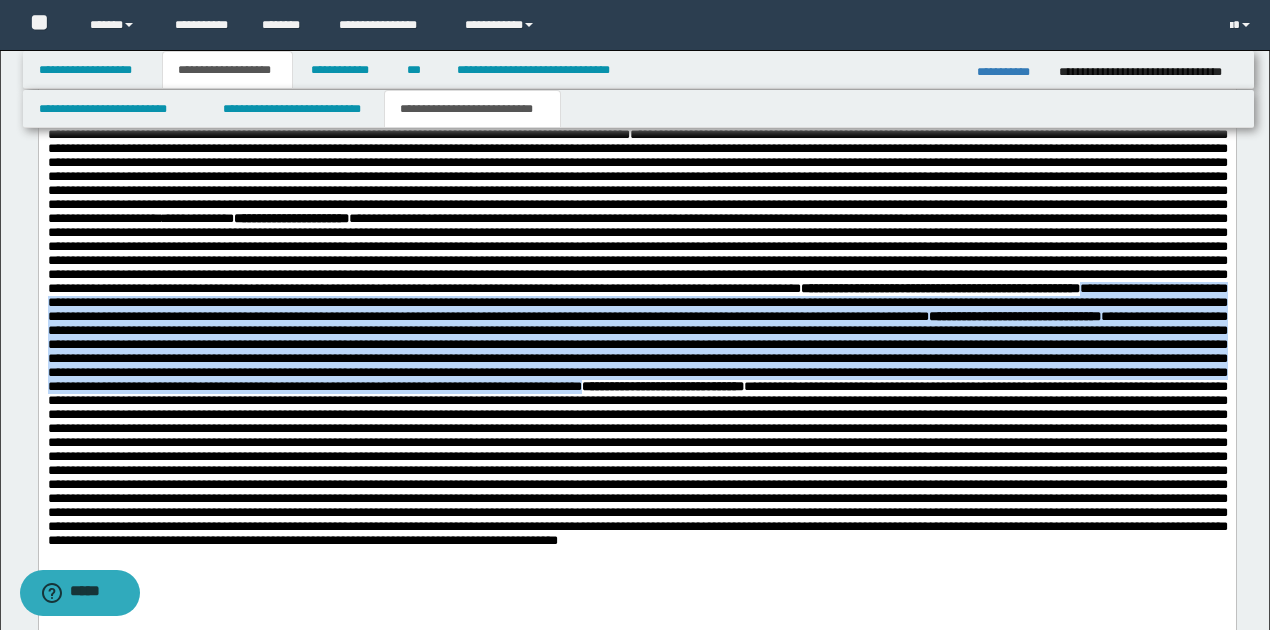 scroll, scrollTop: 1800, scrollLeft: 0, axis: vertical 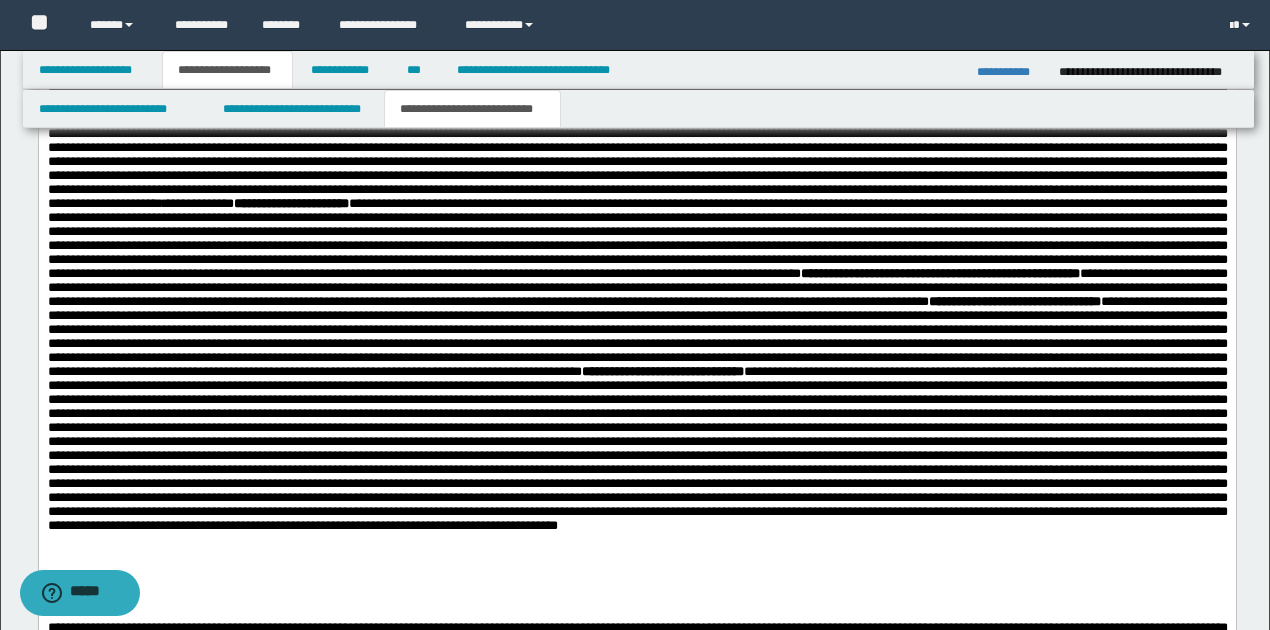 click on "**********" at bounding box center (637, 364) 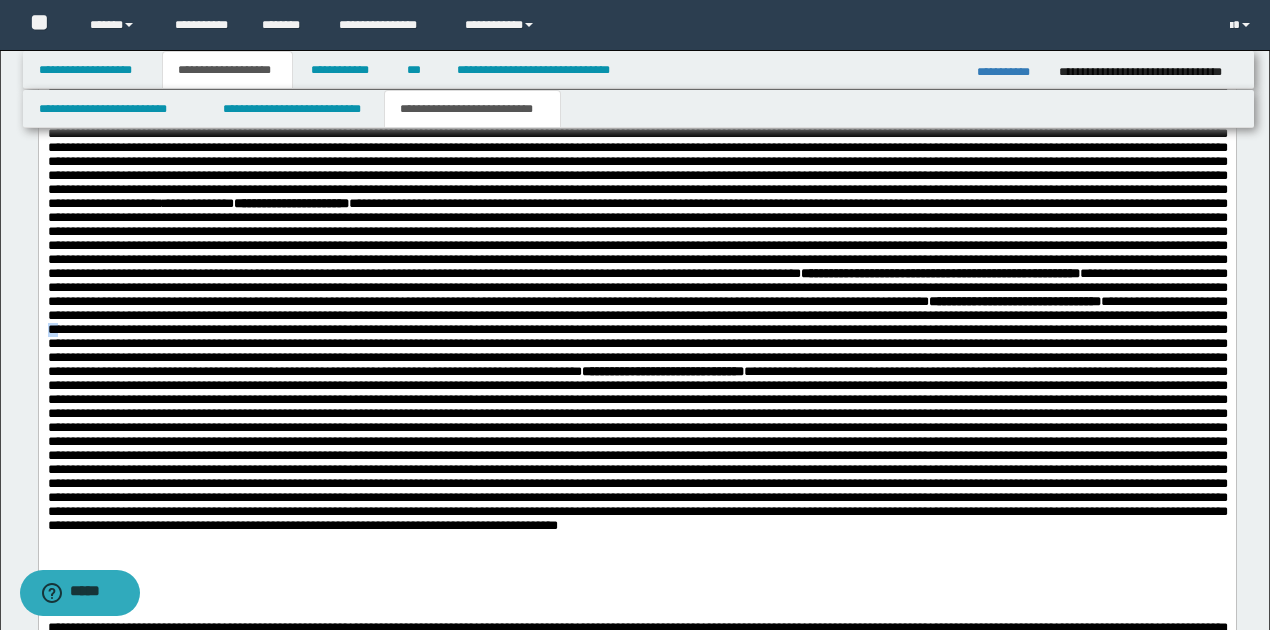 drag, startPoint x: 271, startPoint y: 371, endPoint x: 281, endPoint y: 375, distance: 10.770329 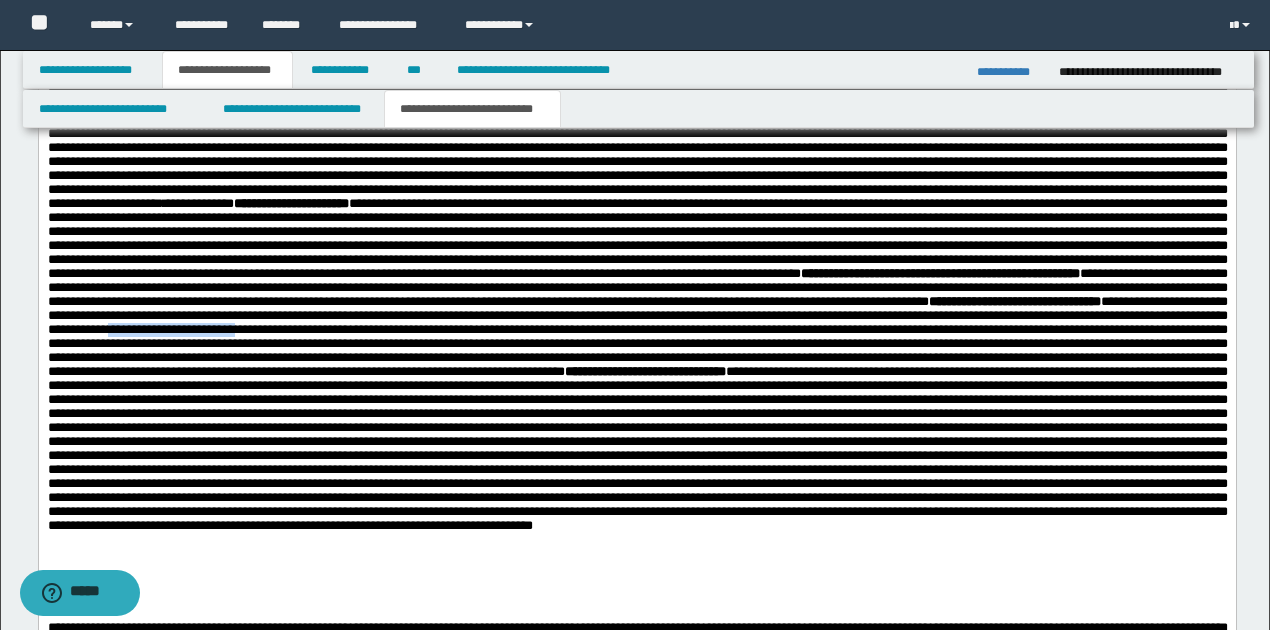 drag, startPoint x: 313, startPoint y: 374, endPoint x: 453, endPoint y: 371, distance: 140.03214 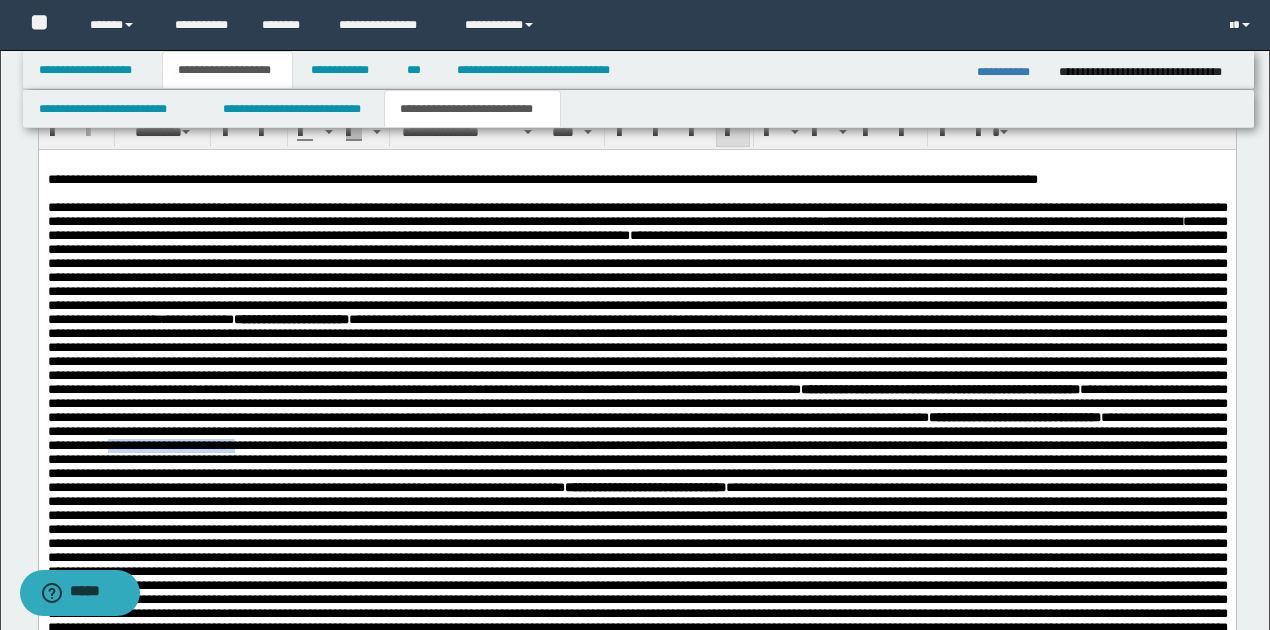 scroll, scrollTop: 1666, scrollLeft: 0, axis: vertical 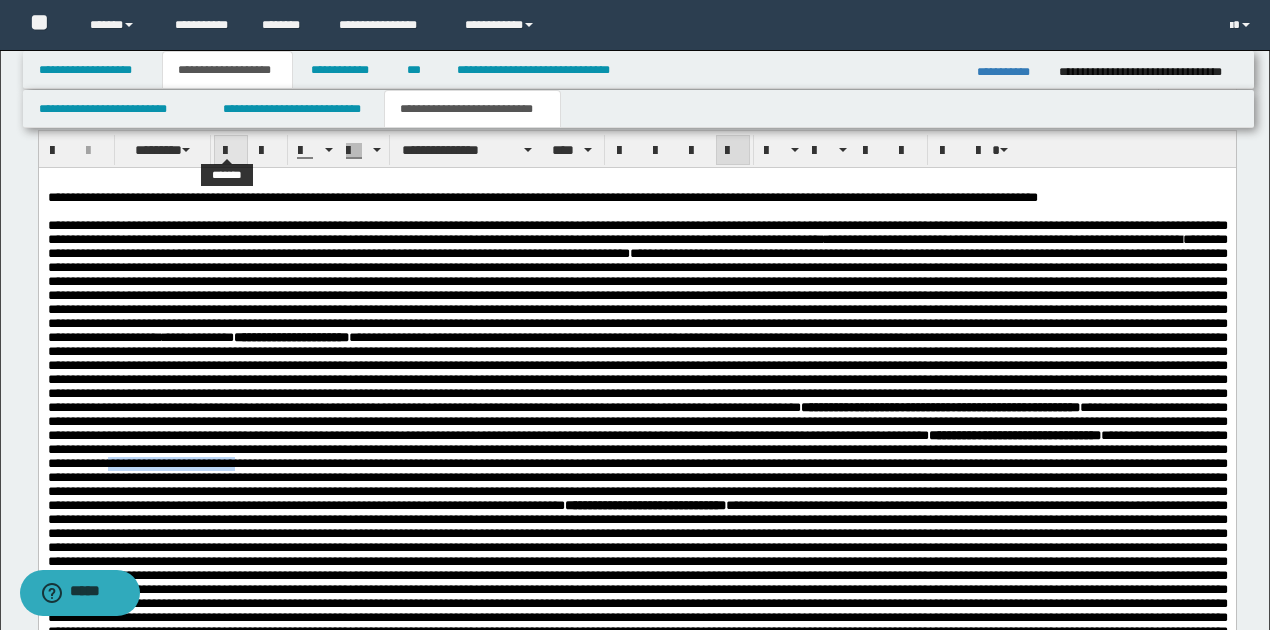 click at bounding box center [231, 151] 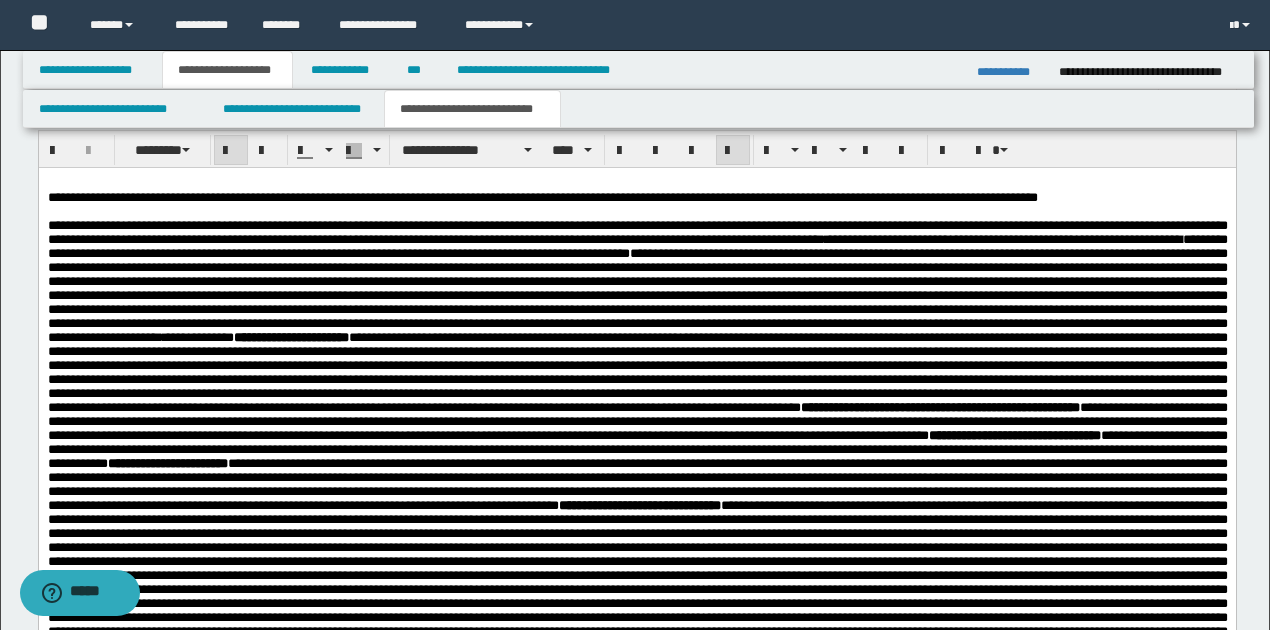 click on "**********" at bounding box center [637, 498] 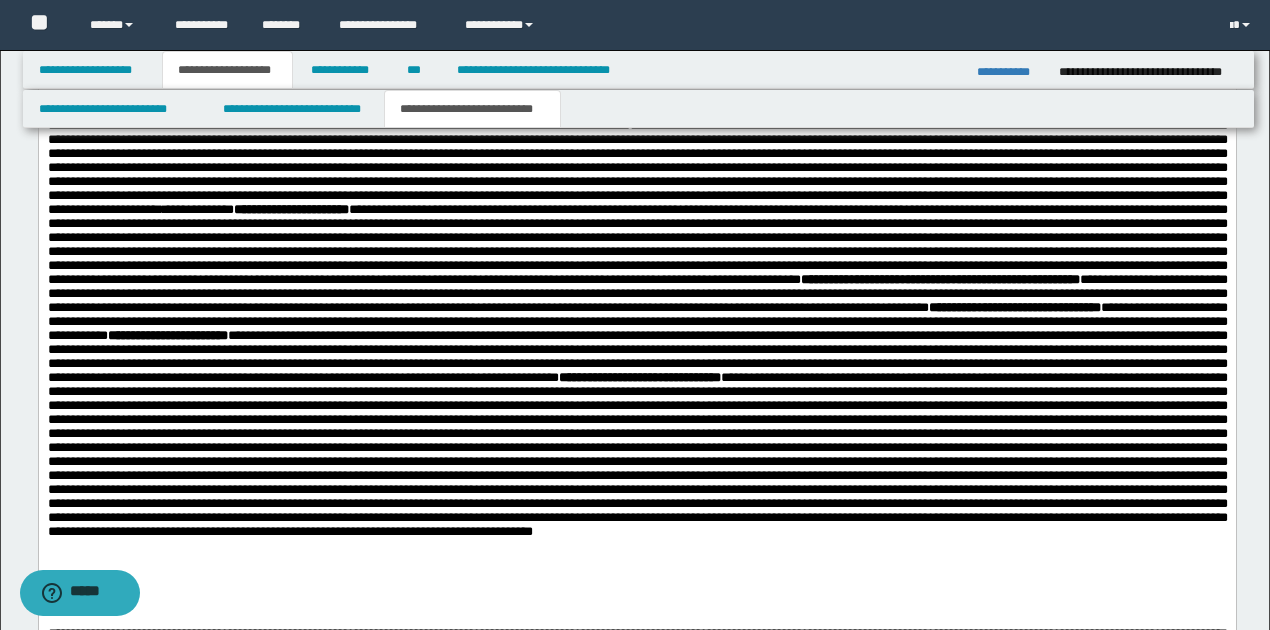 scroll, scrollTop: 1800, scrollLeft: 0, axis: vertical 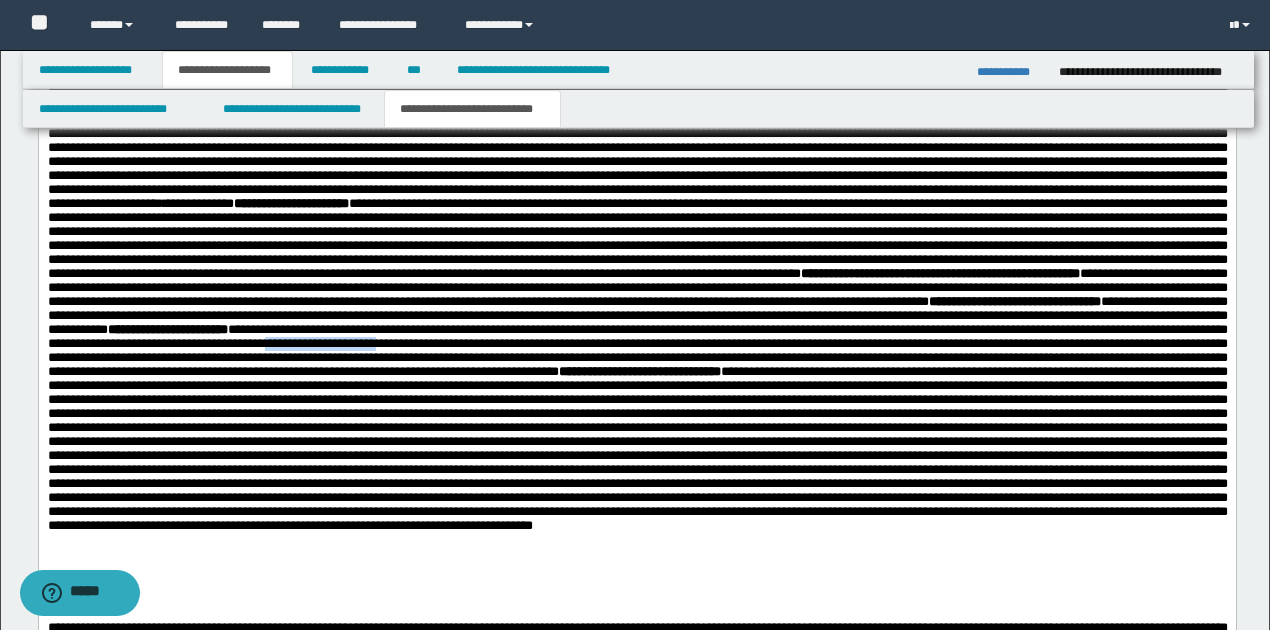 drag, startPoint x: 668, startPoint y: 387, endPoint x: 797, endPoint y: 391, distance: 129.062 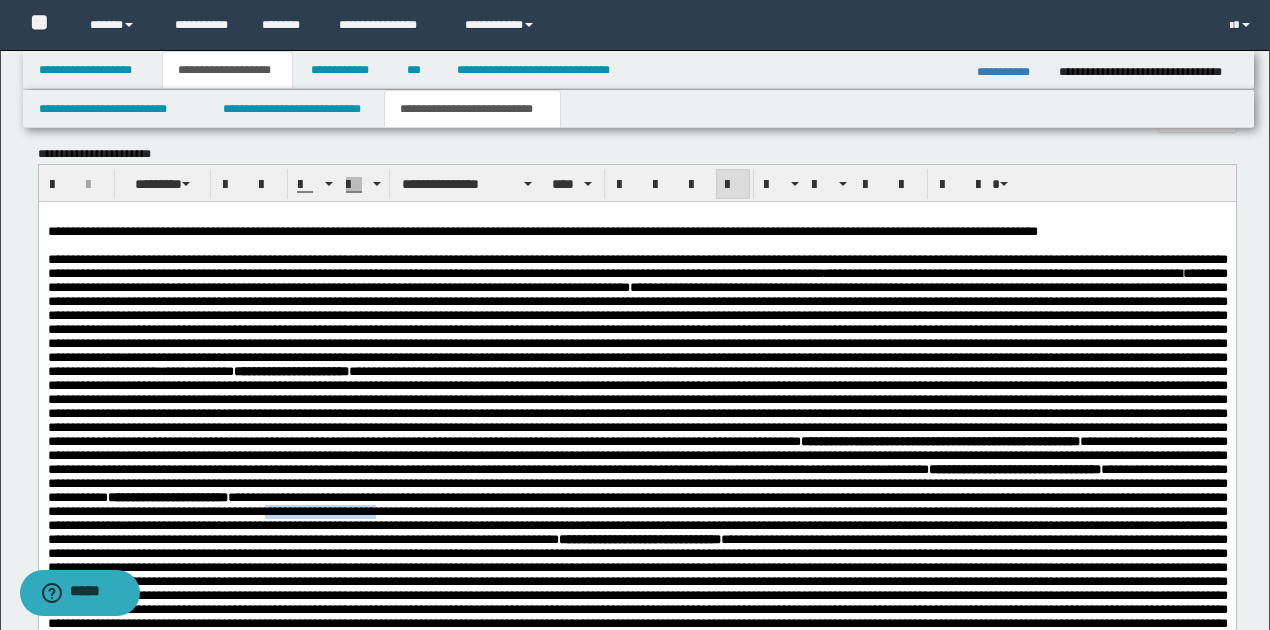 scroll, scrollTop: 1600, scrollLeft: 0, axis: vertical 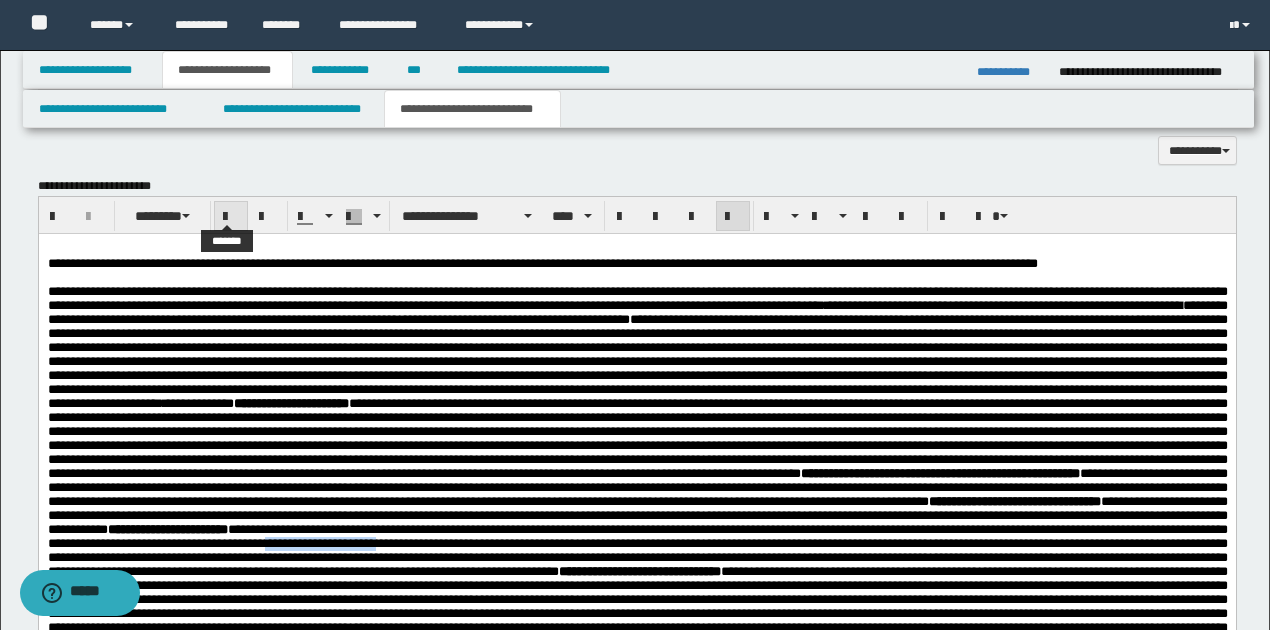 click at bounding box center (231, 217) 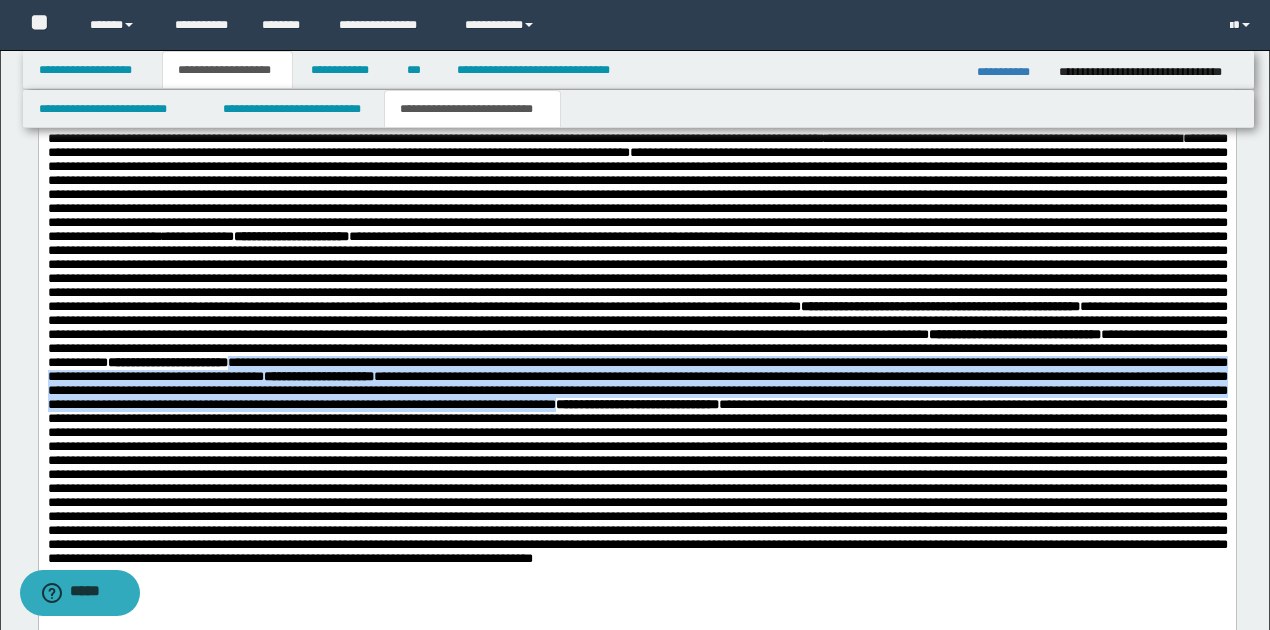 scroll, scrollTop: 1800, scrollLeft: 0, axis: vertical 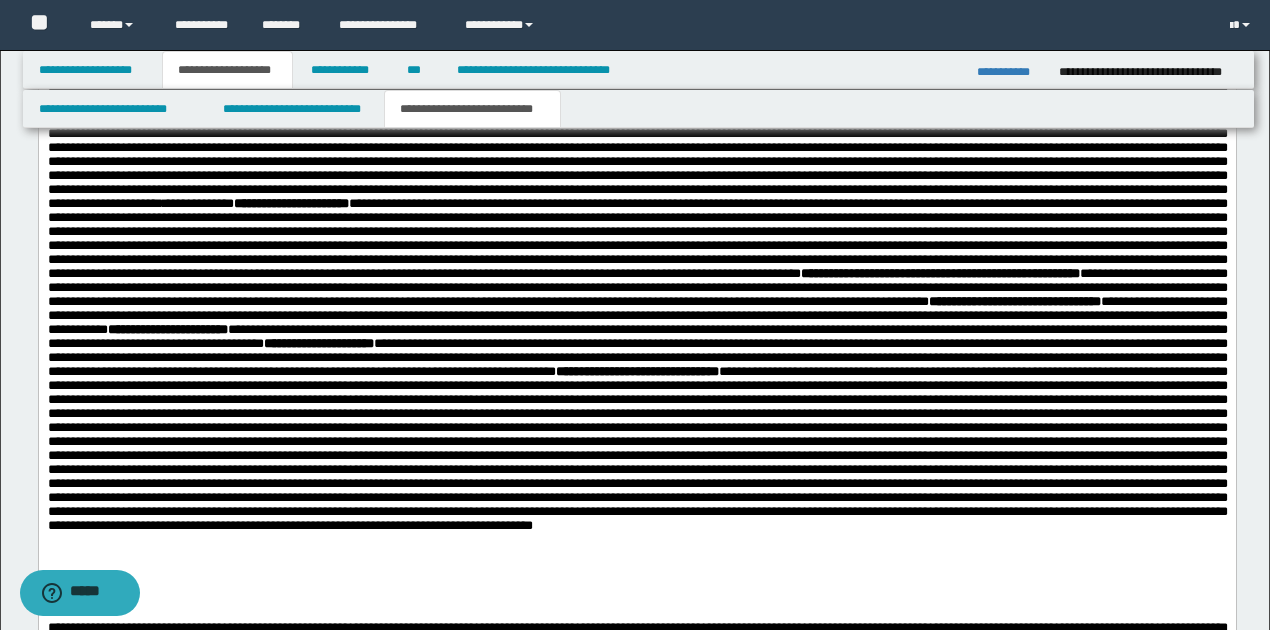 click on "**********" at bounding box center [637, 364] 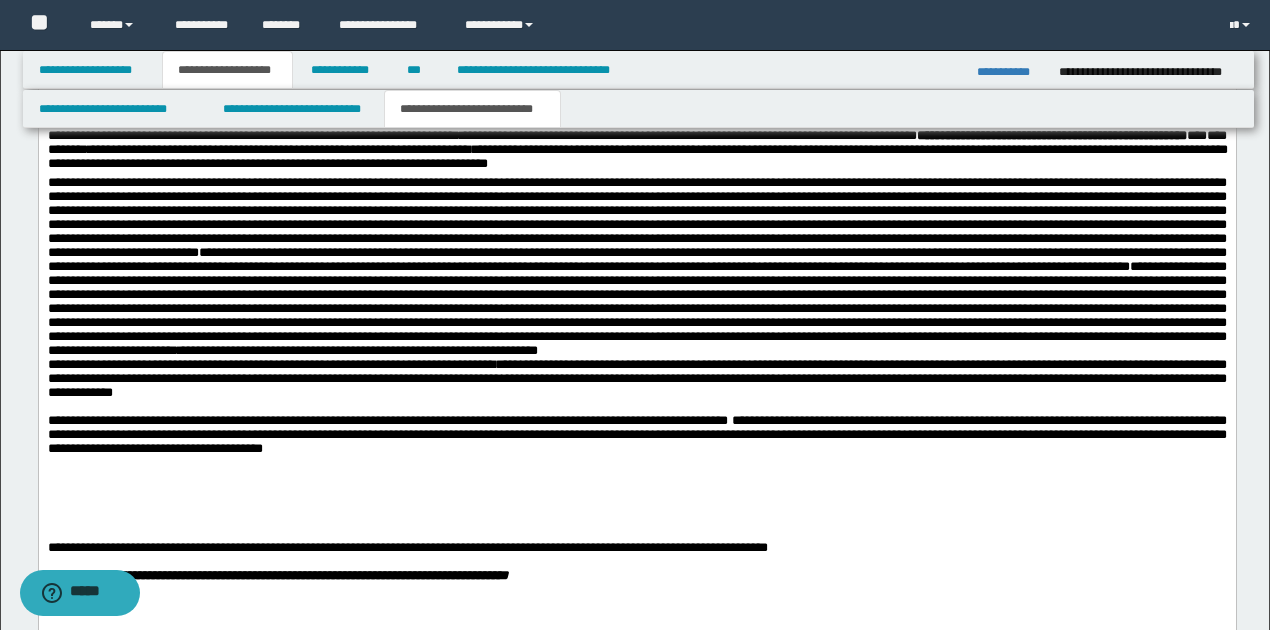 scroll, scrollTop: 2333, scrollLeft: 0, axis: vertical 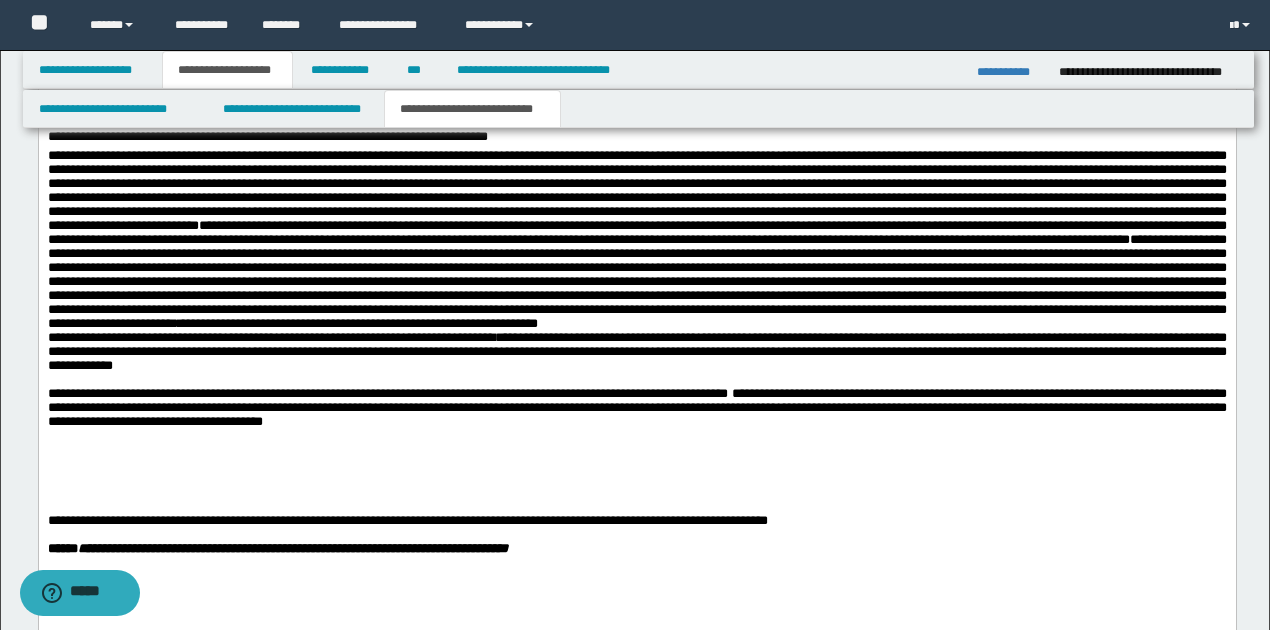click on "**********" at bounding box center [636, 409] 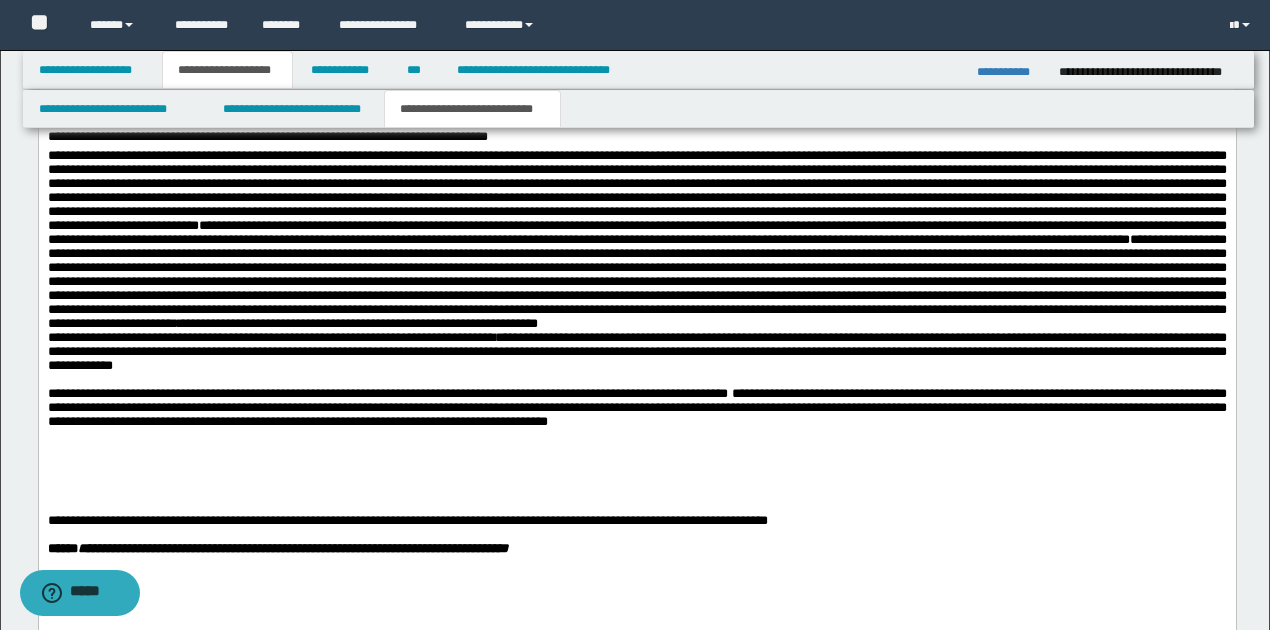 click on "**********" at bounding box center (636, 408) 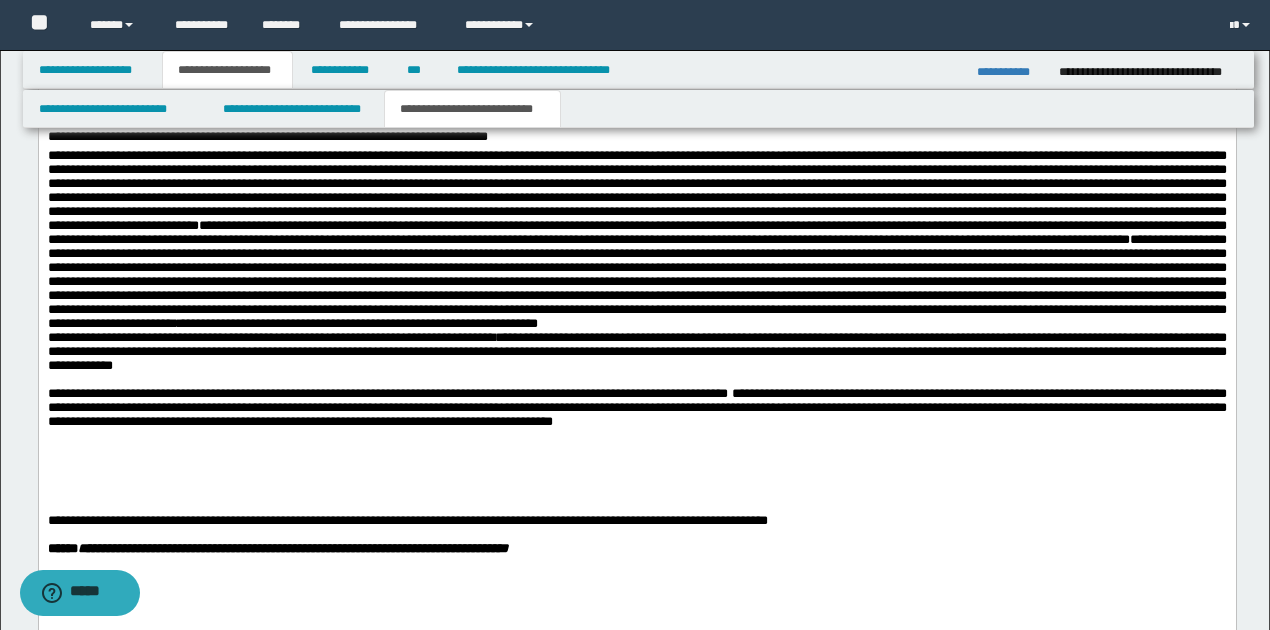 click on "**********" at bounding box center (636, 409) 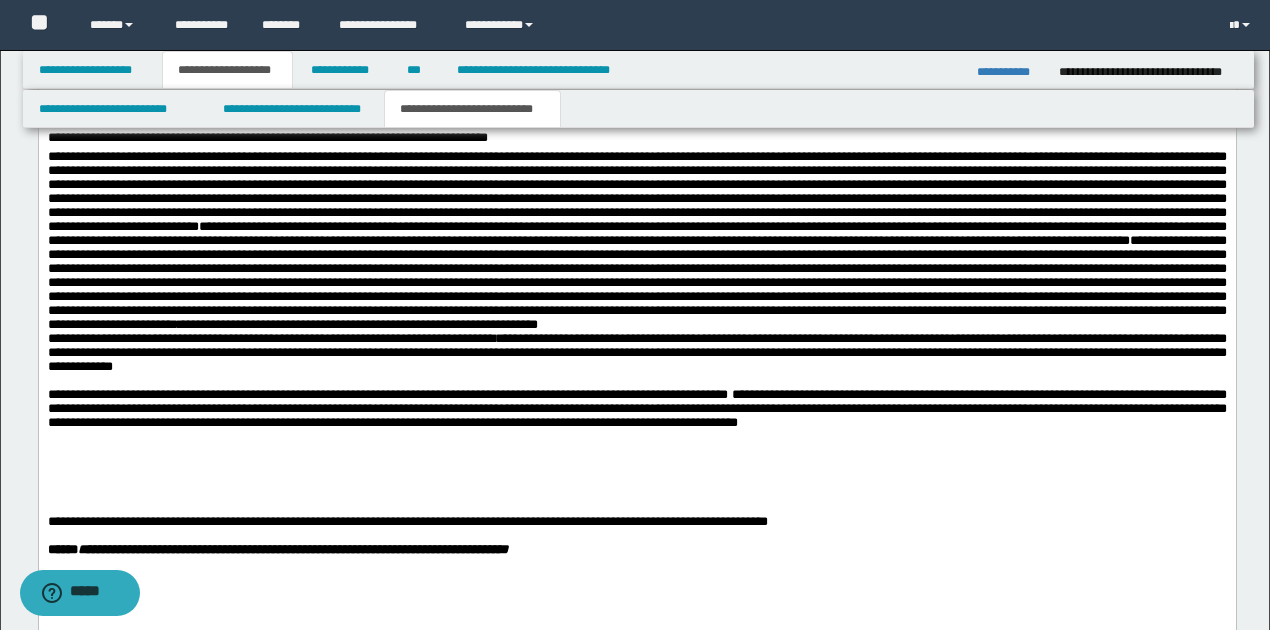 scroll, scrollTop: 2333, scrollLeft: 0, axis: vertical 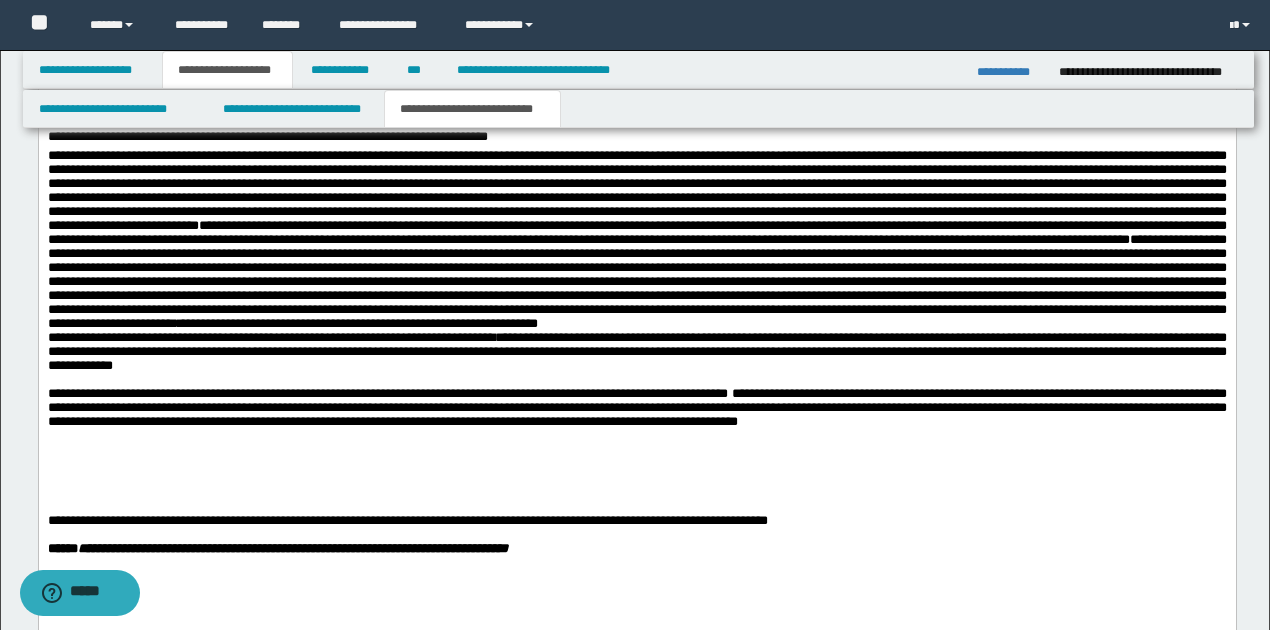 click on "**********" at bounding box center [636, 408] 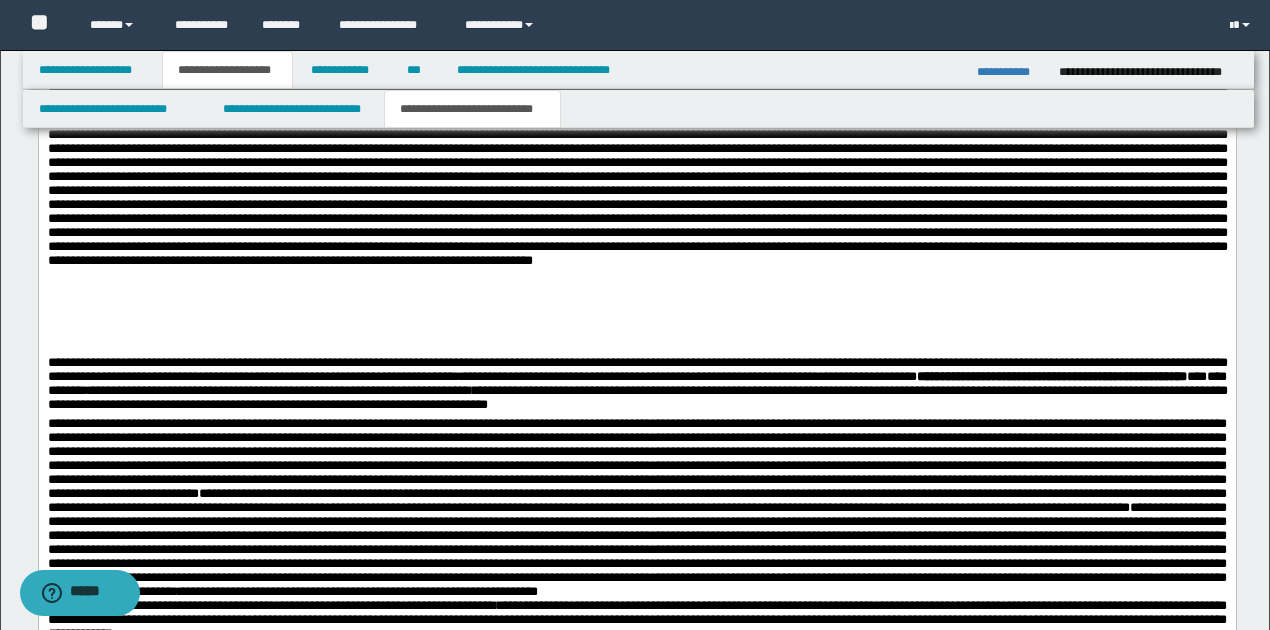 scroll, scrollTop: 2066, scrollLeft: 0, axis: vertical 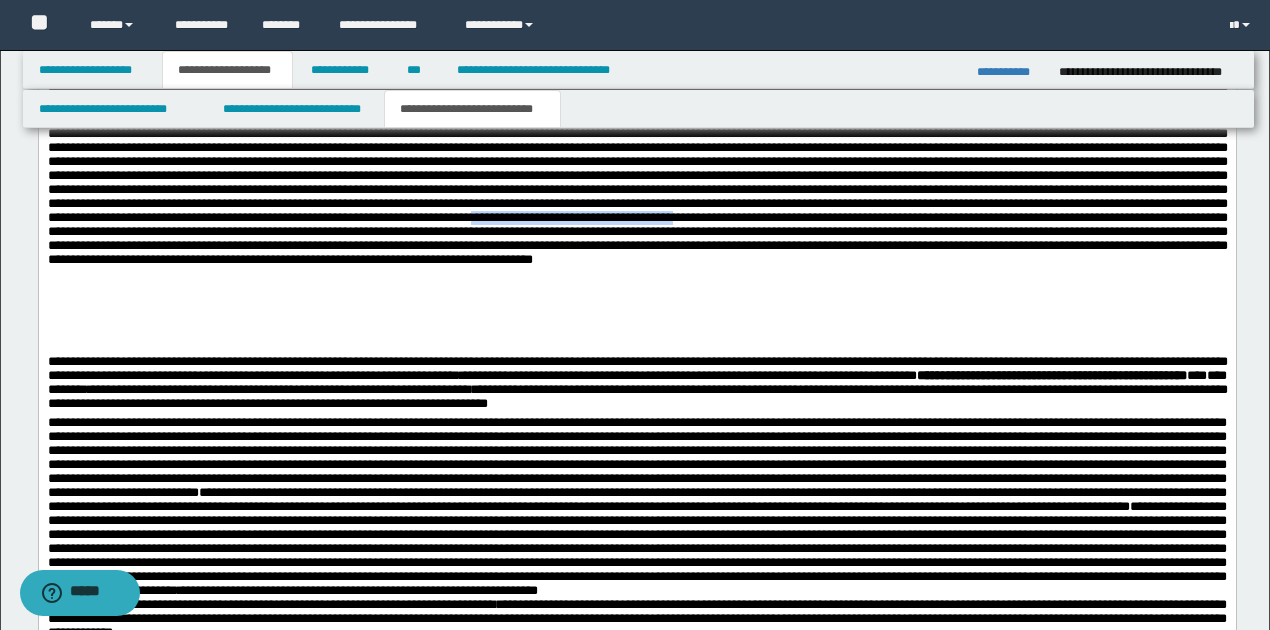 drag, startPoint x: 718, startPoint y: 292, endPoint x: 939, endPoint y: 294, distance: 221.00905 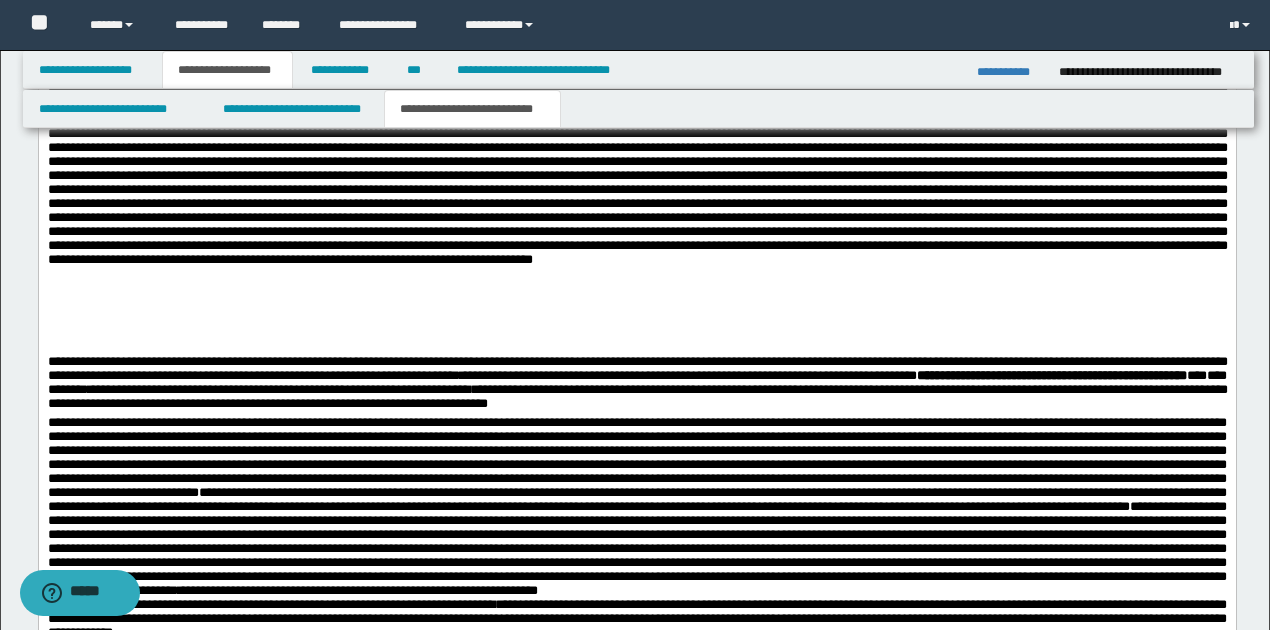 click at bounding box center [636, 349] 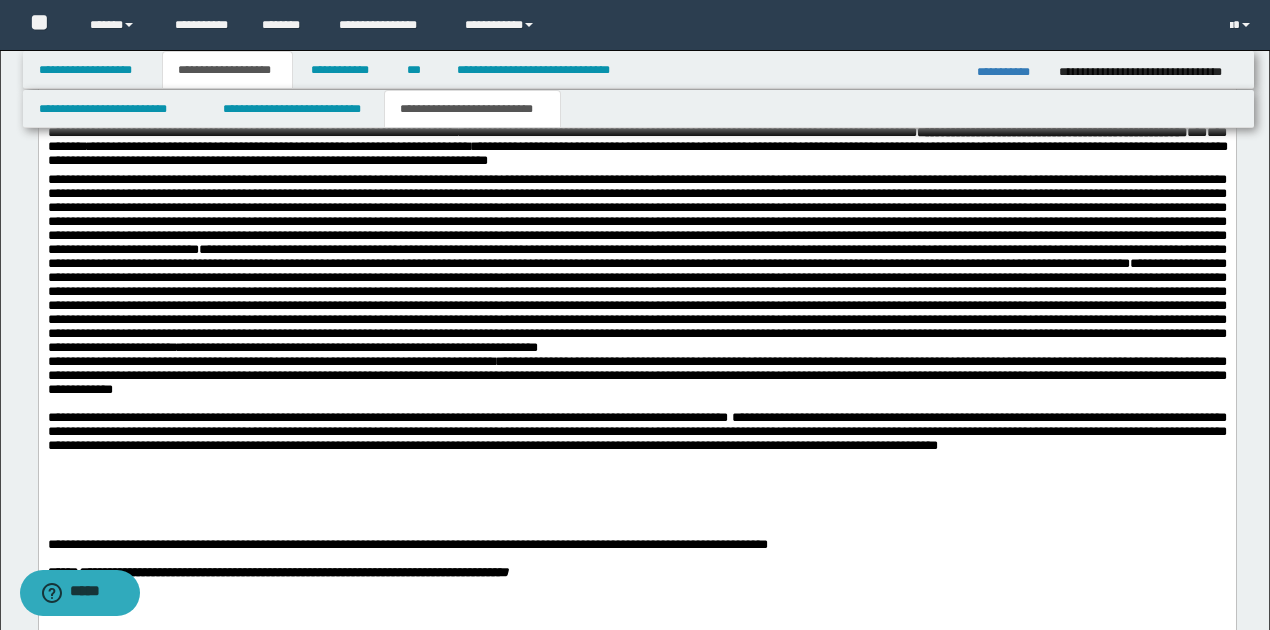 scroll, scrollTop: 2400, scrollLeft: 0, axis: vertical 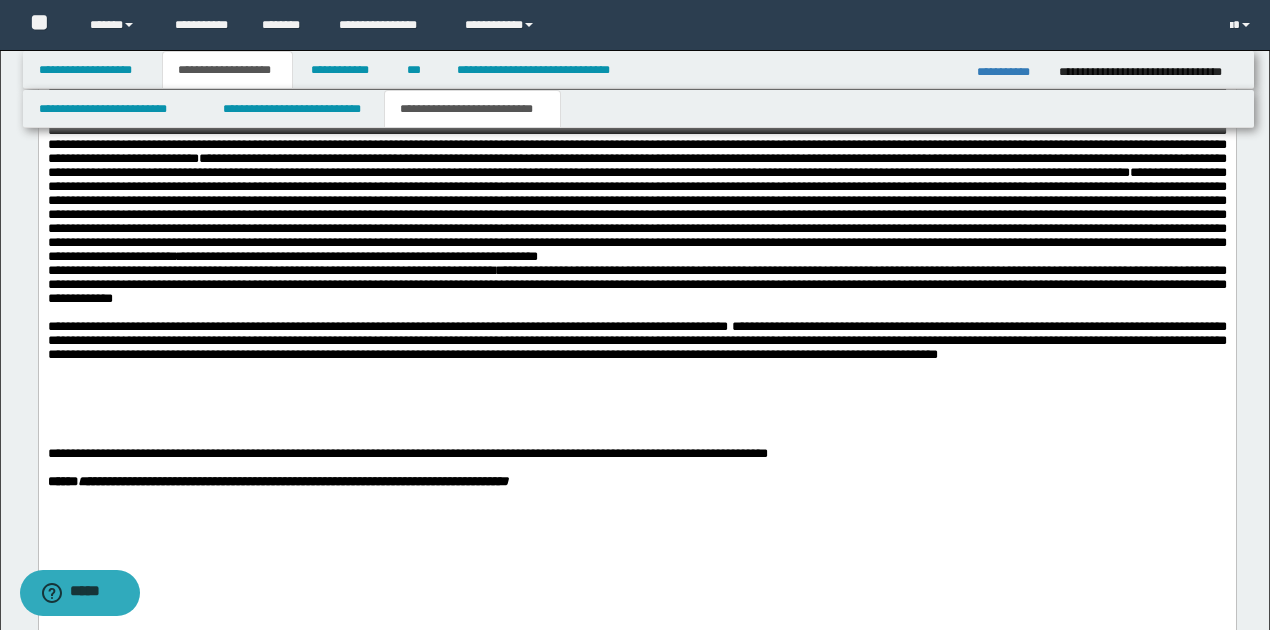 click on "**********" at bounding box center (636, 341) 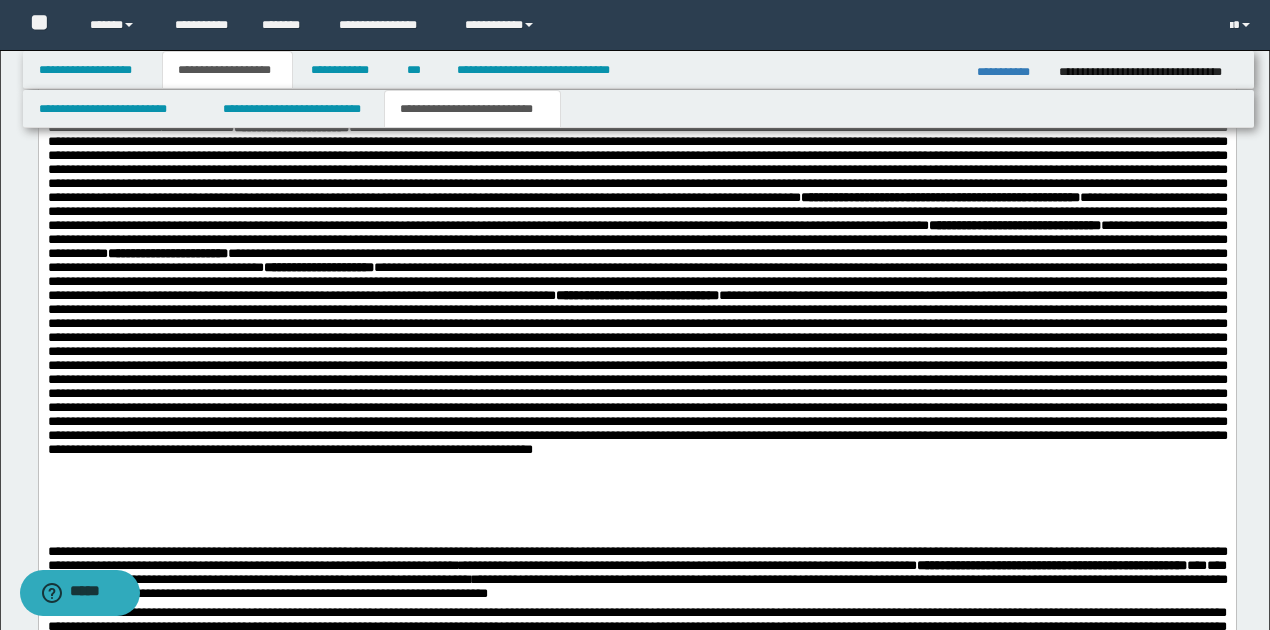scroll, scrollTop: 1866, scrollLeft: 0, axis: vertical 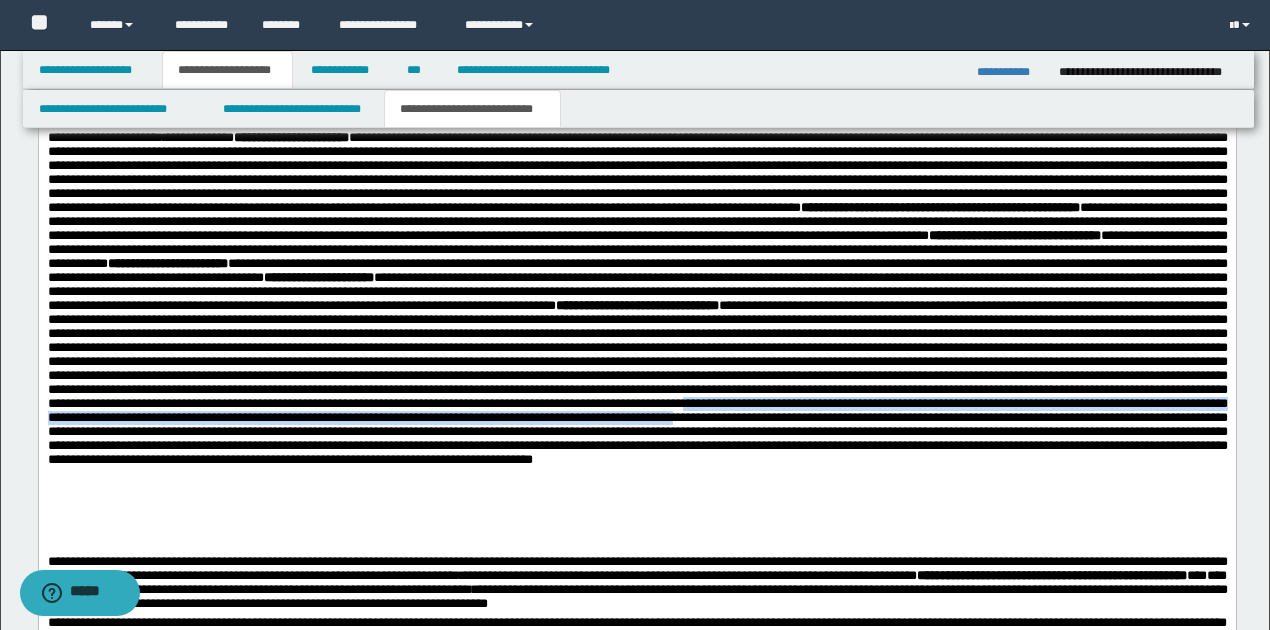 drag, startPoint x: 862, startPoint y: 474, endPoint x: 938, endPoint y: 491, distance: 77.87811 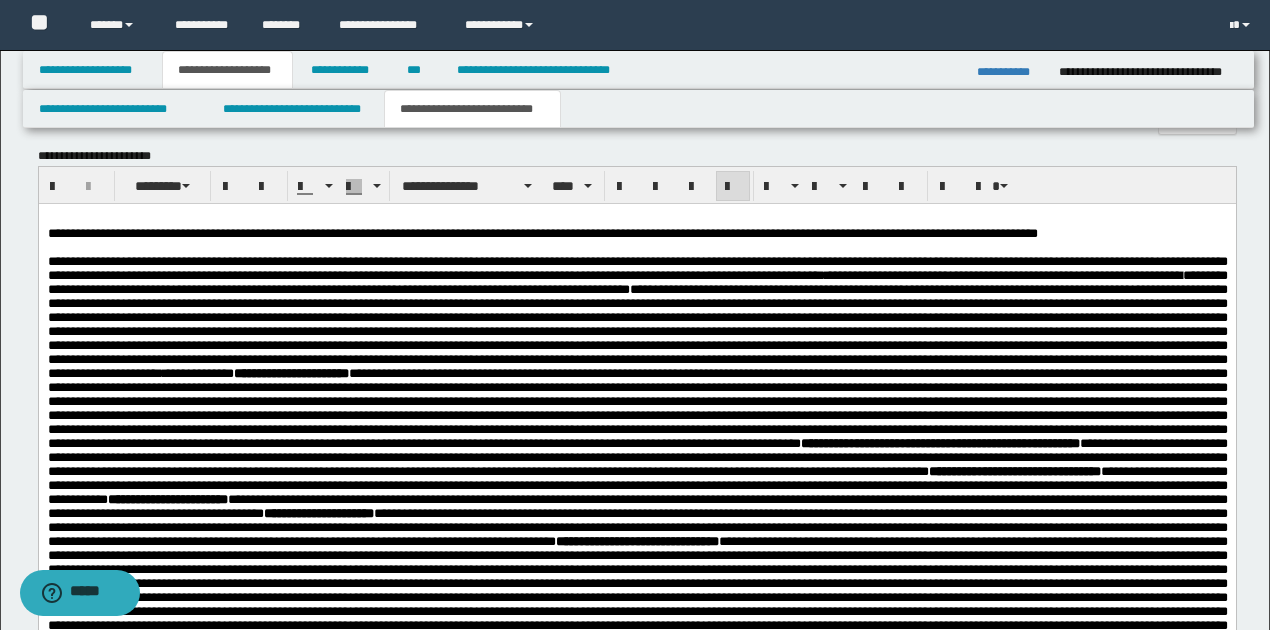 scroll, scrollTop: 1600, scrollLeft: 0, axis: vertical 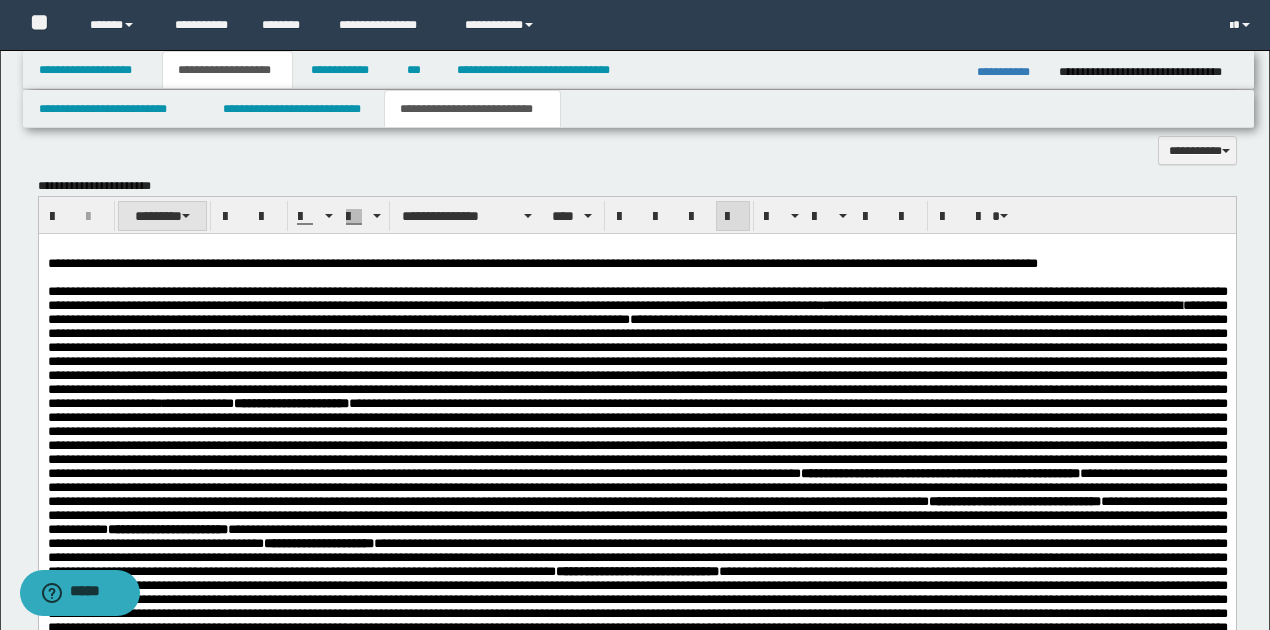 click at bounding box center [186, 216] 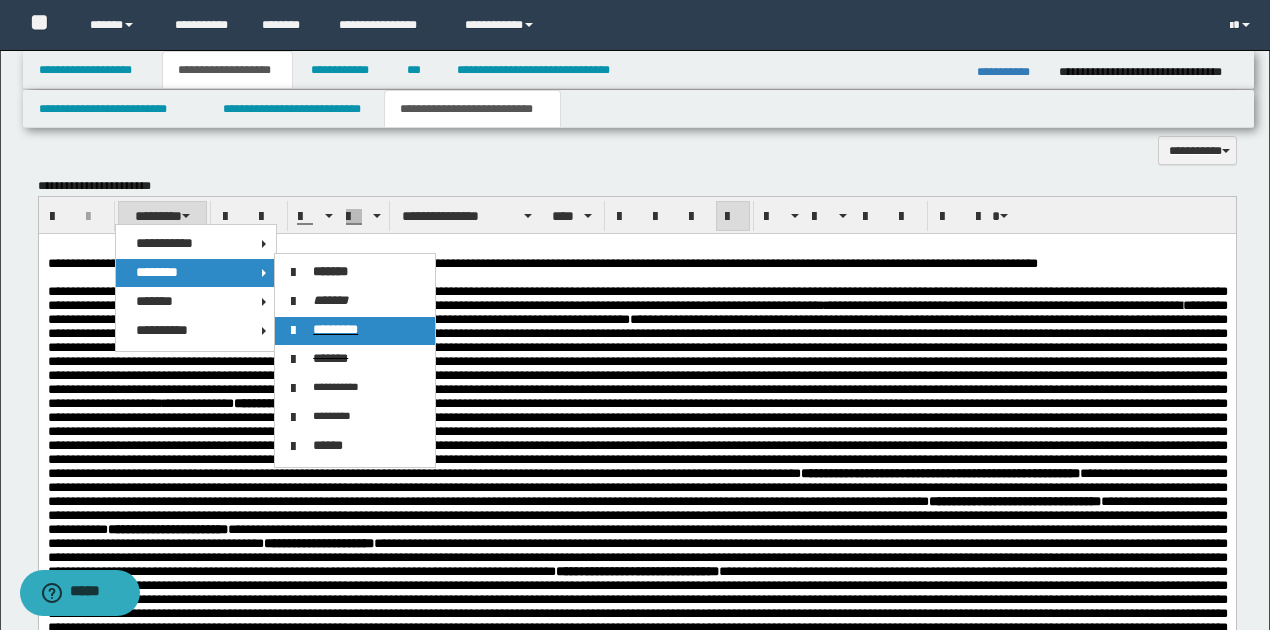 click on "*********" at bounding box center (335, 329) 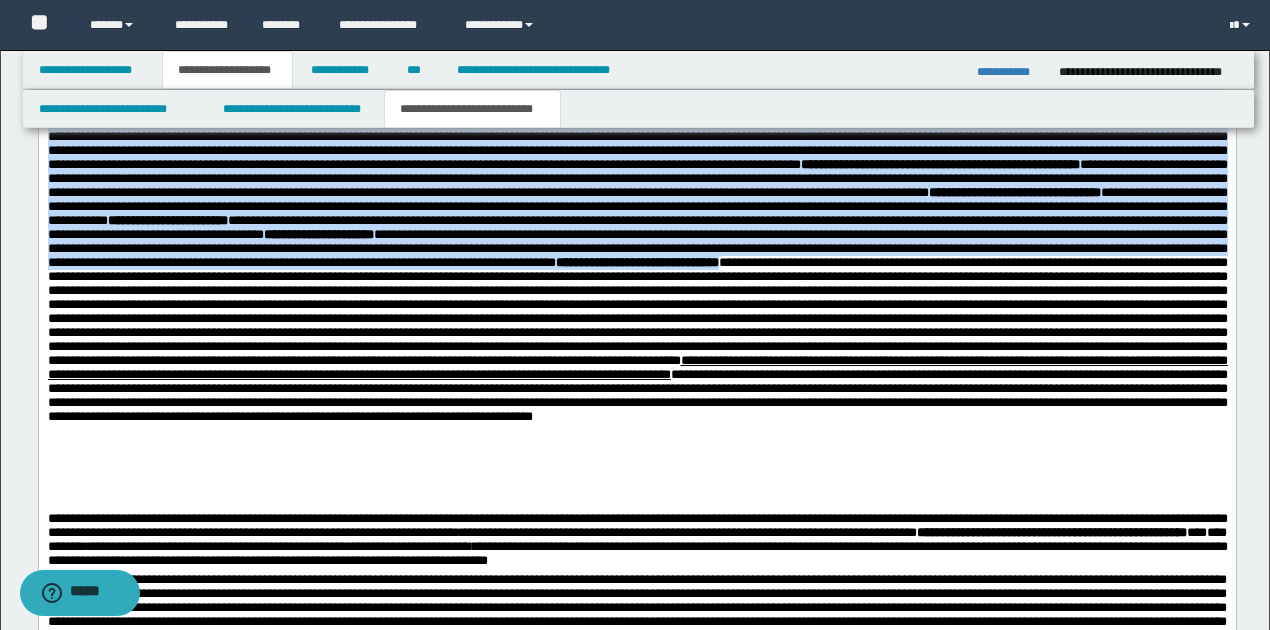 scroll, scrollTop: 1933, scrollLeft: 0, axis: vertical 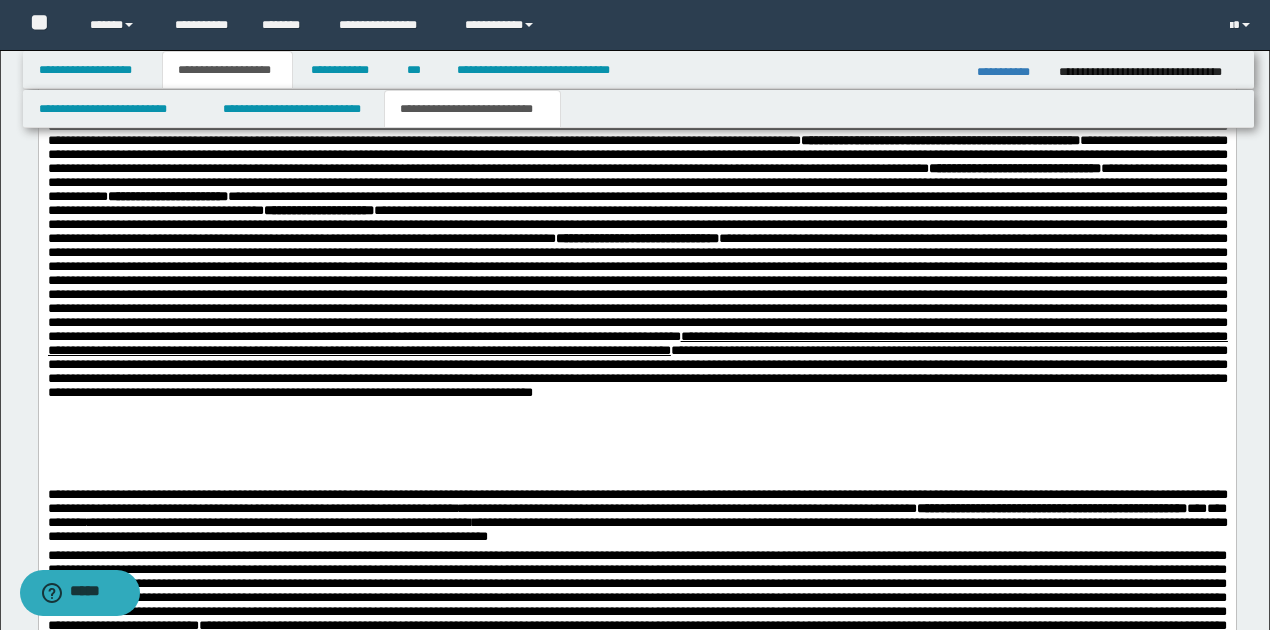 click at bounding box center (636, 482) 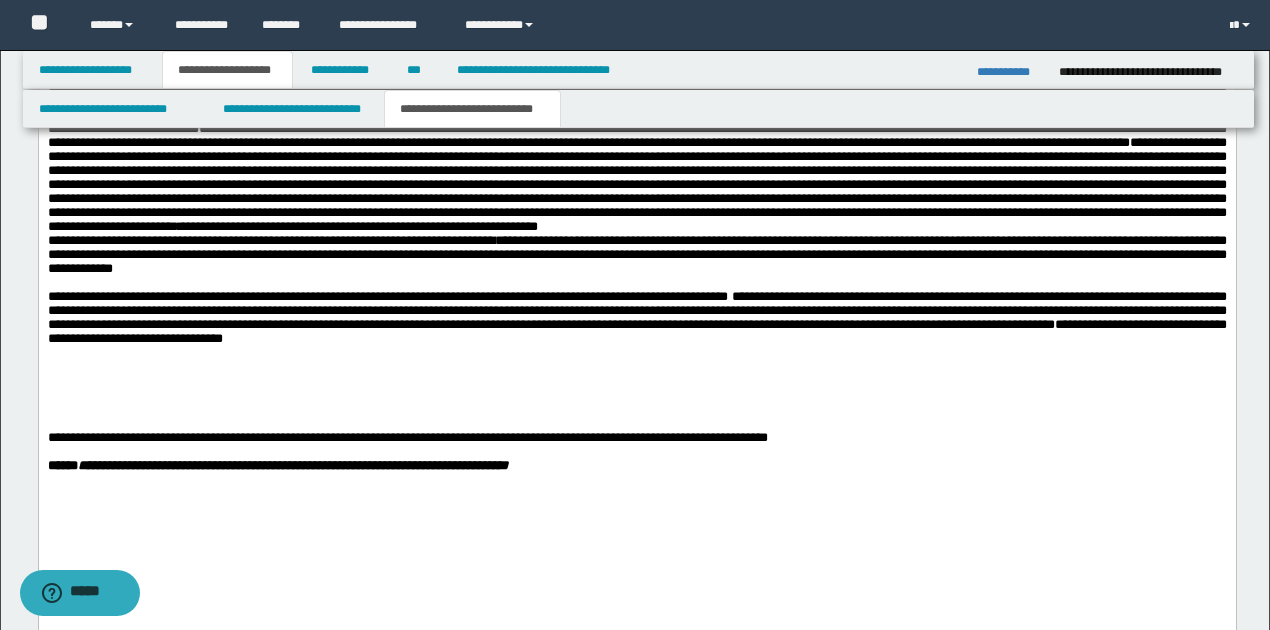 scroll, scrollTop: 2466, scrollLeft: 0, axis: vertical 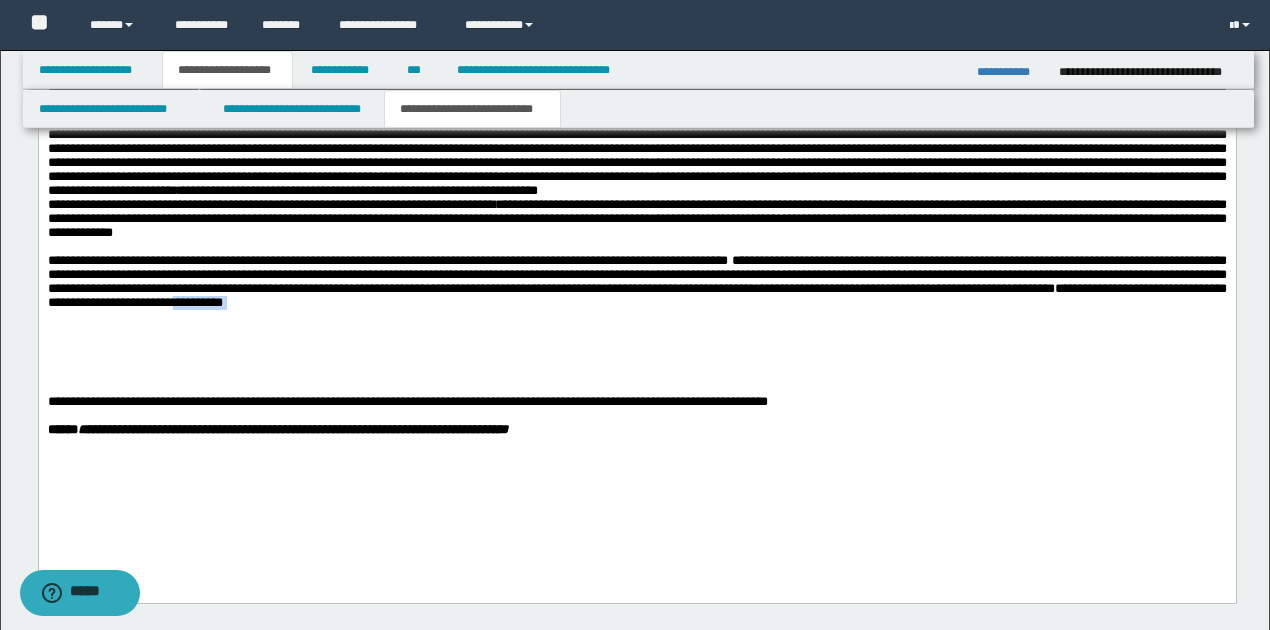 drag, startPoint x: 521, startPoint y: 353, endPoint x: 581, endPoint y: 354, distance: 60.00833 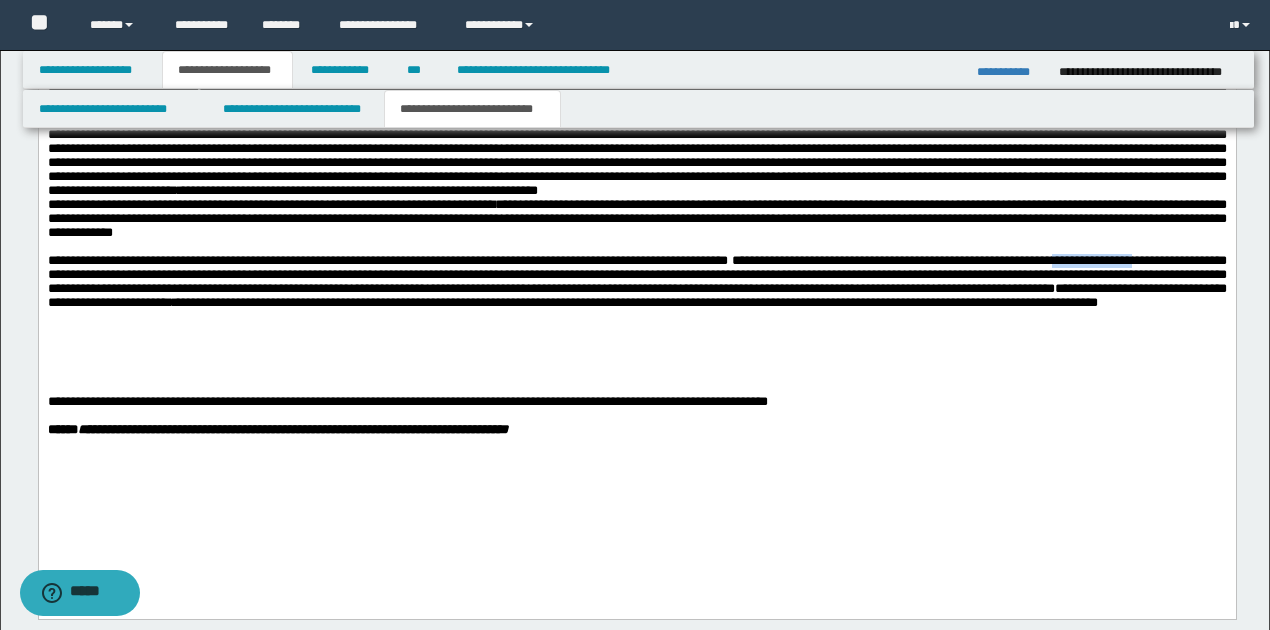 drag, startPoint x: 1135, startPoint y: 304, endPoint x: 1228, endPoint y: 305, distance: 93.00538 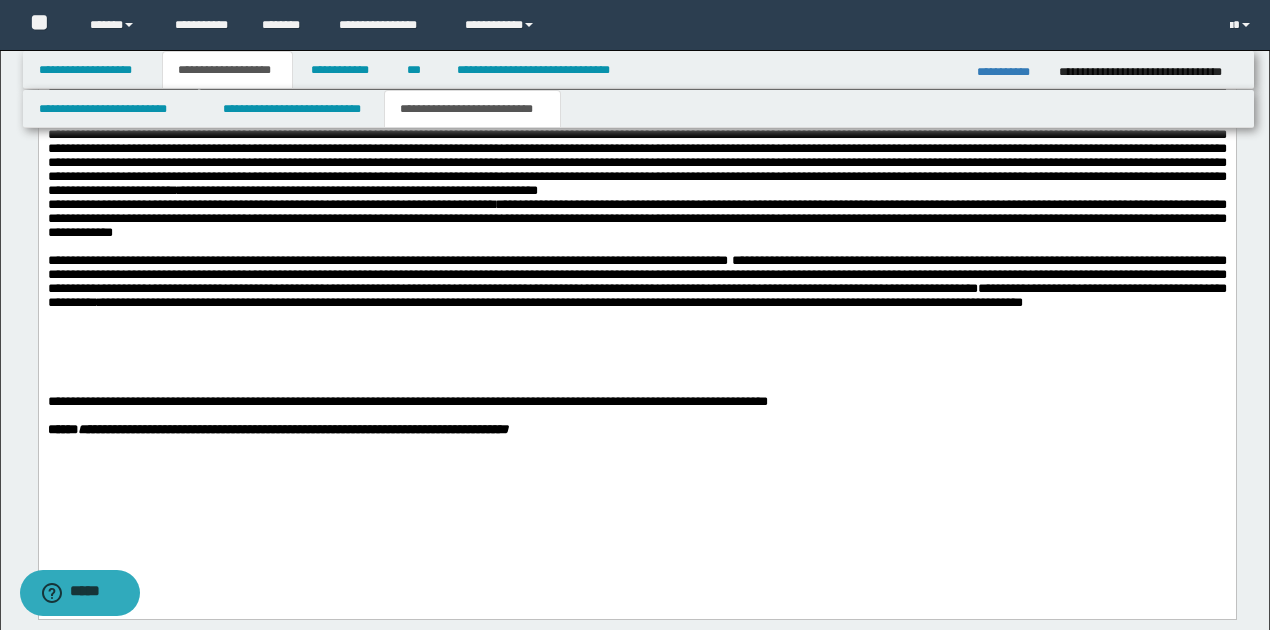 click on "**********" at bounding box center [636, 283] 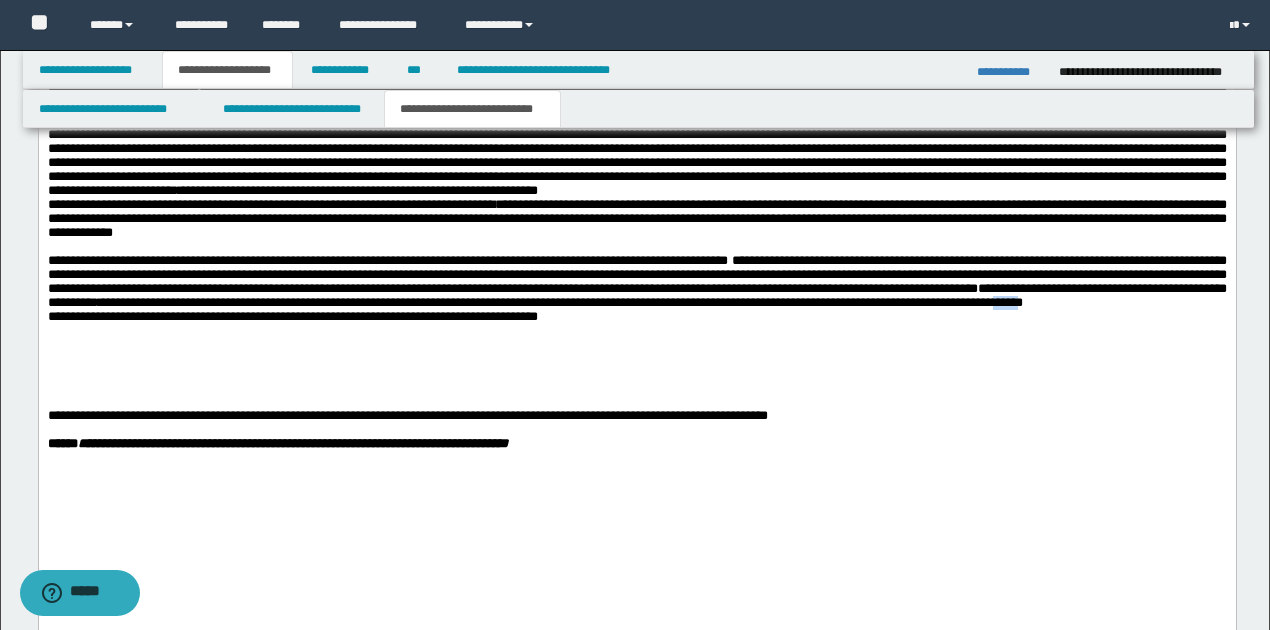 drag, startPoint x: 256, startPoint y: 368, endPoint x: 291, endPoint y: 368, distance: 35 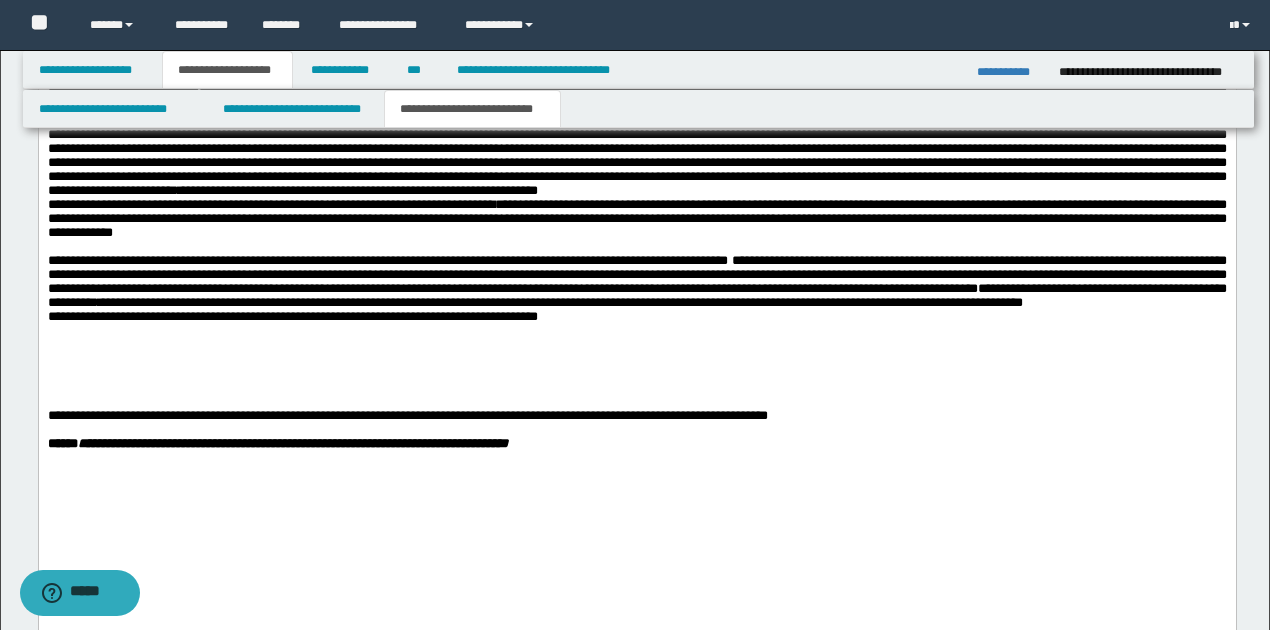 click on "**********" at bounding box center (636, 296) 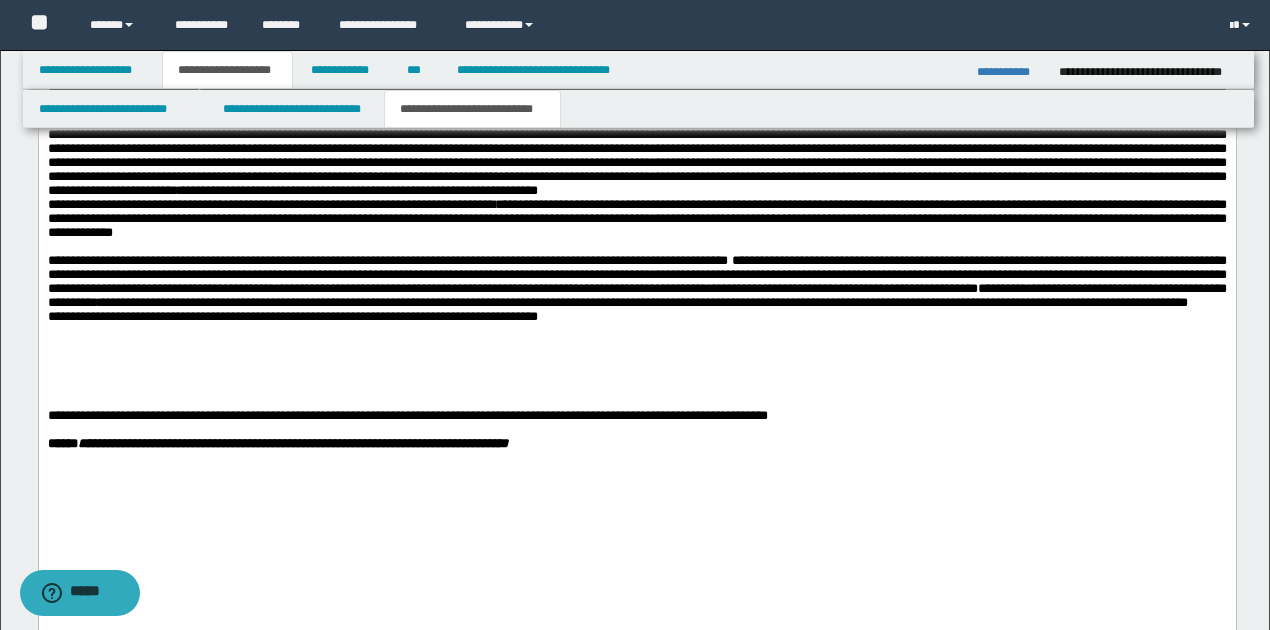 click on "**********" at bounding box center (636, 296) 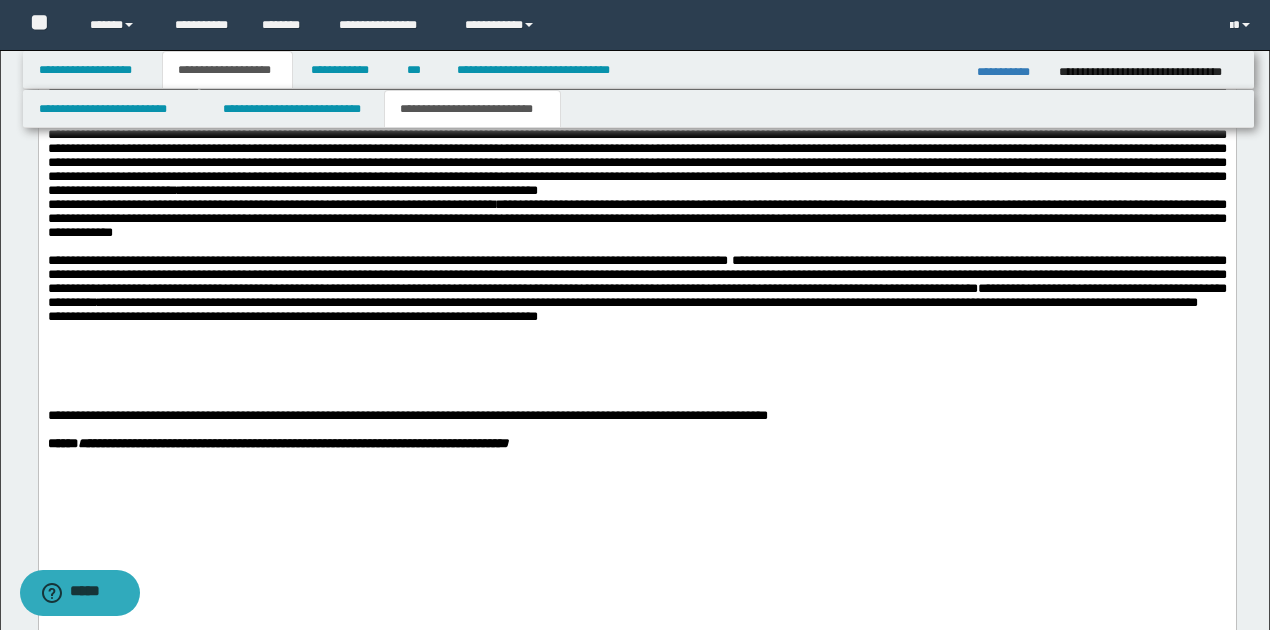 click on "**********" at bounding box center [636, 296] 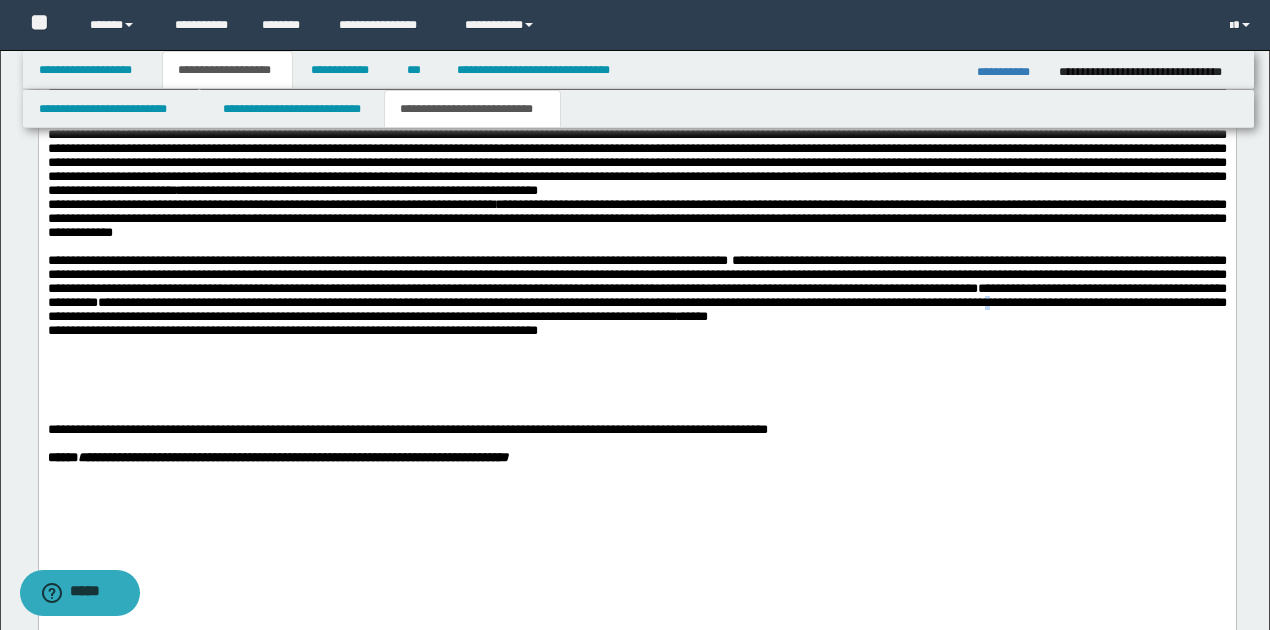click on "**********" at bounding box center [636, 303] 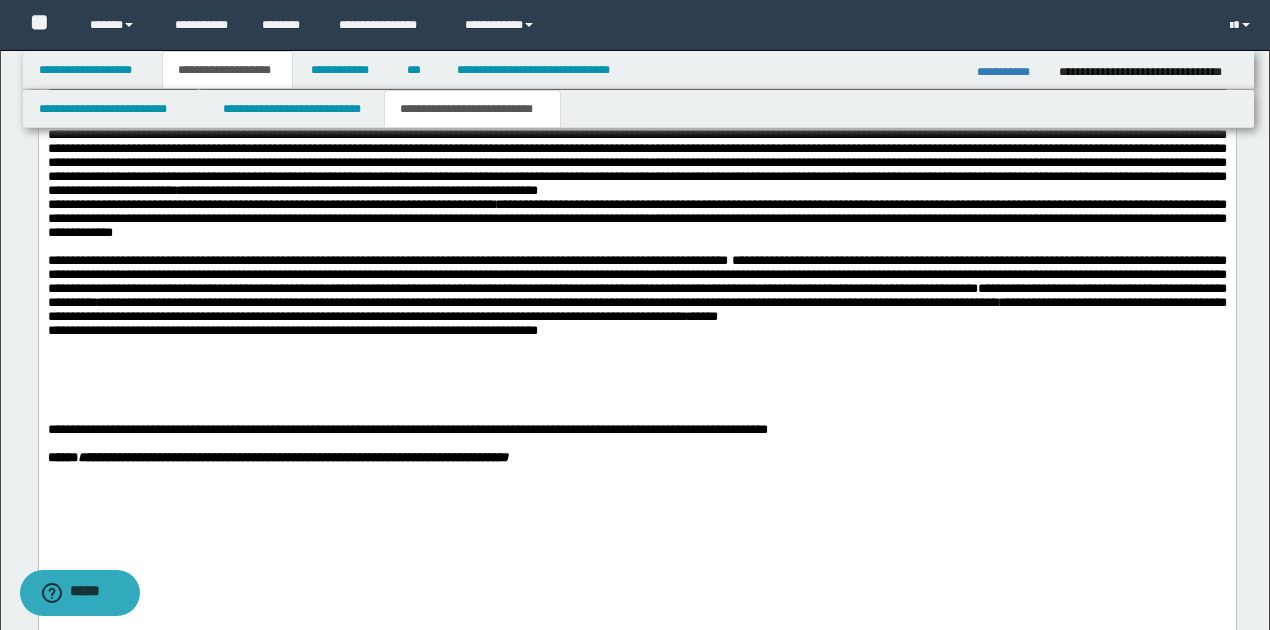 click on "**********" at bounding box center (636, 303) 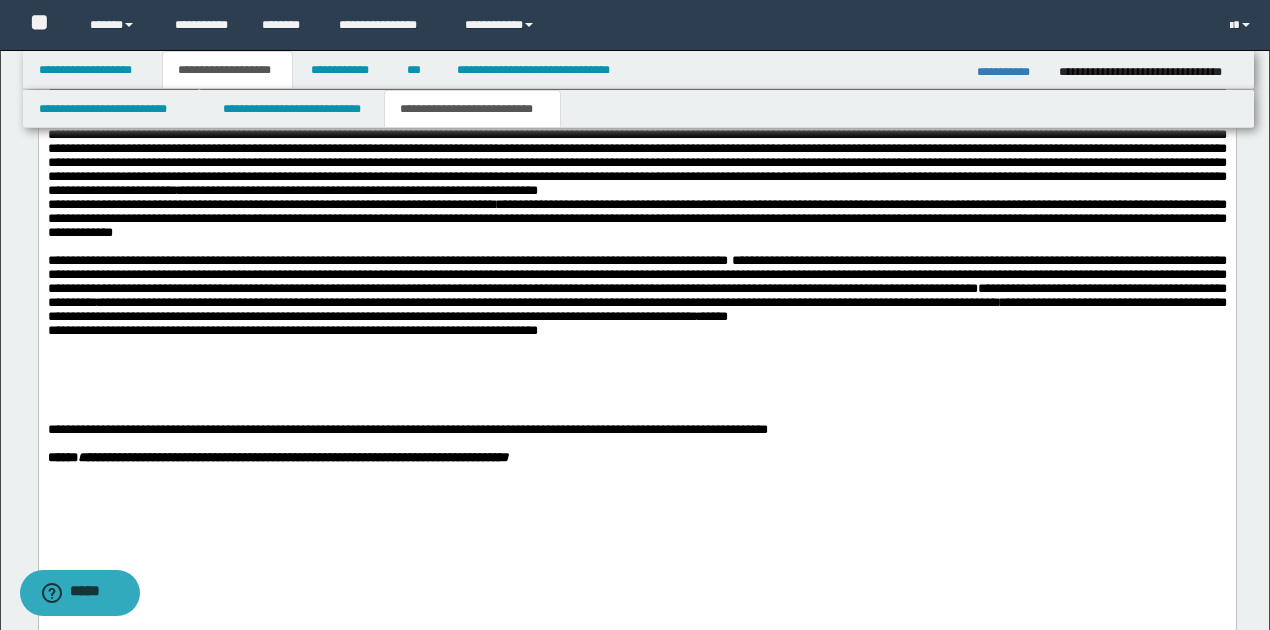 click on "**********" at bounding box center [636, 332] 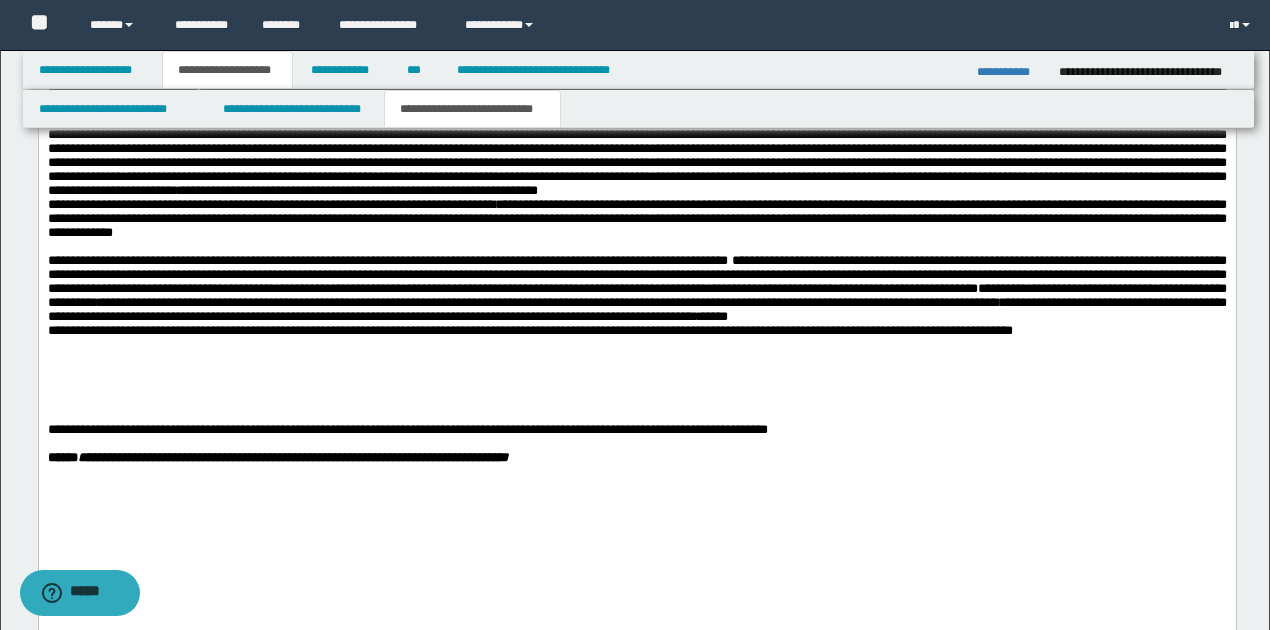 click on "**********" at bounding box center (636, 332) 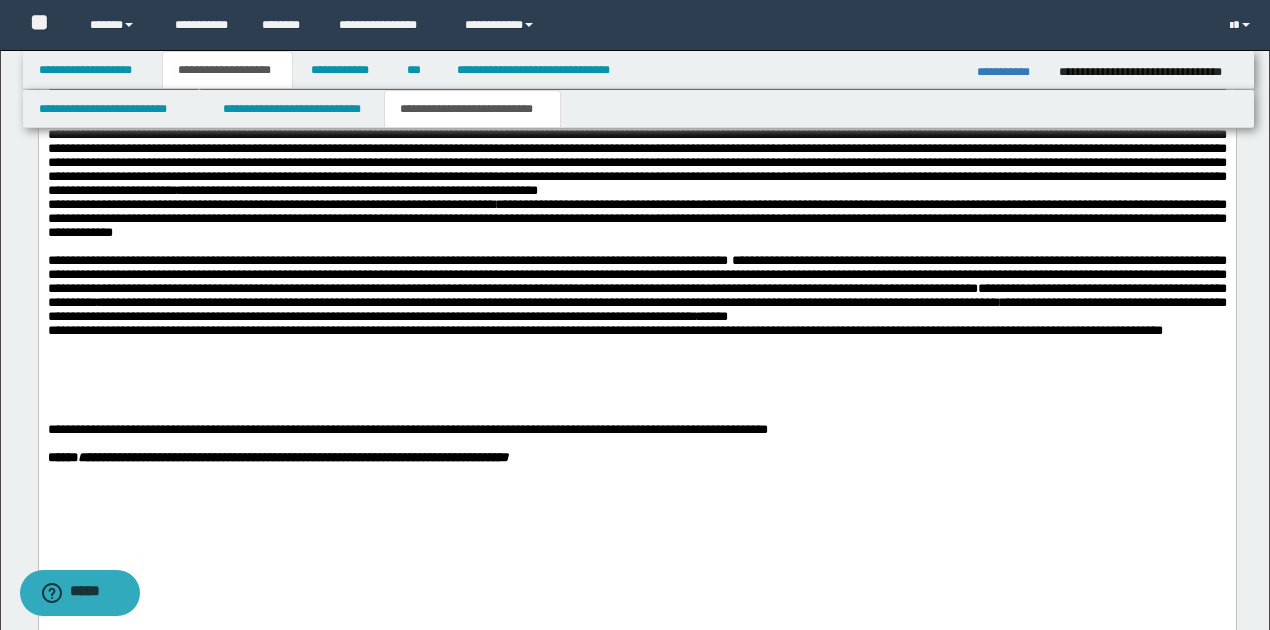 click on "**********" at bounding box center [604, 331] 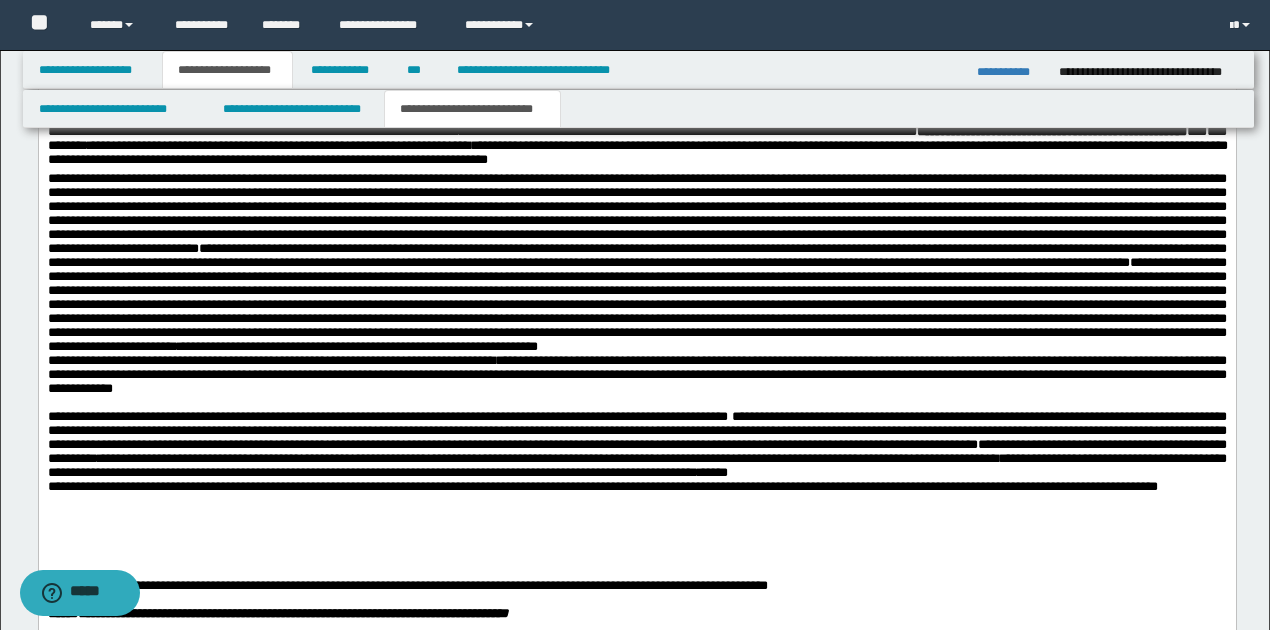 scroll, scrollTop: 2333, scrollLeft: 0, axis: vertical 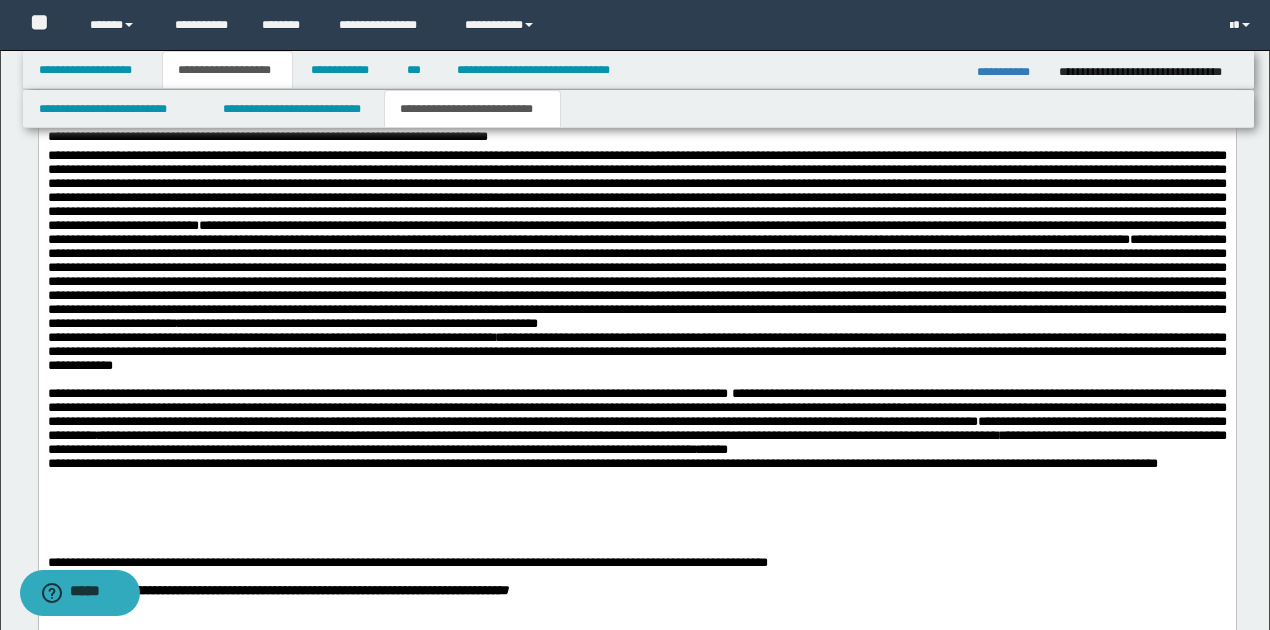 click on "**********" at bounding box center (602, 464) 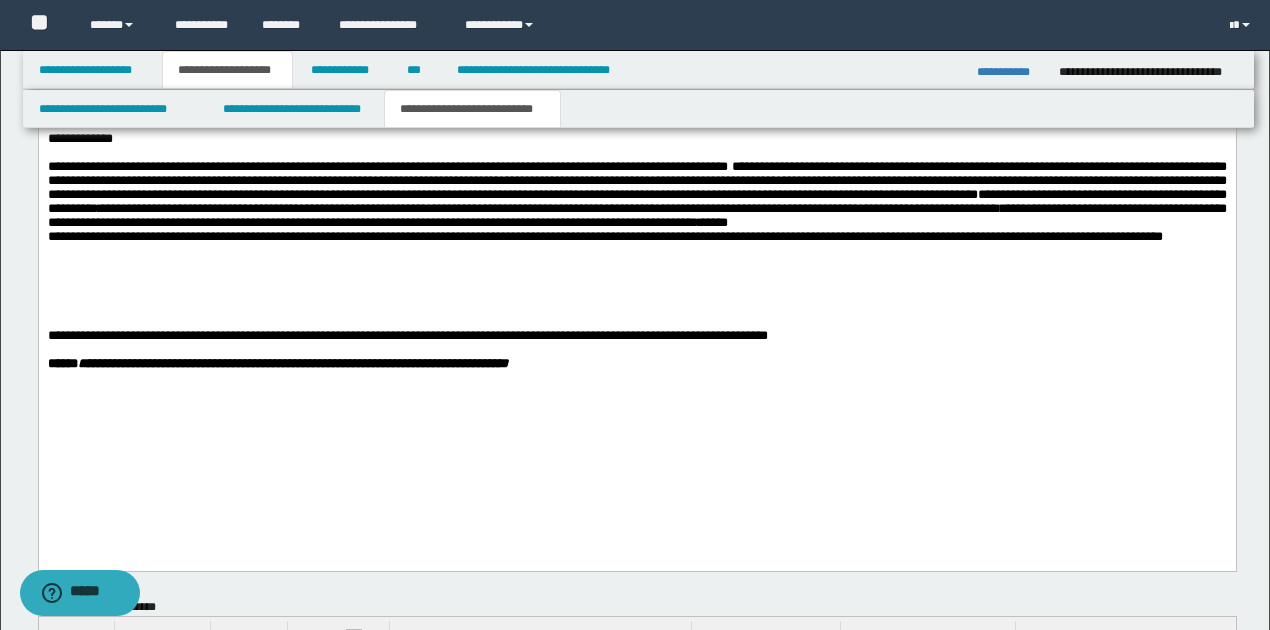 scroll, scrollTop: 2600, scrollLeft: 0, axis: vertical 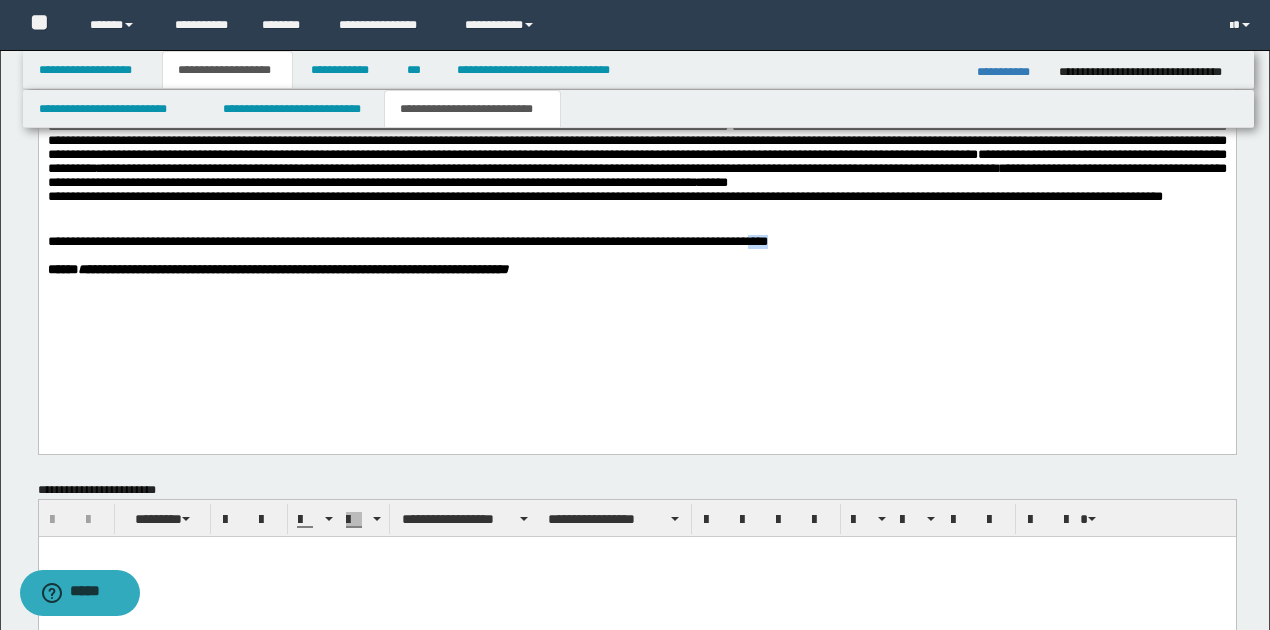 drag, startPoint x: 780, startPoint y: 307, endPoint x: 807, endPoint y: 309, distance: 27.073973 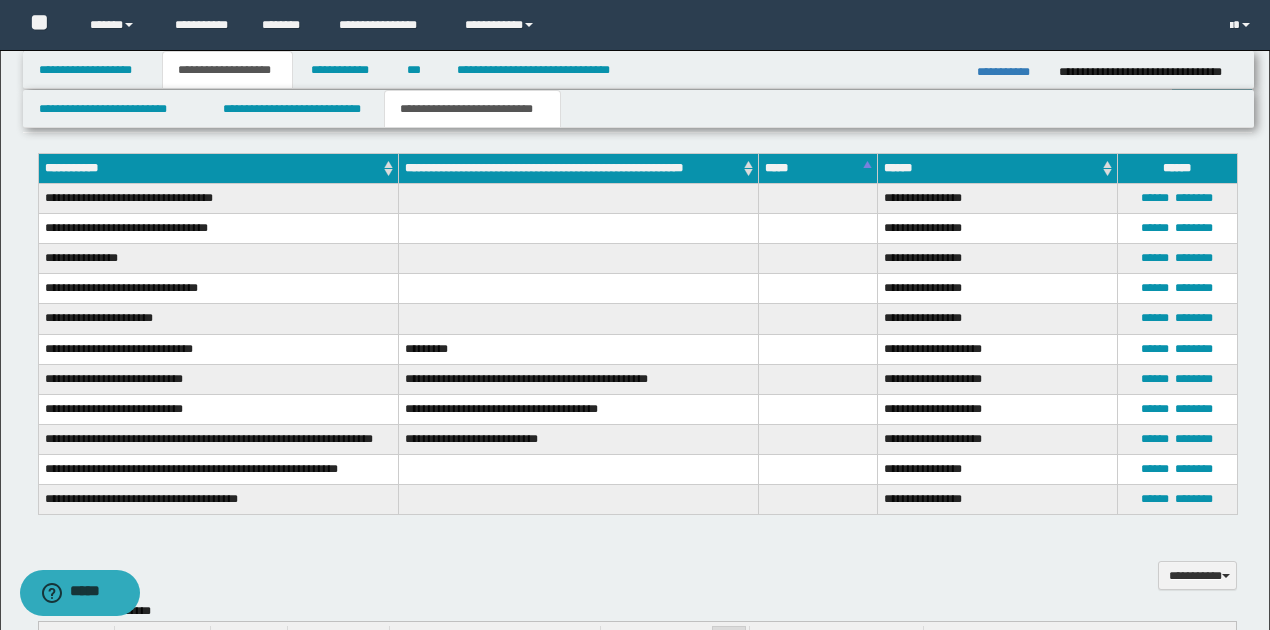 scroll, scrollTop: 1133, scrollLeft: 0, axis: vertical 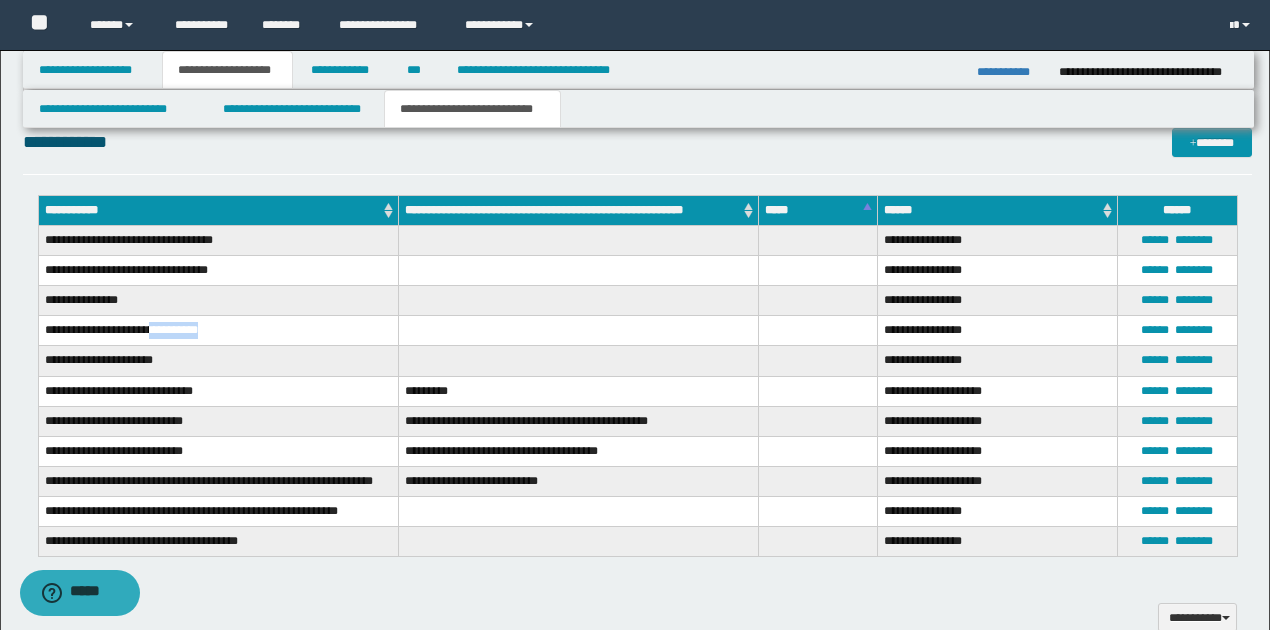 drag, startPoint x: 154, startPoint y: 329, endPoint x: 213, endPoint y: 329, distance: 59 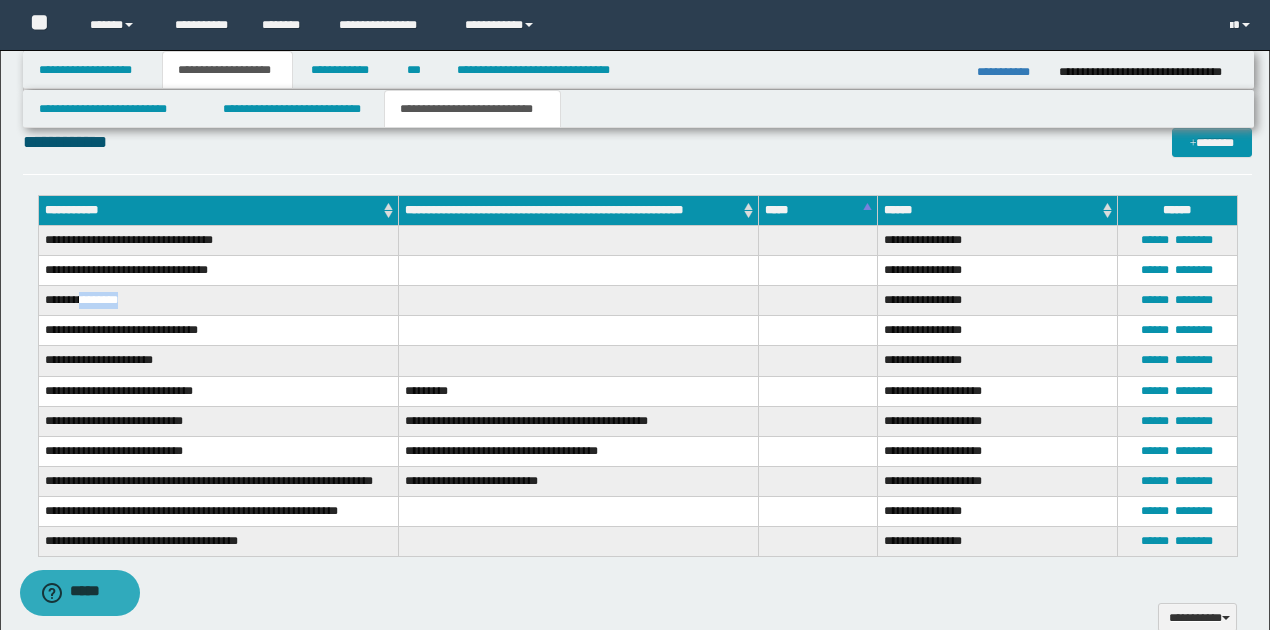 drag, startPoint x: 82, startPoint y: 296, endPoint x: 134, endPoint y: 296, distance: 52 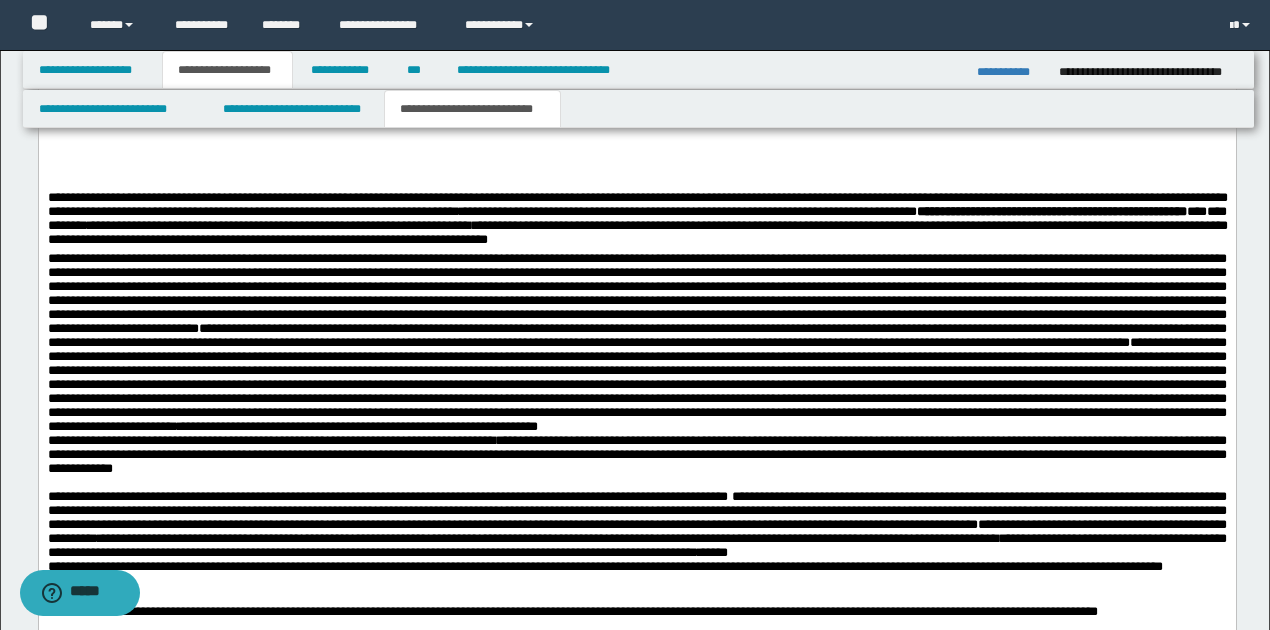 scroll, scrollTop: 2400, scrollLeft: 0, axis: vertical 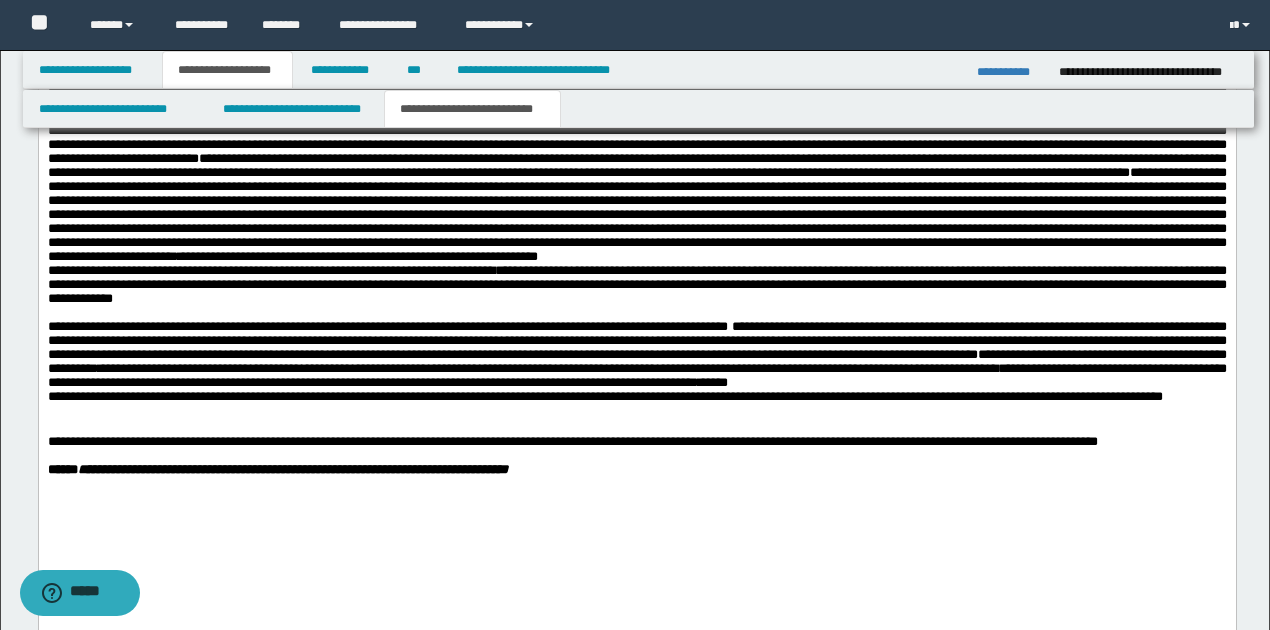 click on "**********" at bounding box center (636, 443) 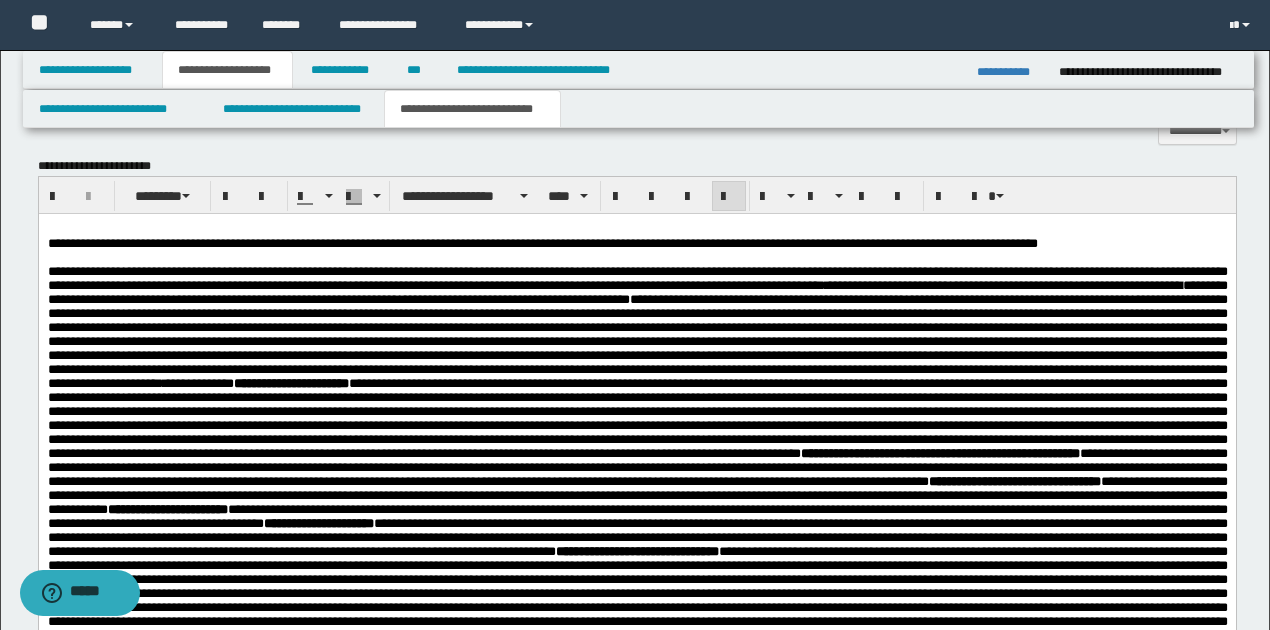 scroll, scrollTop: 1600, scrollLeft: 0, axis: vertical 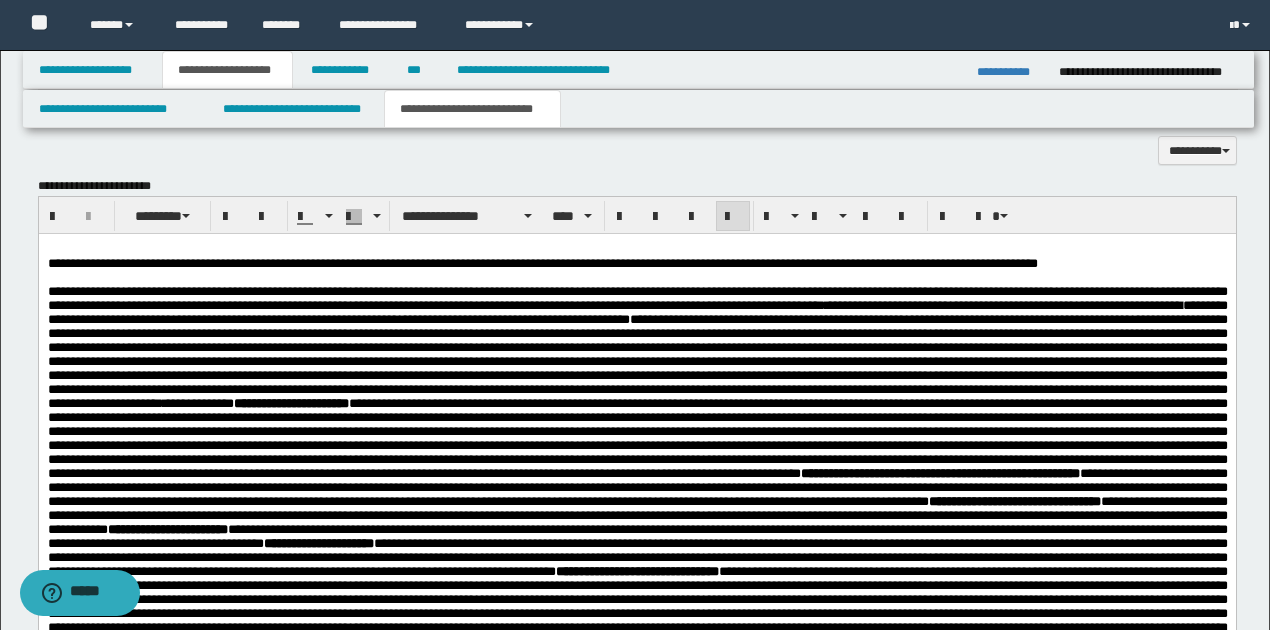 click on "**********" at bounding box center [636, 264] 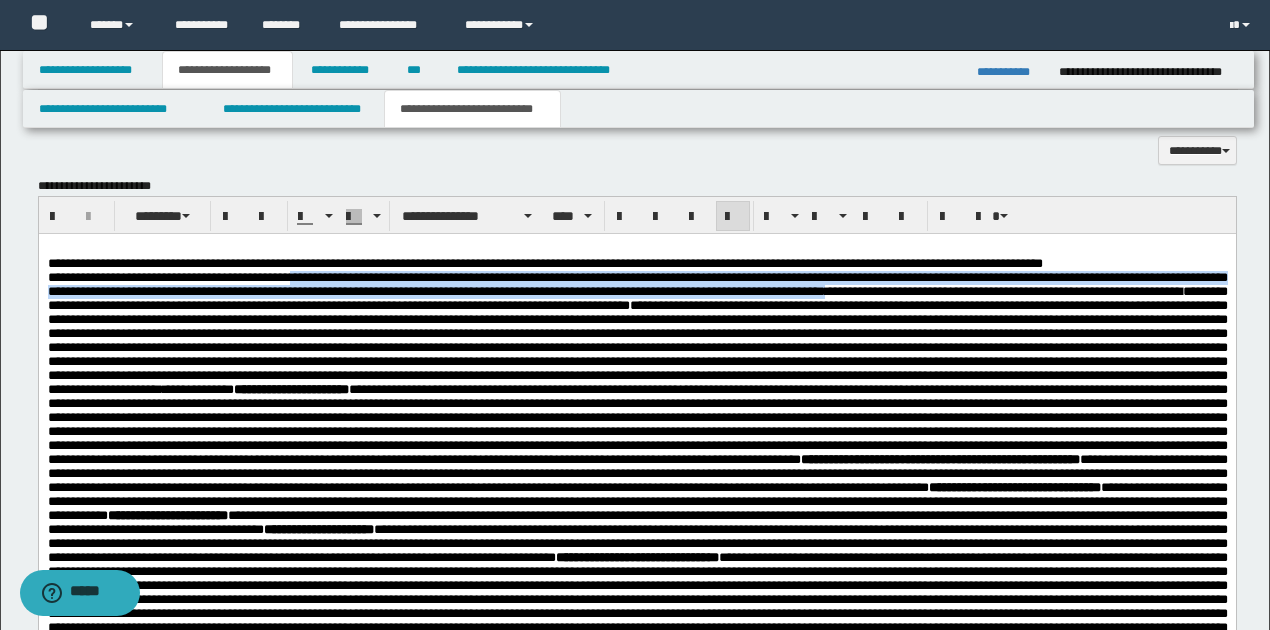 drag, startPoint x: 308, startPoint y: 281, endPoint x: 917, endPoint y: 293, distance: 609.1182 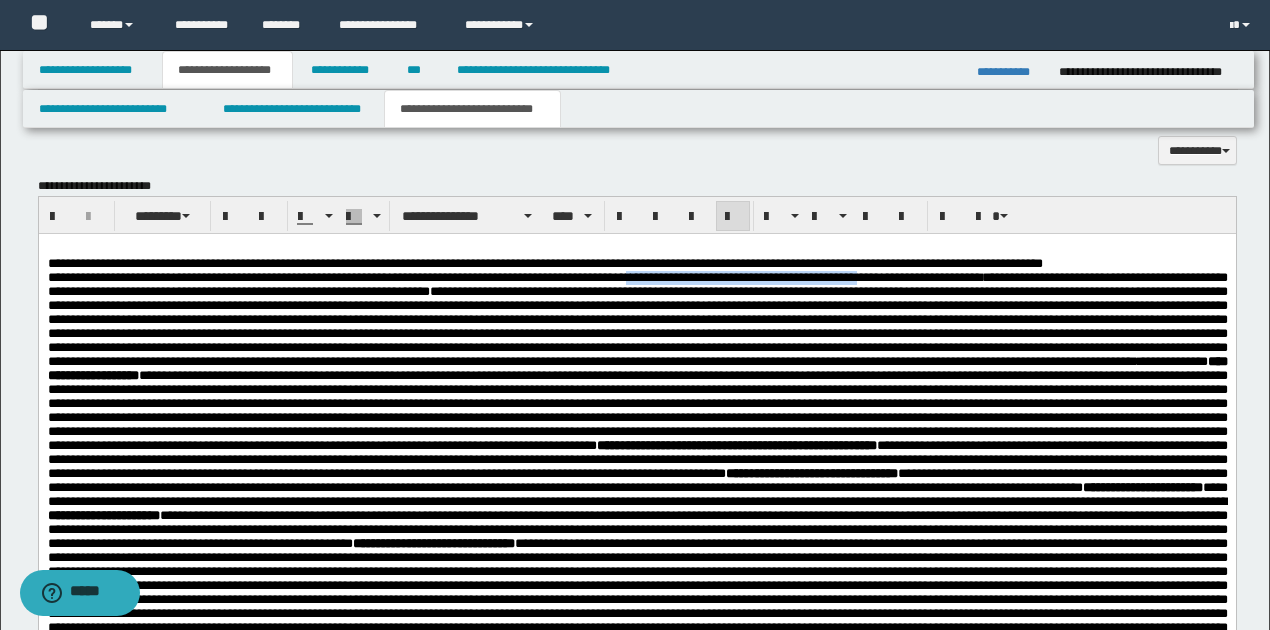 drag, startPoint x: 660, startPoint y: 282, endPoint x: 905, endPoint y: 275, distance: 245.09998 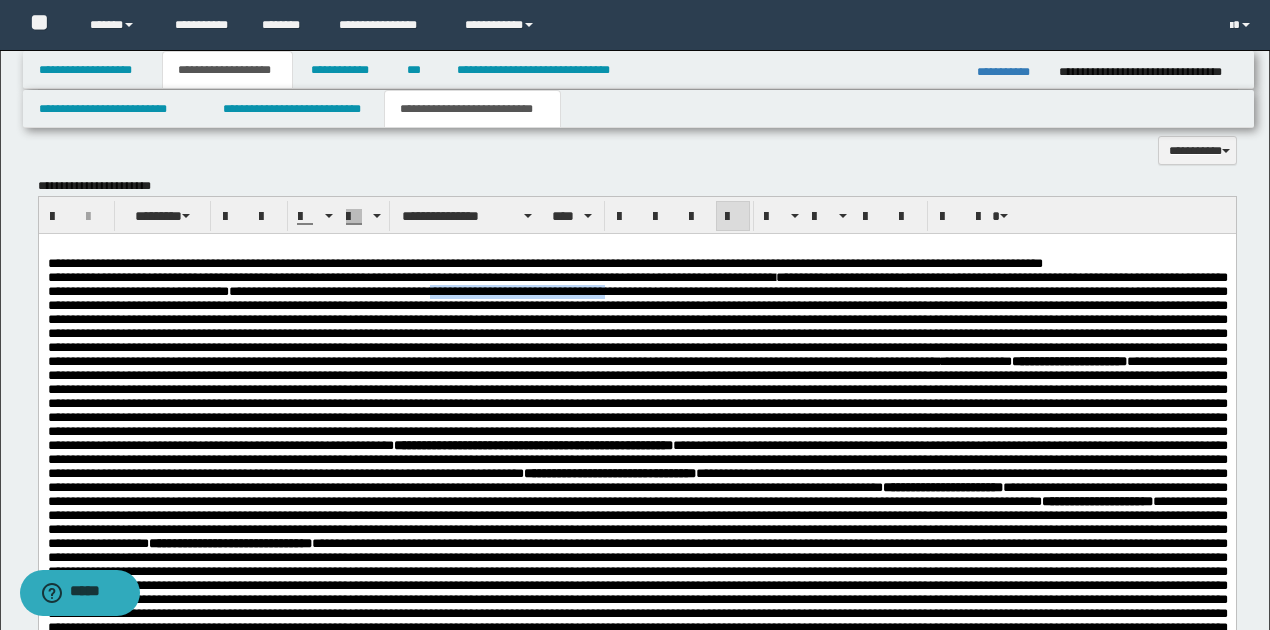drag, startPoint x: 530, startPoint y: 294, endPoint x: 720, endPoint y: 297, distance: 190.02368 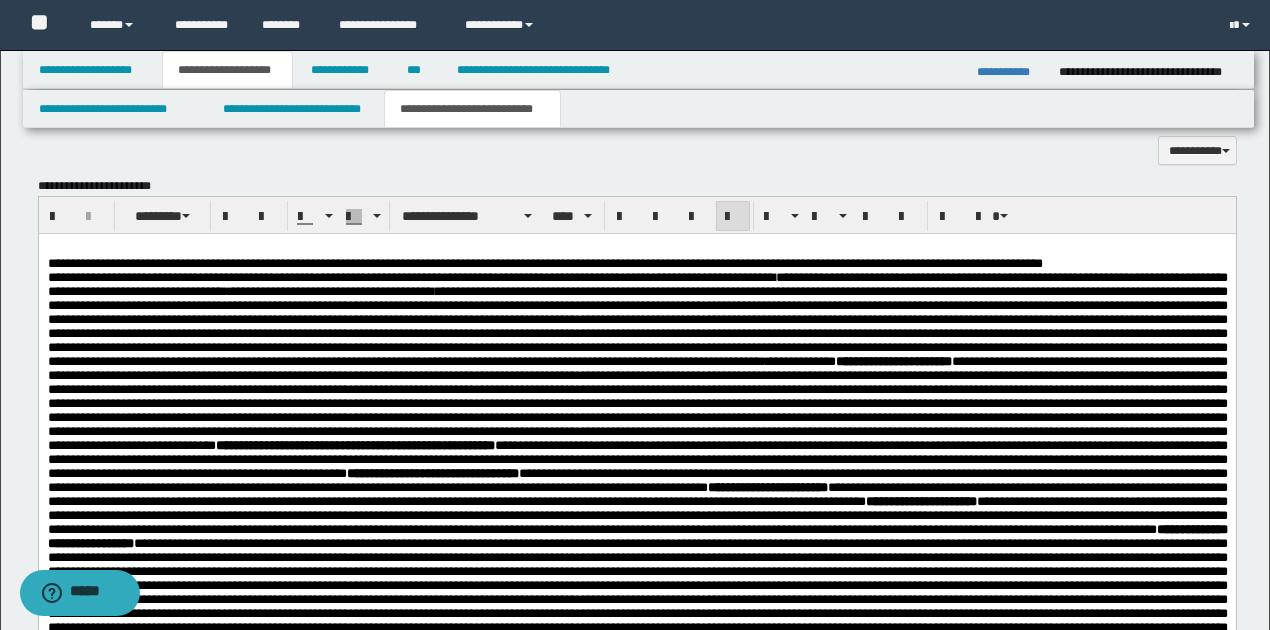 click on "**********" at bounding box center (637, 326) 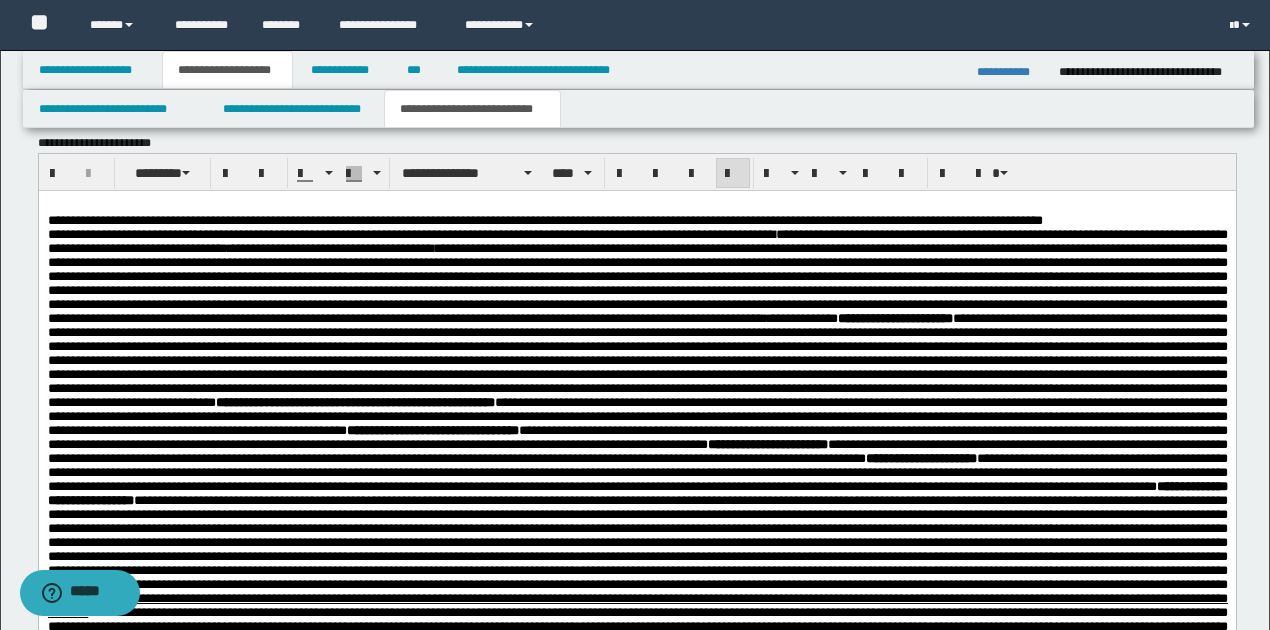 scroll, scrollTop: 1666, scrollLeft: 0, axis: vertical 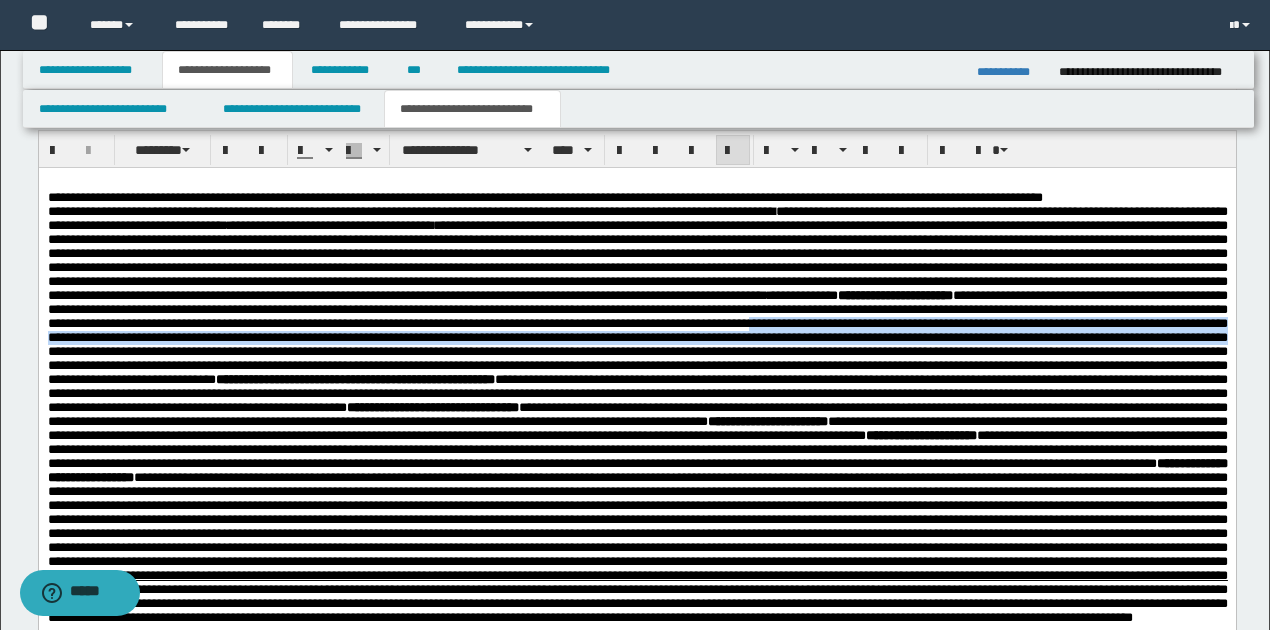 drag, startPoint x: 384, startPoint y: 352, endPoint x: 1032, endPoint y: 367, distance: 648.1736 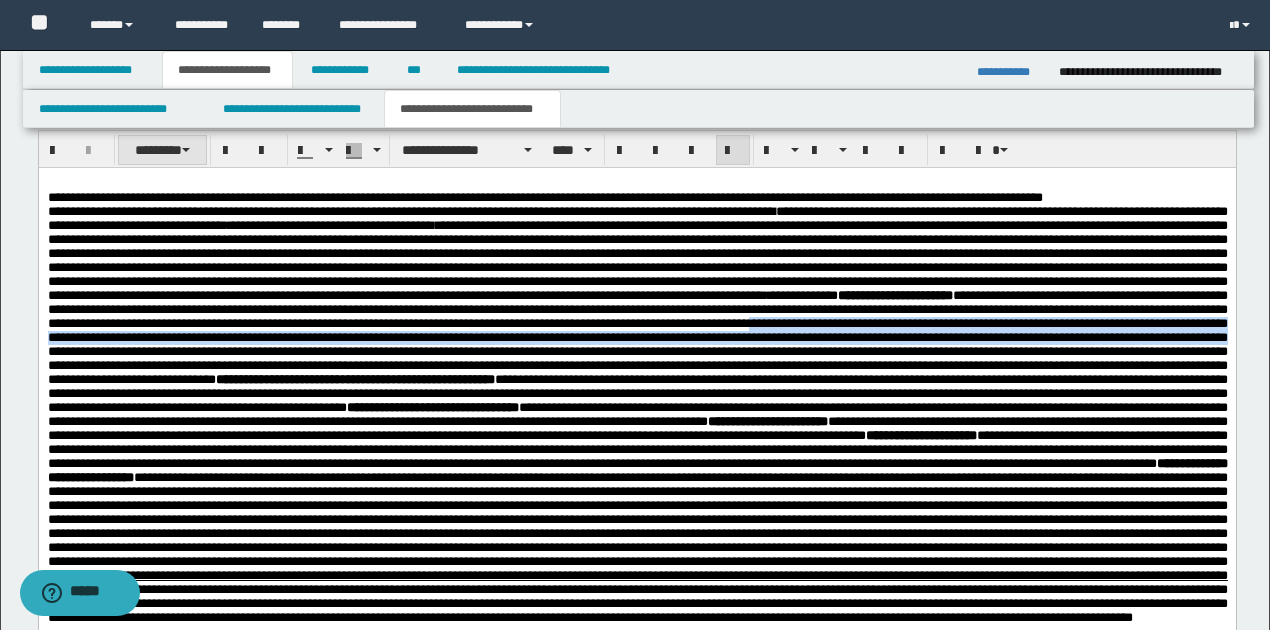click at bounding box center [186, 150] 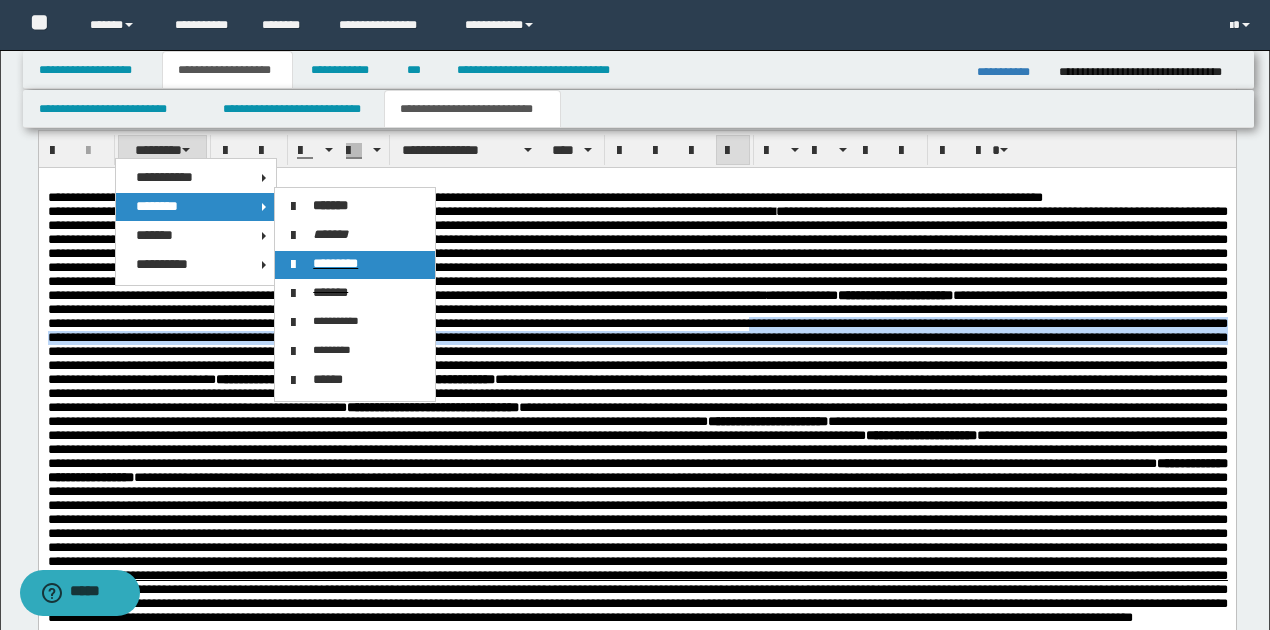 click on "*********" at bounding box center [335, 263] 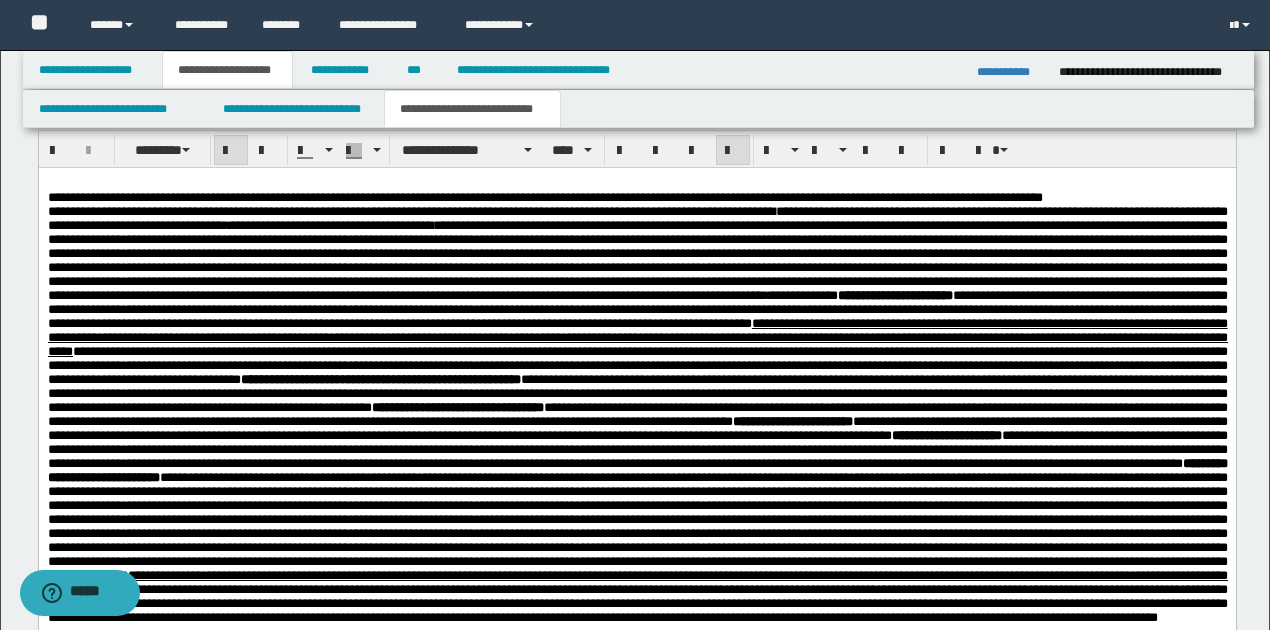 click on "**********" at bounding box center [379, 379] 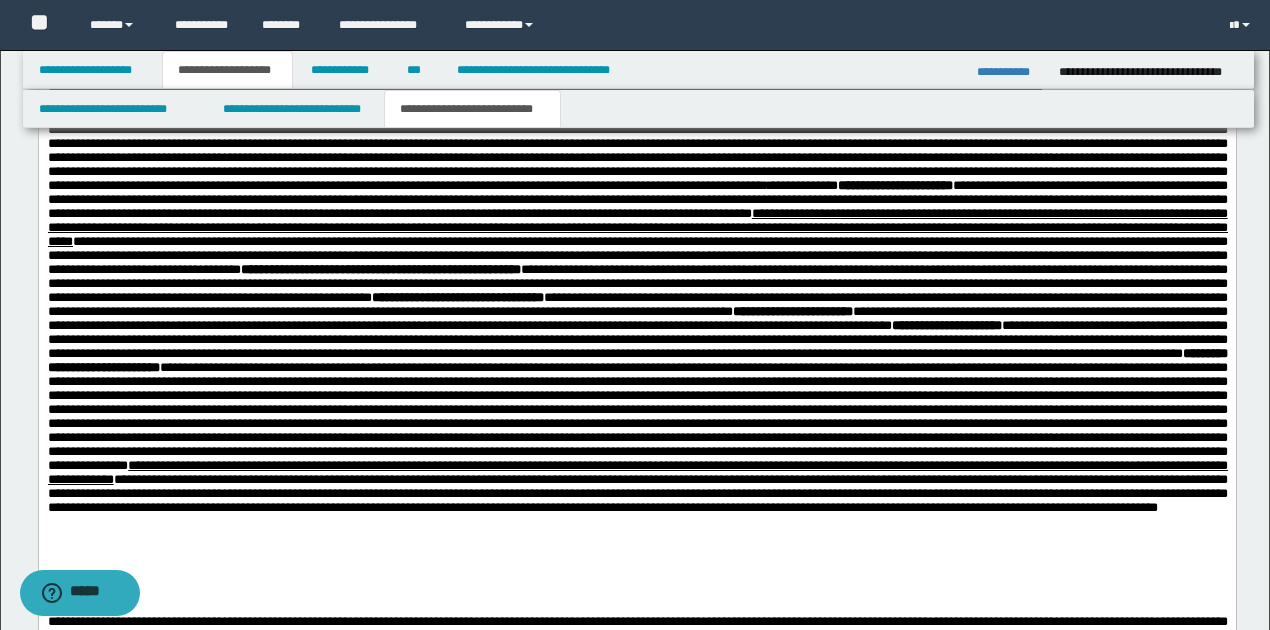 scroll, scrollTop: 1800, scrollLeft: 0, axis: vertical 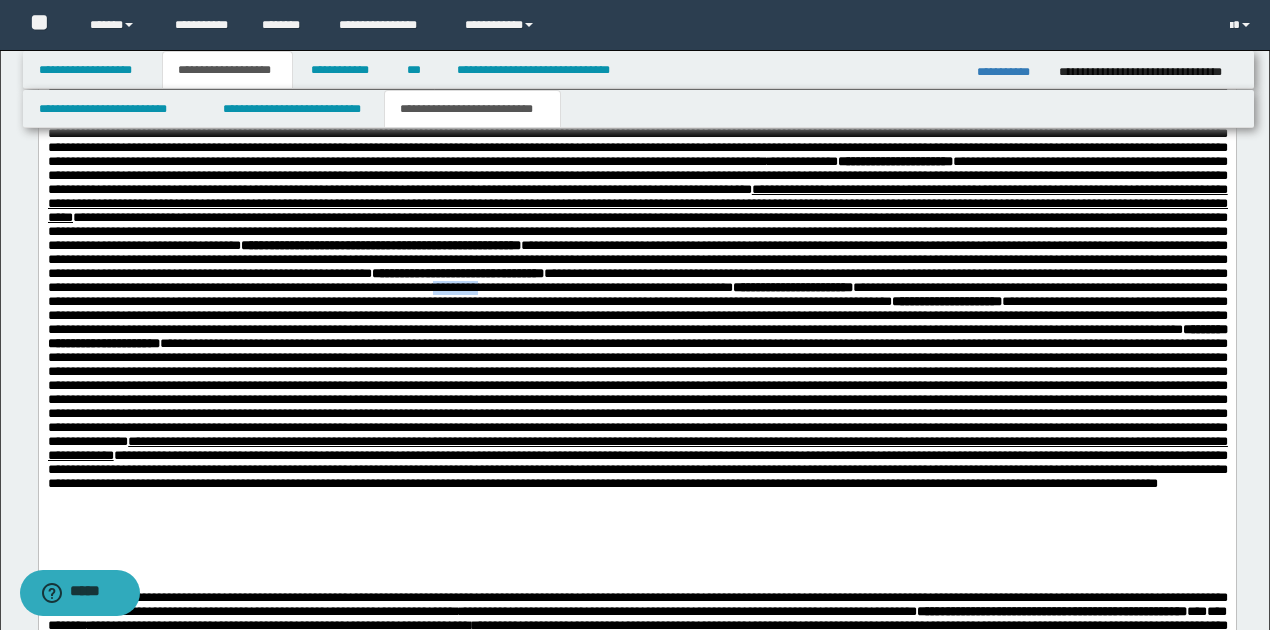 drag, startPoint x: 611, startPoint y: 325, endPoint x: 658, endPoint y: 325, distance: 47 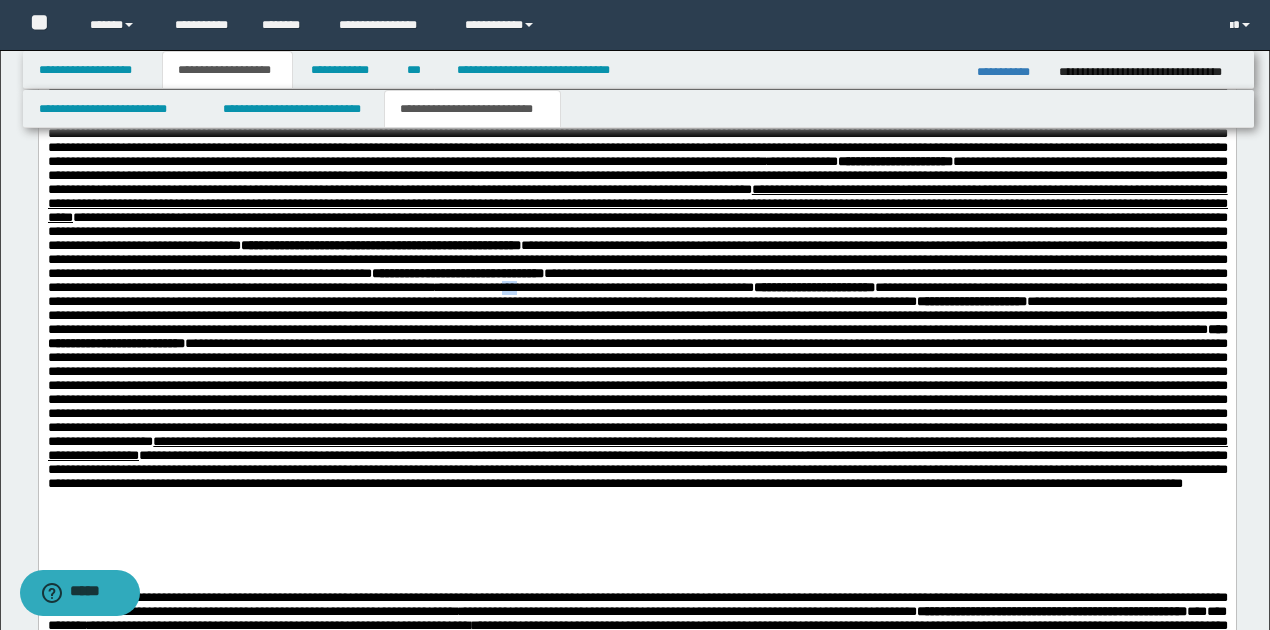 drag, startPoint x: 670, startPoint y: 323, endPoint x: 687, endPoint y: 327, distance: 17.464249 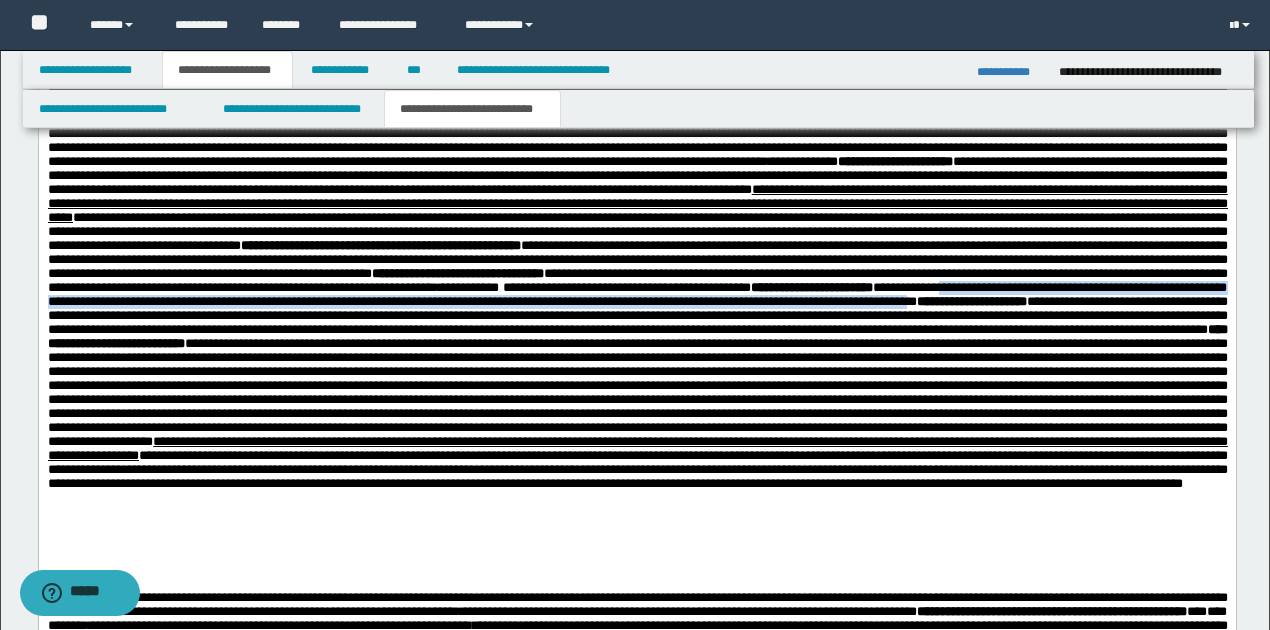 drag, startPoint x: 1148, startPoint y: 326, endPoint x: 1223, endPoint y: 340, distance: 76.29548 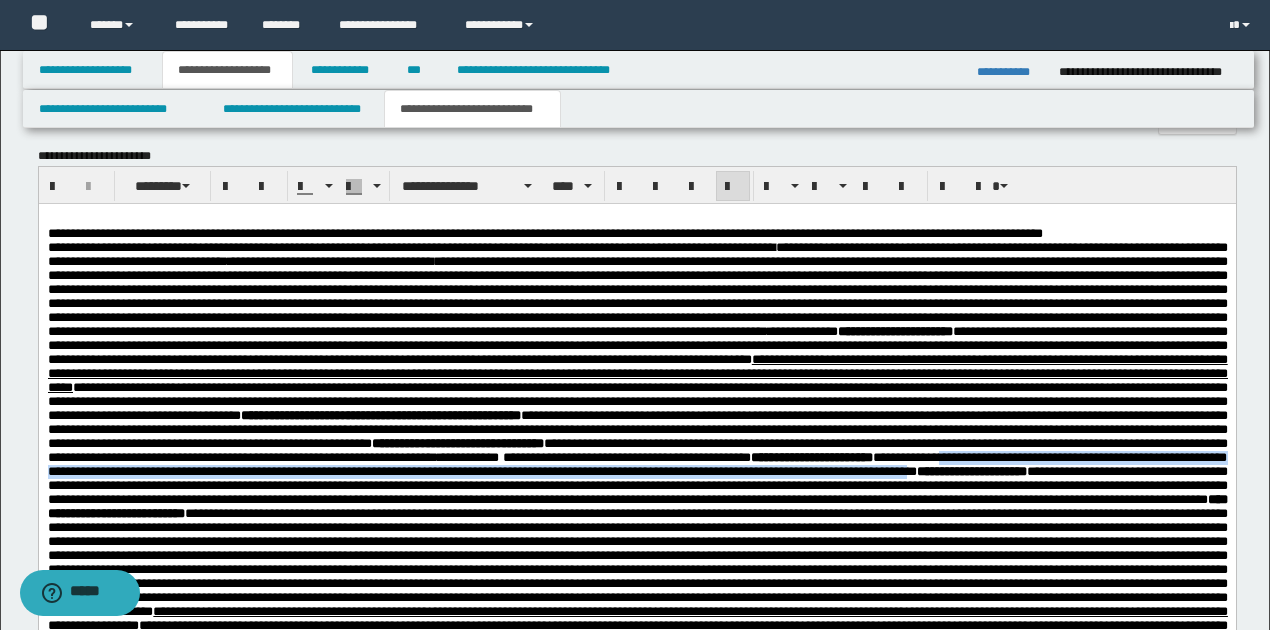 scroll, scrollTop: 1600, scrollLeft: 0, axis: vertical 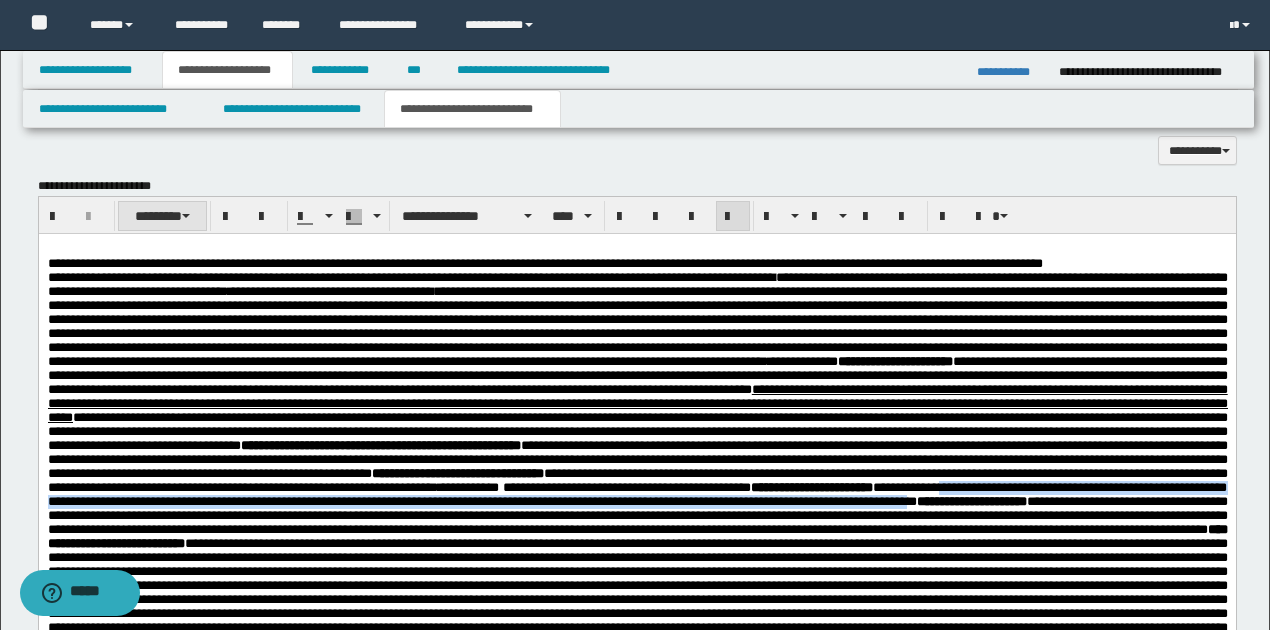 click on "********" at bounding box center (162, 216) 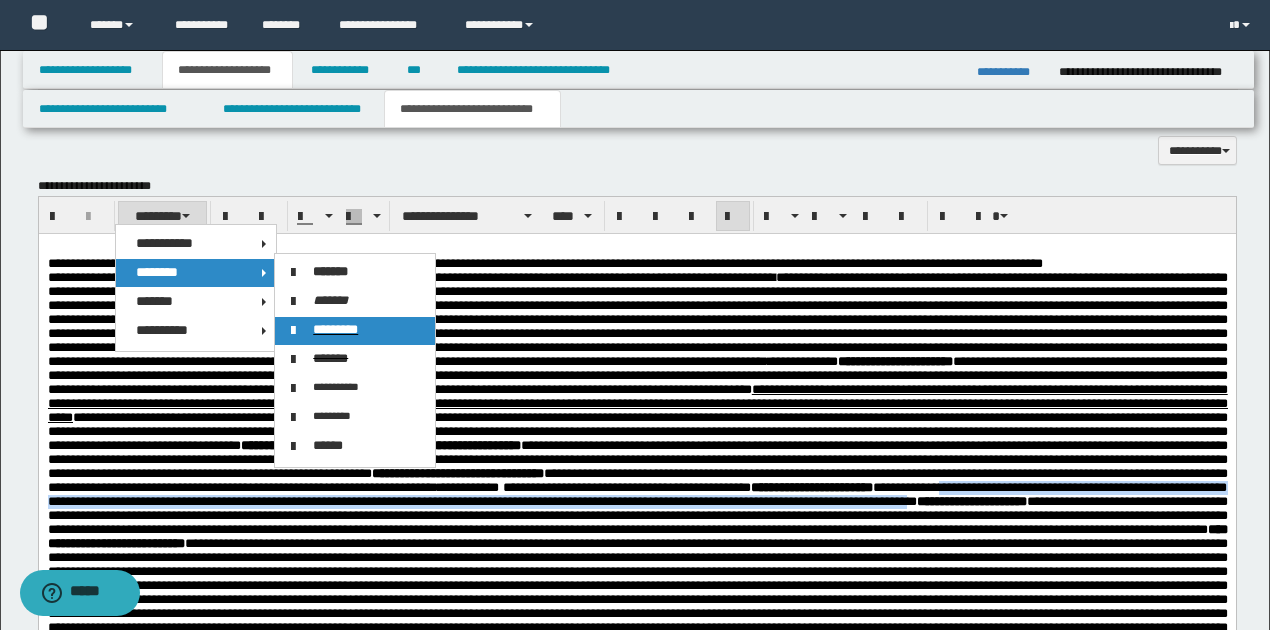 click on "*********" at bounding box center (335, 329) 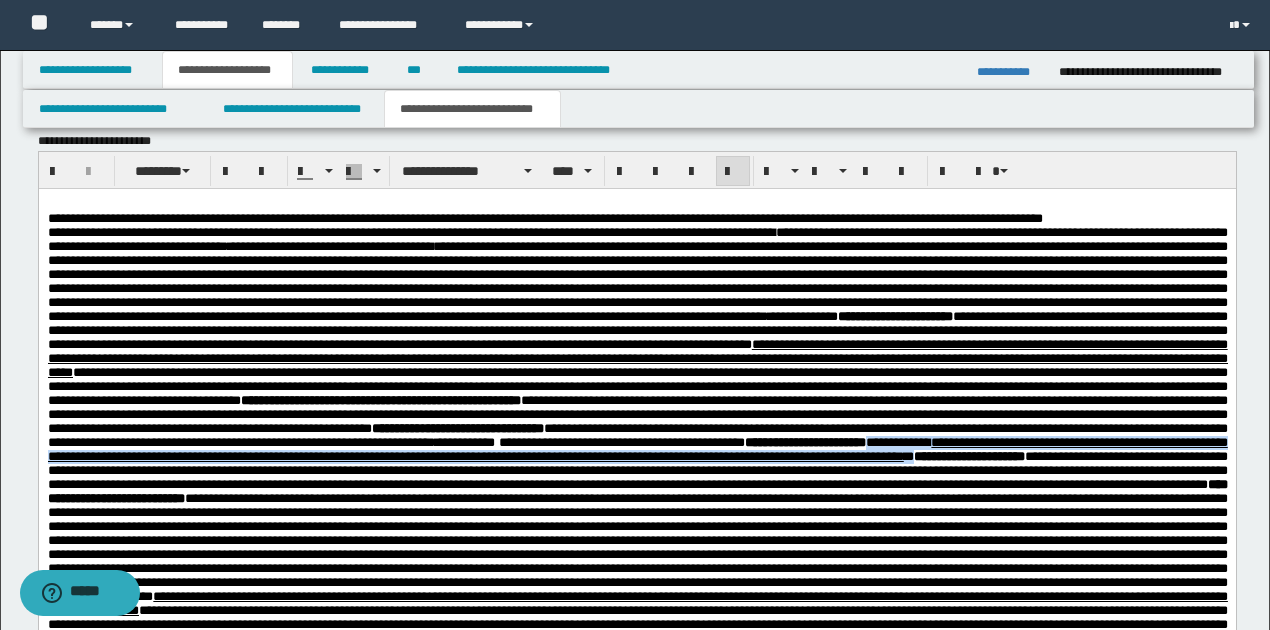 scroll, scrollTop: 1800, scrollLeft: 0, axis: vertical 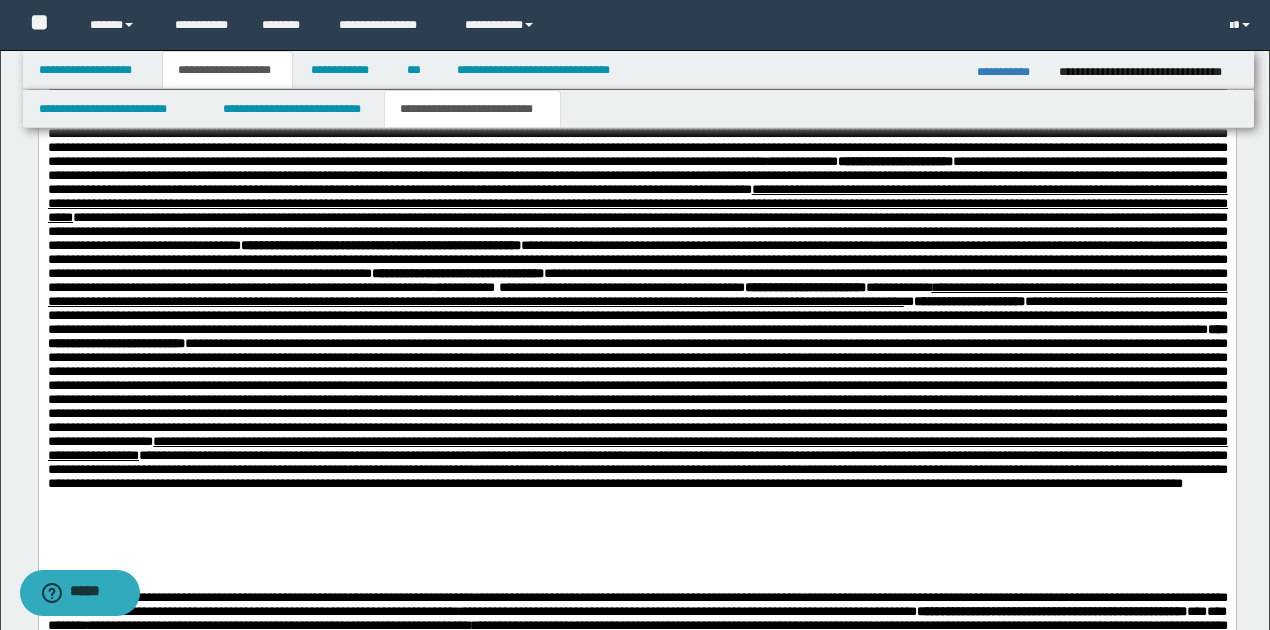 click on "**********" at bounding box center [637, 336] 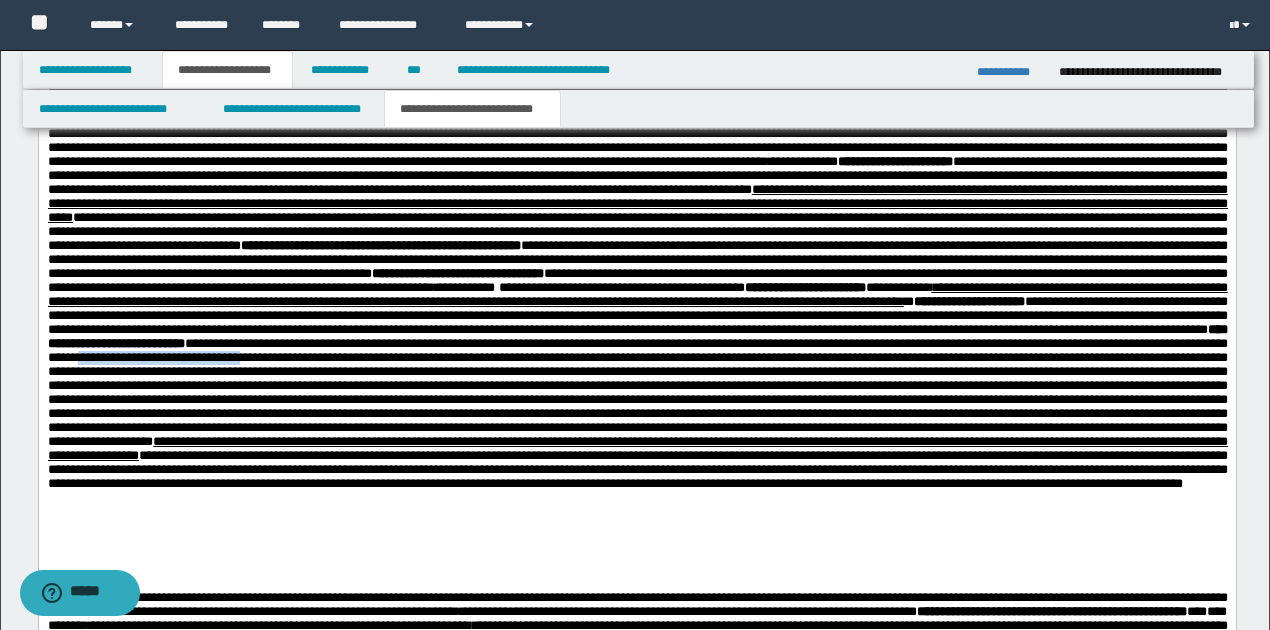 drag, startPoint x: 697, startPoint y: 402, endPoint x: 886, endPoint y: 389, distance: 189.44656 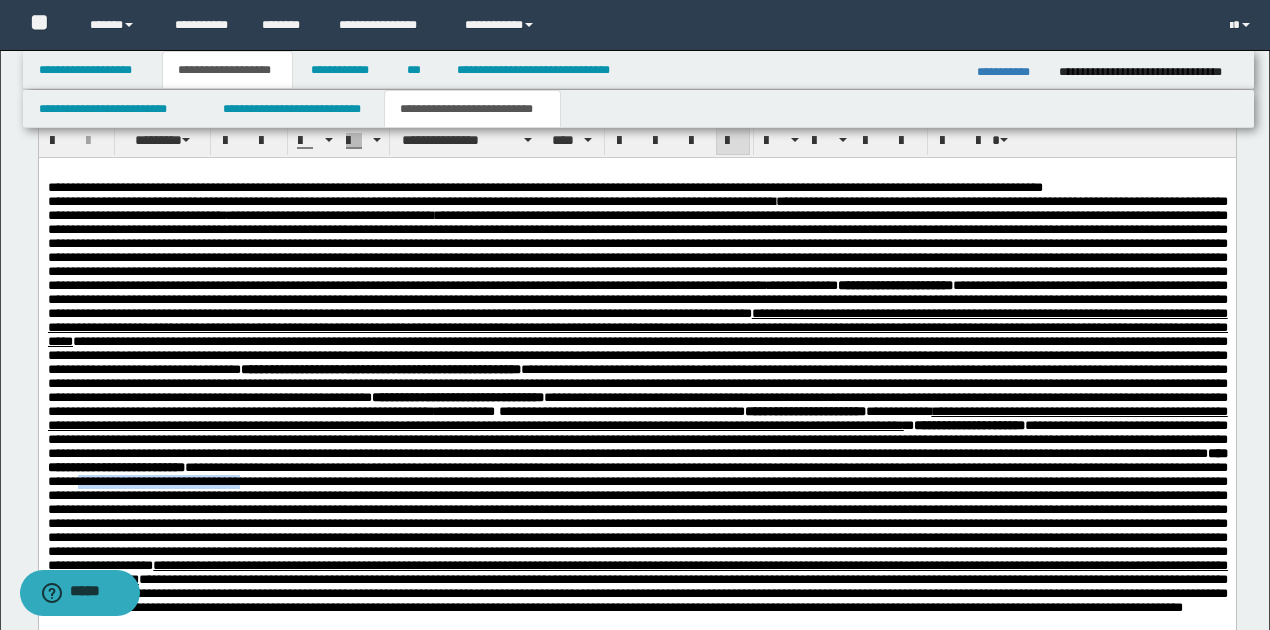 scroll, scrollTop: 1666, scrollLeft: 0, axis: vertical 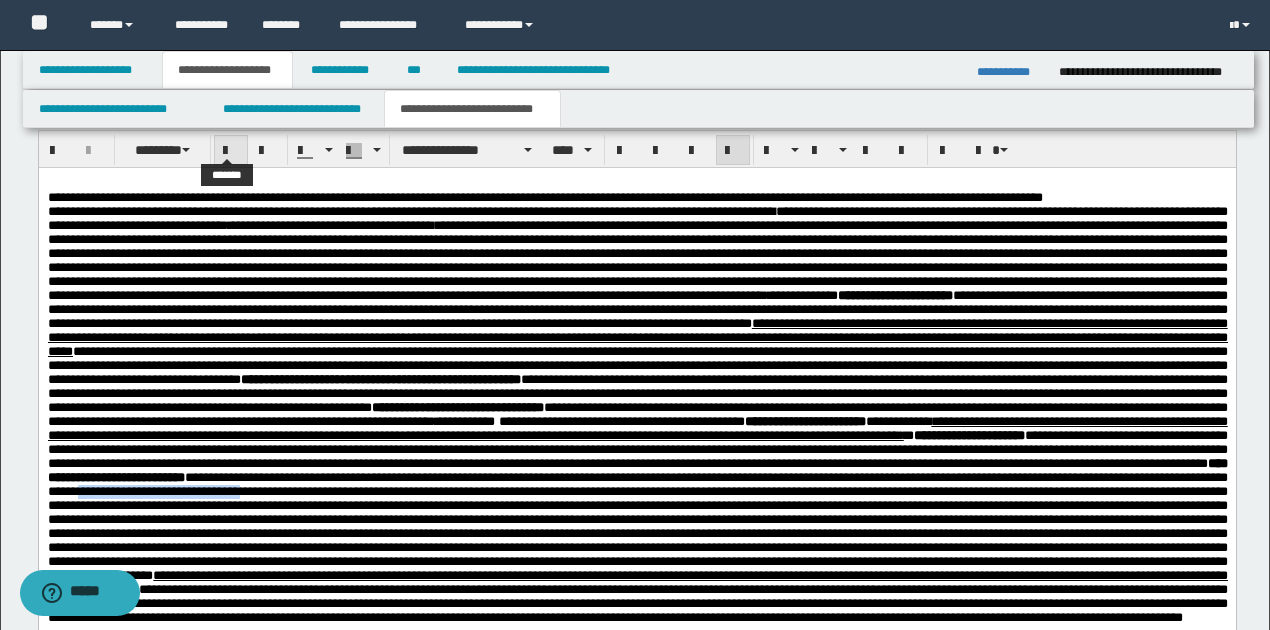 click at bounding box center (231, 151) 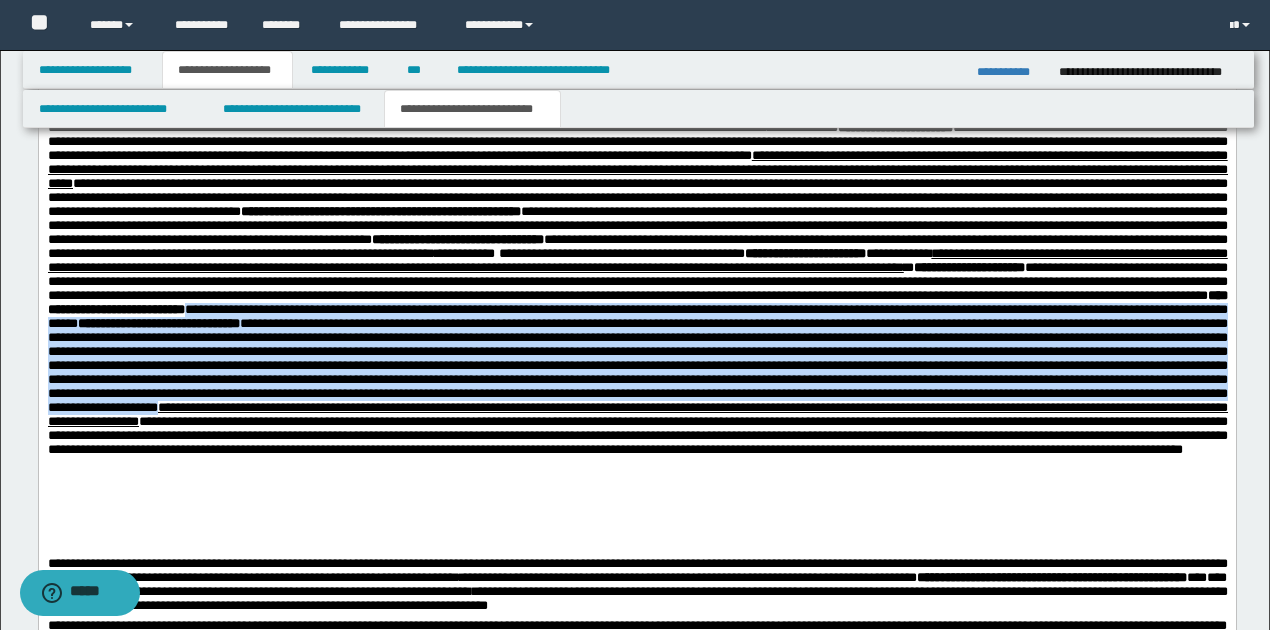 scroll, scrollTop: 1866, scrollLeft: 0, axis: vertical 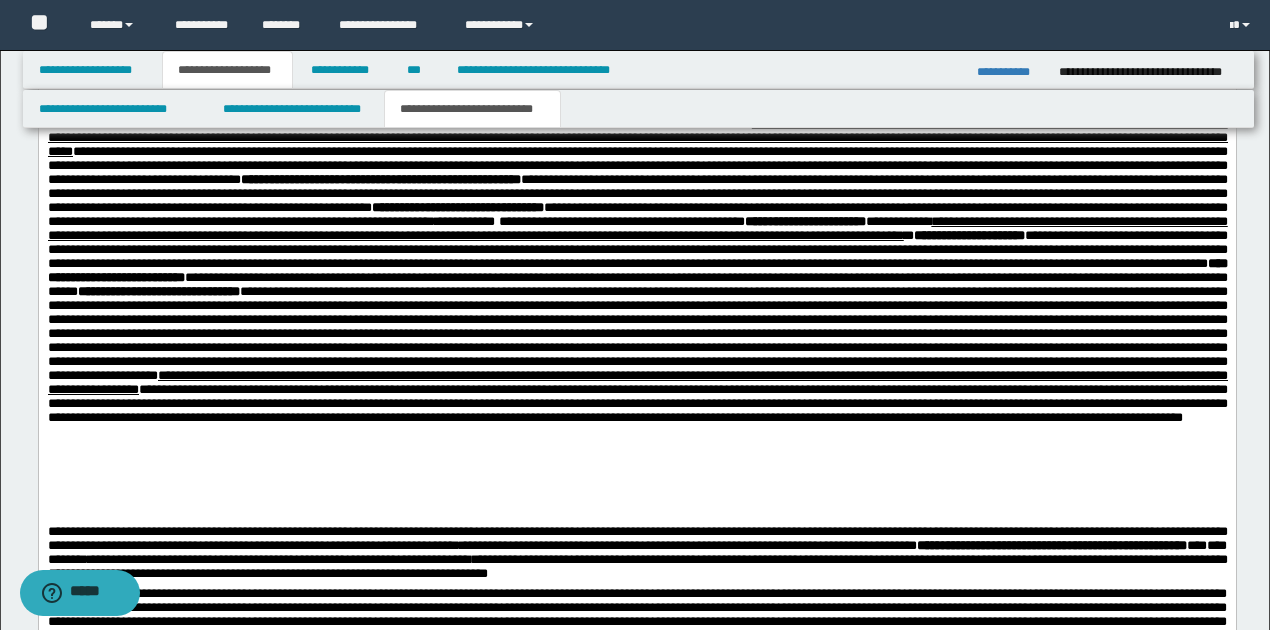 click on "**********" at bounding box center (637, 257) 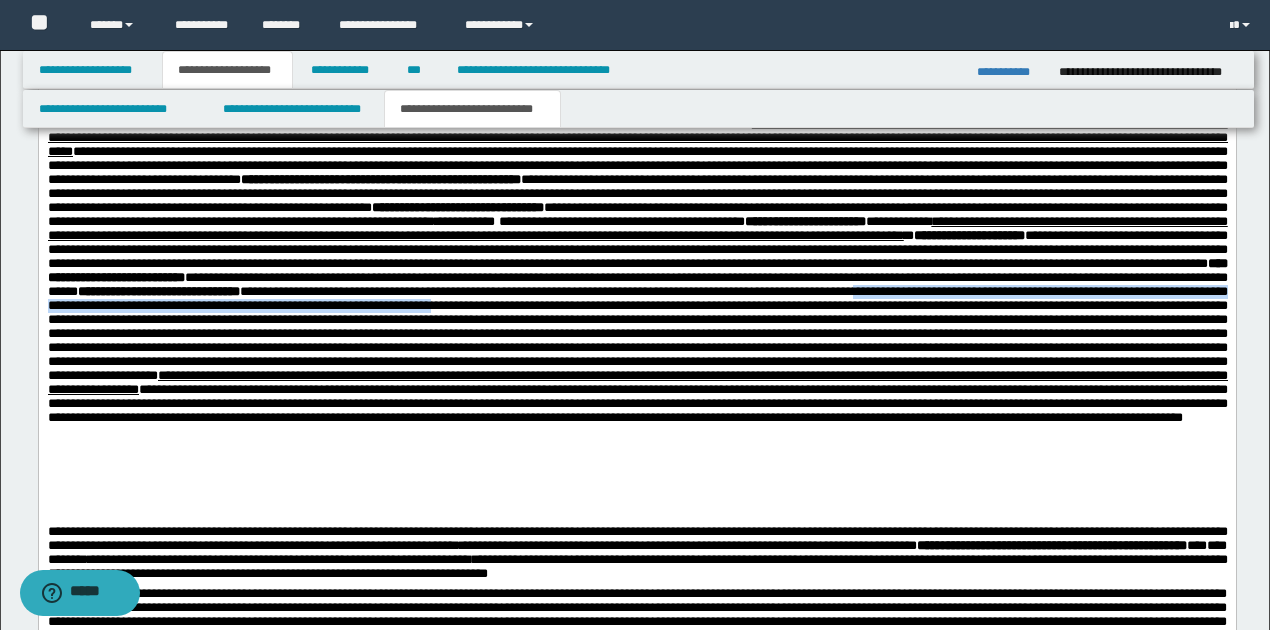 drag, startPoint x: 358, startPoint y: 356, endPoint x: 1180, endPoint y: 356, distance: 822 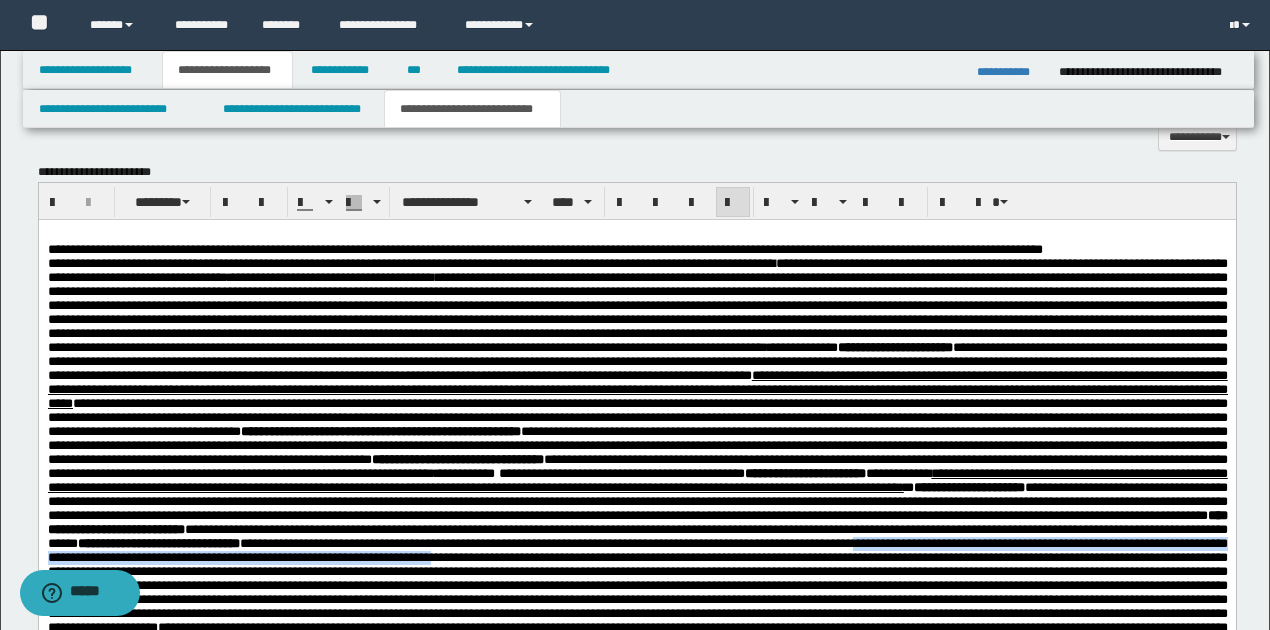 scroll, scrollTop: 1600, scrollLeft: 0, axis: vertical 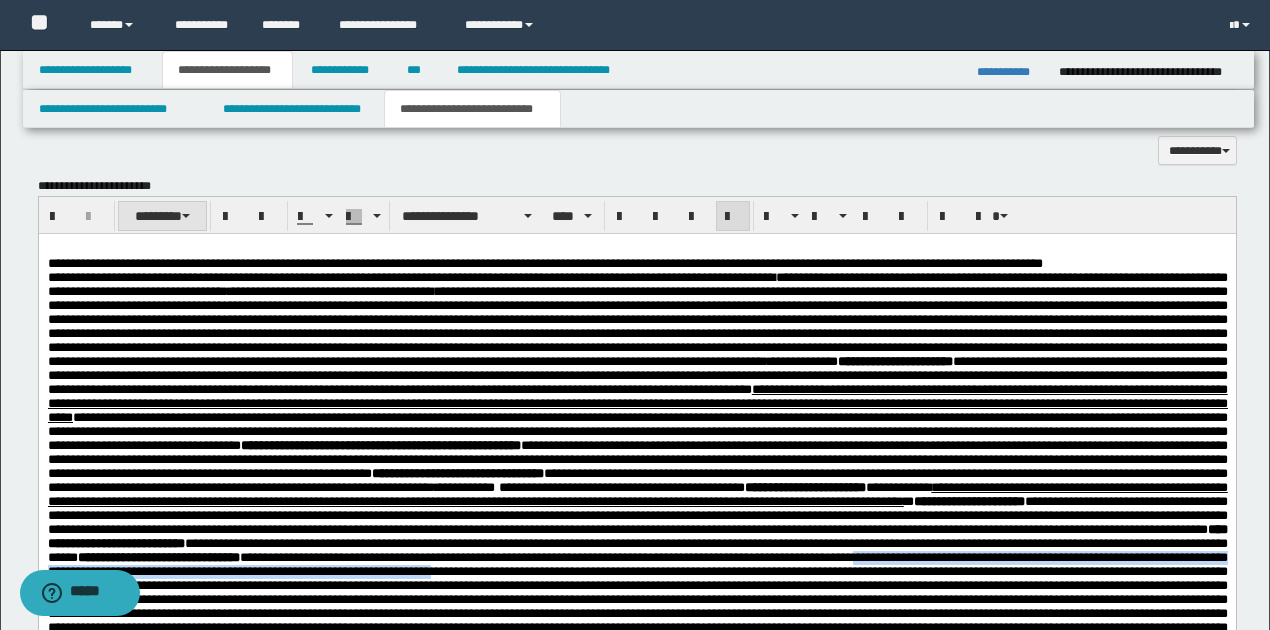 click on "********" at bounding box center (162, 216) 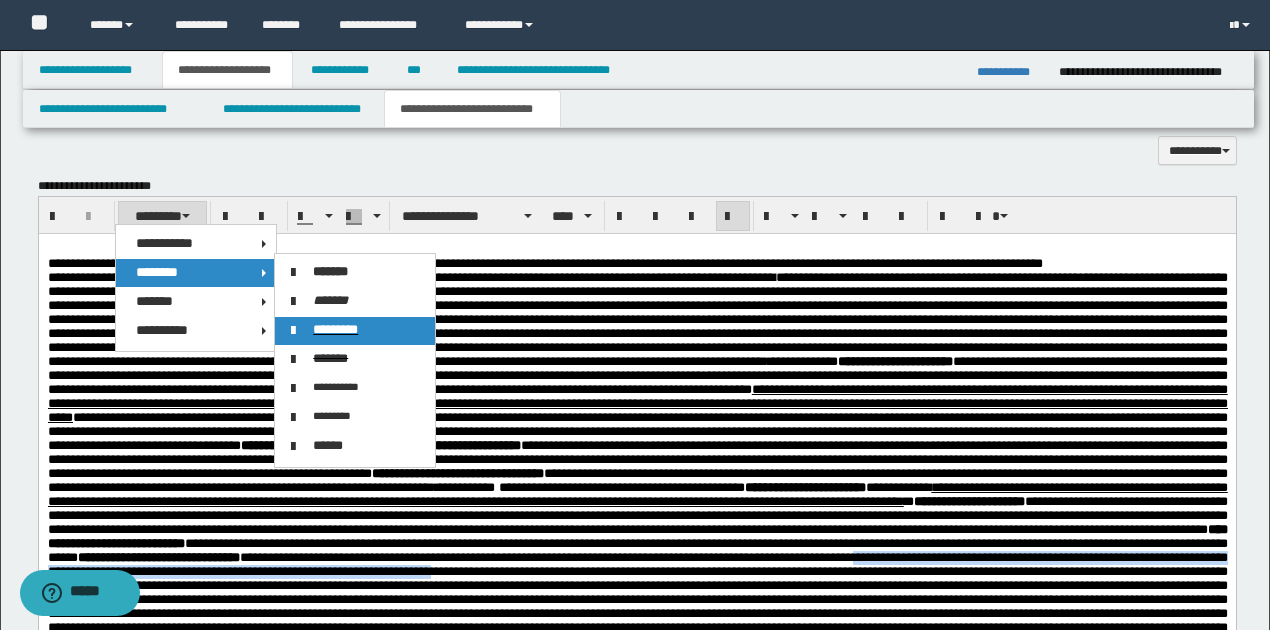 click on "*********" at bounding box center [335, 329] 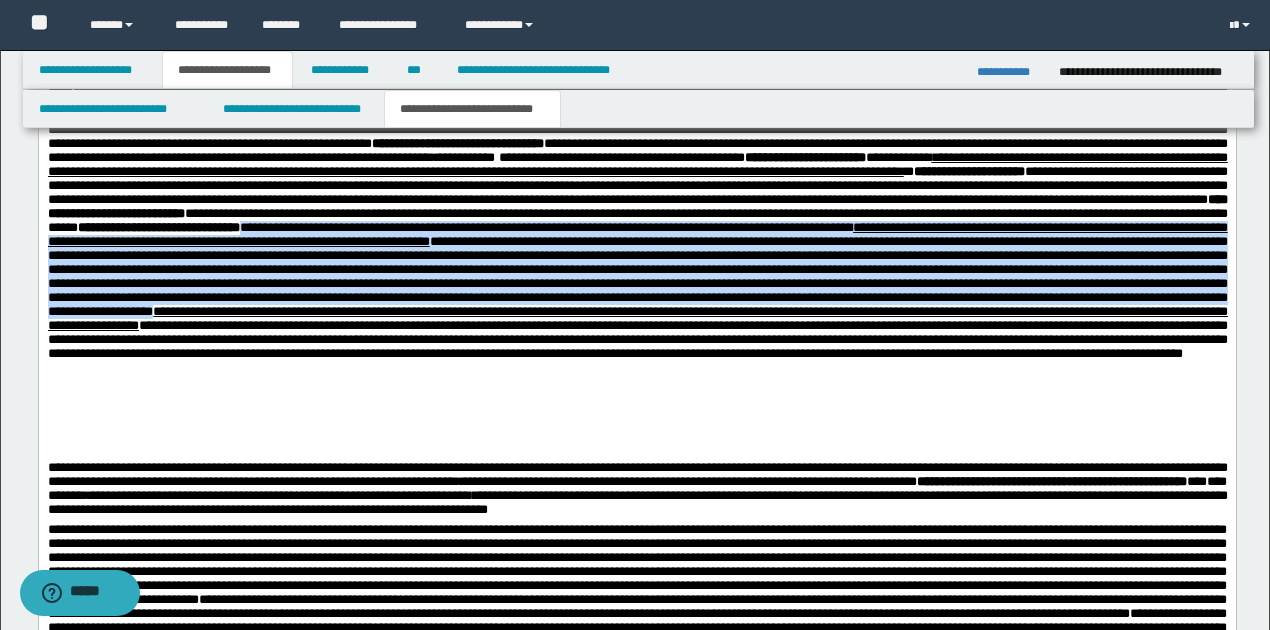 scroll, scrollTop: 1933, scrollLeft: 0, axis: vertical 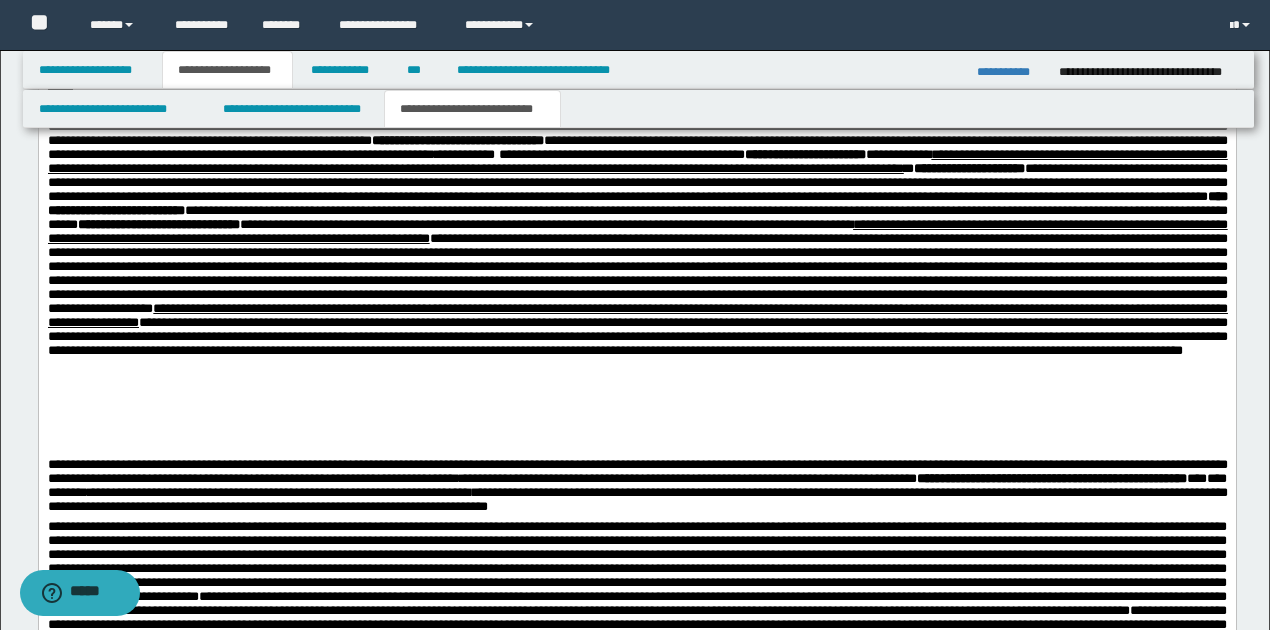click on "**********" at bounding box center [637, 190] 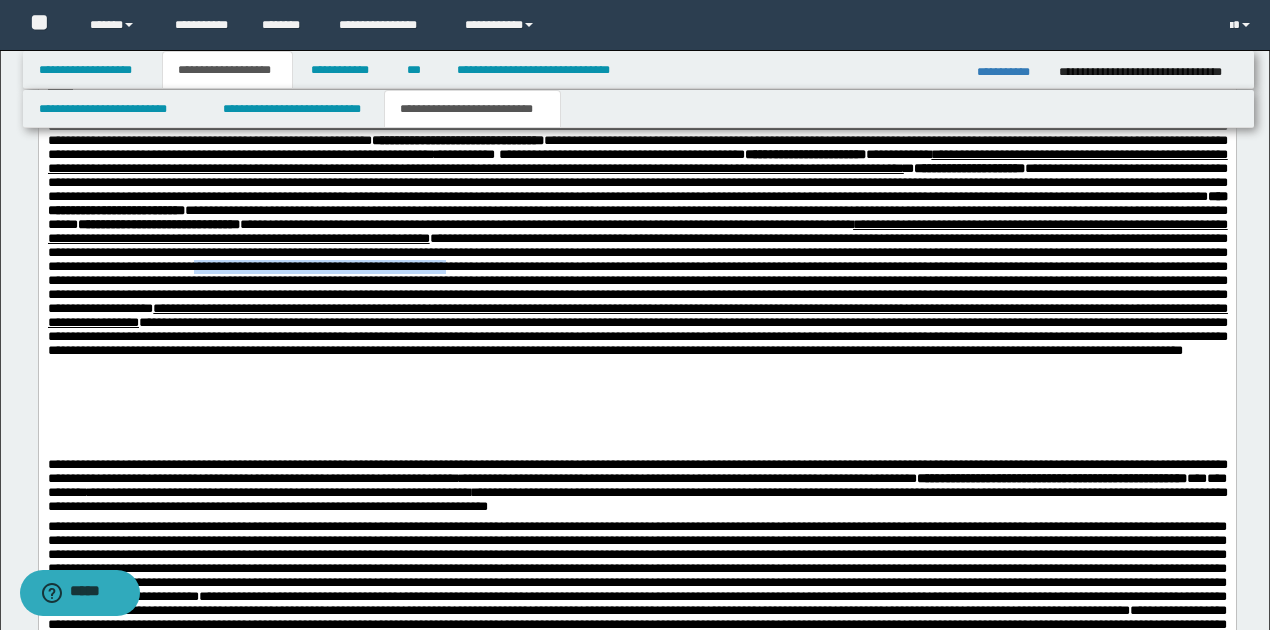 drag, startPoint x: 1174, startPoint y: 315, endPoint x: 283, endPoint y: 337, distance: 891.27155 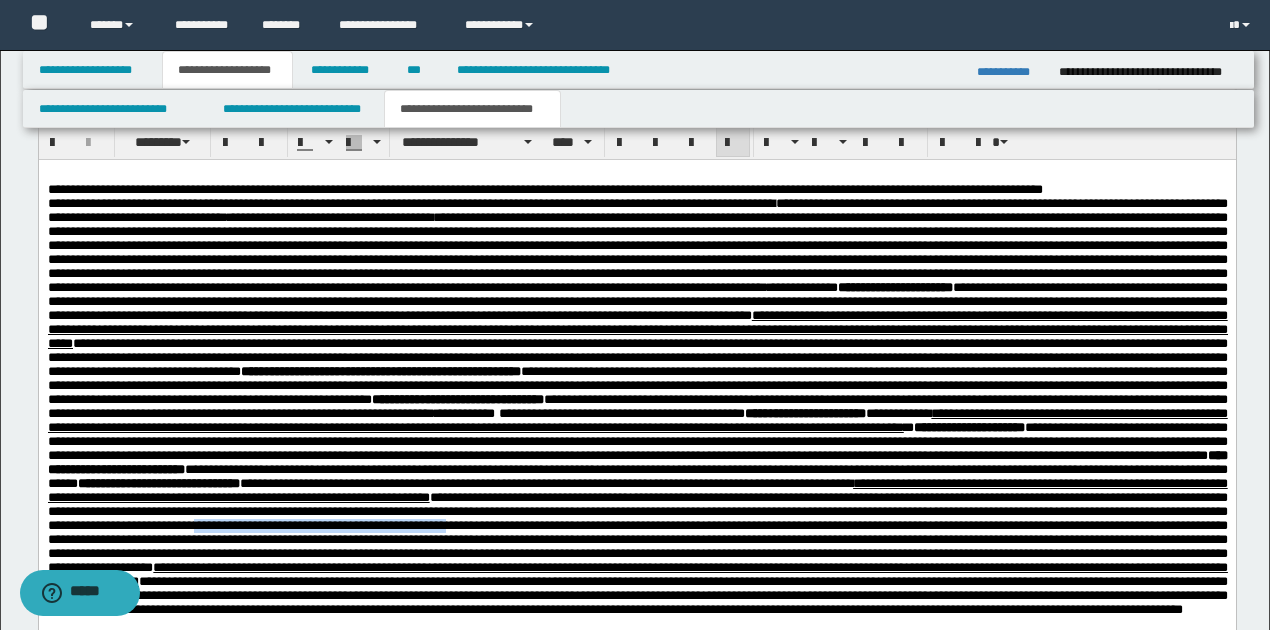 scroll, scrollTop: 1666, scrollLeft: 0, axis: vertical 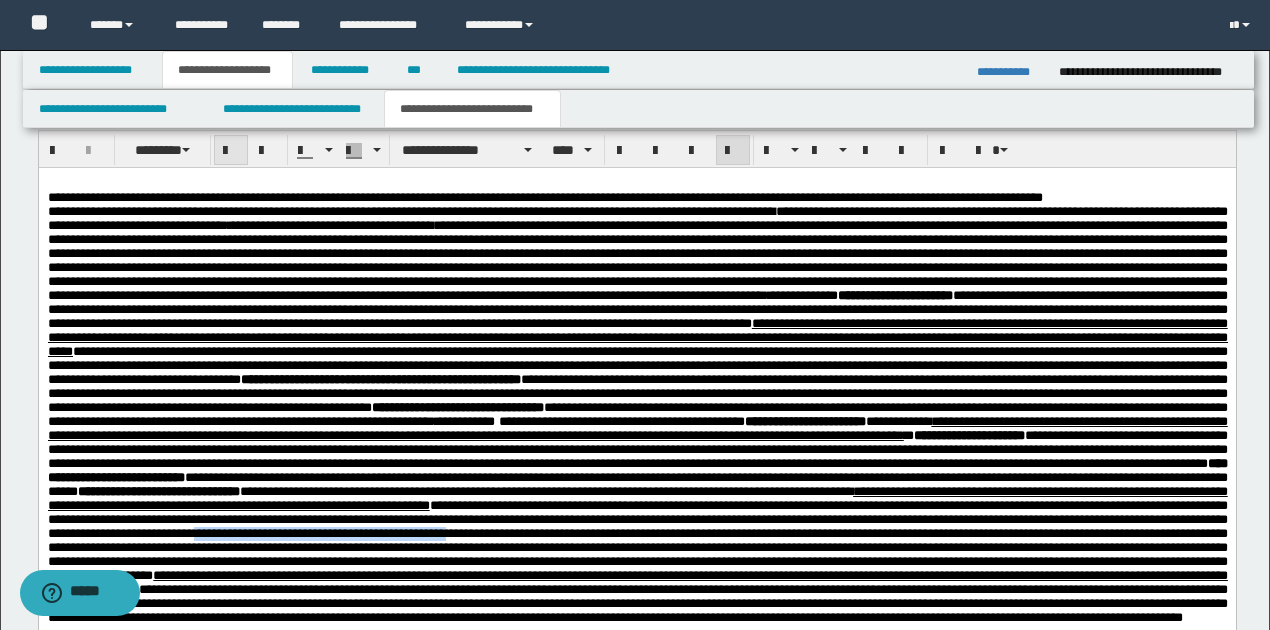 click at bounding box center [231, 151] 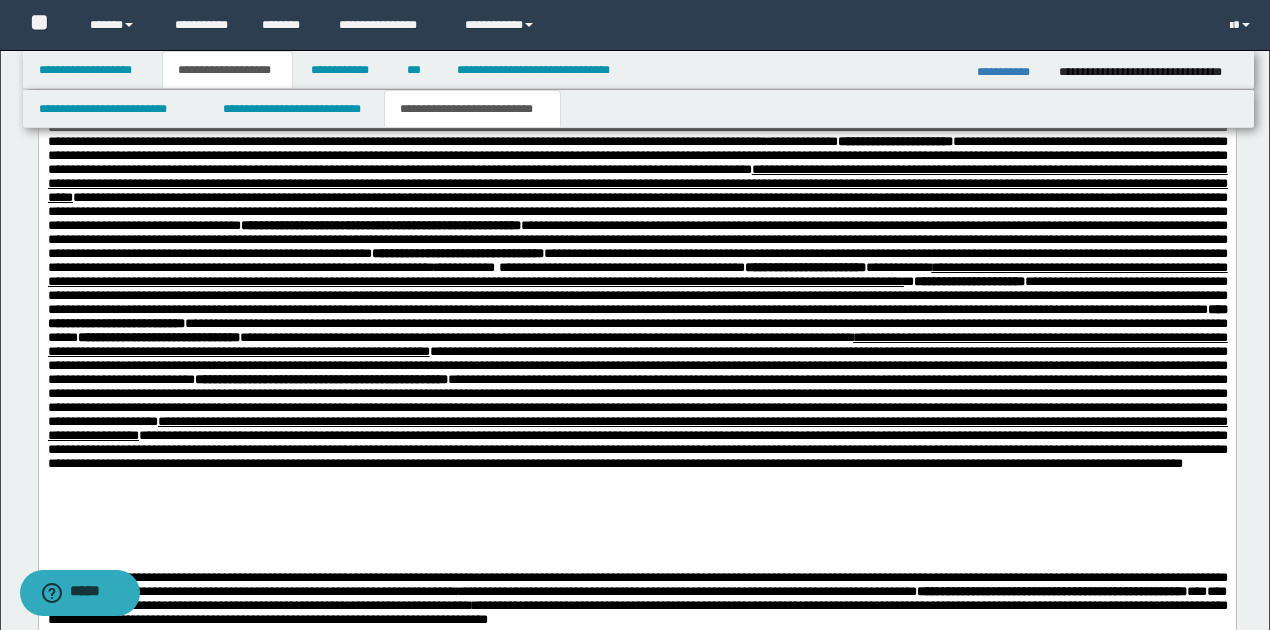 scroll, scrollTop: 1866, scrollLeft: 0, axis: vertical 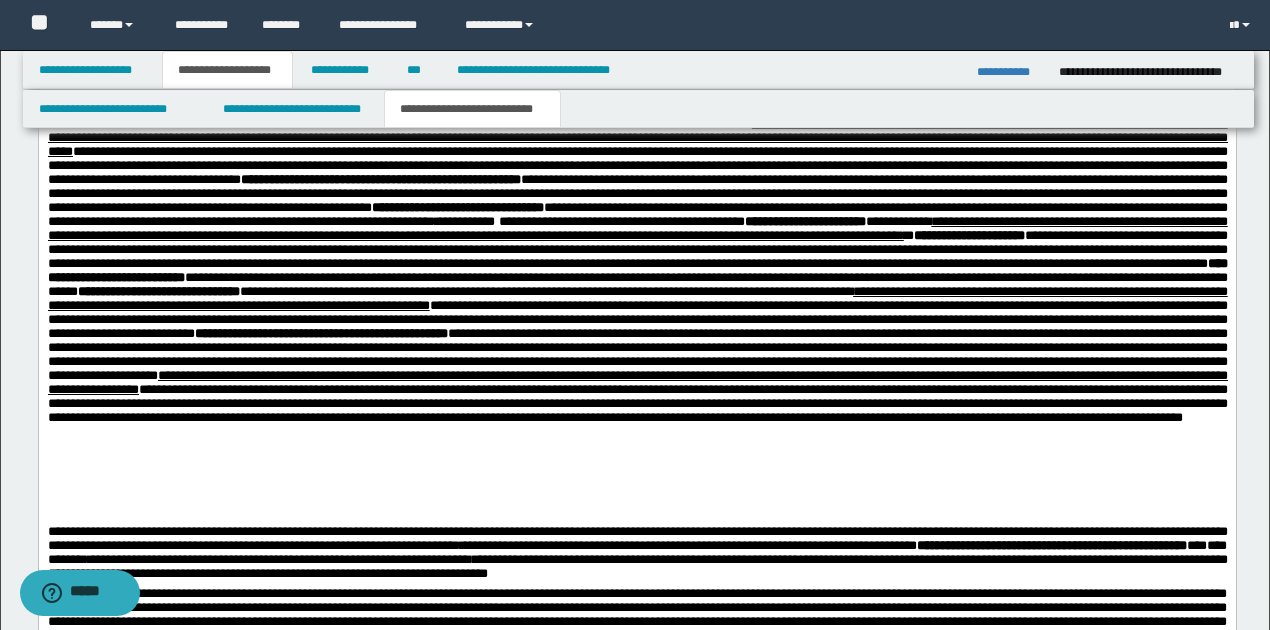 click on "**********" at bounding box center (637, 257) 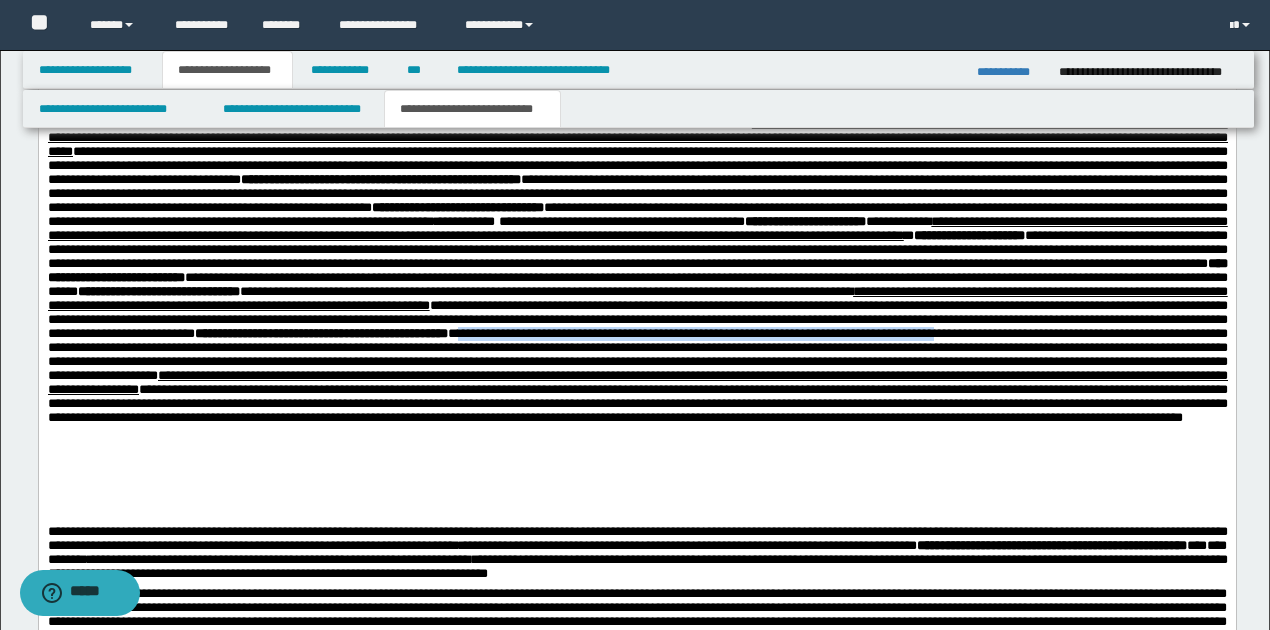 drag, startPoint x: 304, startPoint y: 399, endPoint x: 822, endPoint y: 394, distance: 518.0241 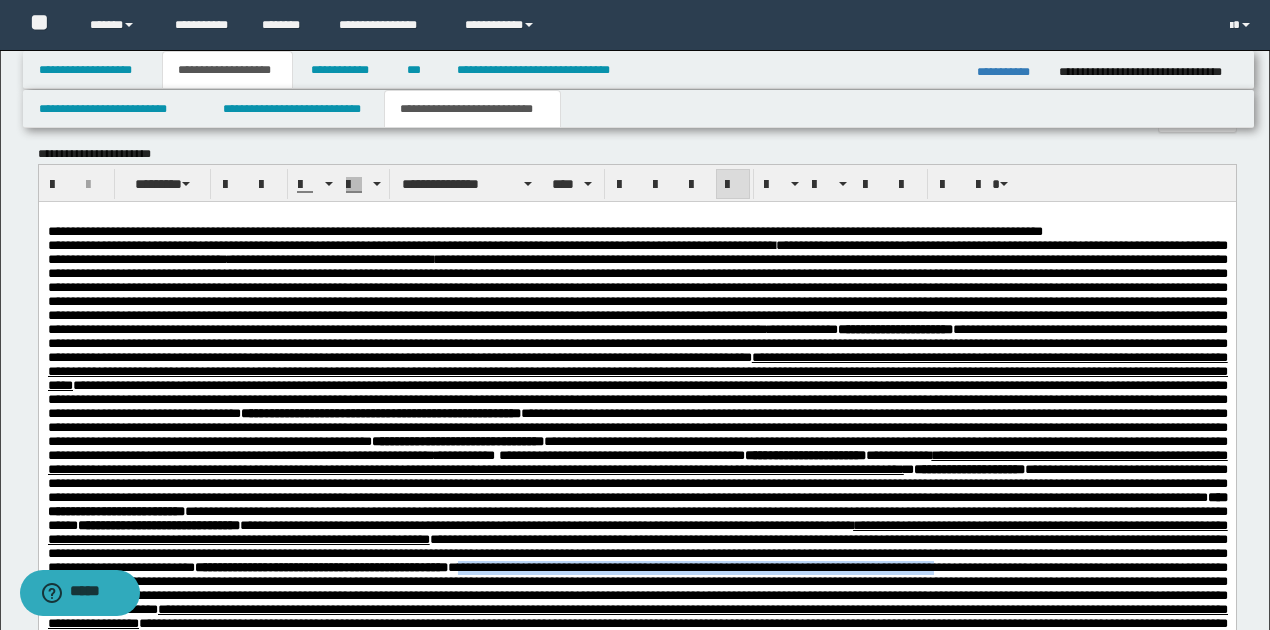 scroll, scrollTop: 1600, scrollLeft: 0, axis: vertical 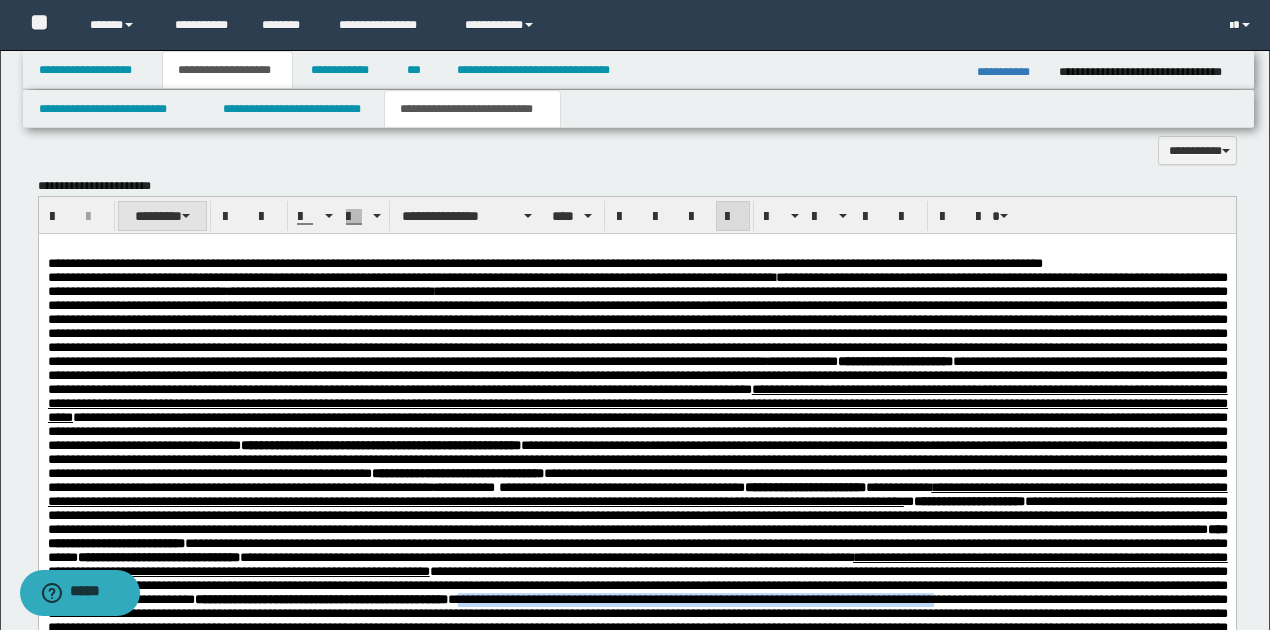 click on "********" at bounding box center (162, 216) 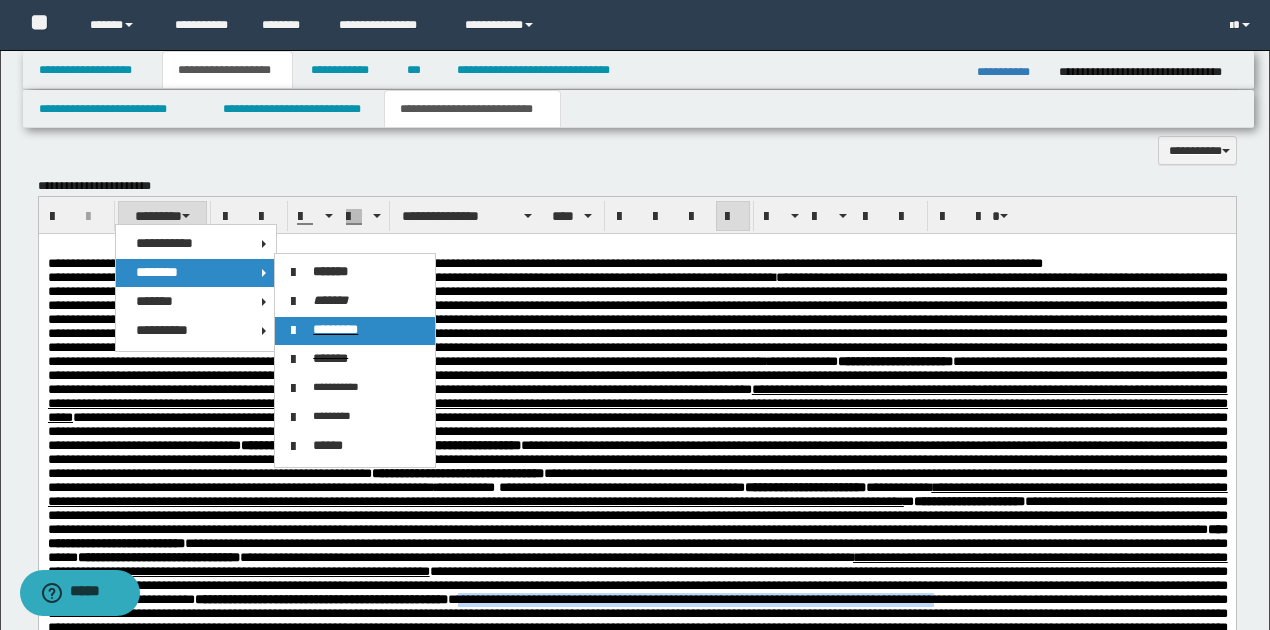 drag, startPoint x: 320, startPoint y: 334, endPoint x: 283, endPoint y: 106, distance: 230.98268 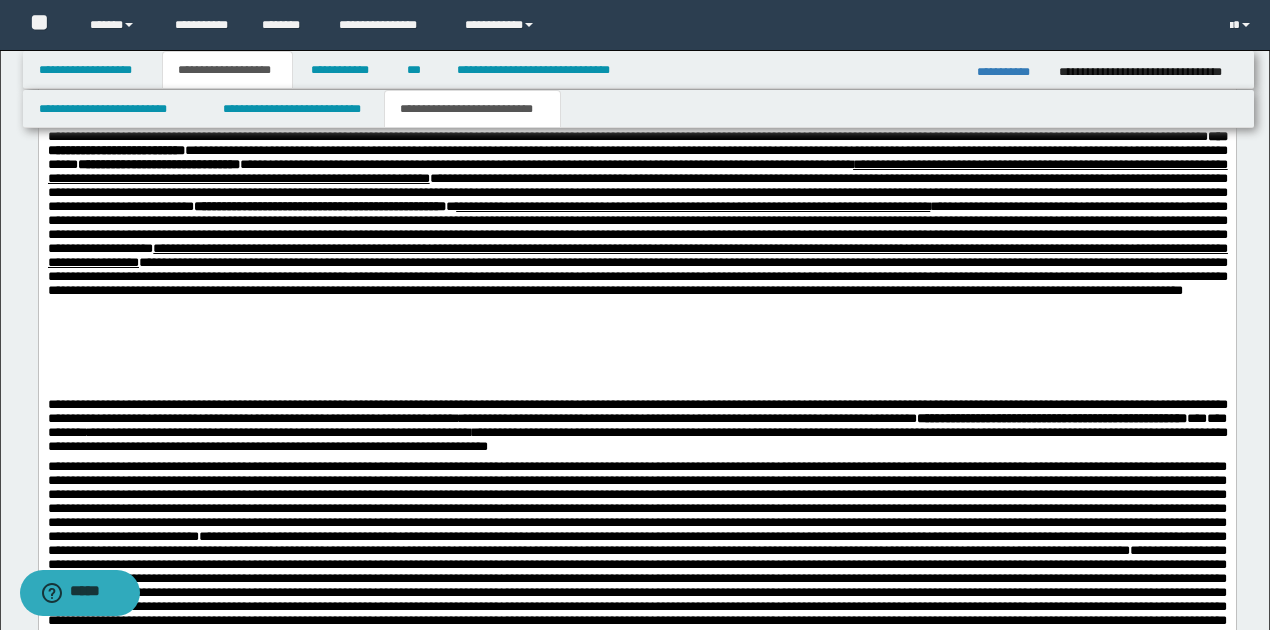 scroll, scrollTop: 2000, scrollLeft: 0, axis: vertical 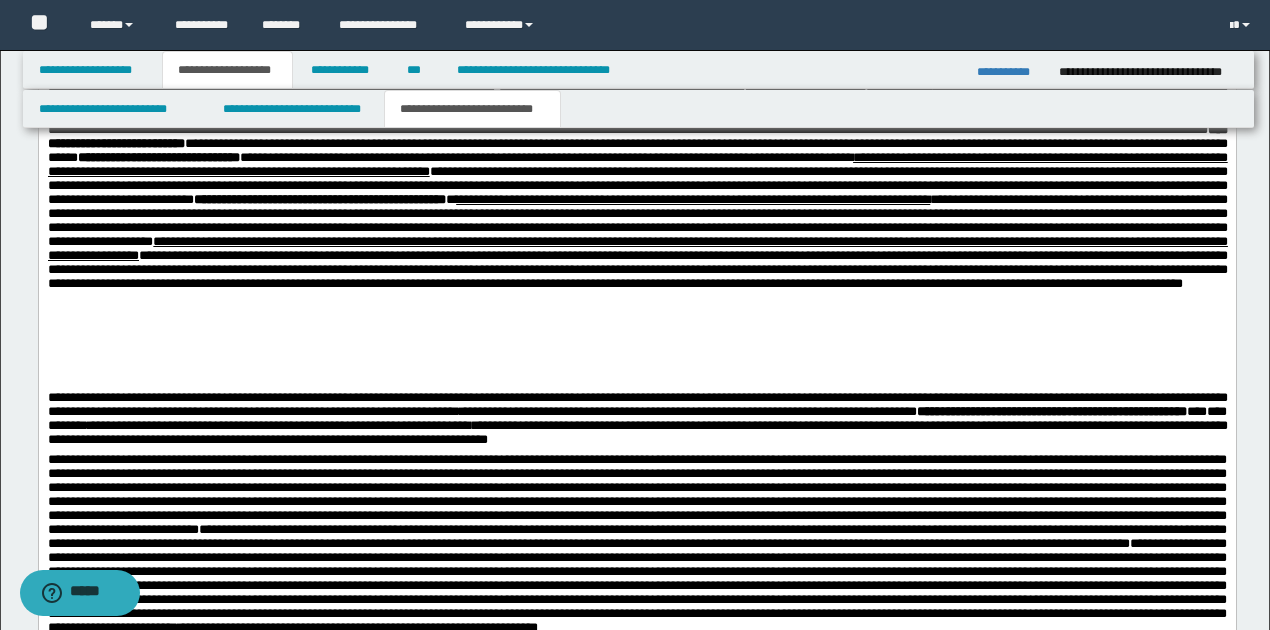click on "**********" at bounding box center [538, 412] 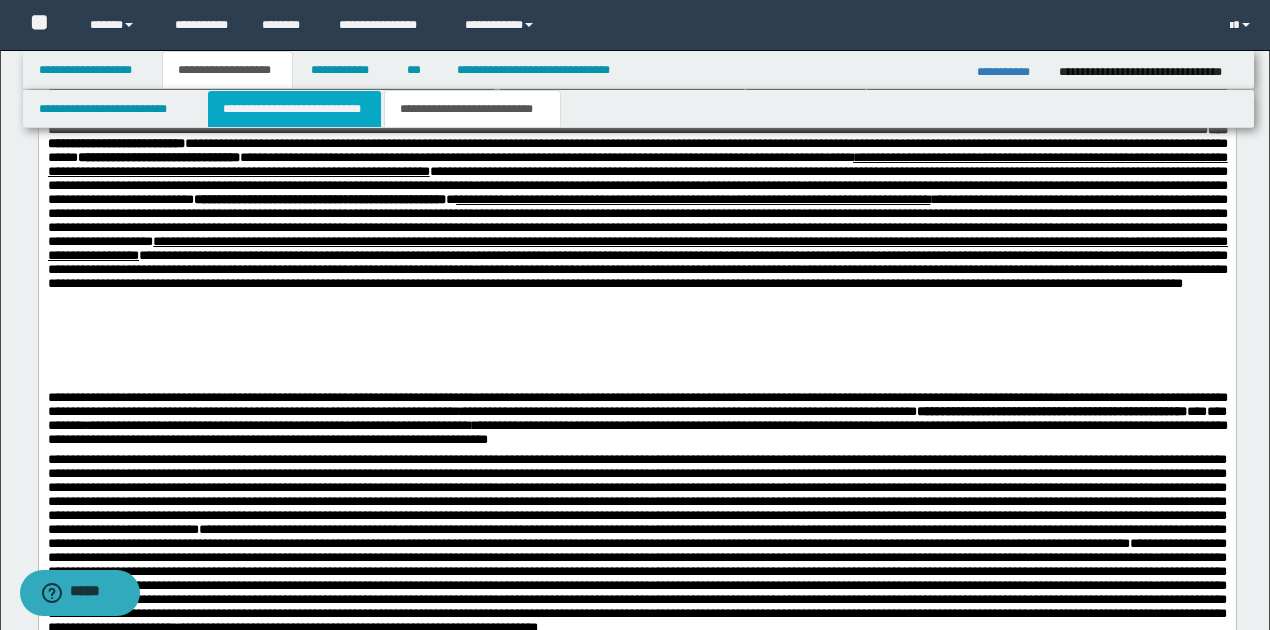 click on "**********" at bounding box center [294, 109] 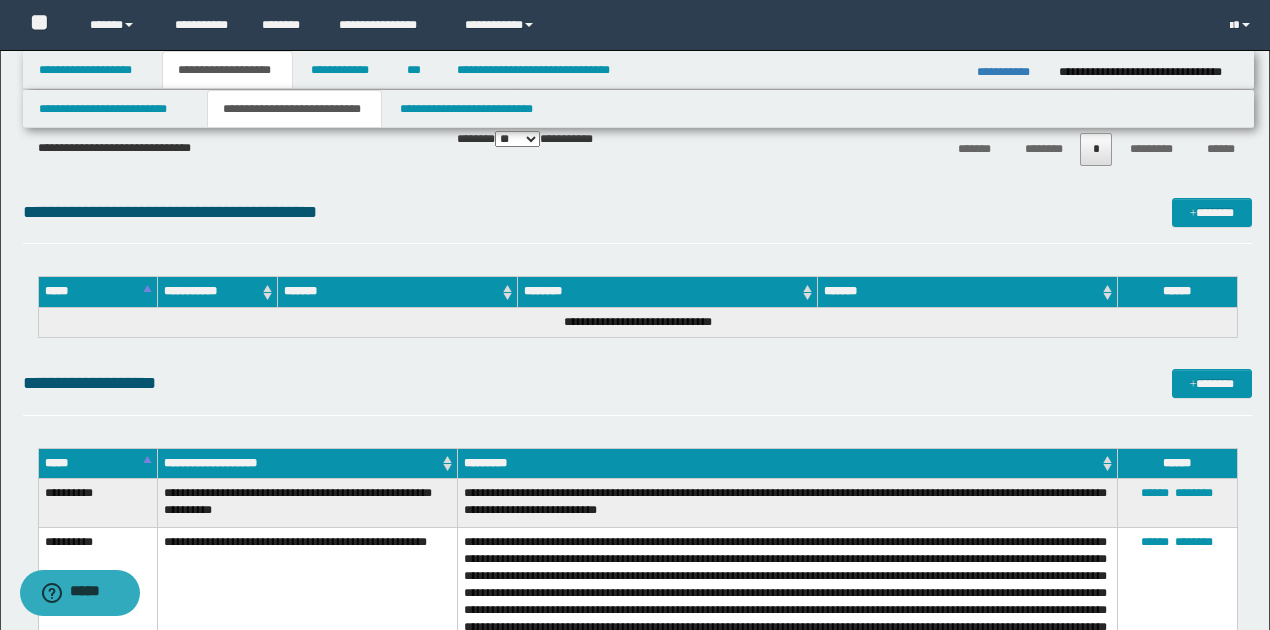 scroll, scrollTop: 7600, scrollLeft: 0, axis: vertical 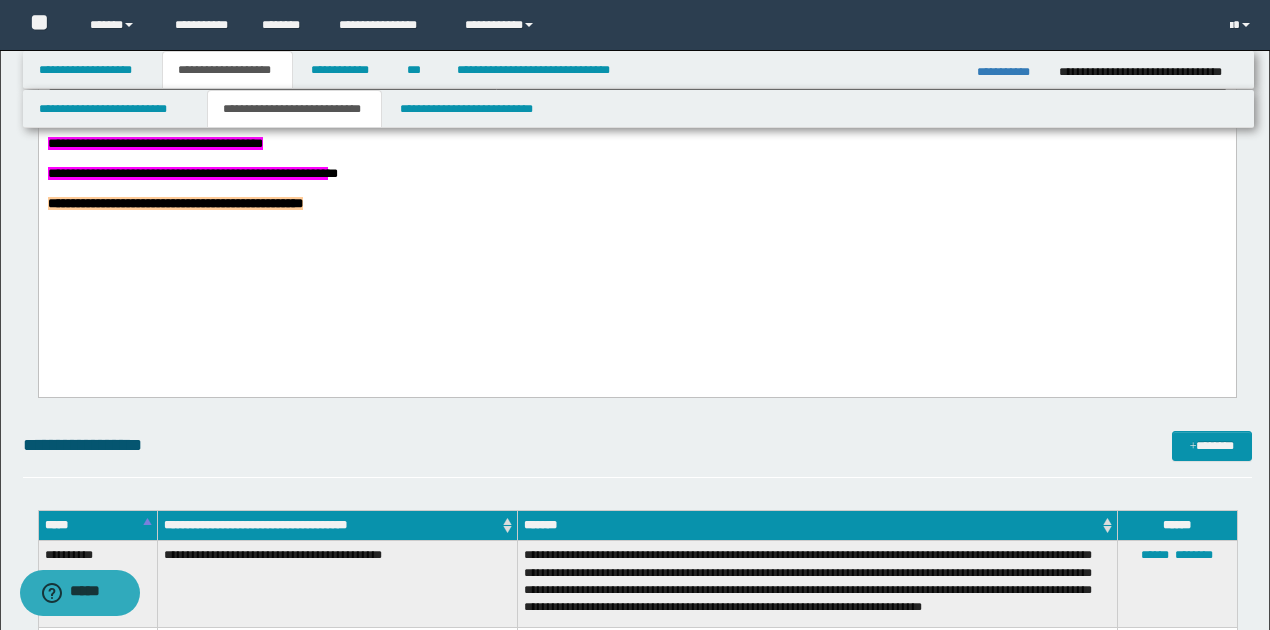click on "**********" at bounding box center [636, 205] 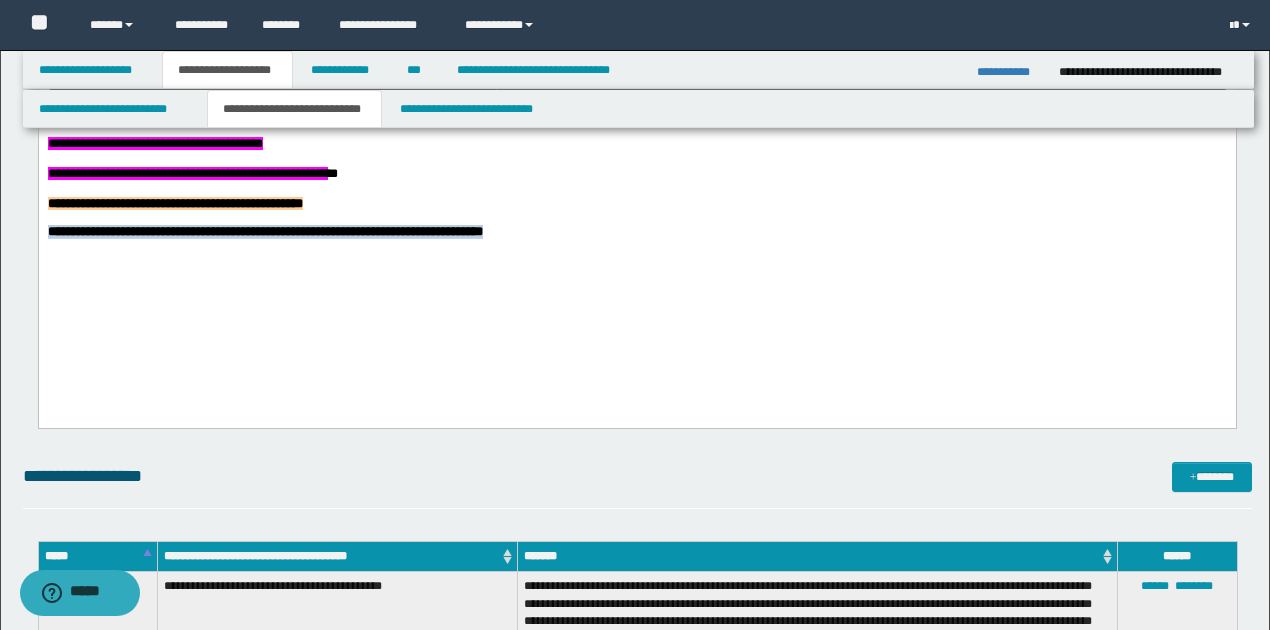 drag, startPoint x: 49, startPoint y: 297, endPoint x: 706, endPoint y: 288, distance: 657.06165 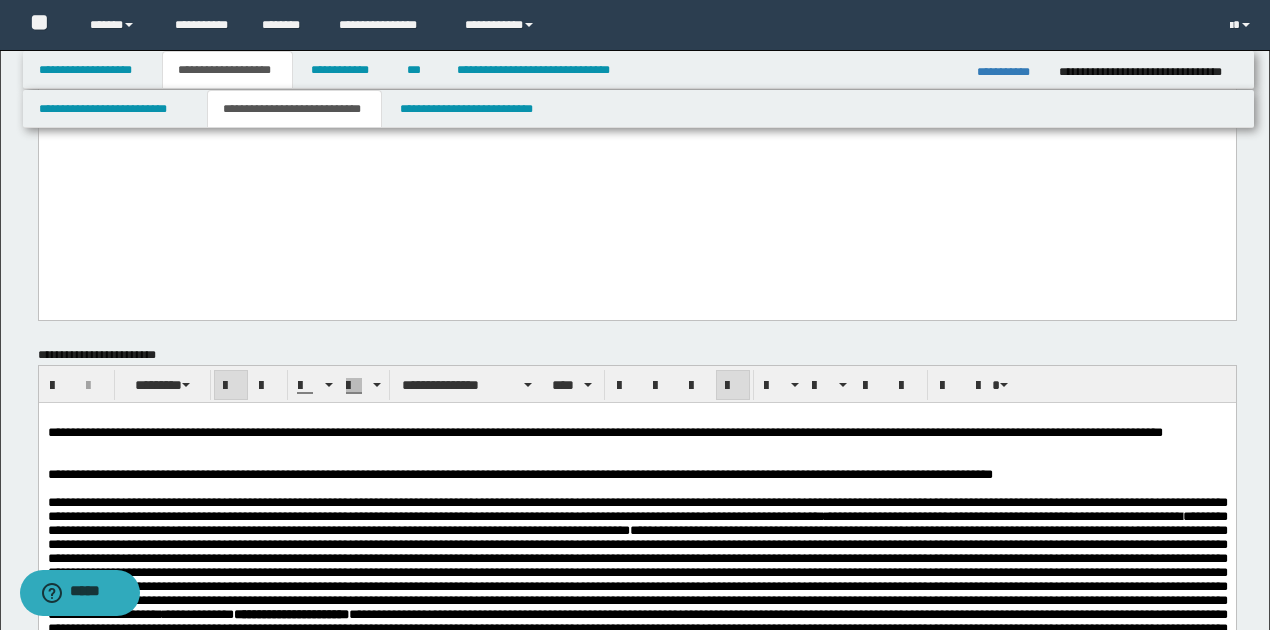 scroll, scrollTop: 2333, scrollLeft: 0, axis: vertical 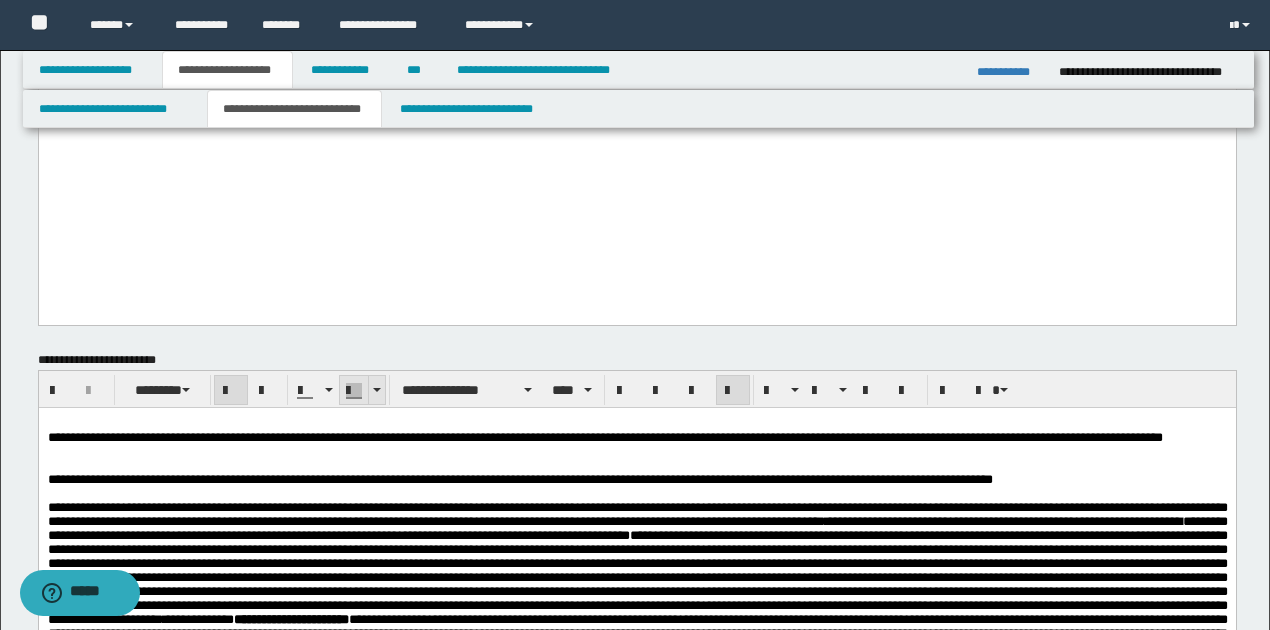 click at bounding box center (377, 390) 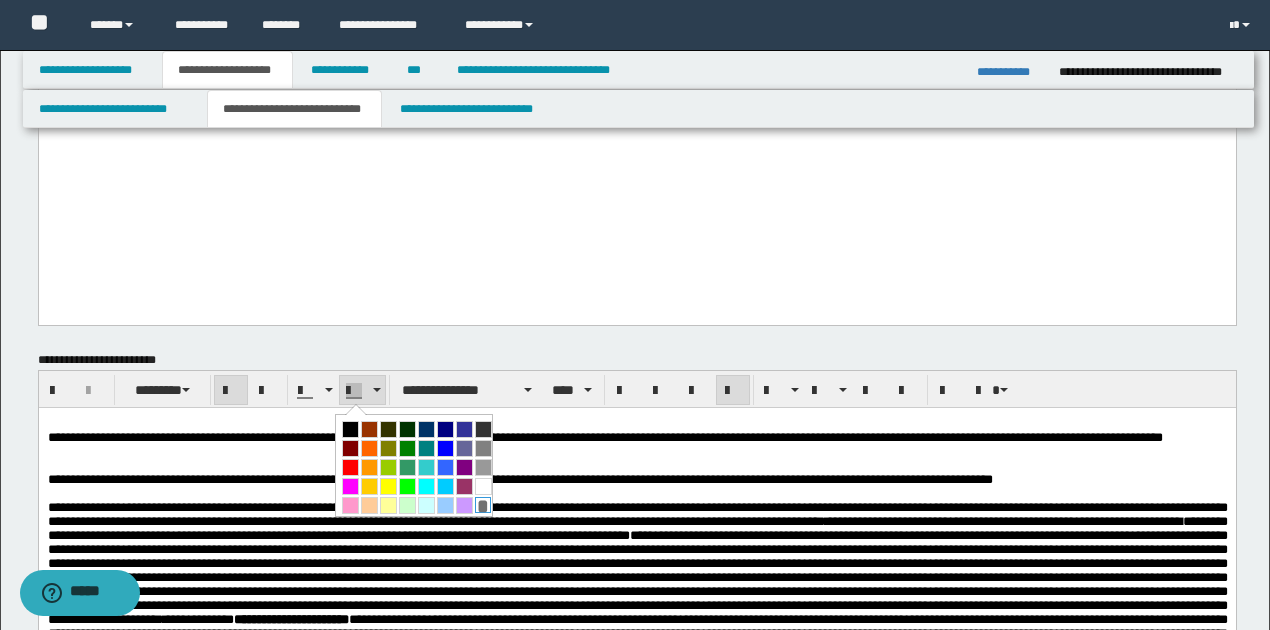 click on "*" at bounding box center [483, 505] 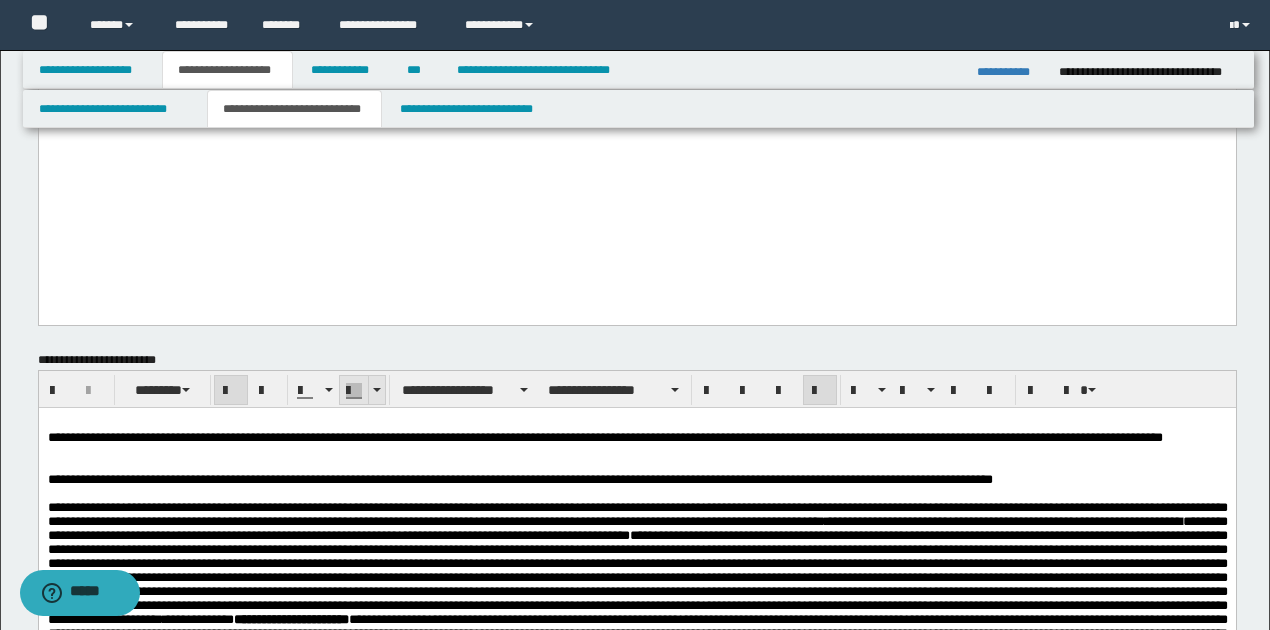 click at bounding box center [376, 390] 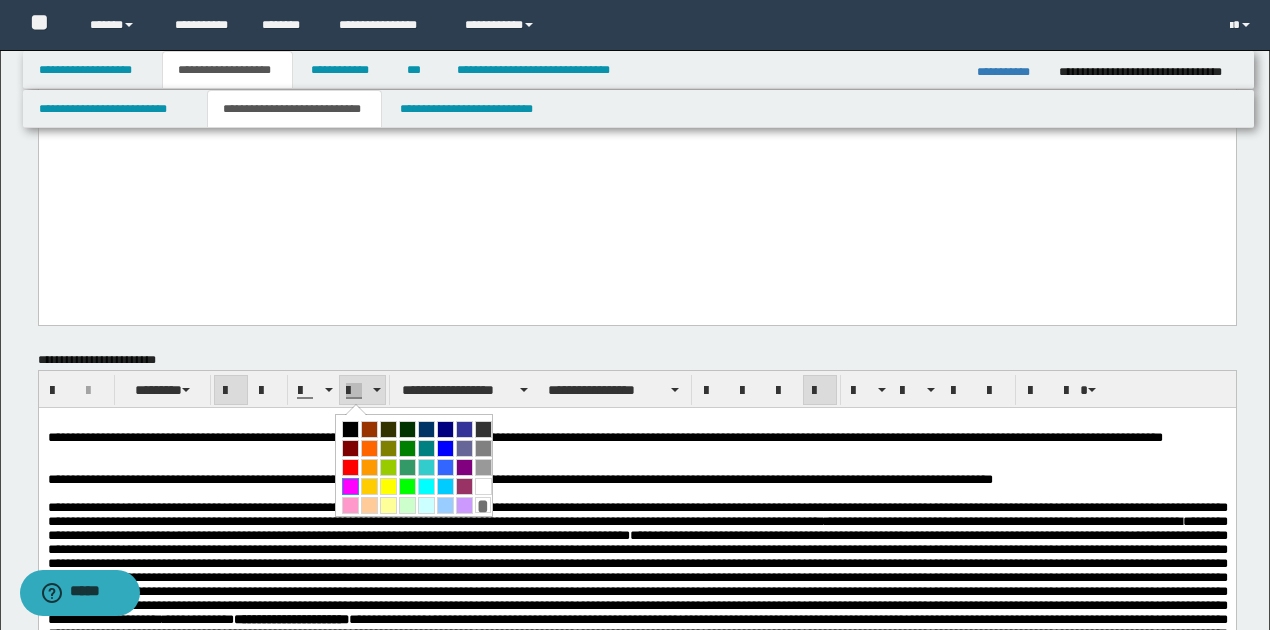 click at bounding box center [350, 486] 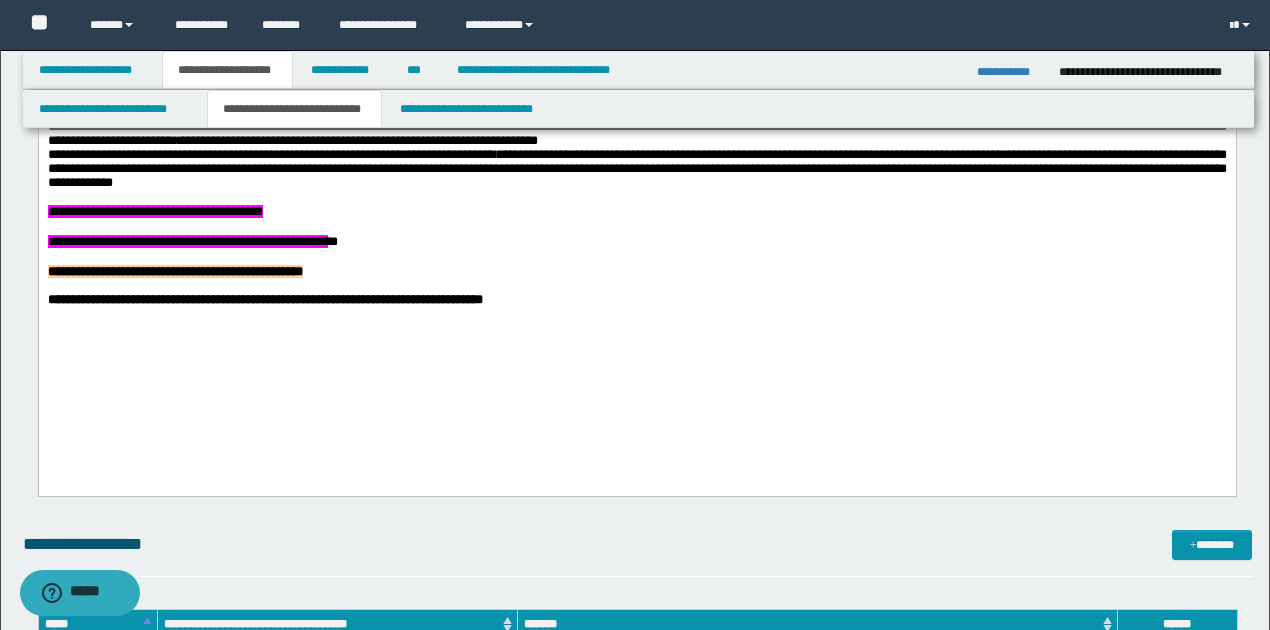 scroll, scrollTop: 3466, scrollLeft: 0, axis: vertical 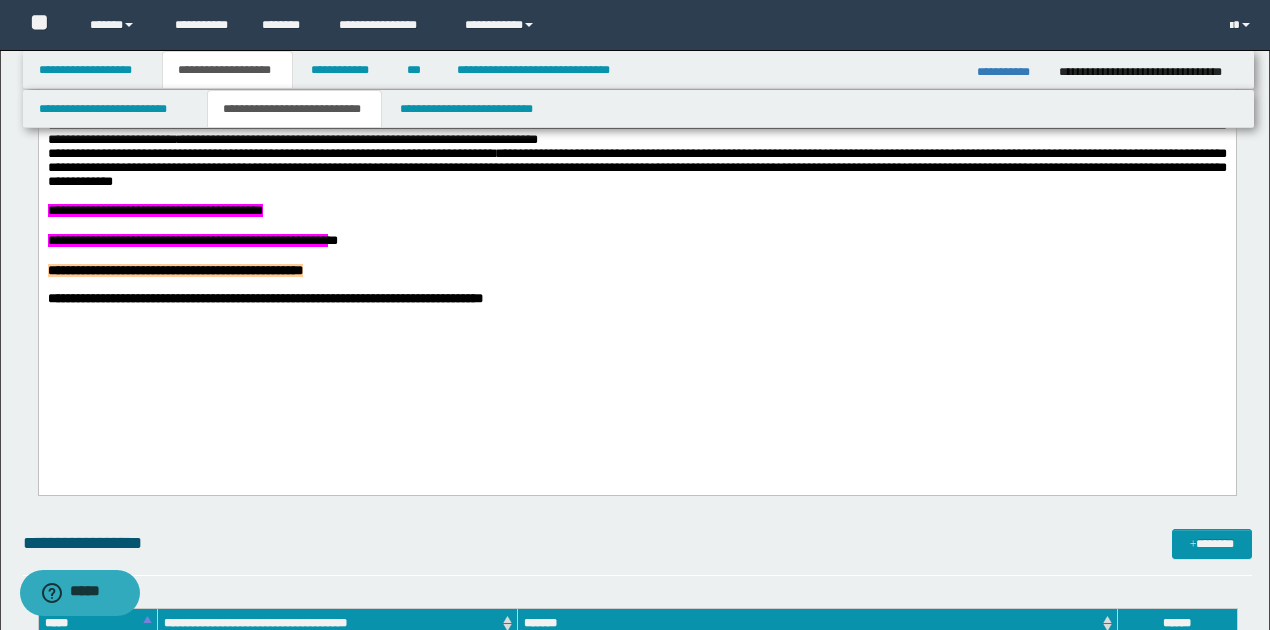 click on "**********" at bounding box center (636, -173) 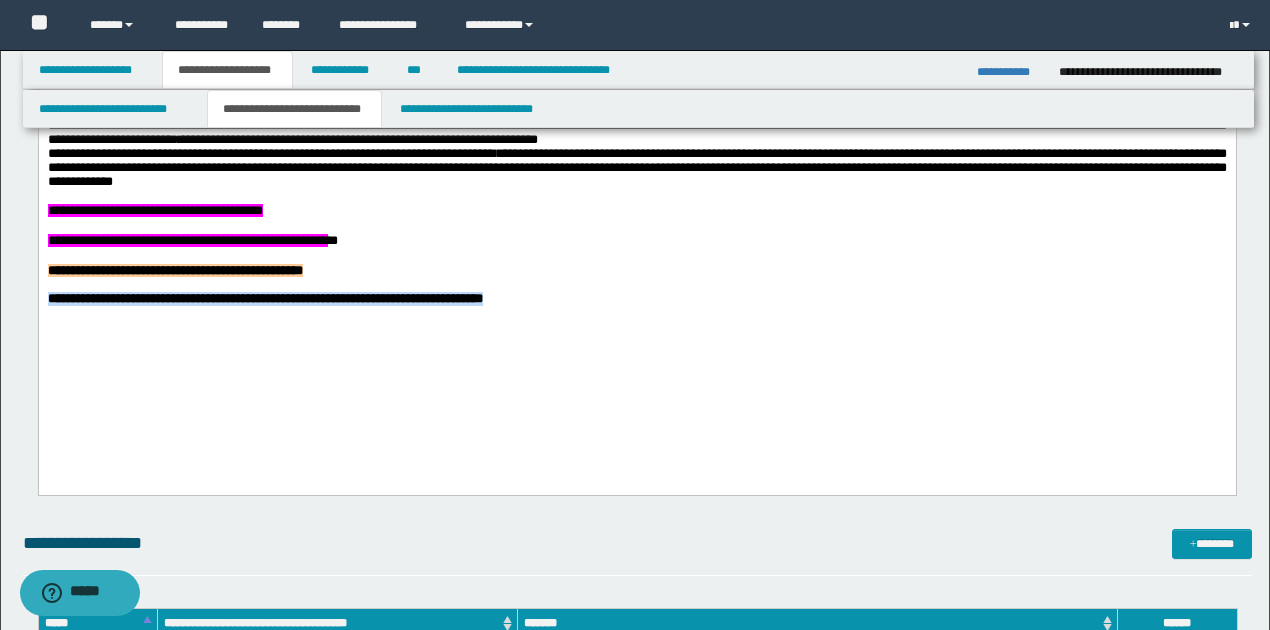 drag, startPoint x: 46, startPoint y: 366, endPoint x: 726, endPoint y: 365, distance: 680.00073 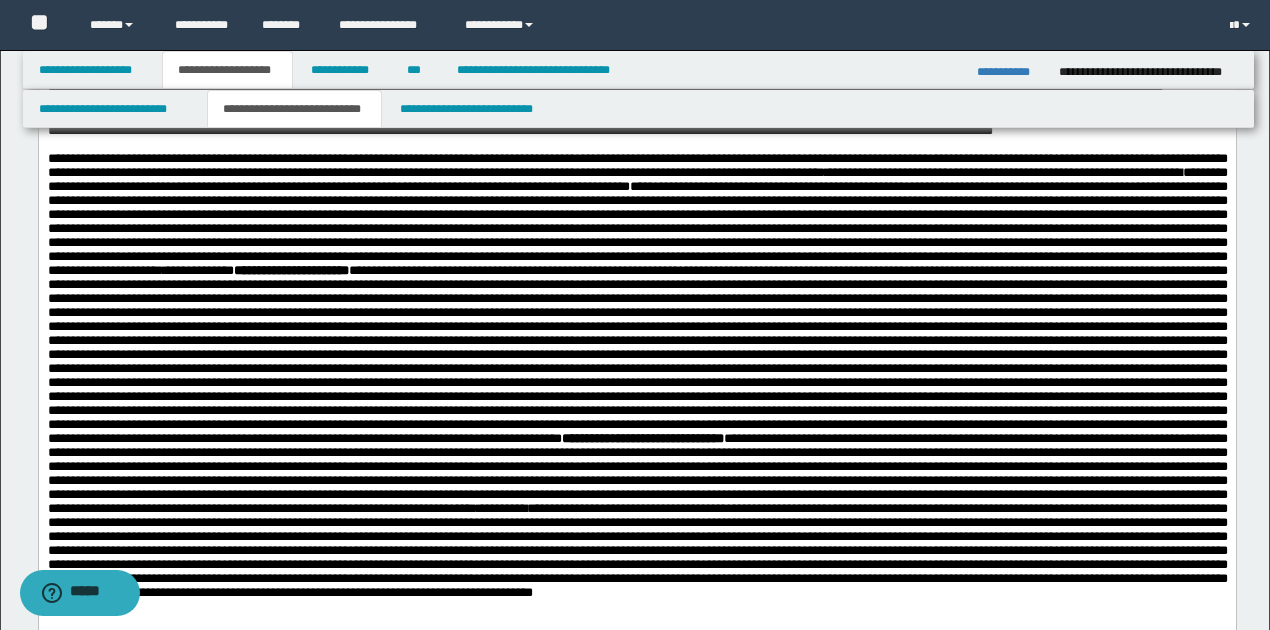 scroll, scrollTop: 2466, scrollLeft: 0, axis: vertical 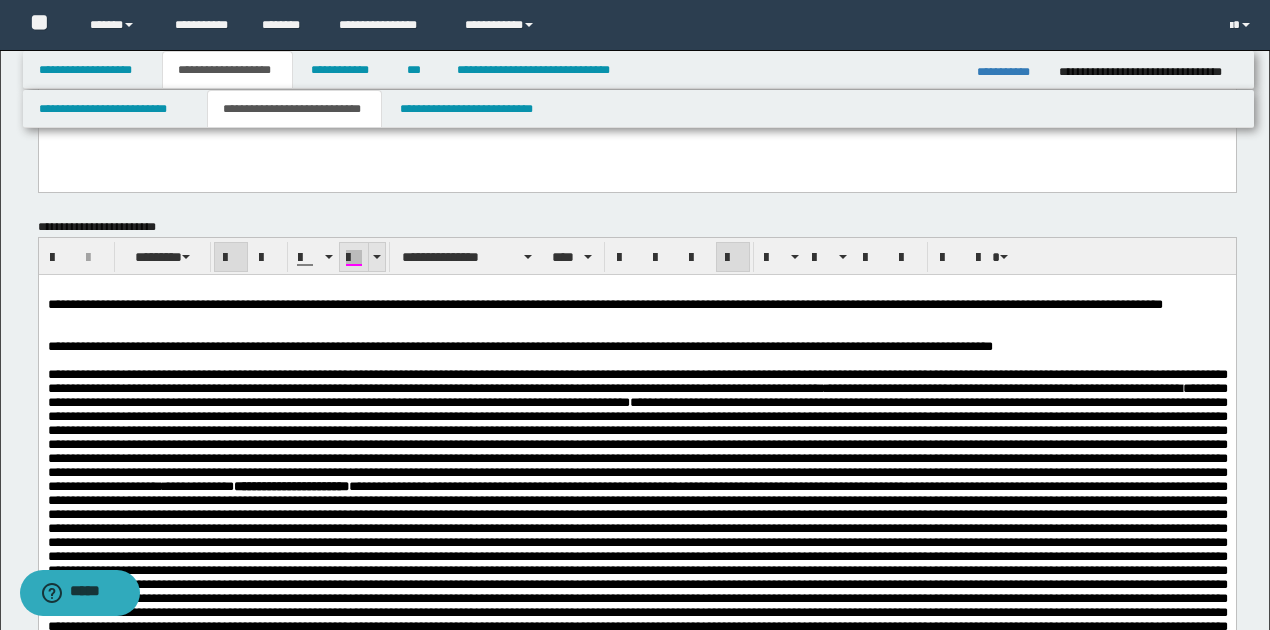 click at bounding box center (354, 265) 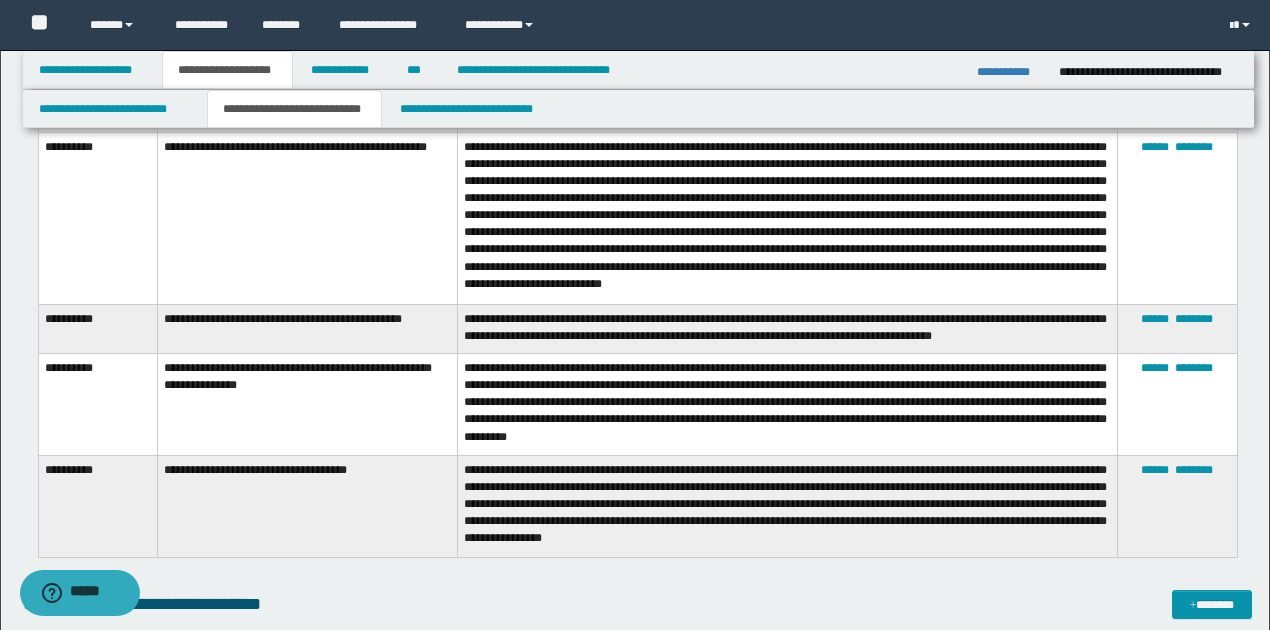 scroll, scrollTop: 7866, scrollLeft: 0, axis: vertical 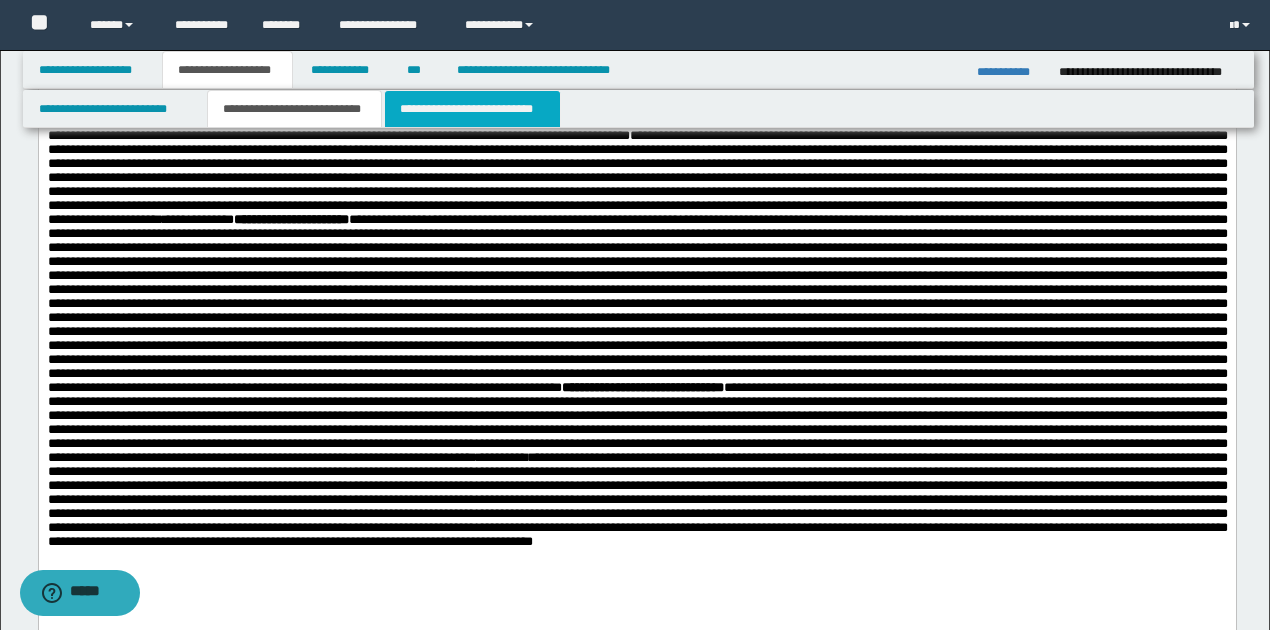click on "**********" at bounding box center (472, 109) 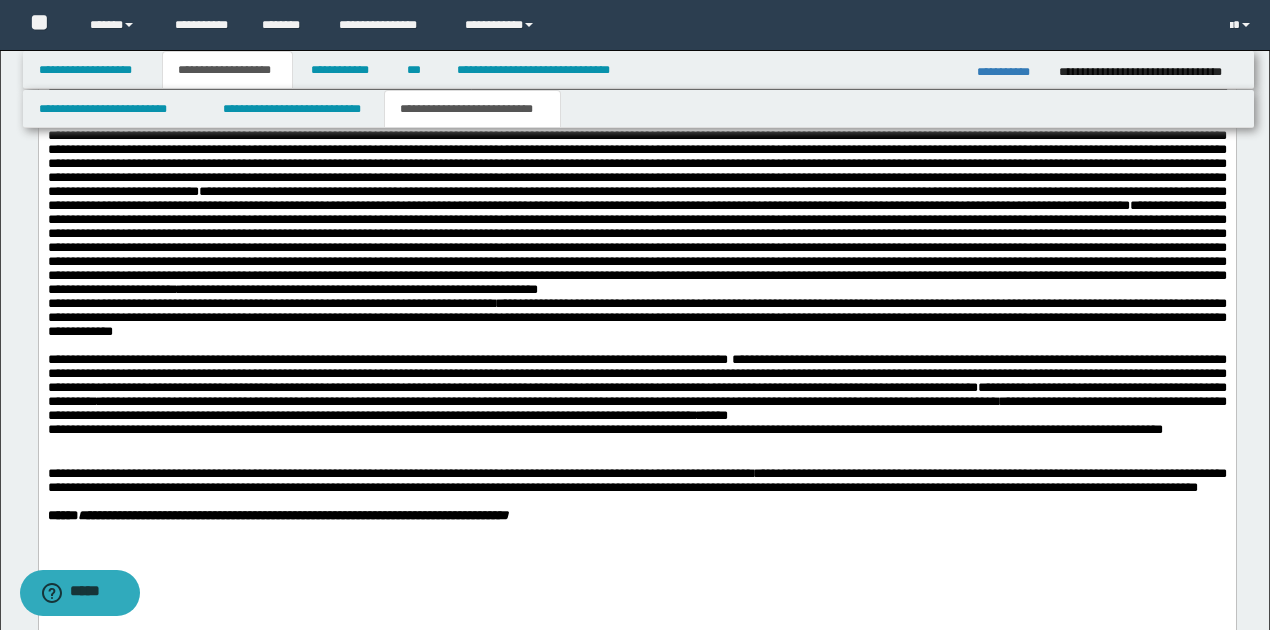 scroll, scrollTop: 2333, scrollLeft: 0, axis: vertical 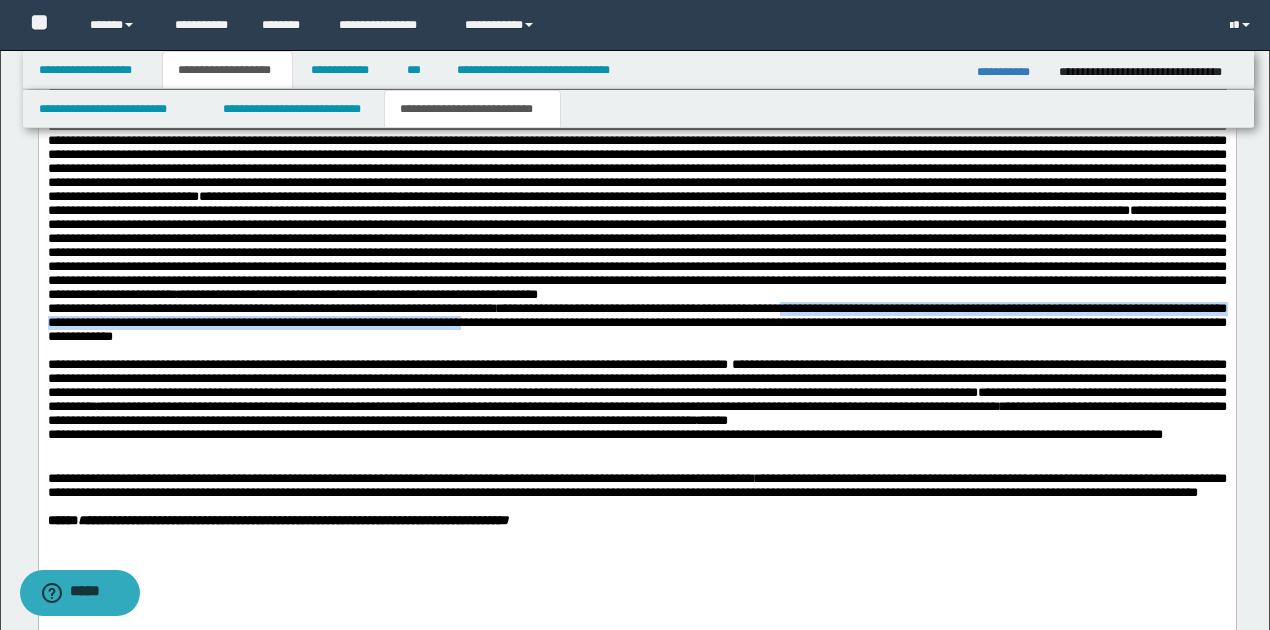 drag, startPoint x: 882, startPoint y: 347, endPoint x: 658, endPoint y: 366, distance: 224.80435 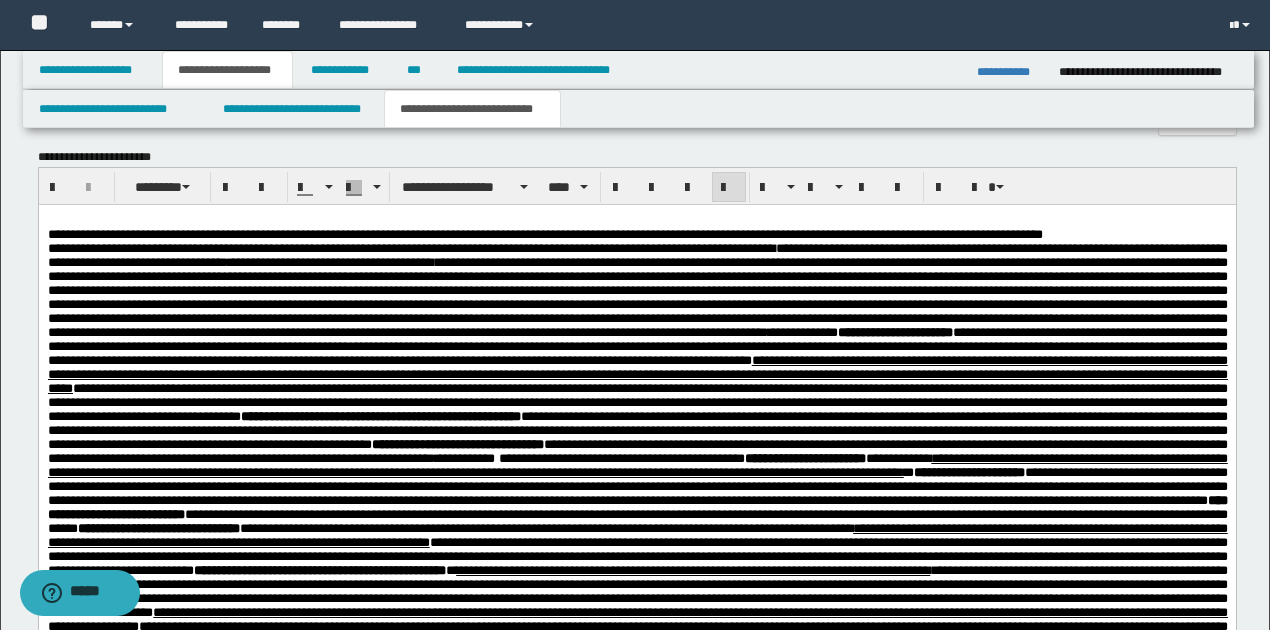 scroll, scrollTop: 1600, scrollLeft: 0, axis: vertical 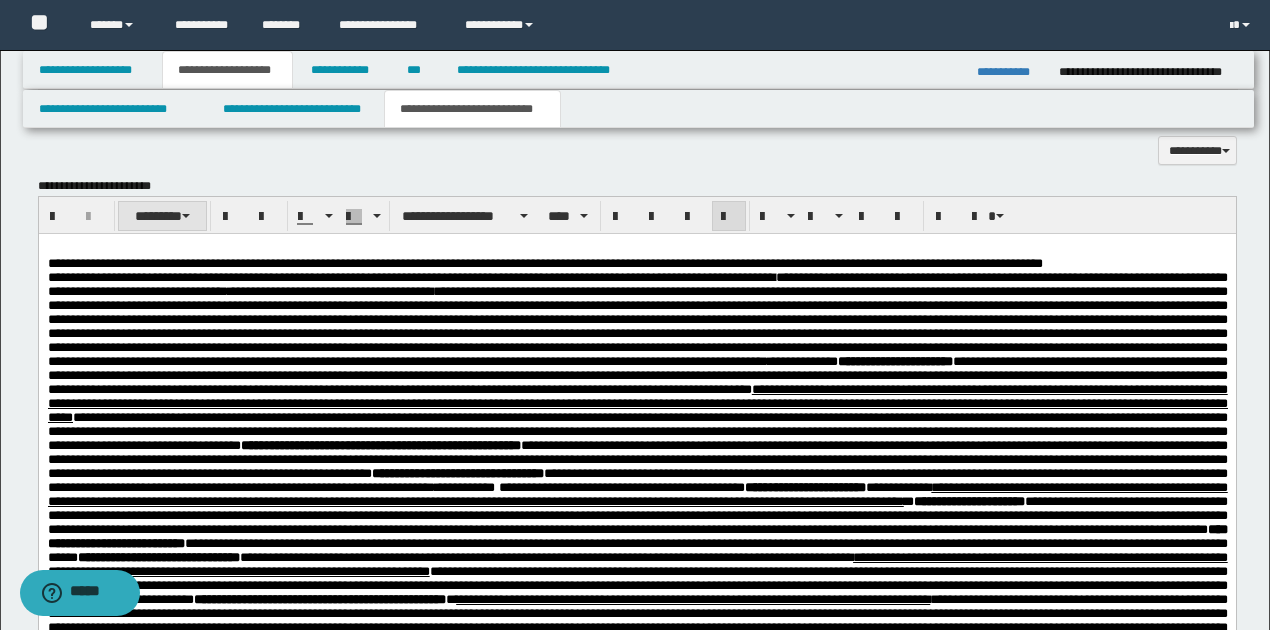 click at bounding box center [186, 216] 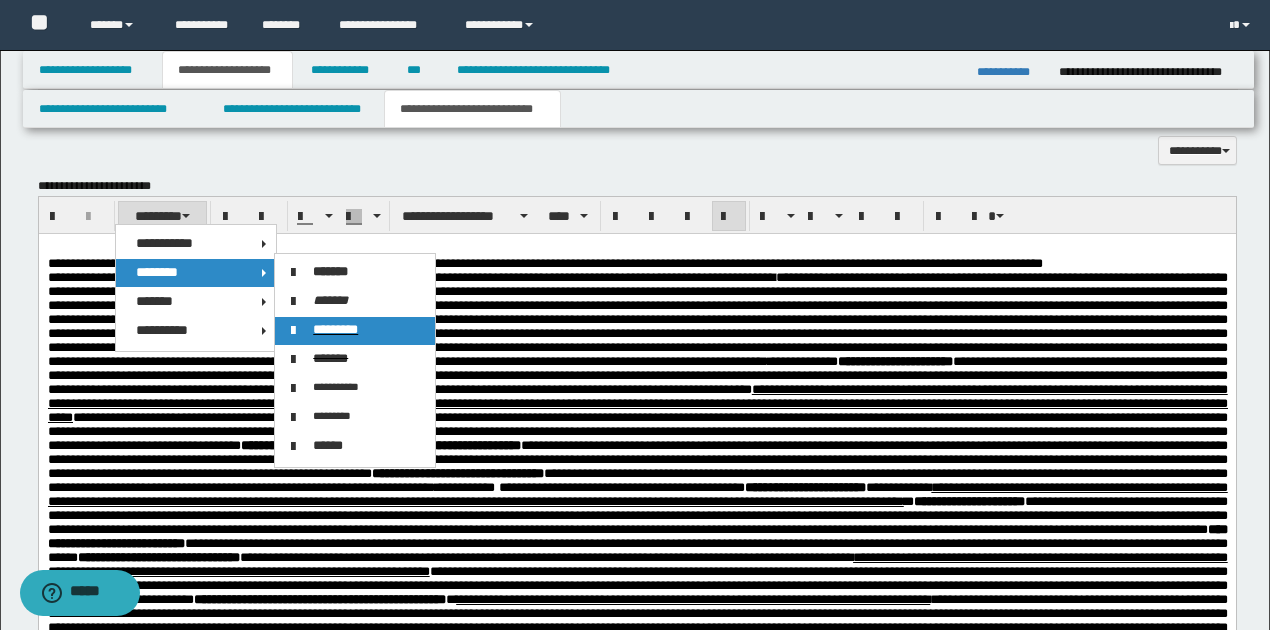 click on "*********" at bounding box center [335, 329] 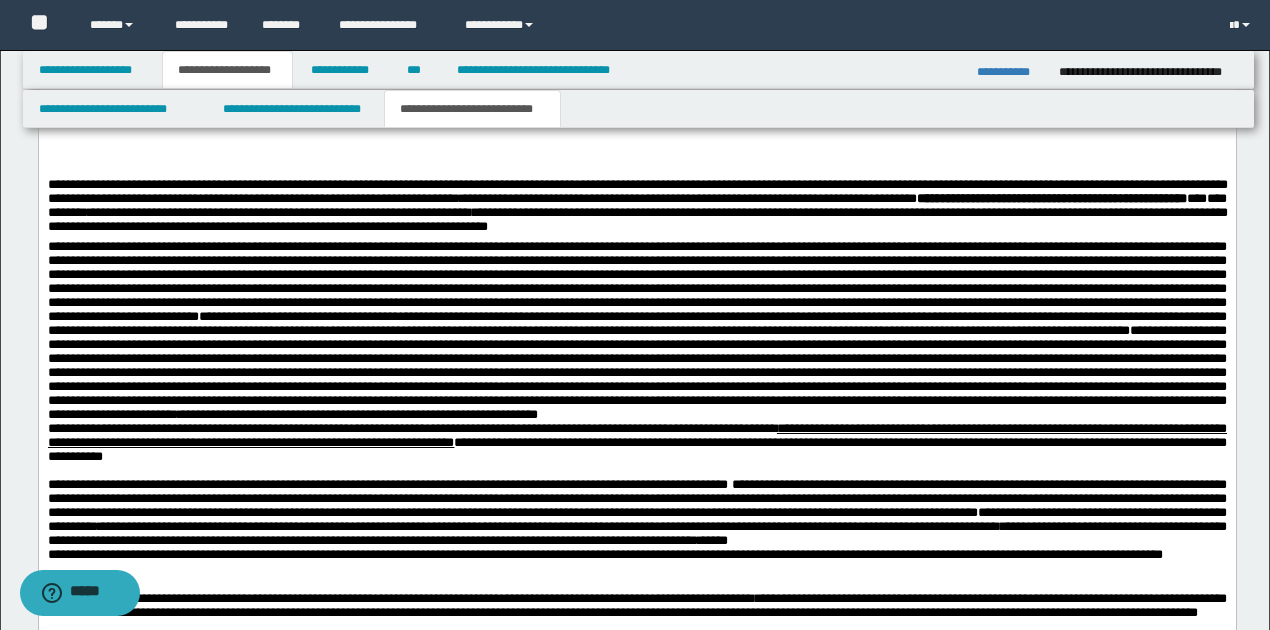scroll, scrollTop: 2266, scrollLeft: 0, axis: vertical 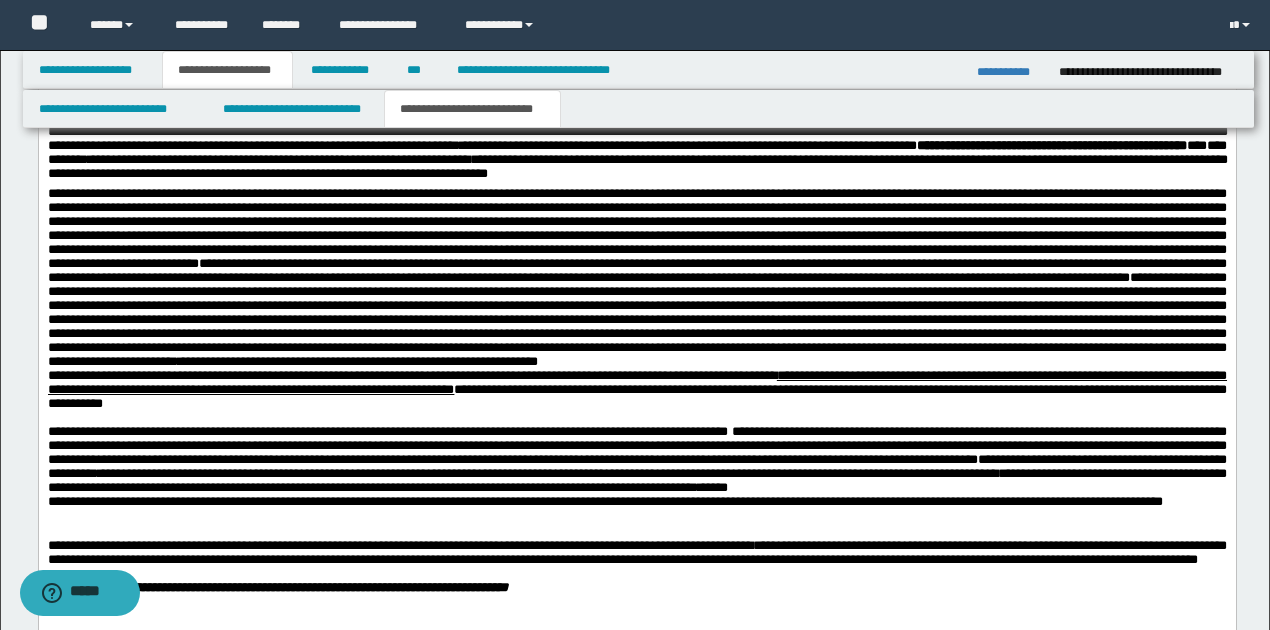 click at bounding box center [636, 419] 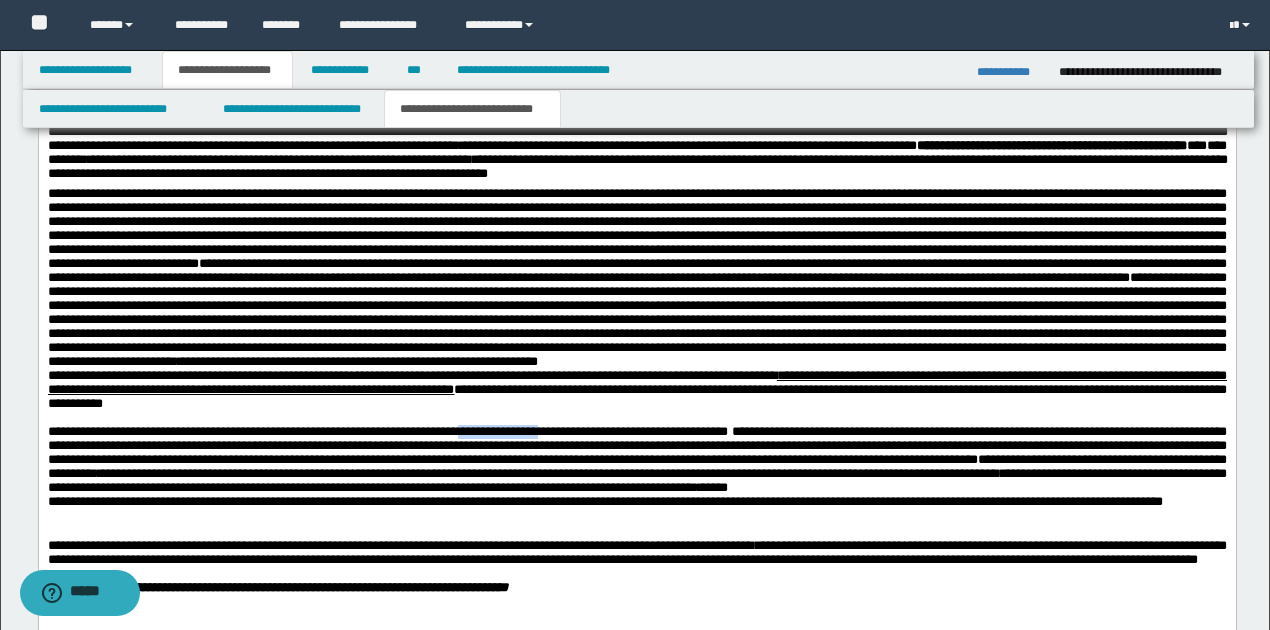 drag, startPoint x: 488, startPoint y: 473, endPoint x: 578, endPoint y: 470, distance: 90.04999 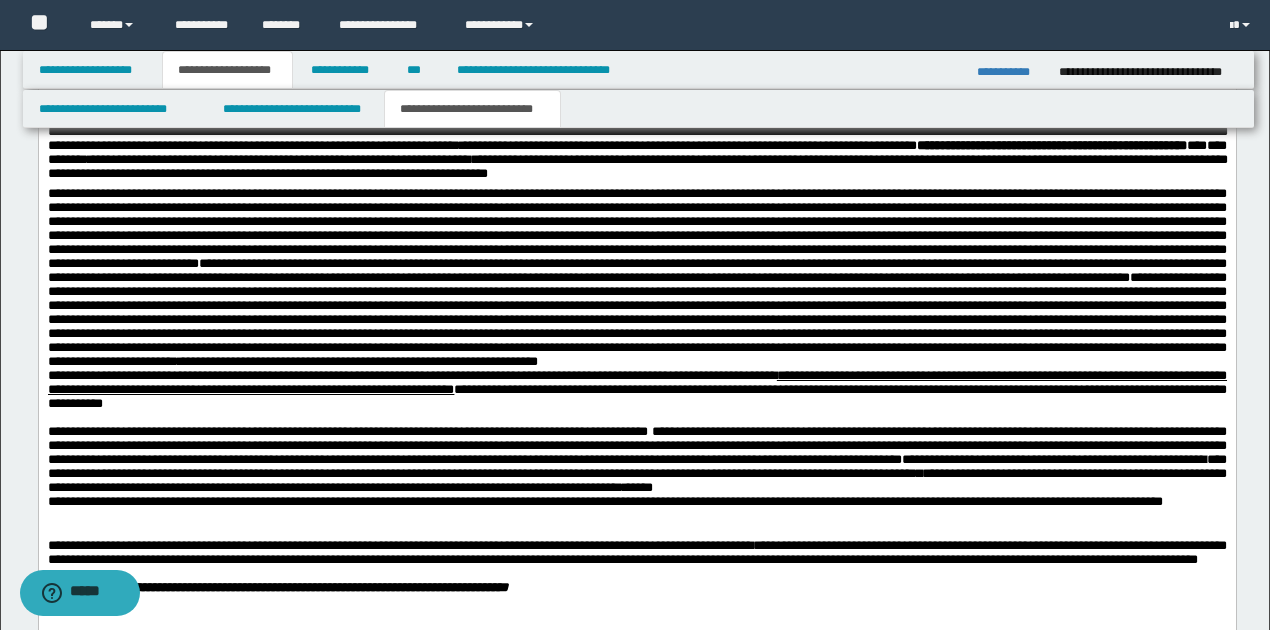 scroll, scrollTop: 2333, scrollLeft: 0, axis: vertical 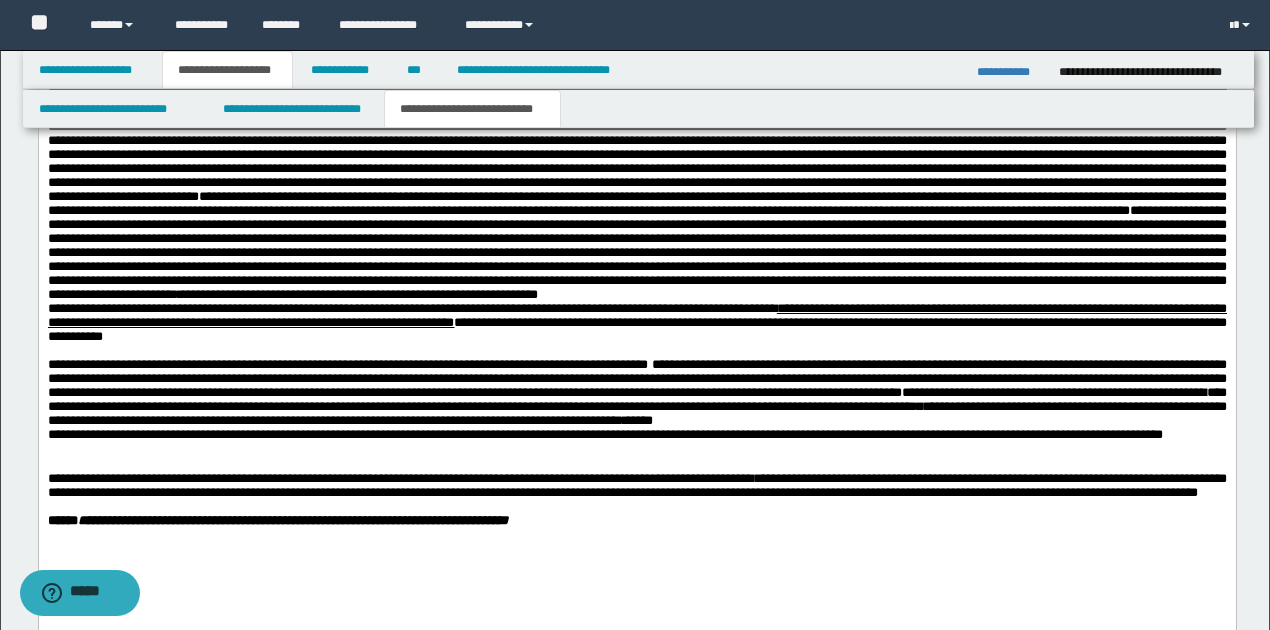 click on "**********" at bounding box center (604, 435) 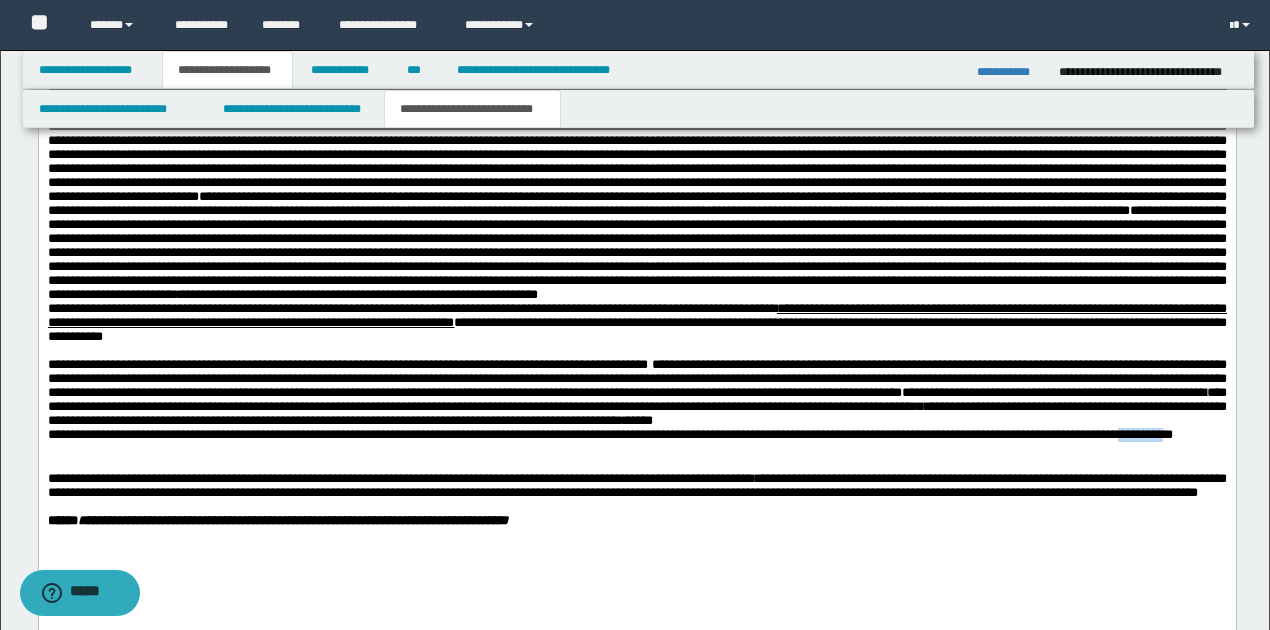 drag, startPoint x: 46, startPoint y: 498, endPoint x: 94, endPoint y: 499, distance: 48.010414 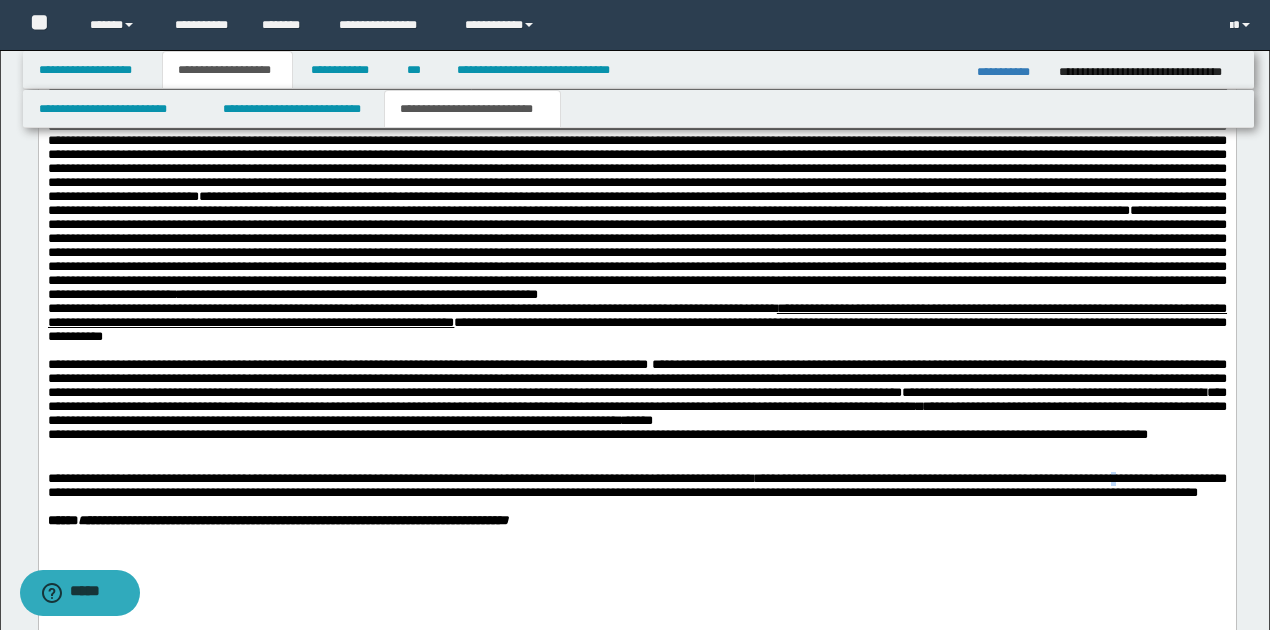 click on "**********" at bounding box center [636, 486] 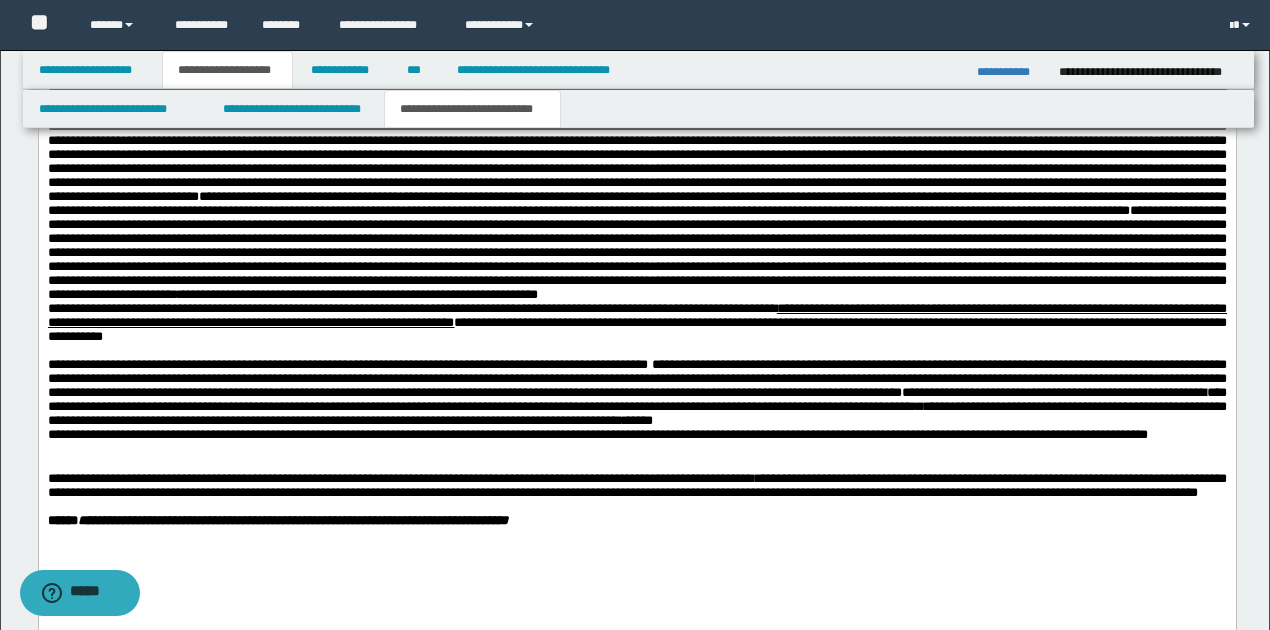 click on "**********" at bounding box center (636, 486) 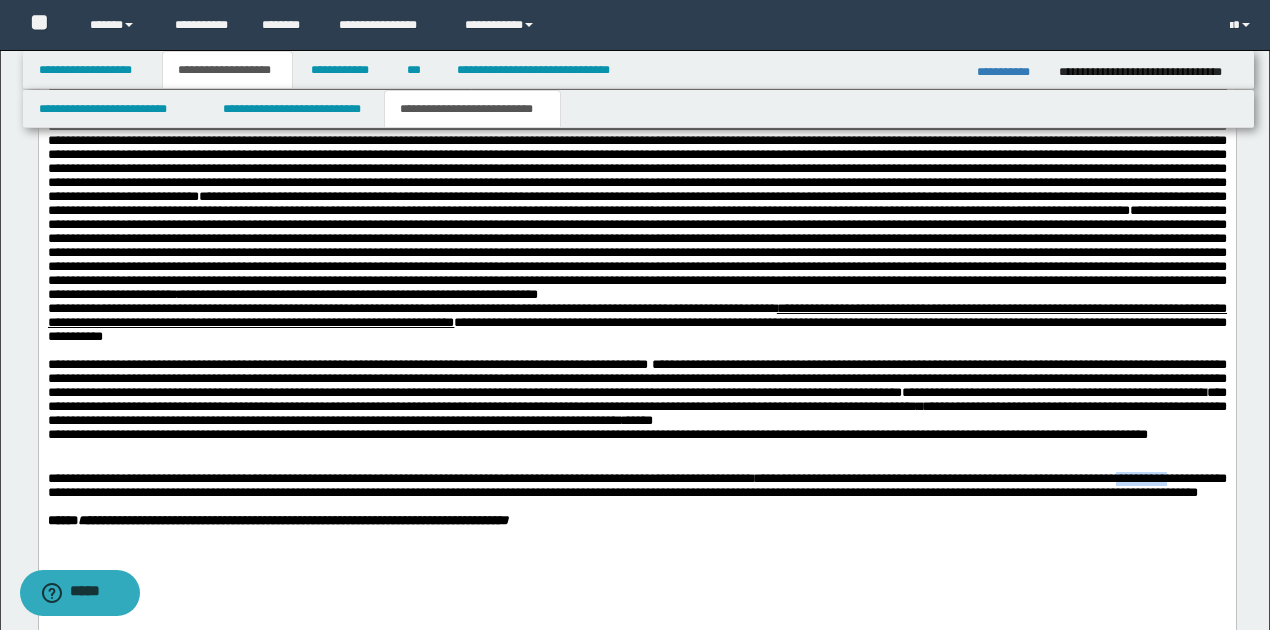 drag, startPoint x: 1170, startPoint y: 529, endPoint x: 1226, endPoint y: 533, distance: 56.142673 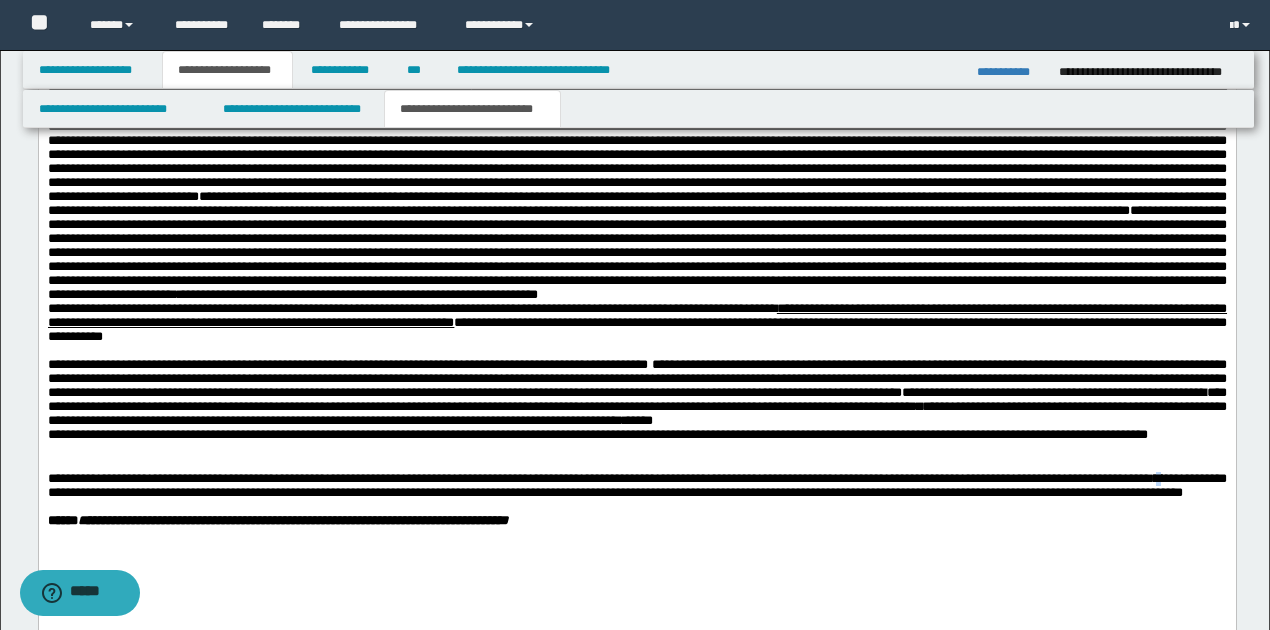 click on "**********" at bounding box center [636, 486] 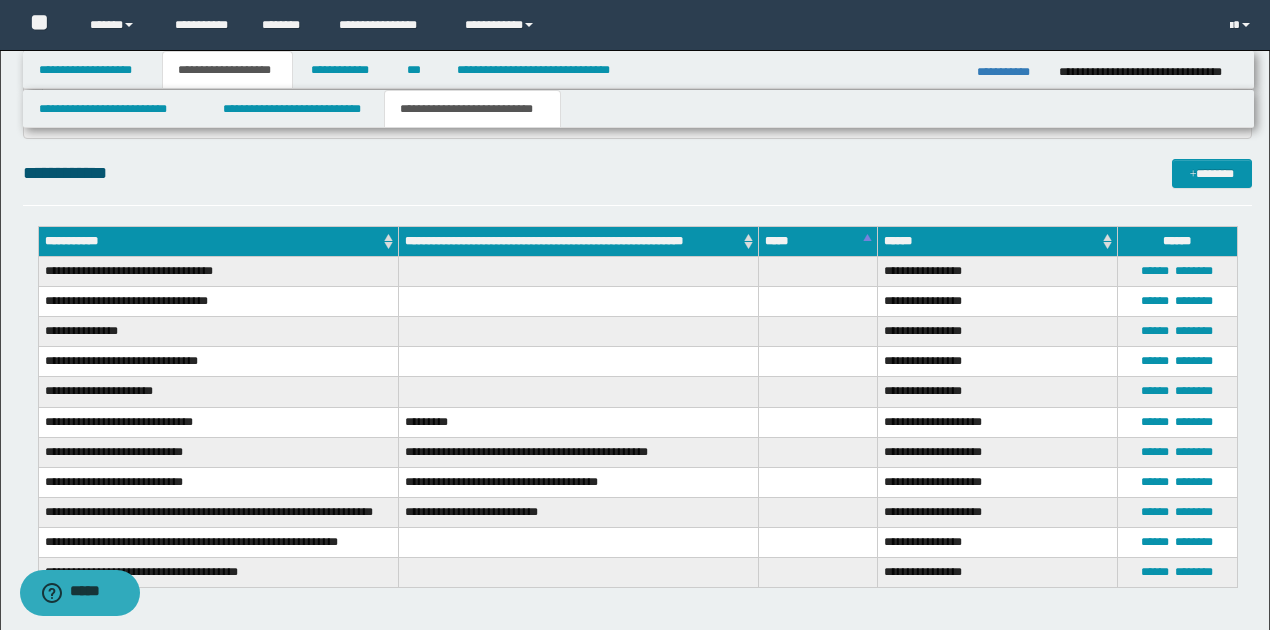 scroll, scrollTop: 1133, scrollLeft: 0, axis: vertical 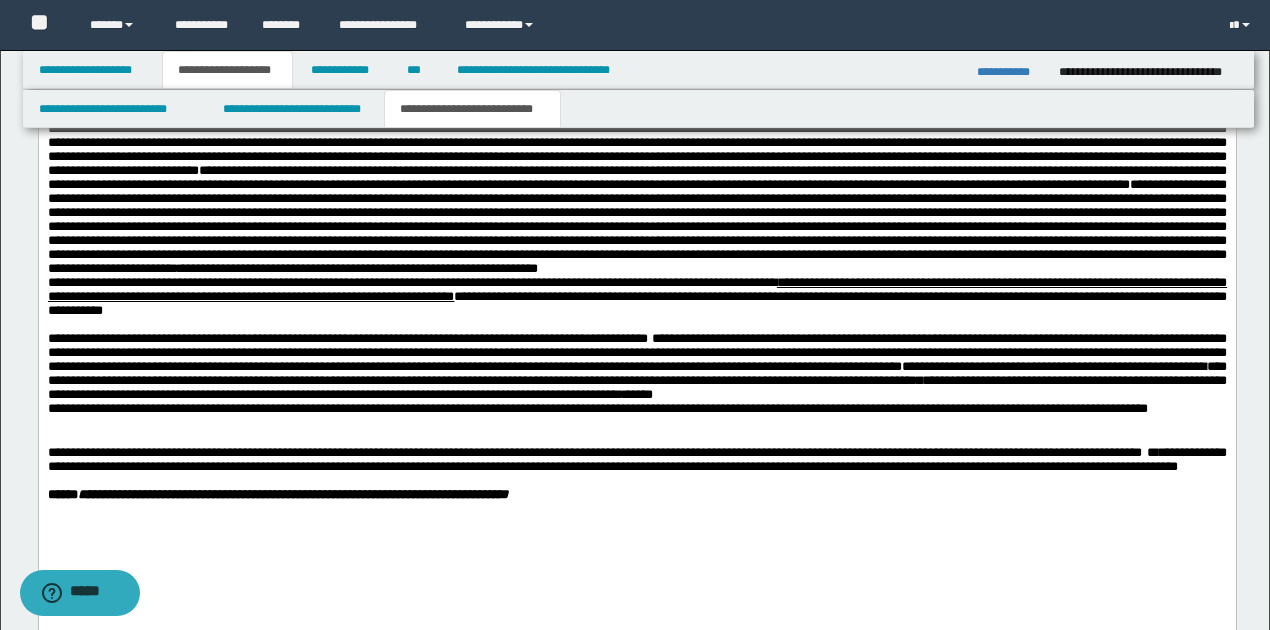 click on "**********" at bounding box center [637, 418] 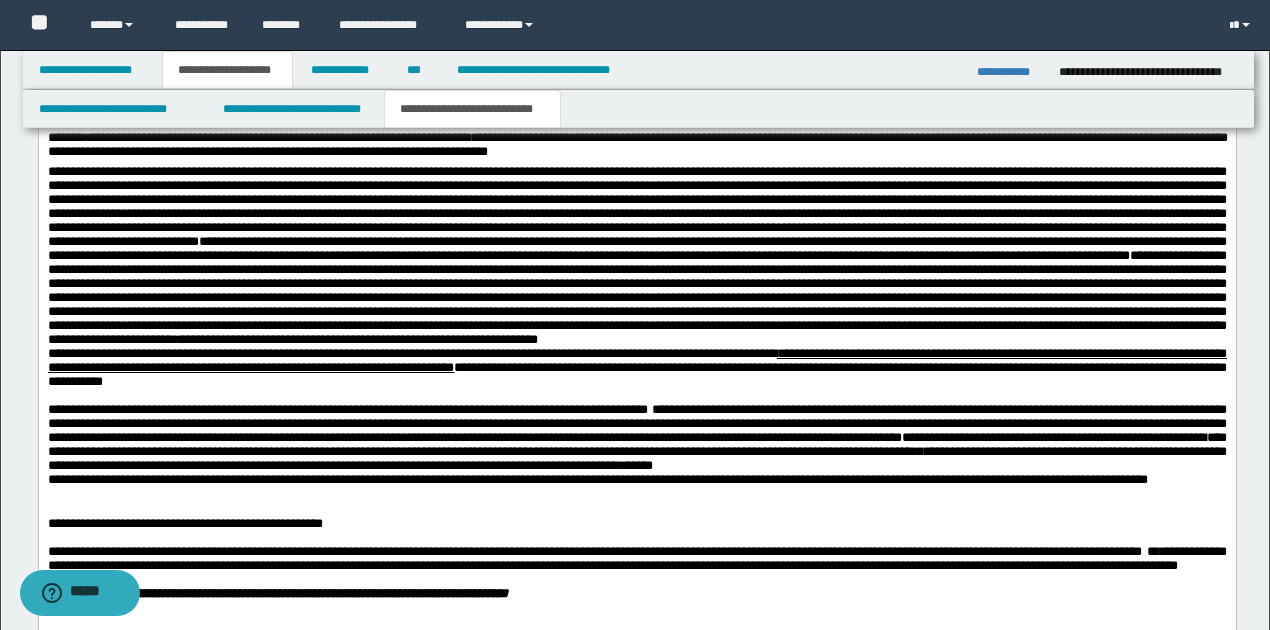 scroll, scrollTop: 2359, scrollLeft: 0, axis: vertical 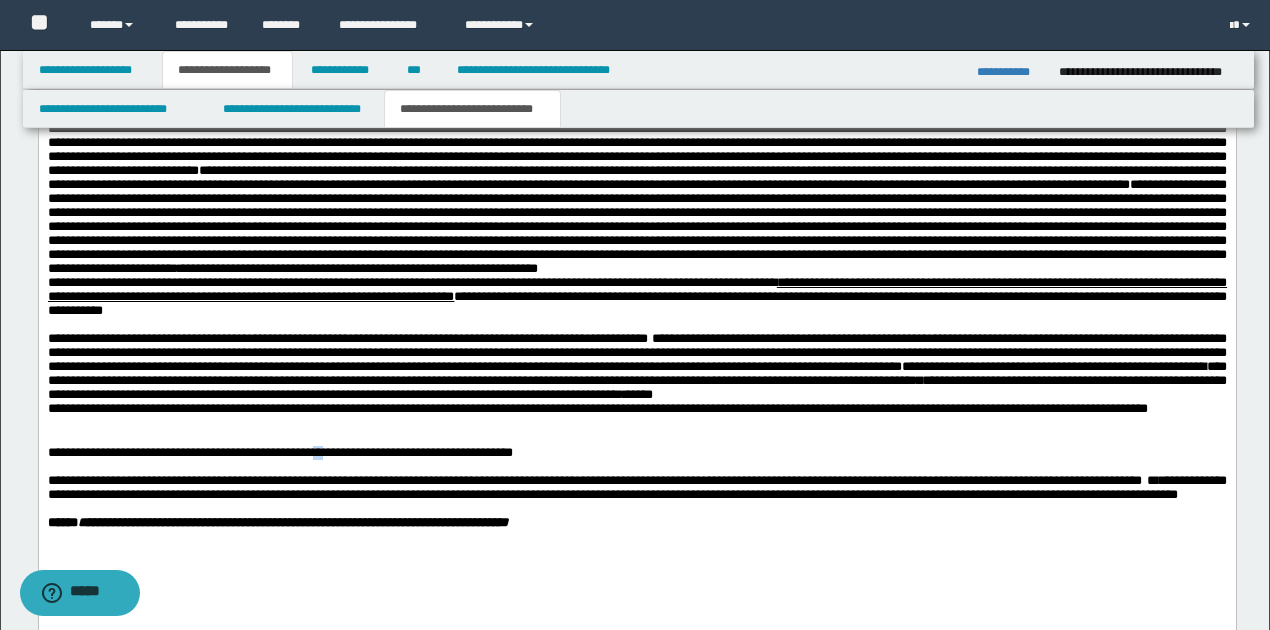 click on "**********" at bounding box center [279, 453] 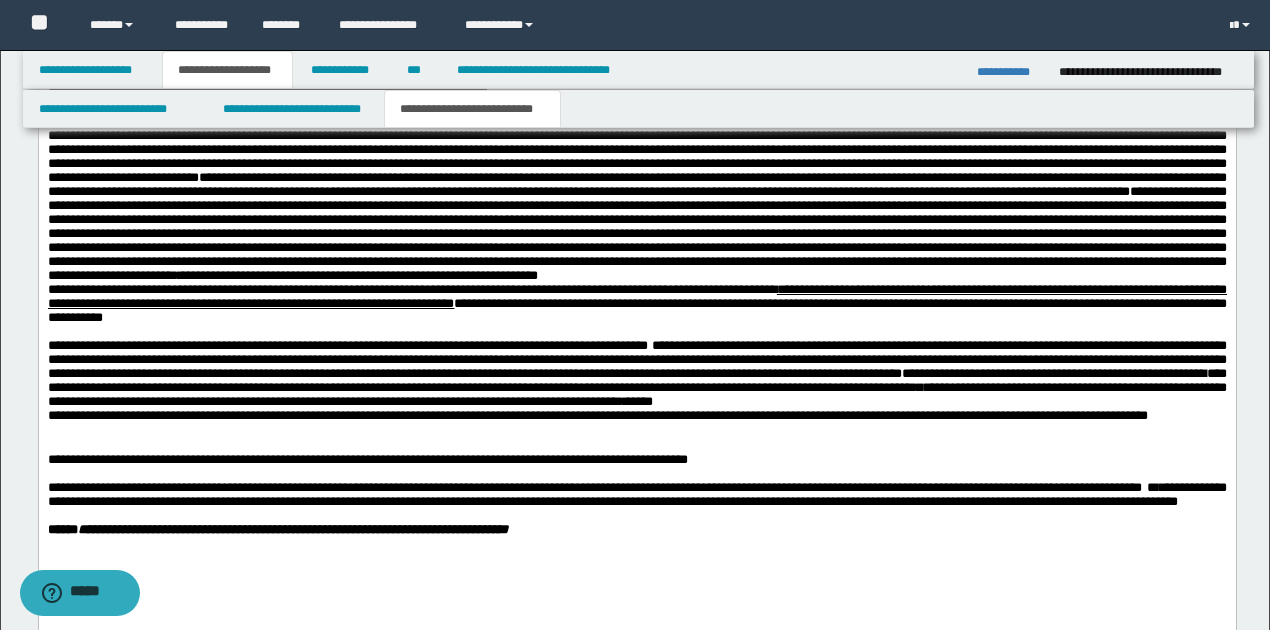 scroll, scrollTop: 2359, scrollLeft: 0, axis: vertical 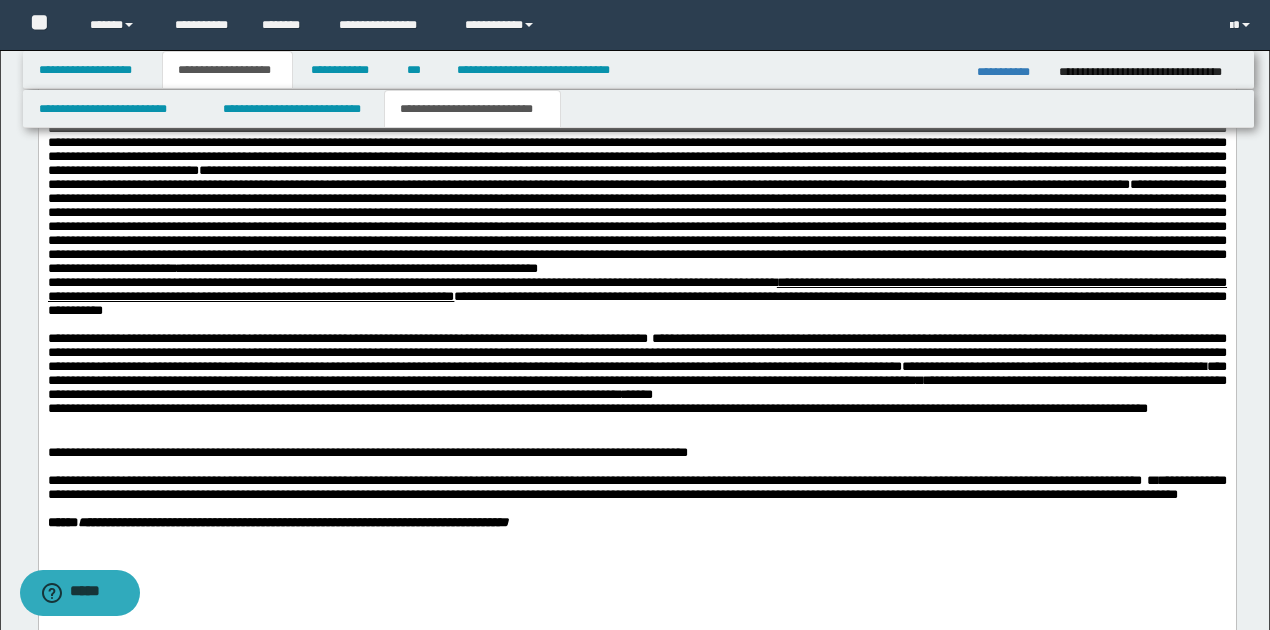 click on "**********" at bounding box center [367, 453] 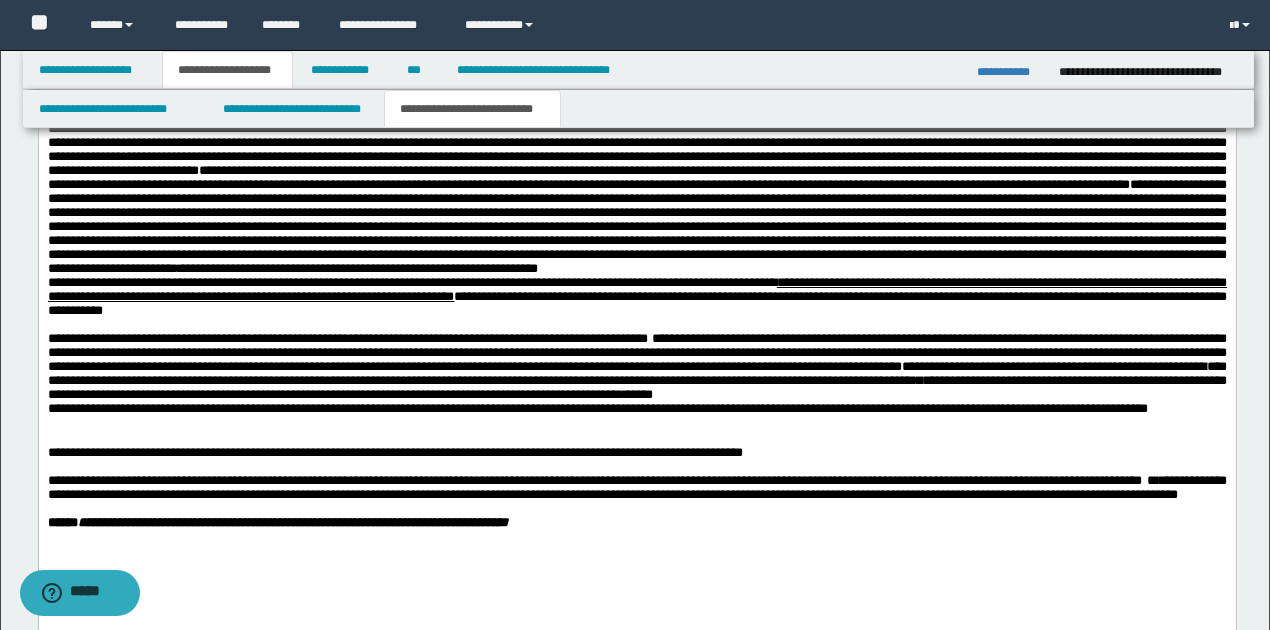 click on "**********" at bounding box center (636, 454) 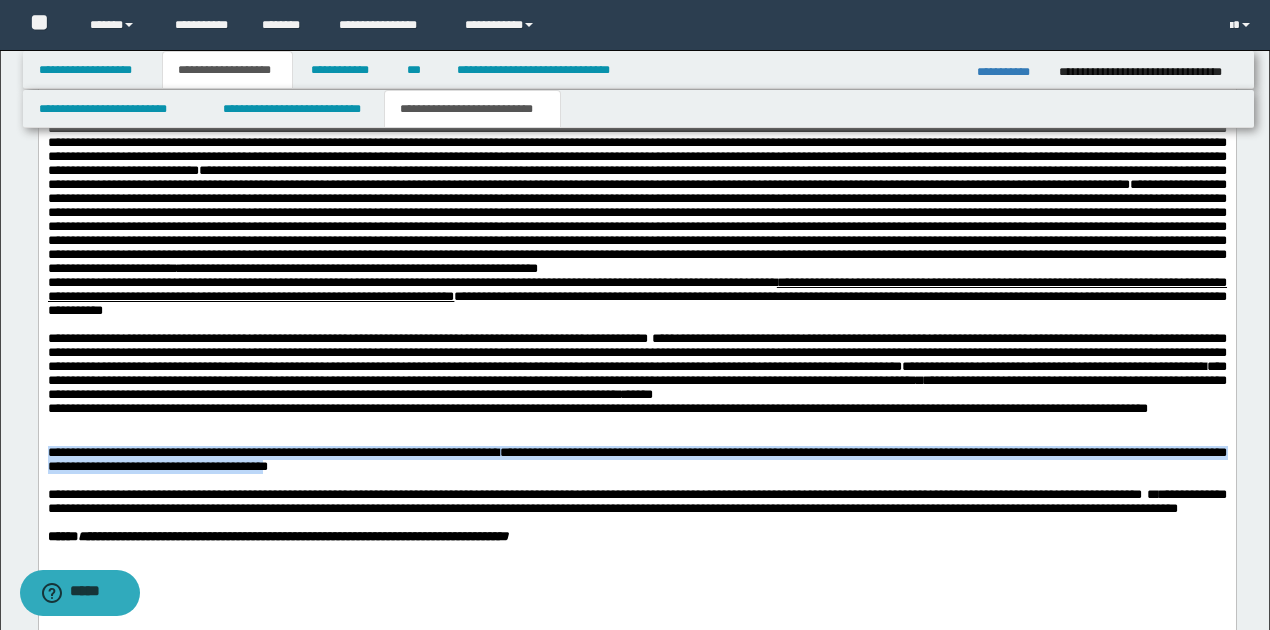 drag, startPoint x: 48, startPoint y: 502, endPoint x: 342, endPoint y: 523, distance: 294.74905 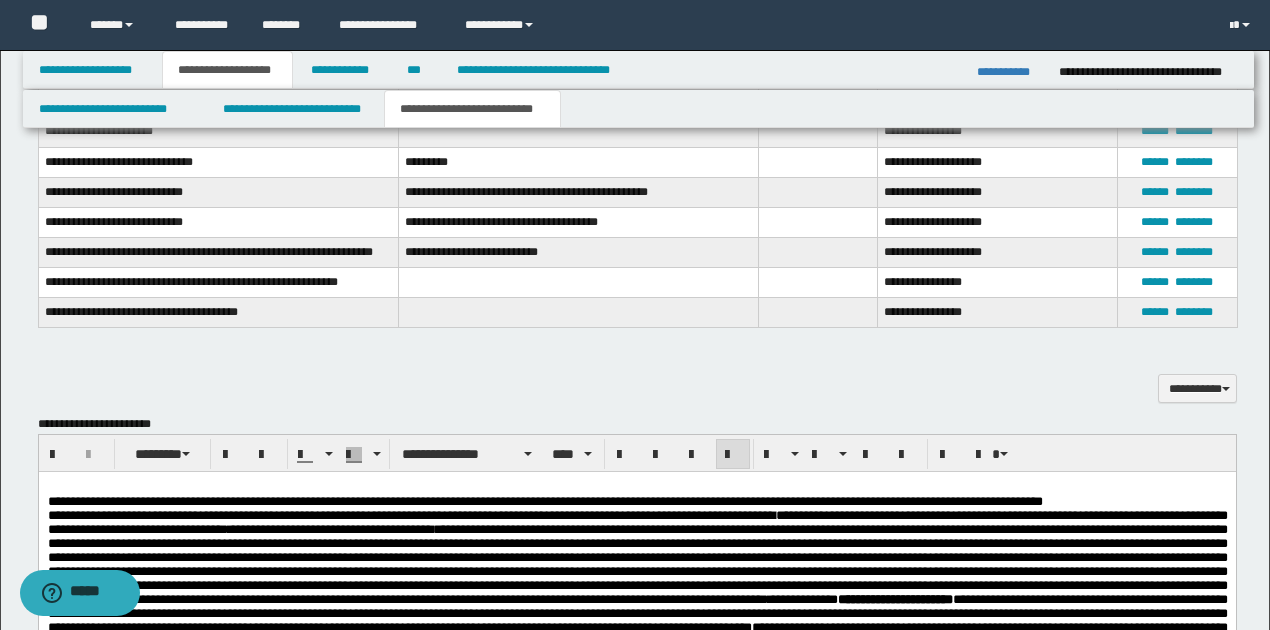 scroll, scrollTop: 1359, scrollLeft: 0, axis: vertical 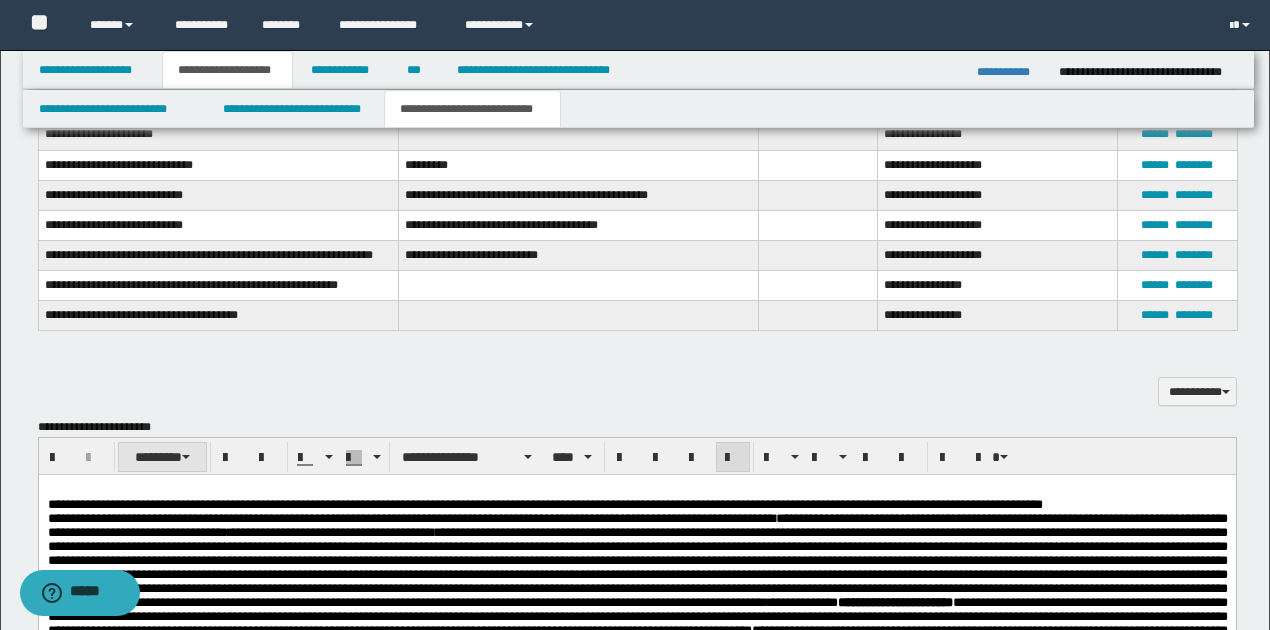 click on "********" at bounding box center (162, 457) 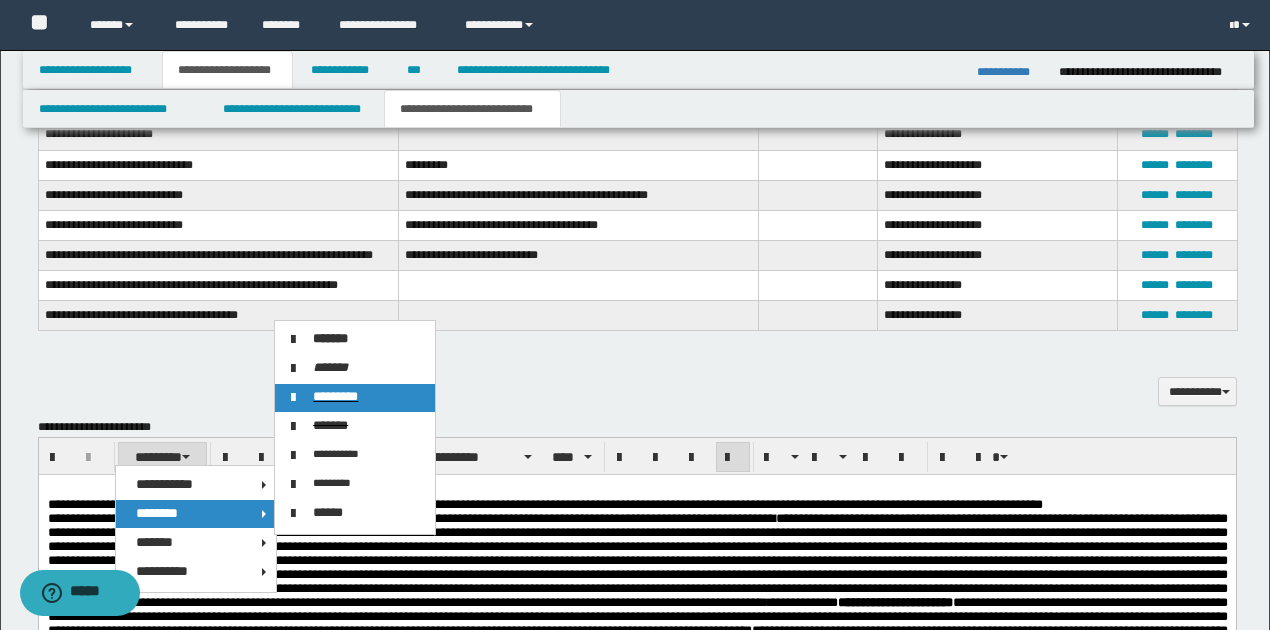 click on "*********" at bounding box center (335, 396) 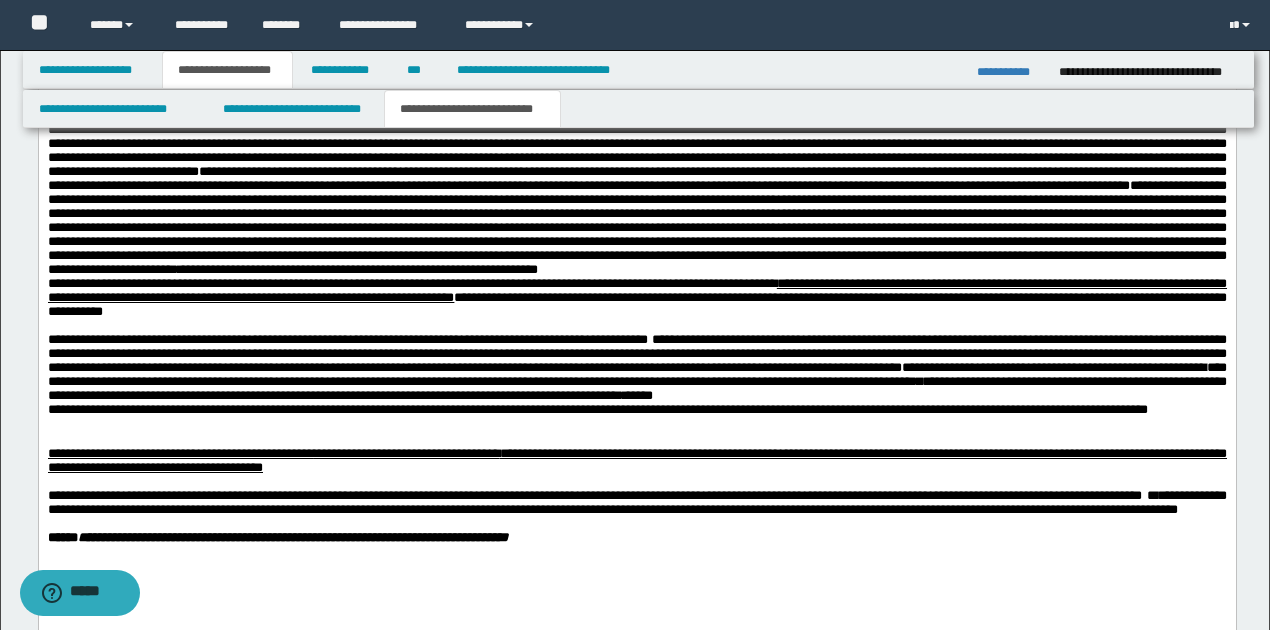 scroll, scrollTop: 2359, scrollLeft: 0, axis: vertical 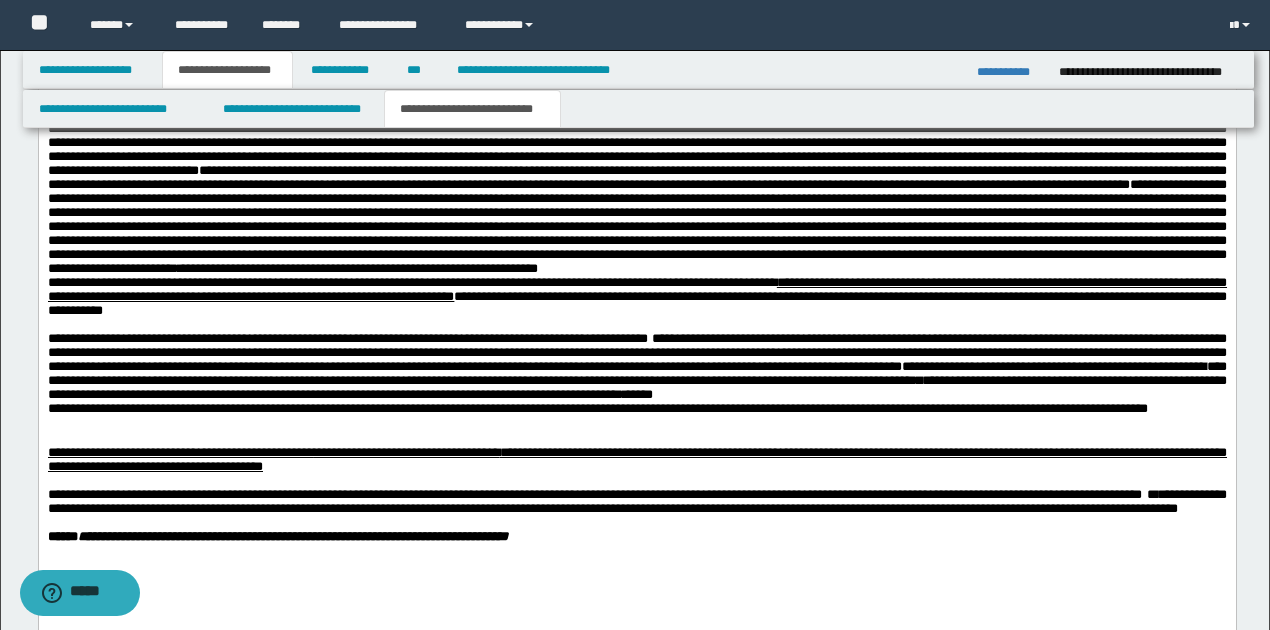 click at bounding box center (636, 482) 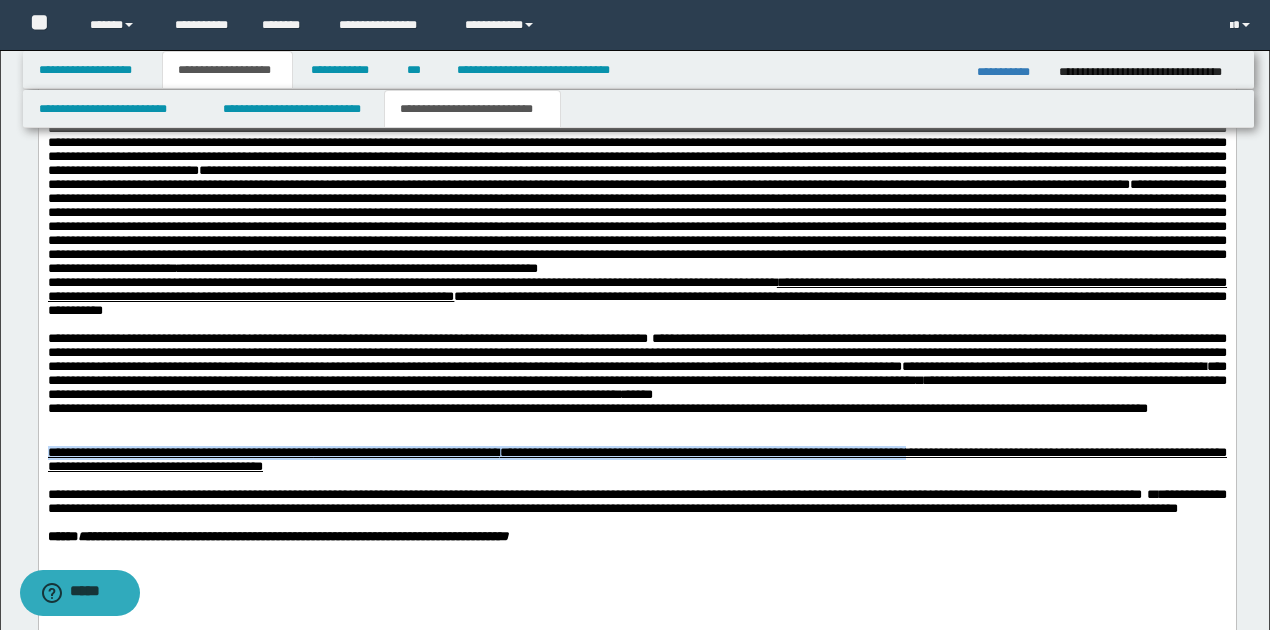 drag, startPoint x: 45, startPoint y: 503, endPoint x: 942, endPoint y: 507, distance: 897.0089 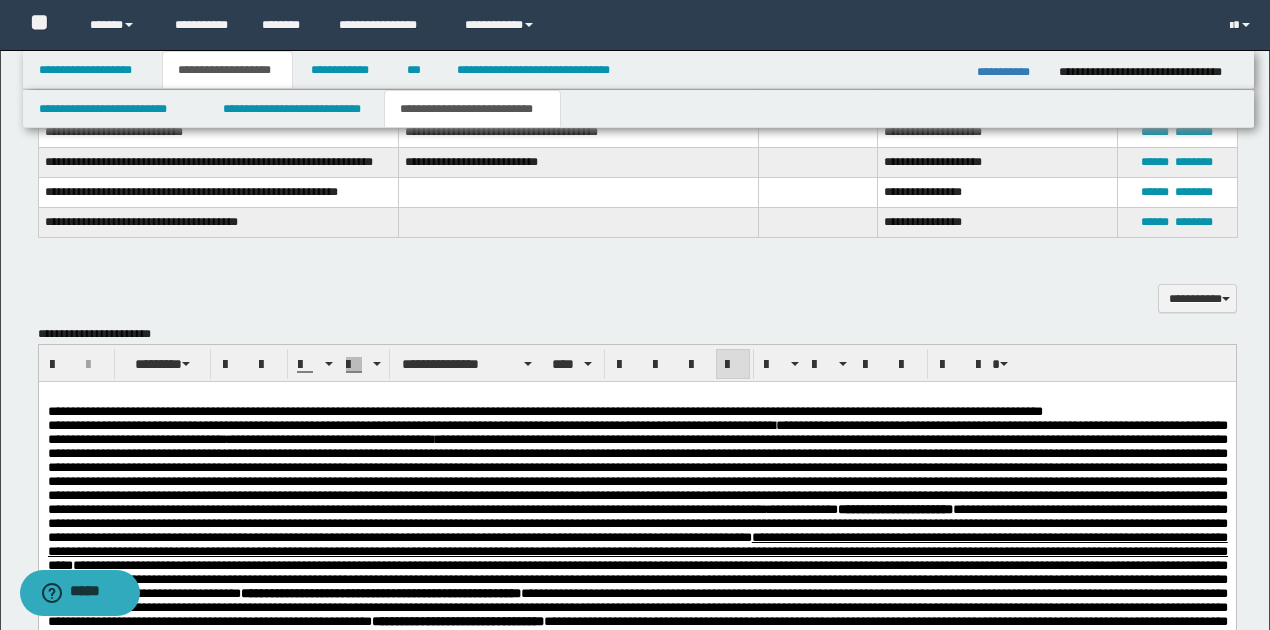 scroll, scrollTop: 1426, scrollLeft: 0, axis: vertical 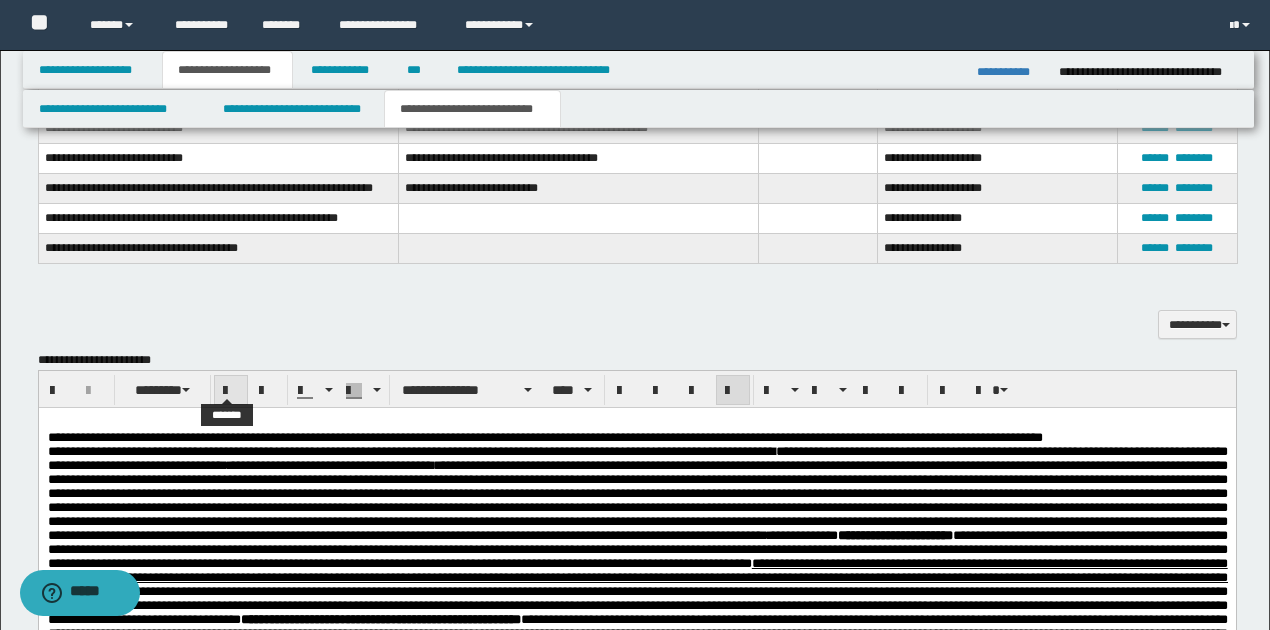 click at bounding box center (231, 391) 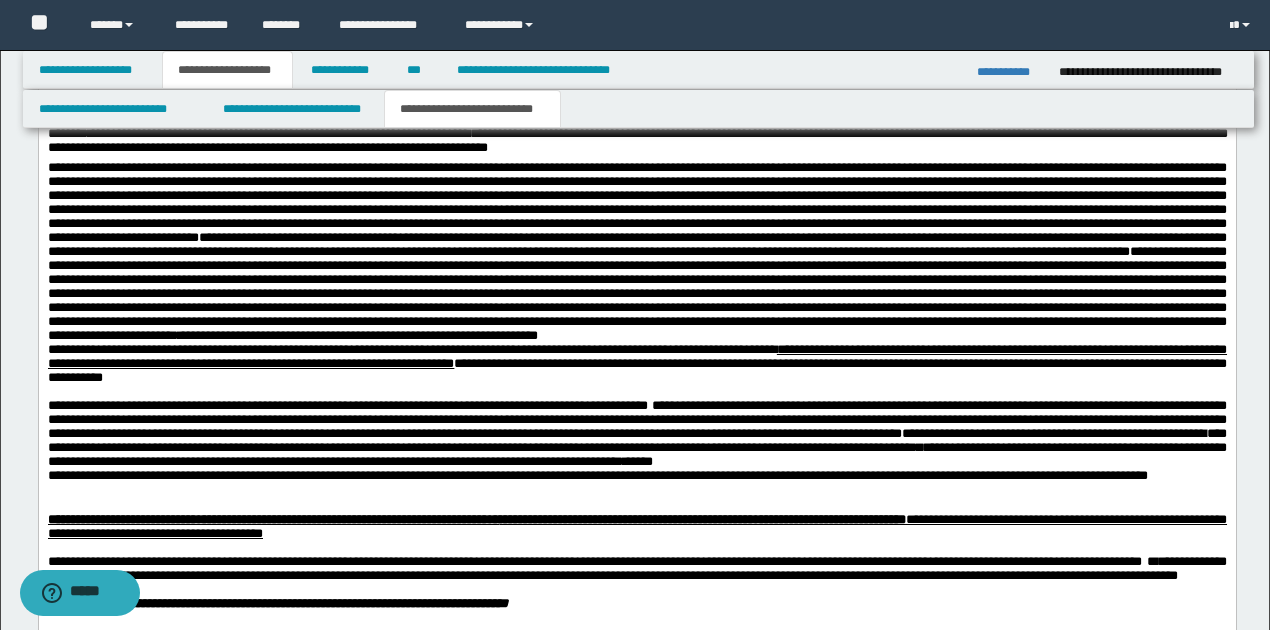 scroll, scrollTop: 2426, scrollLeft: 0, axis: vertical 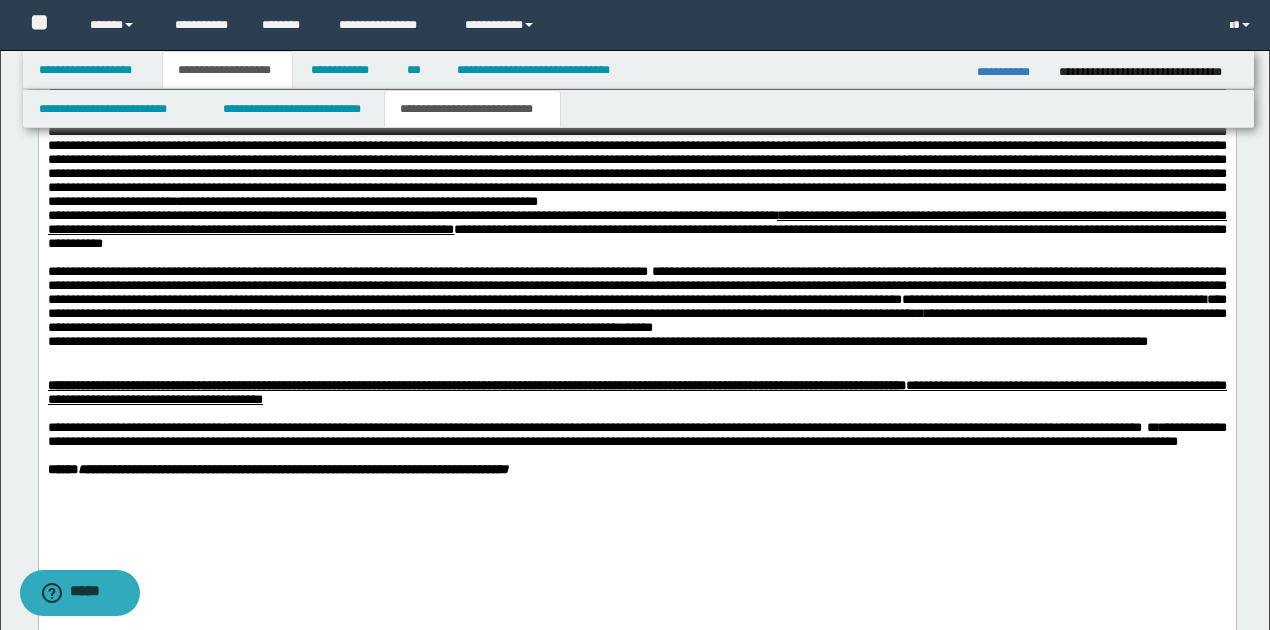 click at bounding box center [636, 415] 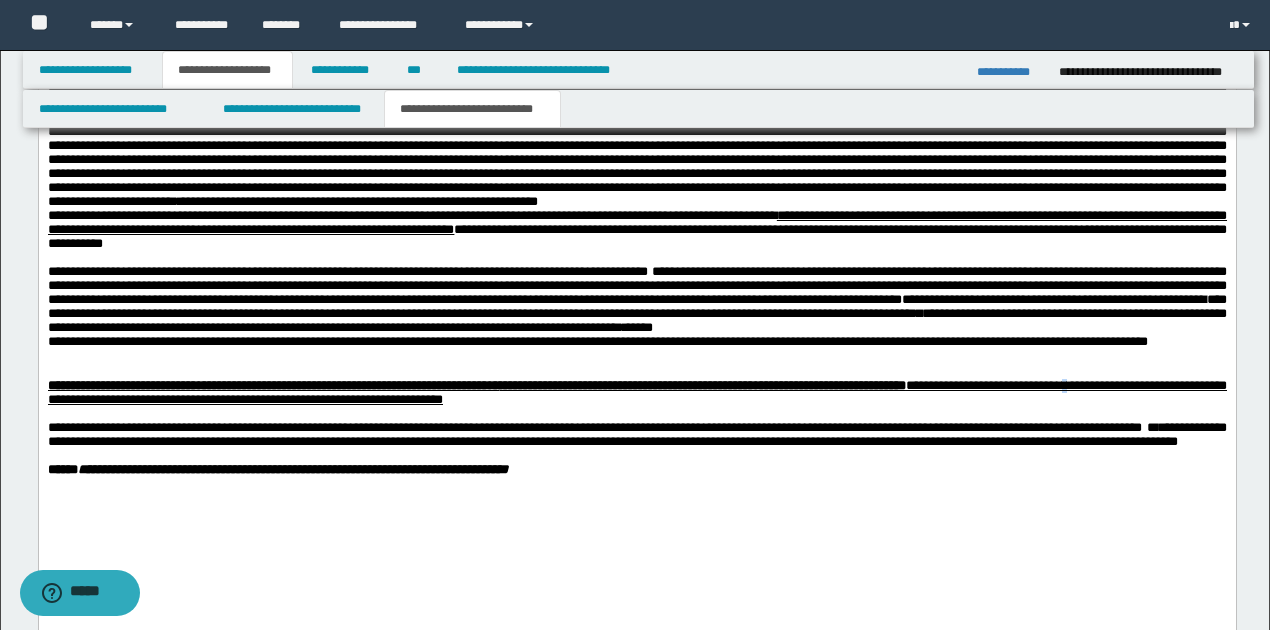 click on "**********" at bounding box center (636, 393) 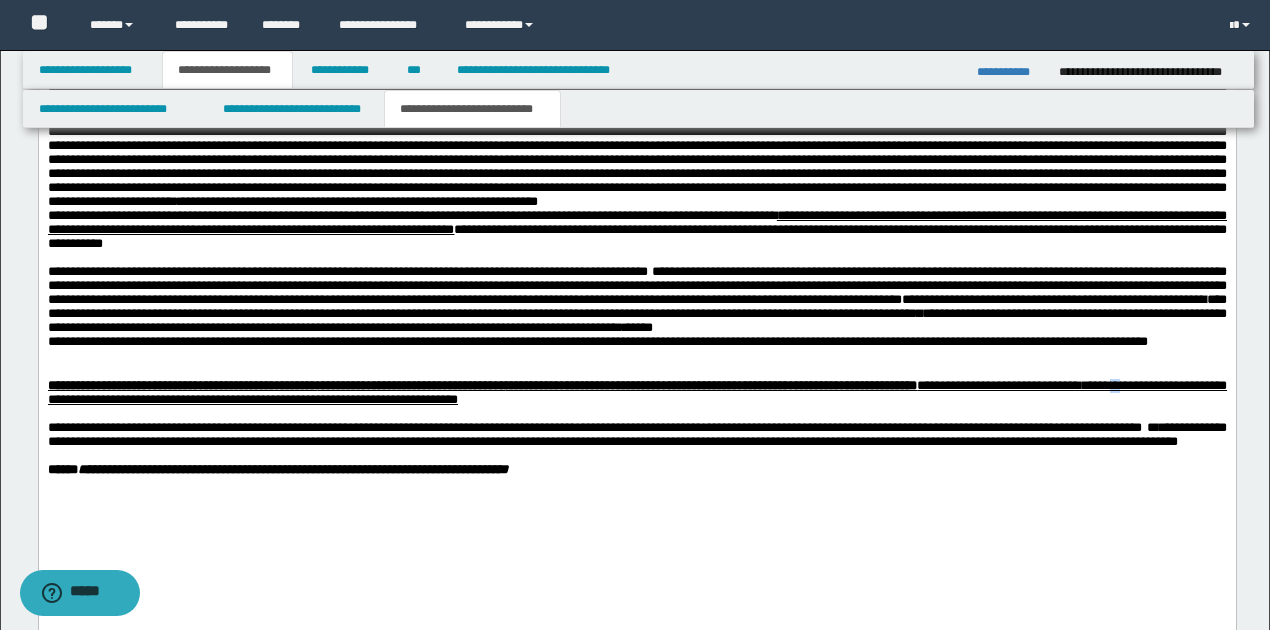 click on "**********" at bounding box center (636, 393) 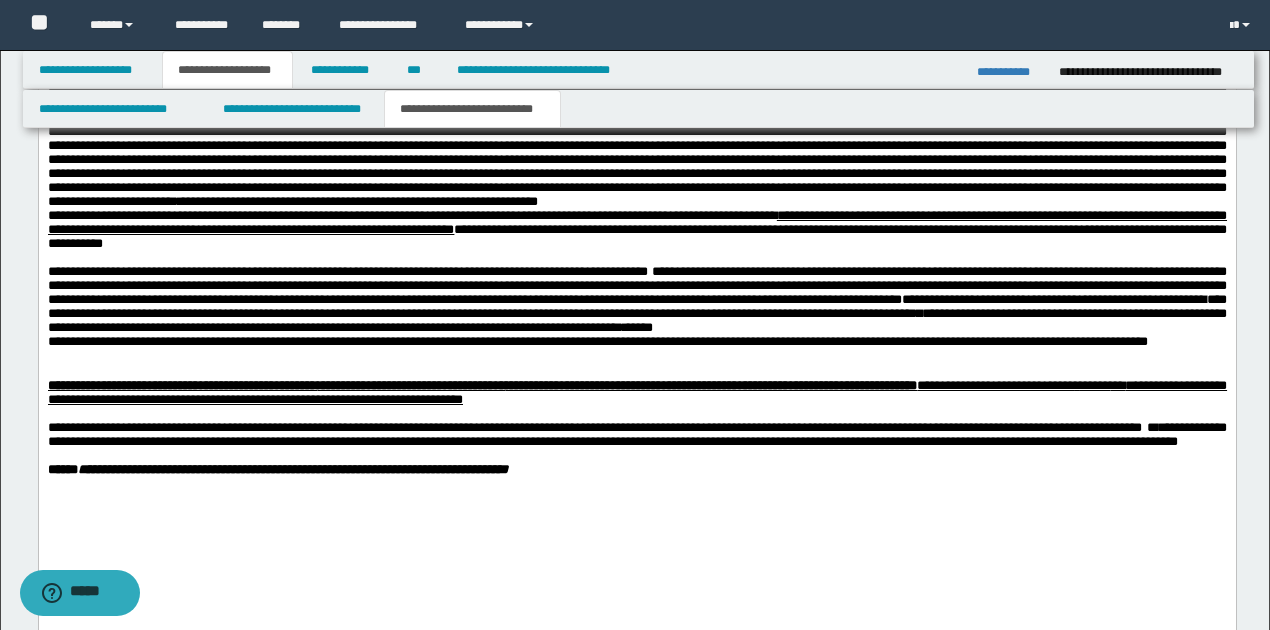 click on "**********" at bounding box center [636, 393] 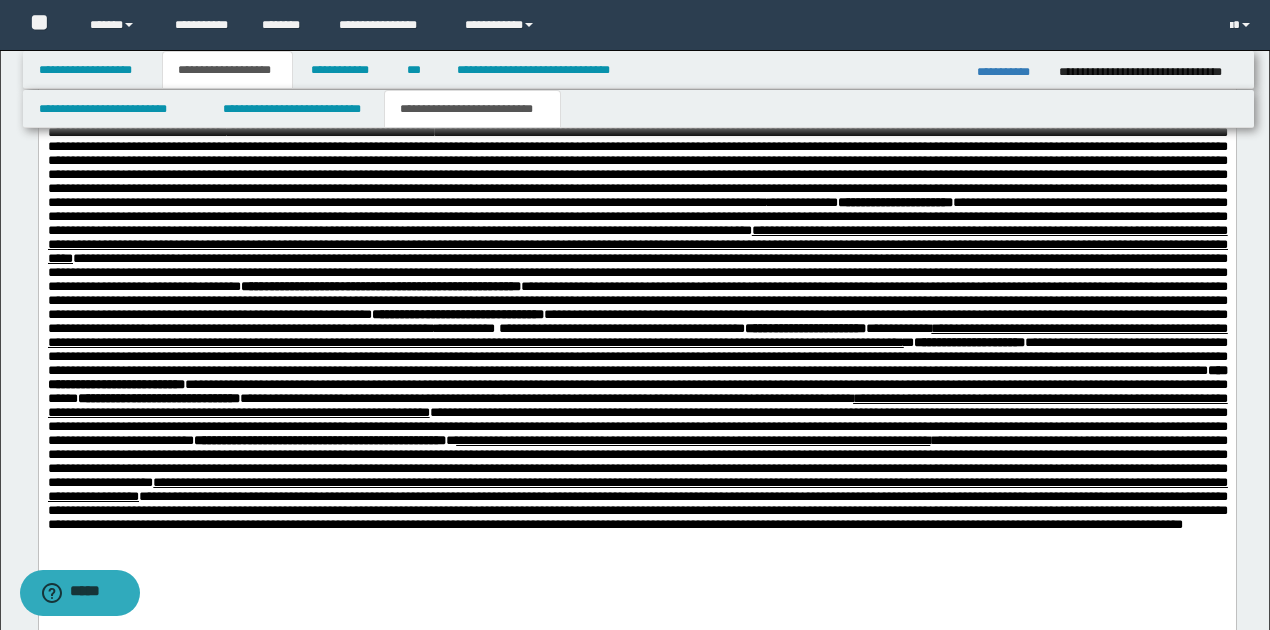 scroll, scrollTop: 1626, scrollLeft: 0, axis: vertical 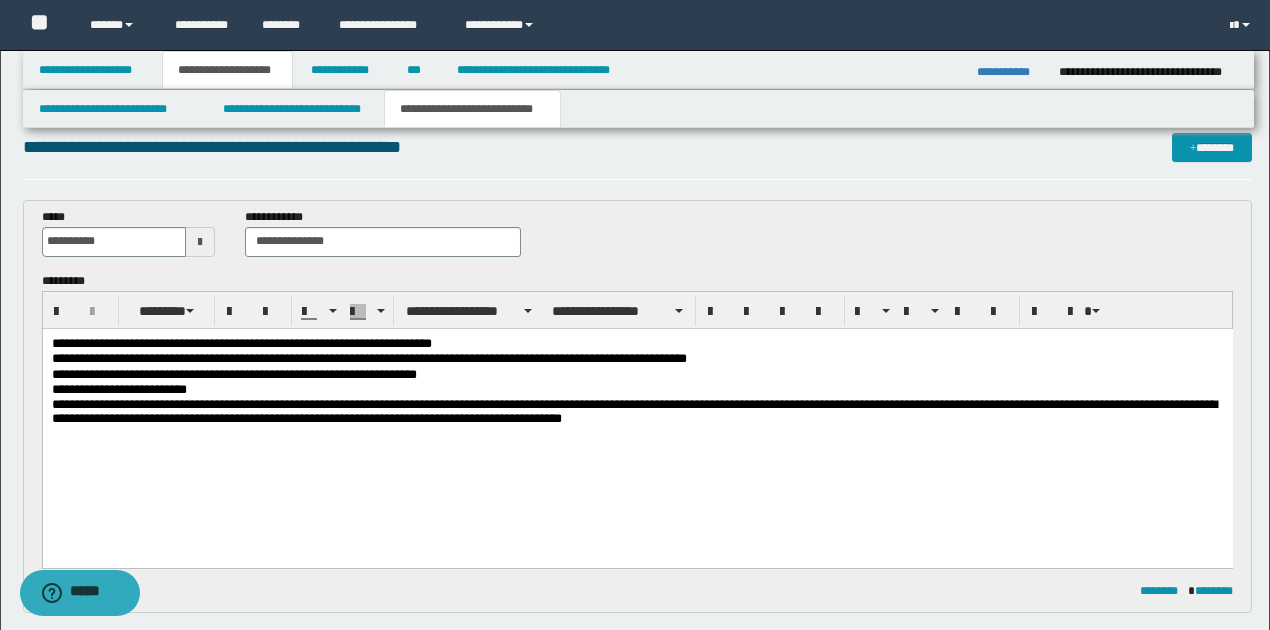click on "**********" at bounding box center (637, 343) 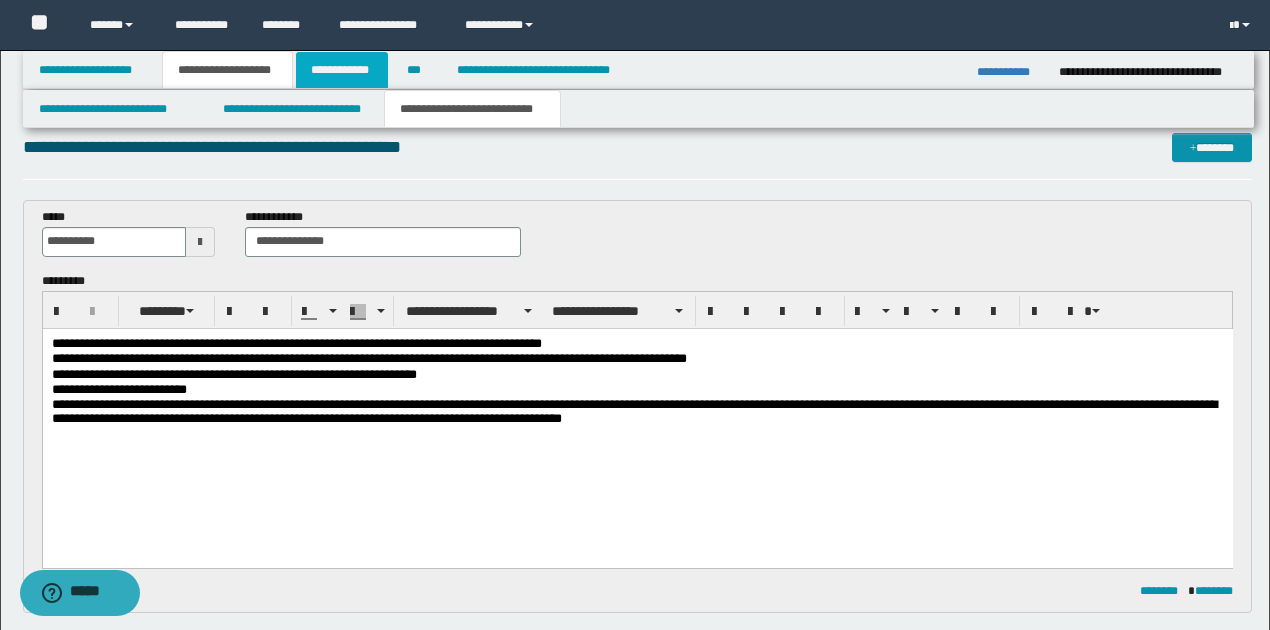 click on "**********" at bounding box center (342, 70) 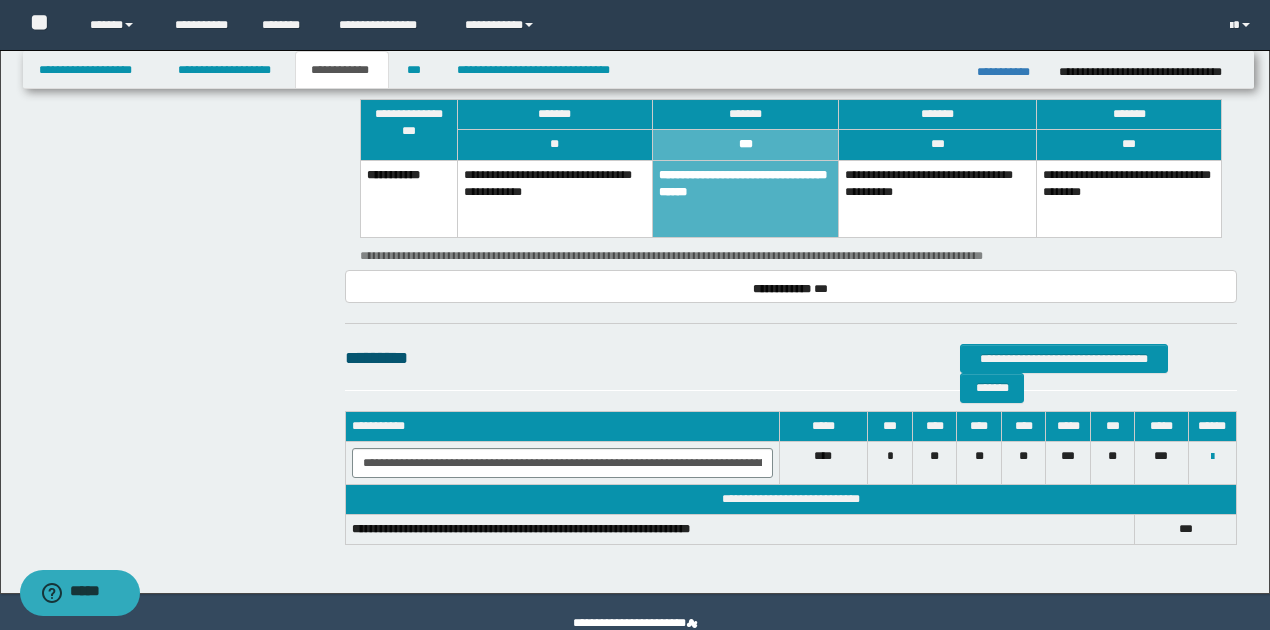 scroll, scrollTop: 1200, scrollLeft: 0, axis: vertical 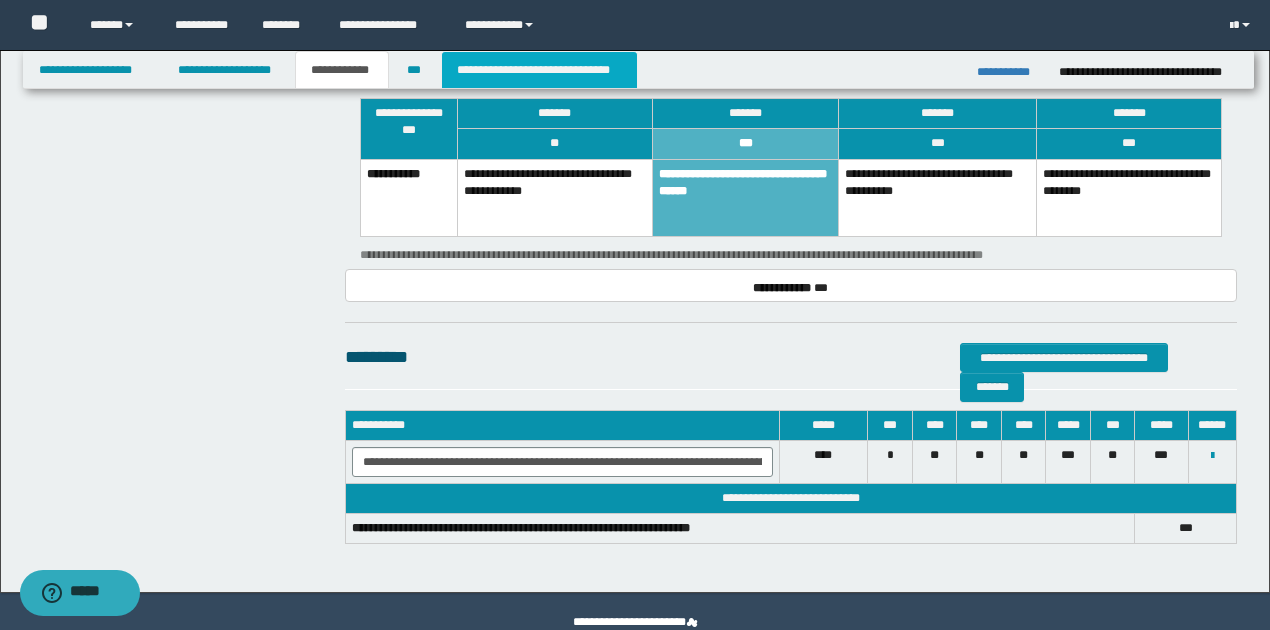 click on "**********" at bounding box center (539, 70) 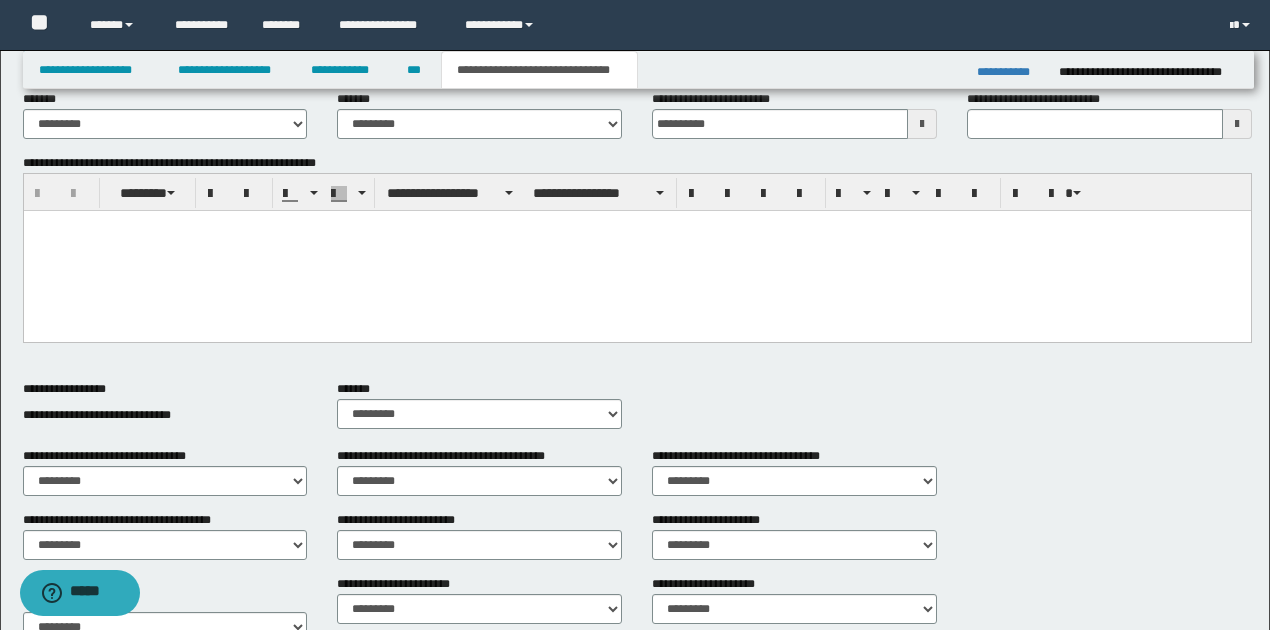 scroll, scrollTop: 314, scrollLeft: 0, axis: vertical 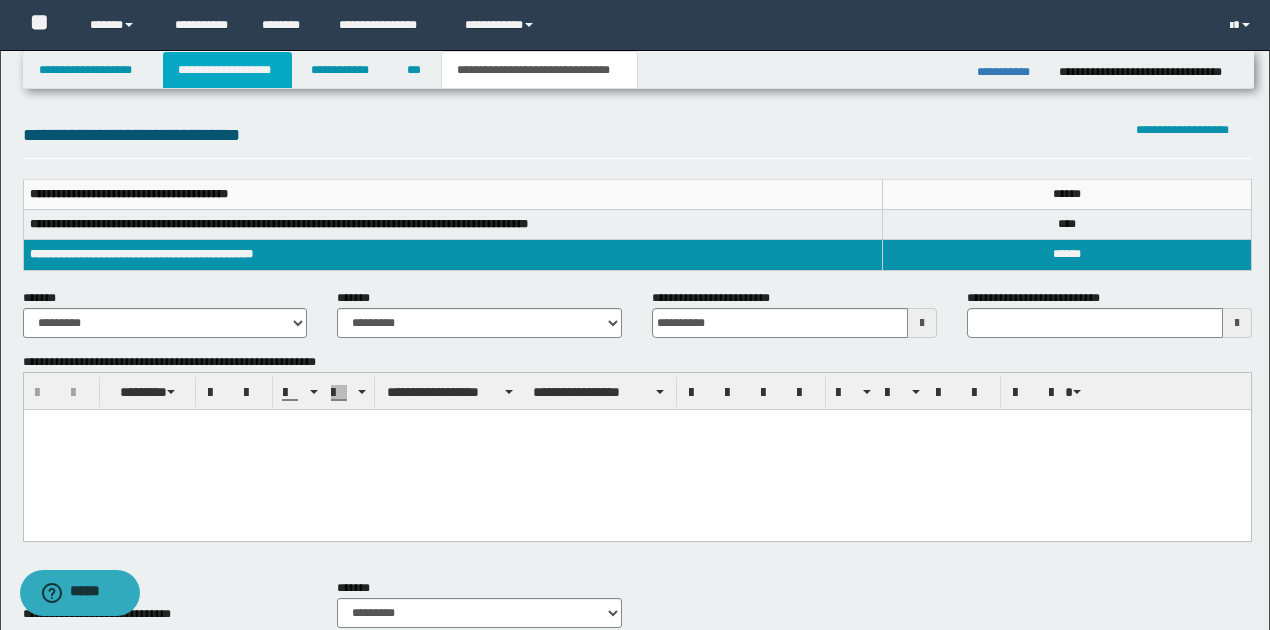 click on "**********" at bounding box center (227, 70) 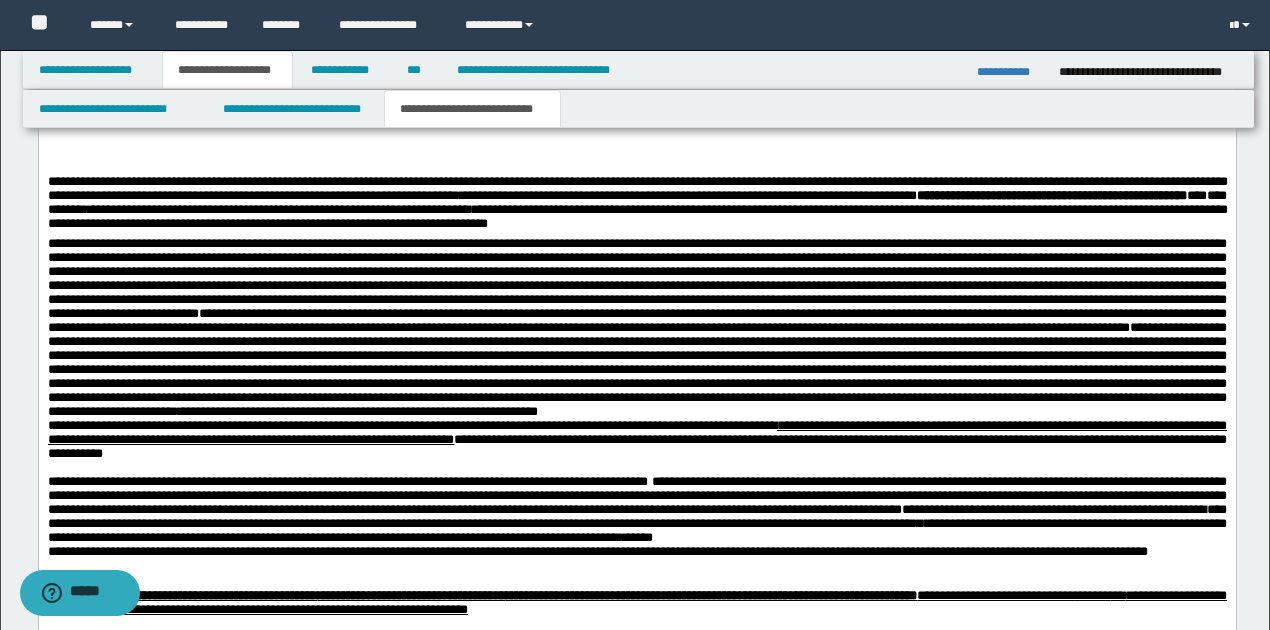 scroll, scrollTop: 2411, scrollLeft: 0, axis: vertical 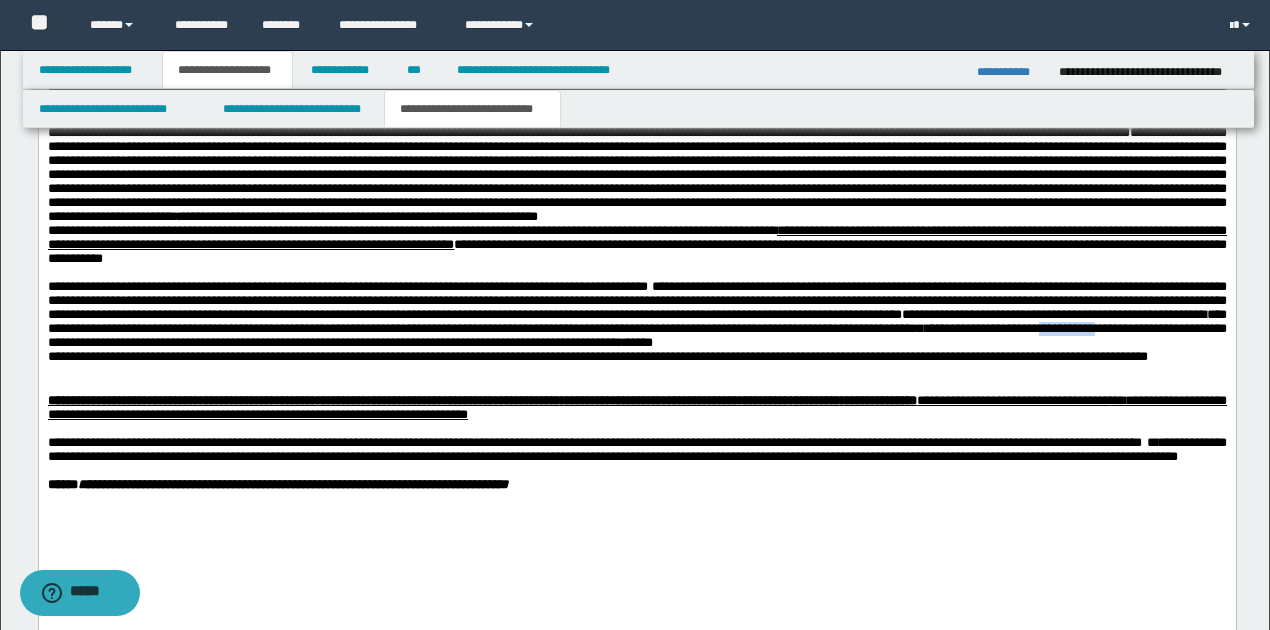 drag, startPoint x: 254, startPoint y: 391, endPoint x: 310, endPoint y: 389, distance: 56.0357 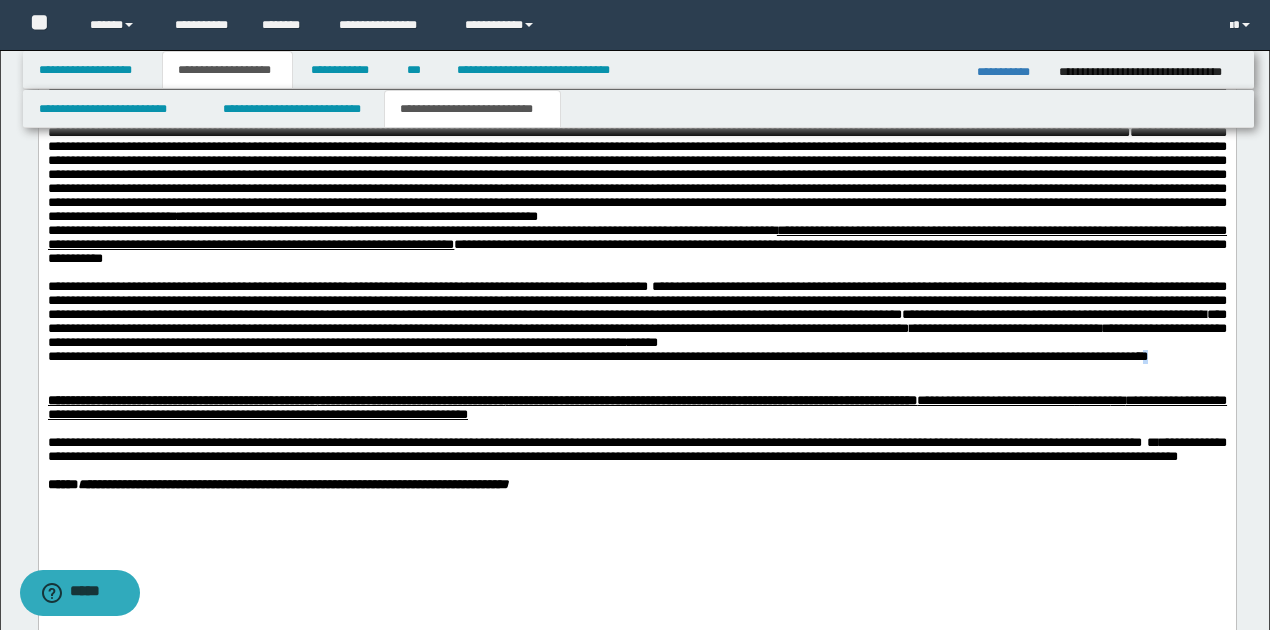 click on "**********" at bounding box center (597, 357) 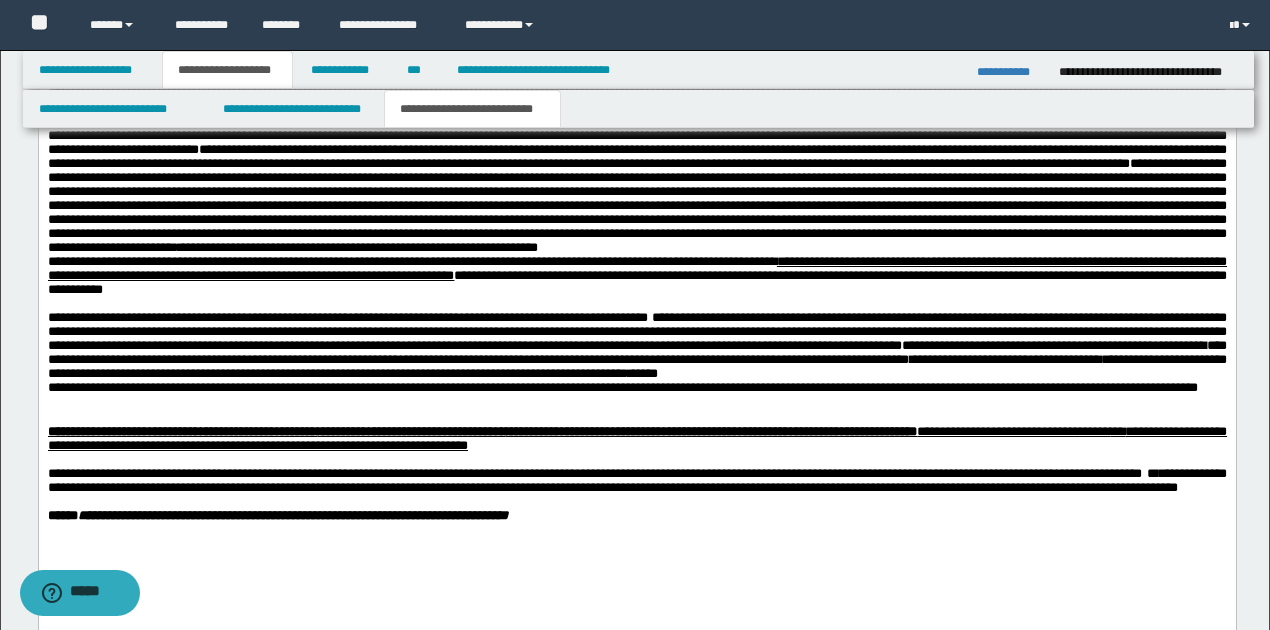scroll, scrollTop: 2411, scrollLeft: 0, axis: vertical 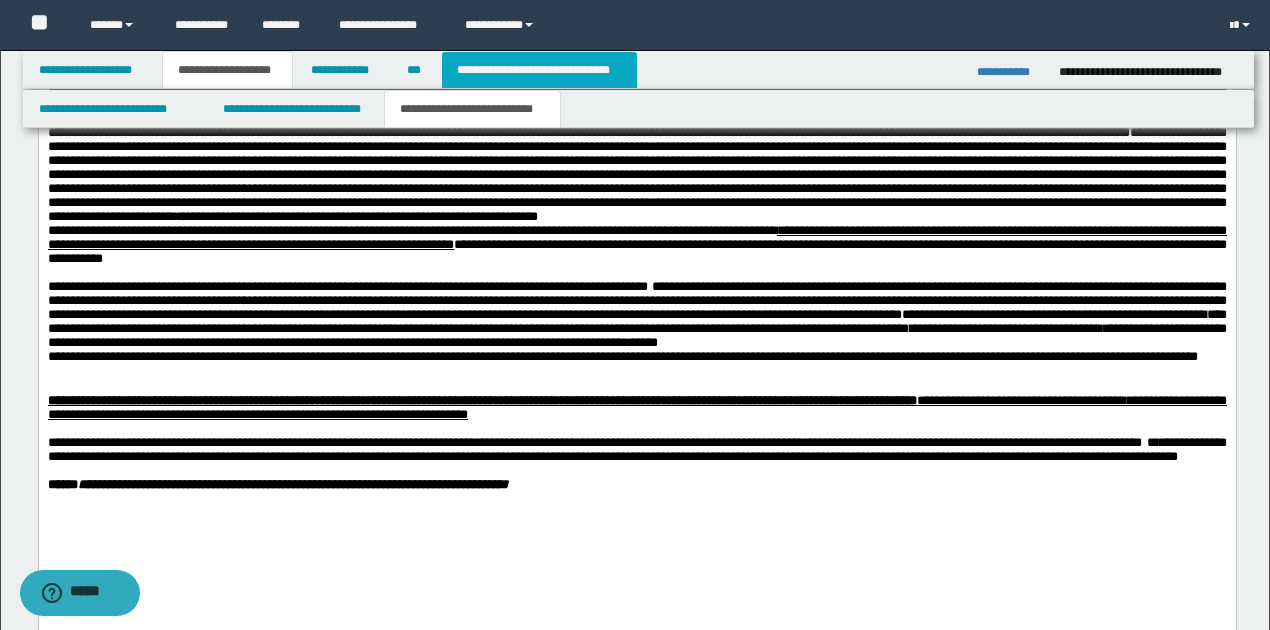 click on "**********" at bounding box center (539, 70) 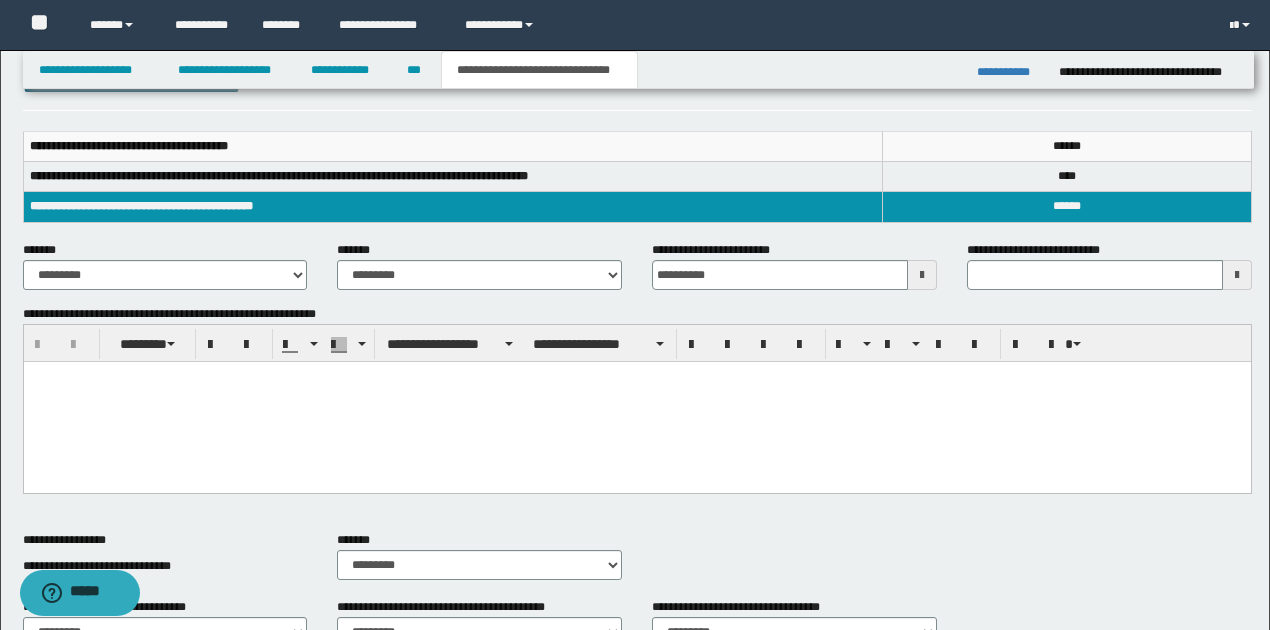 scroll, scrollTop: 114, scrollLeft: 0, axis: vertical 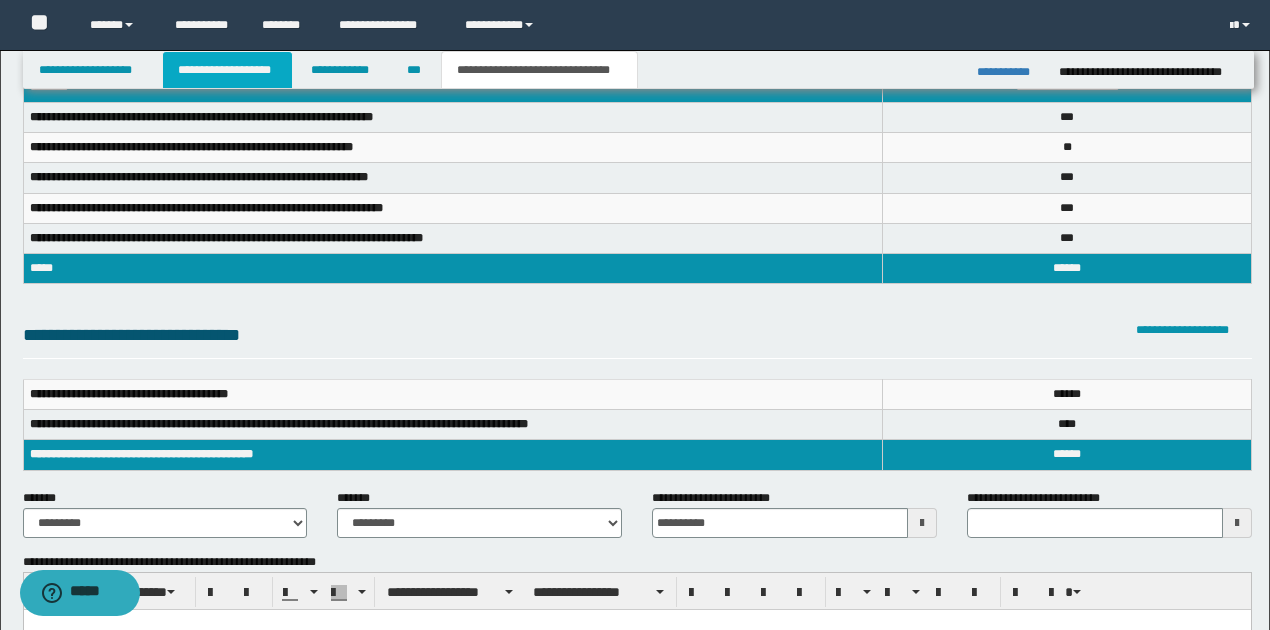 click on "**********" at bounding box center [227, 70] 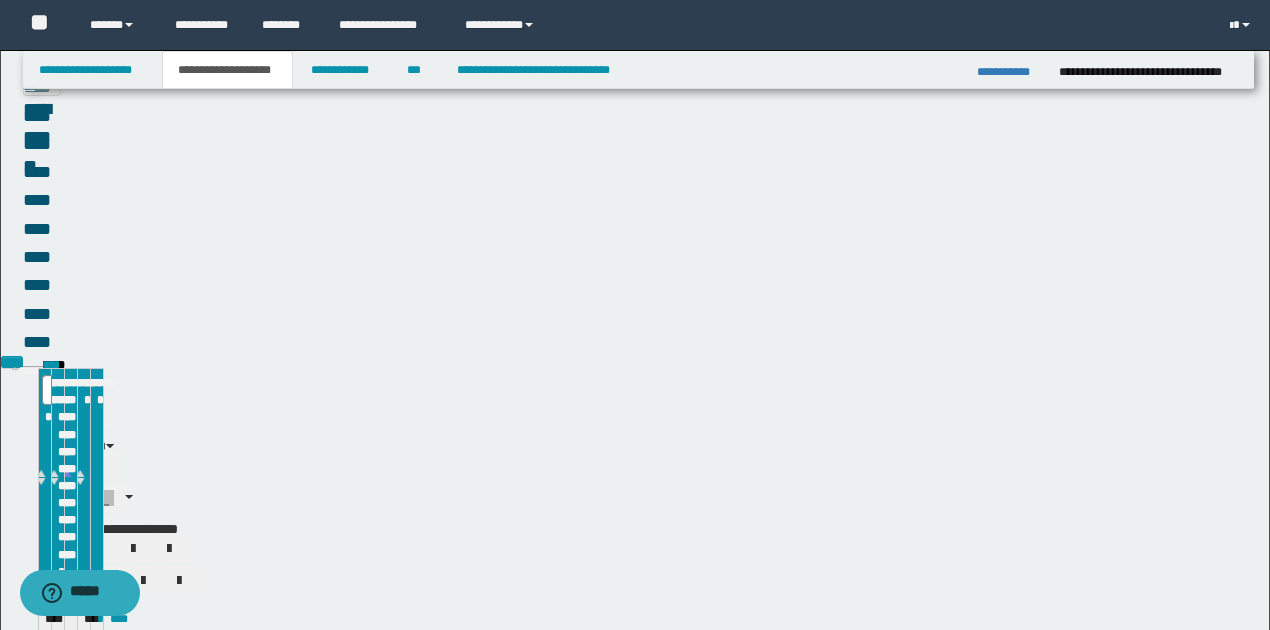 scroll, scrollTop: 144, scrollLeft: 0, axis: vertical 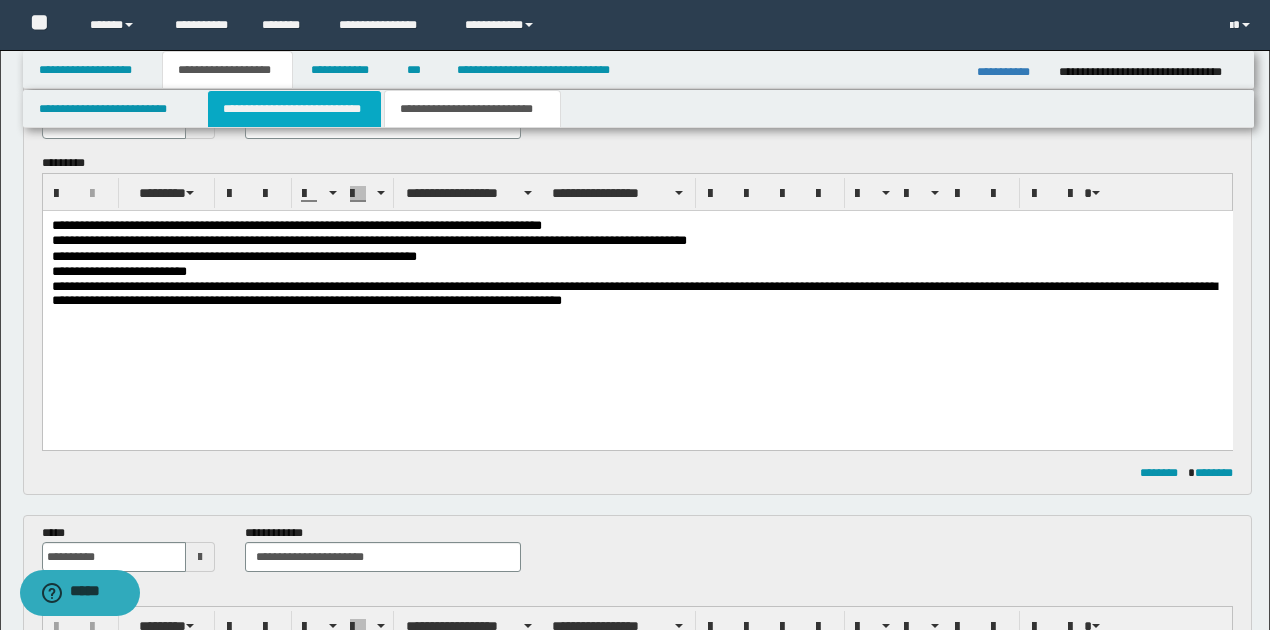 click on "**********" at bounding box center (294, 109) 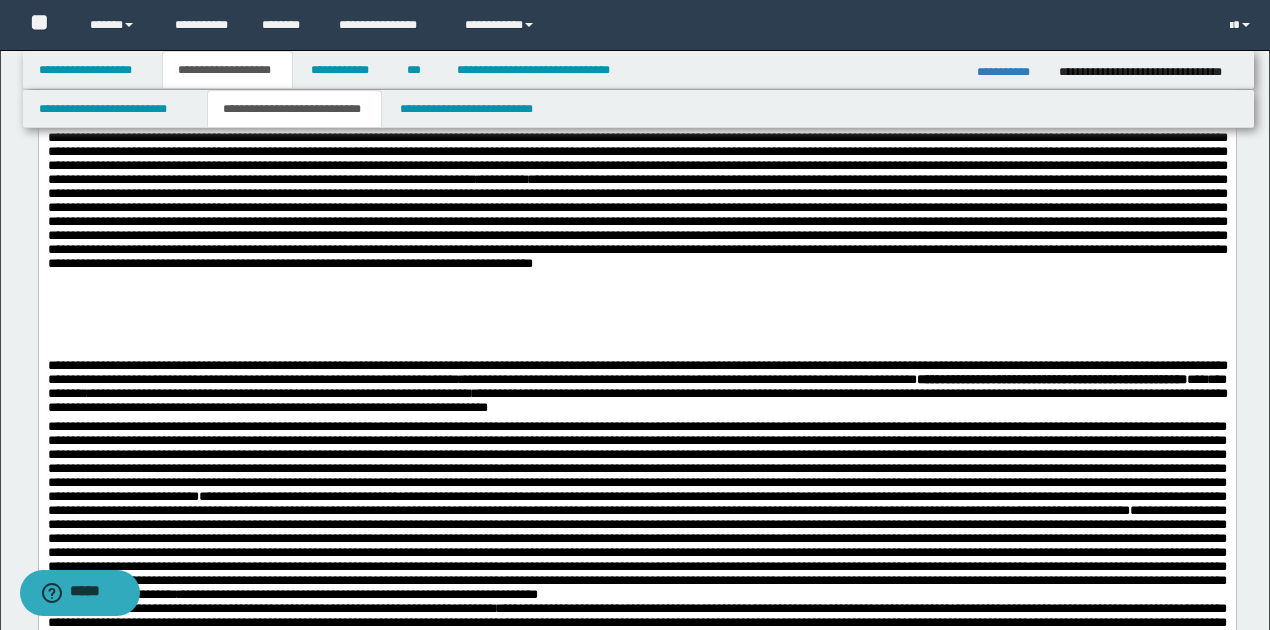 scroll, scrollTop: 3411, scrollLeft: 0, axis: vertical 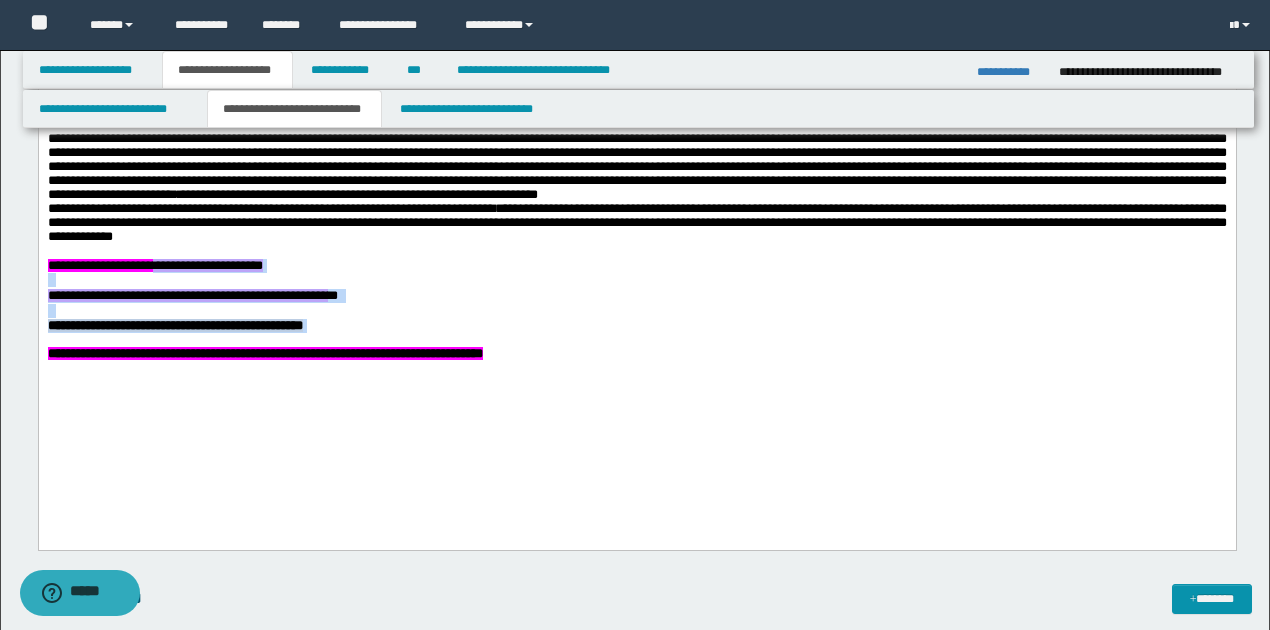 drag, startPoint x: 48, startPoint y: 328, endPoint x: 200, endPoint y: 333, distance: 152.08221 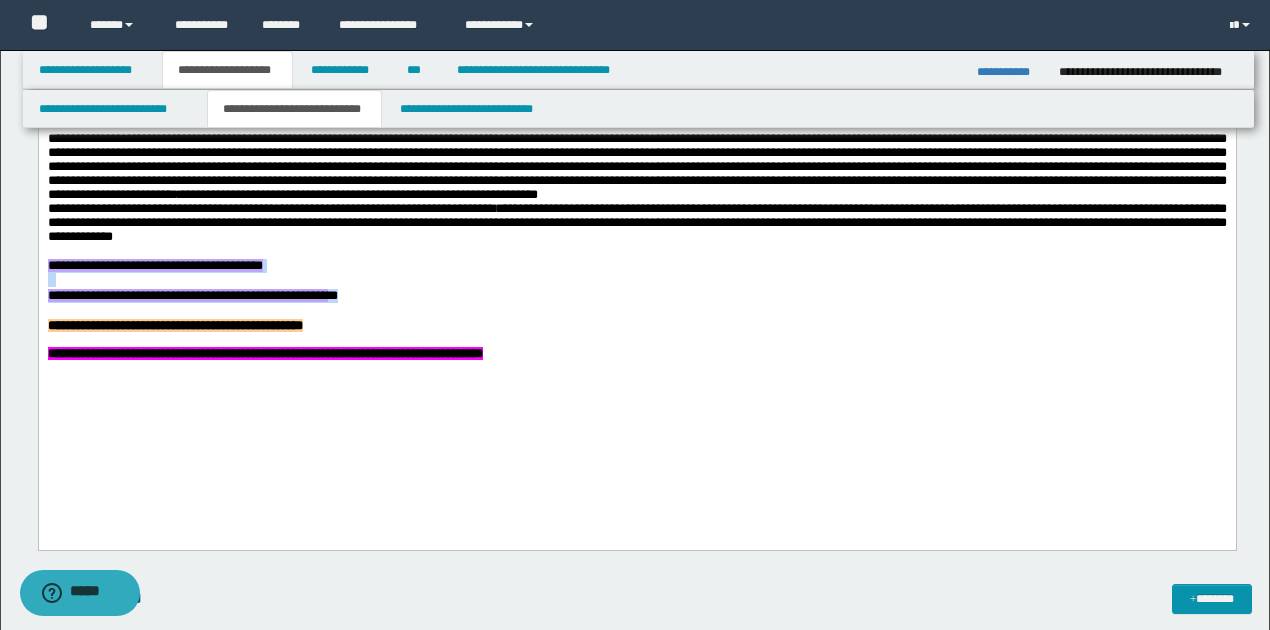 drag, startPoint x: 46, startPoint y: 324, endPoint x: 357, endPoint y: 360, distance: 313.07666 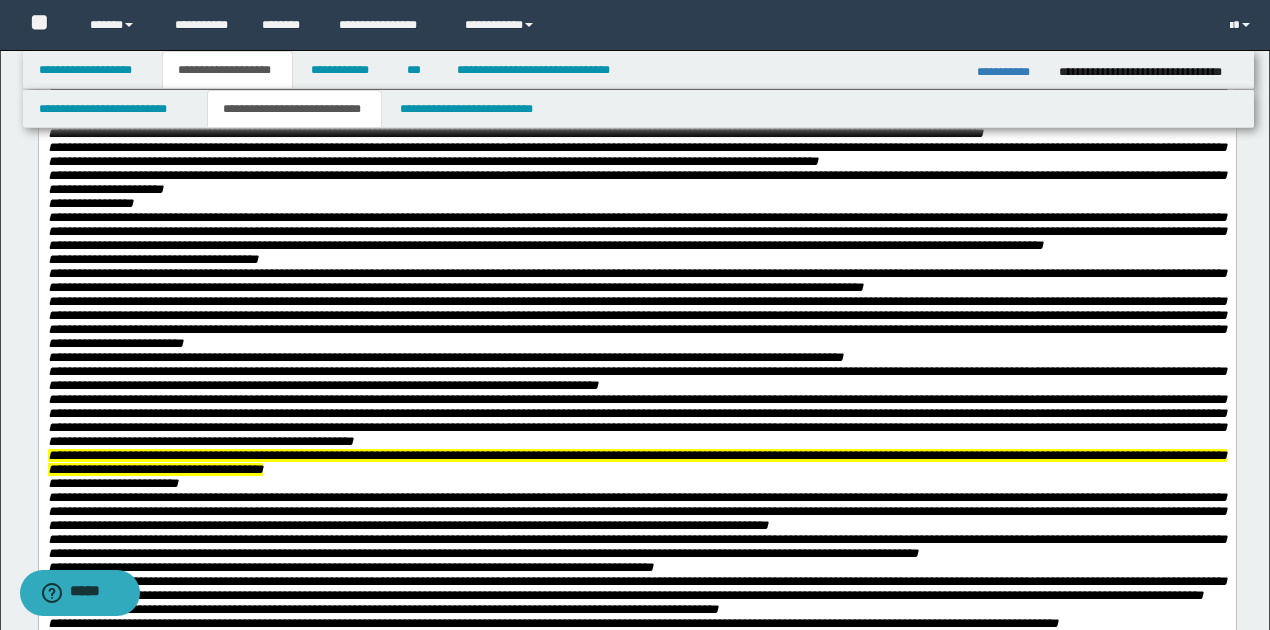 scroll, scrollTop: 1211, scrollLeft: 0, axis: vertical 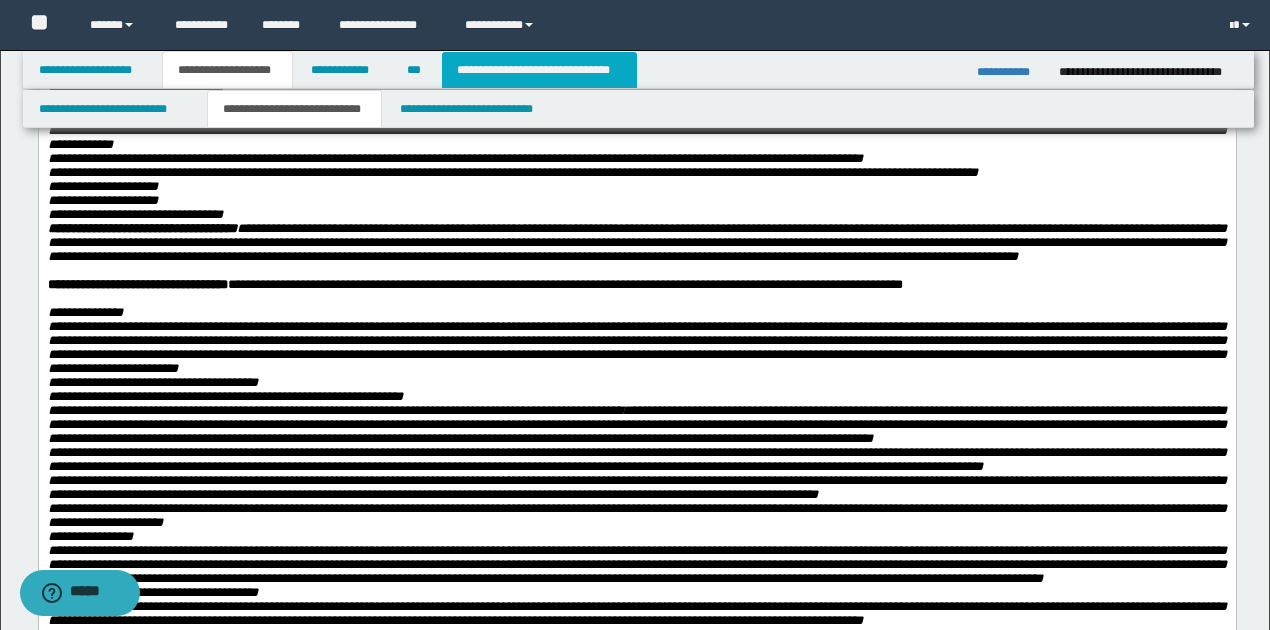 click on "**********" at bounding box center [539, 70] 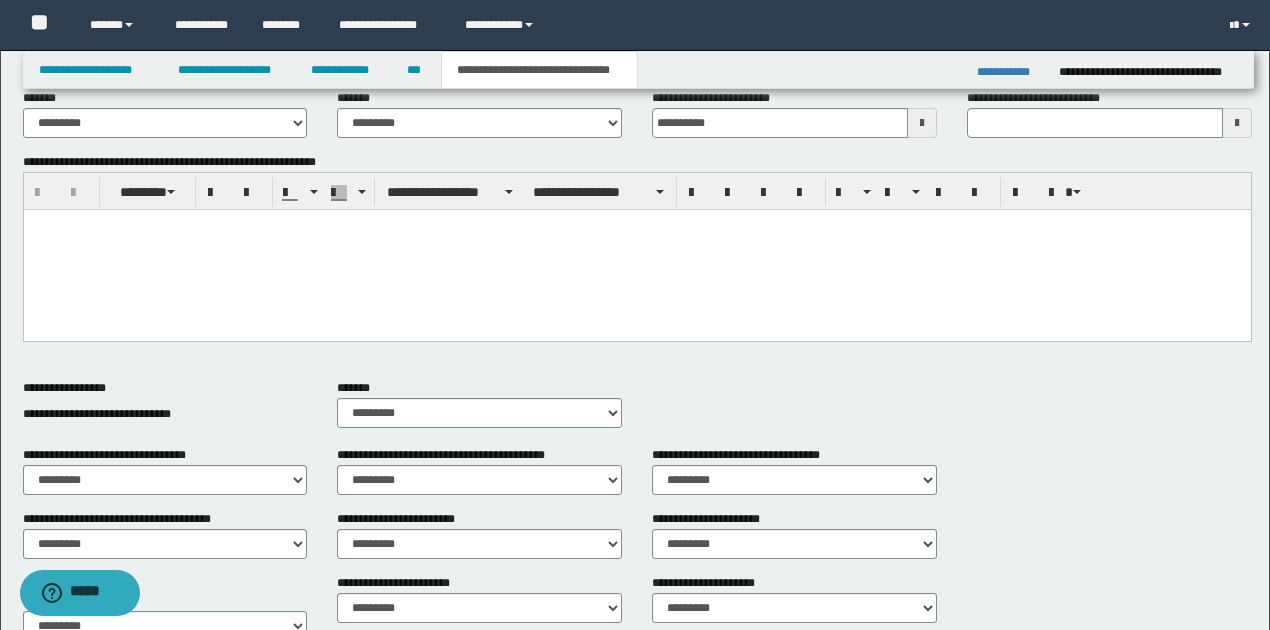 scroll, scrollTop: 180, scrollLeft: 0, axis: vertical 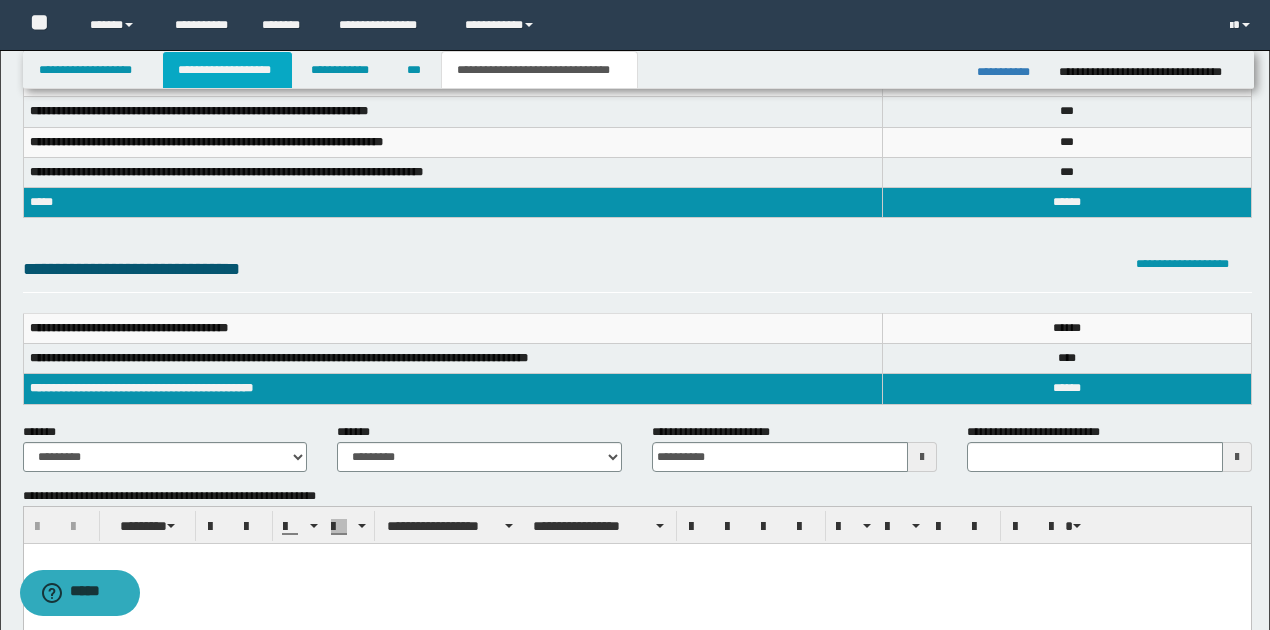 click on "**********" at bounding box center (227, 70) 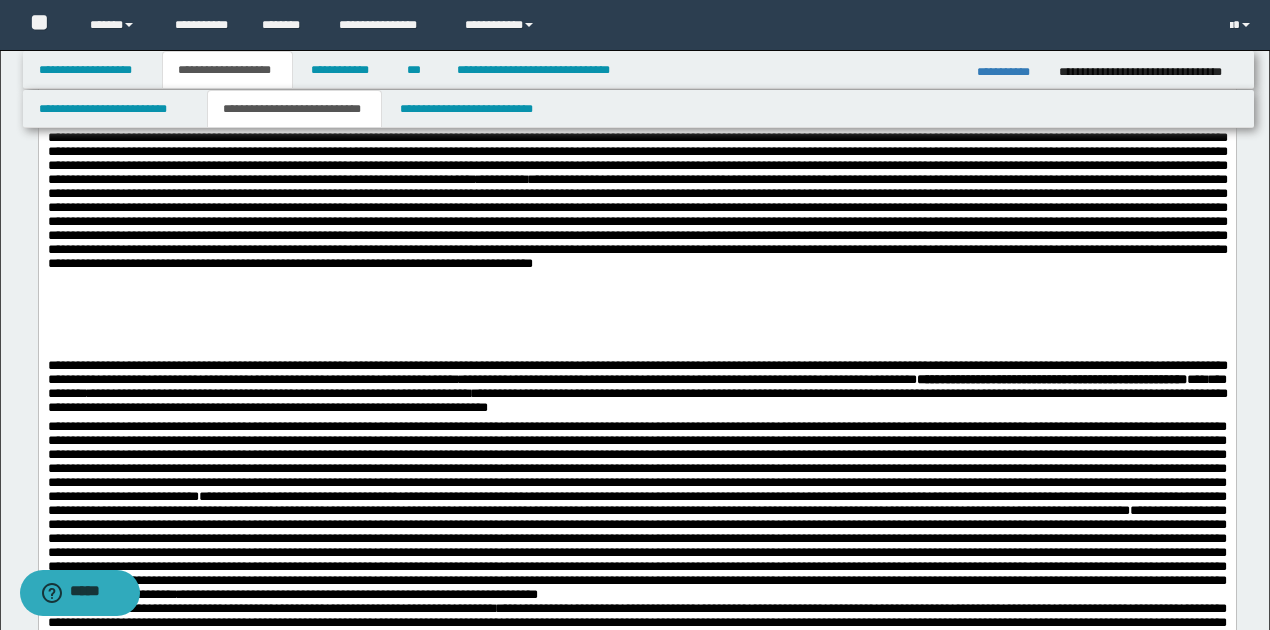 scroll, scrollTop: 3411, scrollLeft: 0, axis: vertical 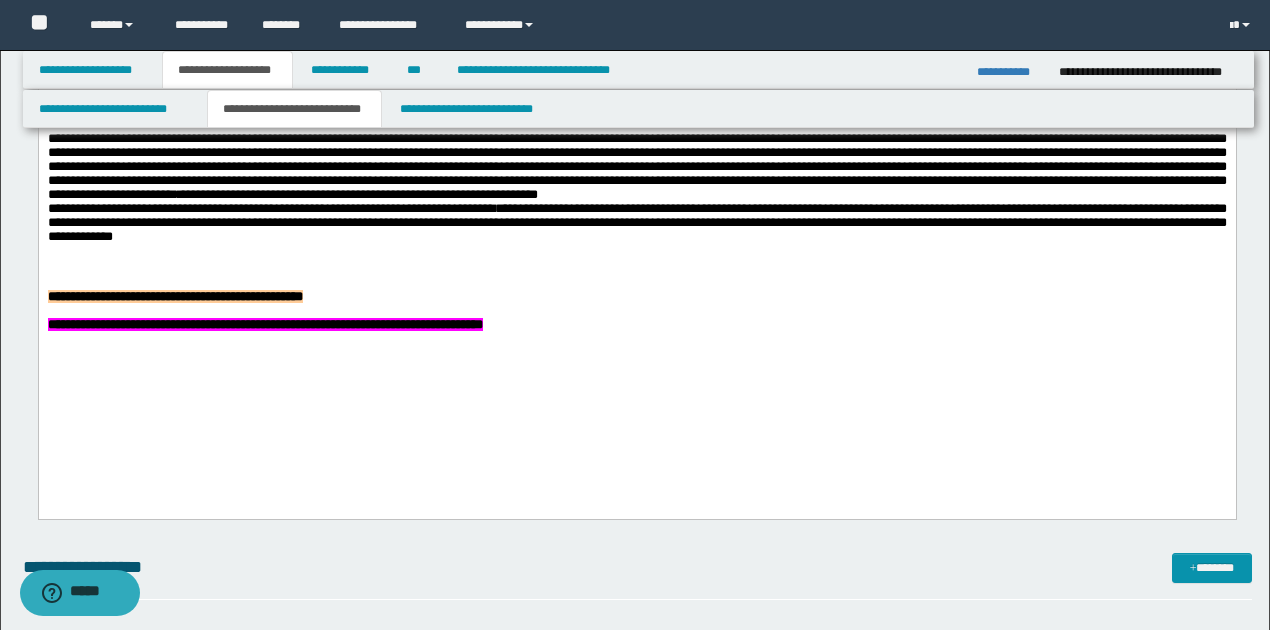 click on "**********" at bounding box center (636, 326) 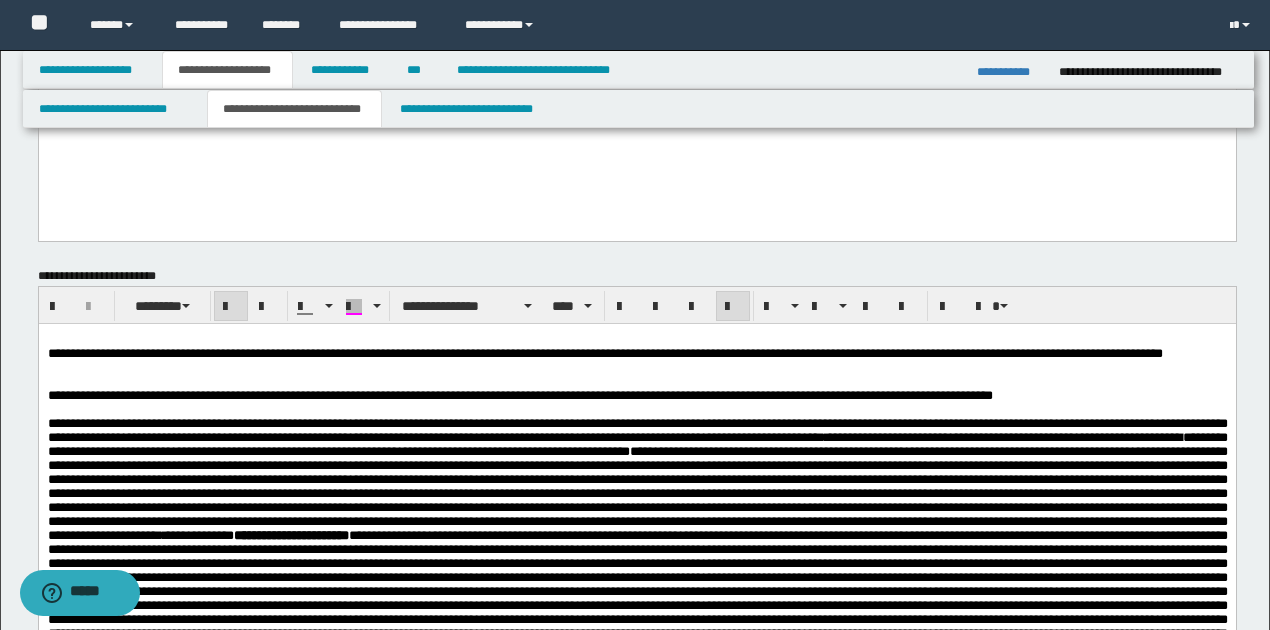 scroll, scrollTop: 2344, scrollLeft: 0, axis: vertical 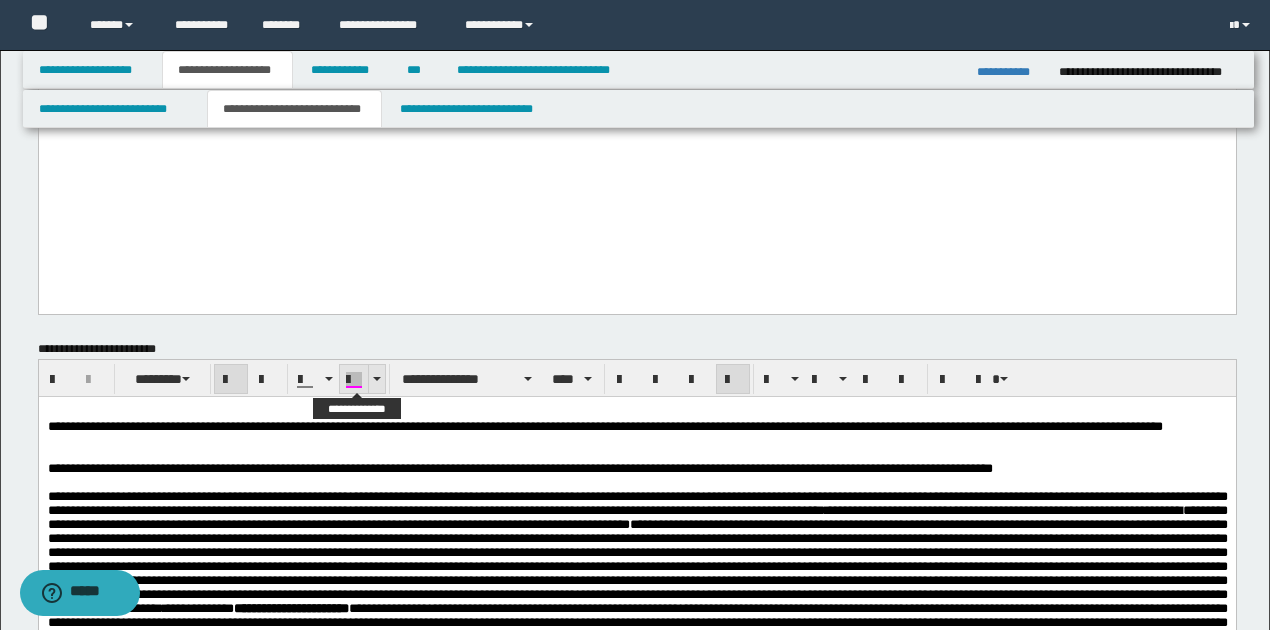 click at bounding box center [354, 387] 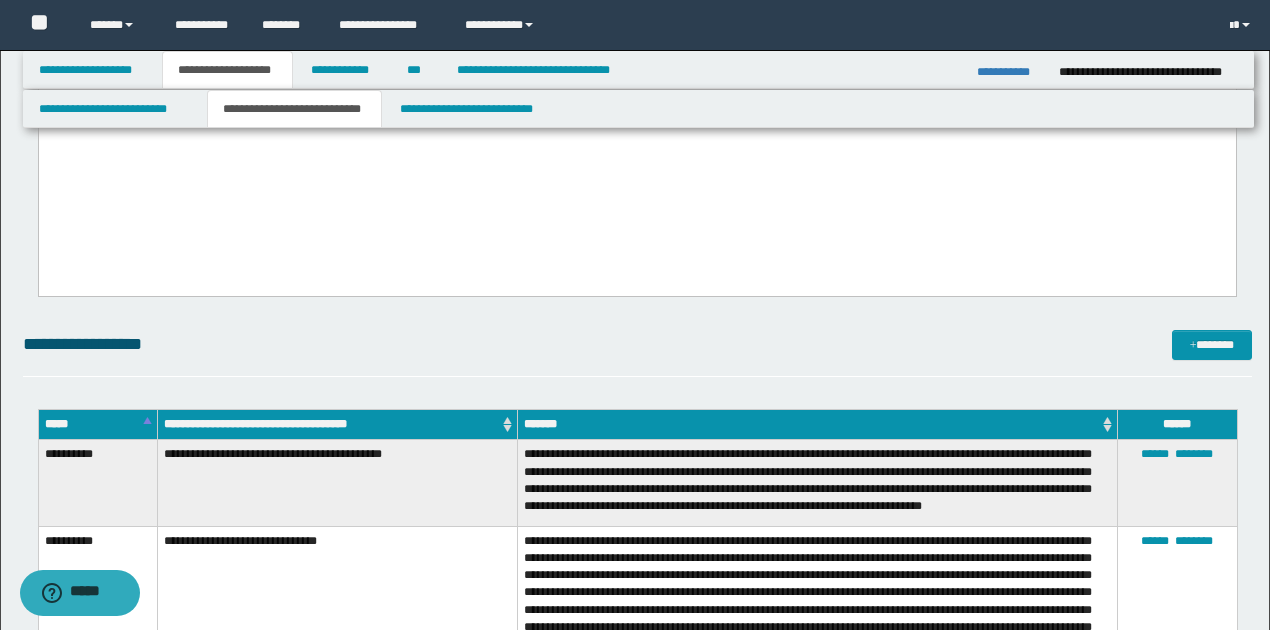 scroll, scrollTop: 3411, scrollLeft: 0, axis: vertical 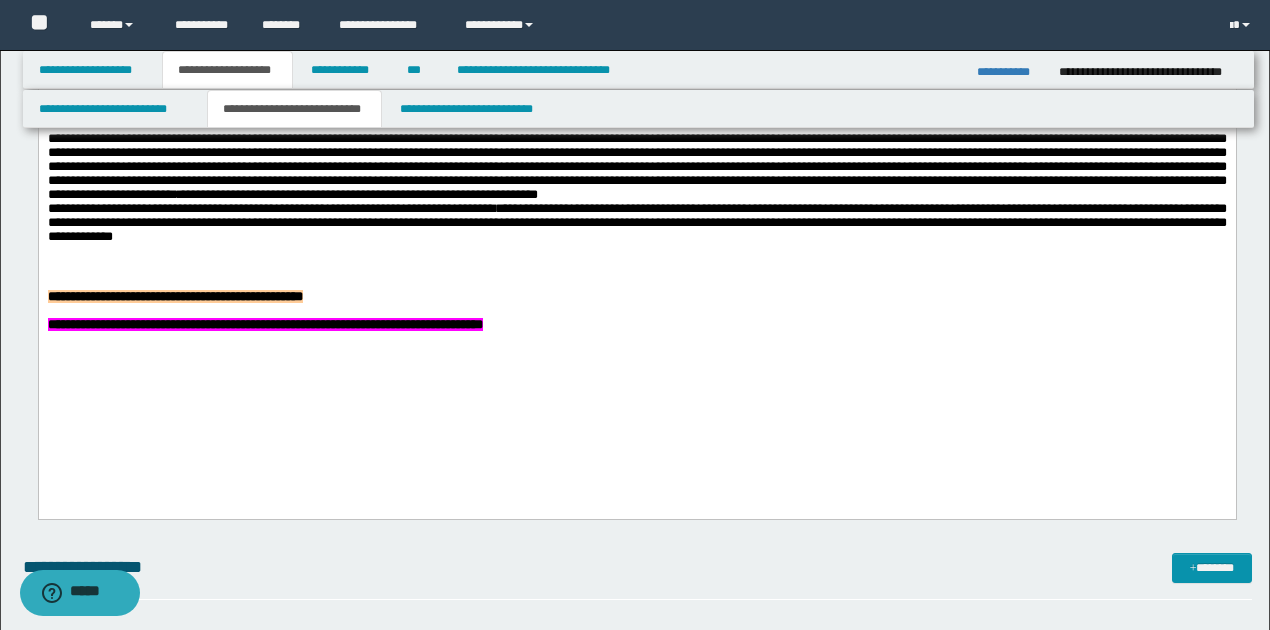 click on "**********" at bounding box center (636, 326) 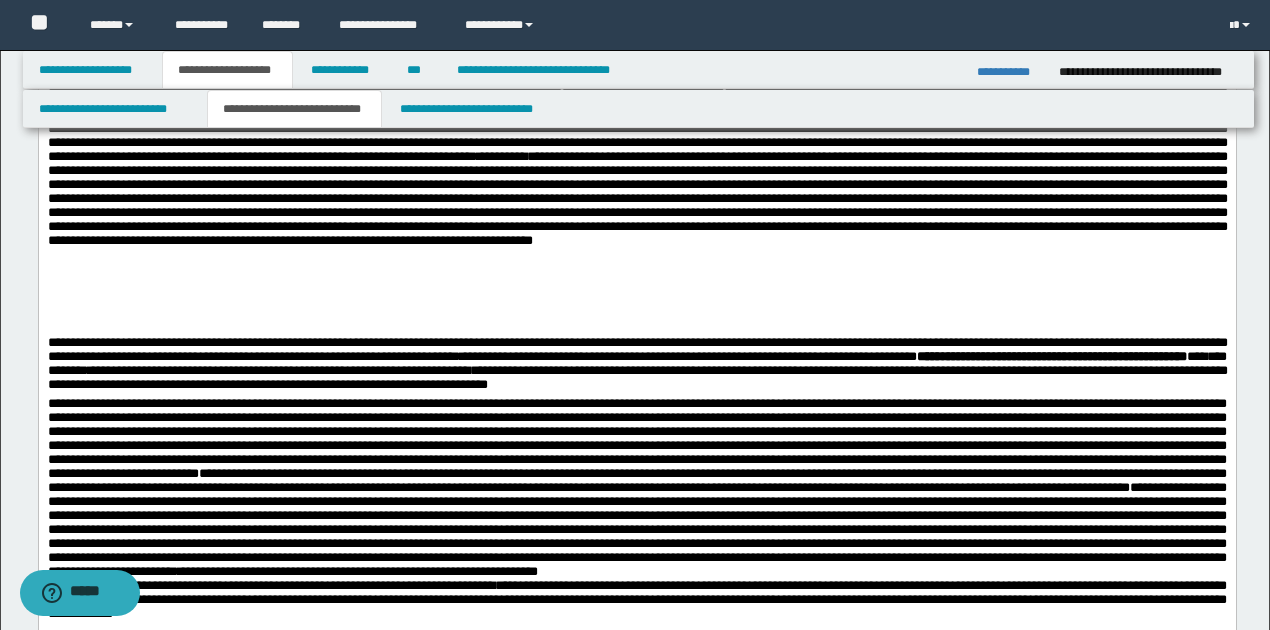 scroll, scrollTop: 3011, scrollLeft: 0, axis: vertical 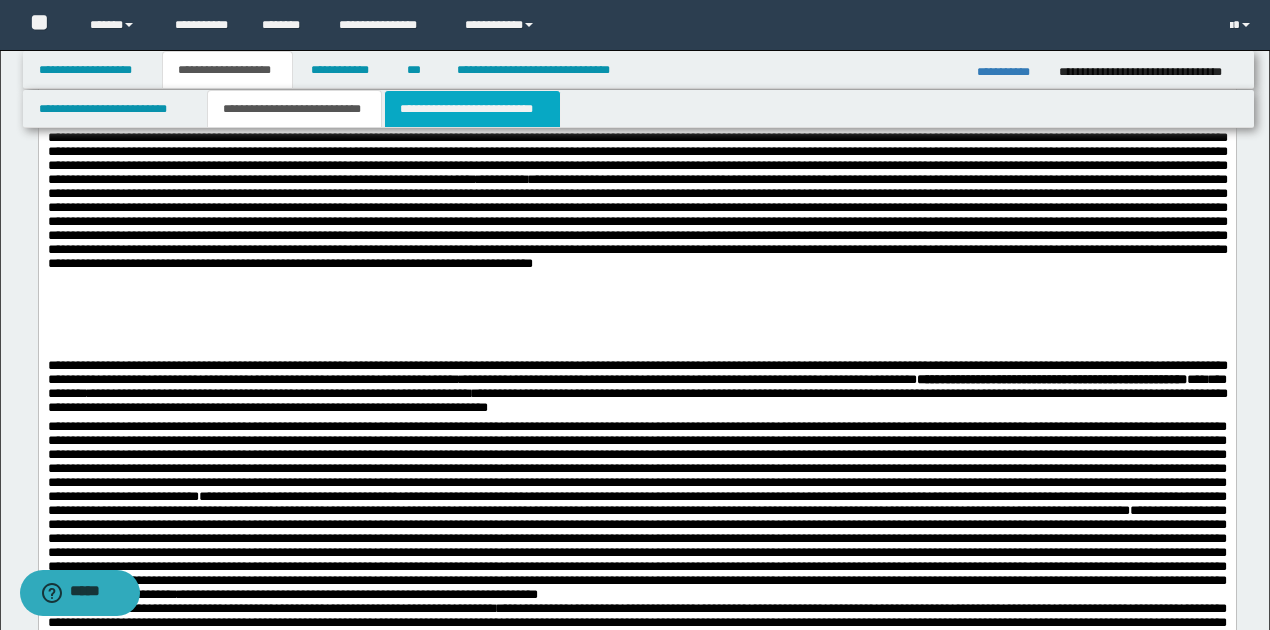 click on "**********" at bounding box center [472, 109] 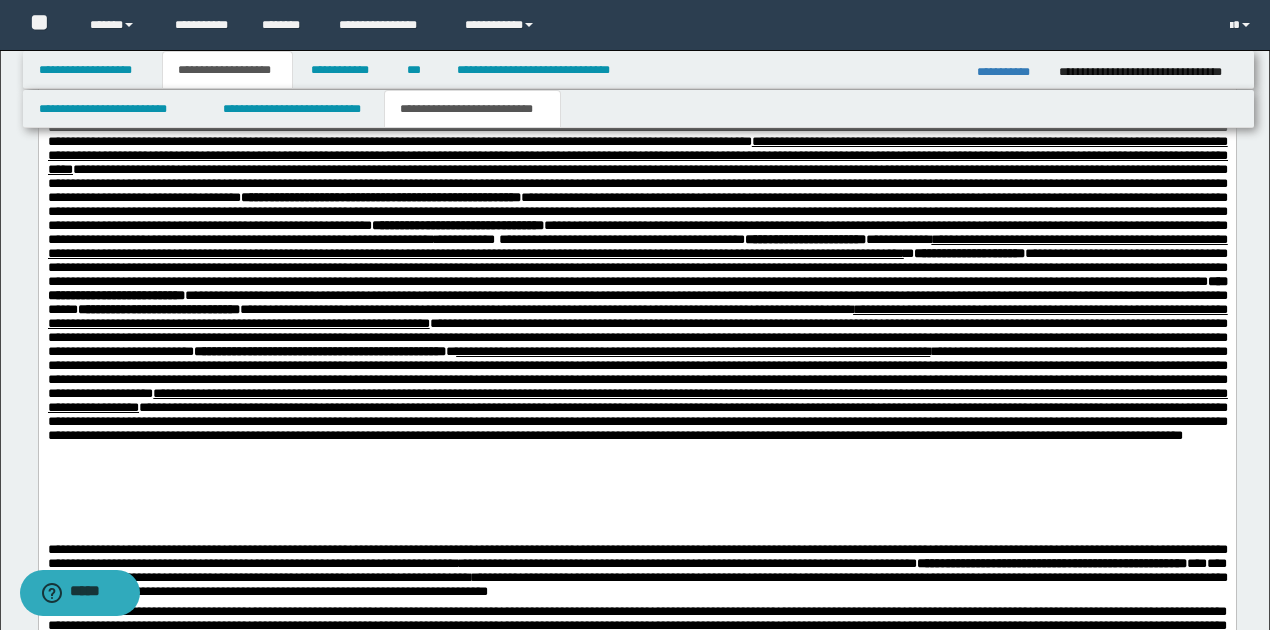 scroll, scrollTop: 1820, scrollLeft: 0, axis: vertical 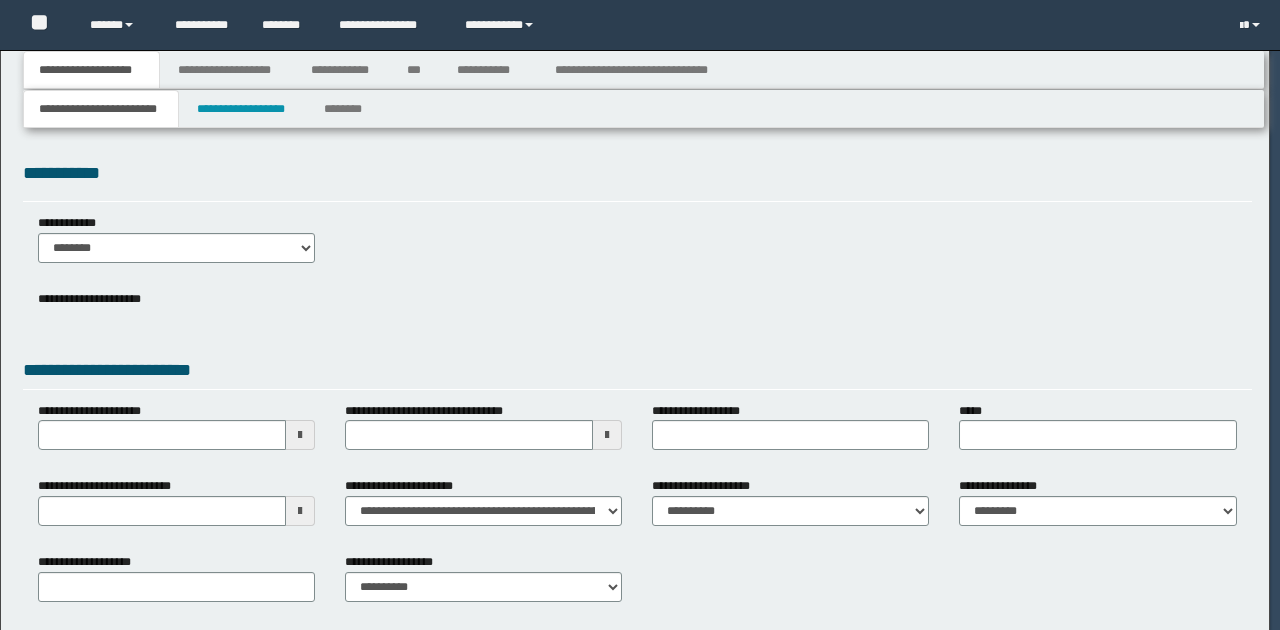 type on "**********" 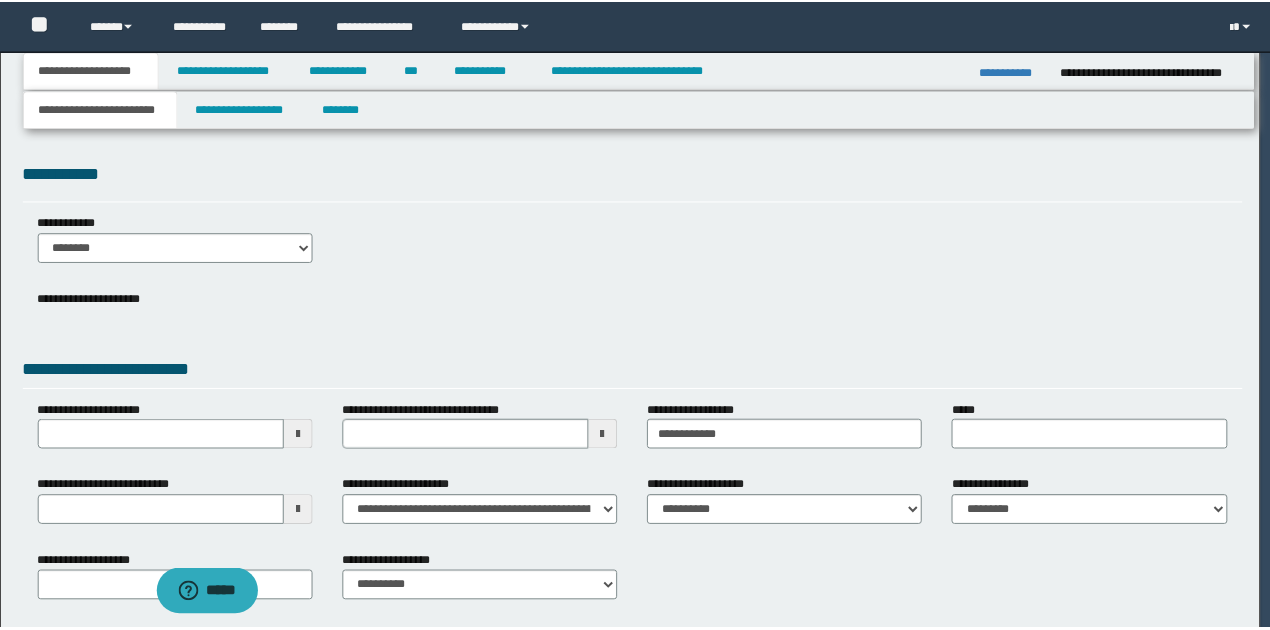 scroll, scrollTop: 0, scrollLeft: 0, axis: both 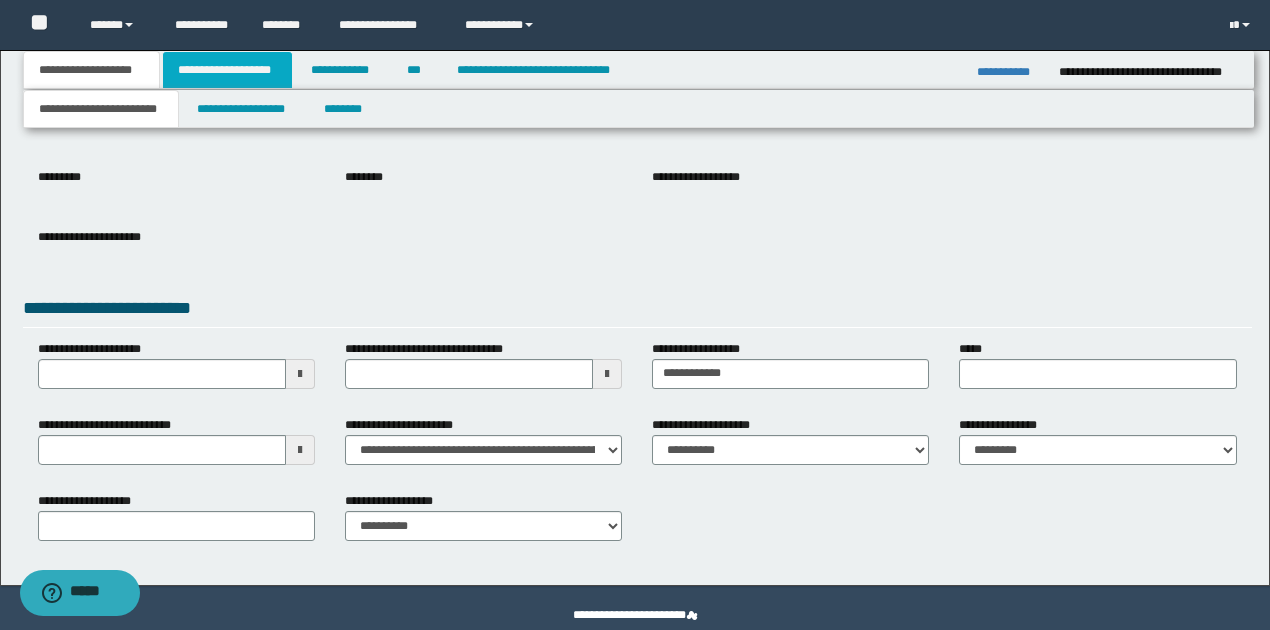 click on "**********" at bounding box center (227, 70) 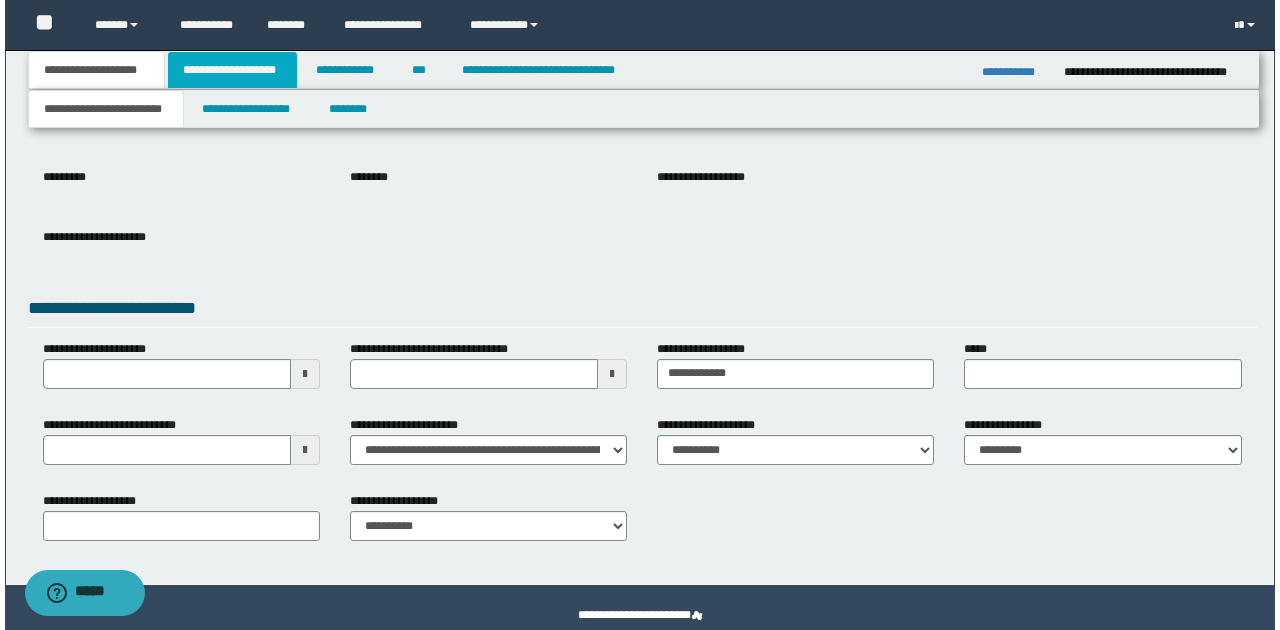 scroll, scrollTop: 0, scrollLeft: 0, axis: both 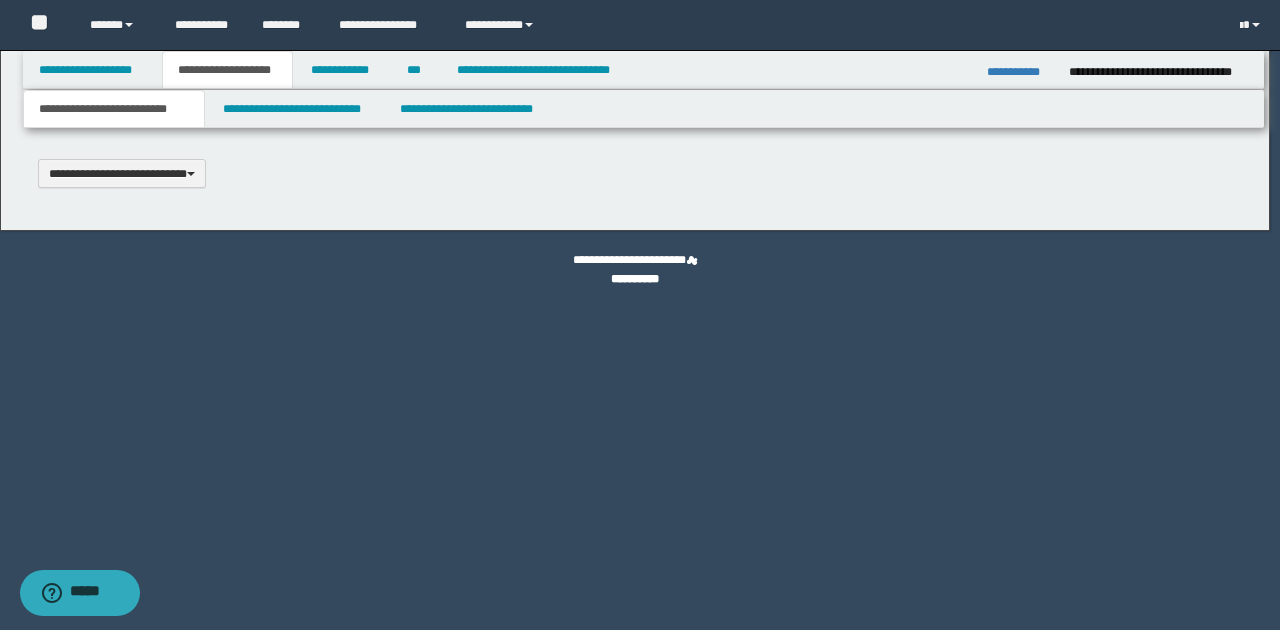 type 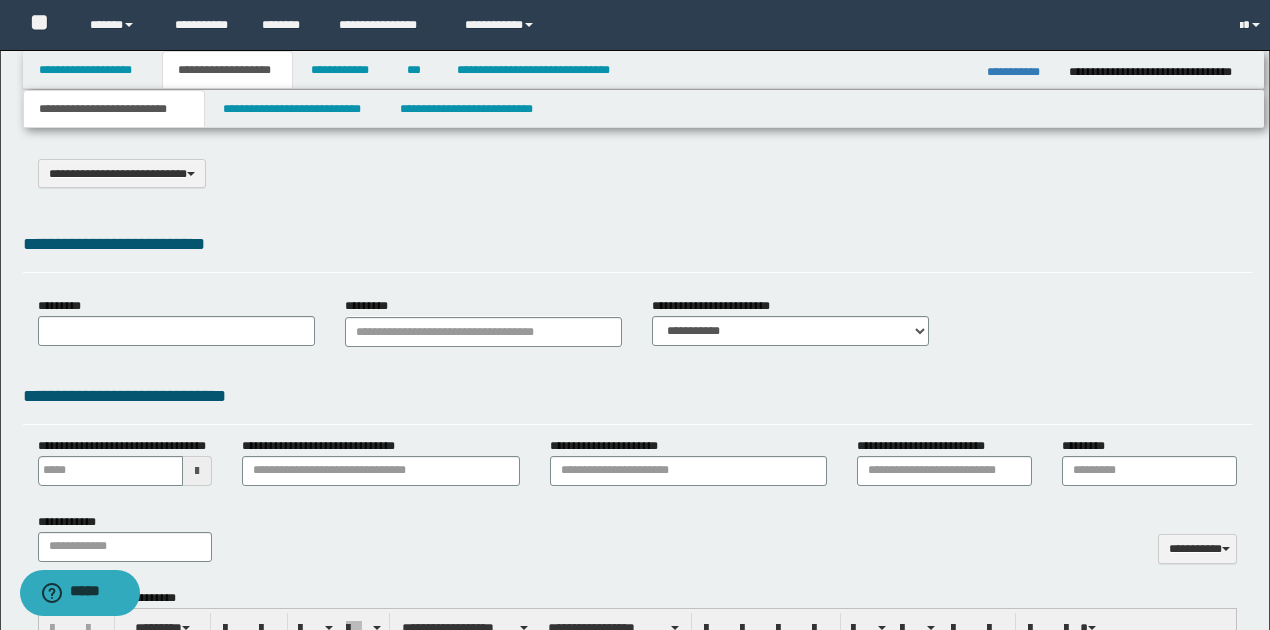 select on "*" 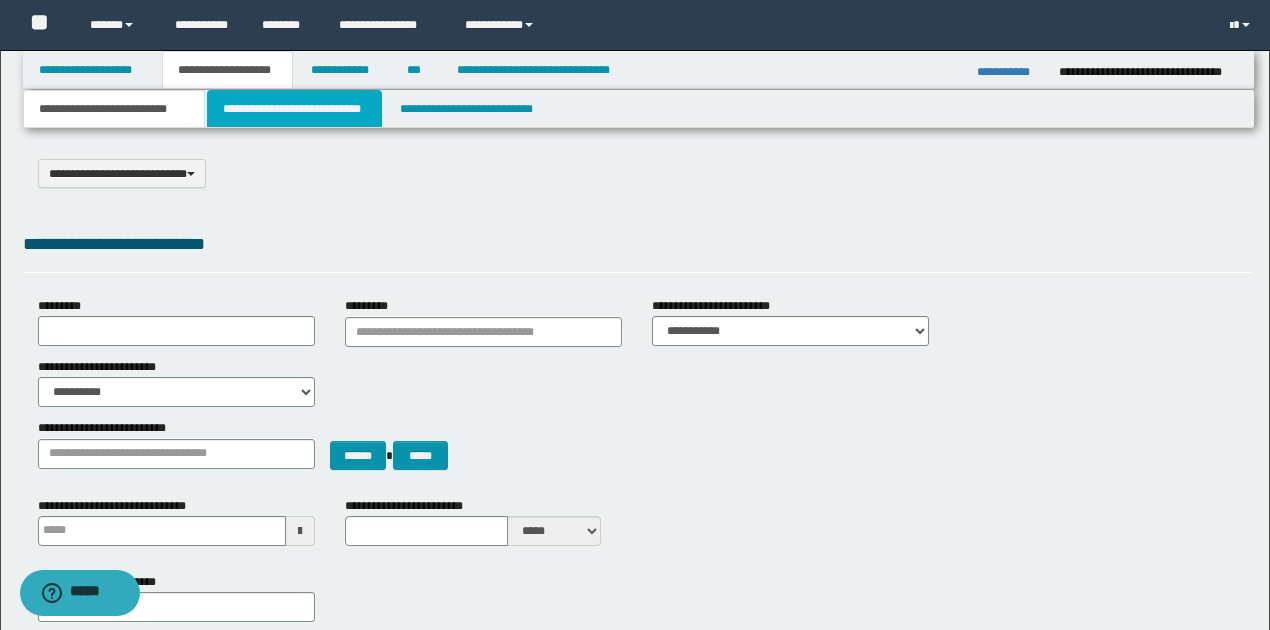click on "**********" at bounding box center [294, 109] 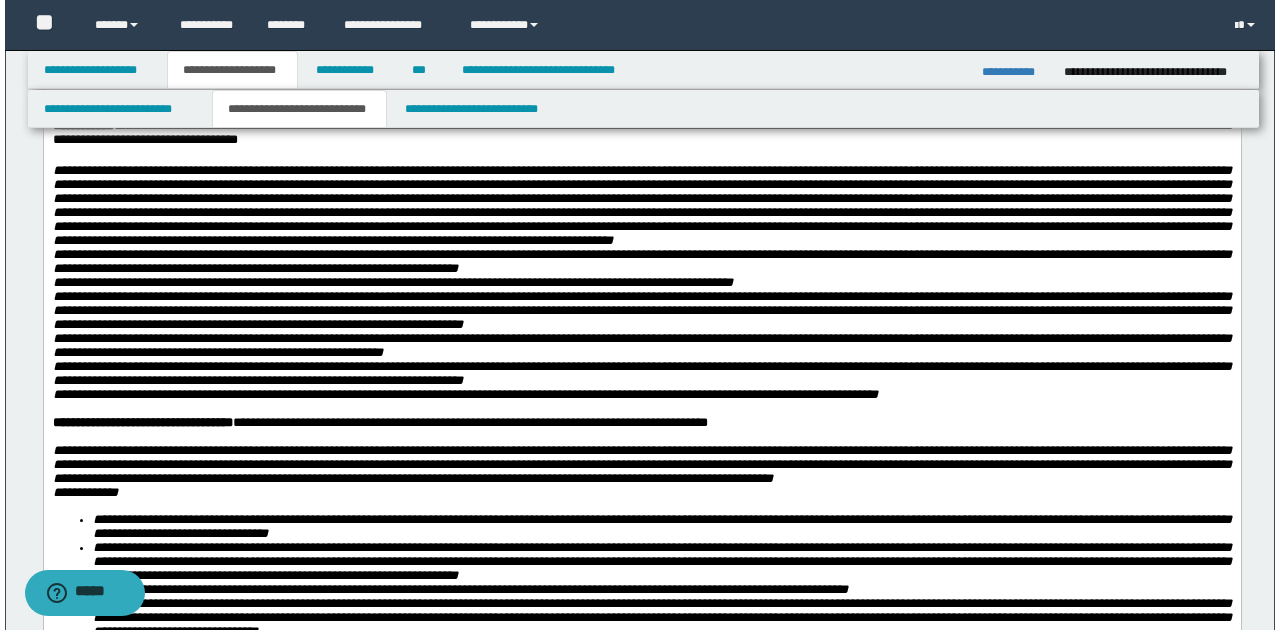 scroll, scrollTop: 0, scrollLeft: 0, axis: both 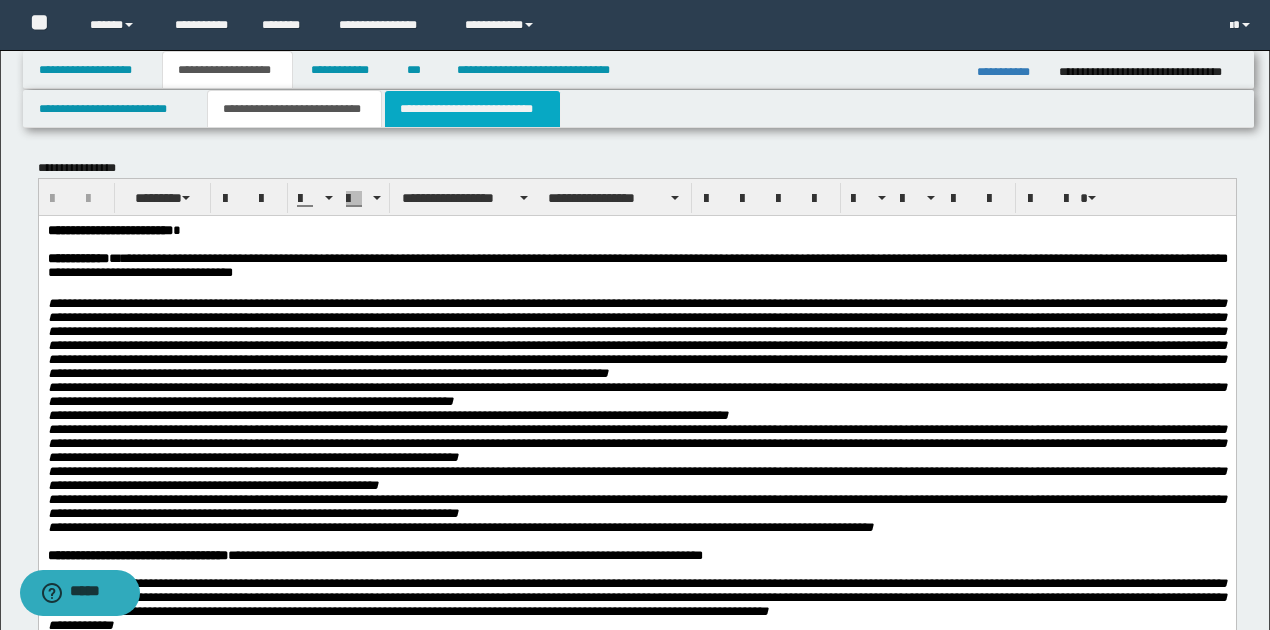 click on "**********" at bounding box center (472, 109) 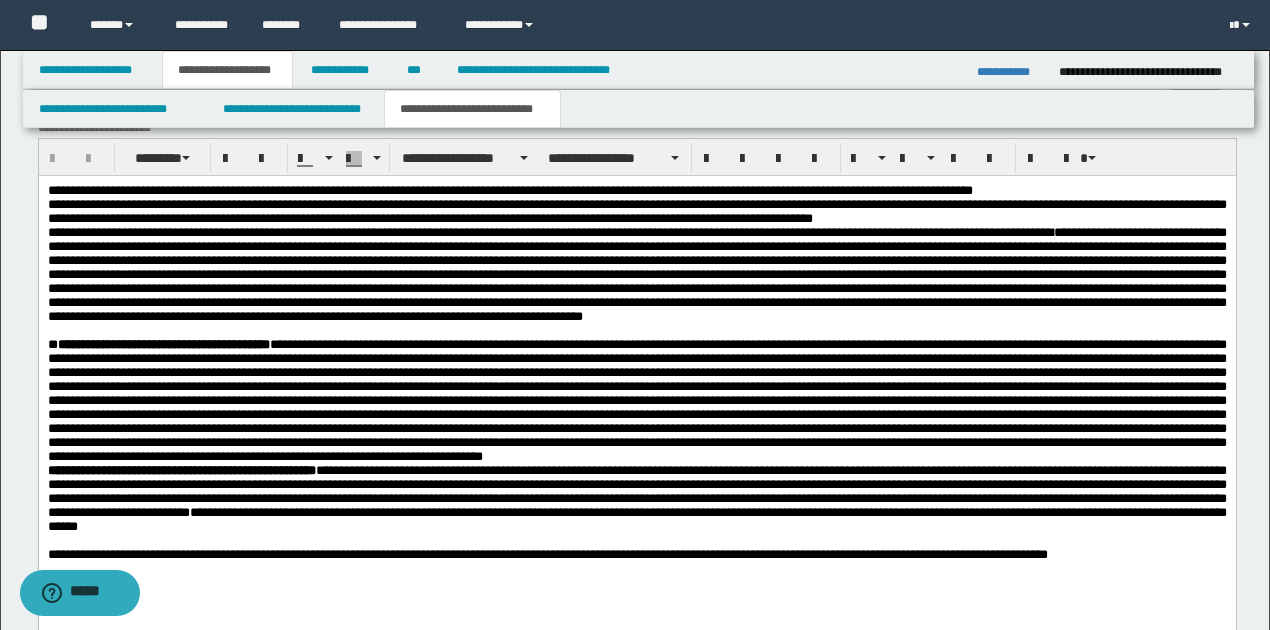 scroll, scrollTop: 1400, scrollLeft: 0, axis: vertical 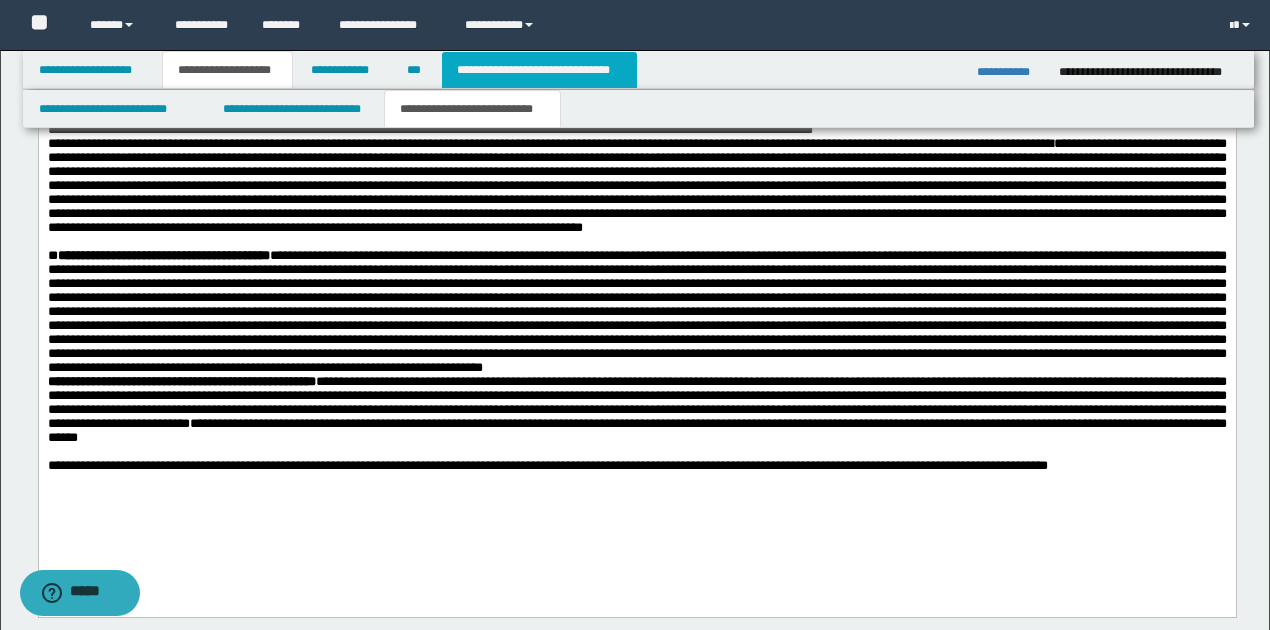 click on "**********" at bounding box center [539, 70] 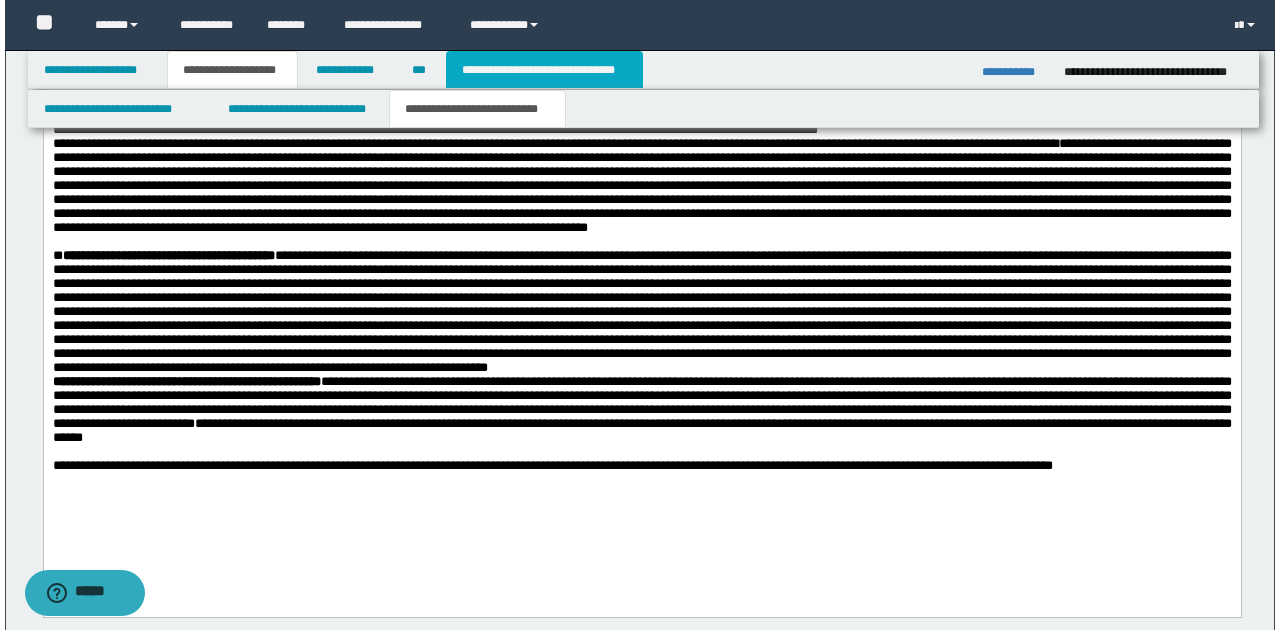 scroll, scrollTop: 0, scrollLeft: 0, axis: both 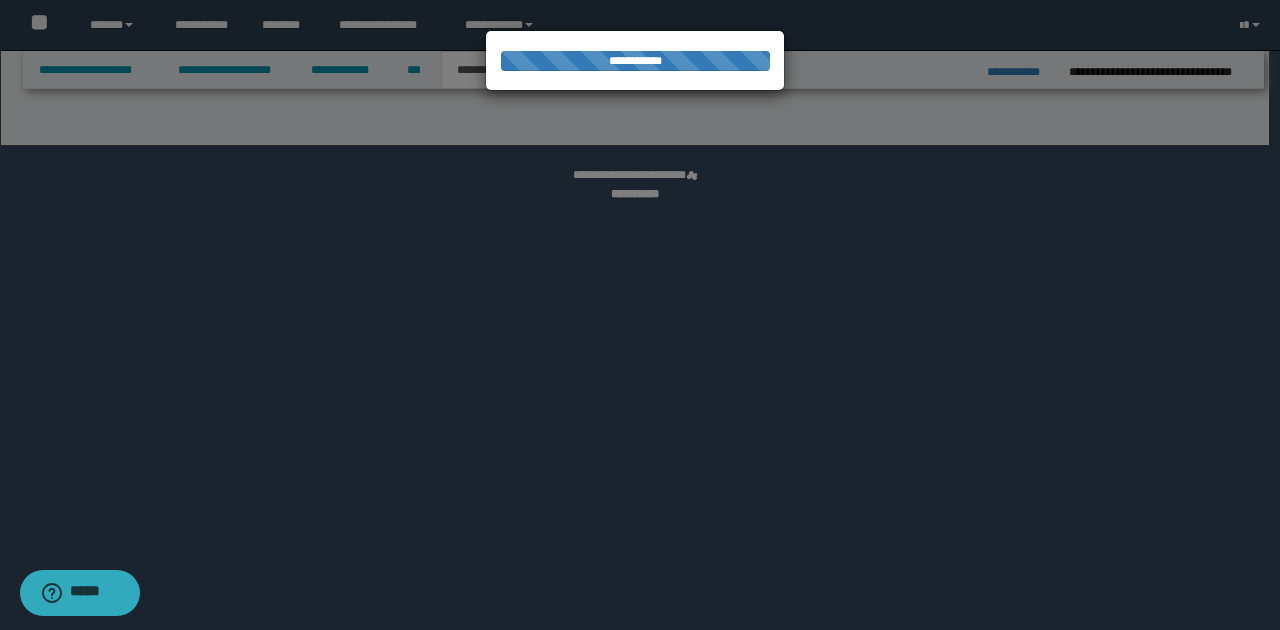 select on "*" 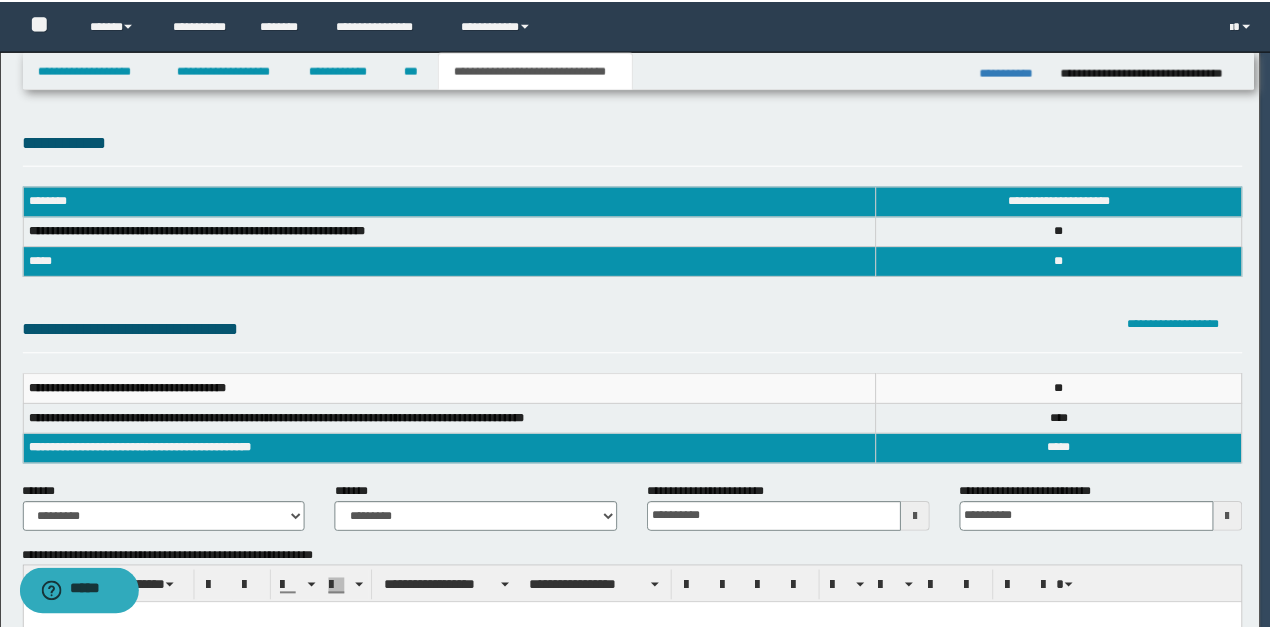 scroll, scrollTop: 0, scrollLeft: 0, axis: both 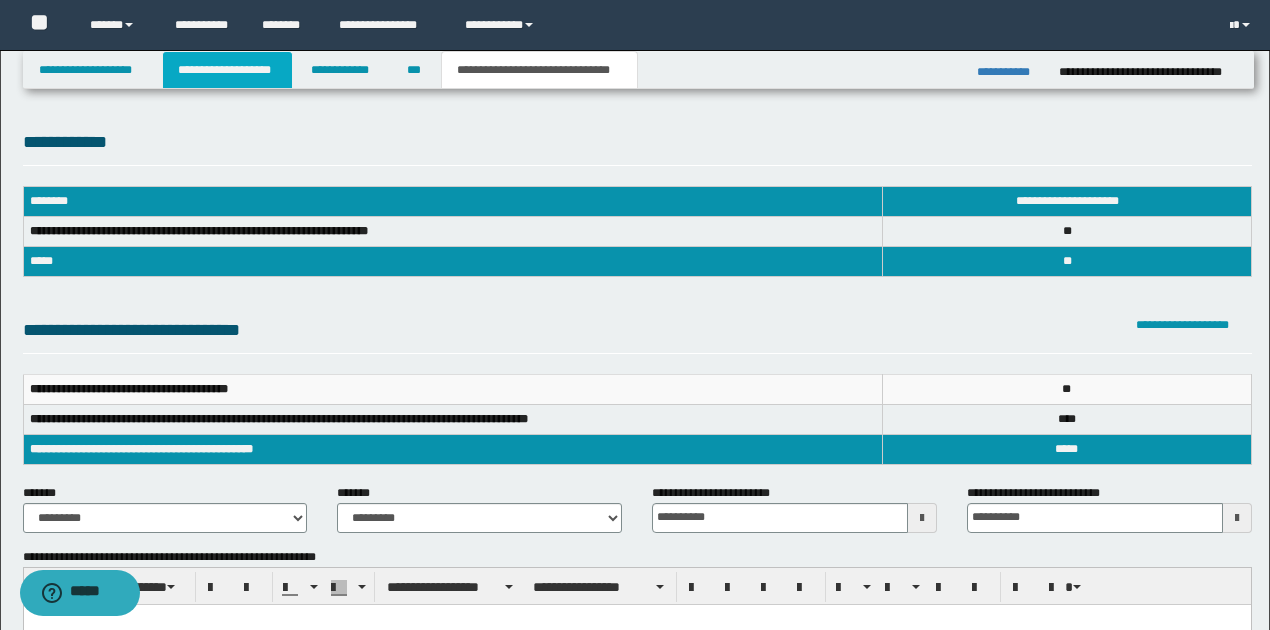 click on "**********" at bounding box center [227, 70] 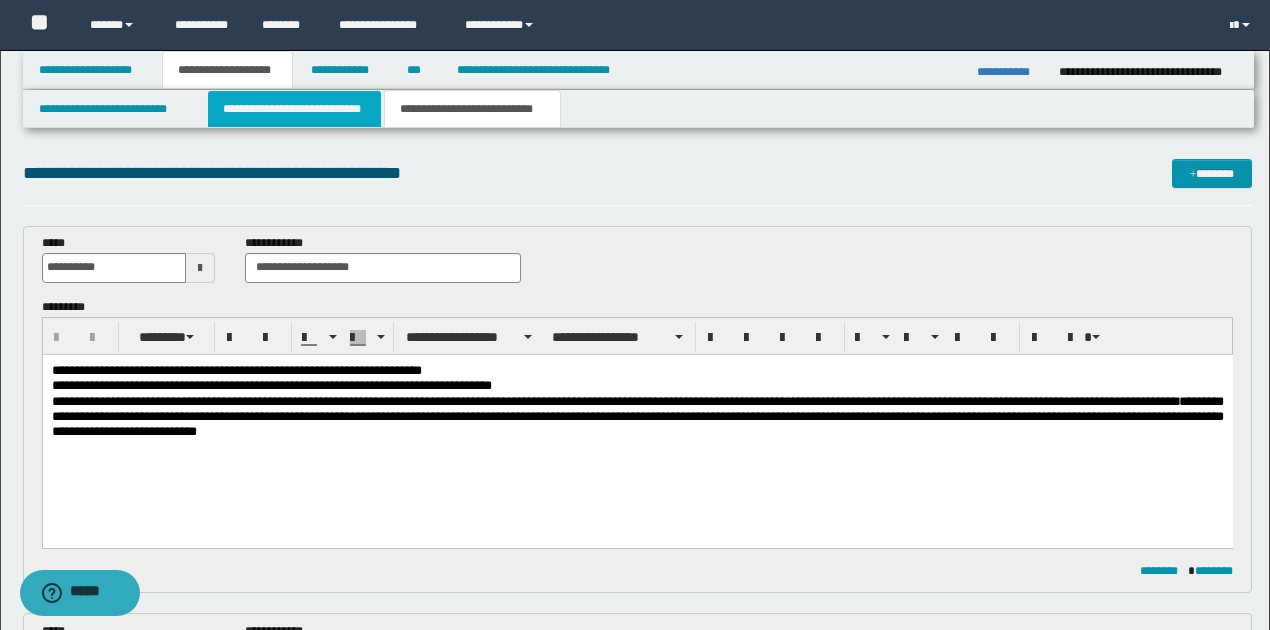 click on "**********" at bounding box center (294, 109) 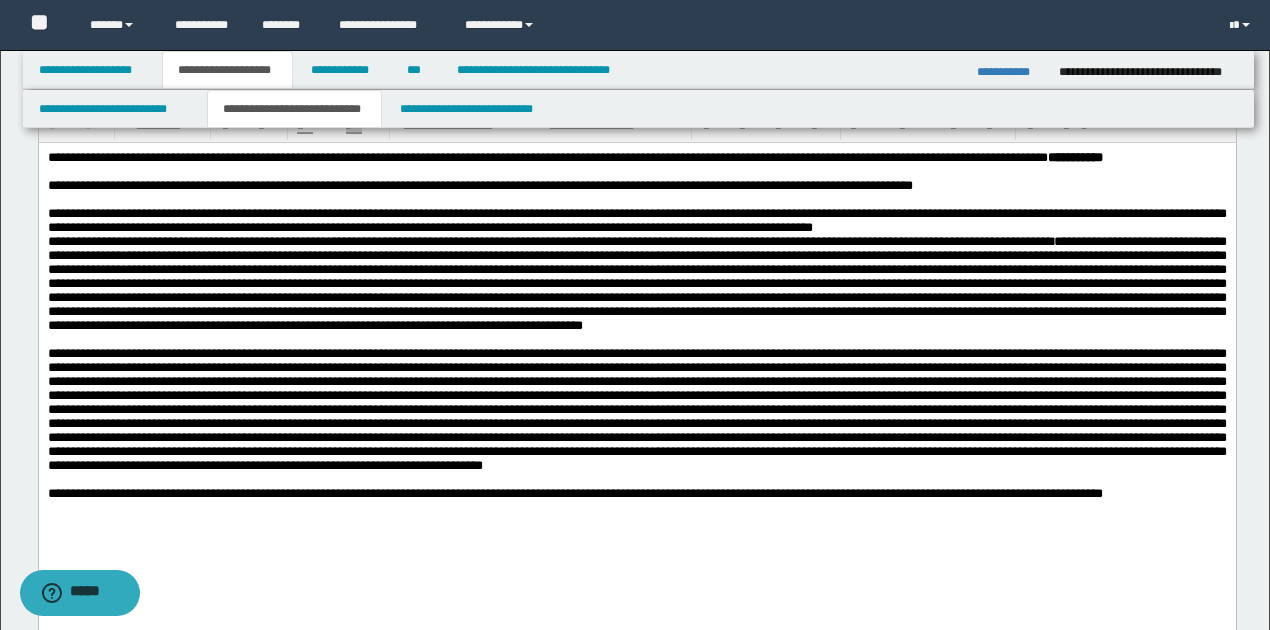 scroll, scrollTop: 1000, scrollLeft: 0, axis: vertical 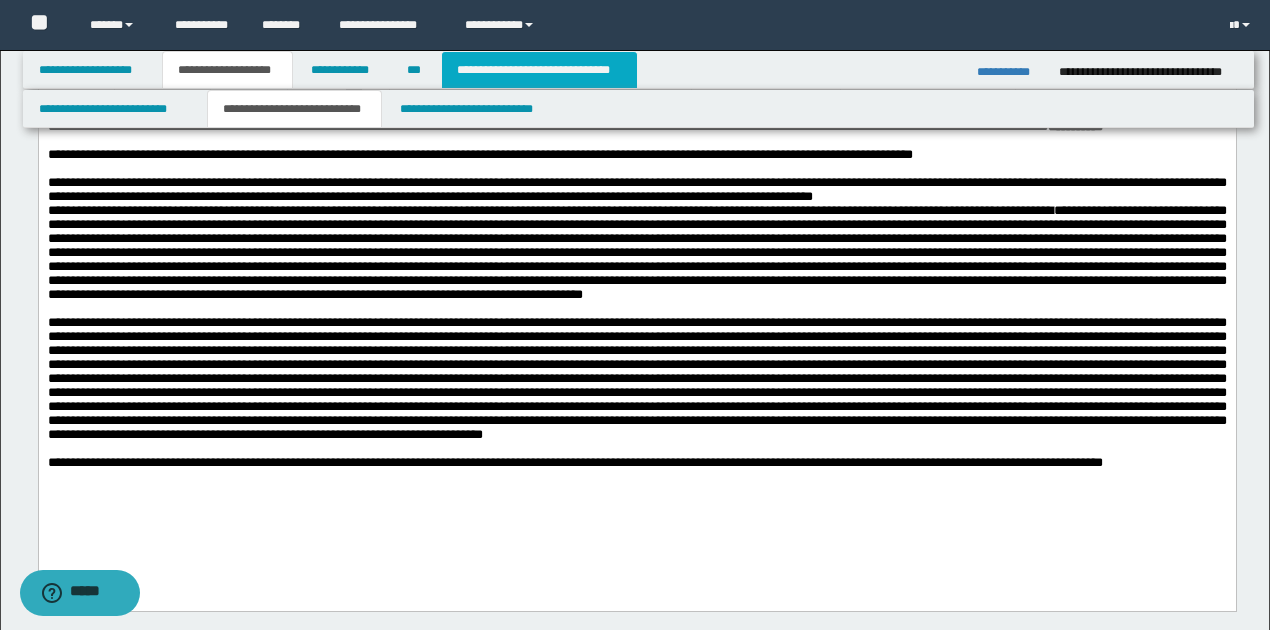 click on "**********" at bounding box center (539, 70) 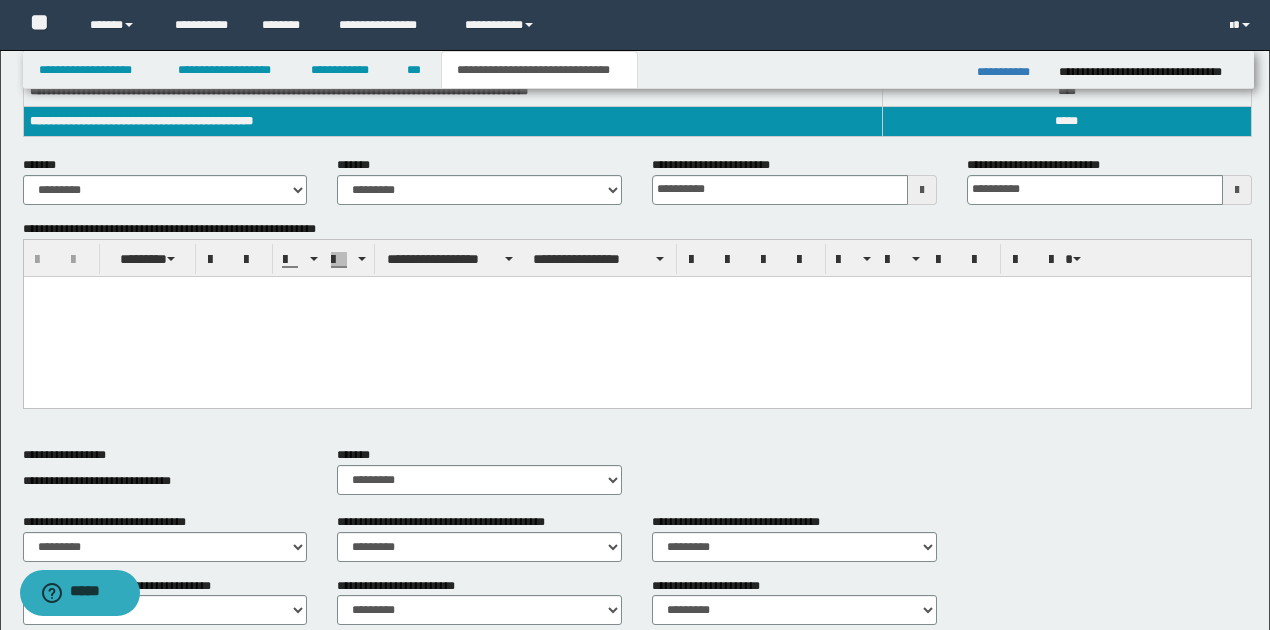 scroll, scrollTop: 61, scrollLeft: 0, axis: vertical 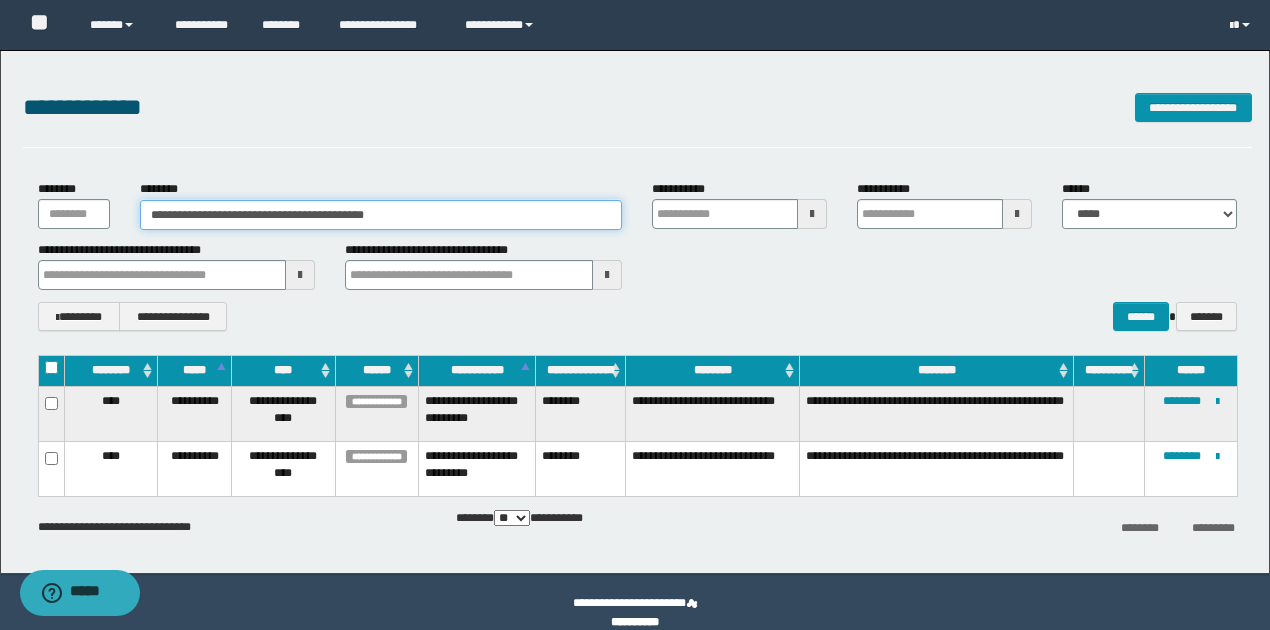 drag, startPoint x: 232, startPoint y: 213, endPoint x: 412, endPoint y: 230, distance: 180.801 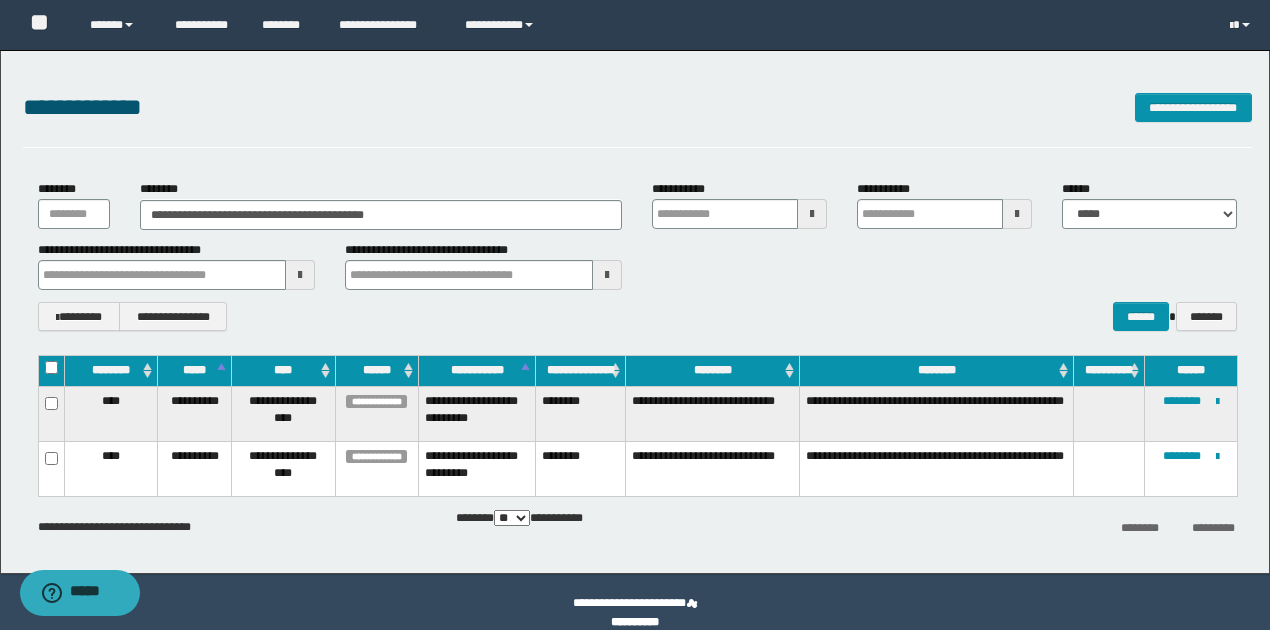 click on "**********" at bounding box center [637, 255] 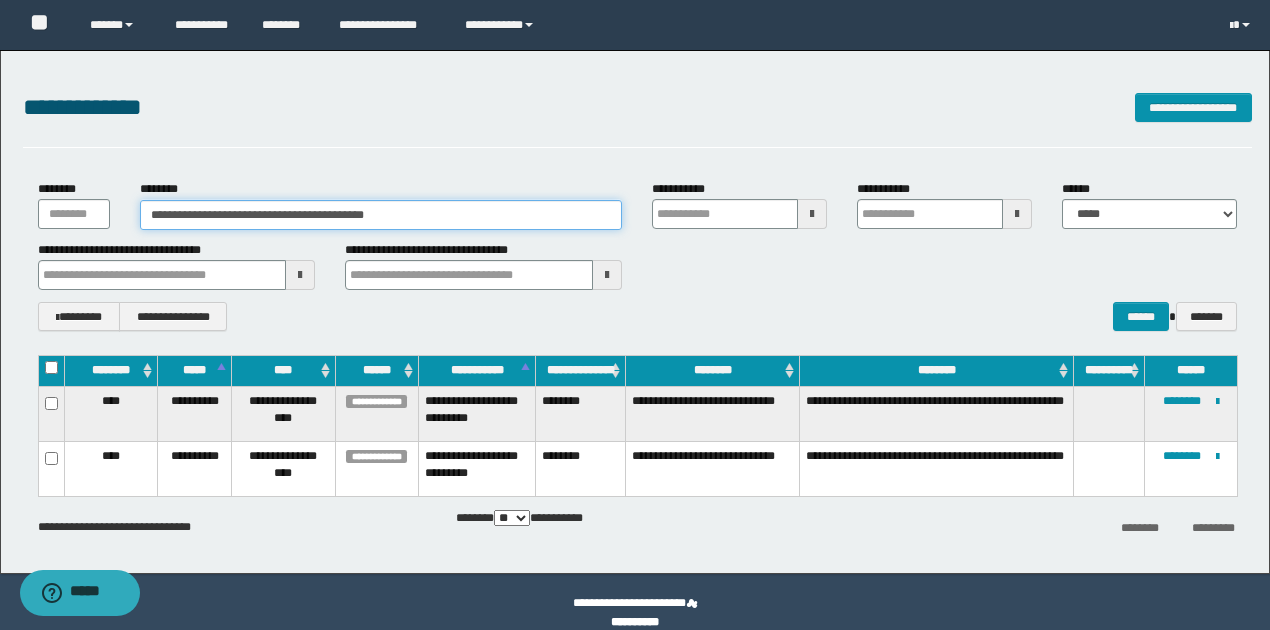 drag, startPoint x: 149, startPoint y: 214, endPoint x: 531, endPoint y: 206, distance: 382.08377 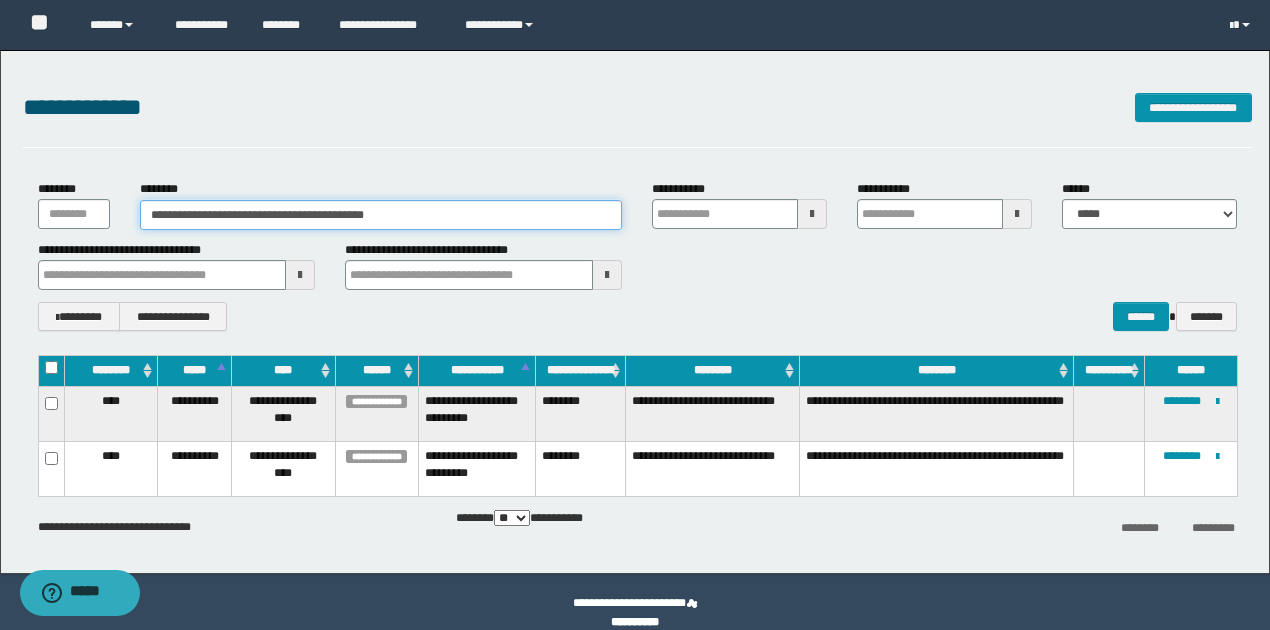 paste 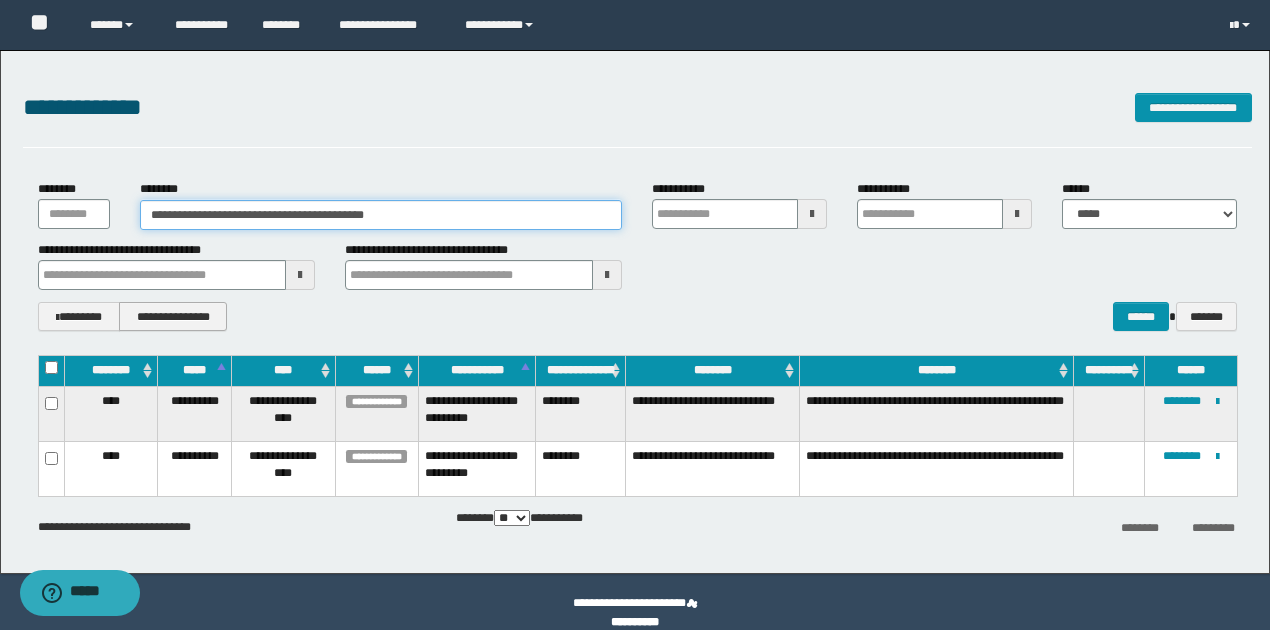 type on "********" 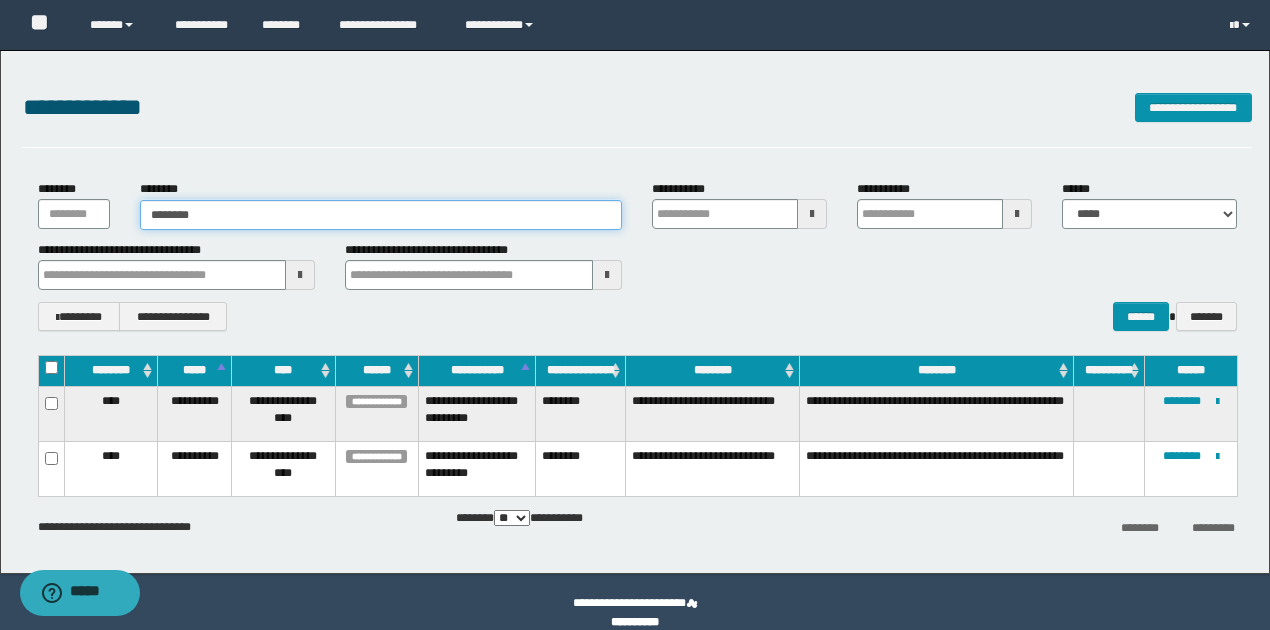 type on "********" 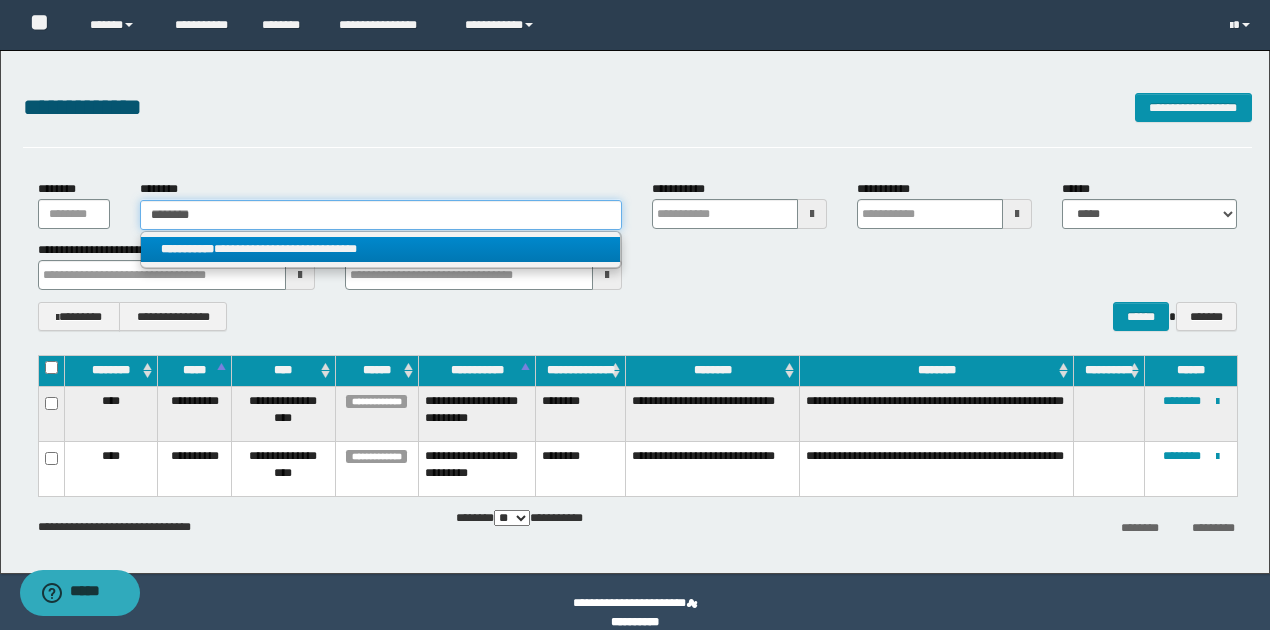 type on "********" 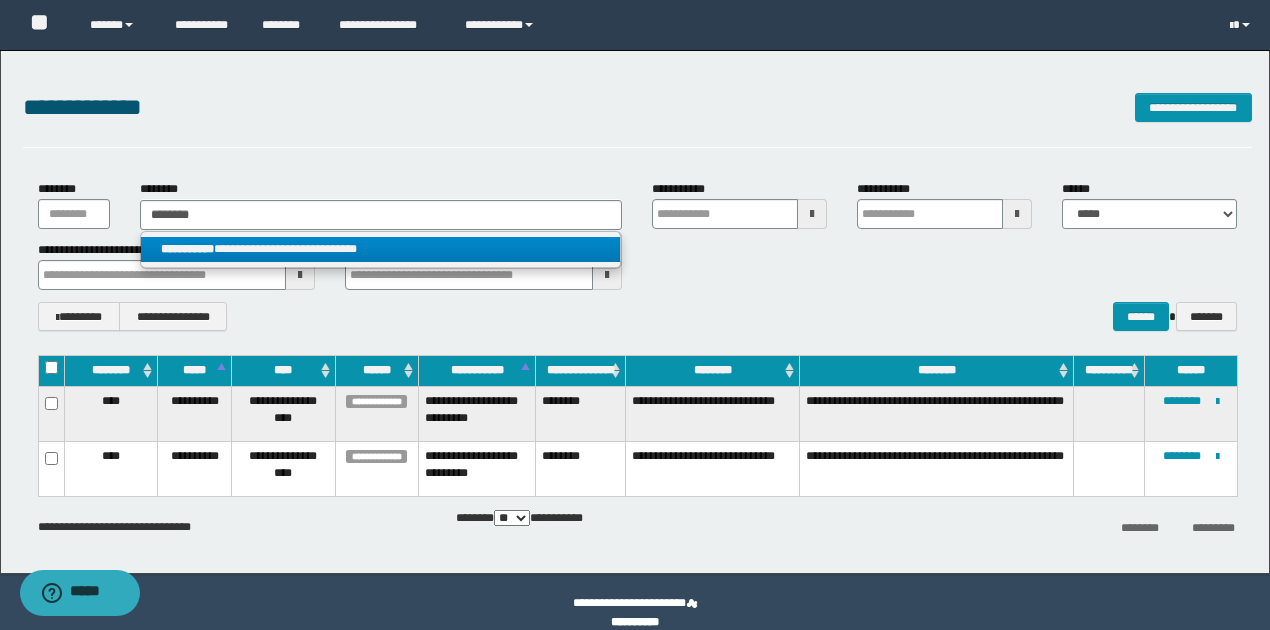 click on "**********" at bounding box center [380, 249] 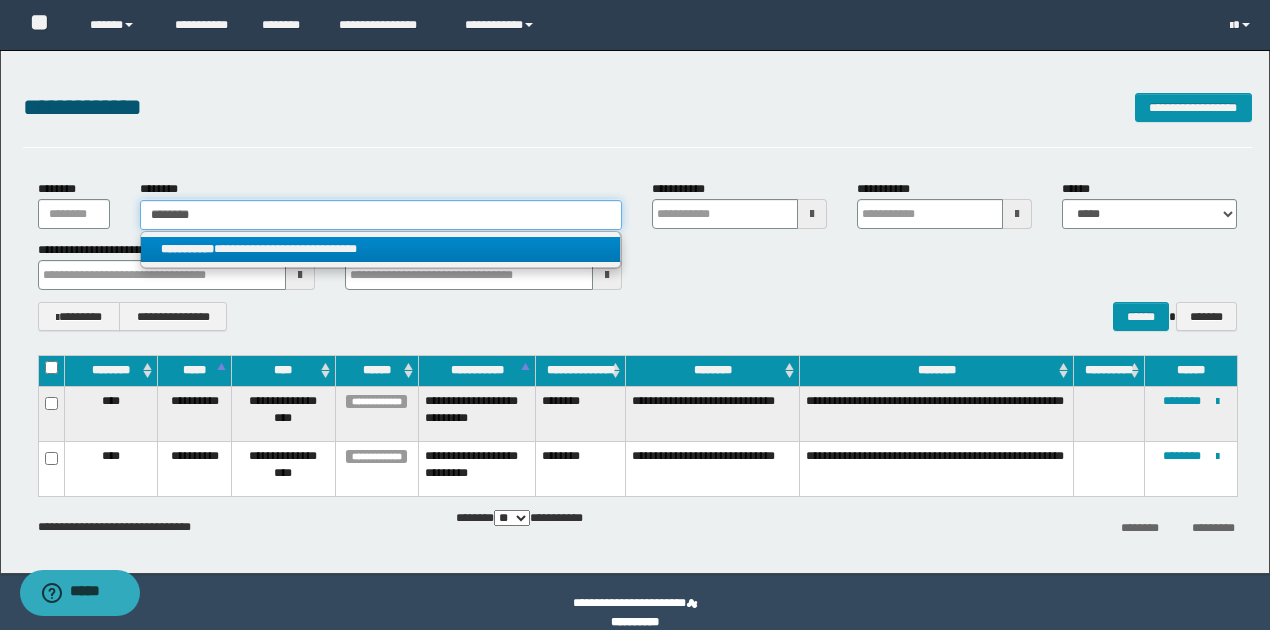 type 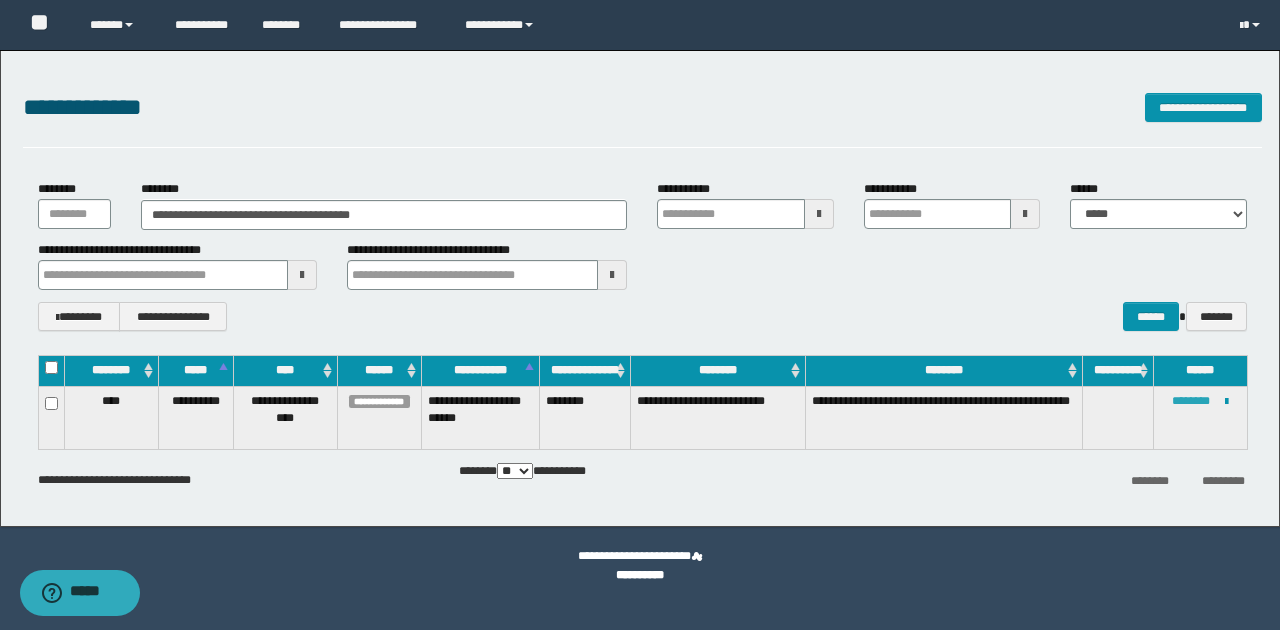 click on "********" at bounding box center [1191, 401] 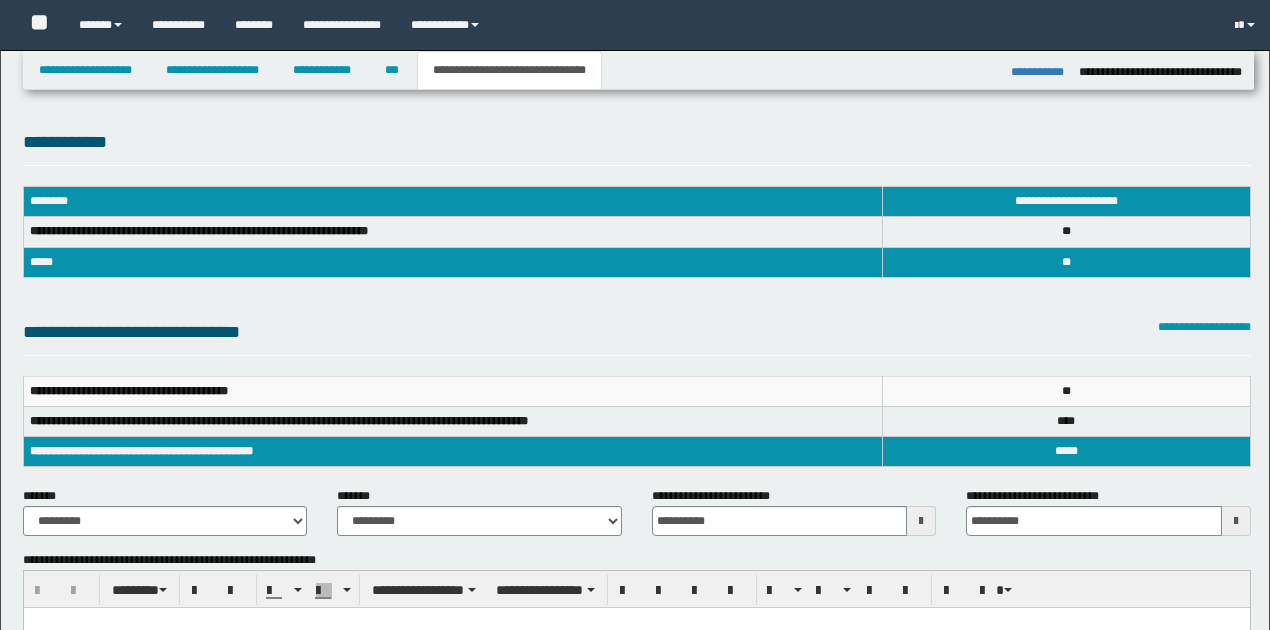 select on "*" 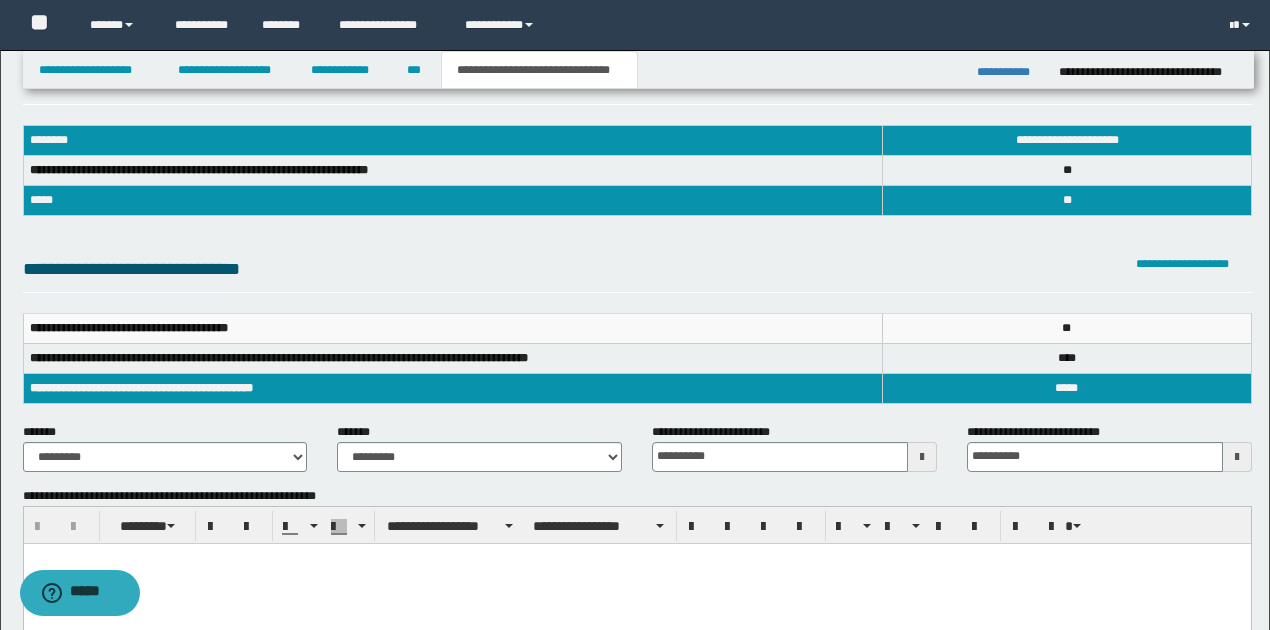 scroll, scrollTop: 0, scrollLeft: 0, axis: both 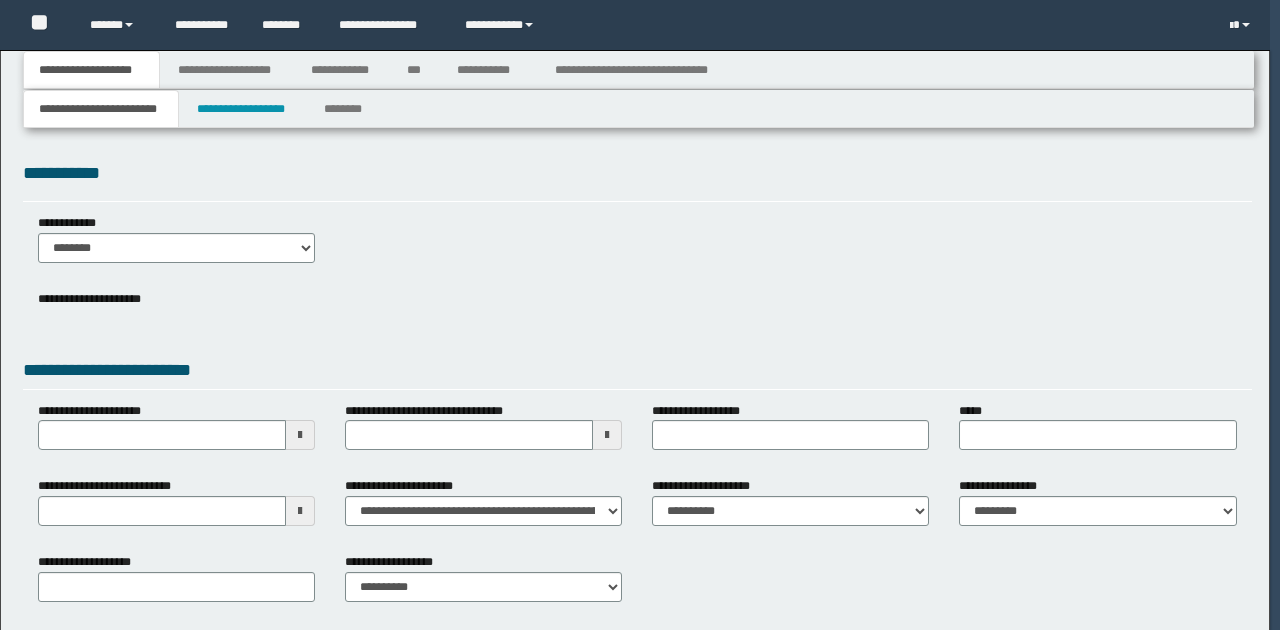 type 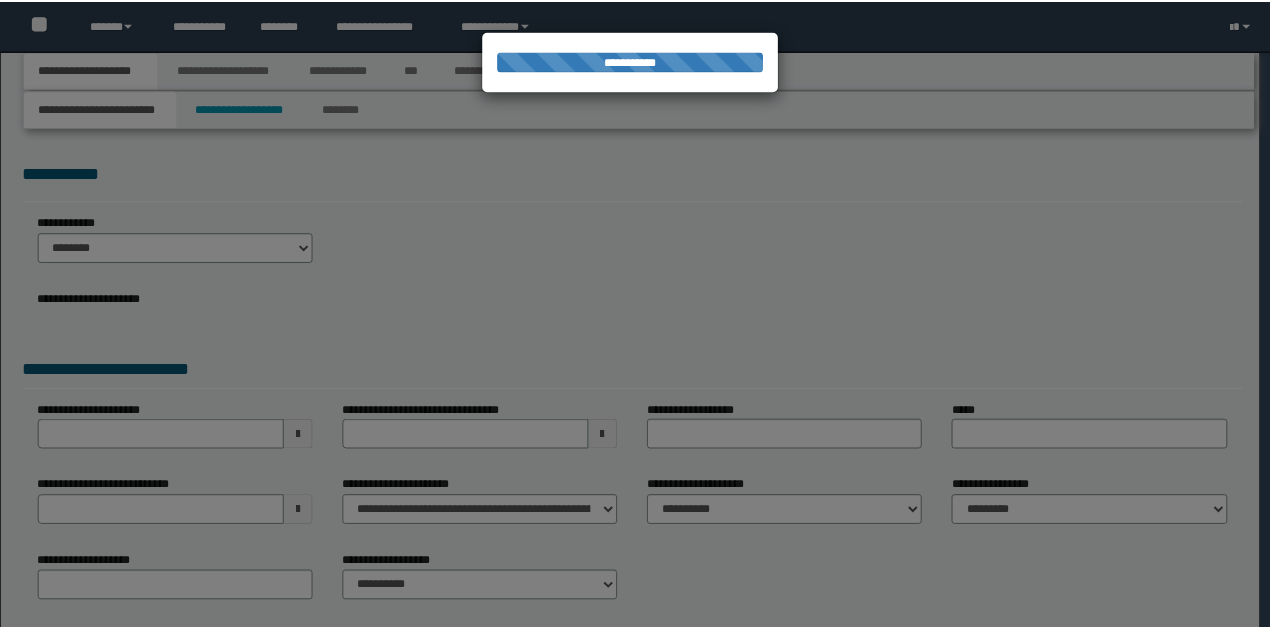 scroll, scrollTop: 0, scrollLeft: 0, axis: both 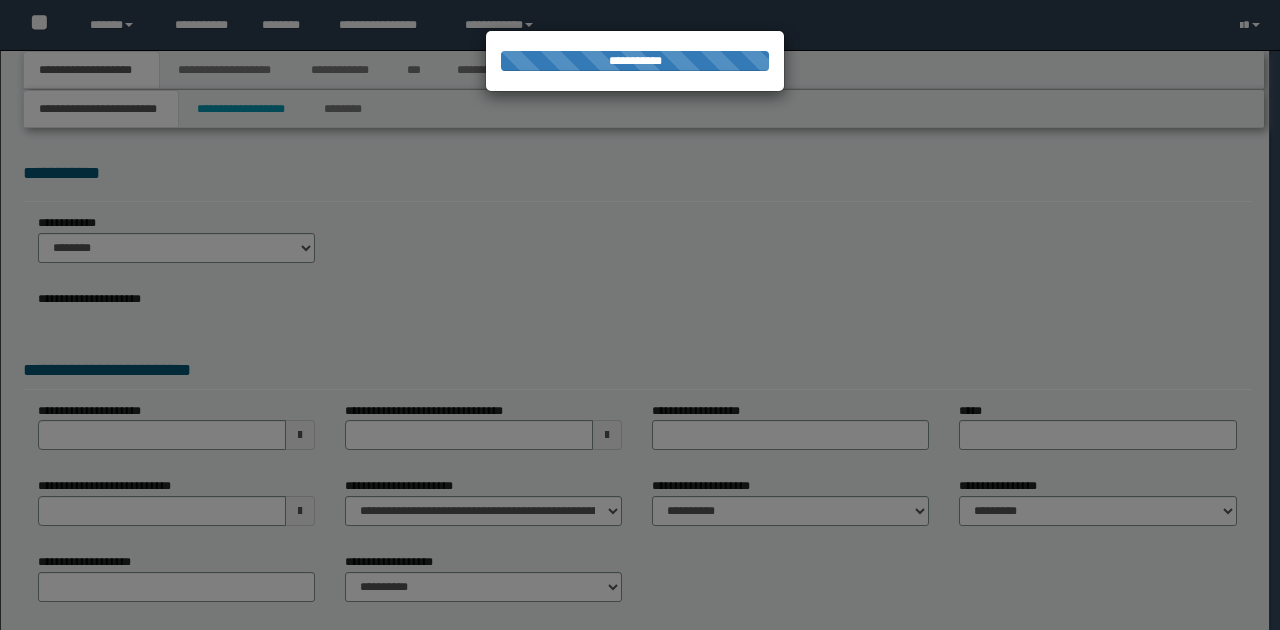 type on "**********" 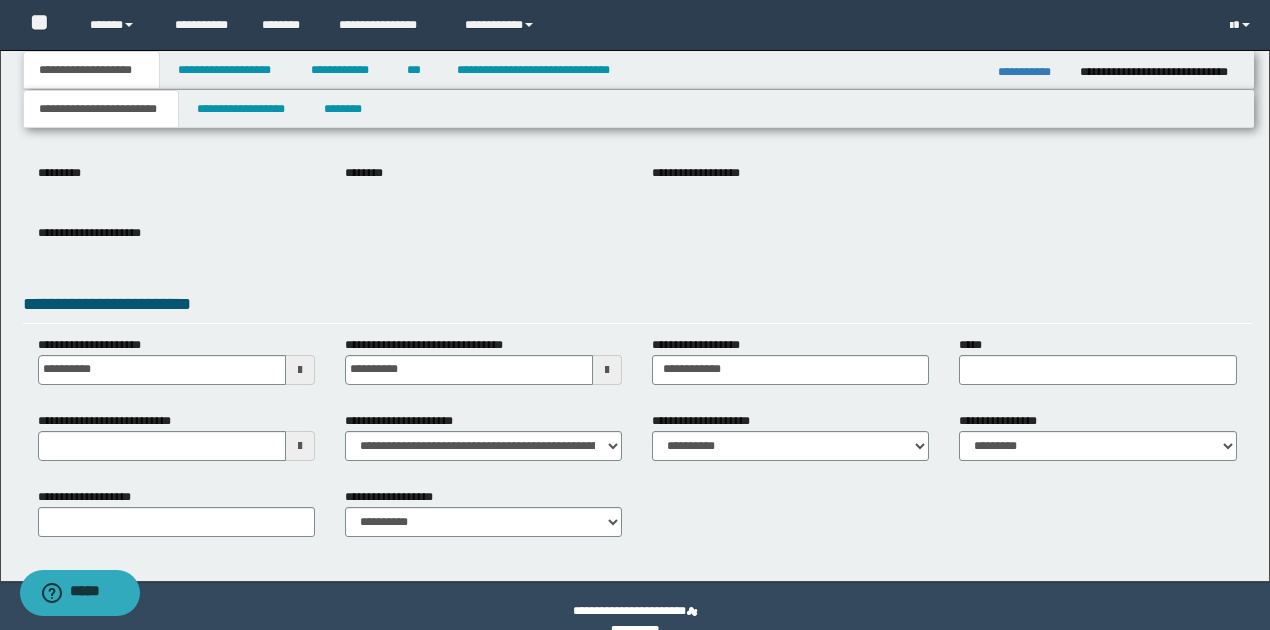 scroll, scrollTop: 234, scrollLeft: 0, axis: vertical 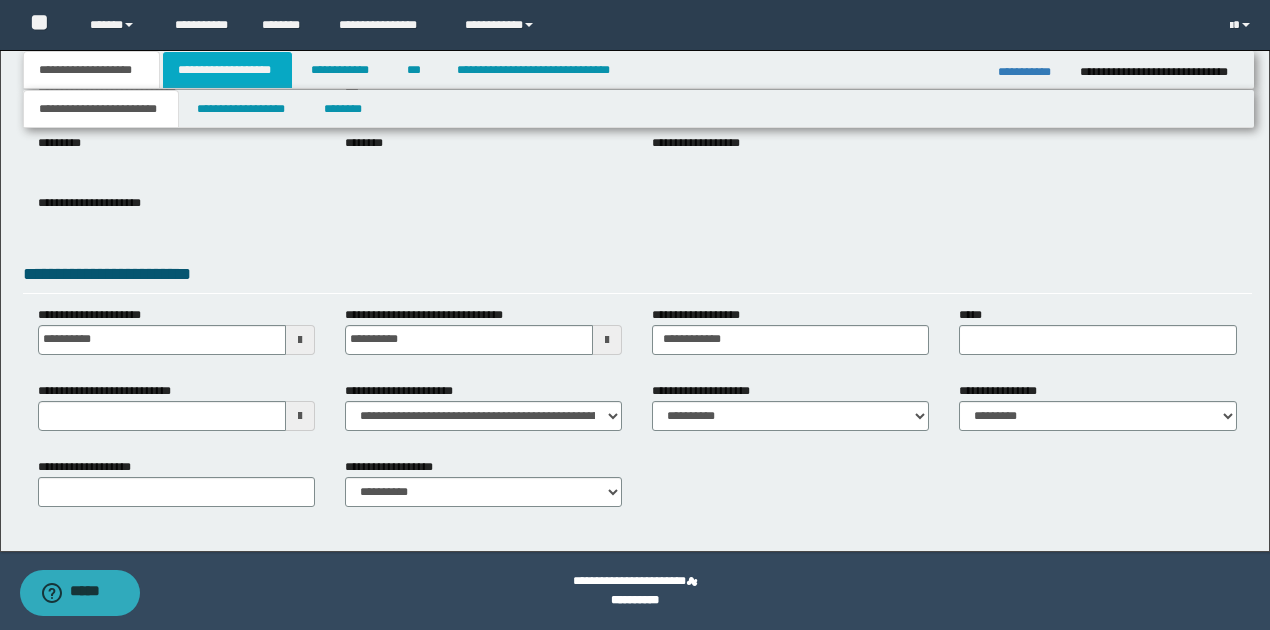 click on "**********" at bounding box center (227, 70) 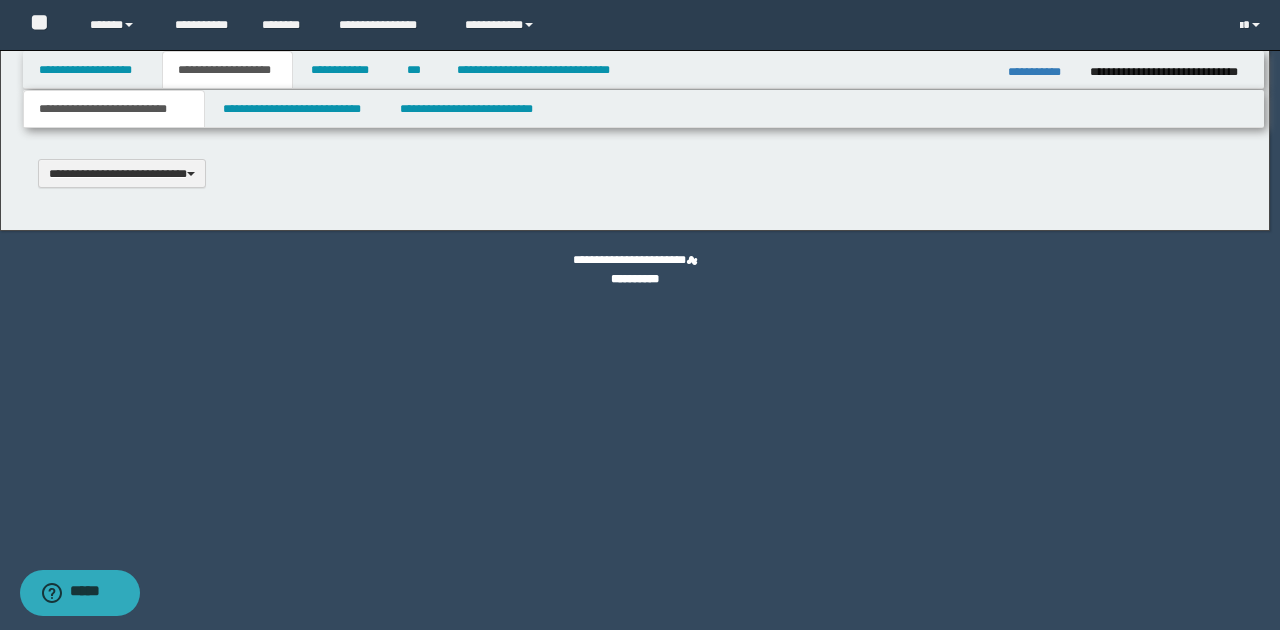 type 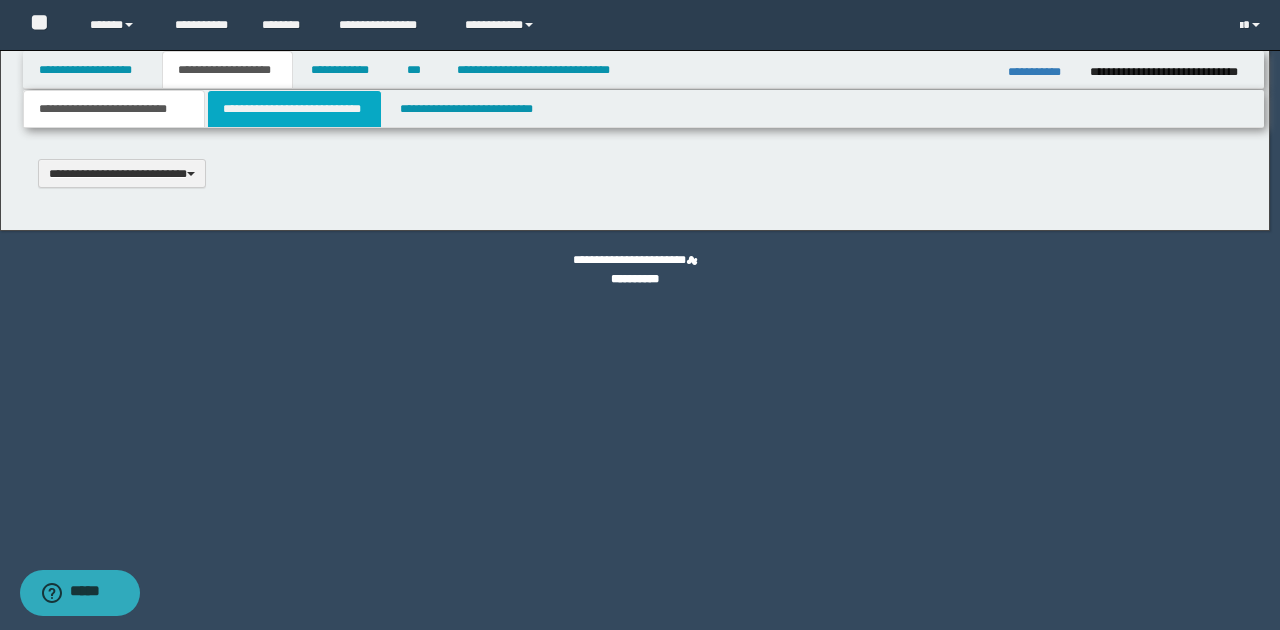 scroll, scrollTop: 0, scrollLeft: 0, axis: both 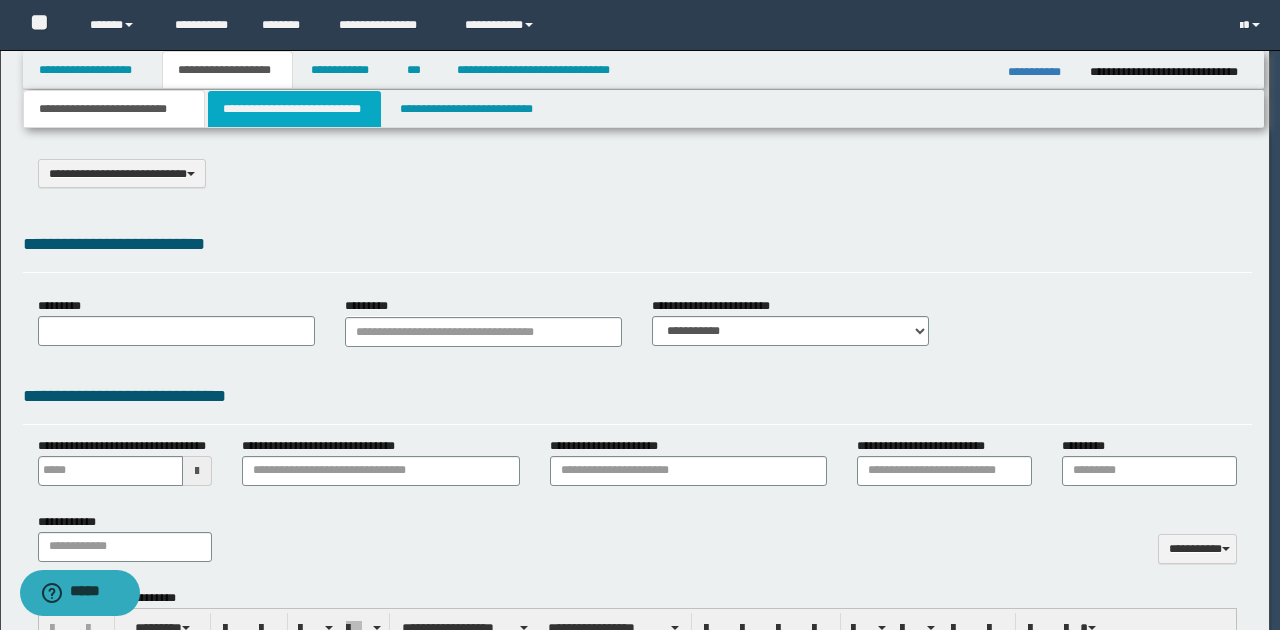 select on "*" 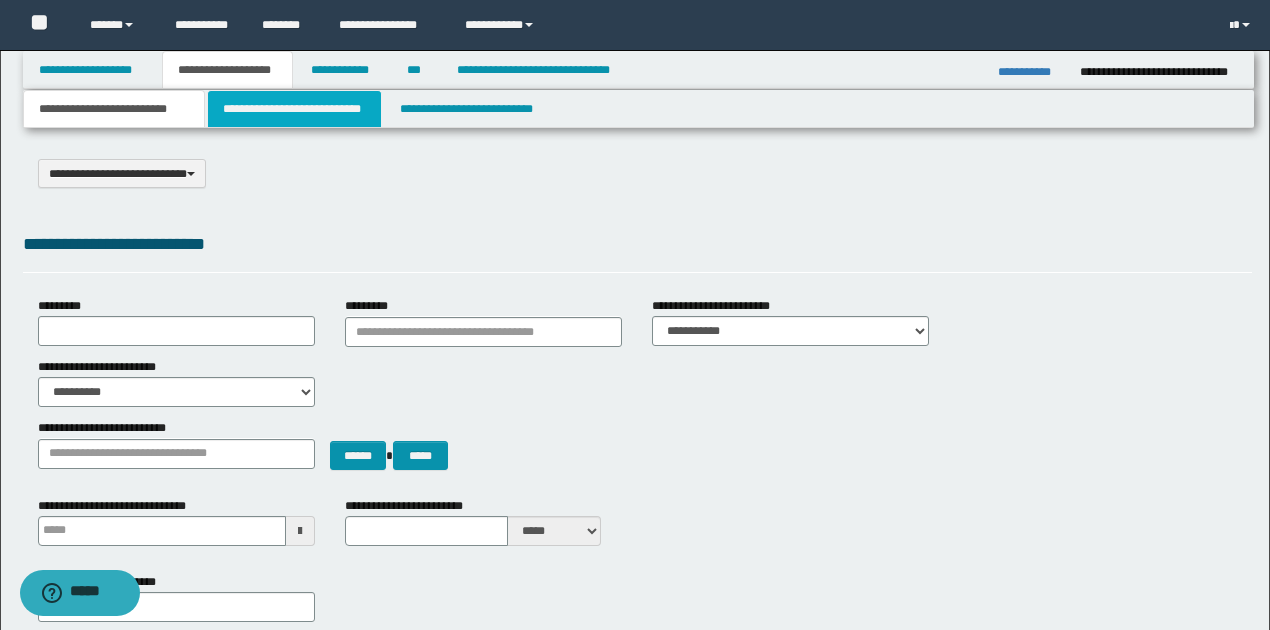 click on "**********" at bounding box center [294, 109] 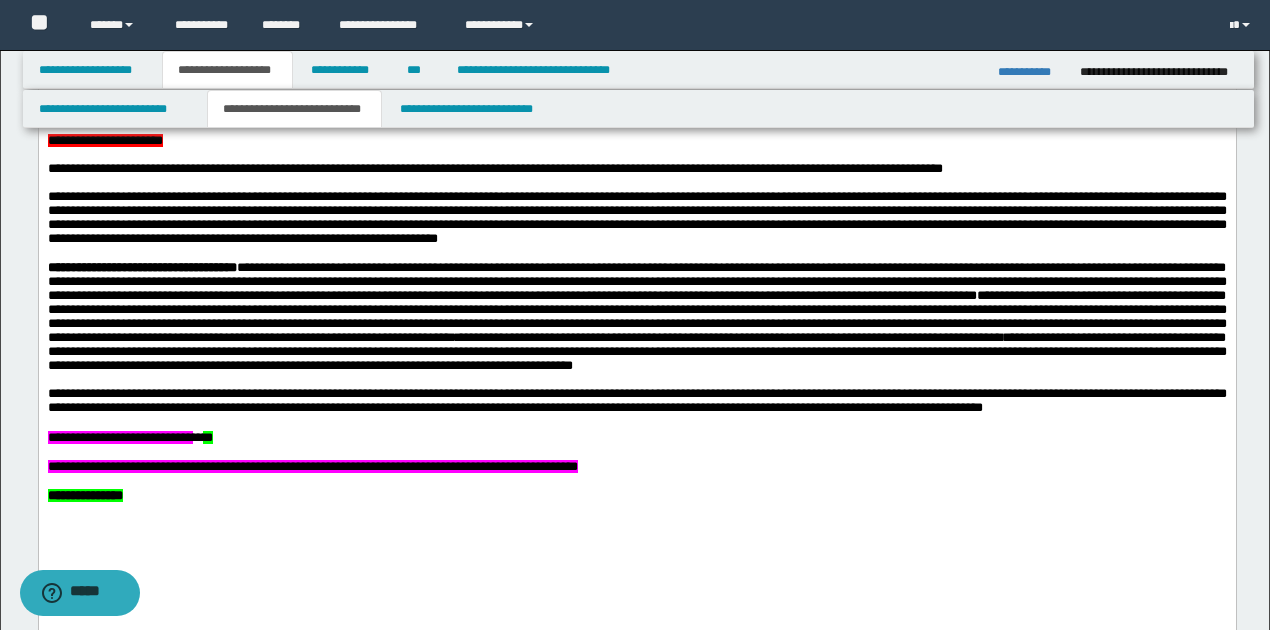 scroll, scrollTop: 1066, scrollLeft: 0, axis: vertical 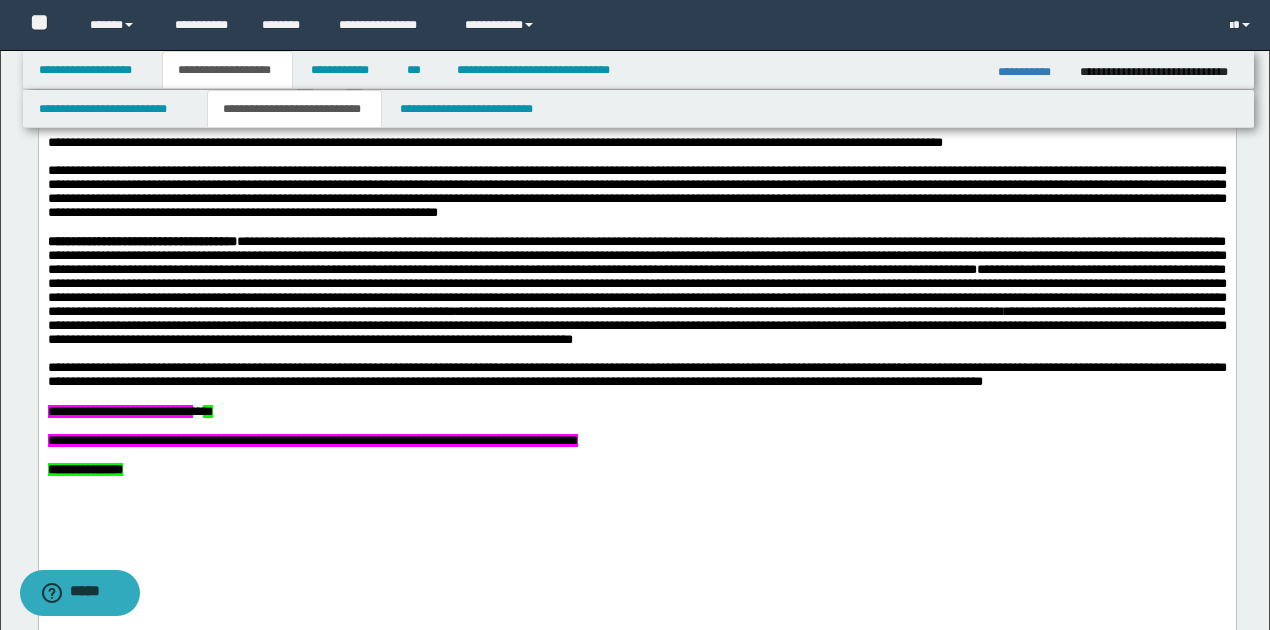 click on "**********" at bounding box center (1031, 72) 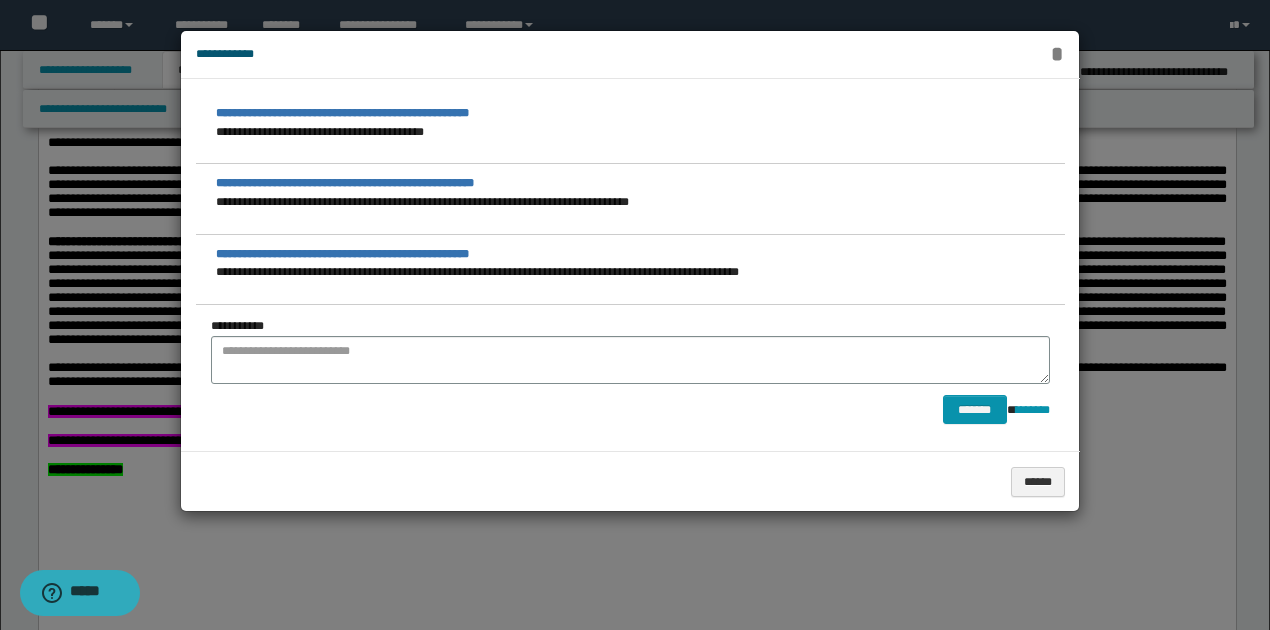 click on "*" at bounding box center [1057, 54] 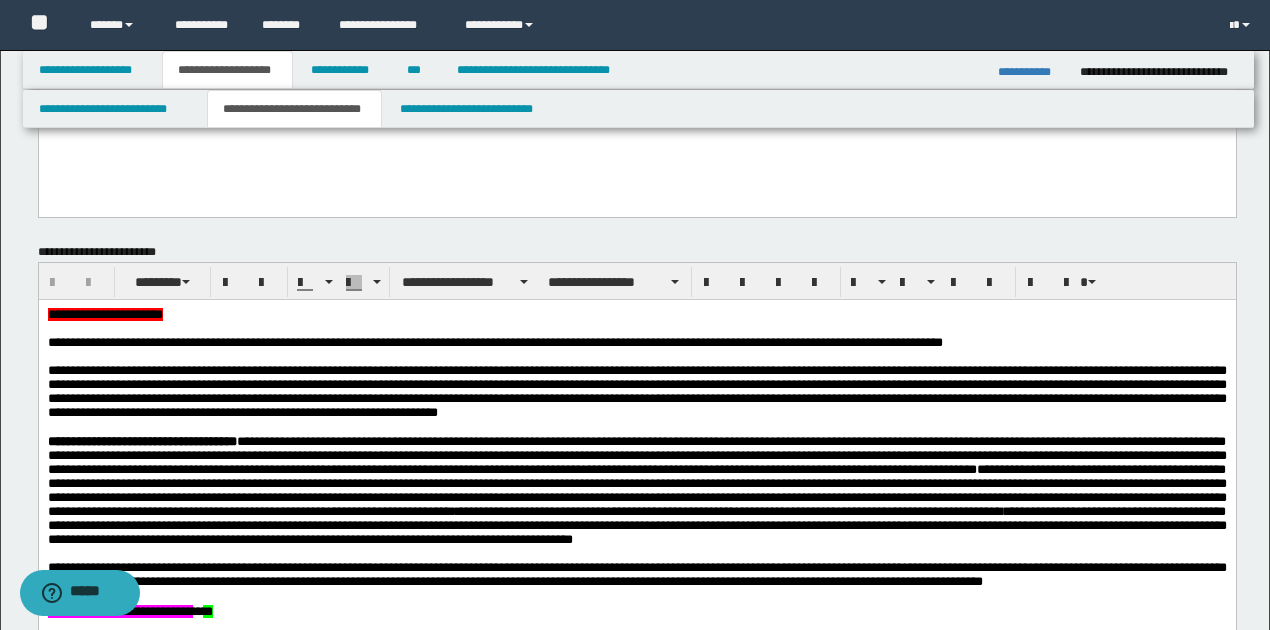scroll, scrollTop: 933, scrollLeft: 0, axis: vertical 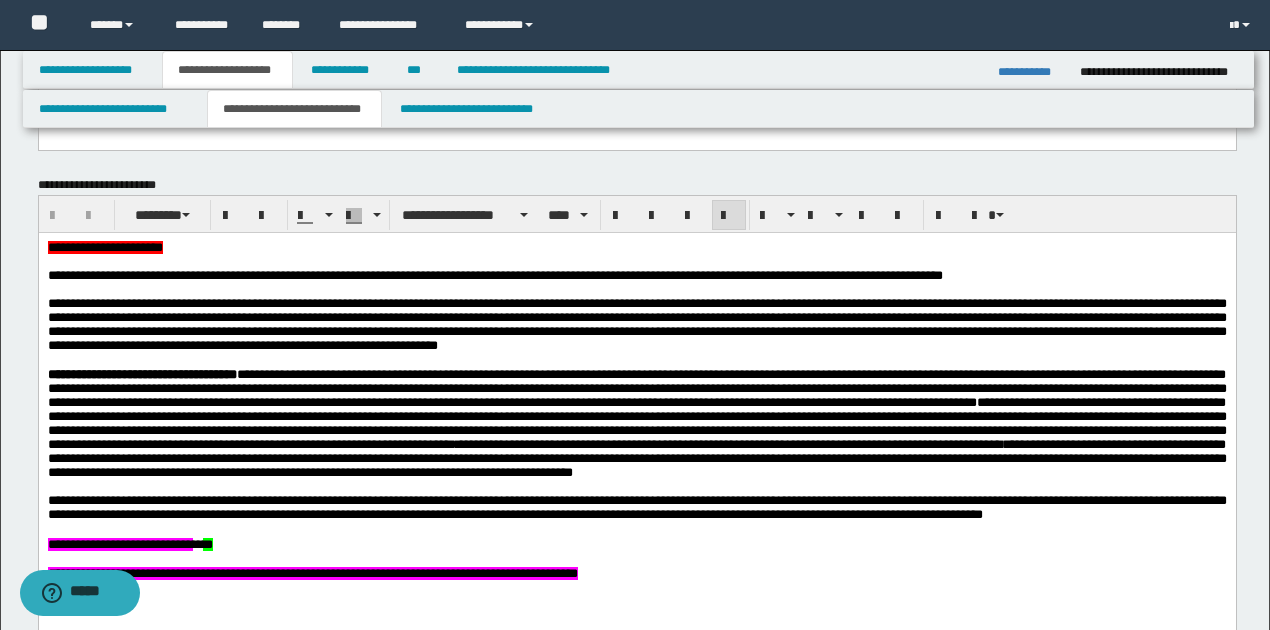 click on "**********" at bounding box center [636, 507] 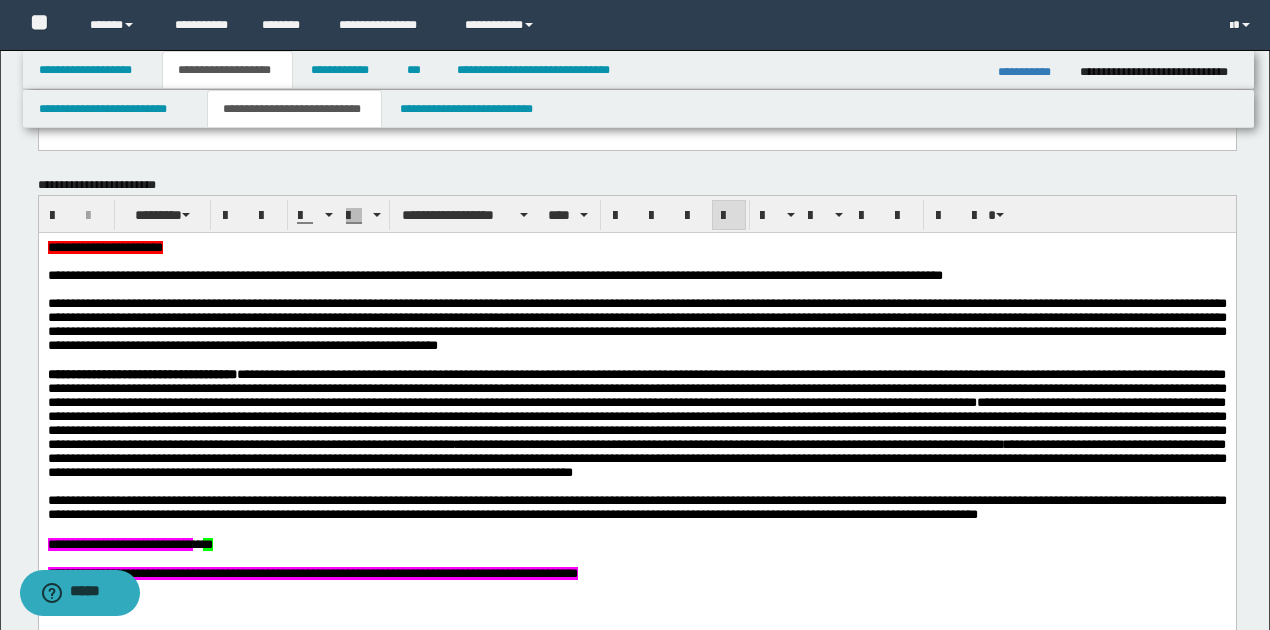 click on "**********" at bounding box center (636, 450) 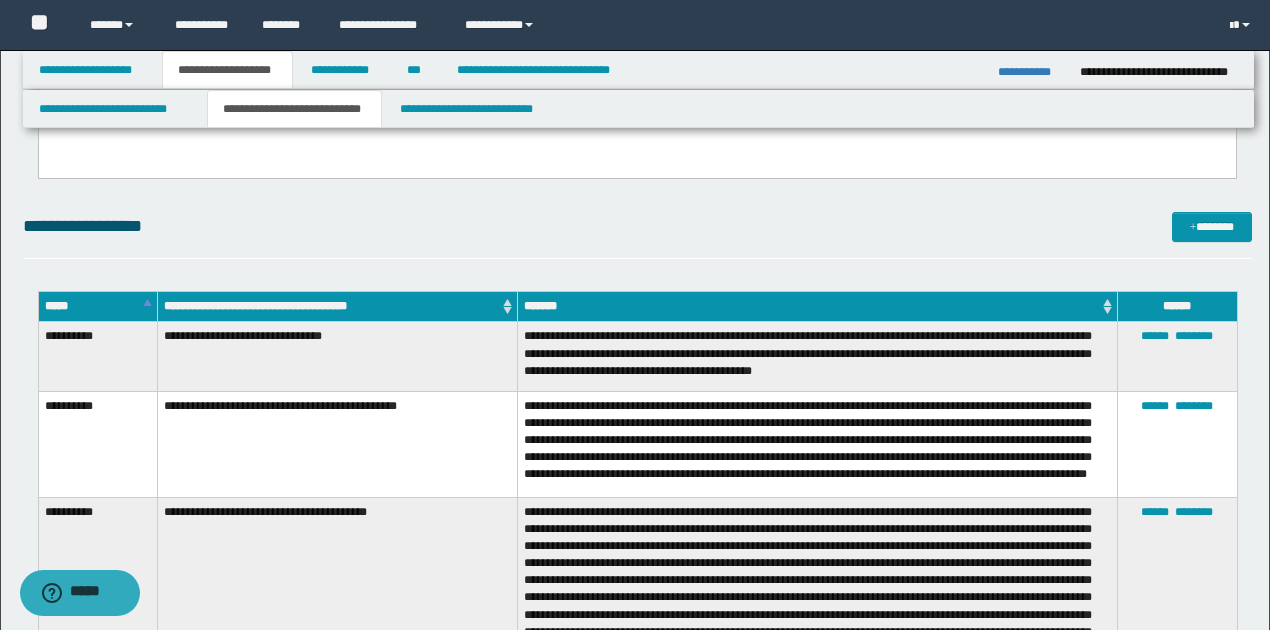scroll, scrollTop: 1600, scrollLeft: 0, axis: vertical 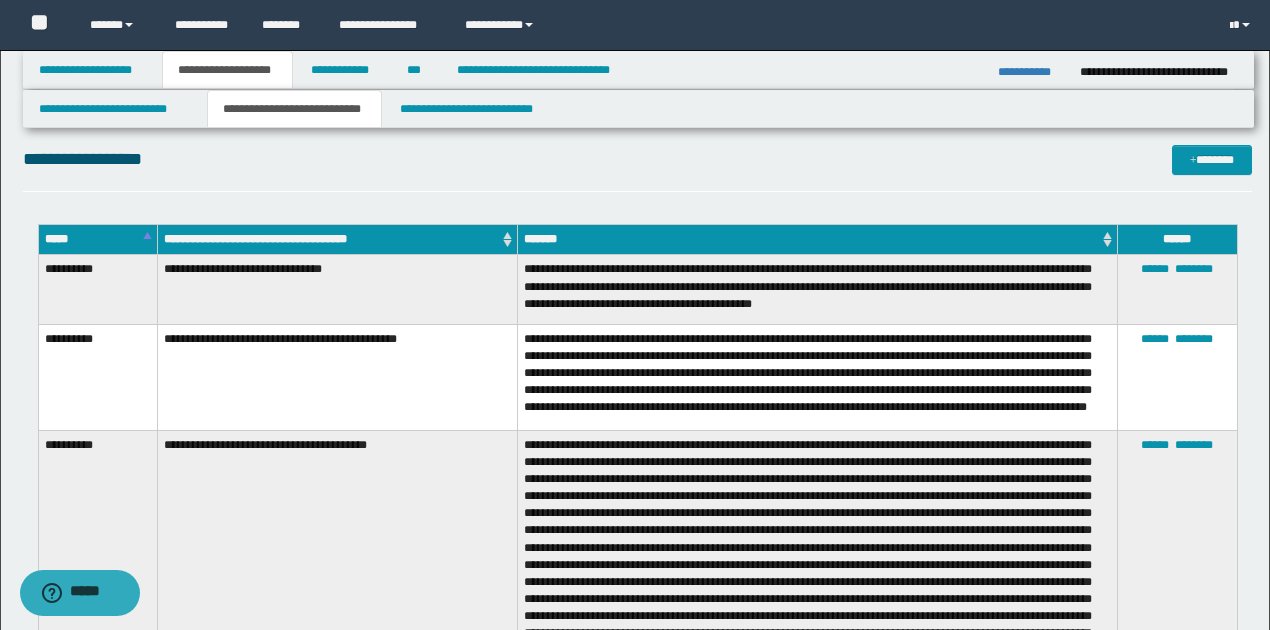 click on "**********" at bounding box center [817, 377] 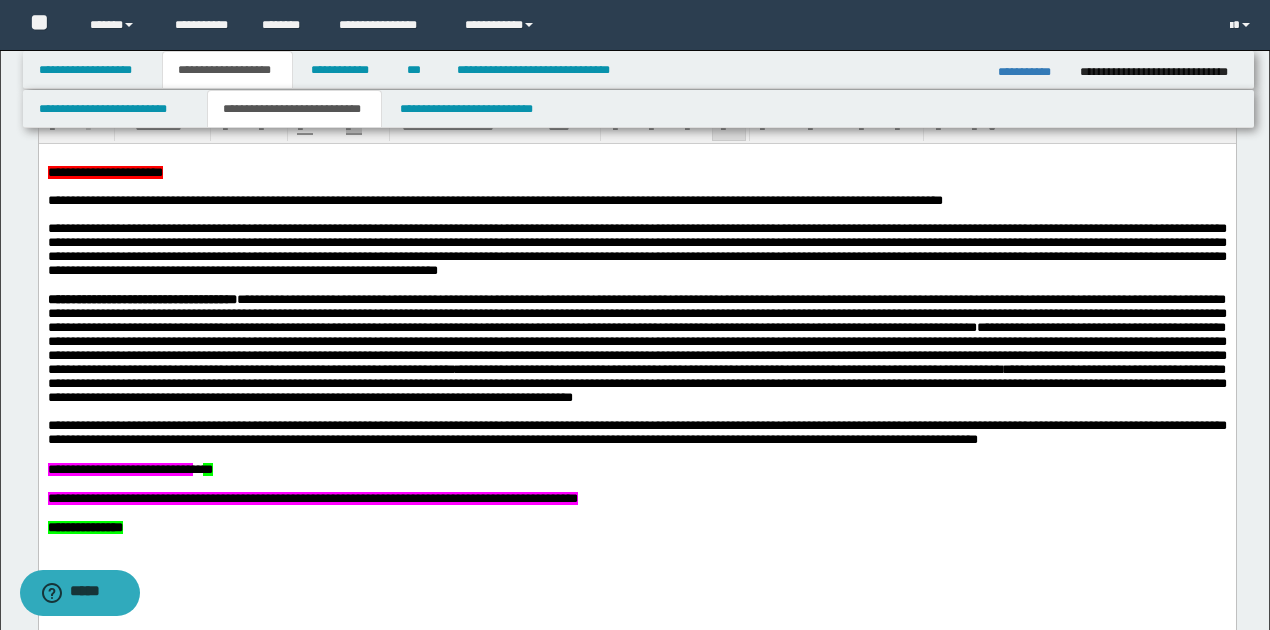 scroll, scrollTop: 999, scrollLeft: 0, axis: vertical 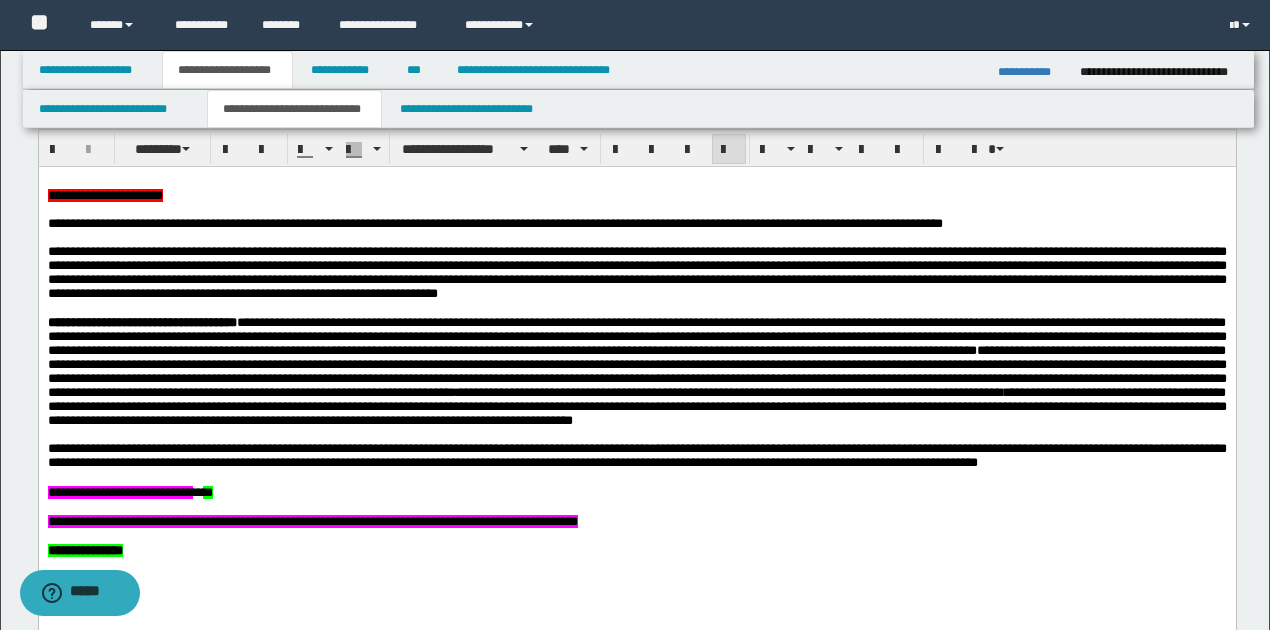 click on "**********" at bounding box center (636, 272) 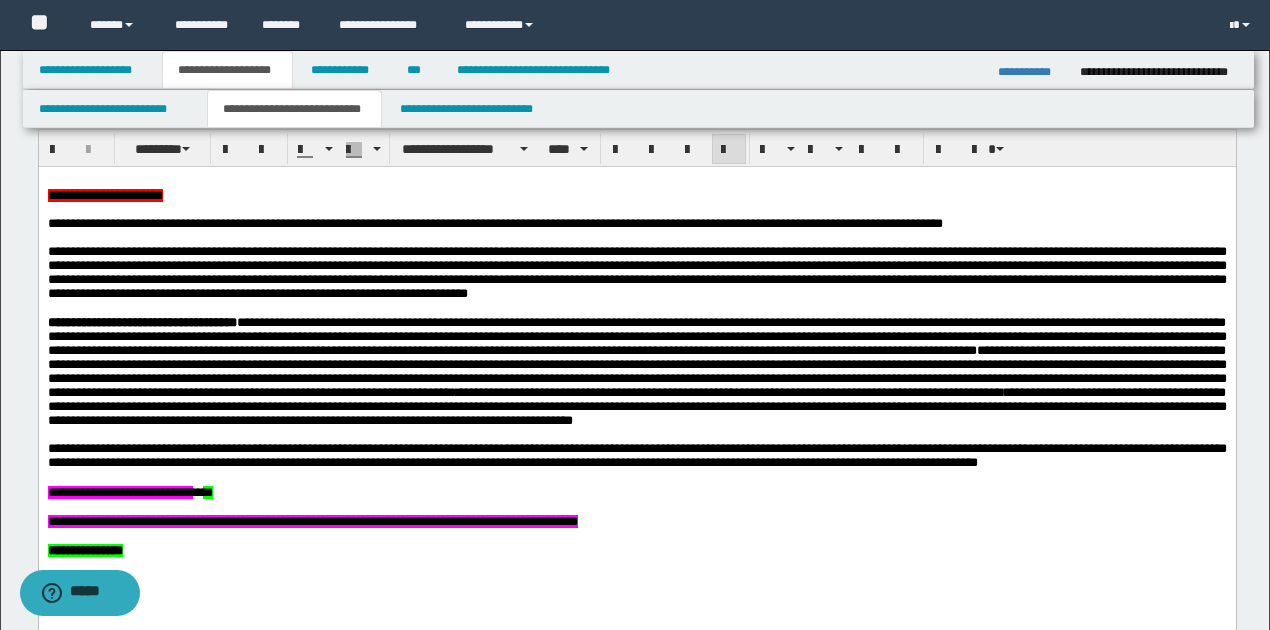 click on "**********" at bounding box center (636, 273) 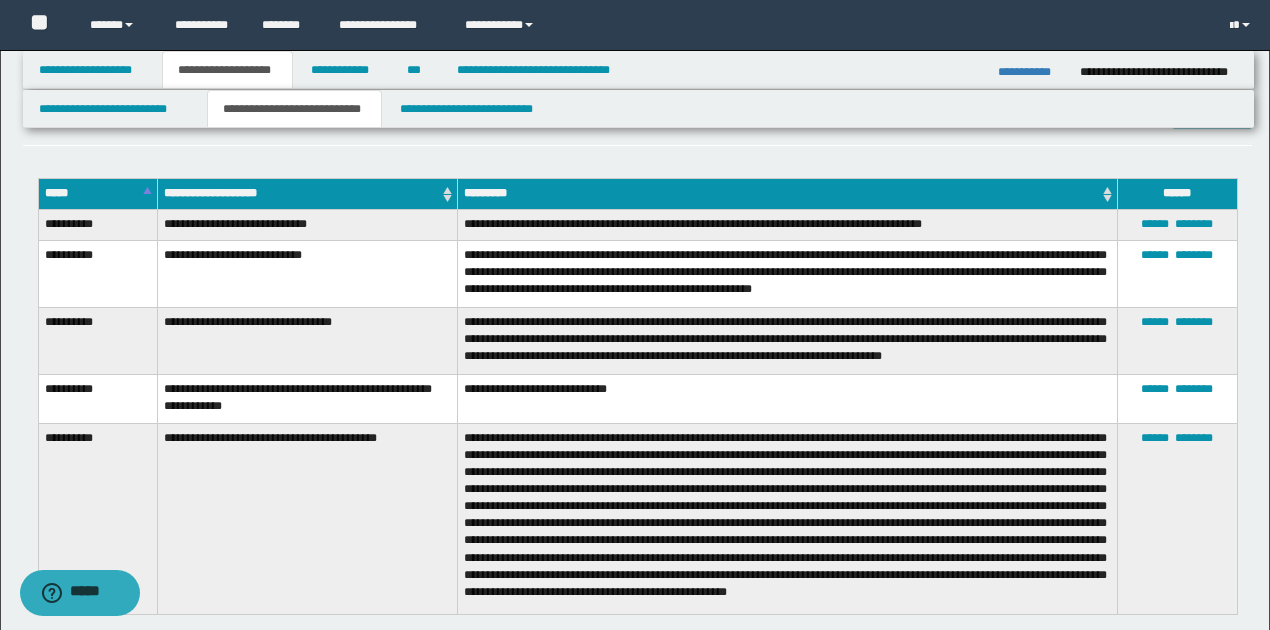 scroll, scrollTop: 2466, scrollLeft: 0, axis: vertical 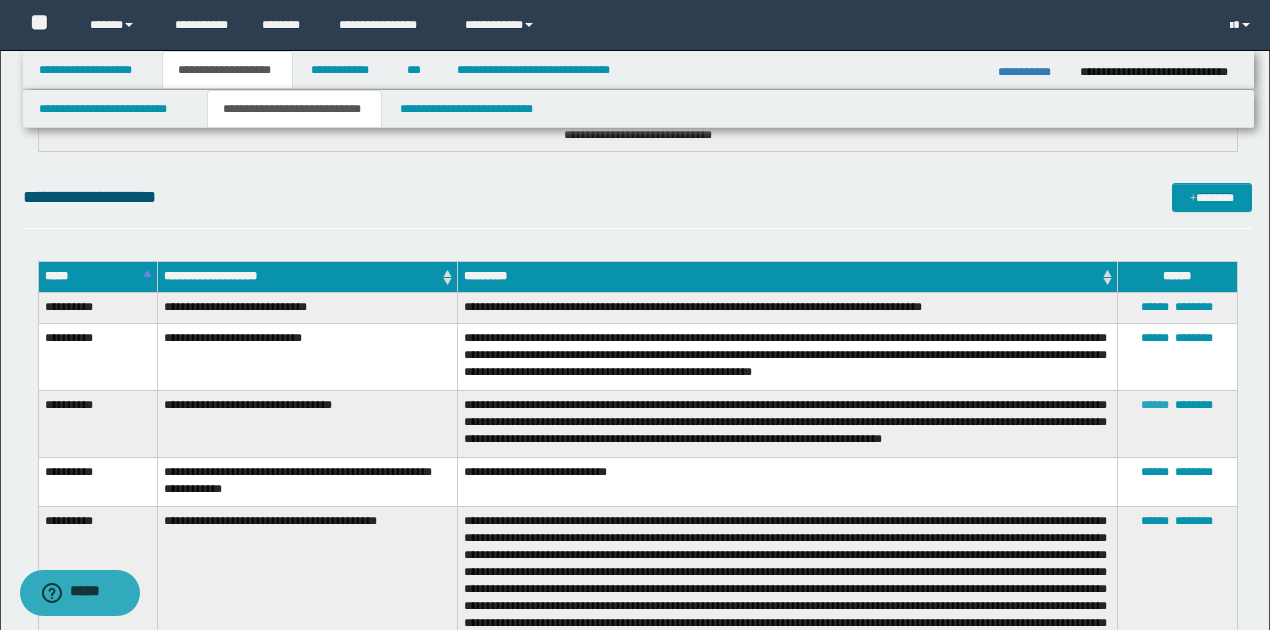 click on "******" at bounding box center [1155, 405] 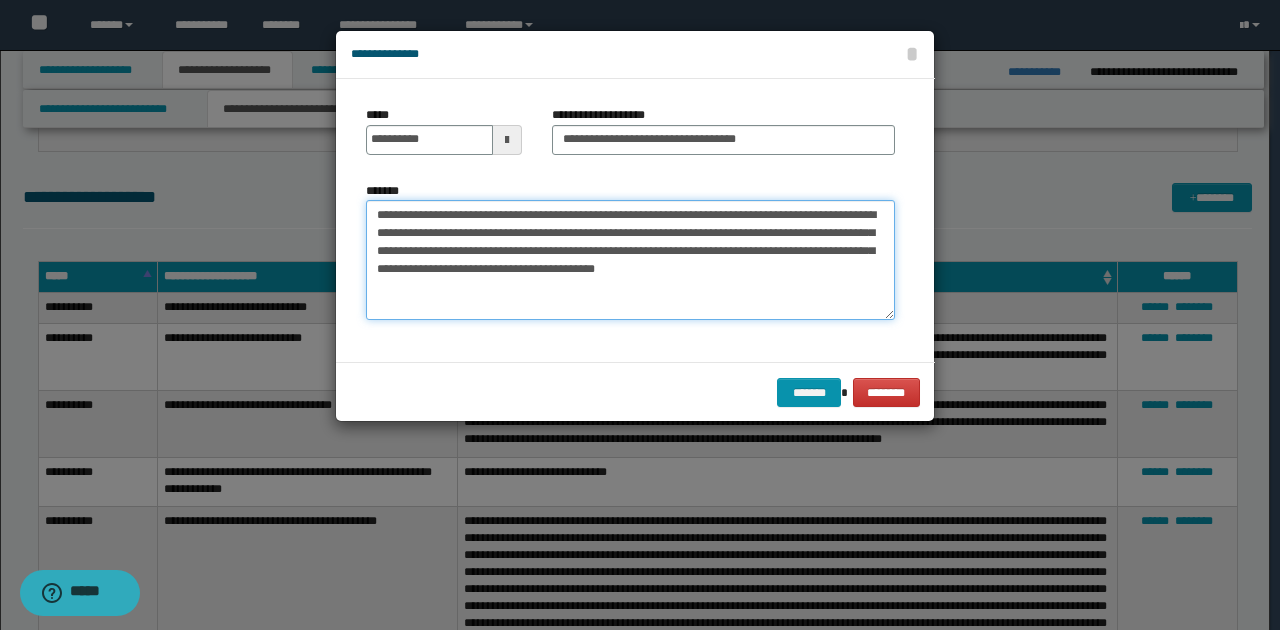 drag, startPoint x: 375, startPoint y: 216, endPoint x: 796, endPoint y: 273, distance: 424.84116 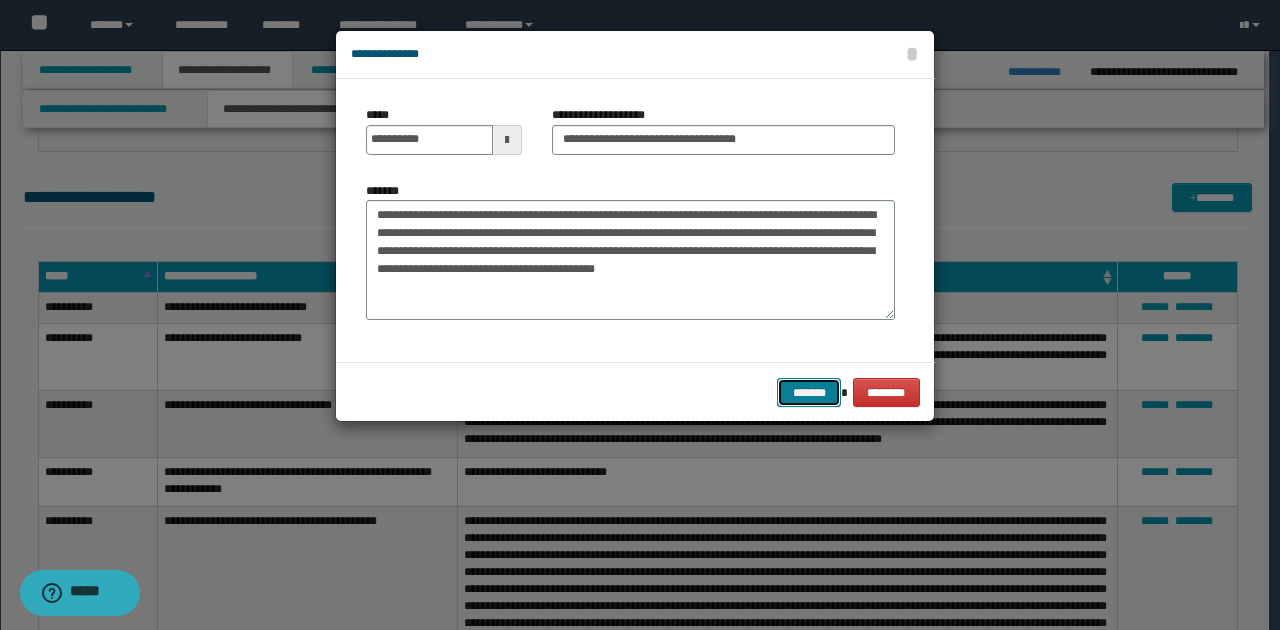 click on "*******" at bounding box center (809, 392) 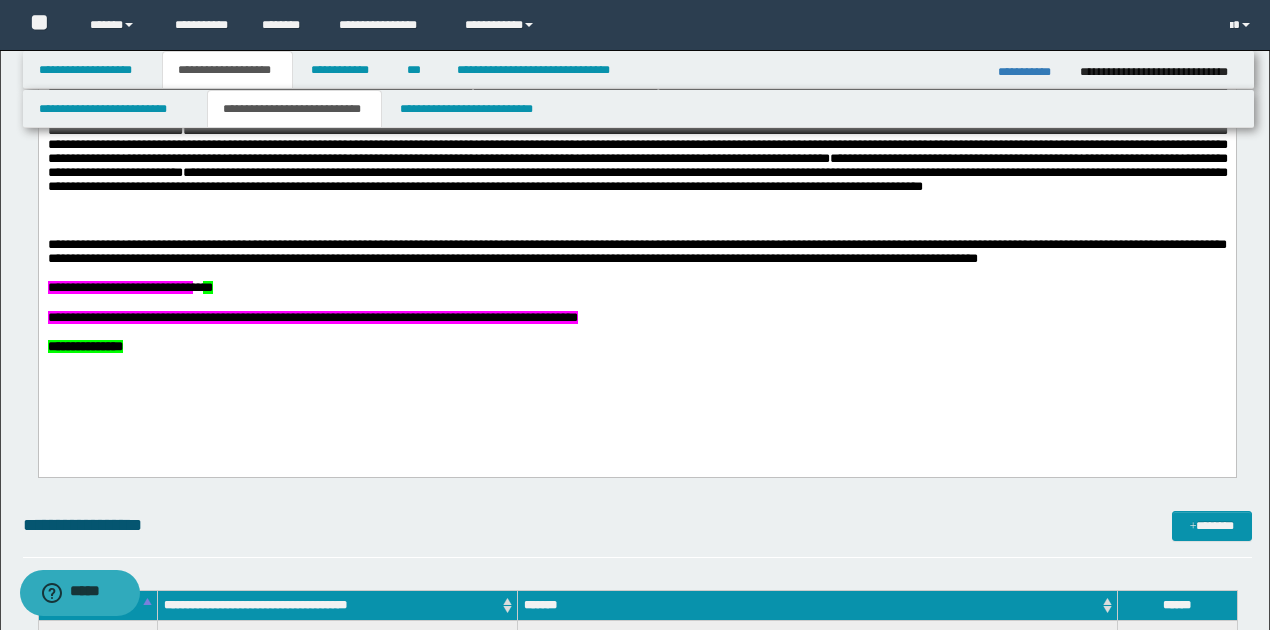 scroll, scrollTop: 1026, scrollLeft: 0, axis: vertical 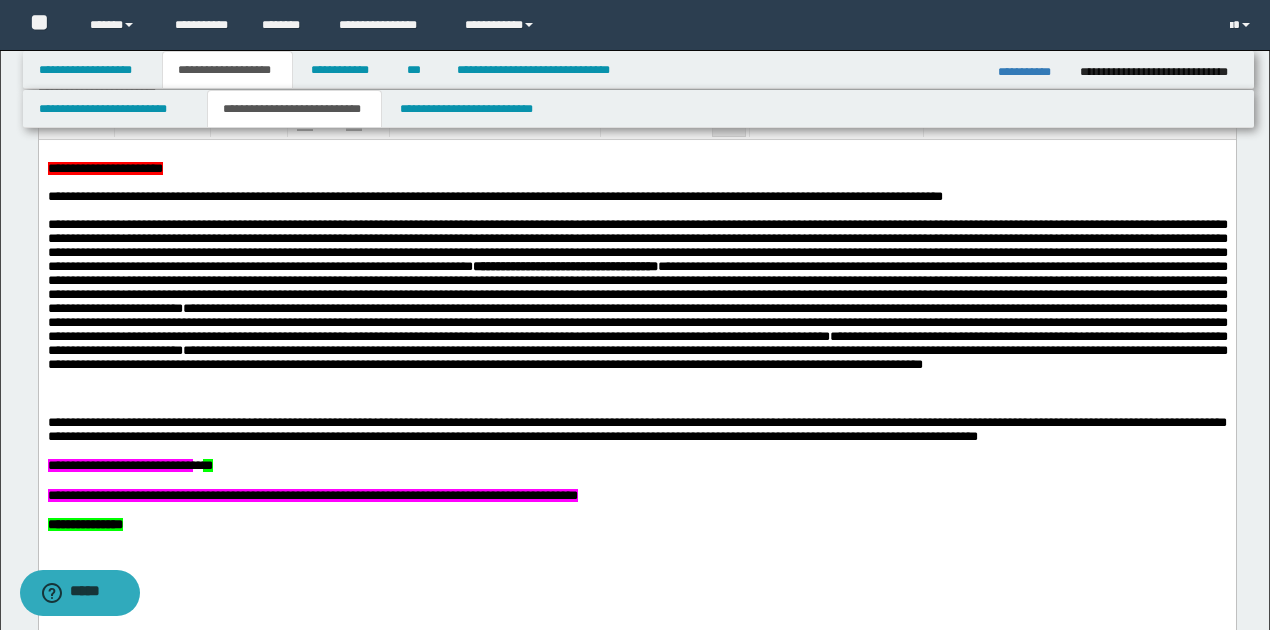 click on "**********" at bounding box center (636, 429) 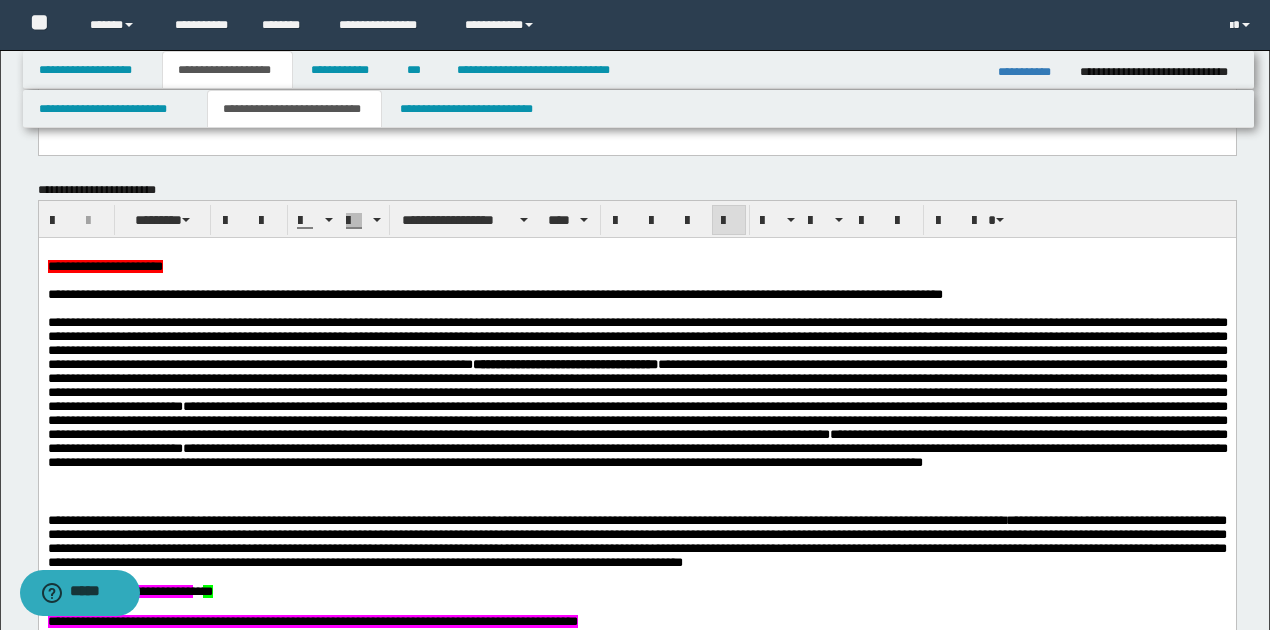 scroll, scrollTop: 959, scrollLeft: 0, axis: vertical 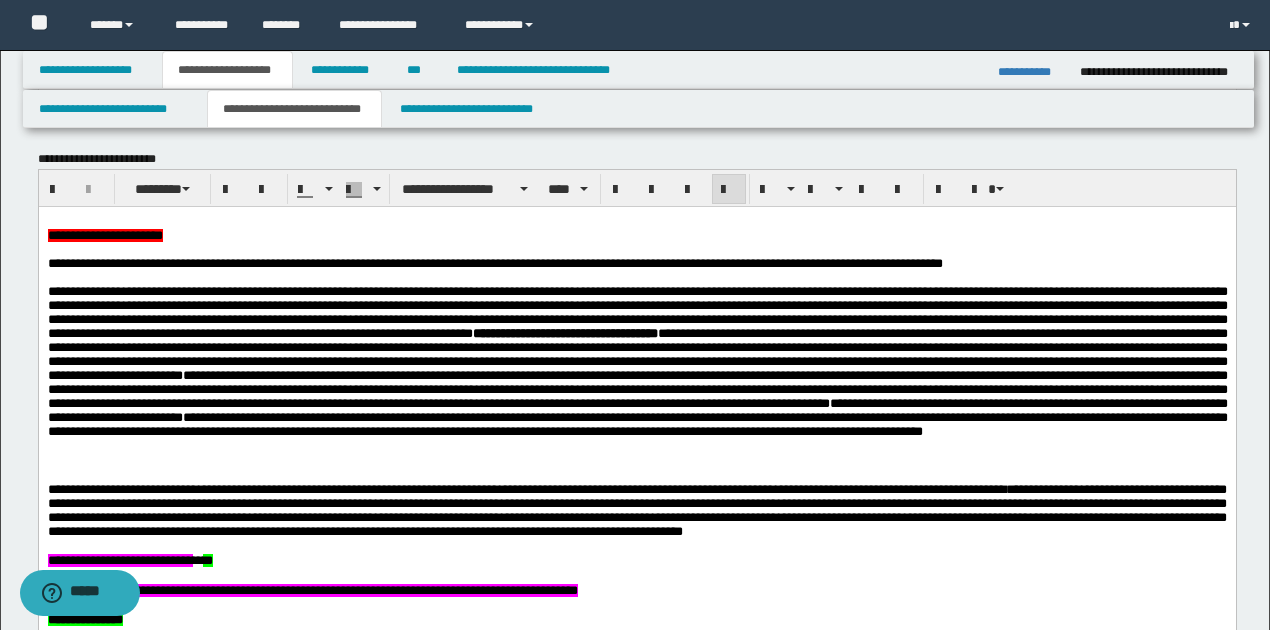click on "**********" at bounding box center (636, 510) 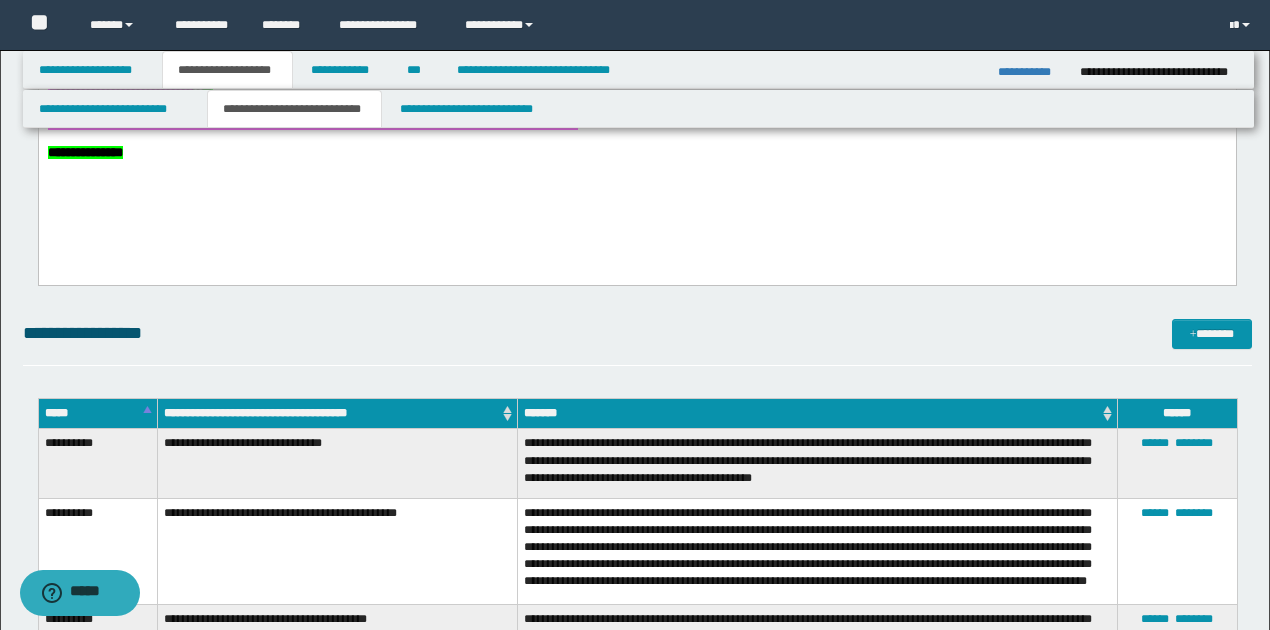 scroll, scrollTop: 959, scrollLeft: 0, axis: vertical 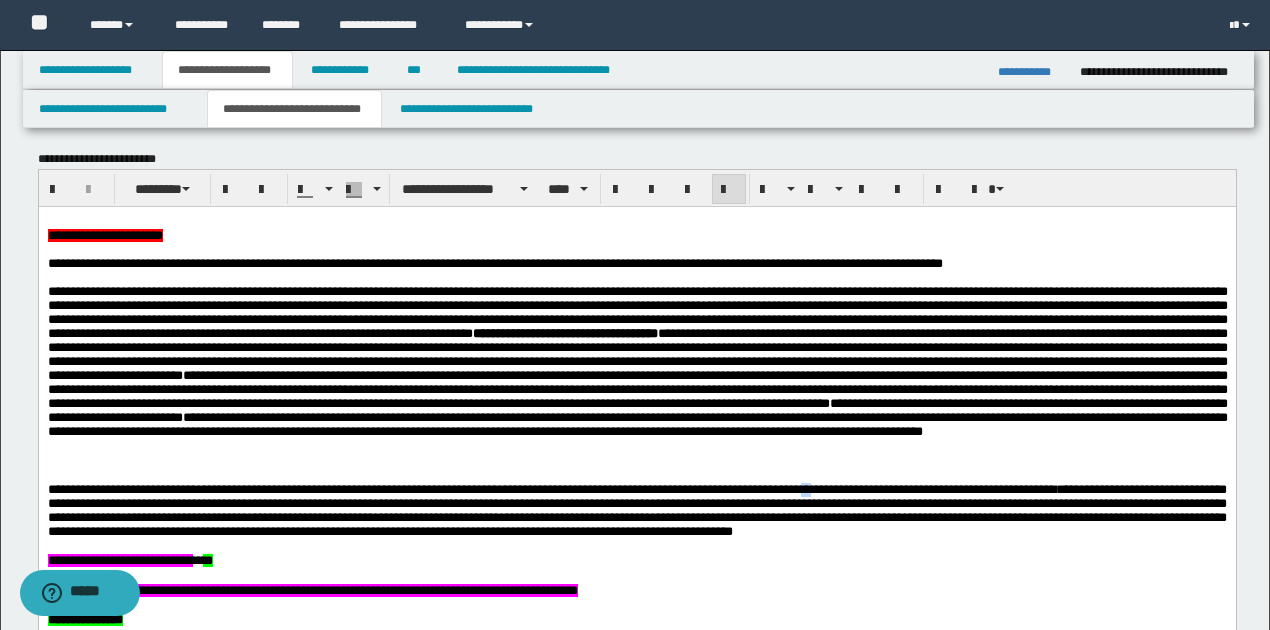 drag, startPoint x: 918, startPoint y: 496, endPoint x: 929, endPoint y: 496, distance: 11 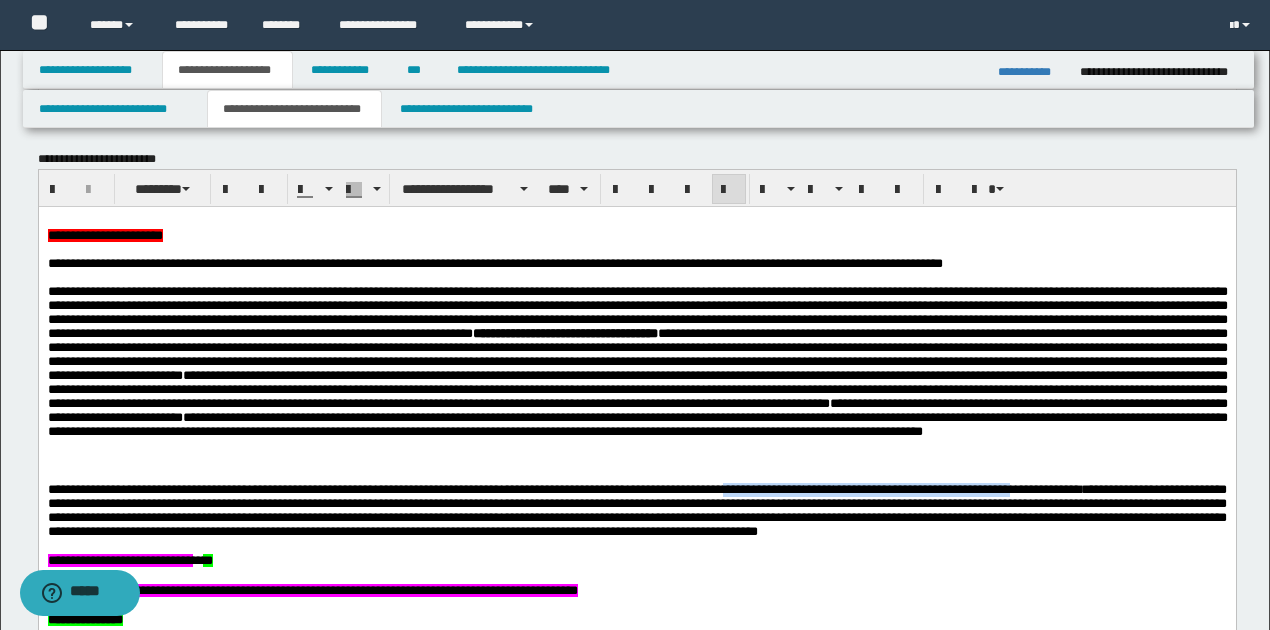 drag, startPoint x: 792, startPoint y: 501, endPoint x: 1126, endPoint y: 499, distance: 334.00598 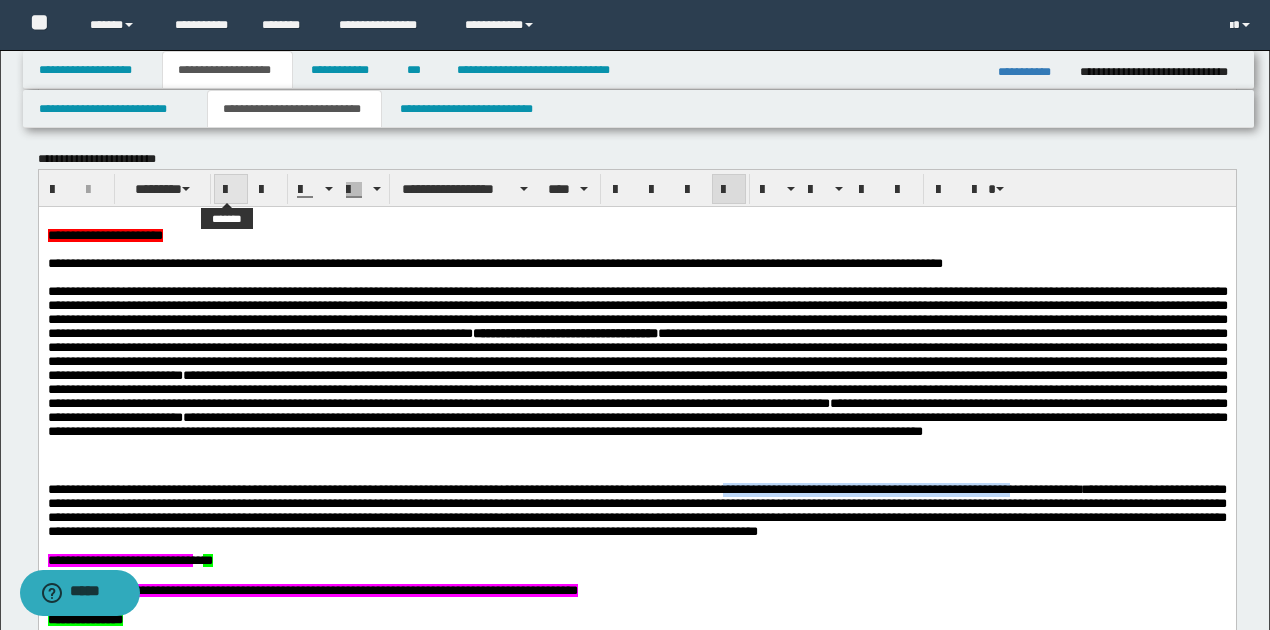 click at bounding box center (231, 190) 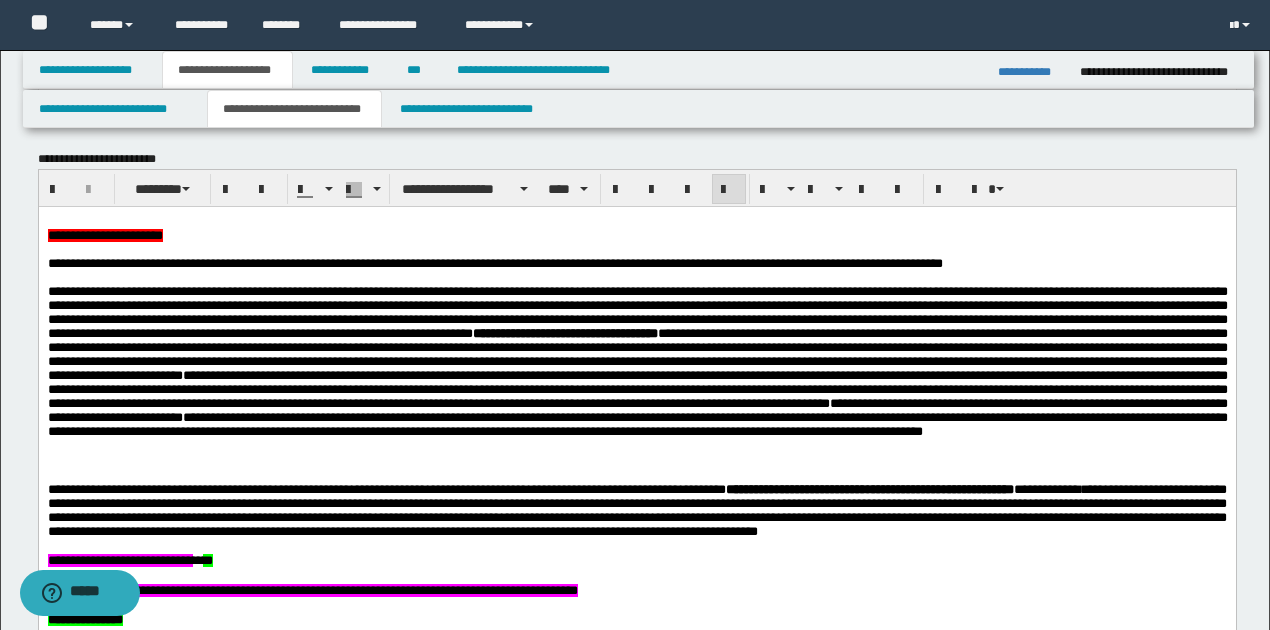 click on "**********" at bounding box center [637, 312] 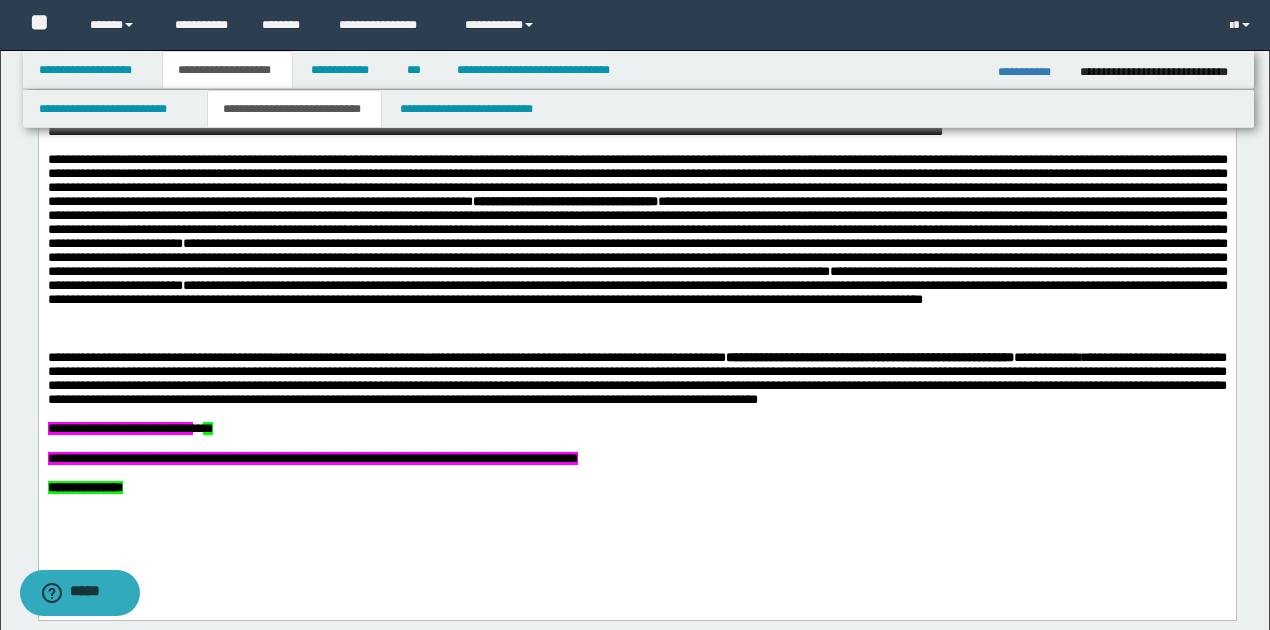 scroll, scrollTop: 1092, scrollLeft: 0, axis: vertical 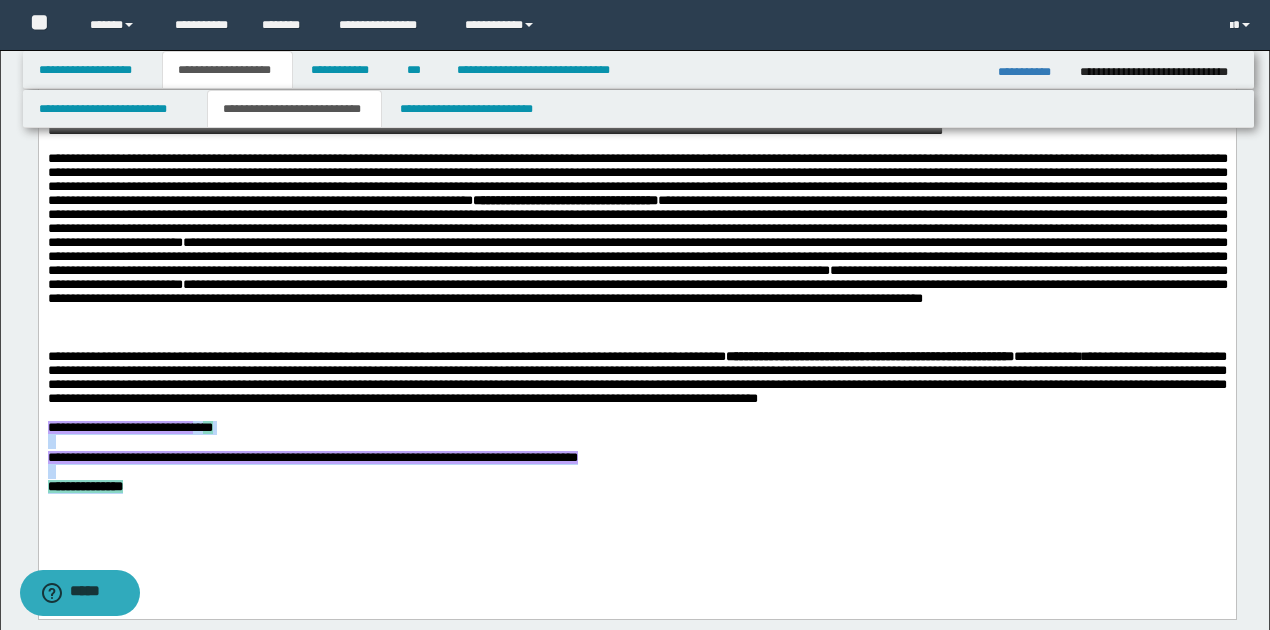 drag, startPoint x: 47, startPoint y: 442, endPoint x: 256, endPoint y: 508, distance: 219.17345 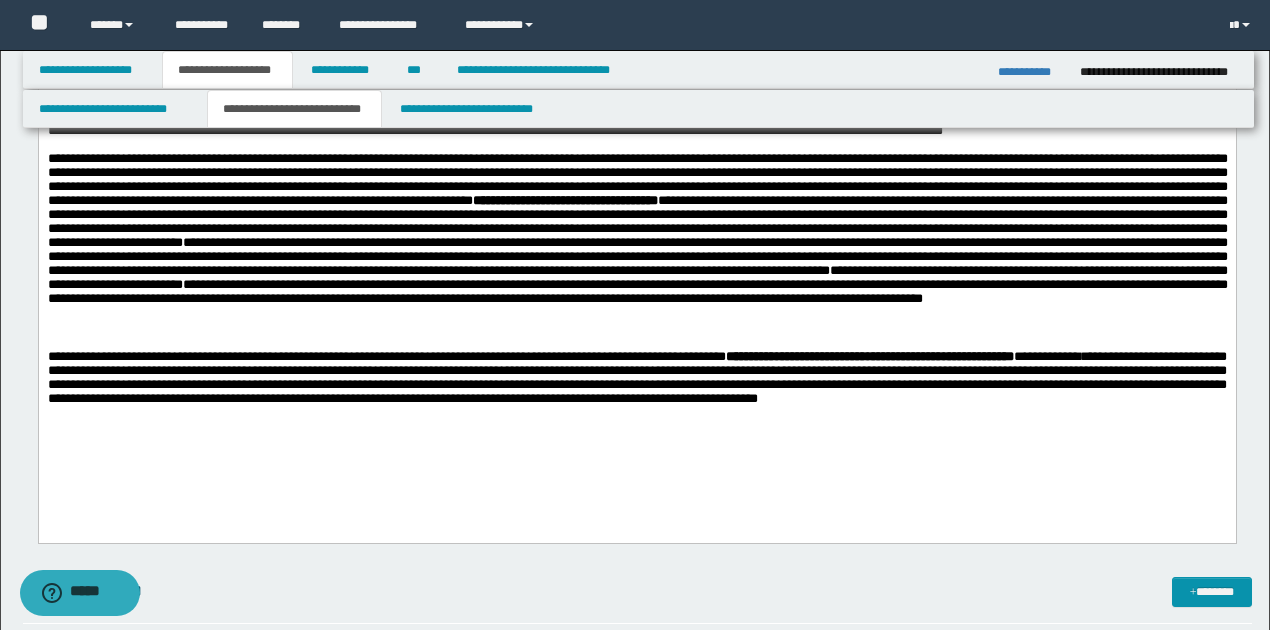 click on "**********" at bounding box center (1031, 72) 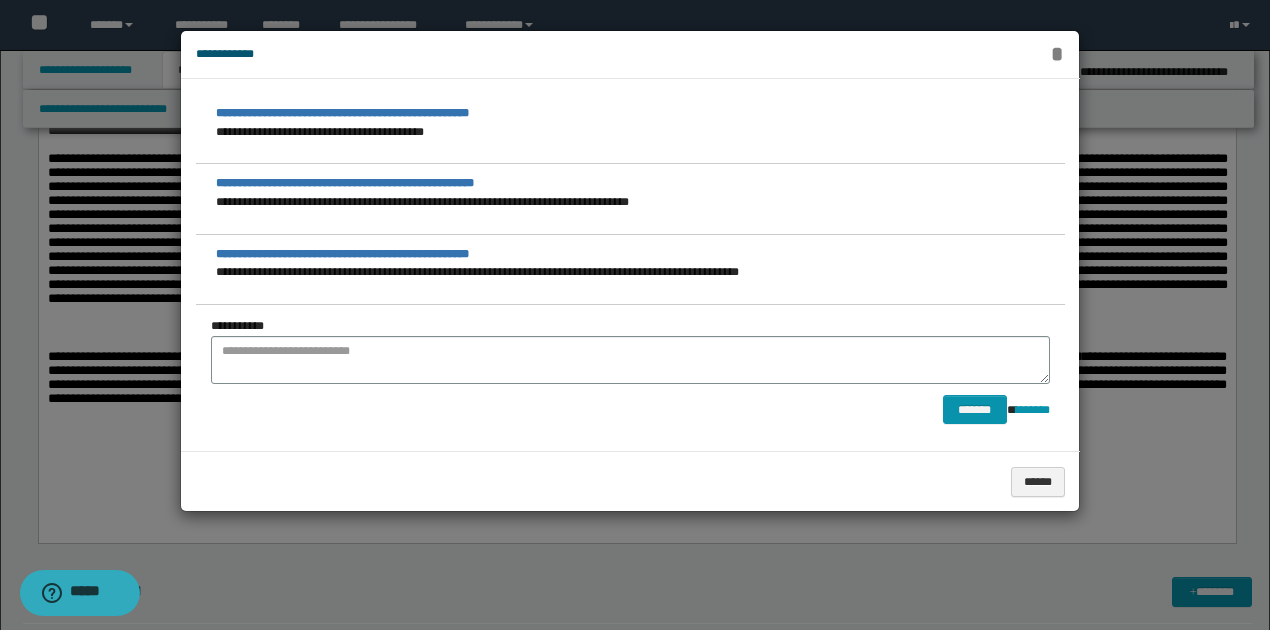 click on "*" at bounding box center [1057, 54] 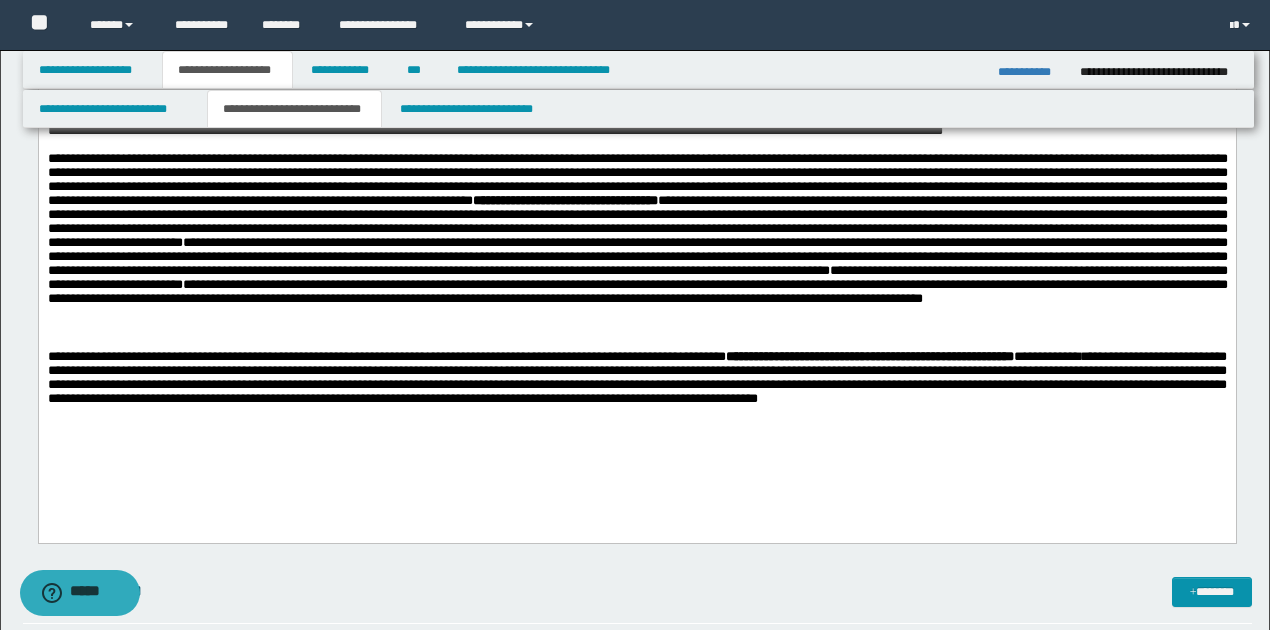 scroll, scrollTop: 1026, scrollLeft: 0, axis: vertical 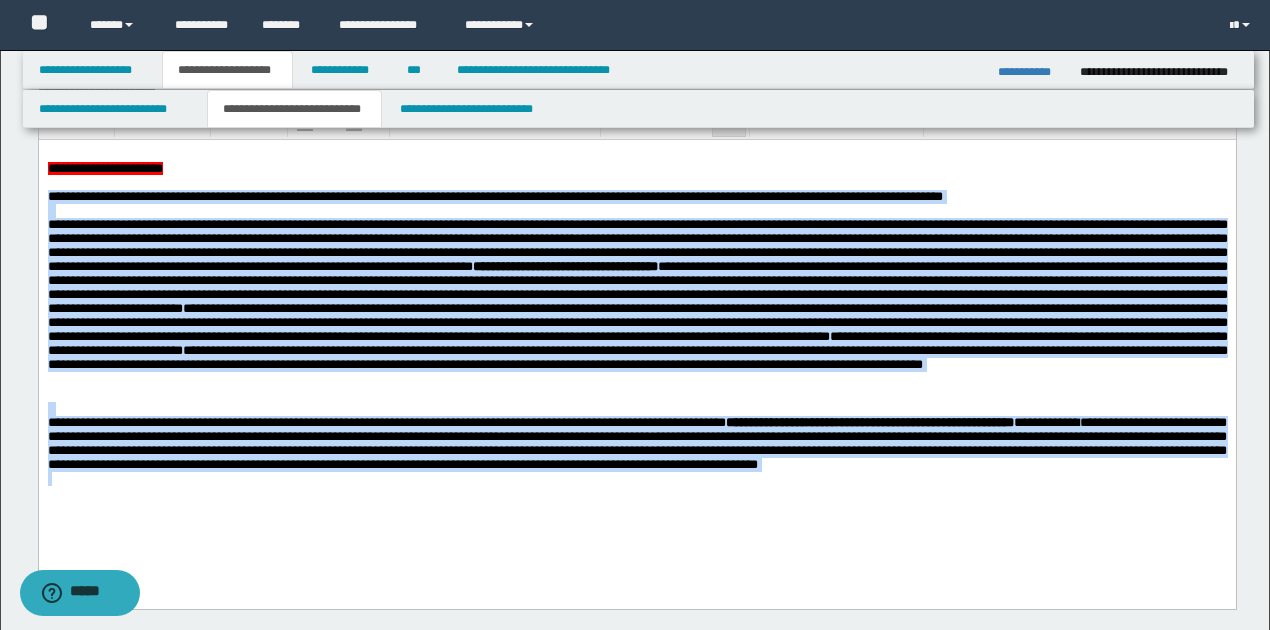 drag, startPoint x: 48, startPoint y: 200, endPoint x: 975, endPoint y: 502, distance: 974.9528 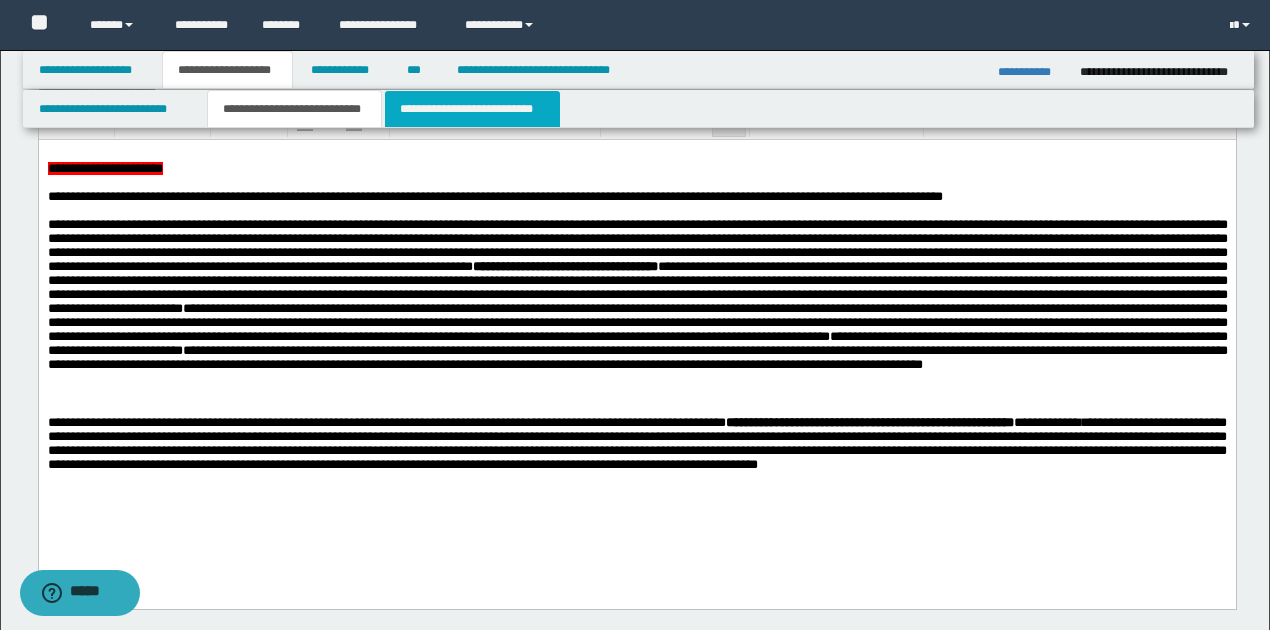click on "**********" at bounding box center [472, 109] 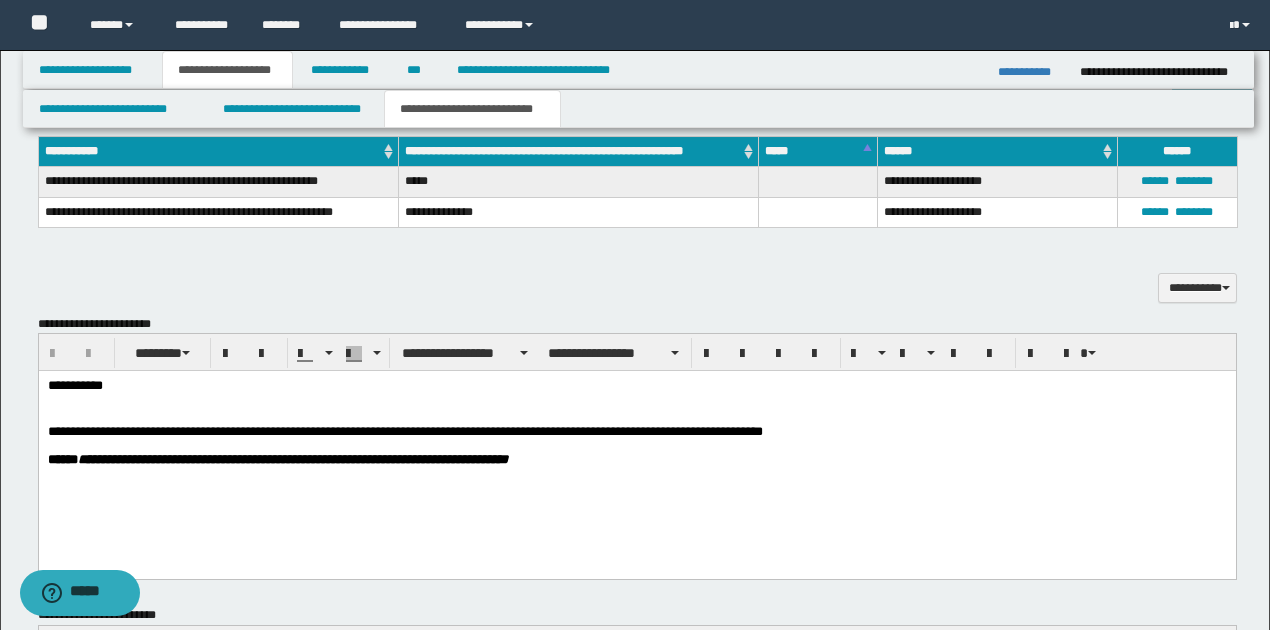 scroll, scrollTop: 400, scrollLeft: 0, axis: vertical 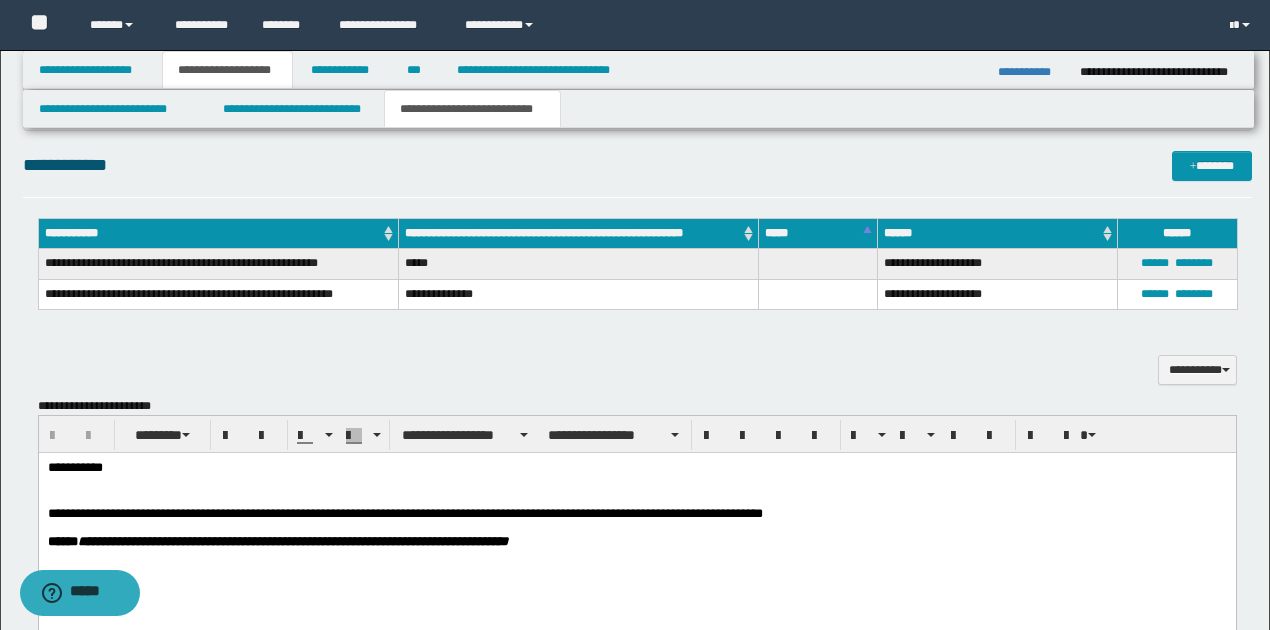 click on "**********" at bounding box center (637, 468) 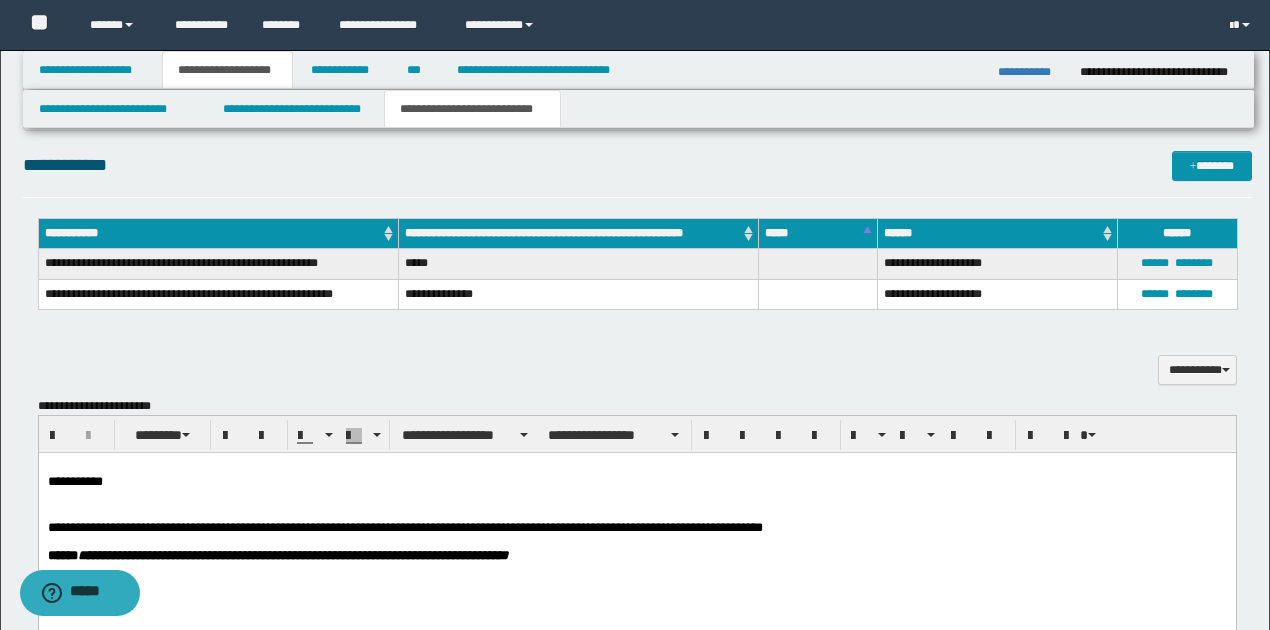 click on "**********" at bounding box center [637, 482] 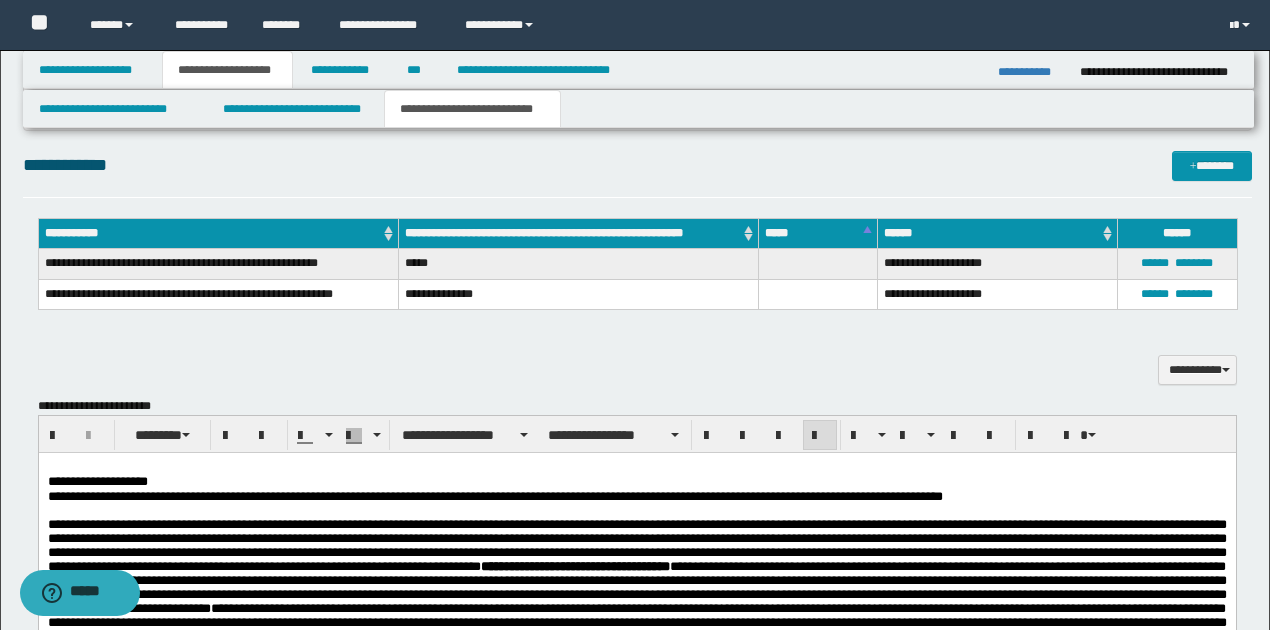 click on "**********" at bounding box center (637, 482) 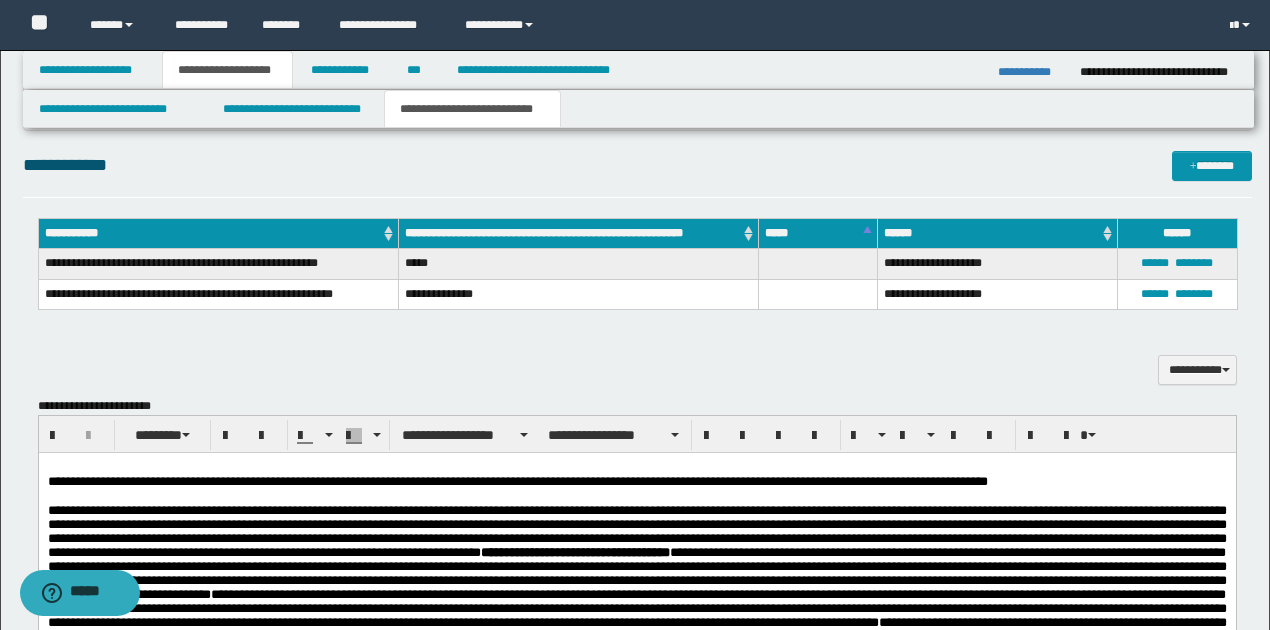 click on "**********" at bounding box center [637, 482] 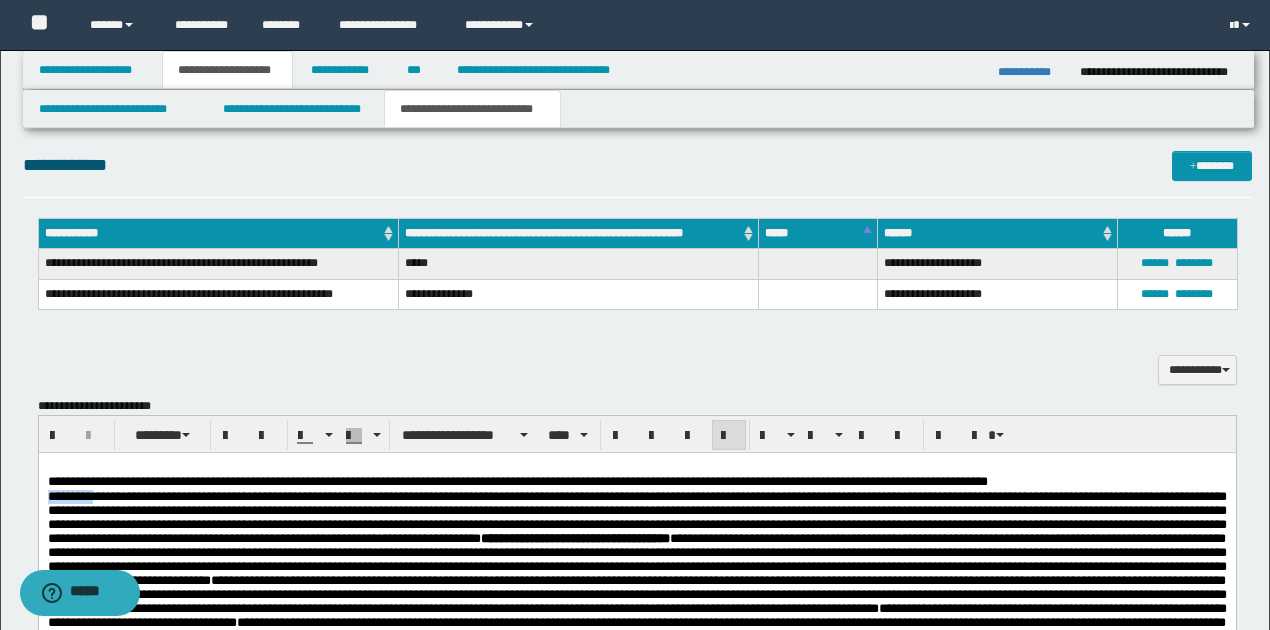 drag, startPoint x: 47, startPoint y: 503, endPoint x: 94, endPoint y: 497, distance: 47.38143 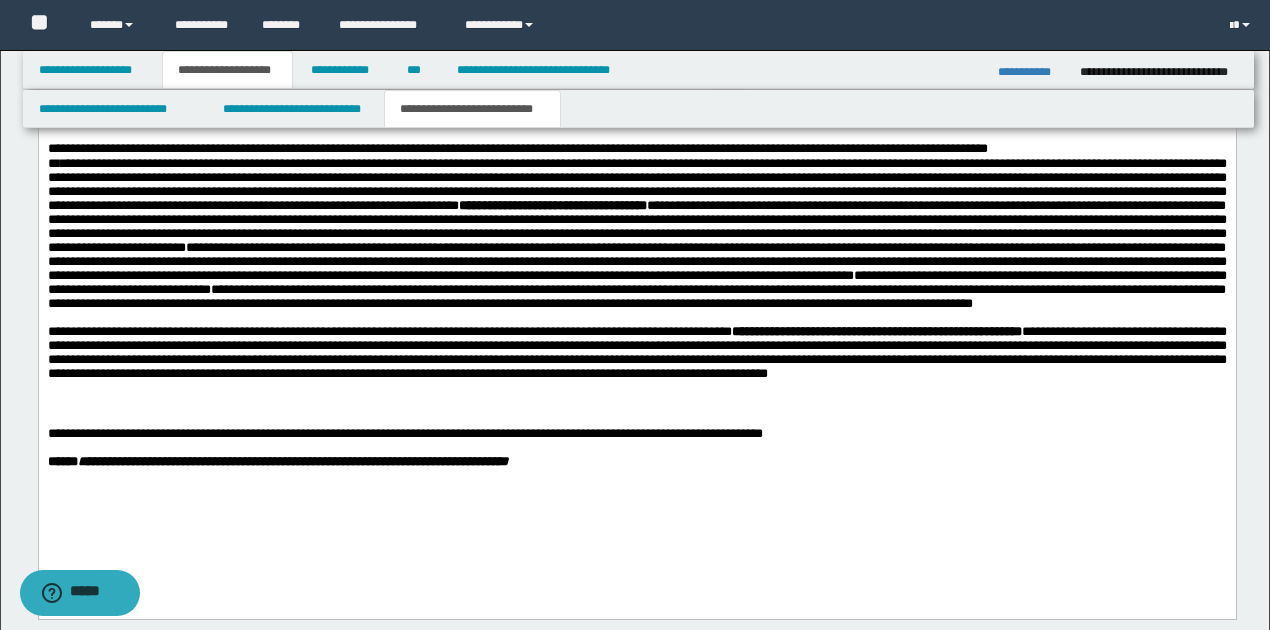 scroll, scrollTop: 800, scrollLeft: 0, axis: vertical 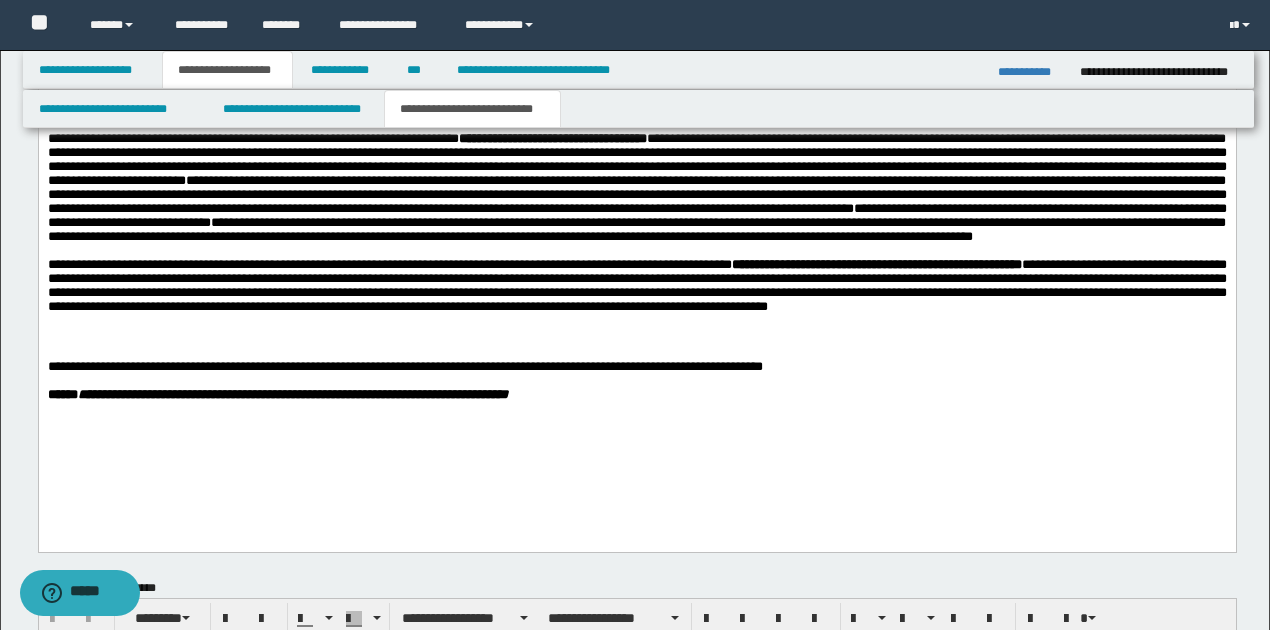 click on "**********" at bounding box center [636, 167] 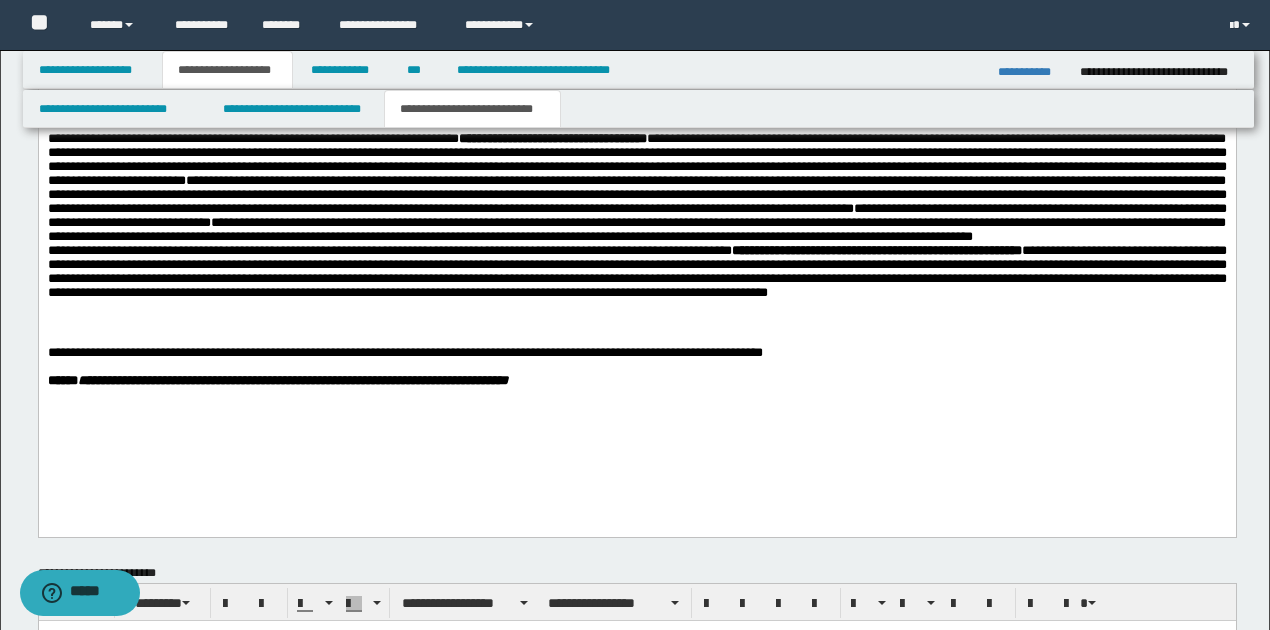 click on "**********" at bounding box center (636, 272) 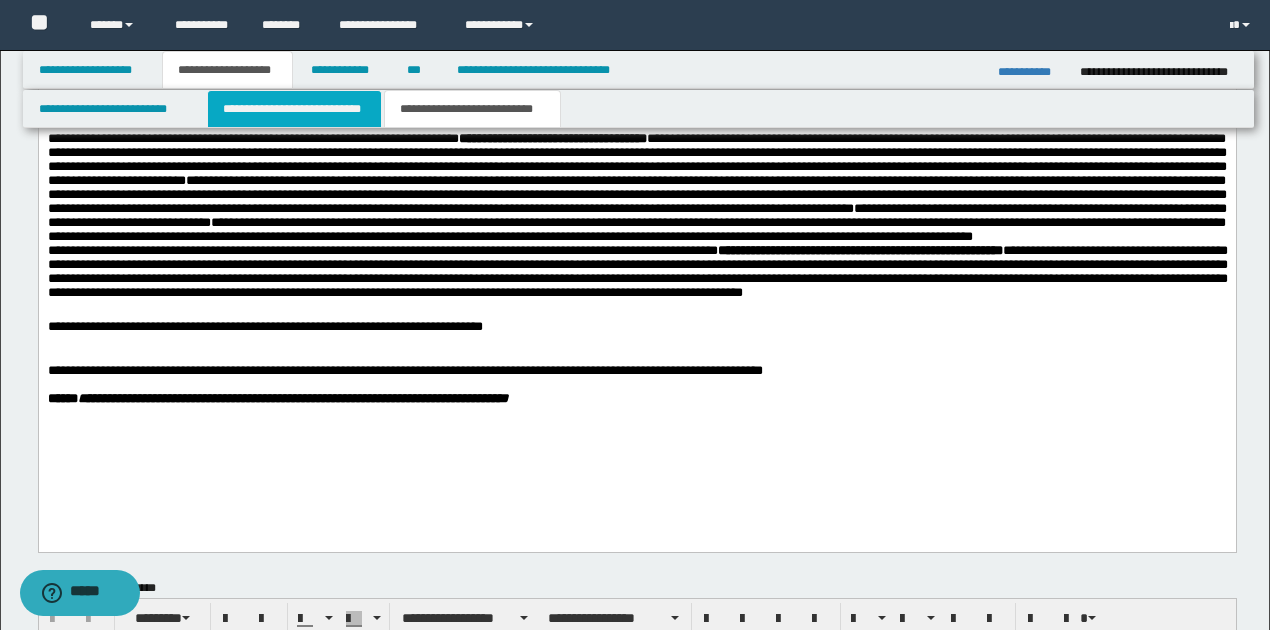 click on "**********" at bounding box center [294, 109] 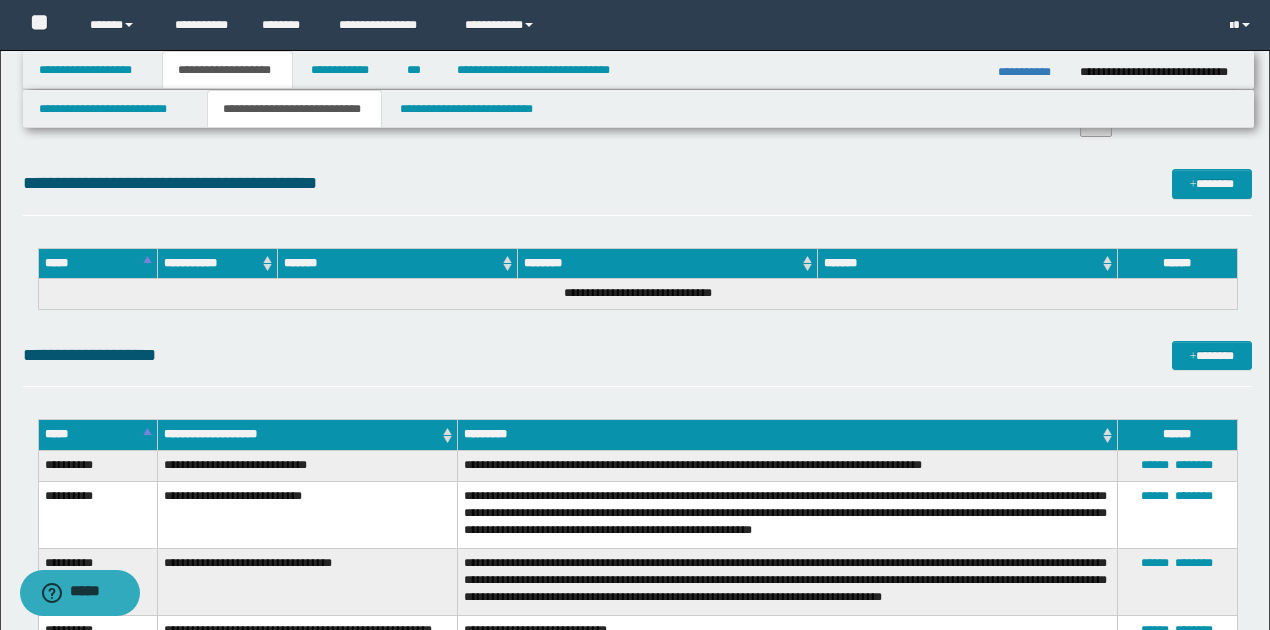 scroll, scrollTop: 1866, scrollLeft: 0, axis: vertical 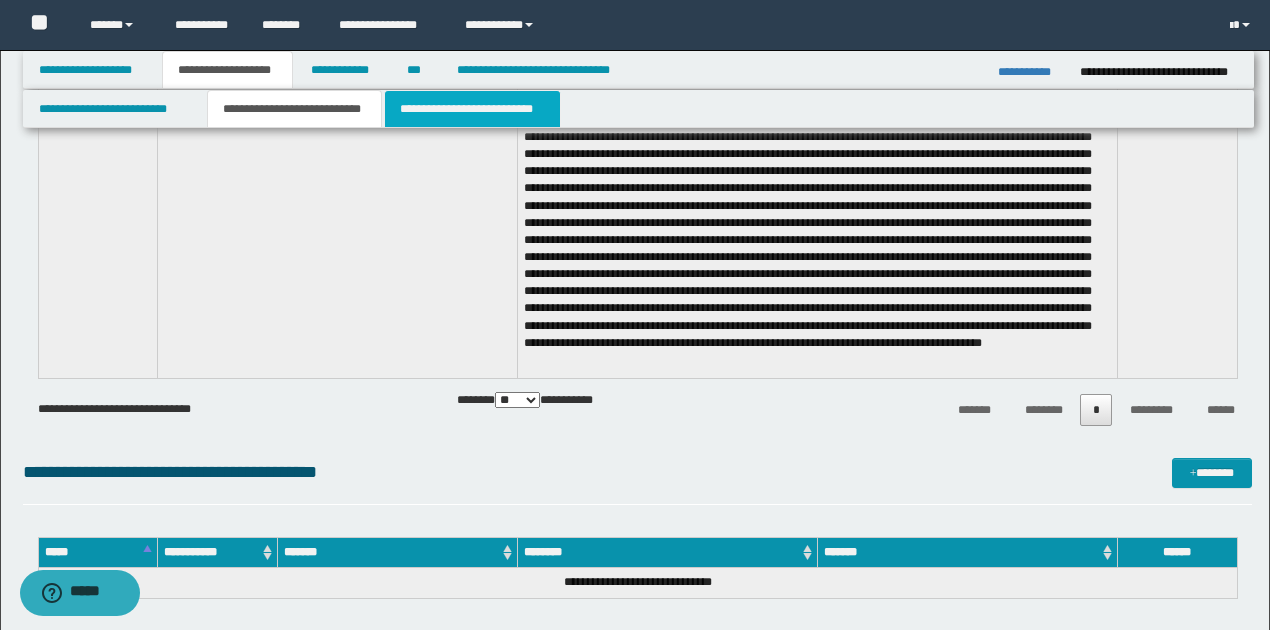 click on "**********" at bounding box center [472, 109] 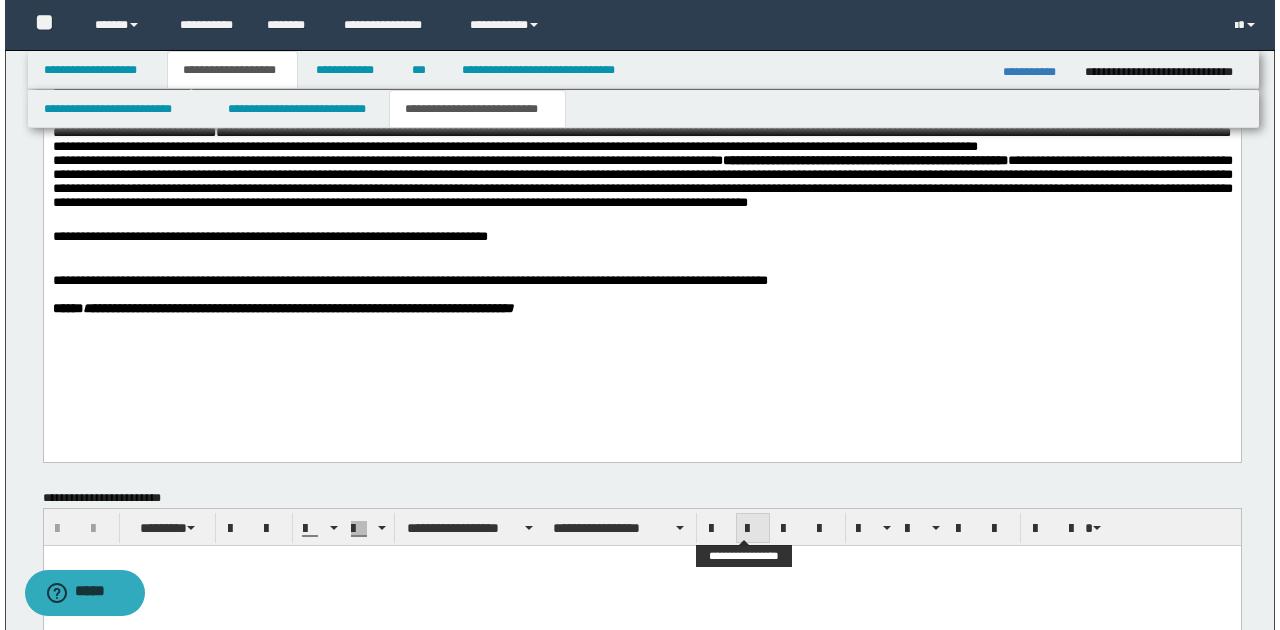 scroll, scrollTop: 624, scrollLeft: 0, axis: vertical 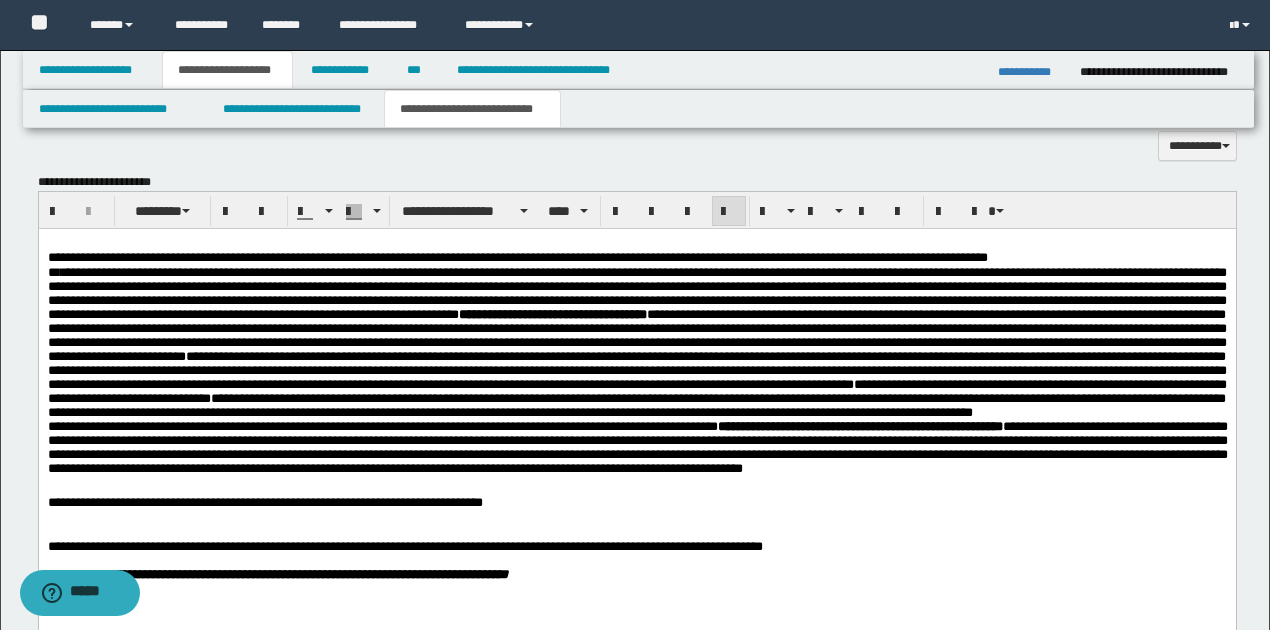 click on "**********" at bounding box center (636, 503) 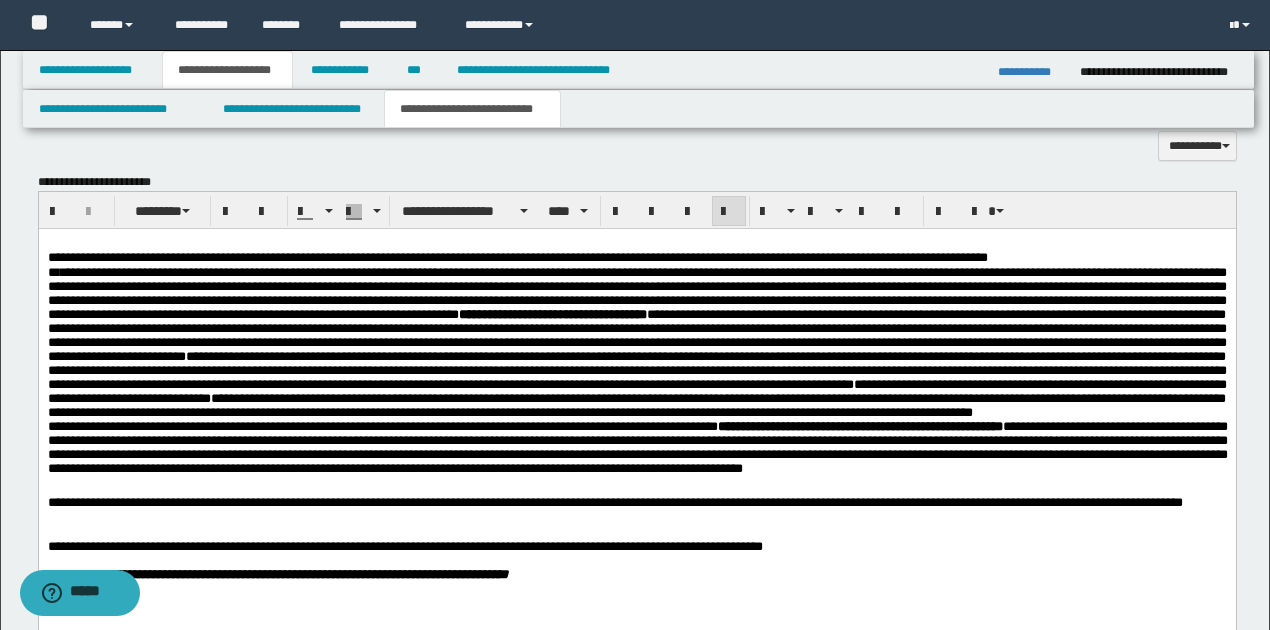 click on "**********" at bounding box center (614, 502) 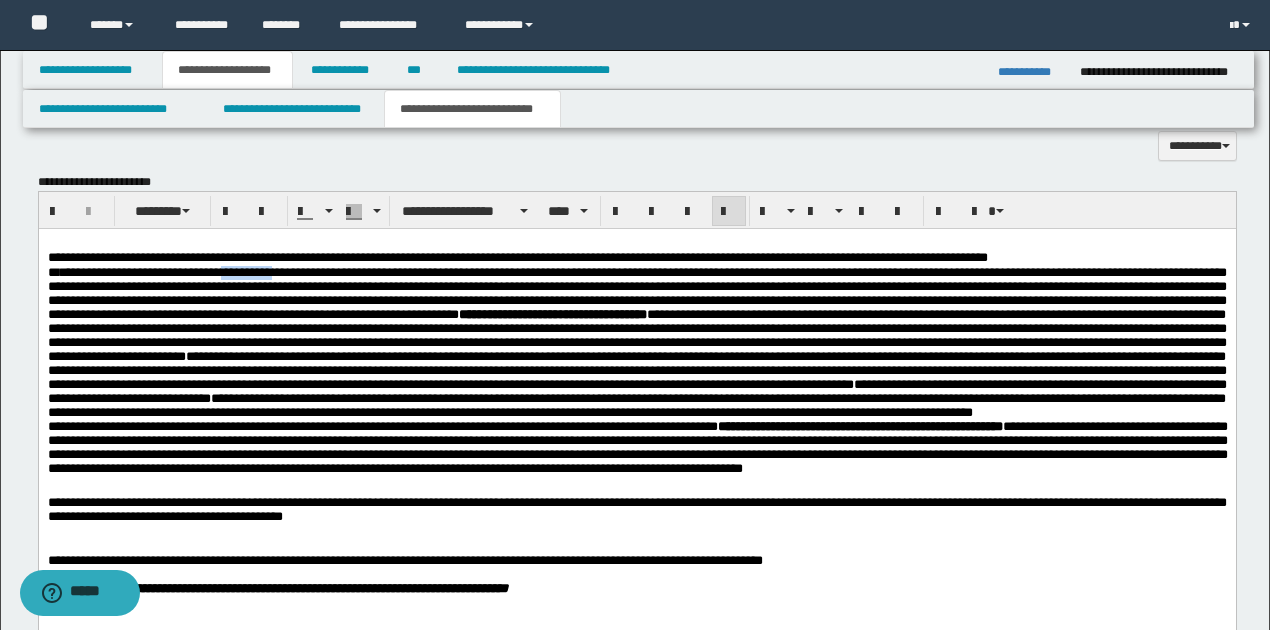 drag, startPoint x: 222, startPoint y: 273, endPoint x: 279, endPoint y: 273, distance: 57 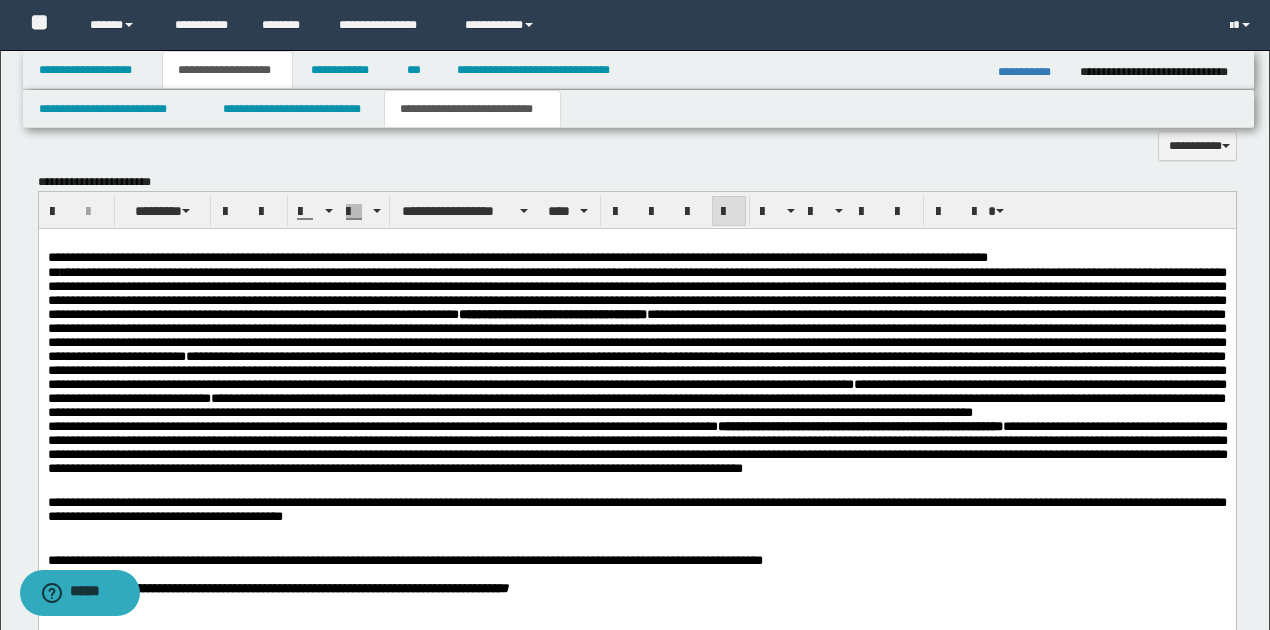 click on "**********" at bounding box center (636, 509) 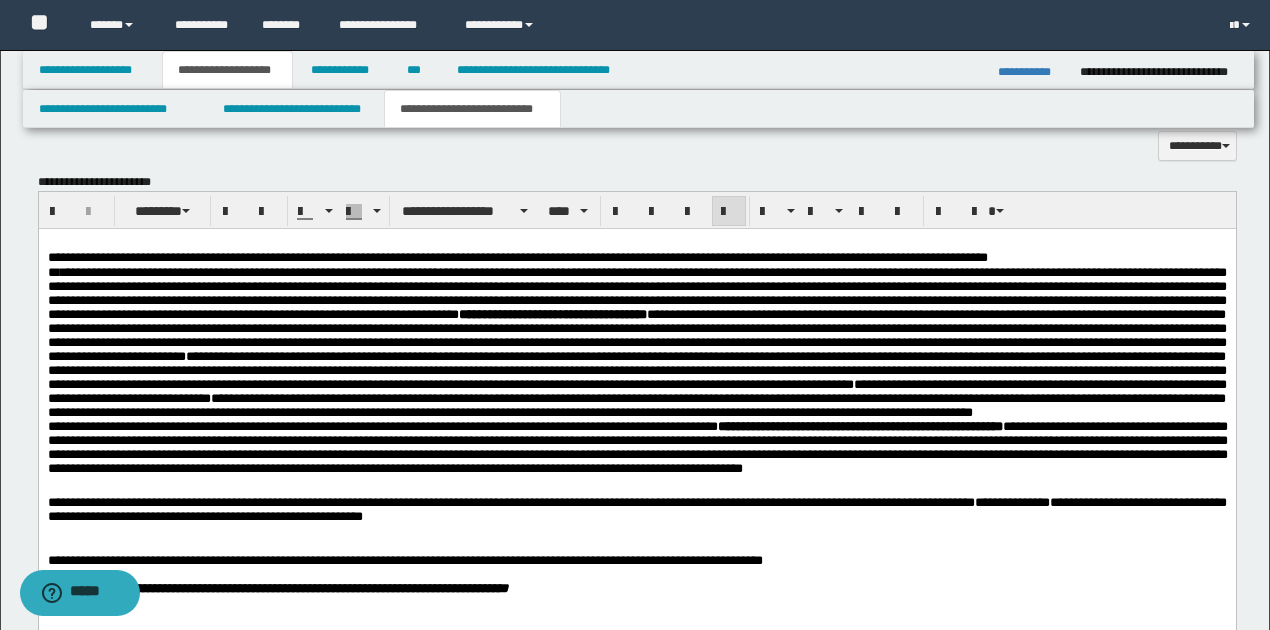 click on "**********" at bounding box center [636, 509] 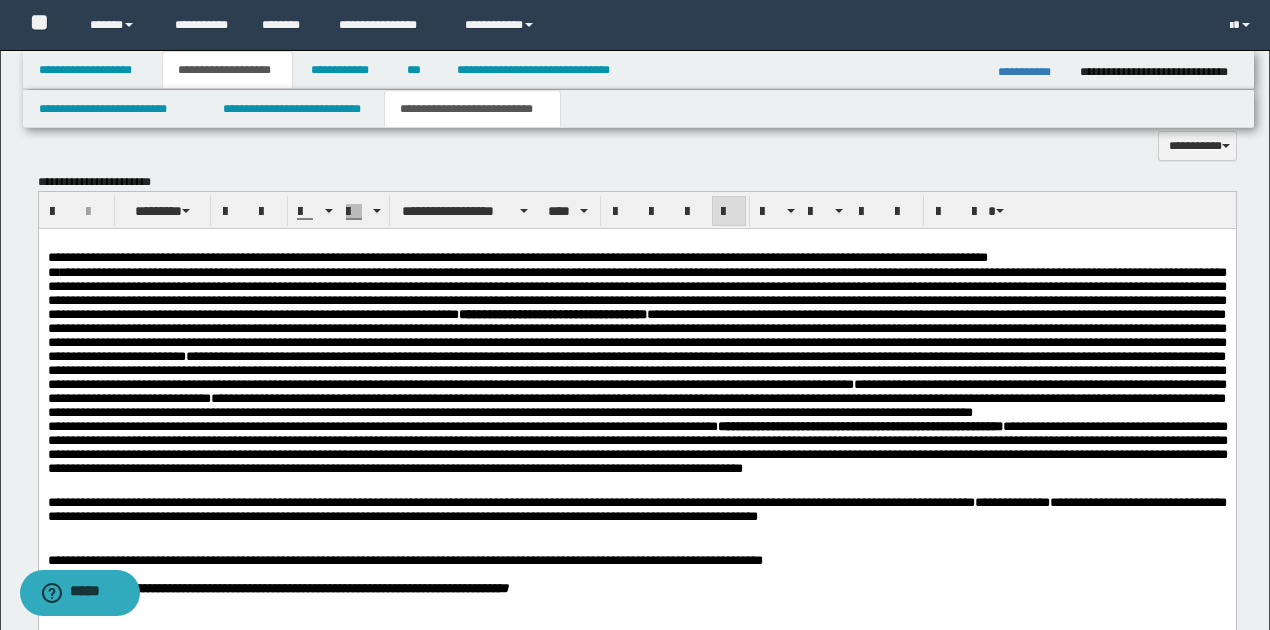drag, startPoint x: 940, startPoint y: 553, endPoint x: 956, endPoint y: 548, distance: 16.763054 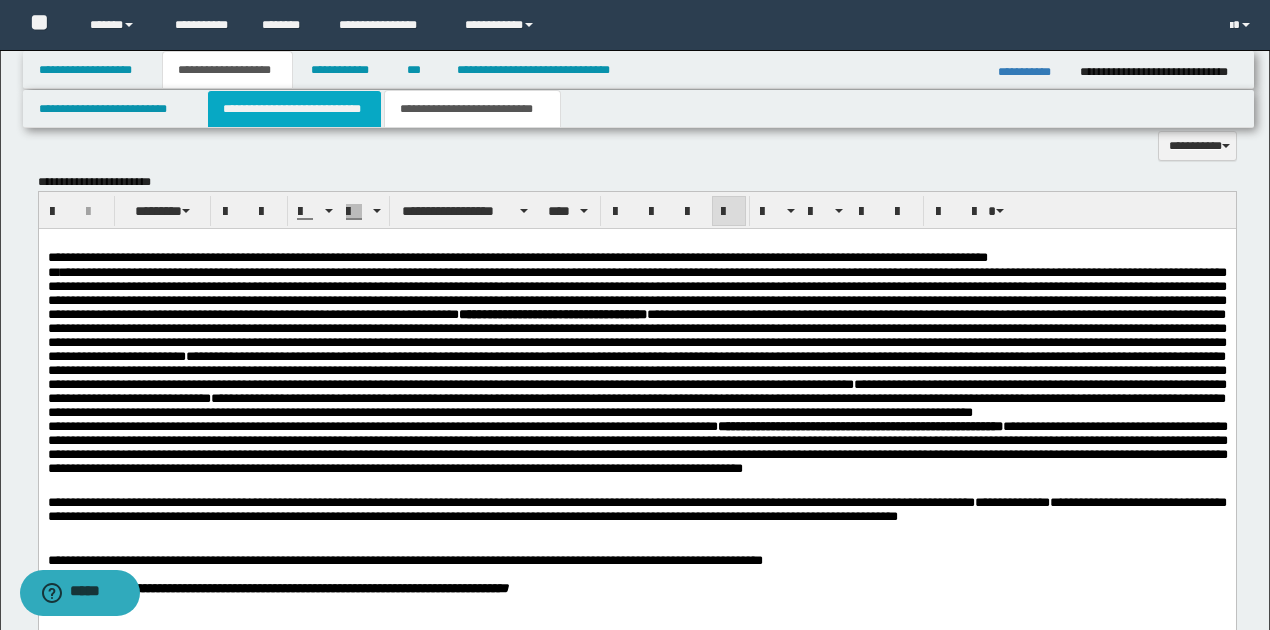 click on "**********" at bounding box center (294, 109) 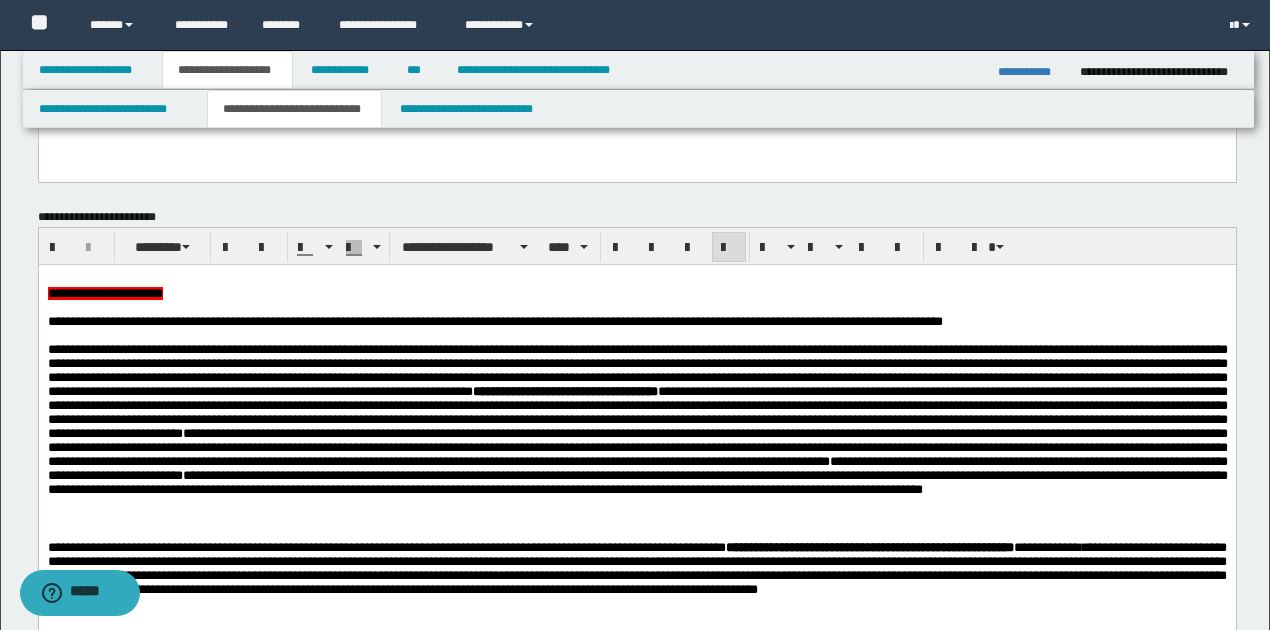 scroll, scrollTop: 890, scrollLeft: 0, axis: vertical 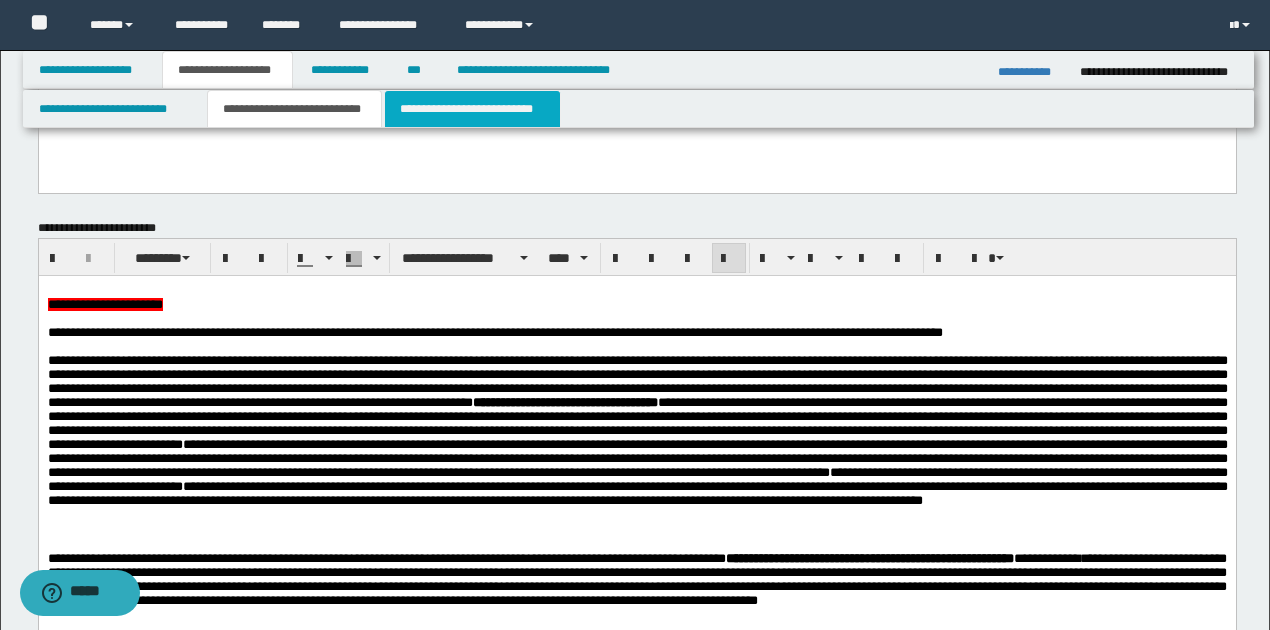 click on "**********" at bounding box center (472, 109) 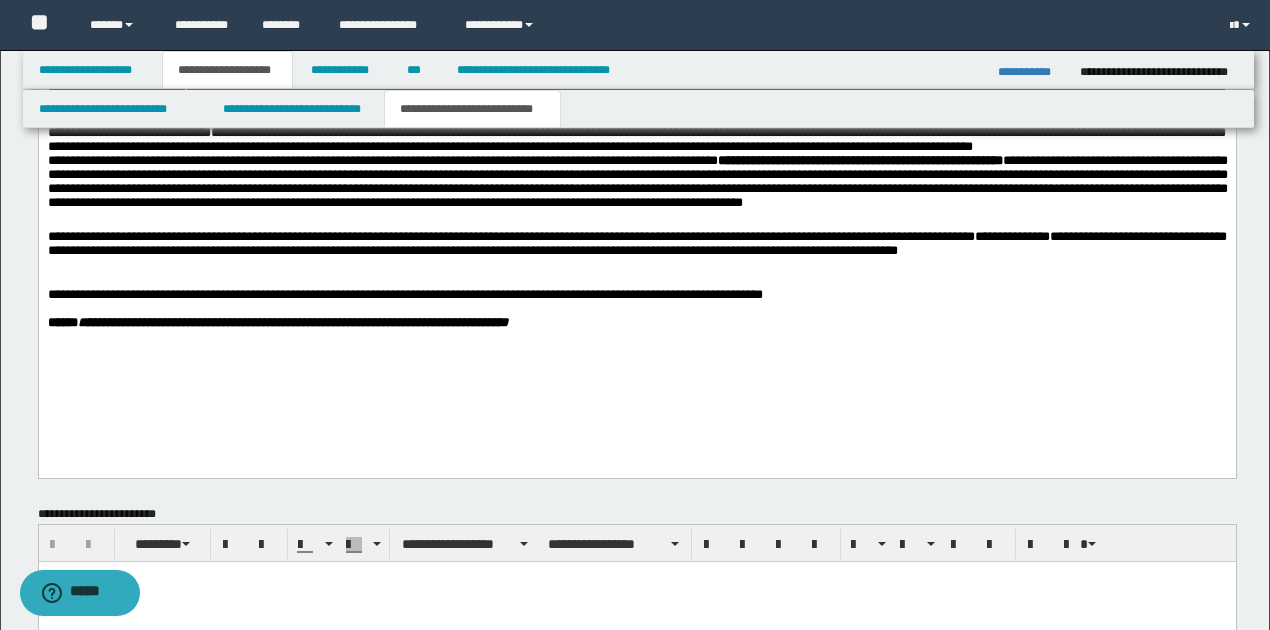 click on "**********" at bounding box center [636, 244] 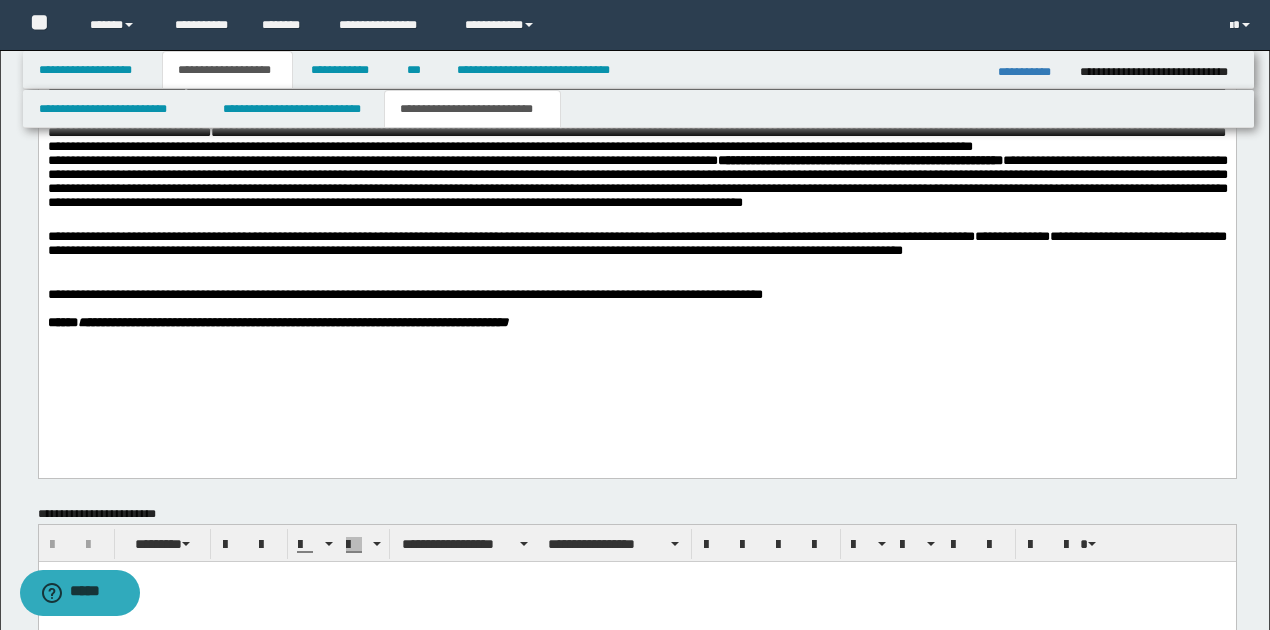 click on "**********" at bounding box center (636, 245) 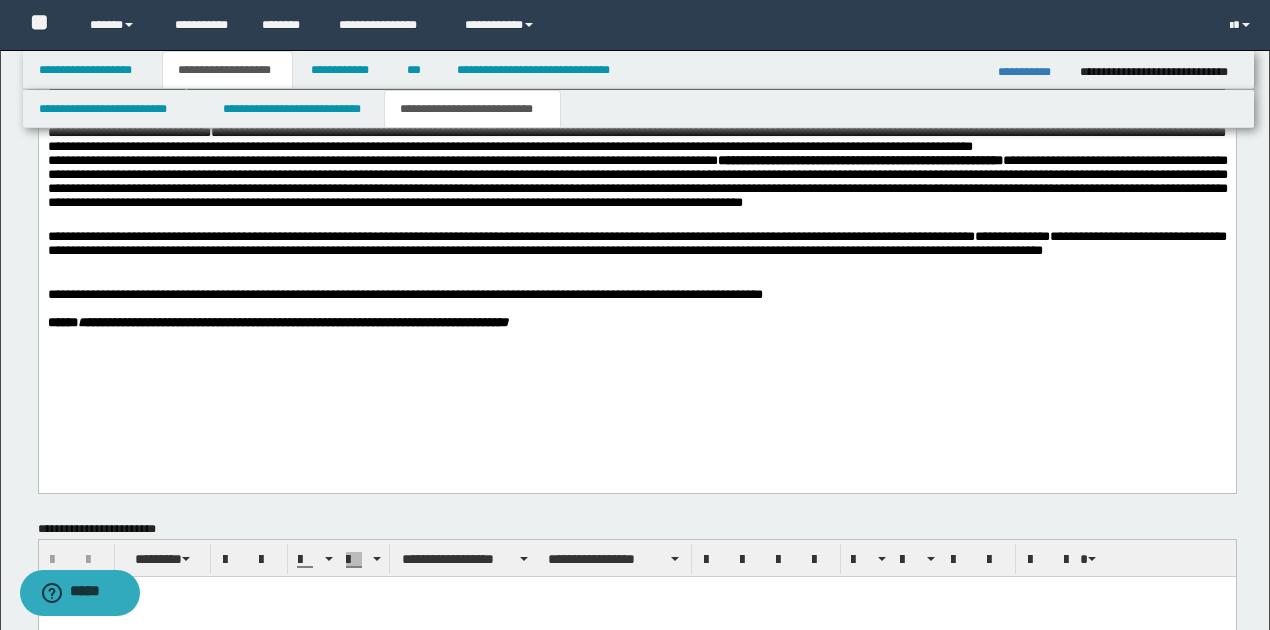 click on "**********" at bounding box center [636, 244] 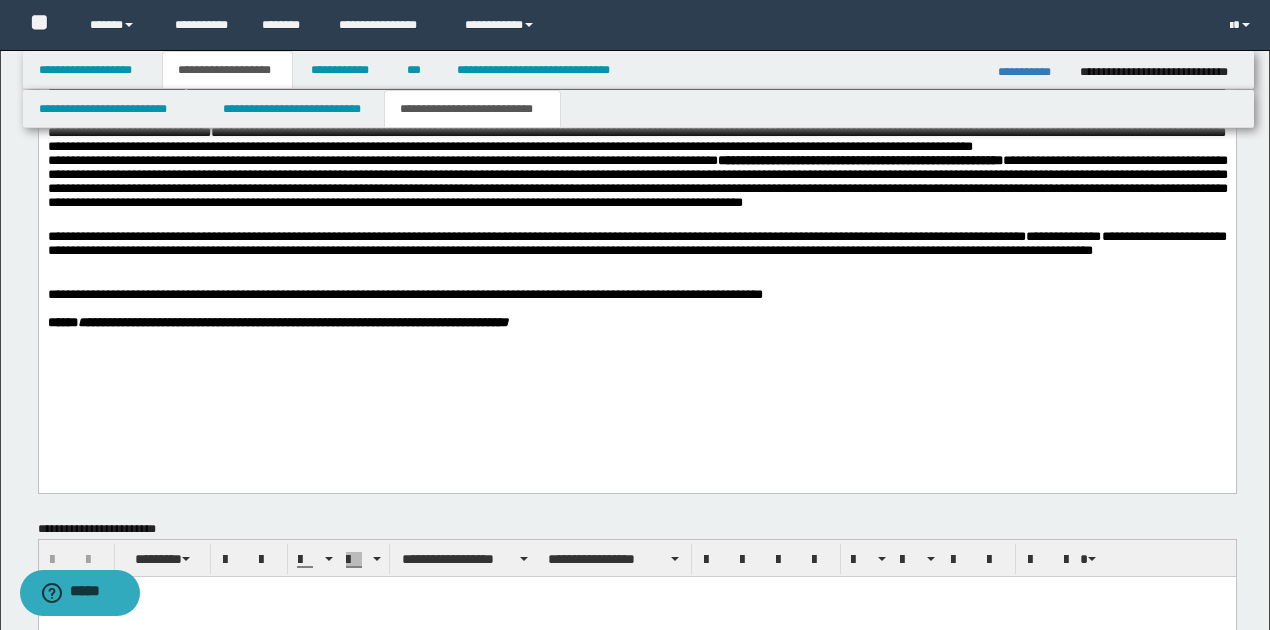 click on "**********" at bounding box center (636, 245) 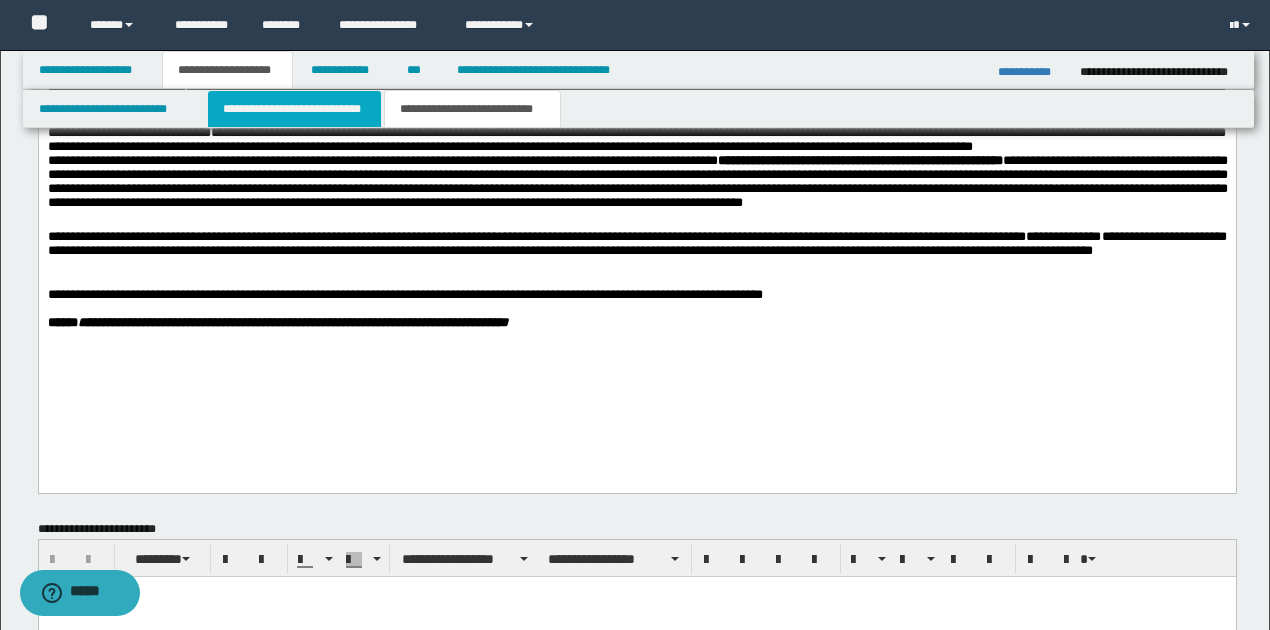 click on "**********" at bounding box center [294, 109] 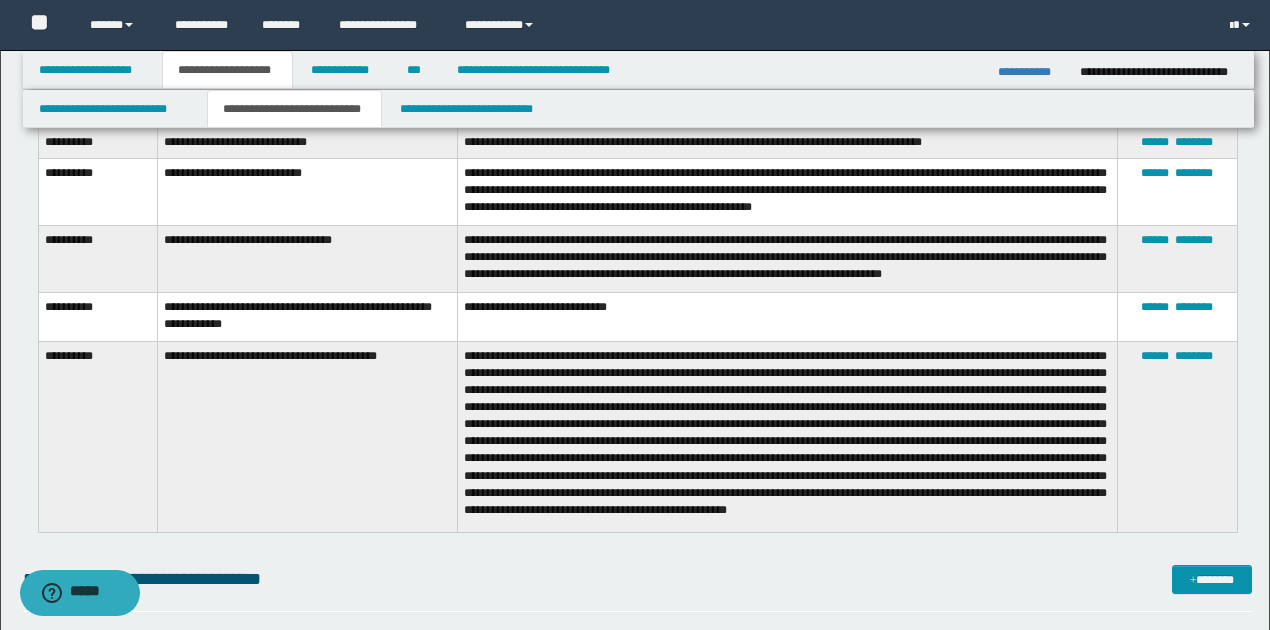 scroll, scrollTop: 2624, scrollLeft: 0, axis: vertical 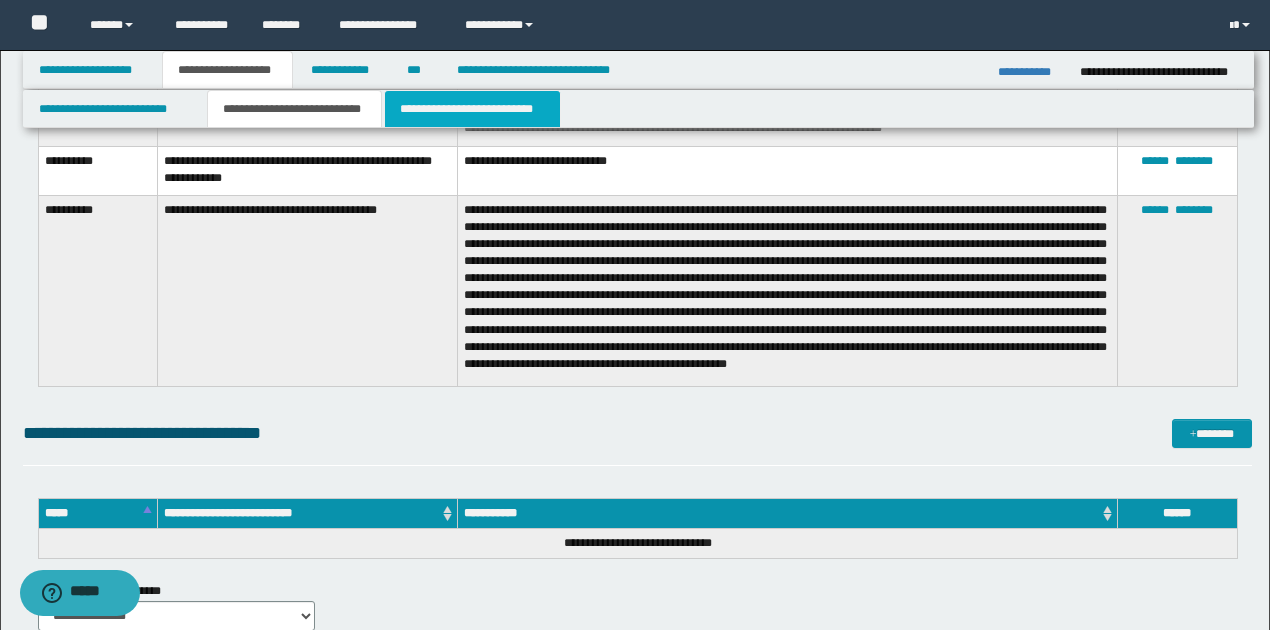 click on "**********" at bounding box center (472, 109) 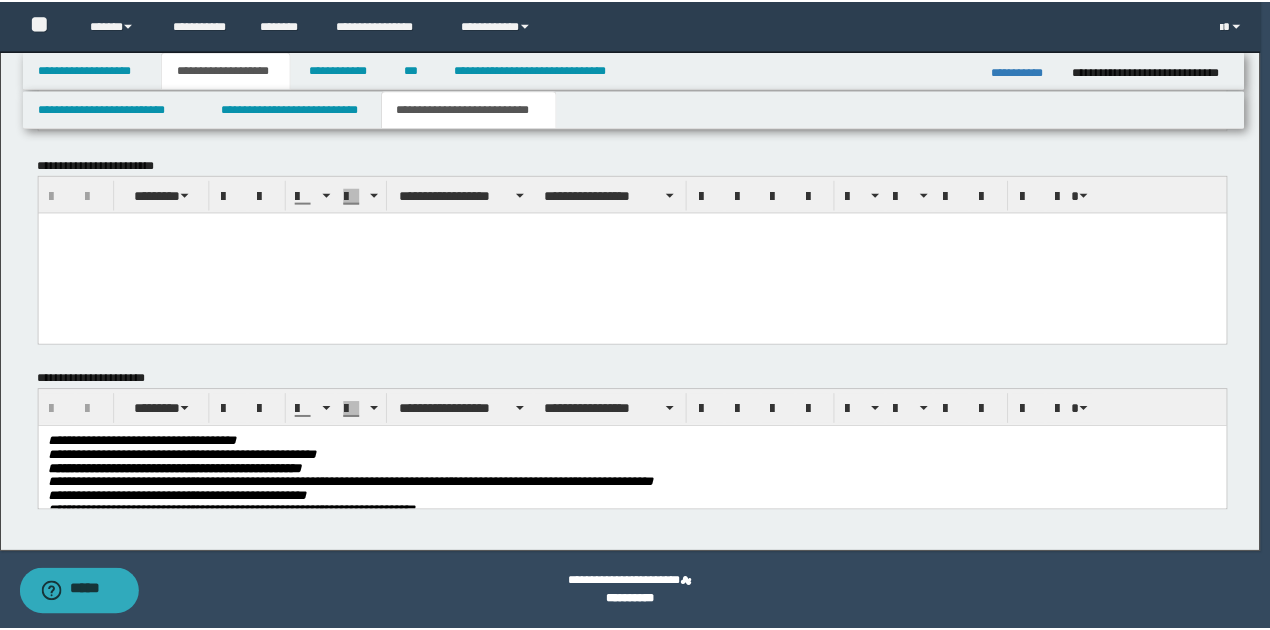 scroll, scrollTop: 854, scrollLeft: 0, axis: vertical 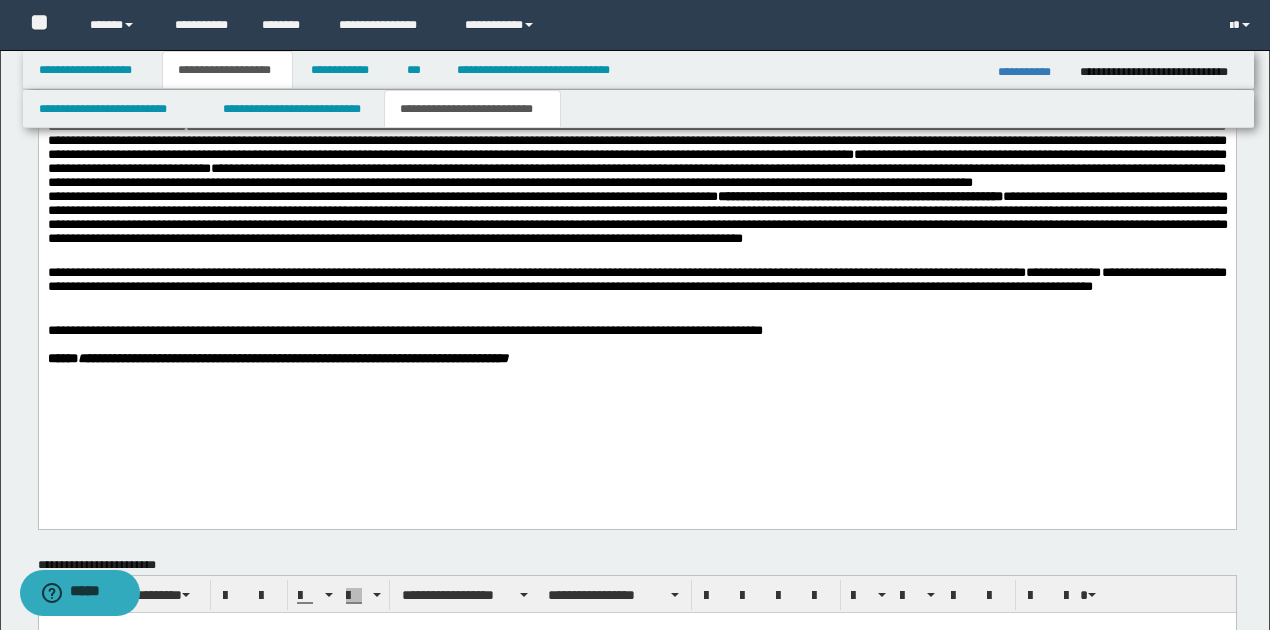 click on "**********" at bounding box center (636, 280) 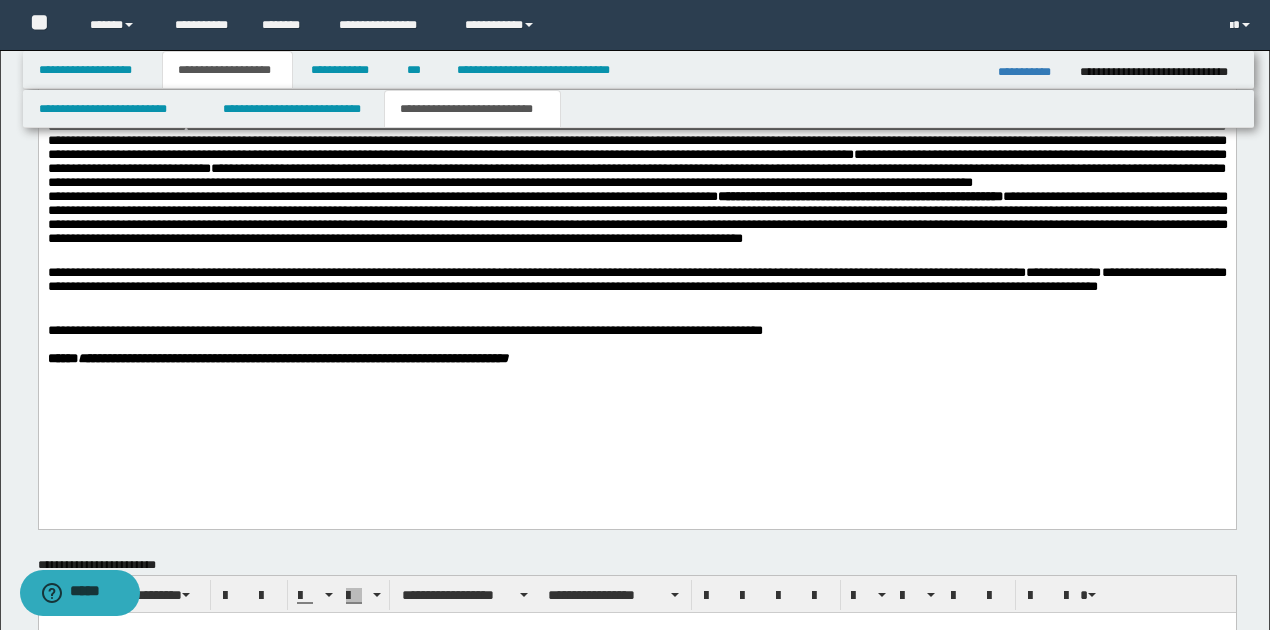 click on "**********" at bounding box center [636, 280] 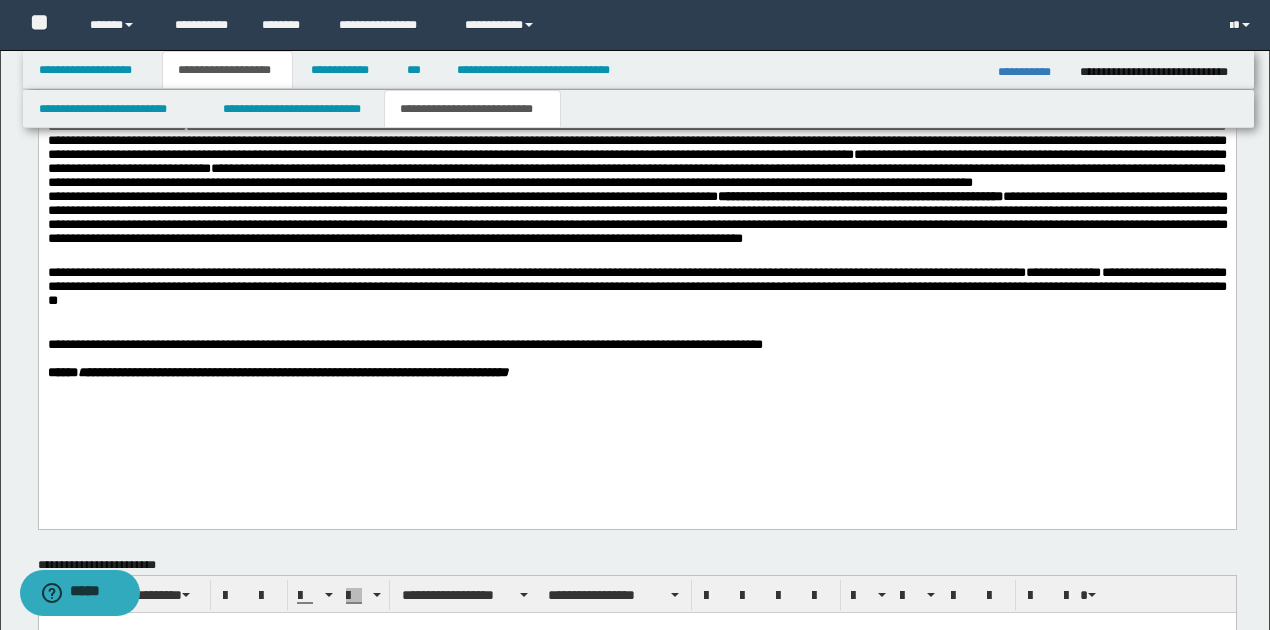 click on "**********" at bounding box center (636, 288) 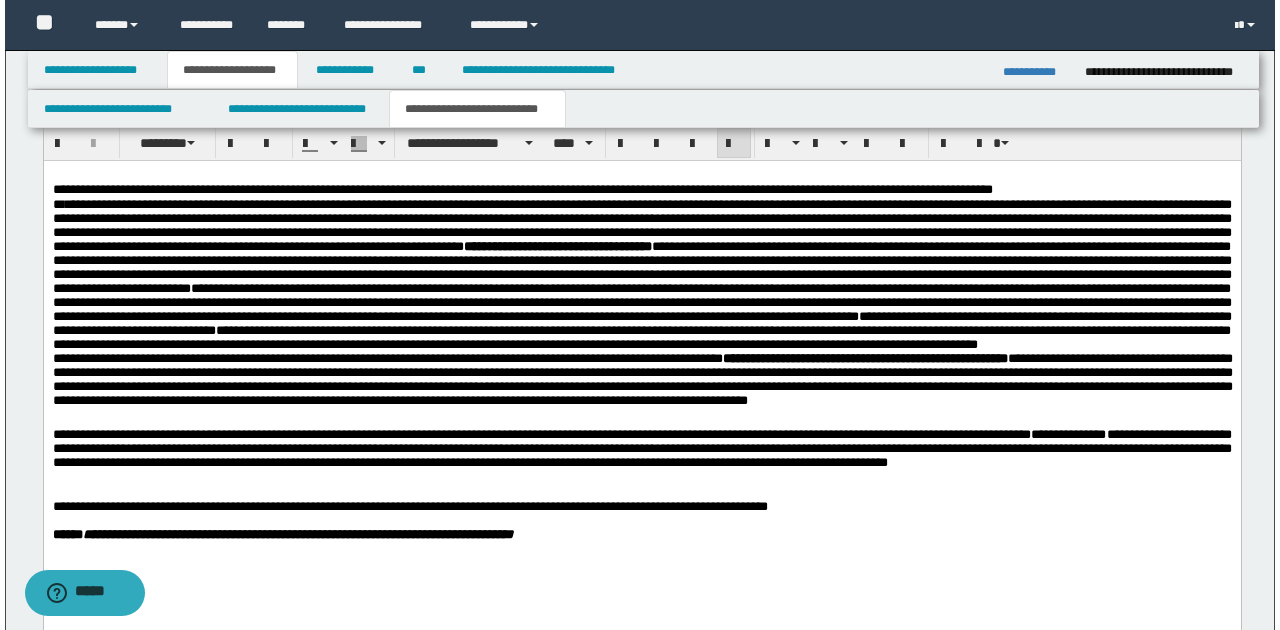 scroll, scrollTop: 654, scrollLeft: 0, axis: vertical 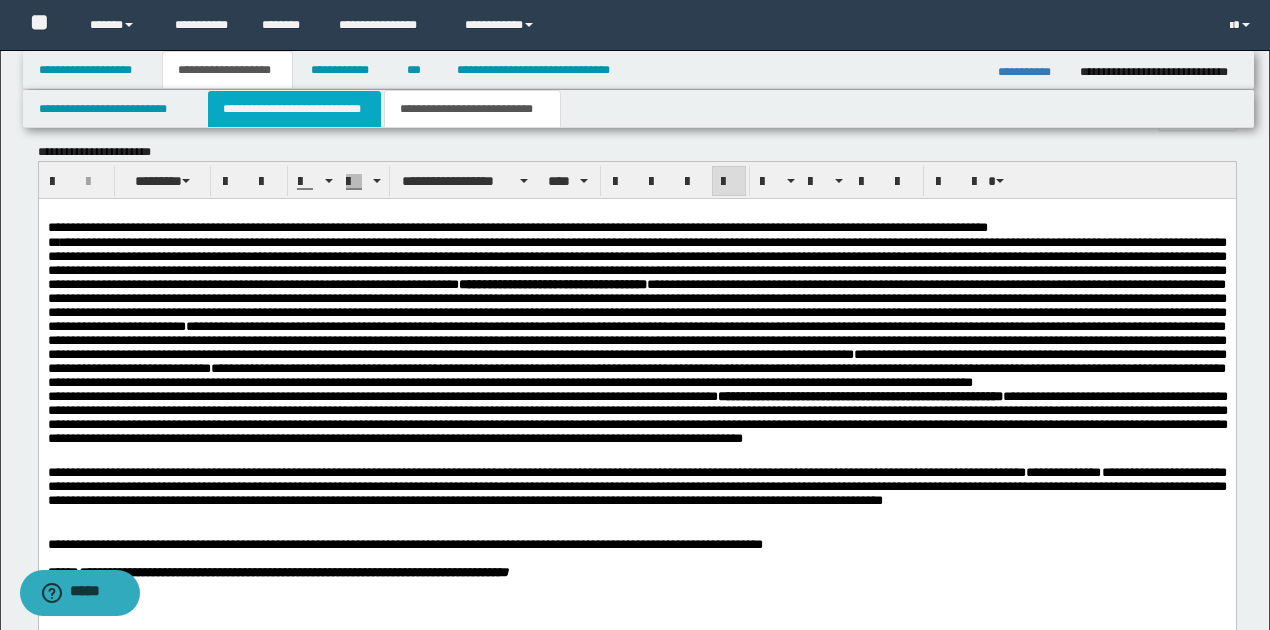 click on "**********" at bounding box center [294, 109] 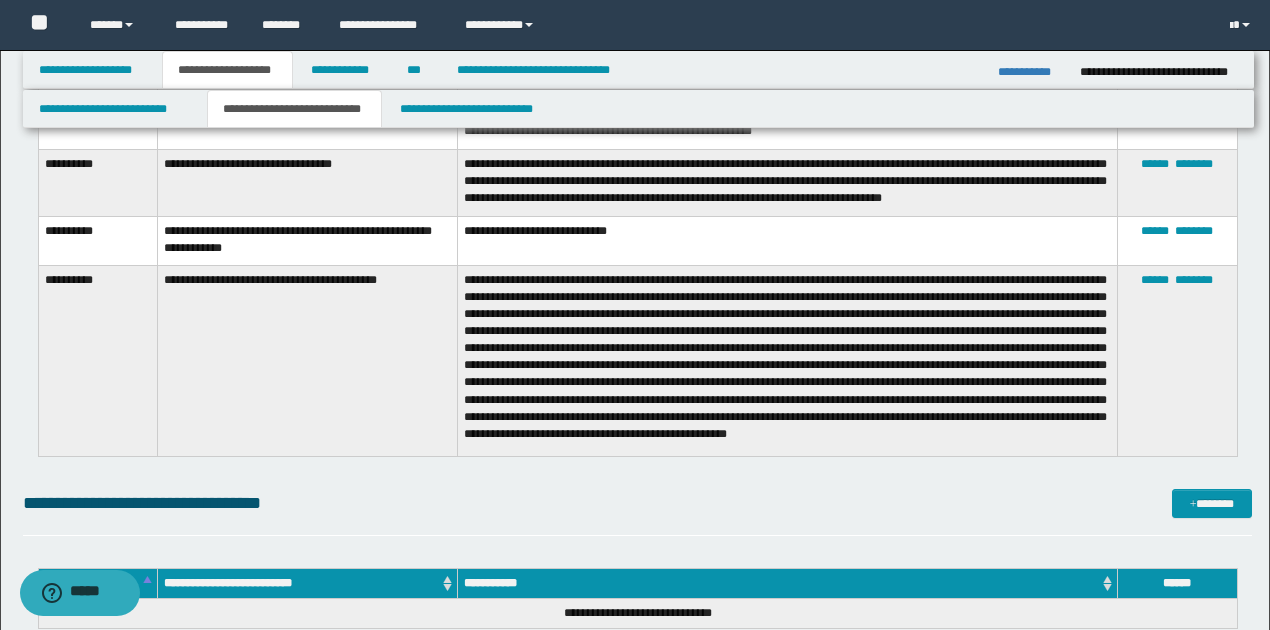 scroll, scrollTop: 2588, scrollLeft: 0, axis: vertical 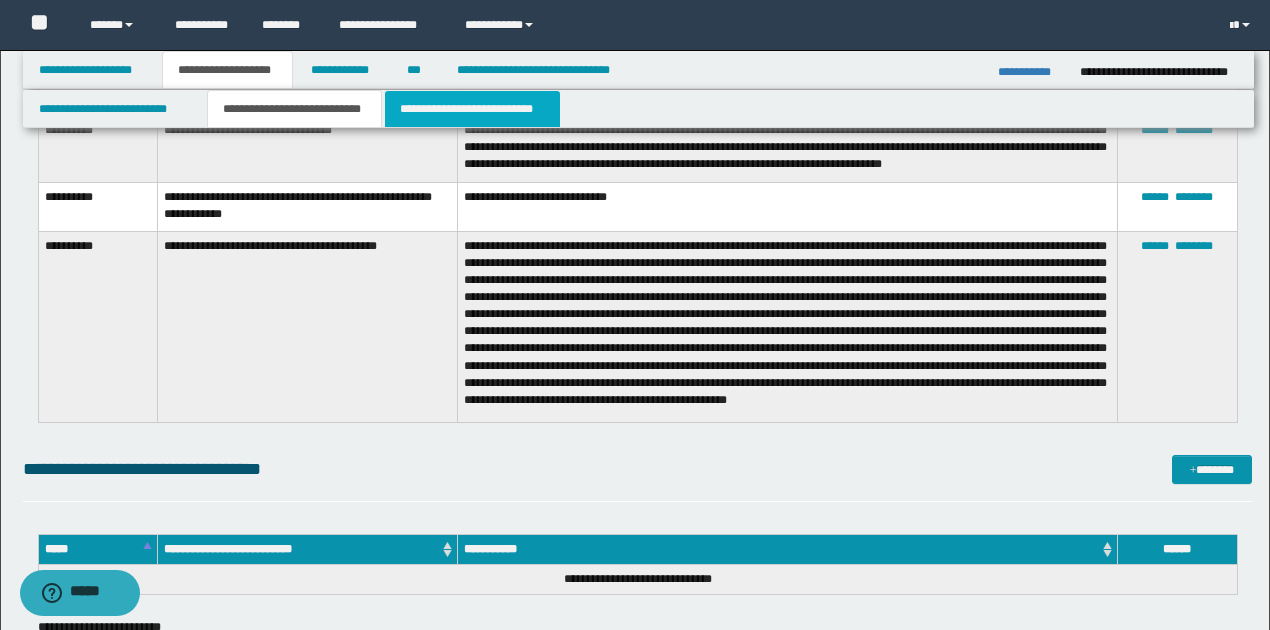 click on "**********" at bounding box center (472, 109) 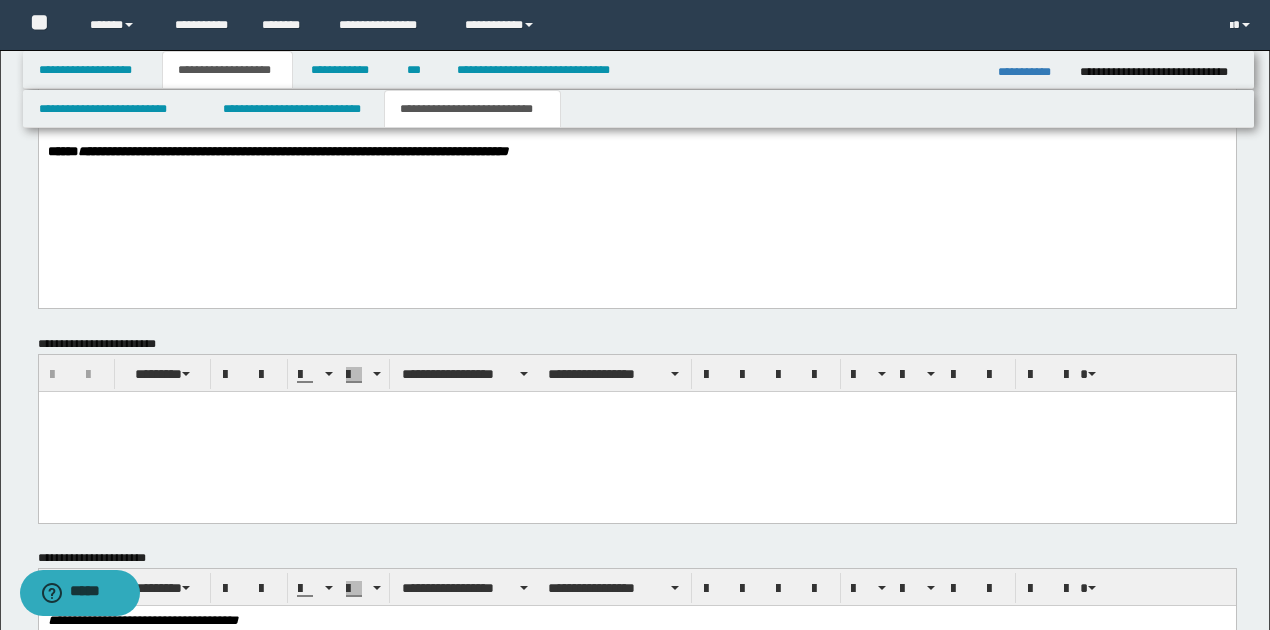 scroll, scrollTop: 854, scrollLeft: 0, axis: vertical 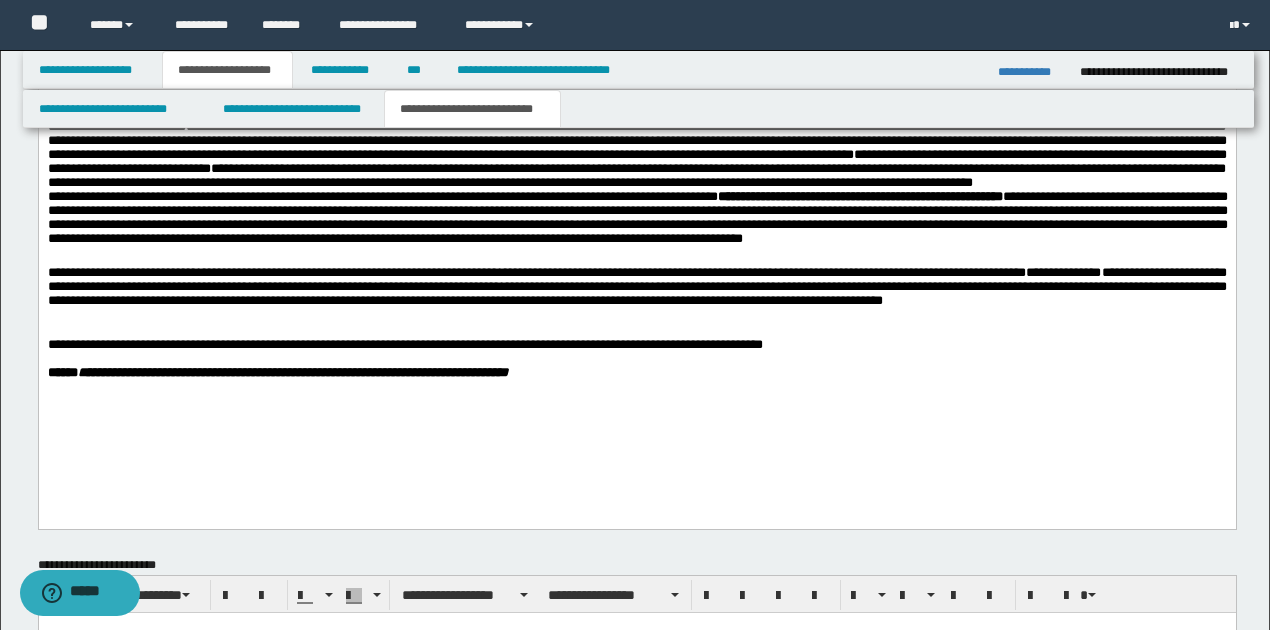 click on "**********" at bounding box center (636, 288) 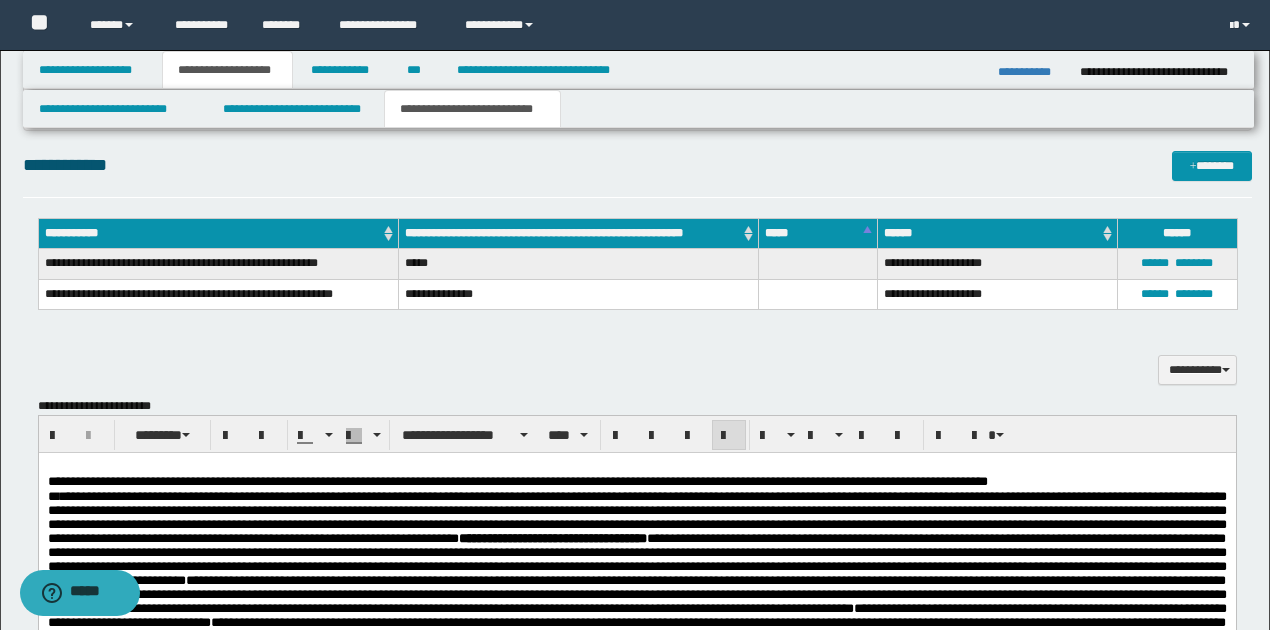 scroll, scrollTop: 388, scrollLeft: 0, axis: vertical 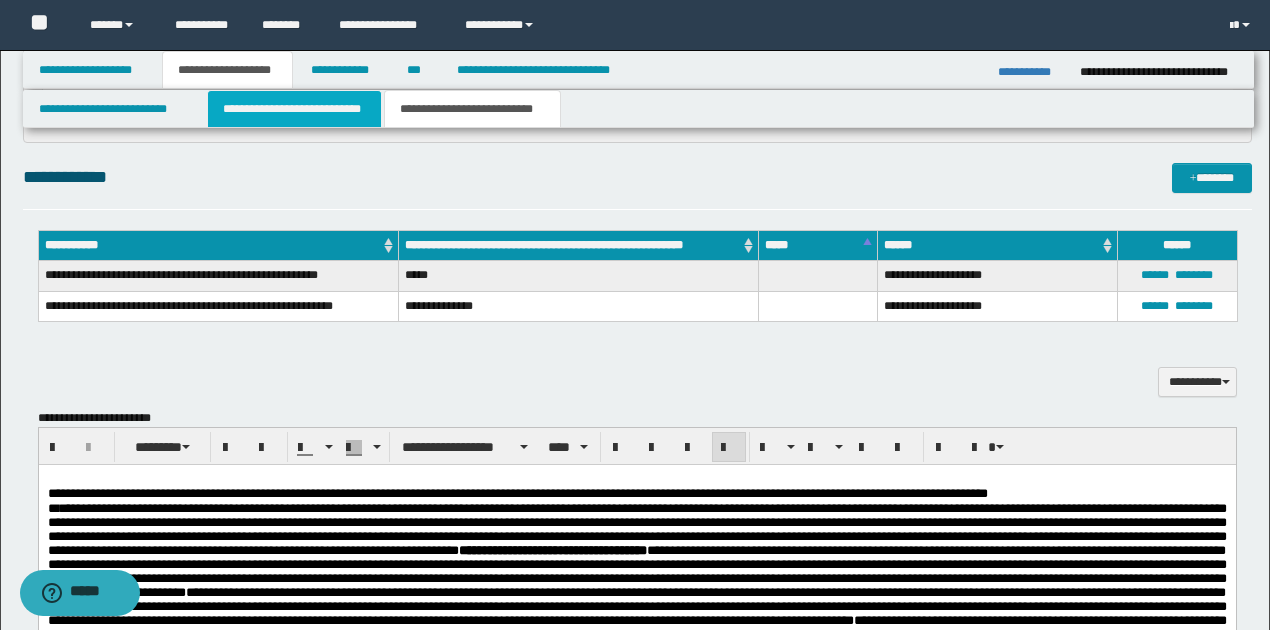 click on "**********" at bounding box center [294, 109] 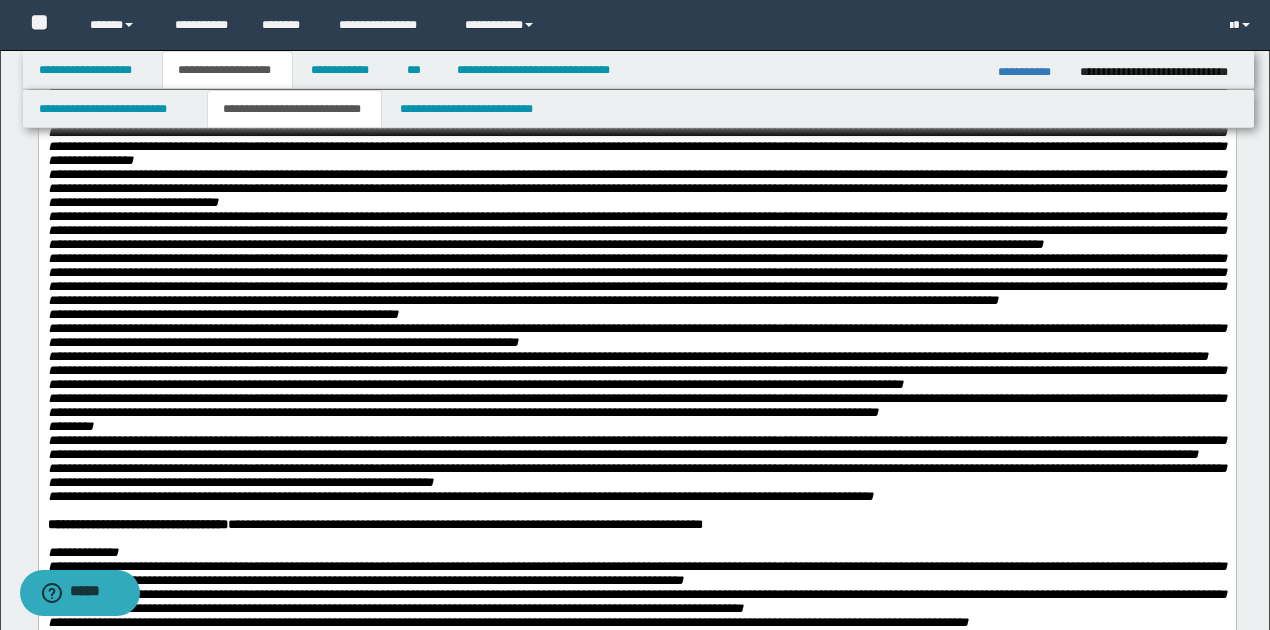 scroll, scrollTop: 0, scrollLeft: 0, axis: both 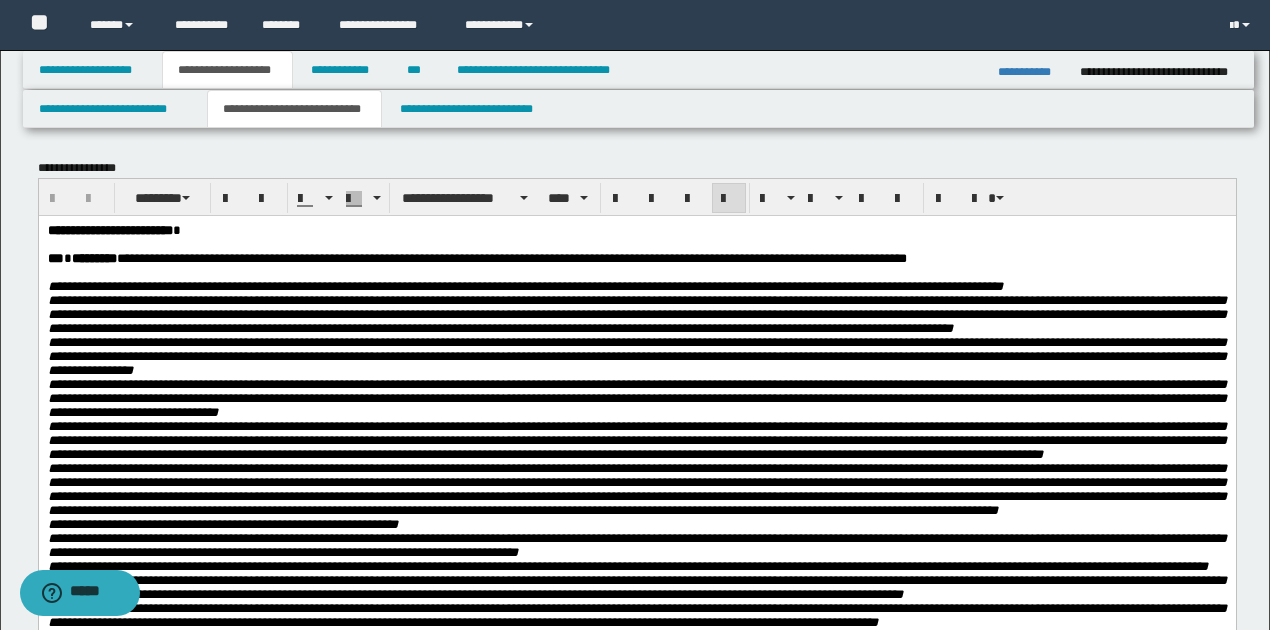 click on "**********" at bounding box center [511, 257] 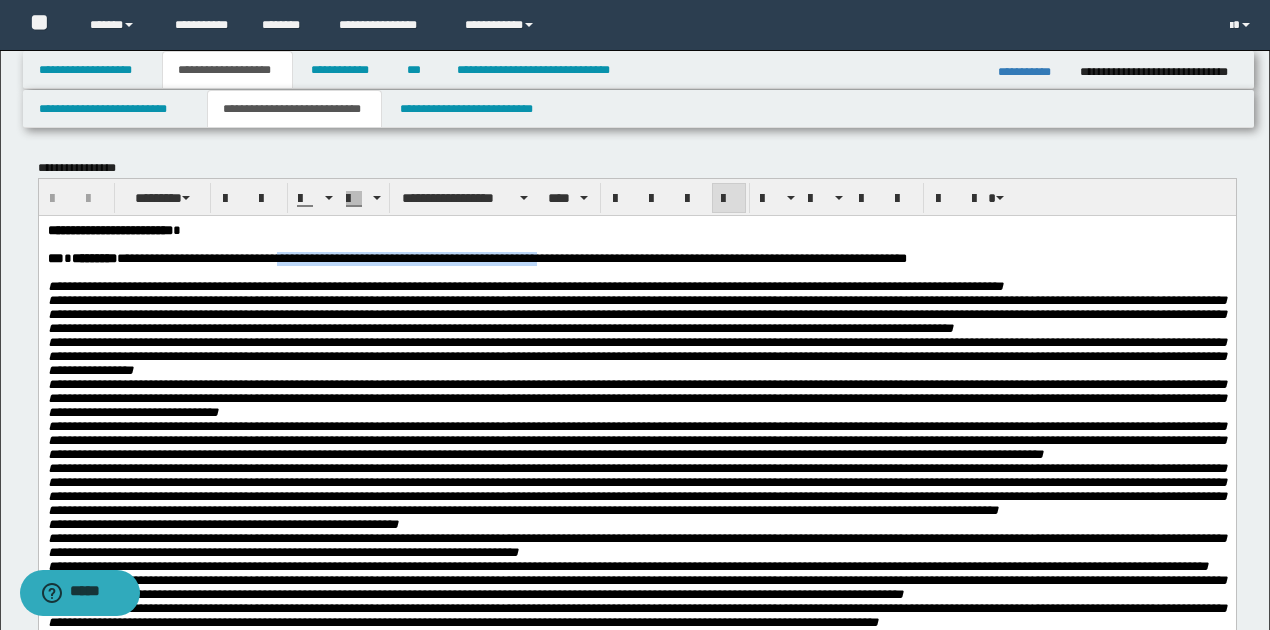 drag, startPoint x: 293, startPoint y: 262, endPoint x: 579, endPoint y: 261, distance: 286.00174 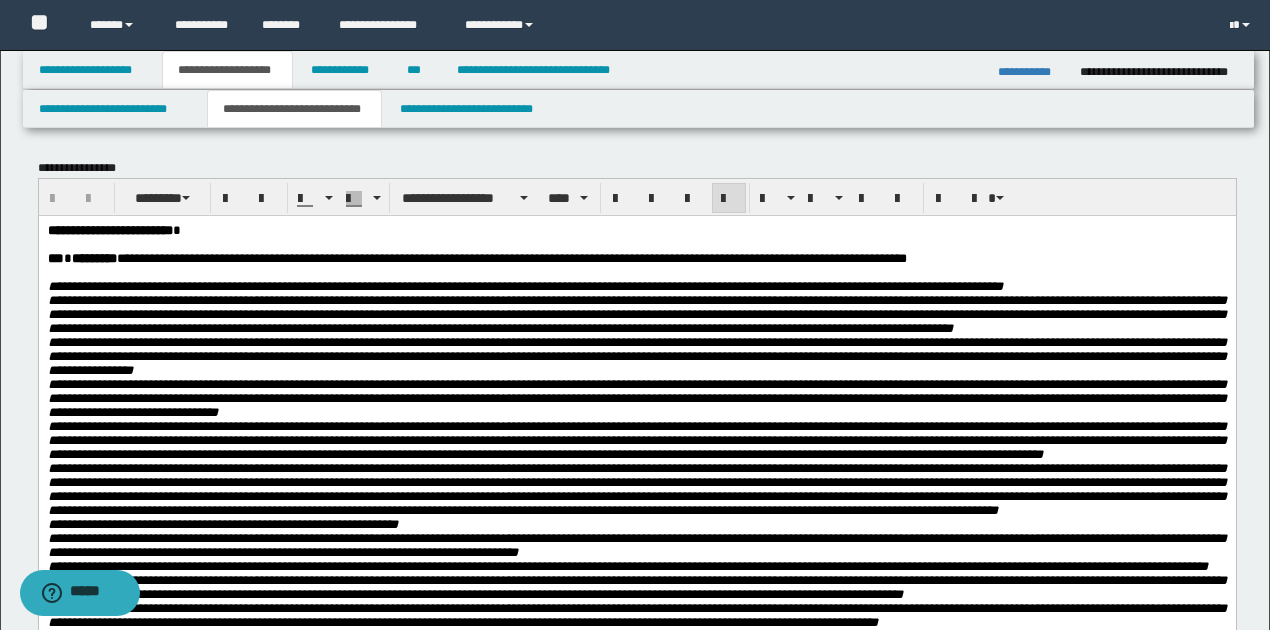 click on "**********" at bounding box center [636, 314] 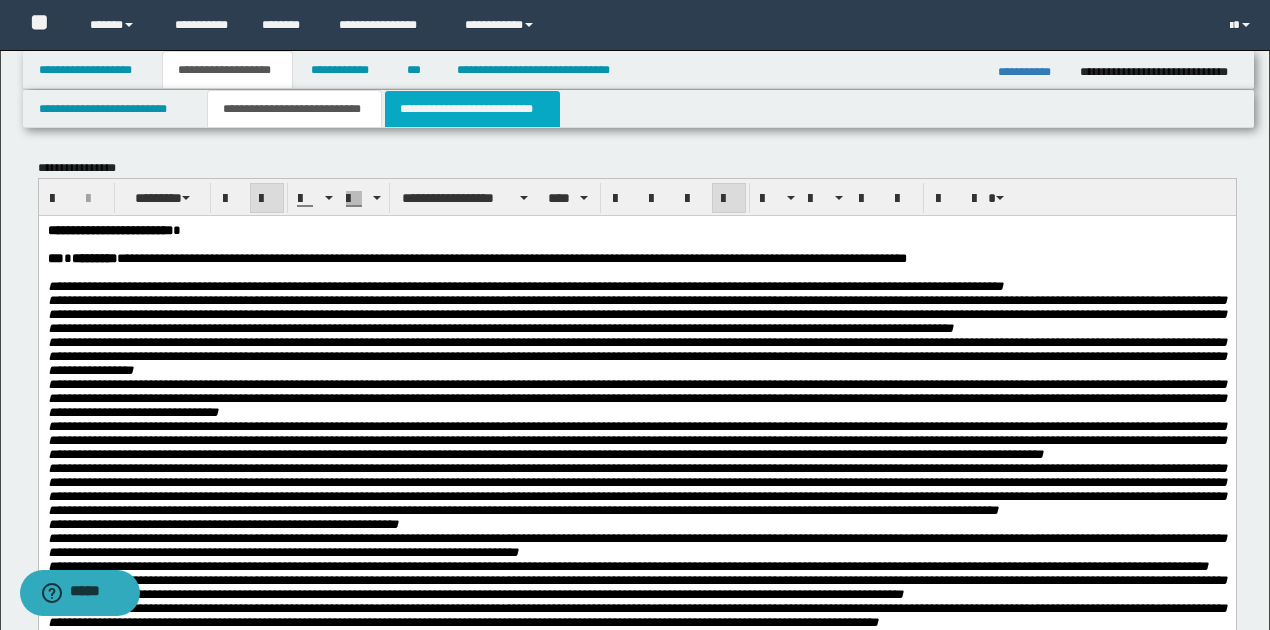 click on "**********" at bounding box center [472, 109] 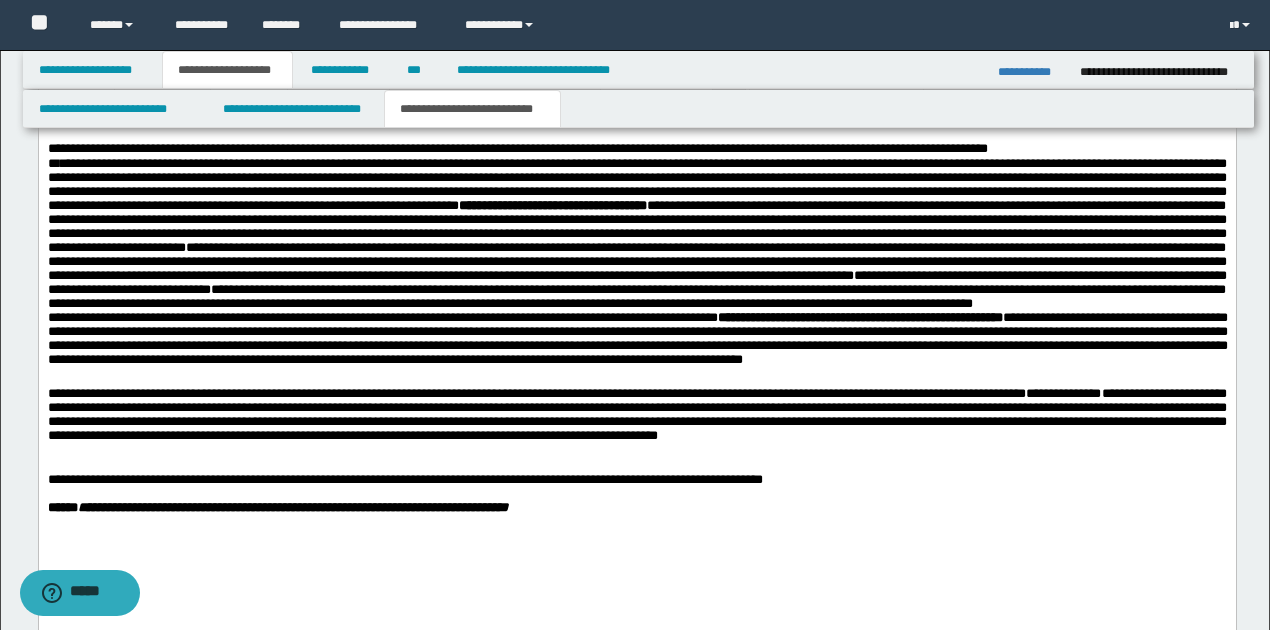scroll, scrollTop: 866, scrollLeft: 0, axis: vertical 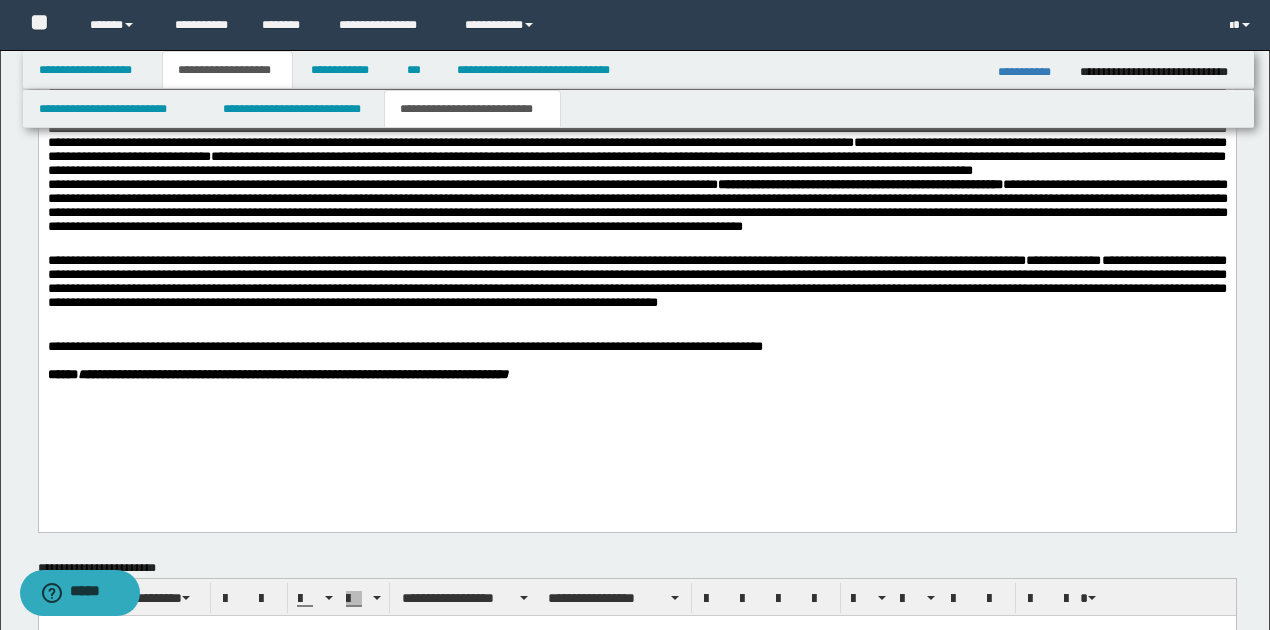 click on "**********" at bounding box center (636, 283) 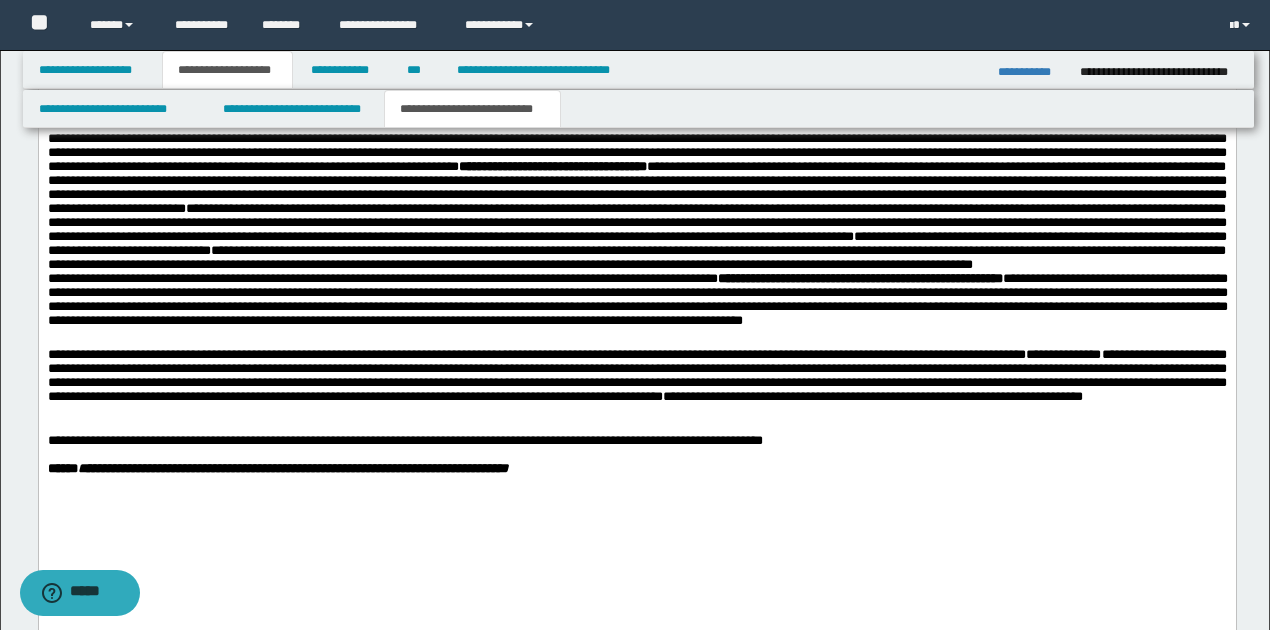 scroll, scrollTop: 666, scrollLeft: 0, axis: vertical 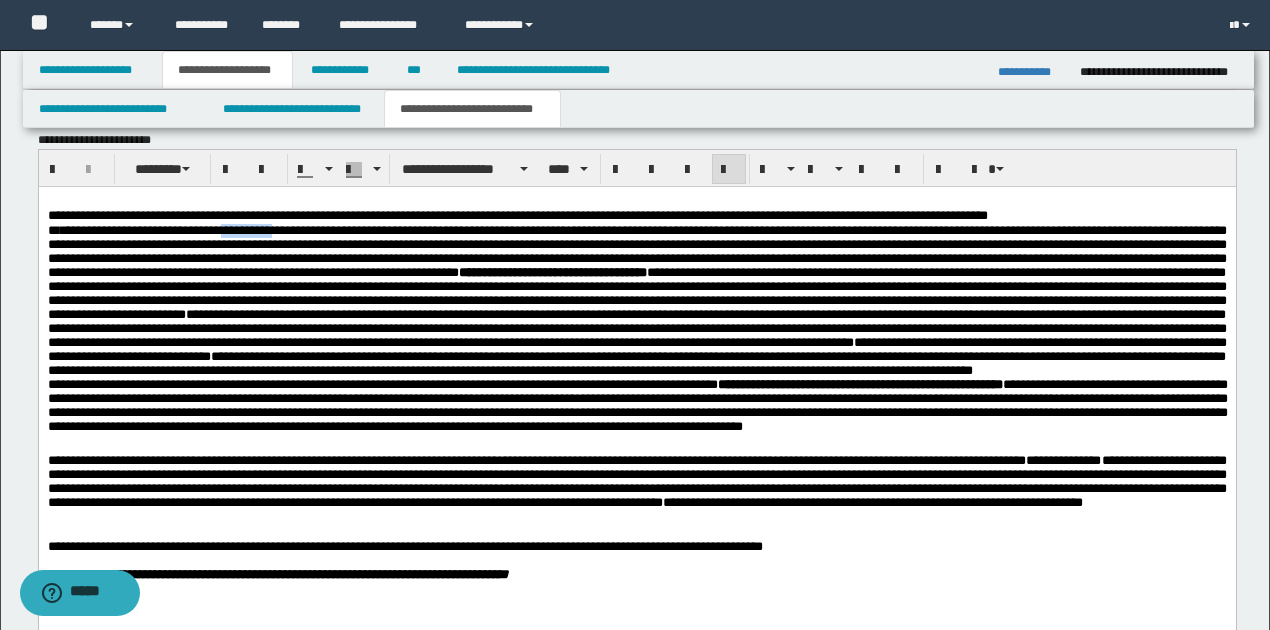 drag, startPoint x: 221, startPoint y: 231, endPoint x: 280, endPoint y: 233, distance: 59.03389 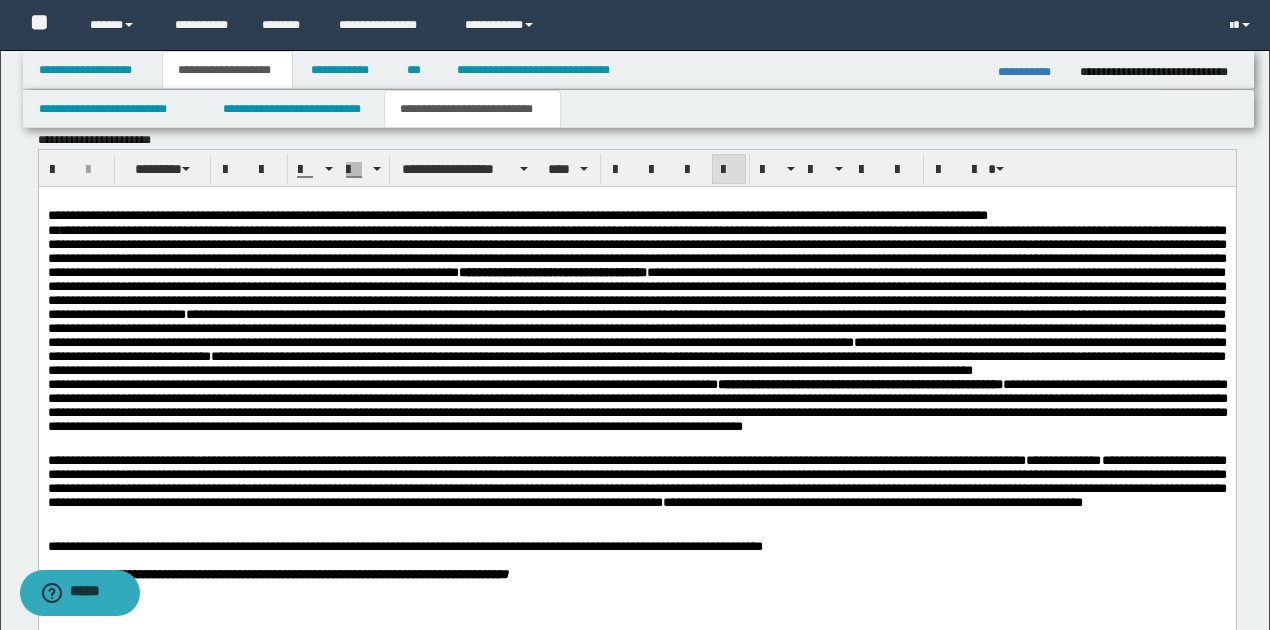 click on "**********" at bounding box center [636, 482] 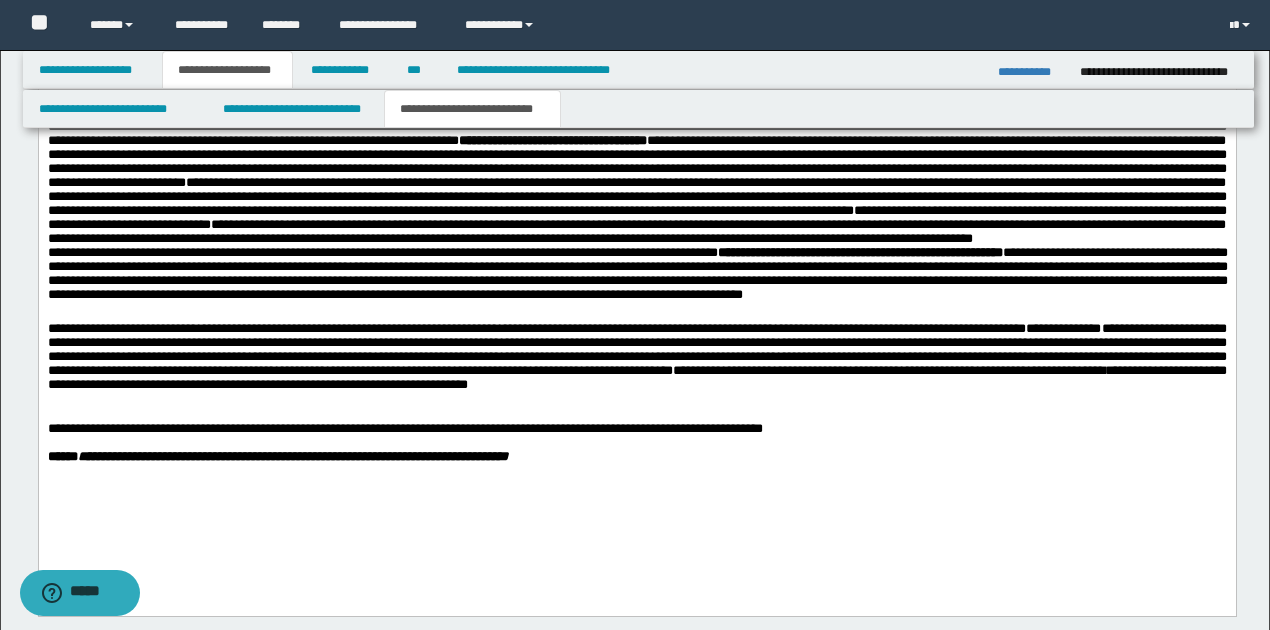 scroll, scrollTop: 800, scrollLeft: 0, axis: vertical 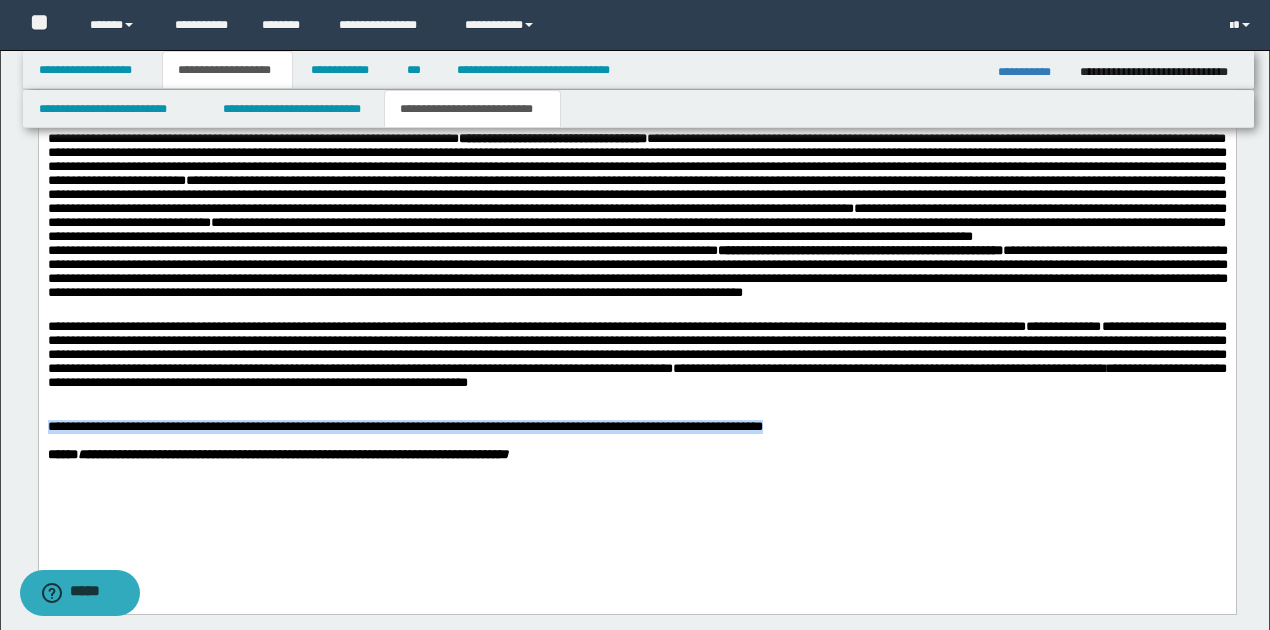 drag, startPoint x: 47, startPoint y: 469, endPoint x: 808, endPoint y: 462, distance: 761.03217 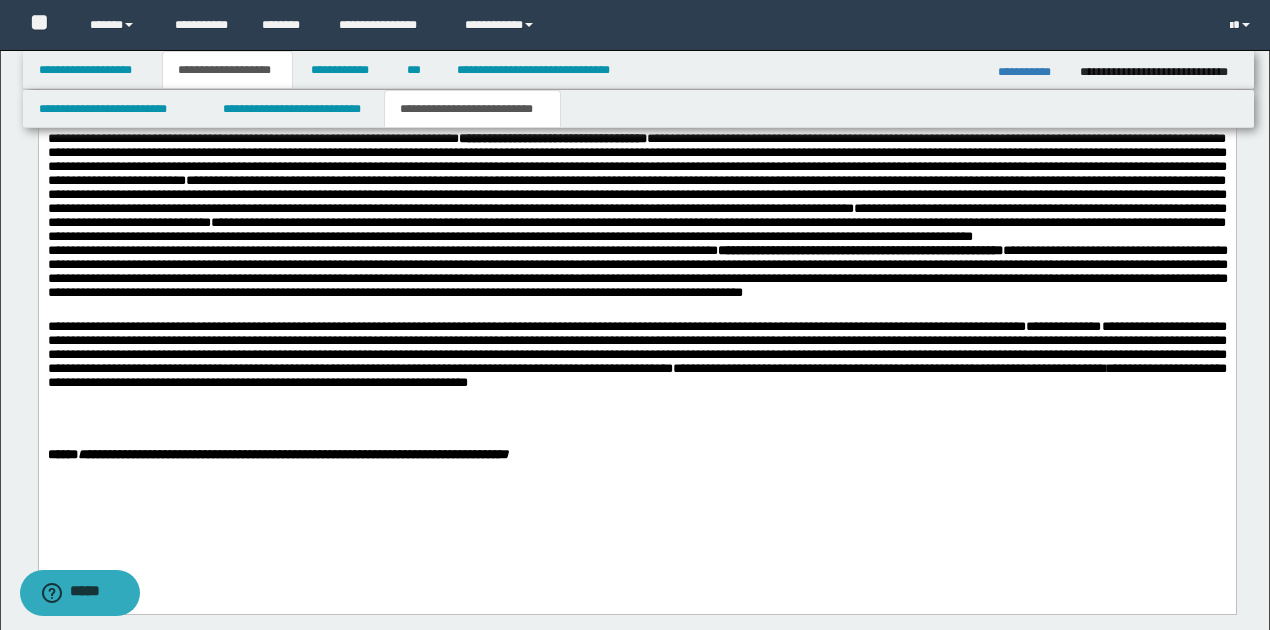 click on "**********" at bounding box center (636, 355) 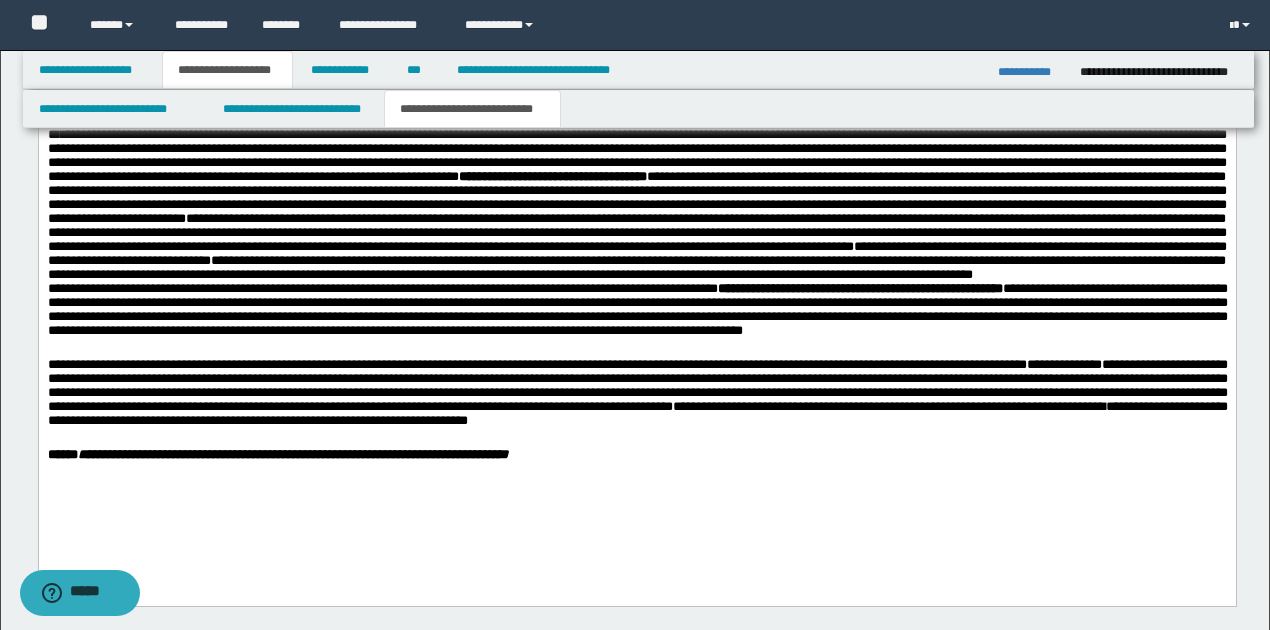 scroll, scrollTop: 733, scrollLeft: 0, axis: vertical 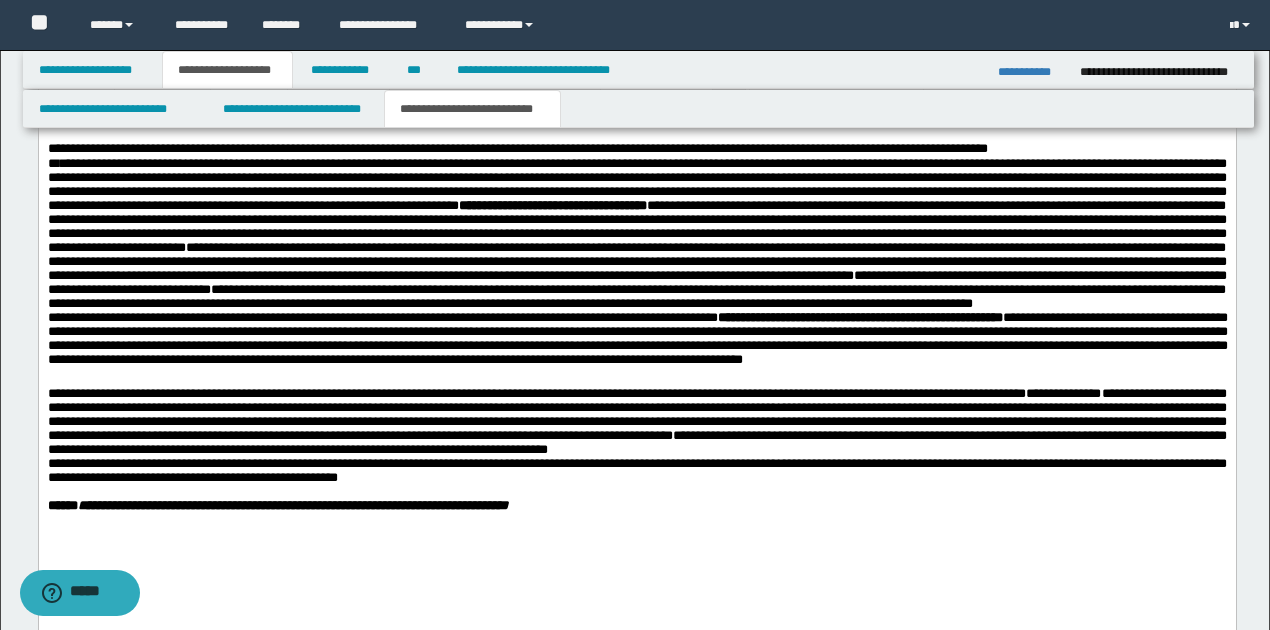 click on "**********" at bounding box center [636, 422] 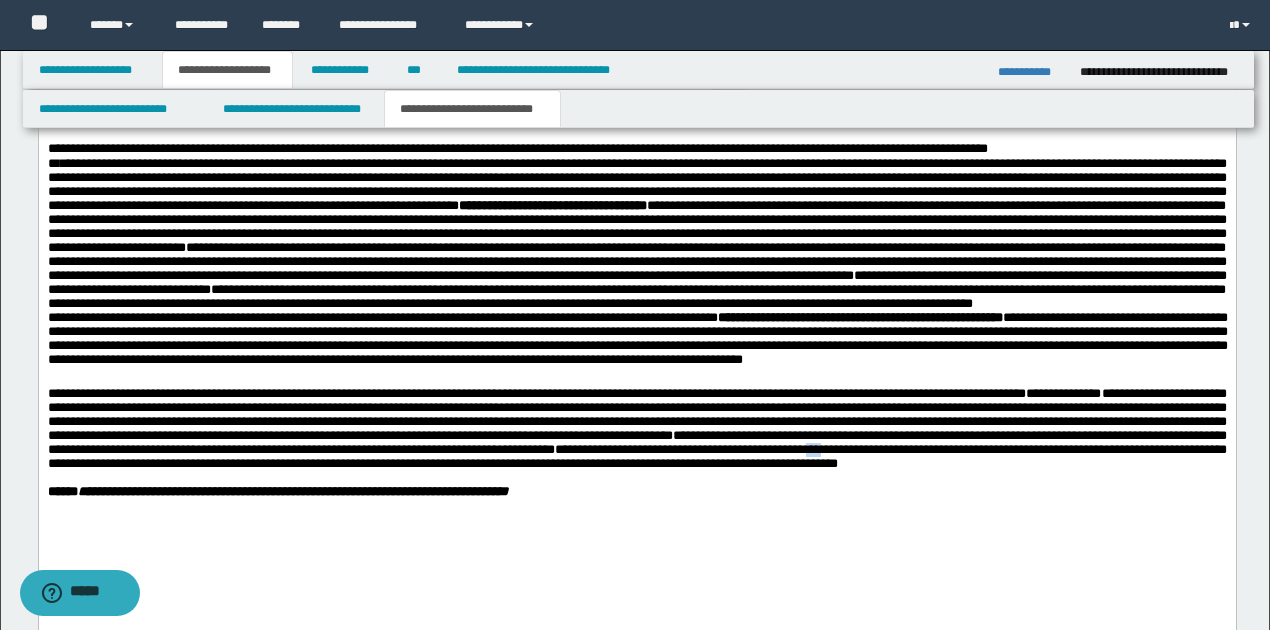drag, startPoint x: 1207, startPoint y: 488, endPoint x: 1227, endPoint y: 488, distance: 20 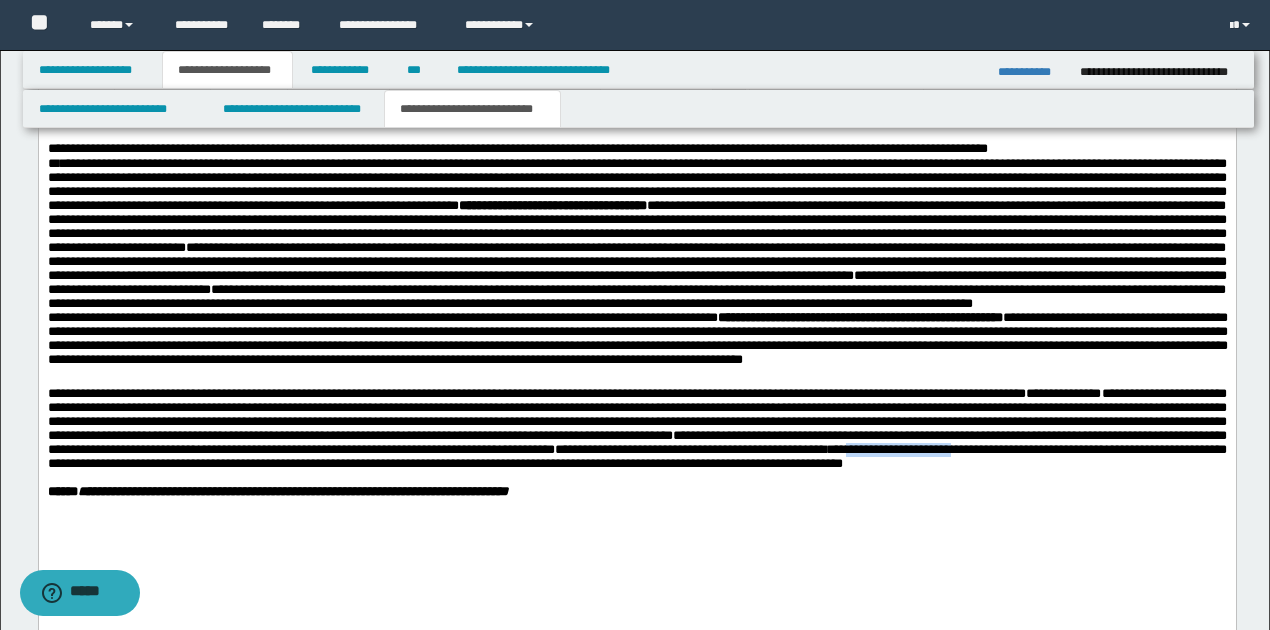 drag, startPoint x: 63, startPoint y: 502, endPoint x: 179, endPoint y: 502, distance: 116 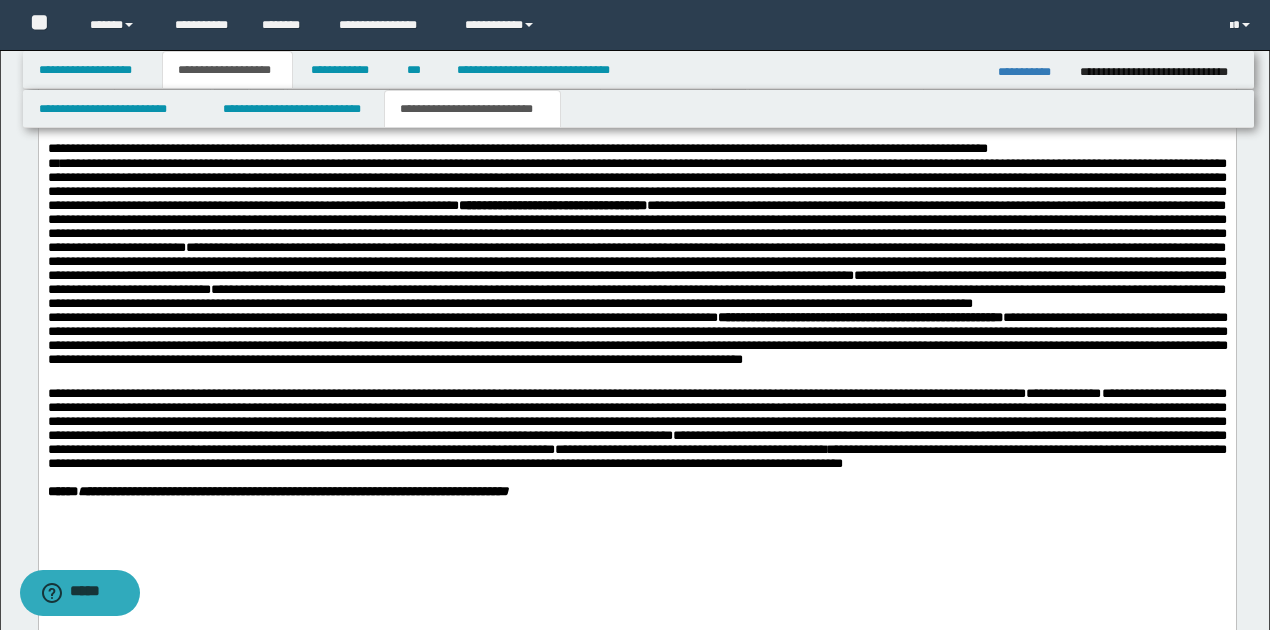 click on "**********" at bounding box center (636, 338) 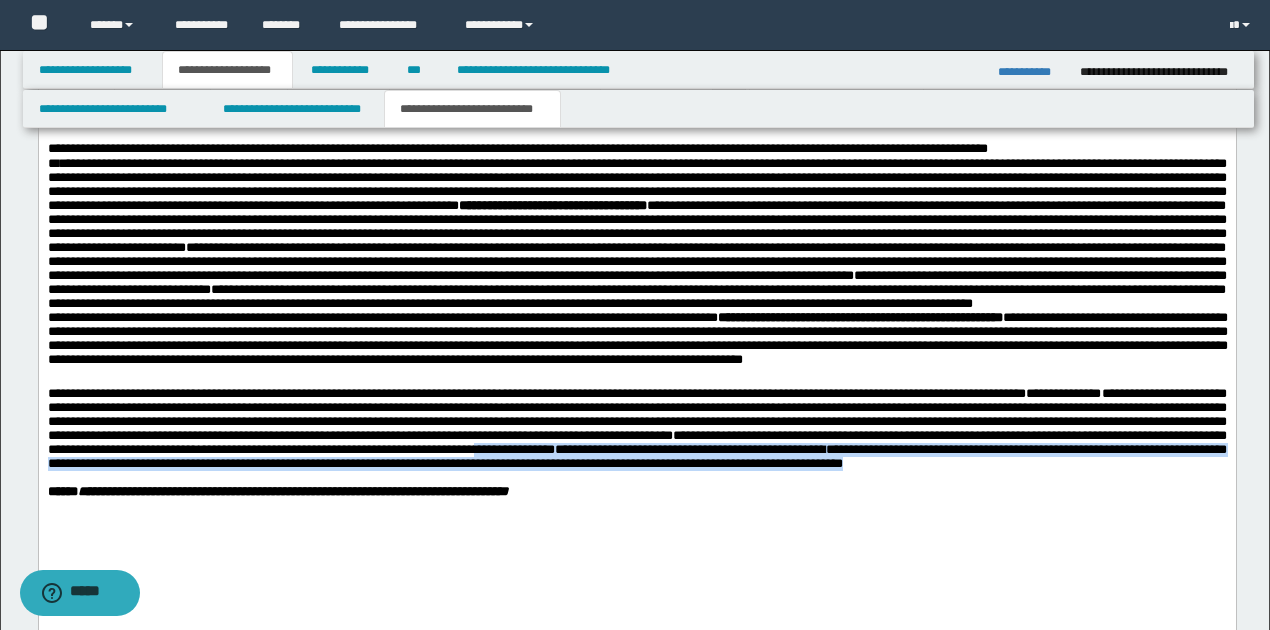 drag, startPoint x: 836, startPoint y: 486, endPoint x: 858, endPoint y: 518, distance: 38.832977 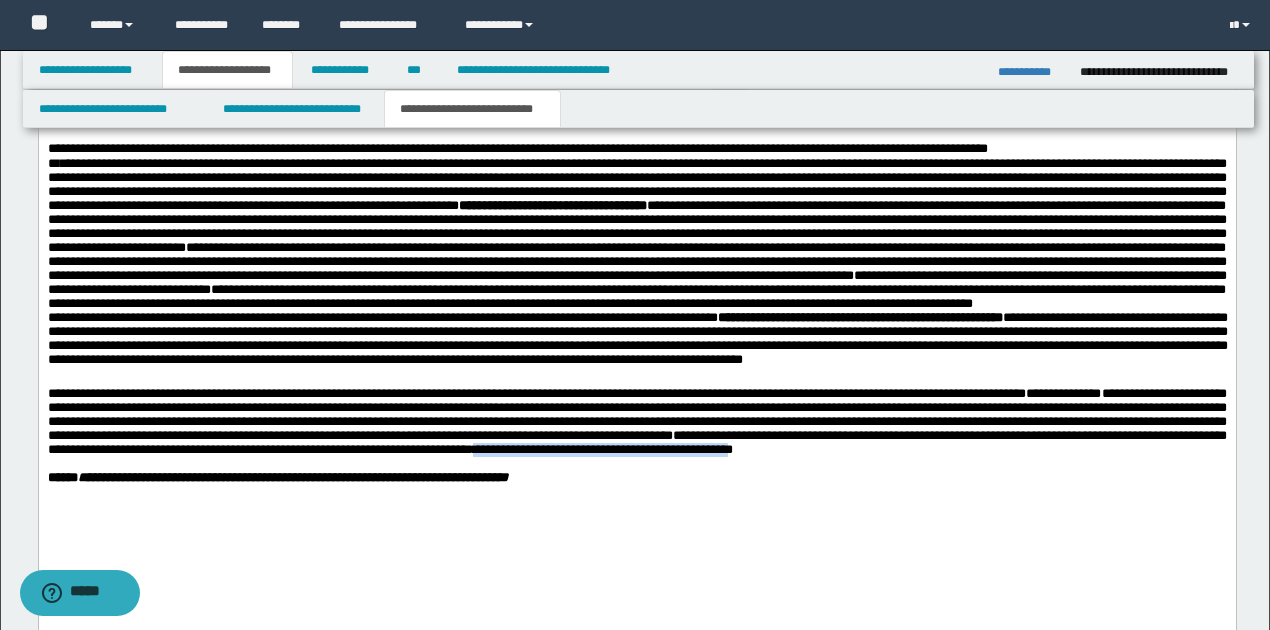 drag, startPoint x: 841, startPoint y: 486, endPoint x: 1213, endPoint y: 486, distance: 372 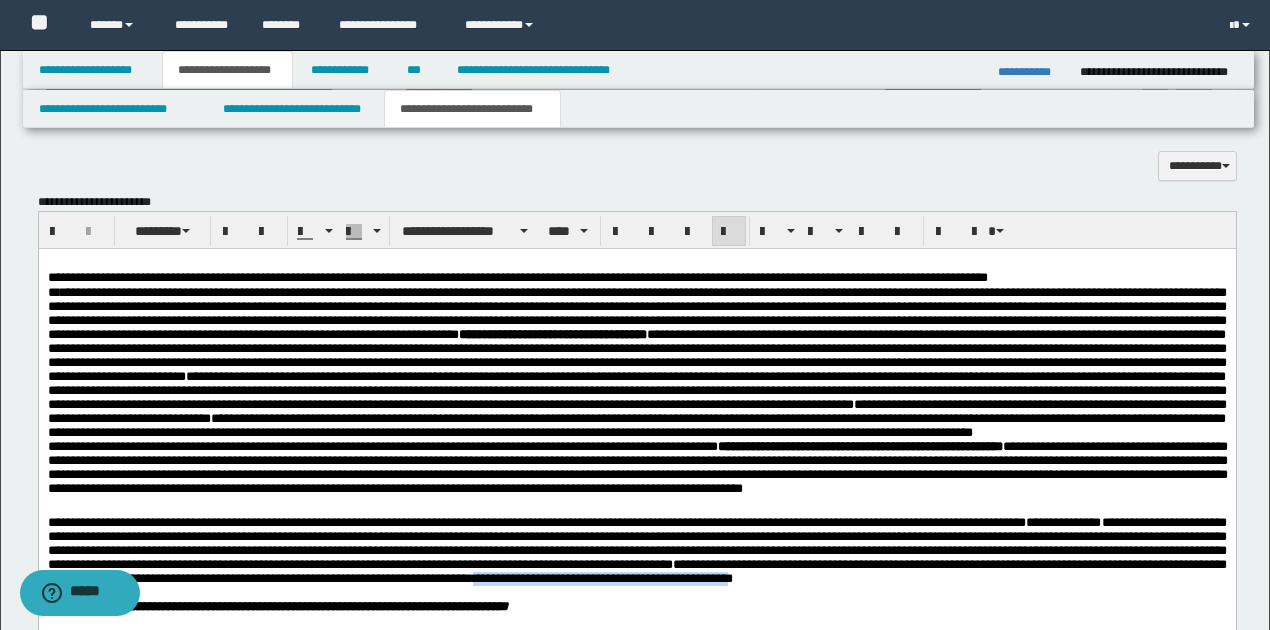scroll, scrollTop: 600, scrollLeft: 0, axis: vertical 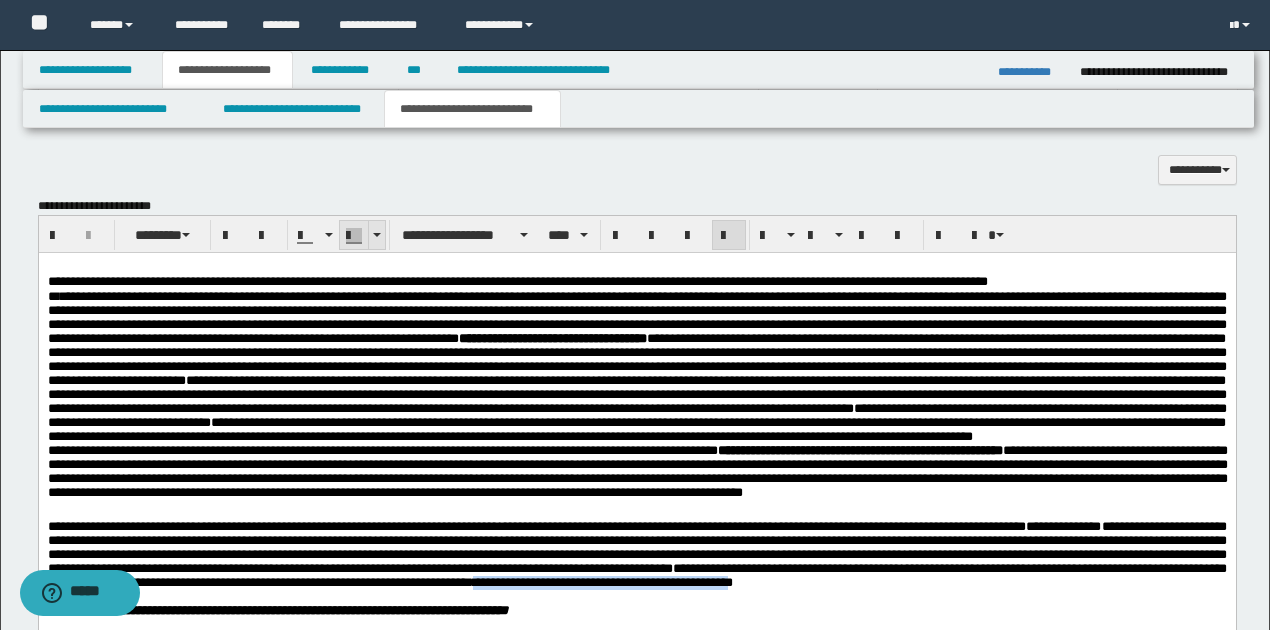 click at bounding box center (376, 235) 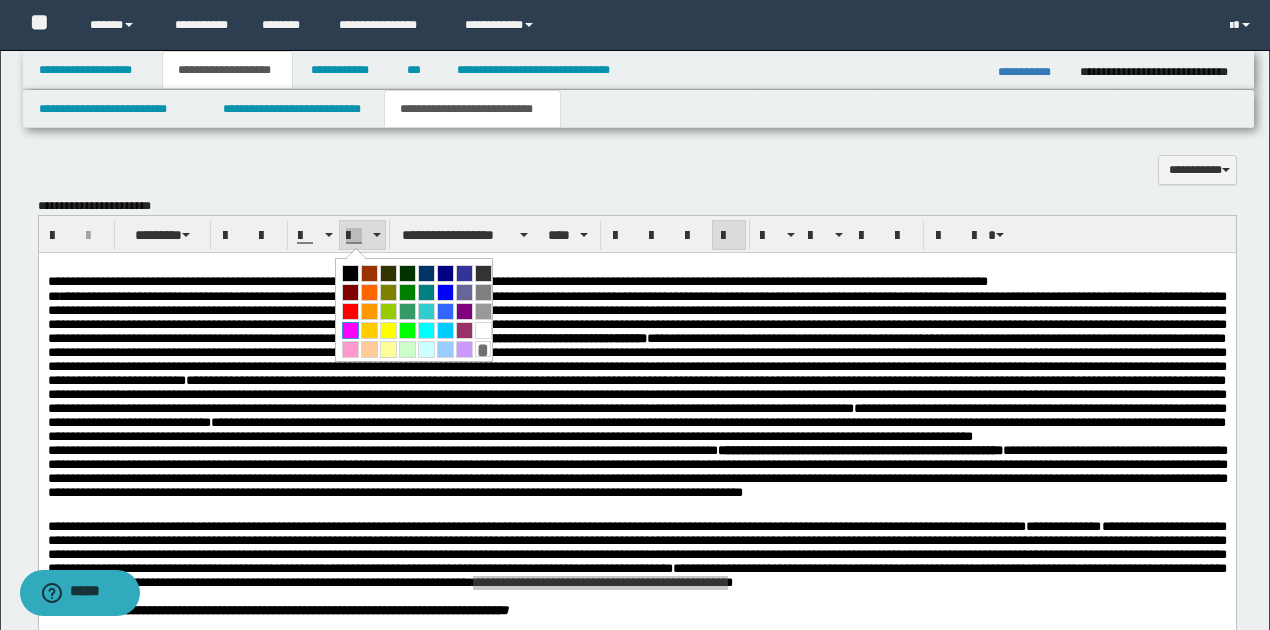 click at bounding box center [350, 330] 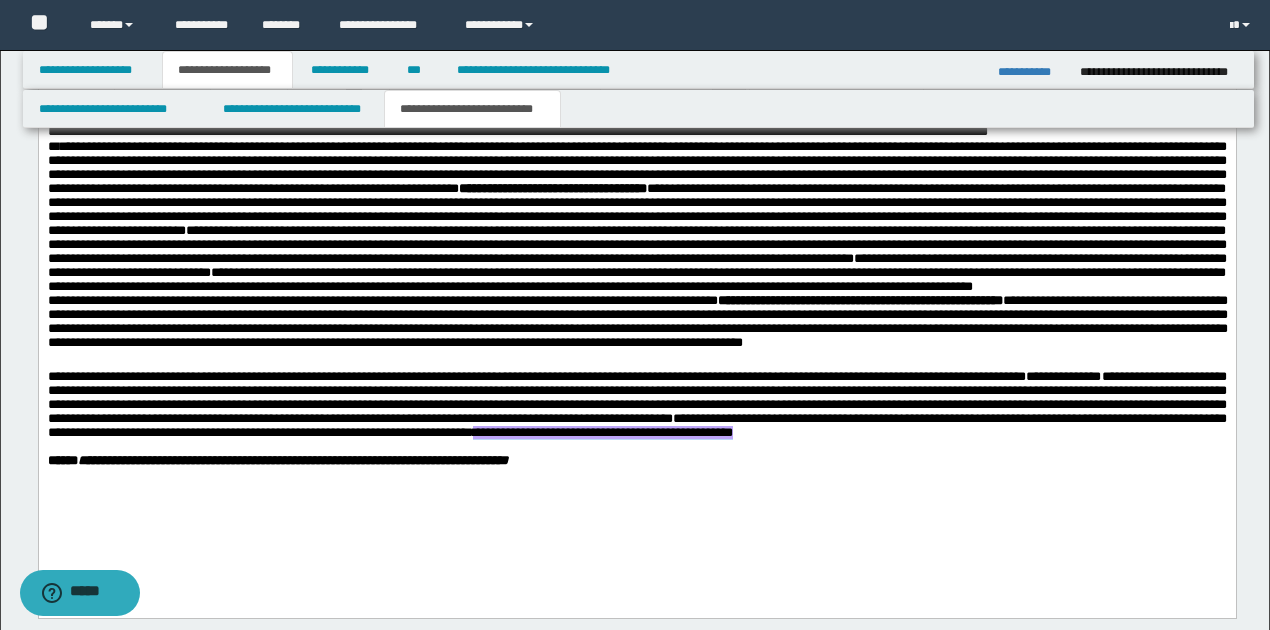 scroll, scrollTop: 800, scrollLeft: 0, axis: vertical 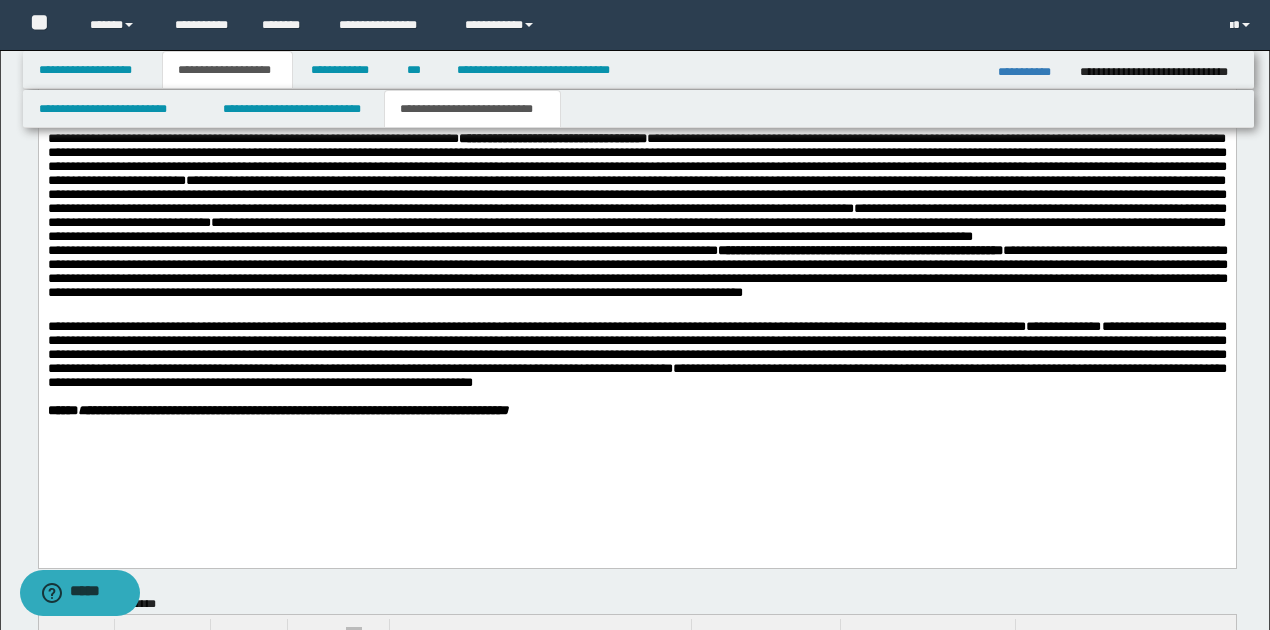 click on "**********" at bounding box center (636, 375) 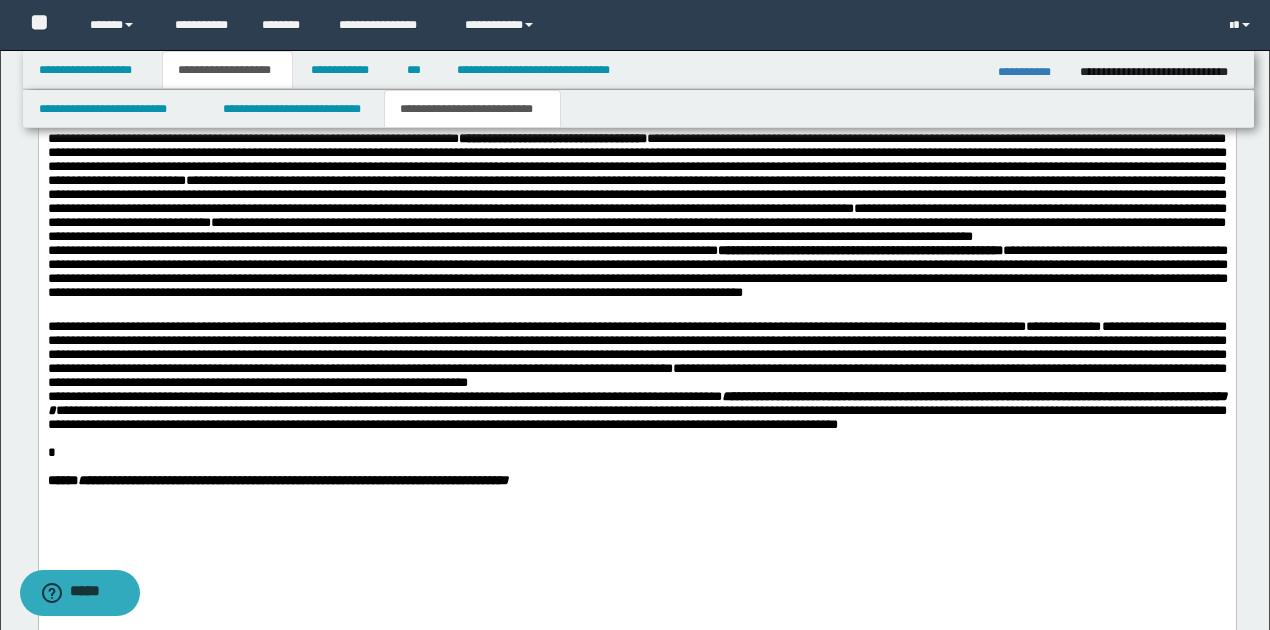 click on "**********" at bounding box center (636, 355) 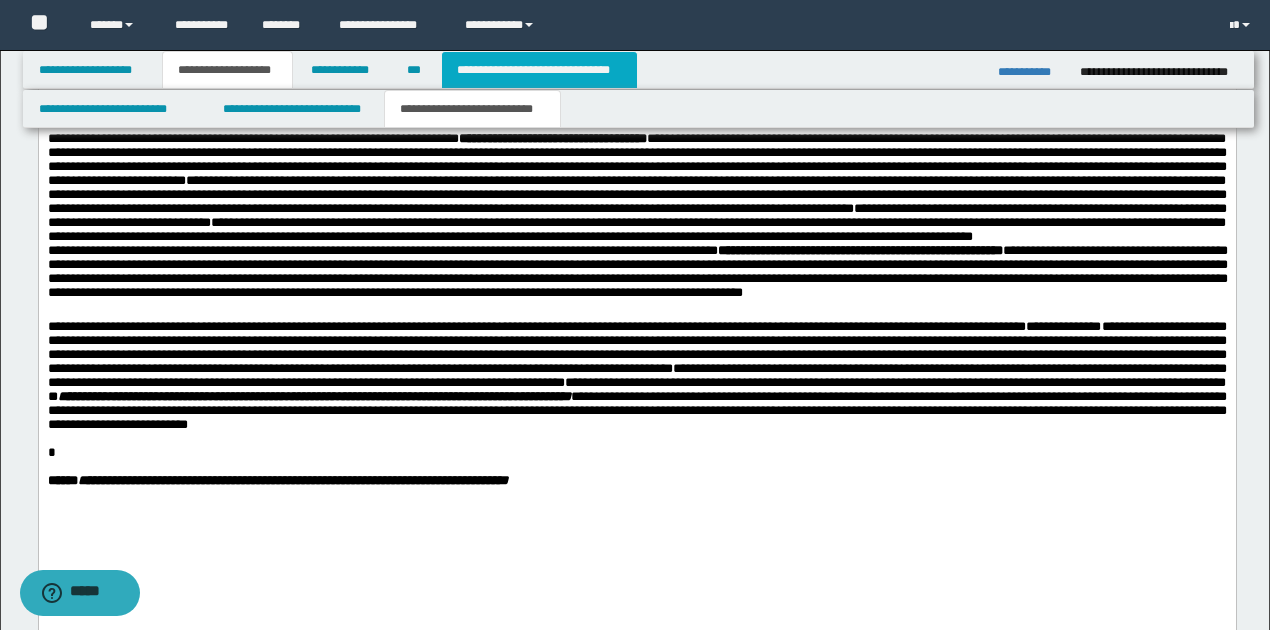 click on "**********" at bounding box center (539, 70) 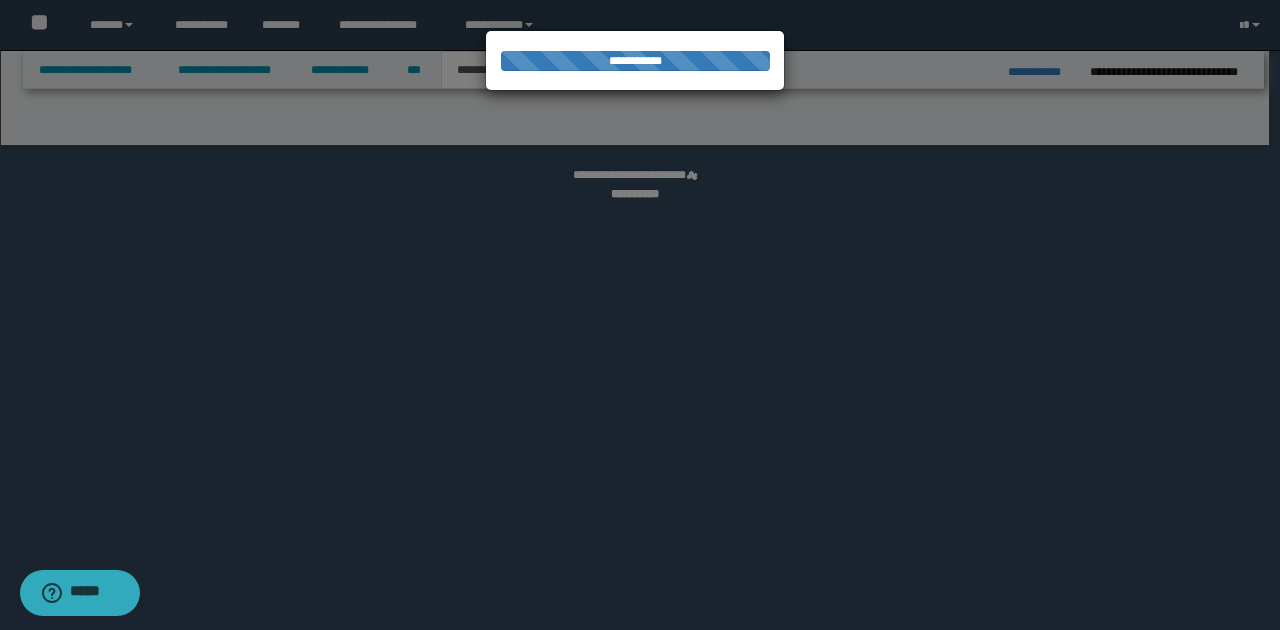 select on "*" 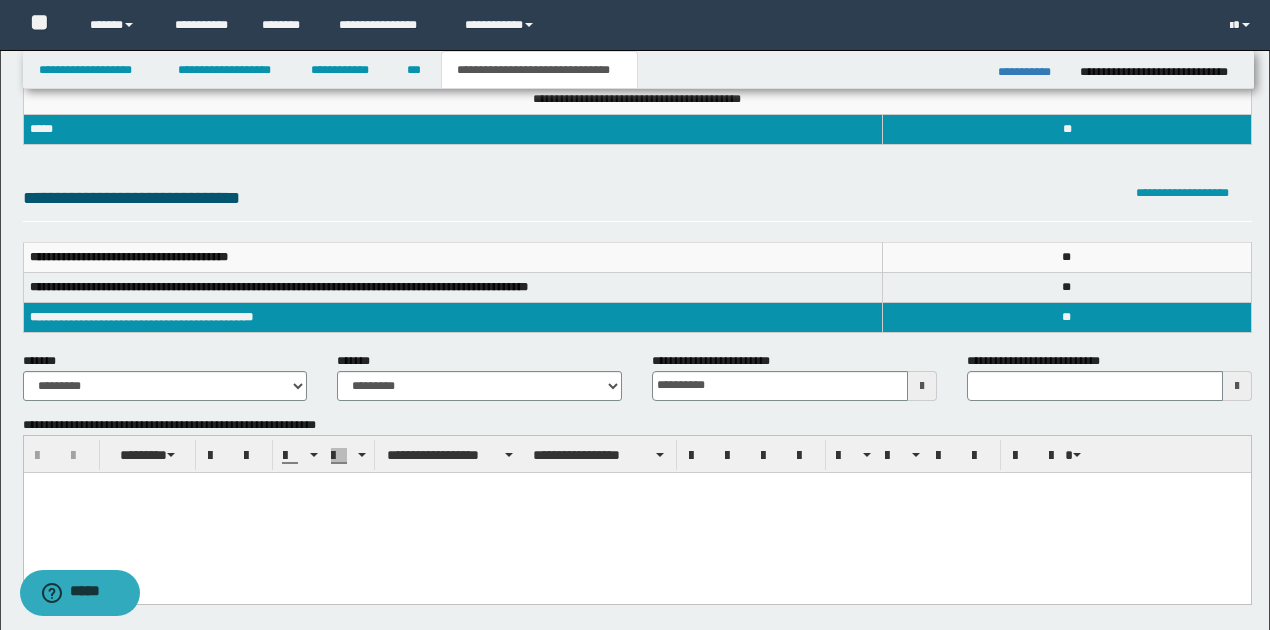 scroll, scrollTop: 133, scrollLeft: 0, axis: vertical 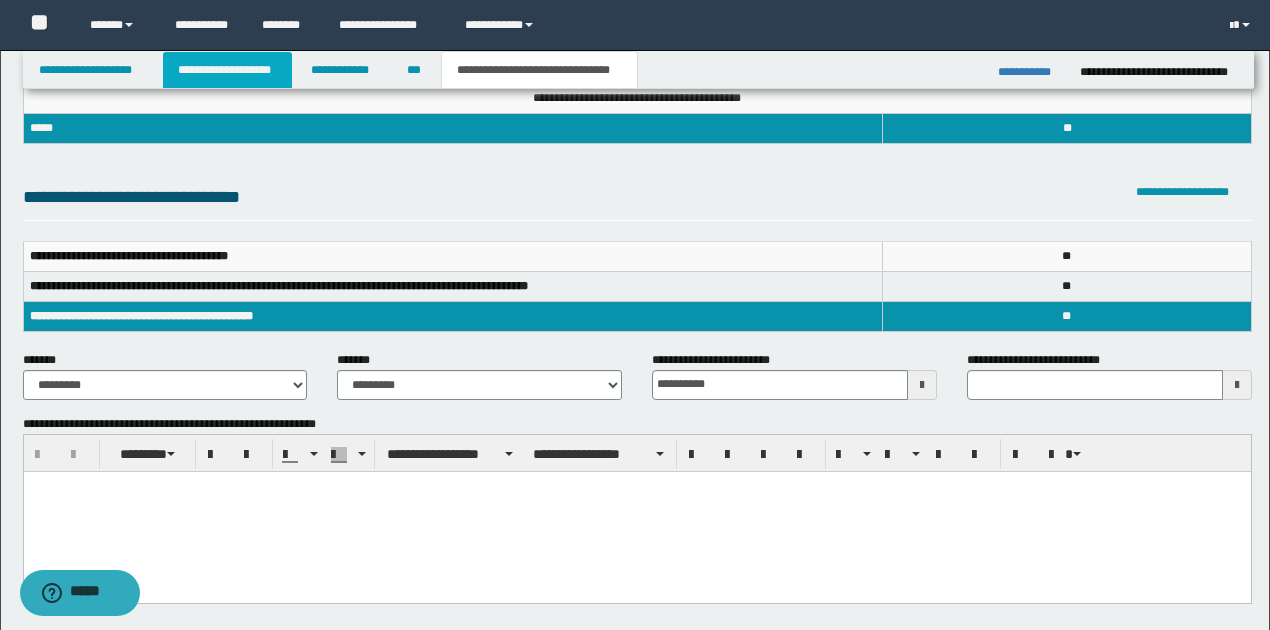 click on "**********" at bounding box center [227, 70] 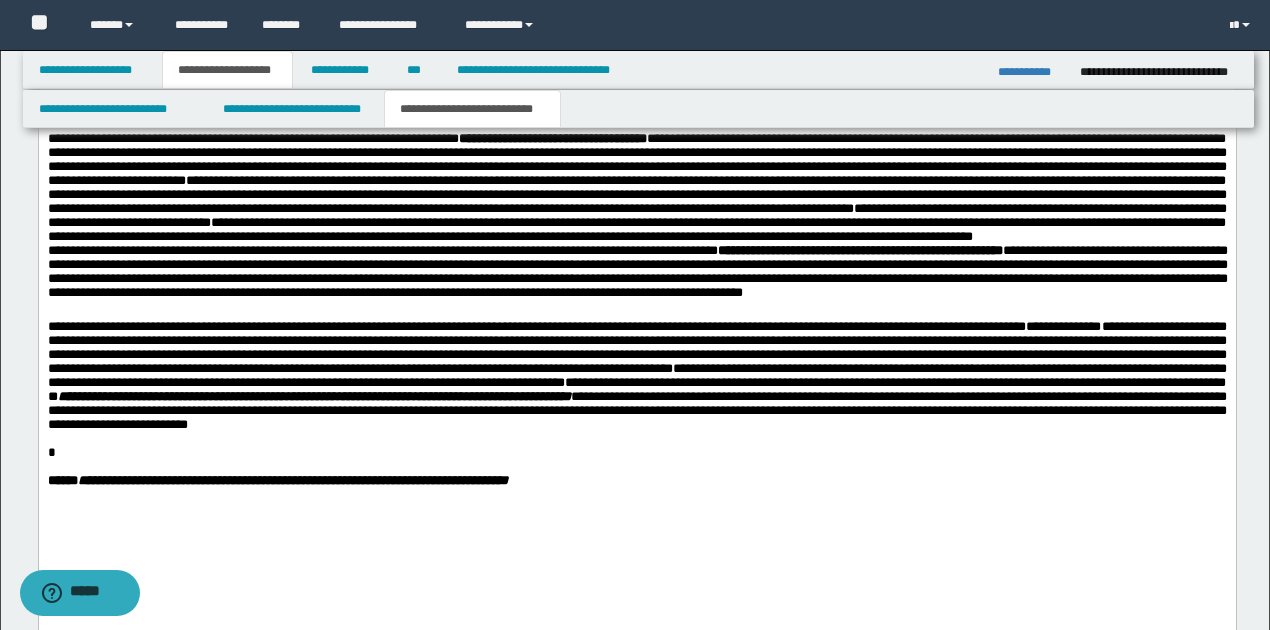 scroll, scrollTop: 764, scrollLeft: 0, axis: vertical 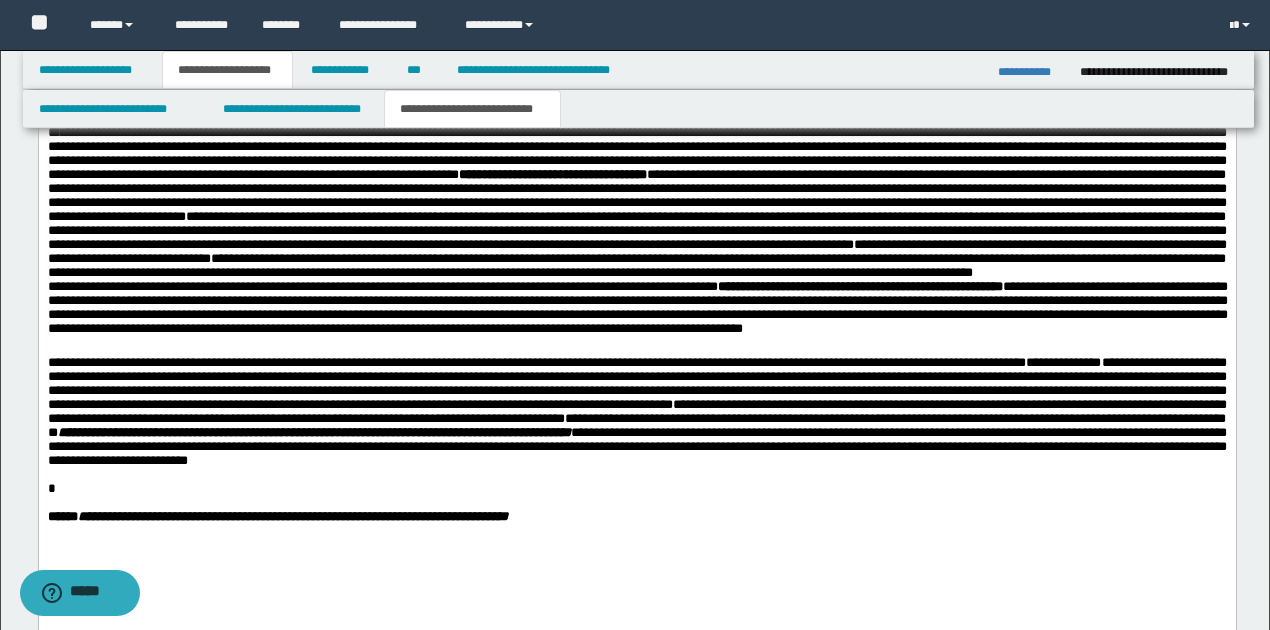 click on "**********" at bounding box center [1062, 362] 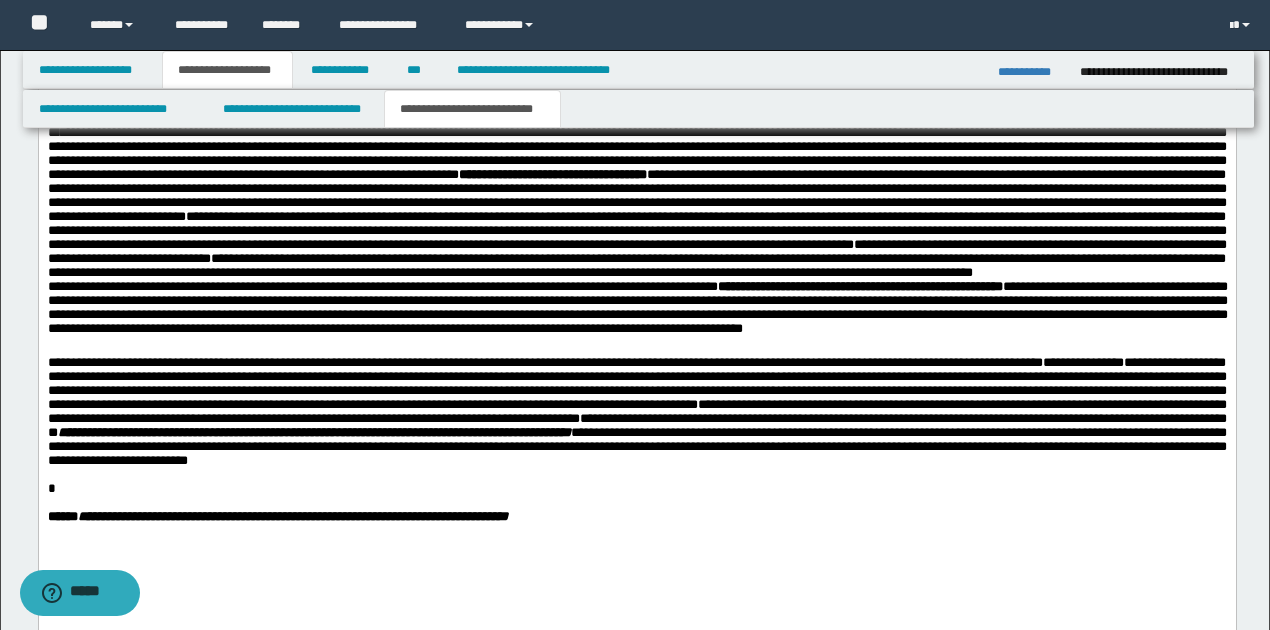 click on "**********" at bounding box center (636, 411) 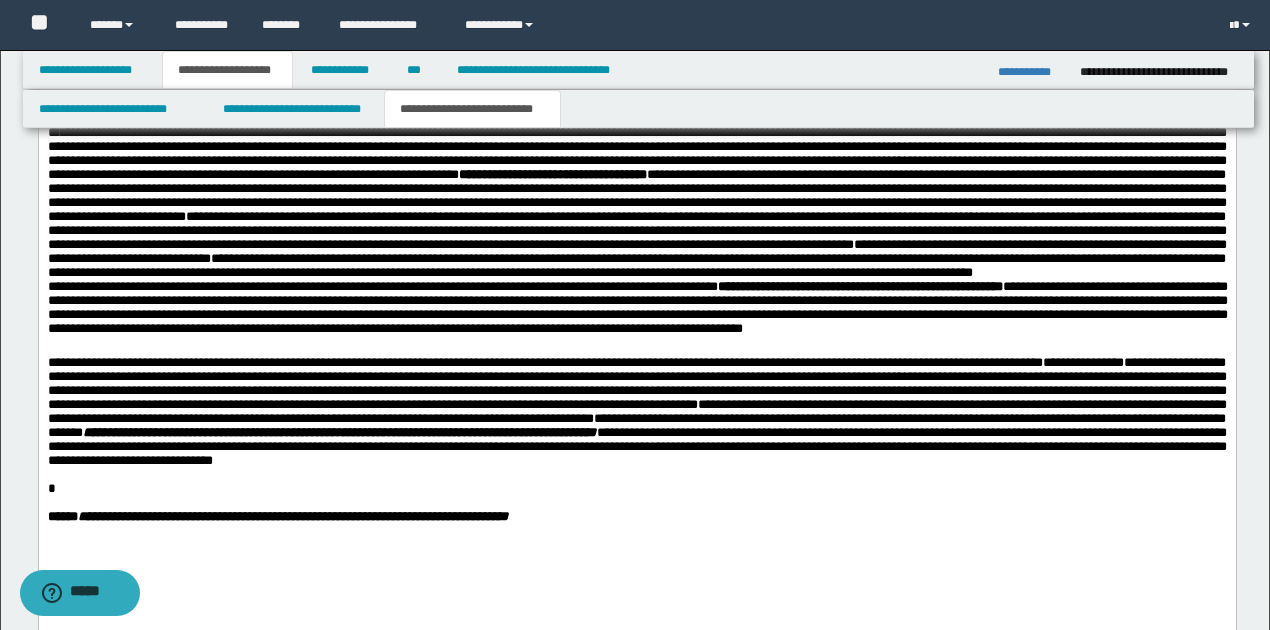 click on "**********" at bounding box center (636, 411) 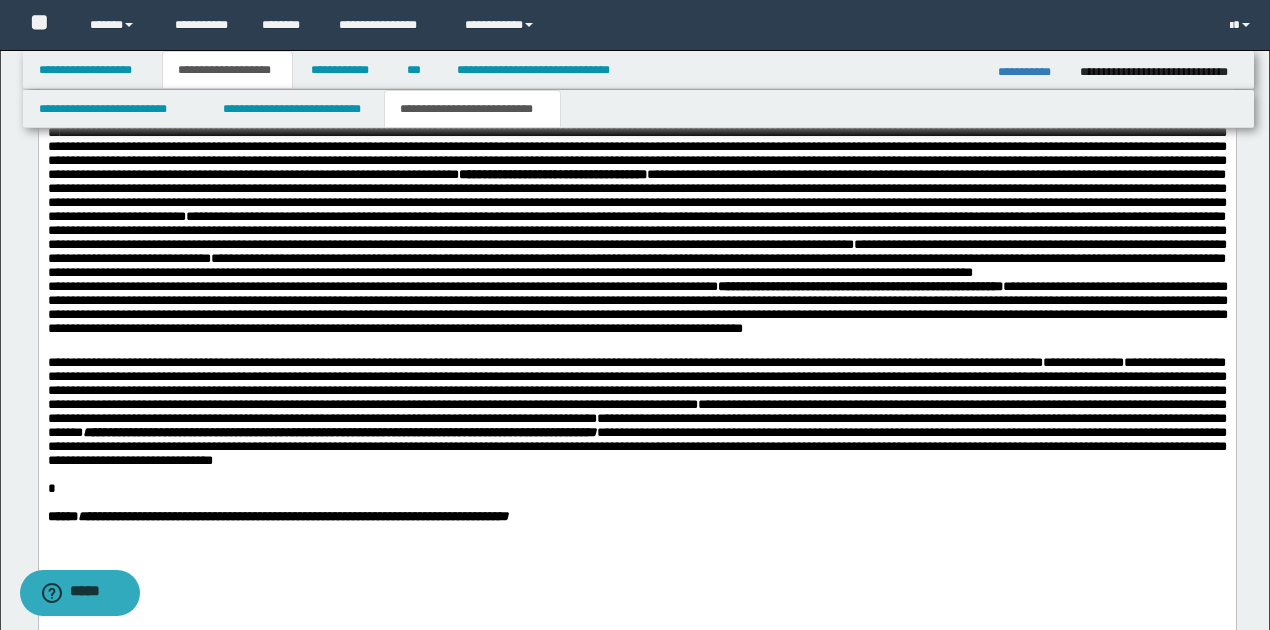click on "**********" at bounding box center [636, 411] 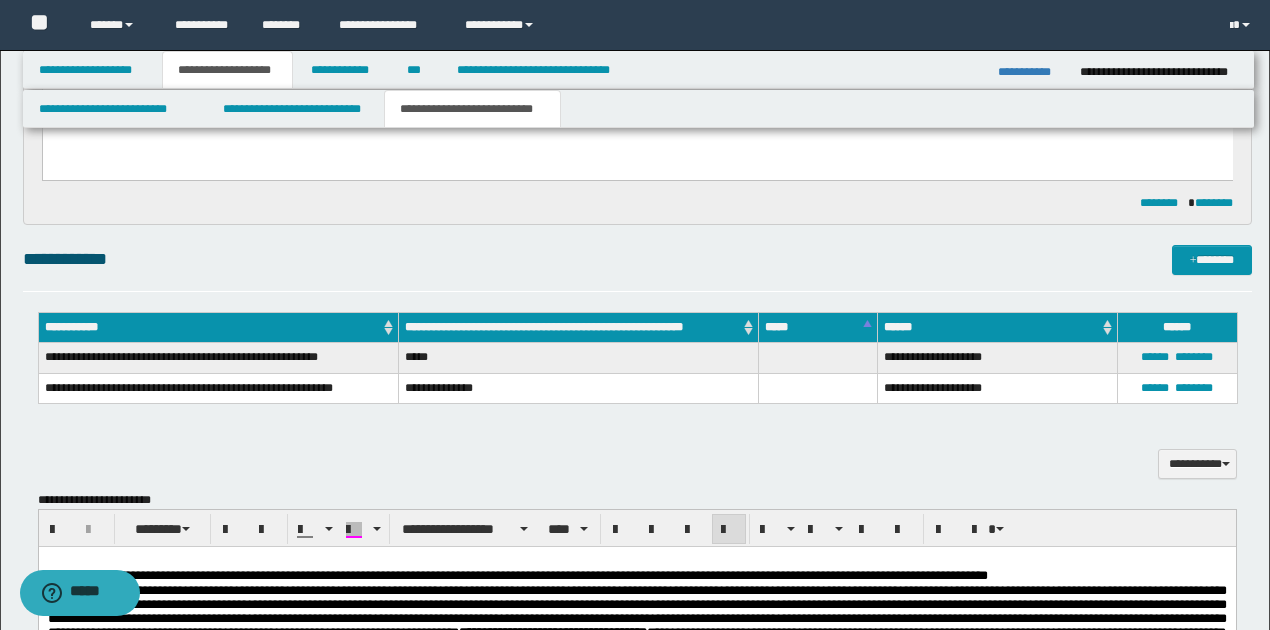 scroll, scrollTop: 297, scrollLeft: 0, axis: vertical 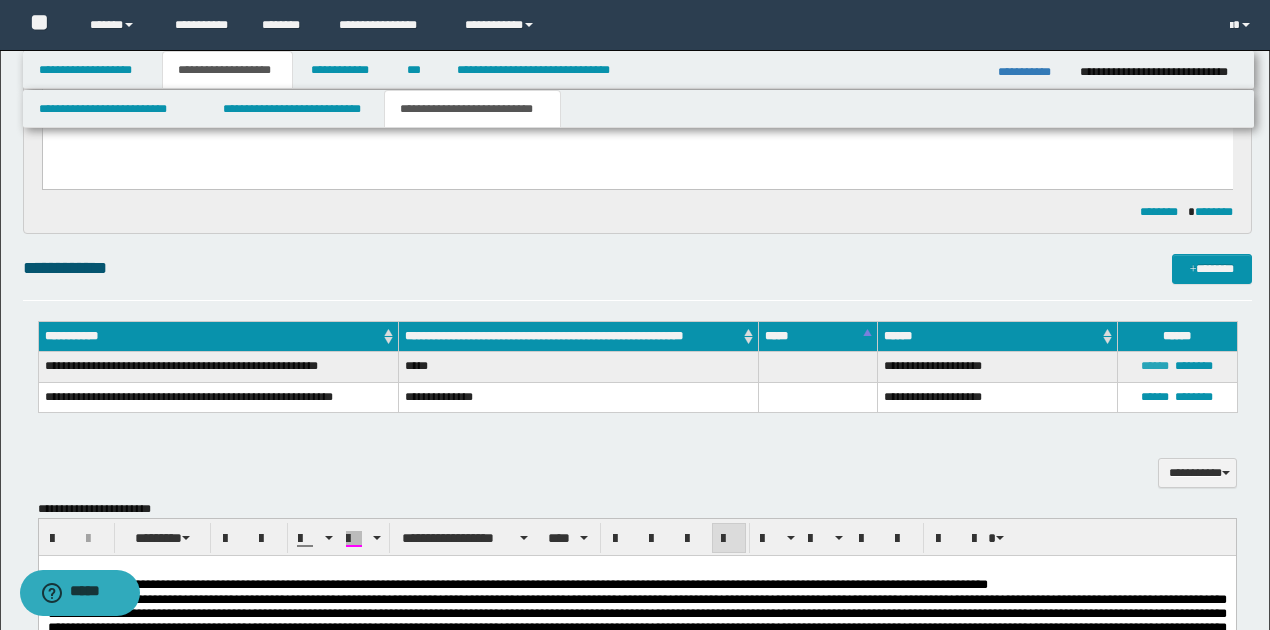click on "******" at bounding box center [1155, 366] 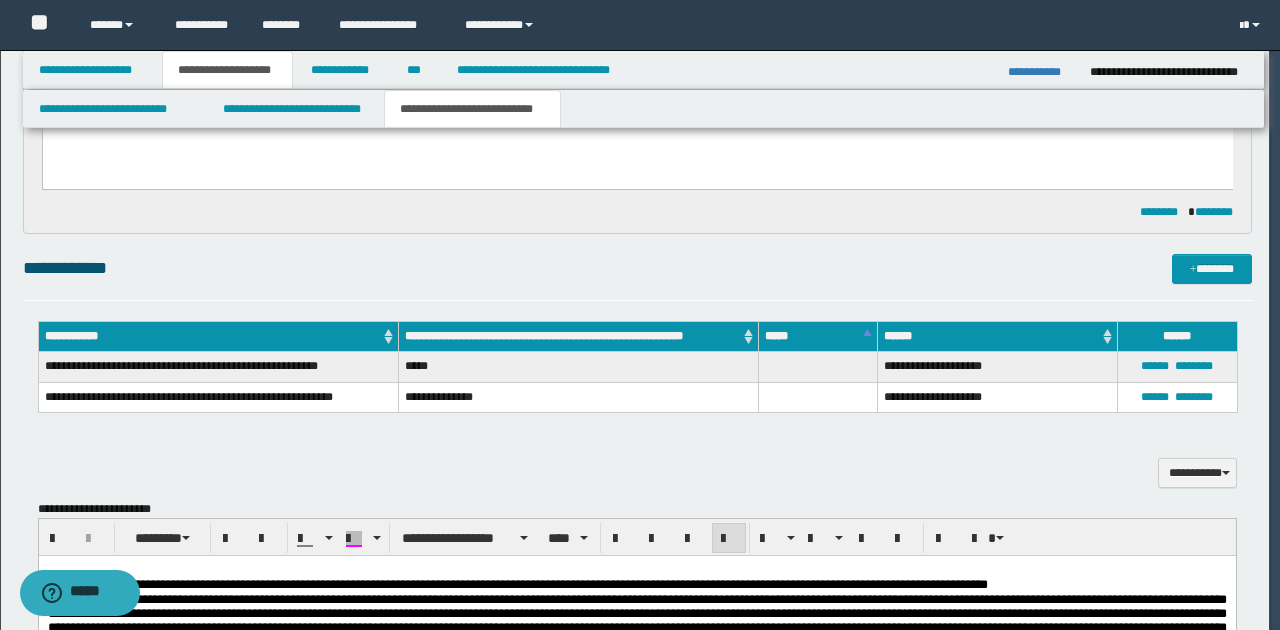 type 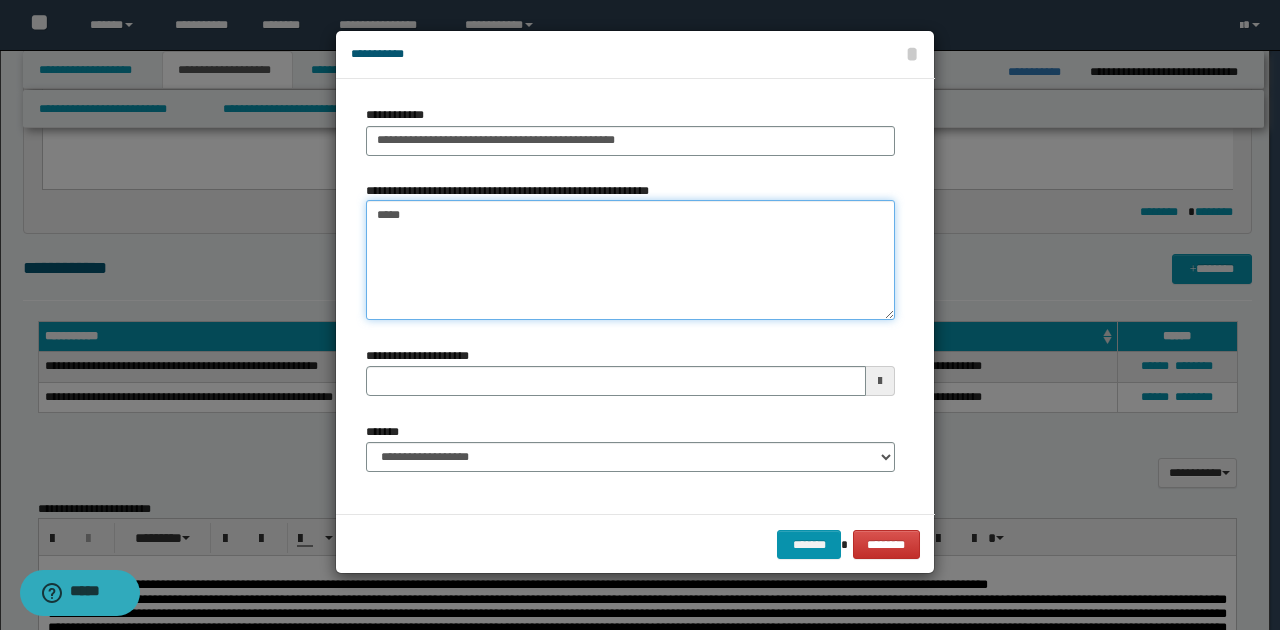 click on "*****" at bounding box center [630, 260] 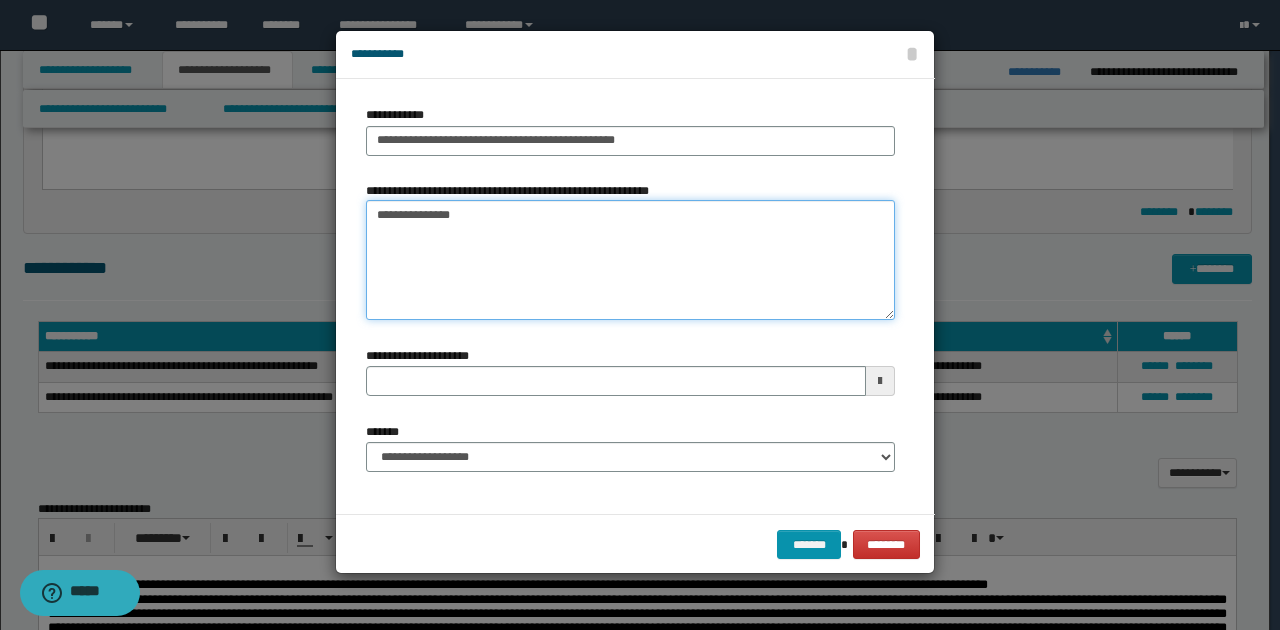 type on "**********" 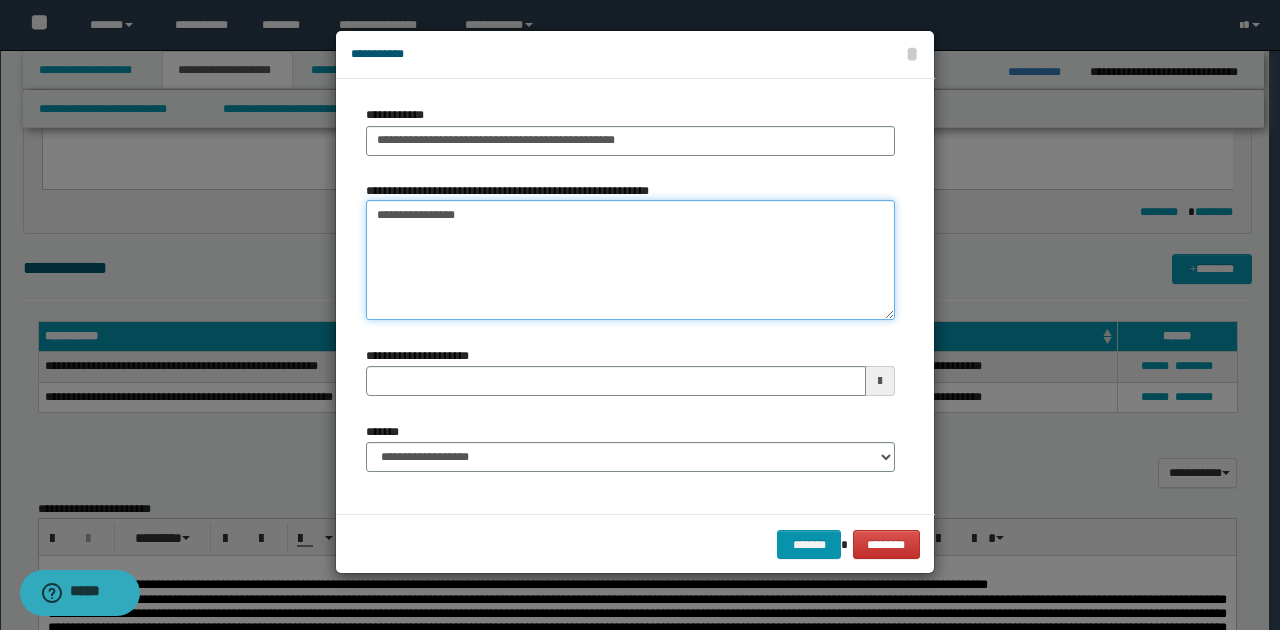 type 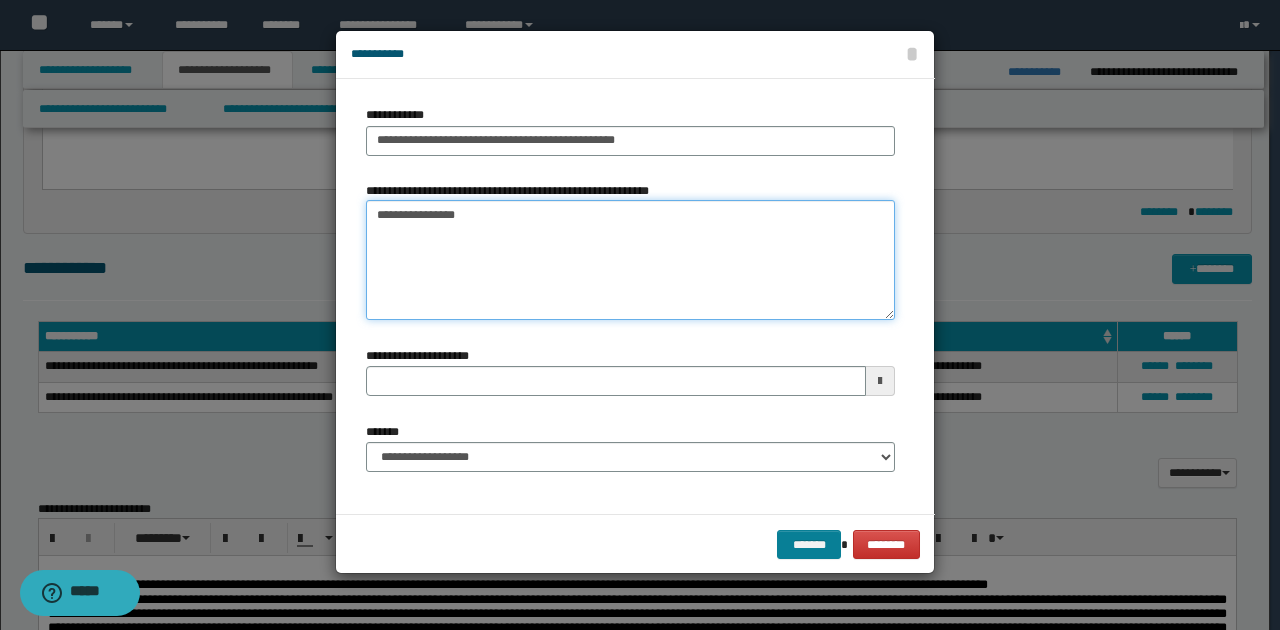 type on "**********" 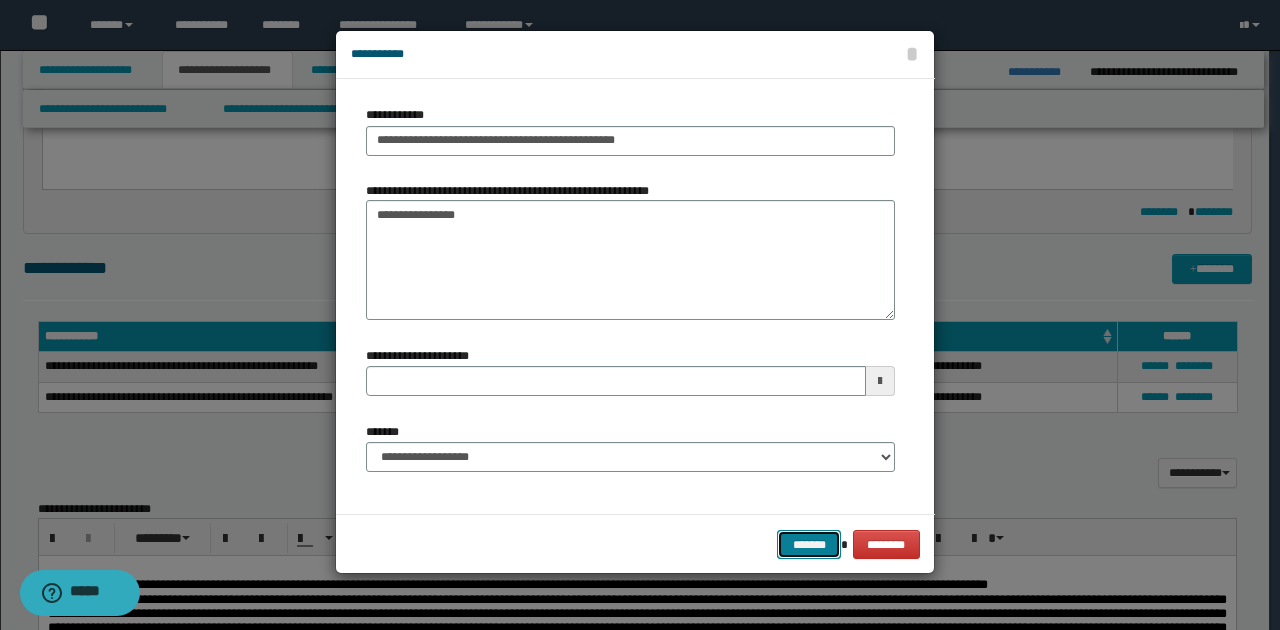 click on "*******" at bounding box center (809, 544) 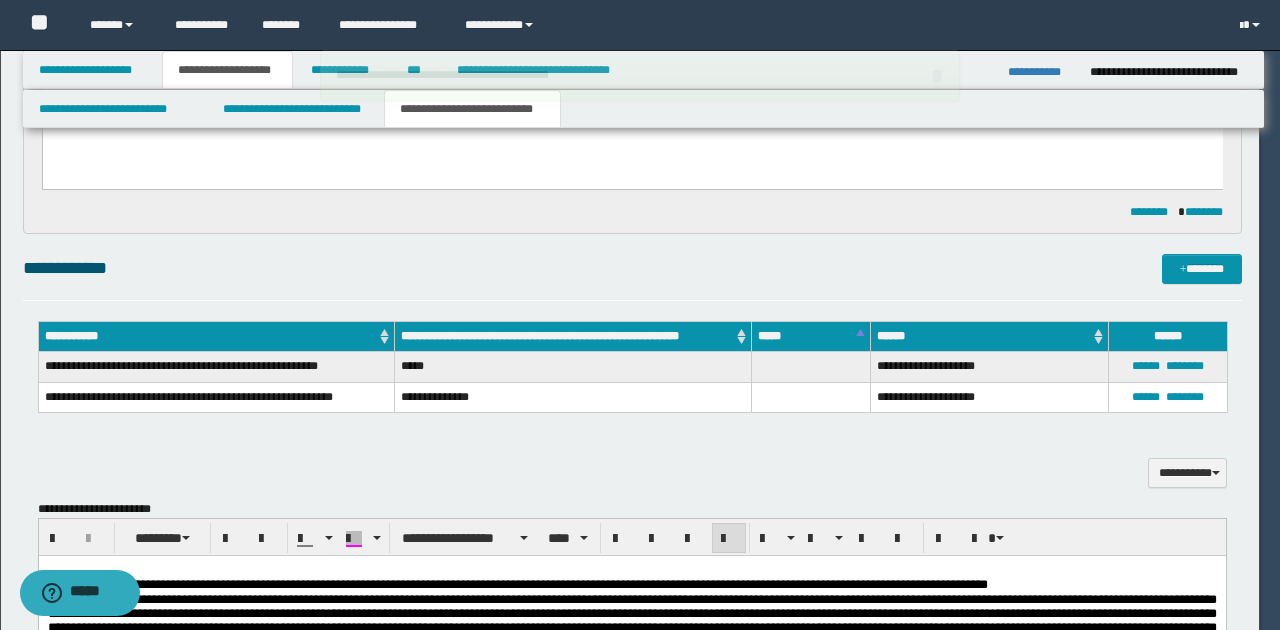 type 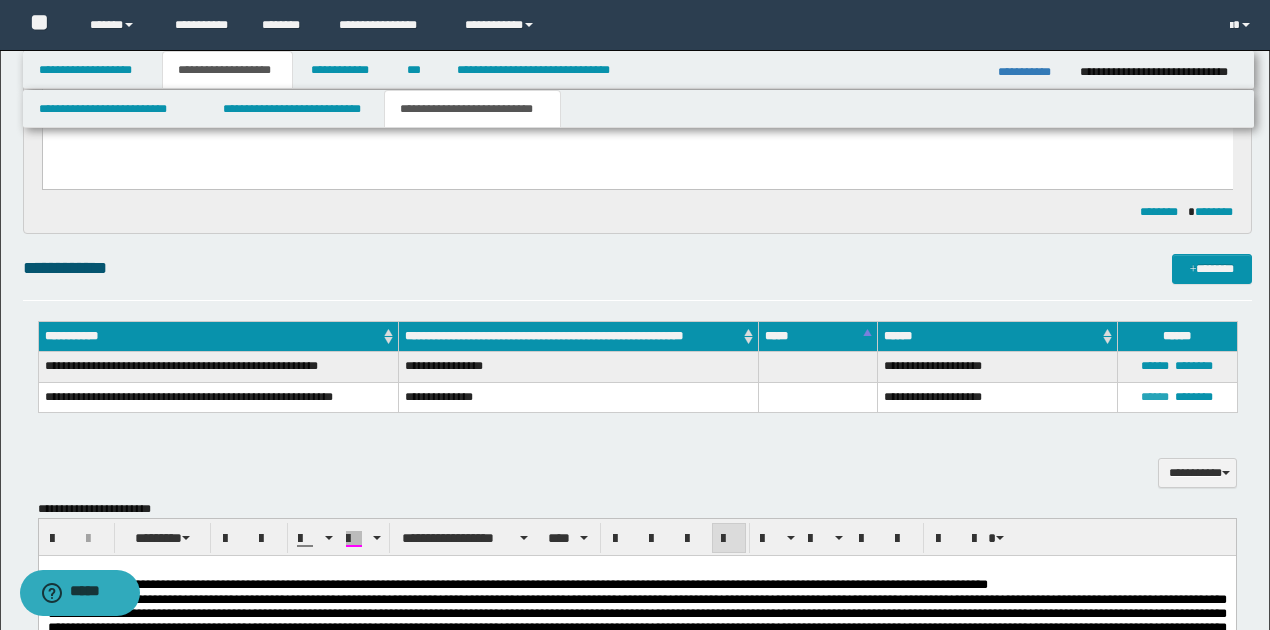 click on "******" at bounding box center [1155, 397] 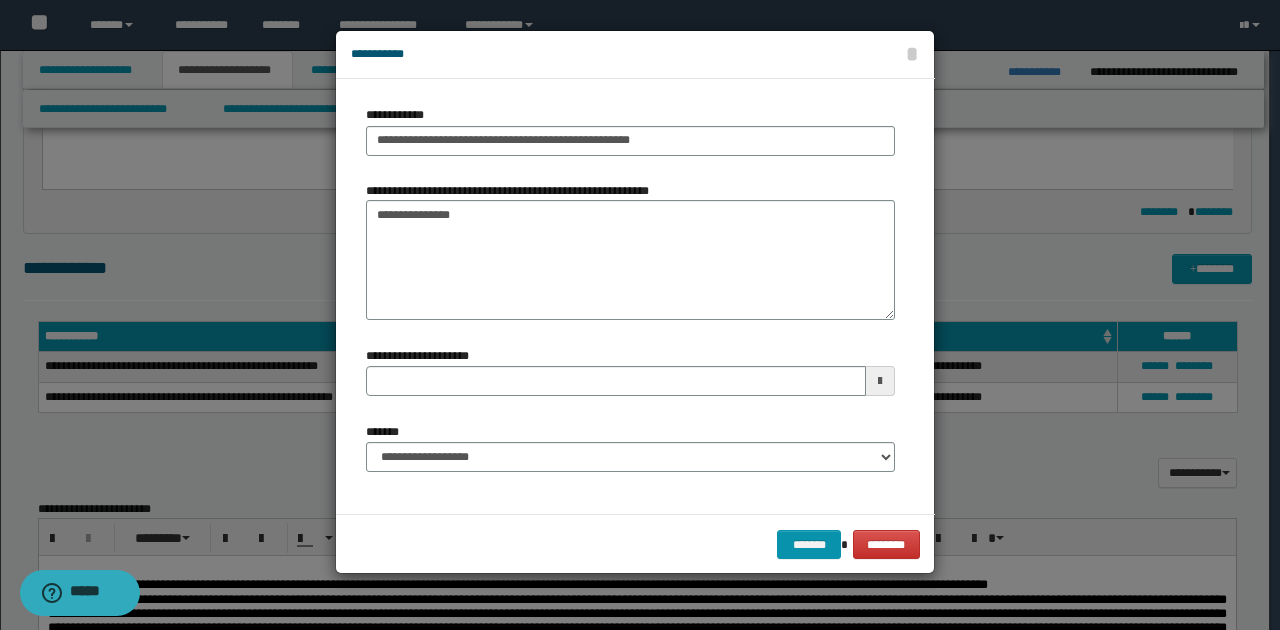 type 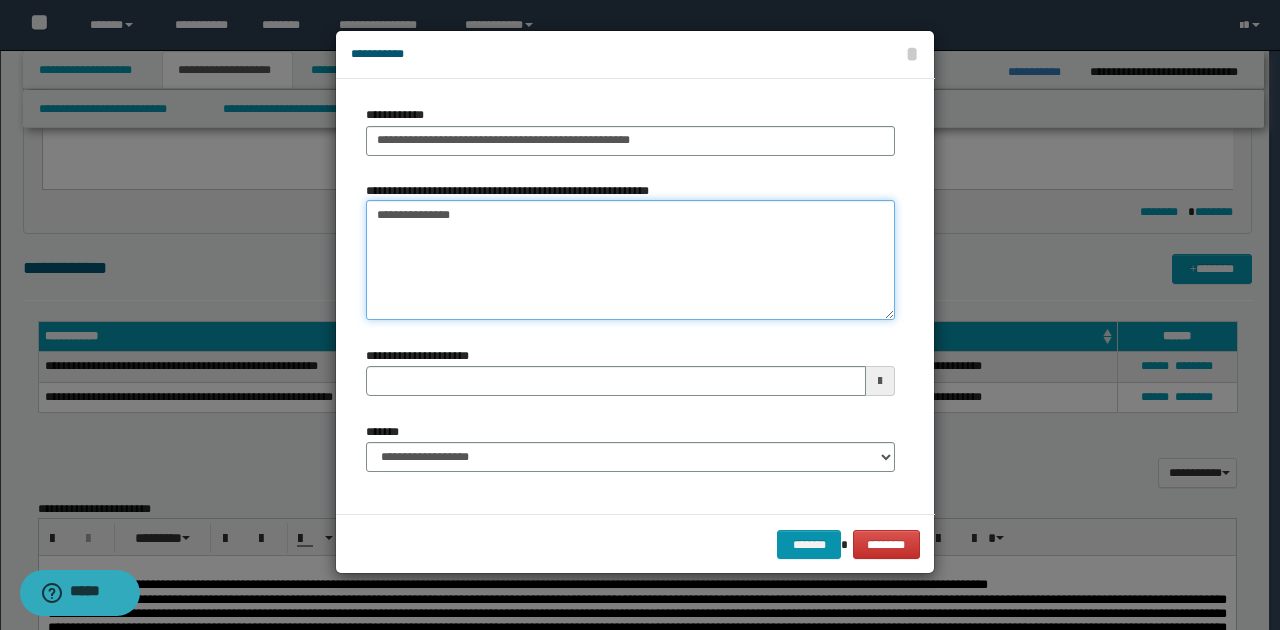 click on "**********" at bounding box center (630, 260) 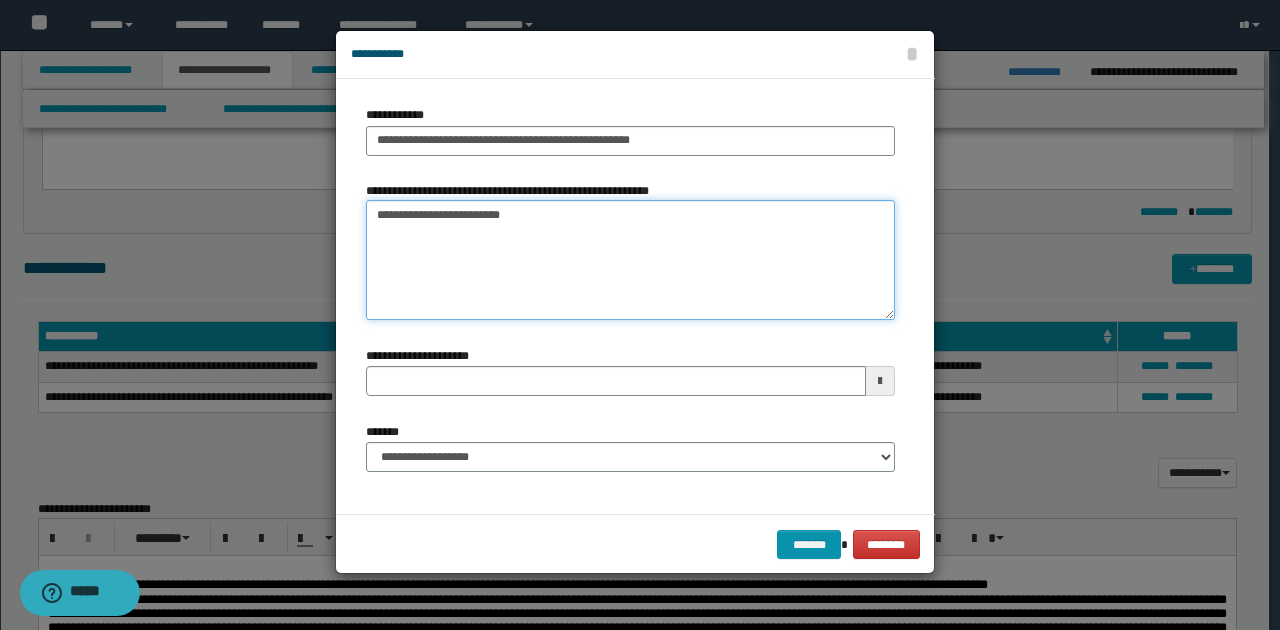 type on "**********" 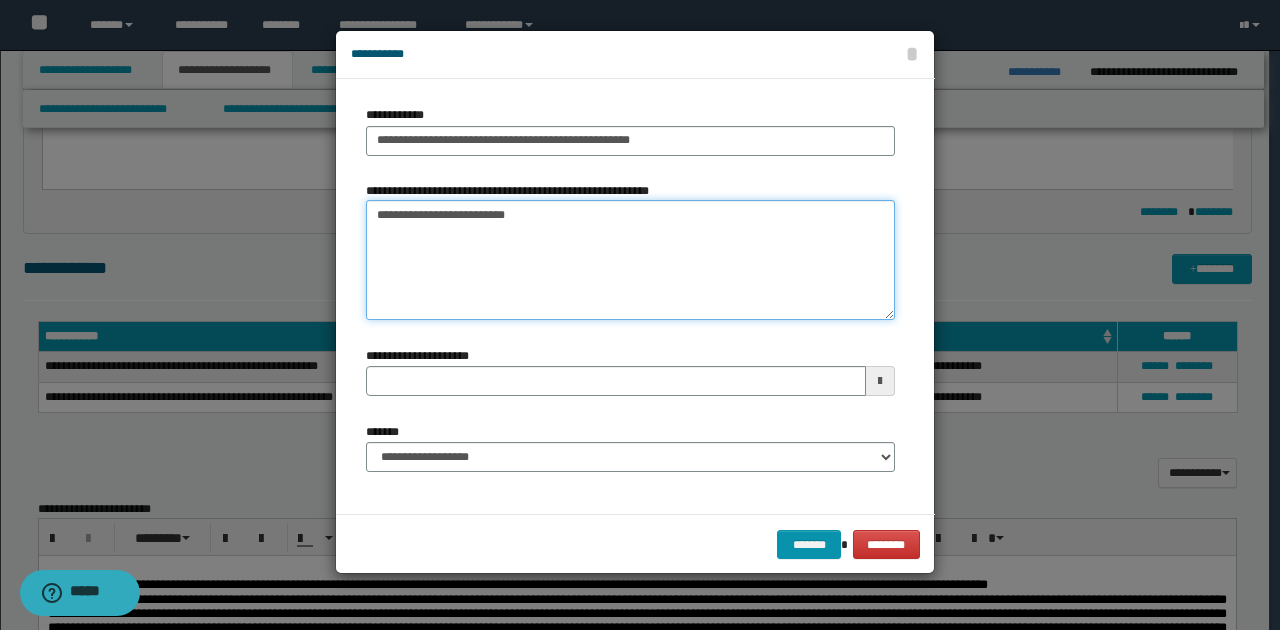 type 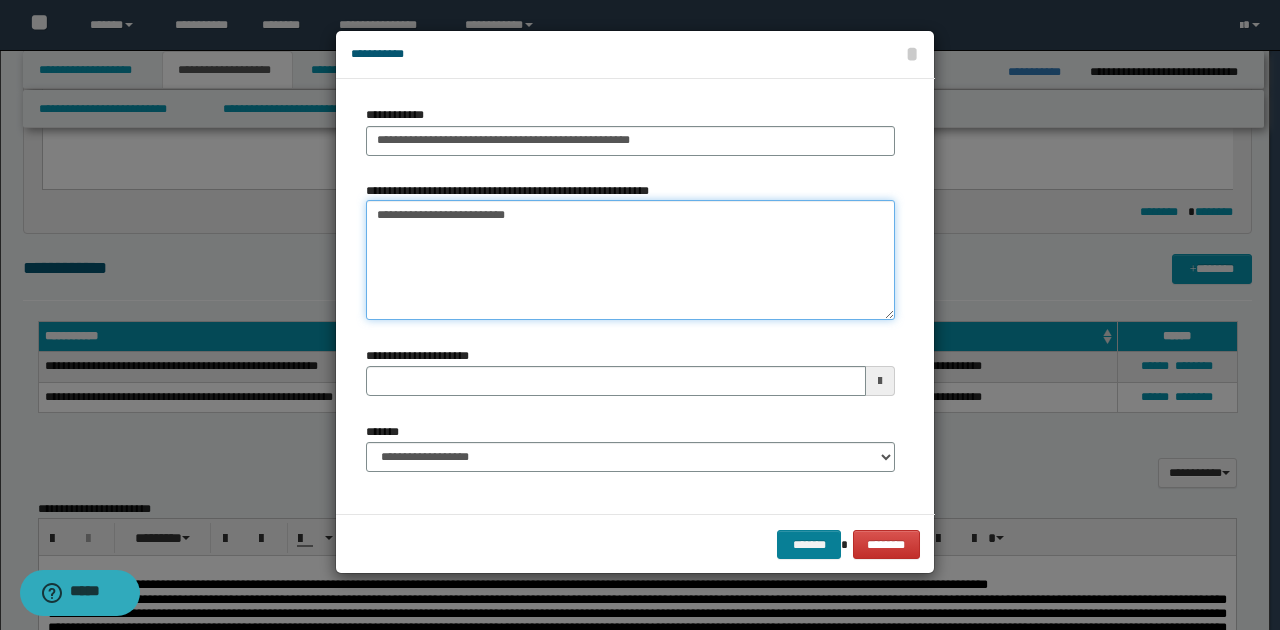 type on "**********" 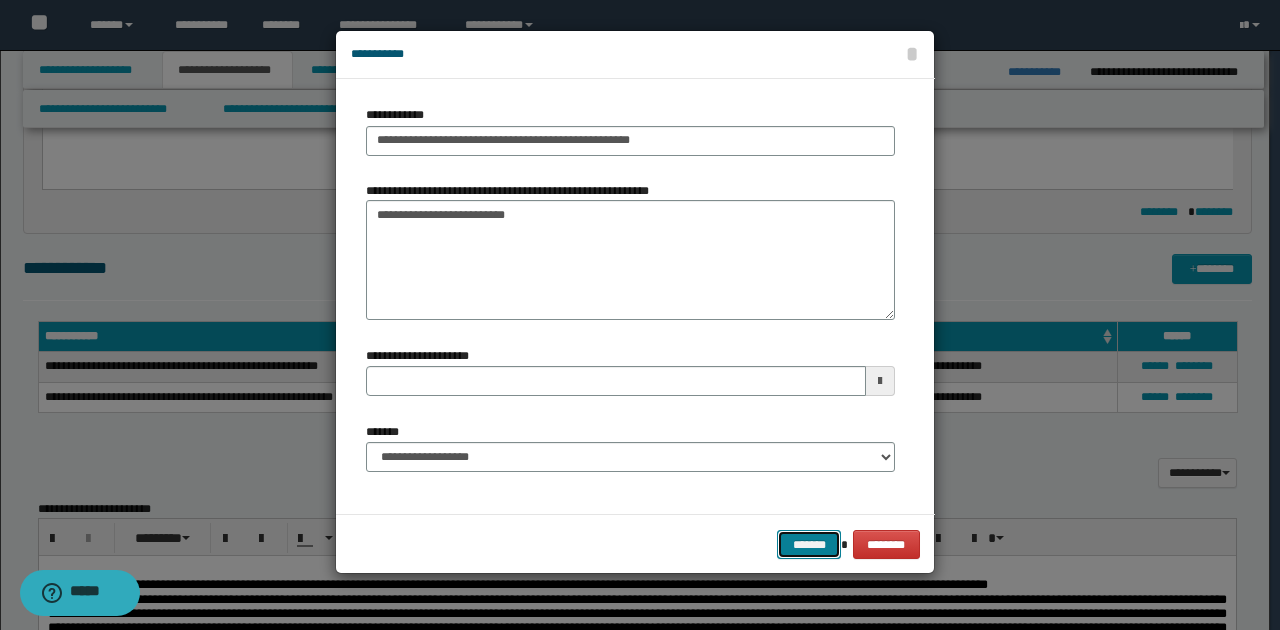 click on "*******" at bounding box center (809, 544) 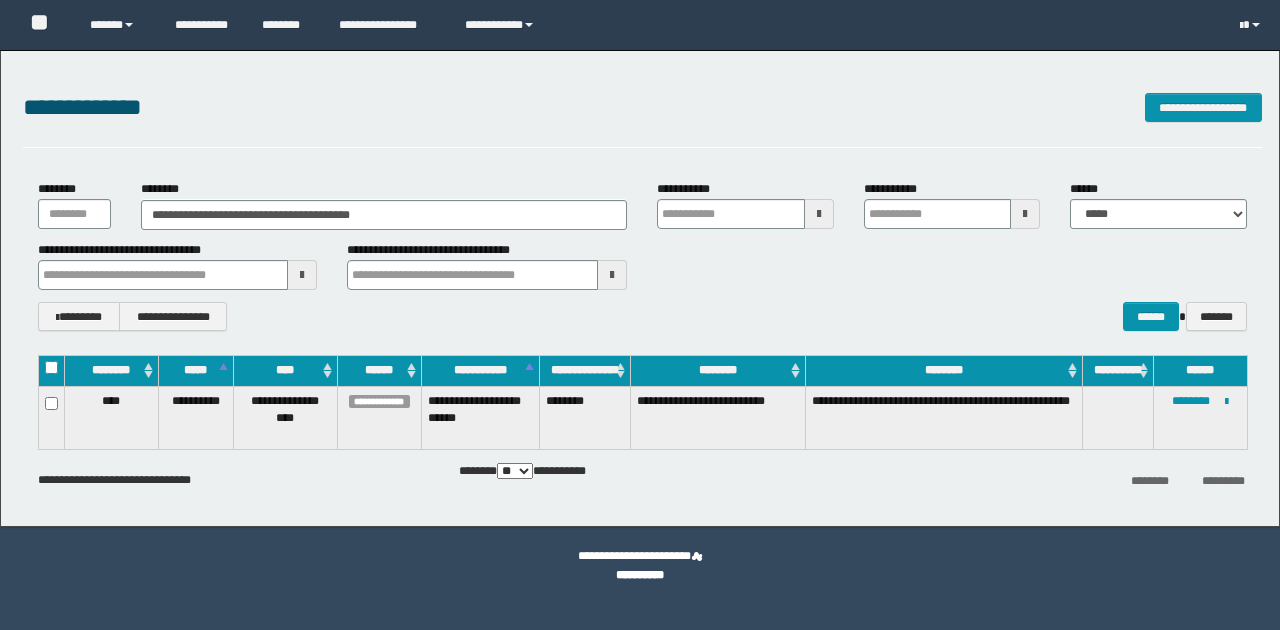 scroll, scrollTop: 0, scrollLeft: 0, axis: both 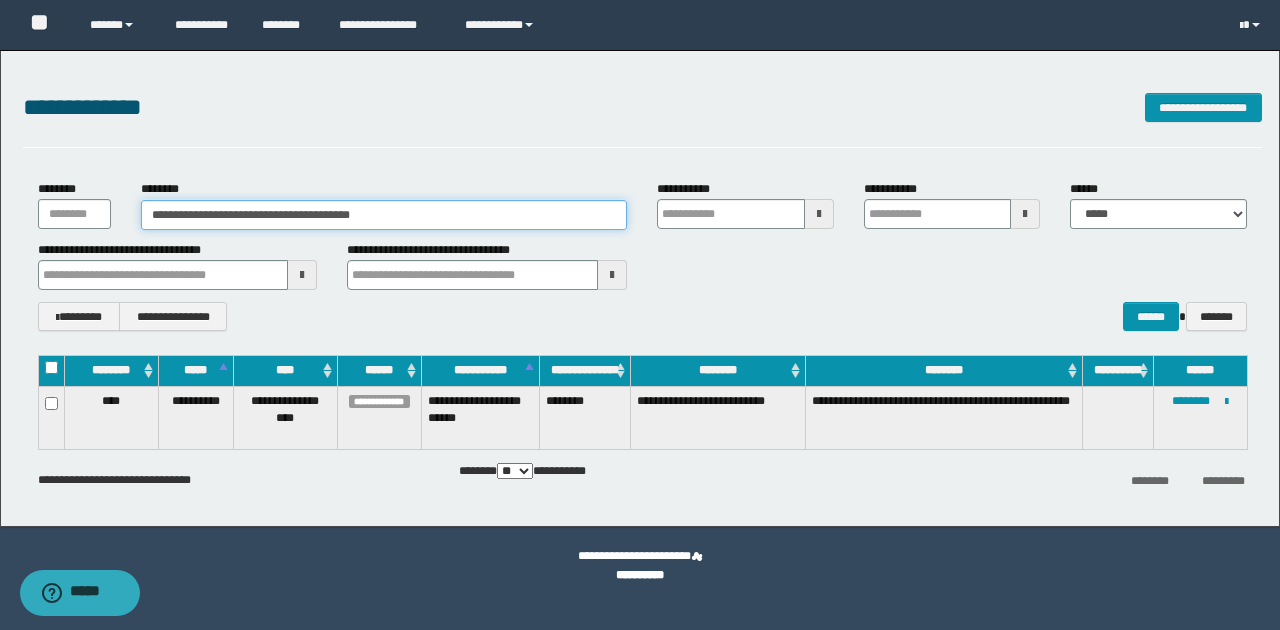 drag, startPoint x: 231, startPoint y: 213, endPoint x: 408, endPoint y: 213, distance: 177 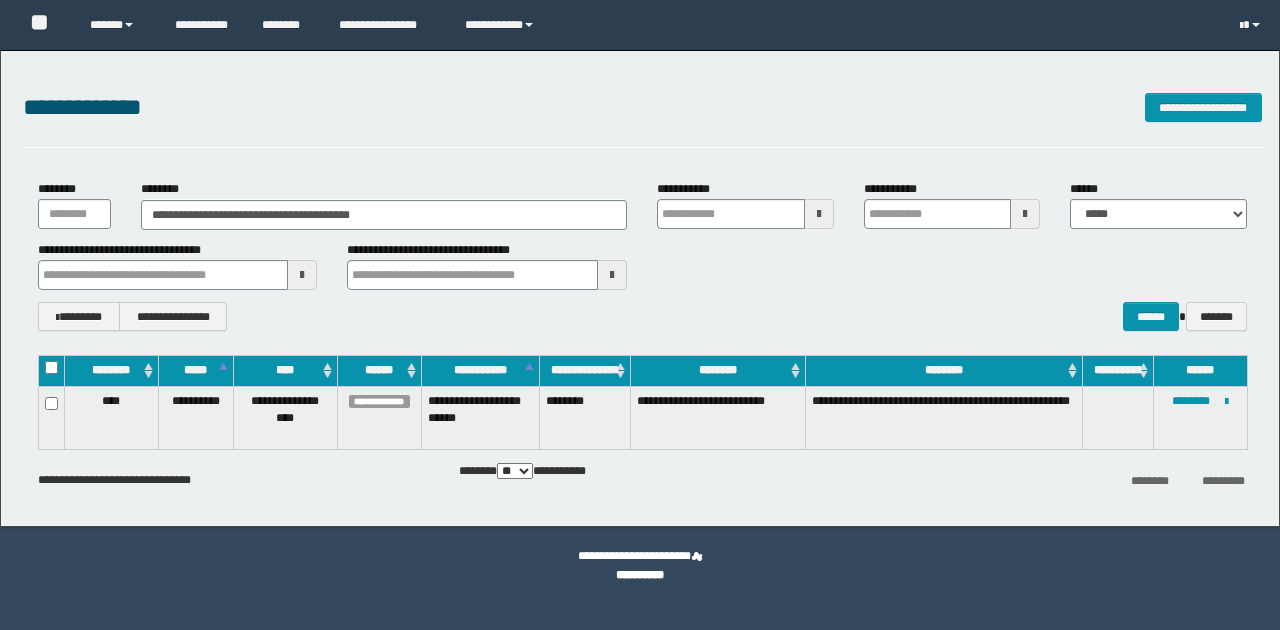 scroll, scrollTop: 0, scrollLeft: 0, axis: both 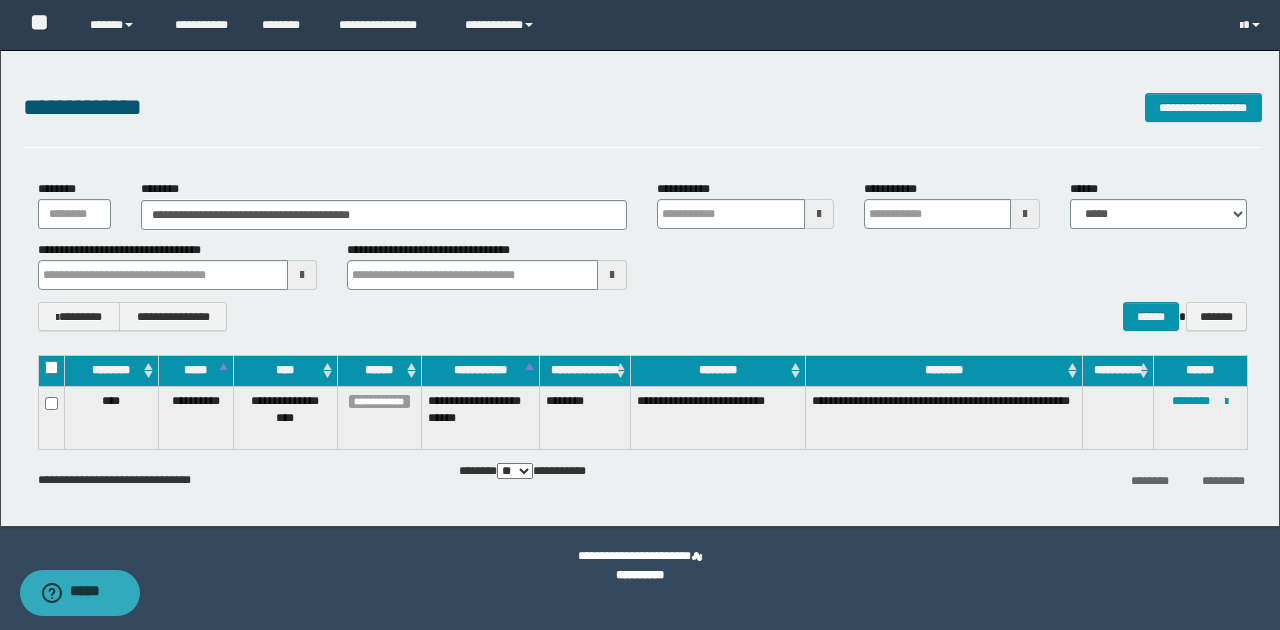 click on "**********" at bounding box center (642, 255) 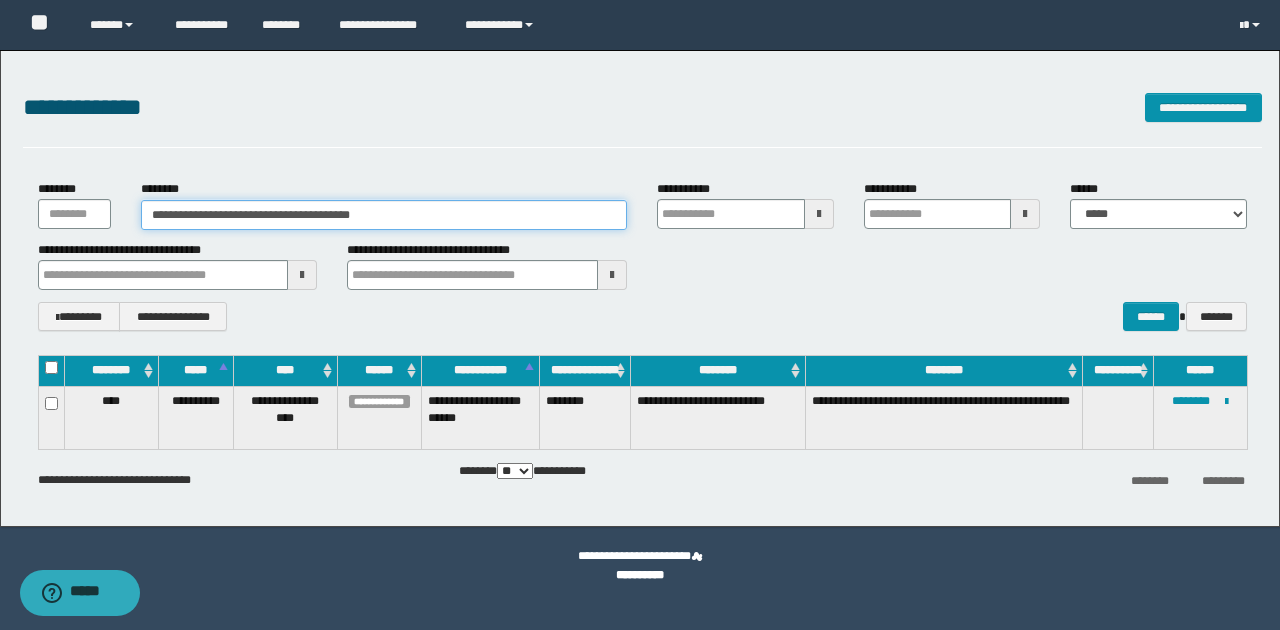 drag, startPoint x: 148, startPoint y: 214, endPoint x: 488, endPoint y: 220, distance: 340.05295 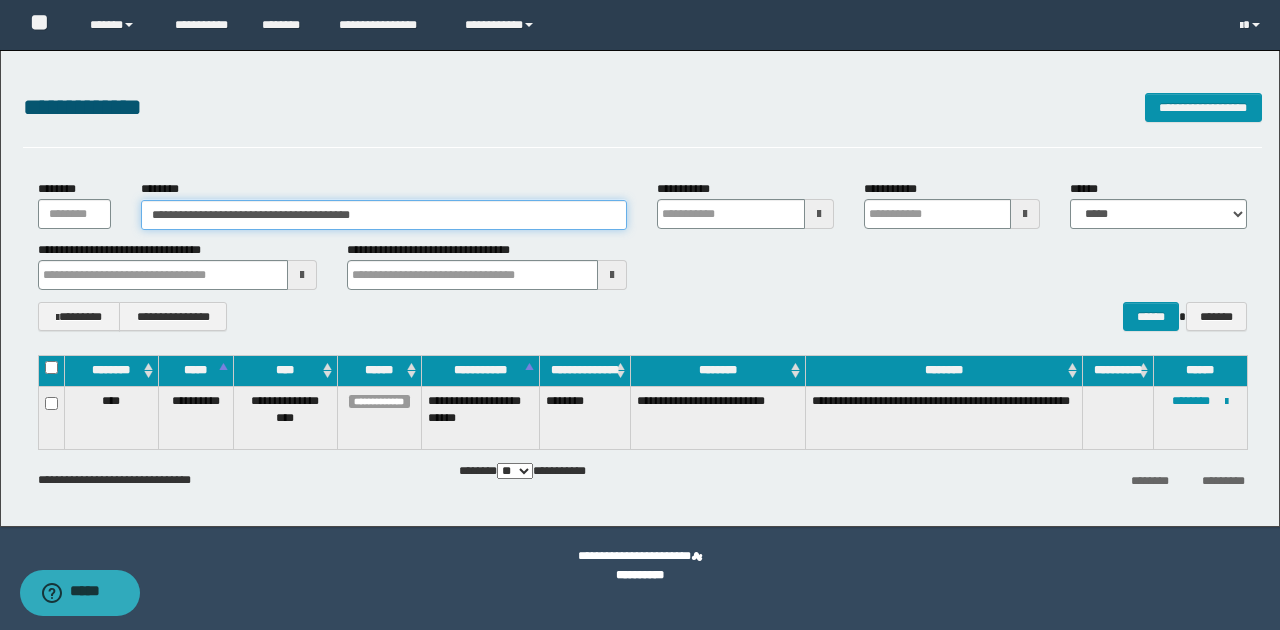 paste 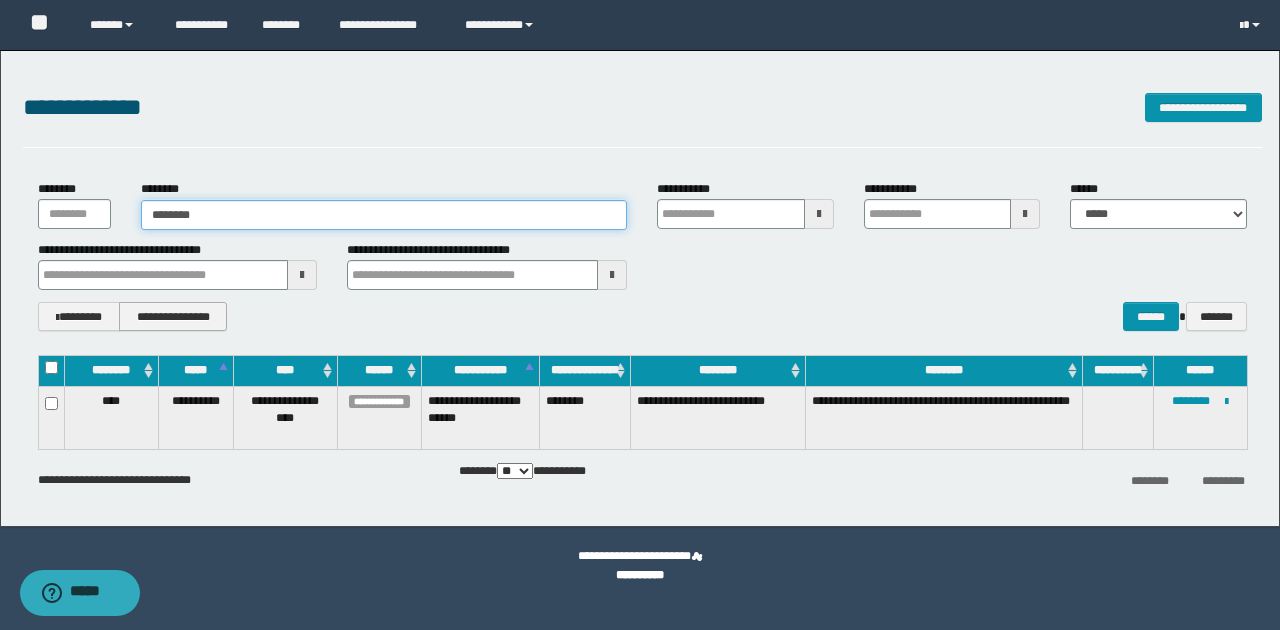 type on "********" 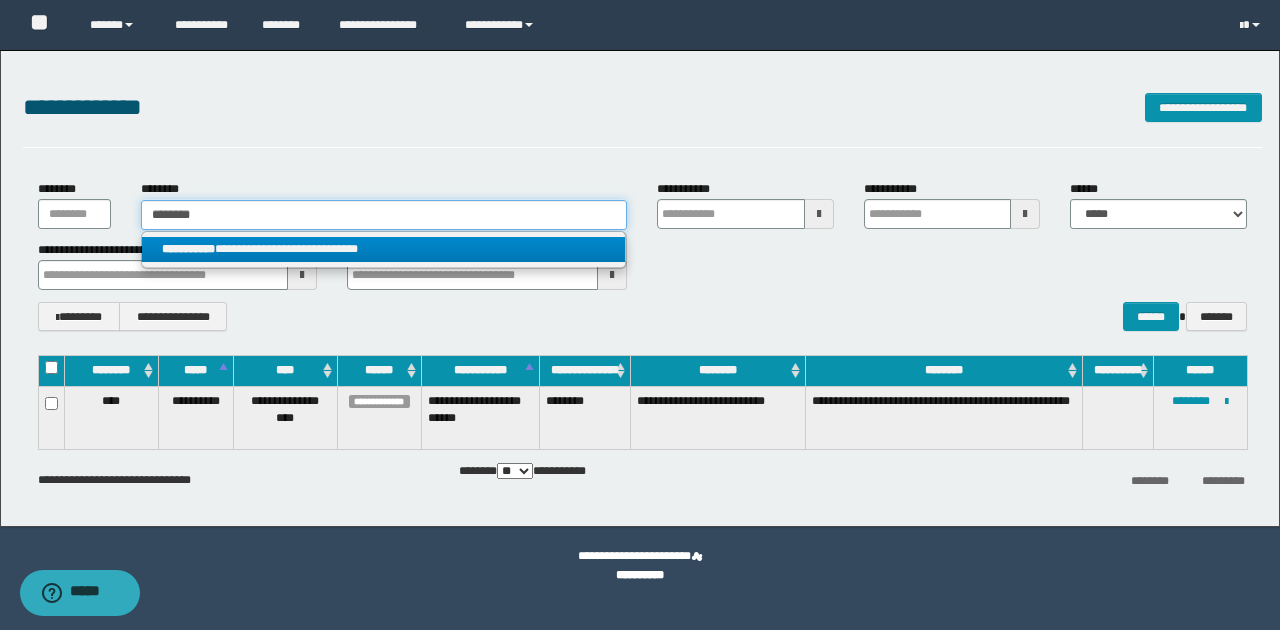 type on "********" 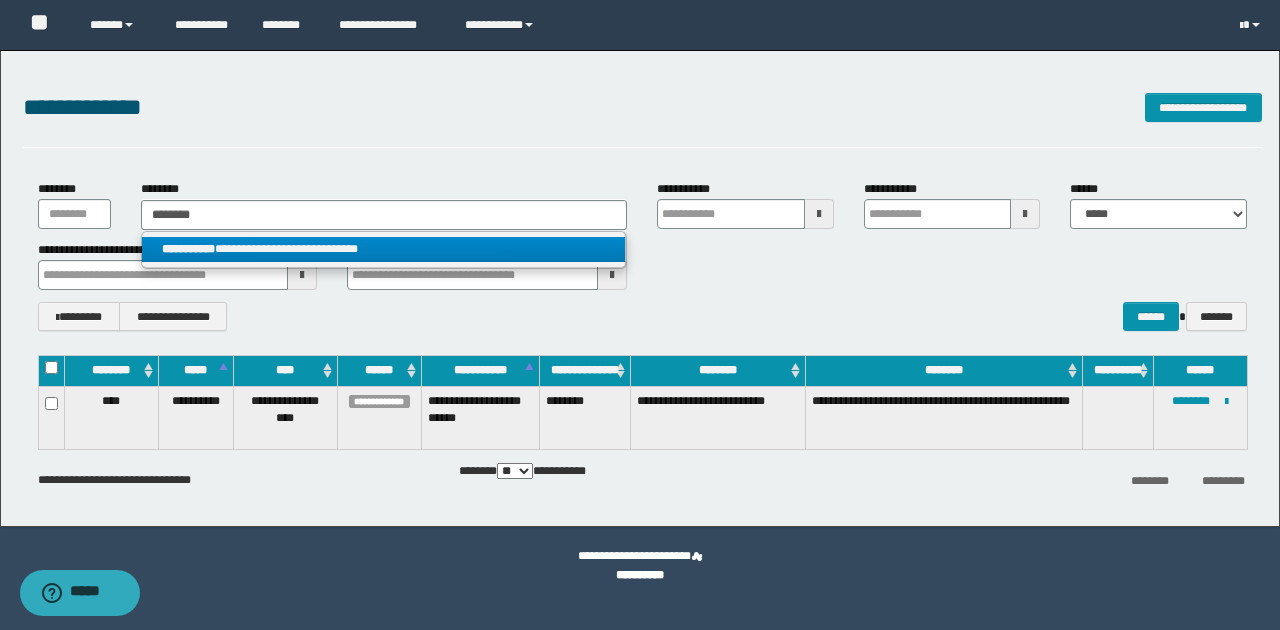 click on "**********" at bounding box center [384, 249] 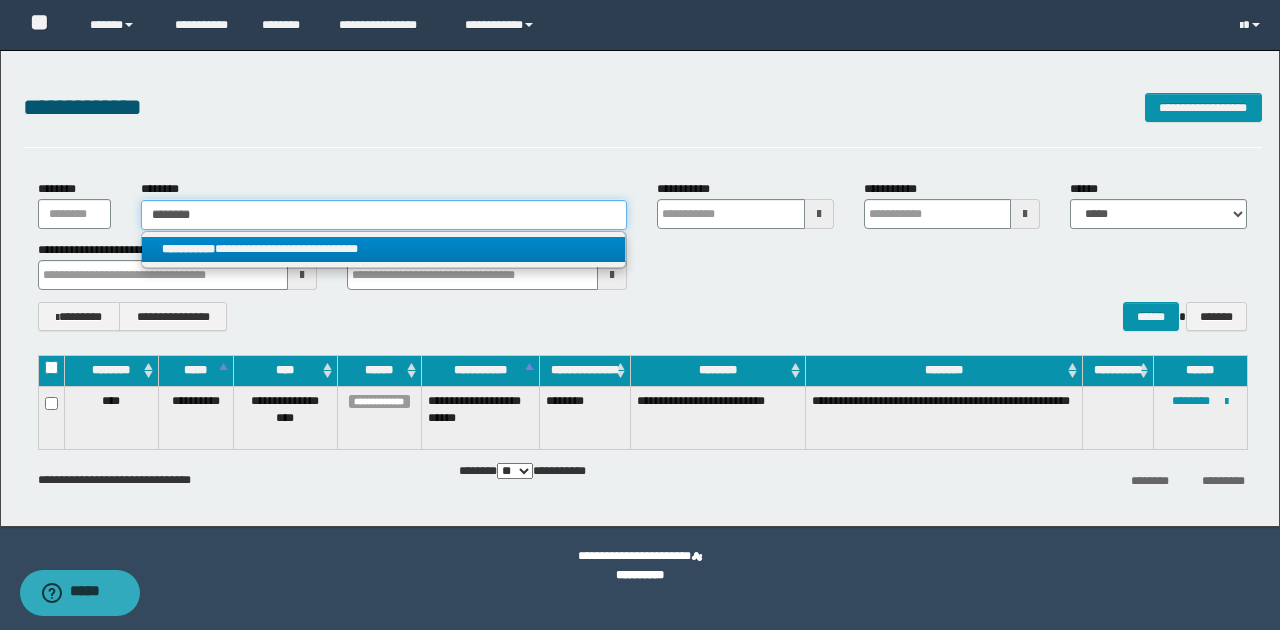 type 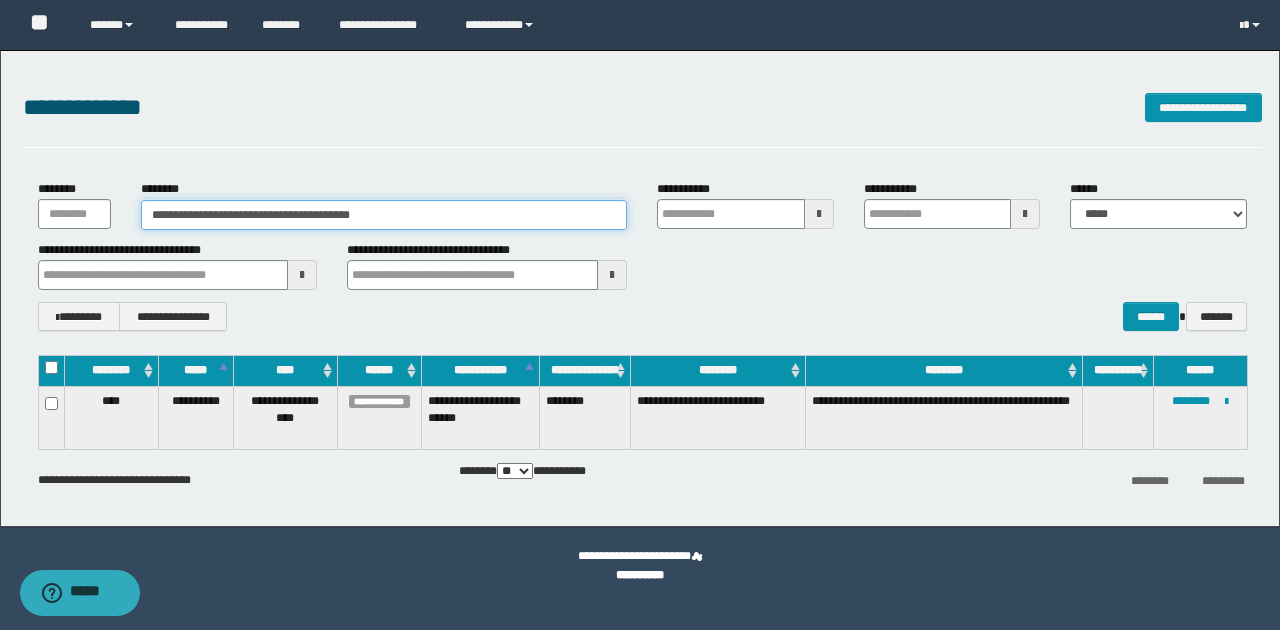 drag, startPoint x: 146, startPoint y: 215, endPoint x: 526, endPoint y: 212, distance: 380.01184 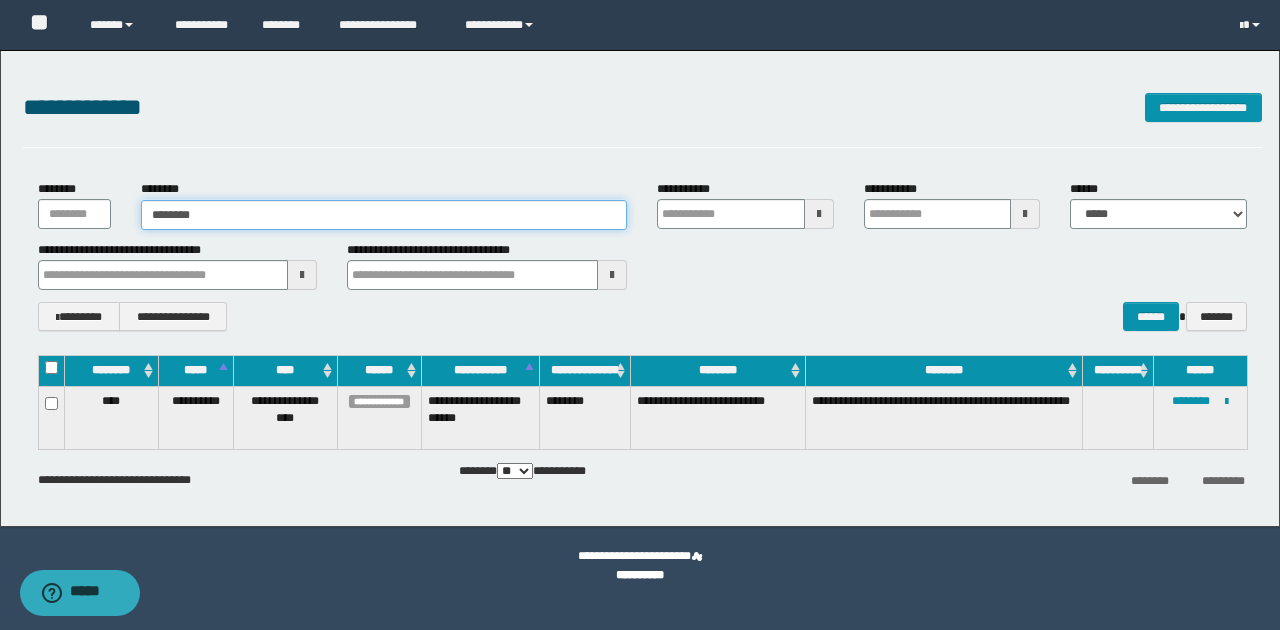 type on "********" 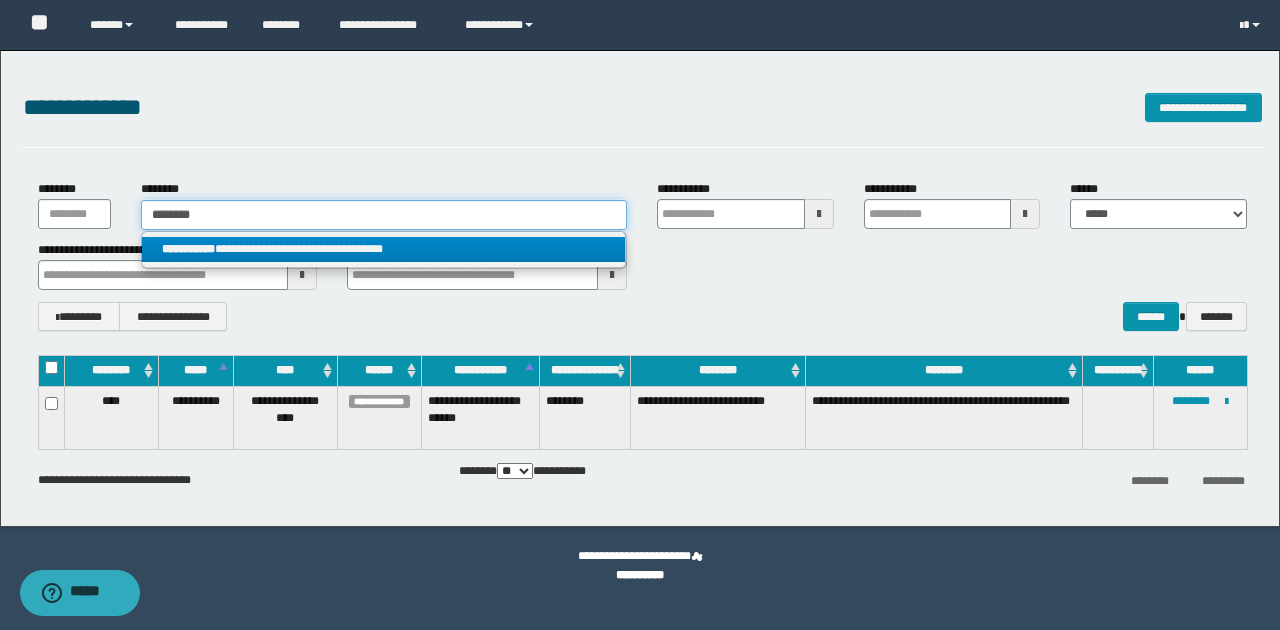 type on "********" 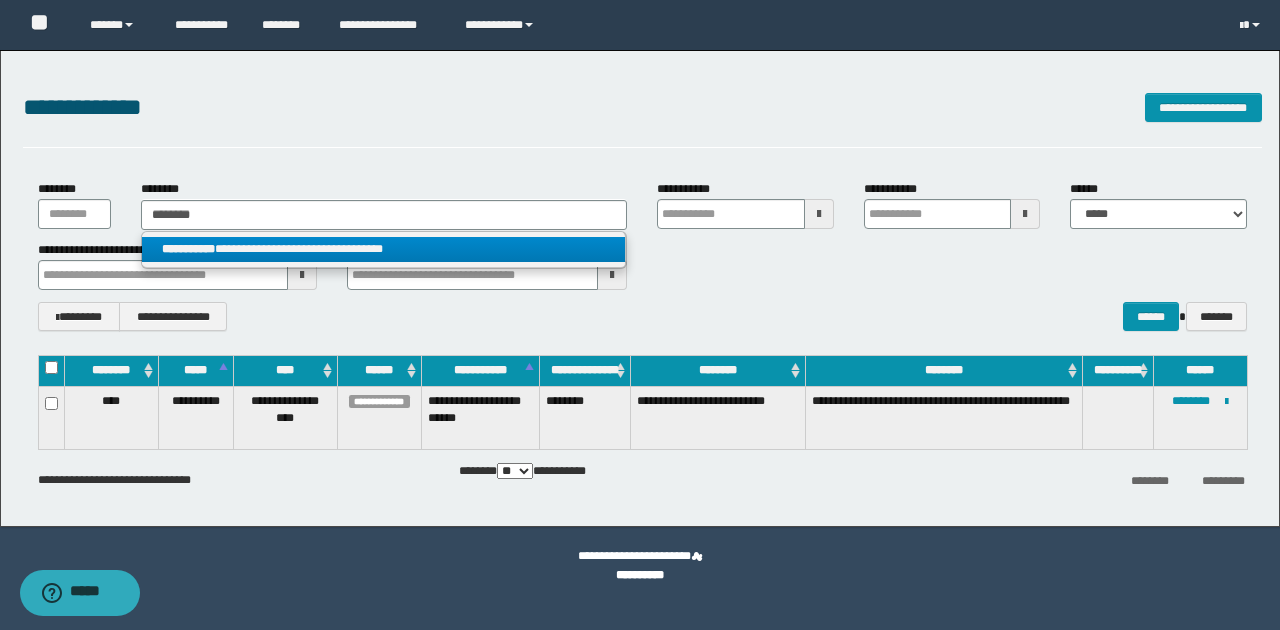 click on "**********" at bounding box center (384, 249) 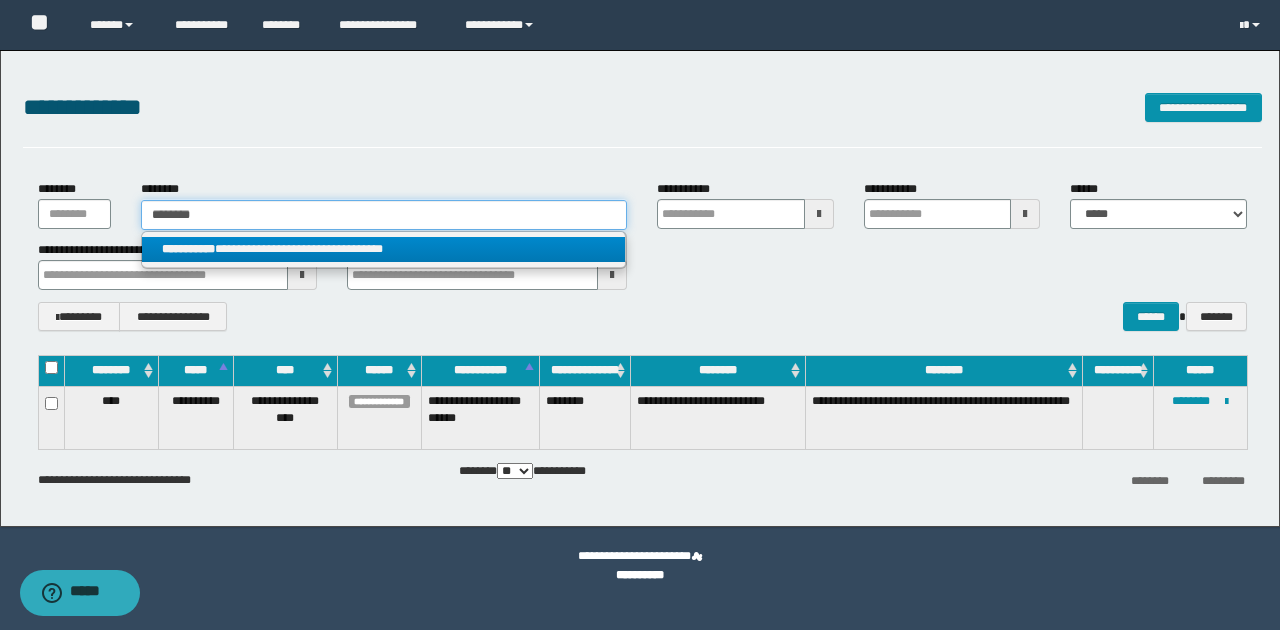 type 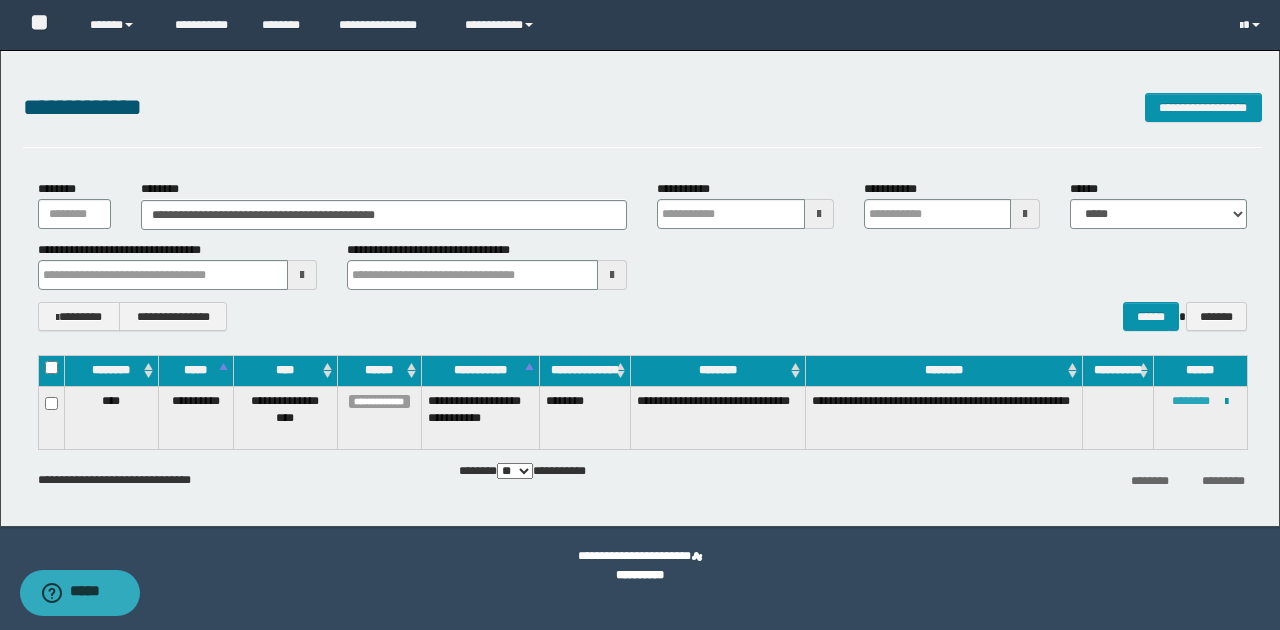 click on "********" at bounding box center [1191, 401] 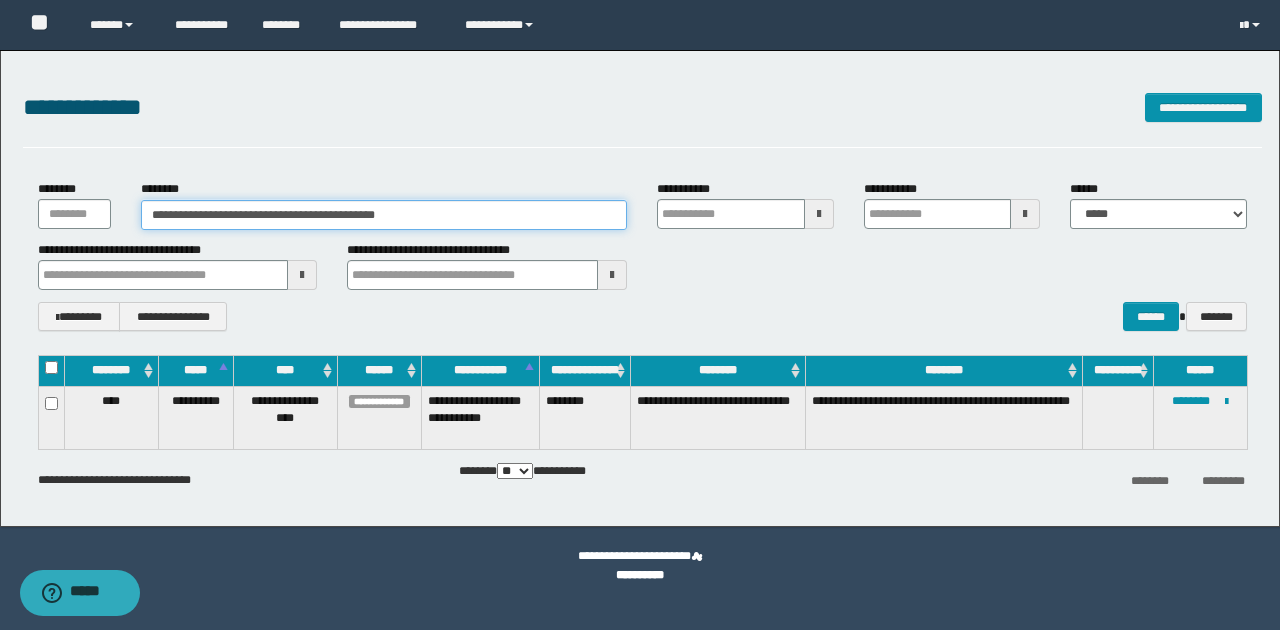 drag, startPoint x: 146, startPoint y: 214, endPoint x: 569, endPoint y: 211, distance: 423.01065 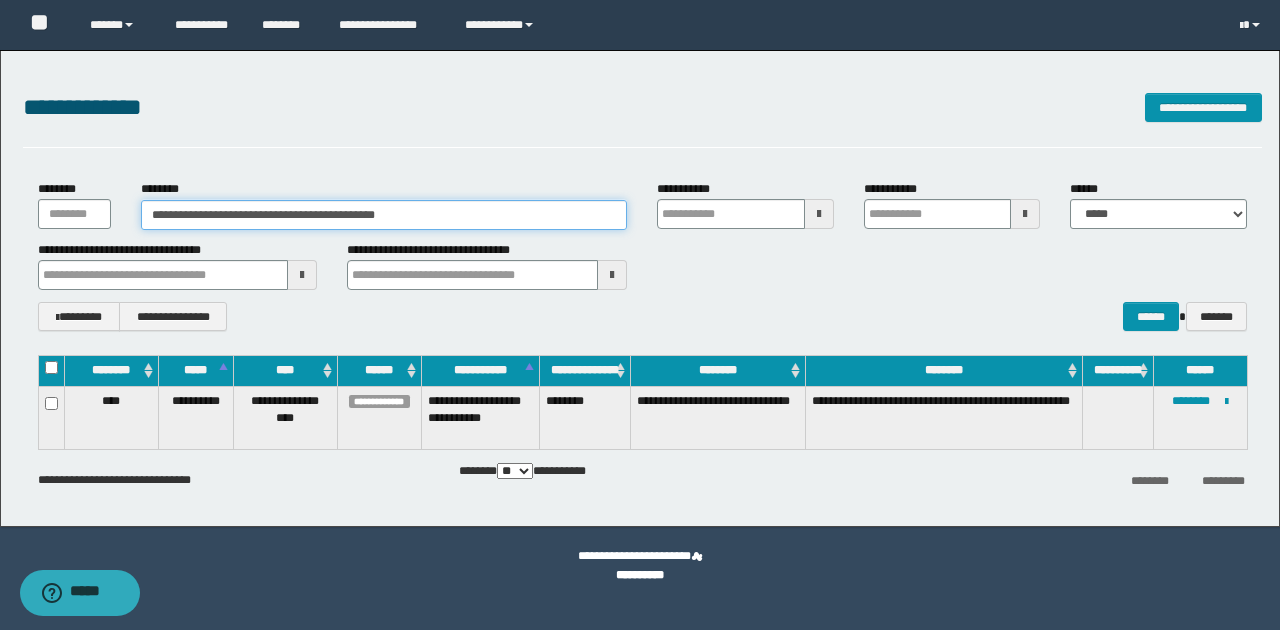 paste 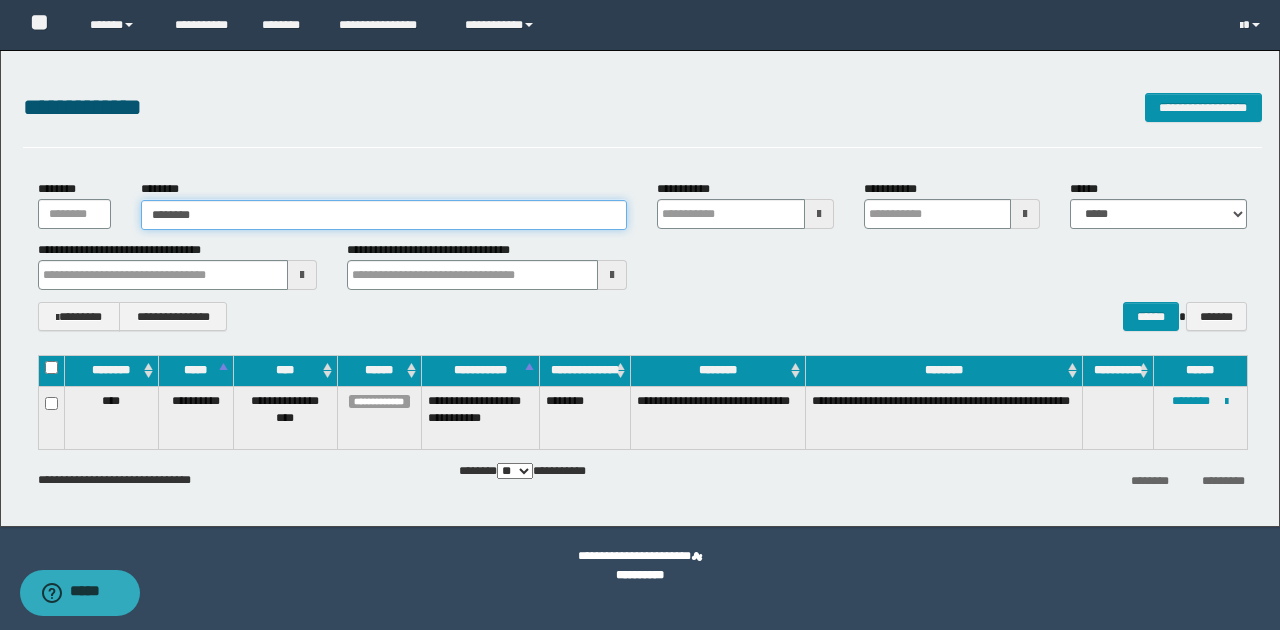 type on "********" 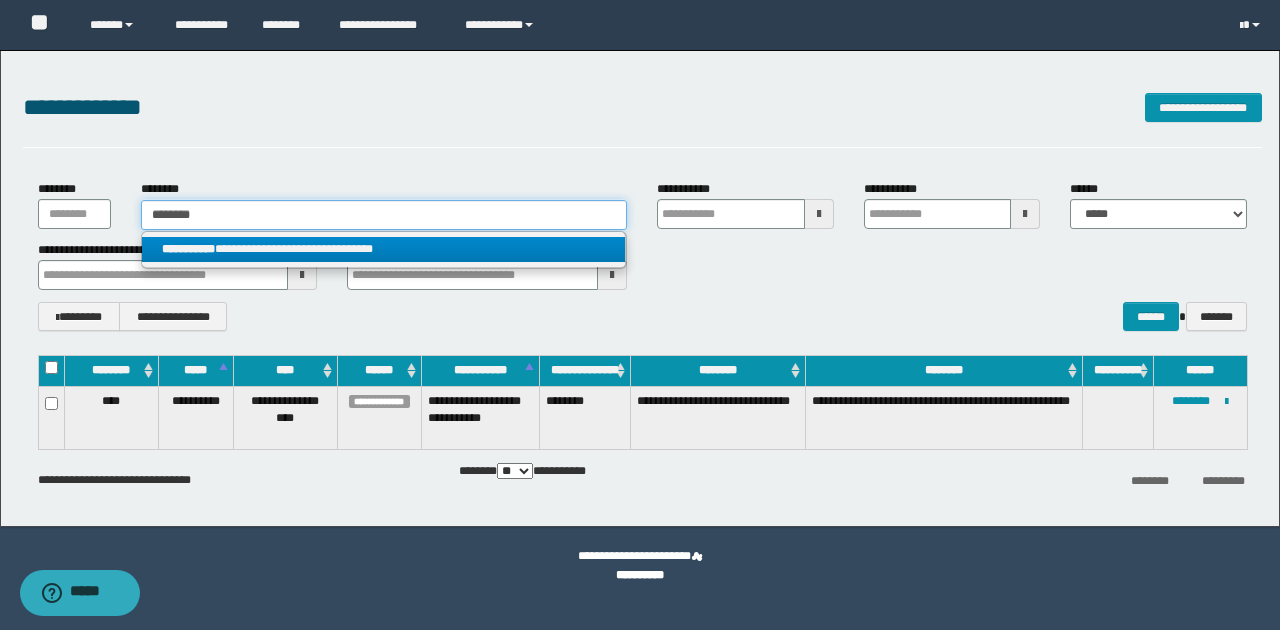 type on "********" 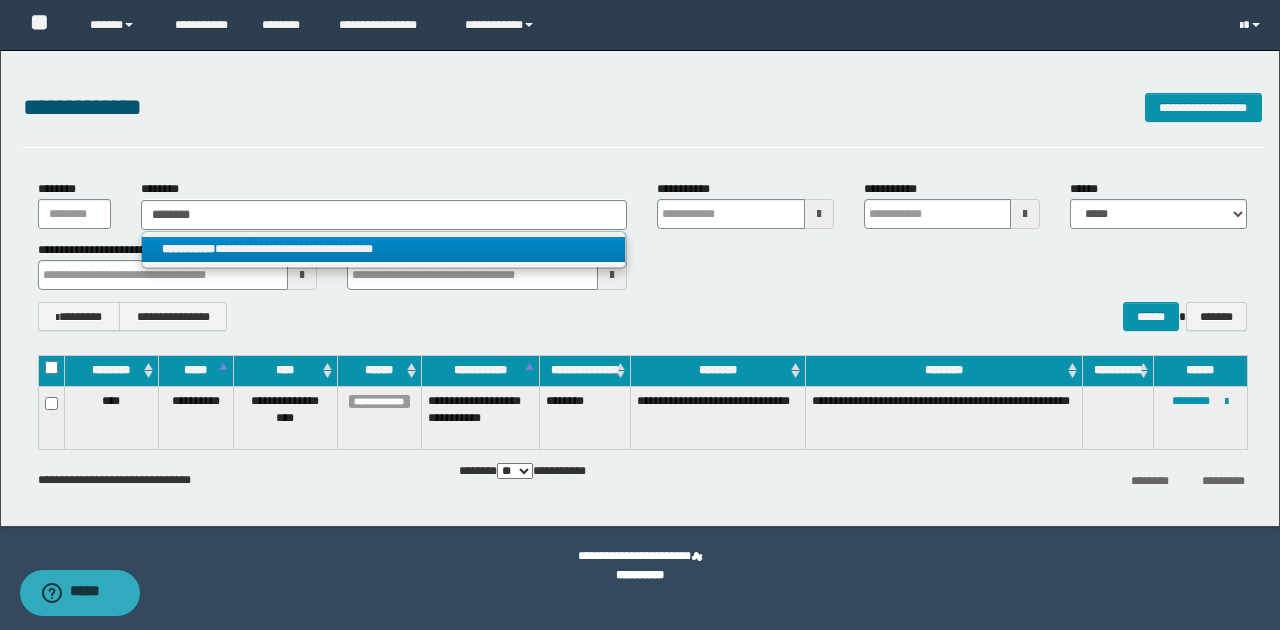 click on "**********" at bounding box center [384, 249] 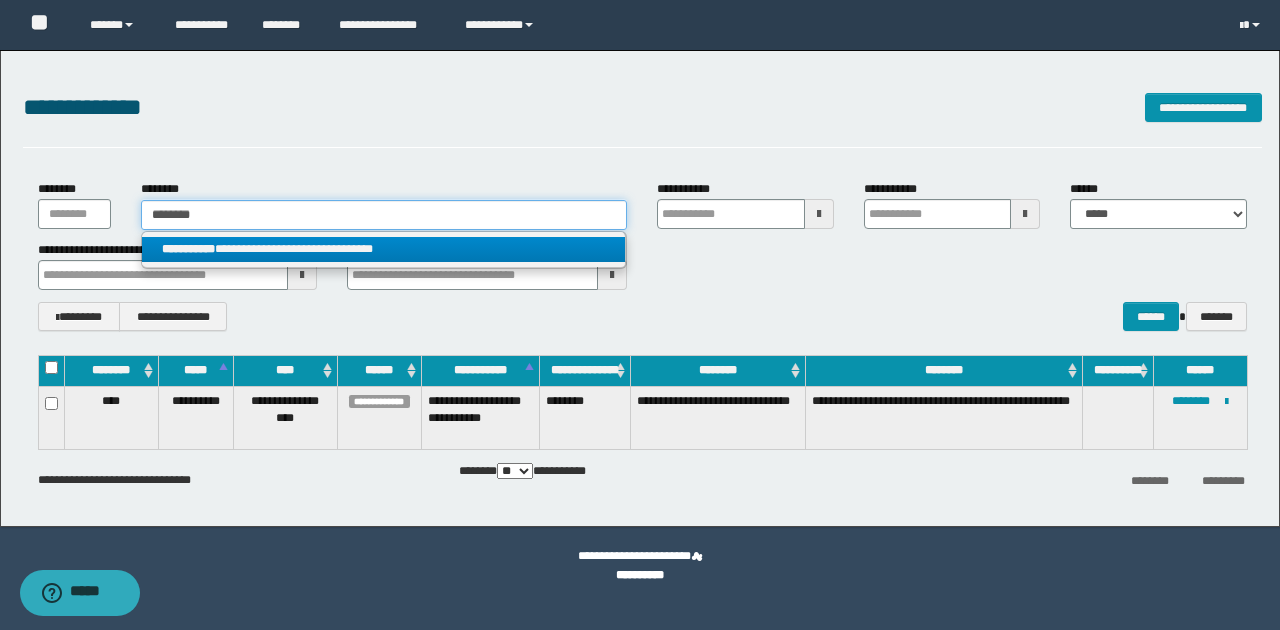 type 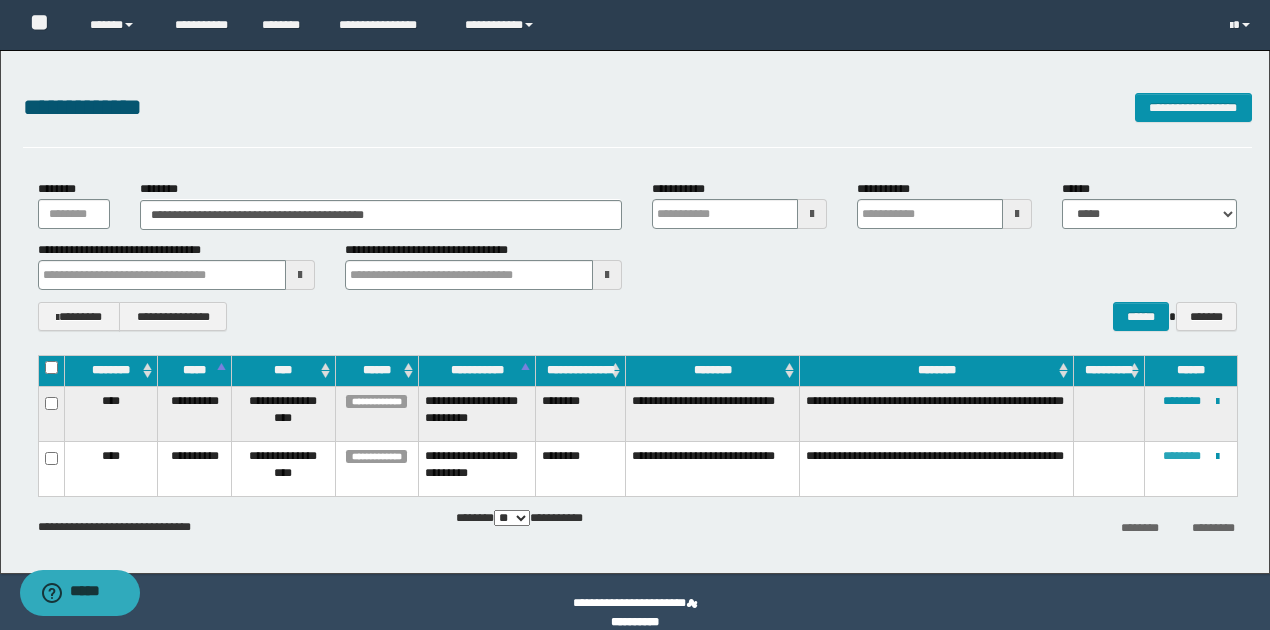 click on "********" at bounding box center [1182, 456] 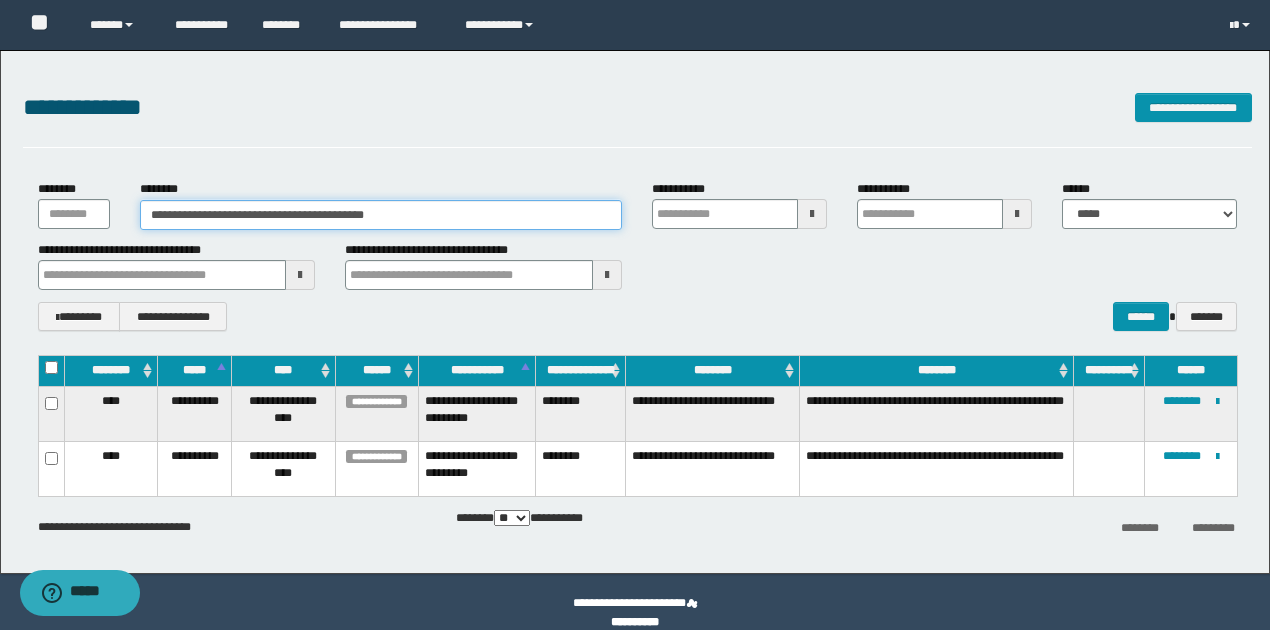 drag, startPoint x: 147, startPoint y: 217, endPoint x: 515, endPoint y: 206, distance: 368.16437 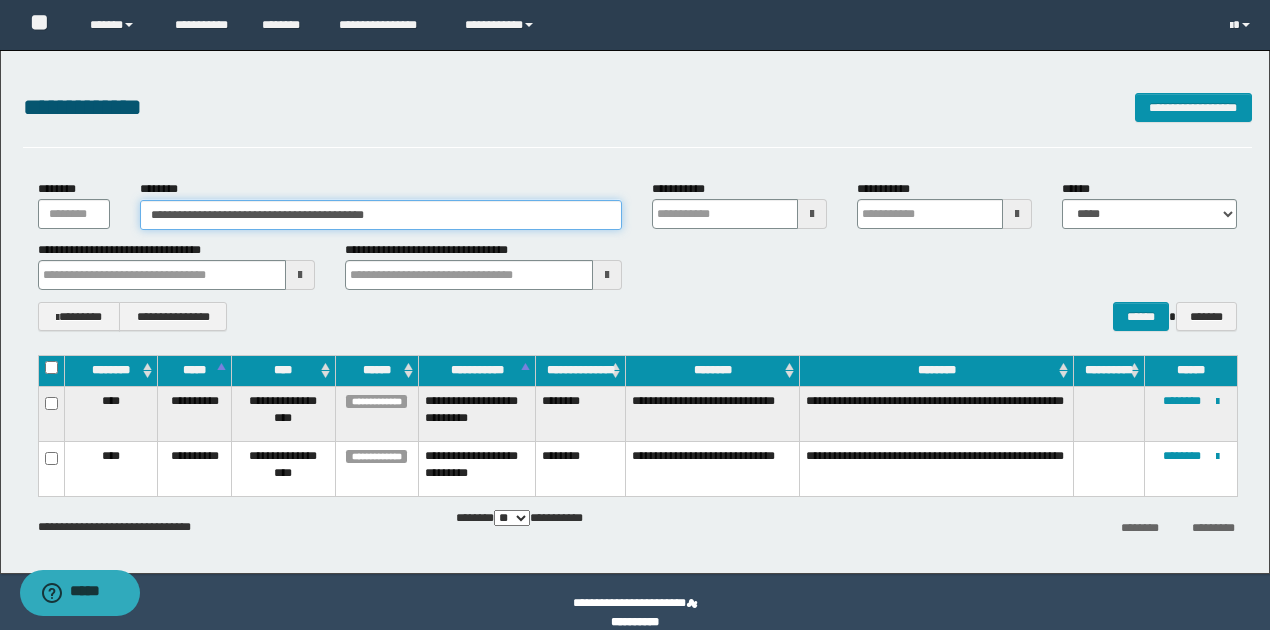 paste 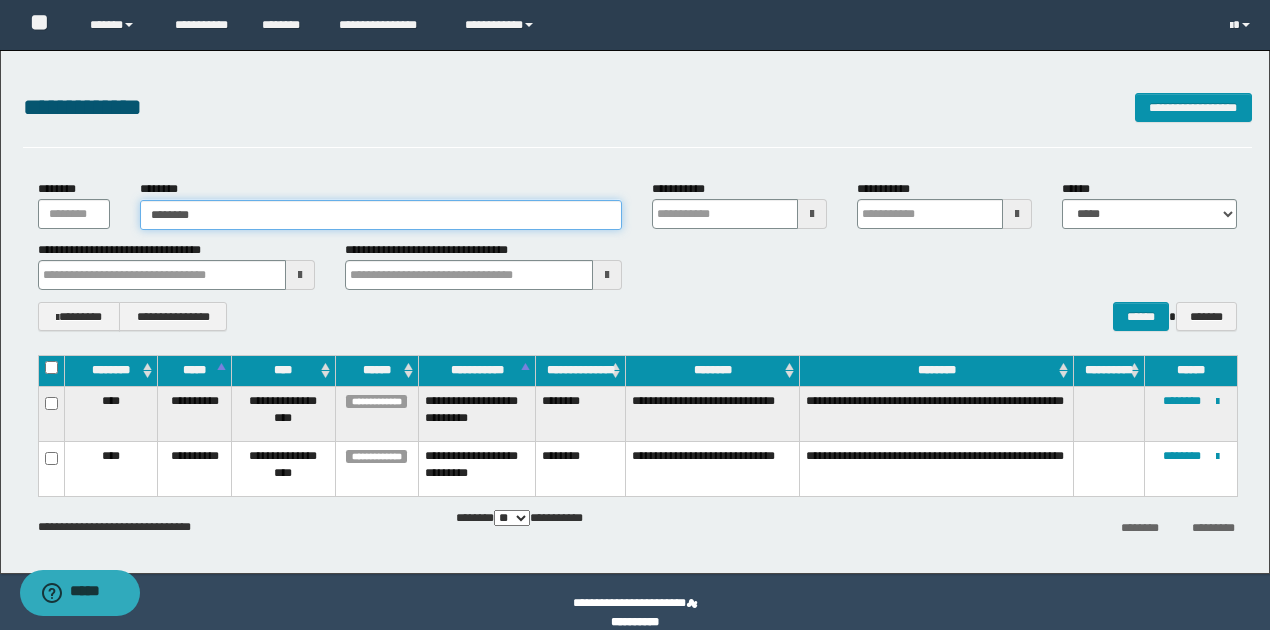 type on "********" 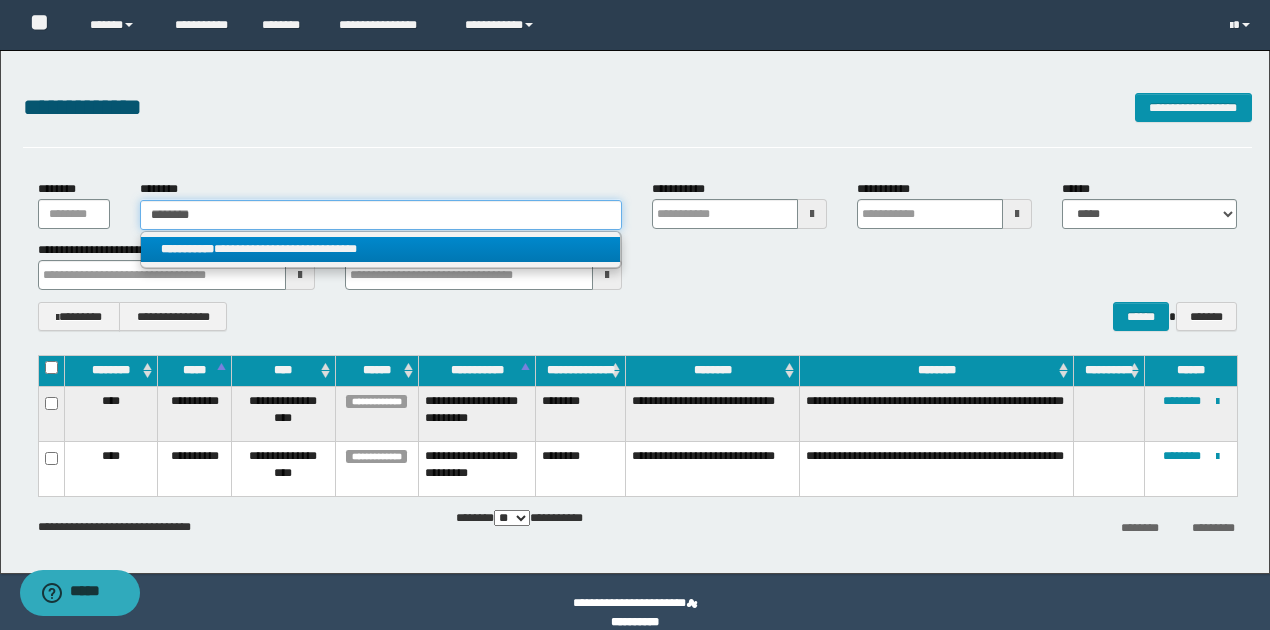 type on "********" 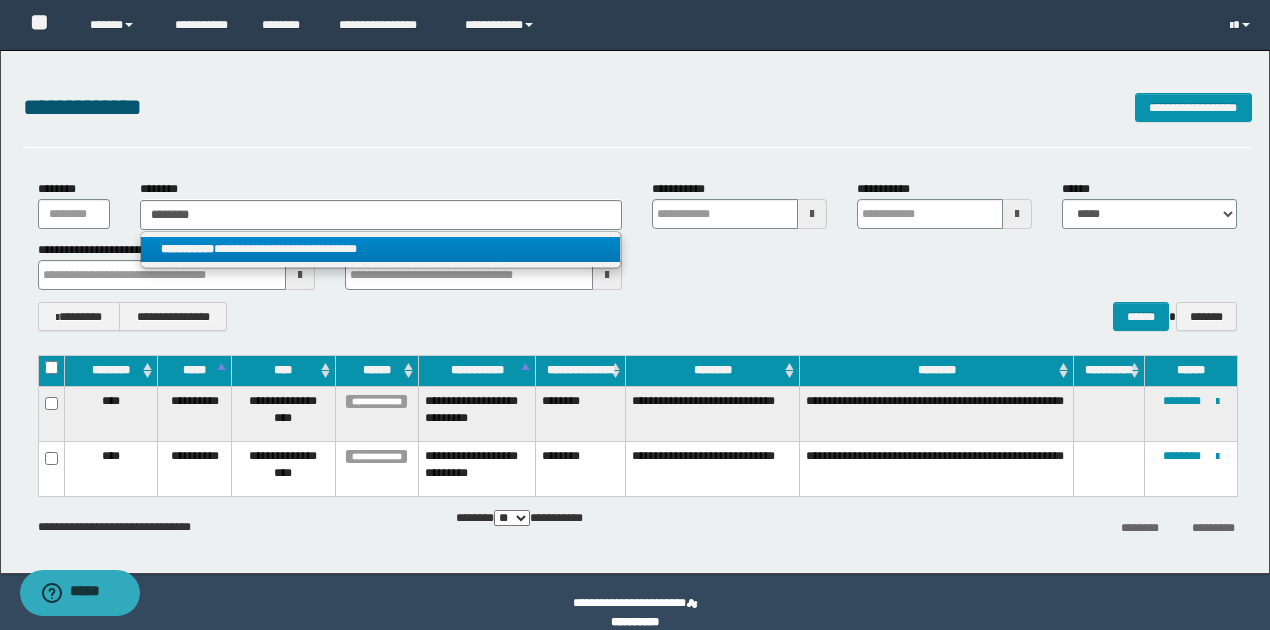 click on "**********" at bounding box center (380, 249) 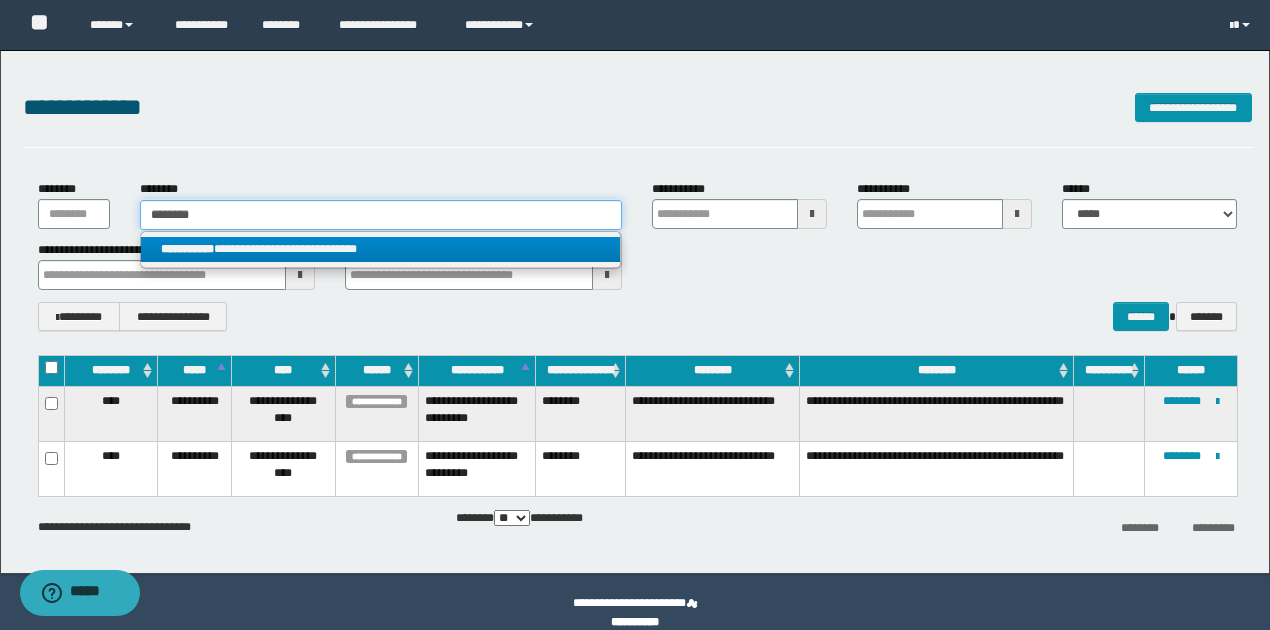 type 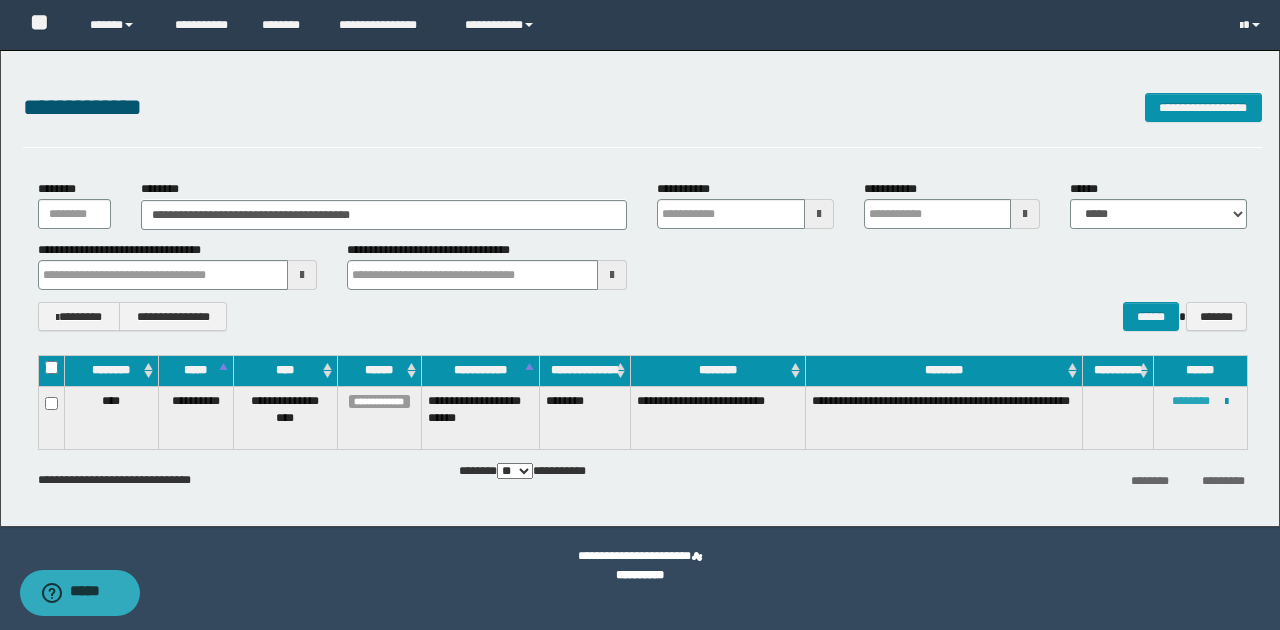 click on "********" at bounding box center [1191, 401] 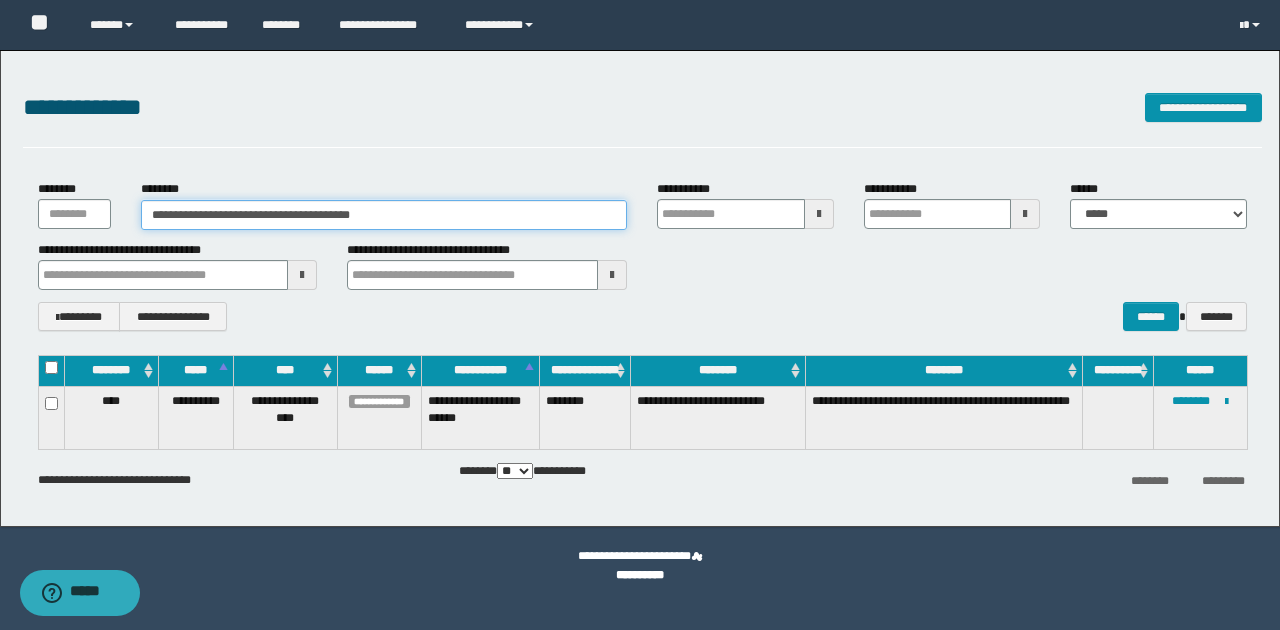 drag, startPoint x: 150, startPoint y: 212, endPoint x: 405, endPoint y: 214, distance: 255.00784 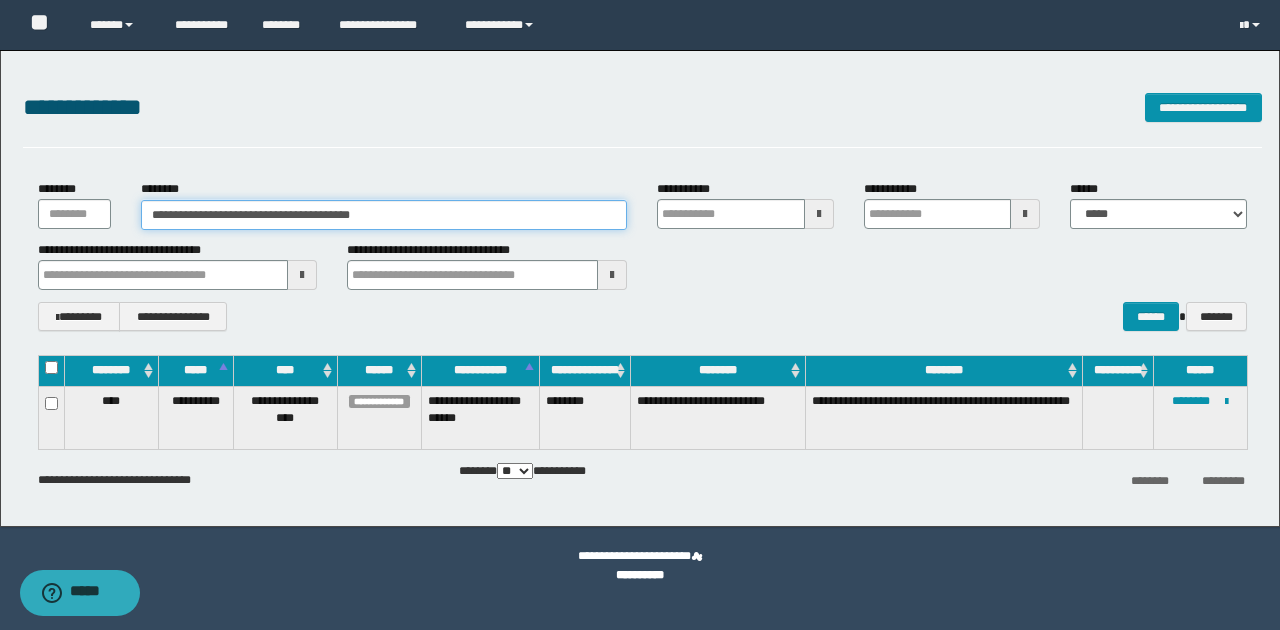 paste 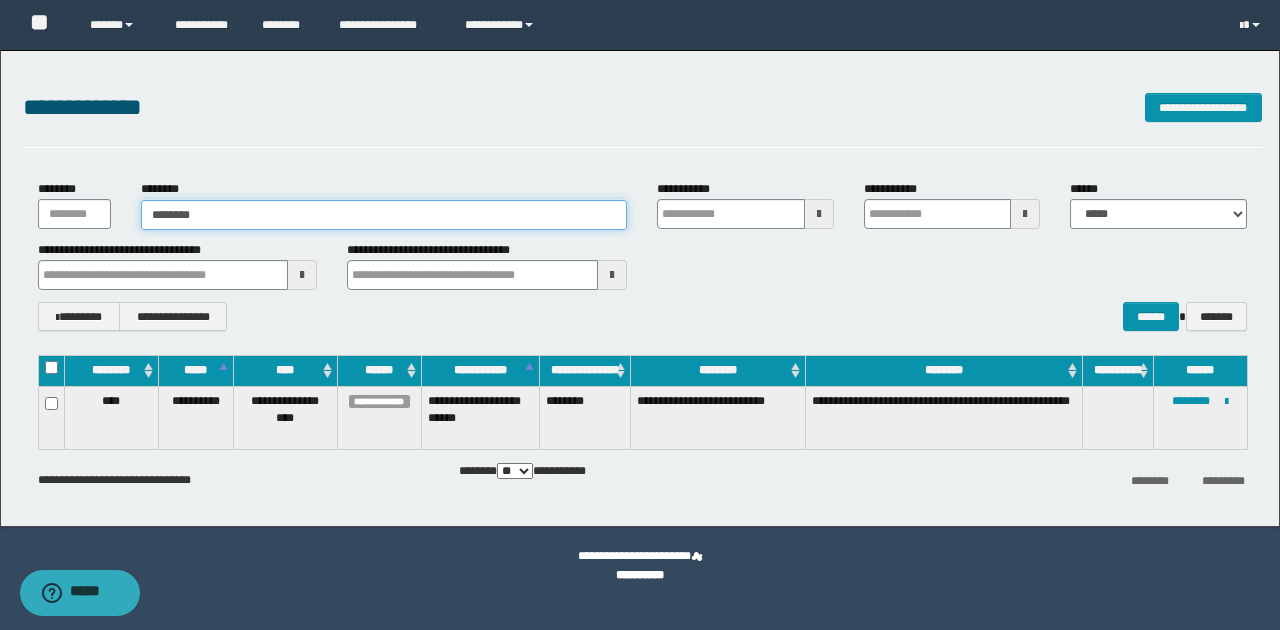 type on "********" 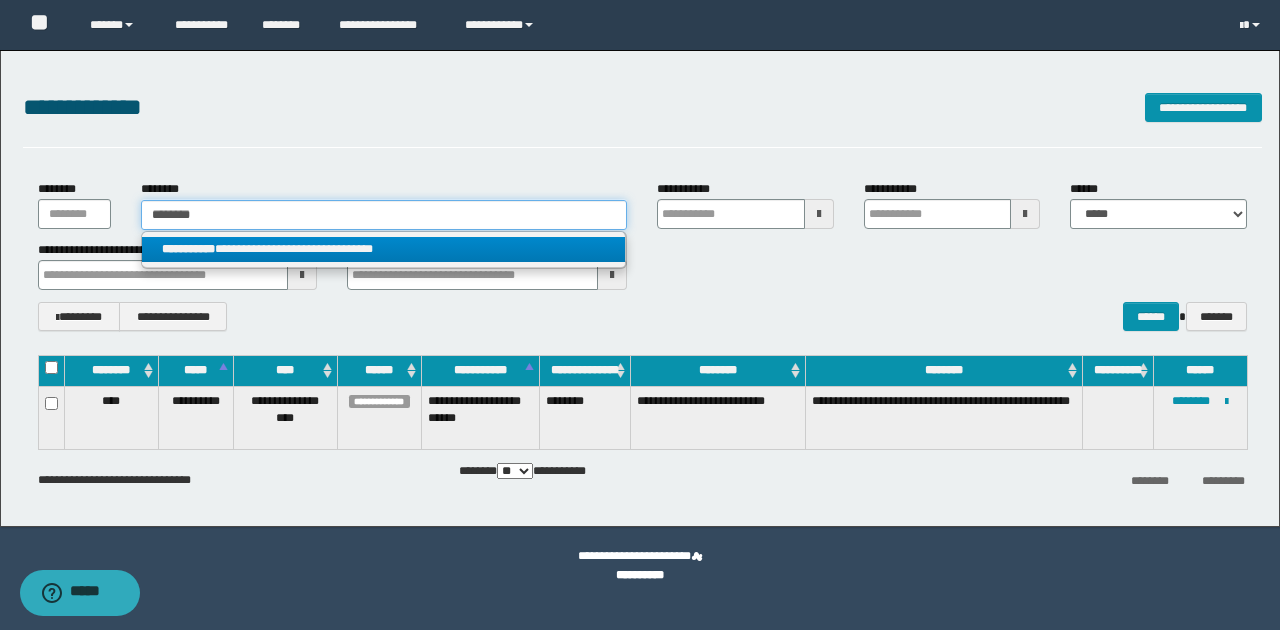 type on "********" 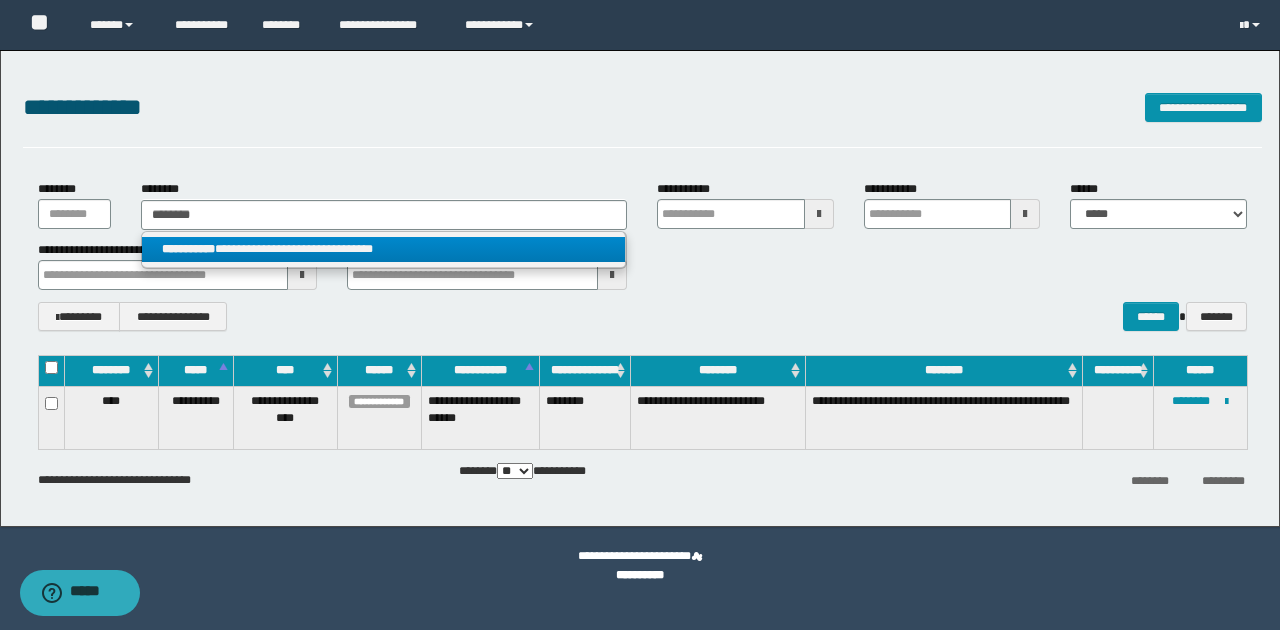 click on "**********" at bounding box center (384, 249) 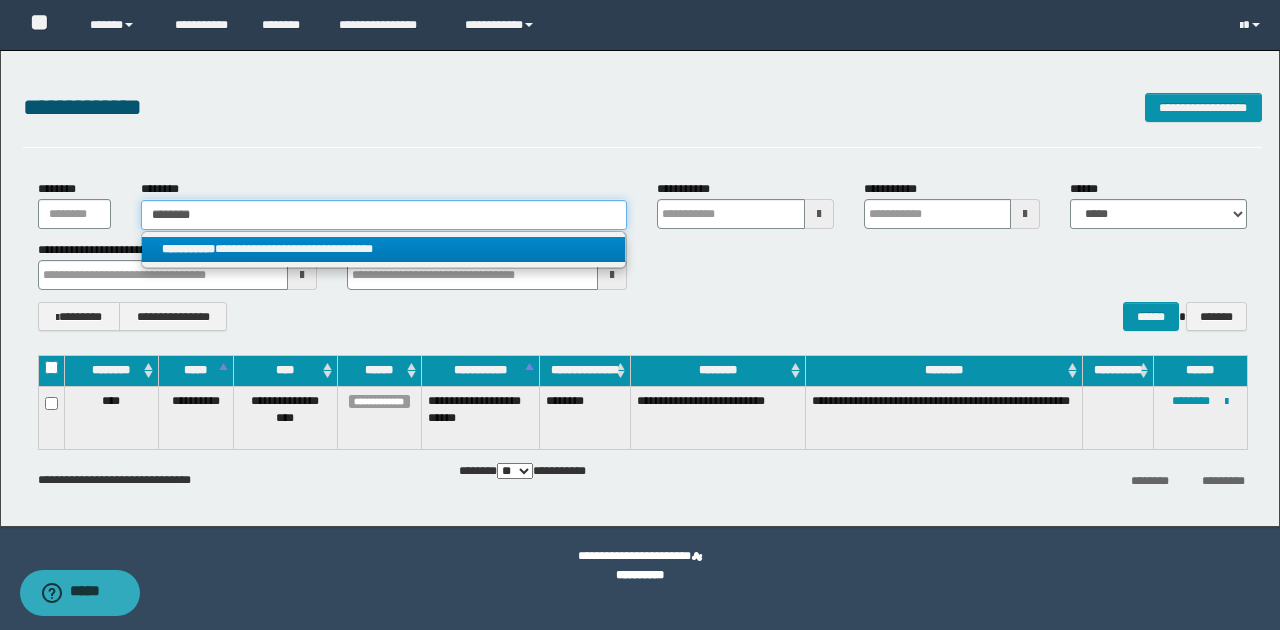 type 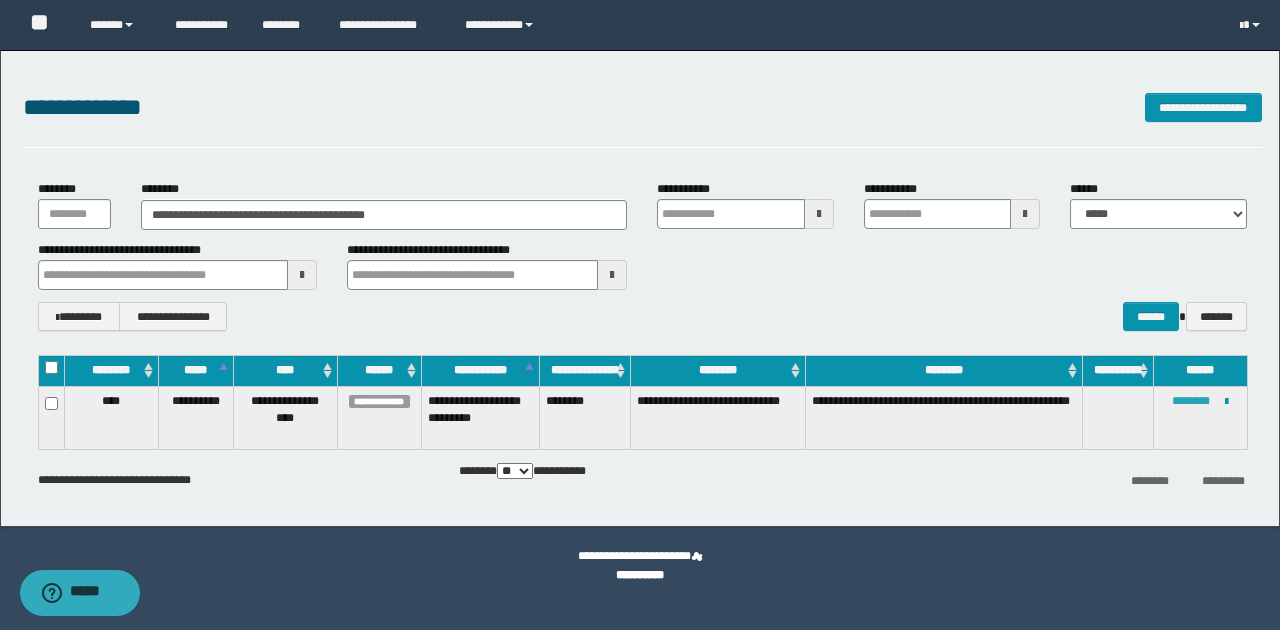 click on "********" at bounding box center [1191, 401] 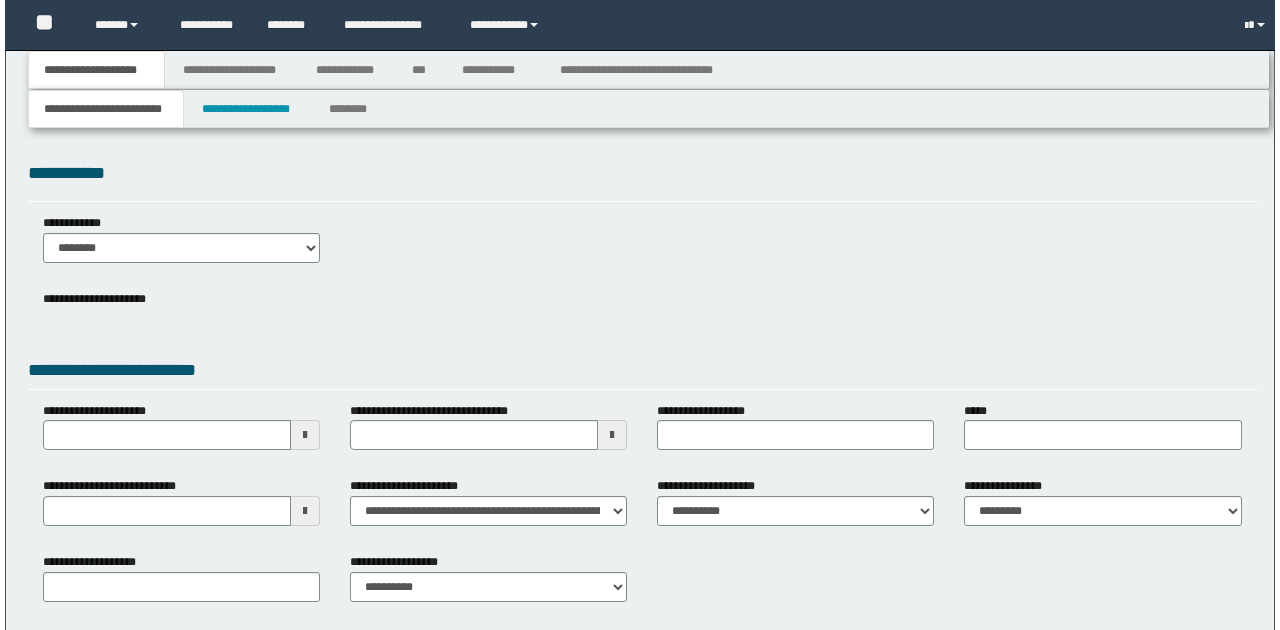 scroll, scrollTop: 0, scrollLeft: 0, axis: both 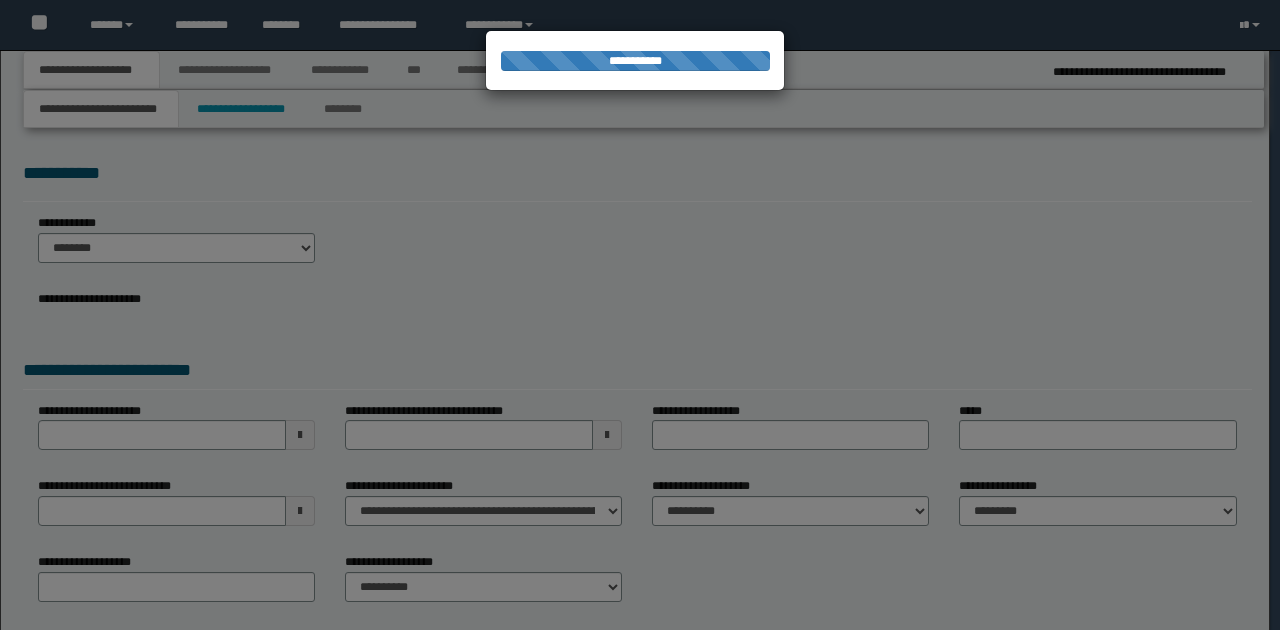 type on "**********" 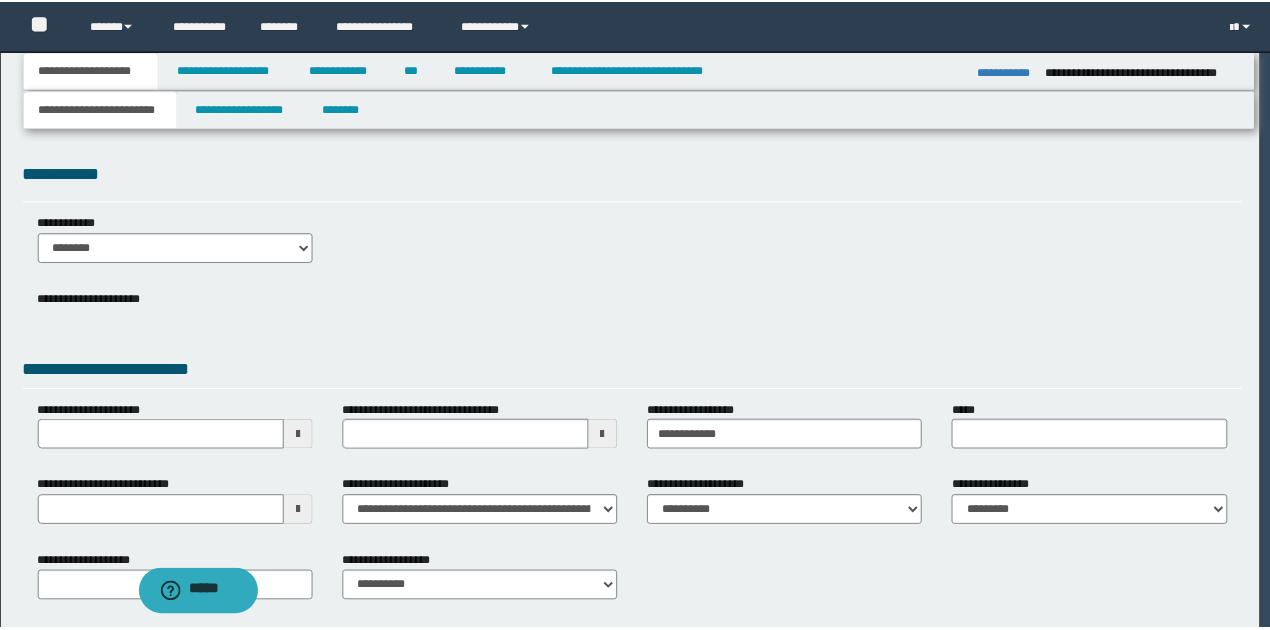 scroll, scrollTop: 0, scrollLeft: 0, axis: both 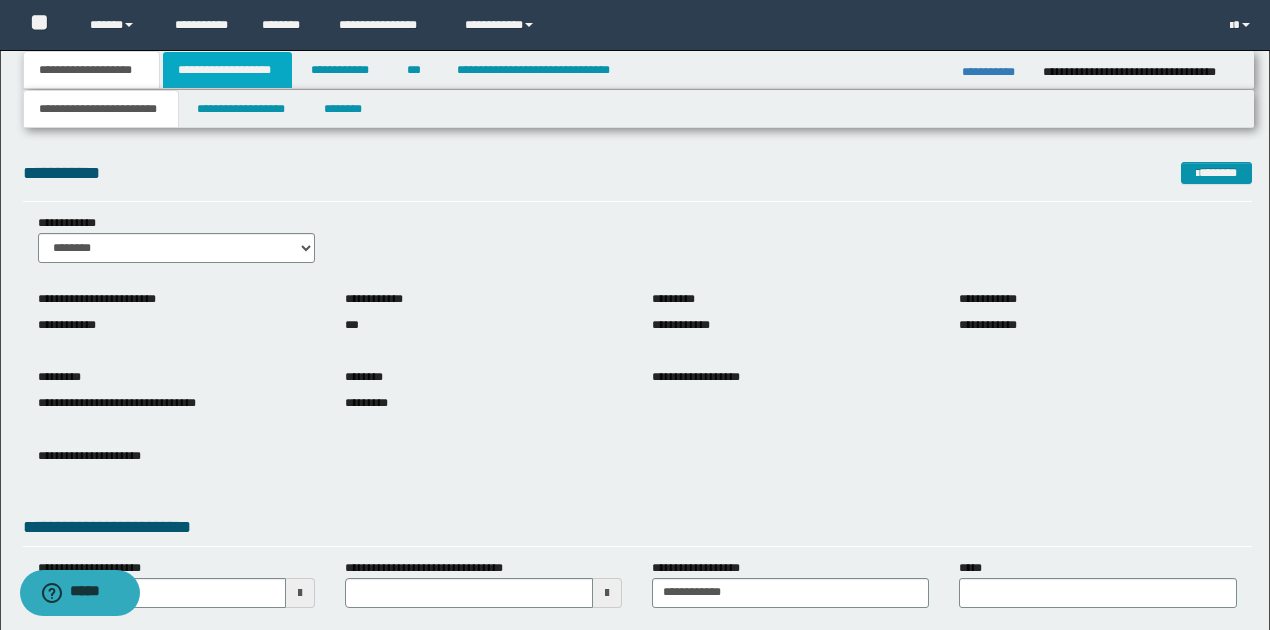 click on "**********" at bounding box center [227, 70] 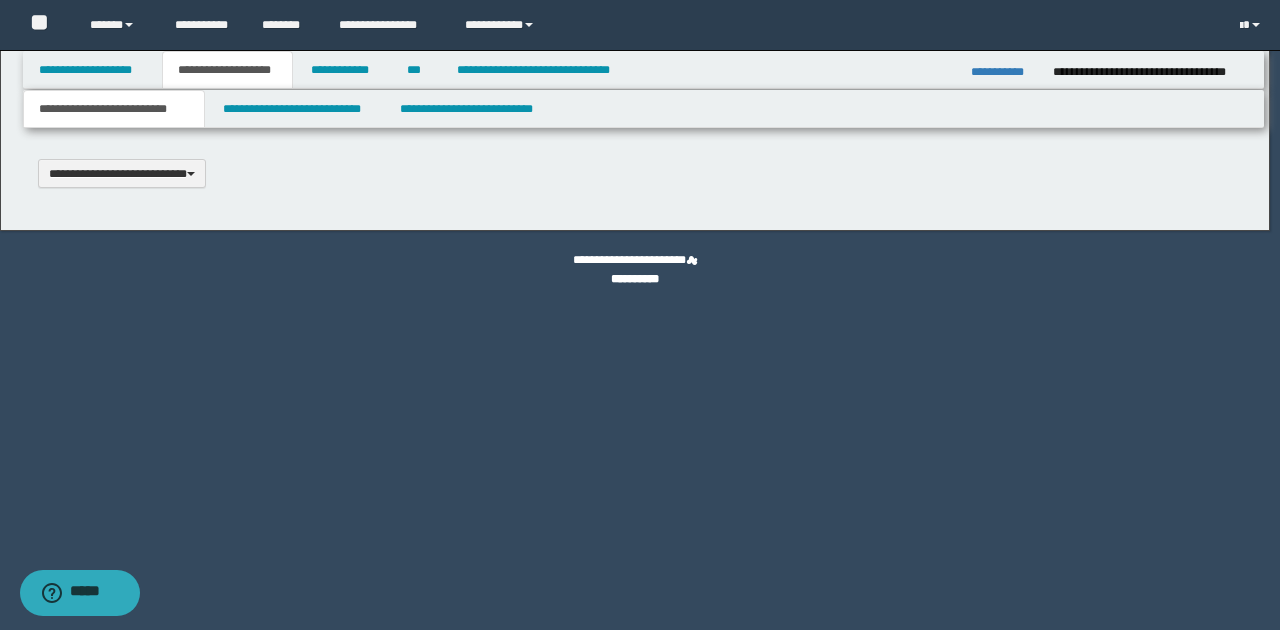 type 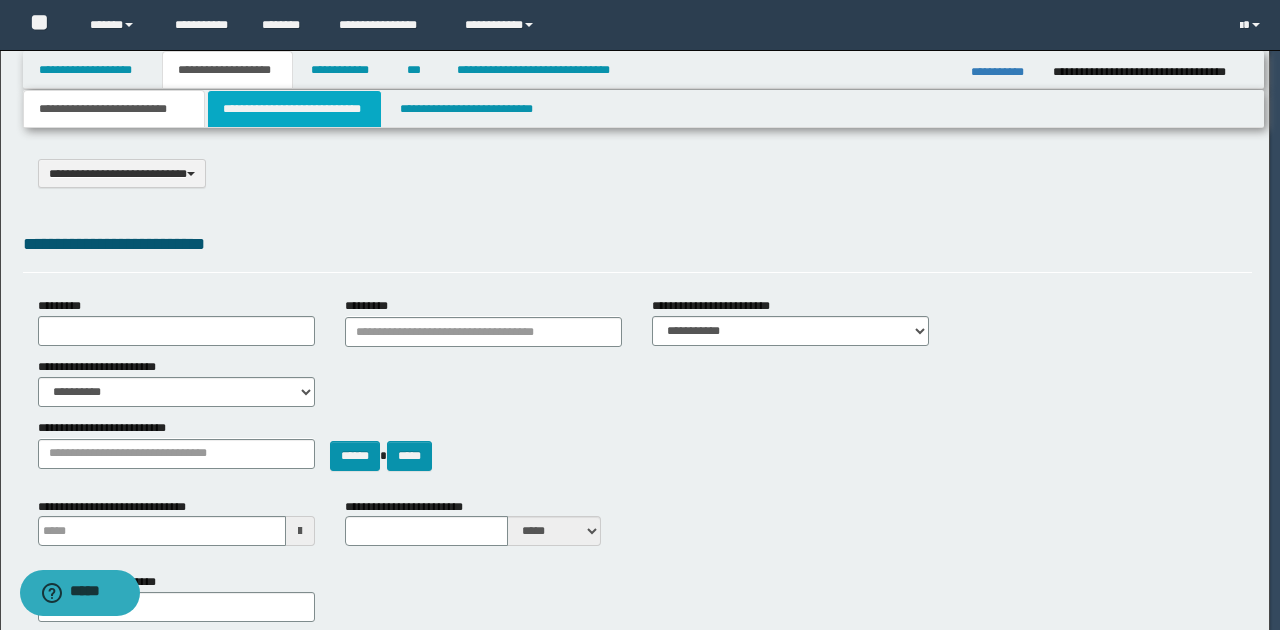 select on "*" 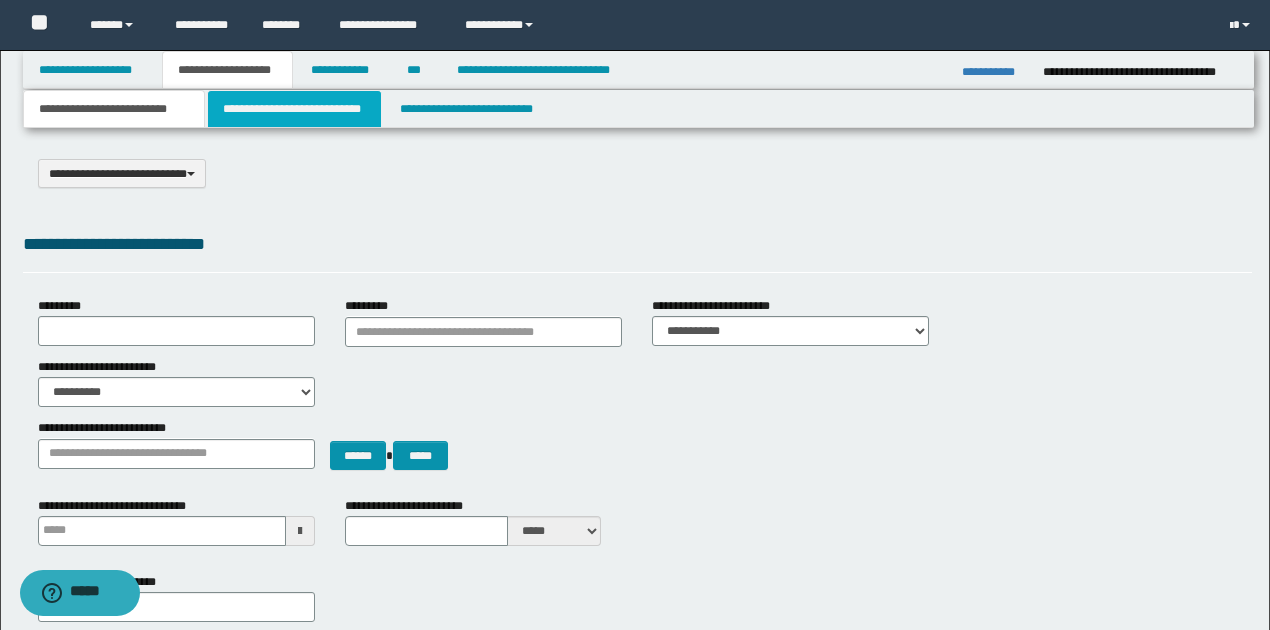 click on "**********" at bounding box center [294, 109] 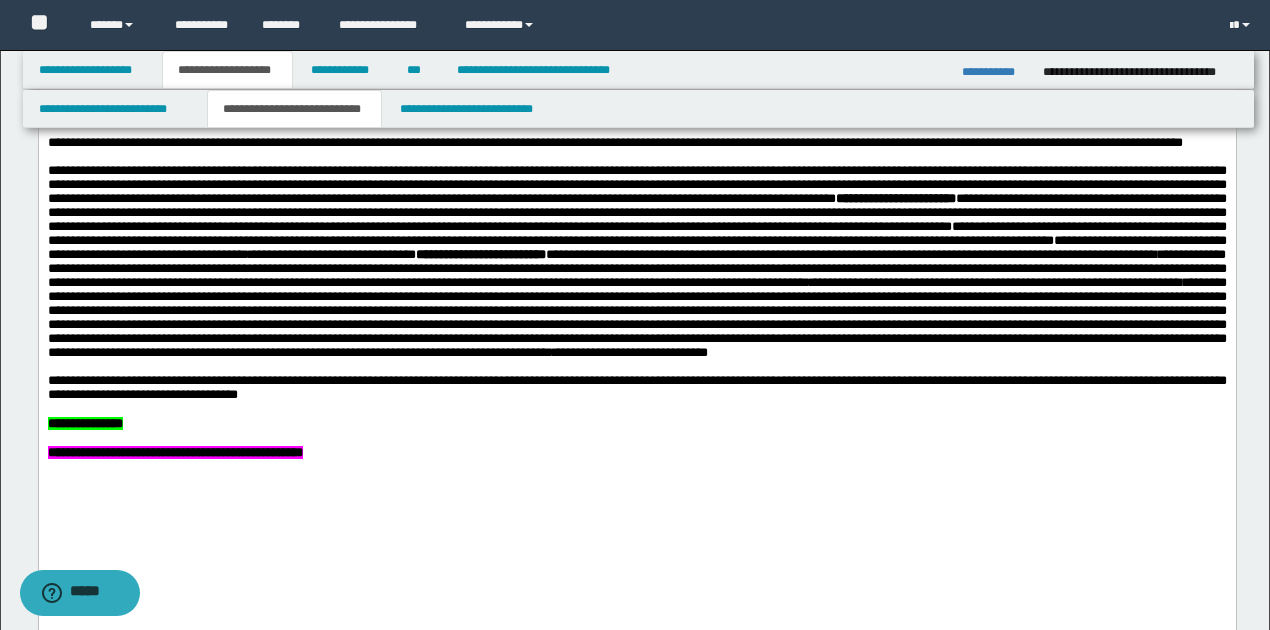 scroll, scrollTop: 866, scrollLeft: 0, axis: vertical 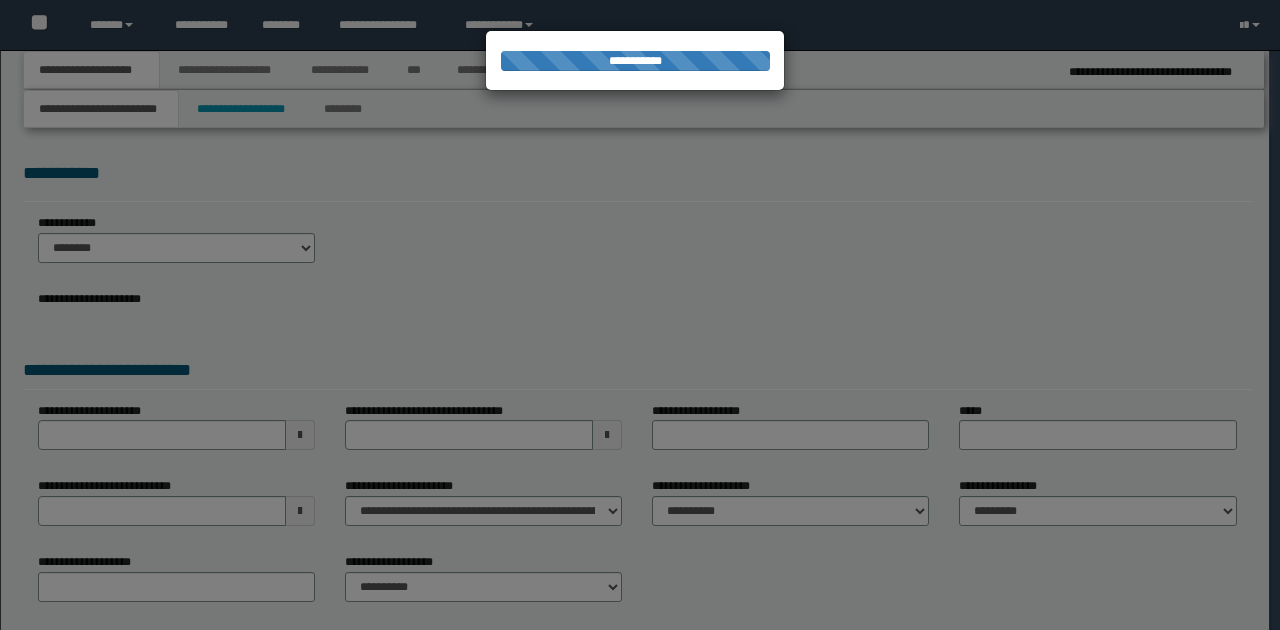 type on "**********" 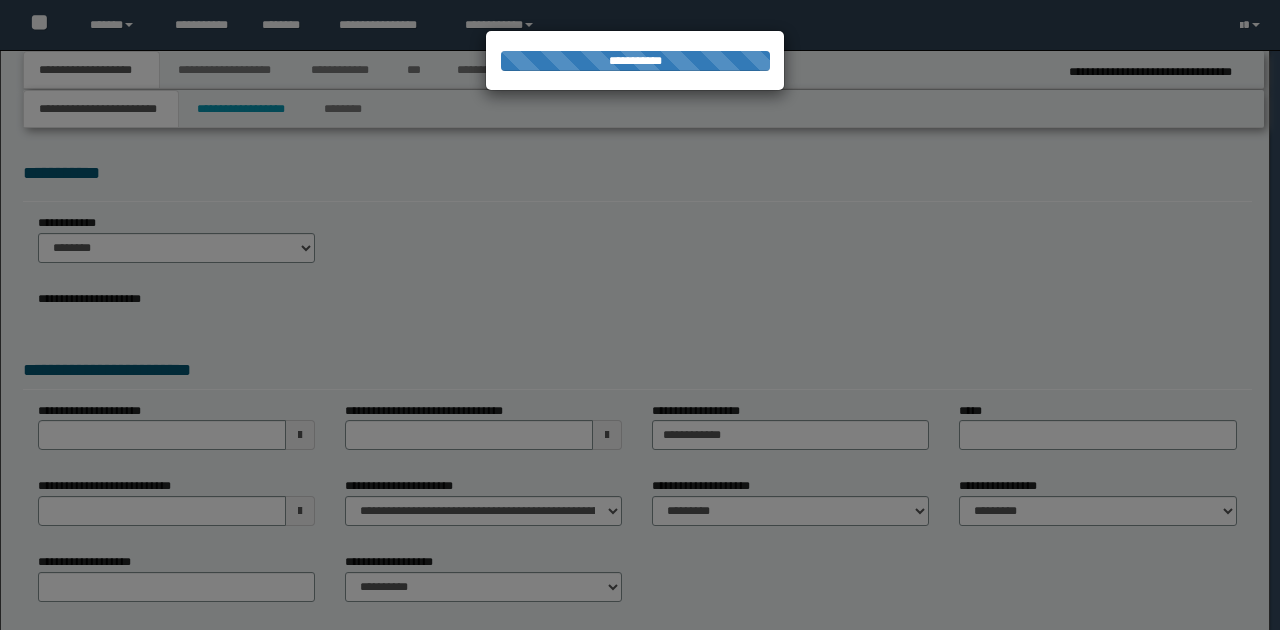 scroll, scrollTop: 0, scrollLeft: 0, axis: both 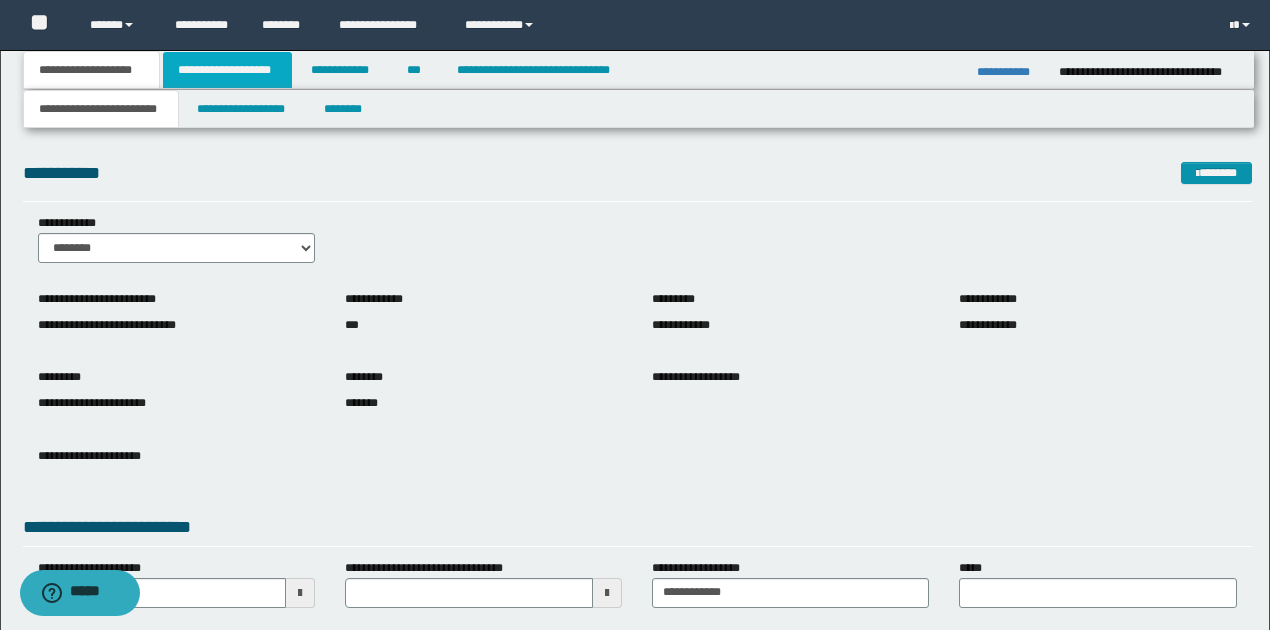 drag, startPoint x: 252, startPoint y: 74, endPoint x: 270, endPoint y: 73, distance: 18.027756 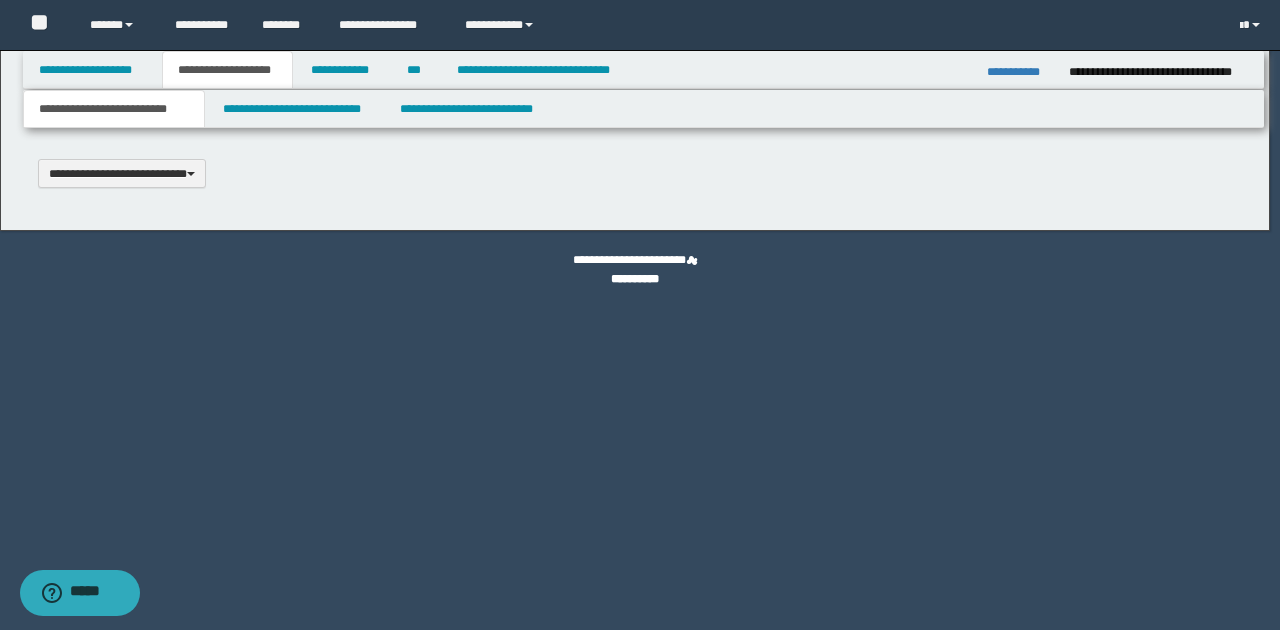 type 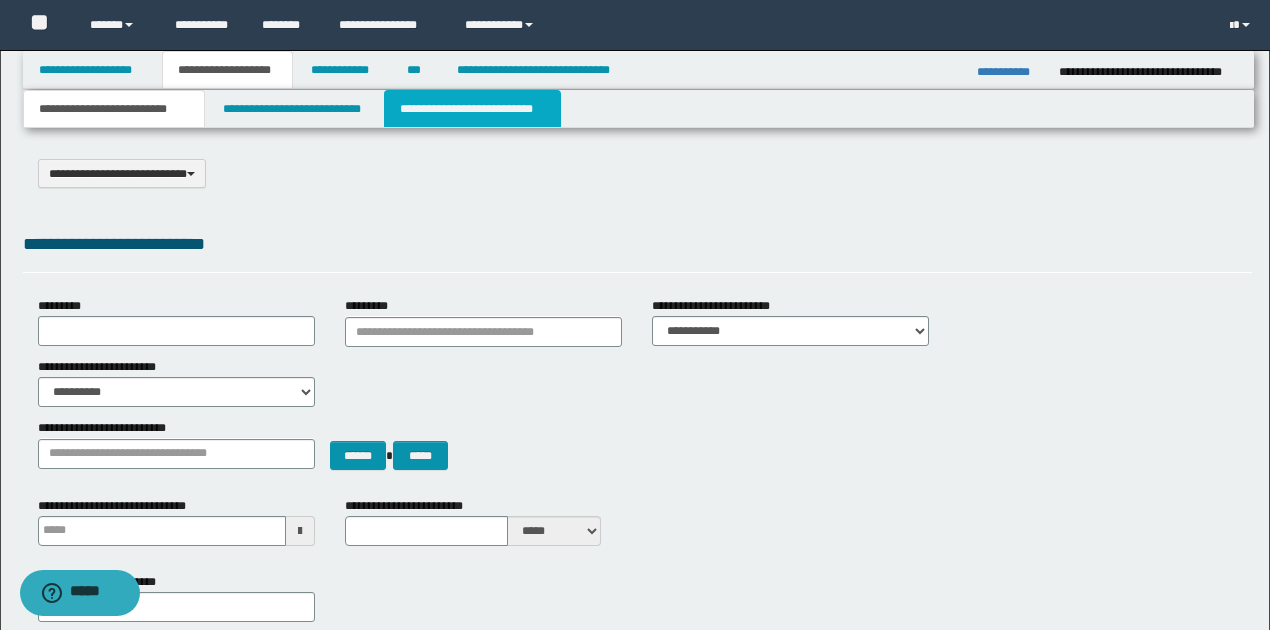 click on "**********" at bounding box center (472, 109) 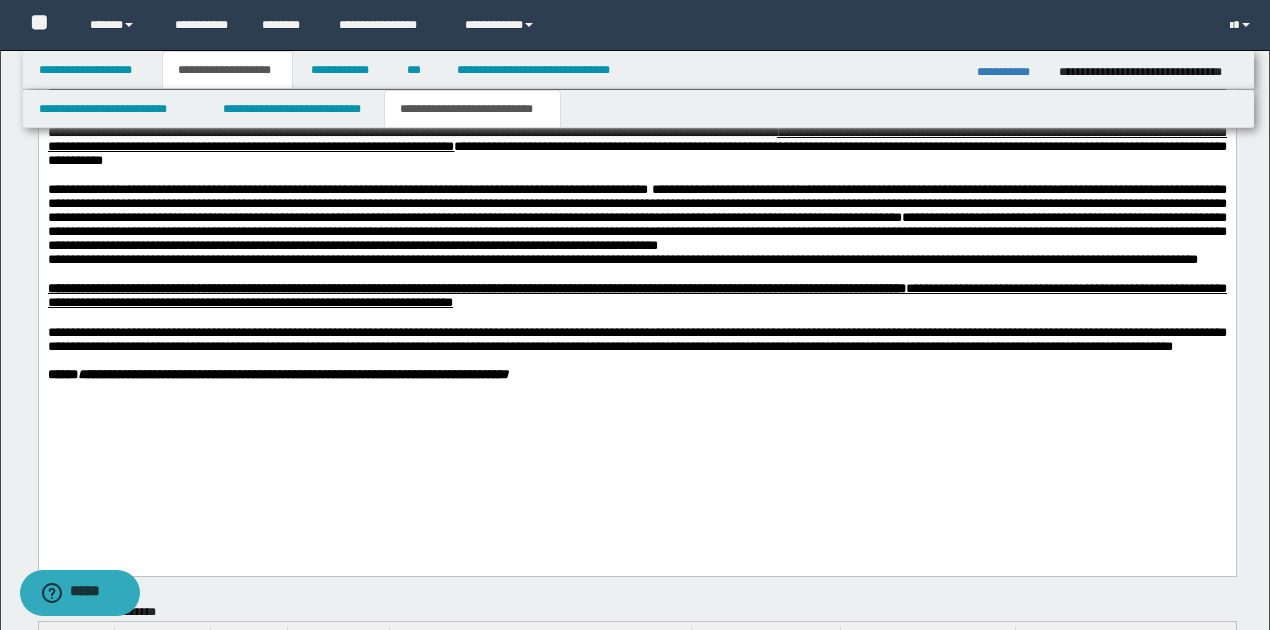 scroll, scrollTop: 2666, scrollLeft: 0, axis: vertical 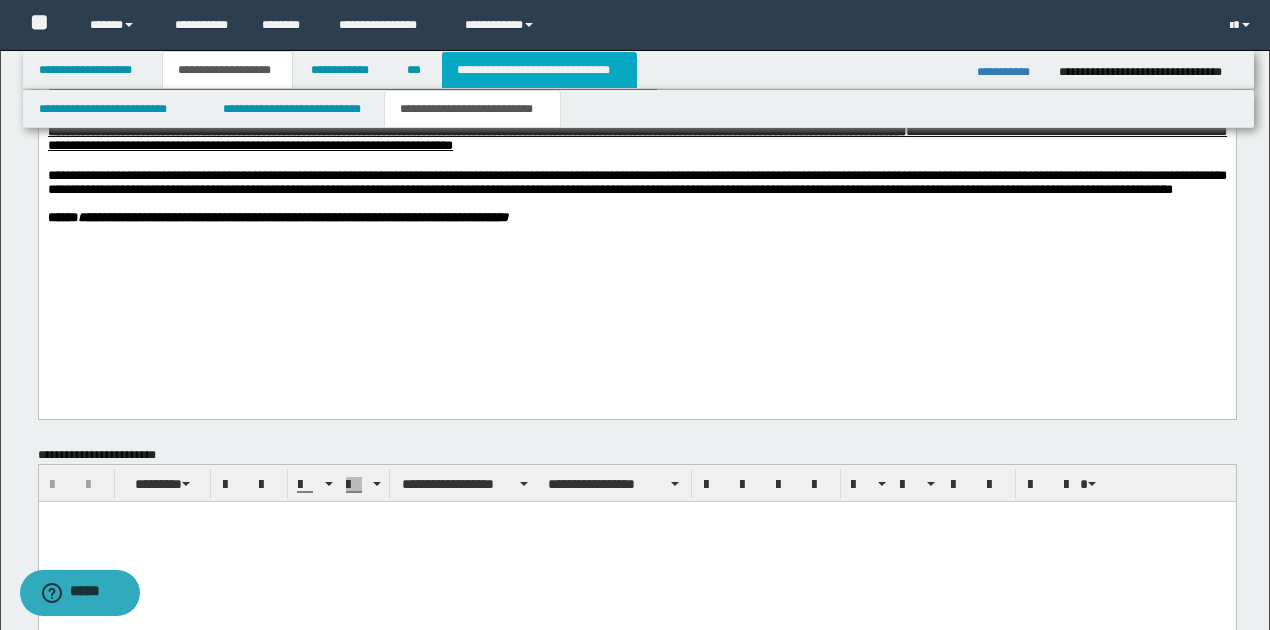 click on "**********" at bounding box center (539, 70) 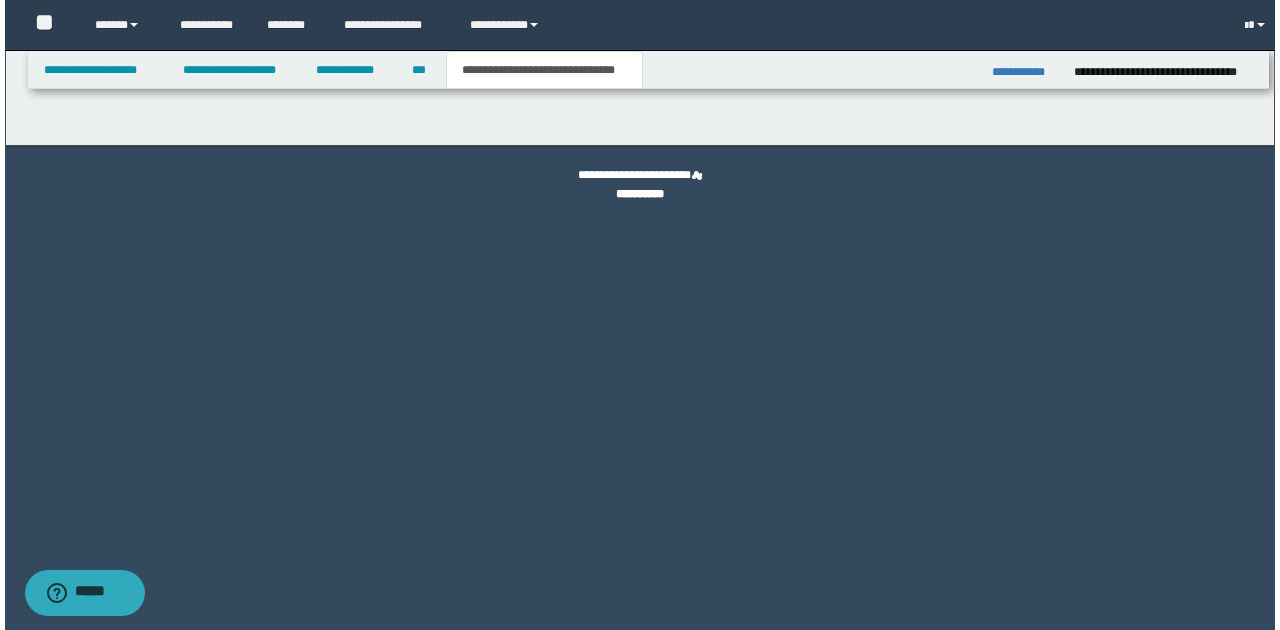 scroll, scrollTop: 0, scrollLeft: 0, axis: both 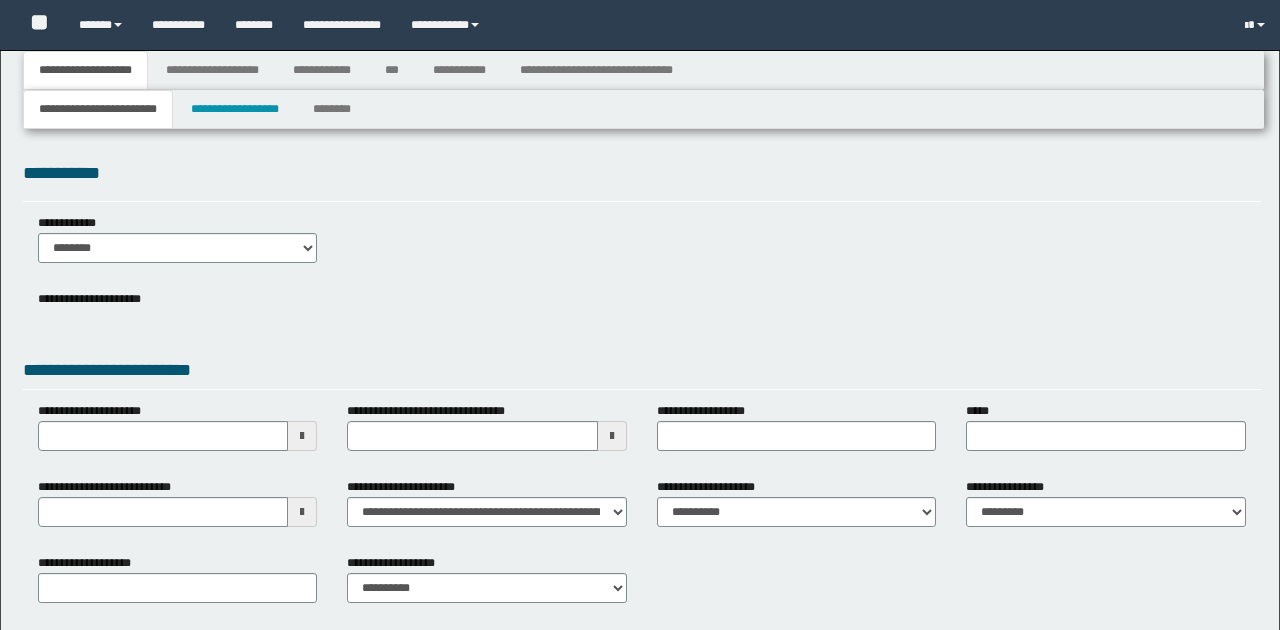 type 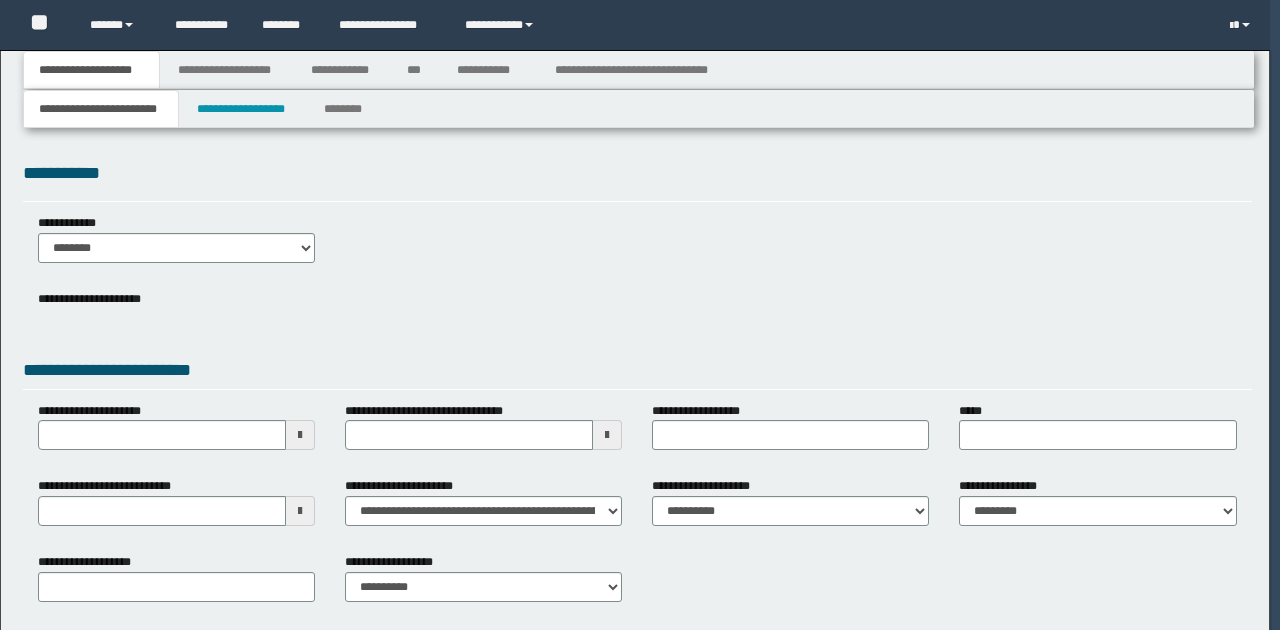scroll, scrollTop: 0, scrollLeft: 0, axis: both 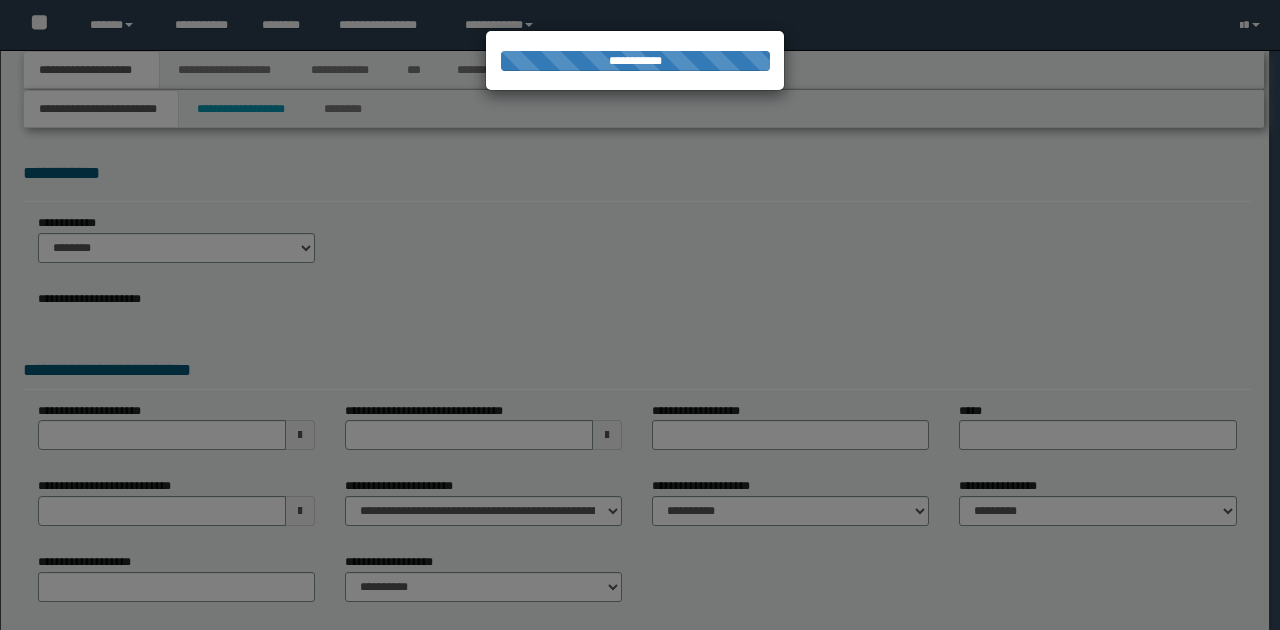 type on "**********" 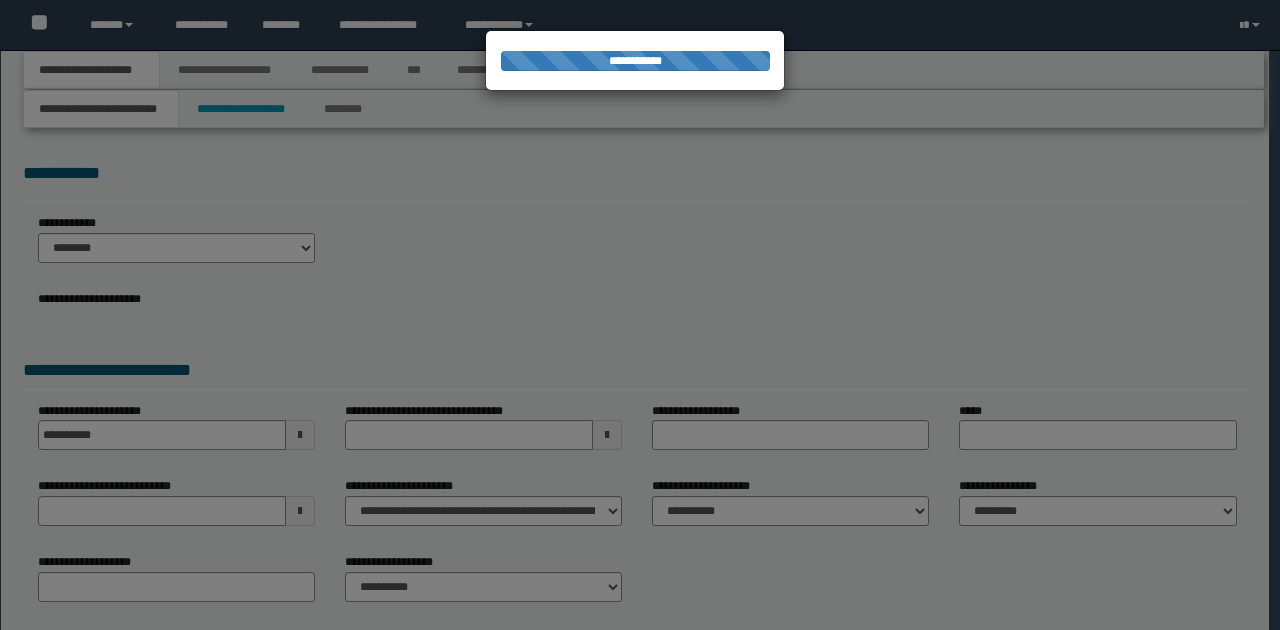 type on "**********" 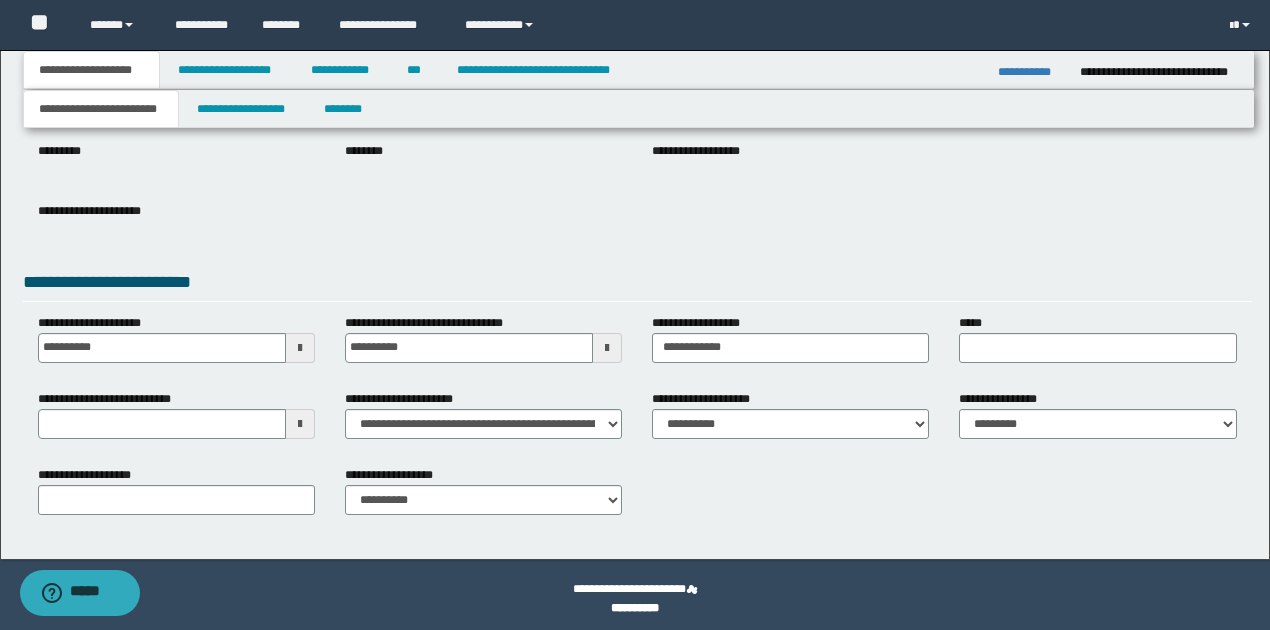 scroll, scrollTop: 234, scrollLeft: 0, axis: vertical 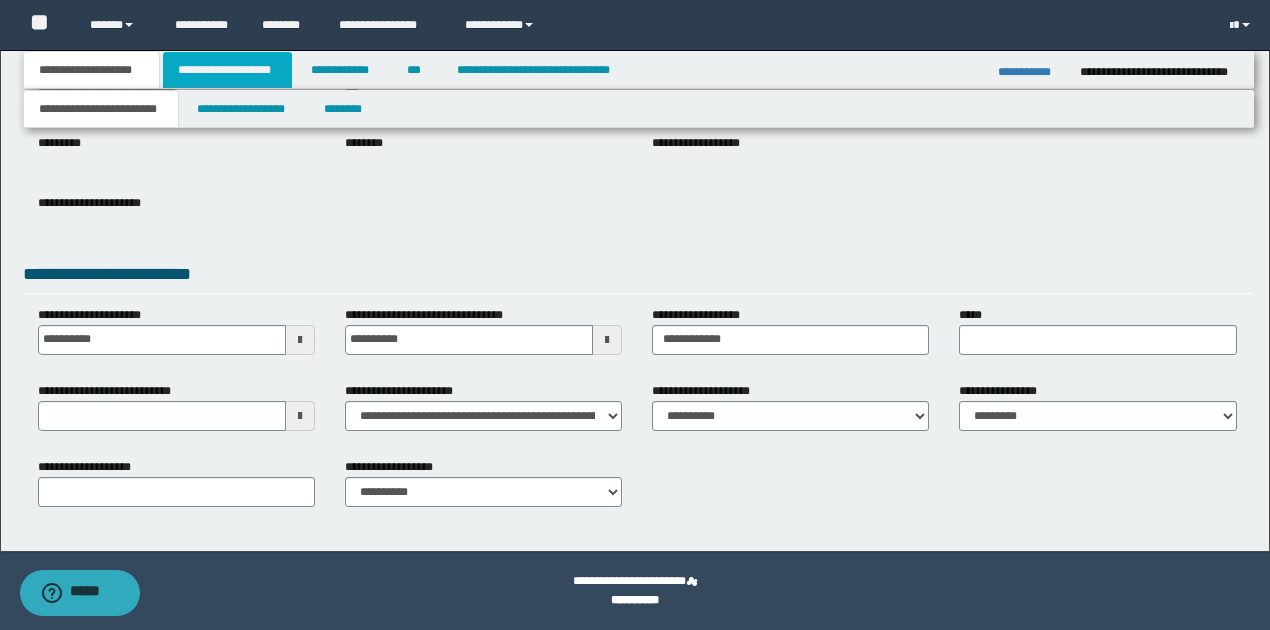 click on "**********" at bounding box center [227, 70] 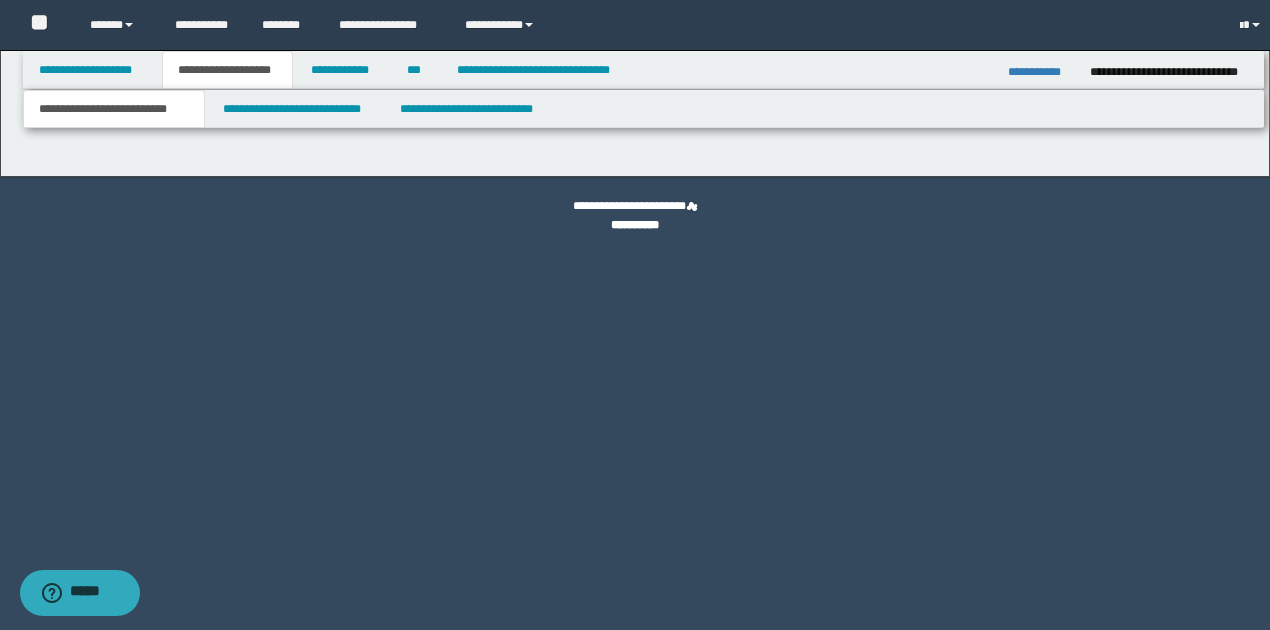 scroll, scrollTop: 0, scrollLeft: 0, axis: both 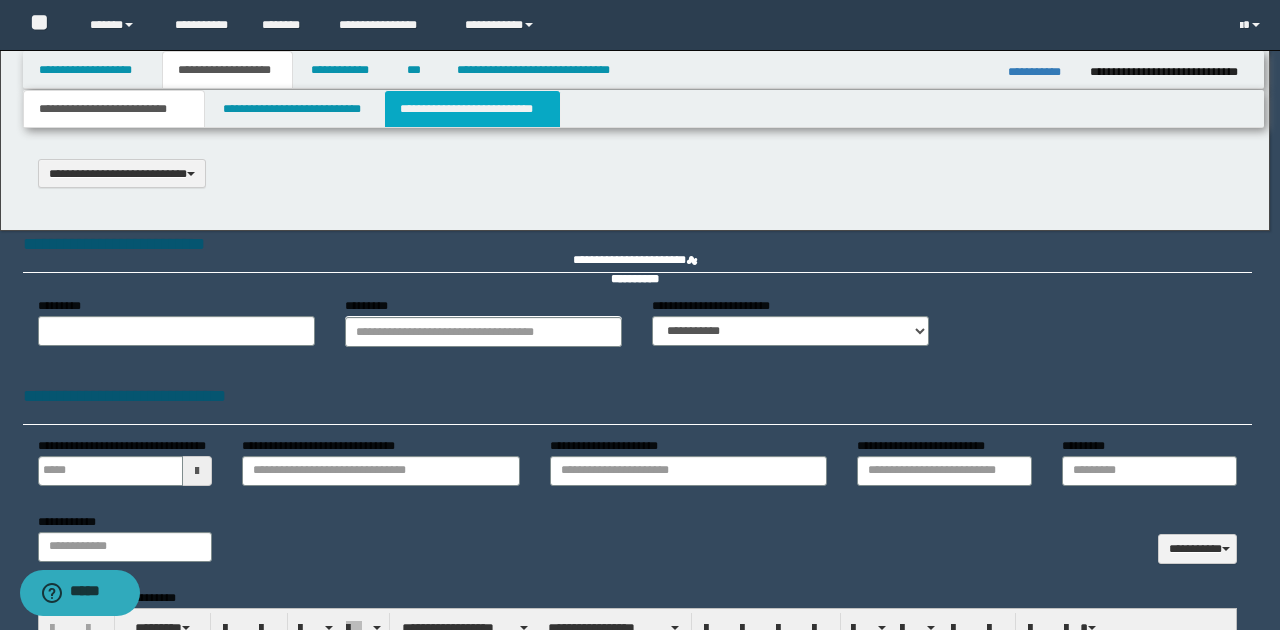 select on "*" 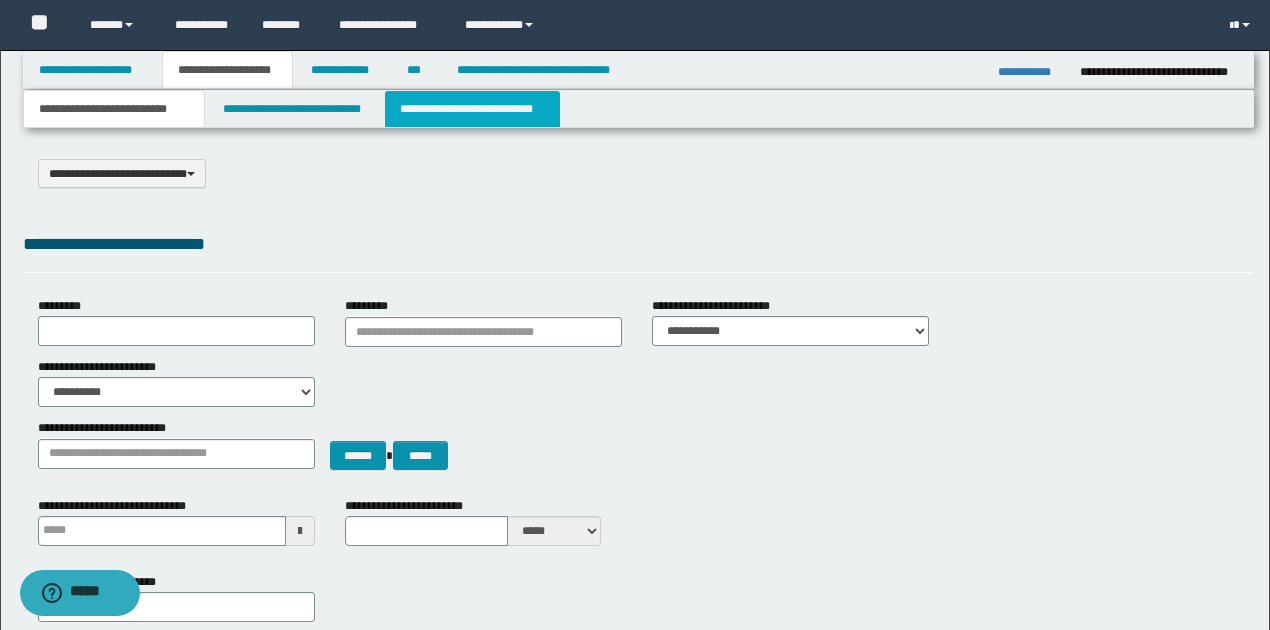 click on "**********" at bounding box center (472, 109) 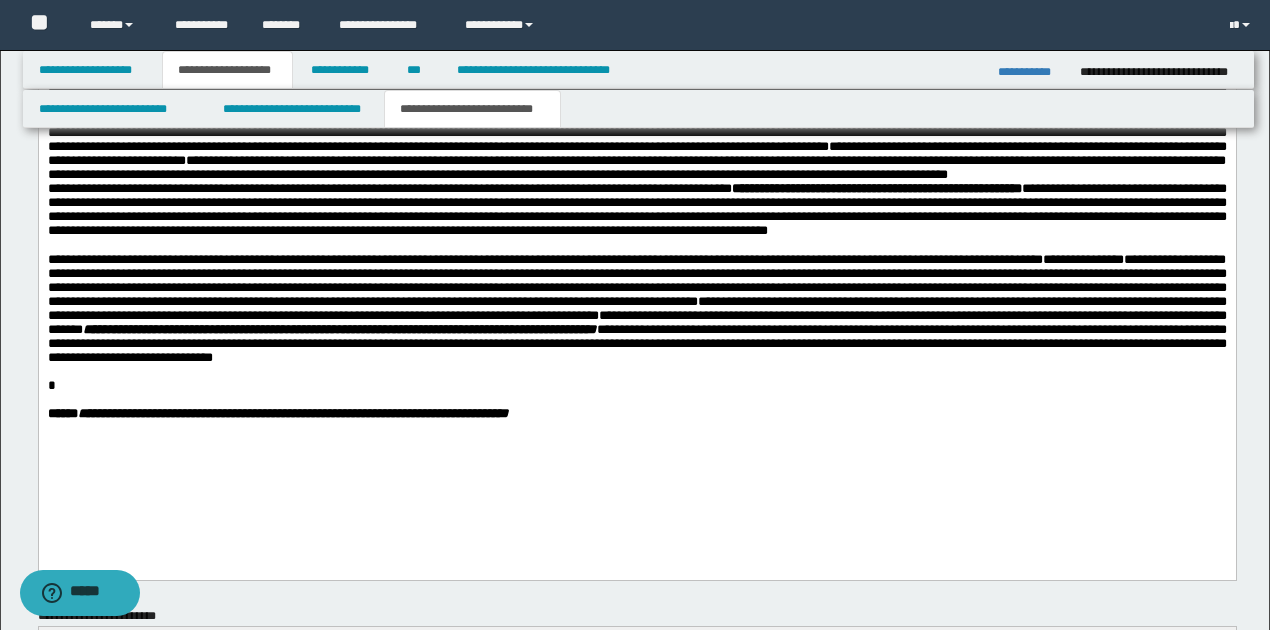 scroll, scrollTop: 866, scrollLeft: 0, axis: vertical 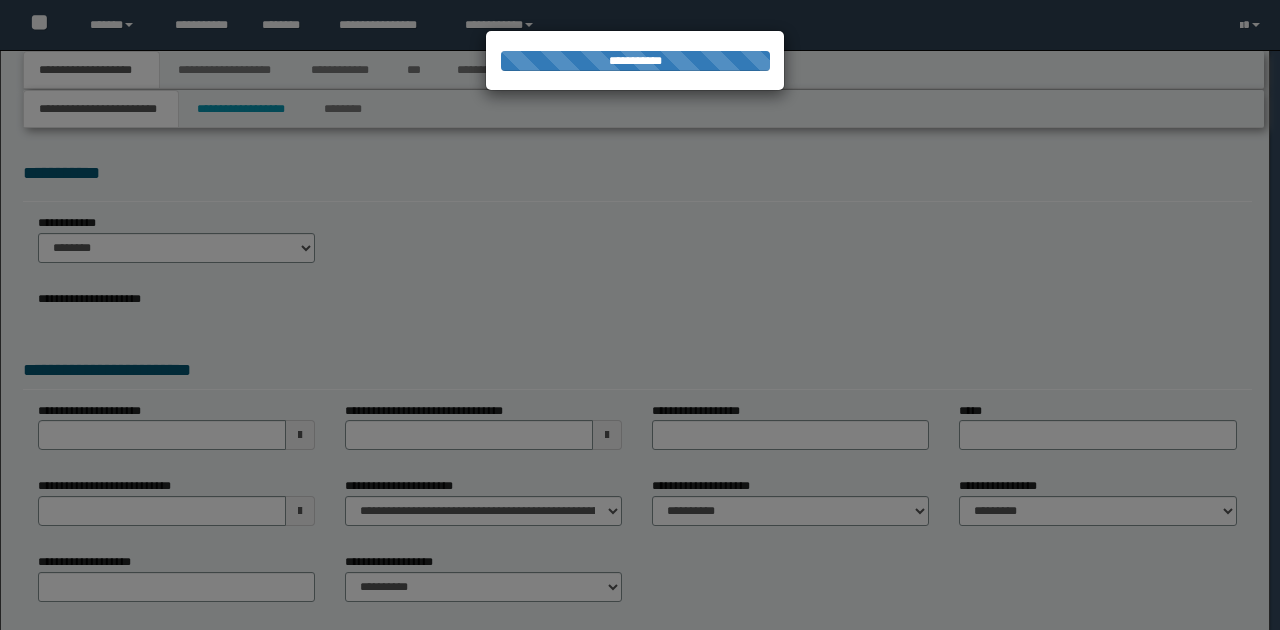 type on "**********" 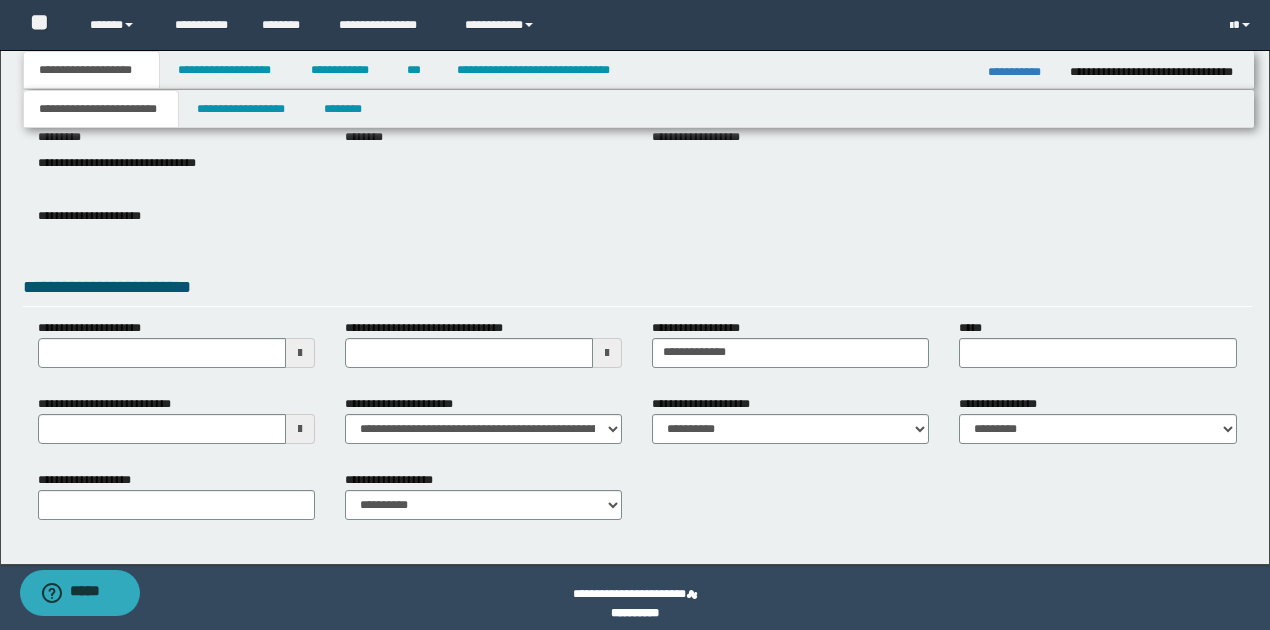 scroll, scrollTop: 252, scrollLeft: 0, axis: vertical 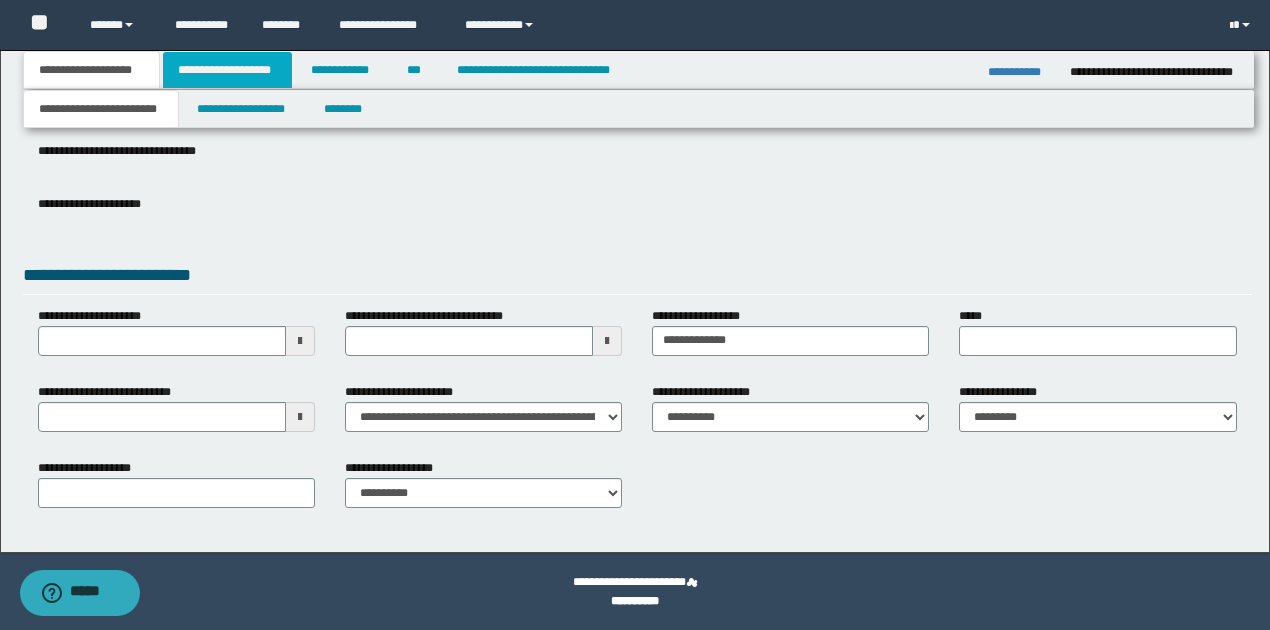 click on "**********" at bounding box center (227, 70) 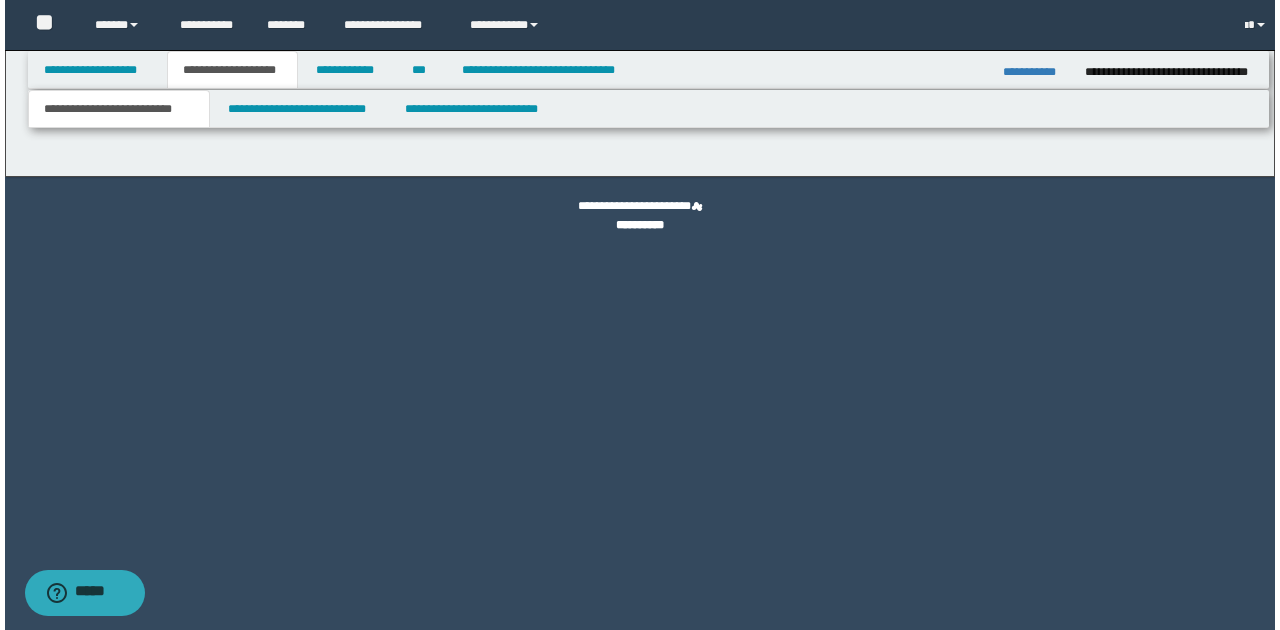 scroll, scrollTop: 0, scrollLeft: 0, axis: both 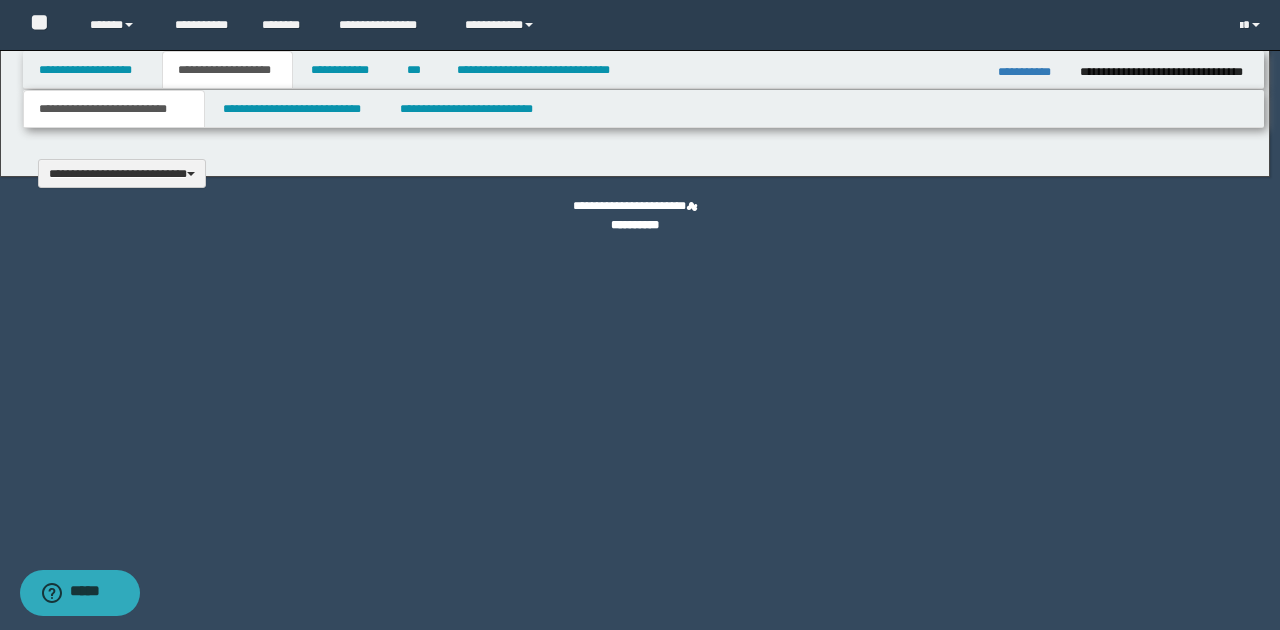 type 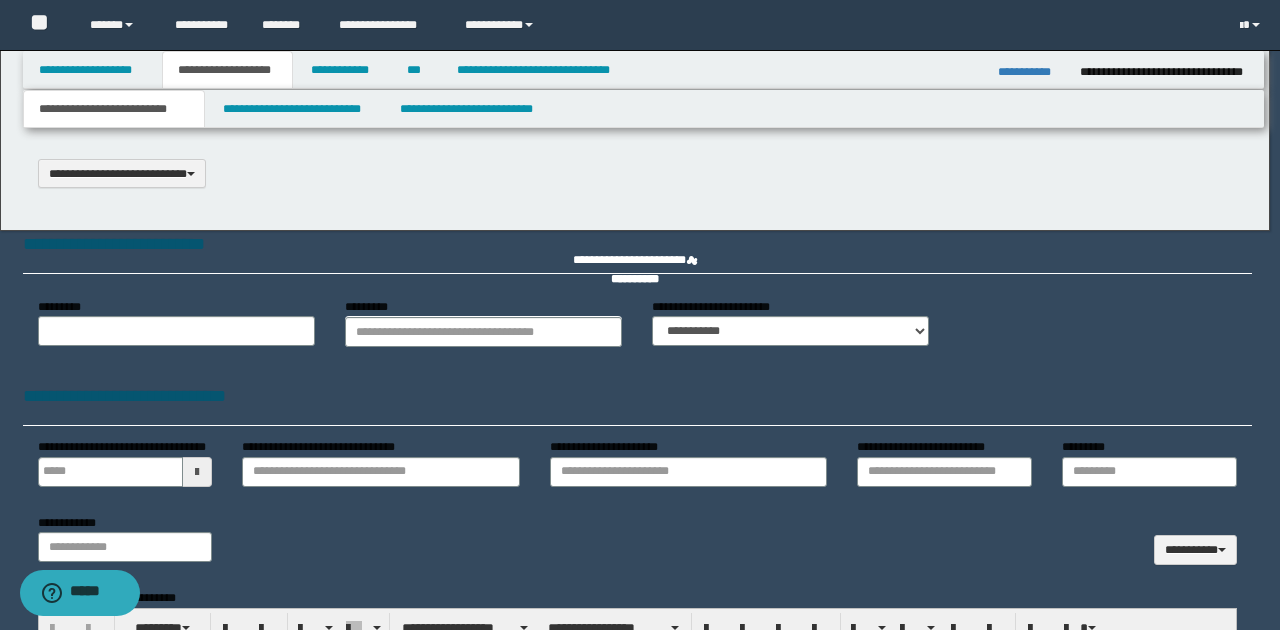 scroll, scrollTop: 0, scrollLeft: 0, axis: both 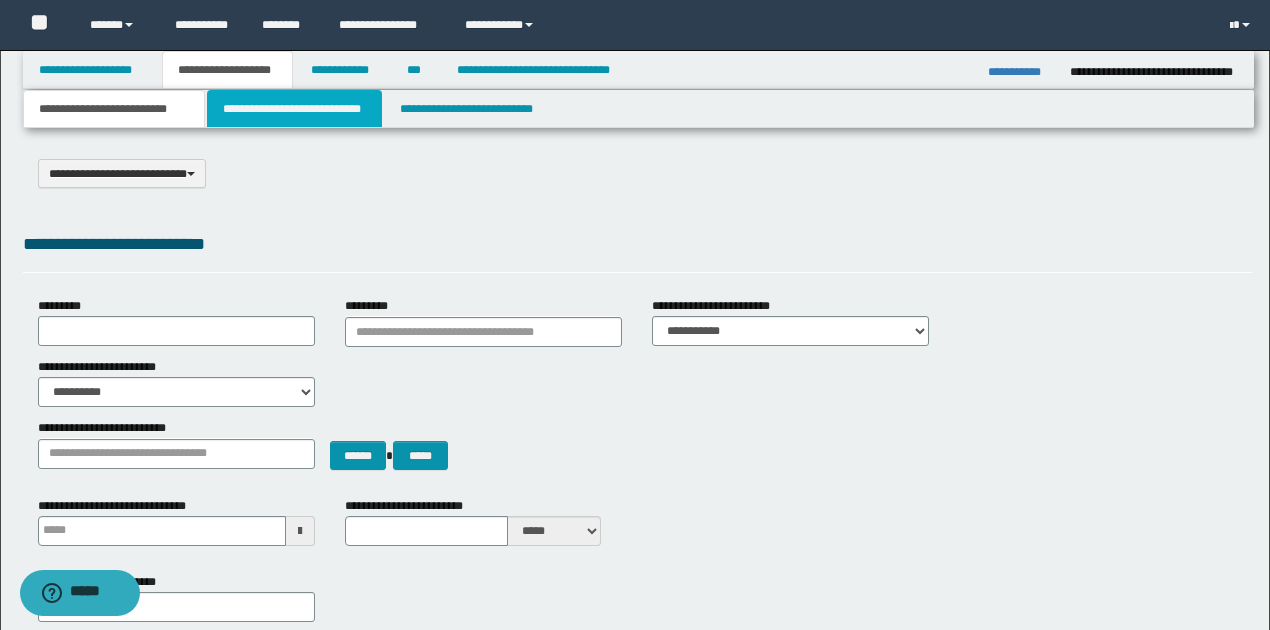 click on "**********" at bounding box center (294, 109) 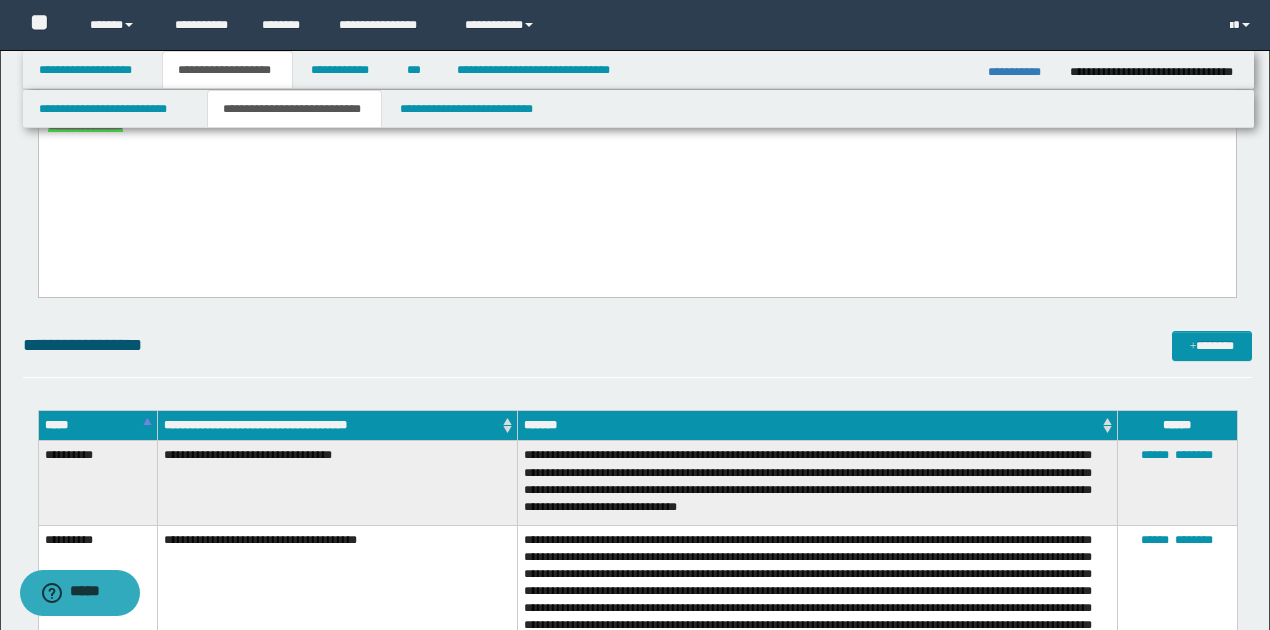 scroll, scrollTop: 1400, scrollLeft: 0, axis: vertical 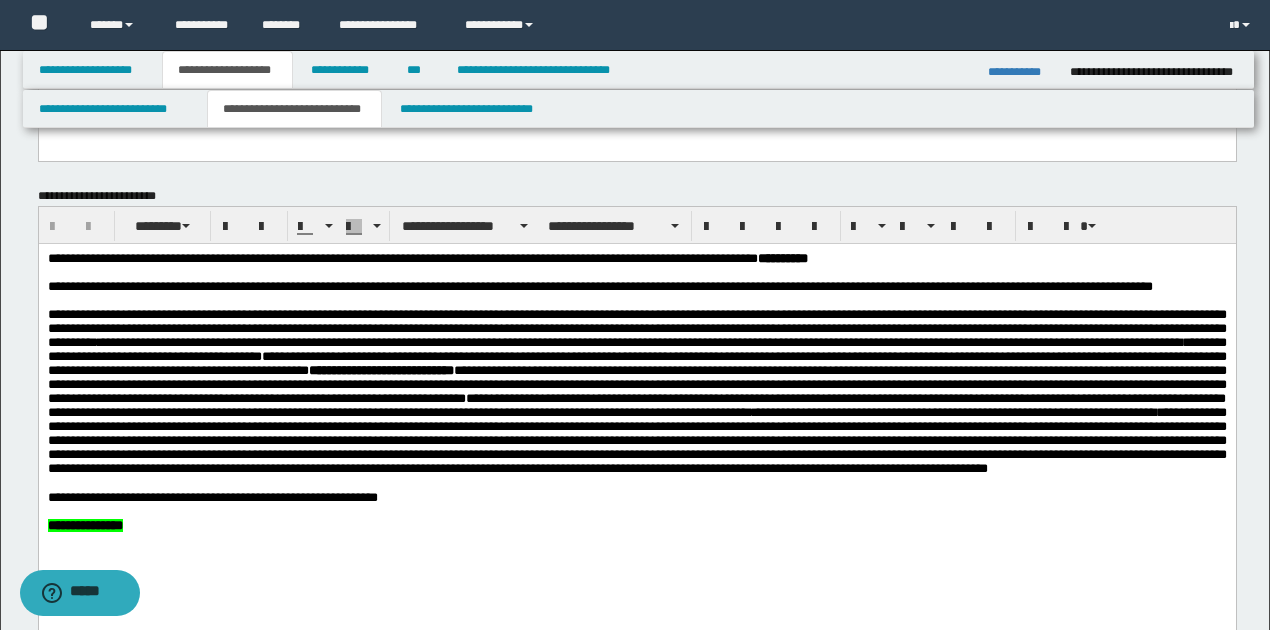 click on "**********" at bounding box center (782, 258) 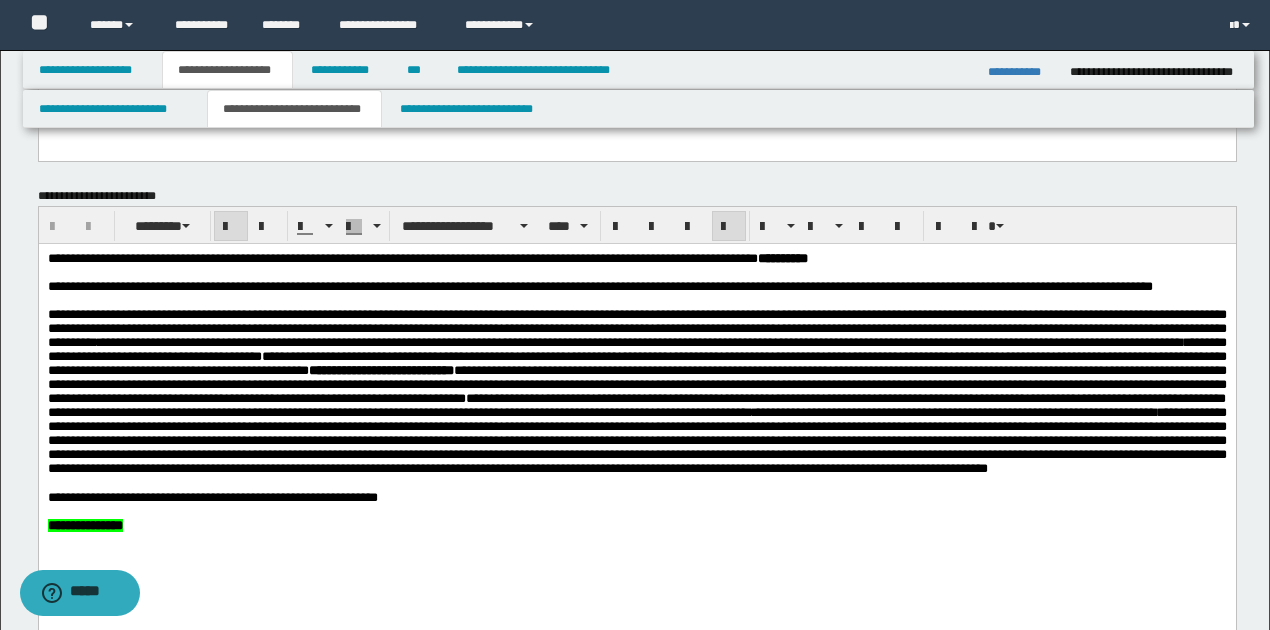 type 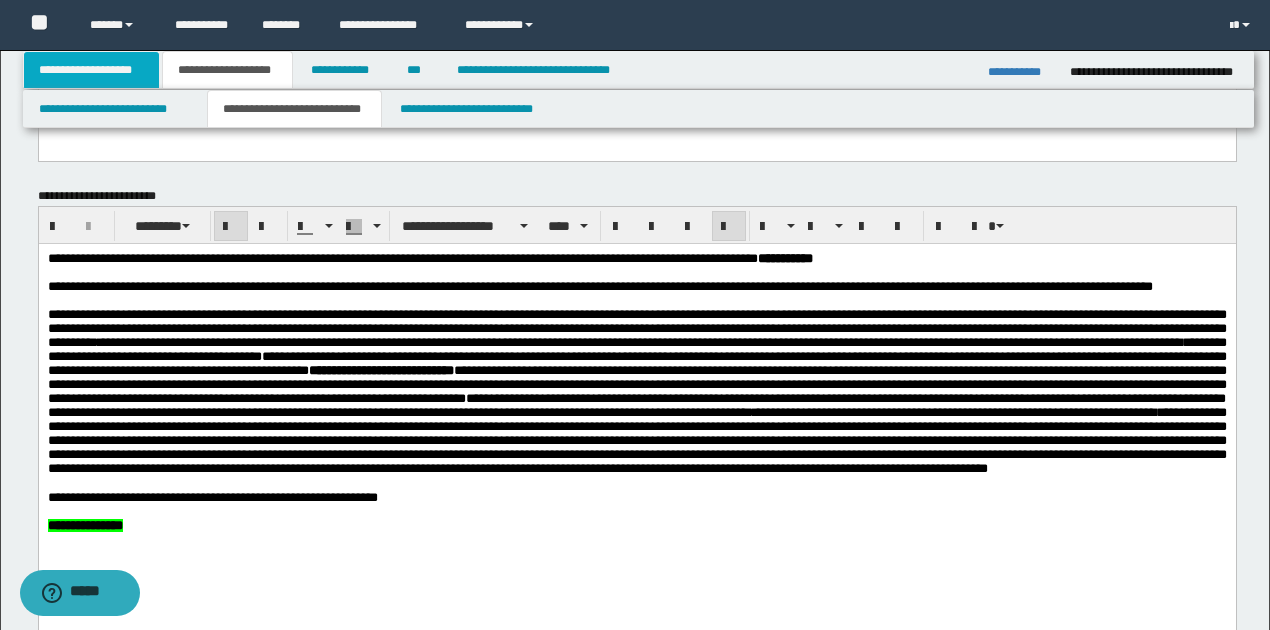 click on "**********" at bounding box center (92, 70) 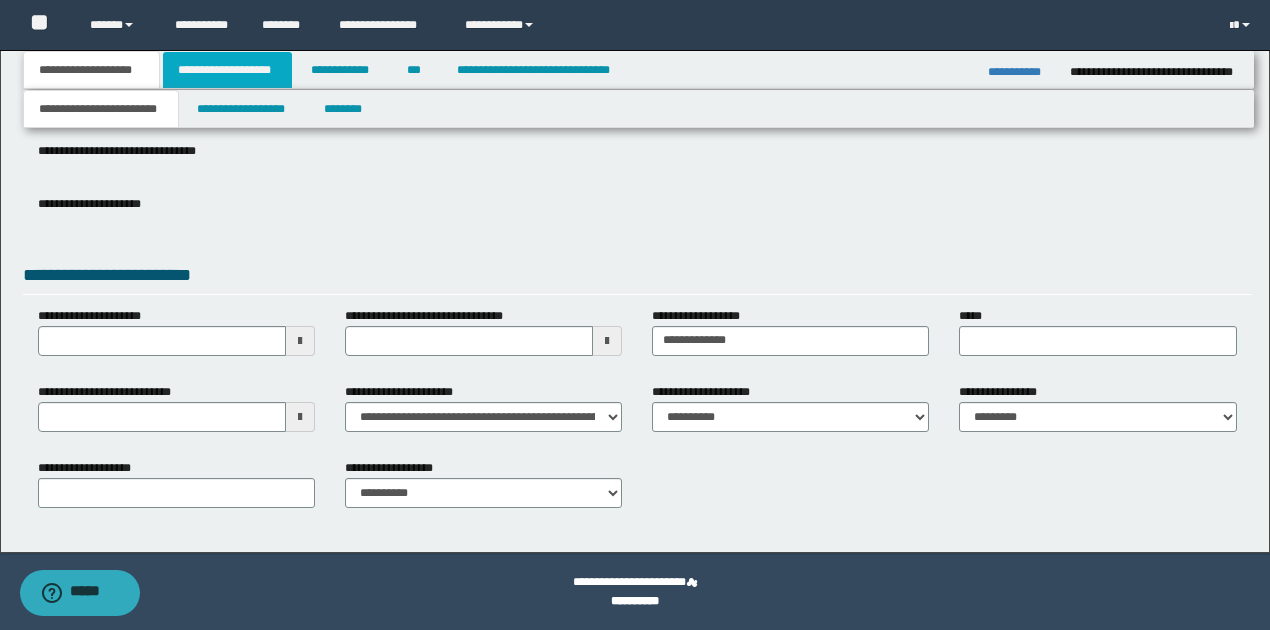 click on "**********" at bounding box center (227, 70) 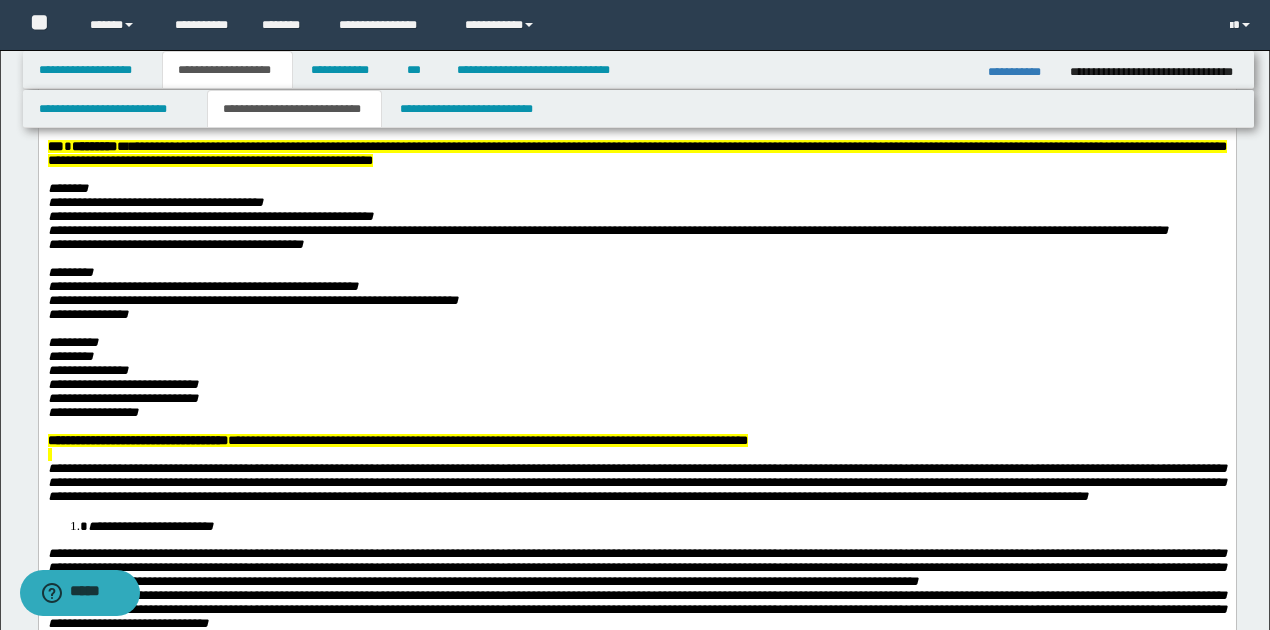 scroll, scrollTop: 0, scrollLeft: 0, axis: both 